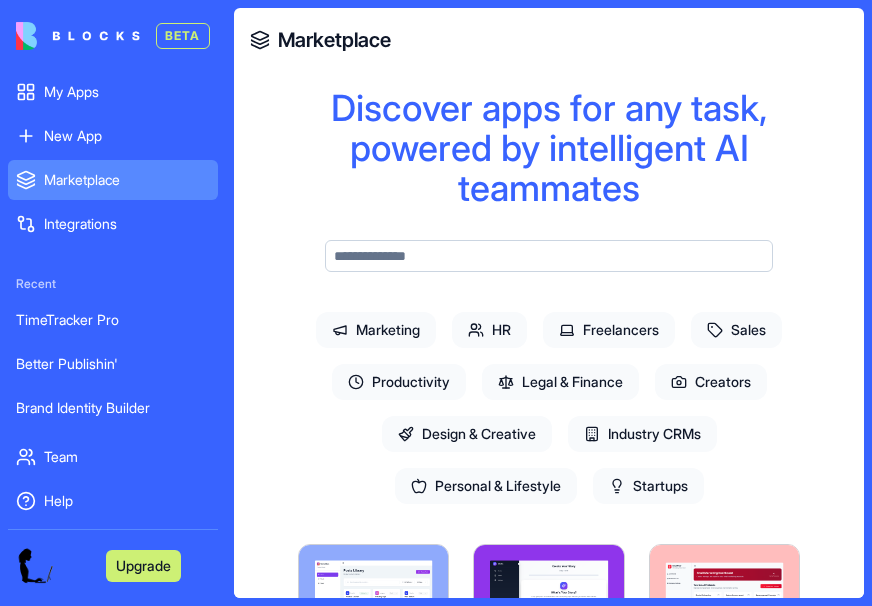 scroll, scrollTop: 0, scrollLeft: 0, axis: both 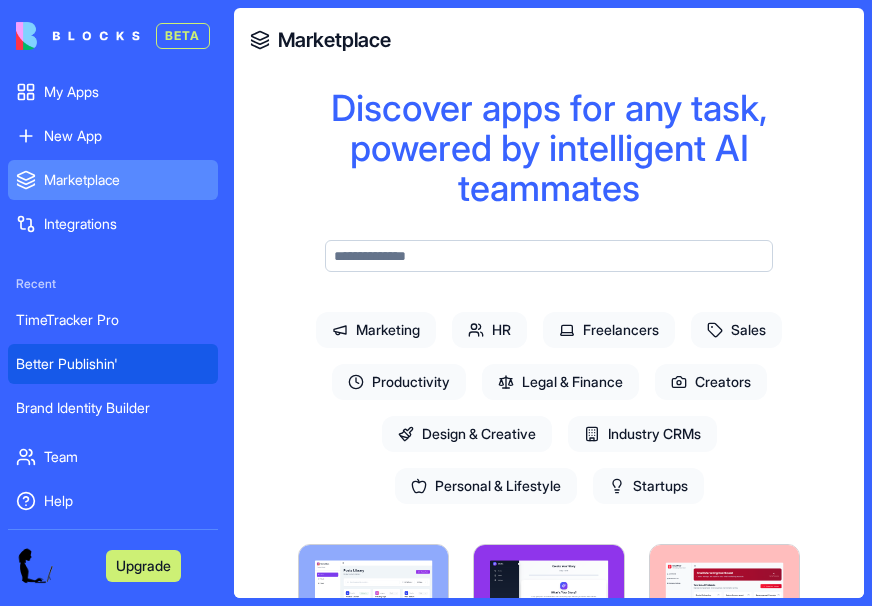 click on "Better Publishin'" at bounding box center (113, 364) 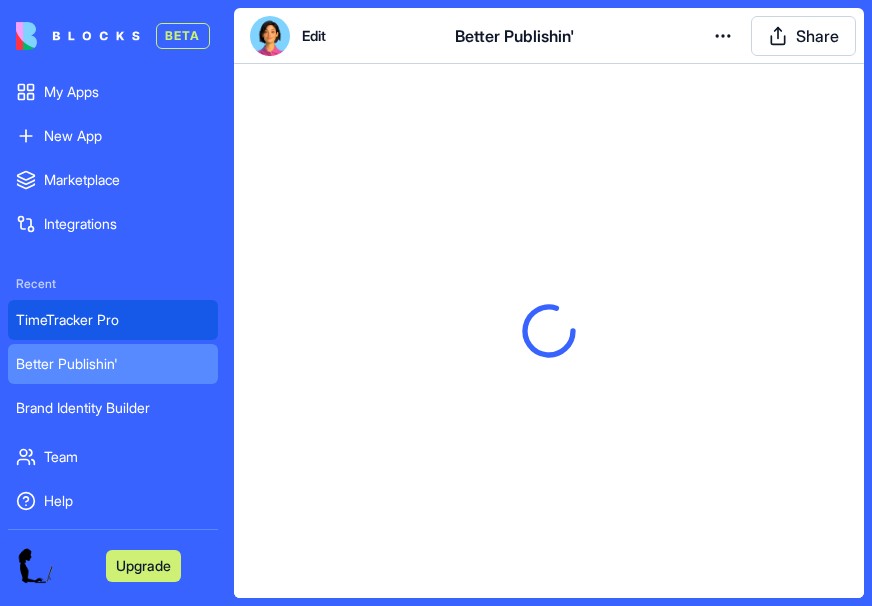 scroll, scrollTop: 0, scrollLeft: 0, axis: both 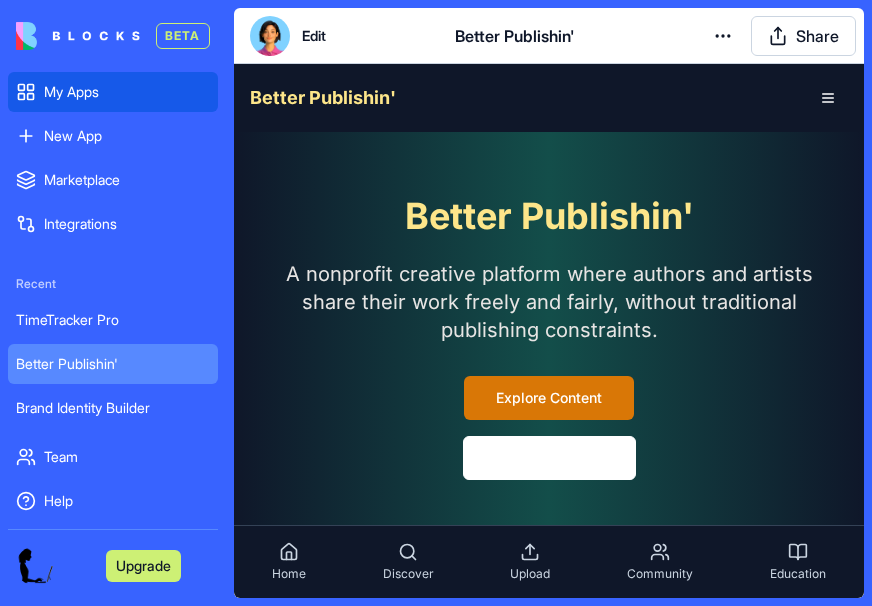 click on "My Apps" at bounding box center [127, 92] 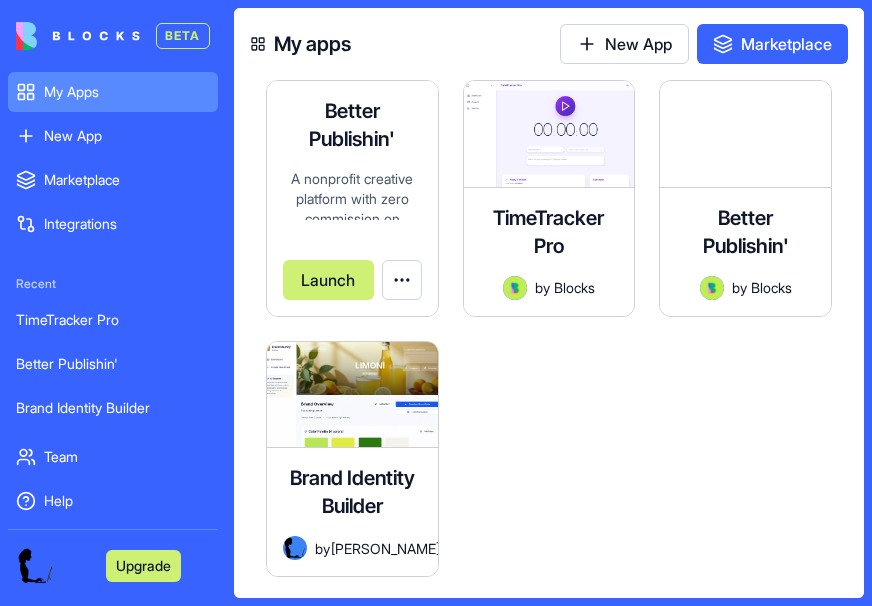 click on "BETA My Apps New App
To pick up a draggable item, press the space bar.
While dragging, use the arrow keys to move the item.
Press space again to drop the item in its new position, or press escape to cancel.
Marketplace Integrations Recent TimeTracker Pro Better Publishin' Brand Identity Builder Team Help Upgrade My apps New App Marketplace Better Publishin' A nonprofit creative platform with zero commission on author sales by Blocks Launch TimeTracker Pro A modern time tracking app with a bold design featuring three distinct themes and a prominent timer display. Track time spent on tasks and projects with a visually engaging interface. by Blocks Launch Better Publishin' A nonprofit creative platform that allows authors and artists to share their work freely and fairly without traditional publishing constraints. by Blocks Launch Brand Identity Builder by Regan Nayeli Launch Find the right apps for you From simple automations to full AI teams, find the right apps for your work Browse Marketplace" at bounding box center (436, 303) 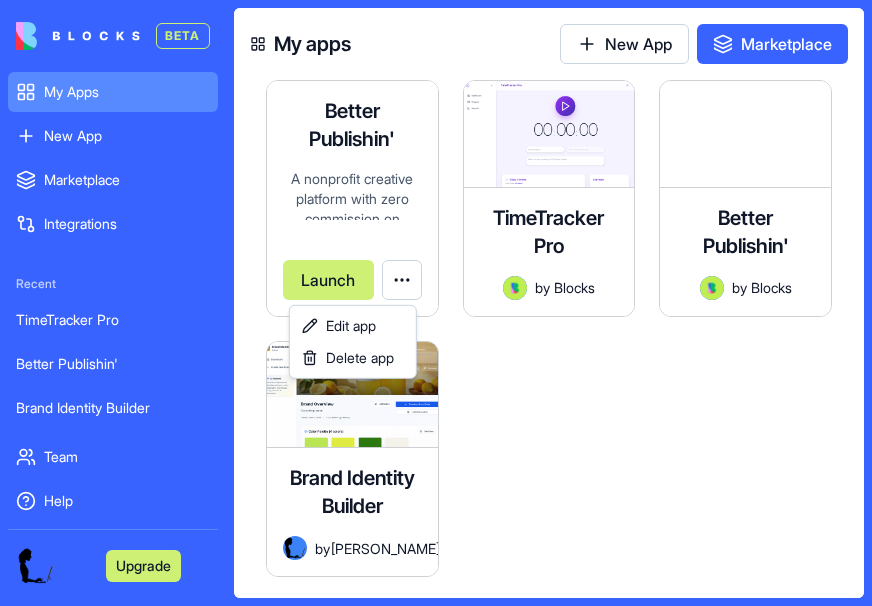 click on "BETA My Apps New App
To pick up a draggable item, press the space bar.
While dragging, use the arrow keys to move the item.
Press space again to drop the item in its new position, or press escape to cancel.
Marketplace Integrations Recent TimeTracker Pro Better Publishin' Brand Identity Builder Team Help Upgrade My apps New App Marketplace Better Publishin' A nonprofit creative platform with zero commission on author sales by Blocks Launch TimeTracker Pro A modern time tracking app with a bold design featuring three distinct themes and a prominent timer display. Track time spent on tasks and projects with a visually engaging interface. by Blocks Launch Better Publishin' A nonprofit creative platform that allows authors and artists to share their work freely and fairly without traditional publishing constraints. by Blocks Launch Brand Identity Builder by Regan Nayeli Launch Find the right apps for you From simple automations to full AI teams, find the right apps for your work Browse Marketplace" at bounding box center [436, 303] 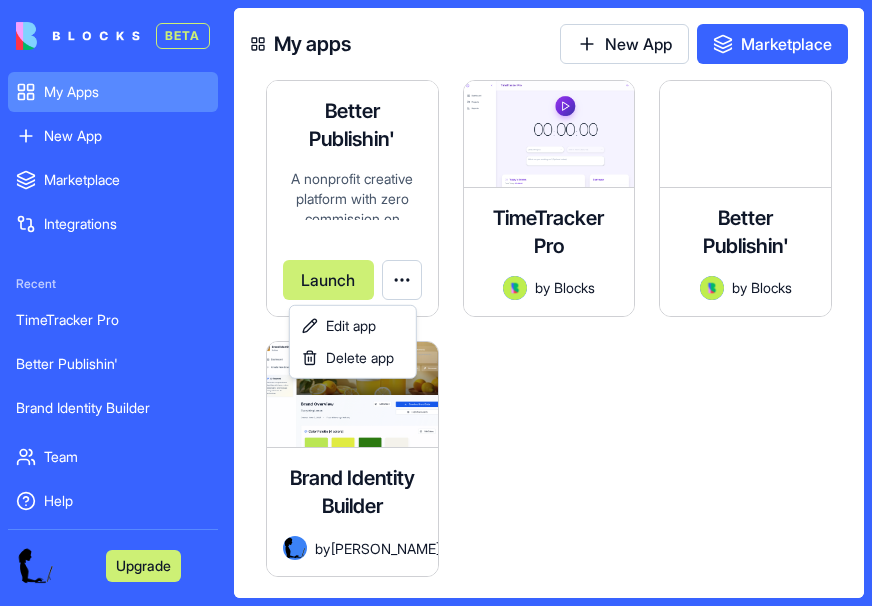 click on "BETA My Apps New App
To pick up a draggable item, press the space bar.
While dragging, use the arrow keys to move the item.
Press space again to drop the item in its new position, or press escape to cancel.
Marketplace Integrations Recent TimeTracker Pro Better Publishin' Brand Identity Builder Team Help Upgrade My apps New App Marketplace Better Publishin' A nonprofit creative platform with zero commission on author sales by Blocks Launch TimeTracker Pro A modern time tracking app with a bold design featuring three distinct themes and a prominent timer display. Track time spent on tasks and projects with a visually engaging interface. by Blocks Launch Better Publishin' A nonprofit creative platform that allows authors and artists to share their work freely and fairly without traditional publishing constraints. by Blocks Launch Brand Identity Builder by Regan Nayeli Launch Find the right apps for you From simple automations to full AI teams, find the right apps for your work Browse Marketplace" at bounding box center (436, 303) 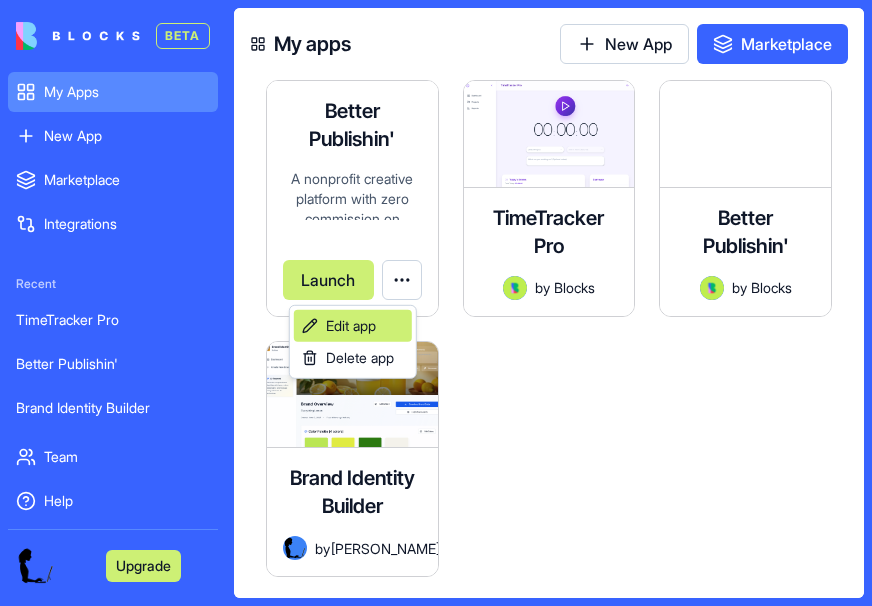 click on "Edit app" at bounding box center [351, 326] 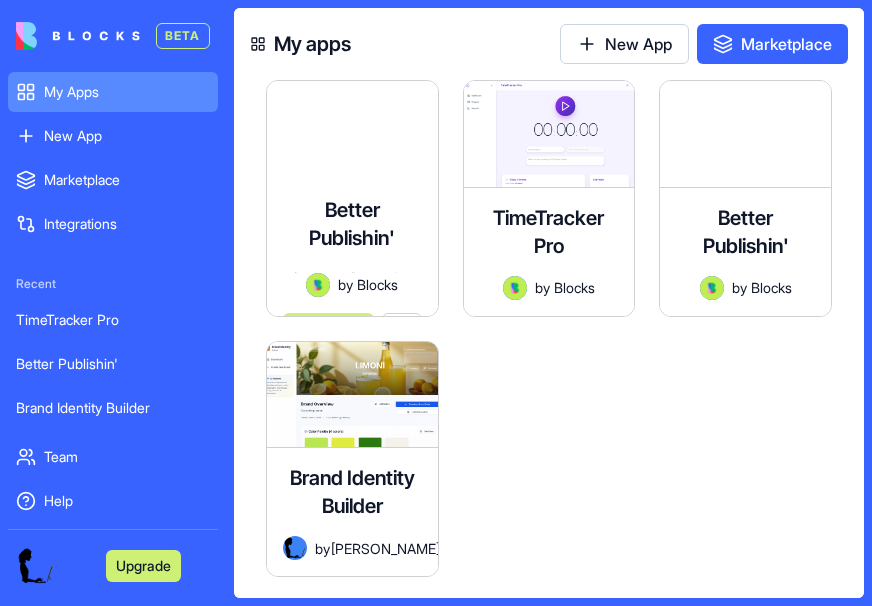 scroll, scrollTop: 0, scrollLeft: 0, axis: both 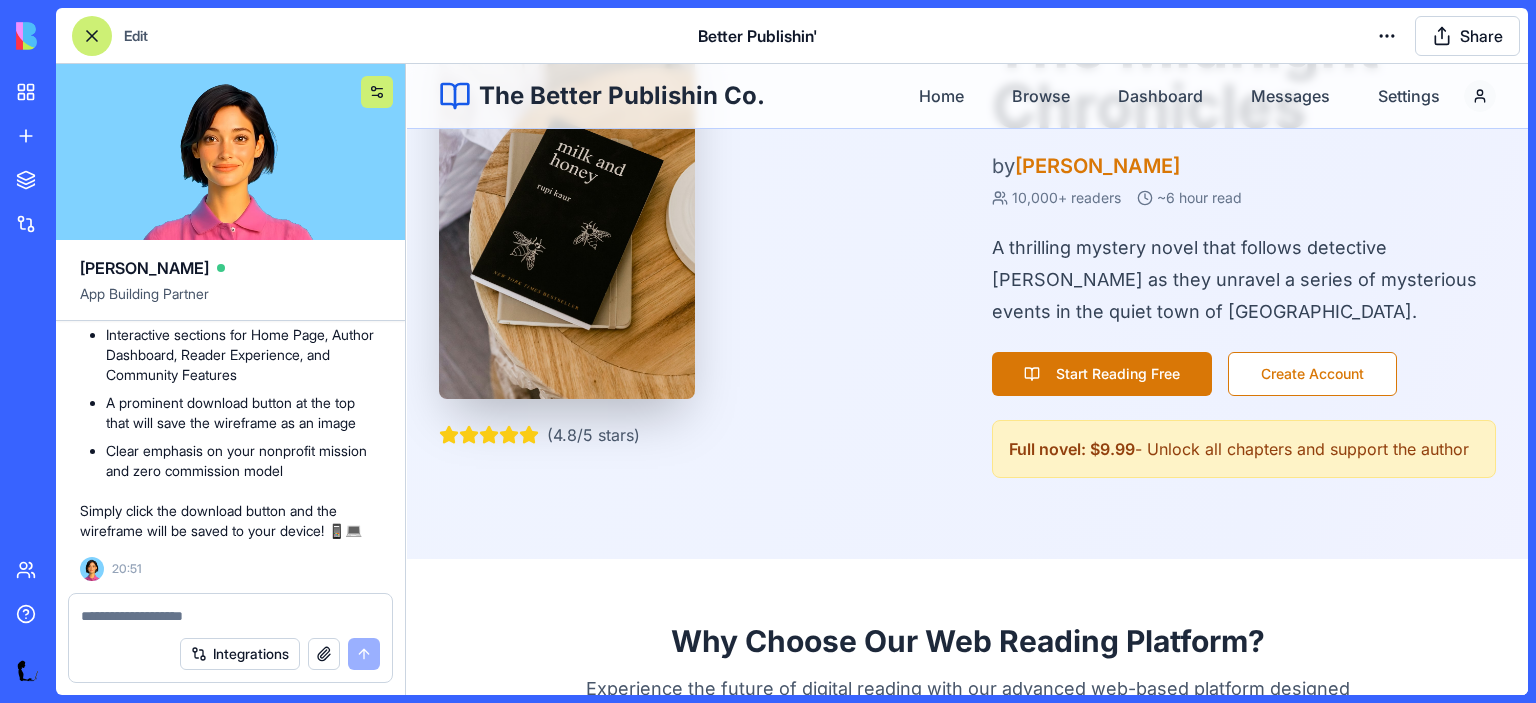 click at bounding box center [377, 92] 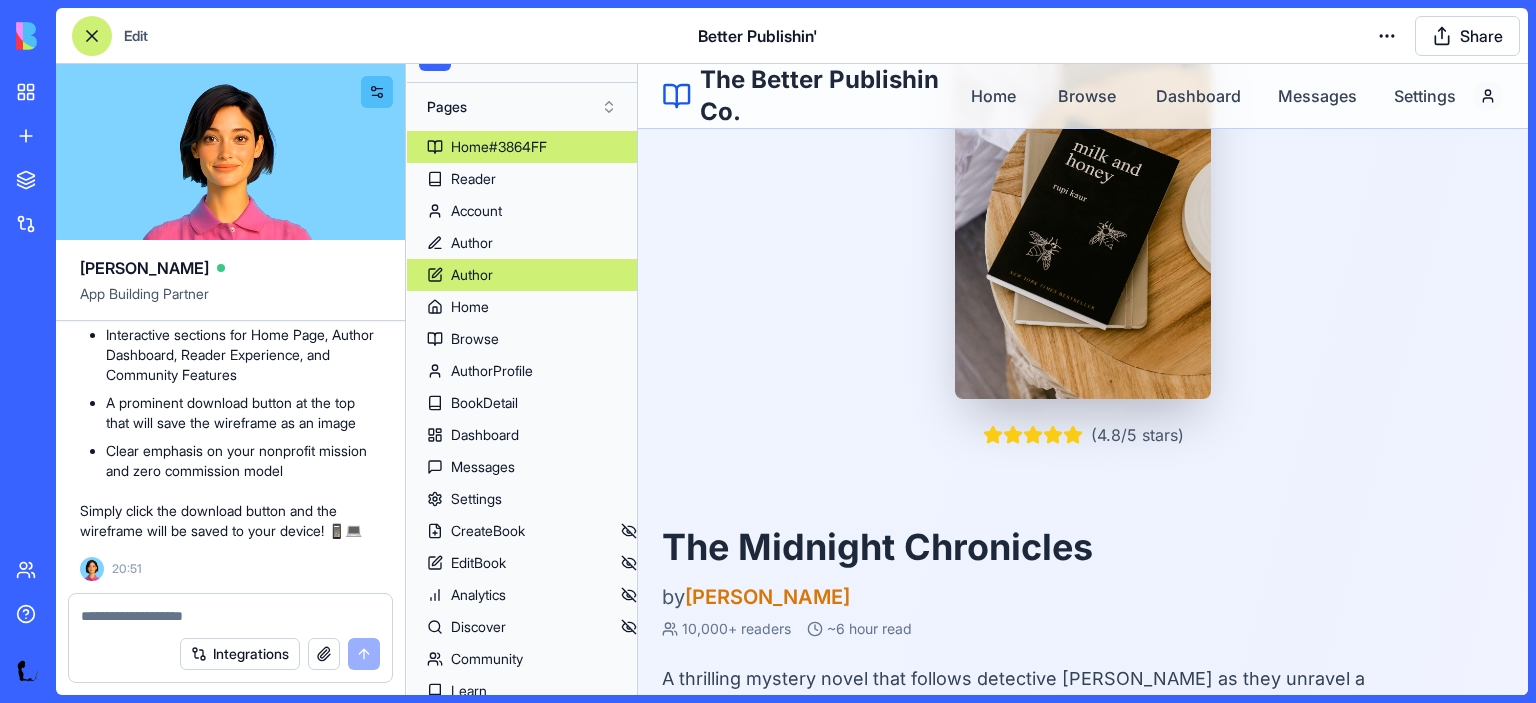 scroll, scrollTop: 24, scrollLeft: 0, axis: vertical 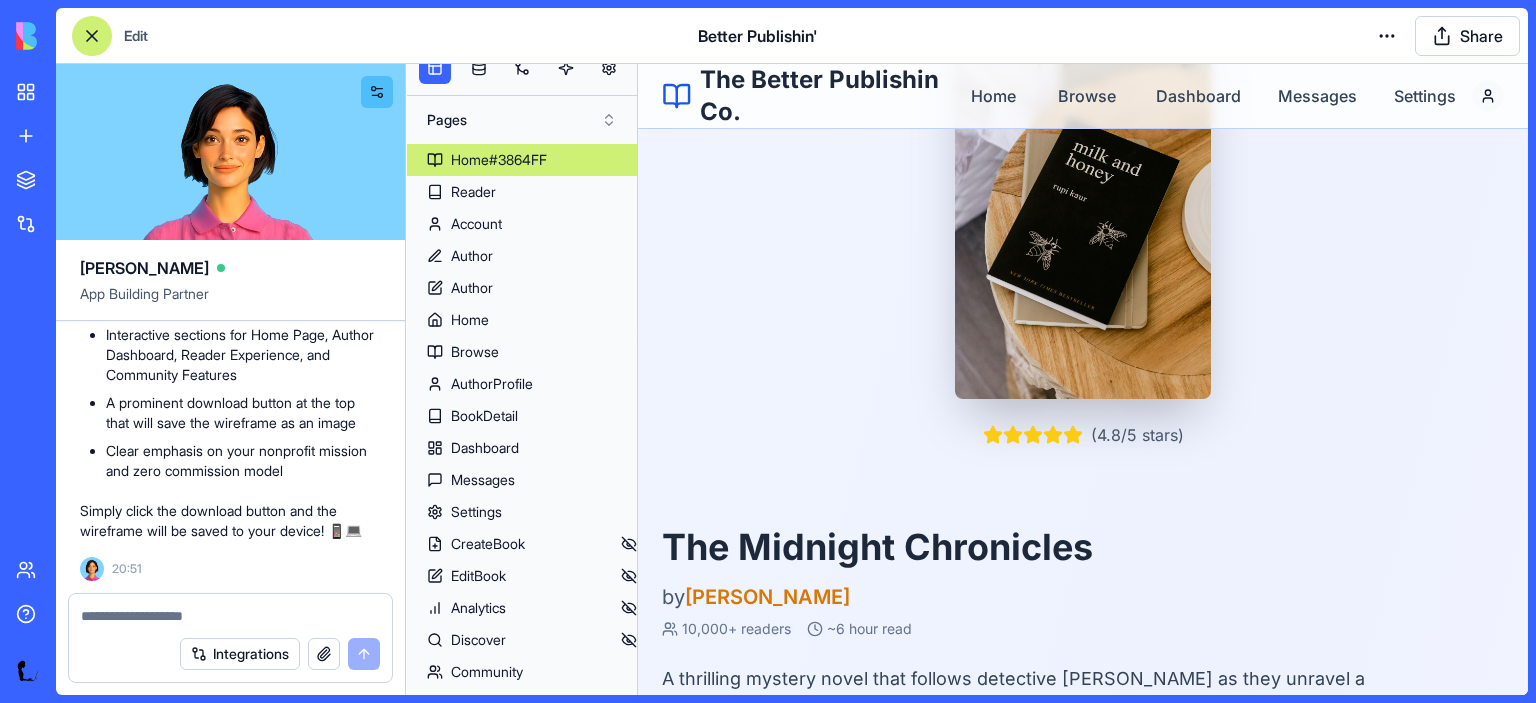 click on "Home#3864FF" at bounding box center (499, 160) 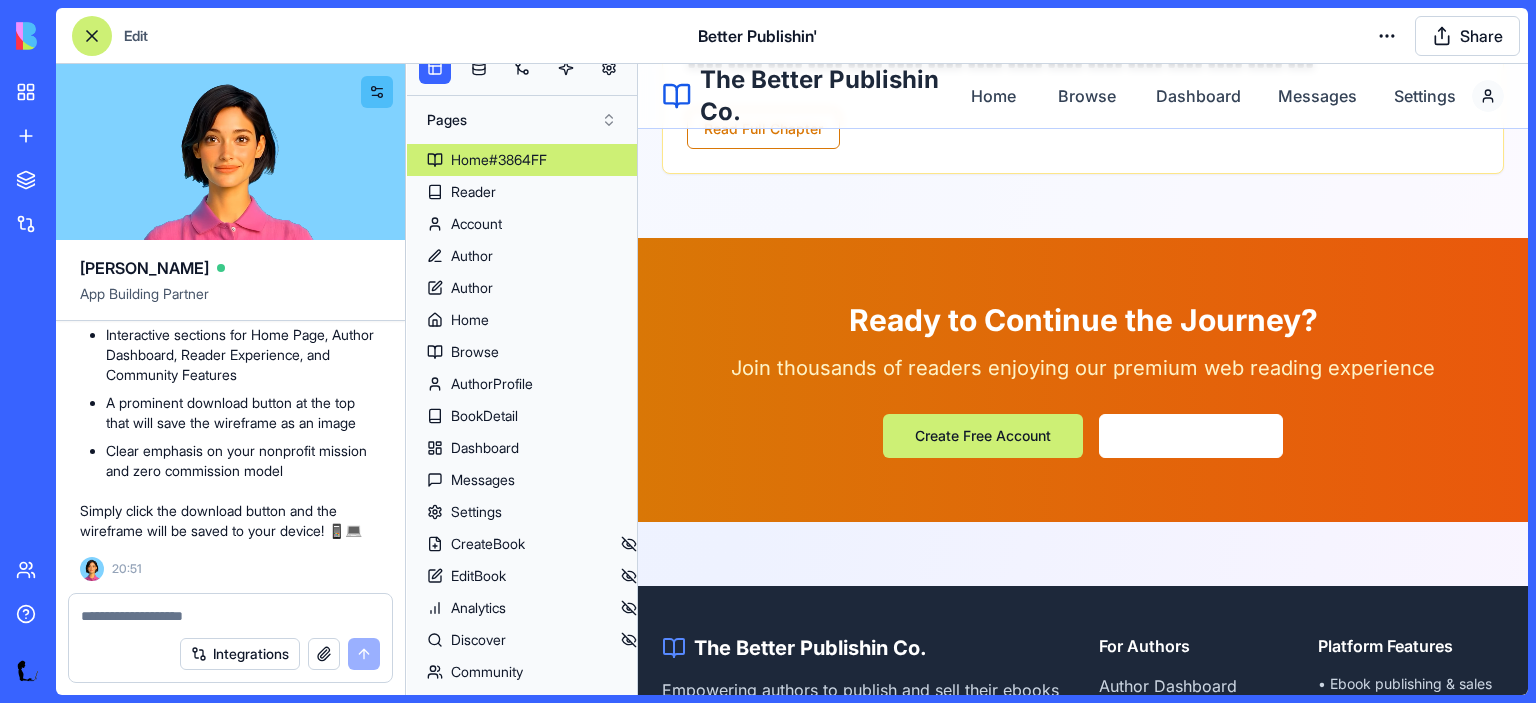 scroll, scrollTop: 2643, scrollLeft: 0, axis: vertical 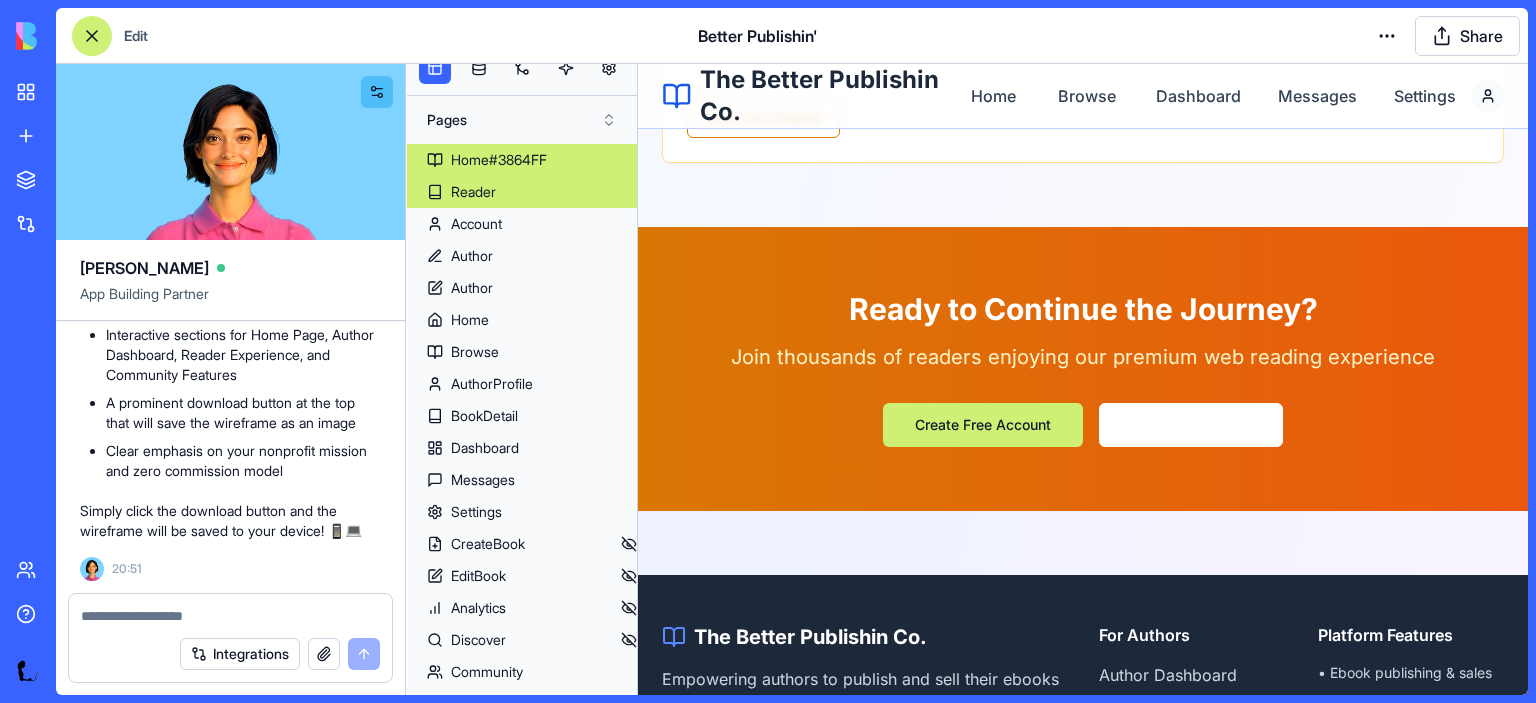 click on "Reader" at bounding box center (522, 192) 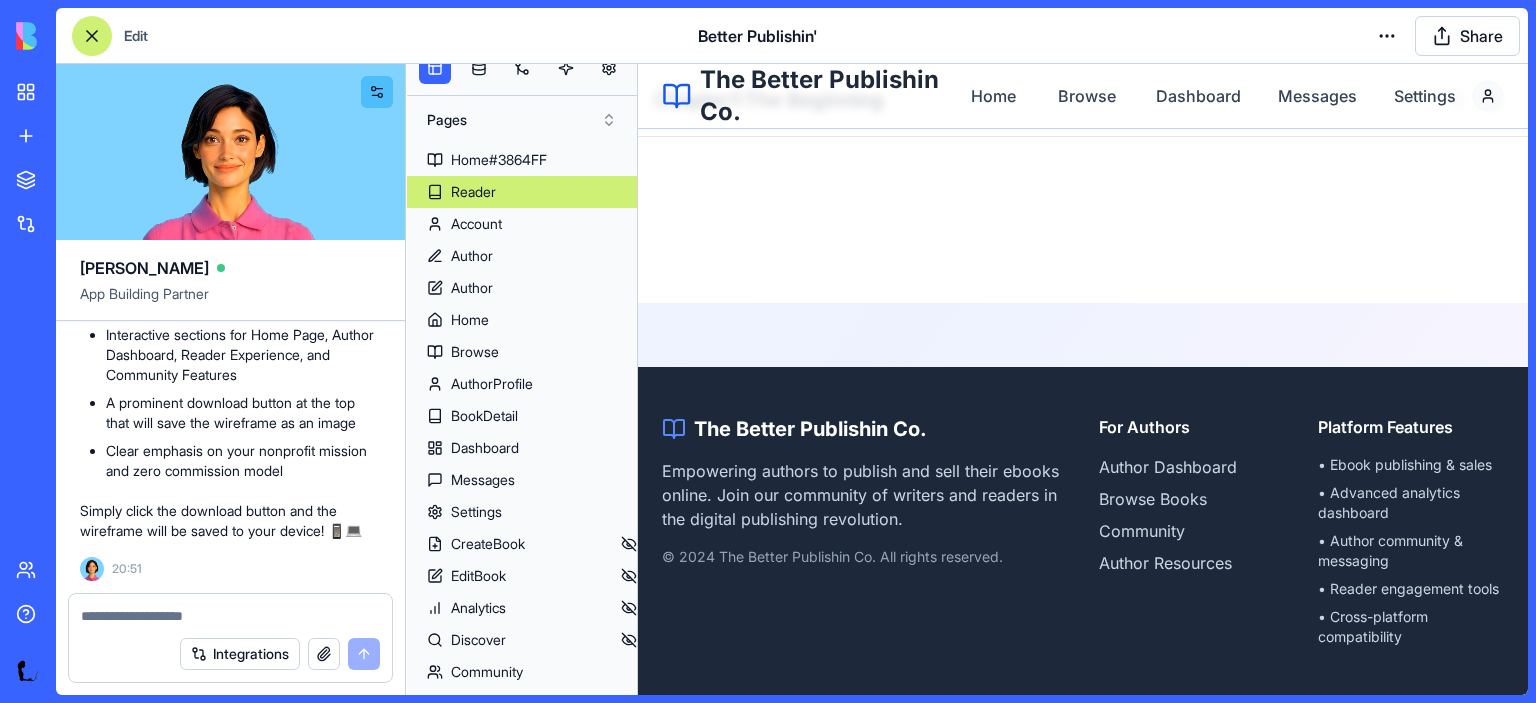 scroll, scrollTop: 493, scrollLeft: 0, axis: vertical 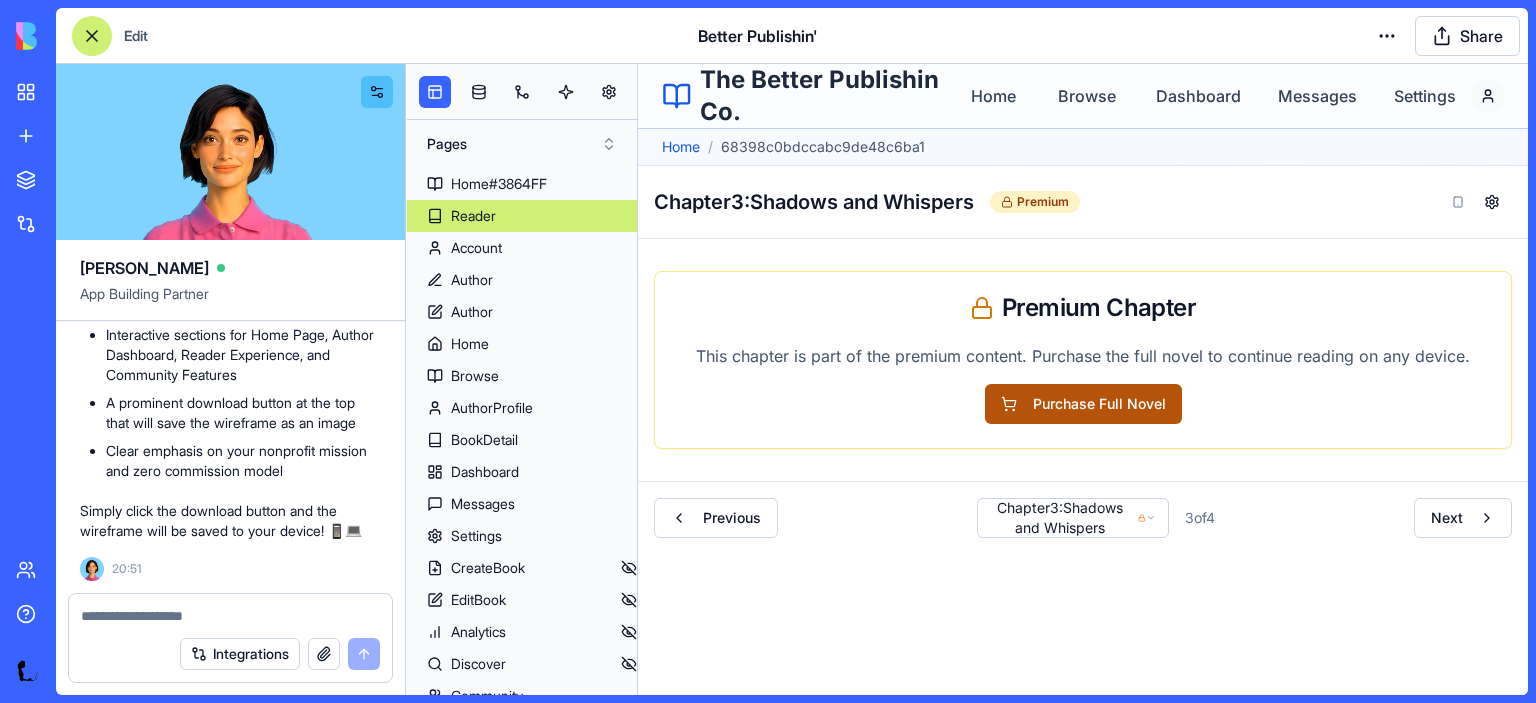 click on "Purchase Full Novel" at bounding box center (1083, 404) 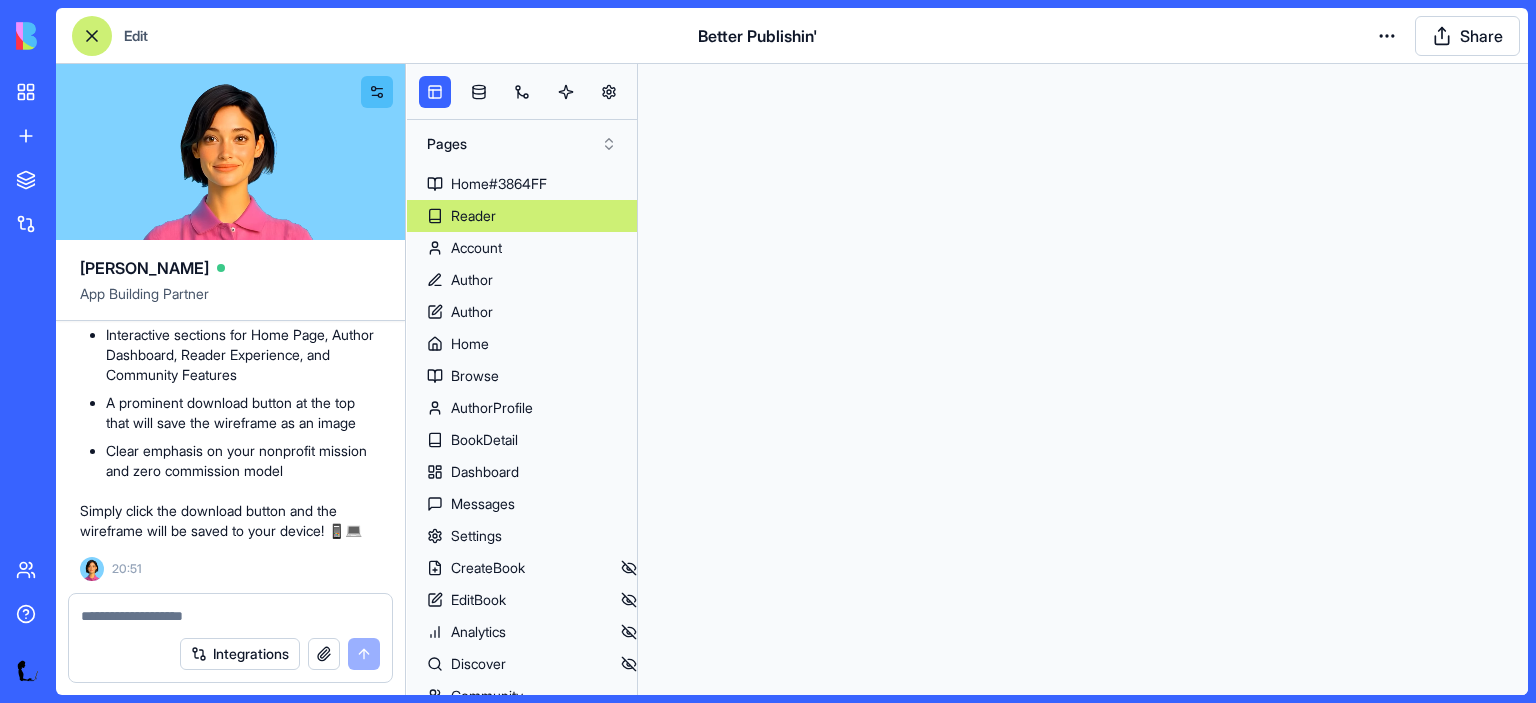 scroll, scrollTop: 0, scrollLeft: 0, axis: both 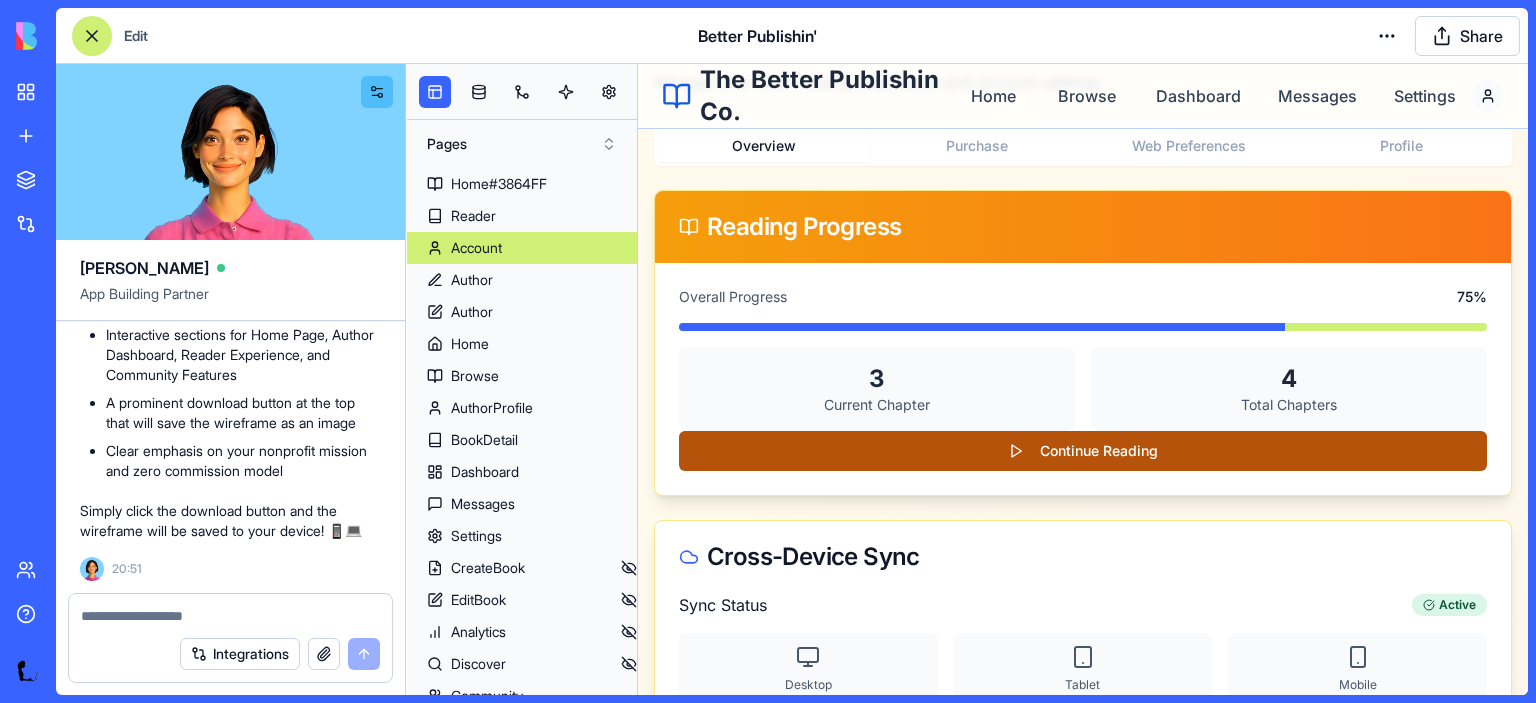 click on "Continue Reading" at bounding box center [1083, 451] 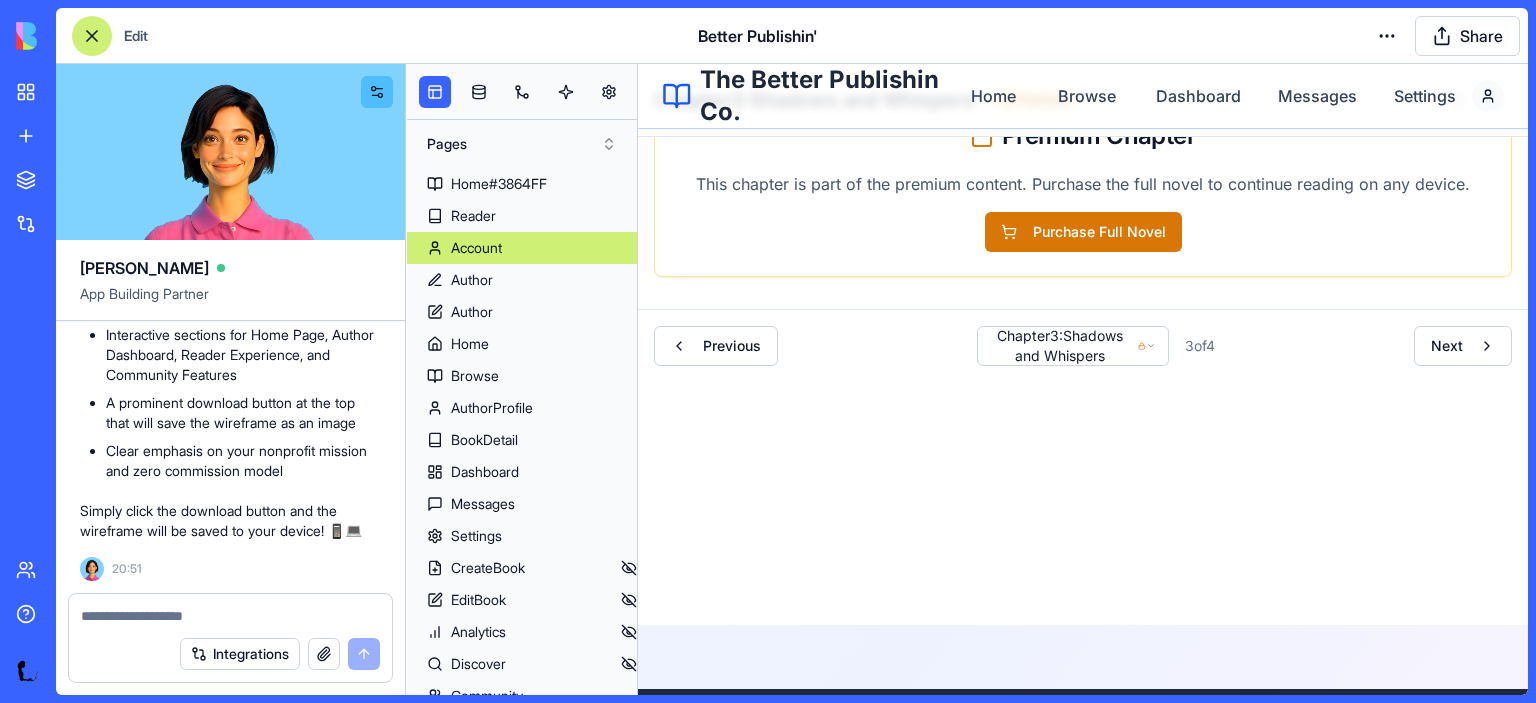 scroll, scrollTop: 492, scrollLeft: 0, axis: vertical 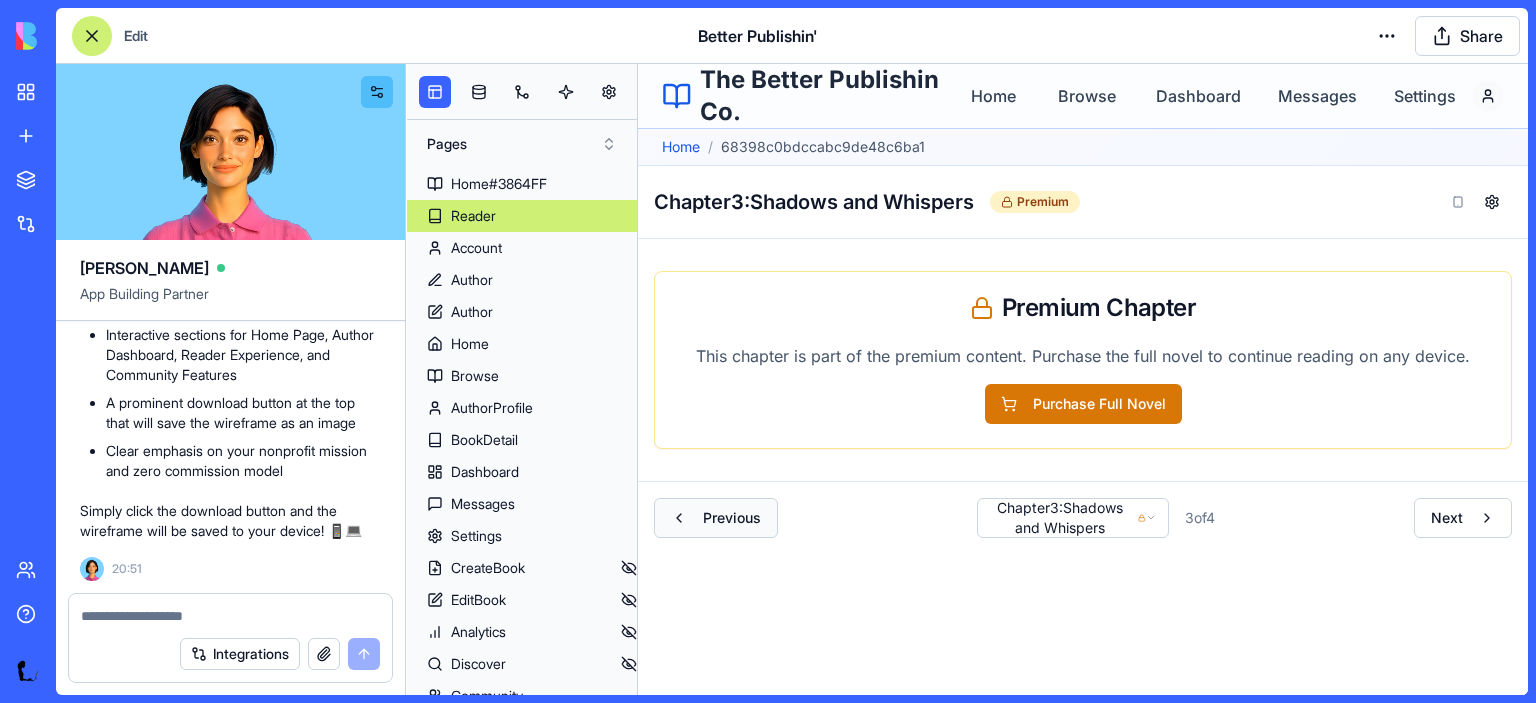 click on "Previous" at bounding box center [716, 518] 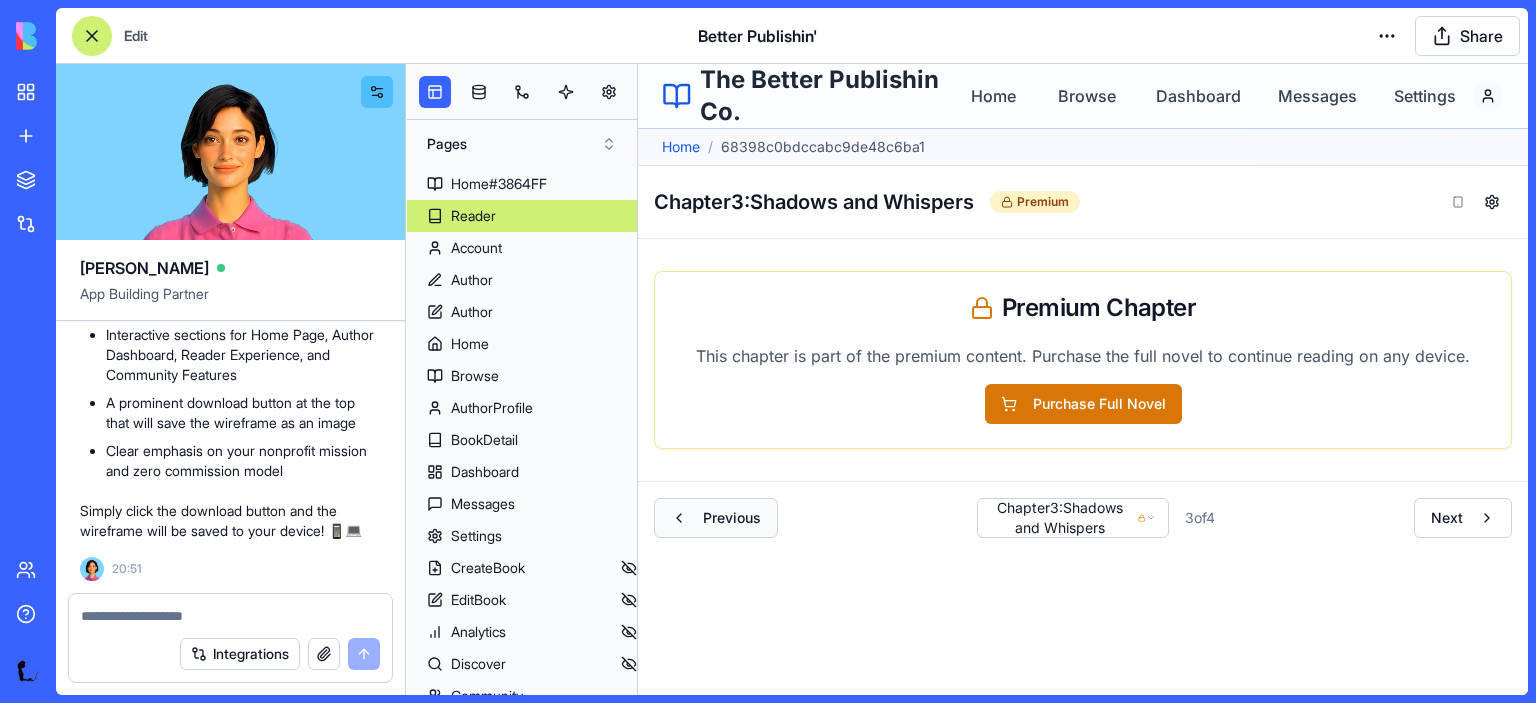 click on "Previous" at bounding box center (716, 518) 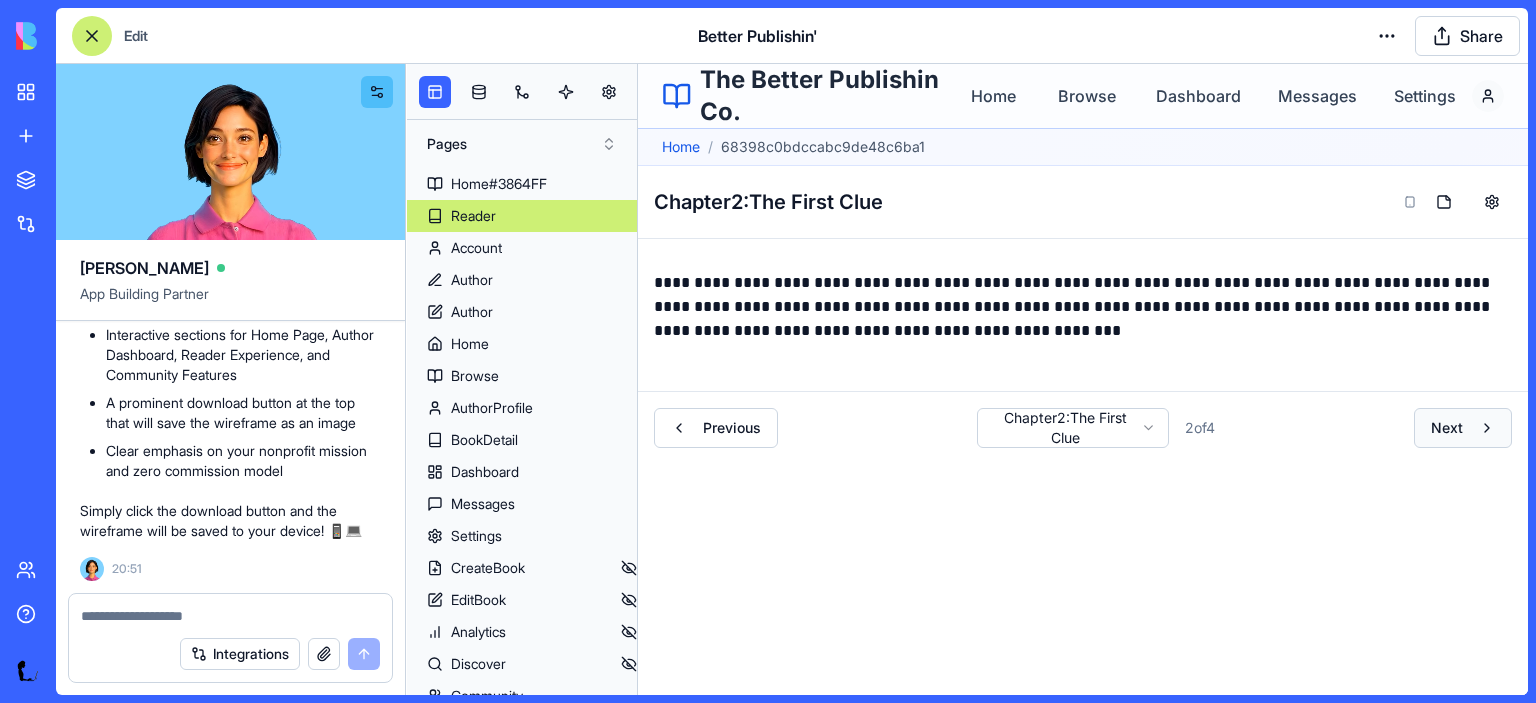 click on "Next" at bounding box center (1463, 428) 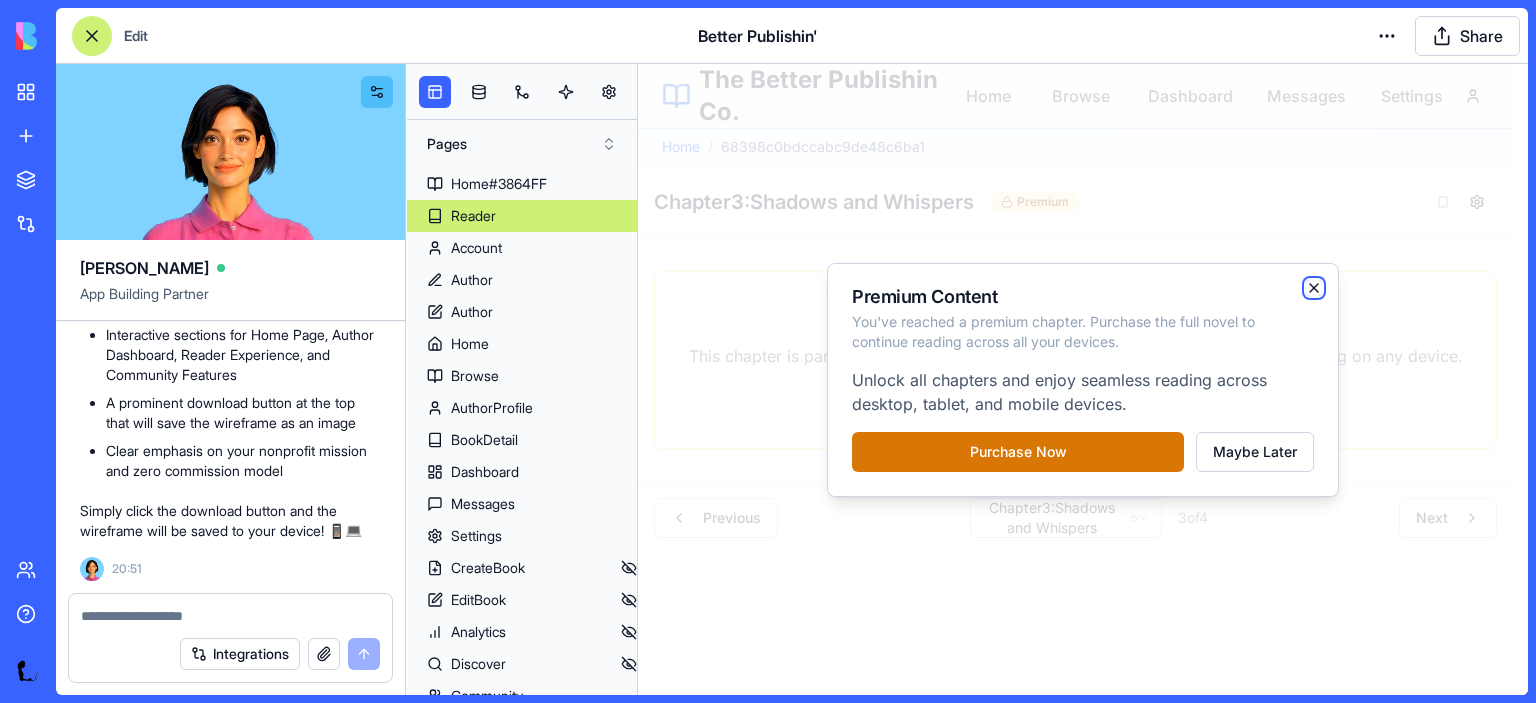 click 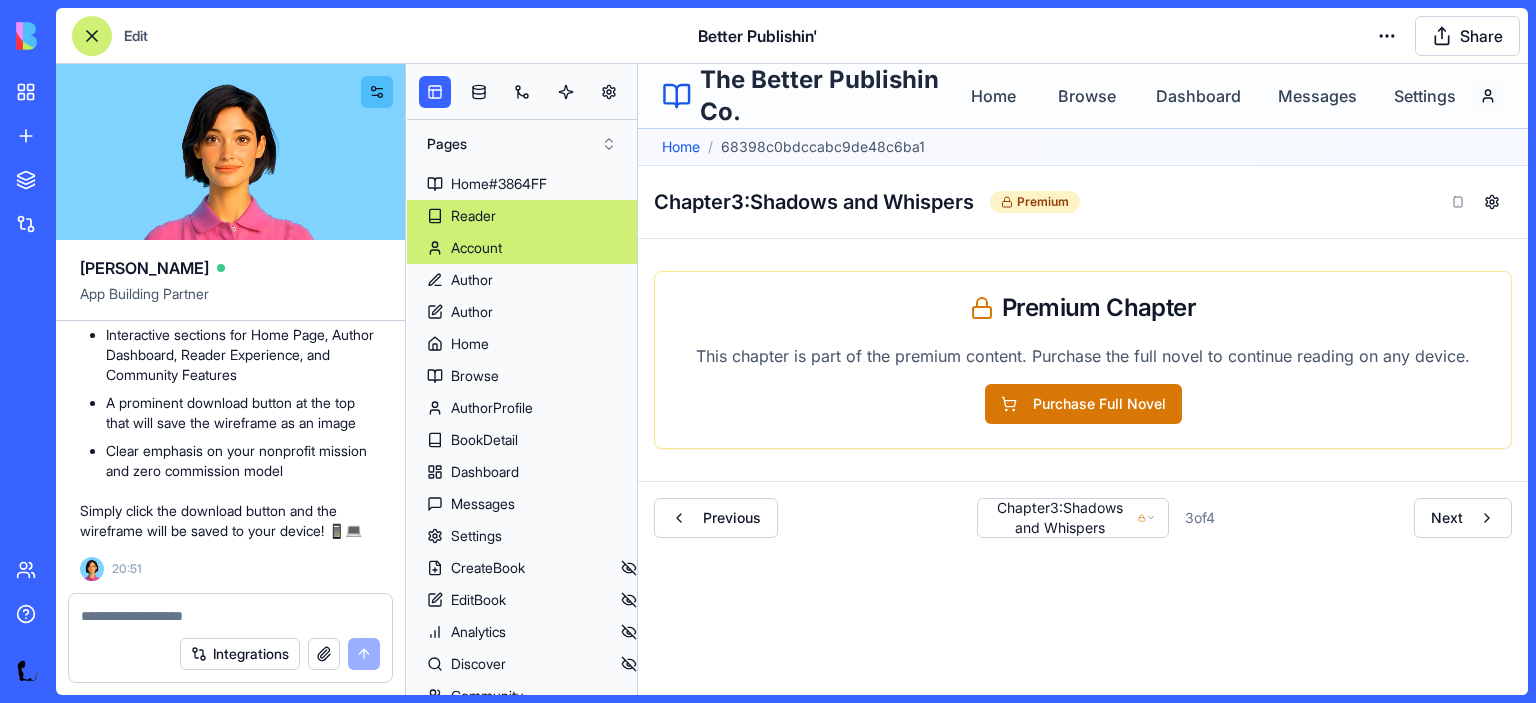 click on "Account" at bounding box center (476, 248) 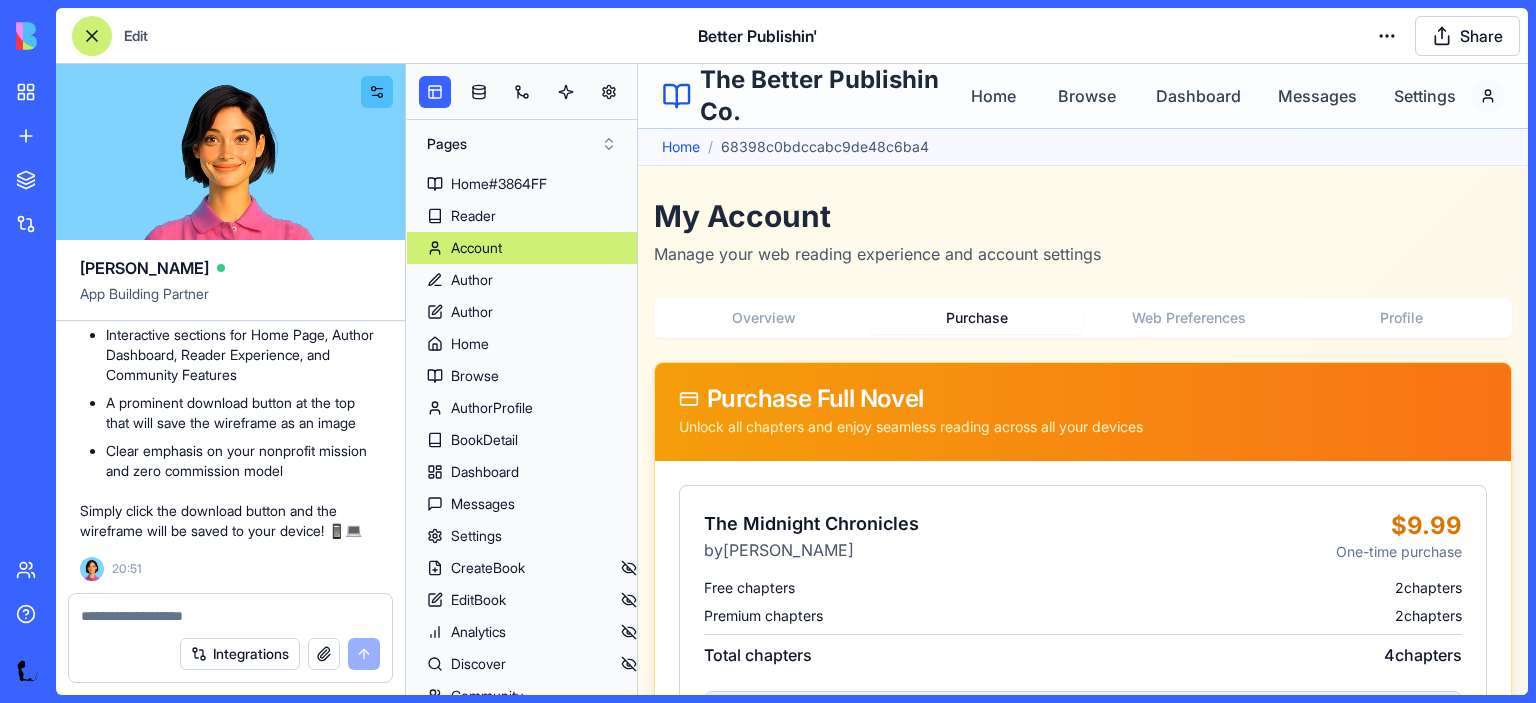 click on "Purchase" at bounding box center [977, 318] 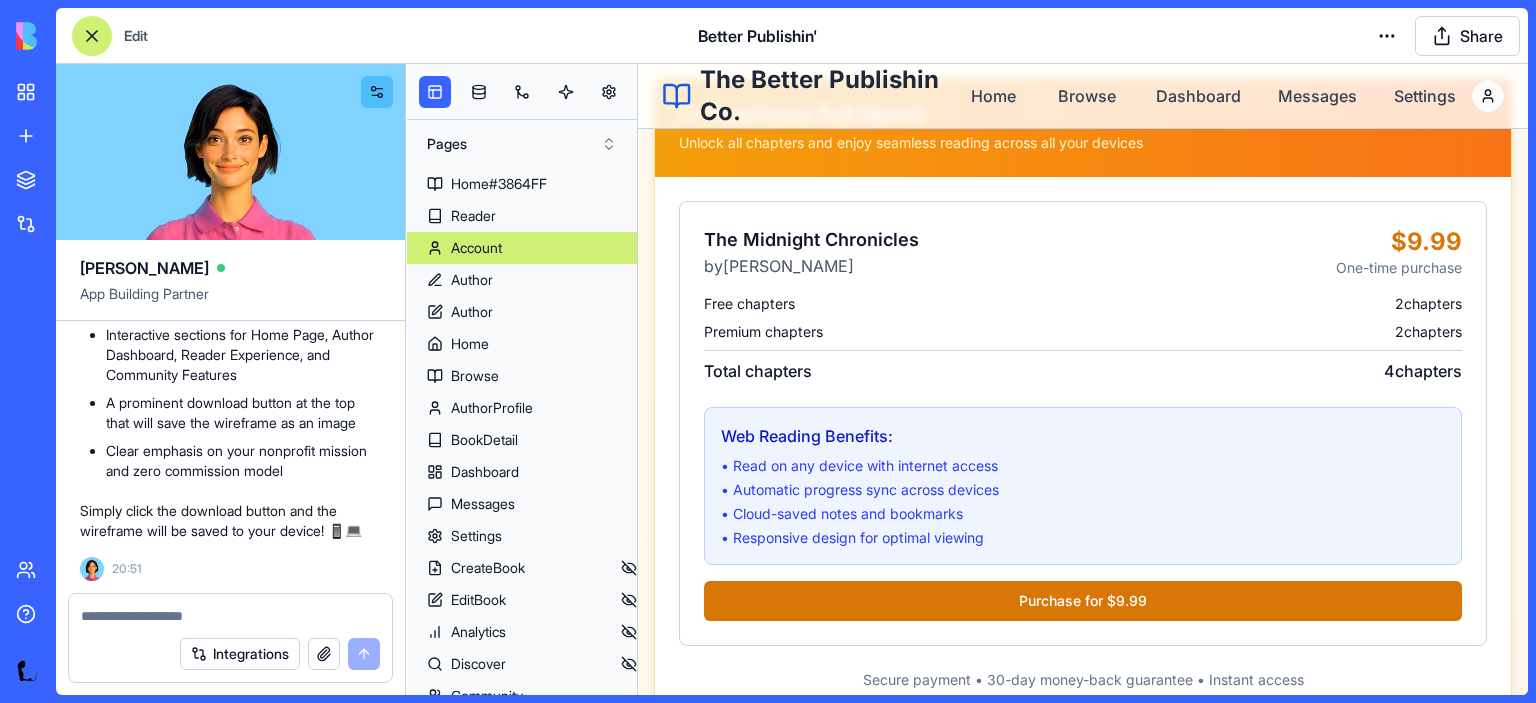 scroll, scrollTop: 0, scrollLeft: 0, axis: both 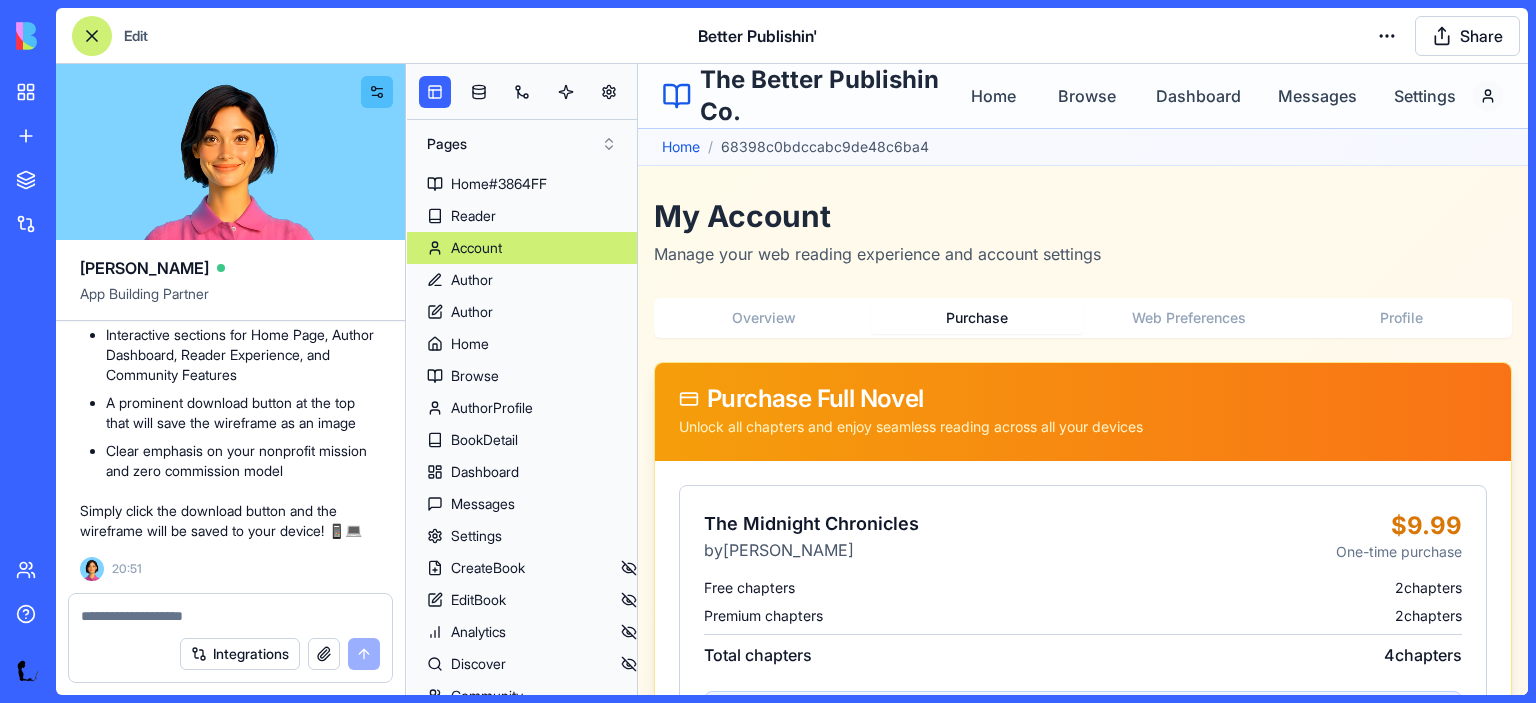 click on "Web Preferences" at bounding box center (1189, 318) 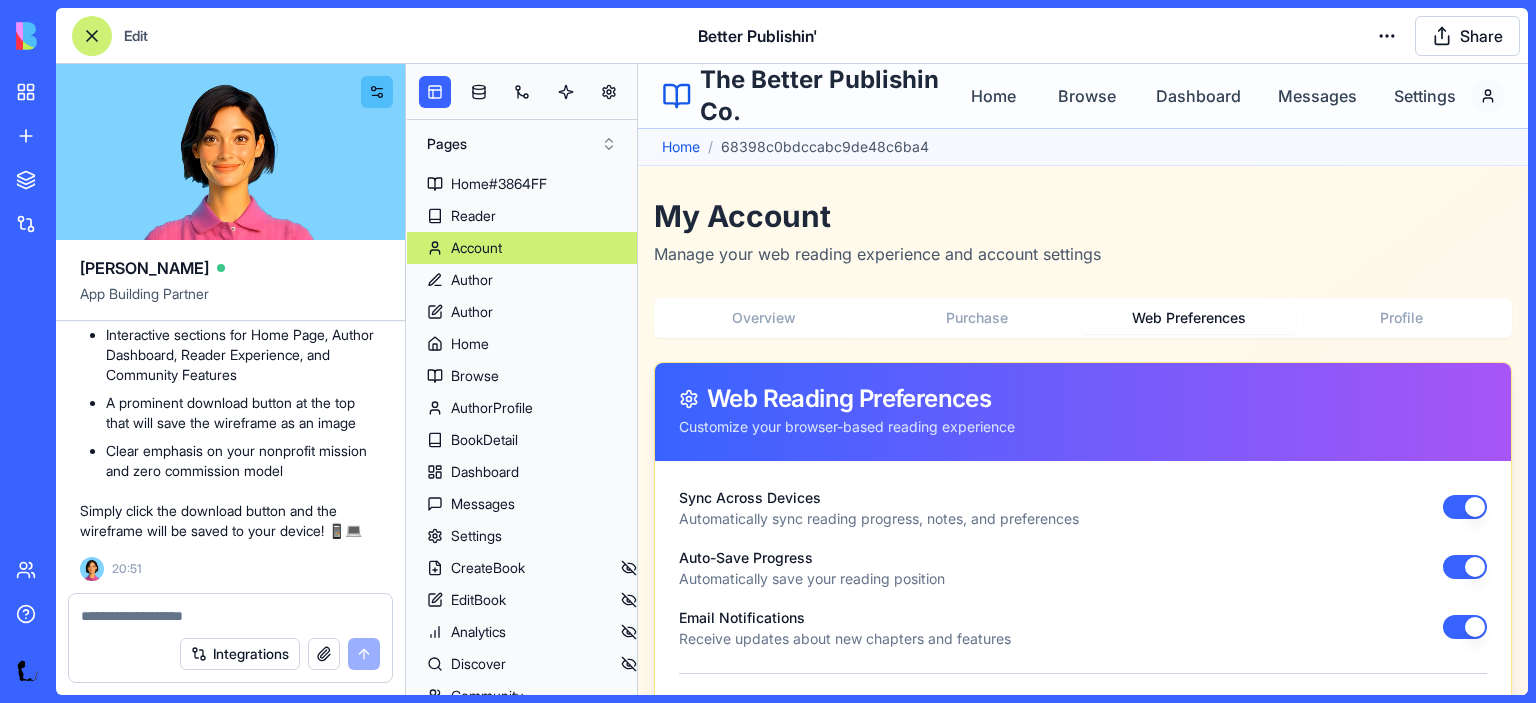 scroll, scrollTop: 2, scrollLeft: 0, axis: vertical 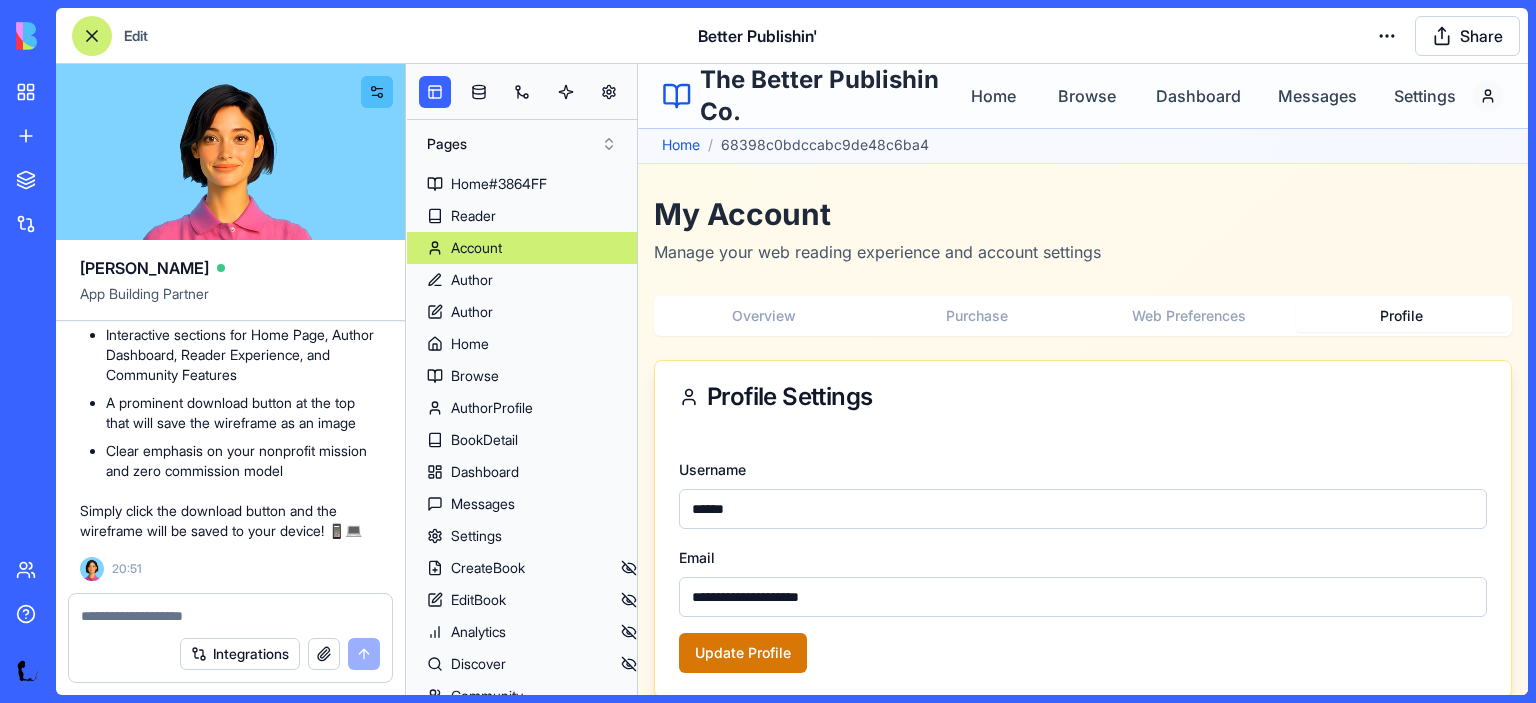 click on "Profile" at bounding box center [1402, 316] 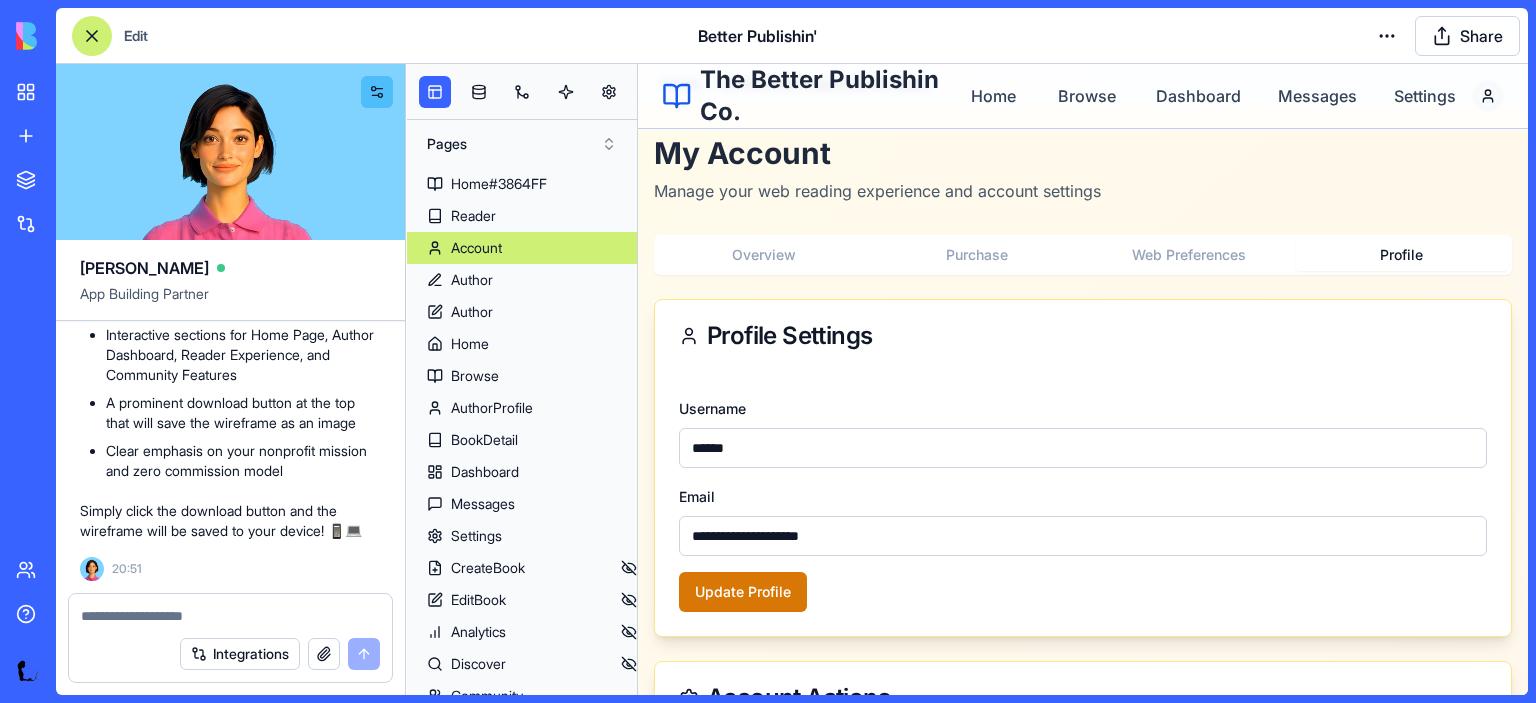 scroll, scrollTop: 0, scrollLeft: 0, axis: both 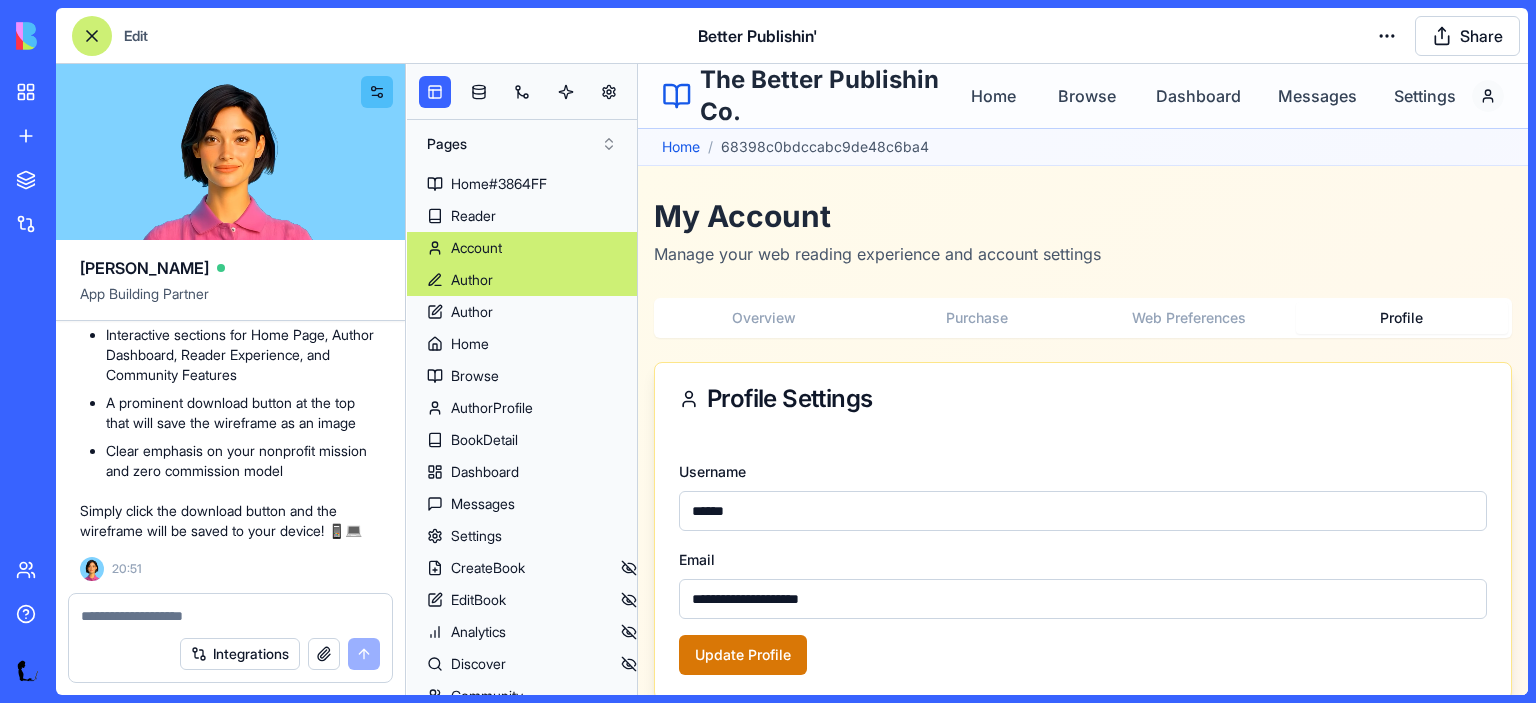 click on "Author" at bounding box center [522, 280] 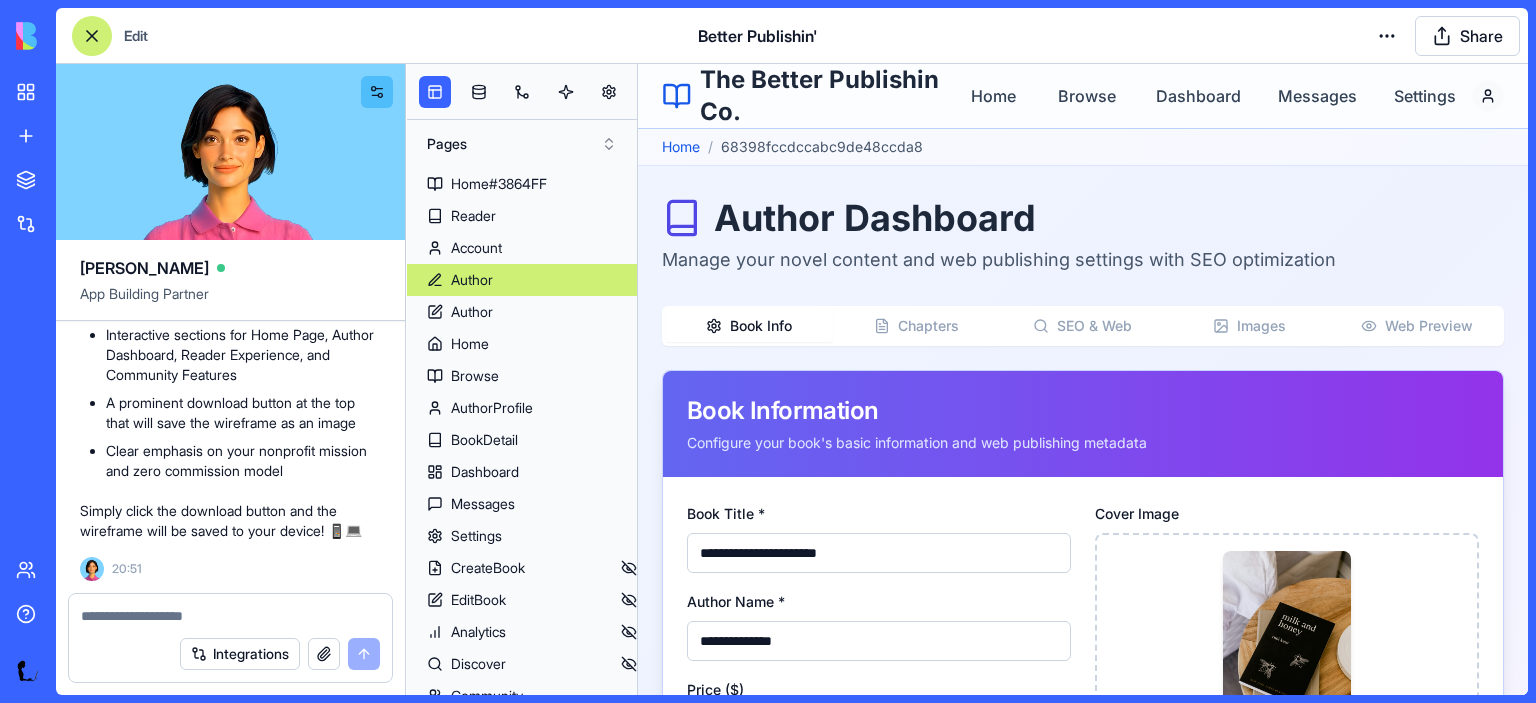 scroll, scrollTop: 2, scrollLeft: 0, axis: vertical 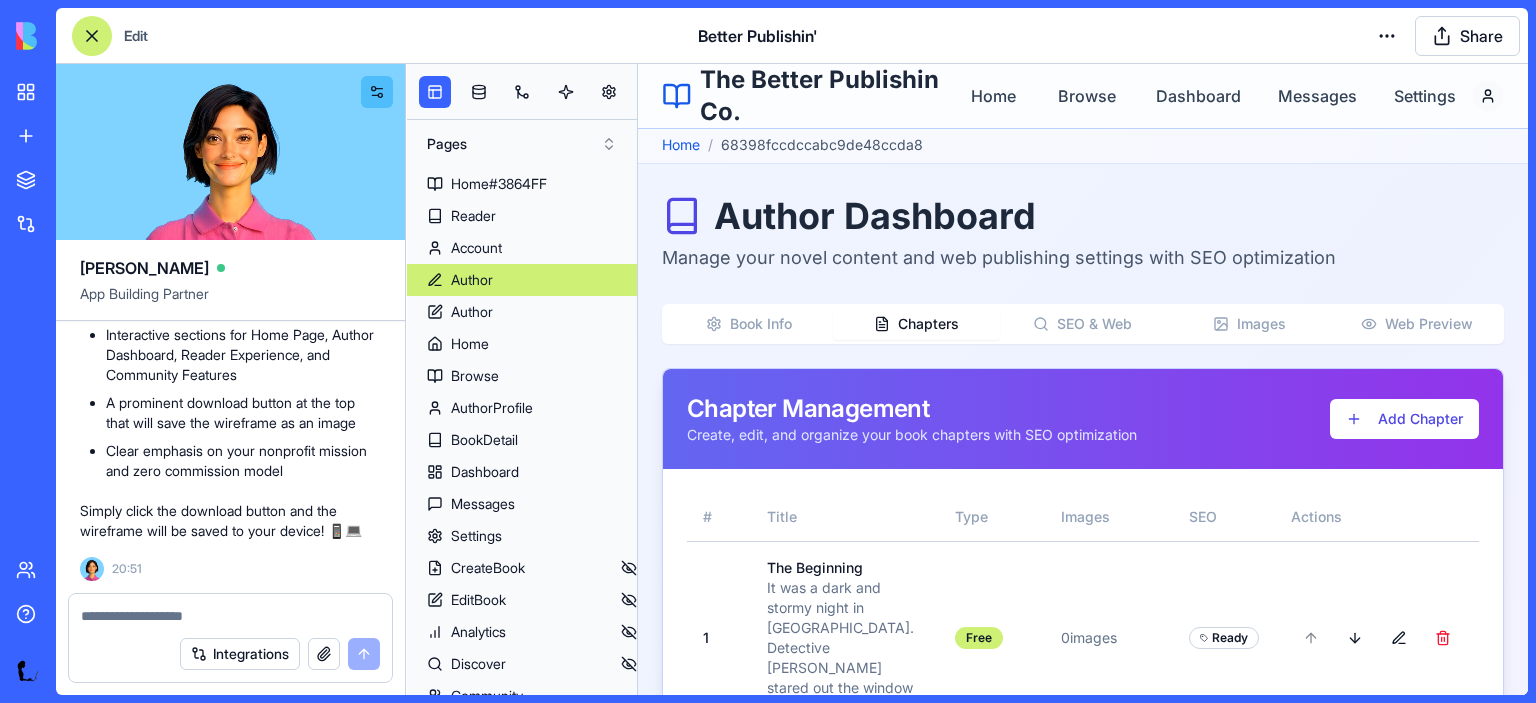 click on "Chapters" at bounding box center [928, 324] 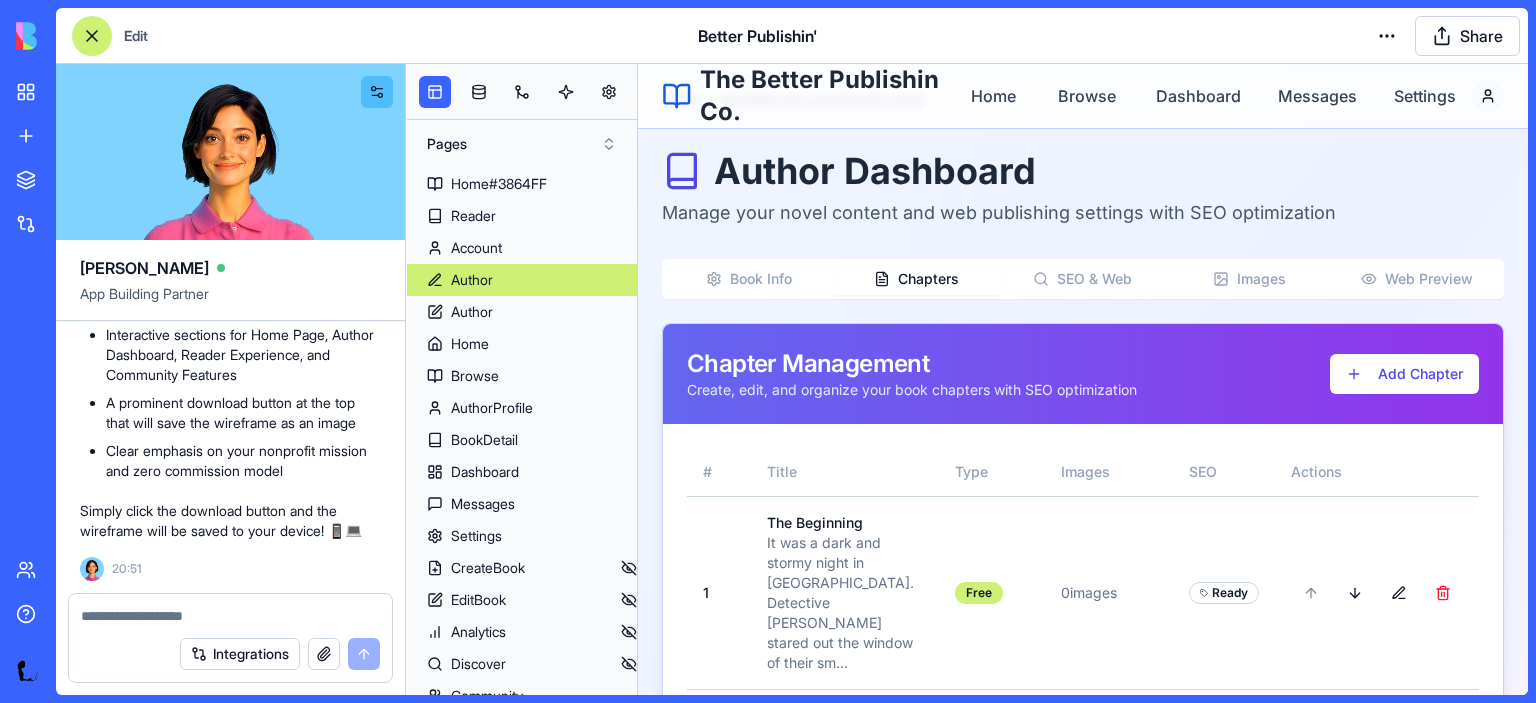scroll, scrollTop: 0, scrollLeft: 0, axis: both 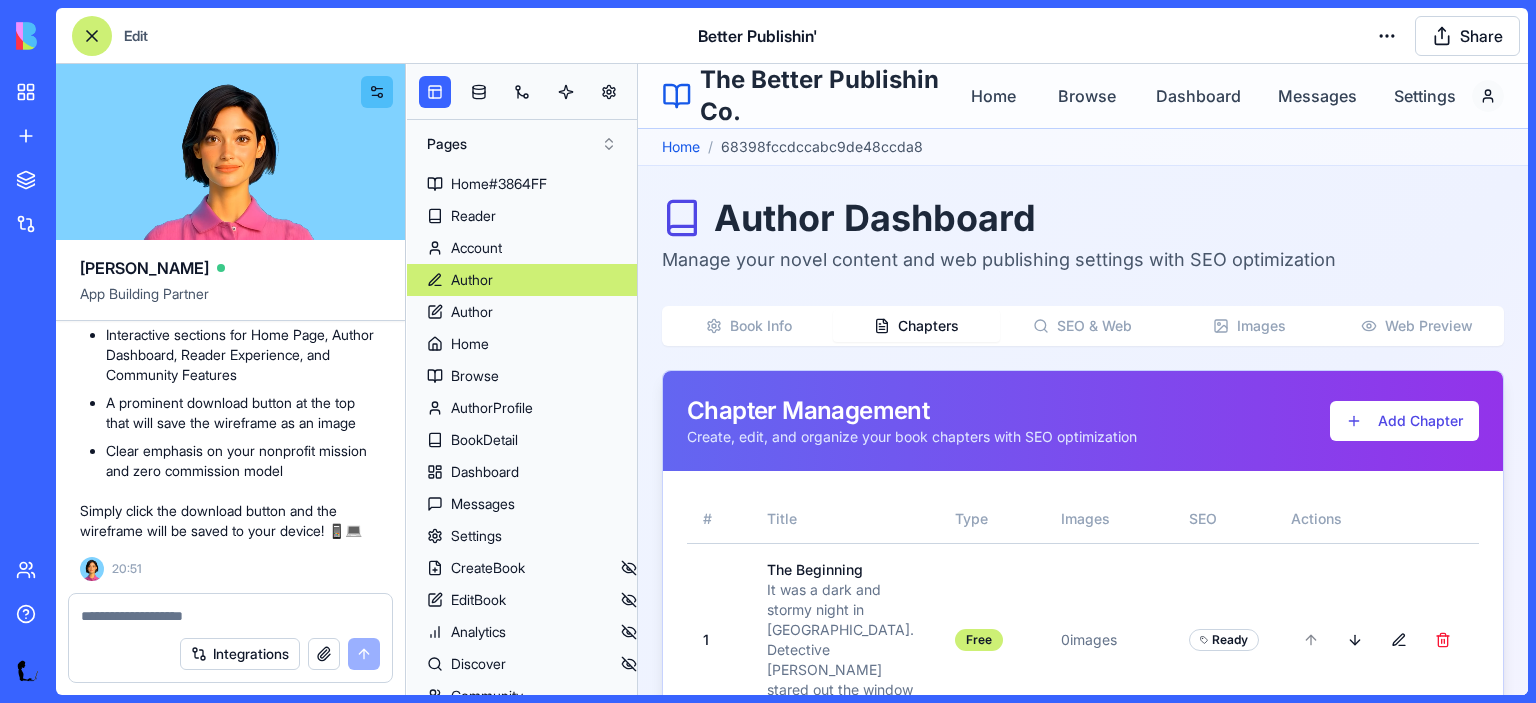 click on "SEO & Web" at bounding box center (1094, 326) 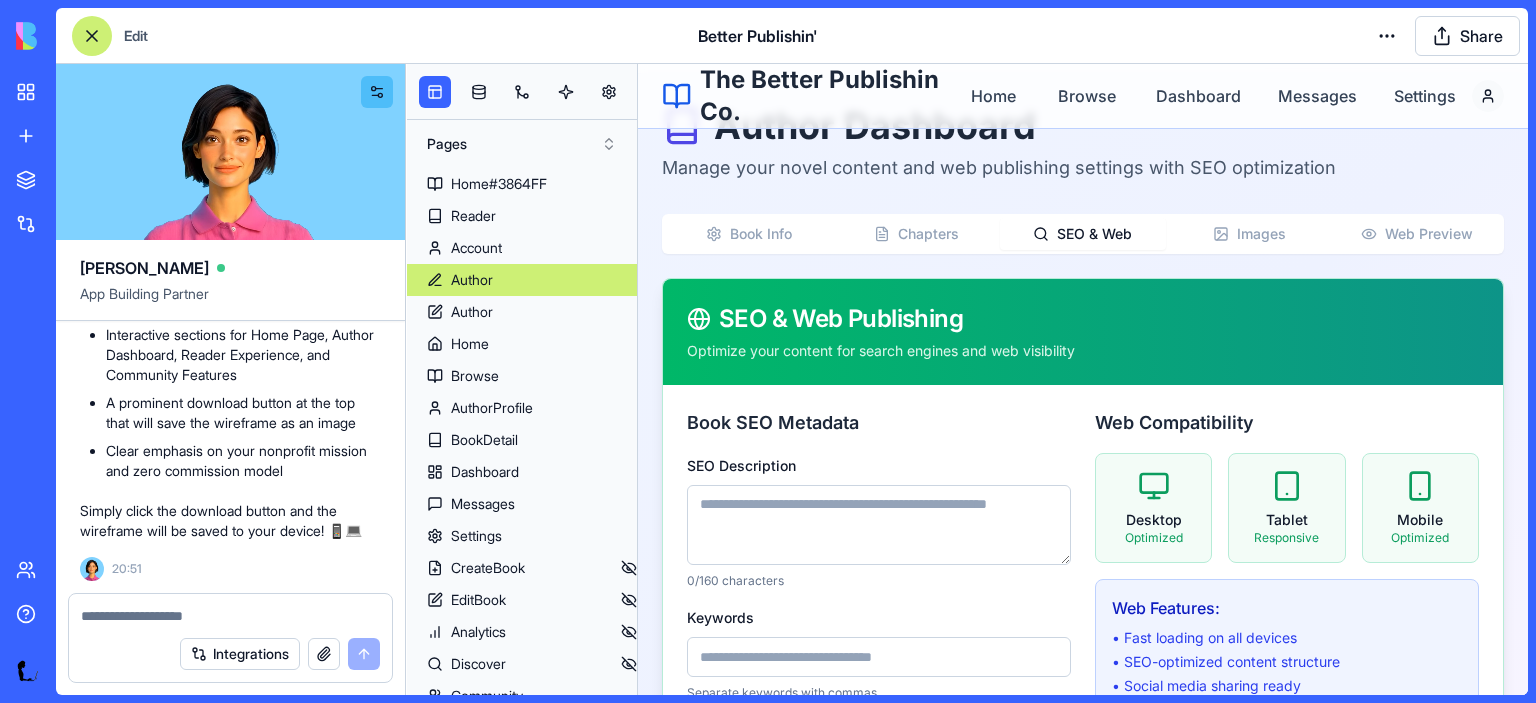 scroll, scrollTop: 0, scrollLeft: 0, axis: both 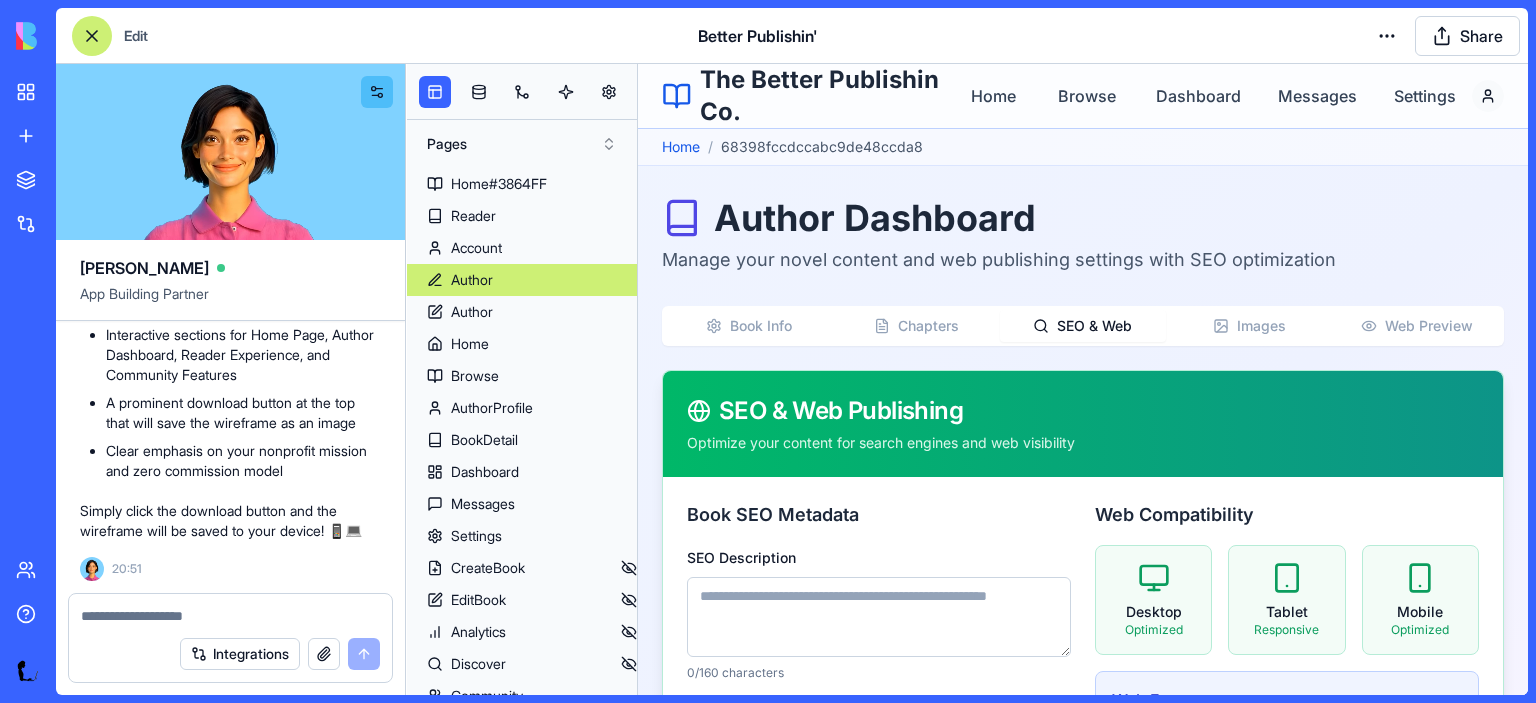 click on "Images" at bounding box center [1261, 326] 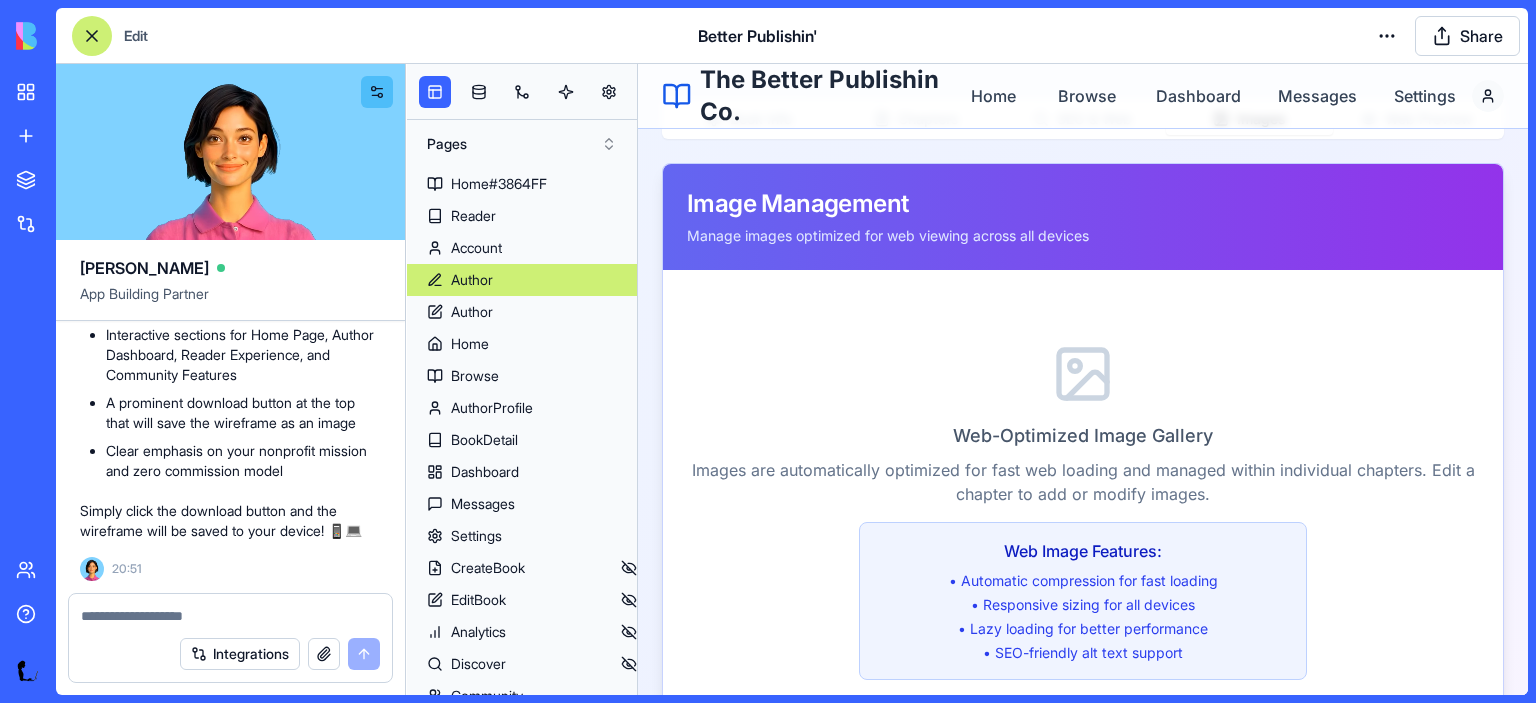 scroll, scrollTop: 0, scrollLeft: 0, axis: both 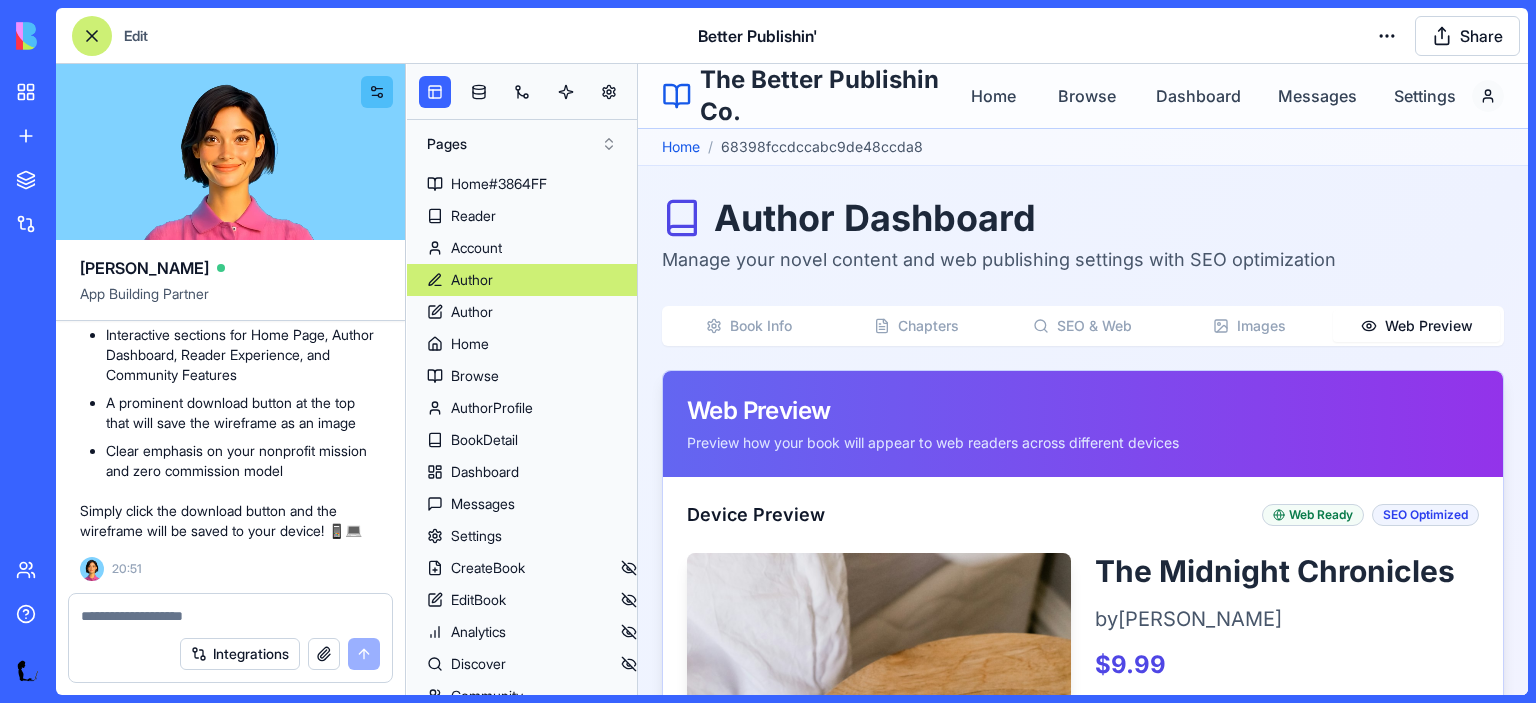 click on "Web Preview" at bounding box center [1429, 326] 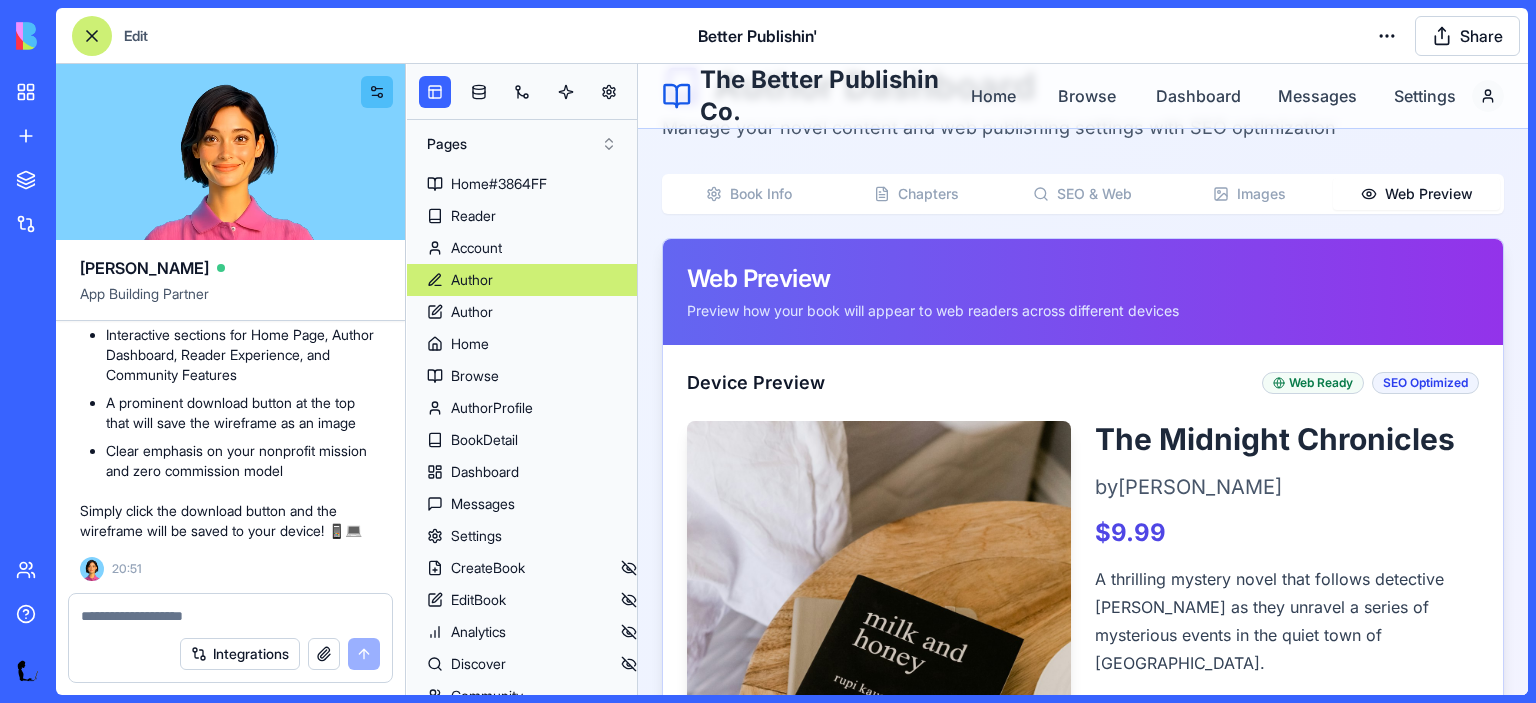 scroll, scrollTop: 0, scrollLeft: 0, axis: both 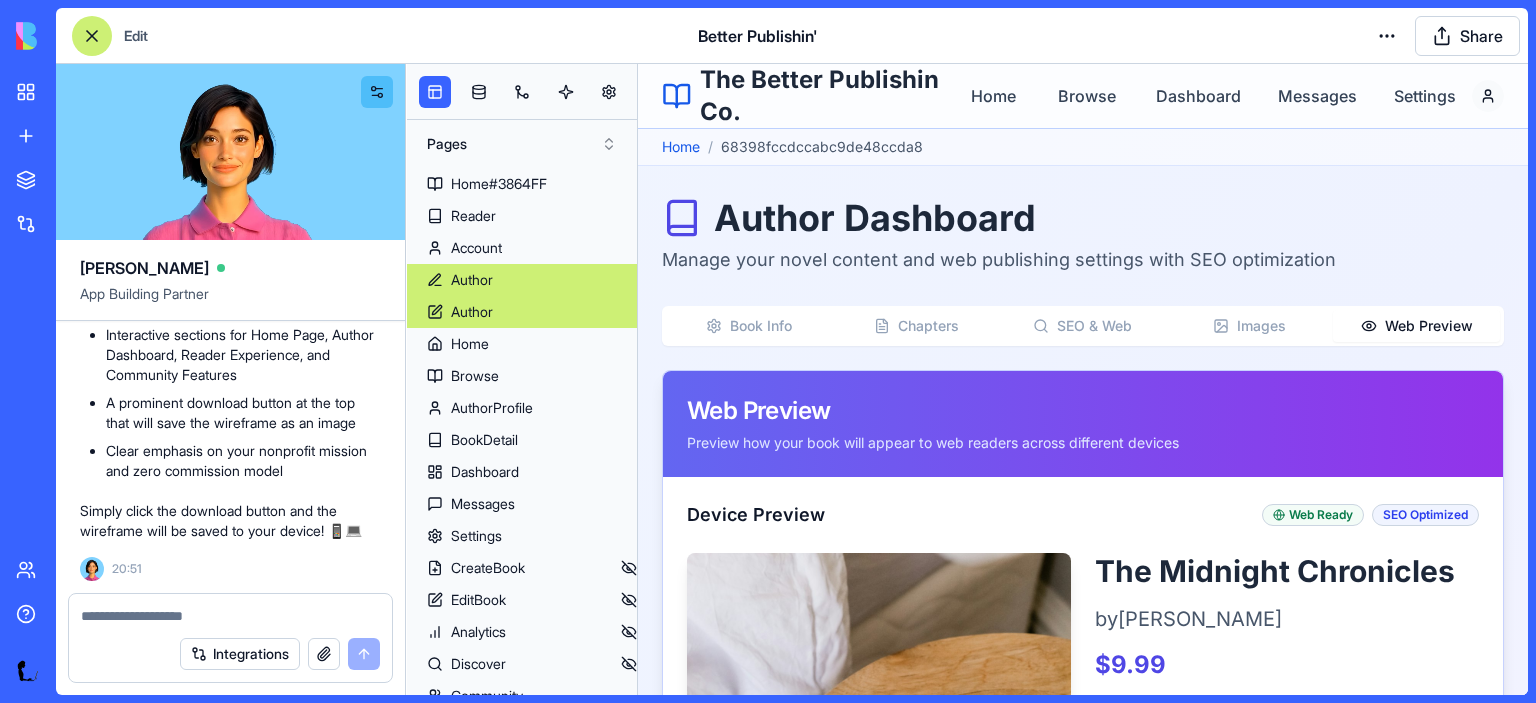 click on "Author" at bounding box center (522, 312) 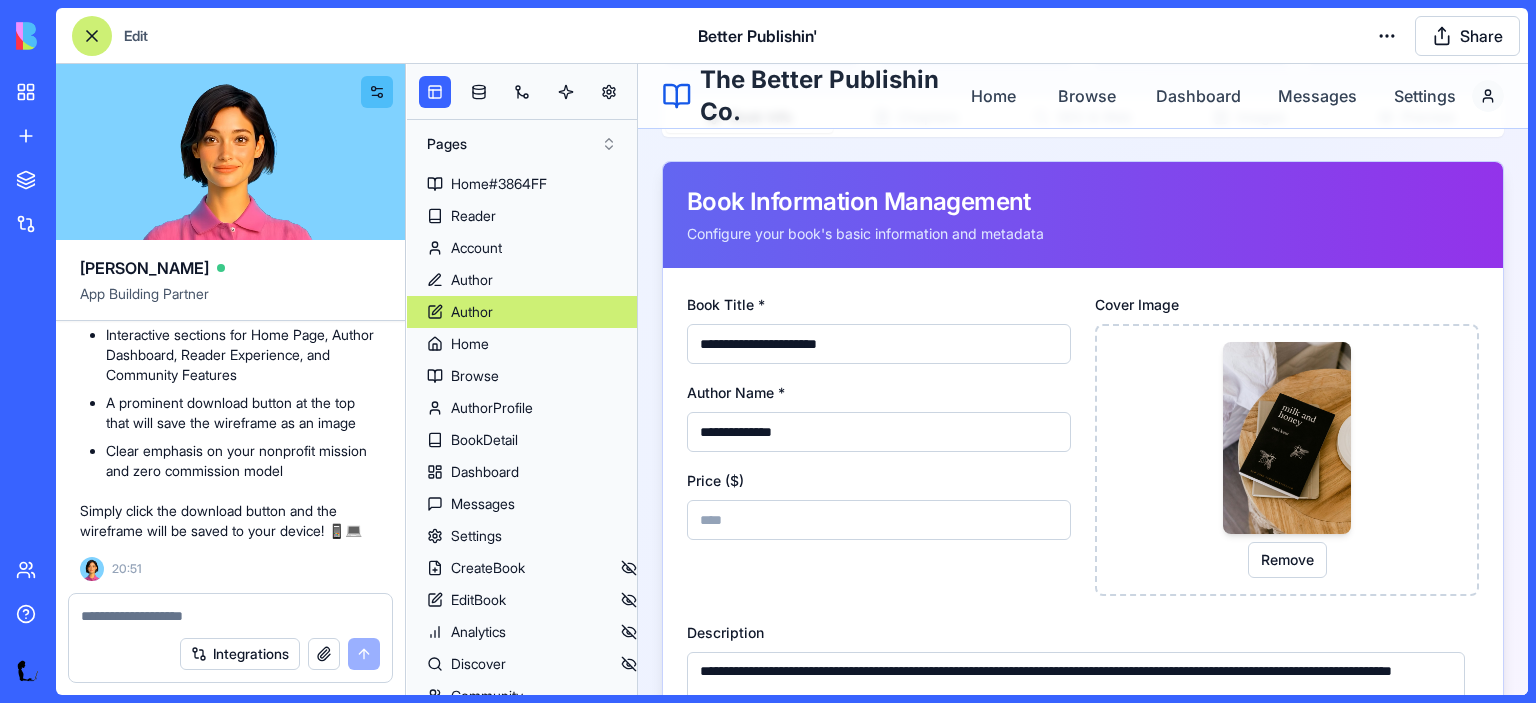 scroll, scrollTop: 260, scrollLeft: 0, axis: vertical 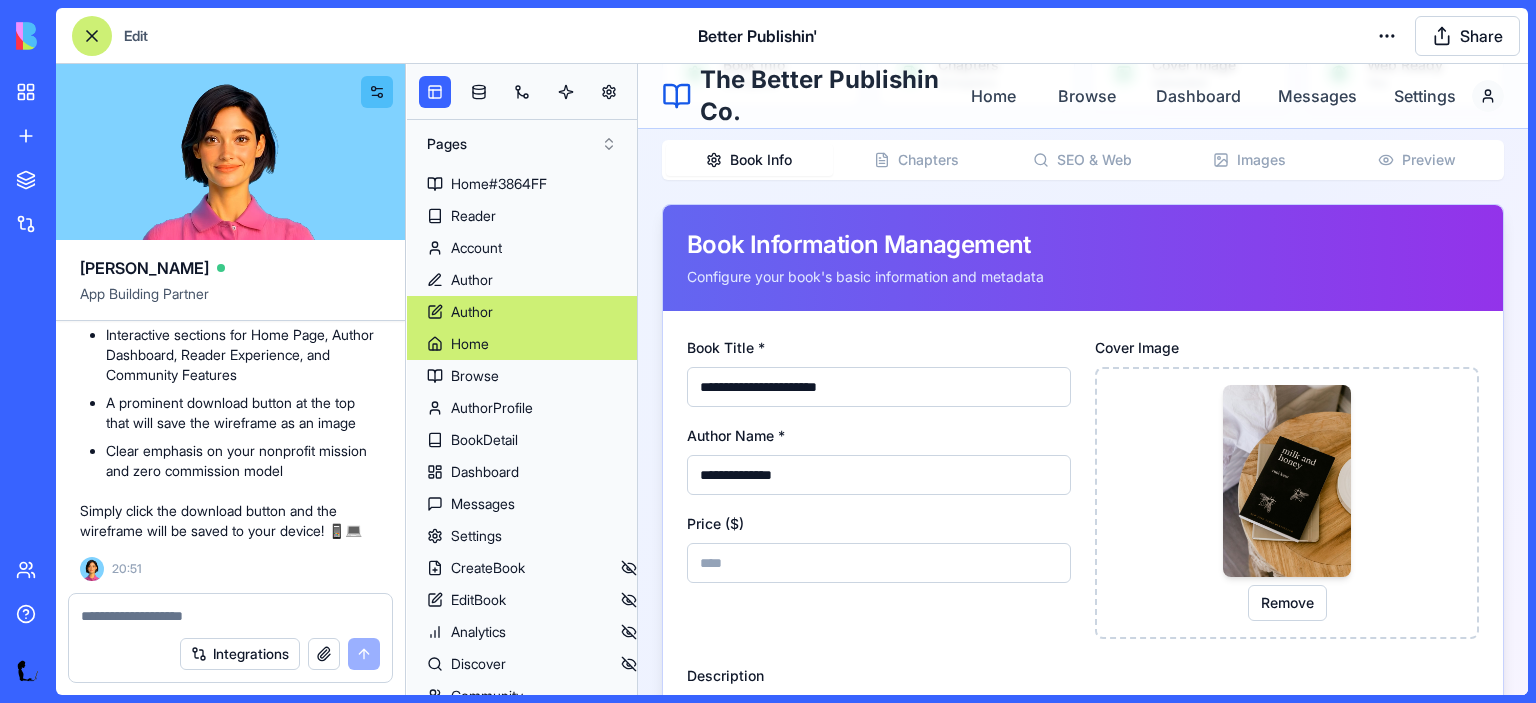 click on "Home" at bounding box center (470, 344) 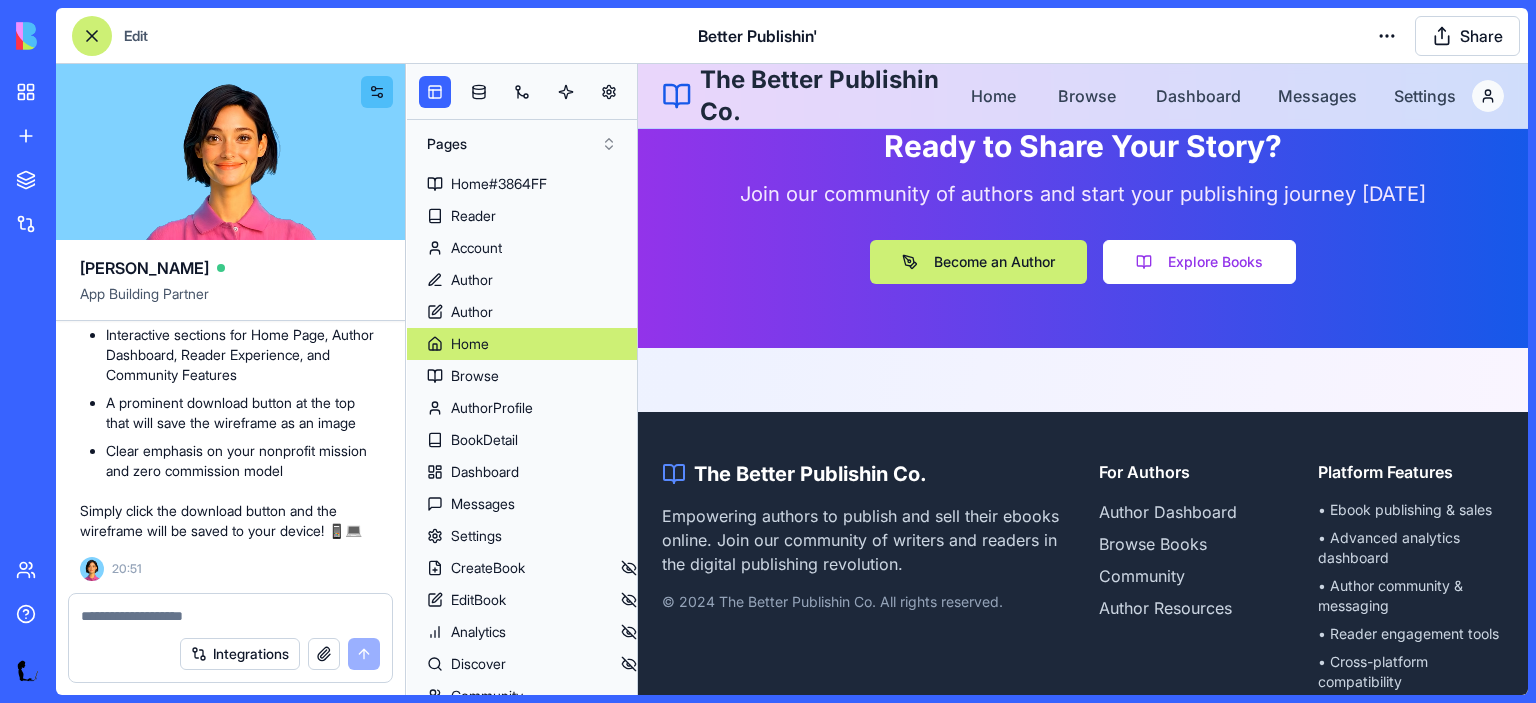 scroll, scrollTop: 5797, scrollLeft: 0, axis: vertical 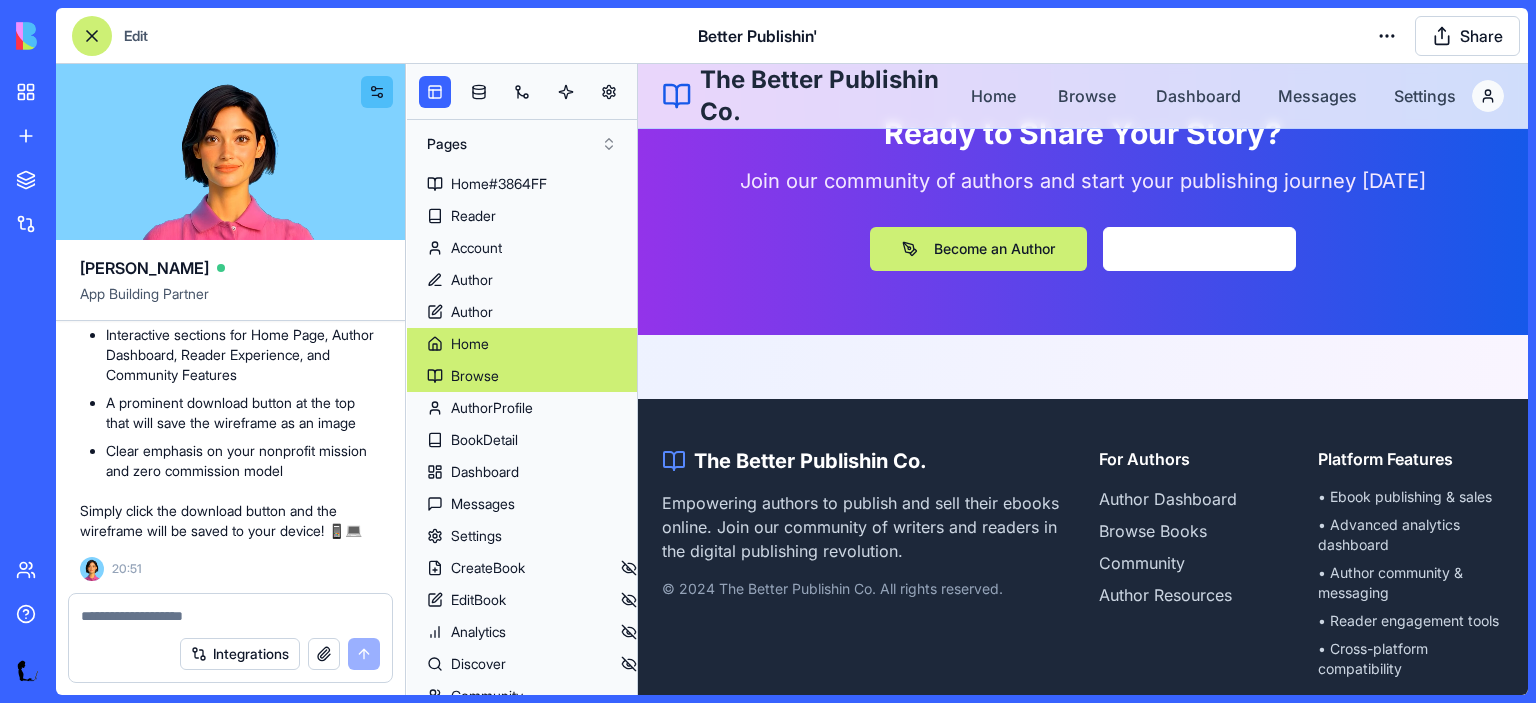 click on "Browse" at bounding box center (475, 376) 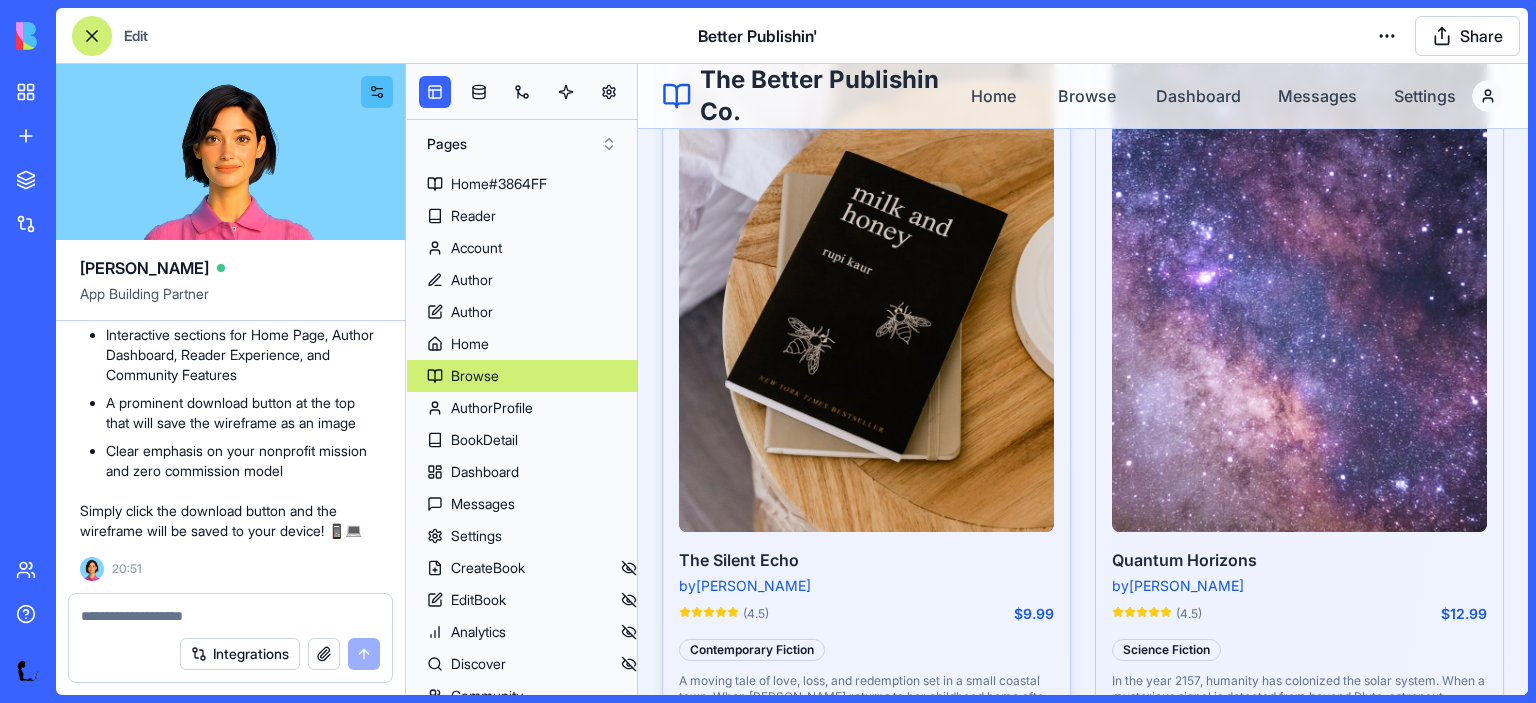 scroll, scrollTop: 0, scrollLeft: 0, axis: both 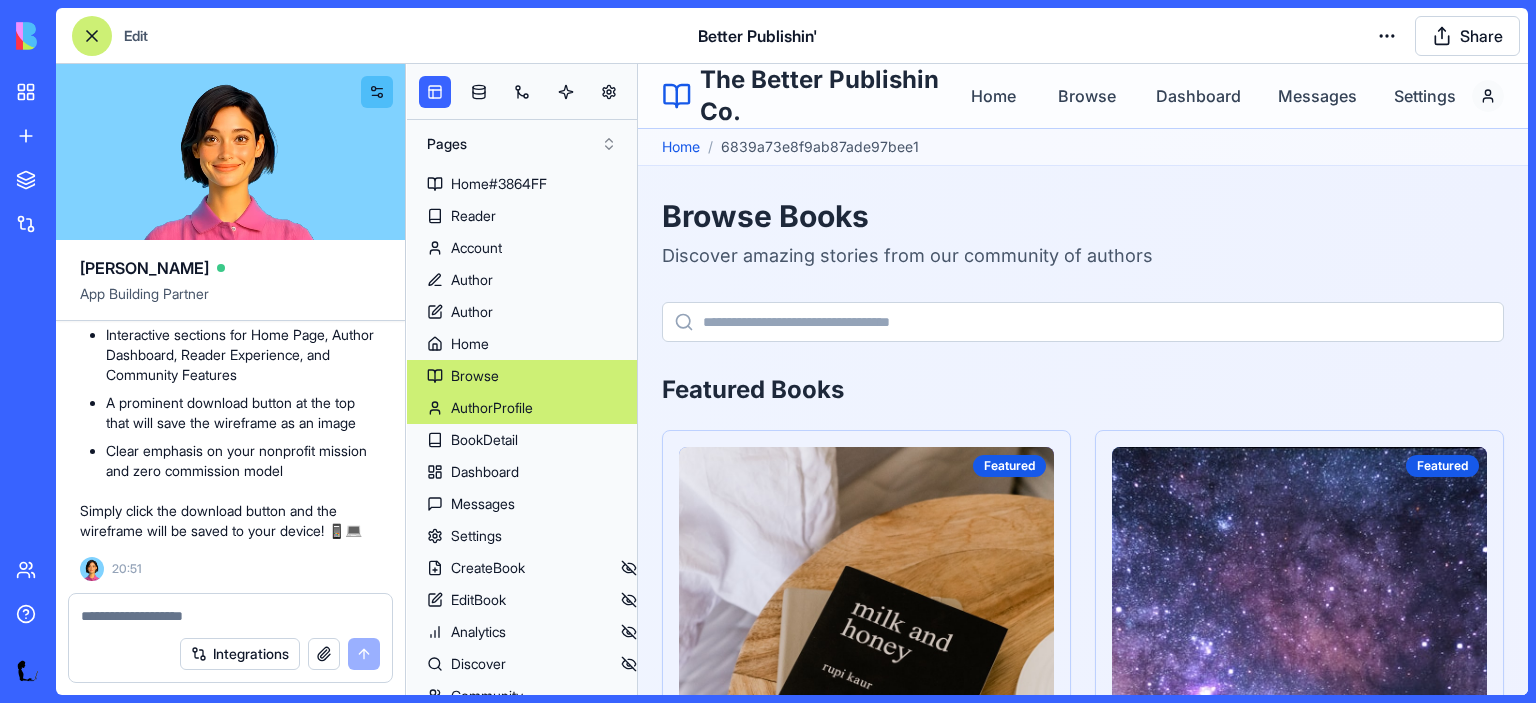 click on "AuthorProfile" at bounding box center [492, 408] 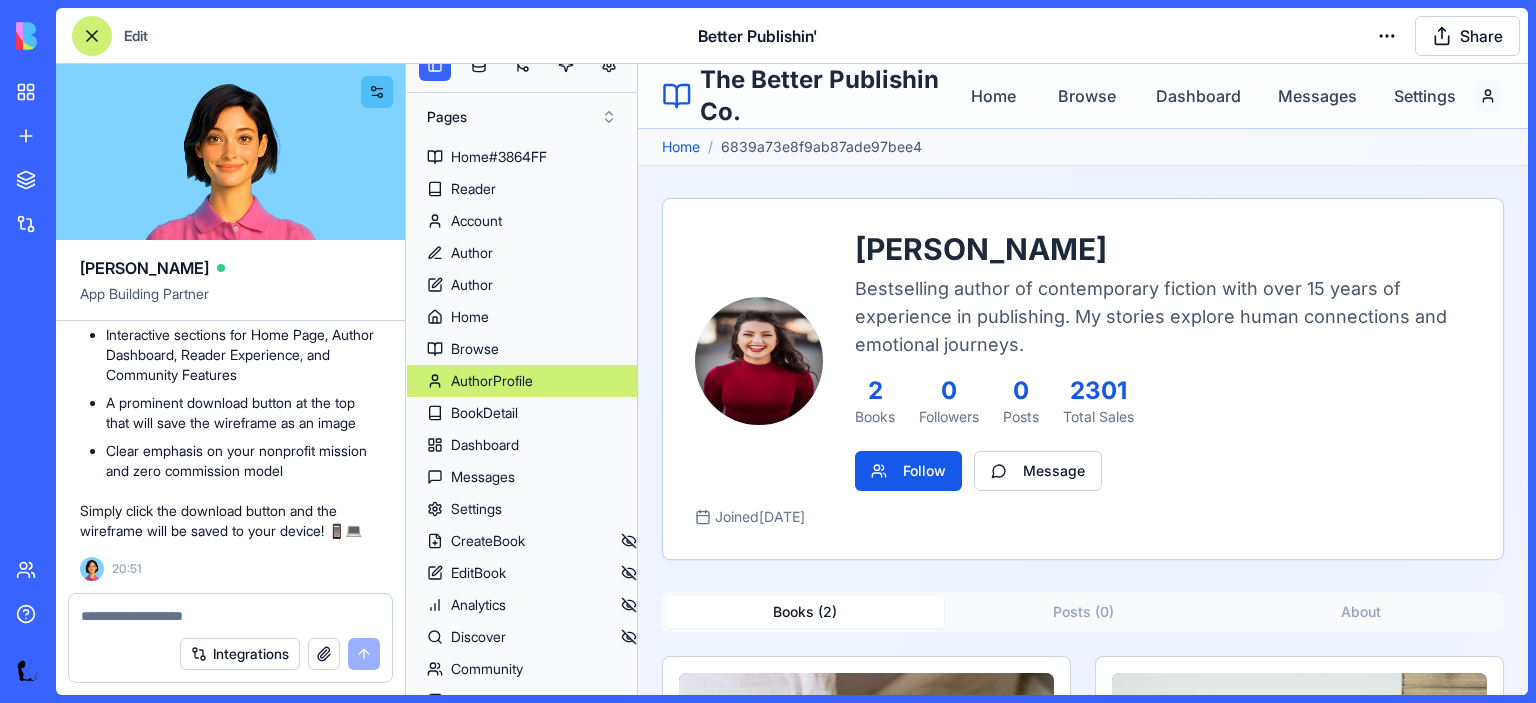 scroll, scrollTop: 28, scrollLeft: 0, axis: vertical 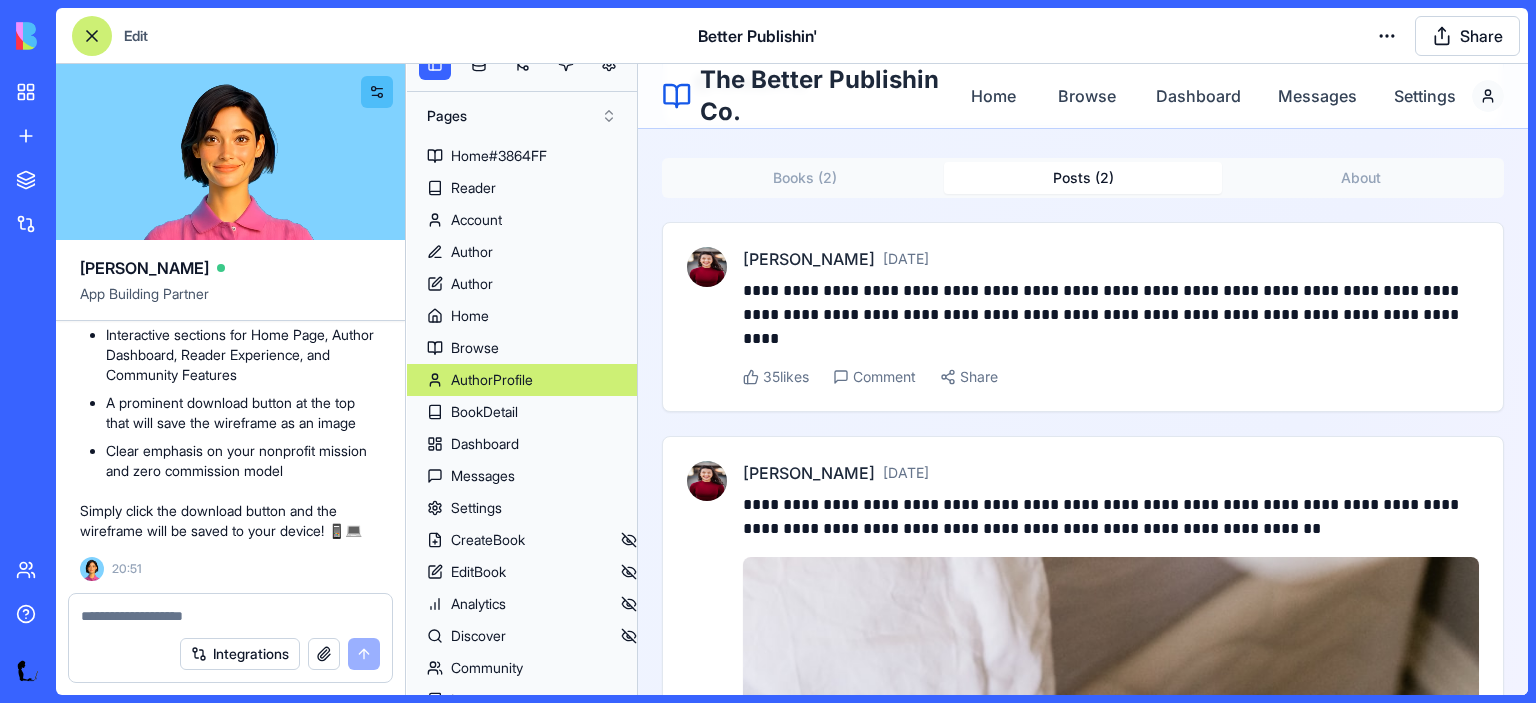 click on "Posts ( 2 )" at bounding box center [1083, 178] 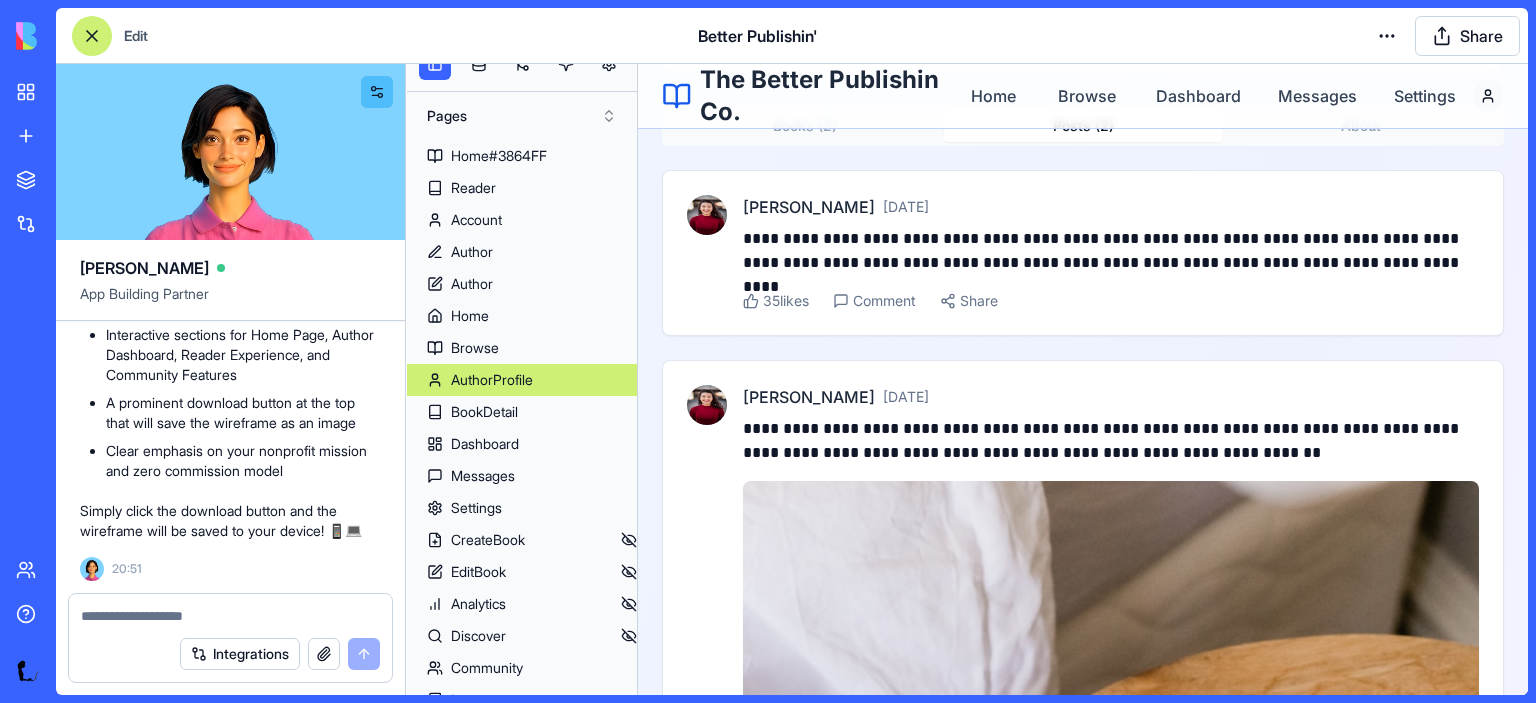scroll, scrollTop: 242, scrollLeft: 0, axis: vertical 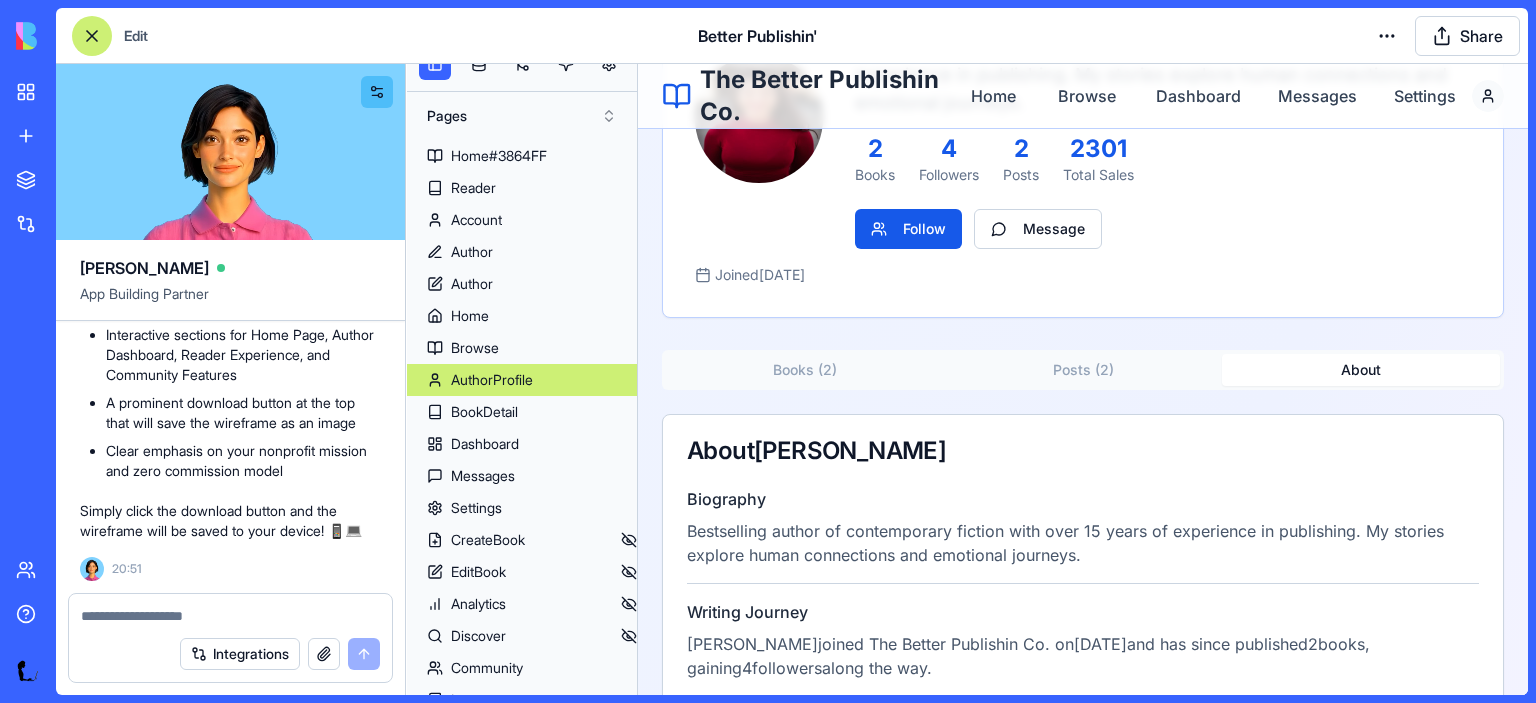 click on "About" at bounding box center (1361, 370) 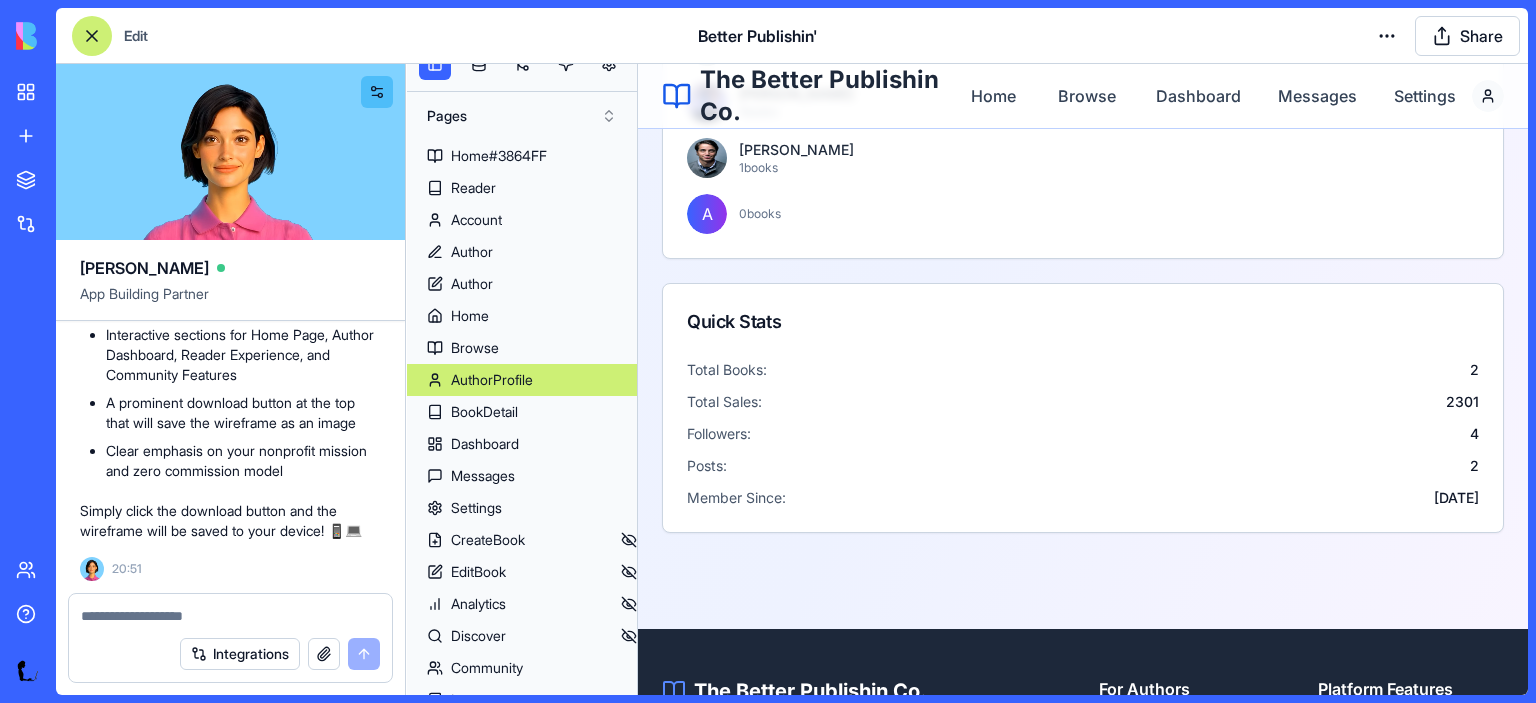 scroll, scrollTop: 1155, scrollLeft: 0, axis: vertical 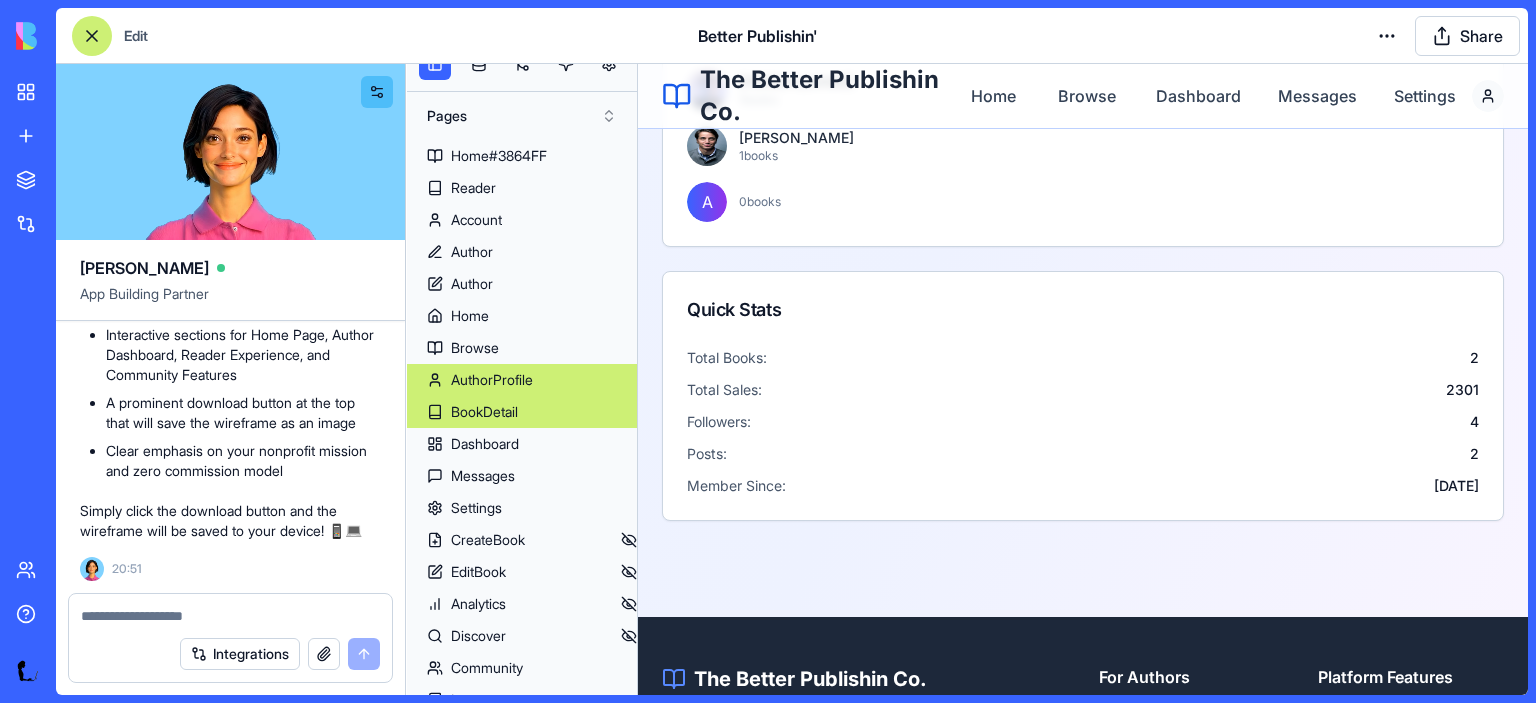 click on "BookDetail" at bounding box center (484, 412) 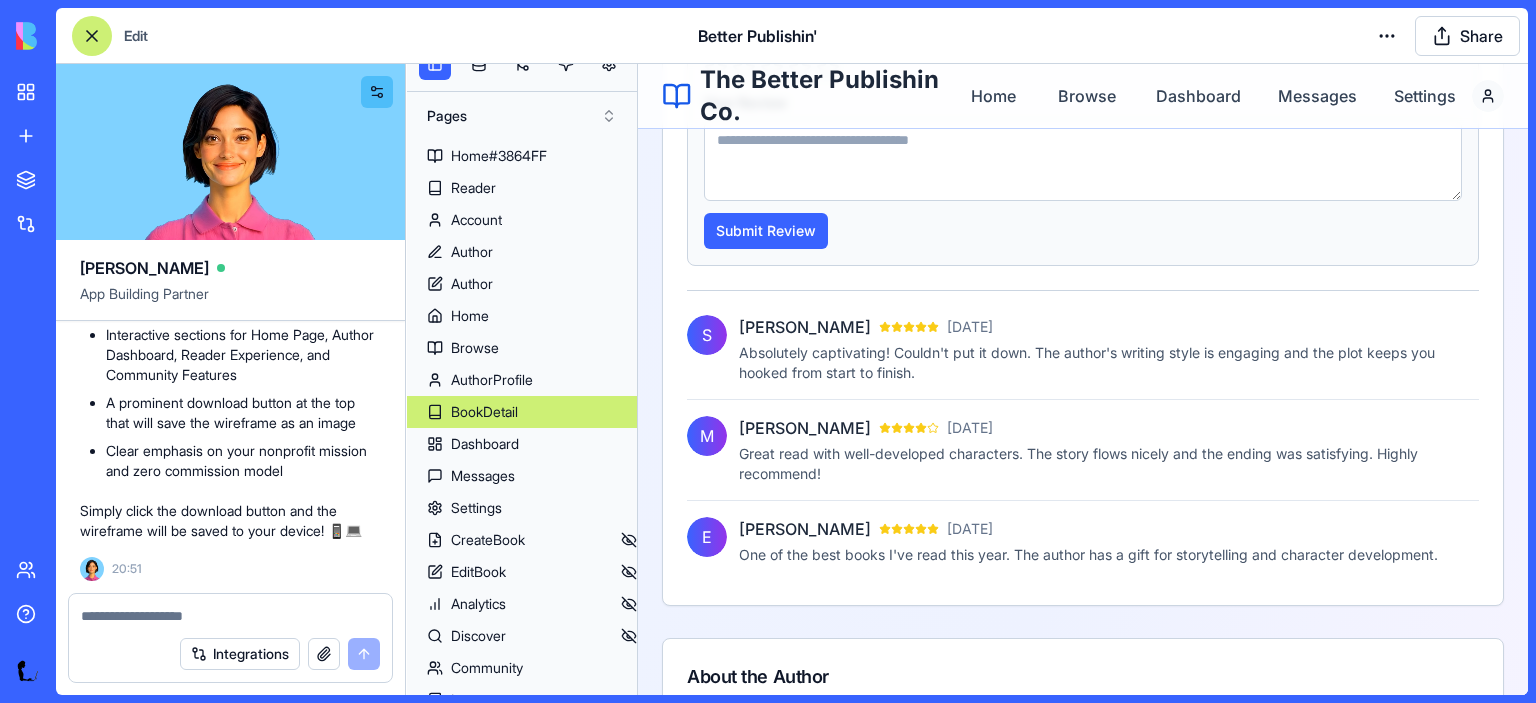 scroll, scrollTop: 60, scrollLeft: 0, axis: vertical 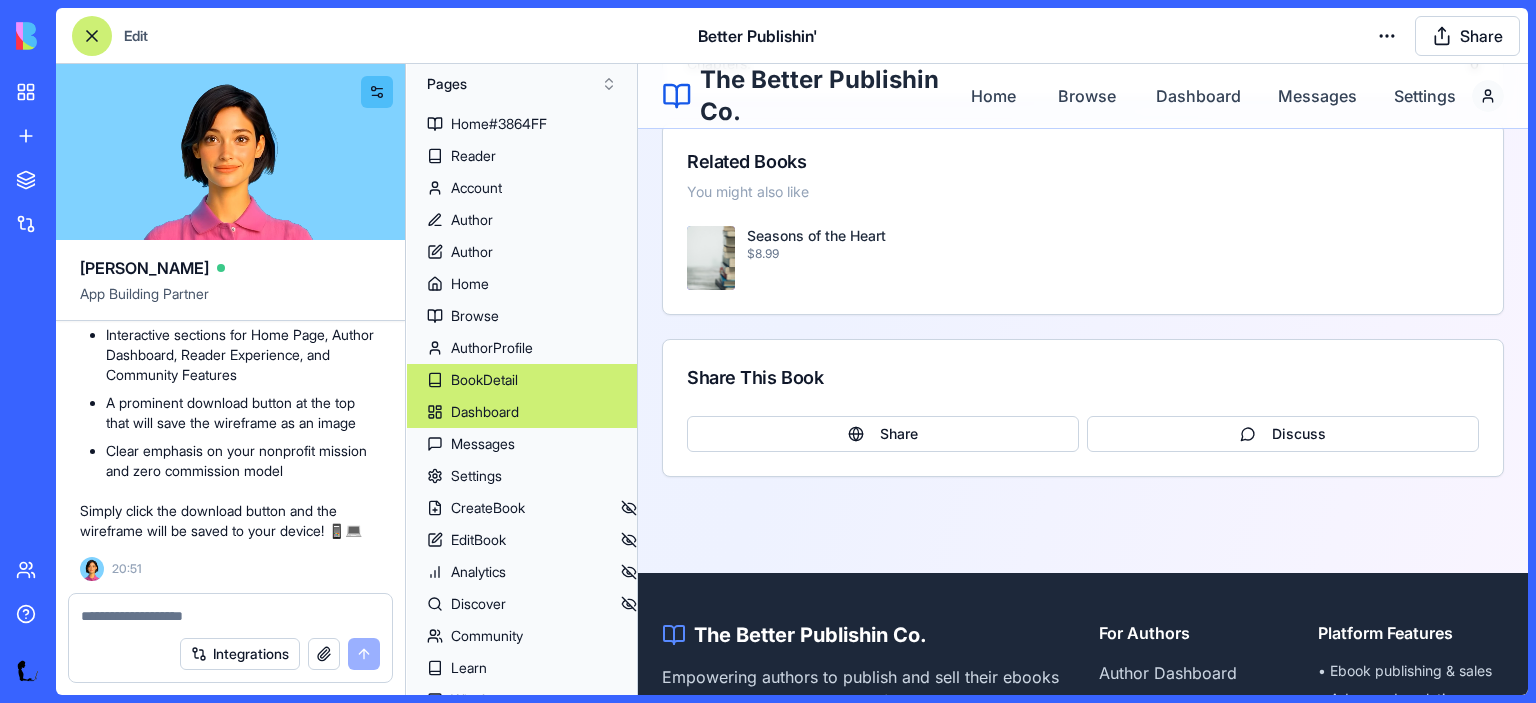 click on "Dashboard" at bounding box center (522, 412) 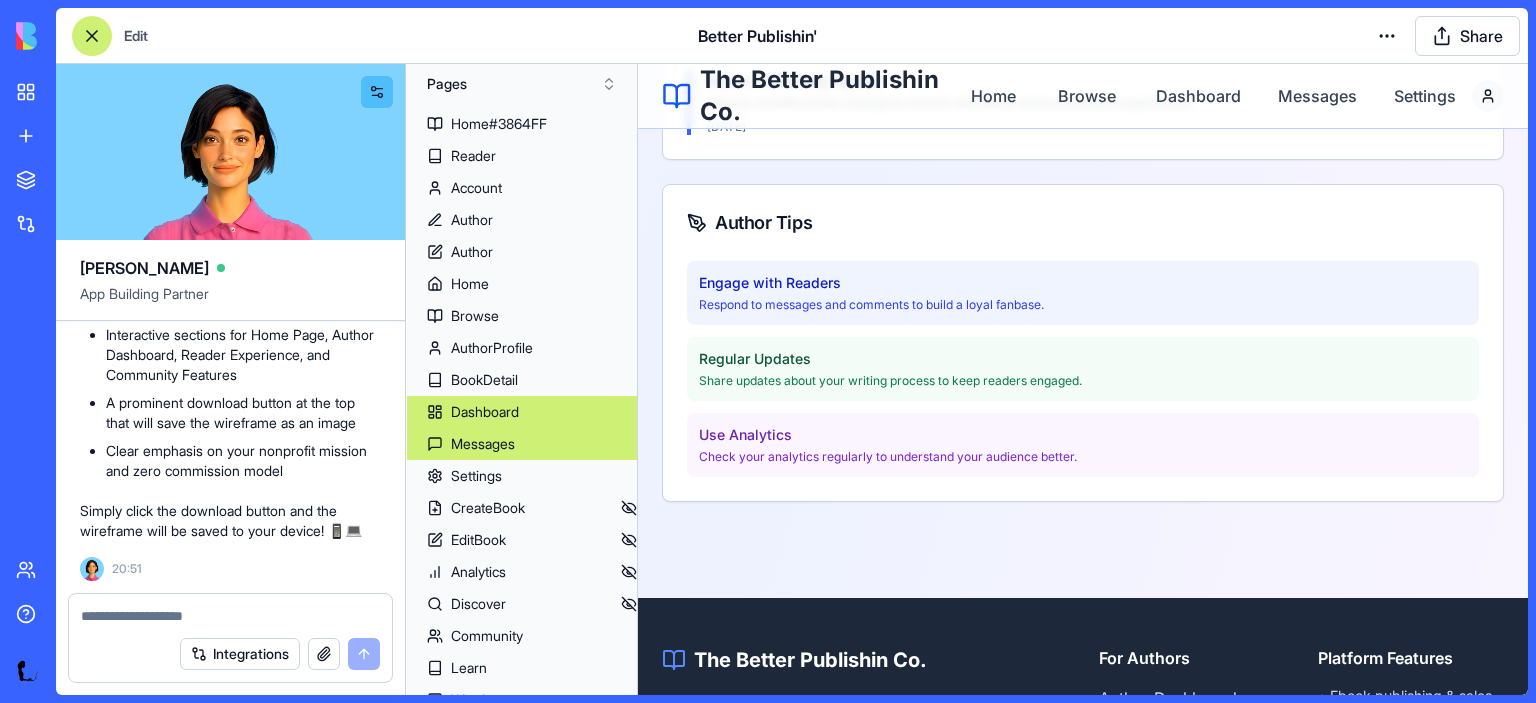 scroll, scrollTop: 92, scrollLeft: 0, axis: vertical 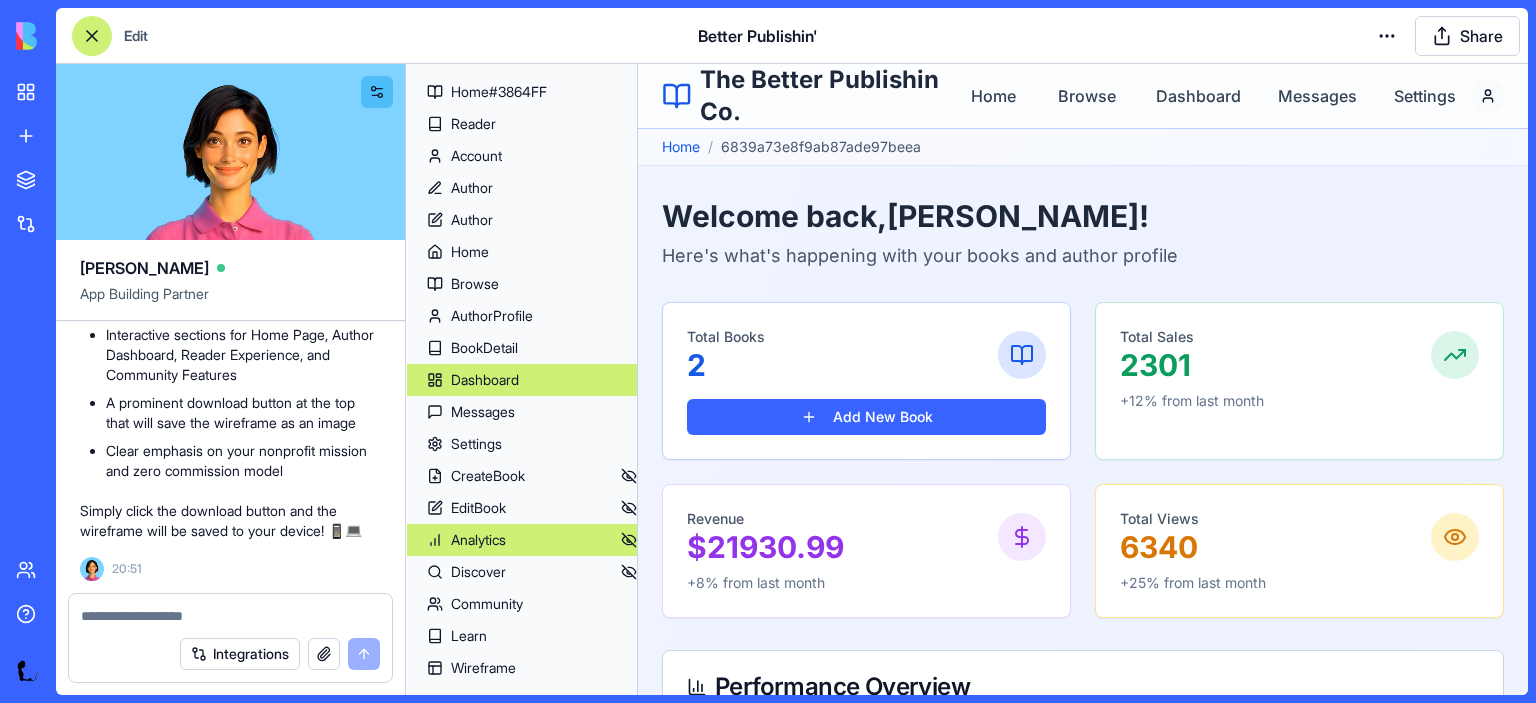 click on "Analytics" at bounding box center (478, 540) 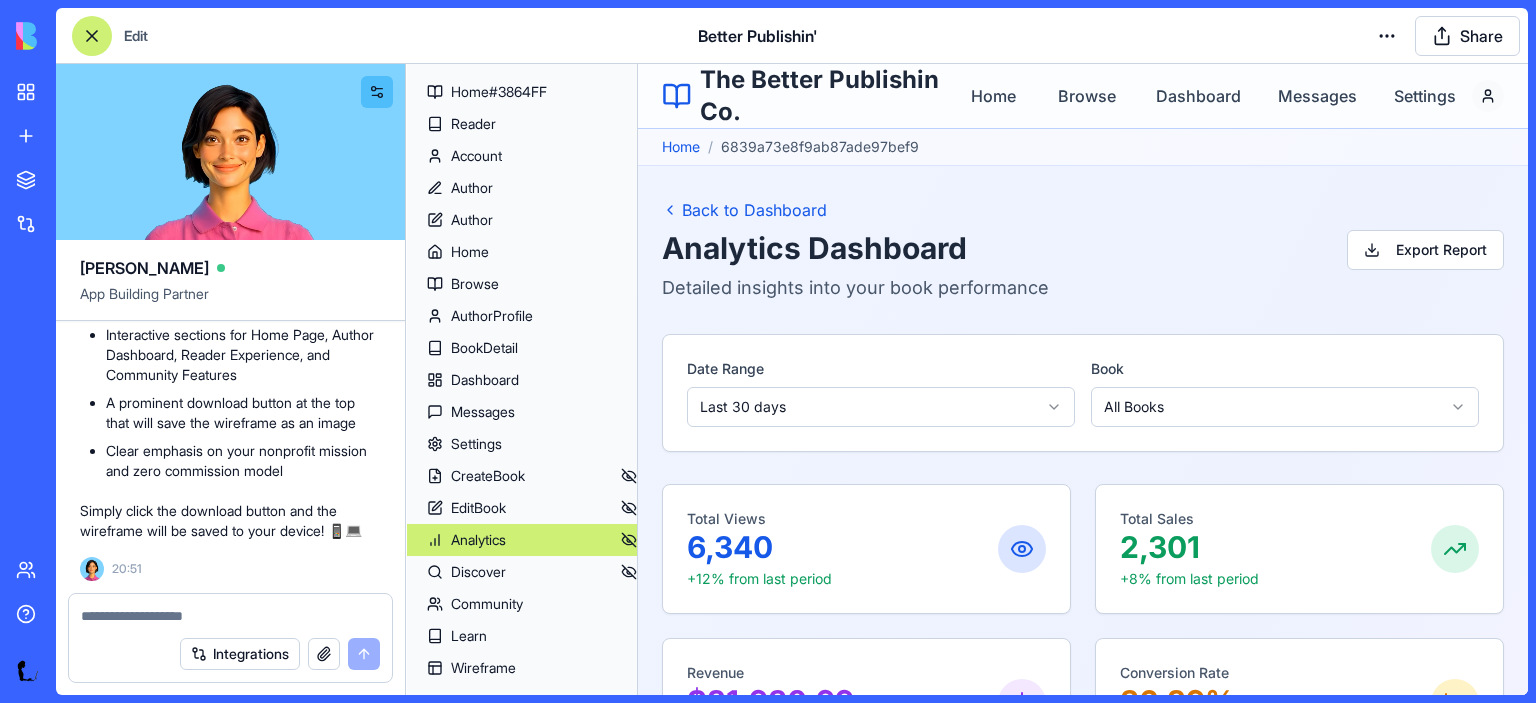 scroll, scrollTop: 148, scrollLeft: 0, axis: vertical 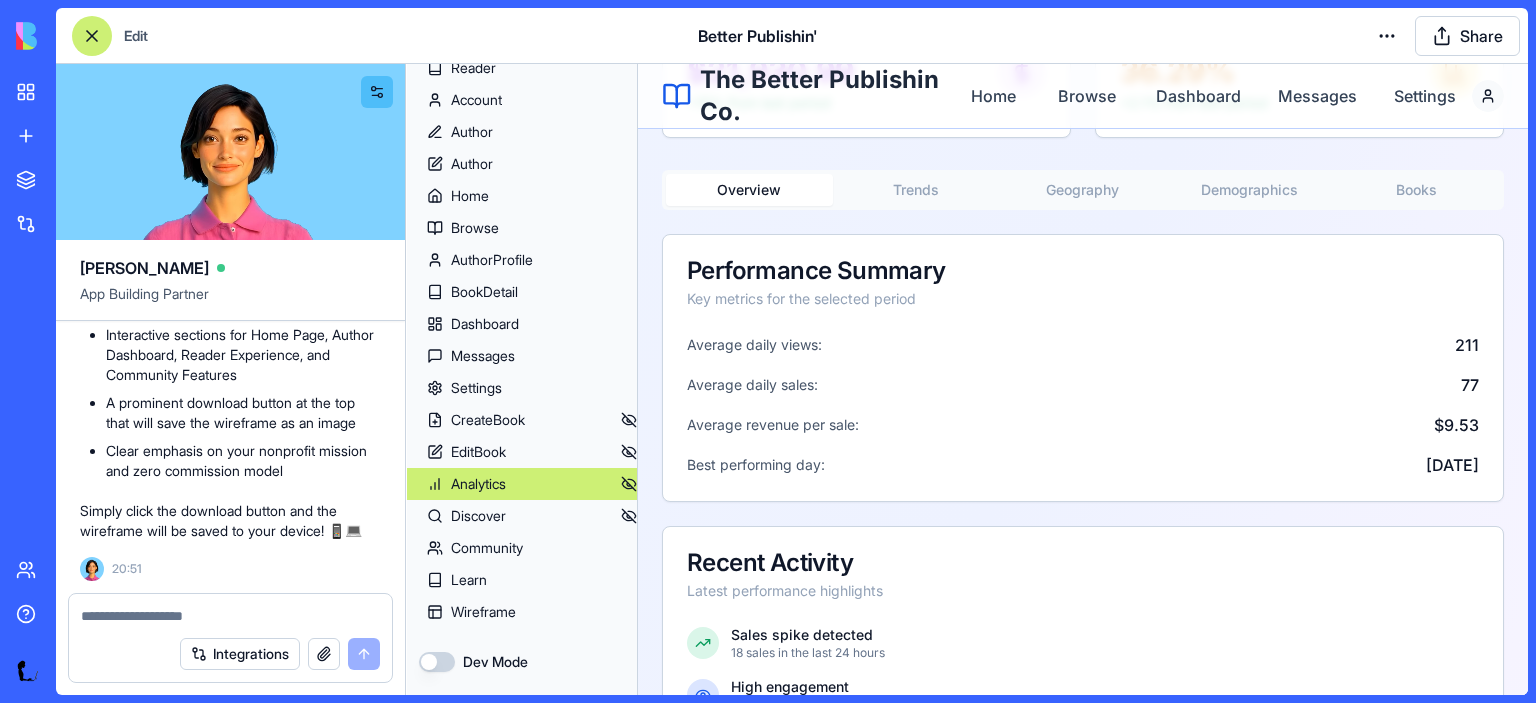 click on "Overview Trends Geography Demographics Books" at bounding box center [1083, 190] 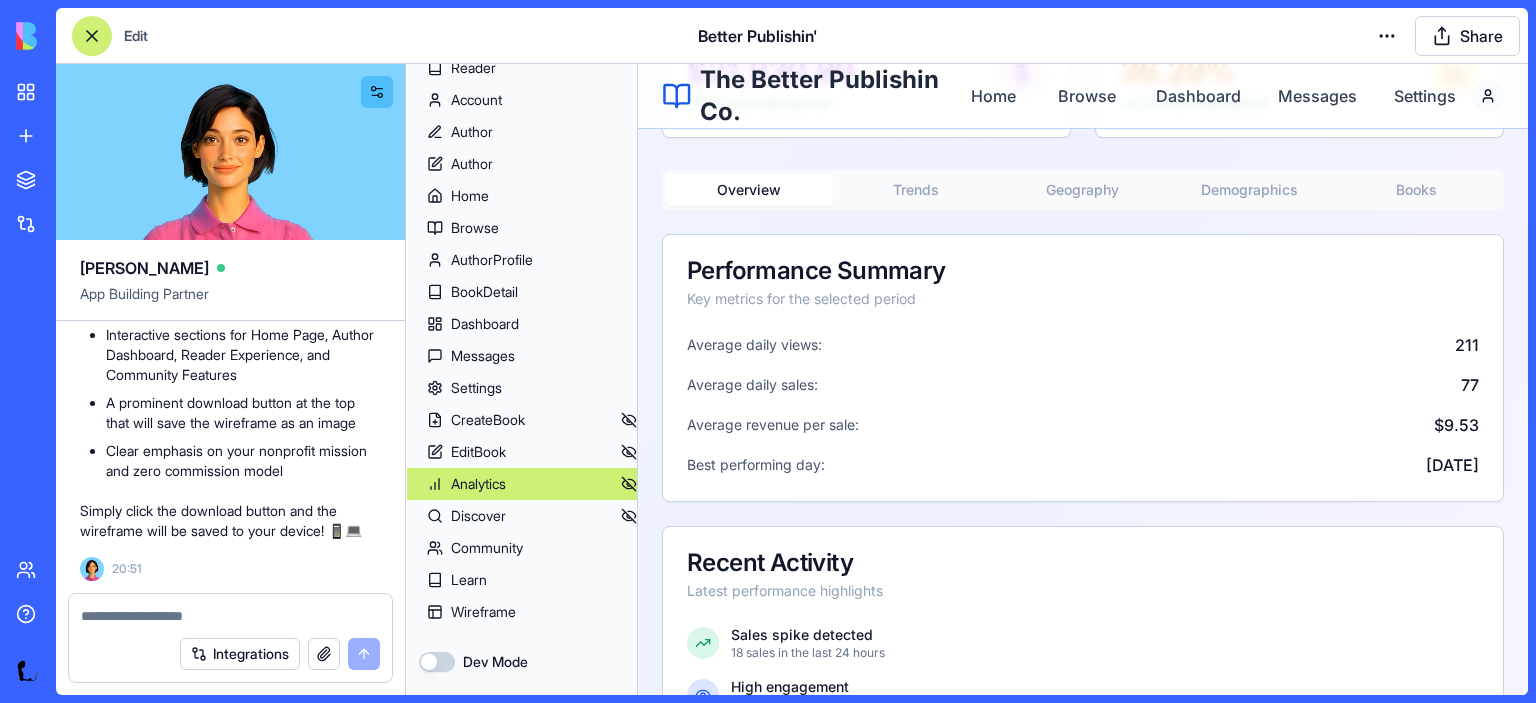 click on "Geography" at bounding box center (1083, 190) 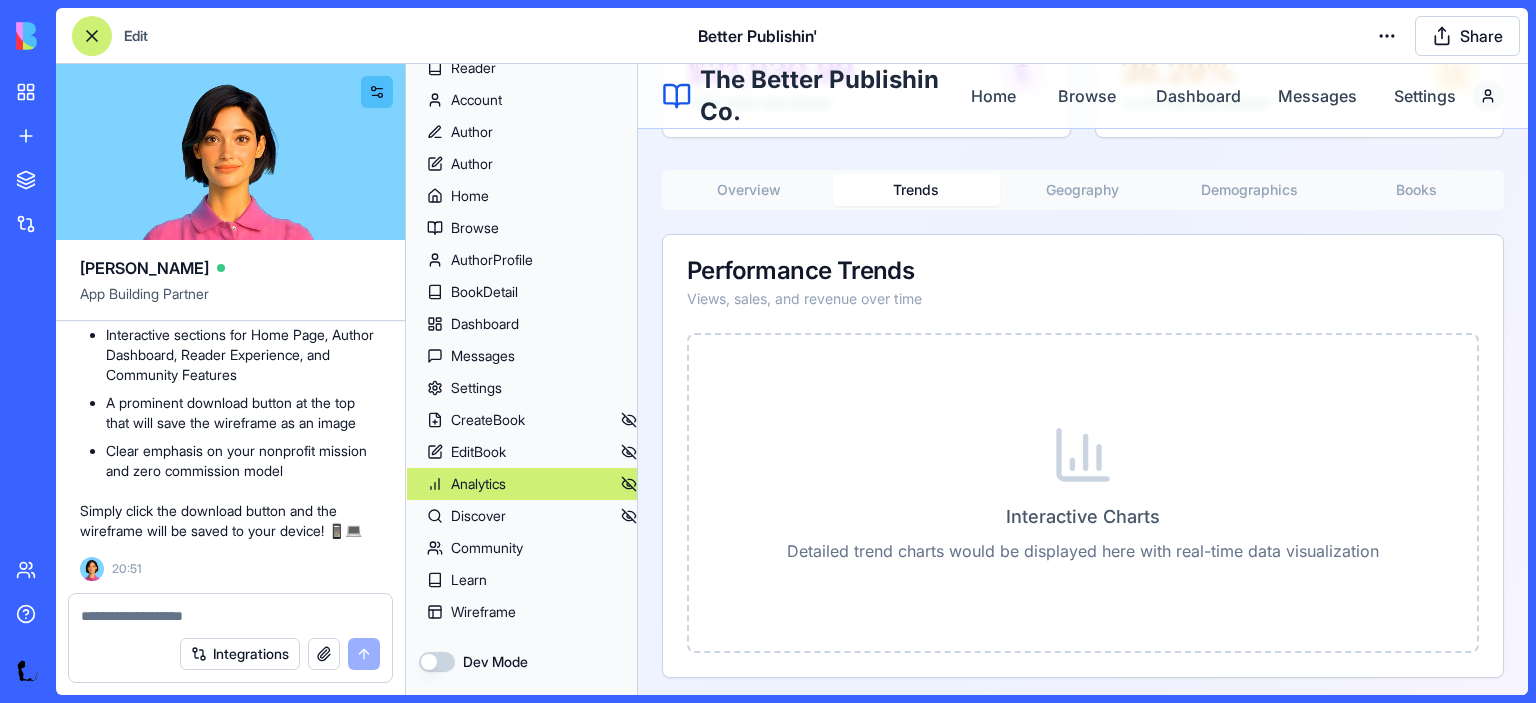 click on "Trends" at bounding box center (916, 190) 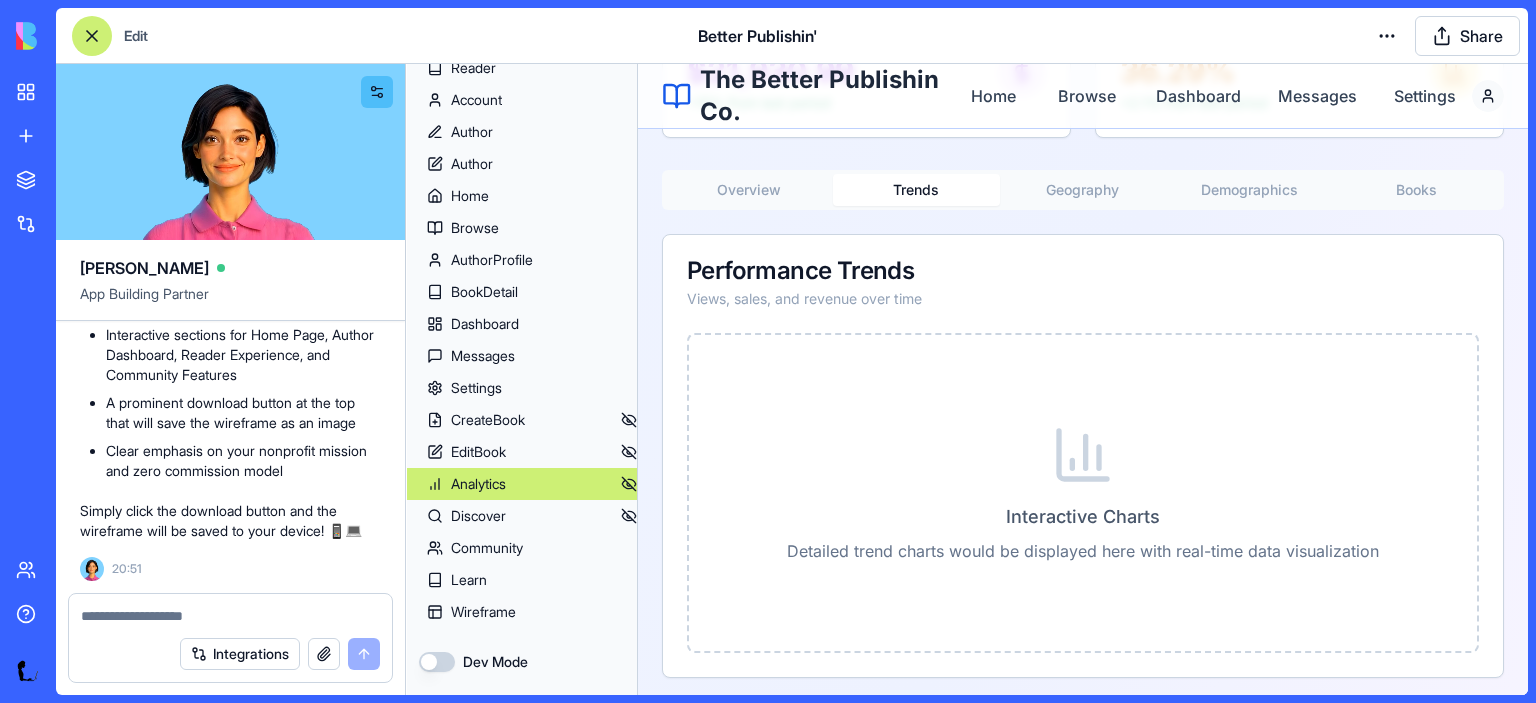 click on "Overview" at bounding box center (749, 190) 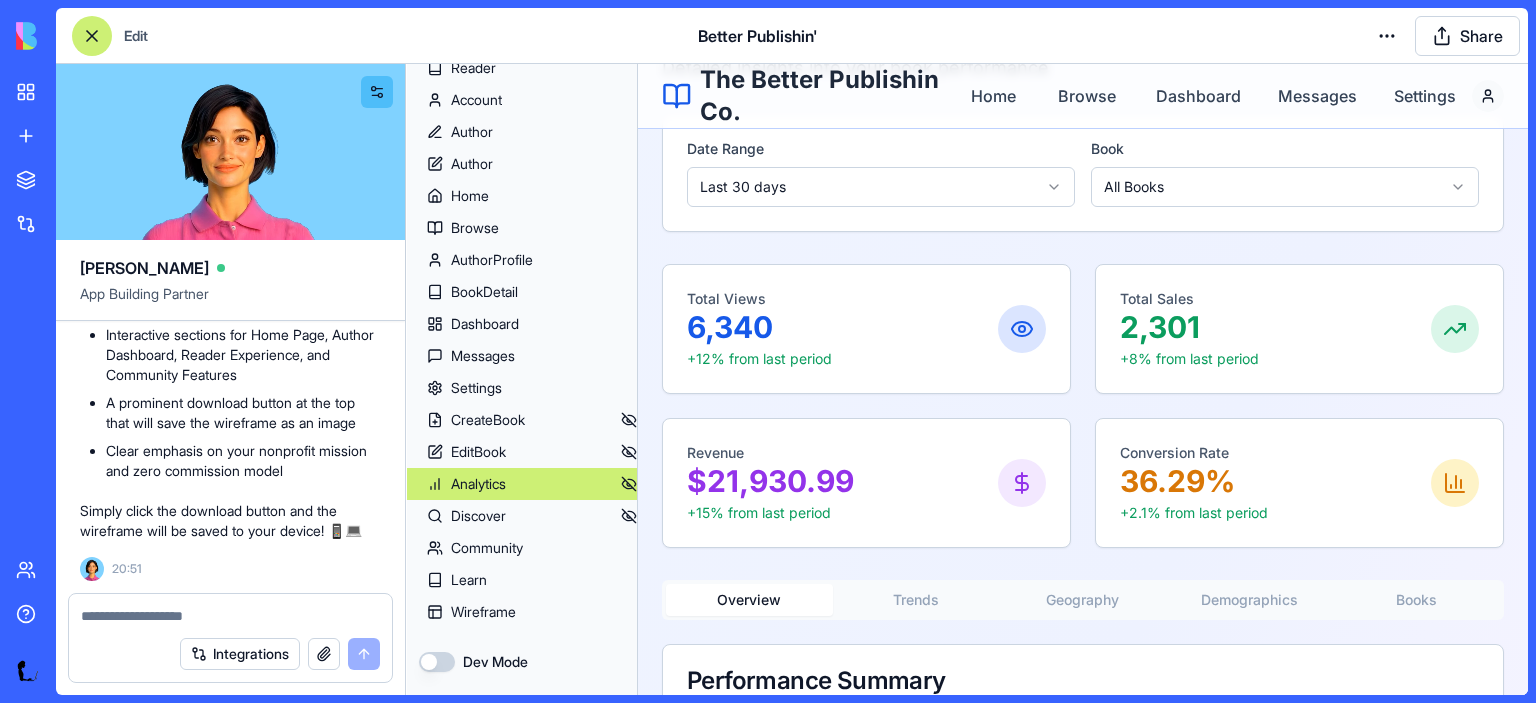 scroll, scrollTop: 0, scrollLeft: 0, axis: both 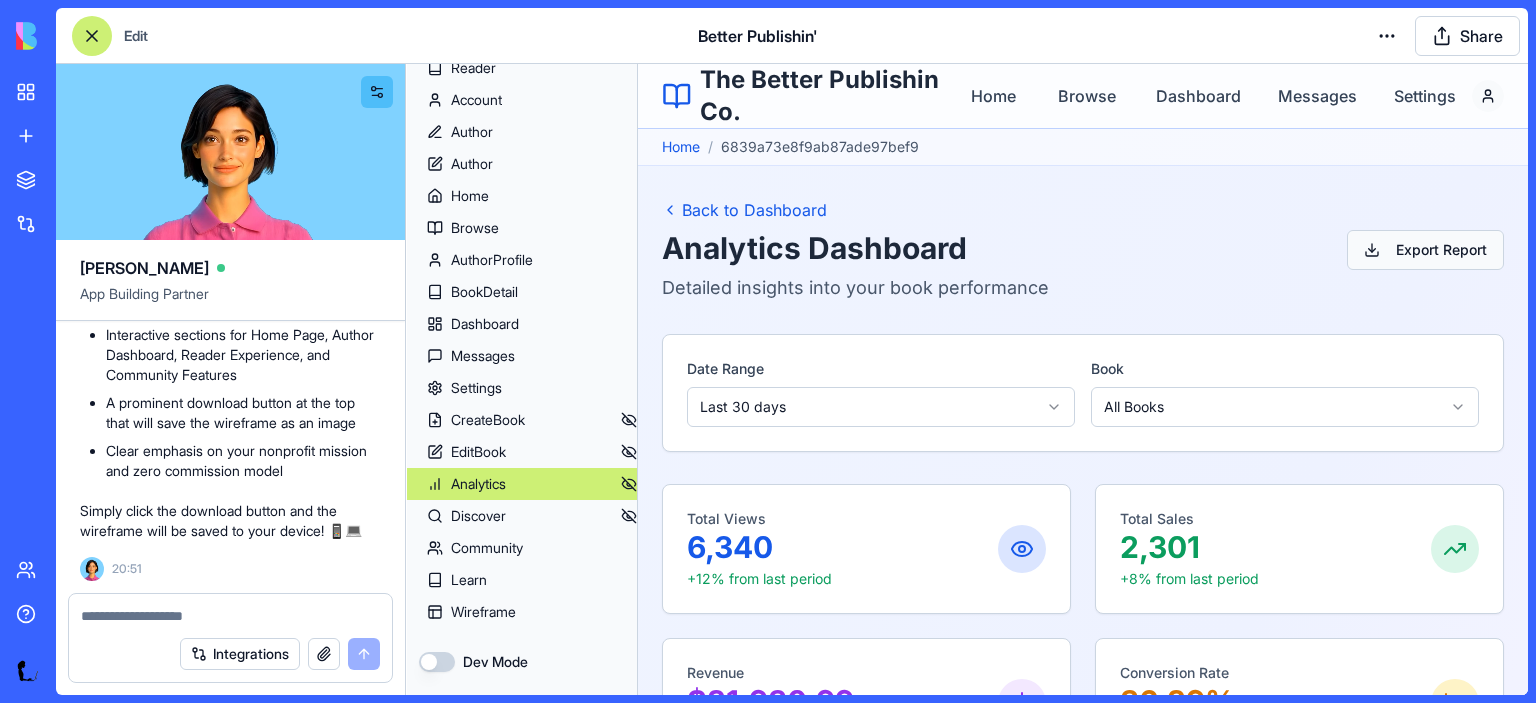 click on "Export Report" at bounding box center (1425, 250) 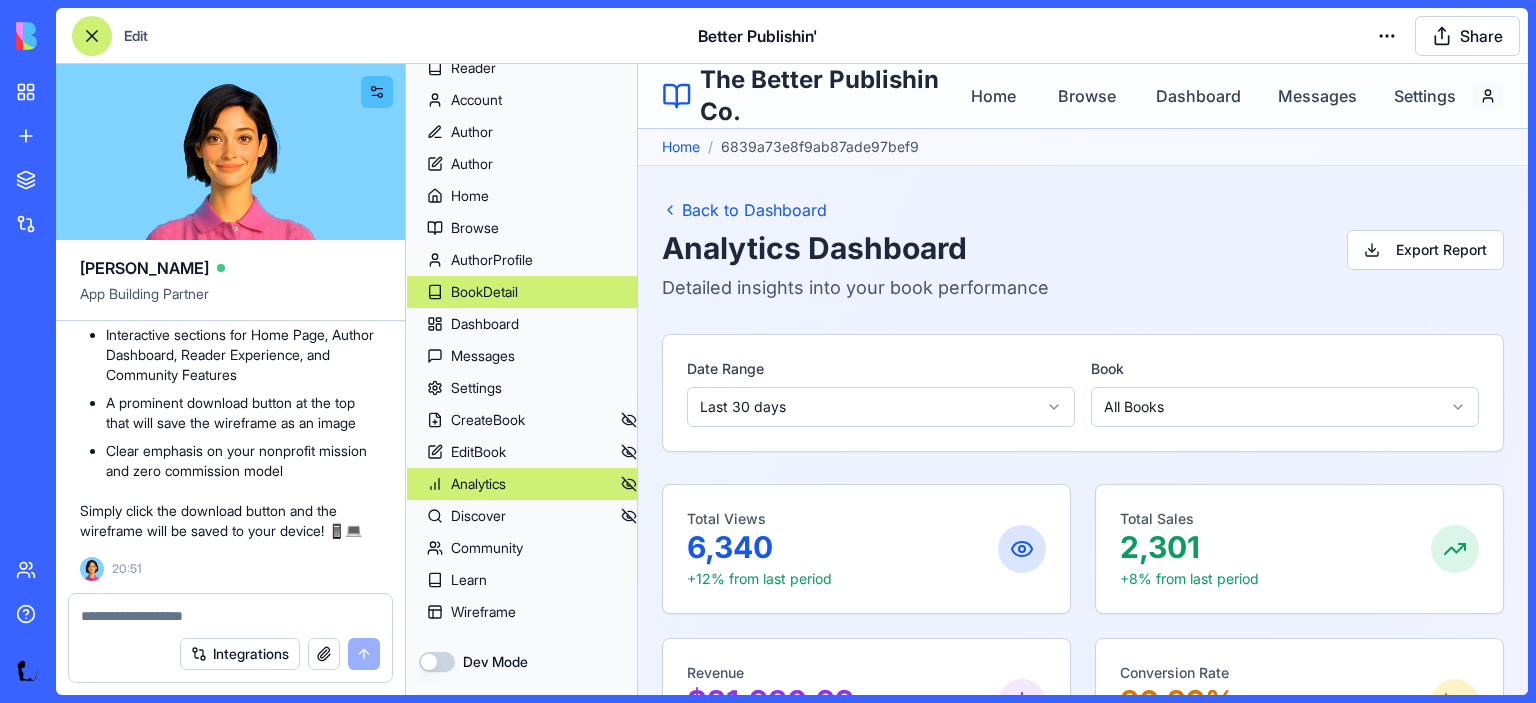 click on "BookDetail" at bounding box center (484, 292) 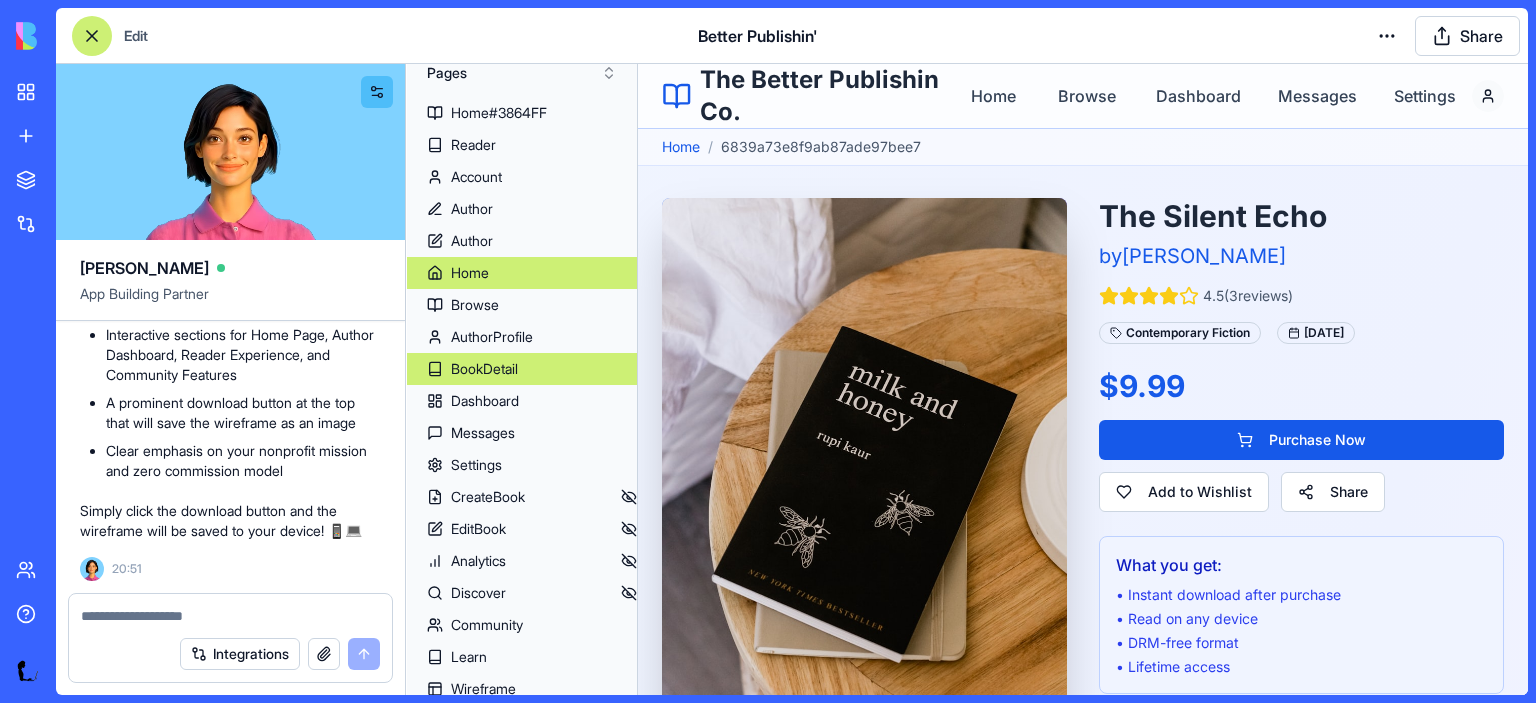 scroll, scrollTop: 60, scrollLeft: 0, axis: vertical 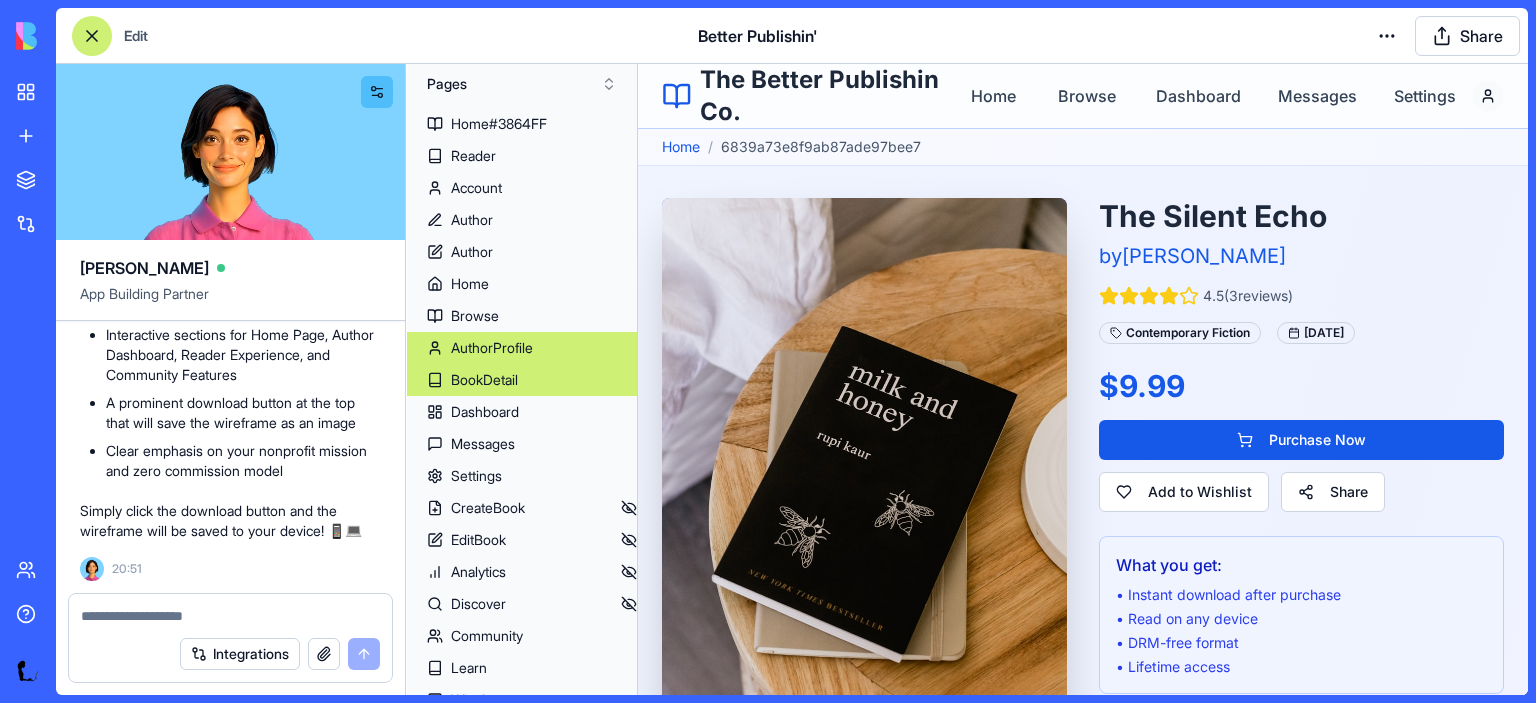 click on "AuthorProfile" at bounding box center [492, 348] 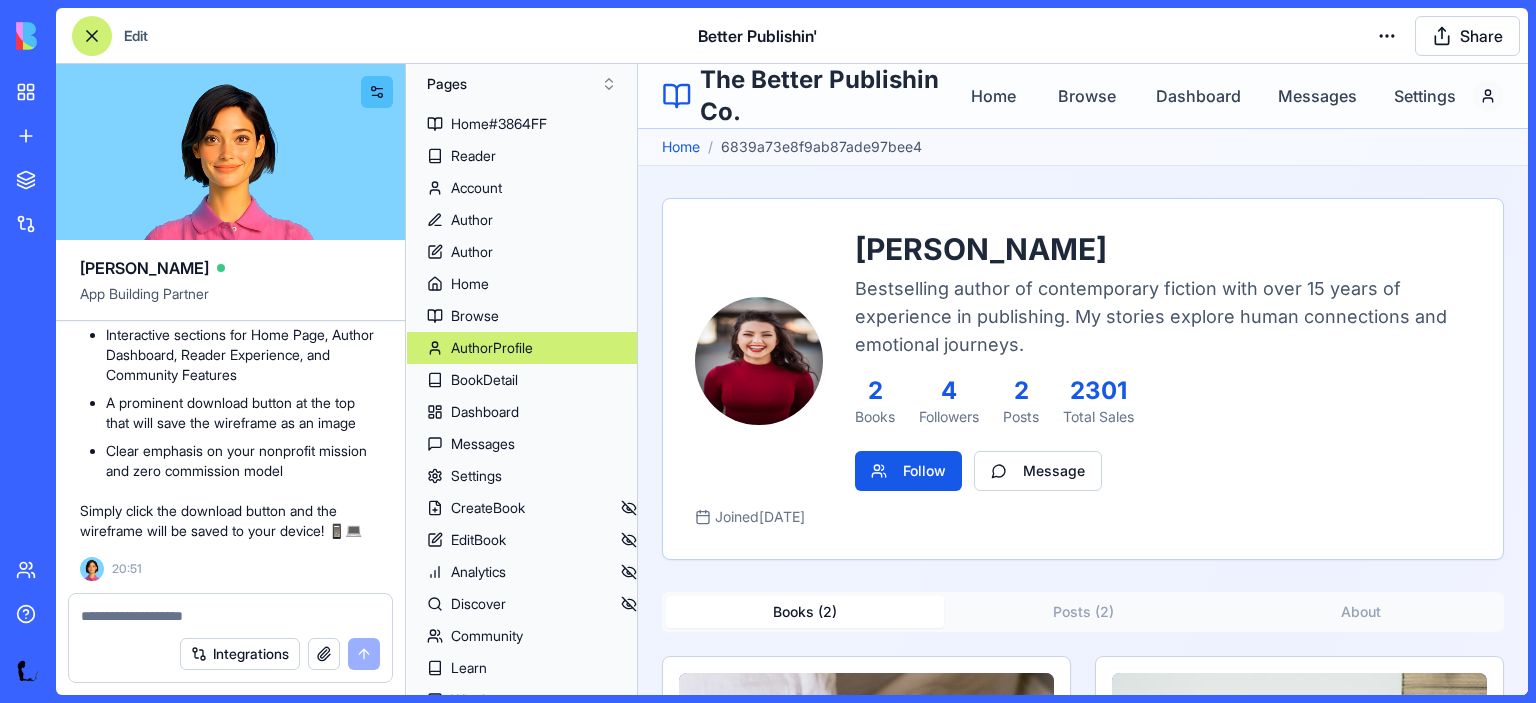 scroll, scrollTop: 28, scrollLeft: 0, axis: vertical 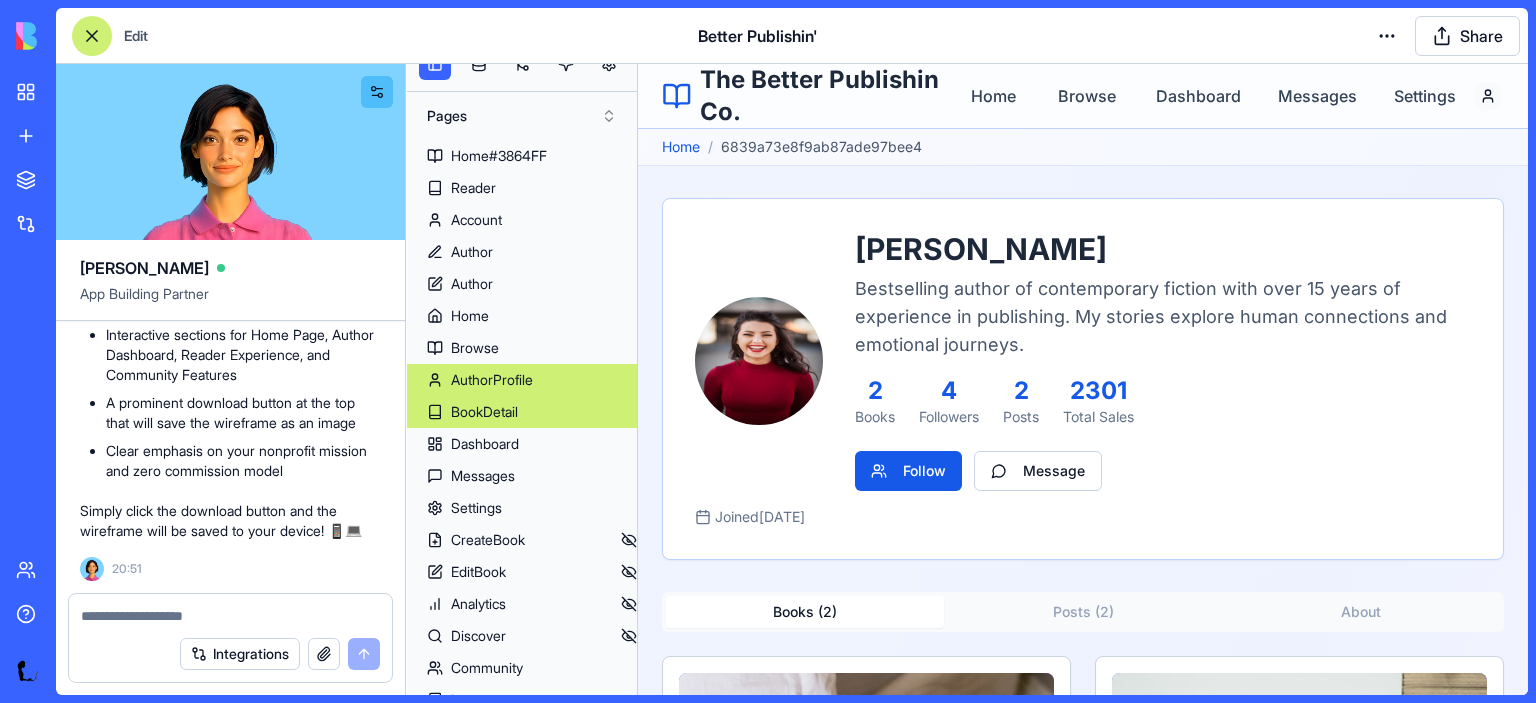 click on "BookDetail" at bounding box center (484, 412) 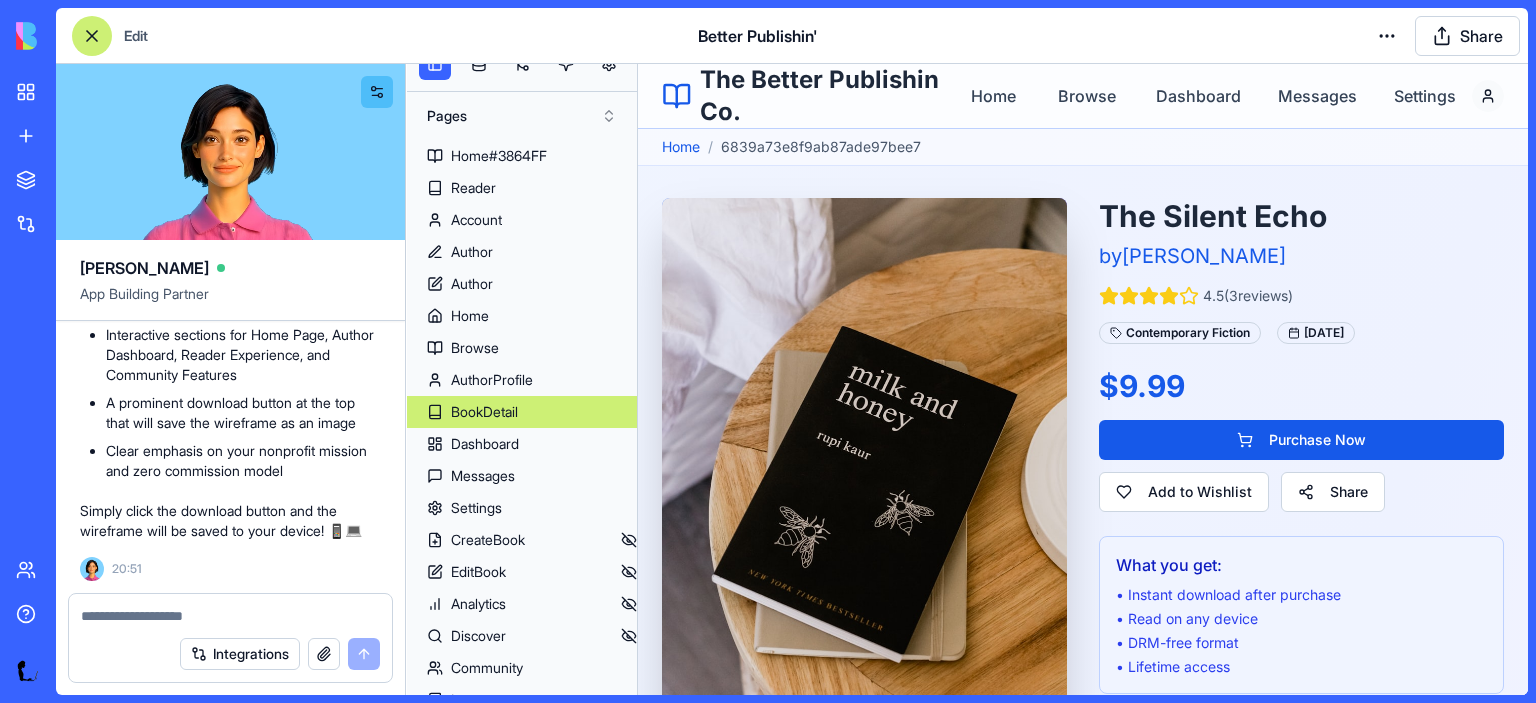 scroll, scrollTop: 60, scrollLeft: 0, axis: vertical 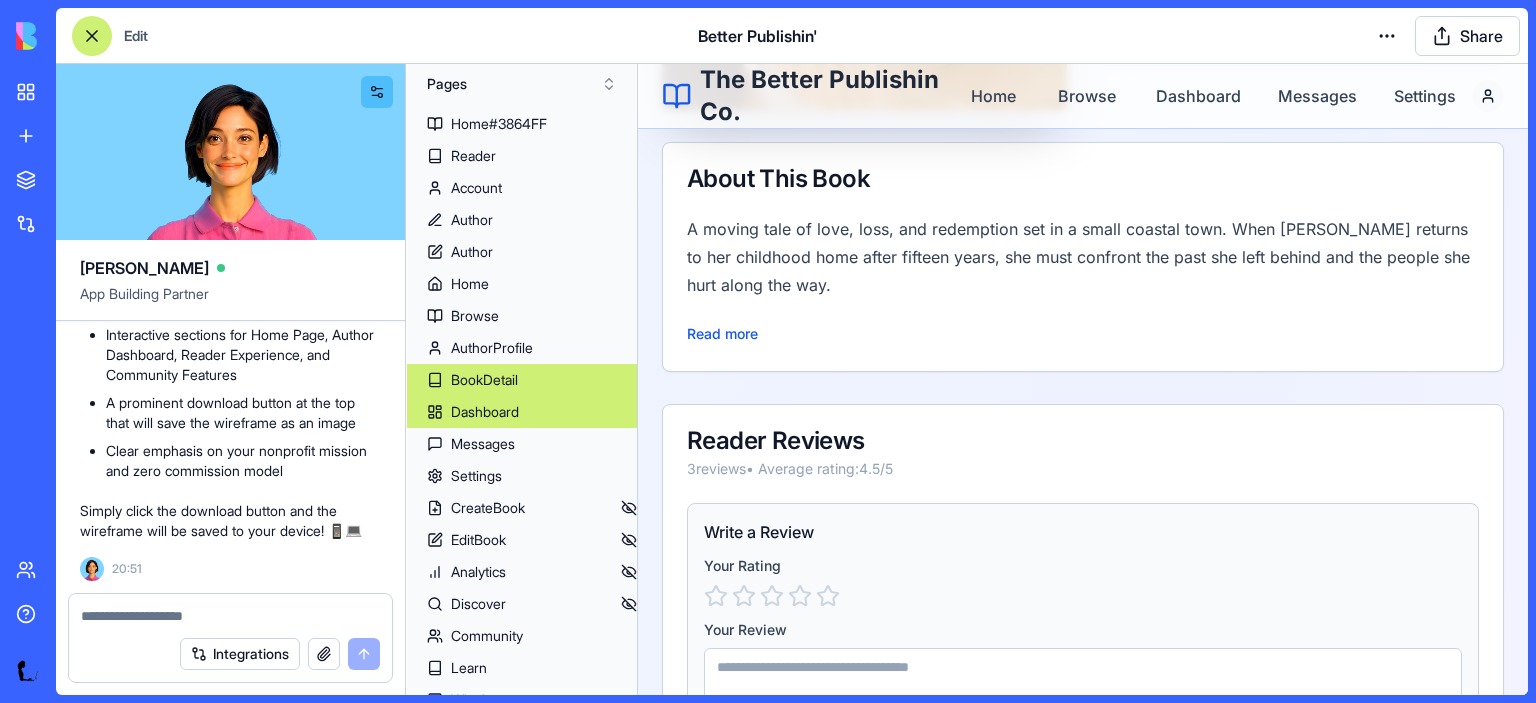 click on "Dashboard" at bounding box center [485, 412] 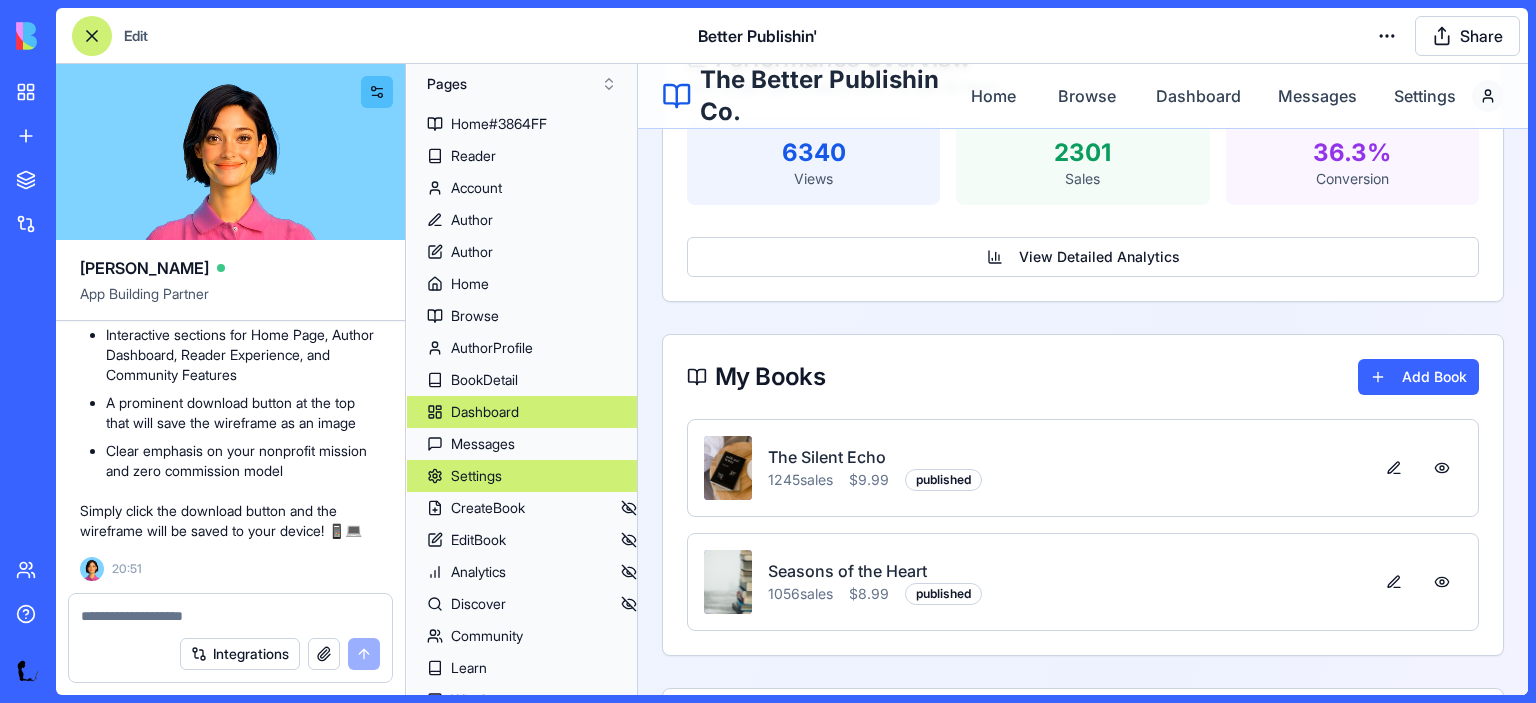 scroll, scrollTop: 92, scrollLeft: 0, axis: vertical 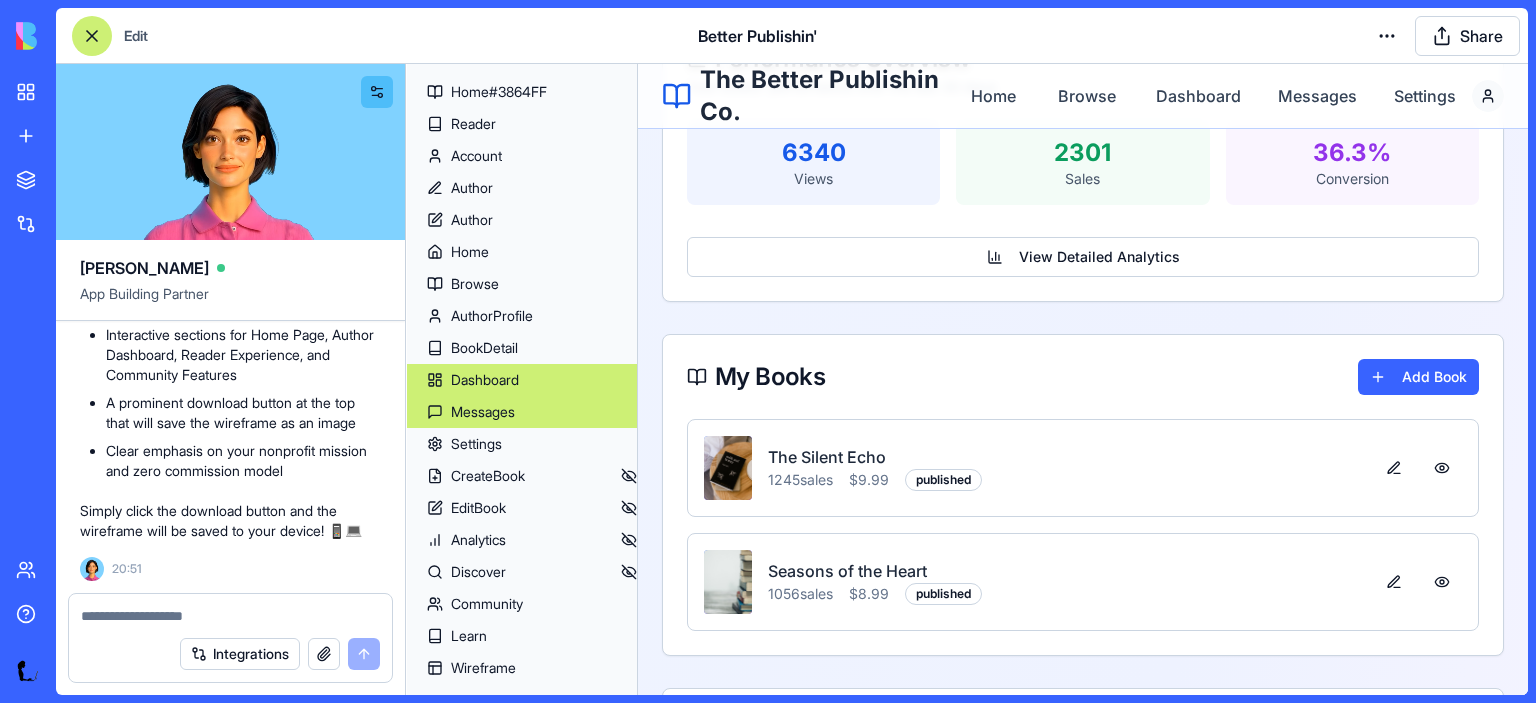 click on "Messages" at bounding box center (483, 412) 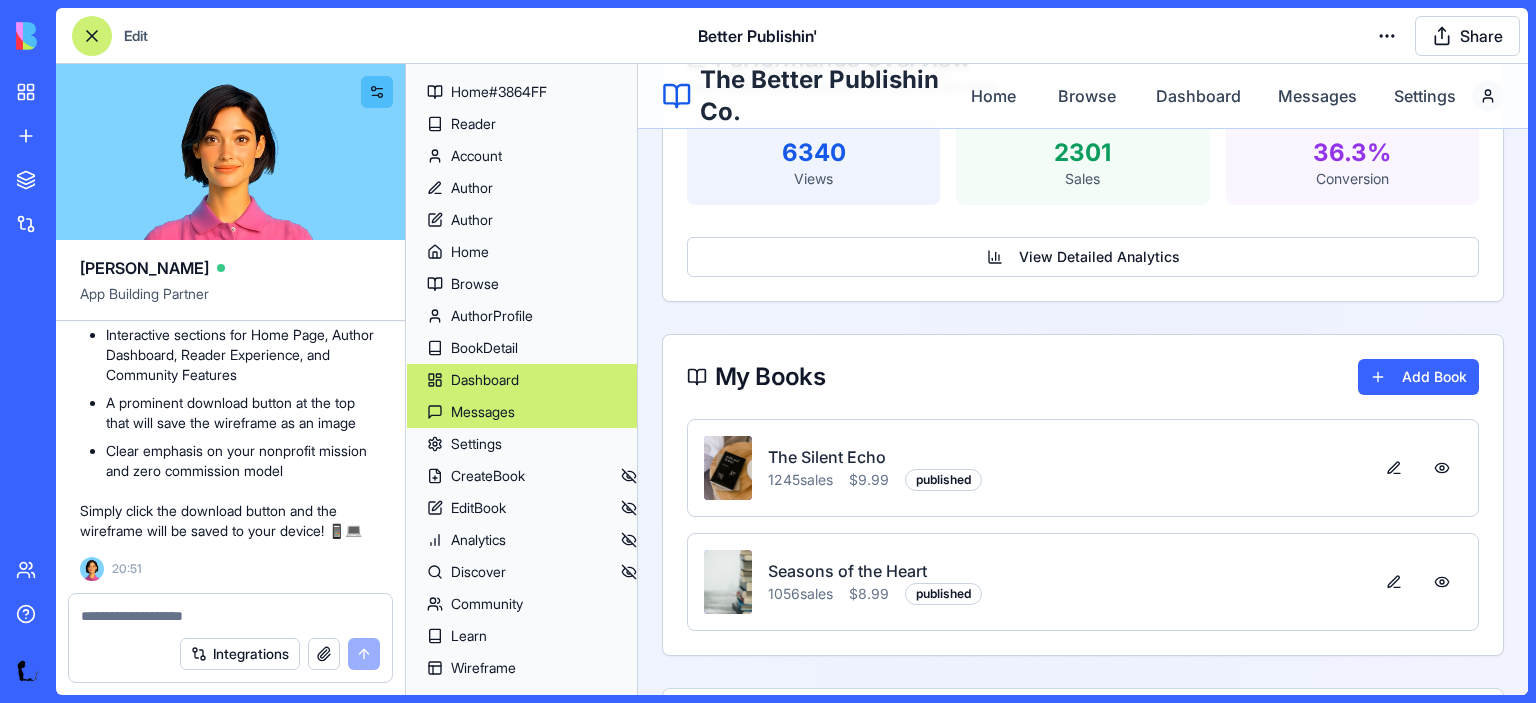 scroll, scrollTop: 595, scrollLeft: 0, axis: vertical 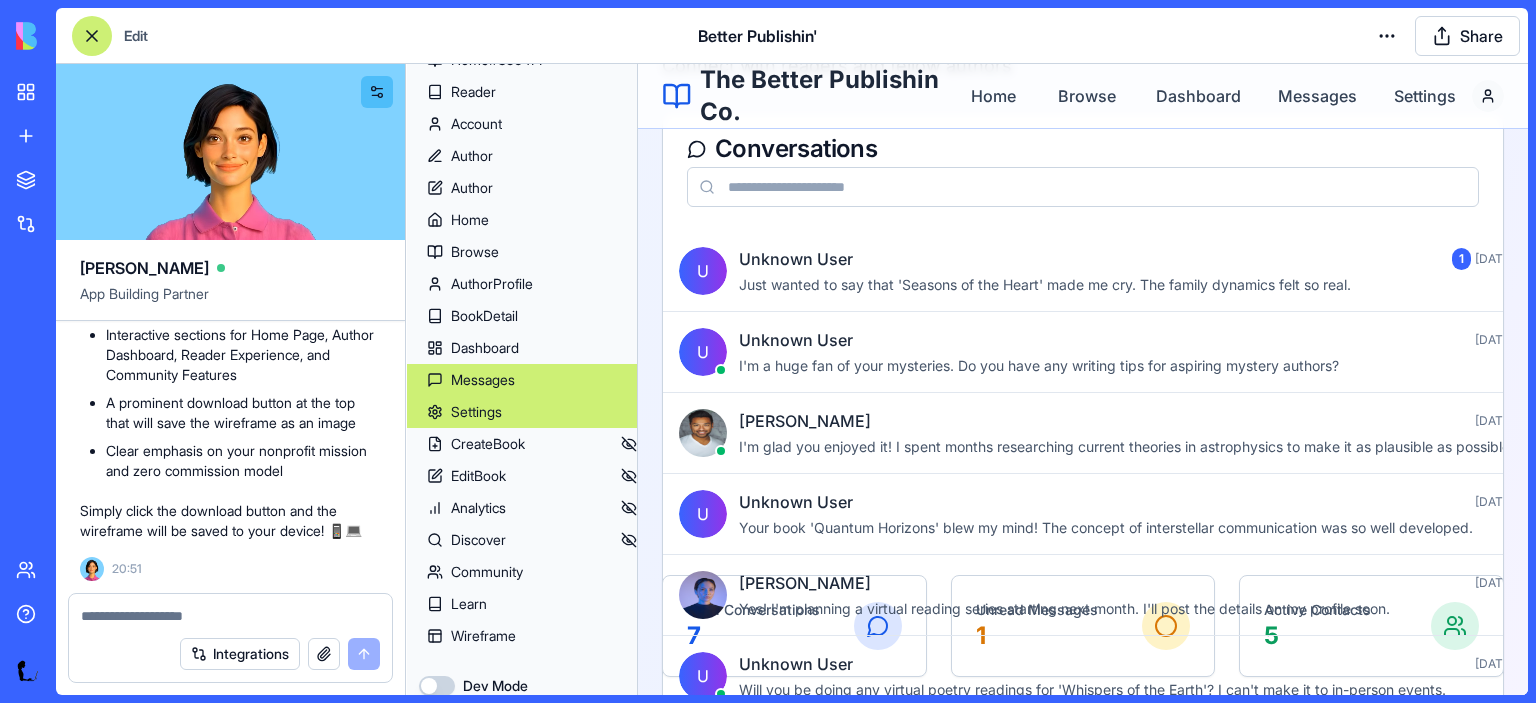 click on "Settings" at bounding box center (476, 412) 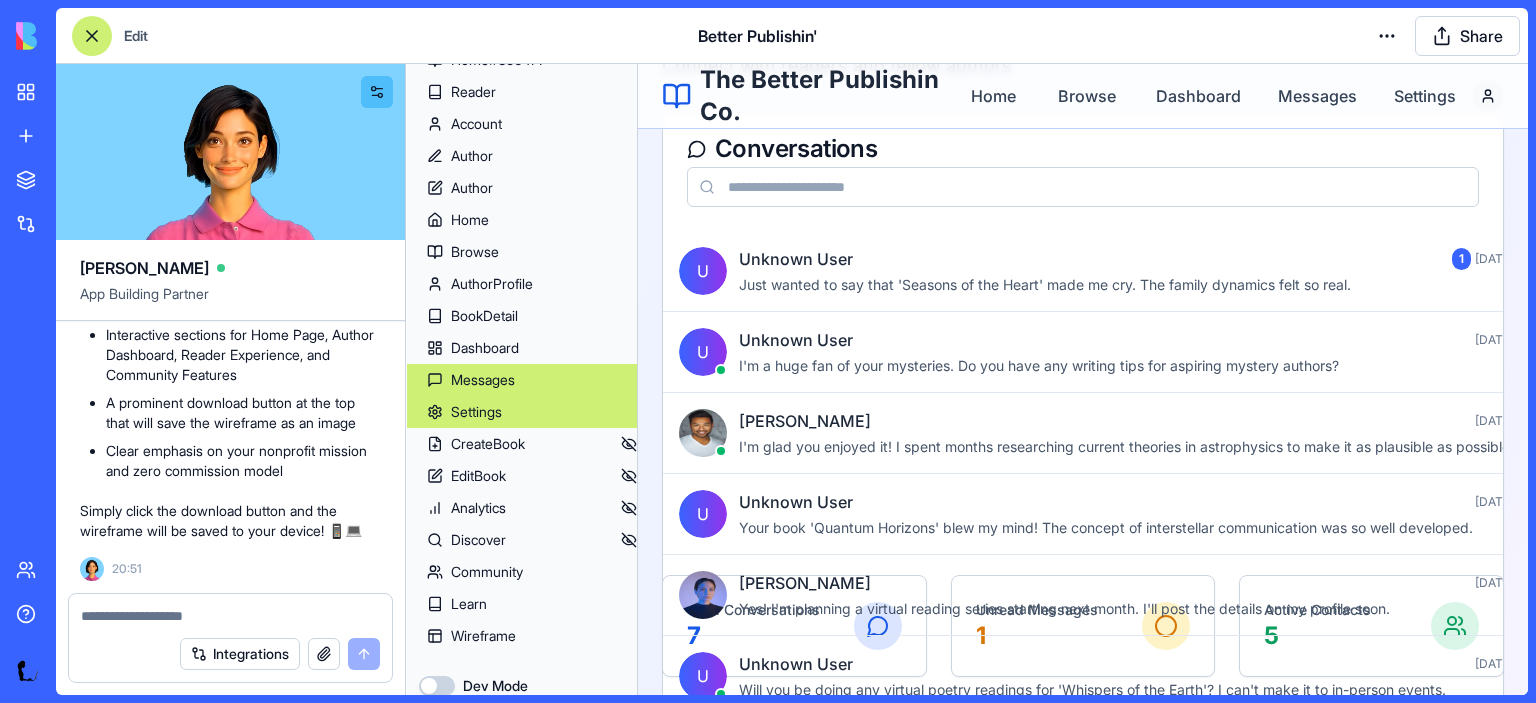 scroll, scrollTop: 0, scrollLeft: 0, axis: both 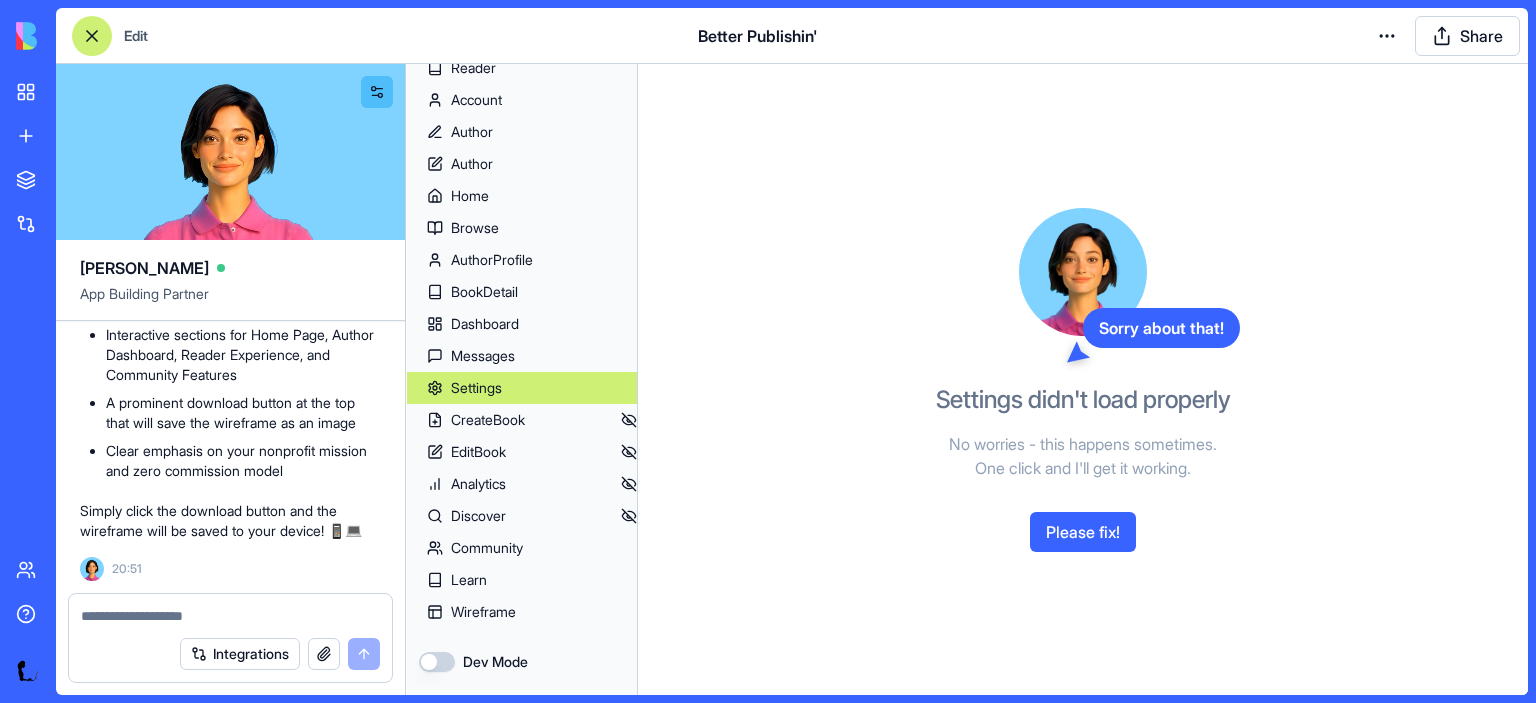 drag, startPoint x: 1094, startPoint y: 521, endPoint x: 1064, endPoint y: 531, distance: 31.622776 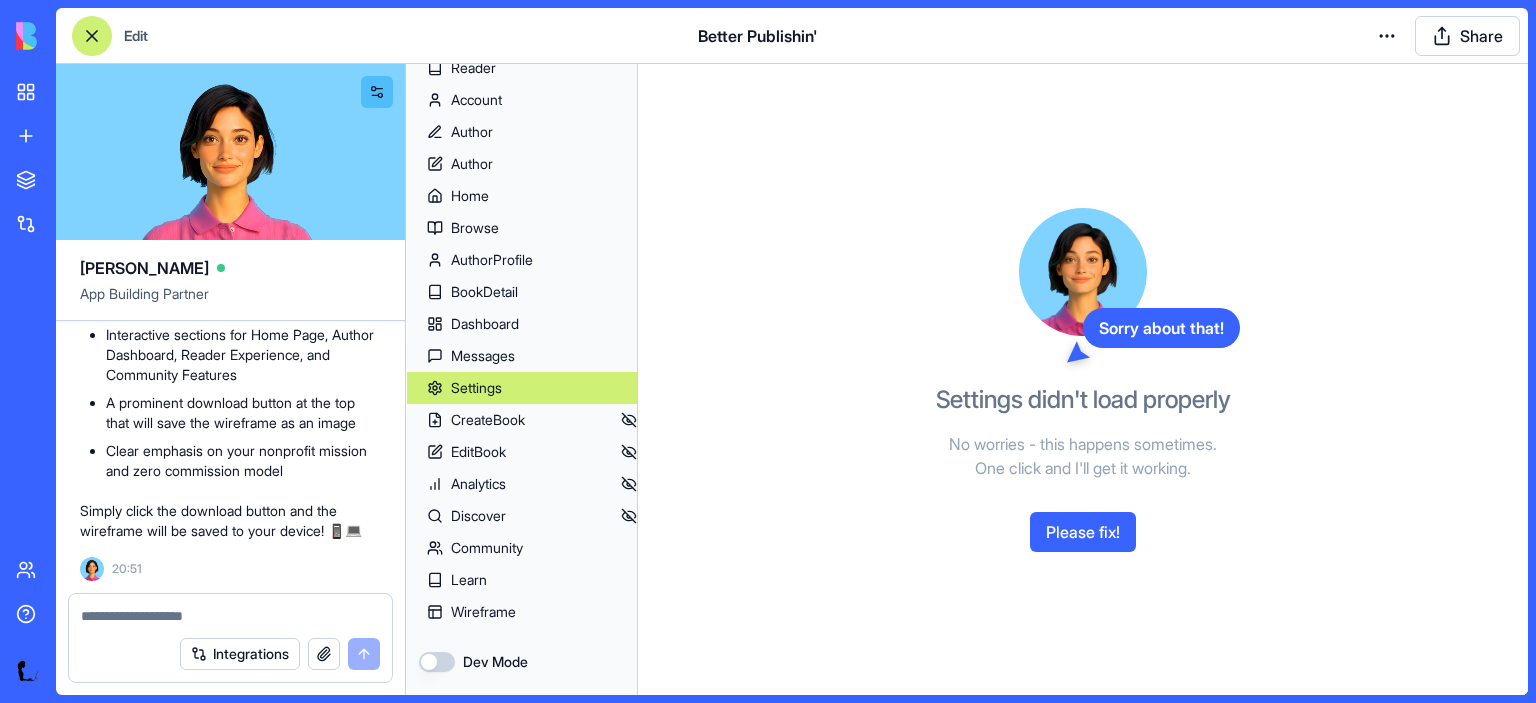 click on "Please fix!" at bounding box center (1083, 532) 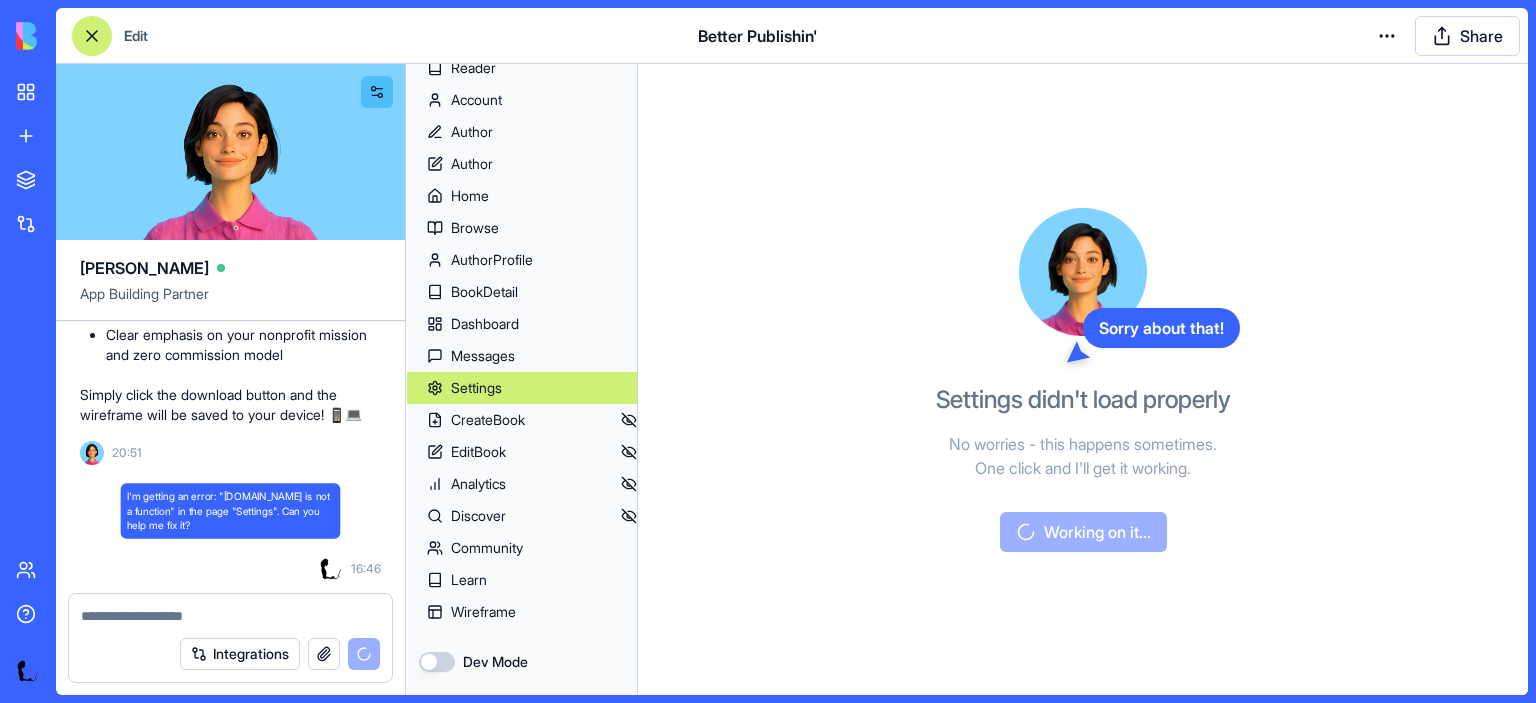 scroll, scrollTop: 19201, scrollLeft: 0, axis: vertical 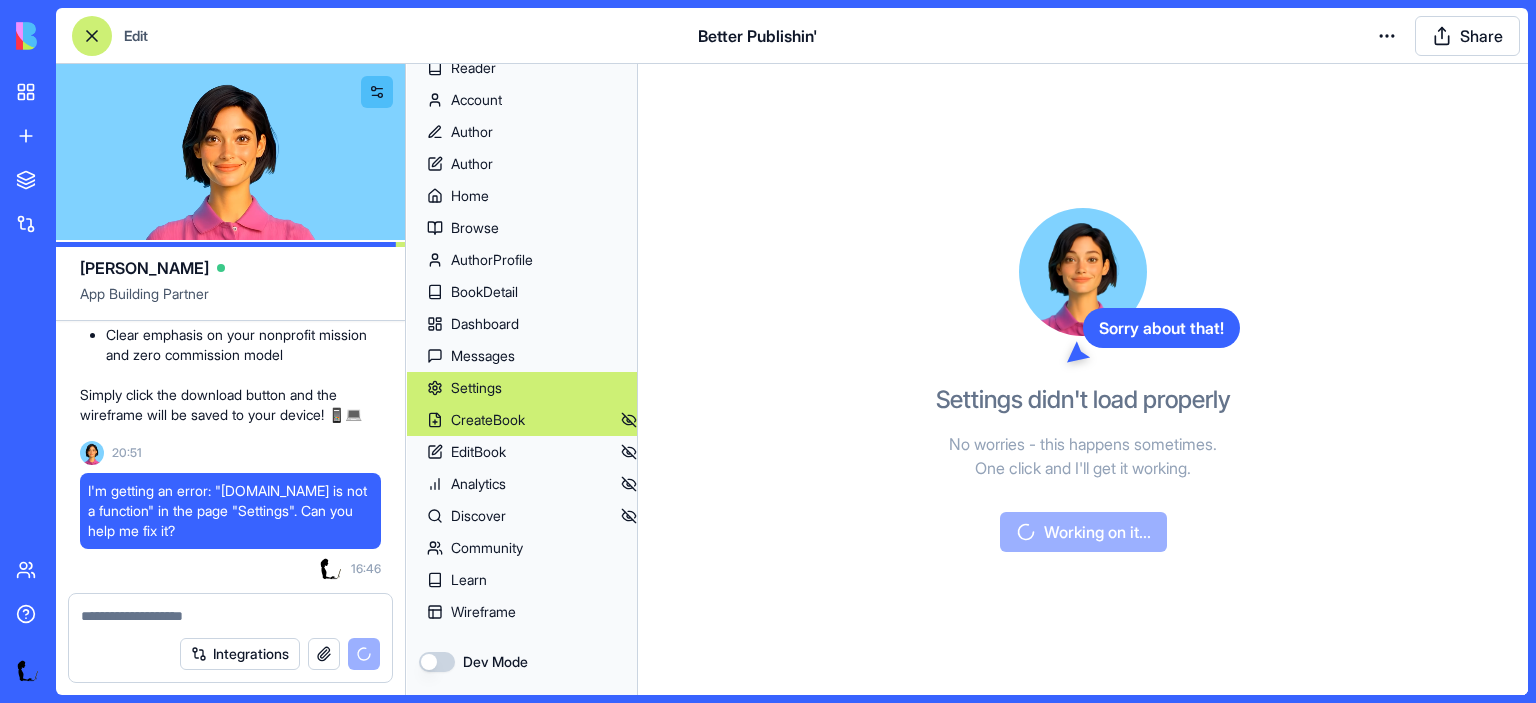 click on "CreateBook" at bounding box center (488, 420) 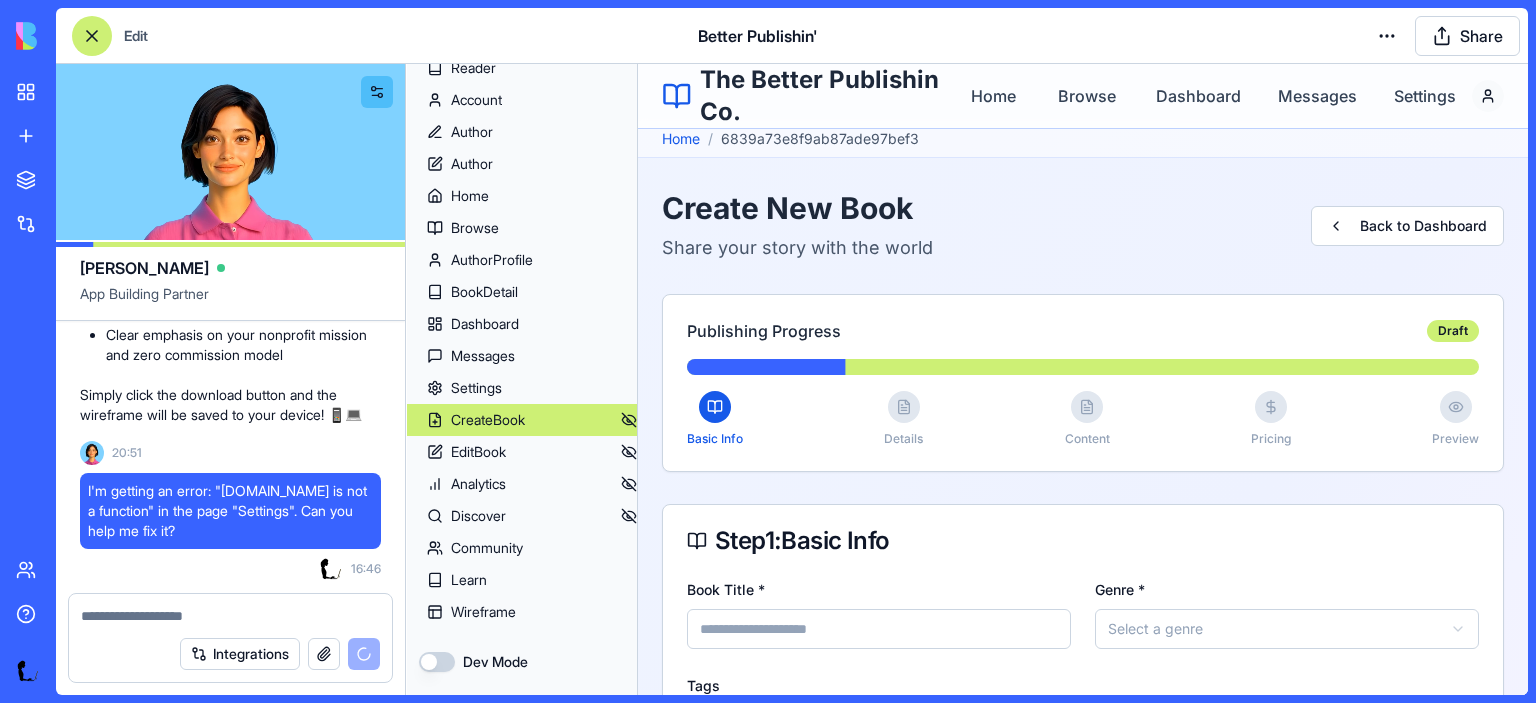 scroll, scrollTop: 18, scrollLeft: 0, axis: vertical 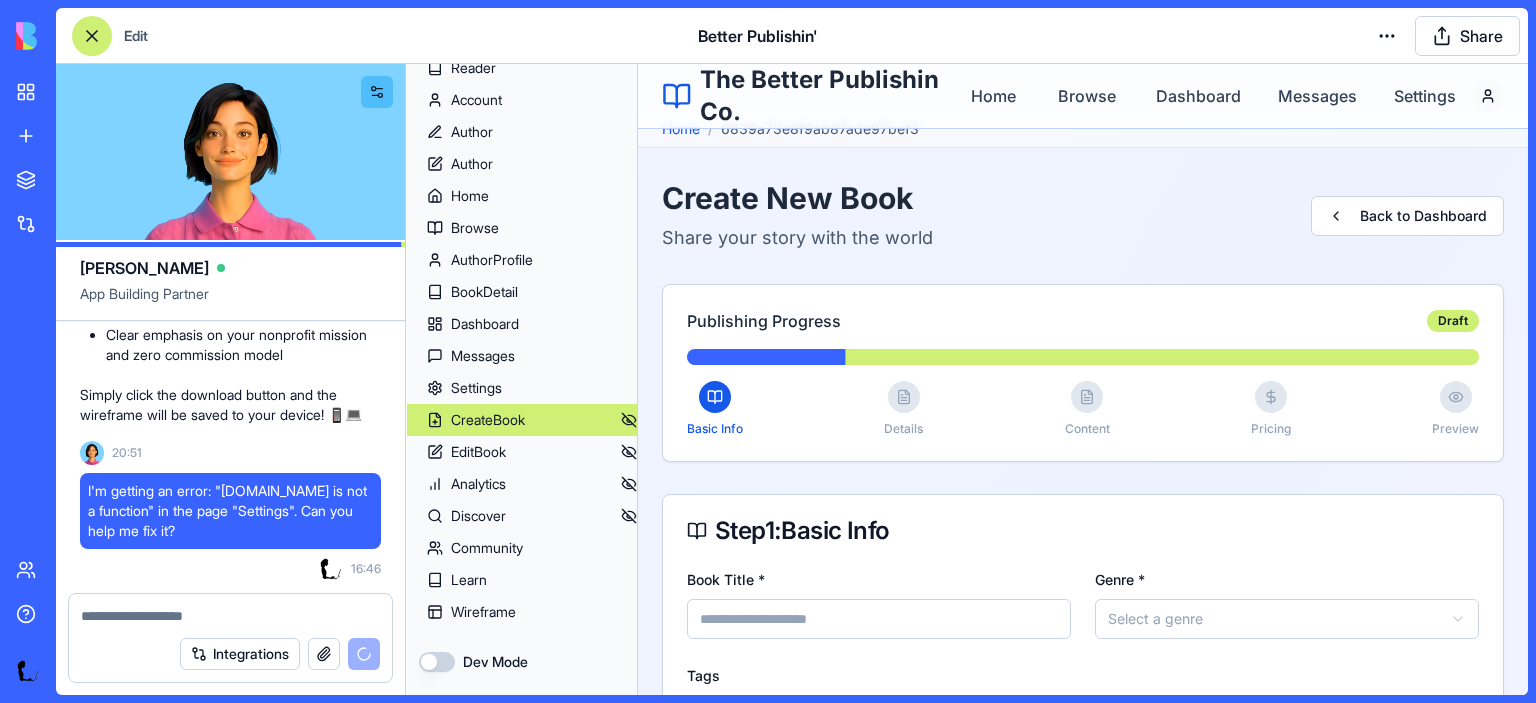 click on "Details" at bounding box center [903, 409] 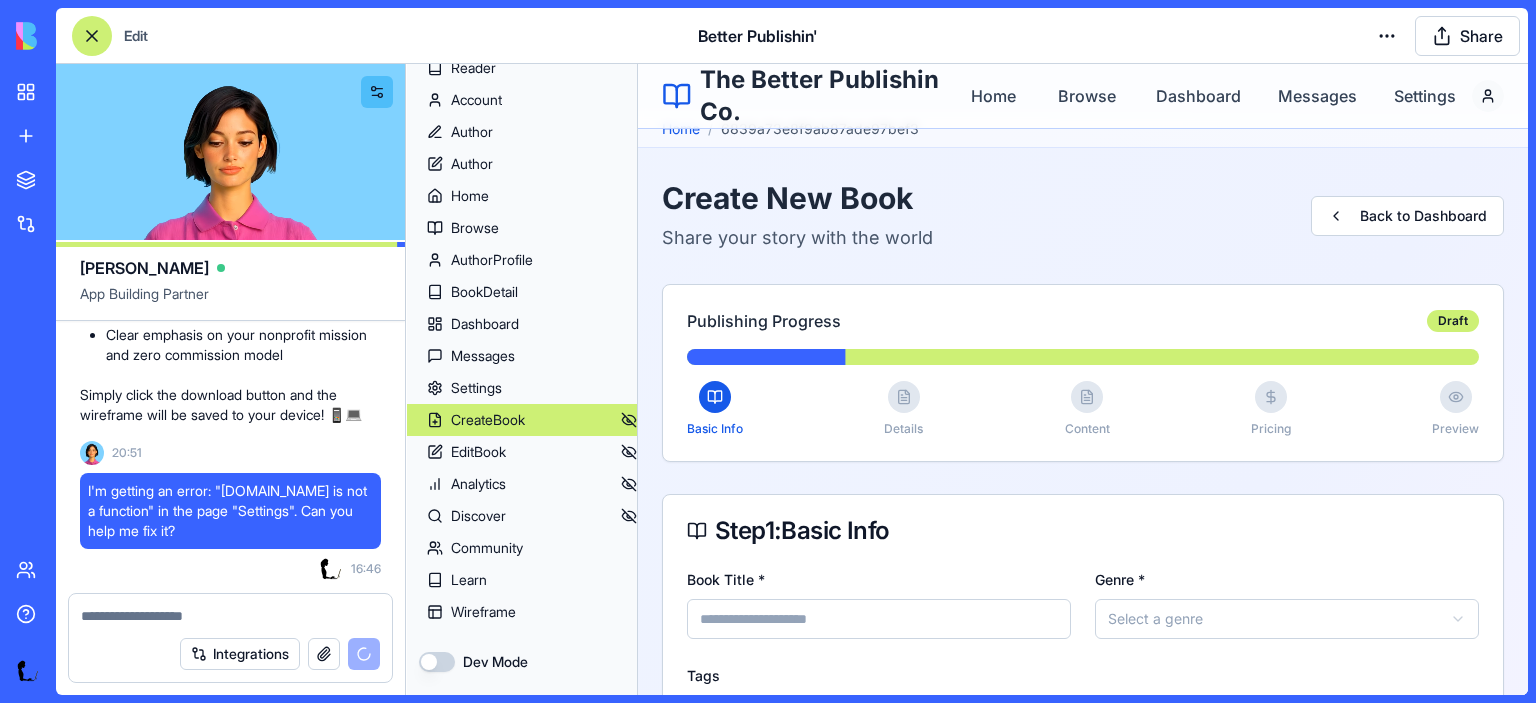click 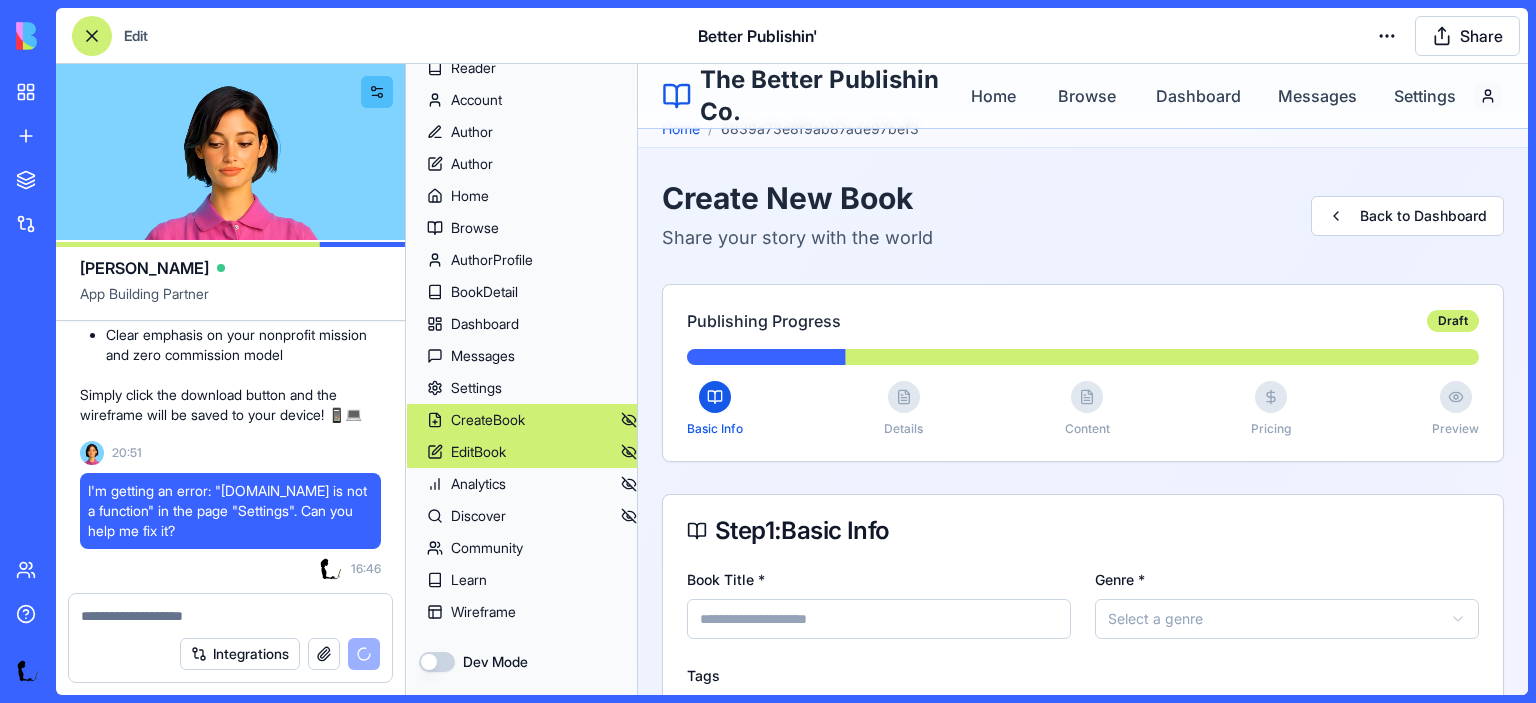 click on "EditBook" at bounding box center (478, 452) 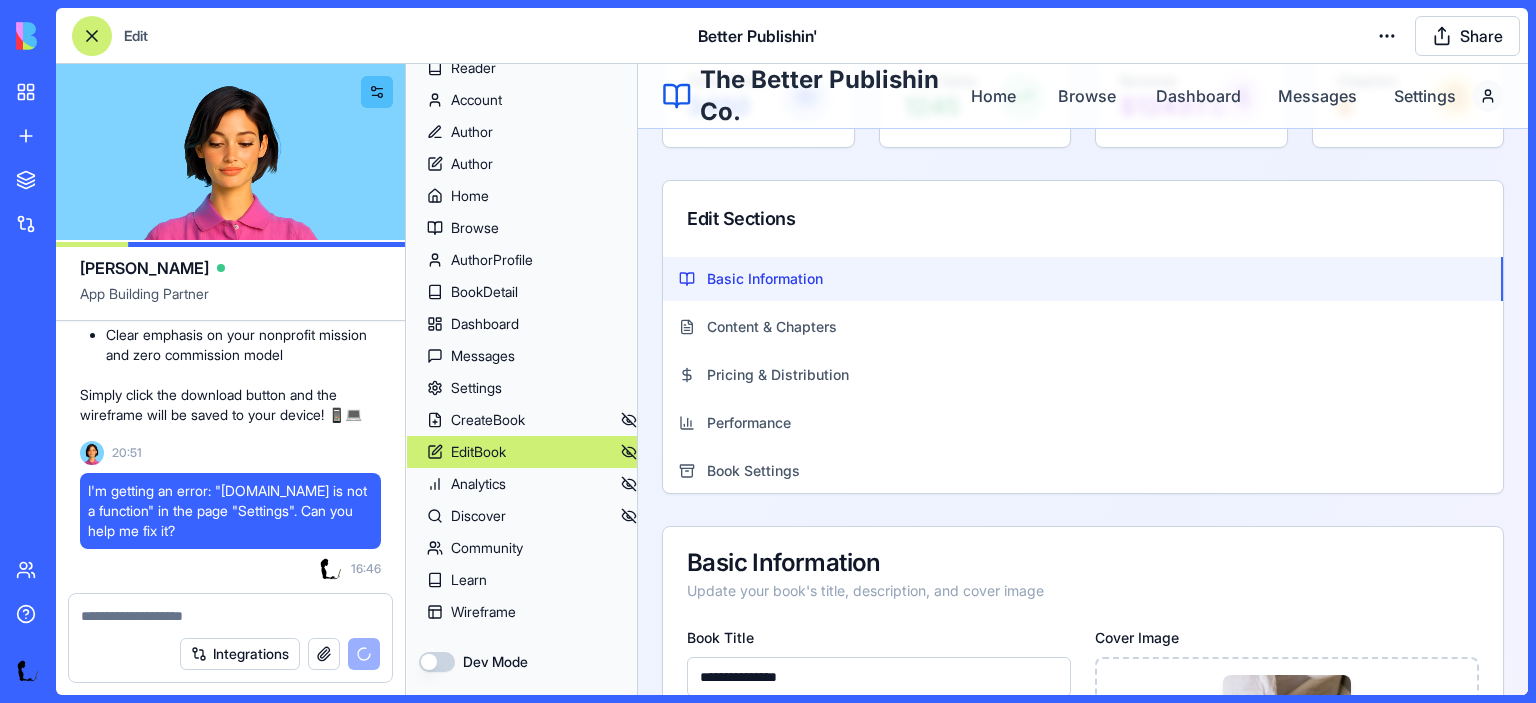 scroll, scrollTop: 292, scrollLeft: 0, axis: vertical 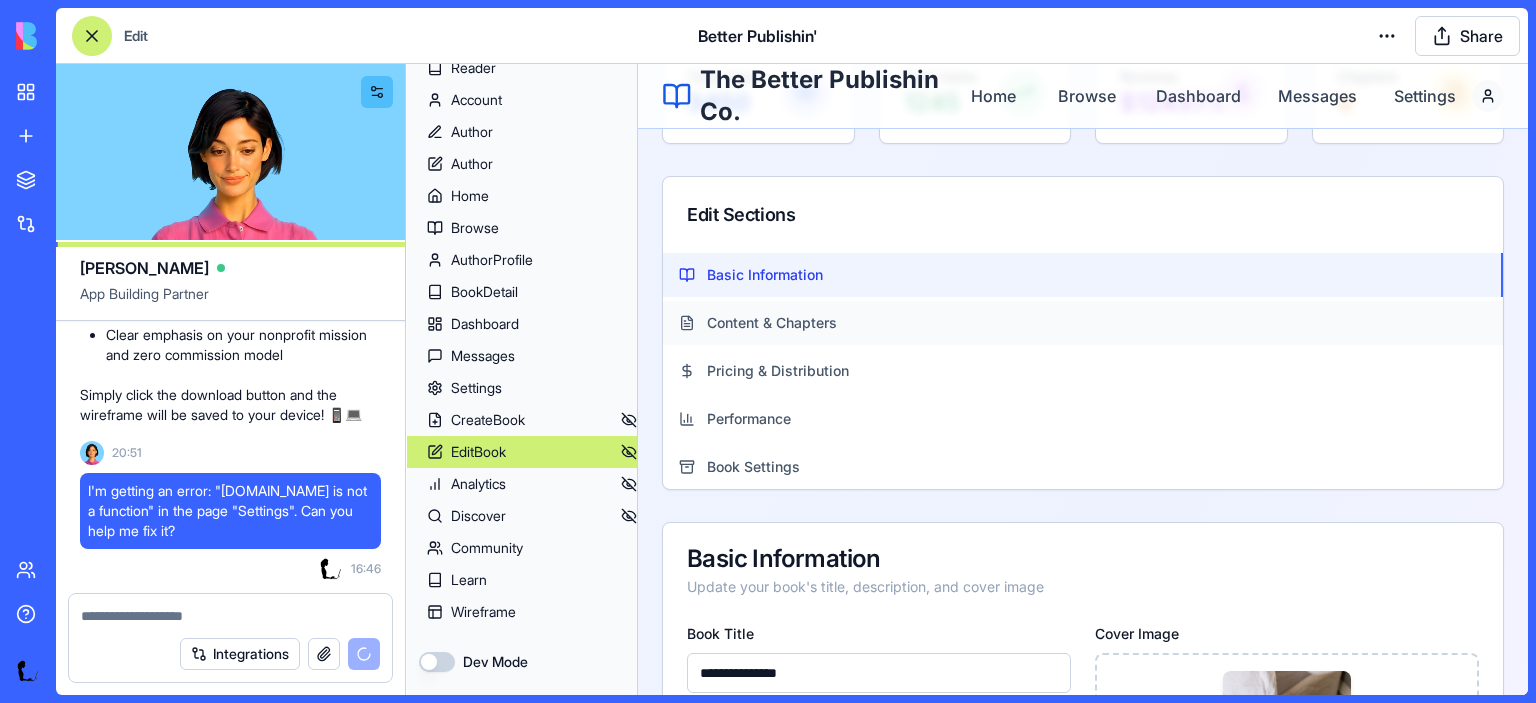 click on "Content & Chapters" at bounding box center (772, 323) 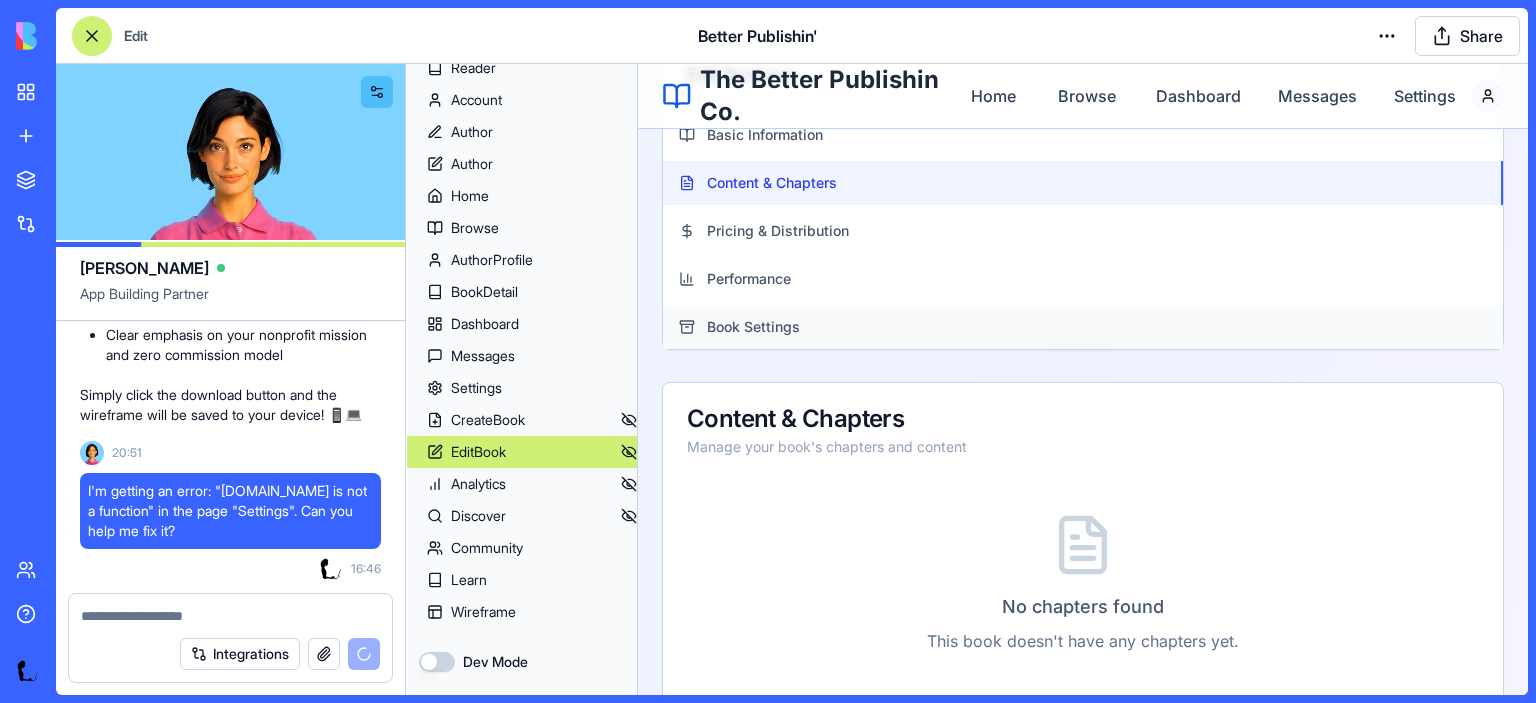 scroll, scrollTop: 408, scrollLeft: 0, axis: vertical 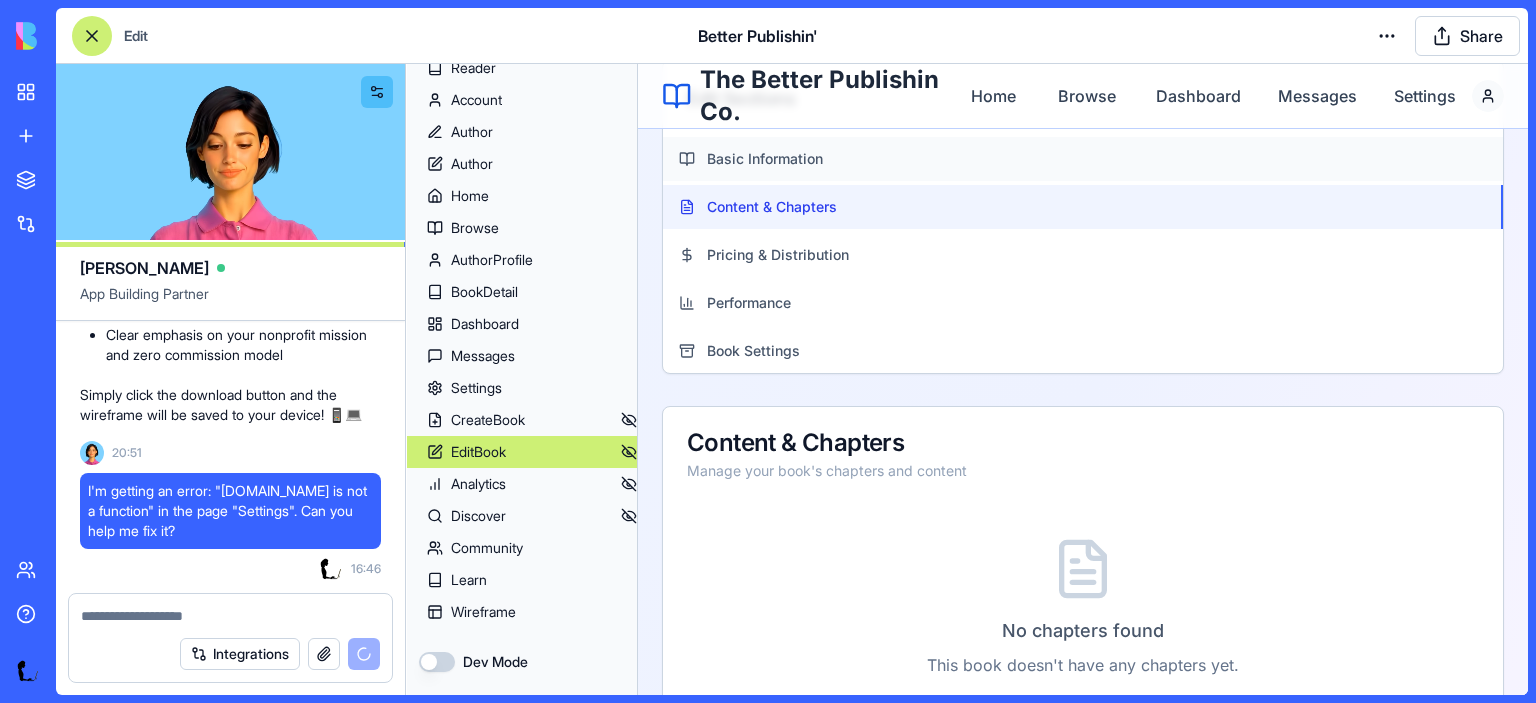 click on "Basic Information" at bounding box center [765, 159] 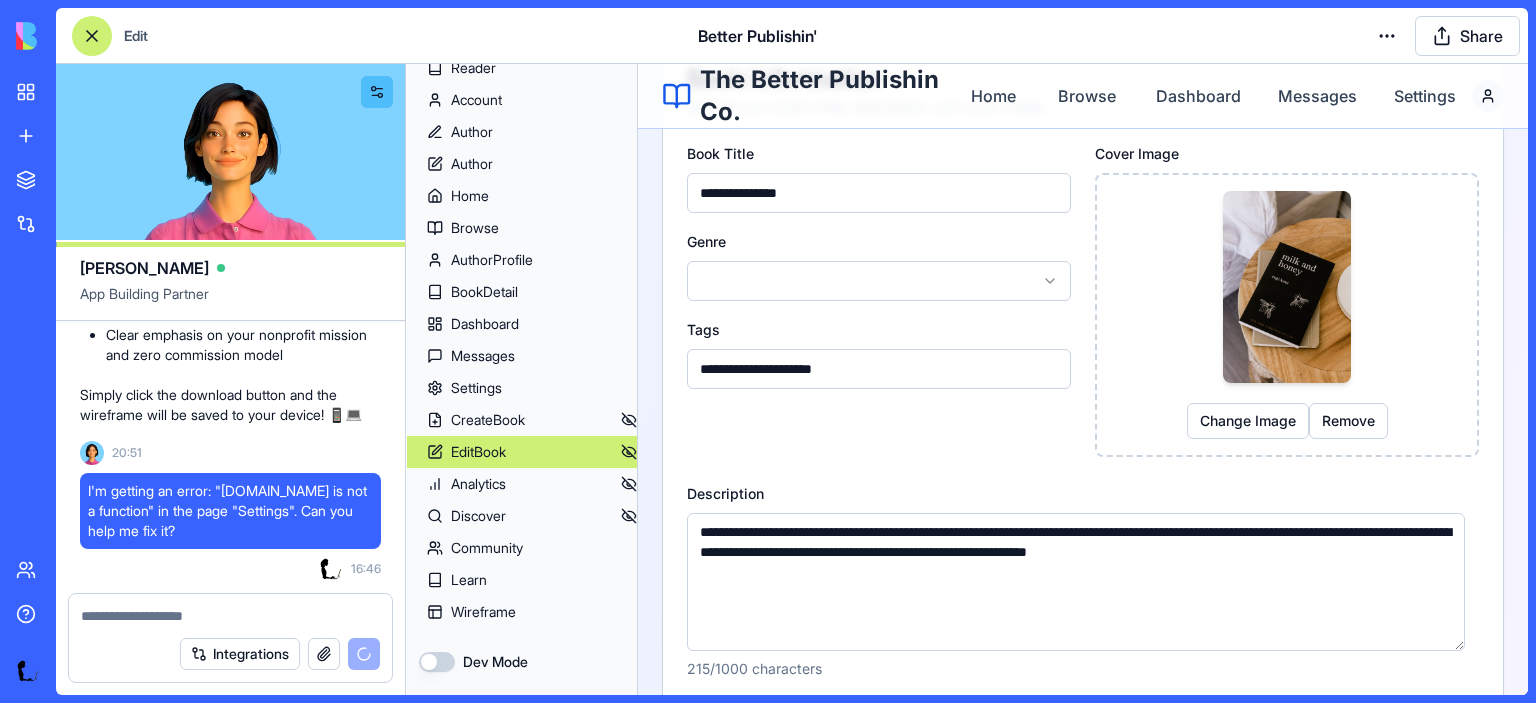 scroll, scrollTop: 784, scrollLeft: 0, axis: vertical 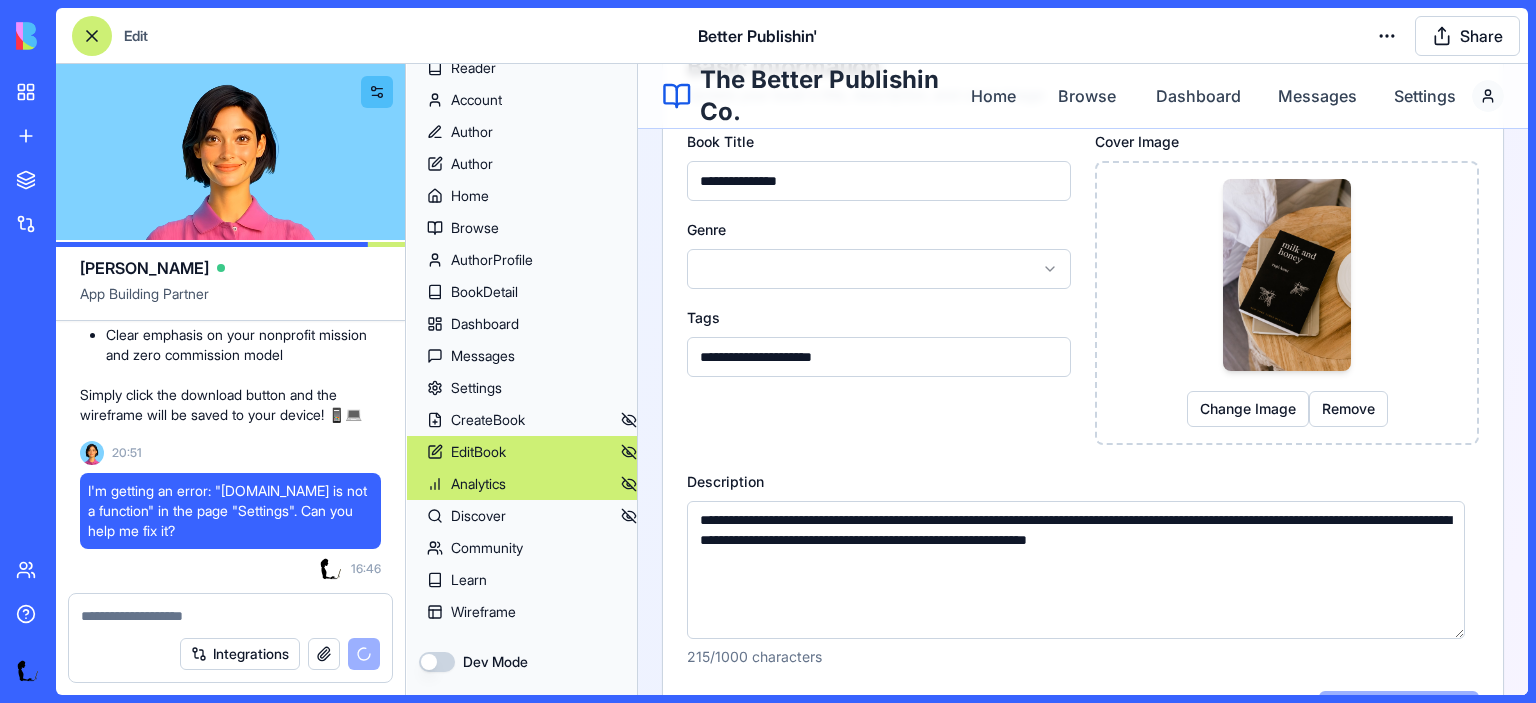 click on "Analytics" at bounding box center [478, 484] 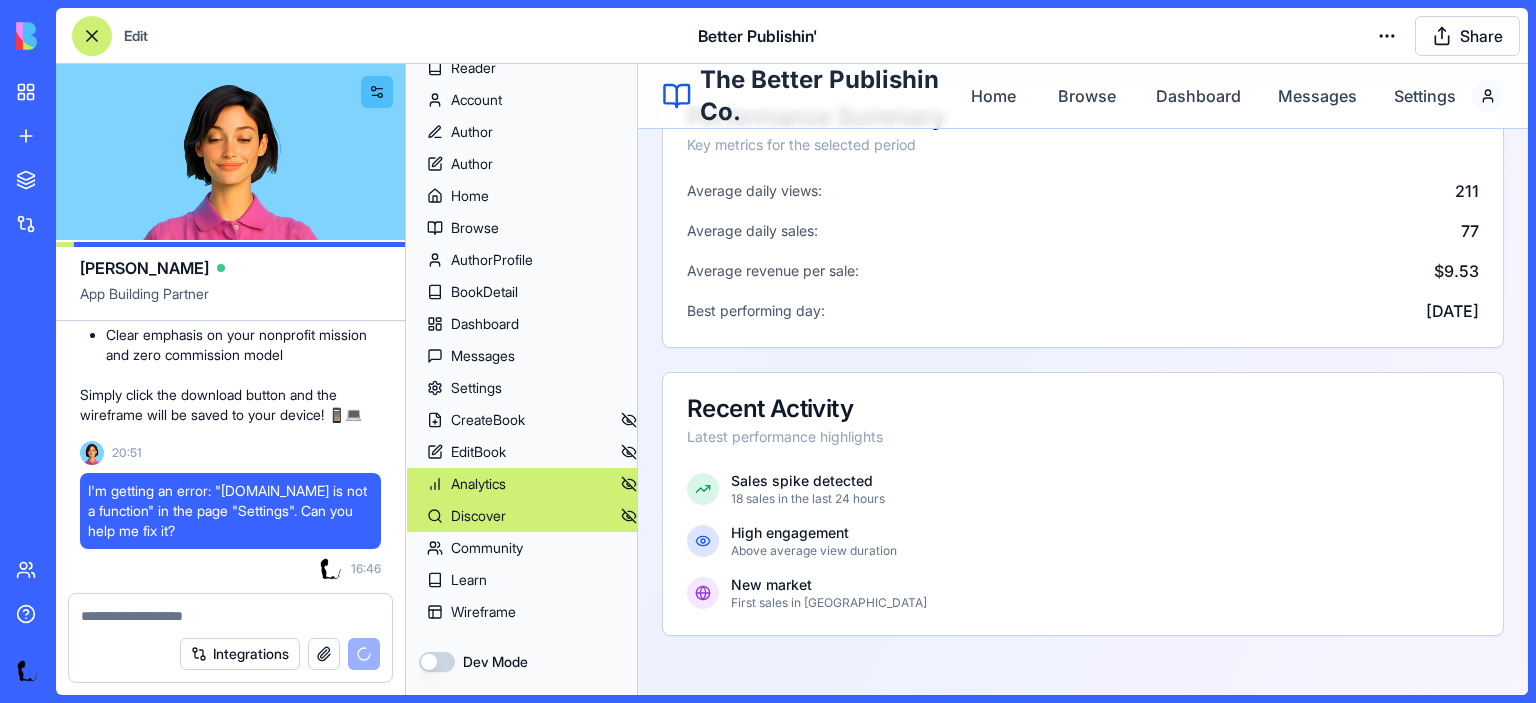 click on "Discover" at bounding box center (478, 516) 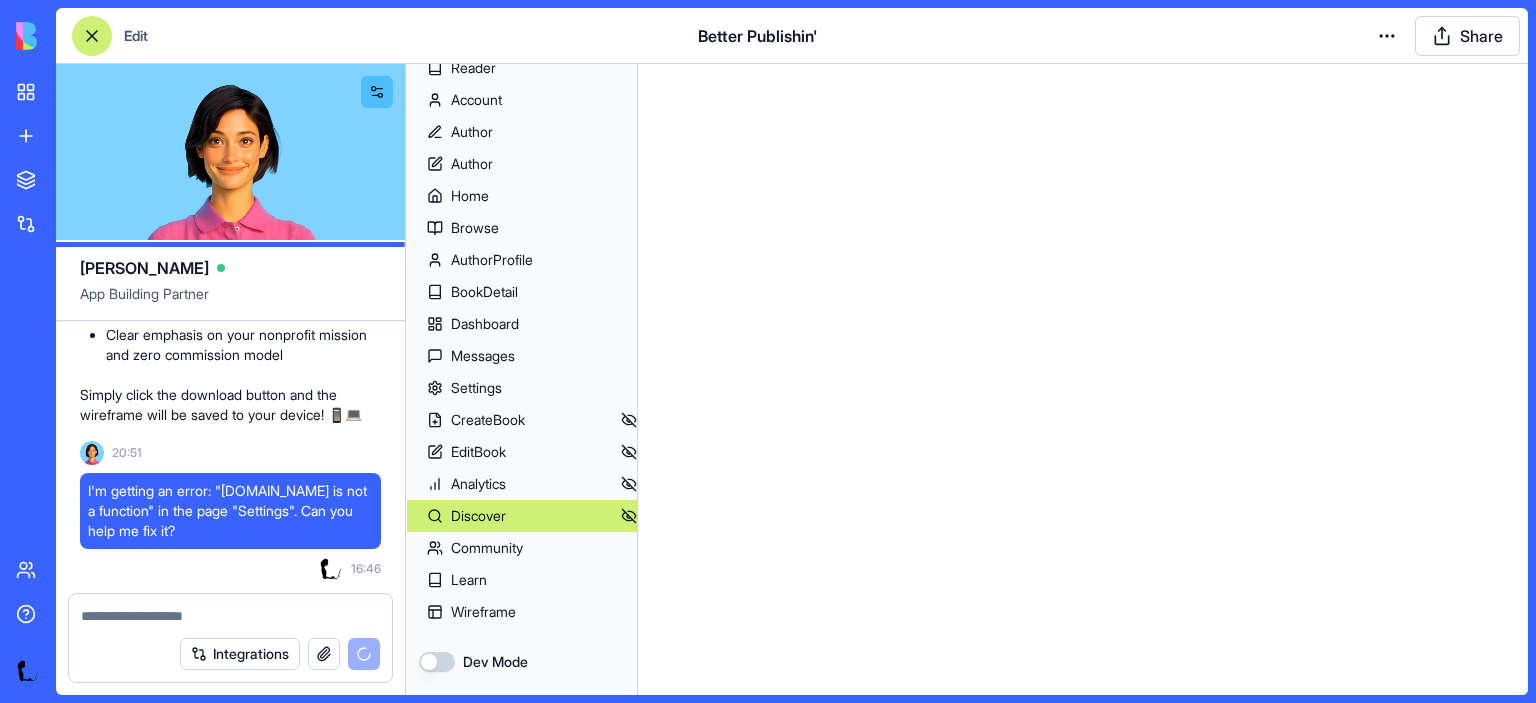scroll, scrollTop: 0, scrollLeft: 0, axis: both 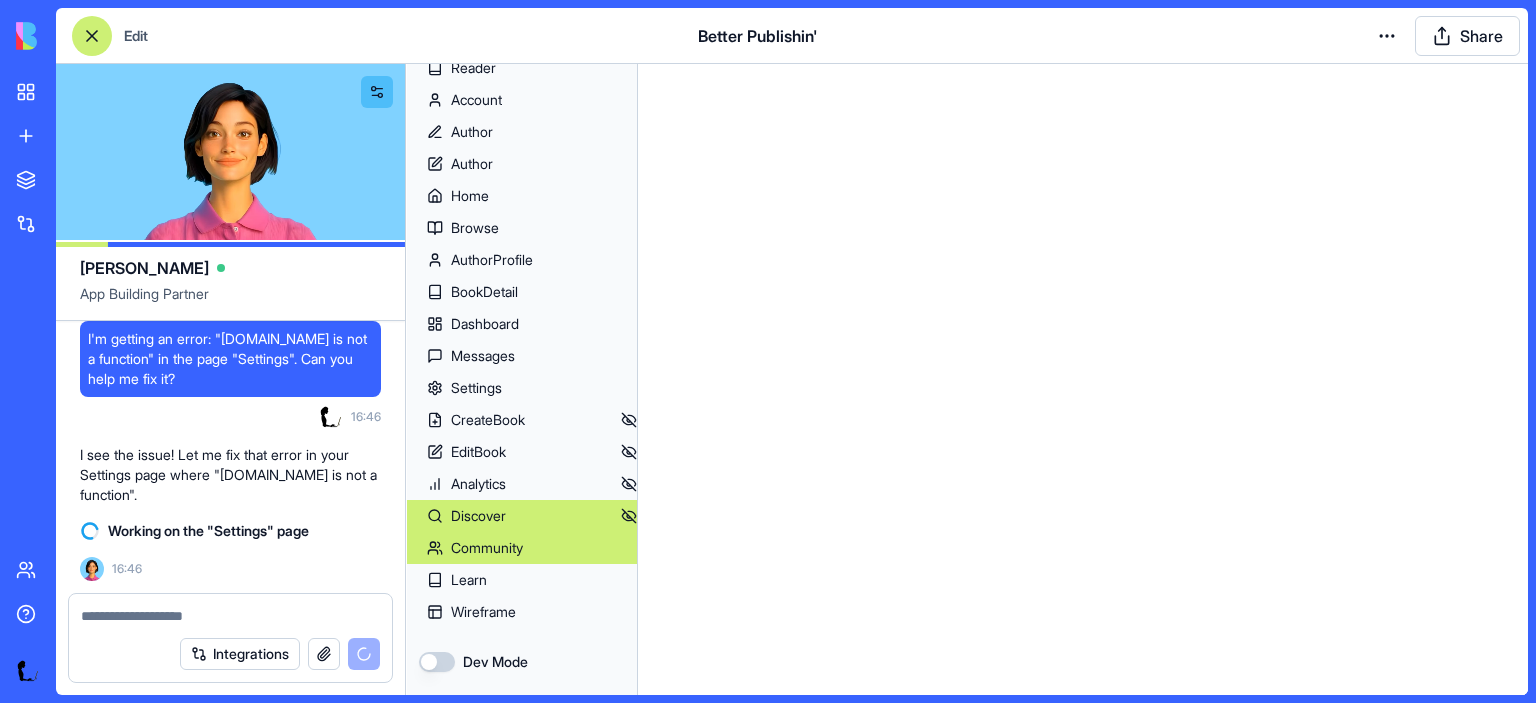 click on "Community" at bounding box center (522, 548) 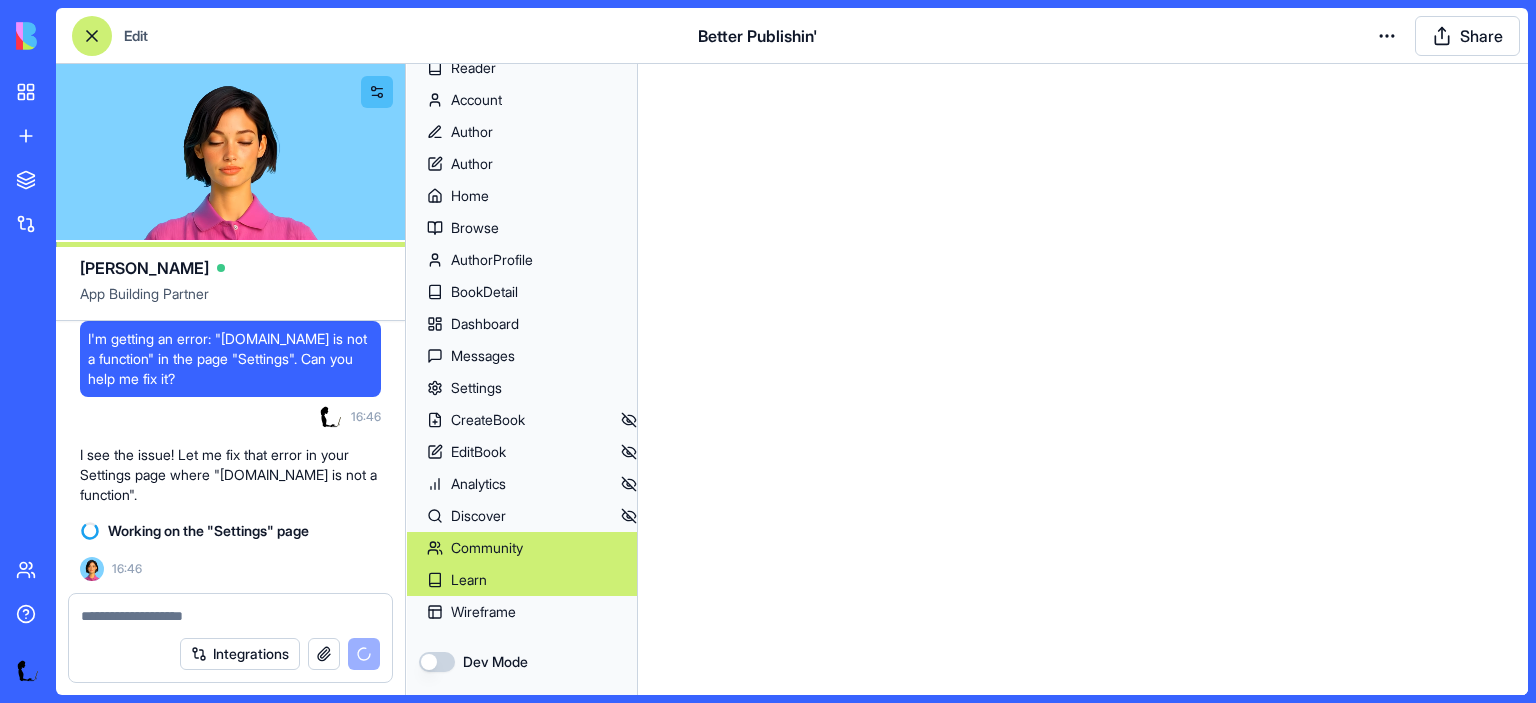 click on "Learn" at bounding box center (469, 580) 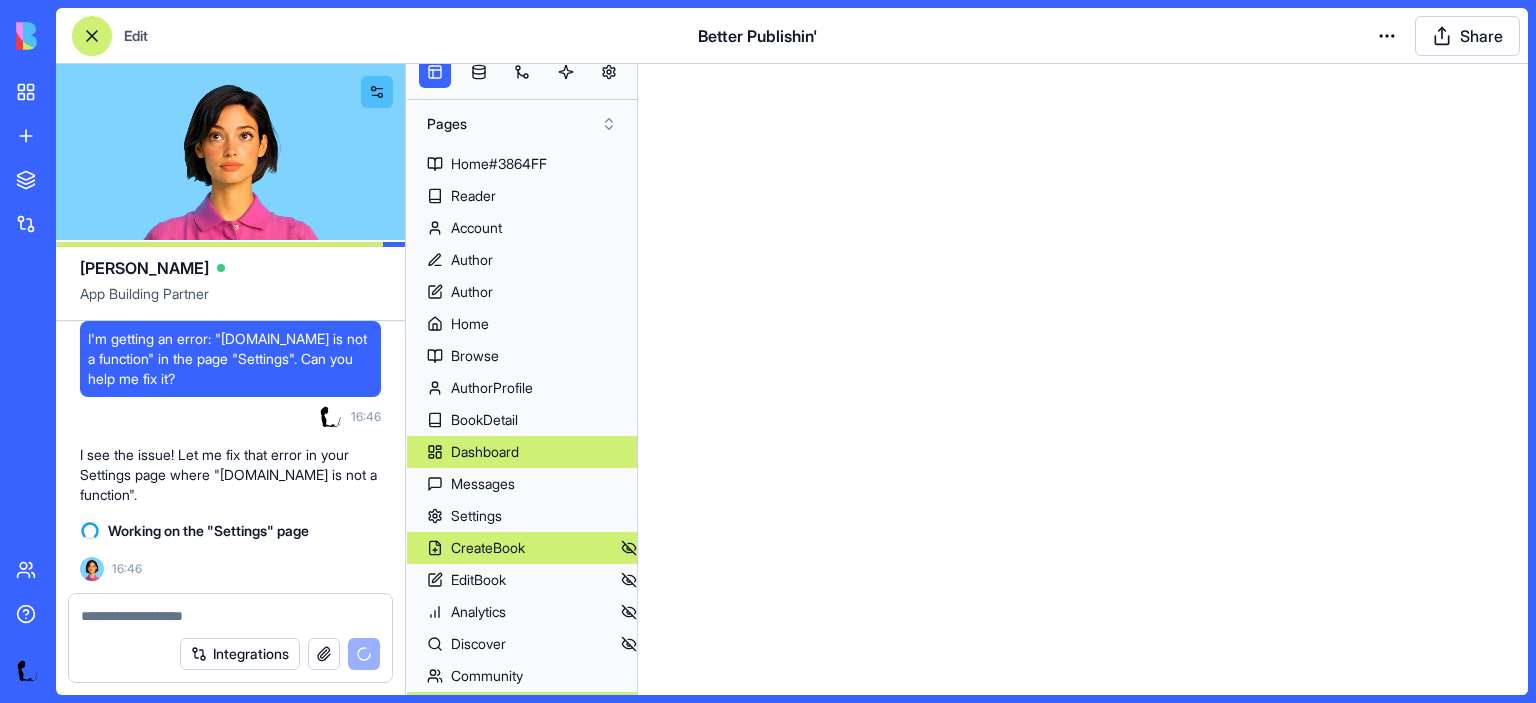 scroll, scrollTop: 148, scrollLeft: 0, axis: vertical 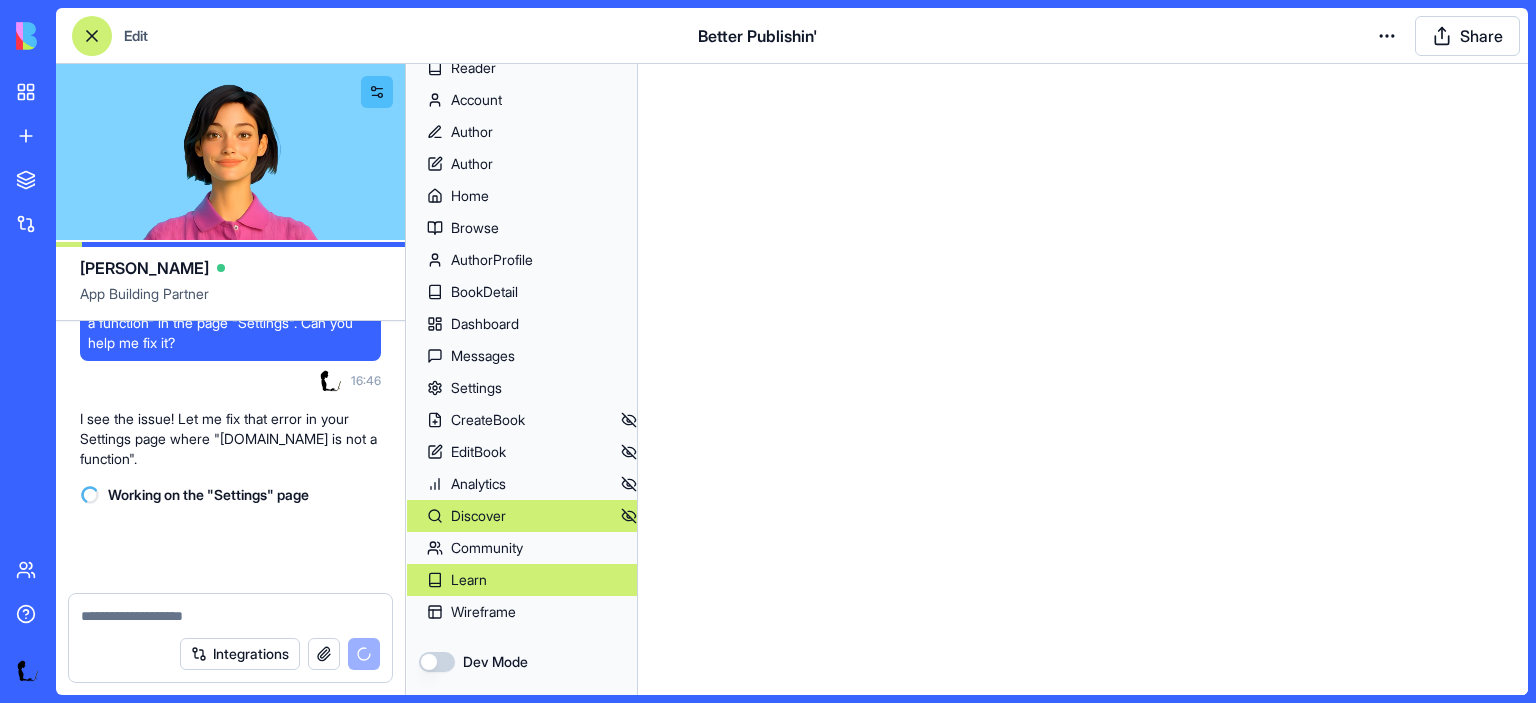 drag, startPoint x: 496, startPoint y: 553, endPoint x: 464, endPoint y: 520, distance: 45.96738 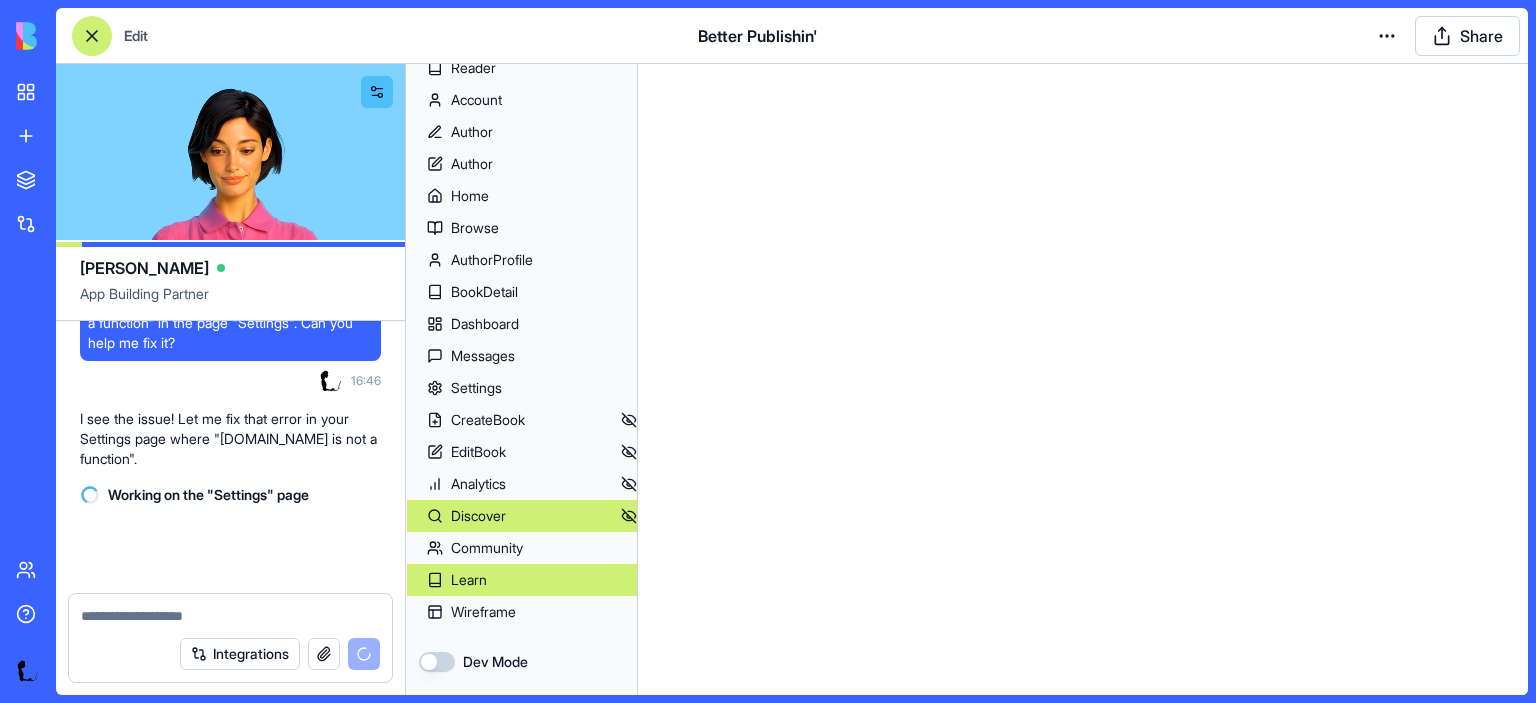 click on "Discover" at bounding box center (478, 516) 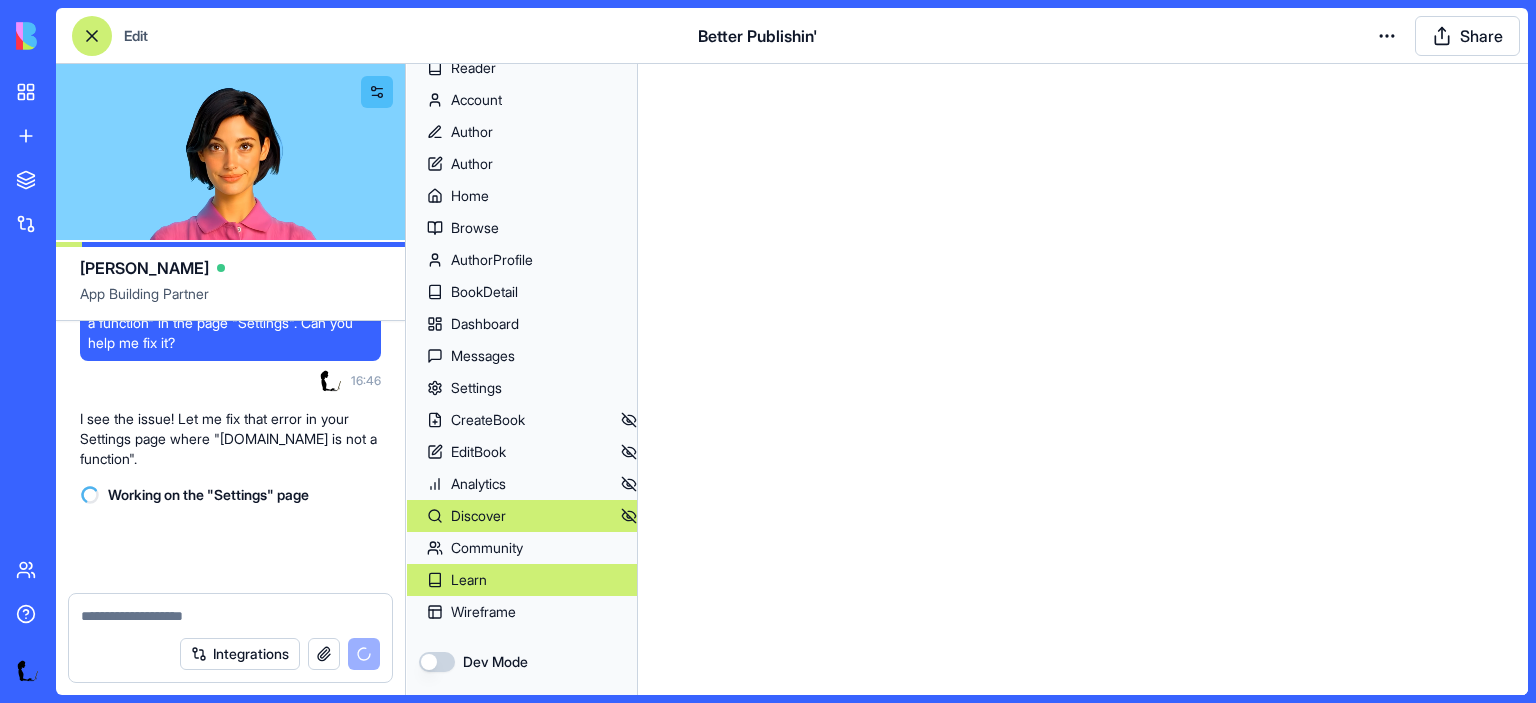 scroll, scrollTop: 19389, scrollLeft: 0, axis: vertical 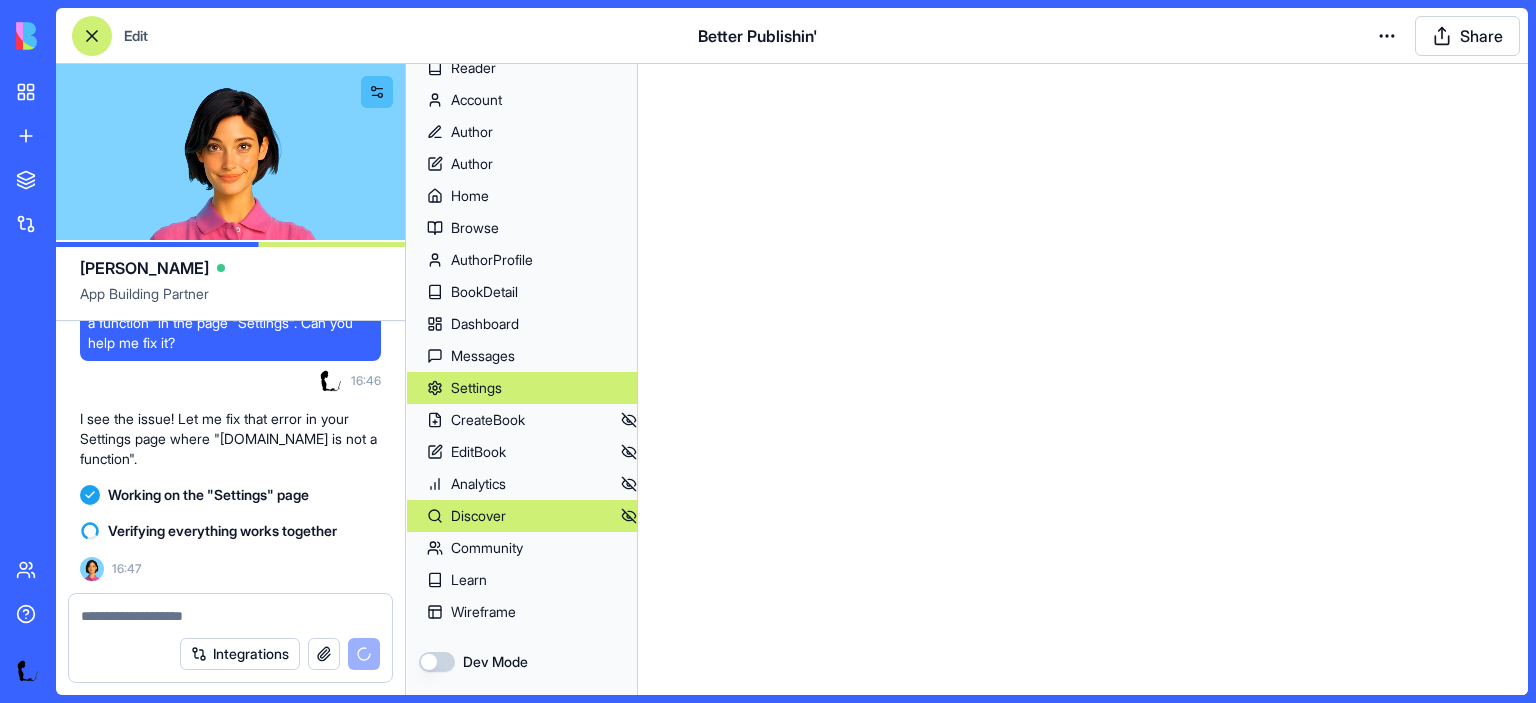 click on "Settings" at bounding box center (476, 388) 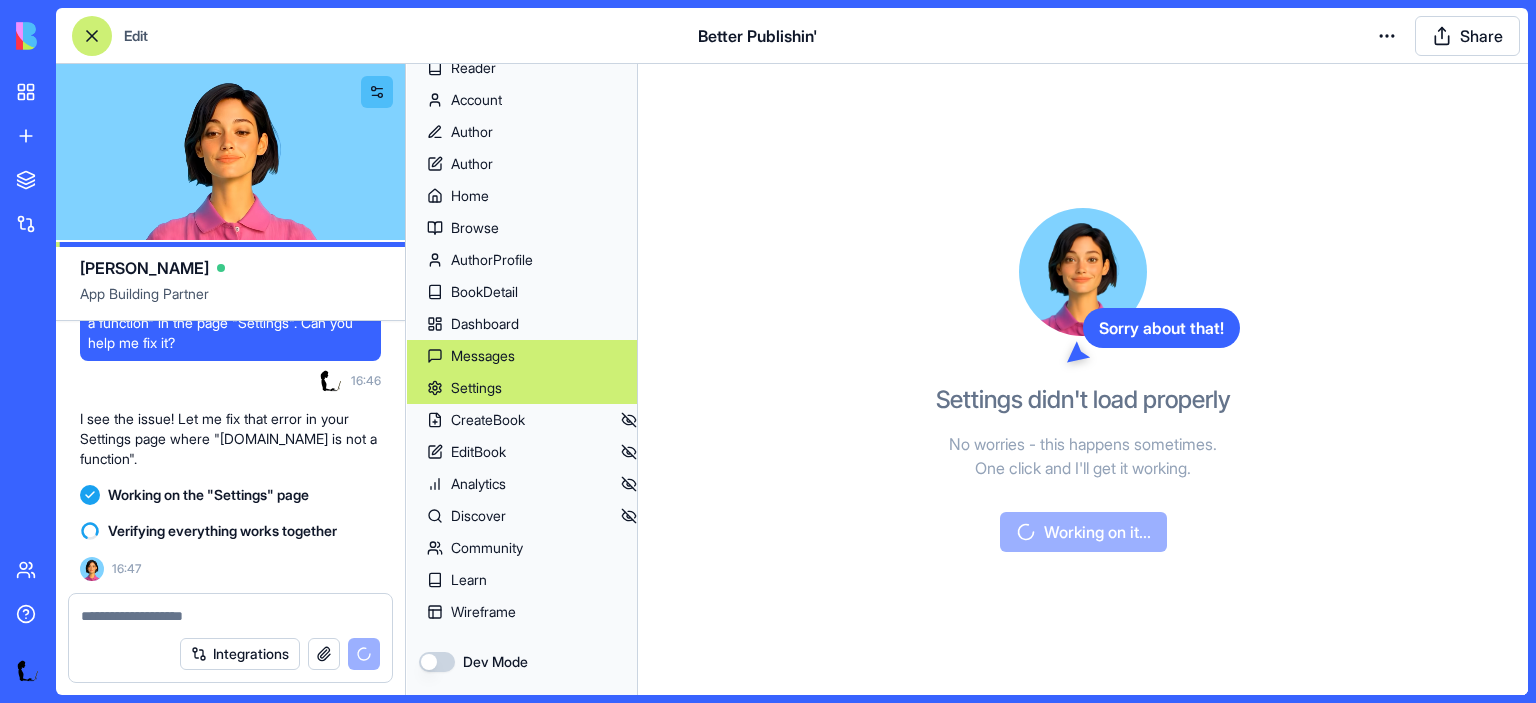 click on "Messages" at bounding box center [483, 356] 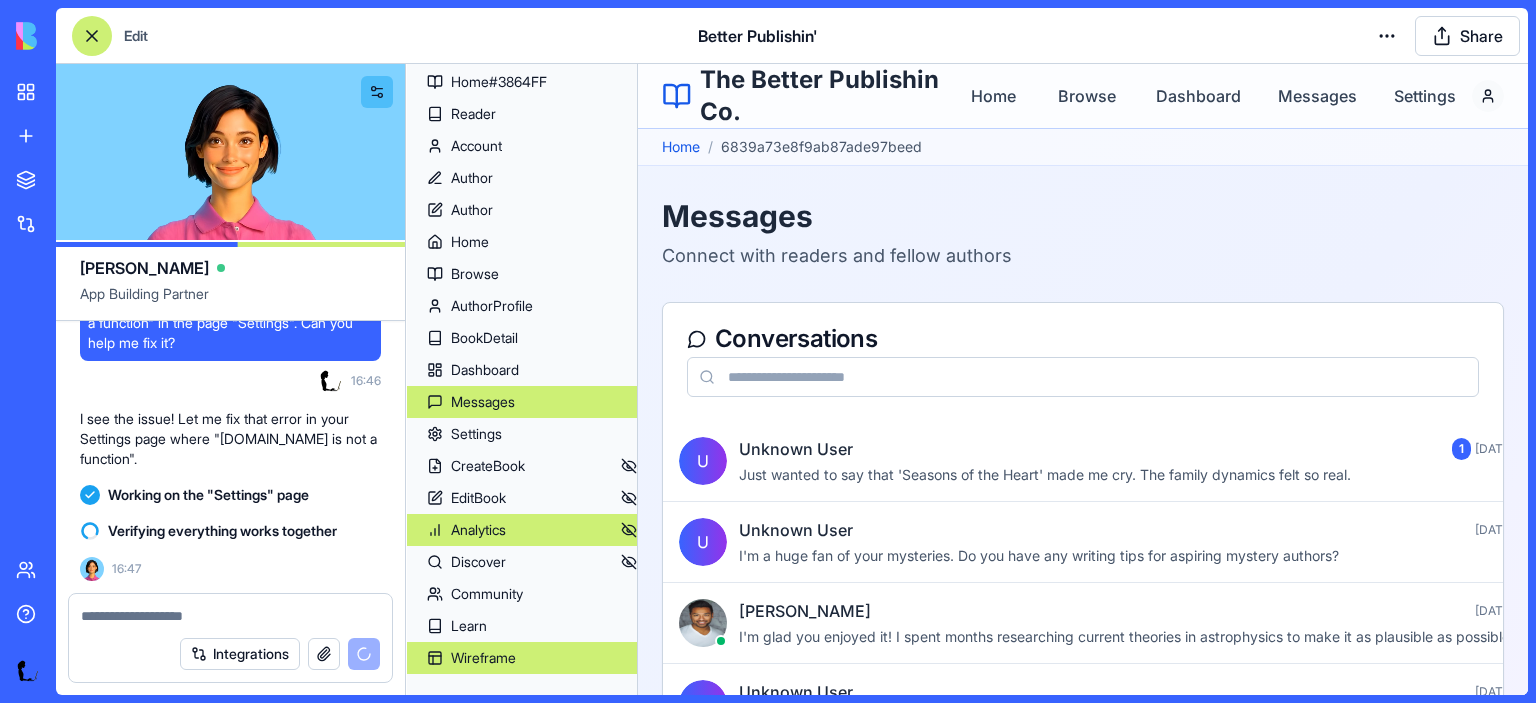 scroll, scrollTop: 148, scrollLeft: 0, axis: vertical 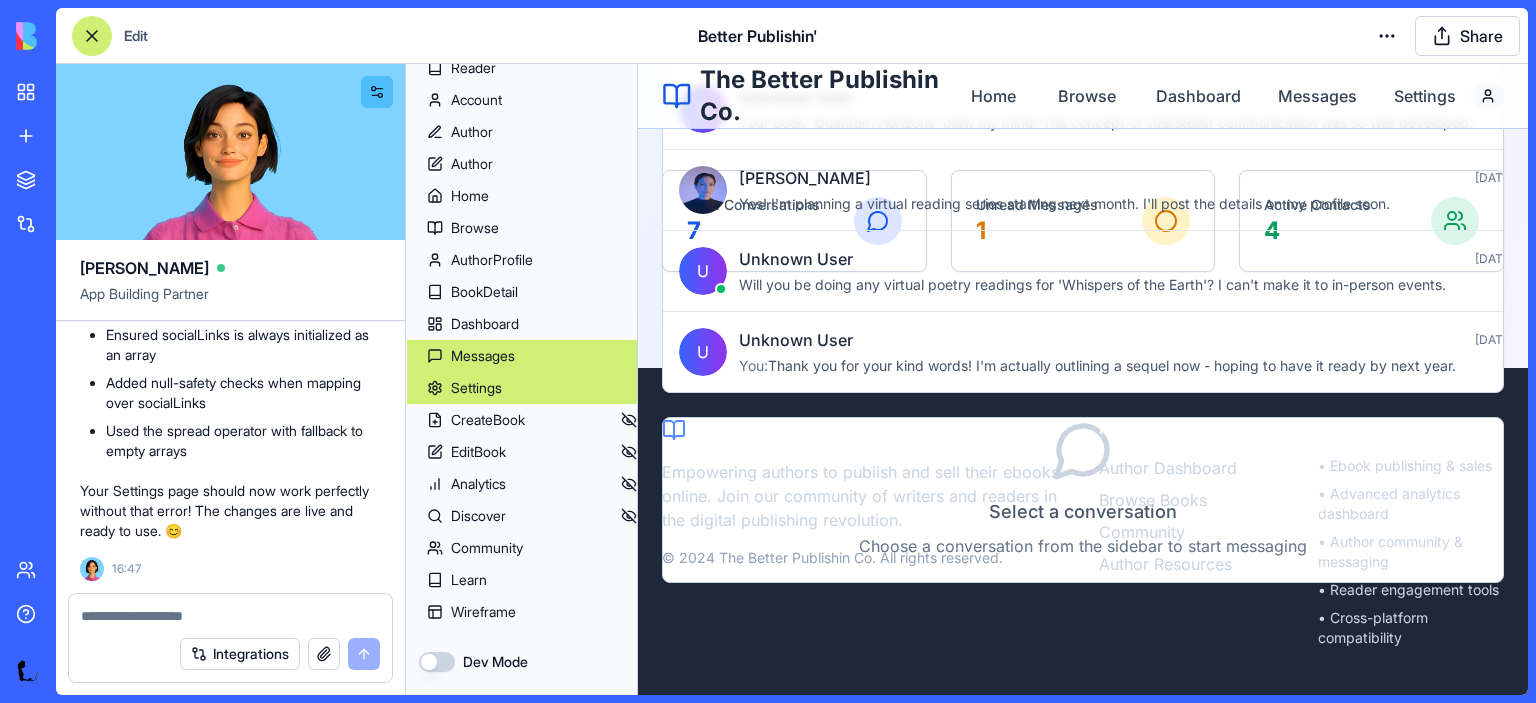 click on "Settings" at bounding box center [476, 388] 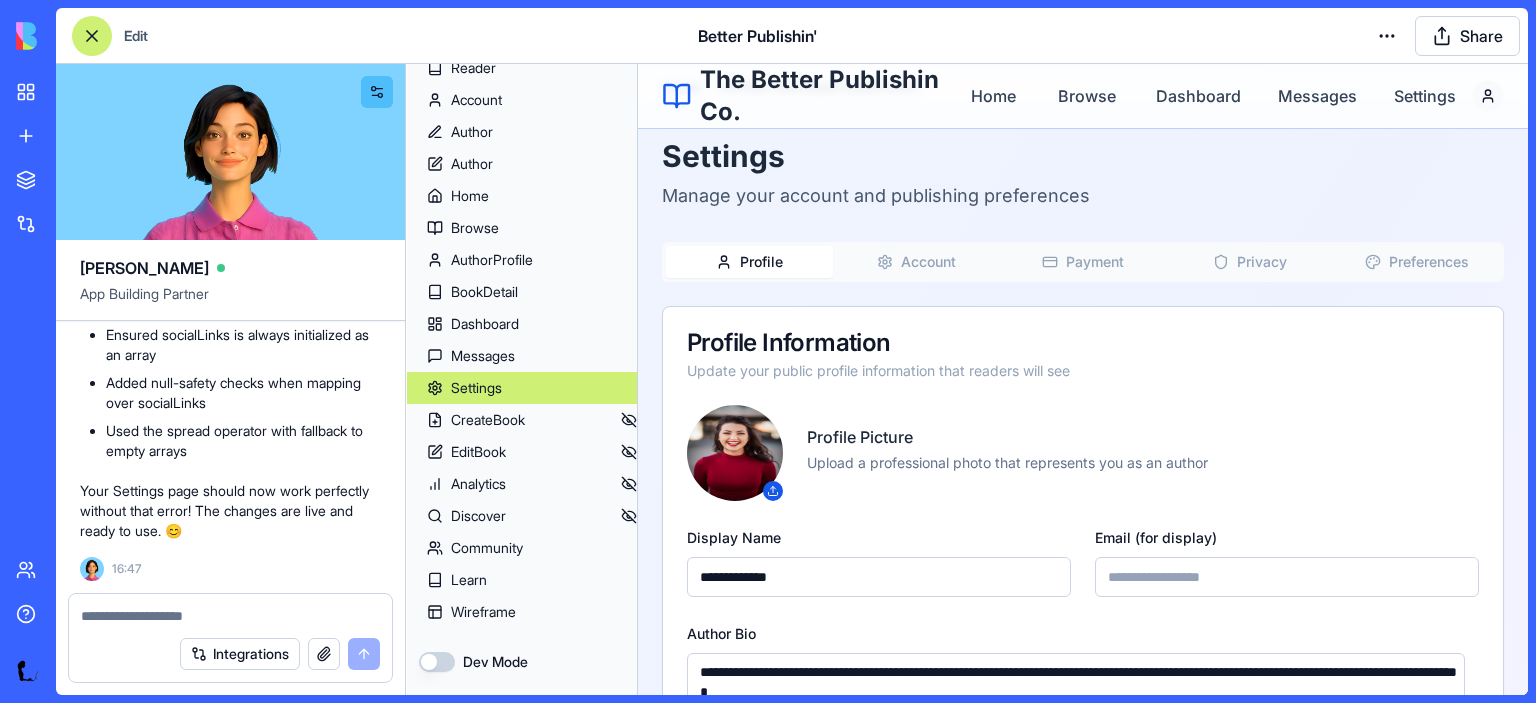 scroll, scrollTop: 0, scrollLeft: 0, axis: both 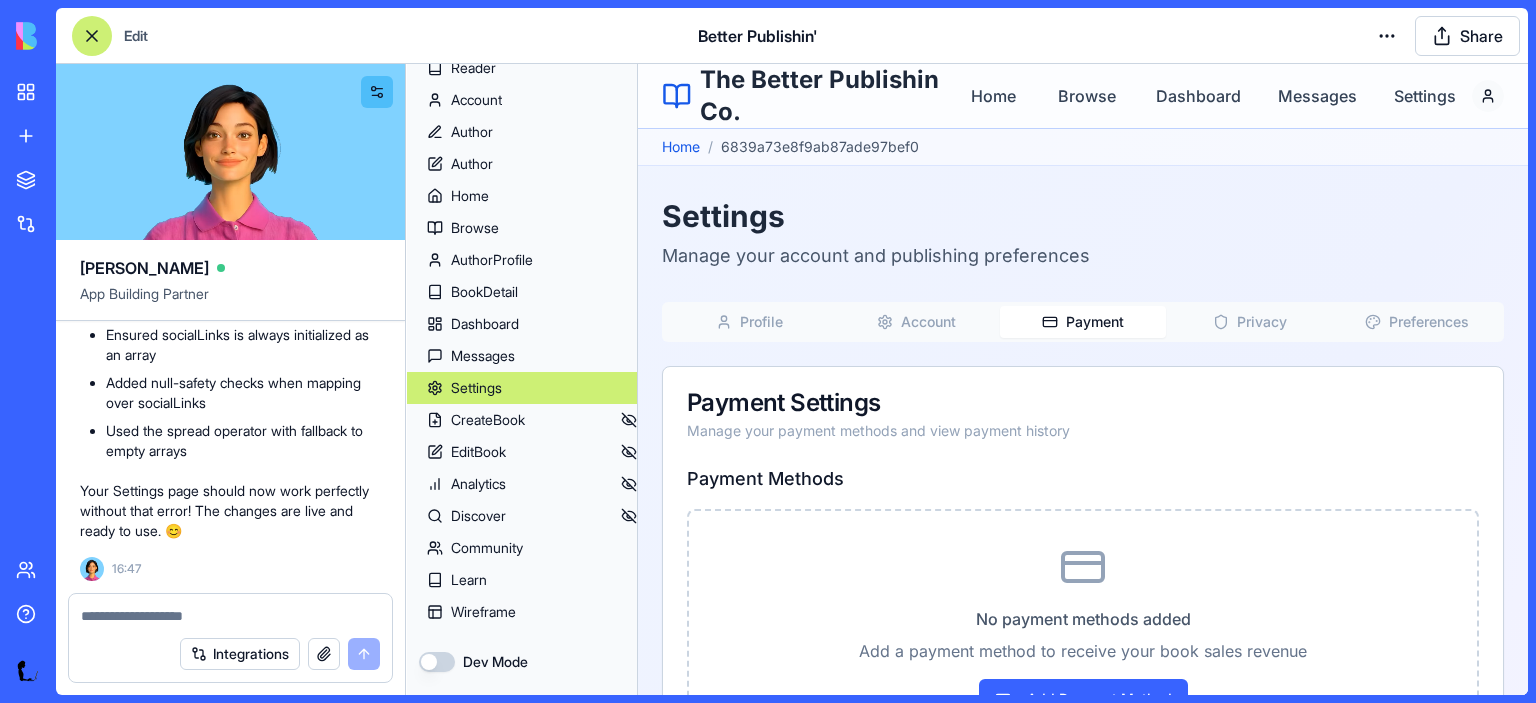 click on "Payment" at bounding box center (1083, 322) 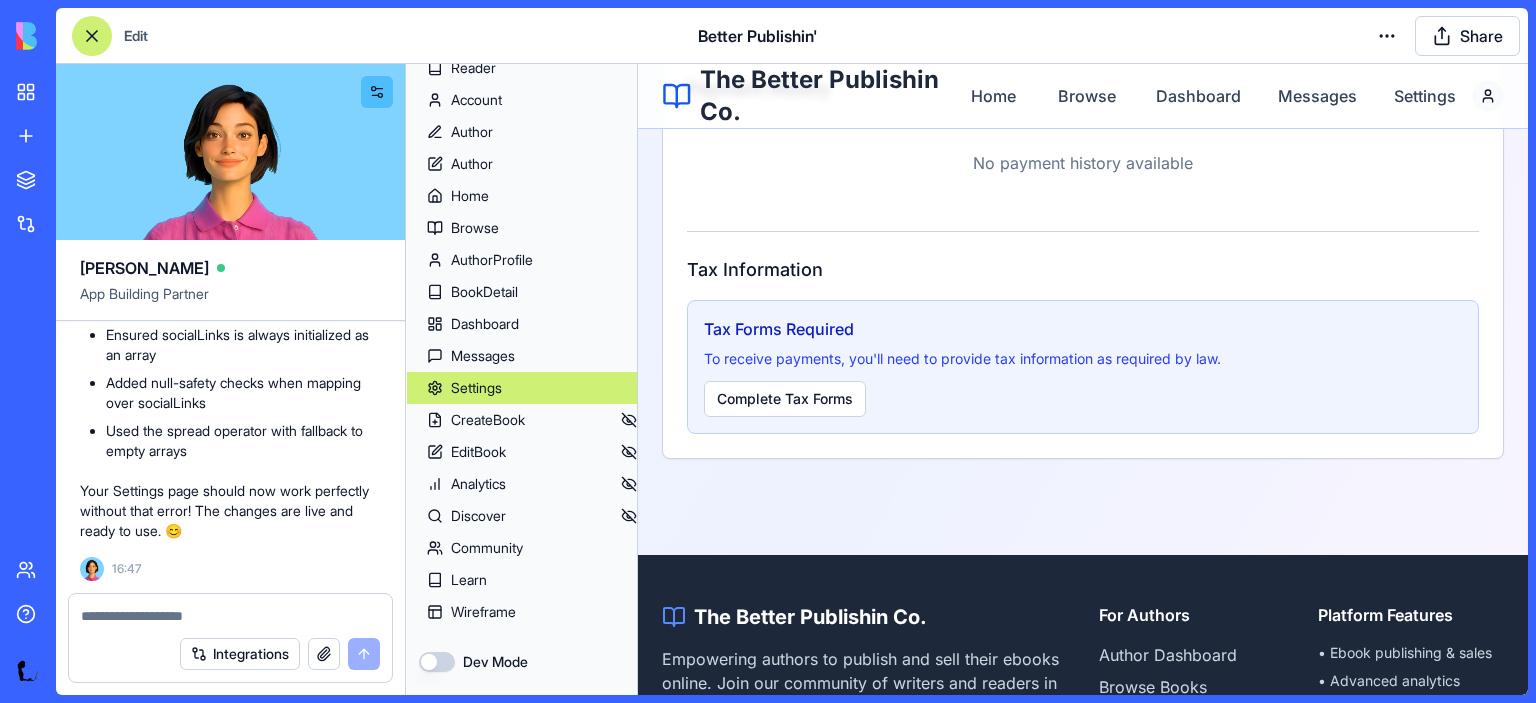 scroll, scrollTop: 740, scrollLeft: 0, axis: vertical 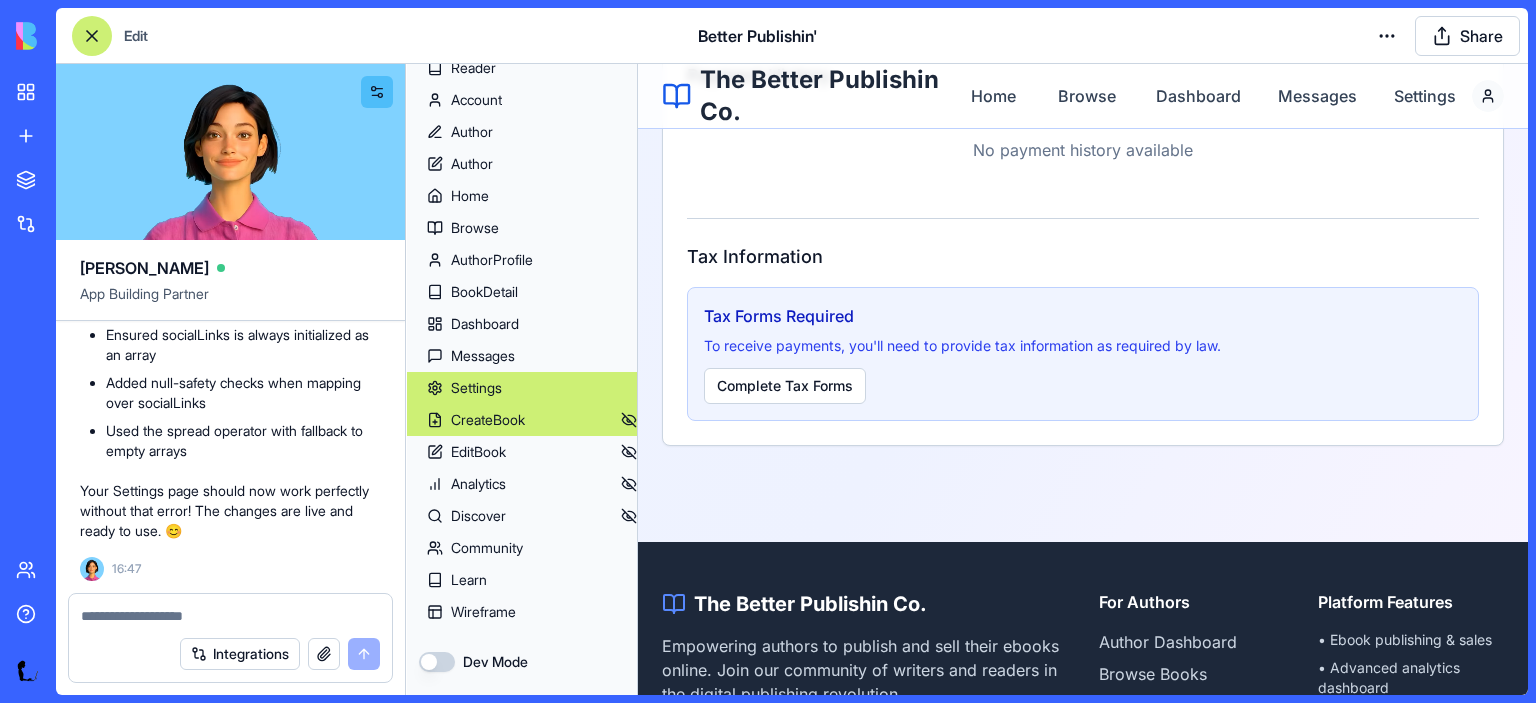 click on "CreateBook" at bounding box center (522, 420) 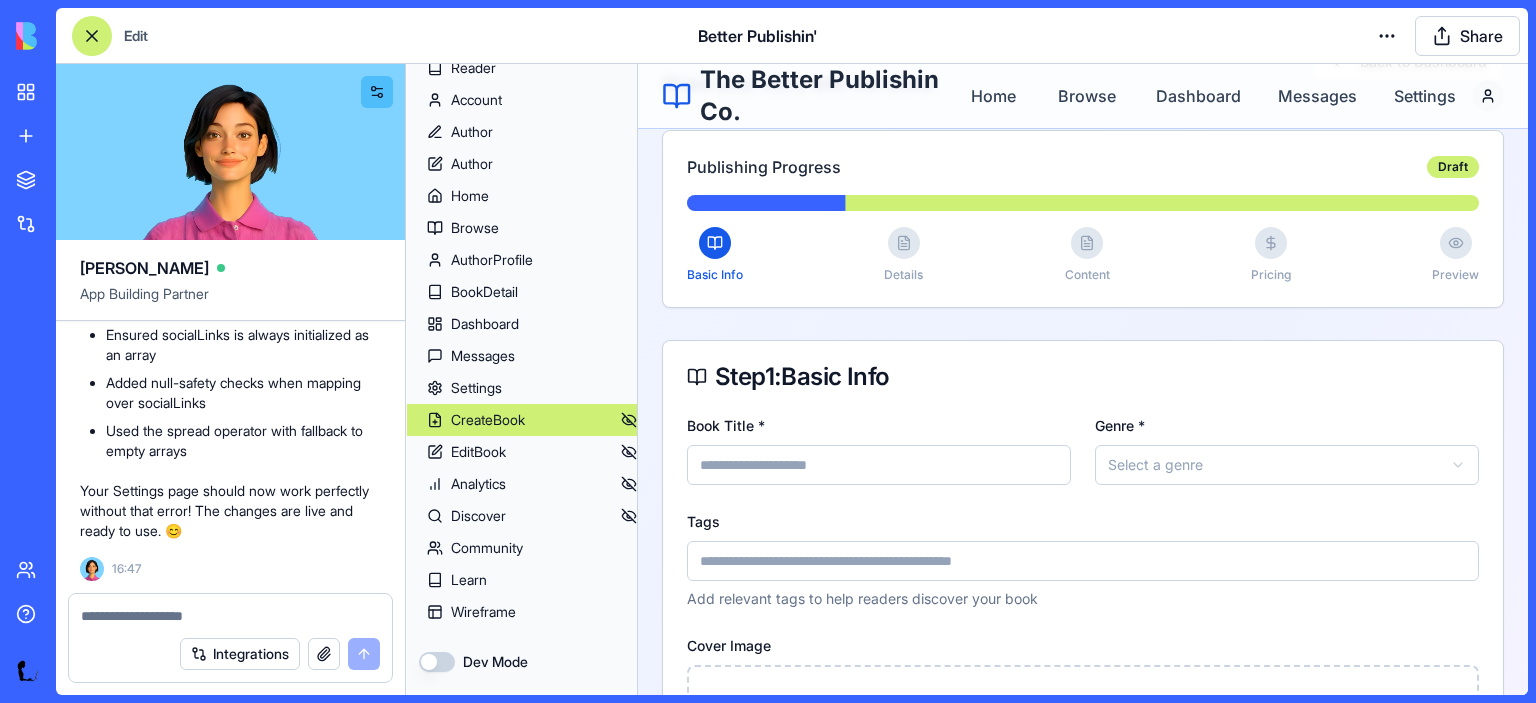 scroll, scrollTop: 154, scrollLeft: 0, axis: vertical 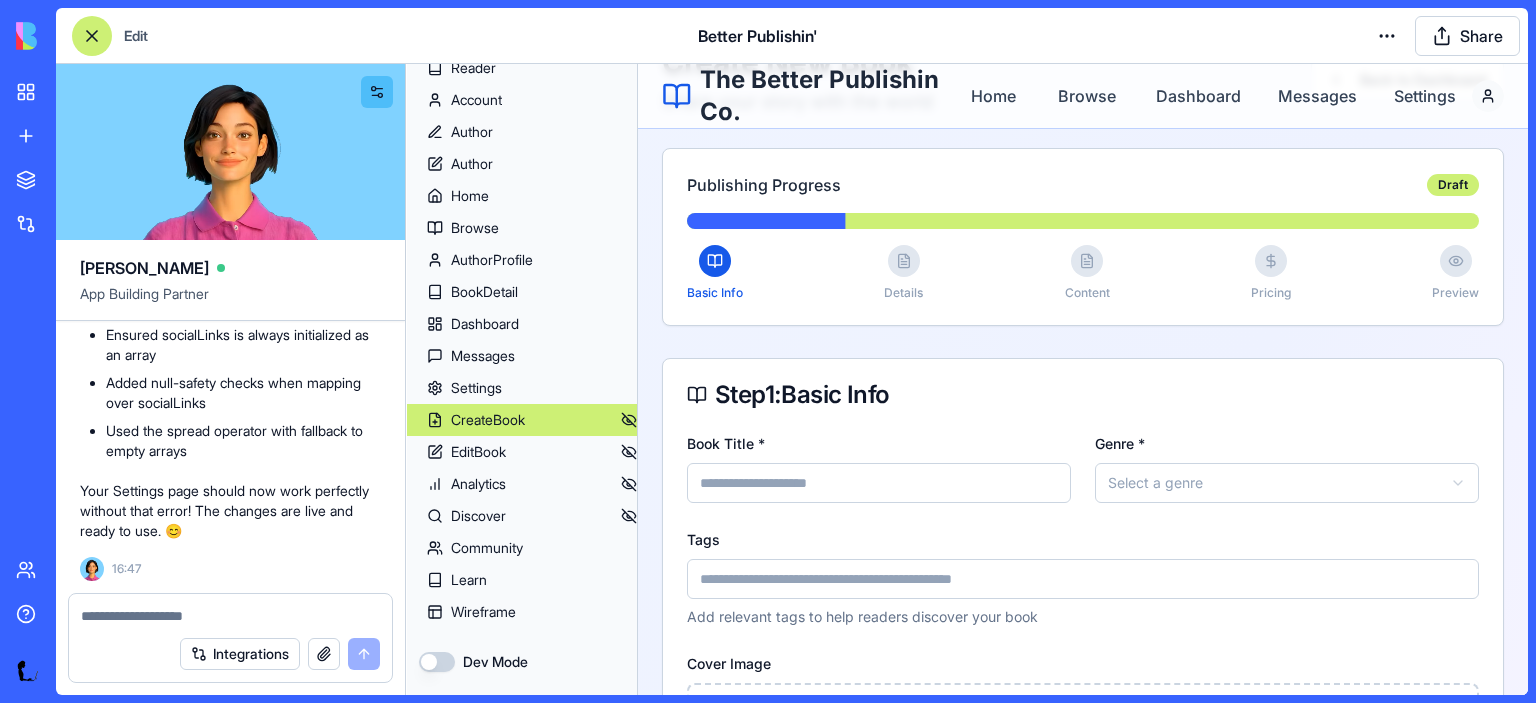 click 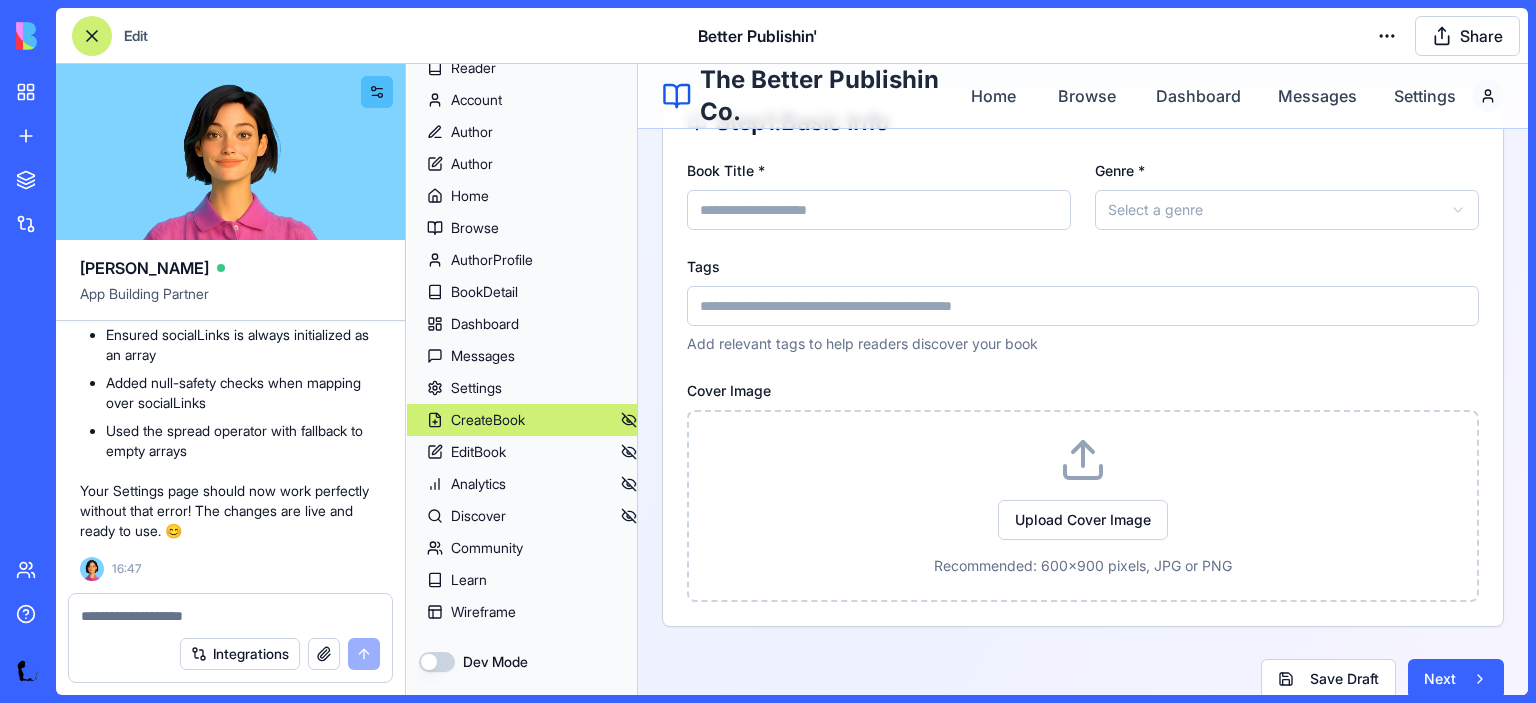 scroll, scrollTop: 526, scrollLeft: 0, axis: vertical 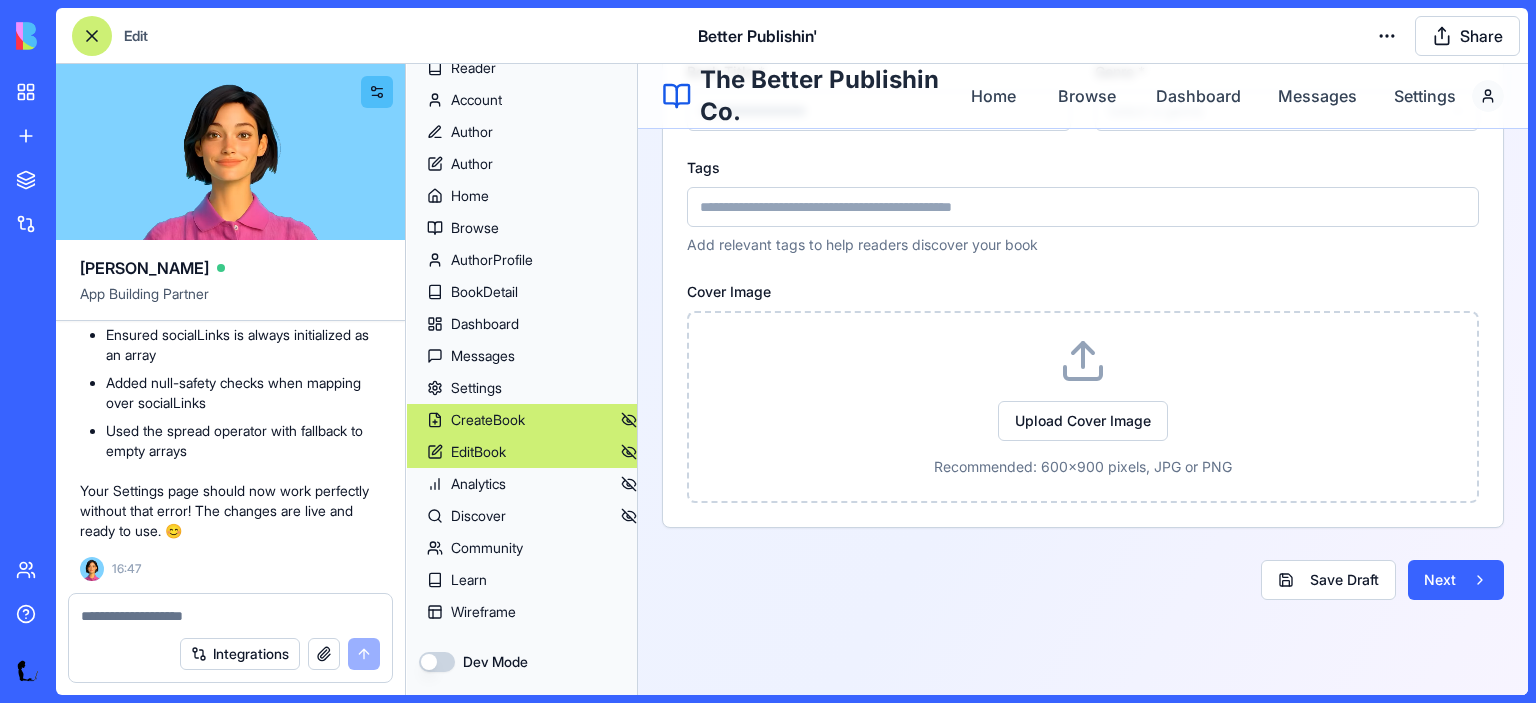 click on "EditBook" at bounding box center [522, 452] 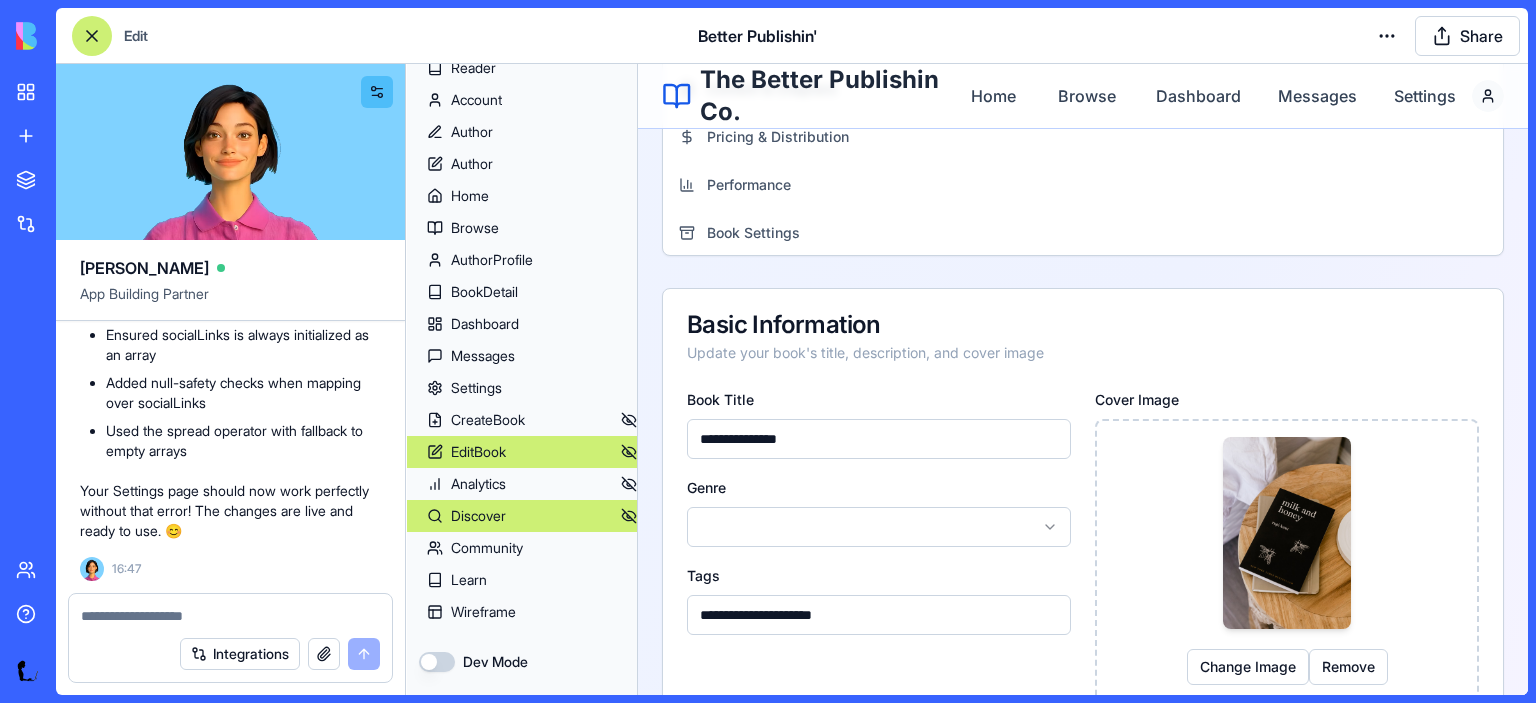 click on "Discover" at bounding box center [478, 516] 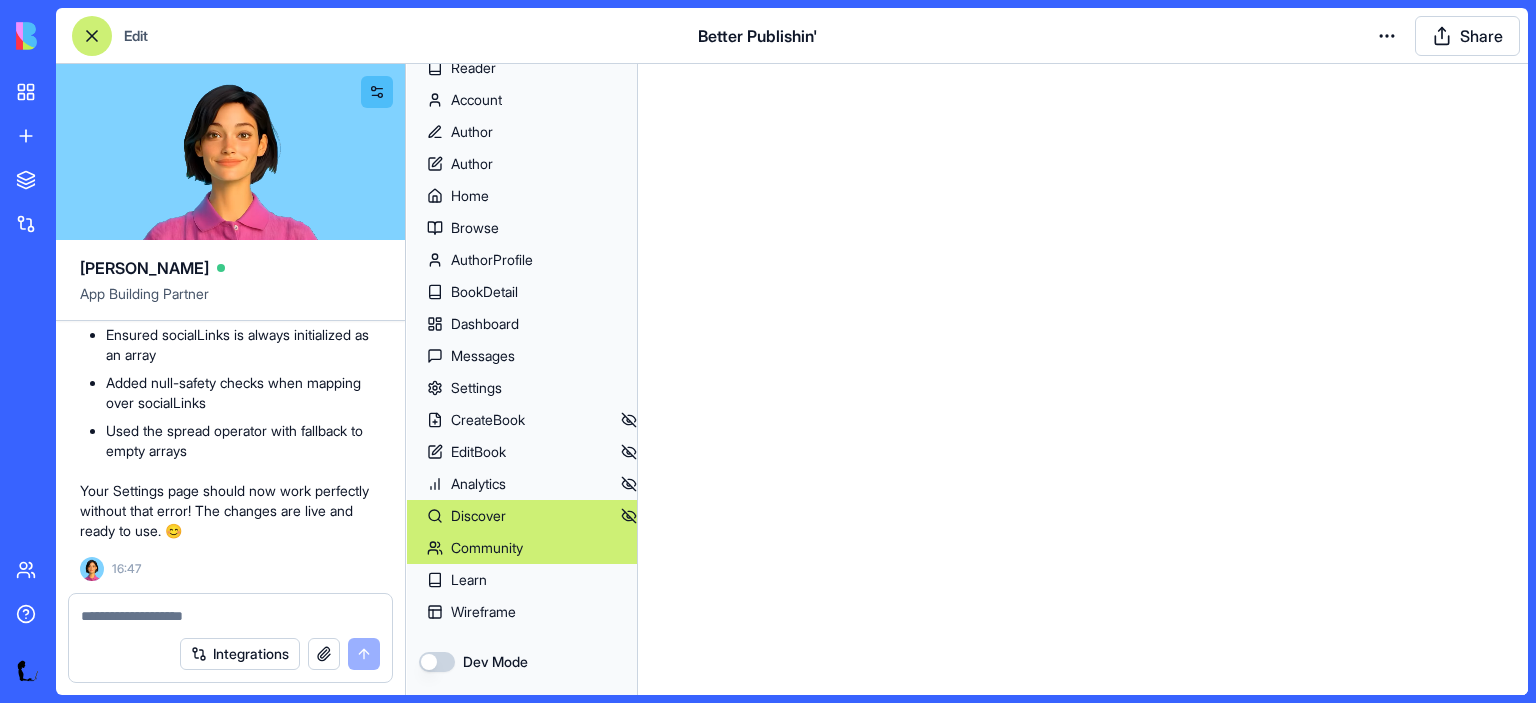 click on "Community" at bounding box center [487, 548] 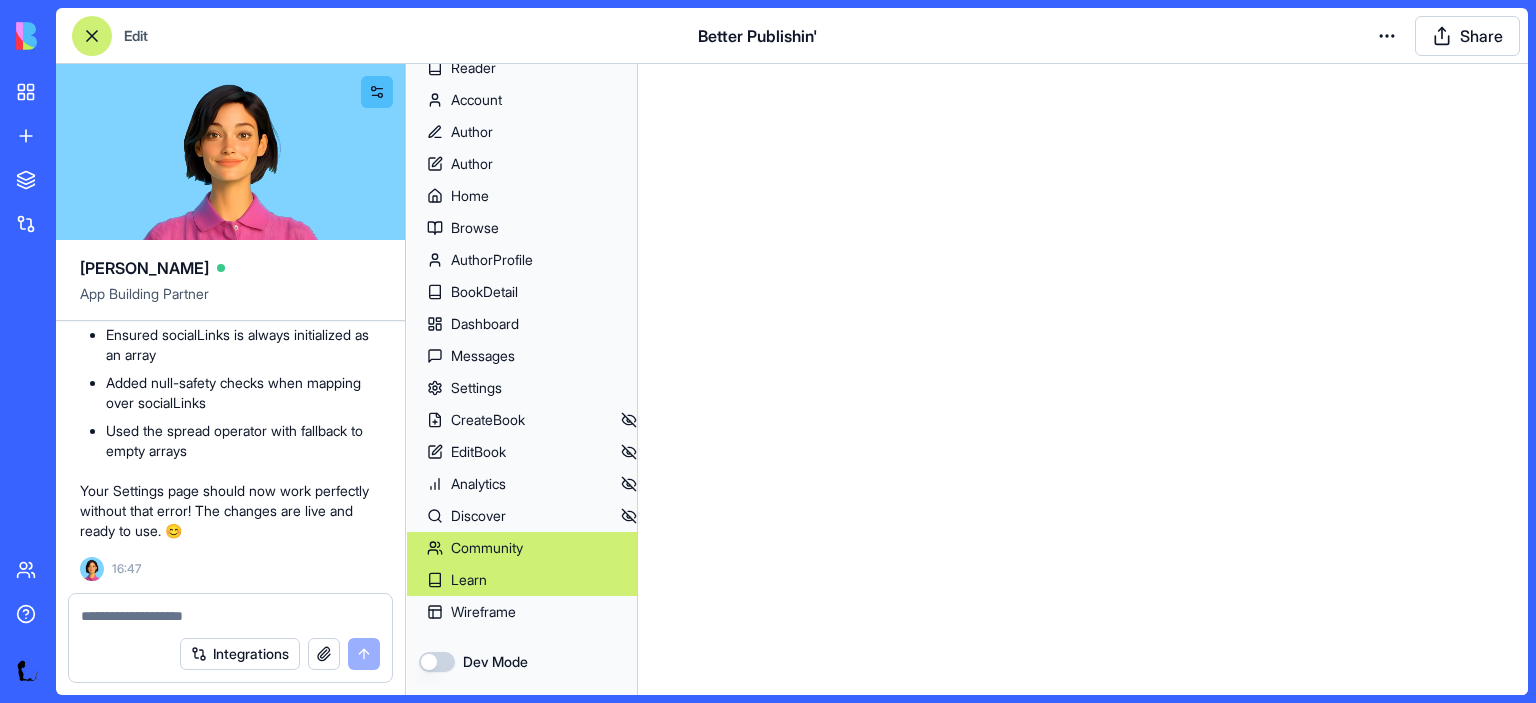 click on "Learn" at bounding box center [522, 580] 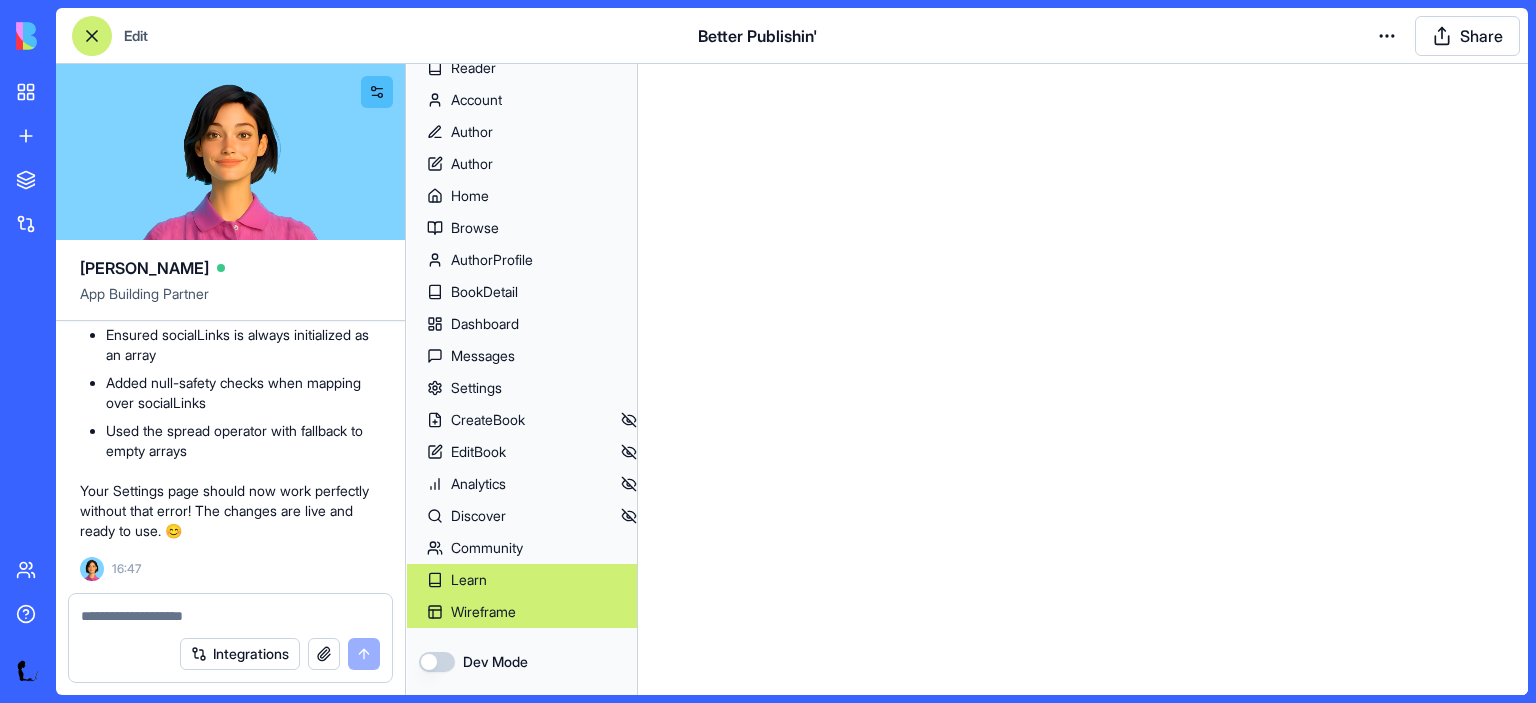 click on "Wireframe" at bounding box center (483, 612) 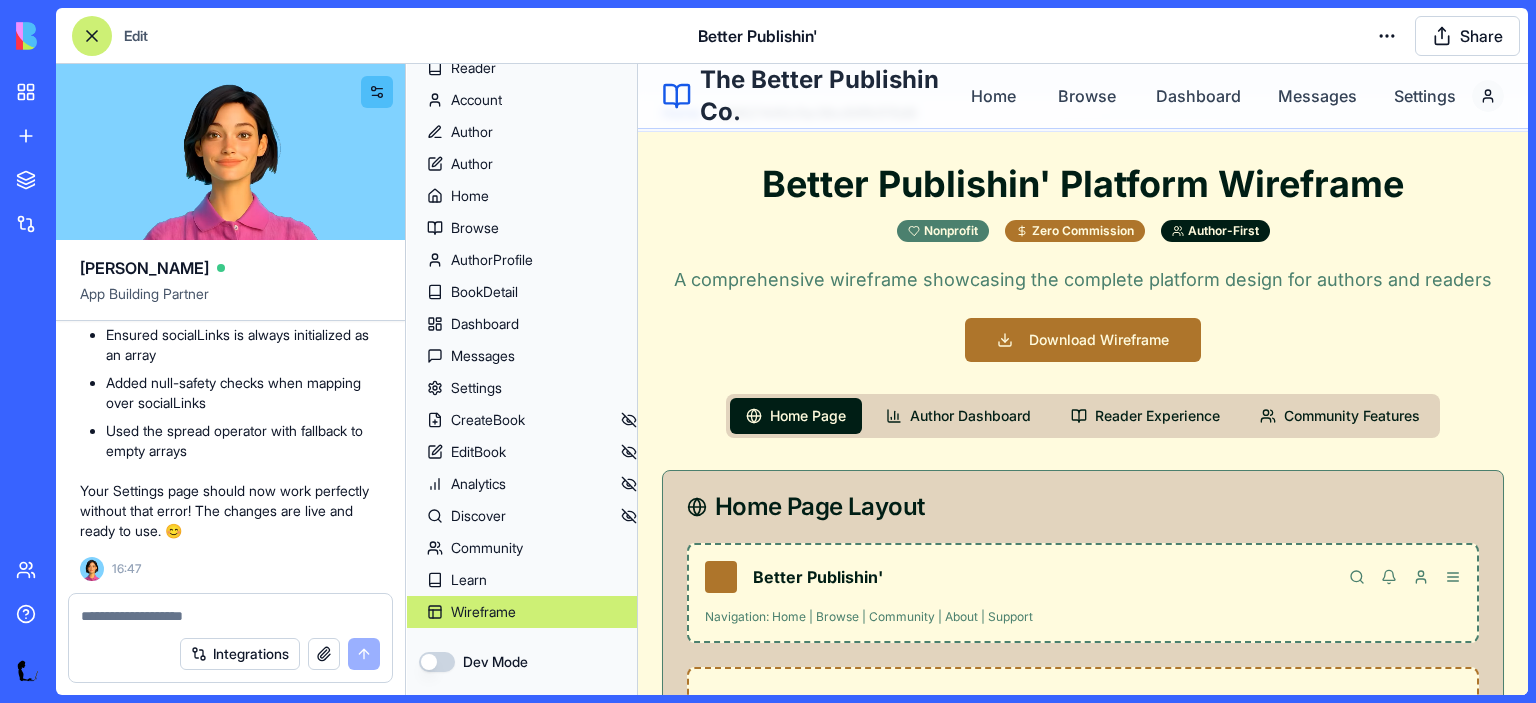 scroll, scrollTop: 0, scrollLeft: 0, axis: both 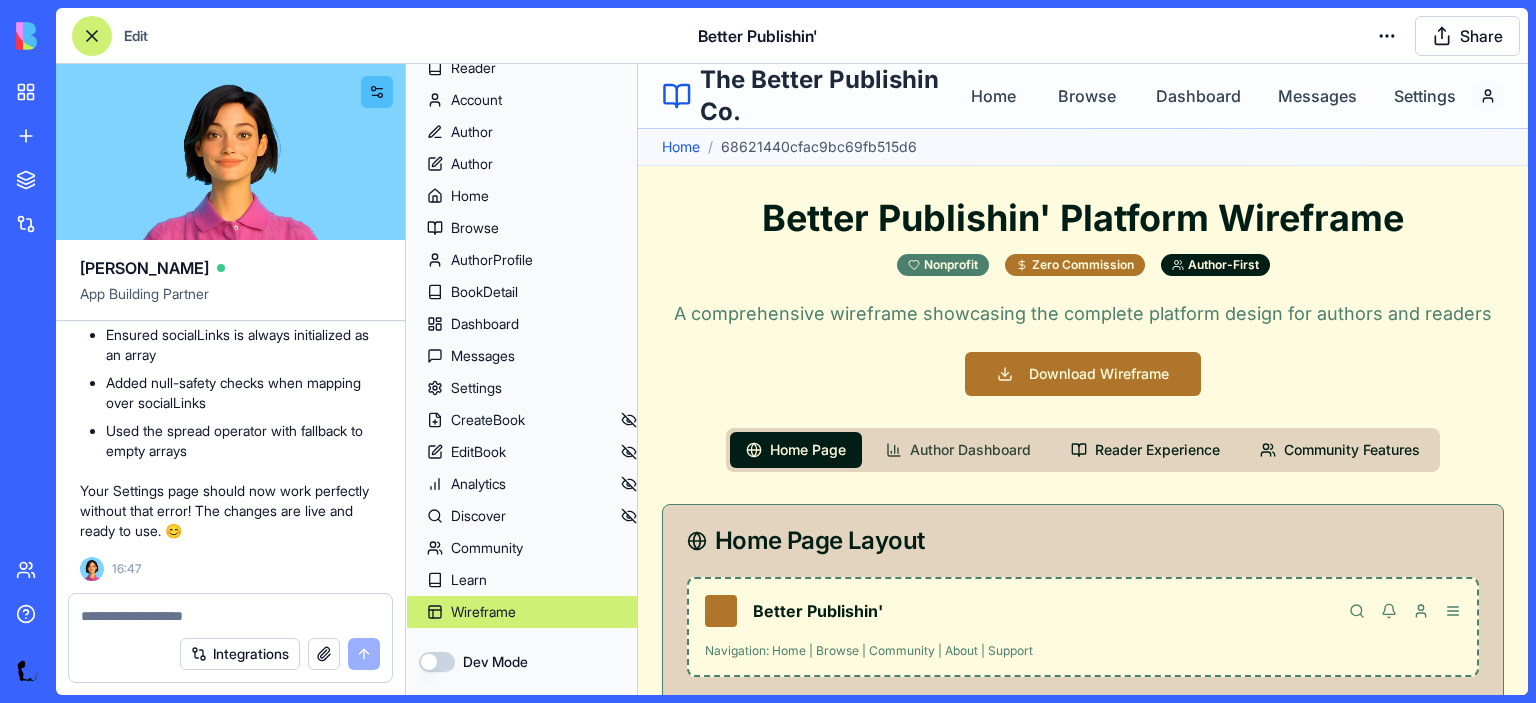 click on "Author Dashboard" at bounding box center (970, 450) 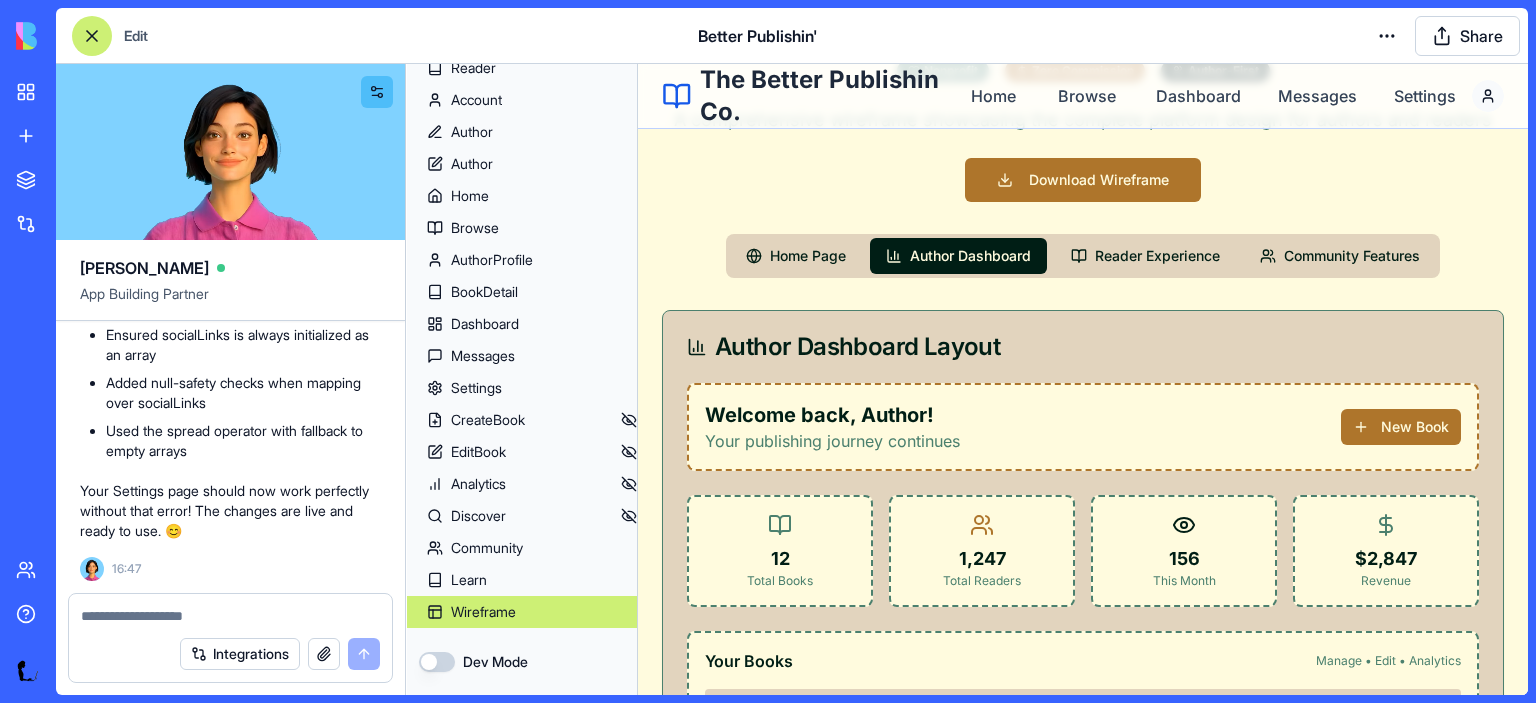 scroll, scrollTop: 112, scrollLeft: 0, axis: vertical 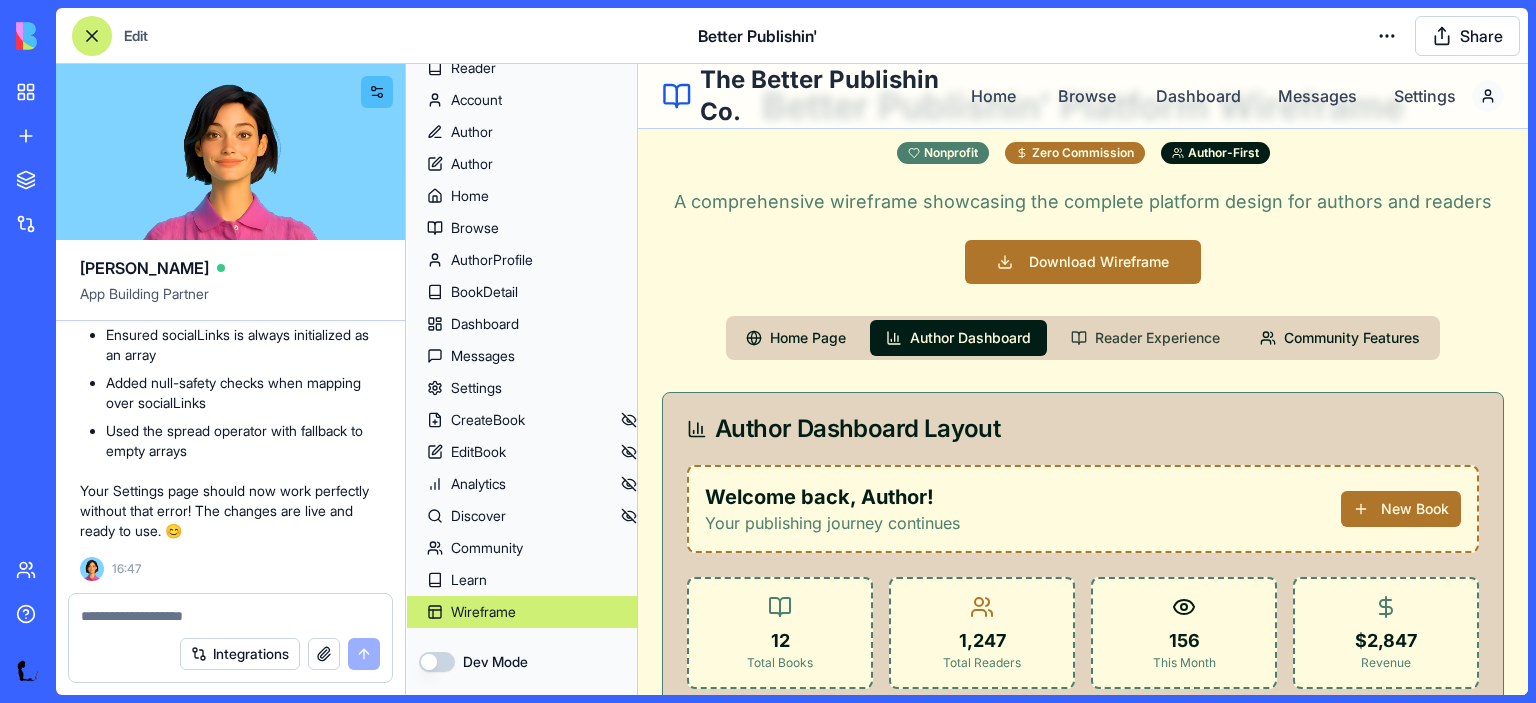 click on "Reader Experience" at bounding box center (1157, 338) 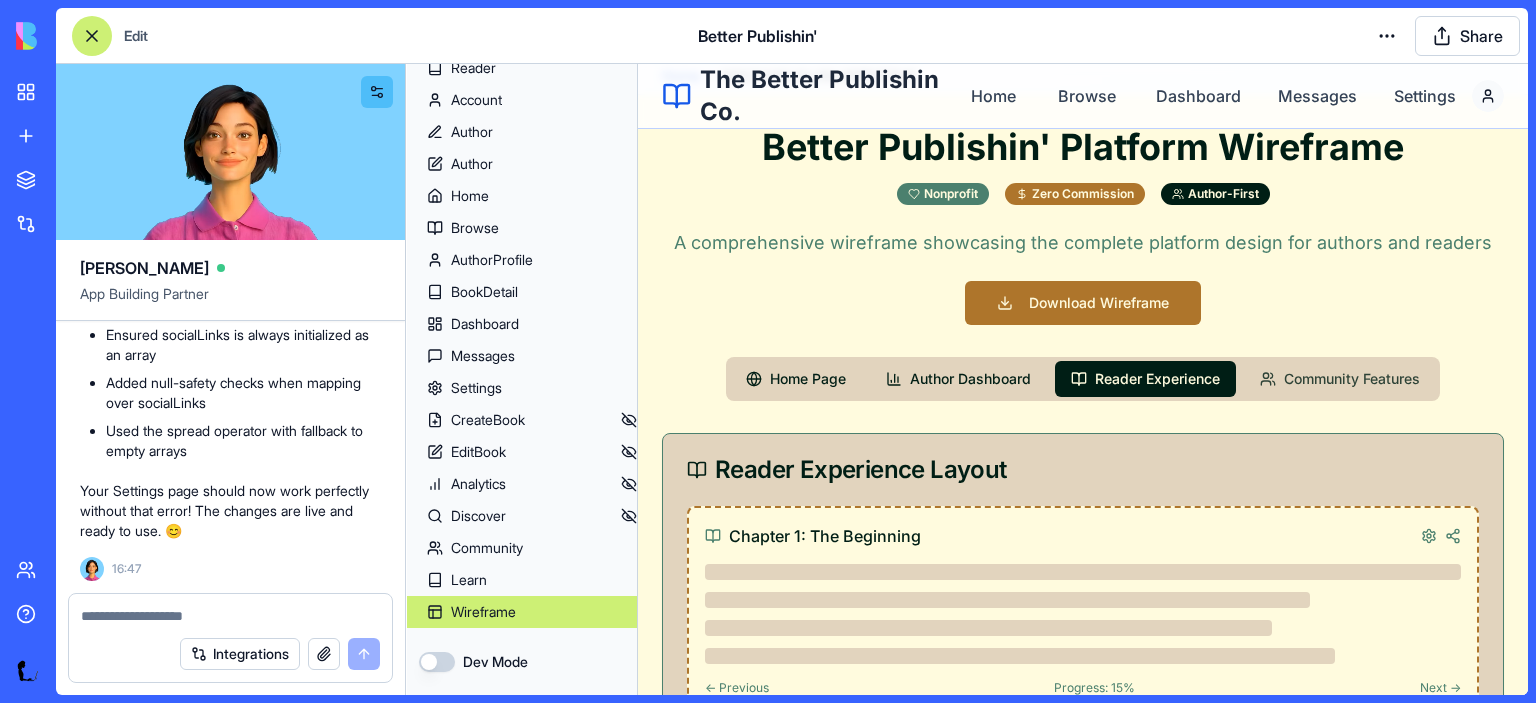 scroll, scrollTop: 70, scrollLeft: 0, axis: vertical 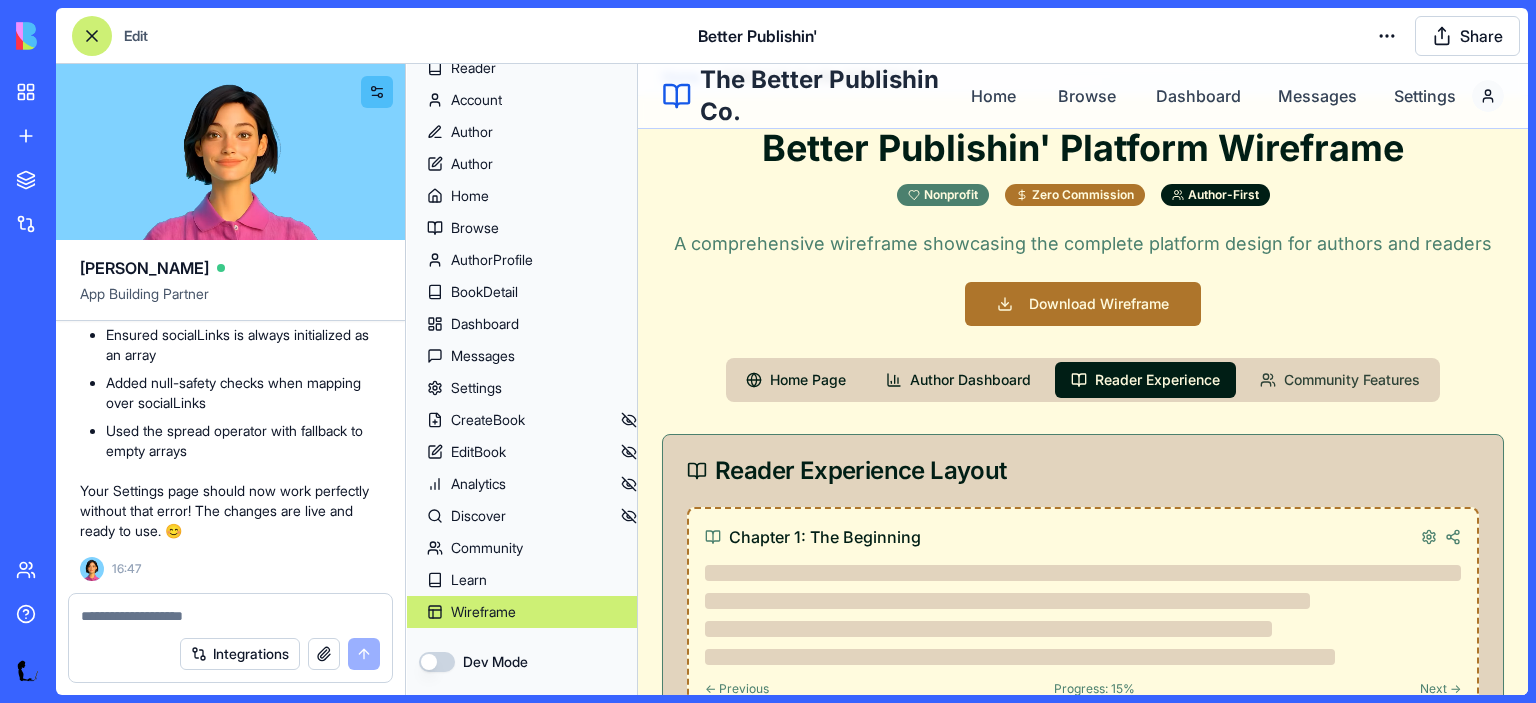 click on "Community Features" at bounding box center [1352, 380] 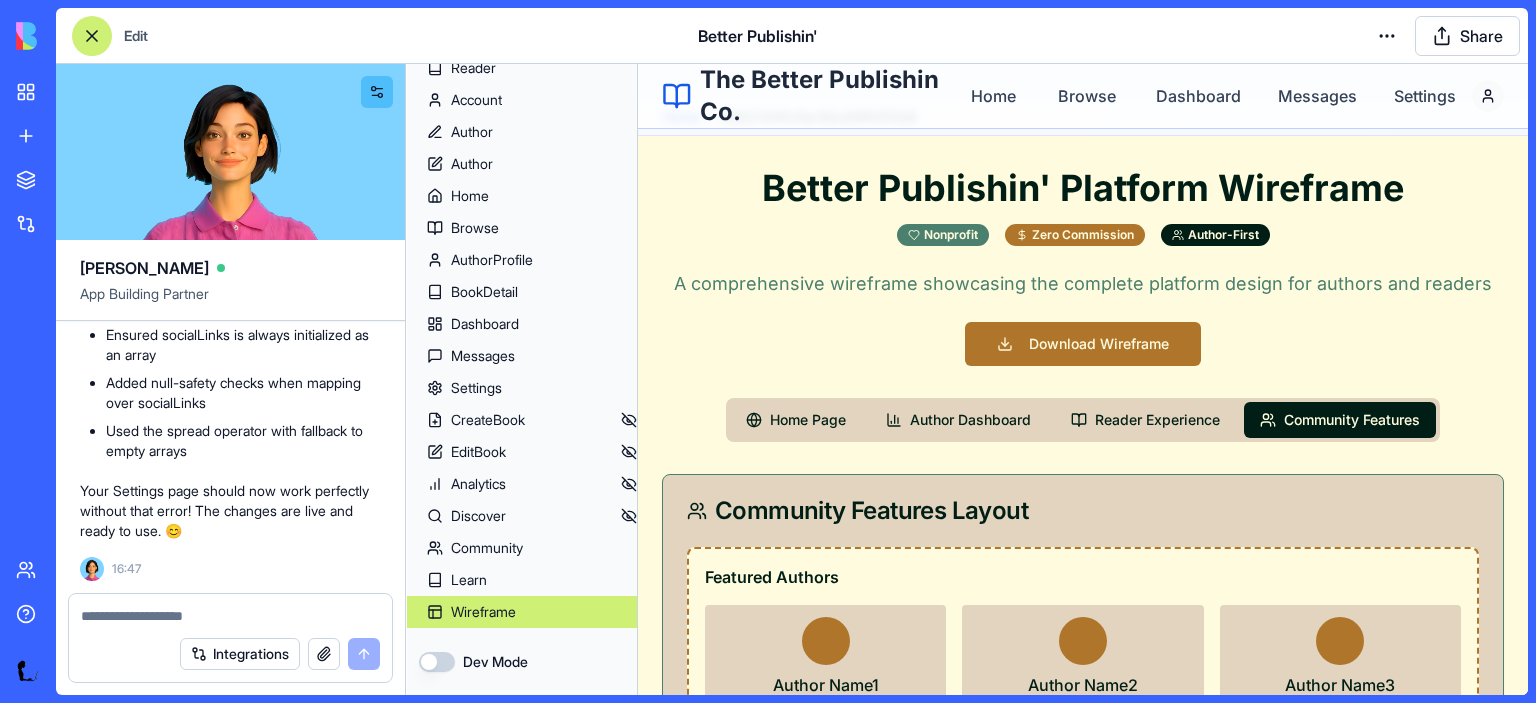 scroll, scrollTop: 0, scrollLeft: 0, axis: both 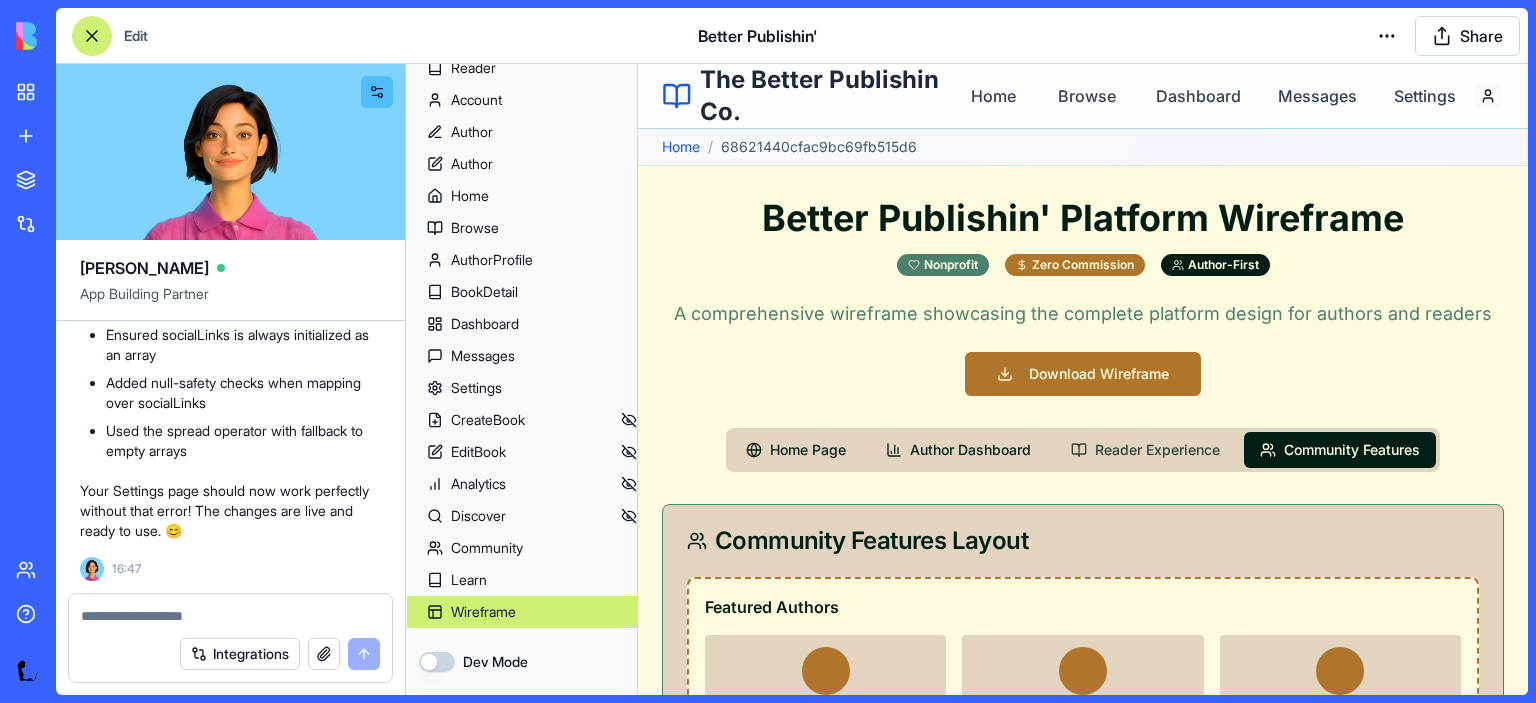 click on "Reader Experience" at bounding box center [1157, 450] 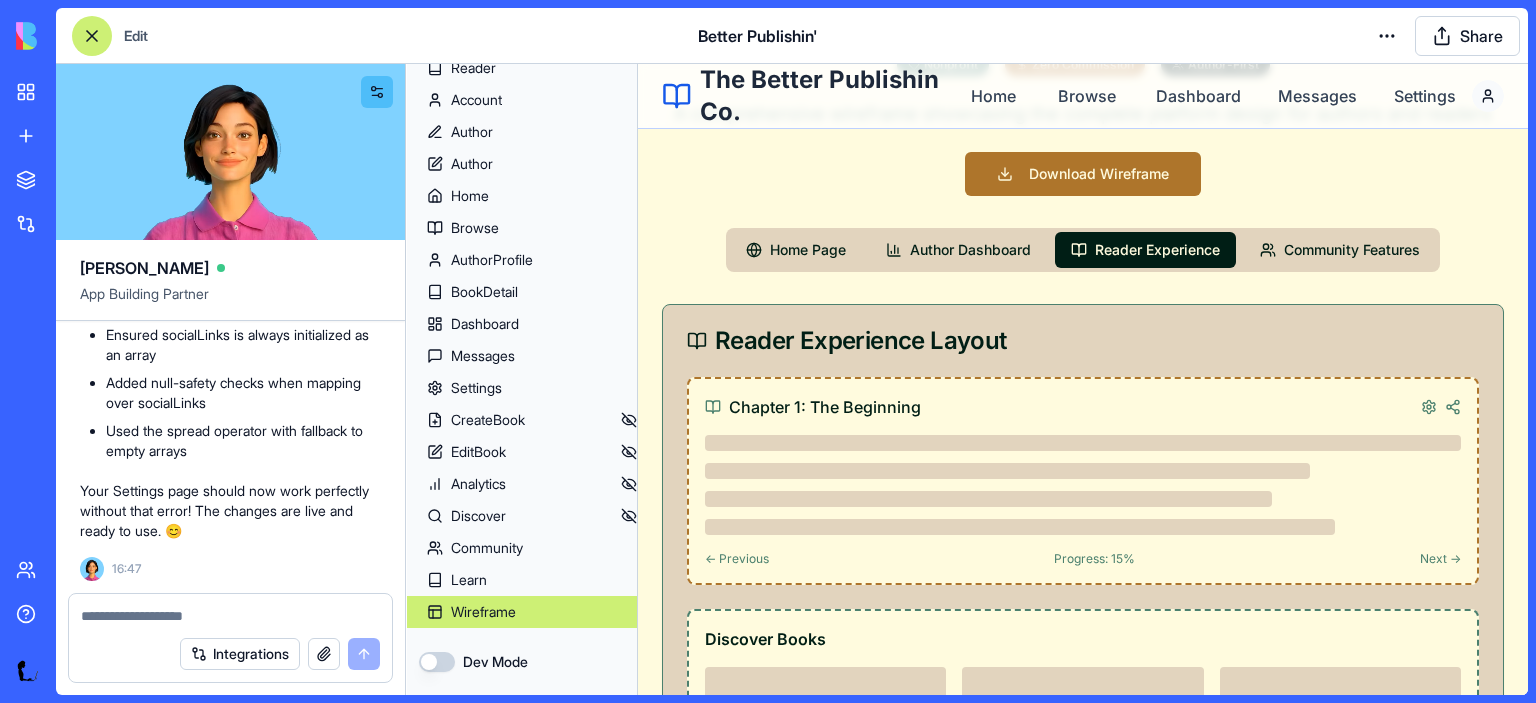 scroll, scrollTop: 196, scrollLeft: 0, axis: vertical 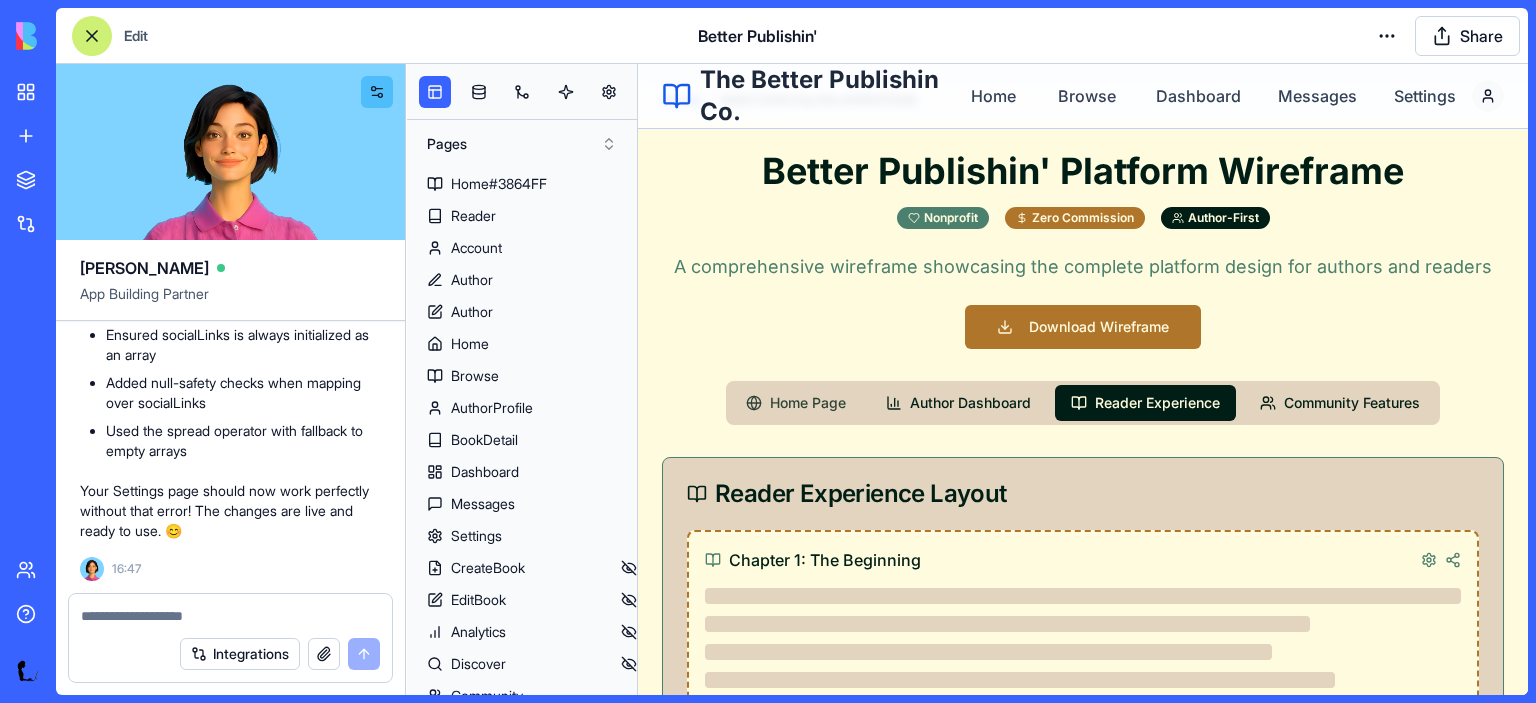 click on "Home Page" at bounding box center [796, 403] 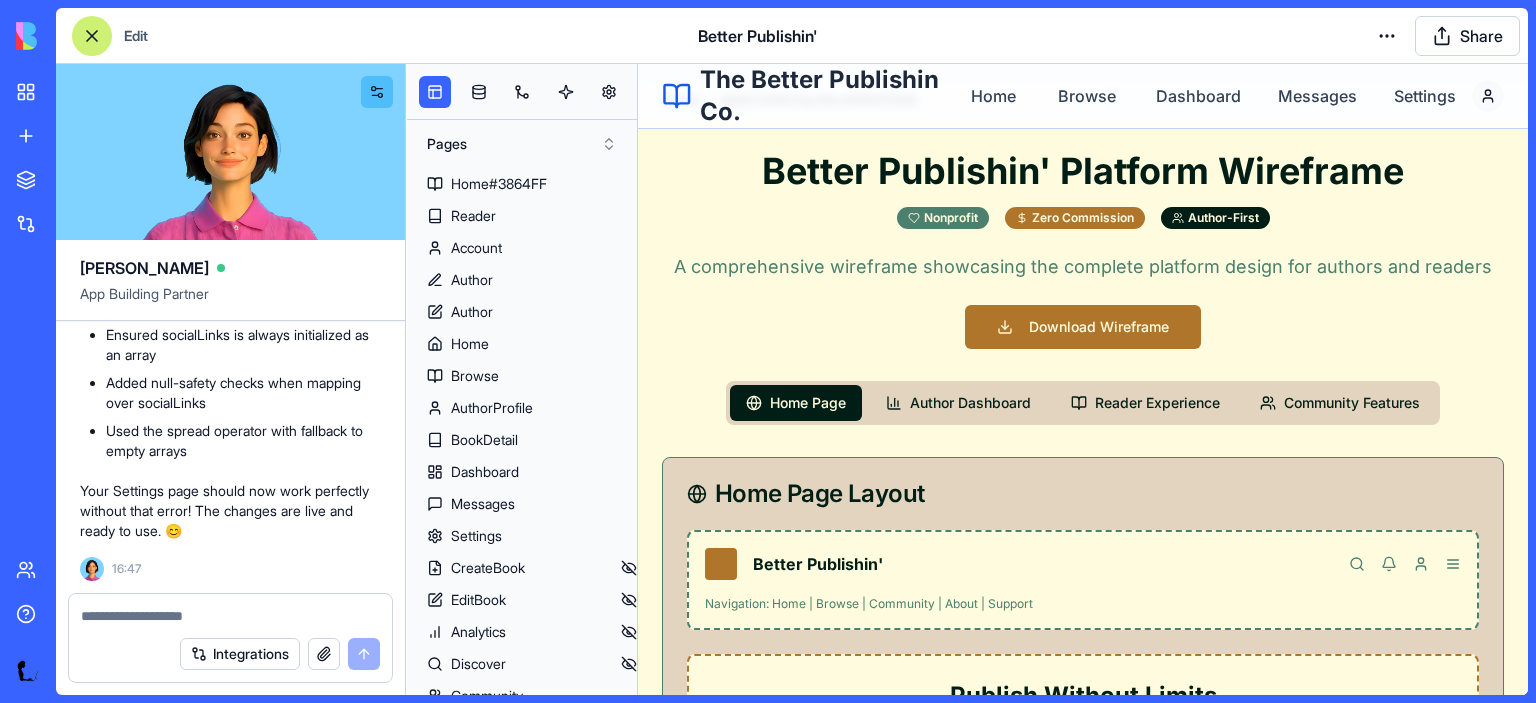 scroll, scrollTop: 0, scrollLeft: 0, axis: both 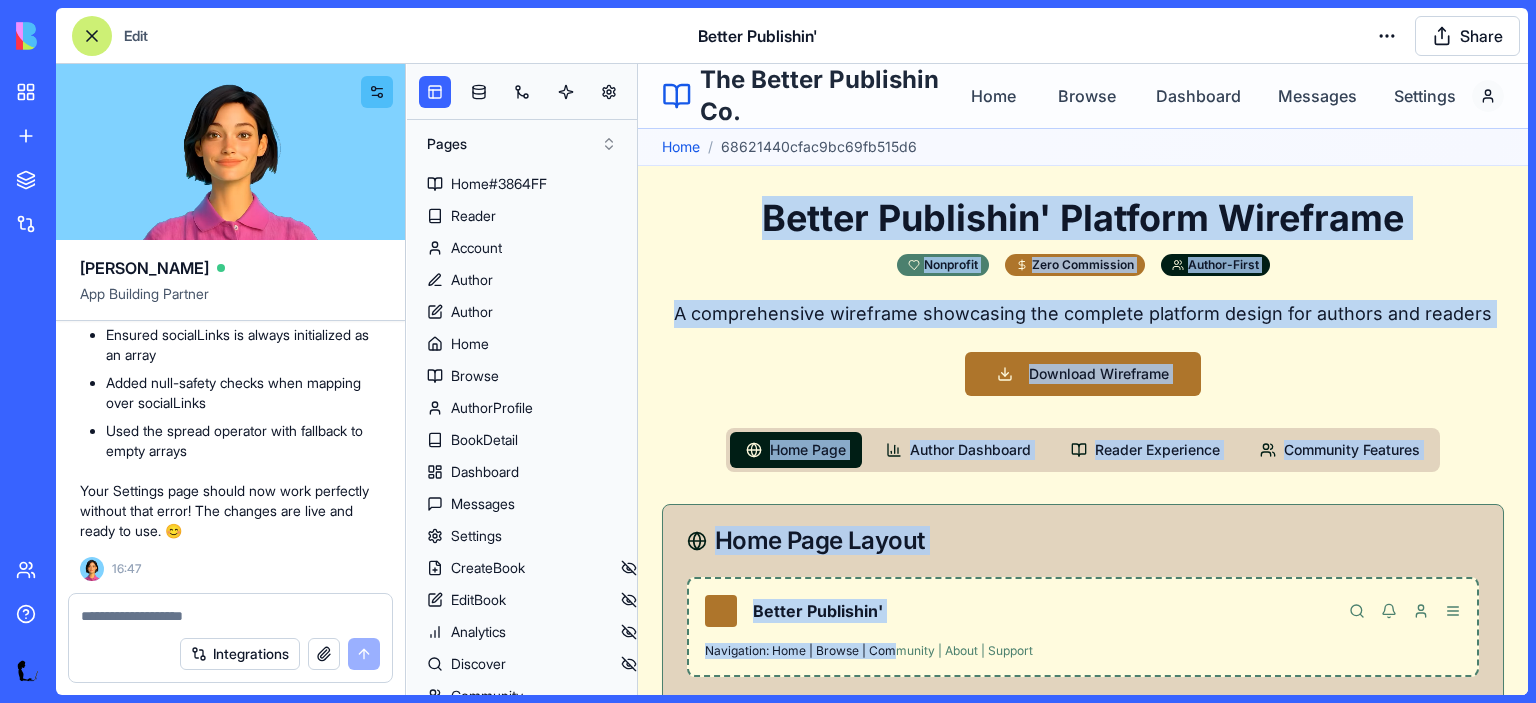 drag, startPoint x: 681, startPoint y: 192, endPoint x: 898, endPoint y: 648, distance: 505 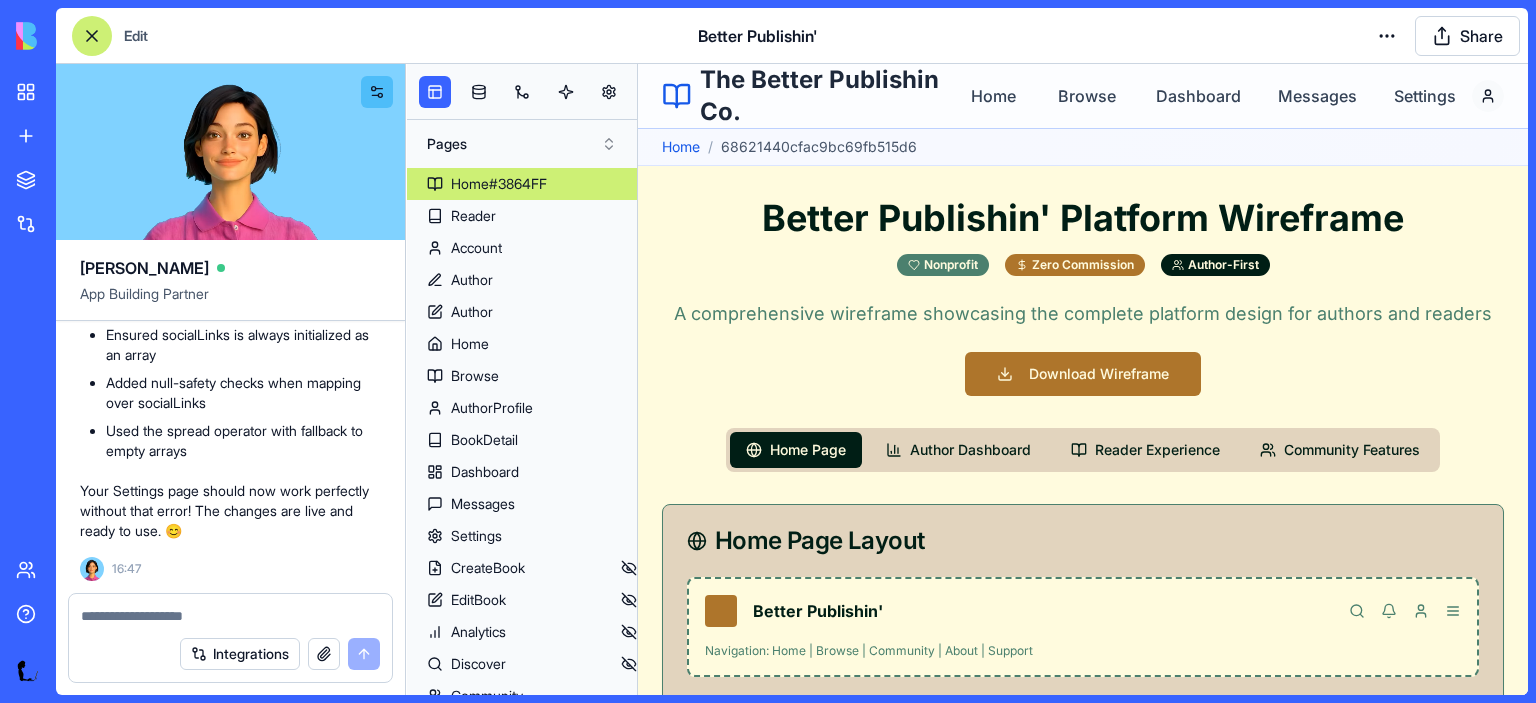 click on "Home#3864FF" at bounding box center [499, 184] 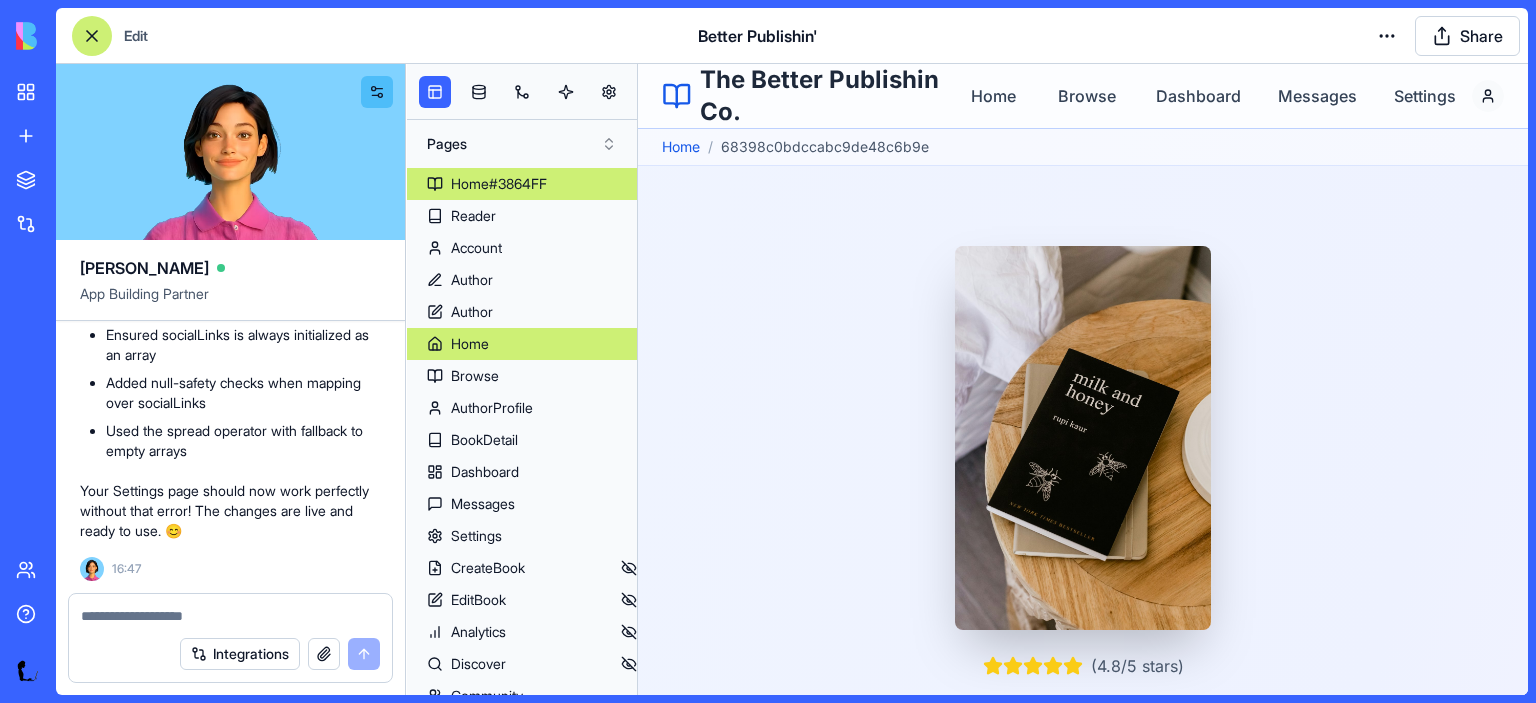 click on "Home" at bounding box center [470, 344] 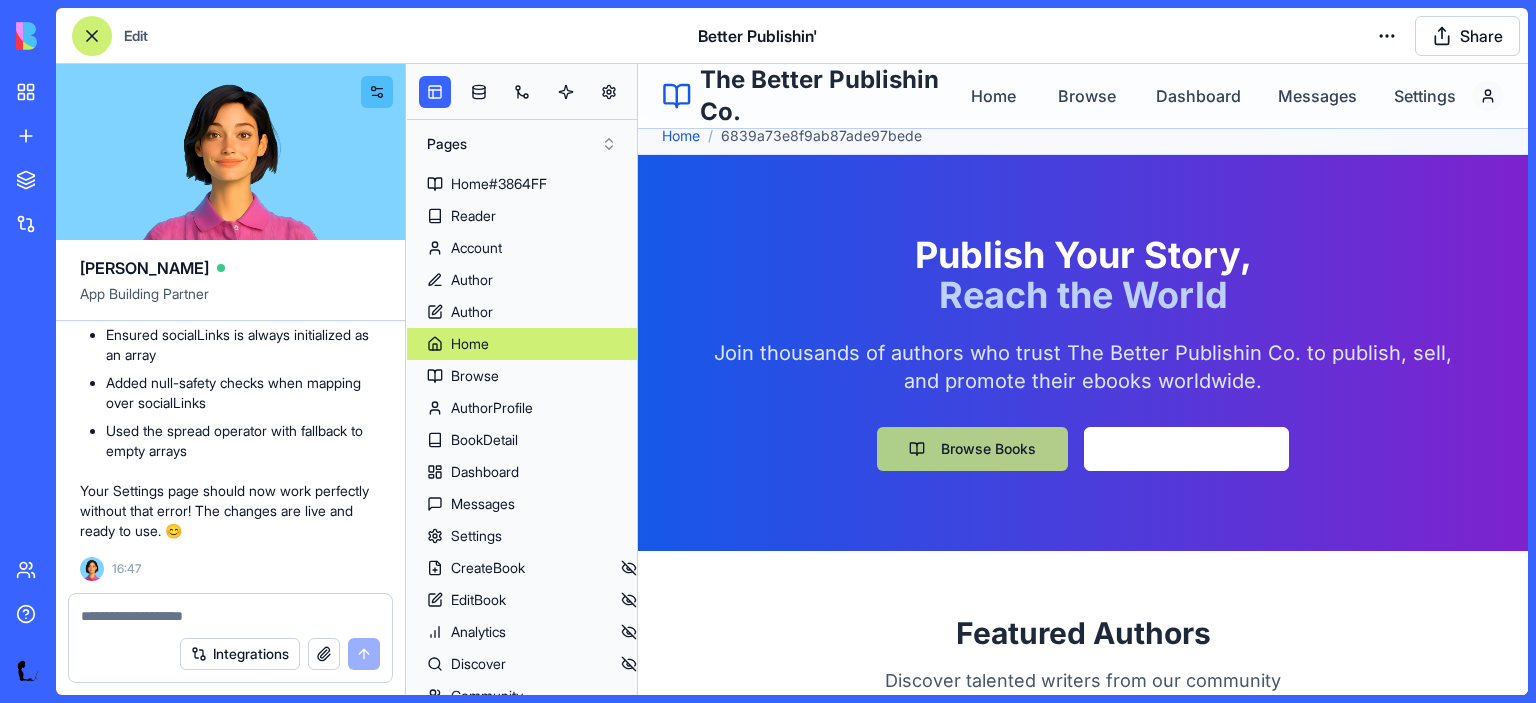 scroll, scrollTop: 0, scrollLeft: 0, axis: both 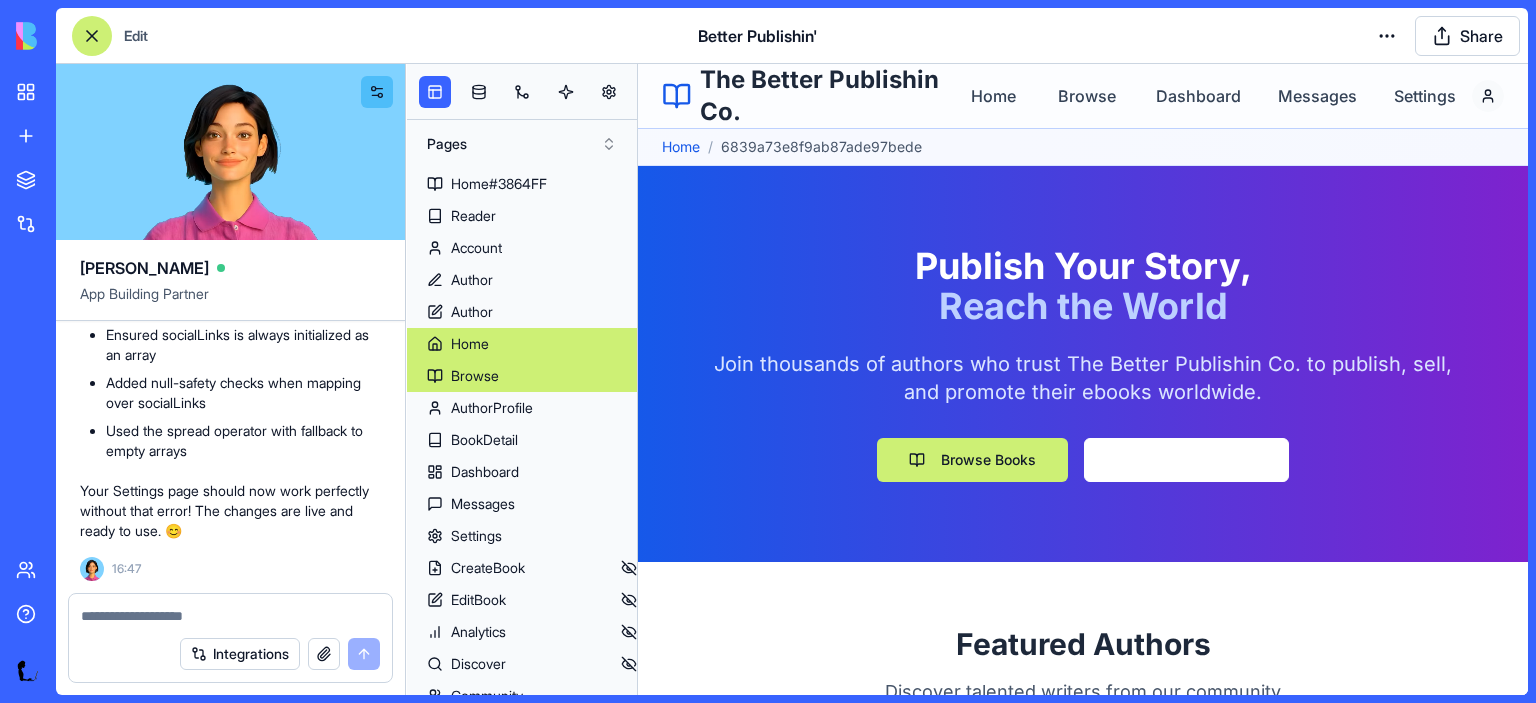 click on "Browse" at bounding box center (475, 376) 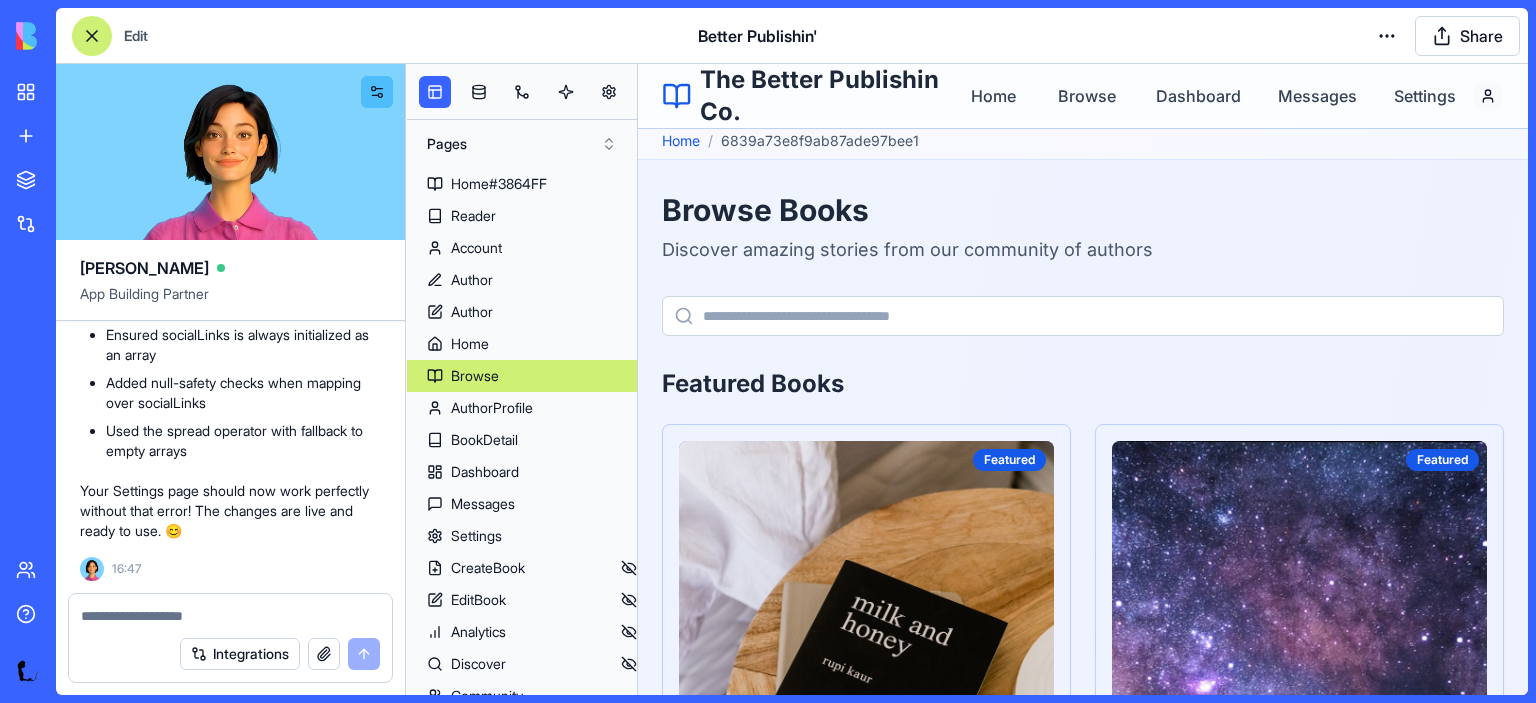 scroll, scrollTop: 0, scrollLeft: 0, axis: both 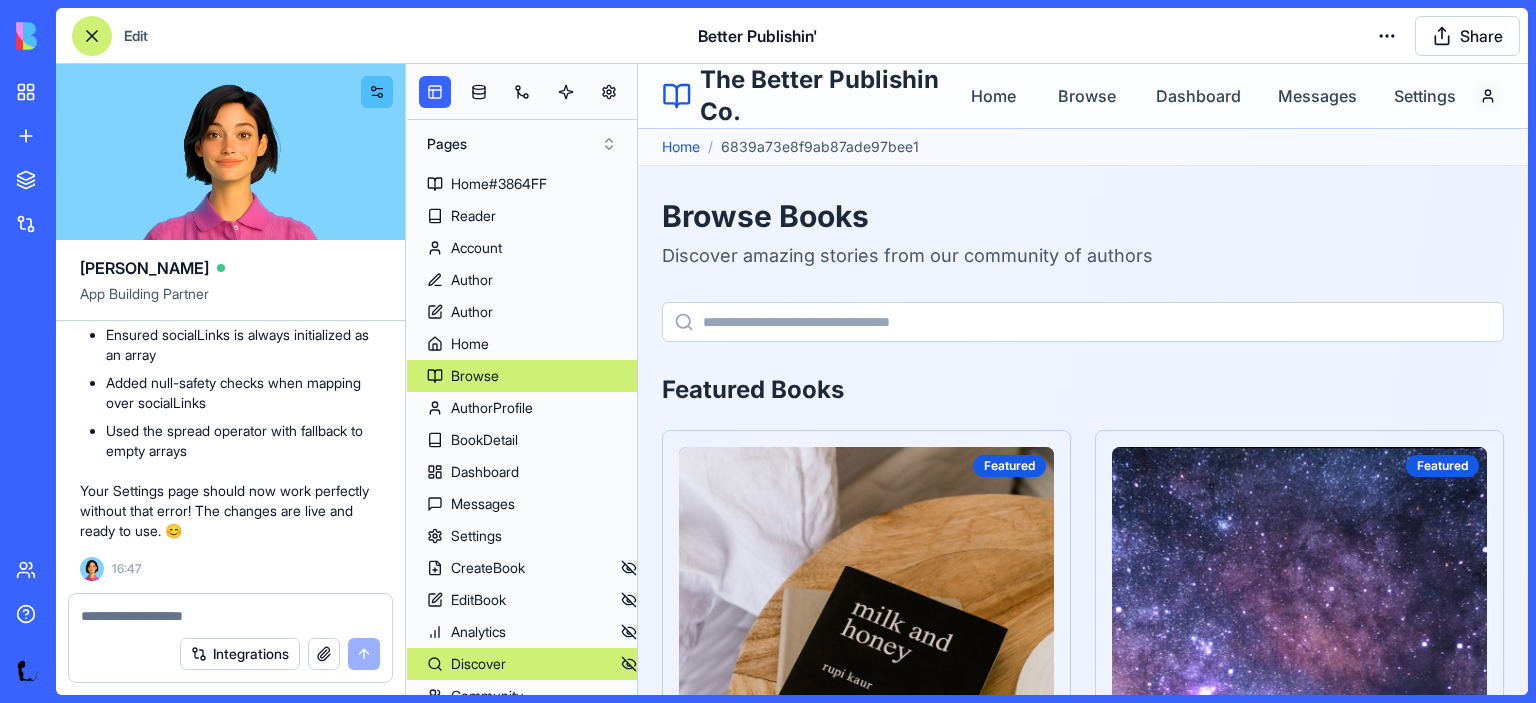 click on "Discover" at bounding box center [478, 664] 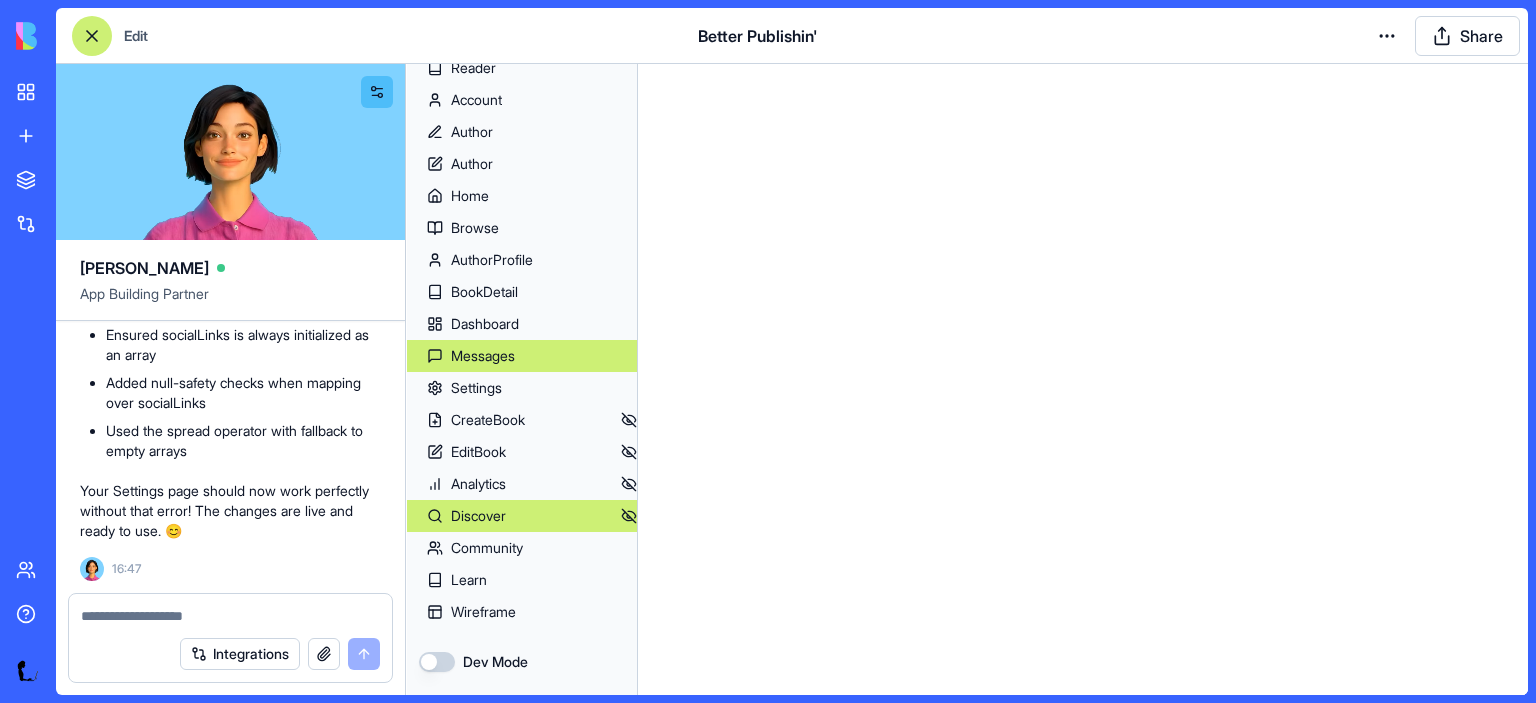 scroll, scrollTop: 0, scrollLeft: 0, axis: both 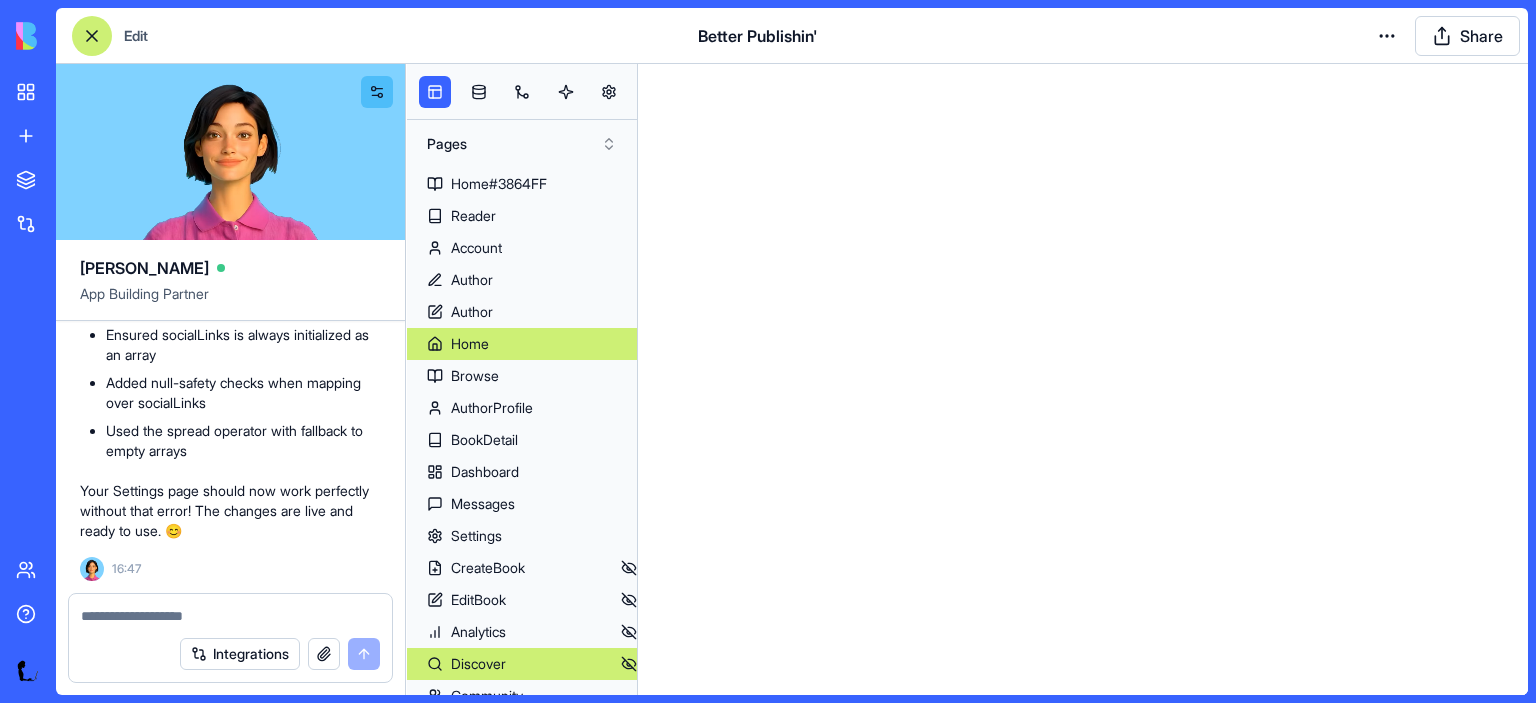 click on "Home" at bounding box center [470, 344] 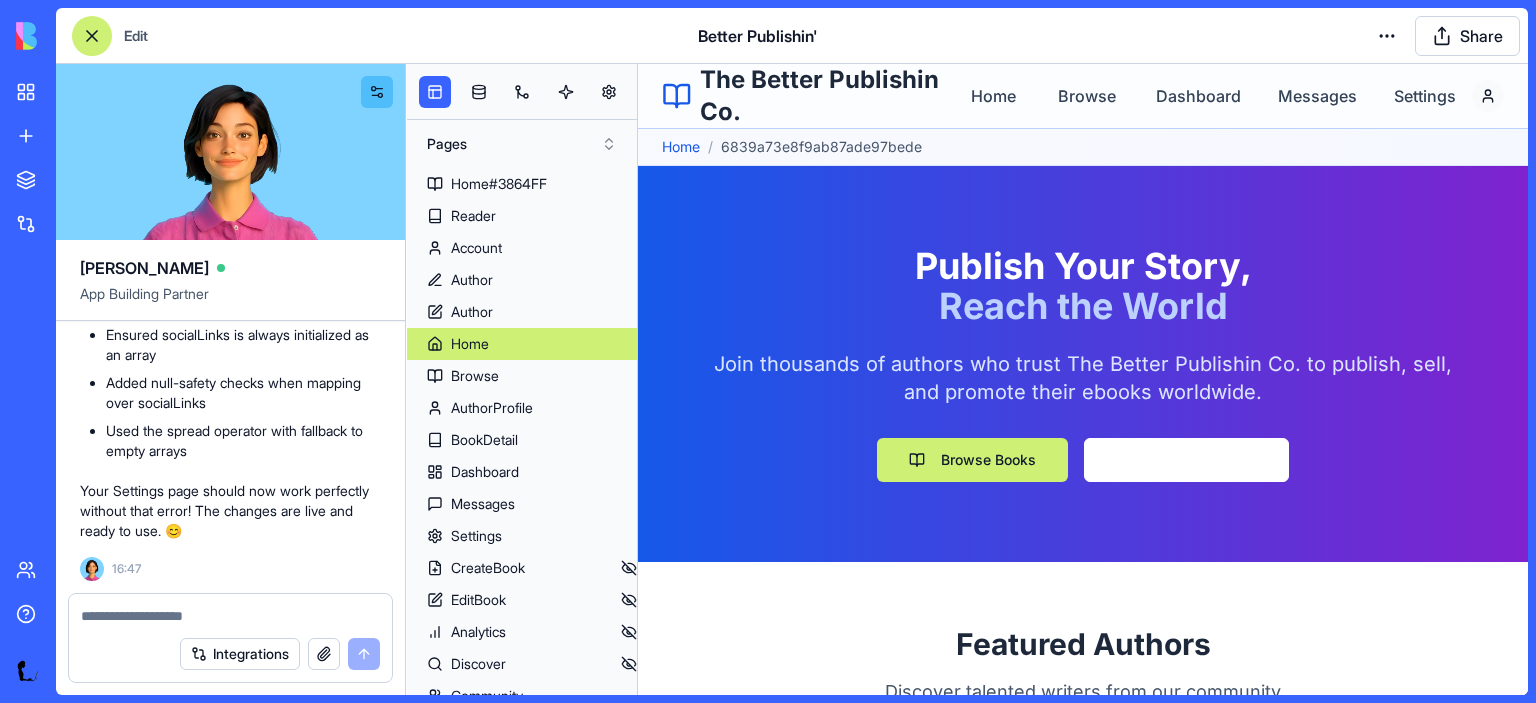 click on "Skip to main content The Better Publishin Co. Home Browse Dashboard Messages Settings Home / 6839a73e8f9ab87ade97bede Publish Your Story, Reach the World Join thousands of authors who trust The Better Publishin Co. to publish, sell, and promote their ebooks worldwide. Browse Books Start Publishing Featured Authors Discover talented writers from our community E Emily Johnson Bestselling author of contemporary fiction with over 15 years of experience in publishing. My stories explore human connections and emotional journeys. 1  books 611  followers View Profile M Michael Chen Science fiction and fantasy writer with a background in astrophysics. I blend scientific concepts with imaginative storytelling to create immersive worlds. 9  books 423  followers View Profile S Sophia Rodriguez Award-winning poet and novelist exploring themes of identity, culture, and belonging. My writing draws from my multicultural background and travels. 1  books 229  followers View Profile J James Wilson 4  books 427 A 3 440" at bounding box center (1083, 3294) 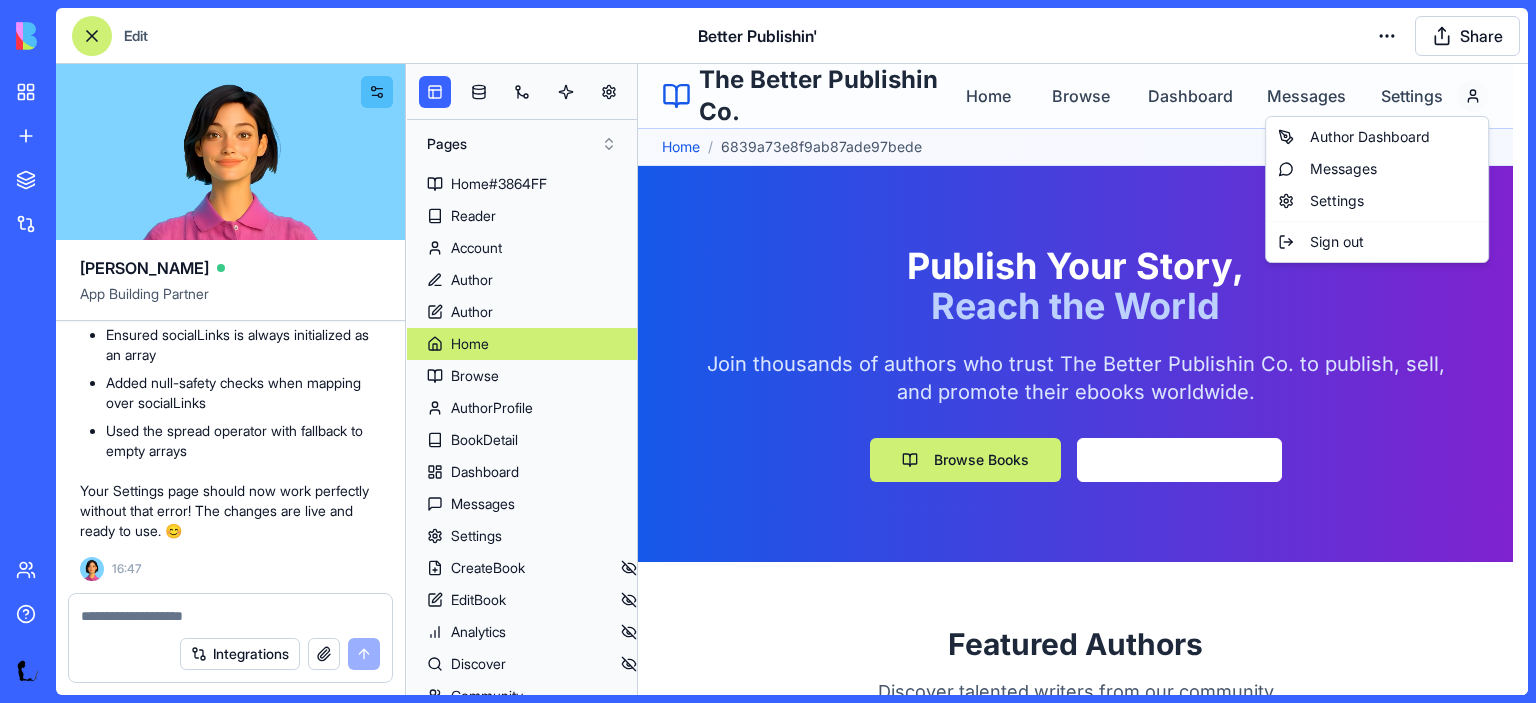 click on "Skip to main content The Better Publishin Co. Home Browse Dashboard Messages Settings Home / 6839a73e8f9ab87ade97bede Publish Your Story, Reach the World Join thousands of authors who trust The Better Publishin Co. to publish, sell, and promote their ebooks worldwide. Browse Books Start Publishing Featured Authors Discover talented writers from our community E Emily Johnson Bestselling author of contemporary fiction with over 15 years of experience in publishing. My stories explore human connections and emotional journeys. 1  books 611  followers View Profile M Michael Chen Science fiction and fantasy writer with a background in astrophysics. I blend scientific concepts with imaginative storytelling to create immersive worlds. 9  books 423  followers View Profile S Sophia Rodriguez Award-winning poet and novelist exploring themes of identity, culture, and belonging. My writing draws from my multicultural background and travels. 1  books 229  followers View Profile J James Wilson 4  books 427 A 3 440" at bounding box center (1083, 3279) 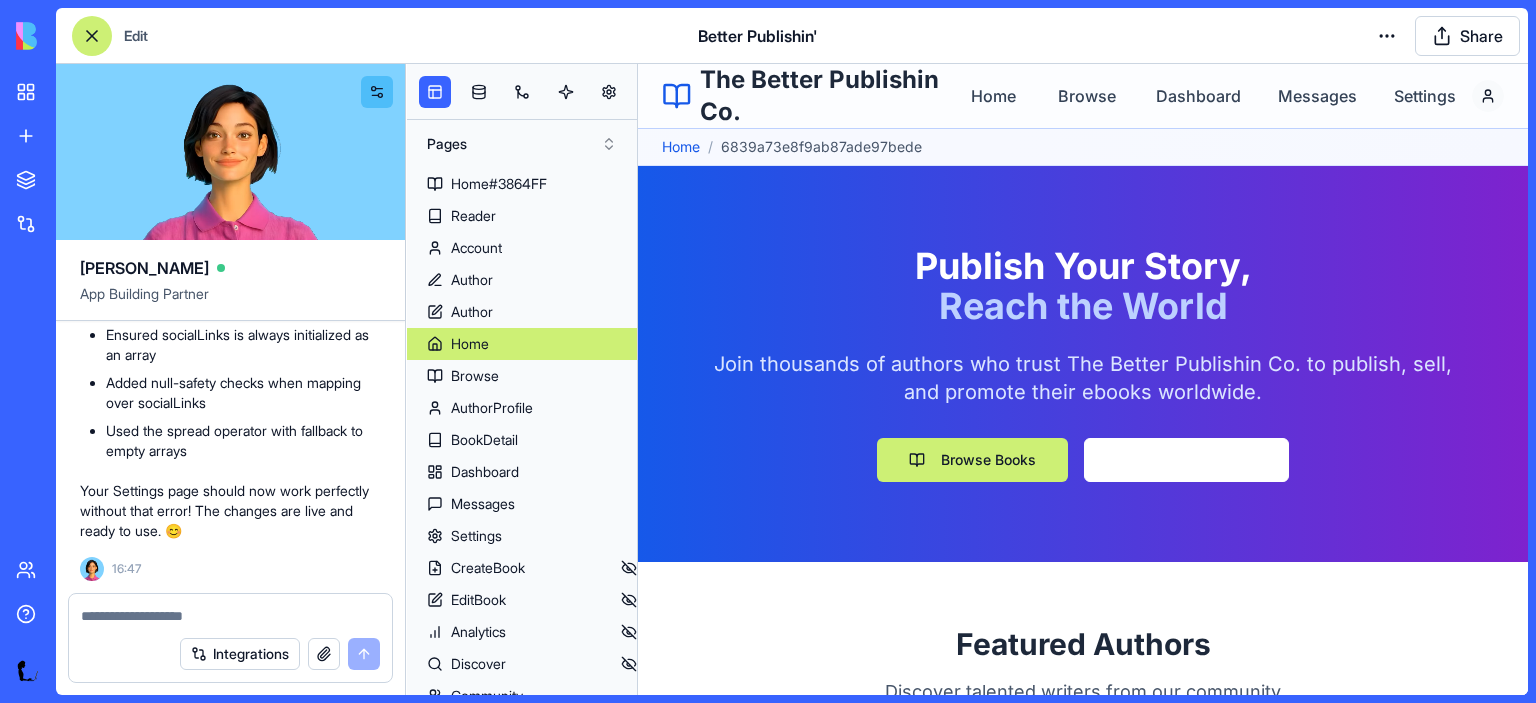 click on "Skip to main content The Better Publishin Co. Home Browse Dashboard Messages Settings Home / 6839a73e8f9ab87ade97bede Publish Your Story, Reach the World Join thousands of authors who trust The Better Publishin Co. to publish, sell, and promote their ebooks worldwide. Browse Books Start Publishing Featured Authors Discover talented writers from our community E Emily Johnson Bestselling author of contemporary fiction with over 15 years of experience in publishing. My stories explore human connections and emotional journeys. 1  books 611  followers View Profile M Michael Chen Science fiction and fantasy writer with a background in astrophysics. I blend scientific concepts with imaginative storytelling to create immersive worlds. 9  books 423  followers View Profile S Sophia Rodriguez Award-winning poet and novelist exploring themes of identity, culture, and belonging. My writing draws from my multicultural background and travels. 1  books 229  followers View Profile J James Wilson 4  books 427 A 3 440" at bounding box center (1083, 3294) 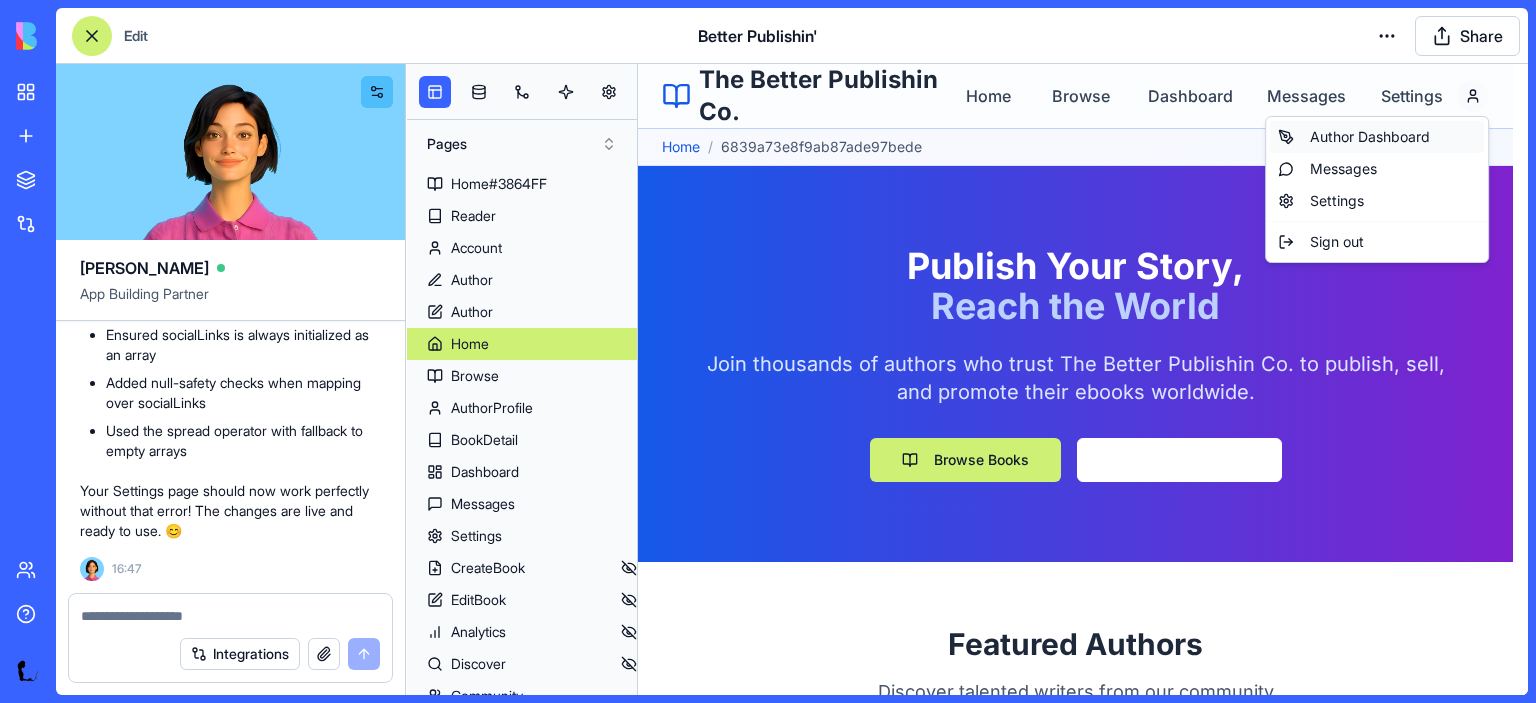 click on "Author Dashboard" at bounding box center (1370, 137) 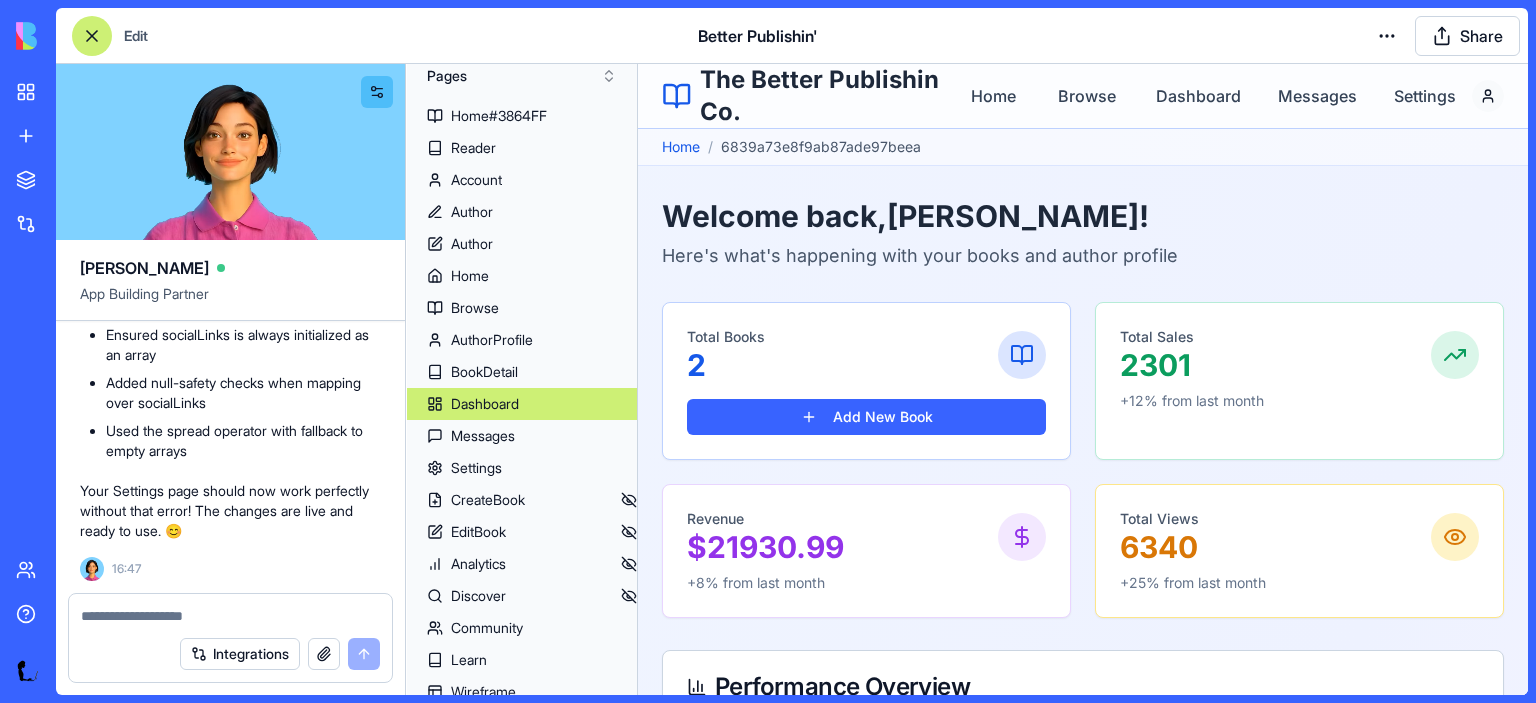 scroll, scrollTop: 92, scrollLeft: 0, axis: vertical 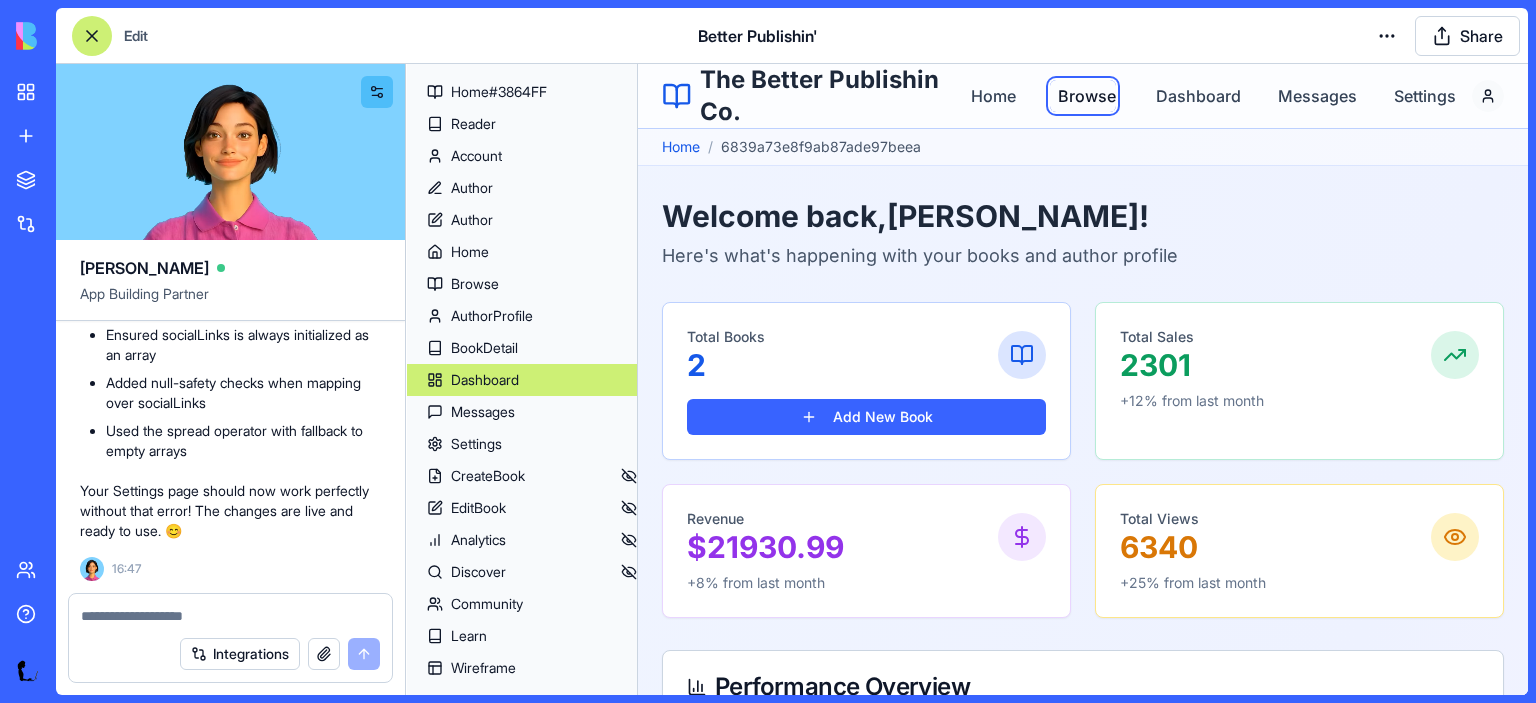 click on "Browse" at bounding box center (1083, 96) 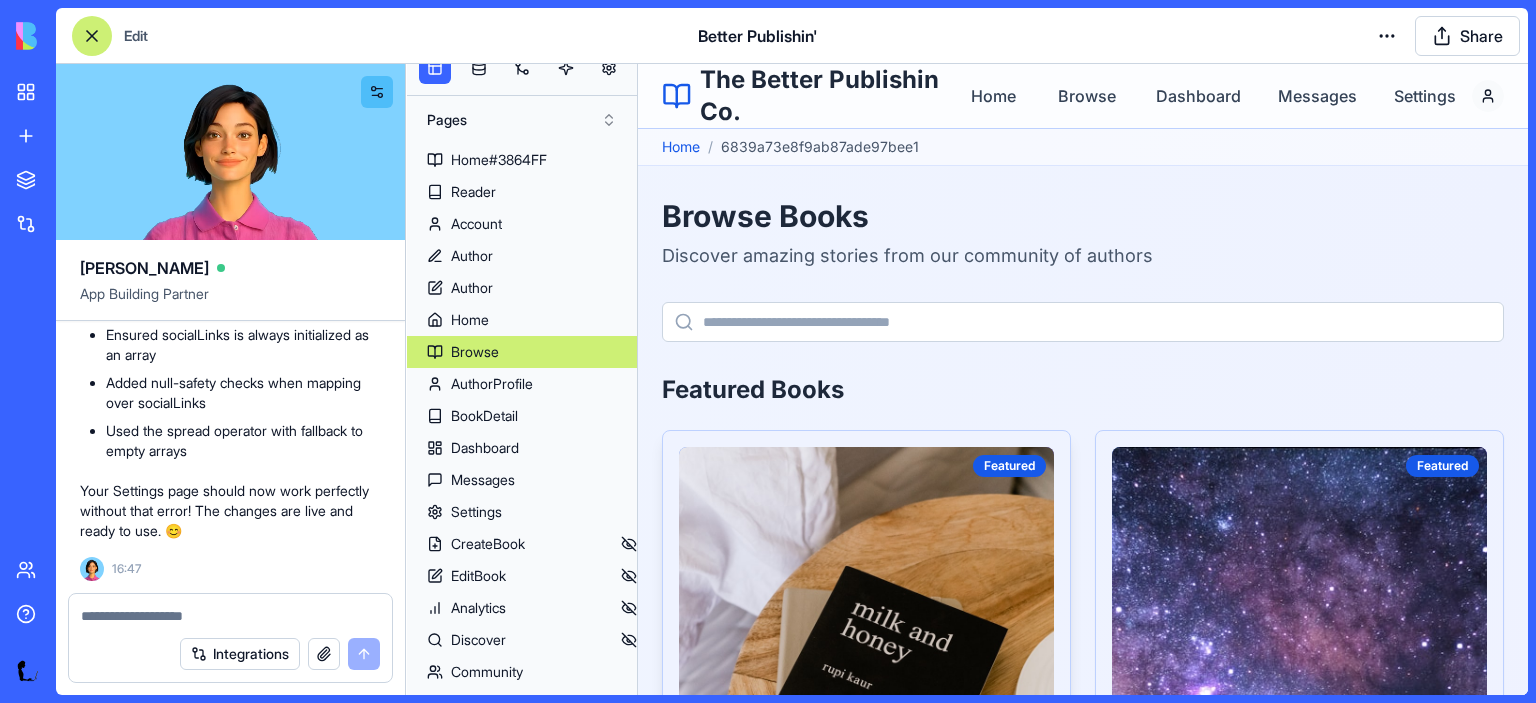 scroll, scrollTop: 0, scrollLeft: 0, axis: both 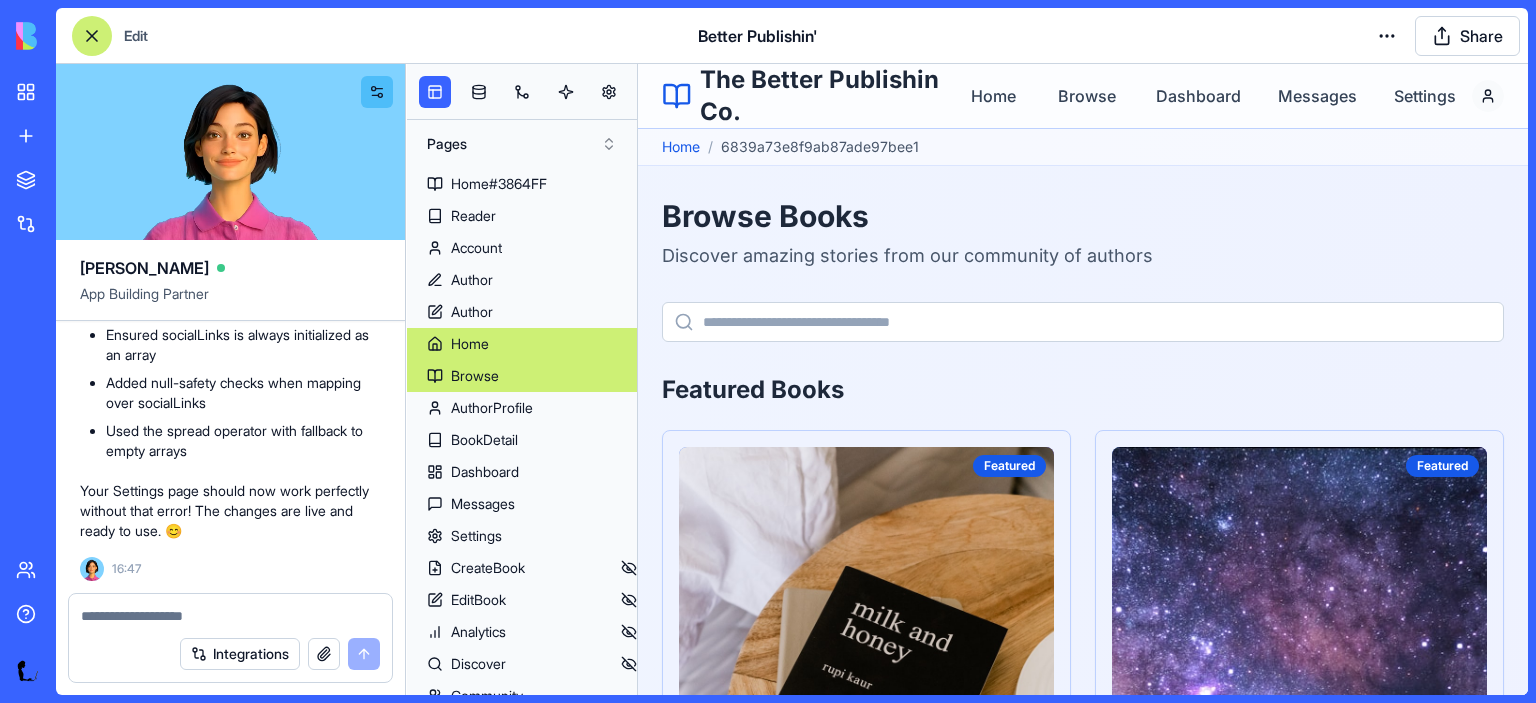 click on "Home" at bounding box center [522, 344] 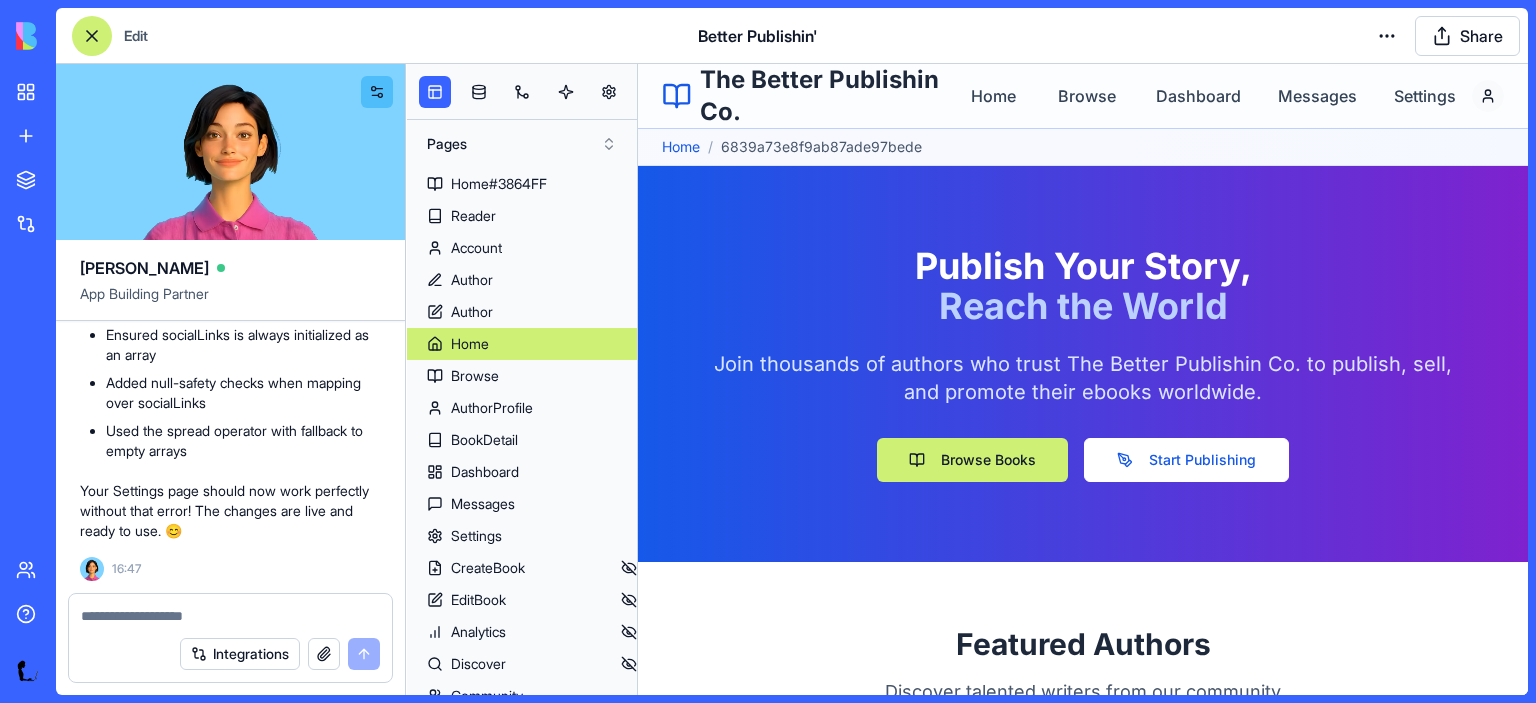 click on "Start Publishing" at bounding box center [1186, 460] 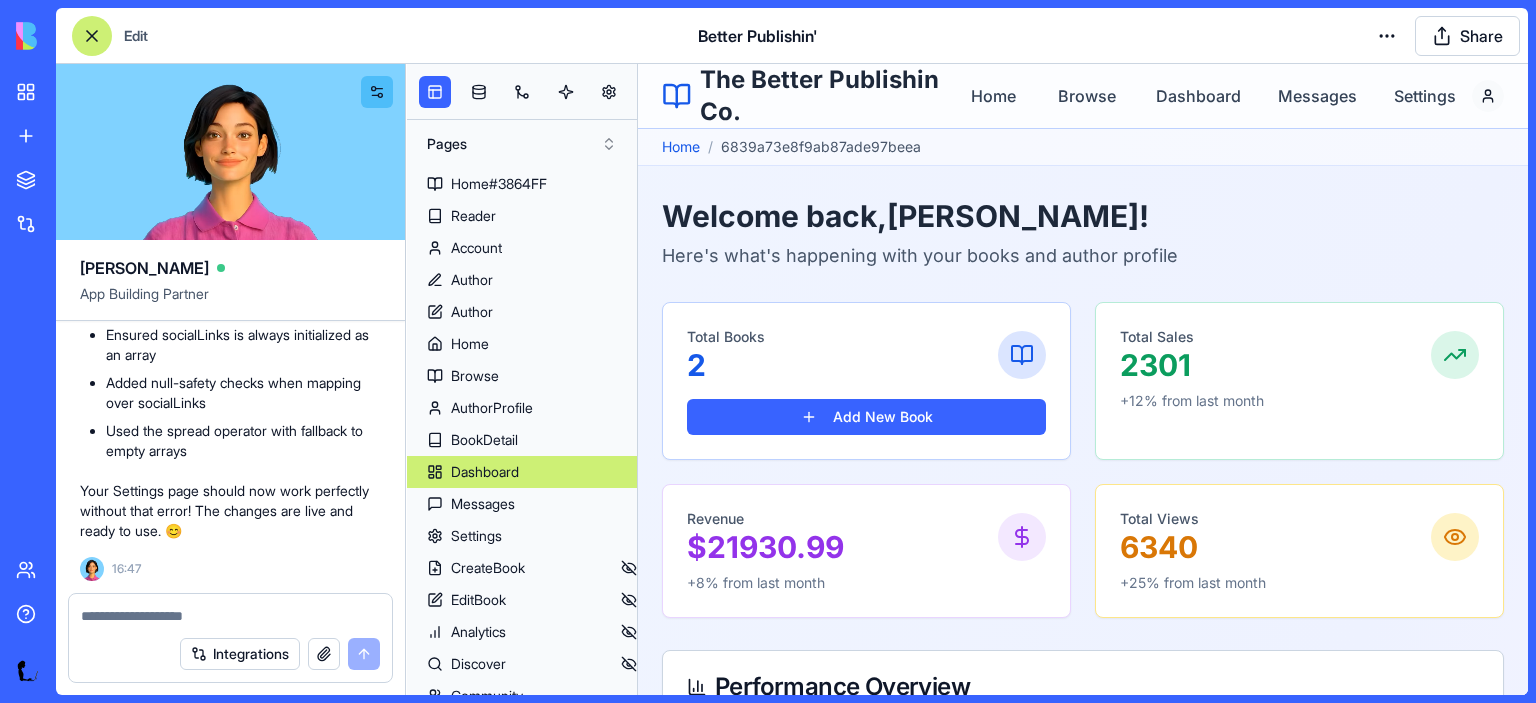 scroll, scrollTop: 92, scrollLeft: 0, axis: vertical 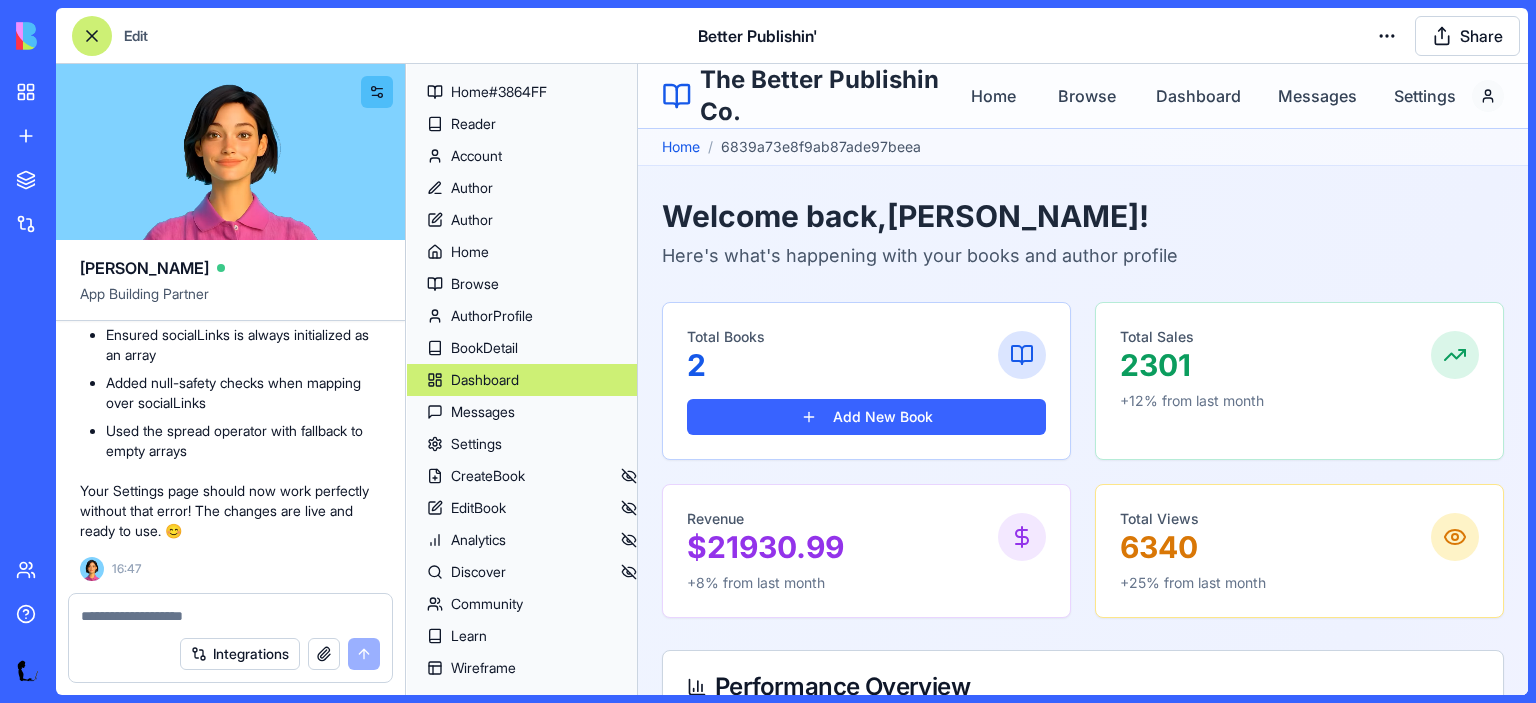 click on "Skip to main content The Better Publishin Co. Home Browse Dashboard Messages Settings Home / 6839a73e8f9ab87ade97beea Welcome back,  Emily Johnson ! Here's what's happening with your books and author profile Total Books 2 Add New Book Total Sales 2301 +12% from last month Revenue $ 21930.99 +8% from last month Total Views 6340 +25% from last month Performance Overview Your books' performance over the last 30 days 6340 Views 2301 Sales 36.3 % Conversion View Detailed Analytics My Books Add Book The Silent Echo 1245  sales $ 9.99 published Seasons of the Heart 1056  sales $ 8.99 published Recent Activity New sale for "Sample Book" 2 hours ago New message from reader 4 hours ago 50 new views this week 1 day ago New 5-star review received 2 days ago Quick Actions Create New Book Check Messages 1 View Analytics Account Settings Messages View All R I just finished reading 'The Silent Echo' and loved it! Will you be writing a sequel? 2/20/2024 R 4/18/2024 Announcements New Analytics Features 1/14/2024" at bounding box center [1083, 1609] 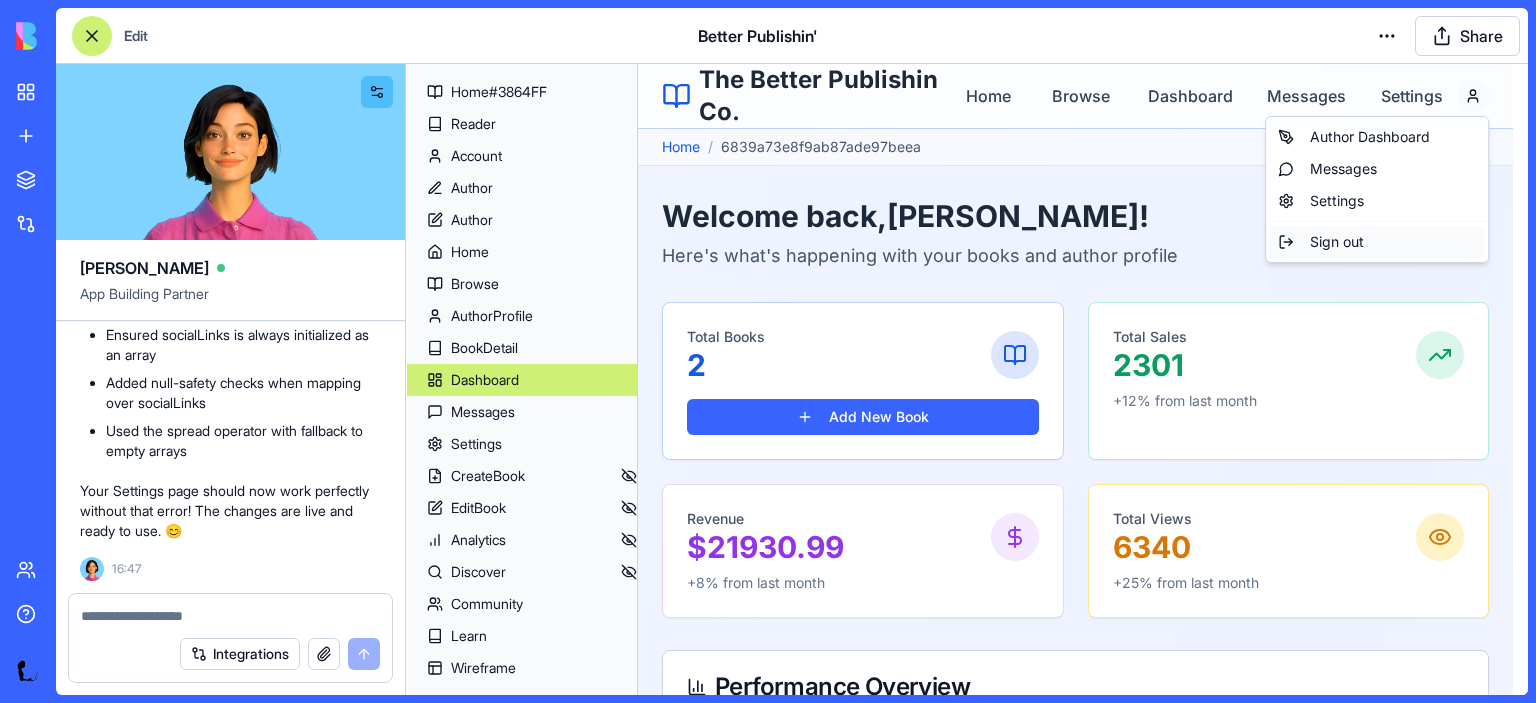 click on "Sign out" at bounding box center [1377, 242] 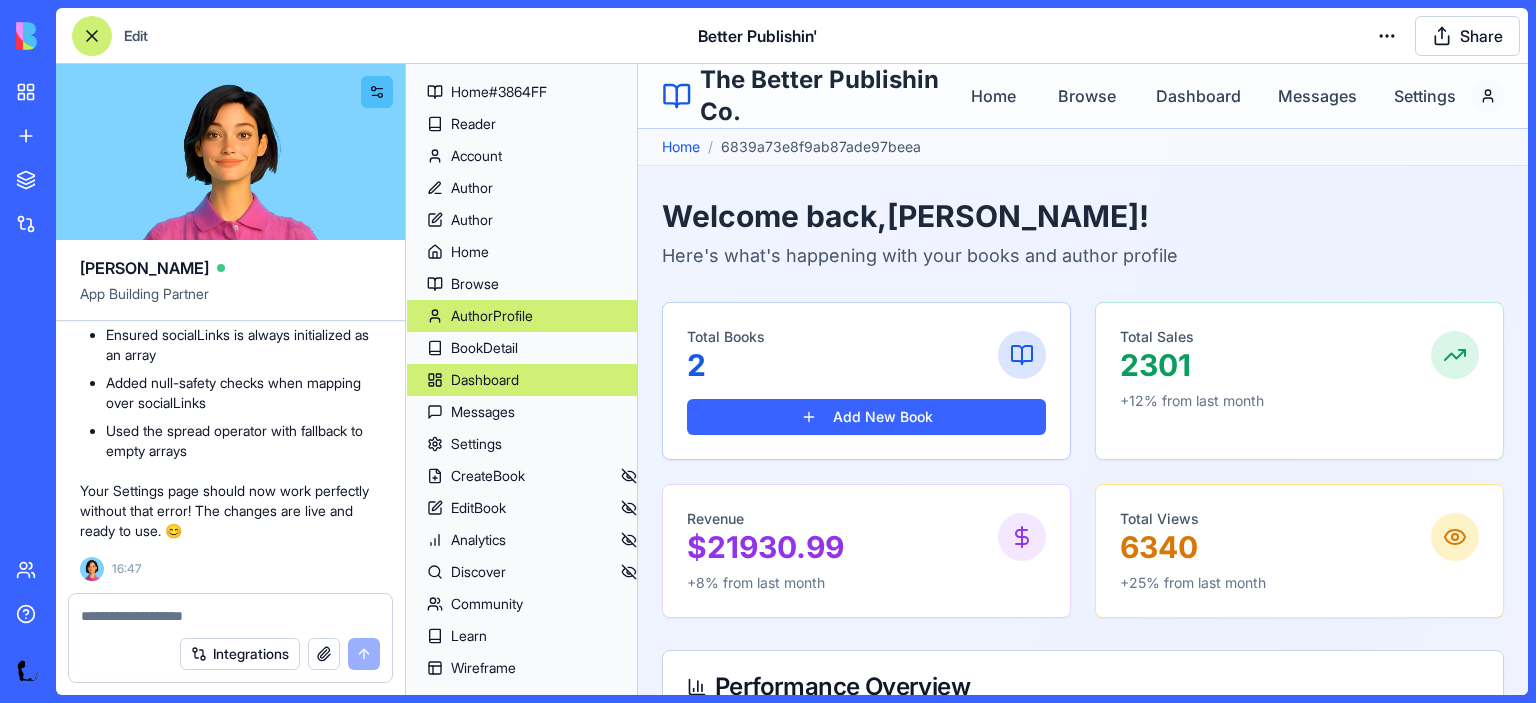 click on "AuthorProfile" at bounding box center (492, 316) 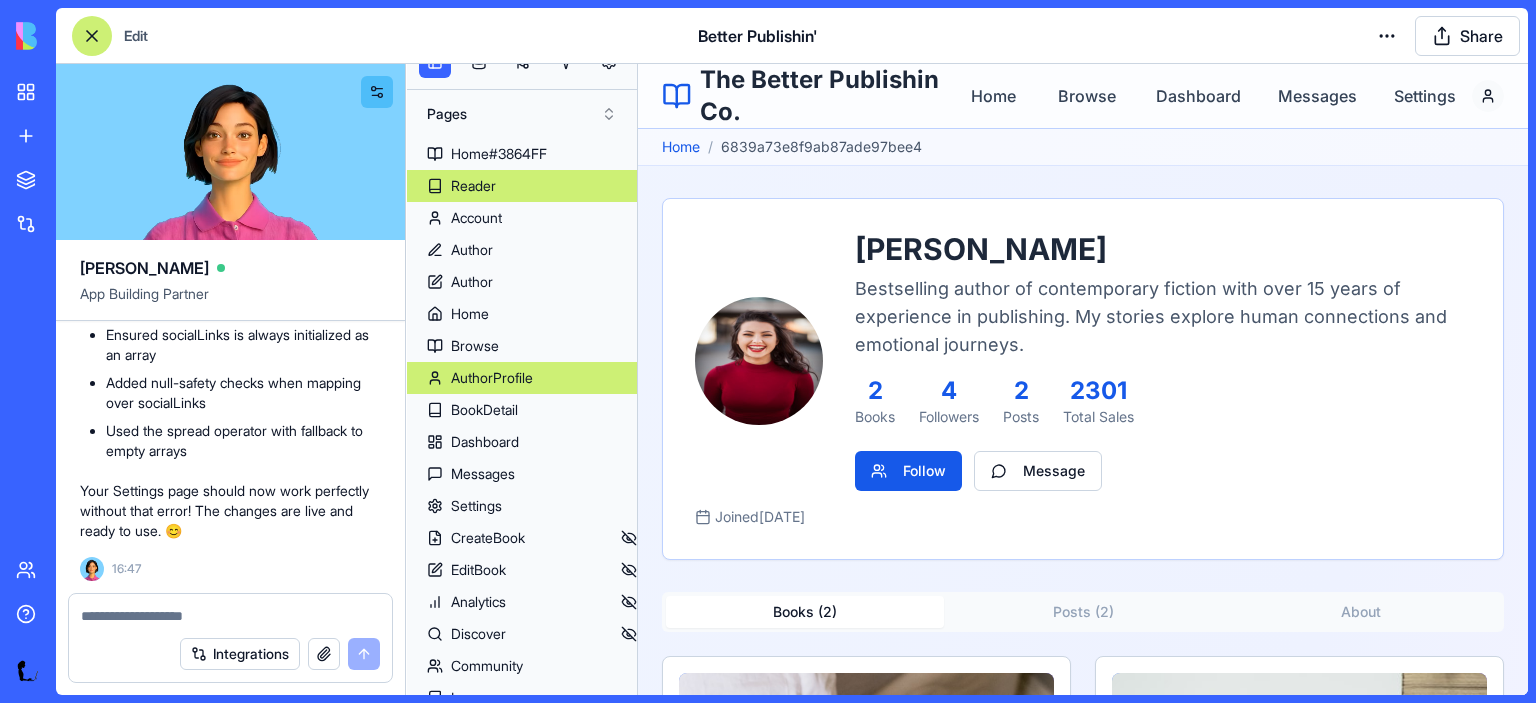 scroll, scrollTop: 28, scrollLeft: 0, axis: vertical 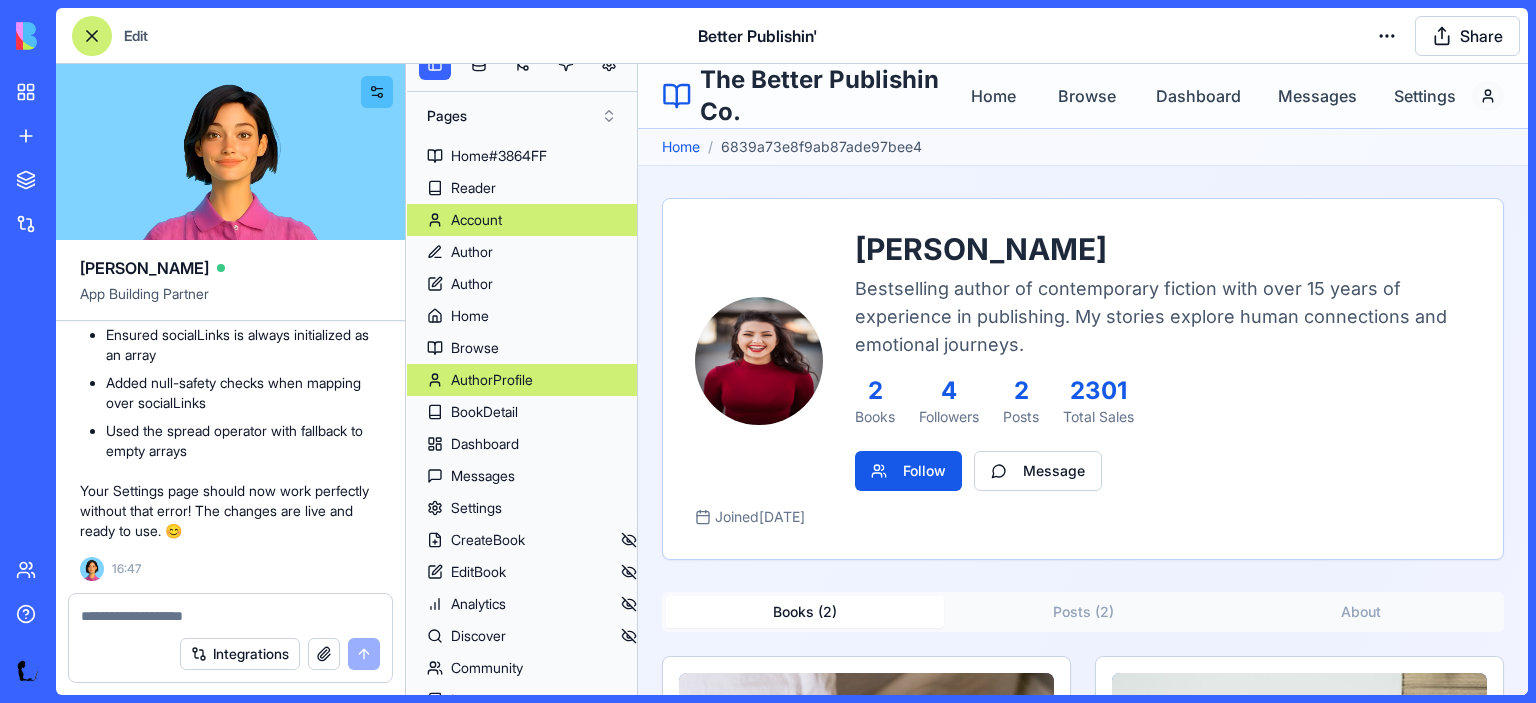 click on "Account" at bounding box center [476, 220] 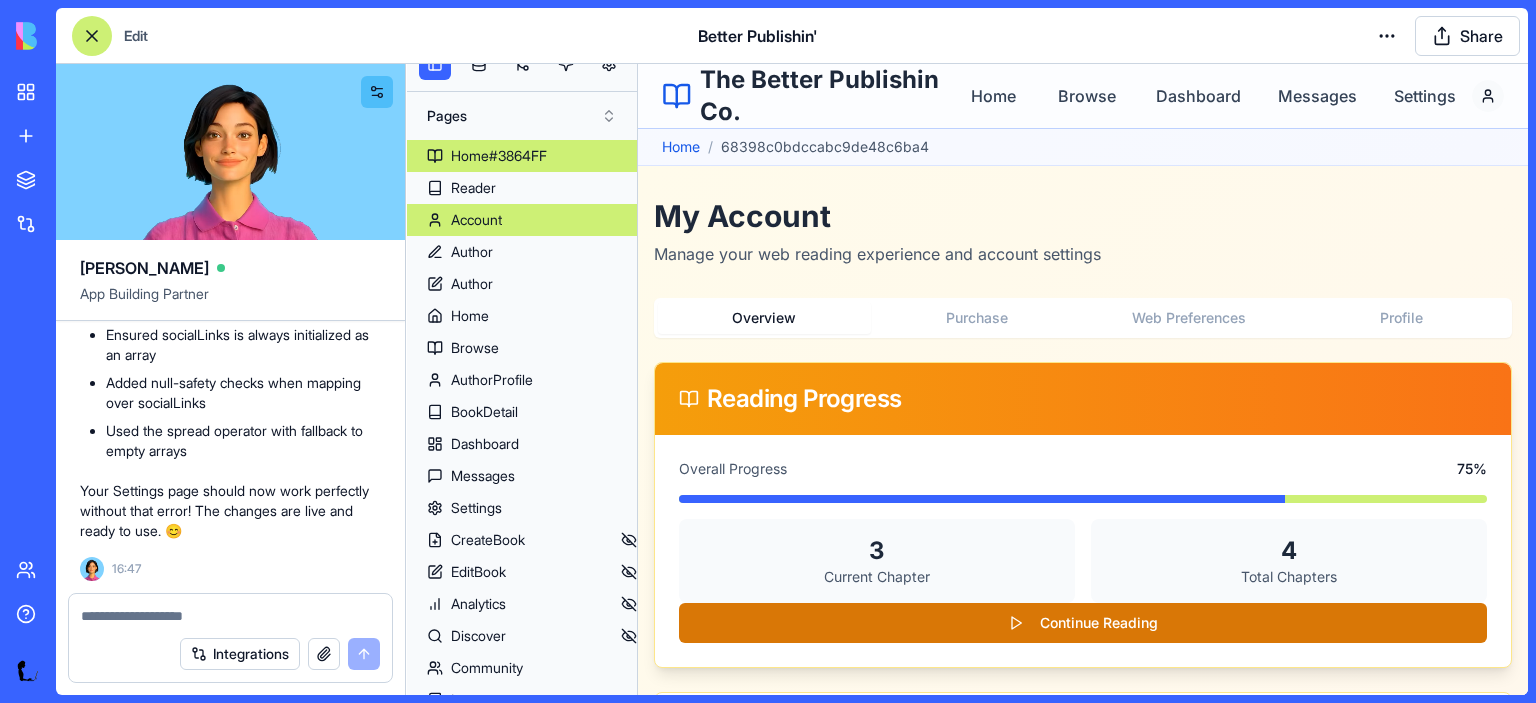 scroll, scrollTop: 0, scrollLeft: 0, axis: both 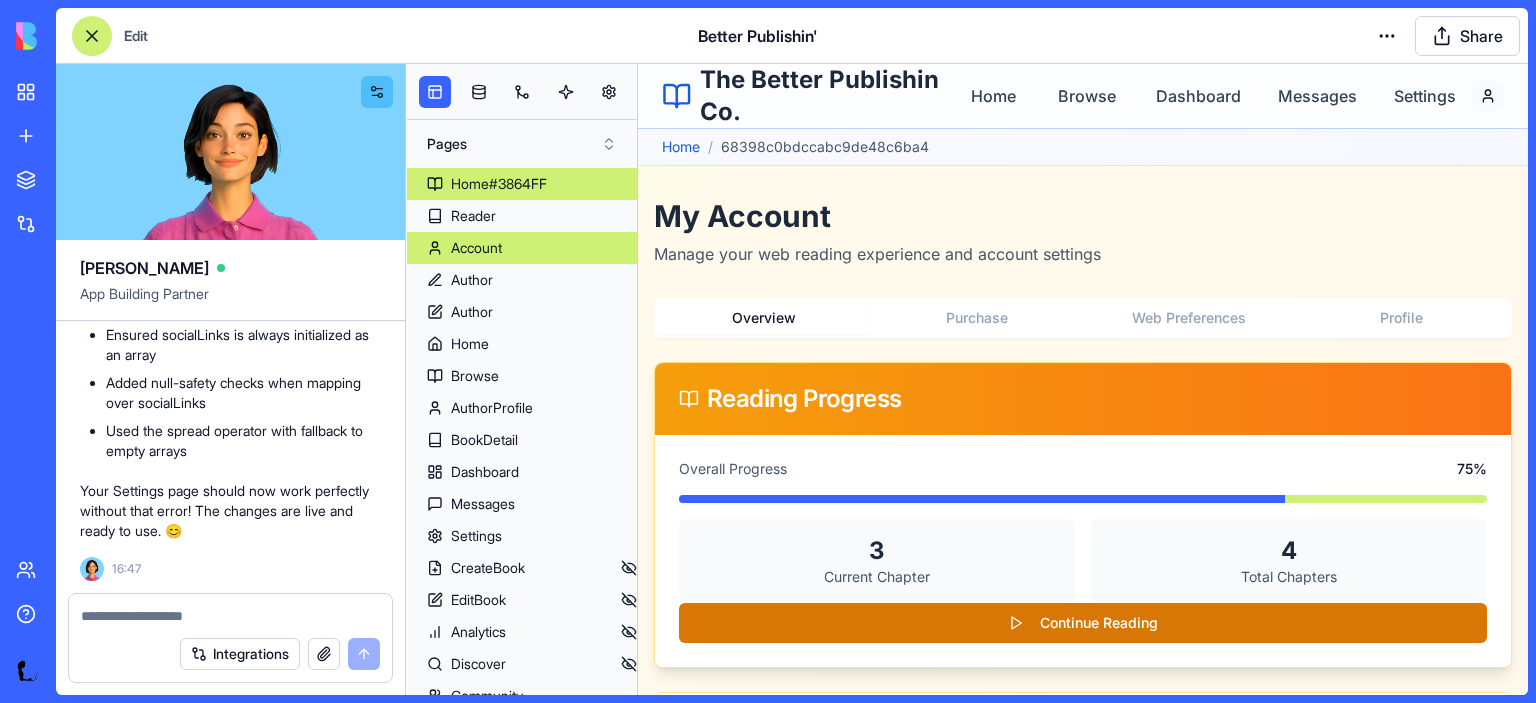 click on "Home#3864FF" at bounding box center (499, 184) 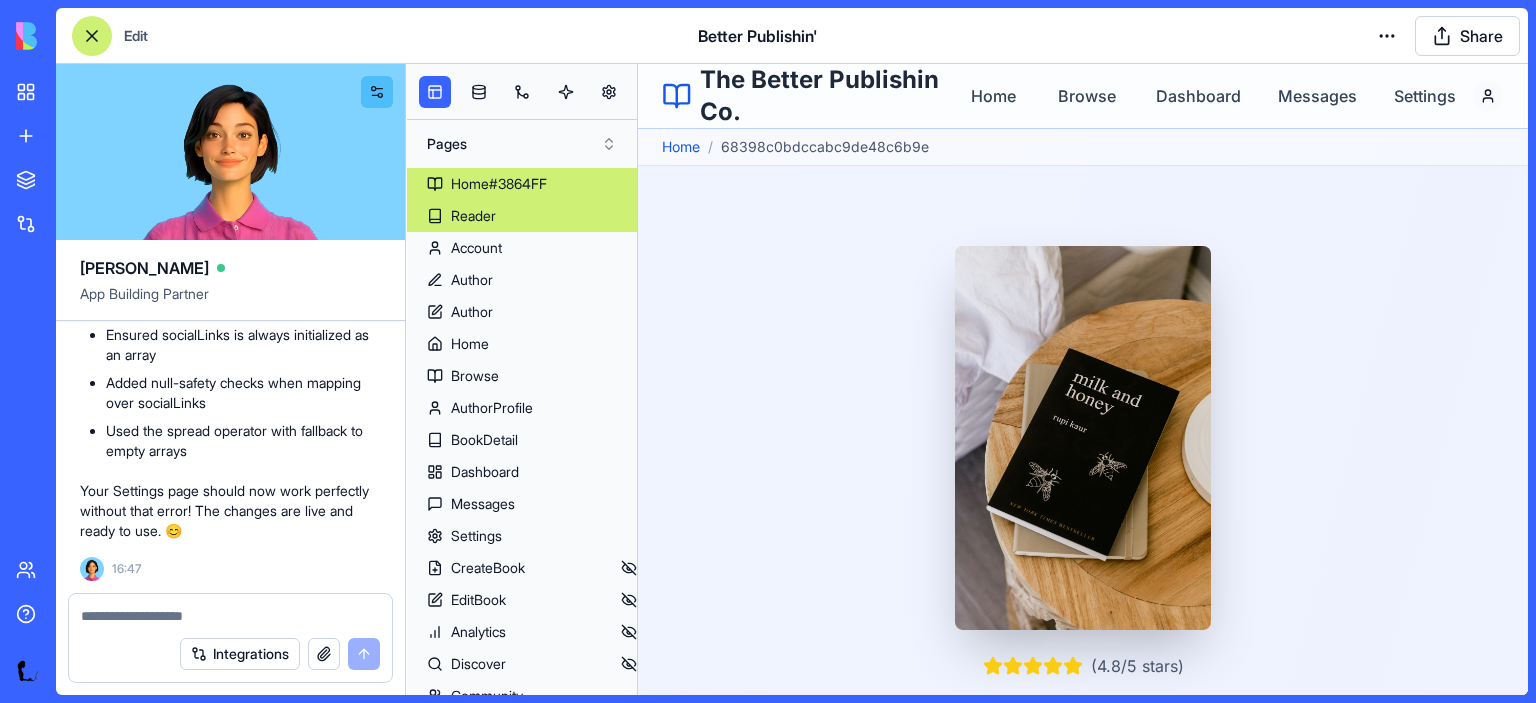 click on "Reader" at bounding box center [522, 216] 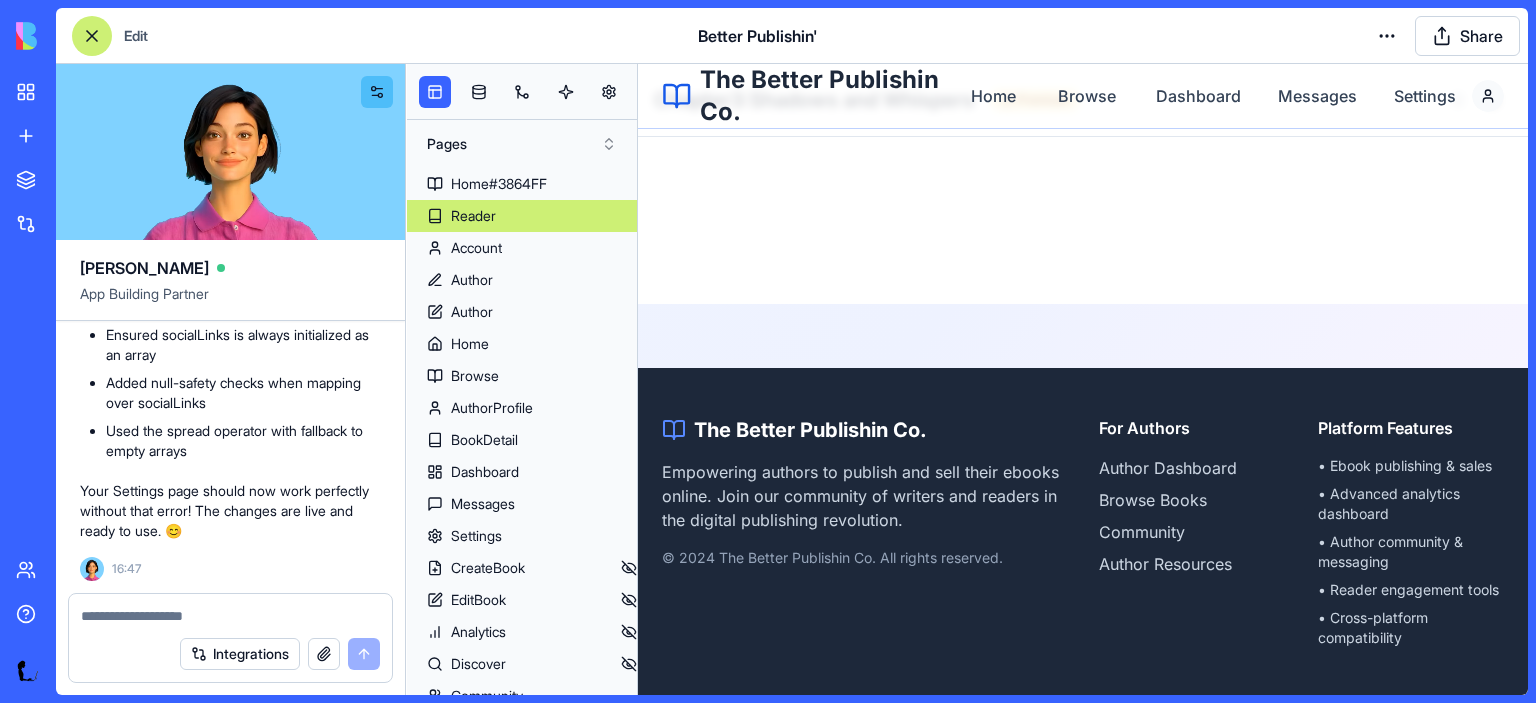 scroll, scrollTop: 0, scrollLeft: 0, axis: both 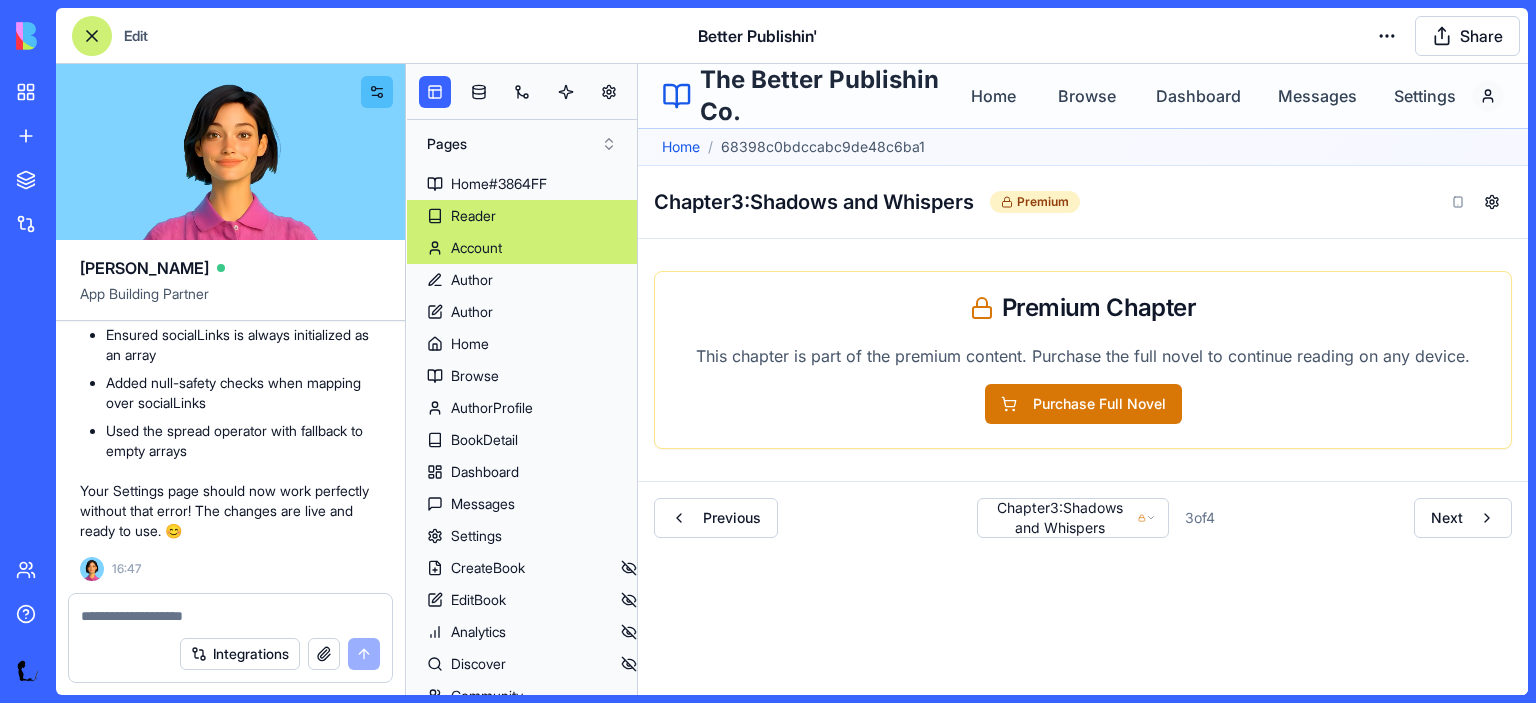 click on "Account" at bounding box center (476, 248) 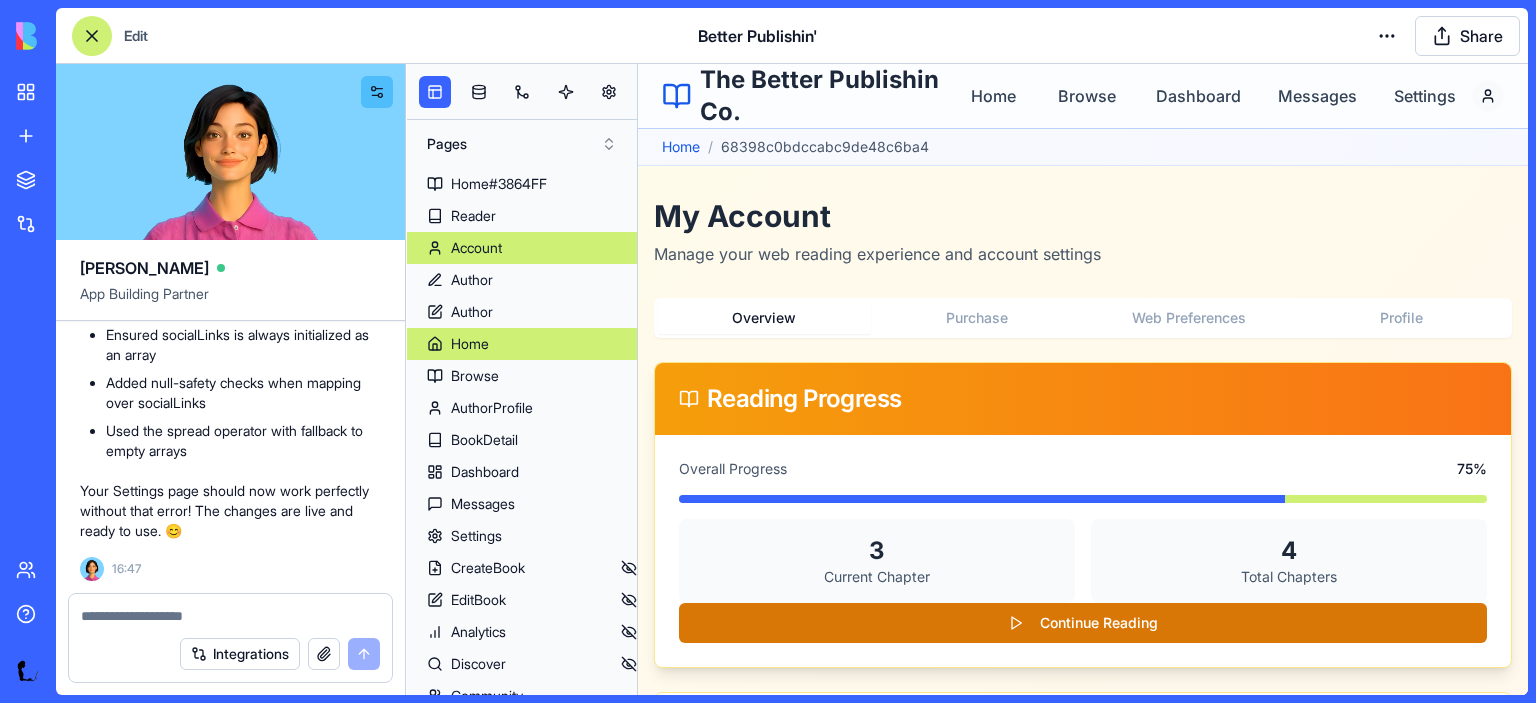click on "Home" at bounding box center [470, 344] 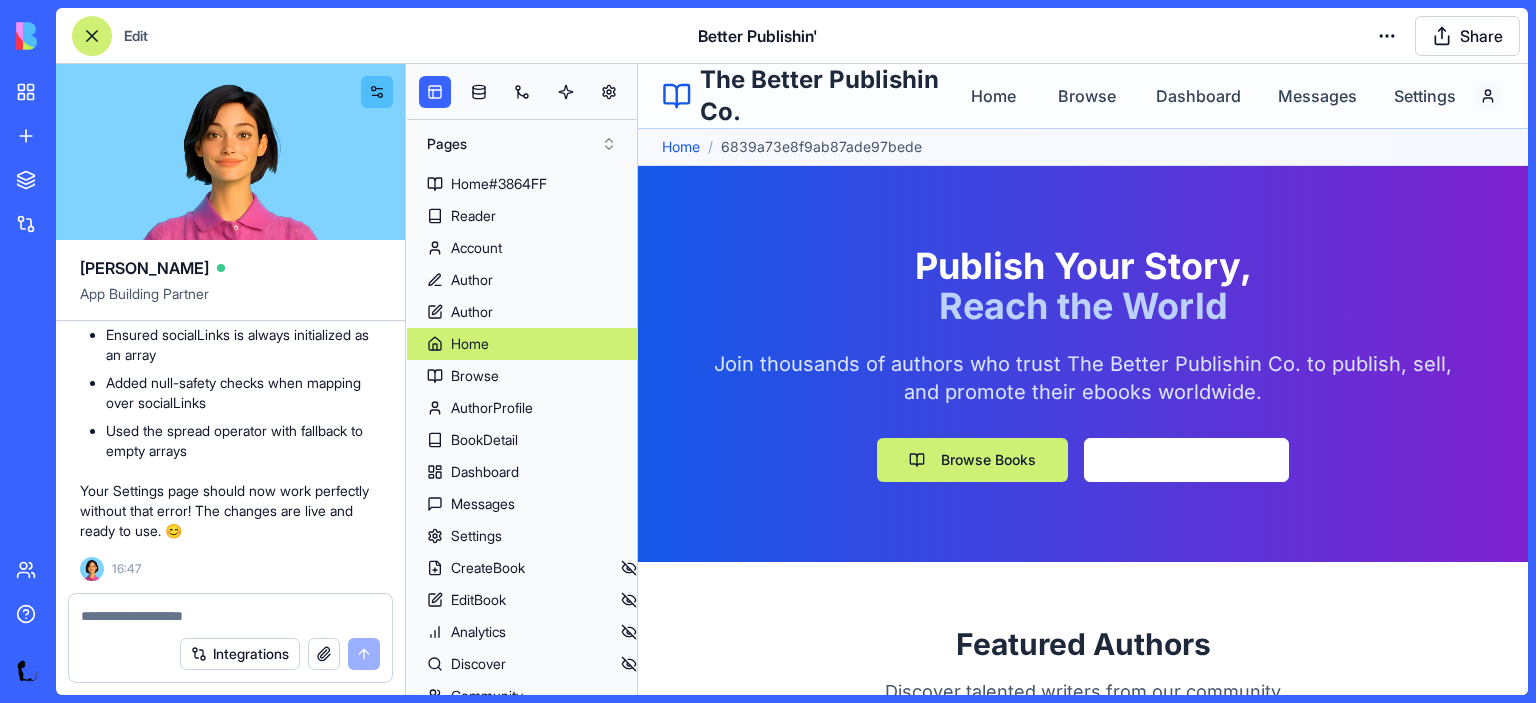click on "My Apps New App
To pick up a draggable item, press the space bar.
While dragging, use the arrow keys to move the item.
Press space again to drop the item in its new position, or press escape to cancel.
Marketplace Integrations Team Help Edit Better Publishin' Share Ella App Building Partner How to make a book app? I want to sell a novel, as an app. The app can be free, then the user signs into their account to read the book. Undo 06:44 Hi there! I'd be happy to help you create a book app for selling your novel. Let's build an app where users can sign in to read your book. 🎭
📚 Novel Reader App Coming Up! Now I'll create the necessary tables for our novel app: Now I'll create the pages for our novel app: Let's add some sample data to our tables: Now let's update the app name and description: Let's generate a cover image for our app: Now I'll generate the app code for all pages and layouts: I'm just making sure everything is working properly! 🧐
06:48 Undo 06:56
06:59 Undo" at bounding box center (768, 351) 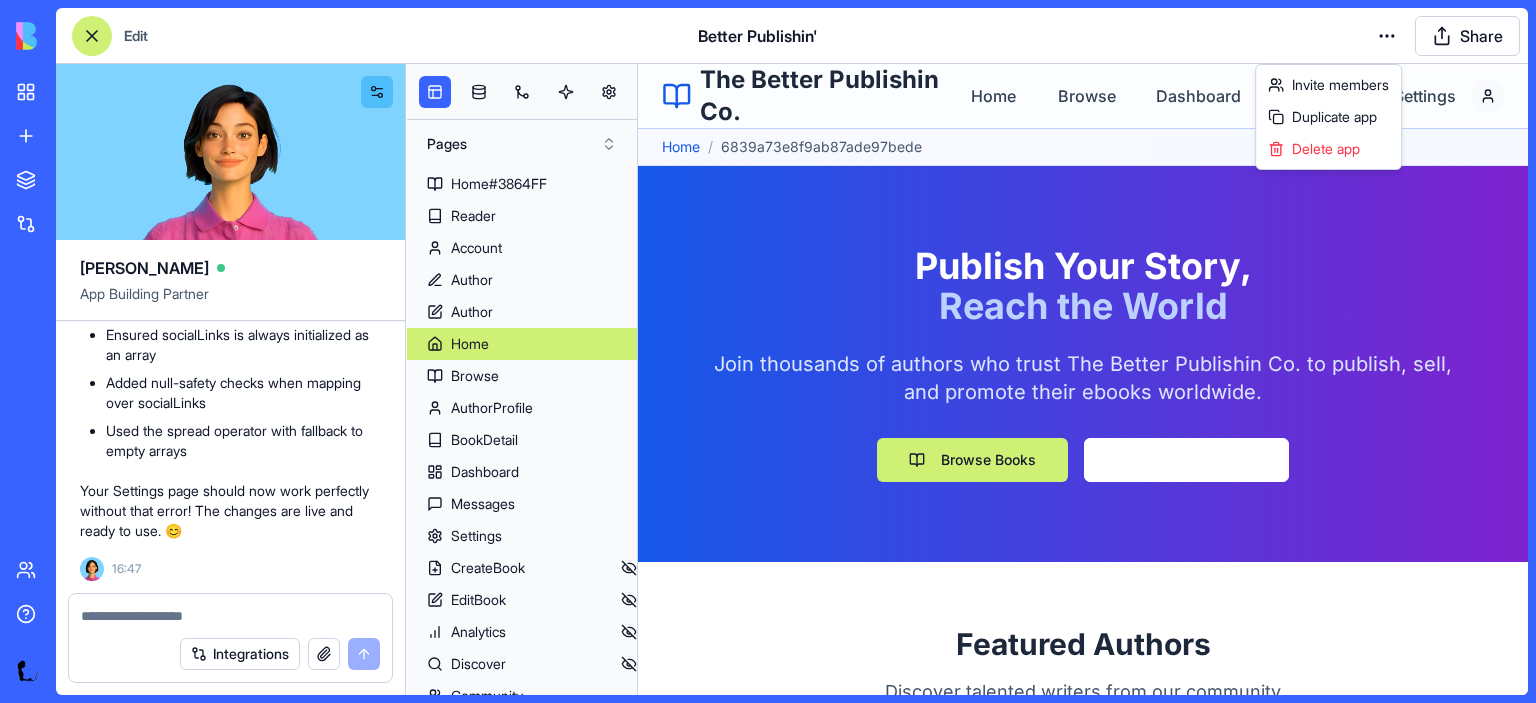click on "My Apps New App
To pick up a draggable item, press the space bar.
While dragging, use the arrow keys to move the item.
Press space again to drop the item in its new position, or press escape to cancel.
Marketplace Integrations Team Help Edit Better Publishin' Share Ella App Building Partner How to make a book app? I want to sell a novel, as an app. The app can be free, then the user signs into their account to read the book. Undo 06:44 Hi there! I'd be happy to help you create a book app for selling your novel. Let's build an app where users can sign in to read your book. 🎭
📚 Novel Reader App Coming Up! Now I'll create the necessary tables for our novel app: Now I'll create the pages for our novel app: Let's add some sample data to our tables: Now let's update the app name and description: Let's generate a cover image for our app: Now I'll generate the app code for all pages and layouts: I'm just making sure everything is working properly! 🧐
06:48 Undo 06:56
06:59 Undo" at bounding box center [768, 351] 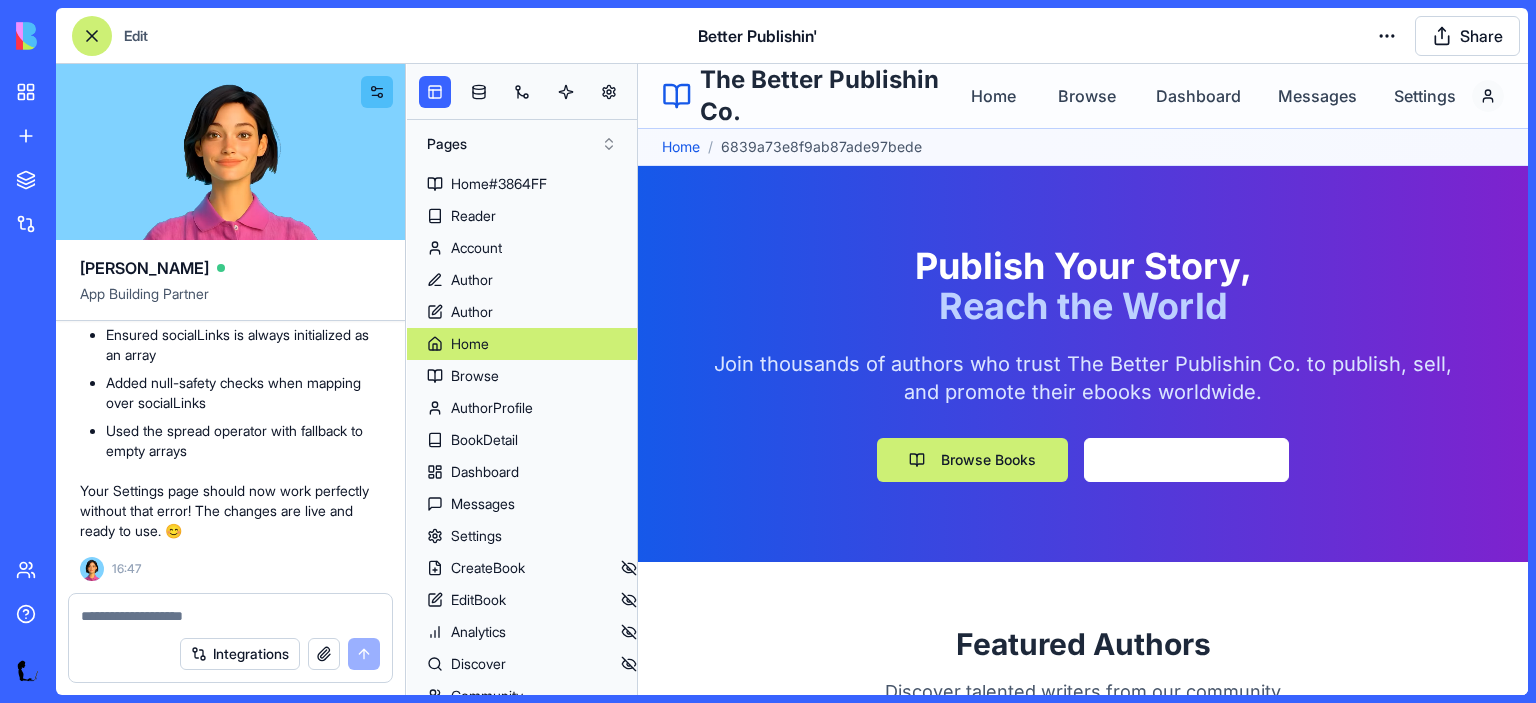 click on "Share" at bounding box center (1467, 36) 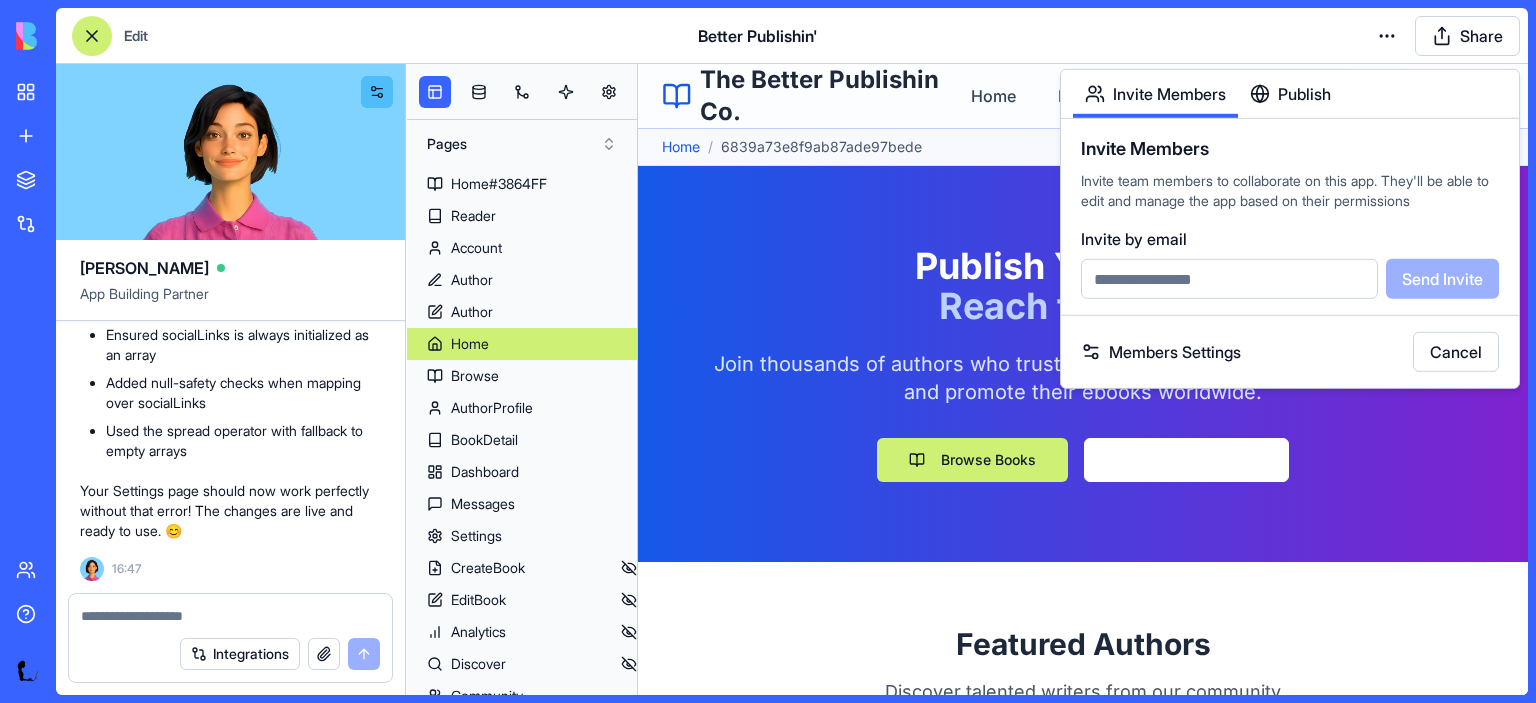 click on "Members Settings" at bounding box center (1161, 352) 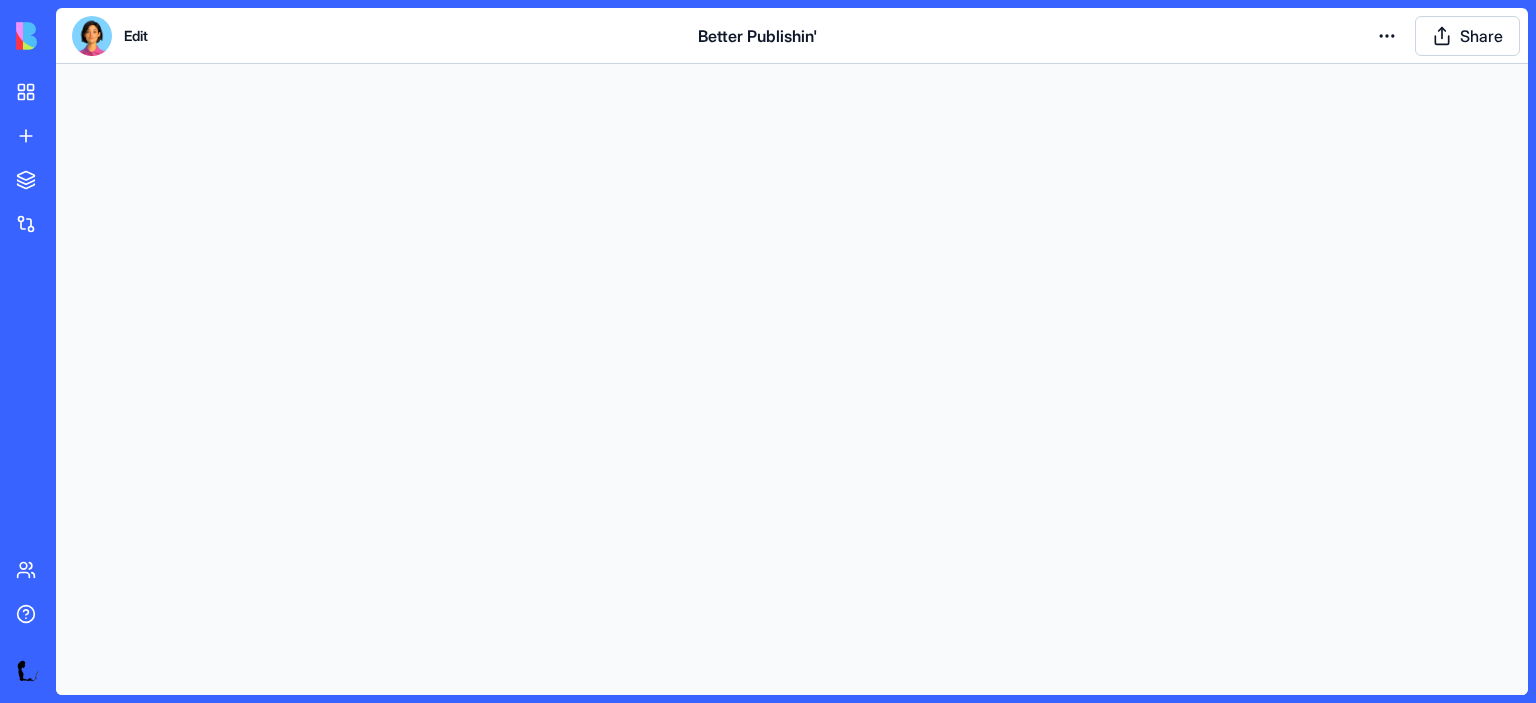 scroll, scrollTop: 0, scrollLeft: 0, axis: both 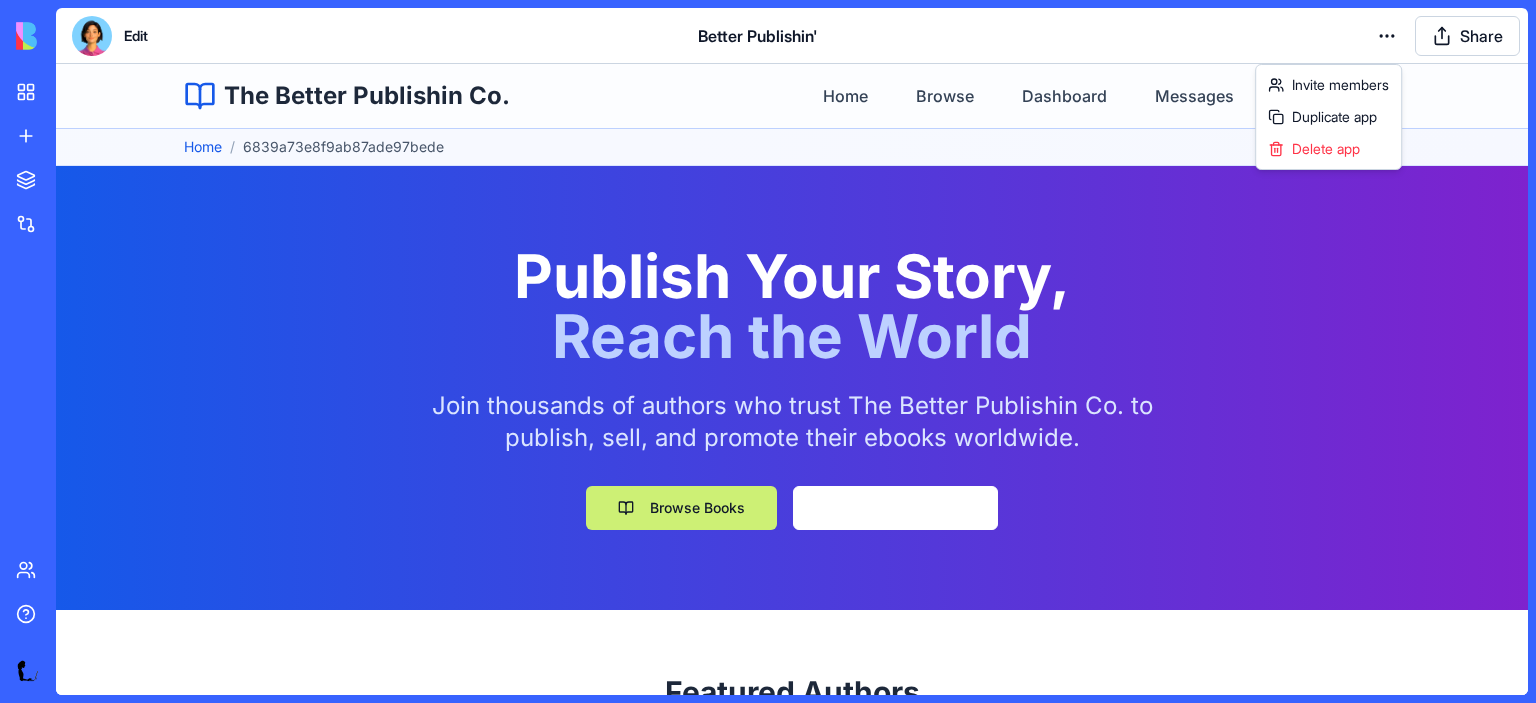 click on "My Apps New App
To pick up a draggable item, press the space bar.
While dragging, use the arrow keys to move the item.
Press space again to drop the item in its new position, or press escape to cancel.
Marketplace Integrations Team Help Edit Better Publishin' Share
Invite members Duplicate app Delete app" at bounding box center (768, 351) 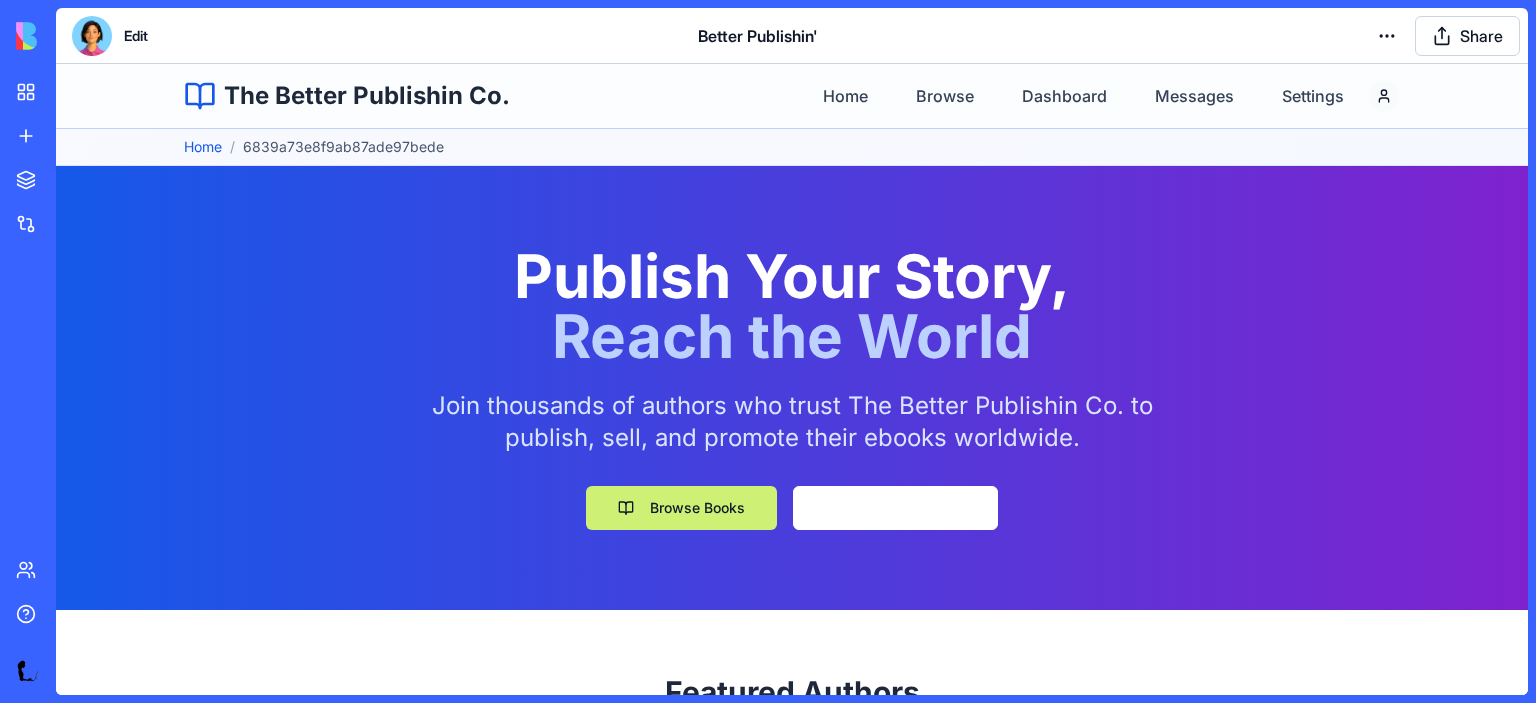 click on "Share" at bounding box center (1467, 36) 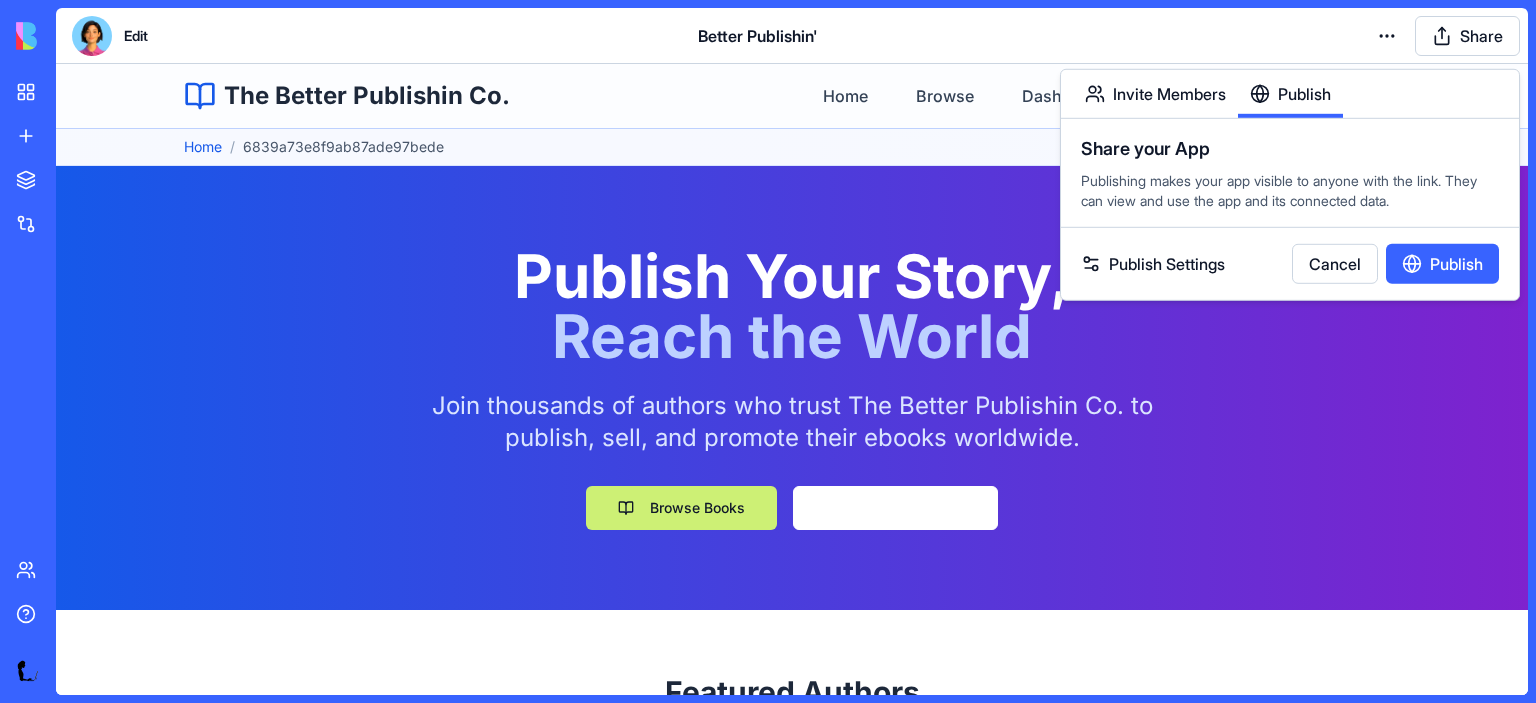click on "Publish" at bounding box center (1290, 94) 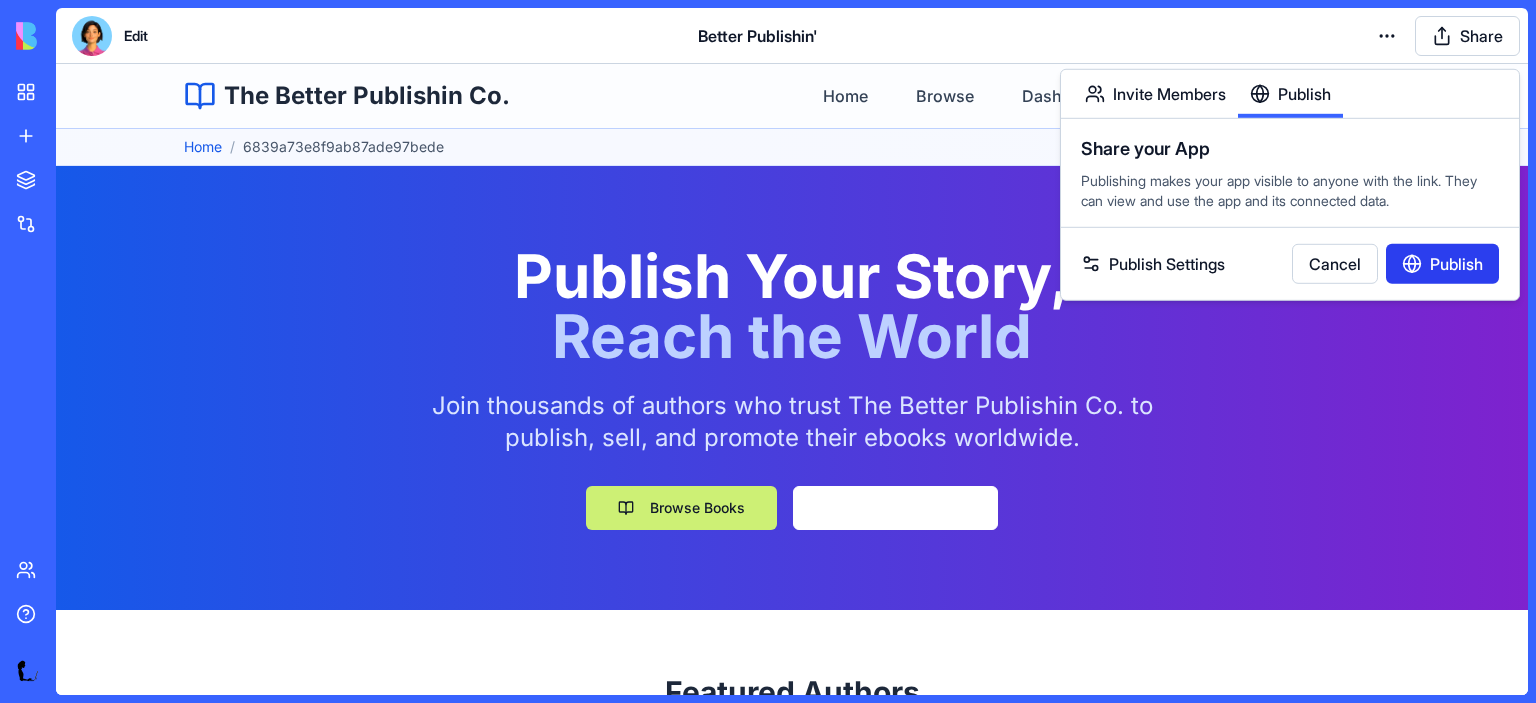click on "Publish" at bounding box center [1442, 264] 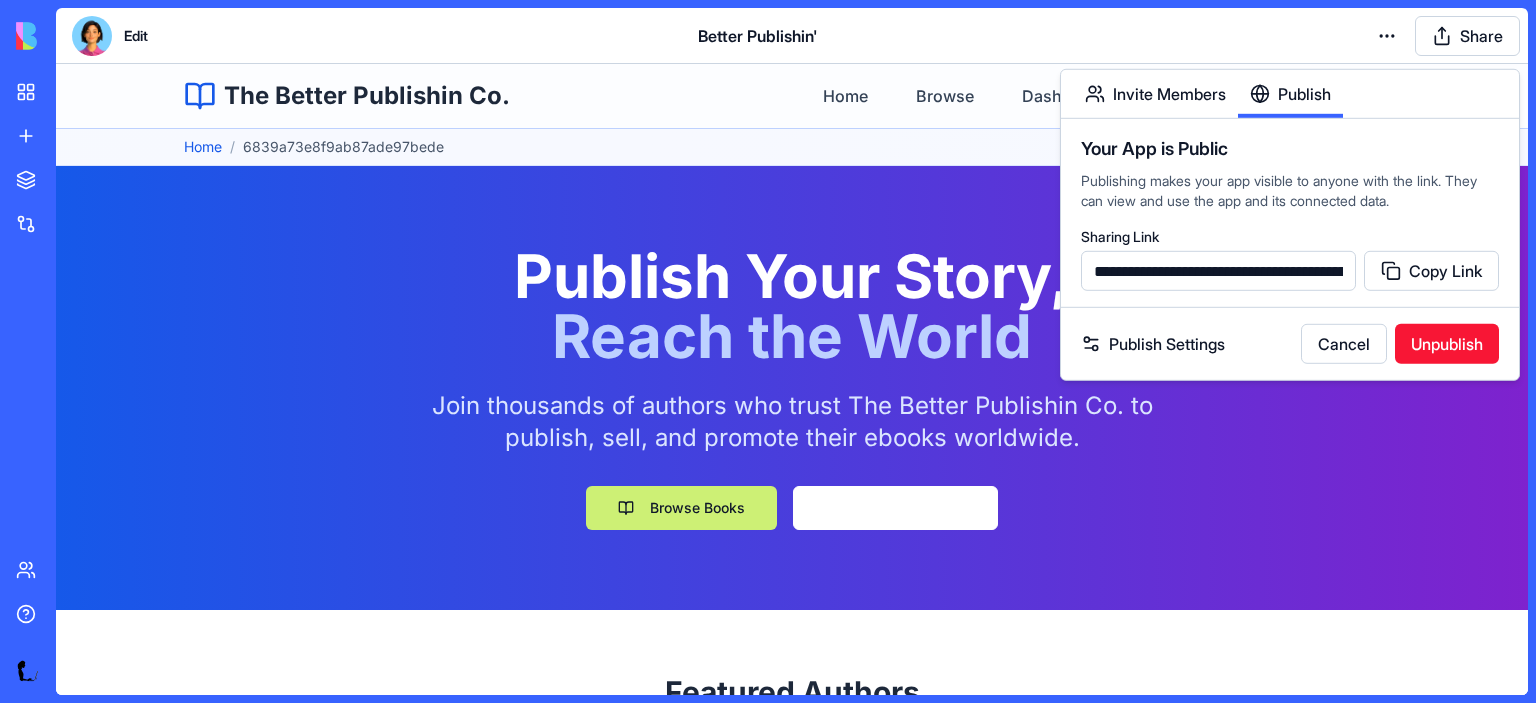 click on "Unpublish" at bounding box center [1447, 344] 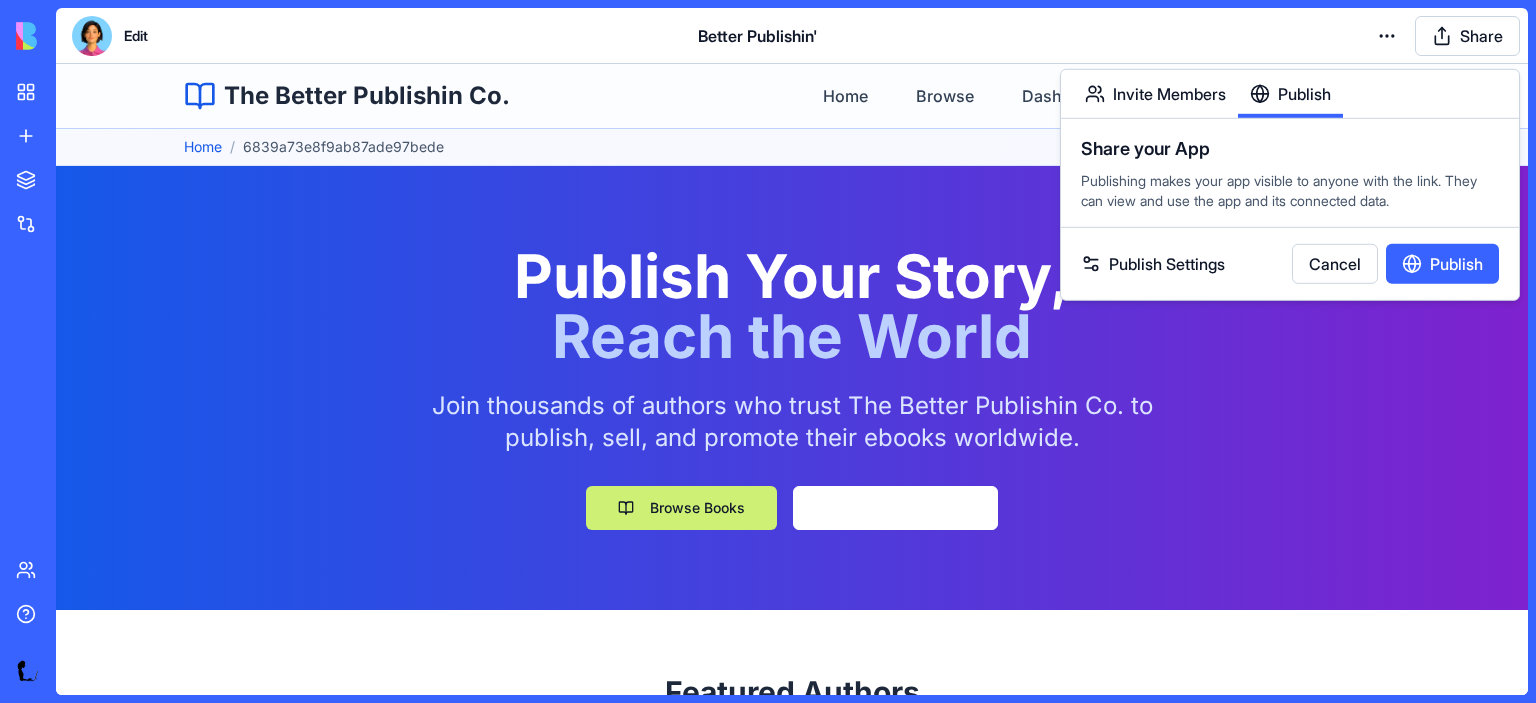 click on "Join thousands of authors who trust The Better Publishin Co. to publish, sell, and promote their ebooks worldwide." at bounding box center (792, 422) 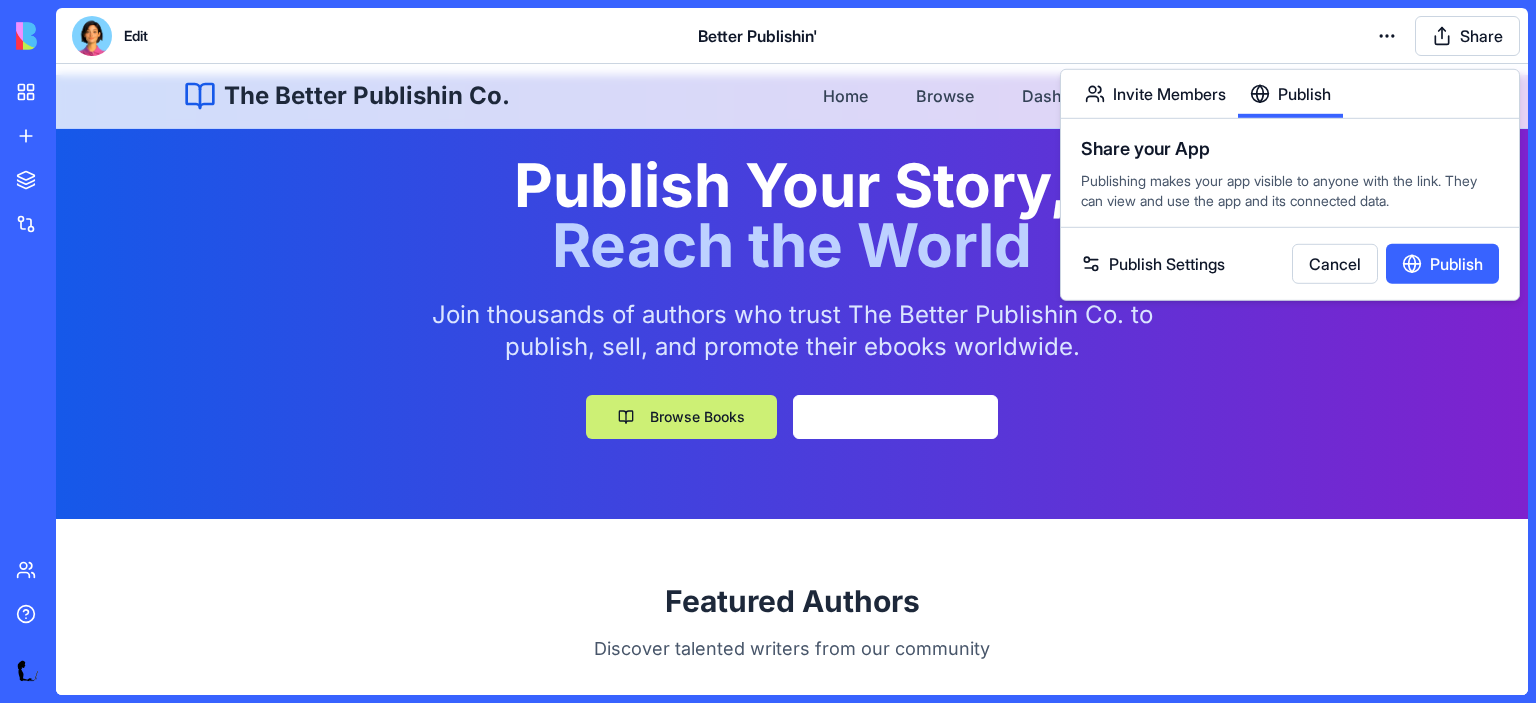 scroll, scrollTop: 92, scrollLeft: 0, axis: vertical 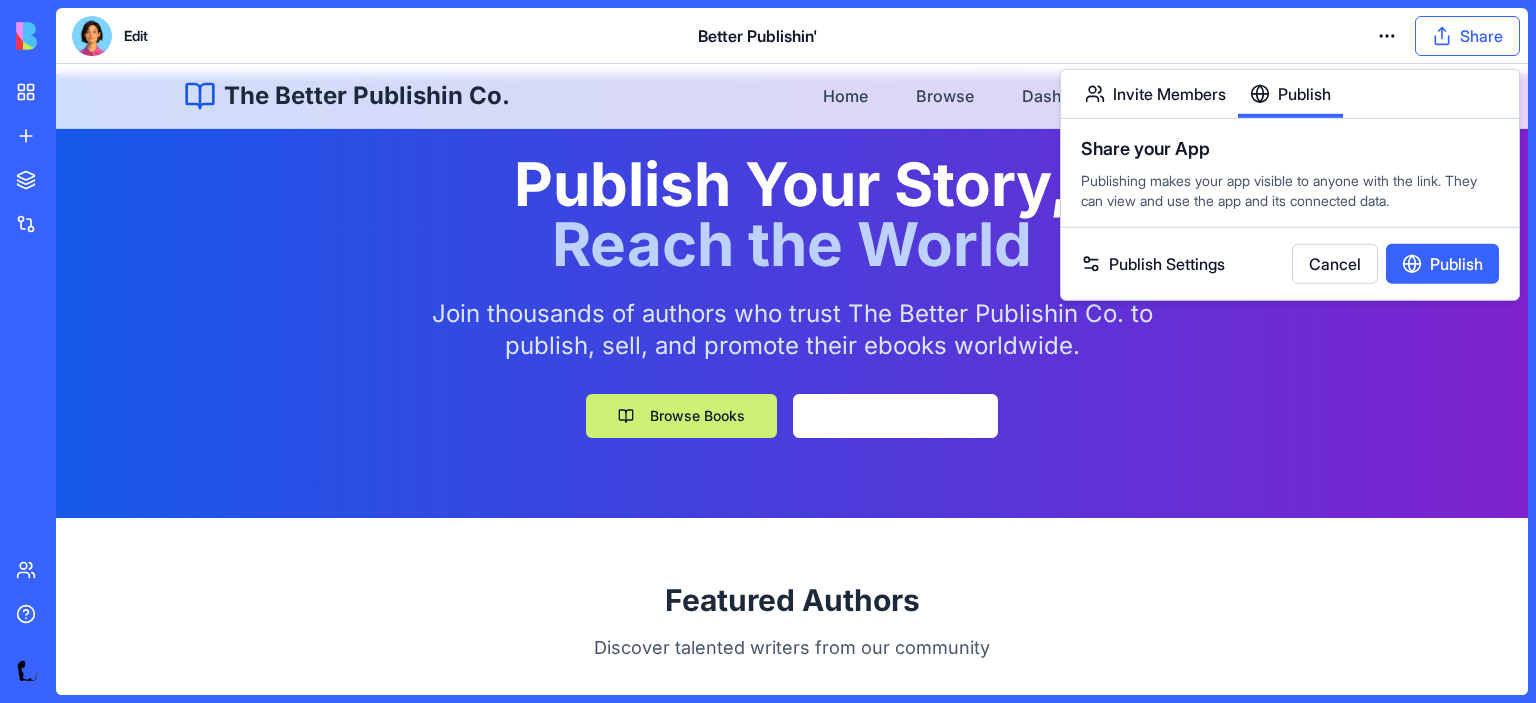 click on "Share" at bounding box center [1467, 36] 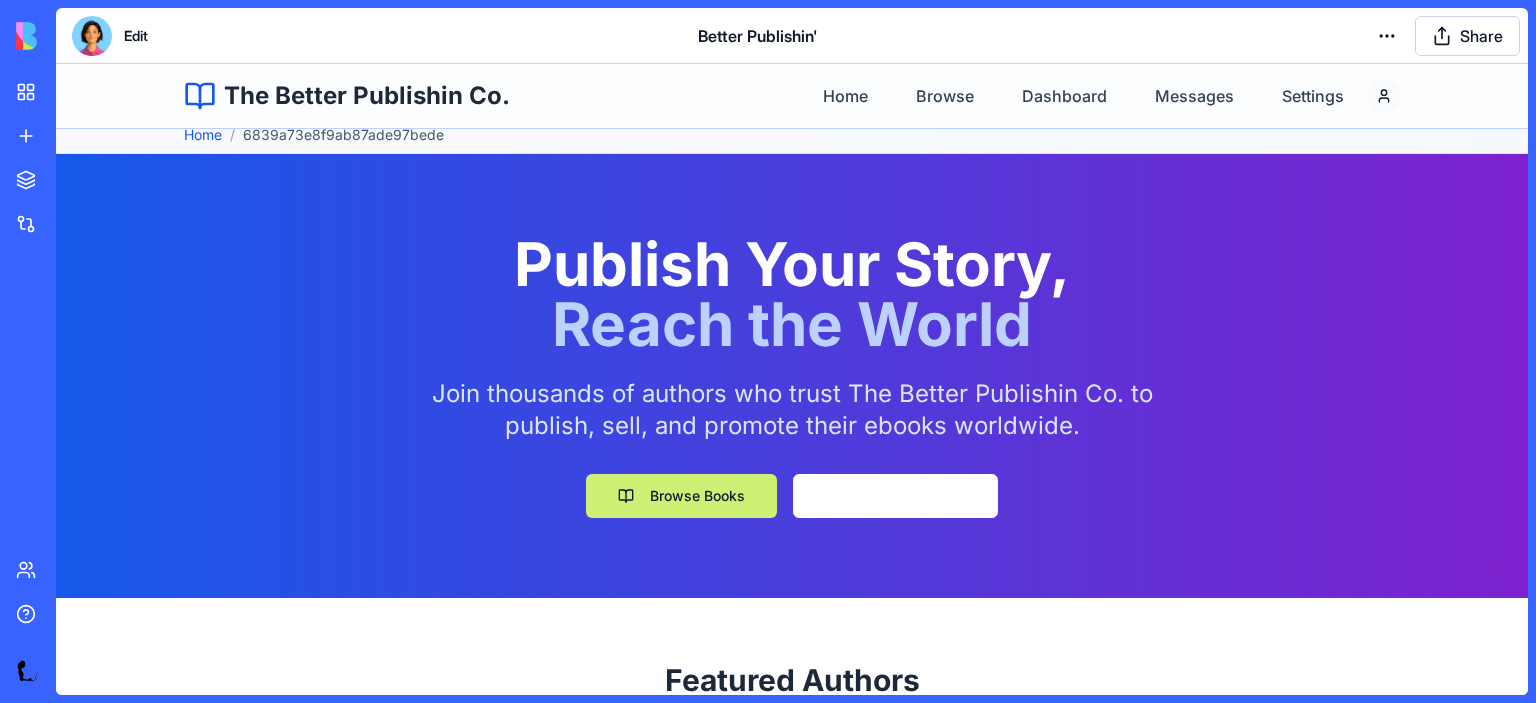 scroll, scrollTop: 8, scrollLeft: 0, axis: vertical 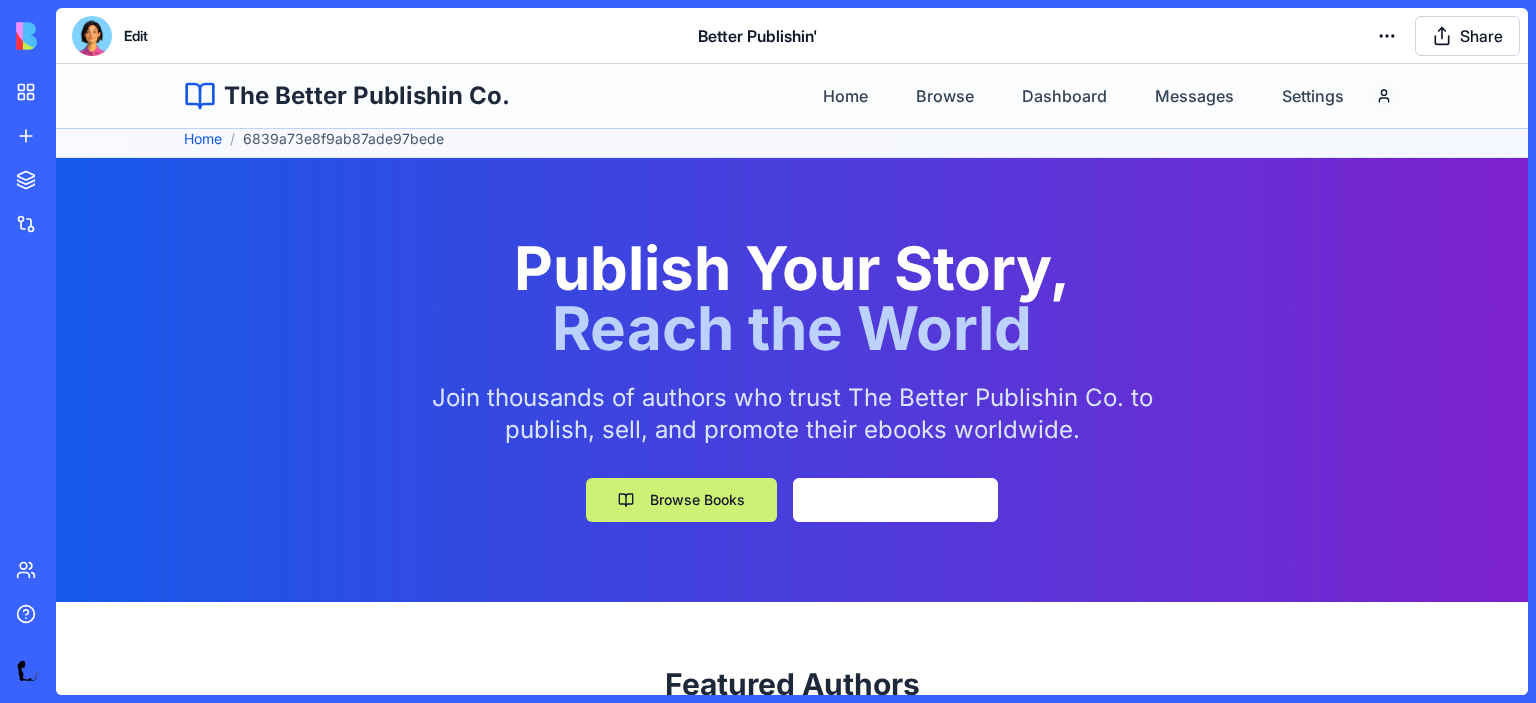 click on "Edit Better Publishin' Share" at bounding box center (792, 36) 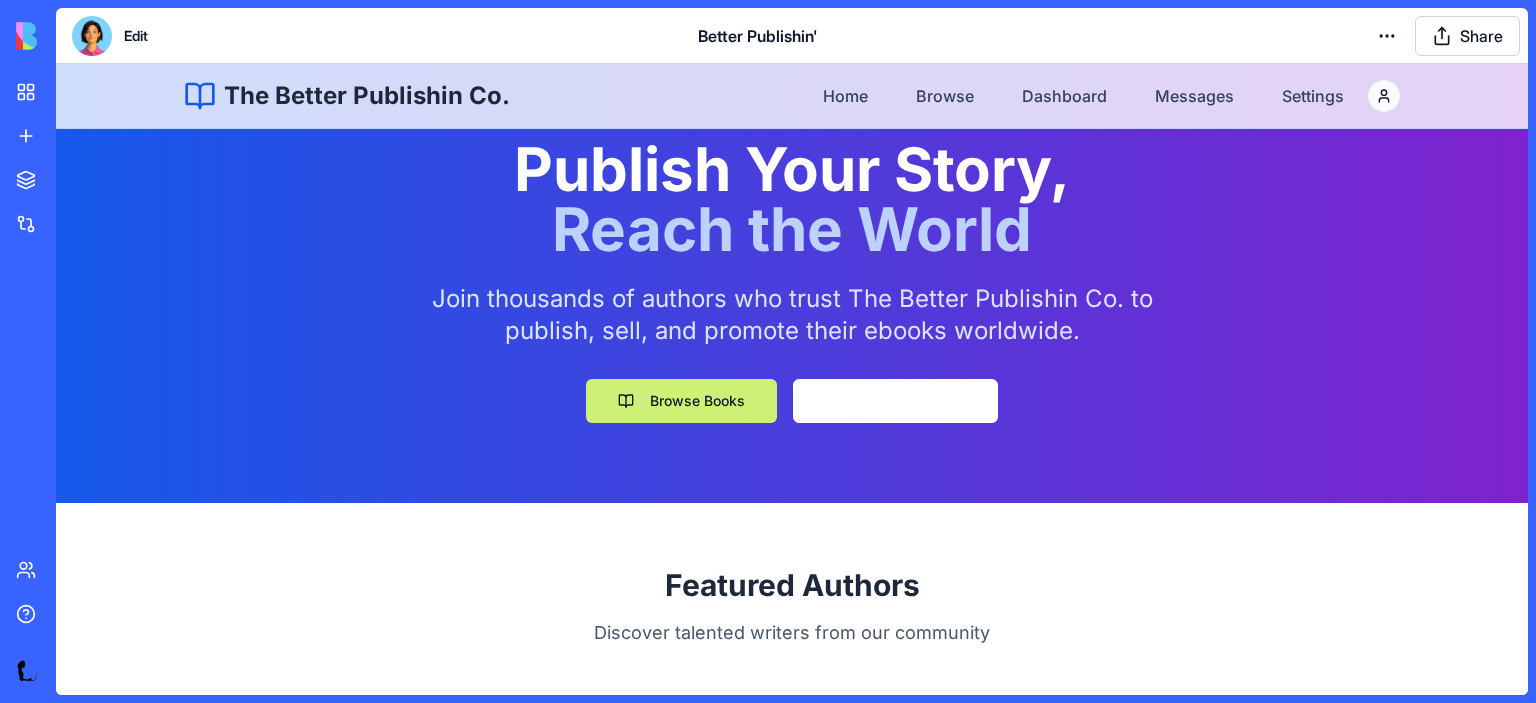 scroll, scrollTop: 0, scrollLeft: 0, axis: both 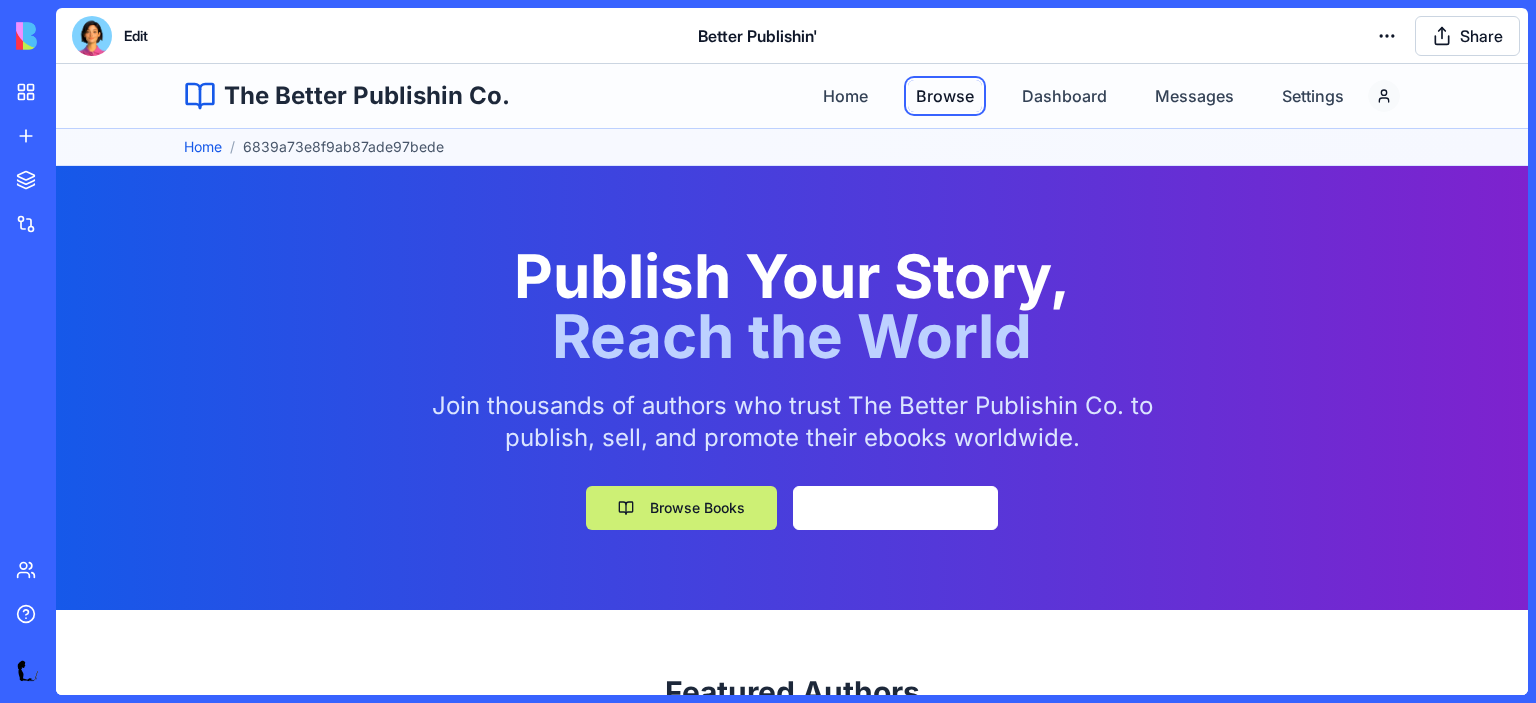 click on "Browse" at bounding box center (945, 96) 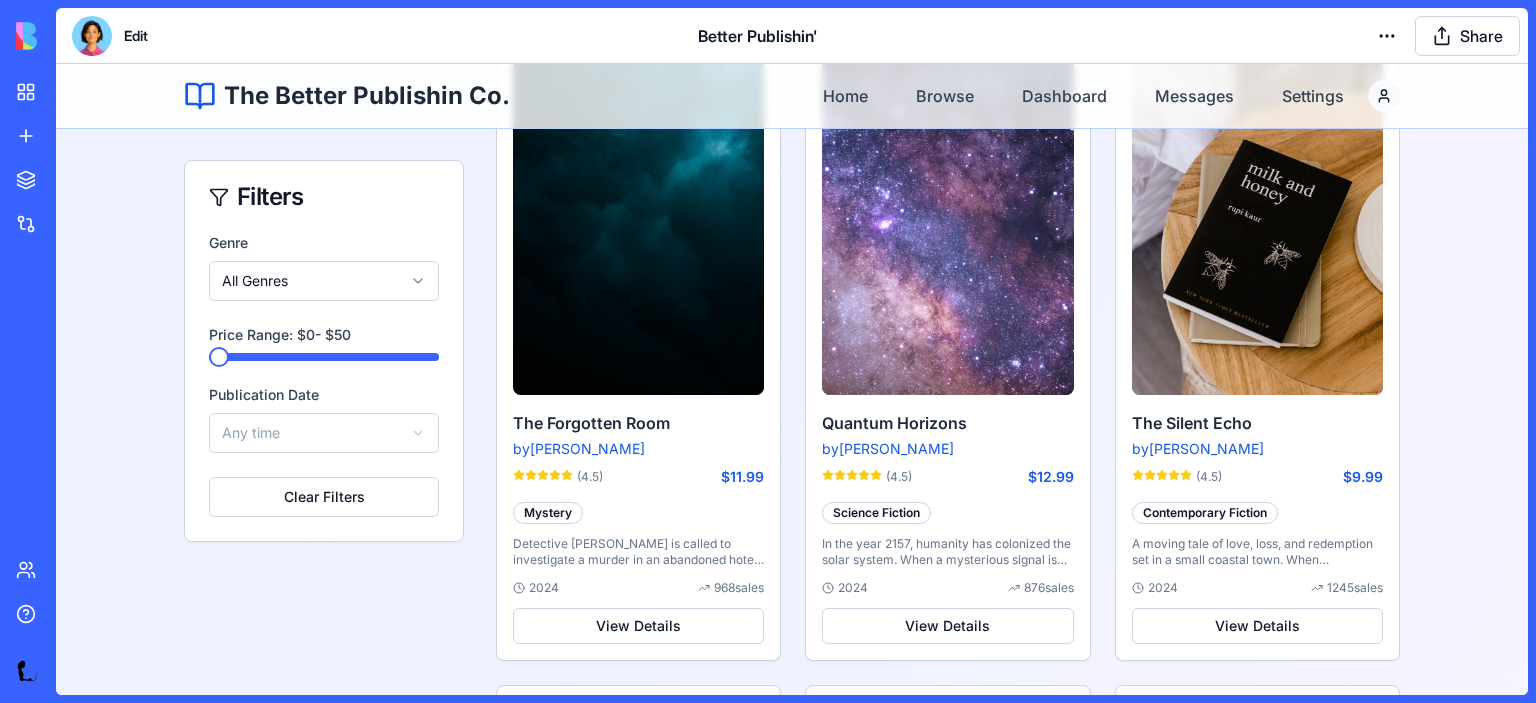 scroll, scrollTop: 1176, scrollLeft: 0, axis: vertical 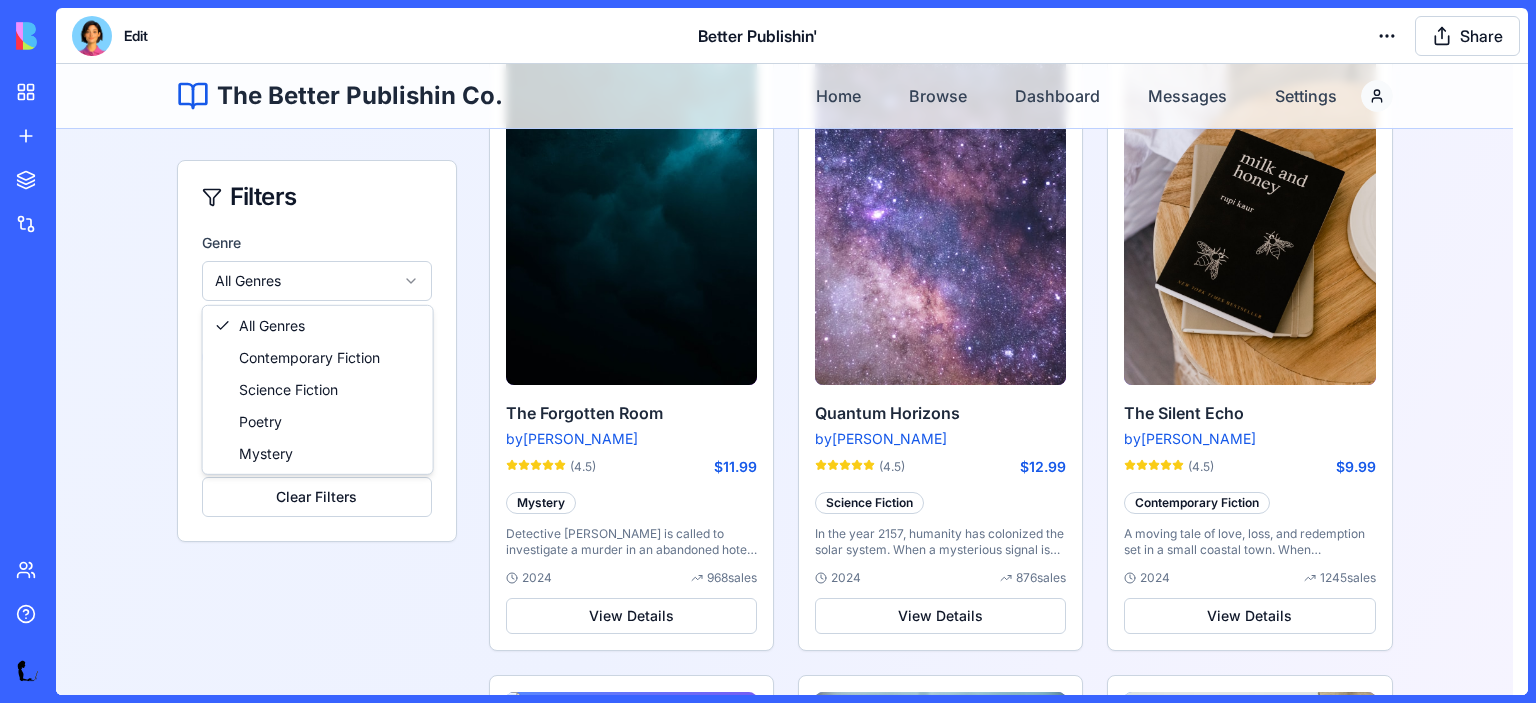 click on "Skip to main content The Better Publishin Co. Home Browse Dashboard Messages Settings Home / 6839a73e8f9ab87ade97bee1 Browse Books Discover amazing stories from our community of authors Featured Books Featured The Silent Echo by  Emily Johnson (4.5) $ 9.99 Contemporary Fiction A moving tale of love, loss, and redemption set in a small coastal town. When Emma returns to her childhood home after fifteen years, she must confront the past she left behind and the people she hurt along the way. 2024 1245  sales View Details Featured Quantum Horizons by  Michael Chen (4.5) $ 12.99 Science Fiction In the year 2157, humanity has colonized the solar system. When a mysterious signal is detected from beyond Pluto, astronaut Dr. Eliza Chen embarks on a journey that will challenge everything we know about our place in the universe. 2024 876  sales View Details Featured Whispers of the Earth by  Sophia Rodriguez (4.5) $ 7.99 Poetry 2024 542  sales View Details Featured The Forgotten Room by  James Wilson (4.5) $ 0" at bounding box center [792, 272] 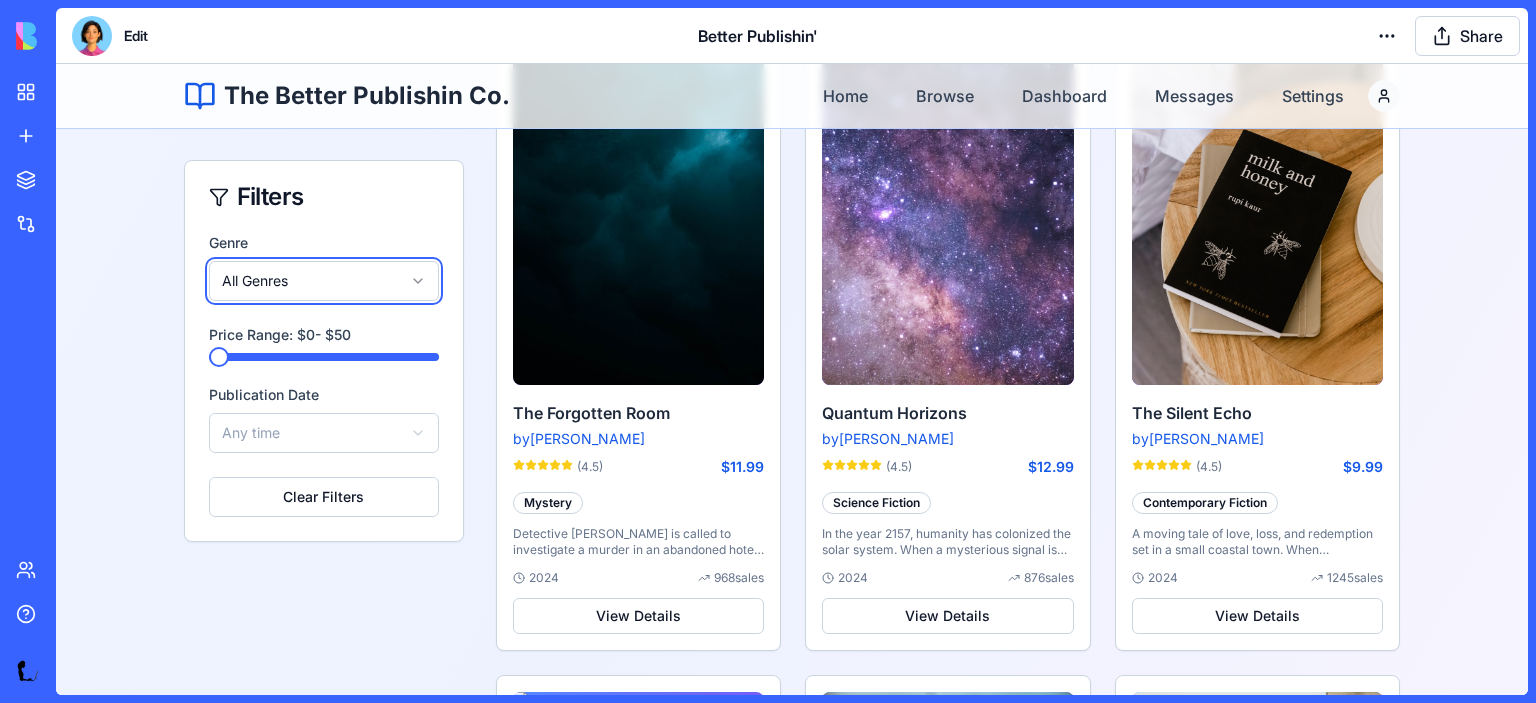 click on "Skip to main content The Better Publishin Co. Home Browse Dashboard Messages Settings Home / 6839a73e8f9ab87ade97bee1 Browse Books Discover amazing stories from our community of authors Featured Books Featured The Silent Echo by  Emily Johnson (4.5) $ 9.99 Contemporary Fiction A moving tale of love, loss, and redemption set in a small coastal town. When Emma returns to her childhood home after fifteen years, she must confront the past she left behind and the people she hurt along the way. 2024 1245  sales View Details Featured Quantum Horizons by  Michael Chen (4.5) $ 12.99 Science Fiction In the year 2157, humanity has colonized the solar system. When a mysterious signal is detected from beyond Pluto, astronaut Dr. Eliza Chen embarks on a journey that will challenge everything we know about our place in the universe. 2024 876  sales View Details Featured Whispers of the Earth by  Sophia Rodriguez (4.5) $ 7.99 Poetry 2024 542  sales View Details Featured The Forgotten Room by  James Wilson (4.5) $ 0" at bounding box center [792, 272] 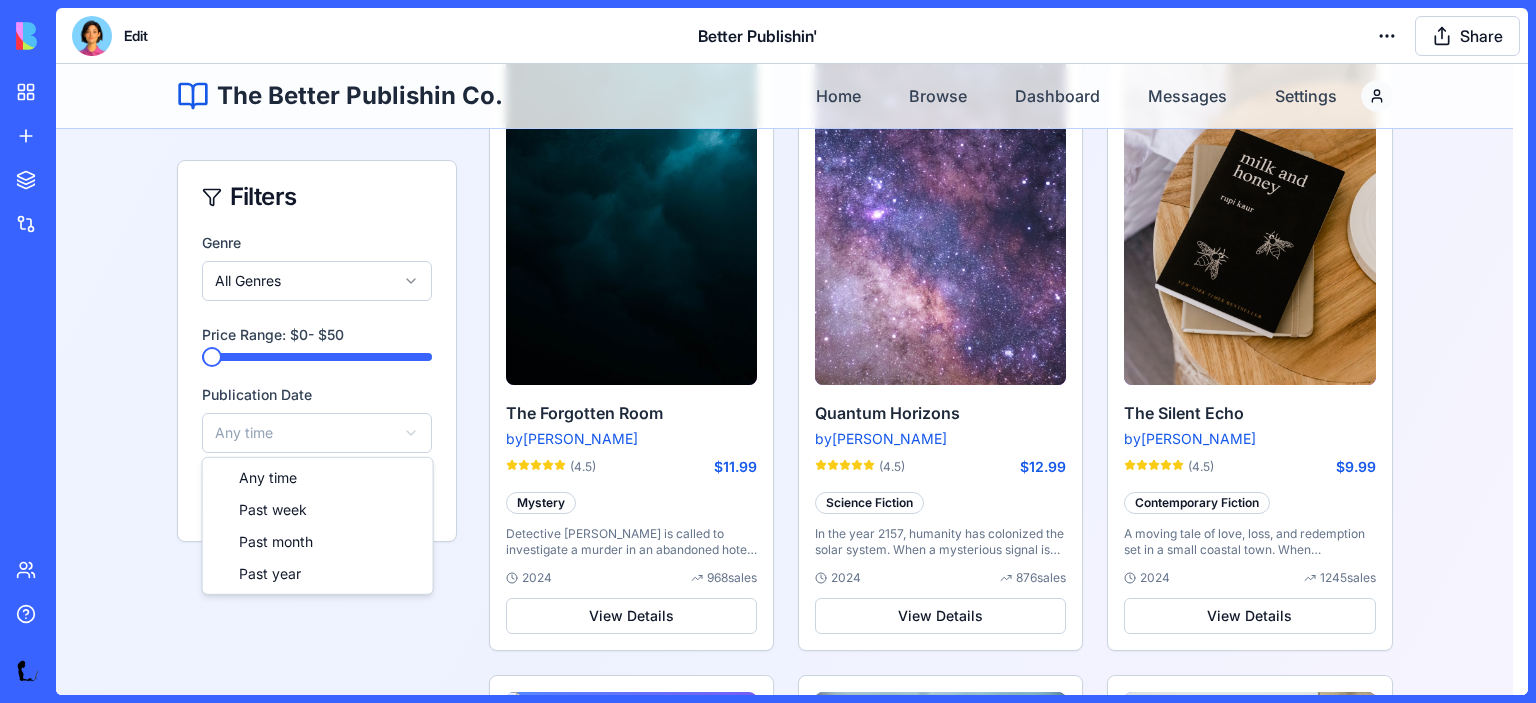 click on "Skip to main content The Better Publishin Co. Home Browse Dashboard Messages Settings Home / 6839a73e8f9ab87ade97bee1 Browse Books Discover amazing stories from our community of authors Featured Books Featured The Silent Echo by  Emily Johnson (4.5) $ 9.99 Contemporary Fiction A moving tale of love, loss, and redemption set in a small coastal town. When Emma returns to her childhood home after fifteen years, she must confront the past she left behind and the people she hurt along the way. 2024 1245  sales View Details Featured Quantum Horizons by  Michael Chen (4.5) $ 12.99 Science Fiction In the year 2157, humanity has colonized the solar system. When a mysterious signal is detected from beyond Pluto, astronaut Dr. Eliza Chen embarks on a journey that will challenge everything we know about our place in the universe. 2024 876  sales View Details Featured Whispers of the Earth by  Sophia Rodriguez (4.5) $ 7.99 Poetry 2024 542  sales View Details Featured The Forgotten Room by  James Wilson (4.5) $ 0" at bounding box center [792, 272] 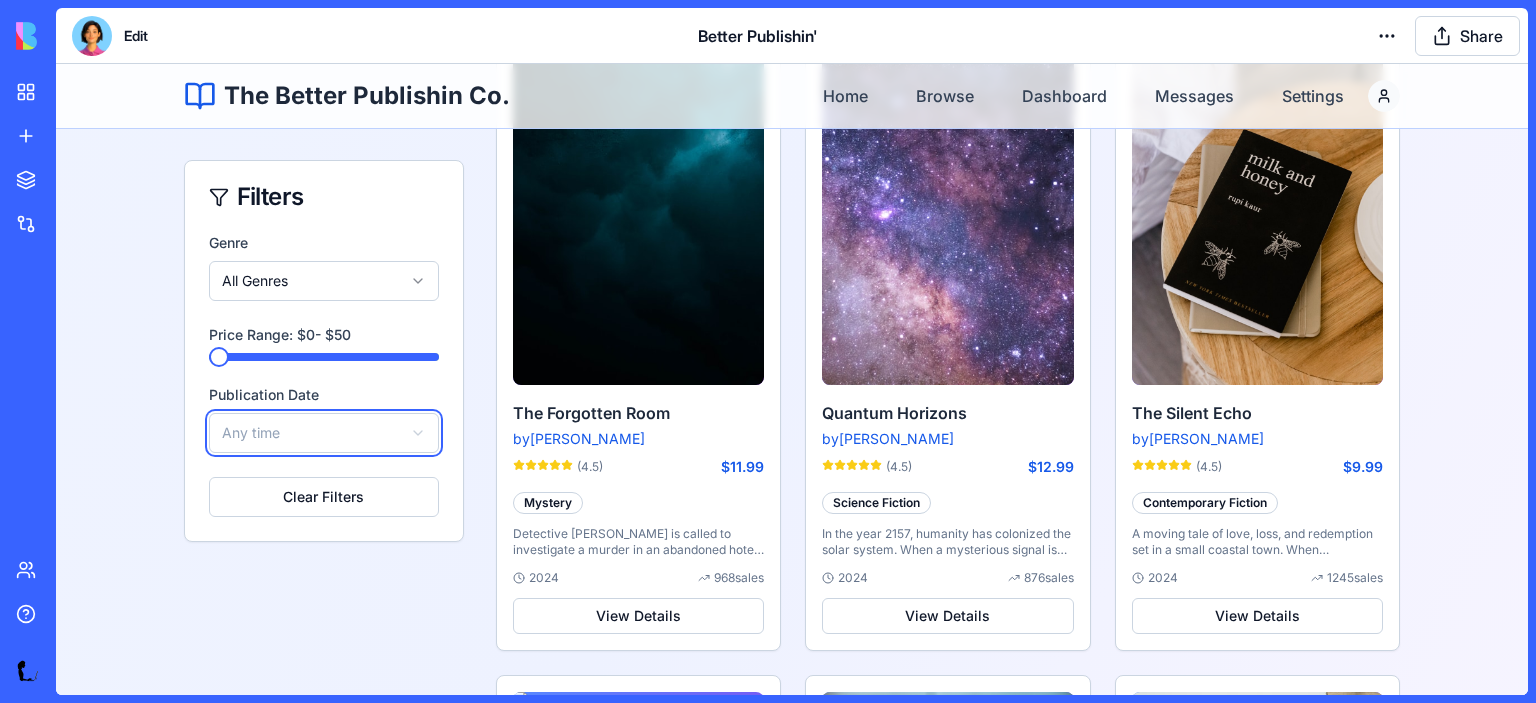 click on "Skip to main content The Better Publishin Co. Home Browse Dashboard Messages Settings Home / 6839a73e8f9ab87ade97bee1 Browse Books Discover amazing stories from our community of authors Featured Books Featured The Silent Echo by  Emily Johnson (4.5) $ 9.99 Contemporary Fiction A moving tale of love, loss, and redemption set in a small coastal town. When Emma returns to her childhood home after fifteen years, she must confront the past she left behind and the people she hurt along the way. 2024 1245  sales View Details Featured Quantum Horizons by  Michael Chen (4.5) $ 12.99 Science Fiction In the year 2157, humanity has colonized the solar system. When a mysterious signal is detected from beyond Pluto, astronaut Dr. Eliza Chen embarks on a journey that will challenge everything we know about our place in the universe. 2024 876  sales View Details Featured Whispers of the Earth by  Sophia Rodriguez (4.5) $ 7.99 Poetry 2024 542  sales View Details Featured The Forgotten Room by  James Wilson (4.5) $ 0" at bounding box center (792, 272) 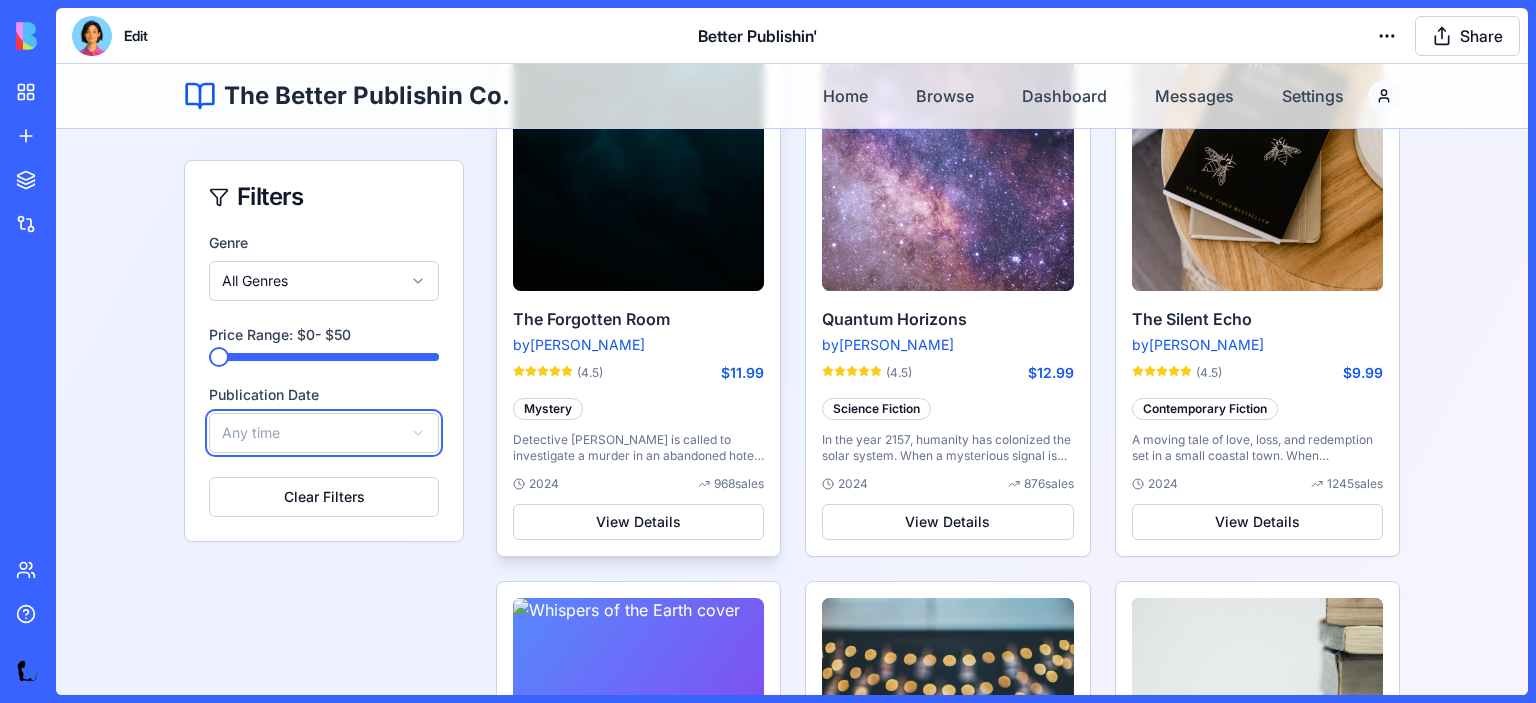 scroll, scrollTop: 1272, scrollLeft: 0, axis: vertical 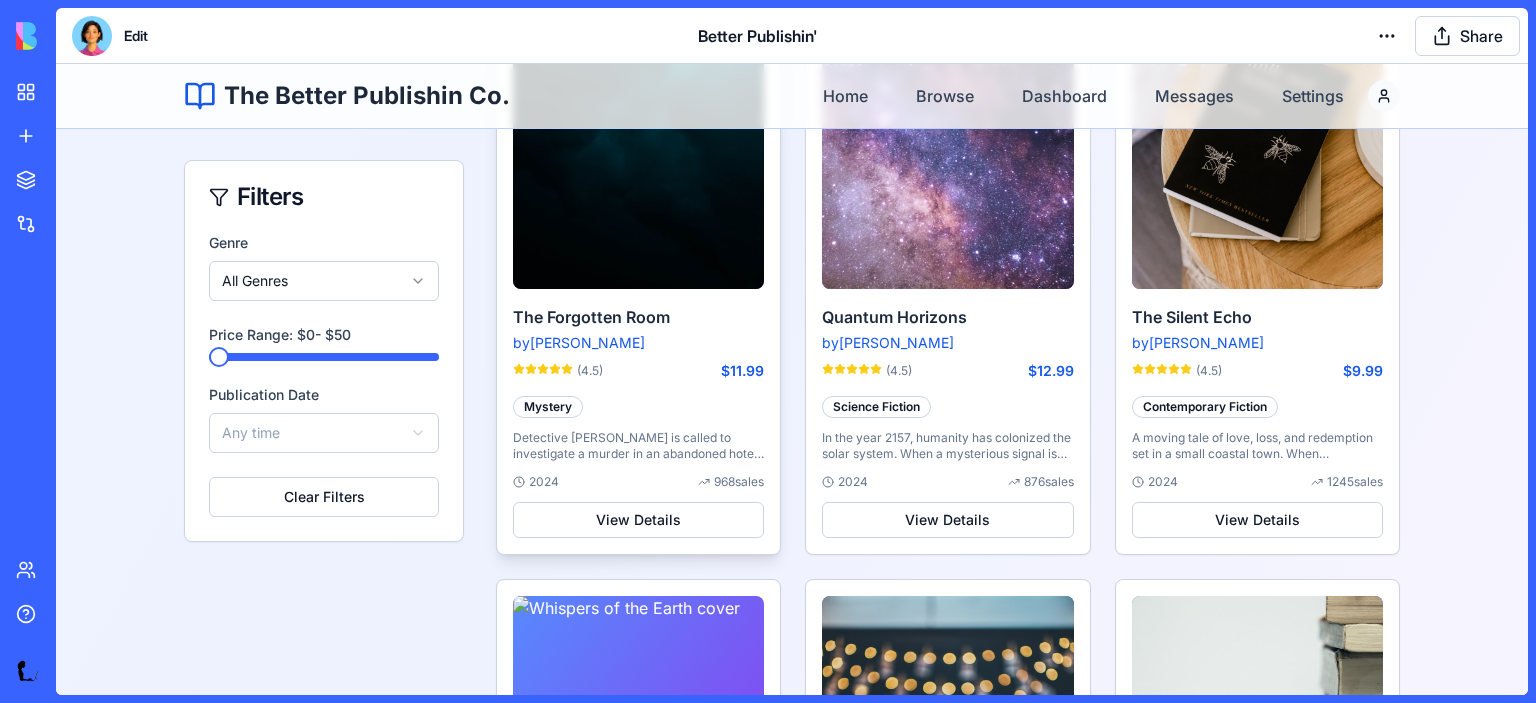 click on "The Forgotten Room" at bounding box center (638, 317) 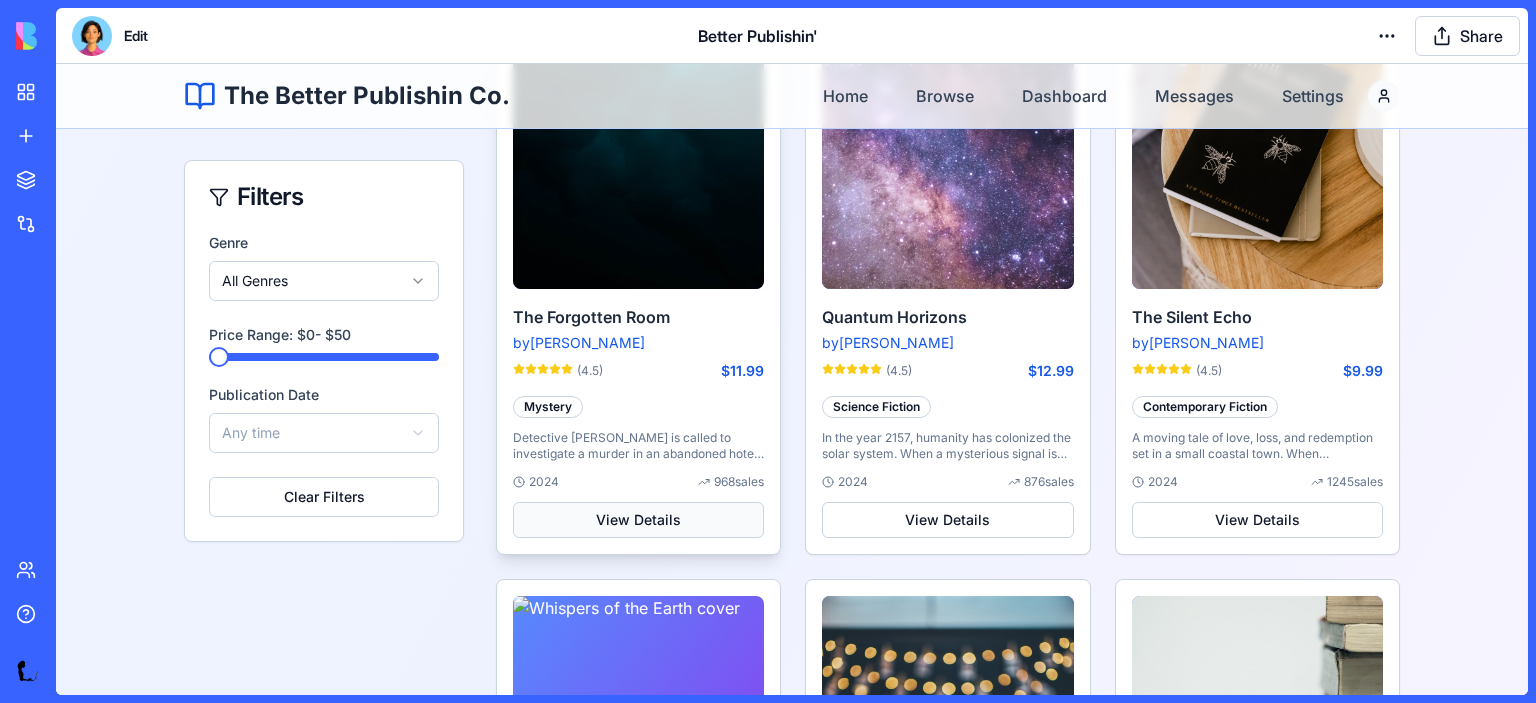 click on "View Details" at bounding box center [638, 520] 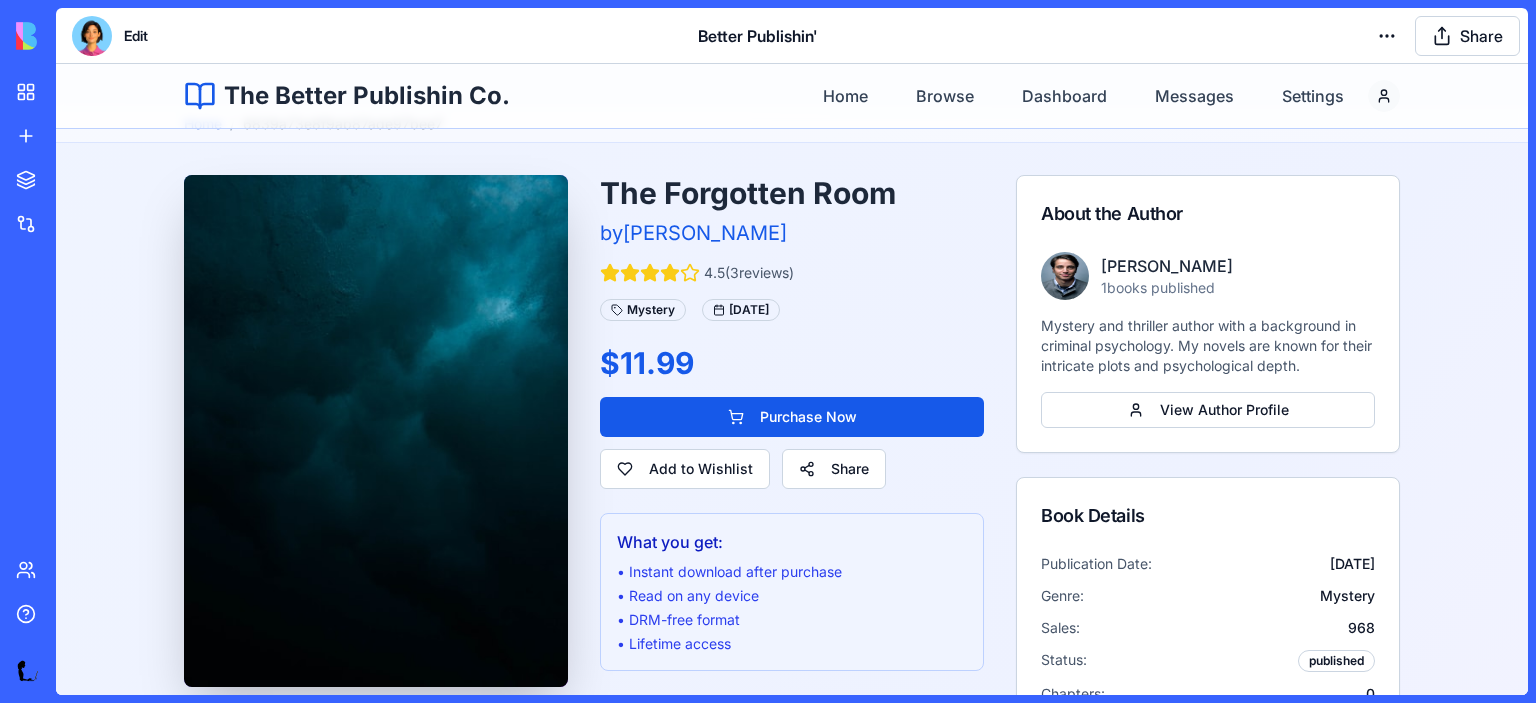 scroll, scrollTop: 0, scrollLeft: 0, axis: both 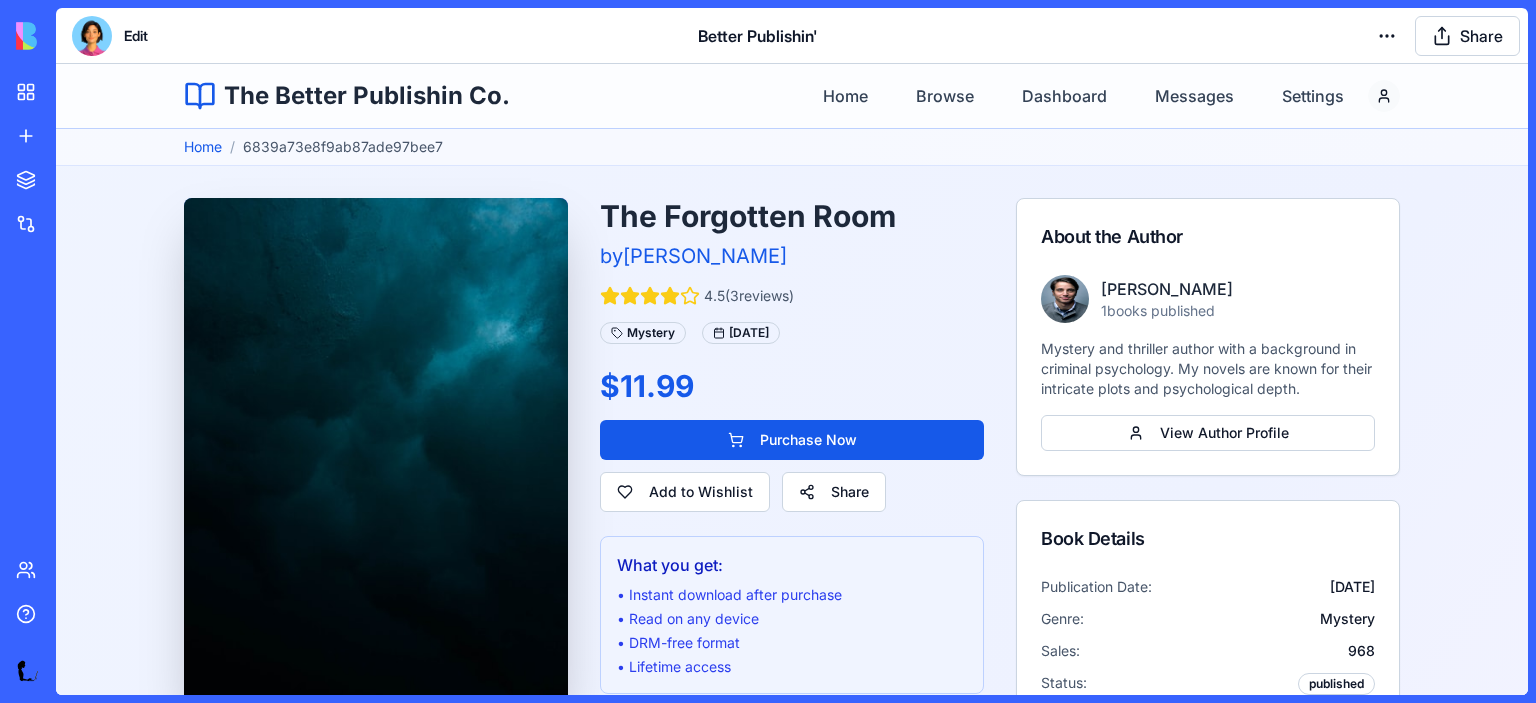 click on "Edit" at bounding box center (106, 36) 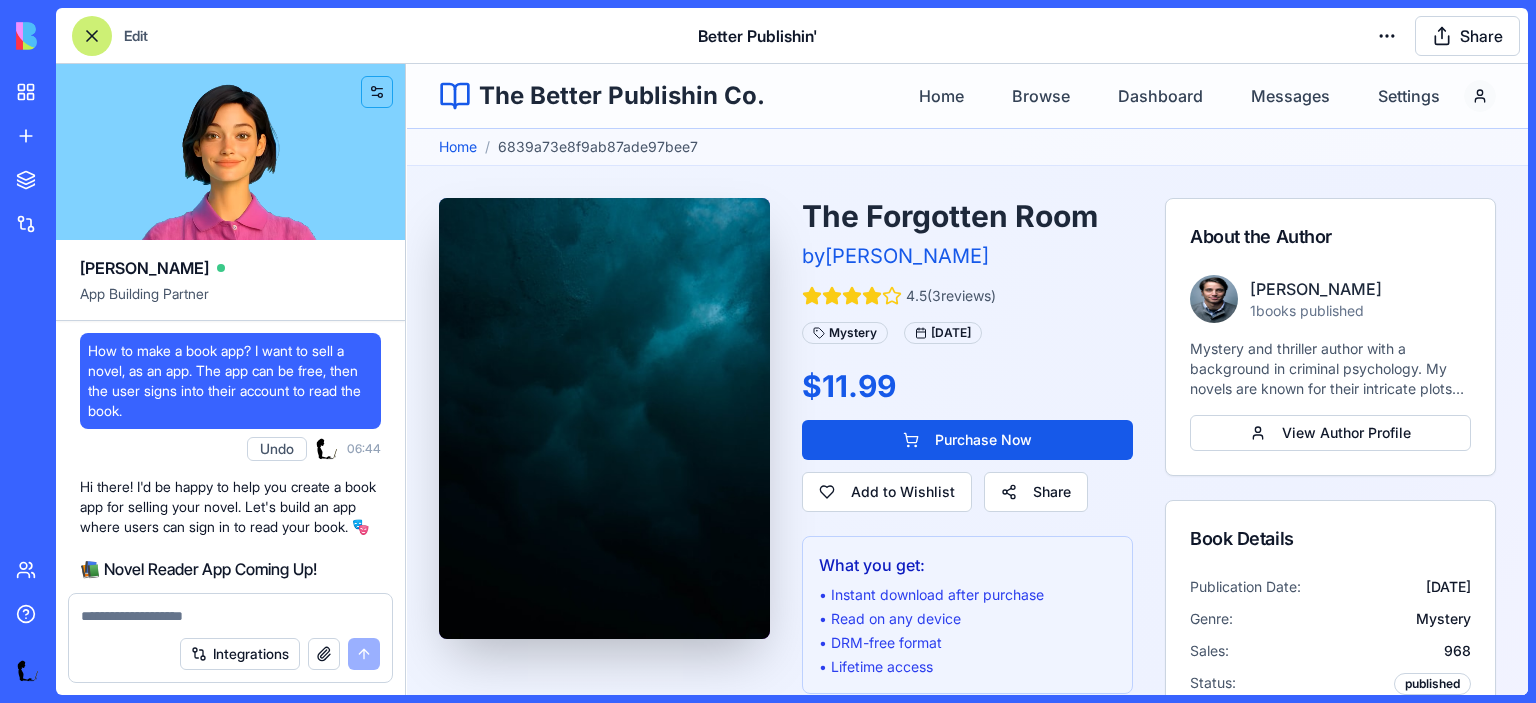 scroll, scrollTop: 19942, scrollLeft: 0, axis: vertical 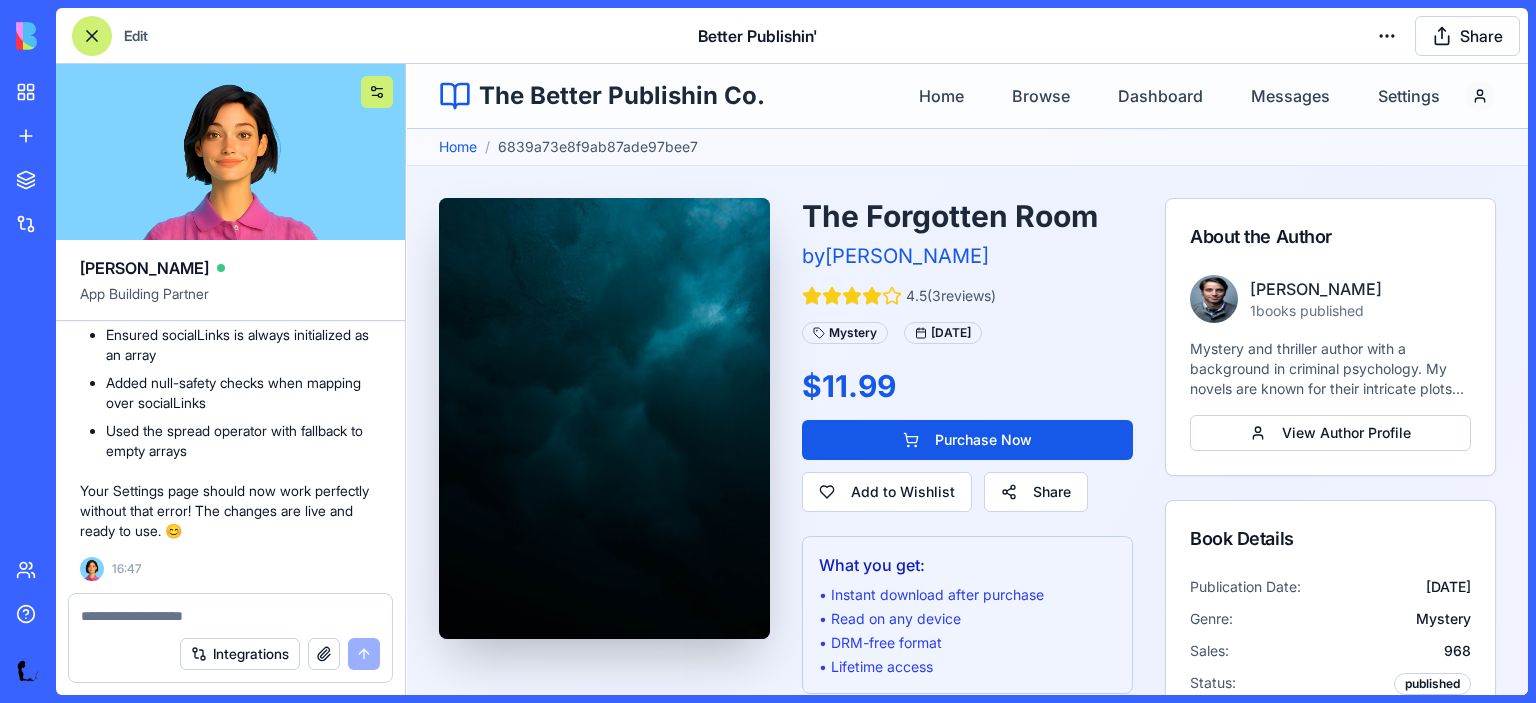 click at bounding box center [377, 92] 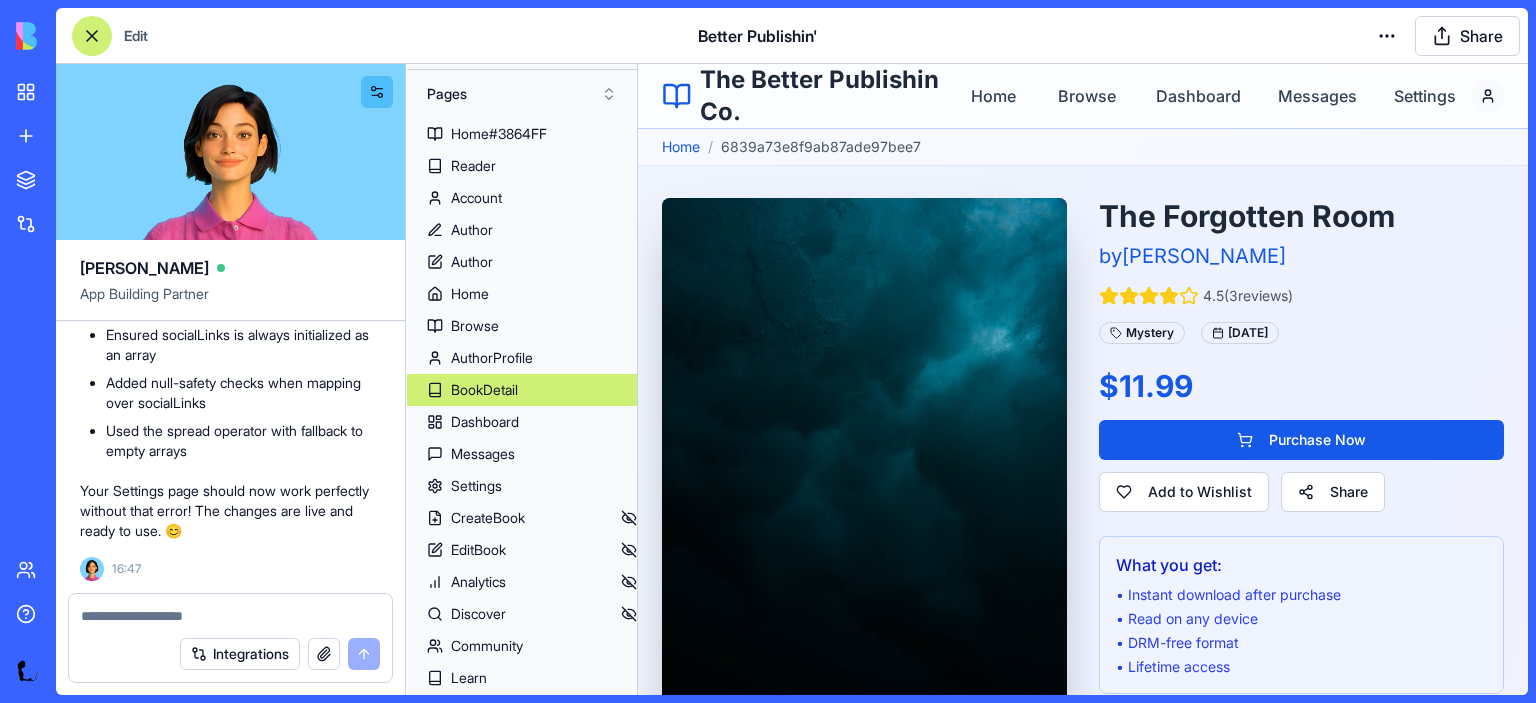scroll, scrollTop: 68, scrollLeft: 0, axis: vertical 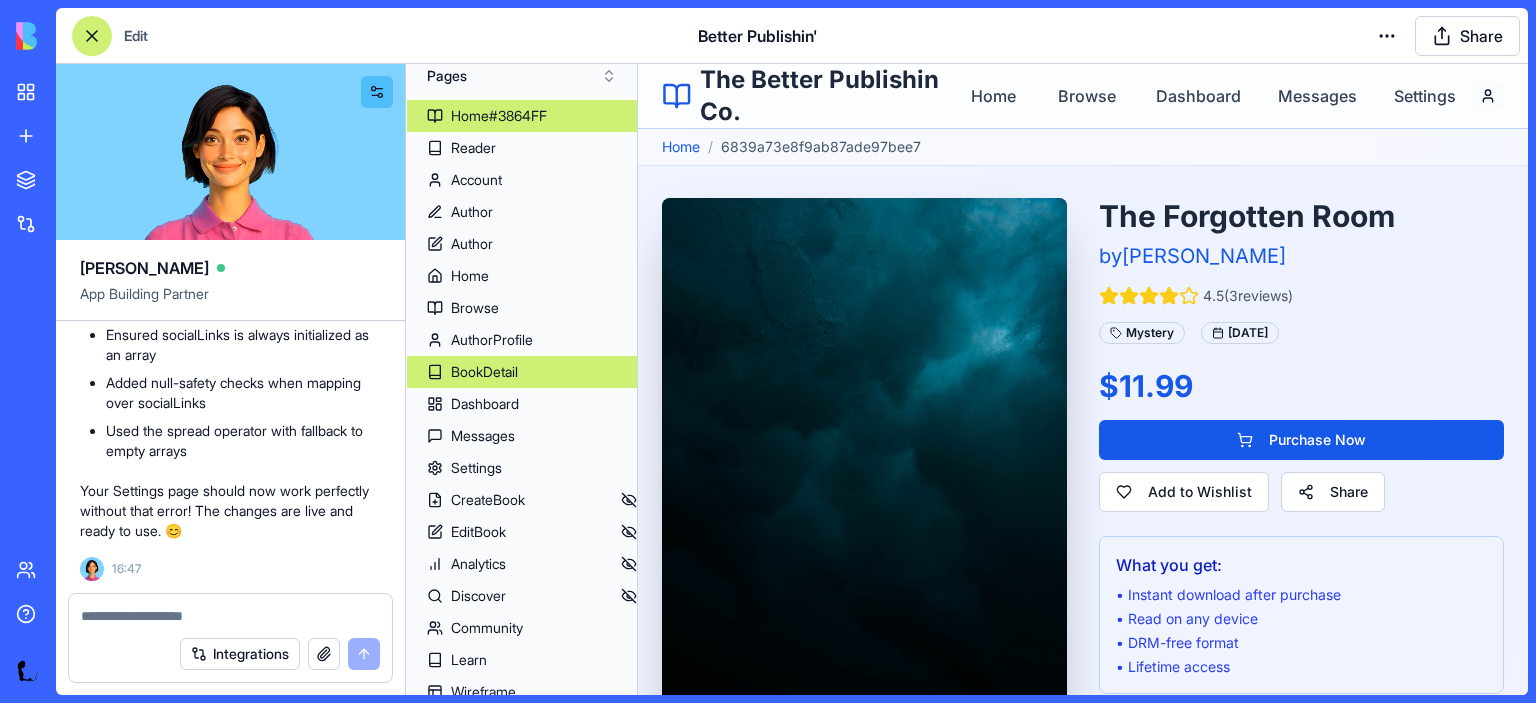 click on "Home#3864FF" at bounding box center (499, 116) 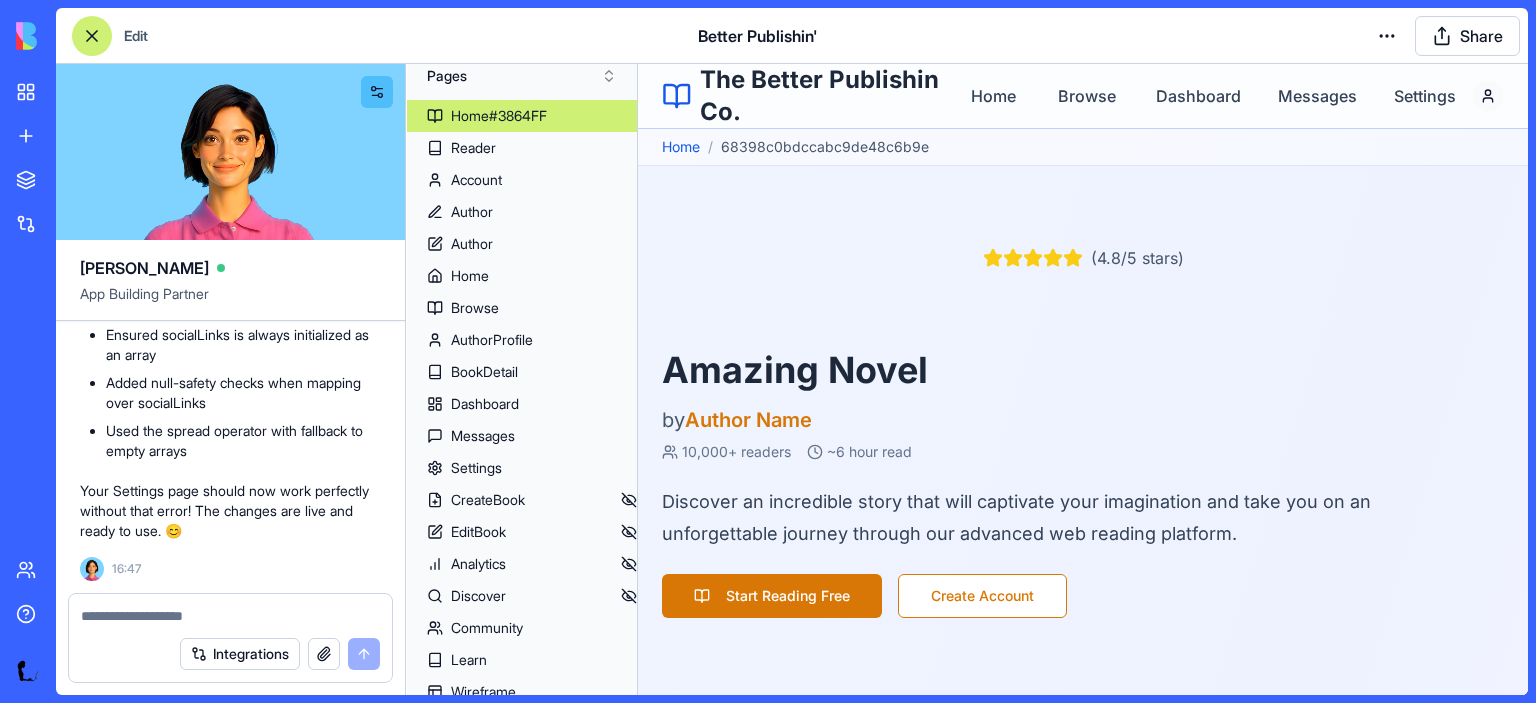 scroll, scrollTop: 0, scrollLeft: 0, axis: both 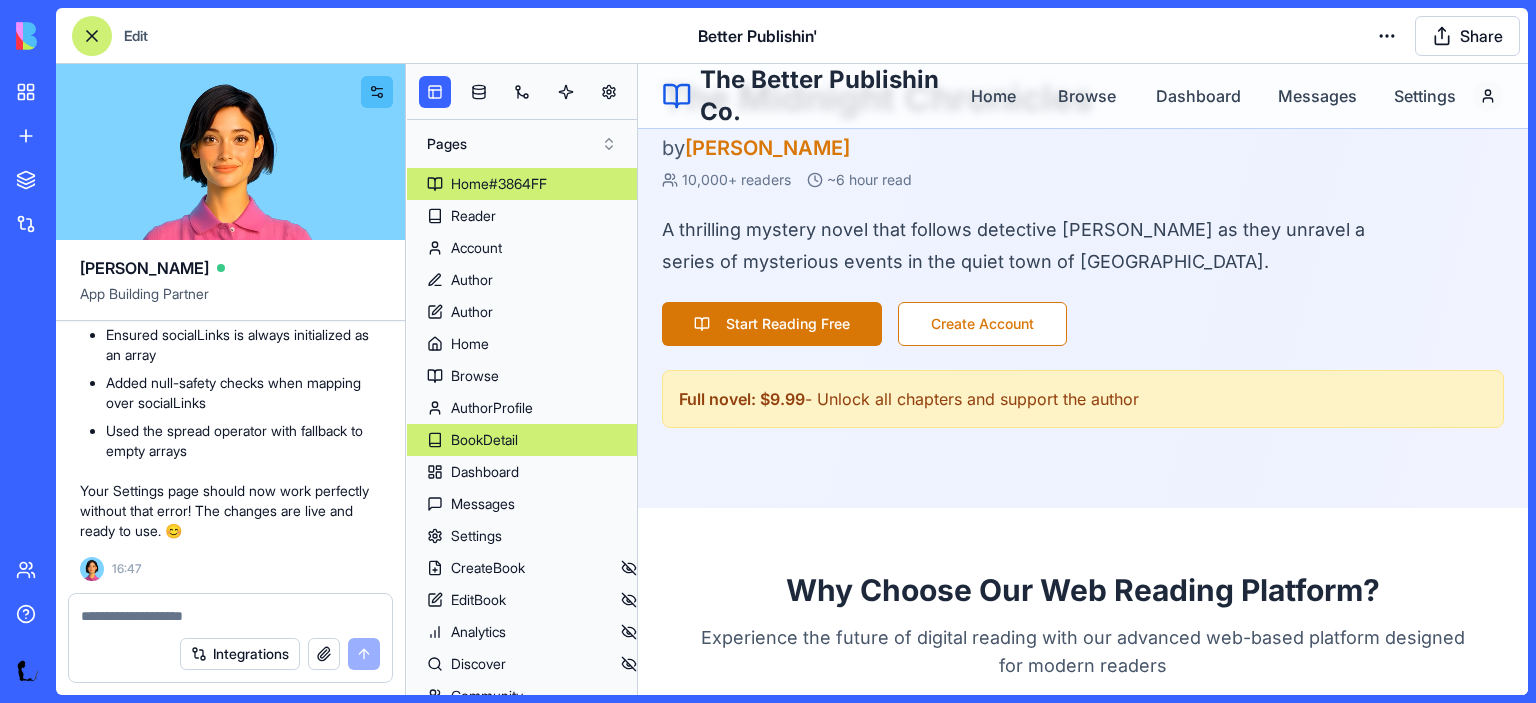 click on "BookDetail" at bounding box center (484, 440) 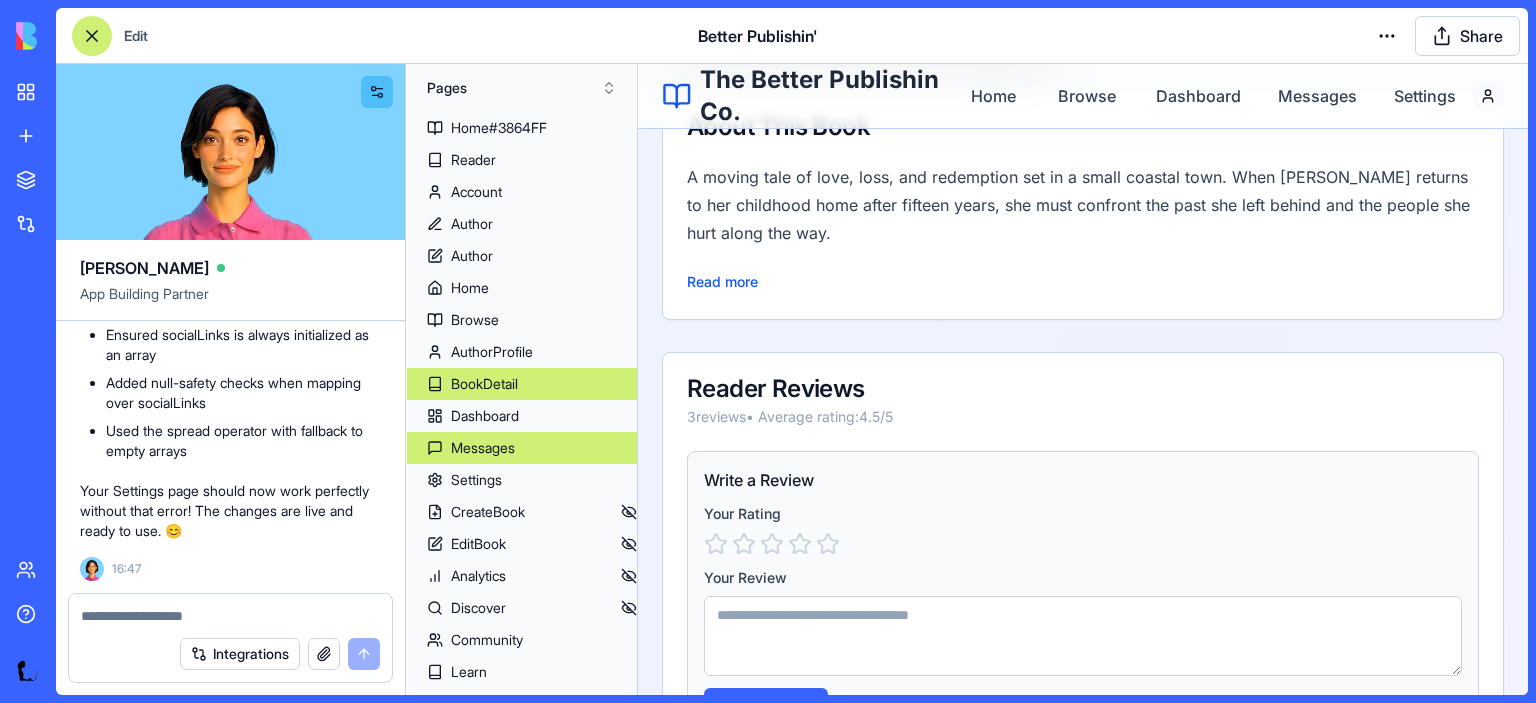 scroll, scrollTop: 60, scrollLeft: 0, axis: vertical 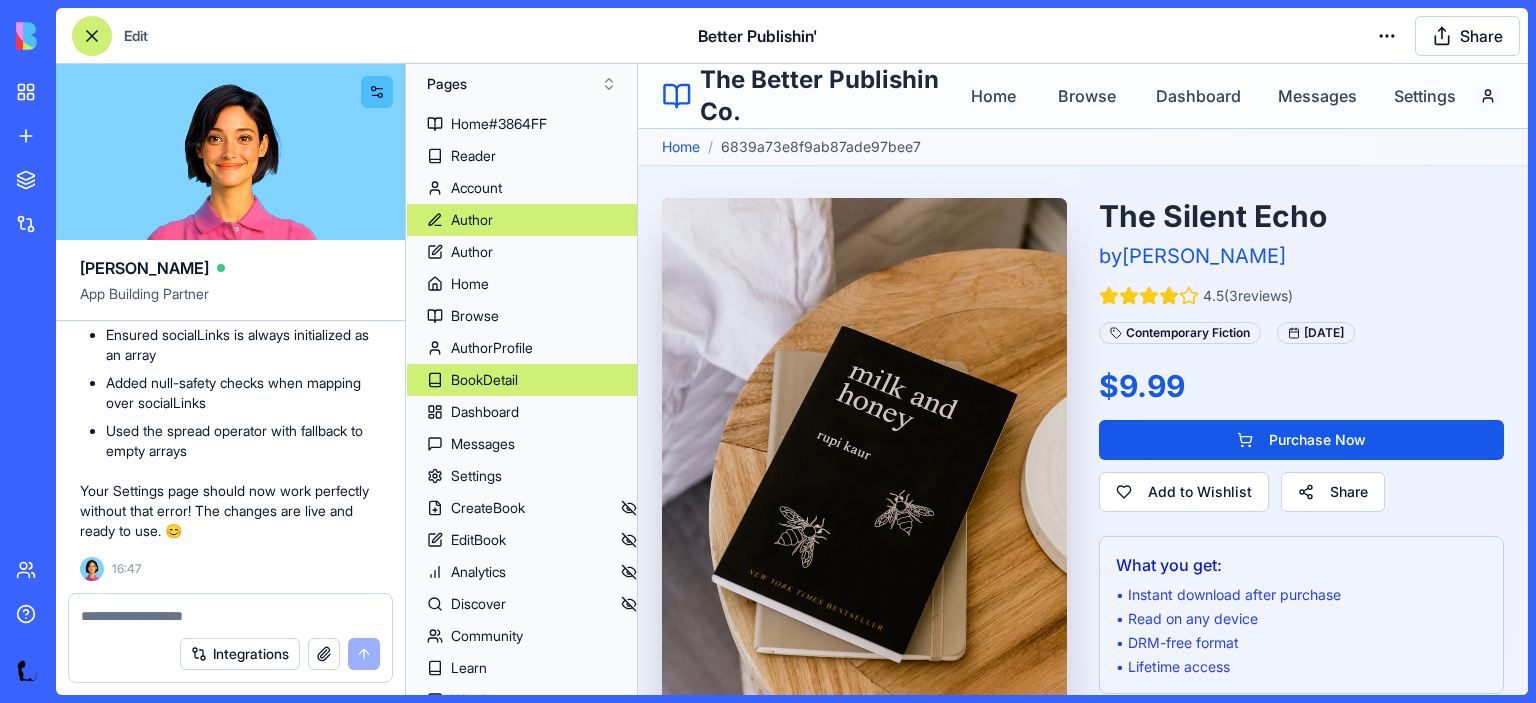click on "Author" at bounding box center [472, 220] 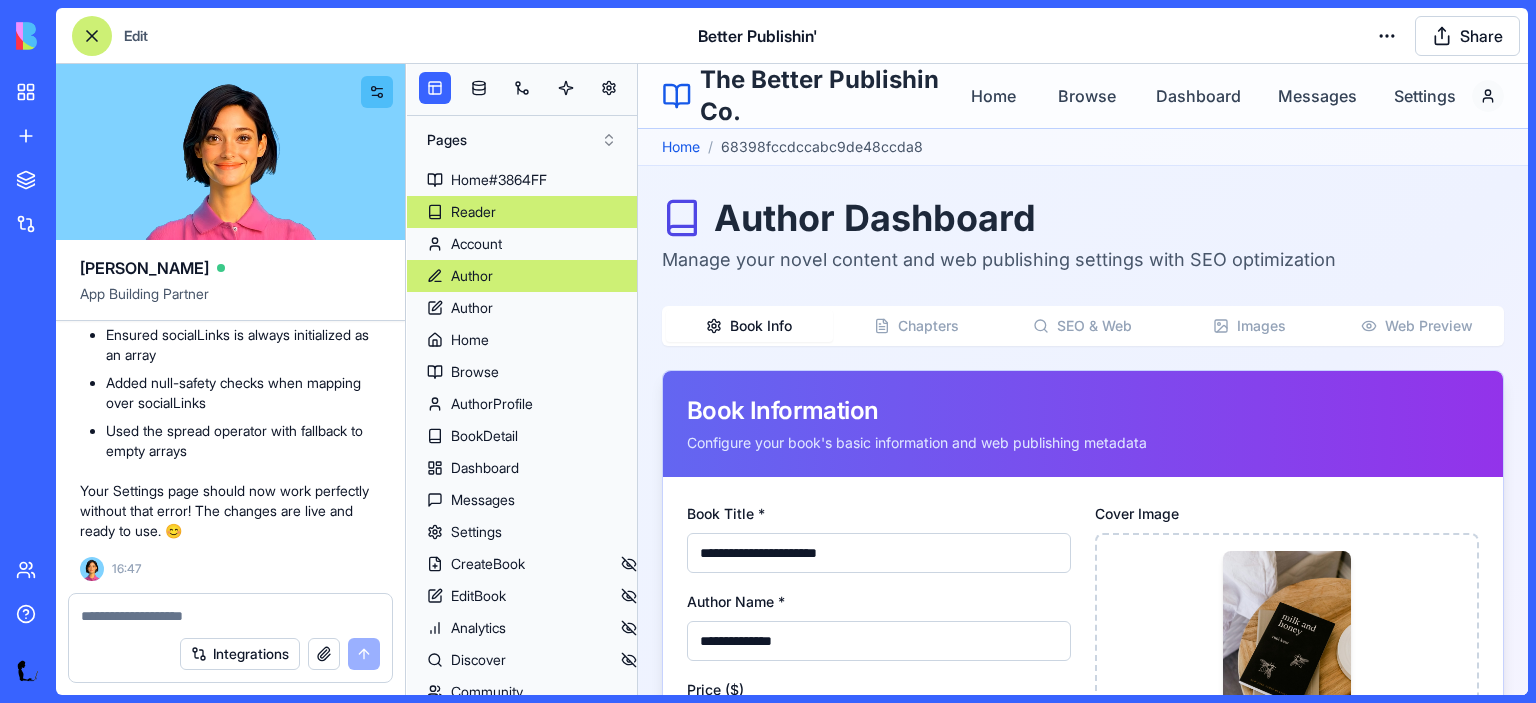 scroll, scrollTop: 0, scrollLeft: 0, axis: both 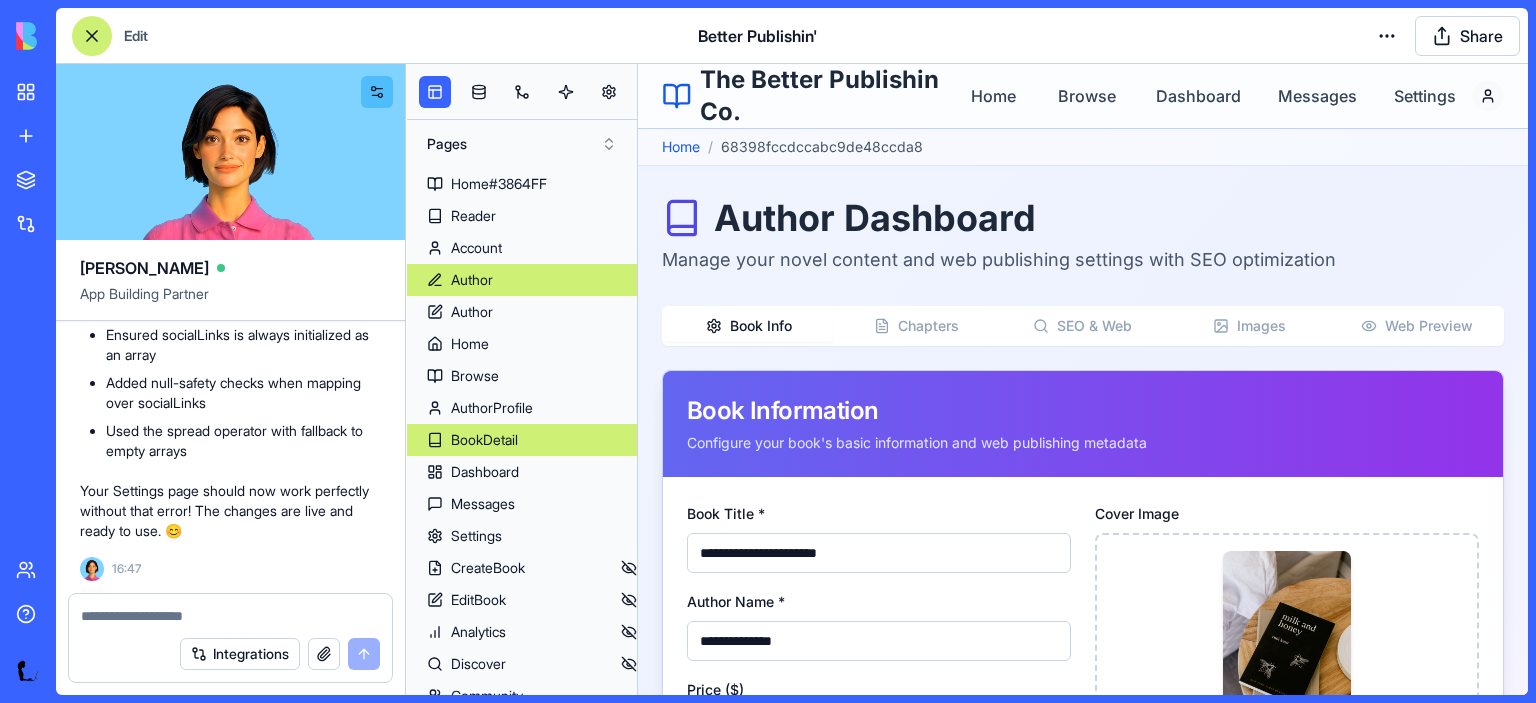 click on "BookDetail" at bounding box center [484, 440] 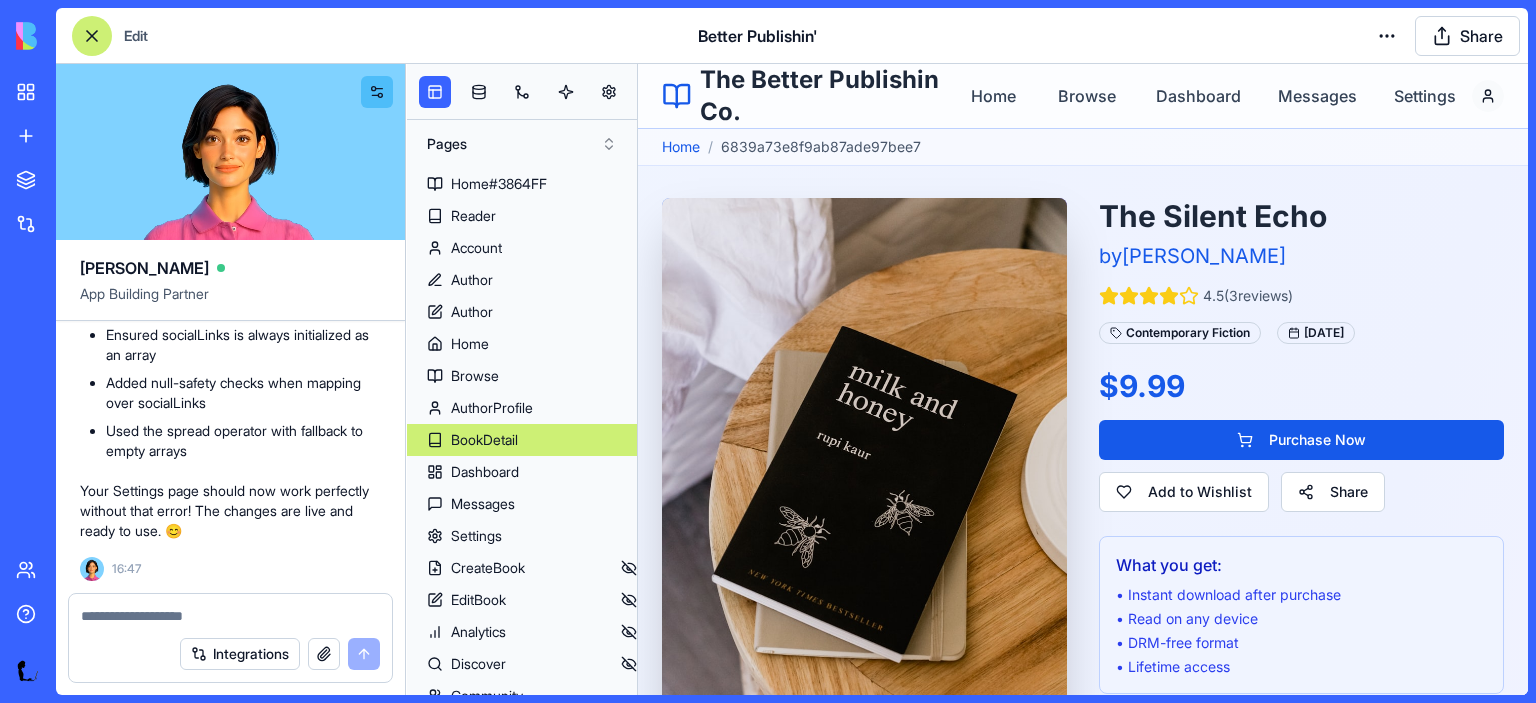scroll, scrollTop: 60, scrollLeft: 0, axis: vertical 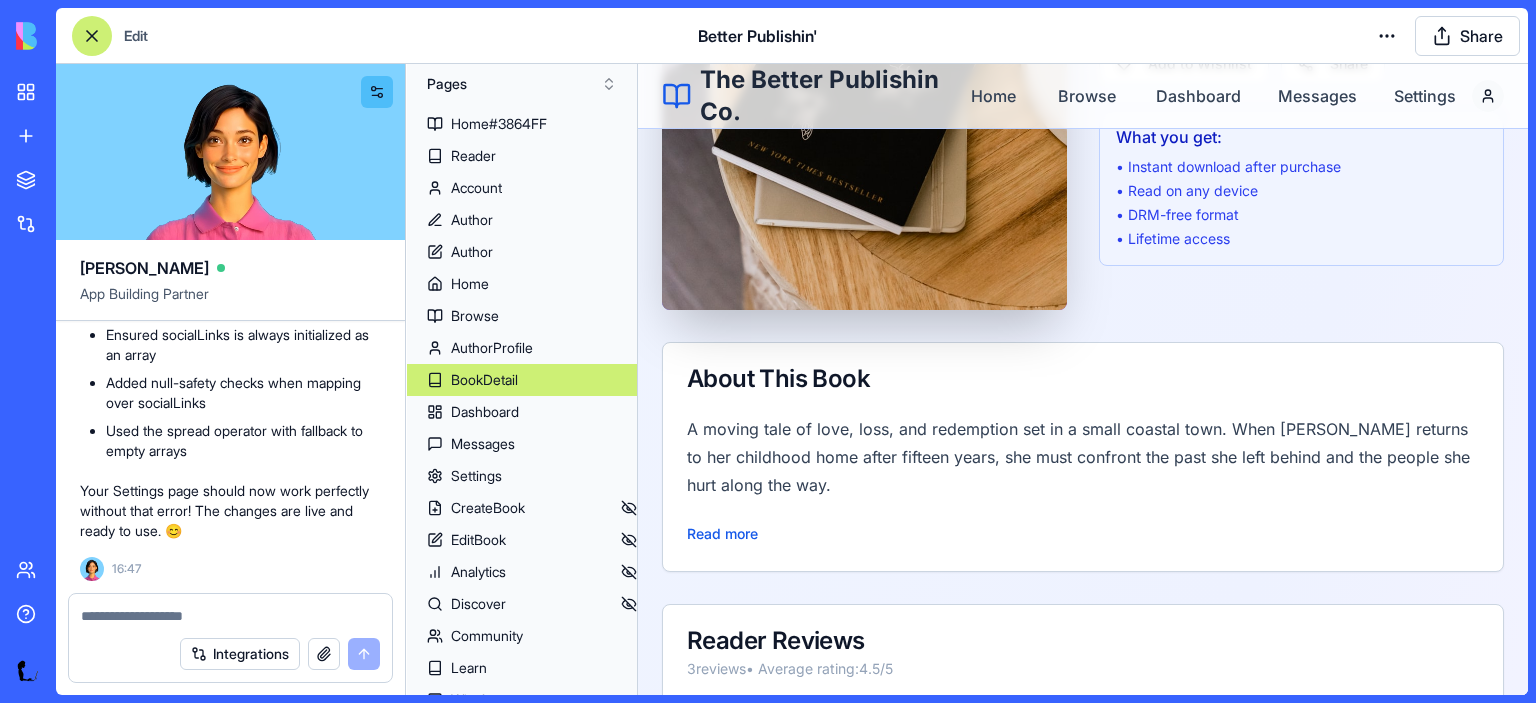 click at bounding box center [92, 36] 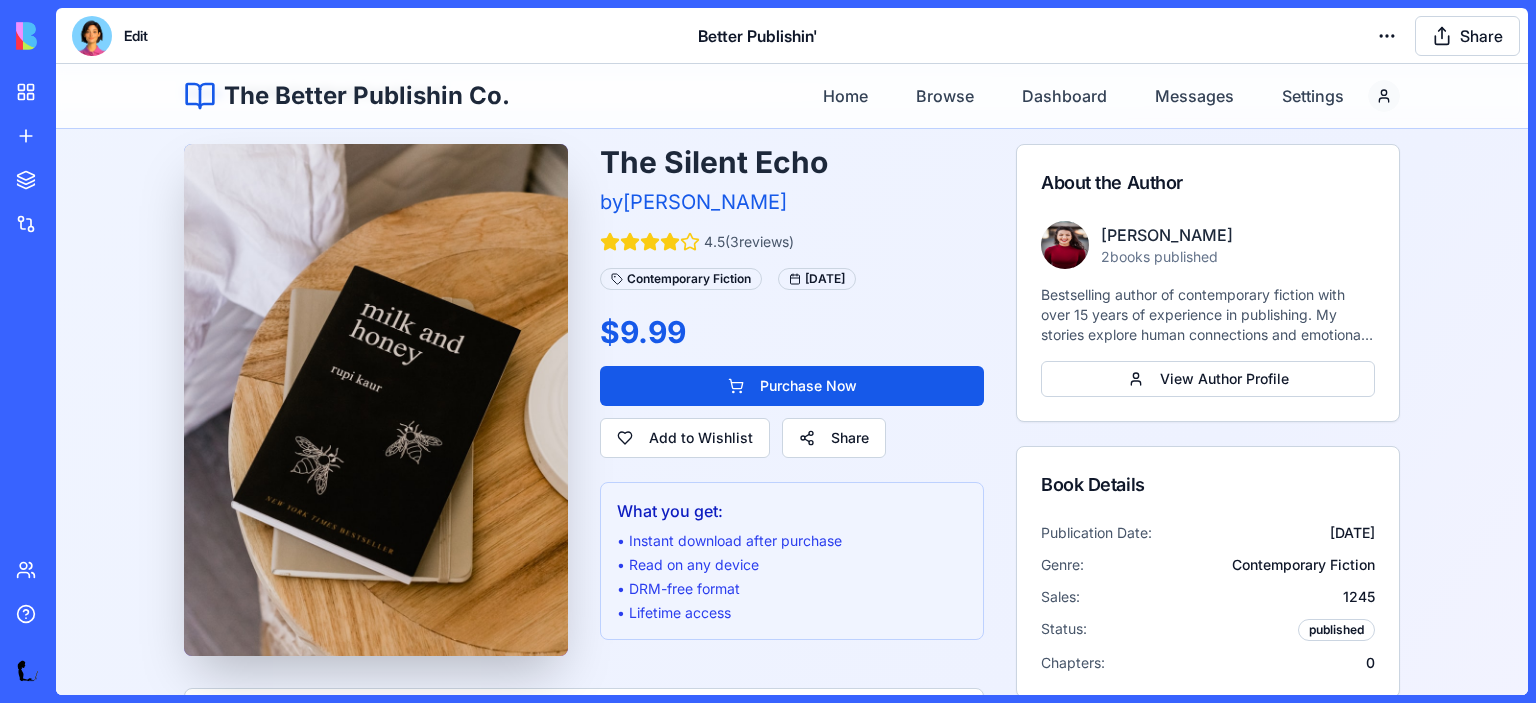 scroll, scrollTop: 56, scrollLeft: 0, axis: vertical 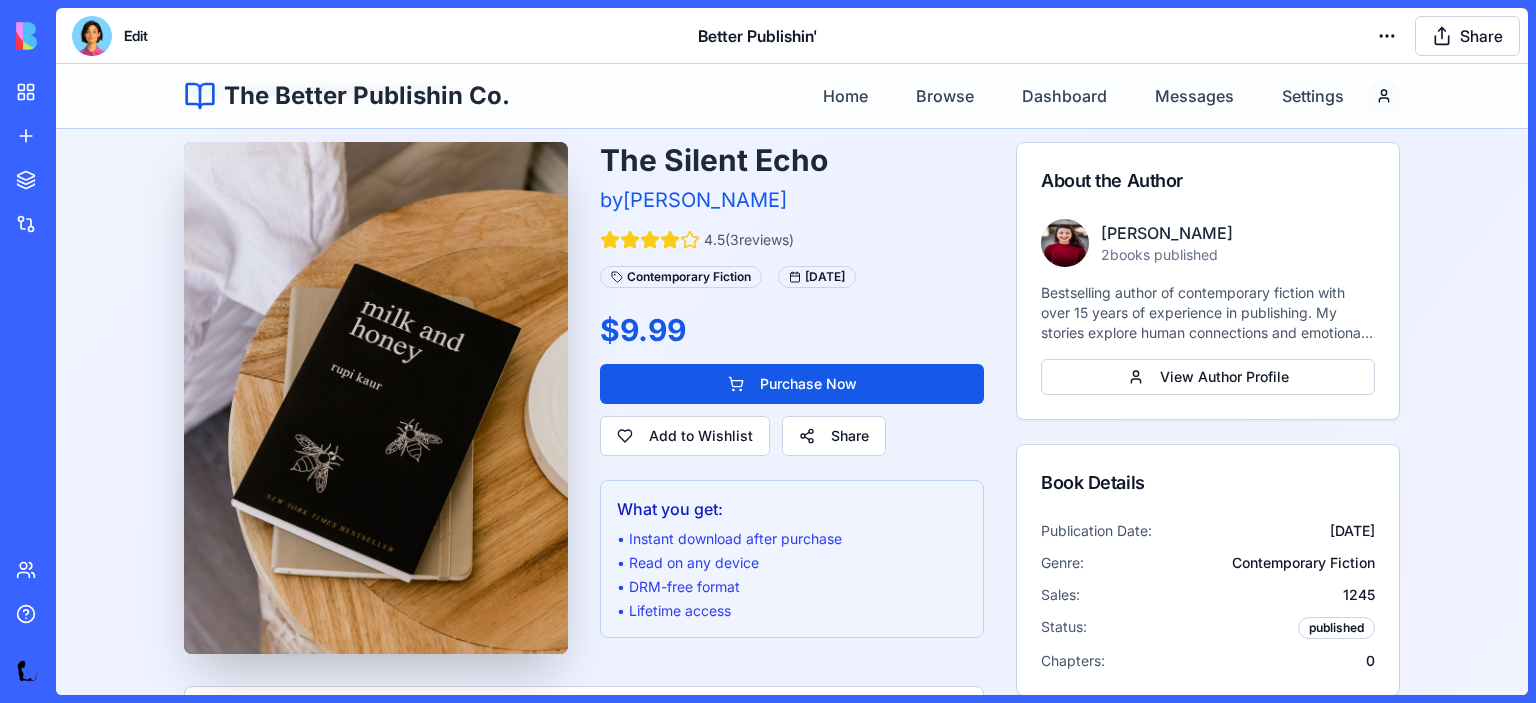 click at bounding box center (92, 36) 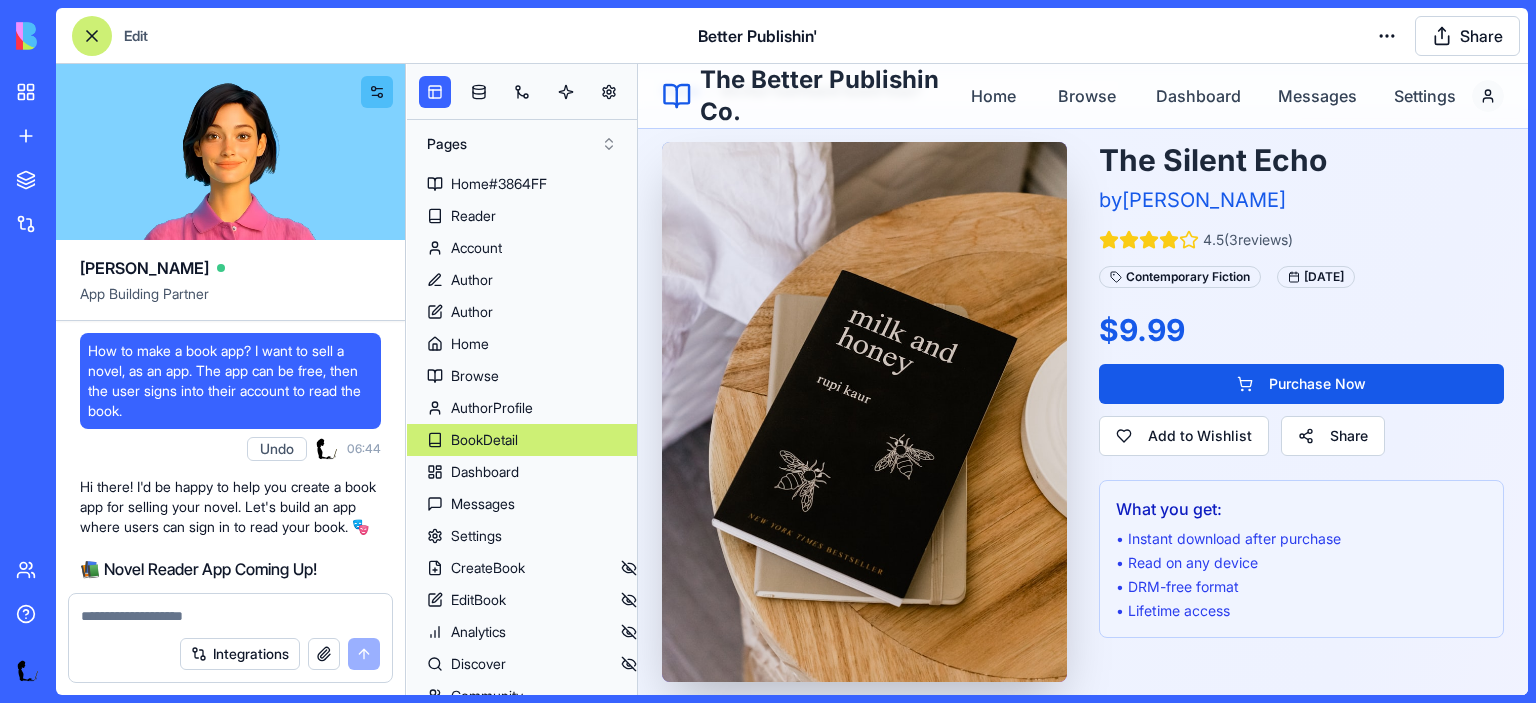 scroll, scrollTop: 60, scrollLeft: 0, axis: vertical 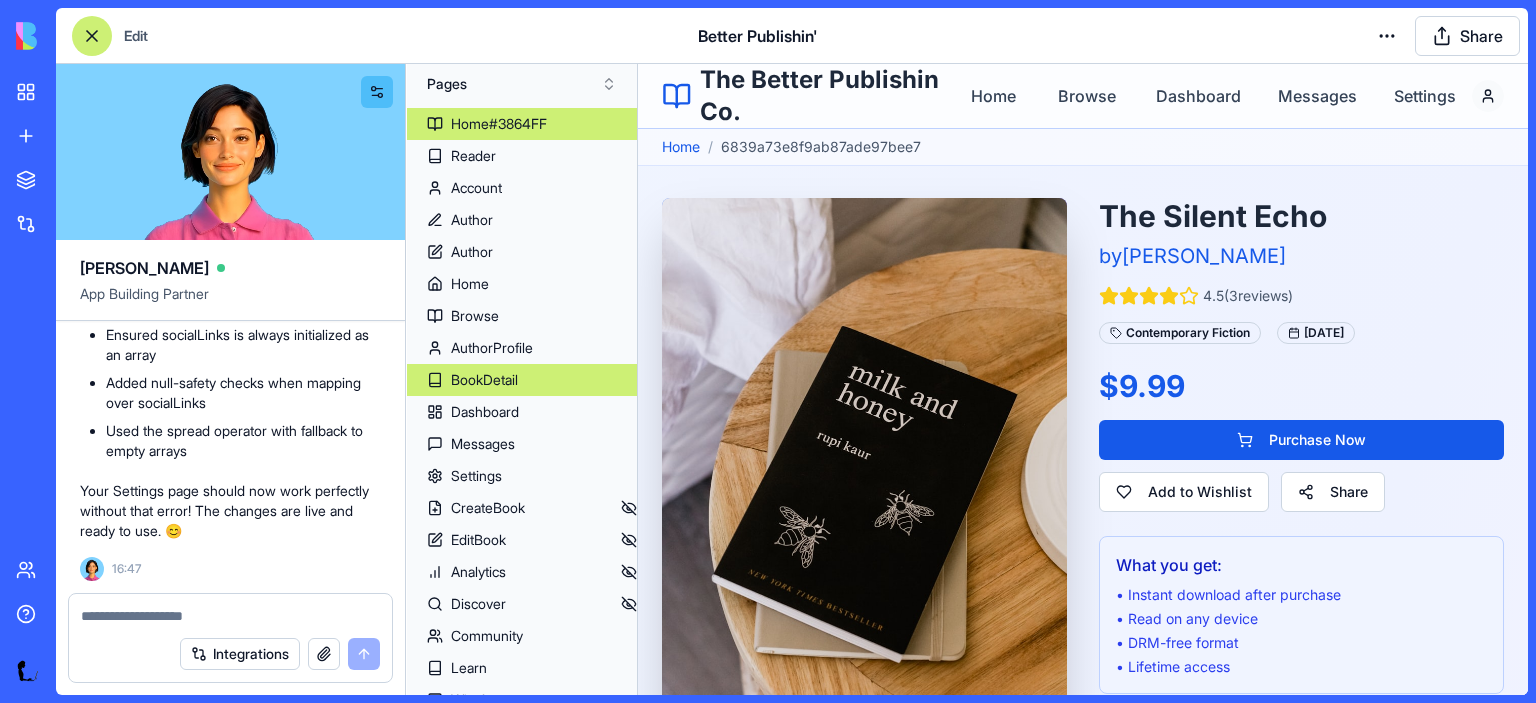 click on "Home#3864FF" at bounding box center (499, 124) 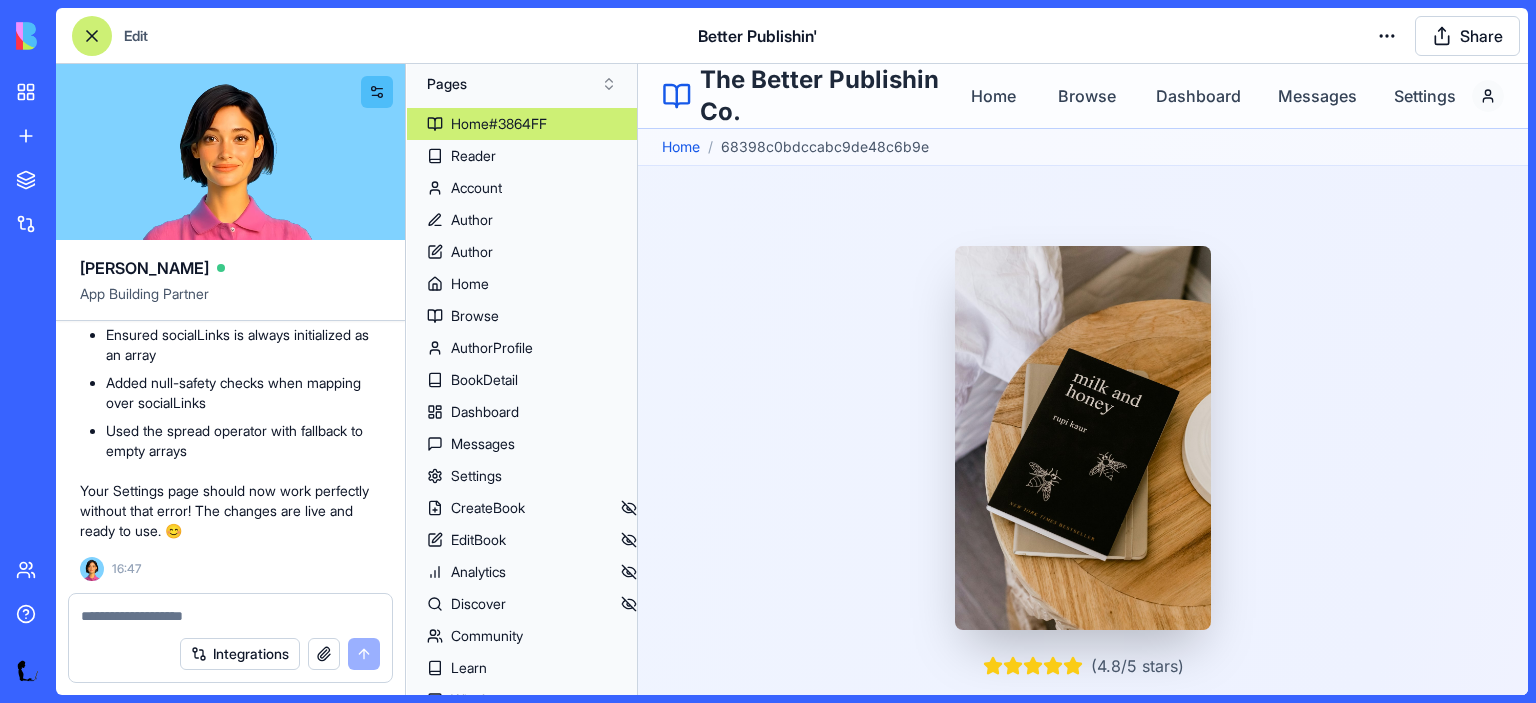 scroll, scrollTop: 0, scrollLeft: 0, axis: both 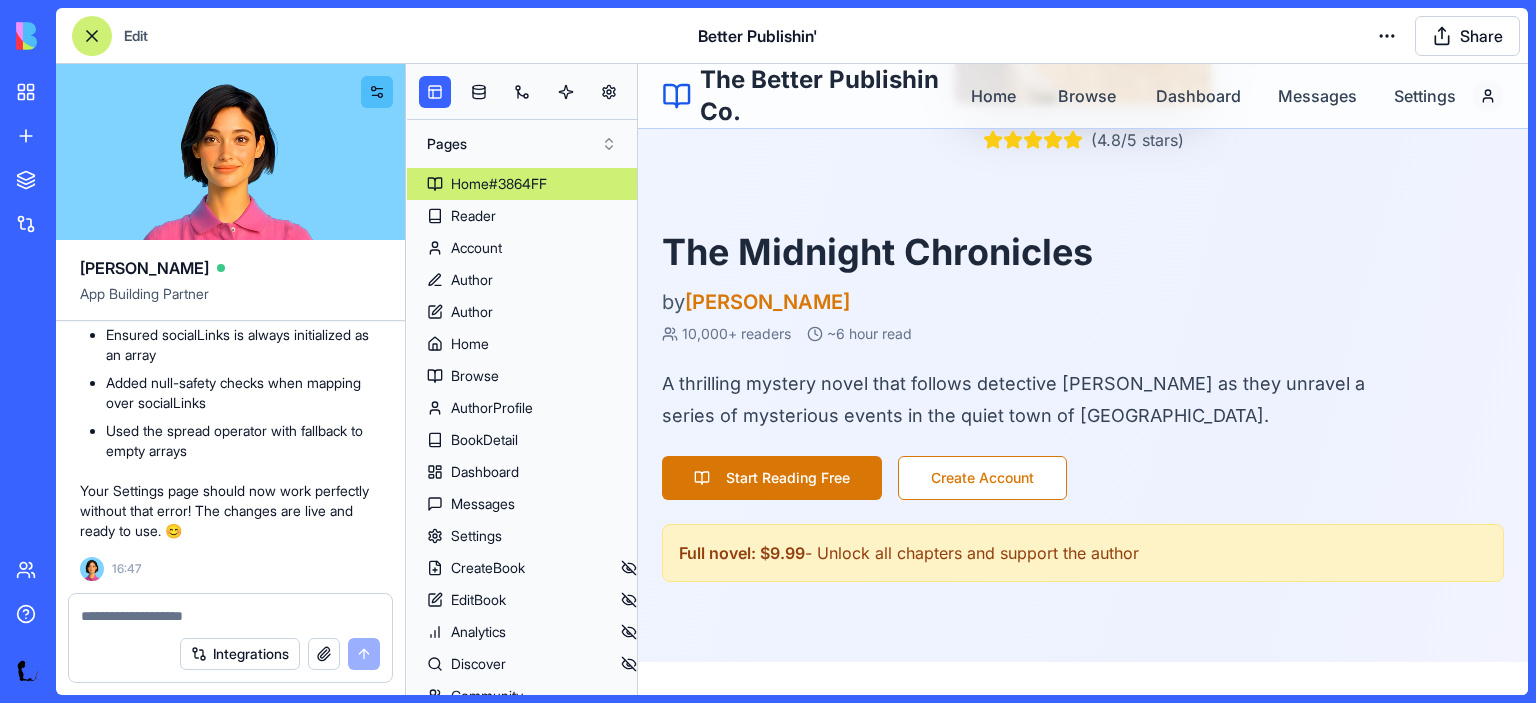 click at bounding box center [92, 36] 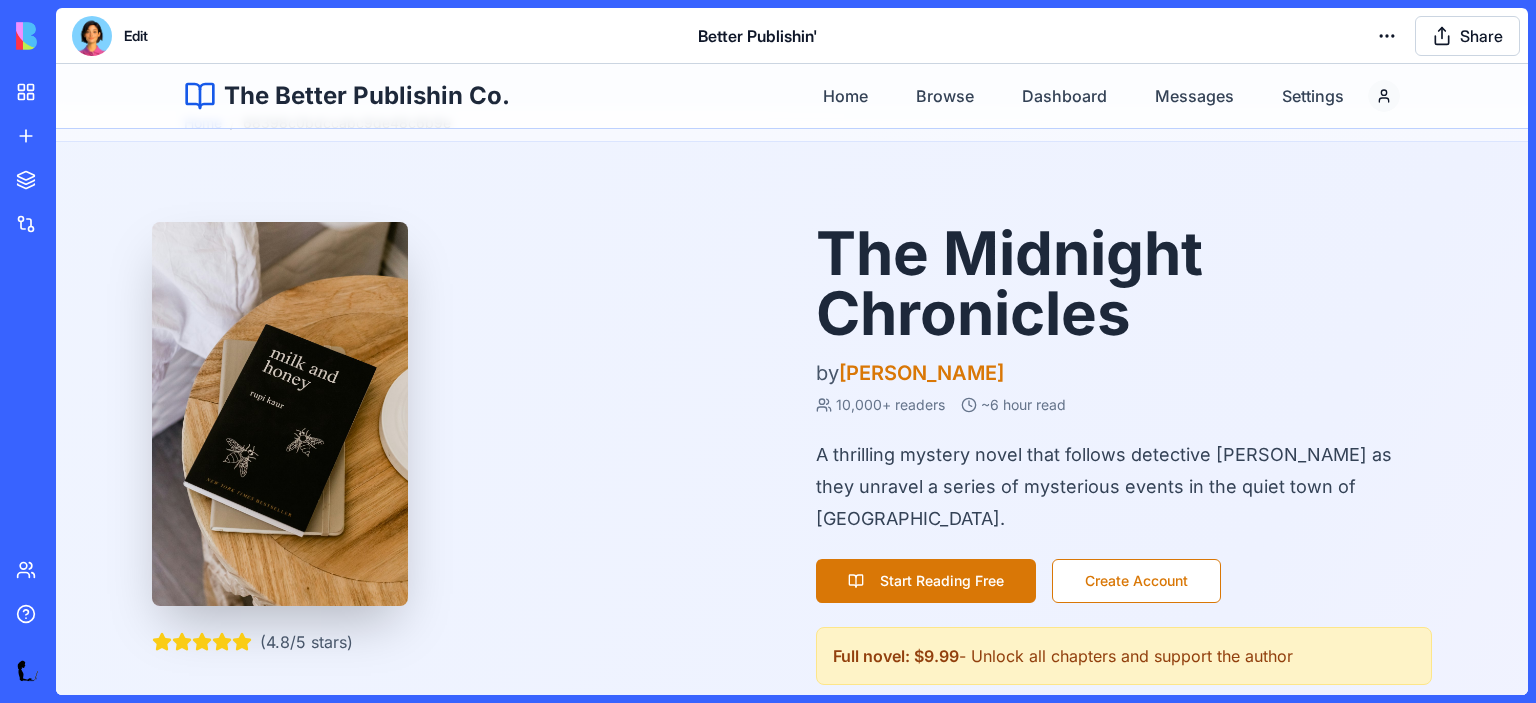 scroll, scrollTop: 0, scrollLeft: 0, axis: both 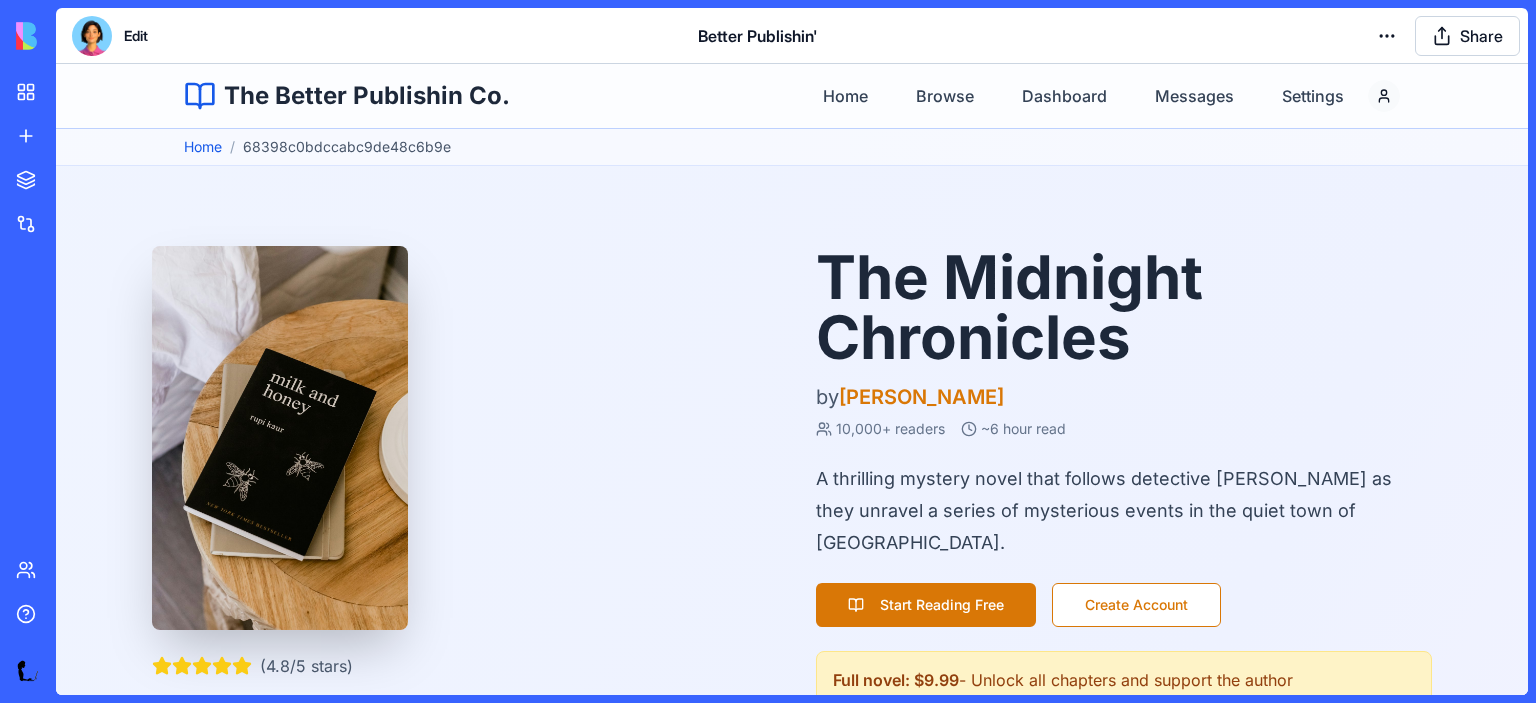 click at bounding box center [92, 36] 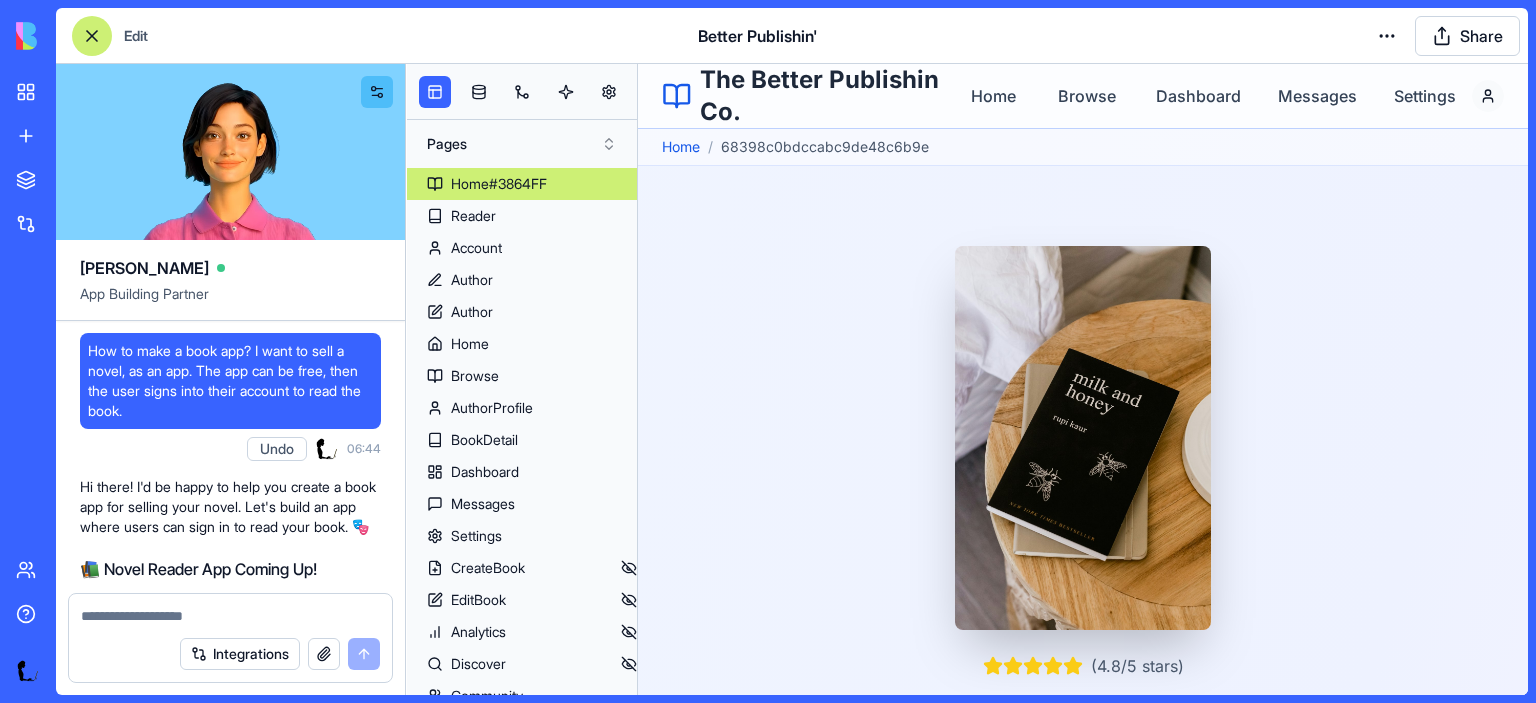 scroll, scrollTop: 19942, scrollLeft: 0, axis: vertical 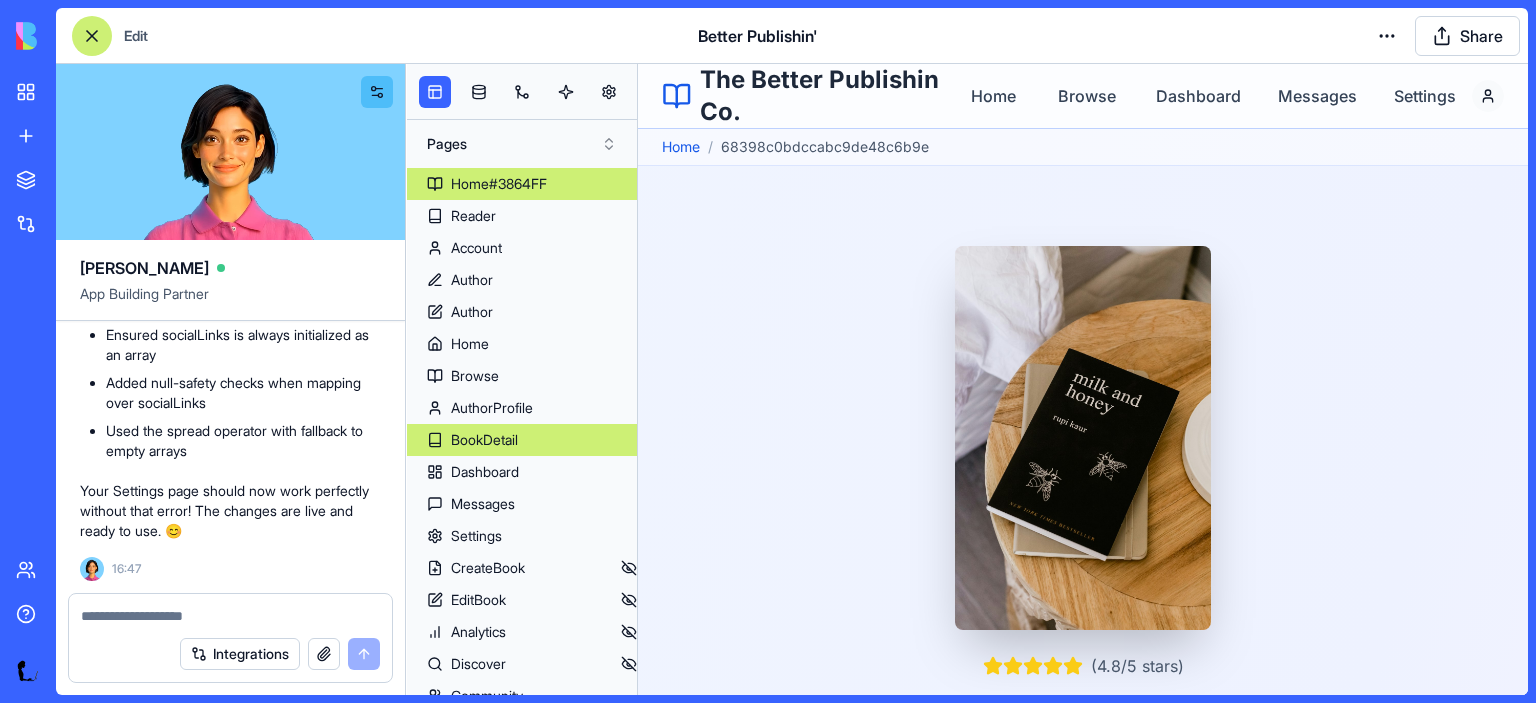 click on "BookDetail" at bounding box center [484, 440] 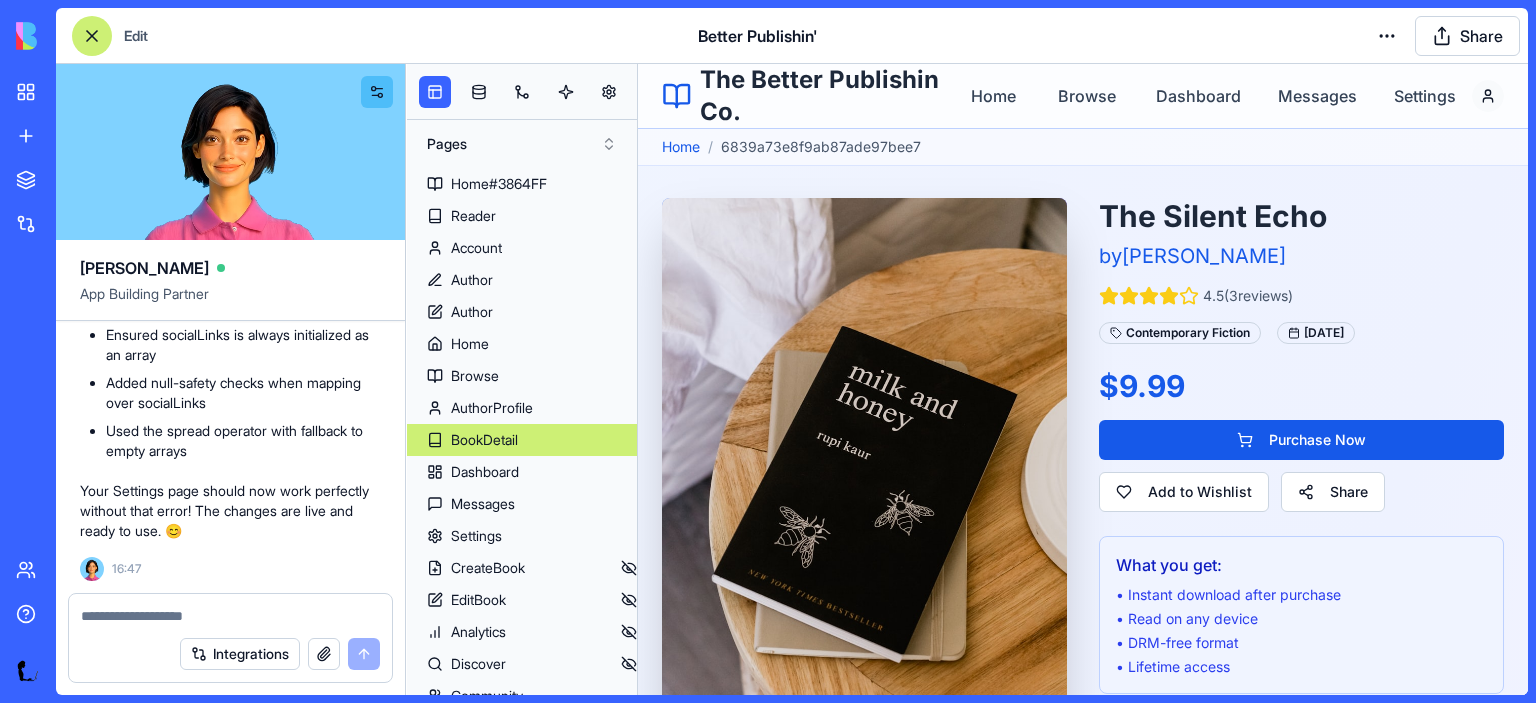 scroll, scrollTop: 60, scrollLeft: 0, axis: vertical 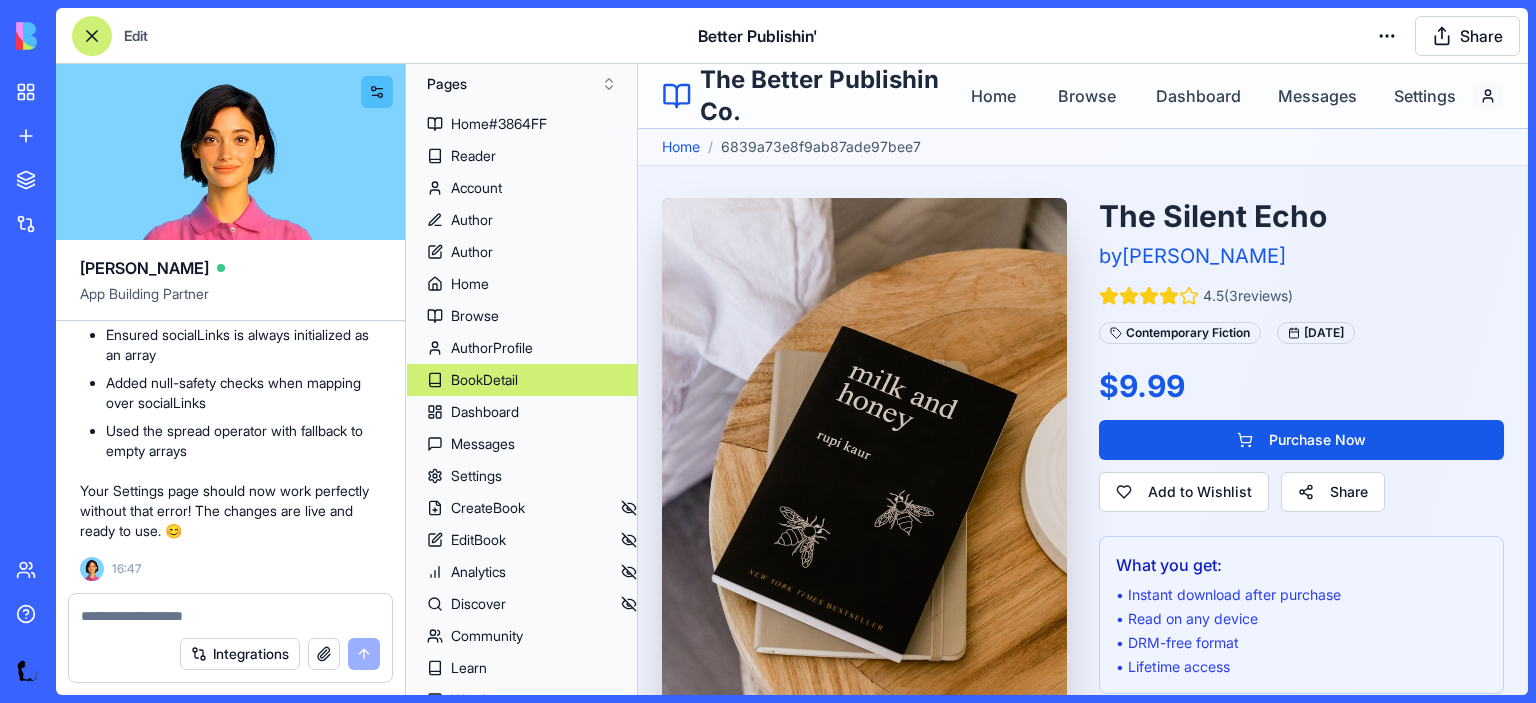 click at bounding box center [92, 36] 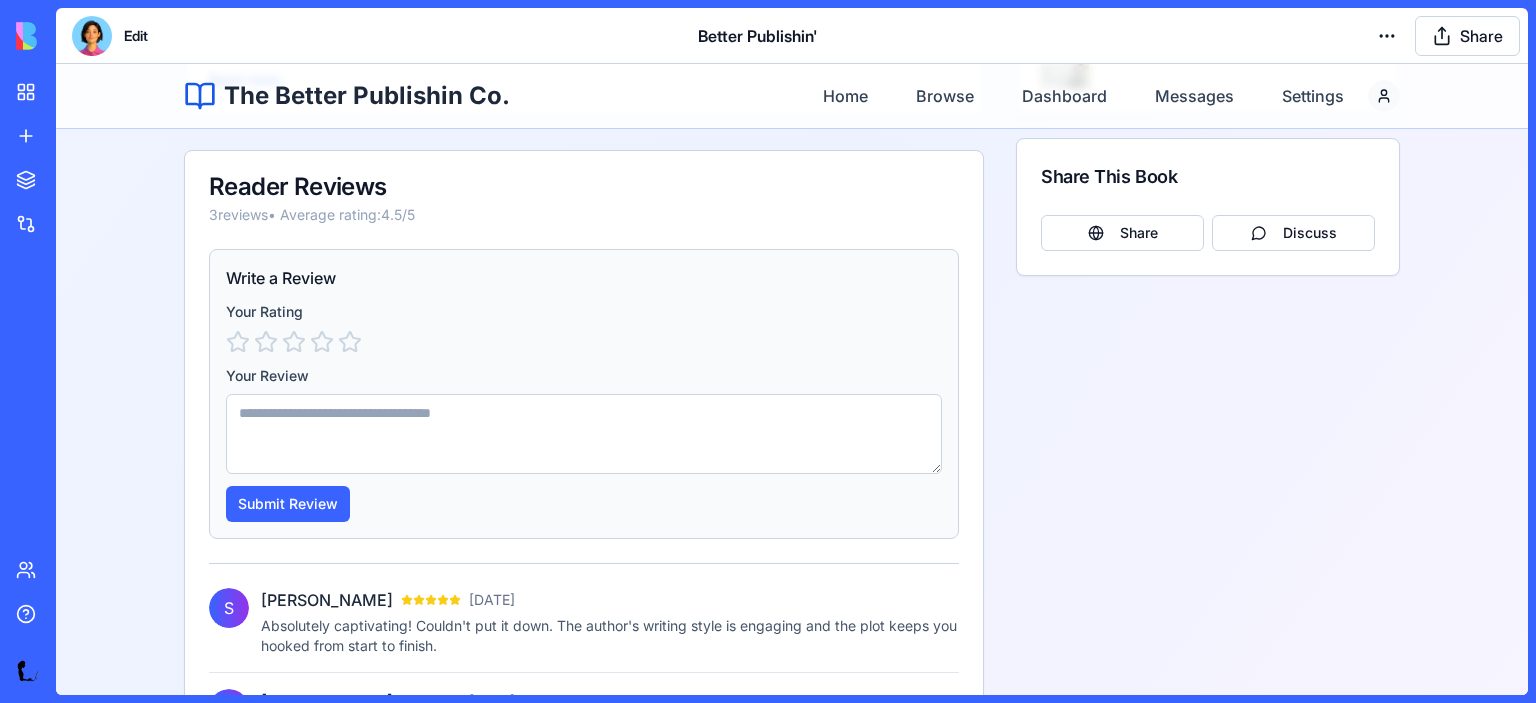scroll, scrollTop: 850, scrollLeft: 0, axis: vertical 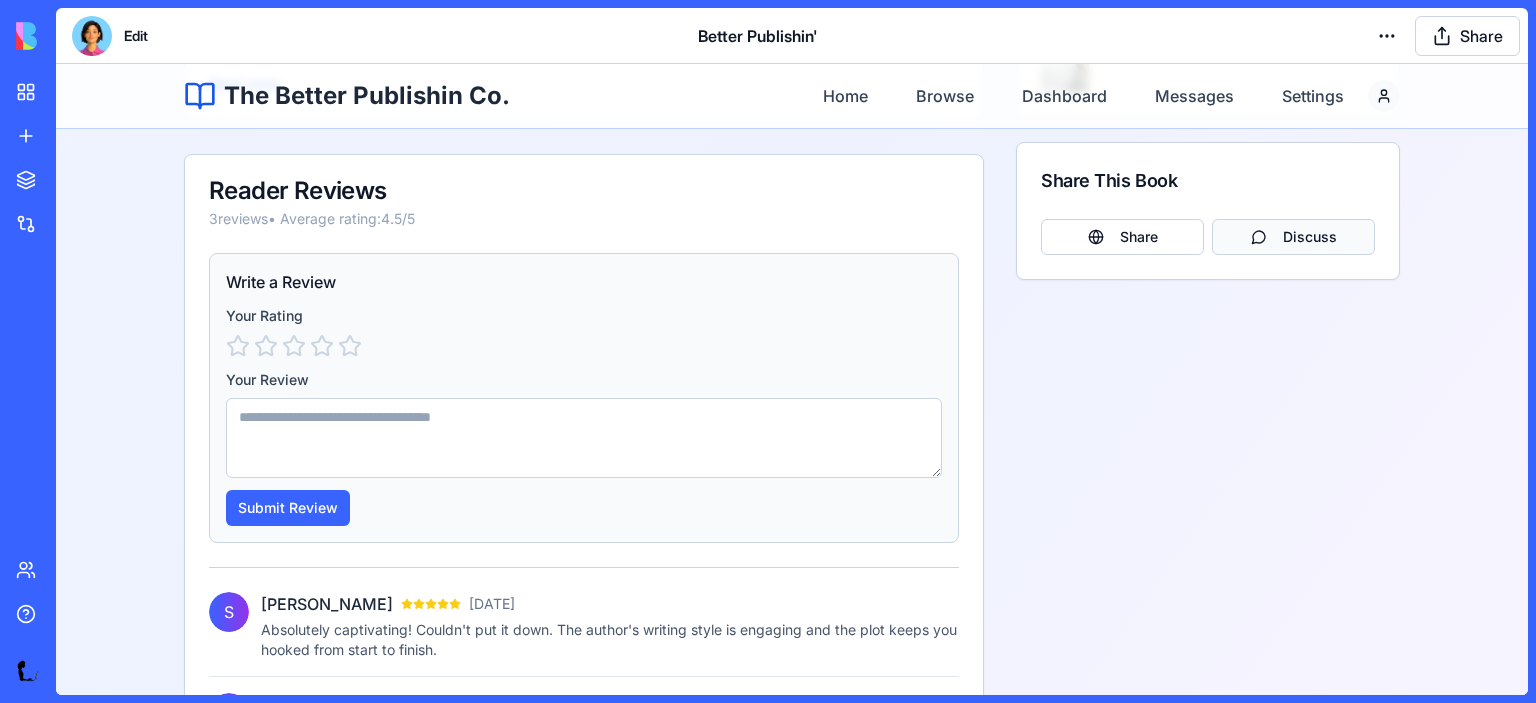 click on "Discuss" at bounding box center (1293, 237) 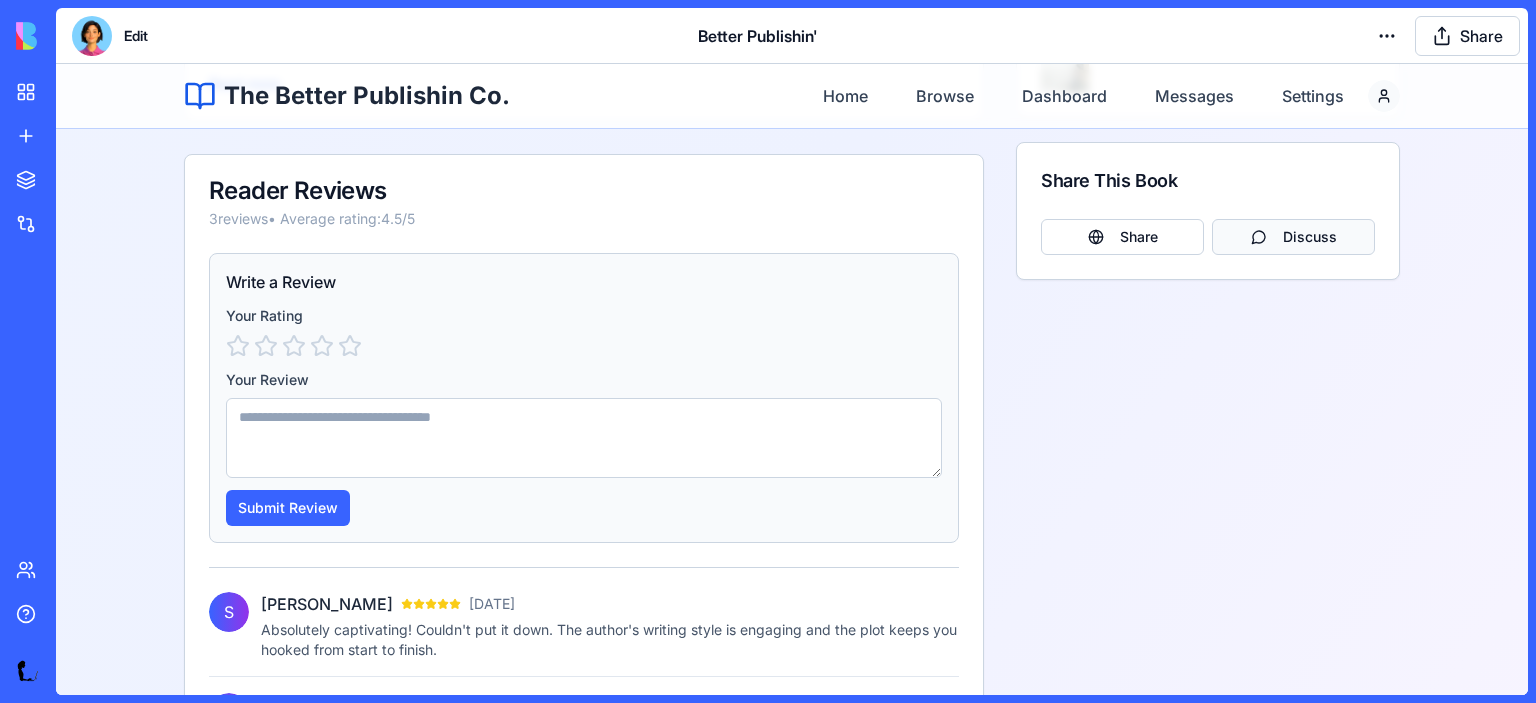 click on "Discuss" at bounding box center (1293, 237) 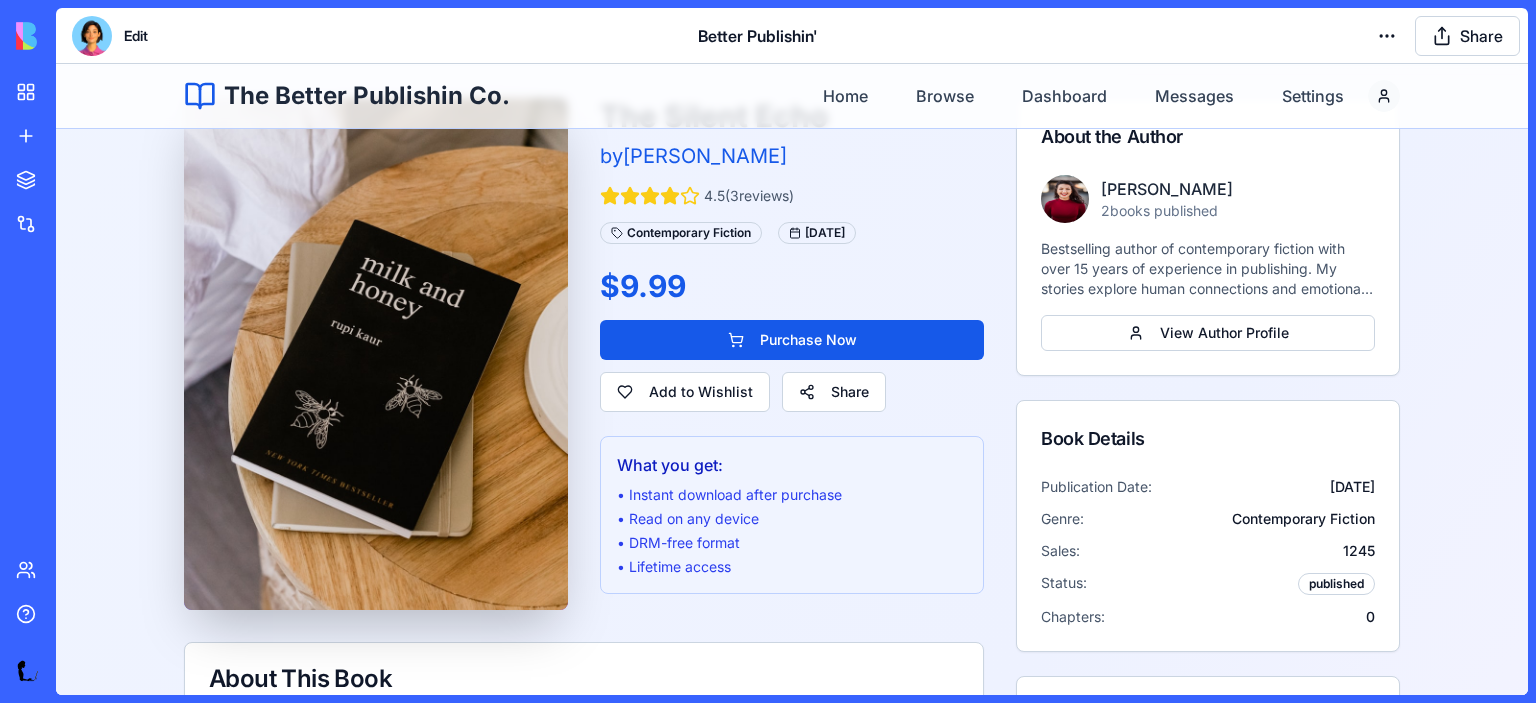 scroll, scrollTop: 0, scrollLeft: 0, axis: both 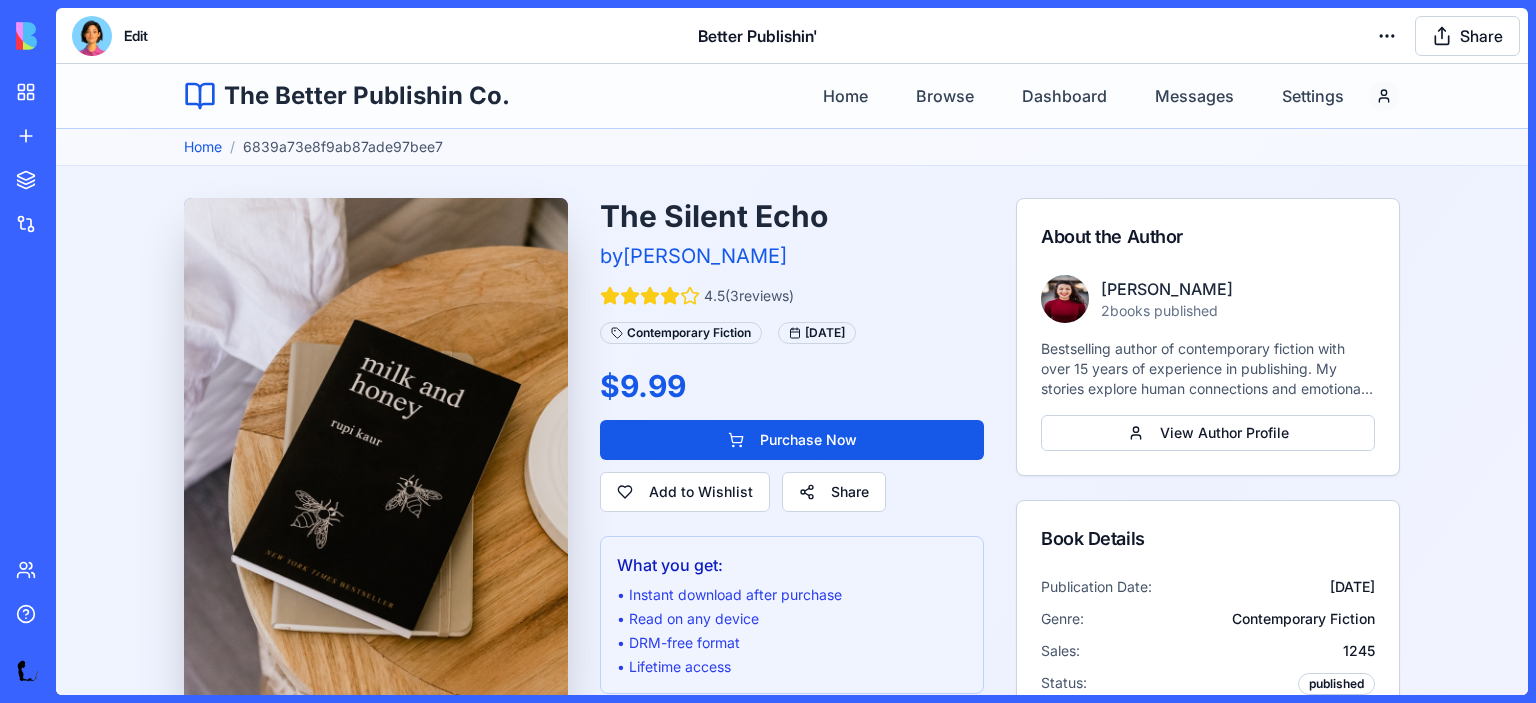 click at bounding box center (92, 36) 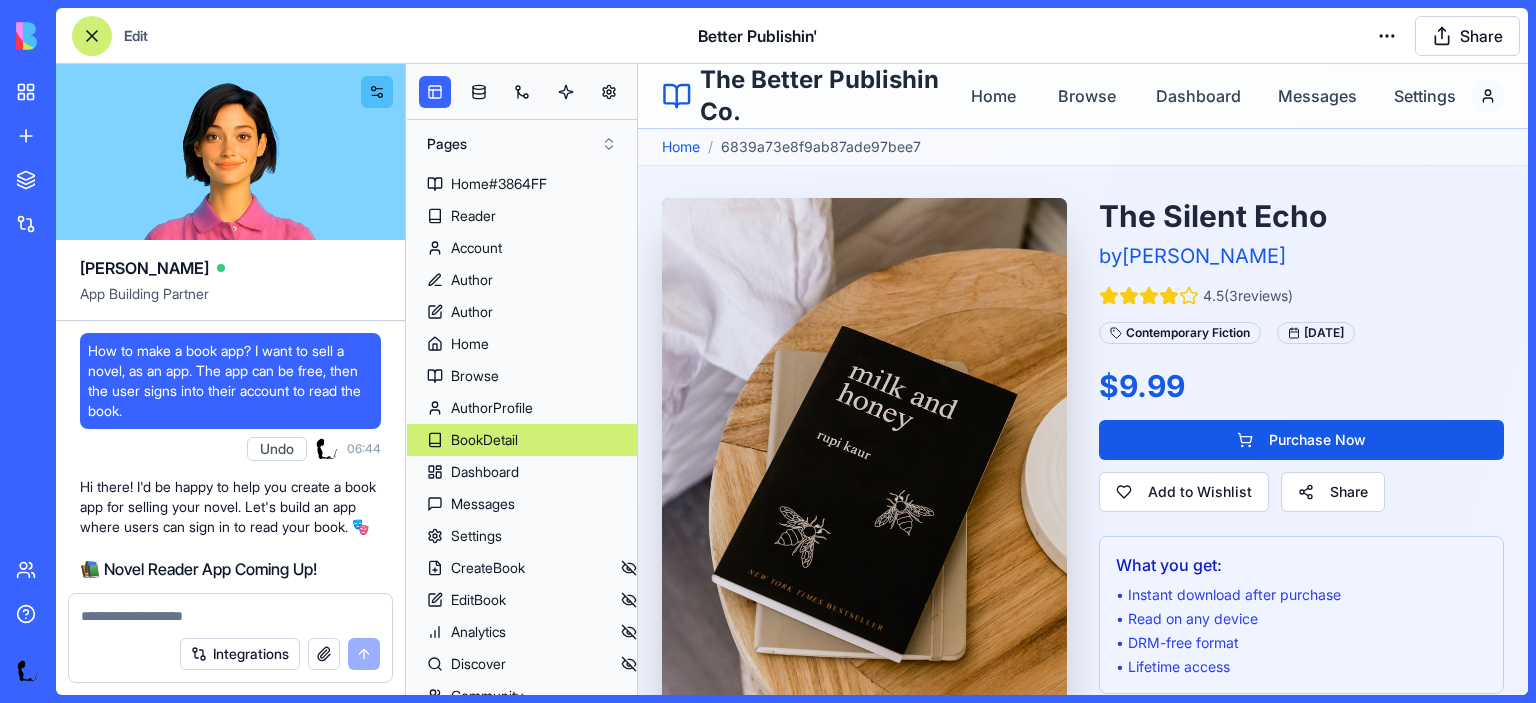 scroll, scrollTop: 19942, scrollLeft: 0, axis: vertical 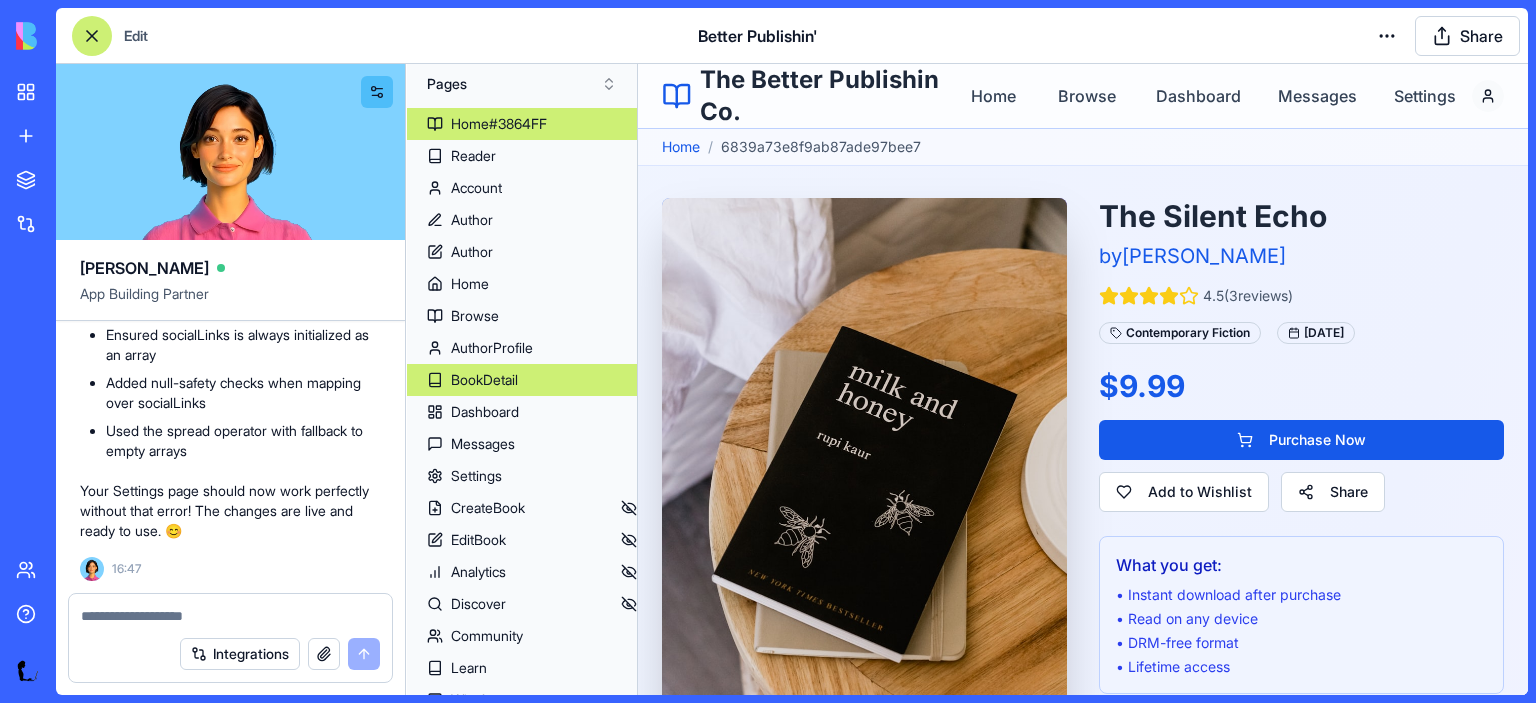 click on "Home#3864FF" at bounding box center [499, 124] 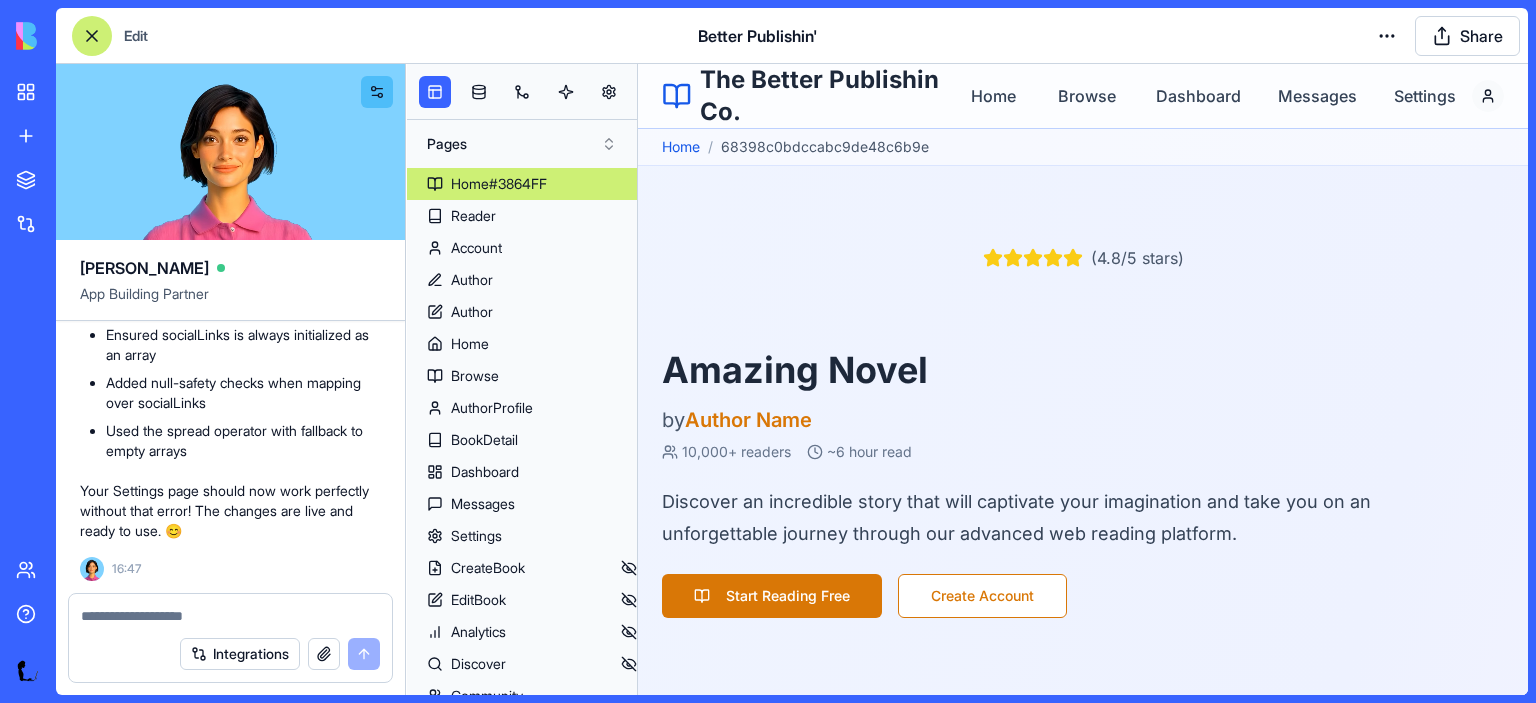 scroll, scrollTop: 0, scrollLeft: 0, axis: both 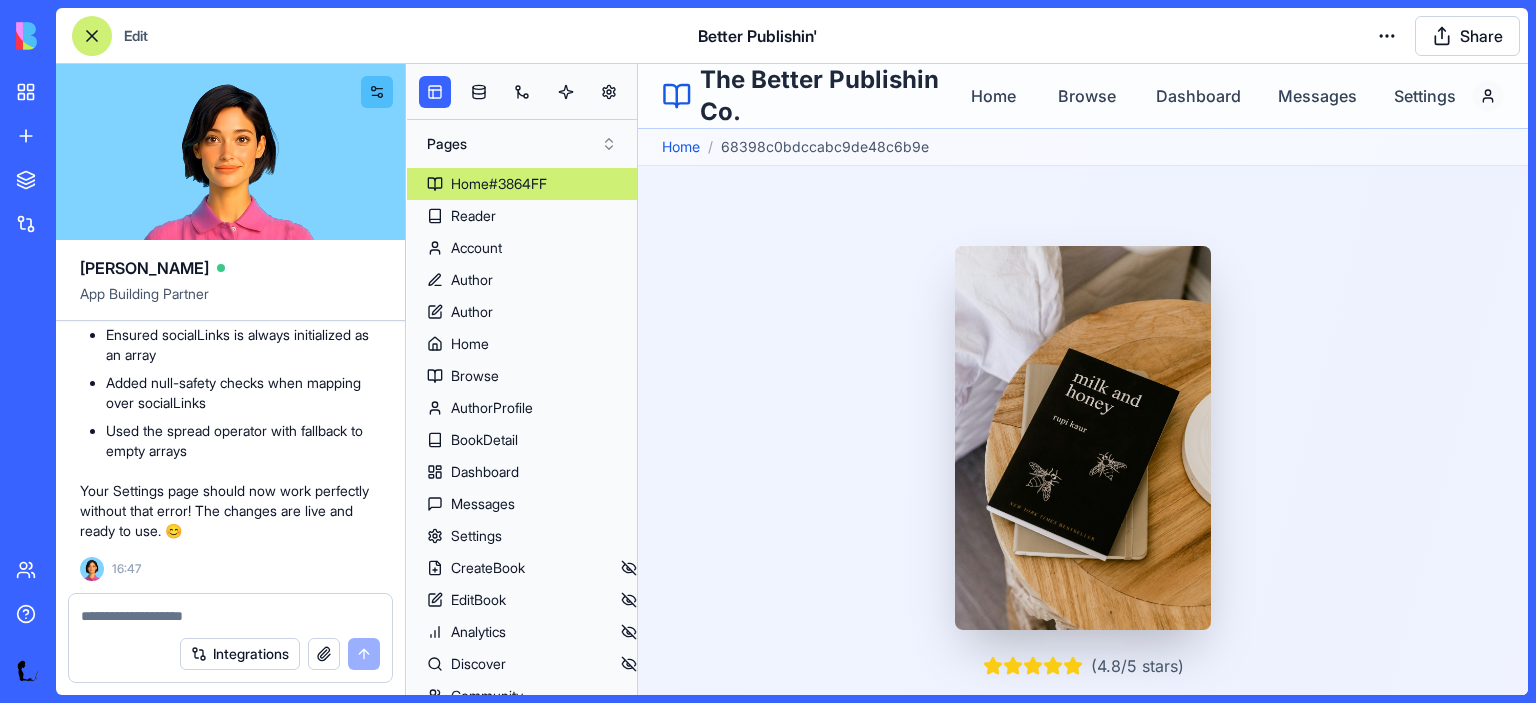 click at bounding box center [92, 36] 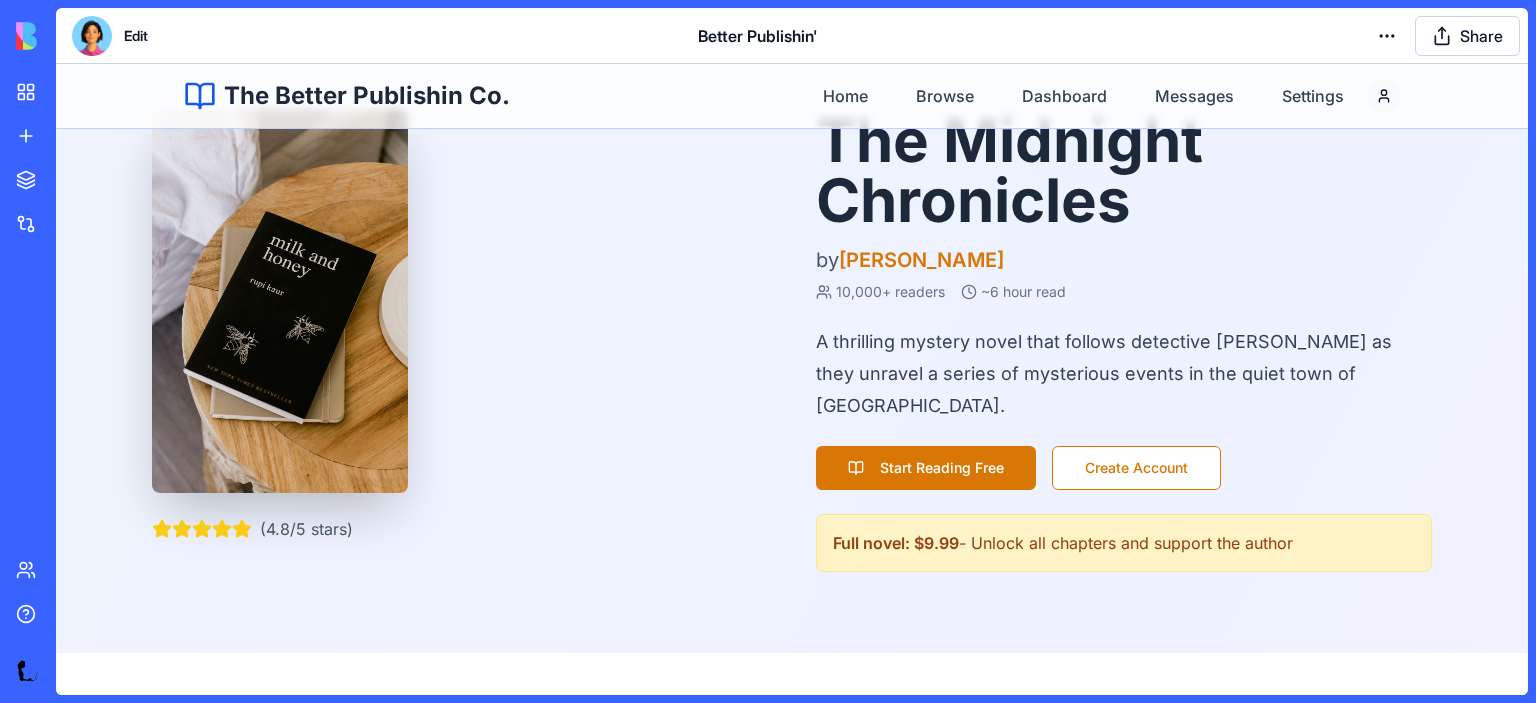 scroll, scrollTop: 0, scrollLeft: 0, axis: both 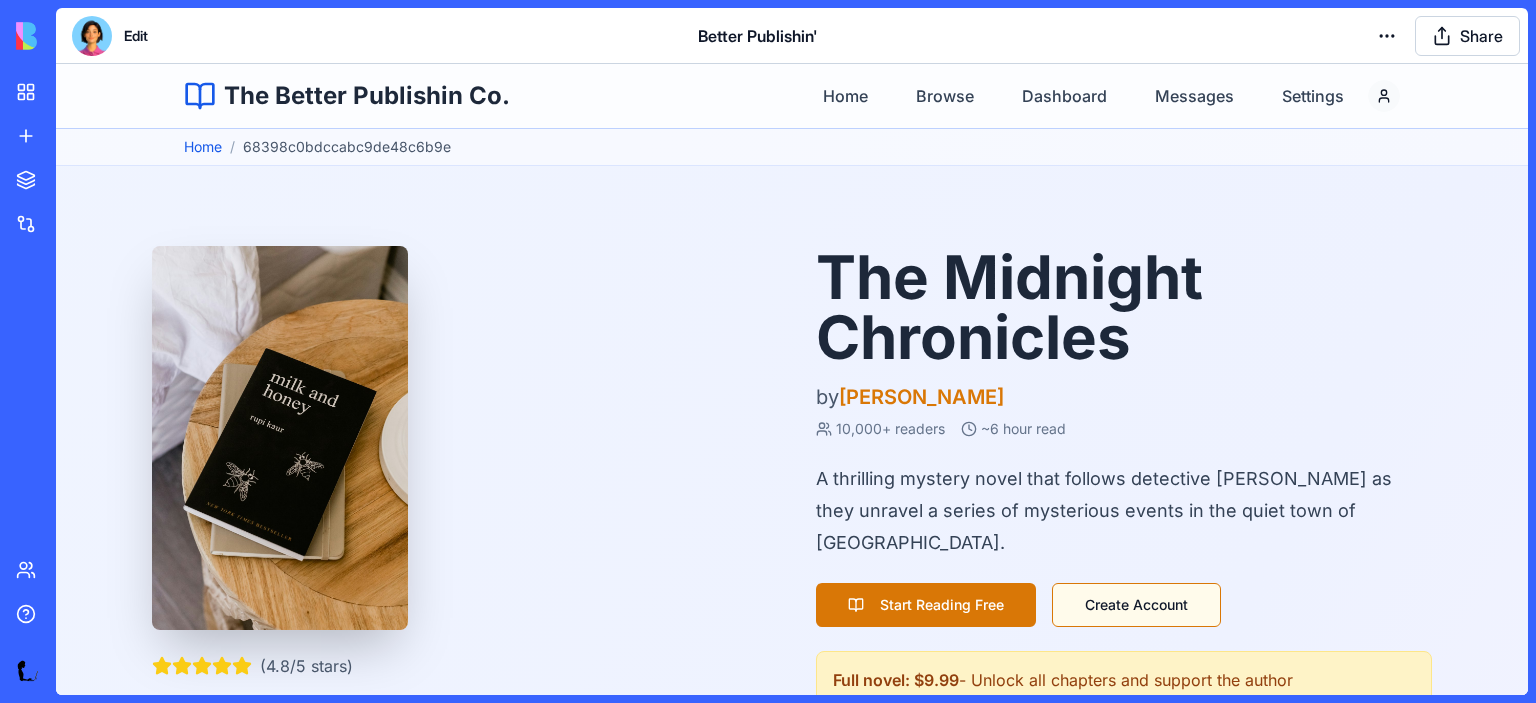 click on "Create Account" at bounding box center (1136, 605) 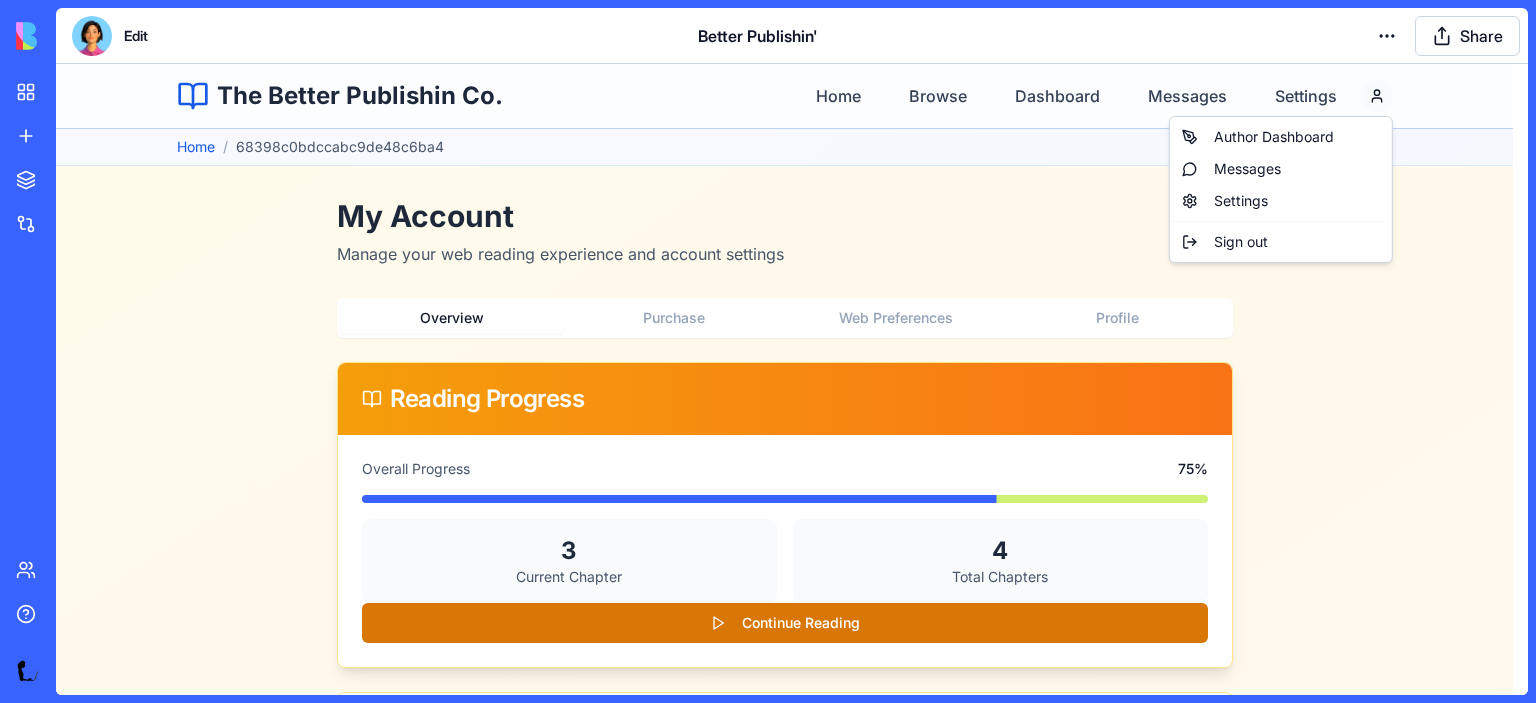 click on "Skip to main content The Better Publishin Co. Home Browse Dashboard Messages Settings Home / 68398c0bdccabc9de48c6ba4 My Account Manage your web reading experience and account settings Overview Purchase Web Preferences Profile Reading Progress Overall Progress 75 % 3 Current Chapter 4 Total Chapters Continue Reading Cross-Device Sync Sync Status Active Desktop Tablet Mobile Your reading progress, notes, and preferences sync automatically across all devices Account Status Account Type Free Chapters Available 2  of  4 The Better Publishin Co. Empowering authors to publish and sell their ebooks online. Join our community of writers and readers in the digital publishing revolution. © 2024 The Better Publishin Co. All rights reserved. For Authors Author Dashboard Browse Books Community Author Resources Platform Features • Ebook publishing & sales • Advanced analytics dashboard • Author community & messaging • Reader engagement tools • Cross-platform compatibility
Author Dashboard Messages" at bounding box center (792, 776) 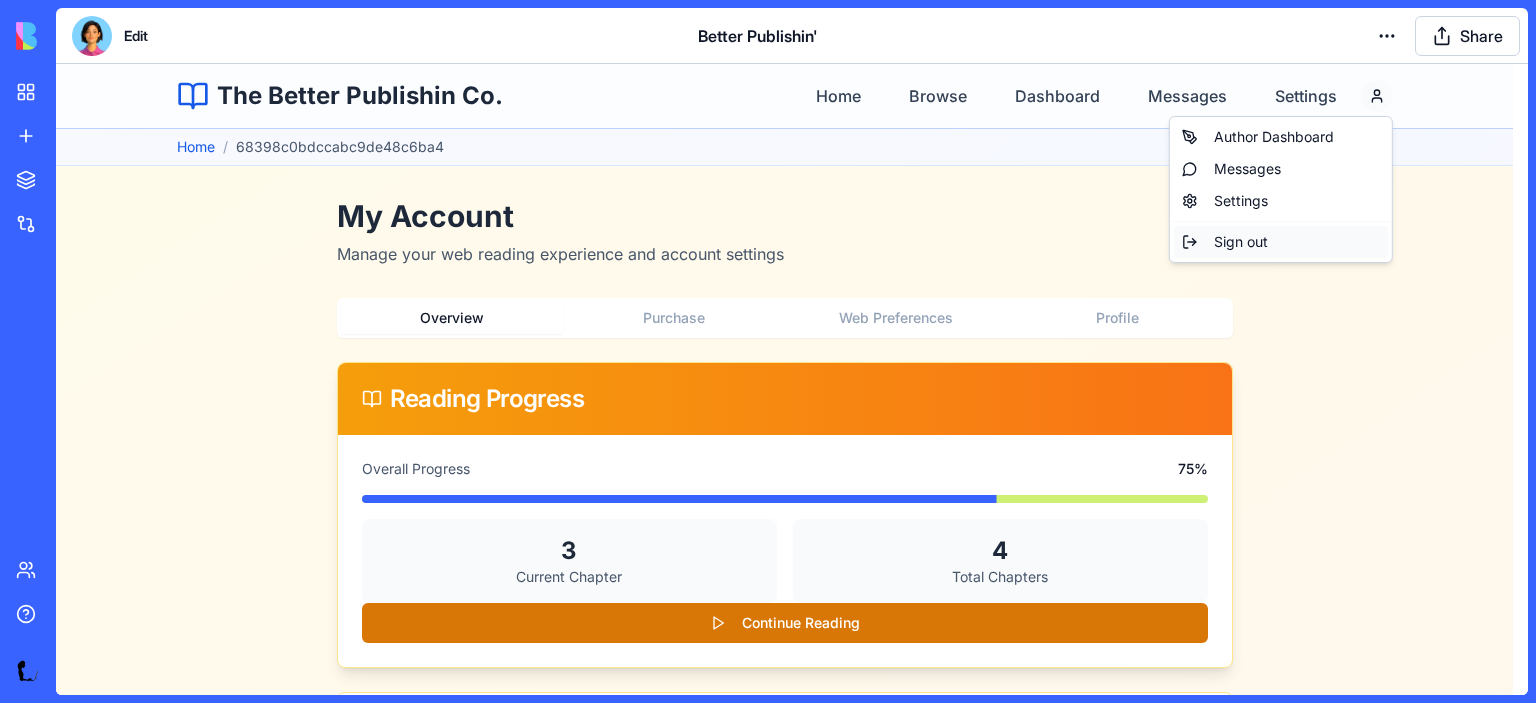 click on "Sign out" at bounding box center (1281, 242) 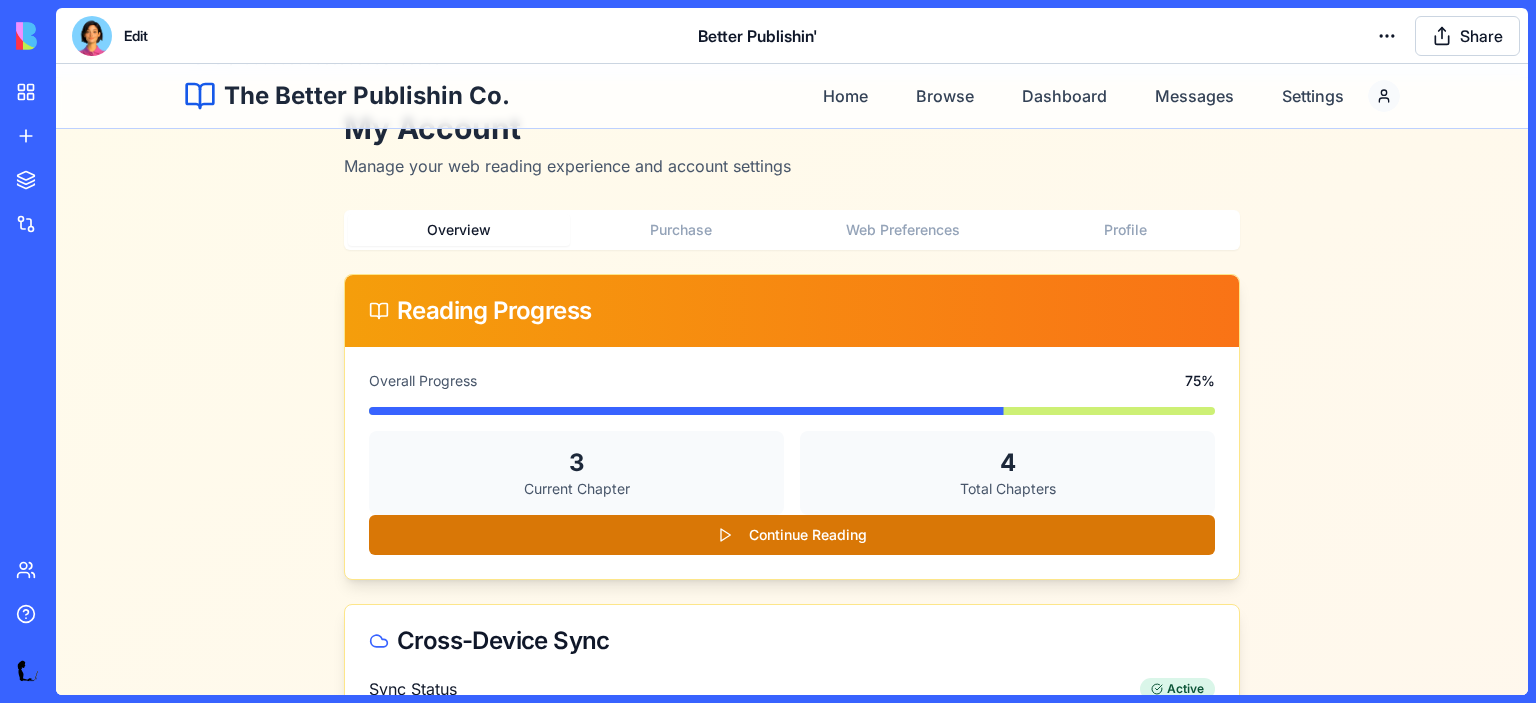 scroll, scrollTop: 0, scrollLeft: 0, axis: both 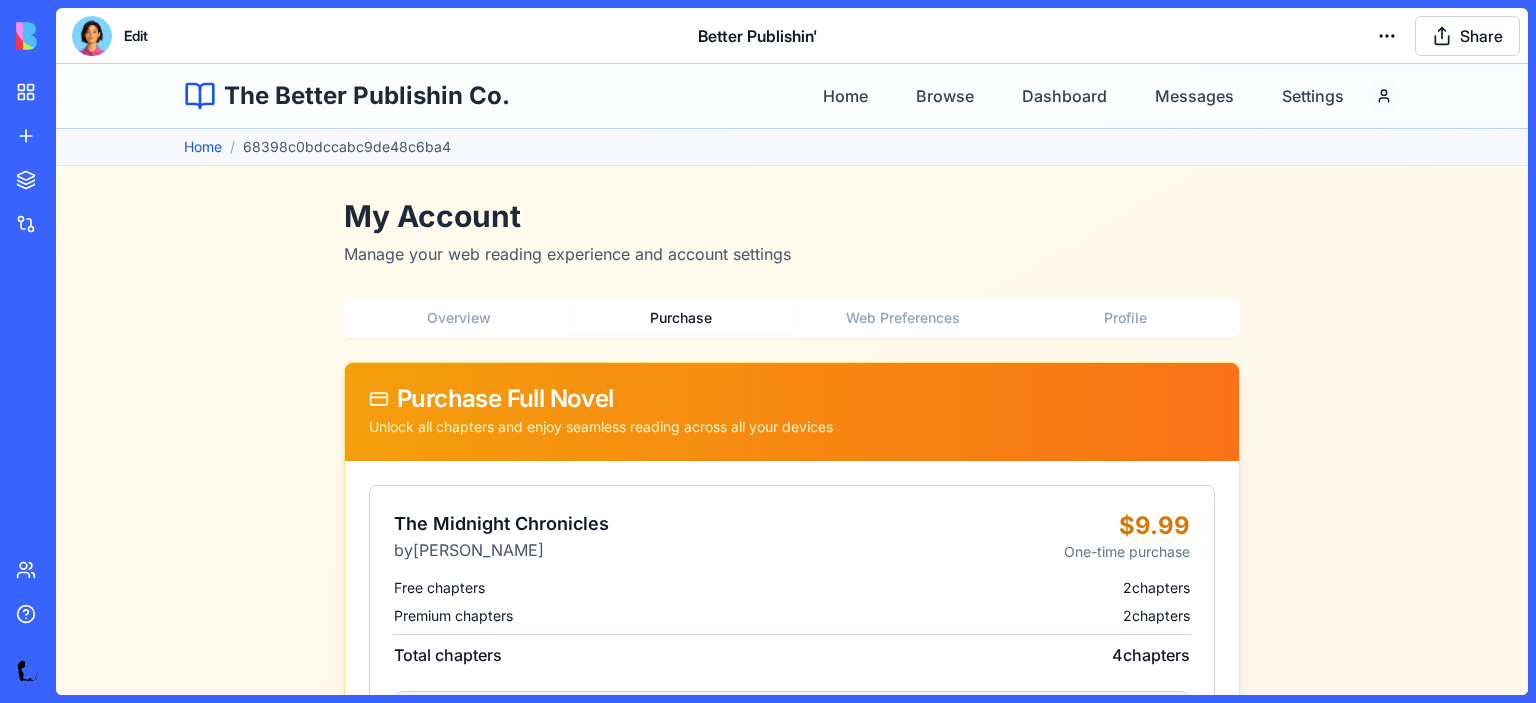 click on "Purchase" at bounding box center (681, 318) 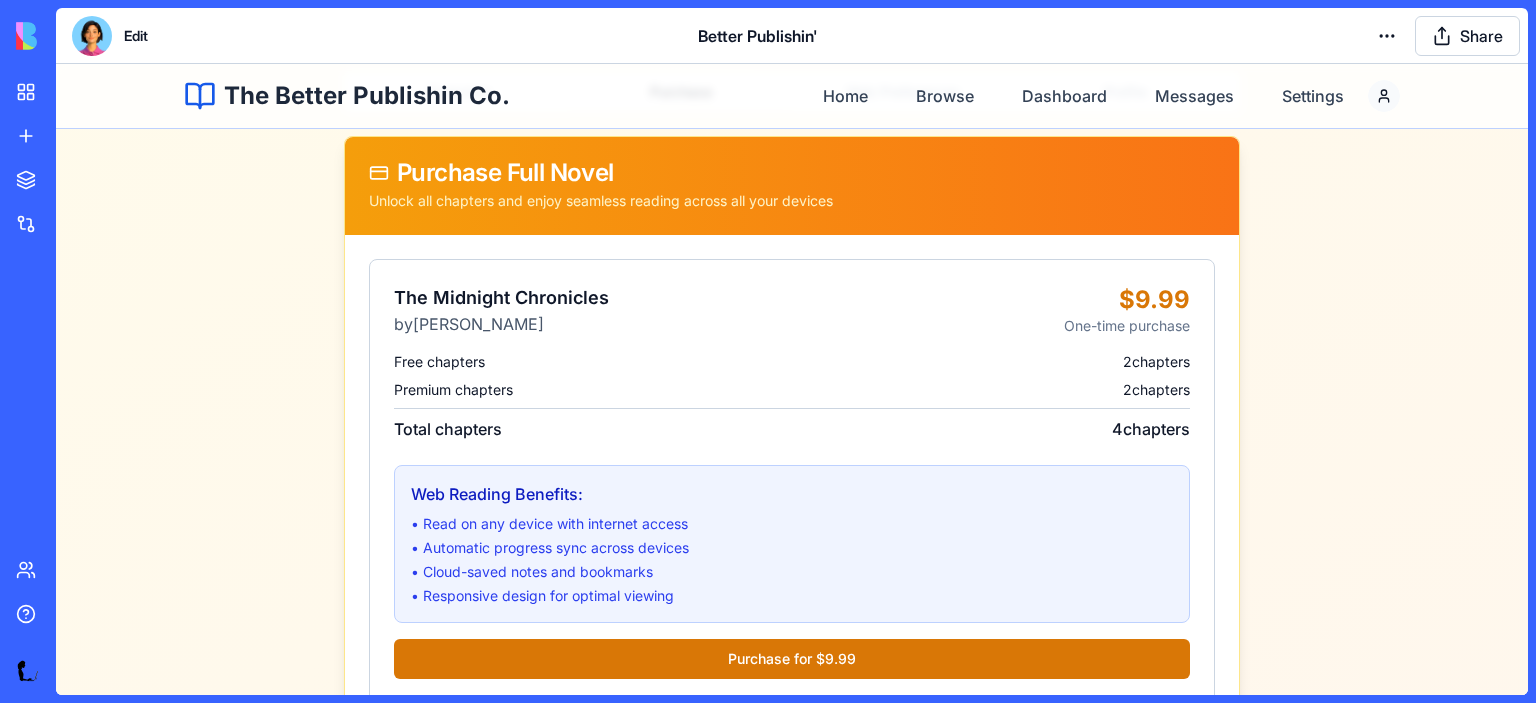 scroll, scrollTop: 0, scrollLeft: 0, axis: both 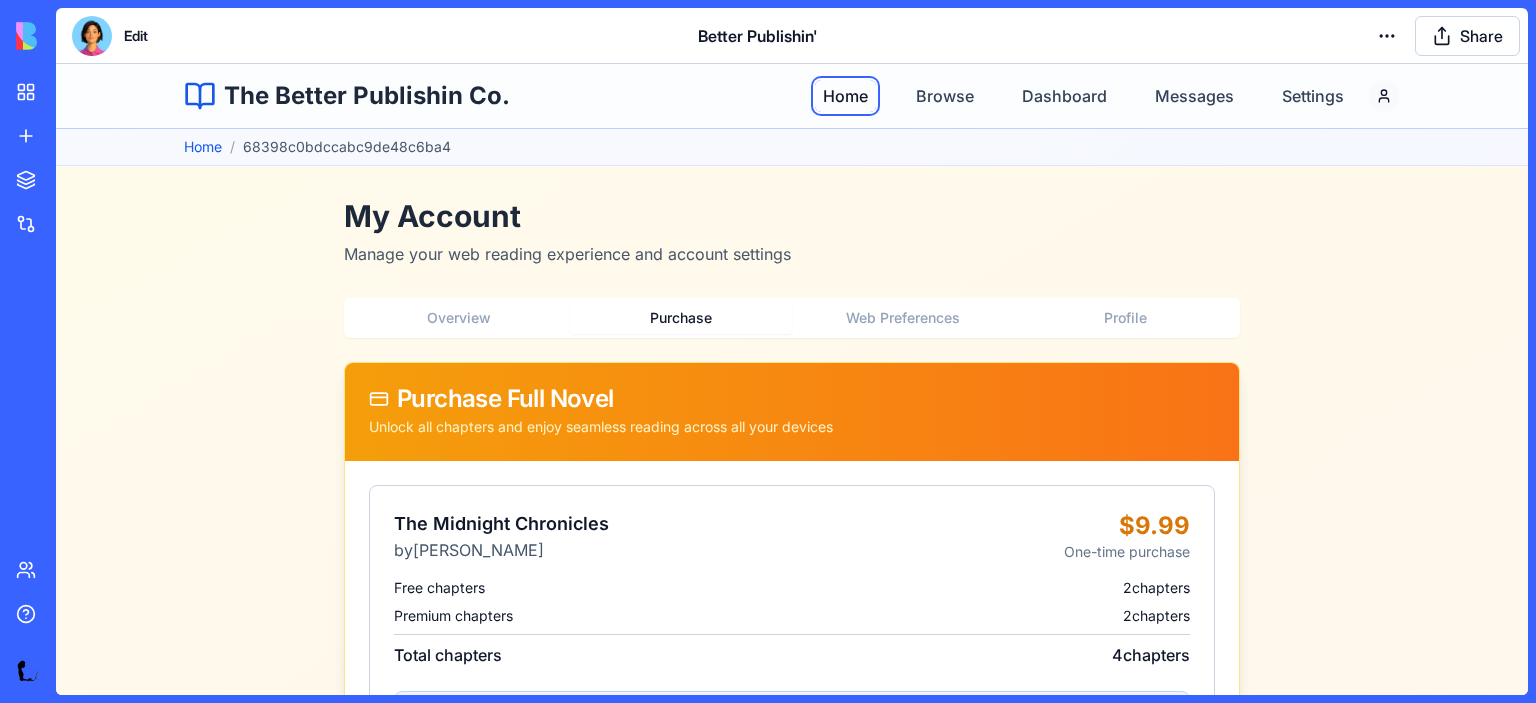 click on "Home" at bounding box center (845, 96) 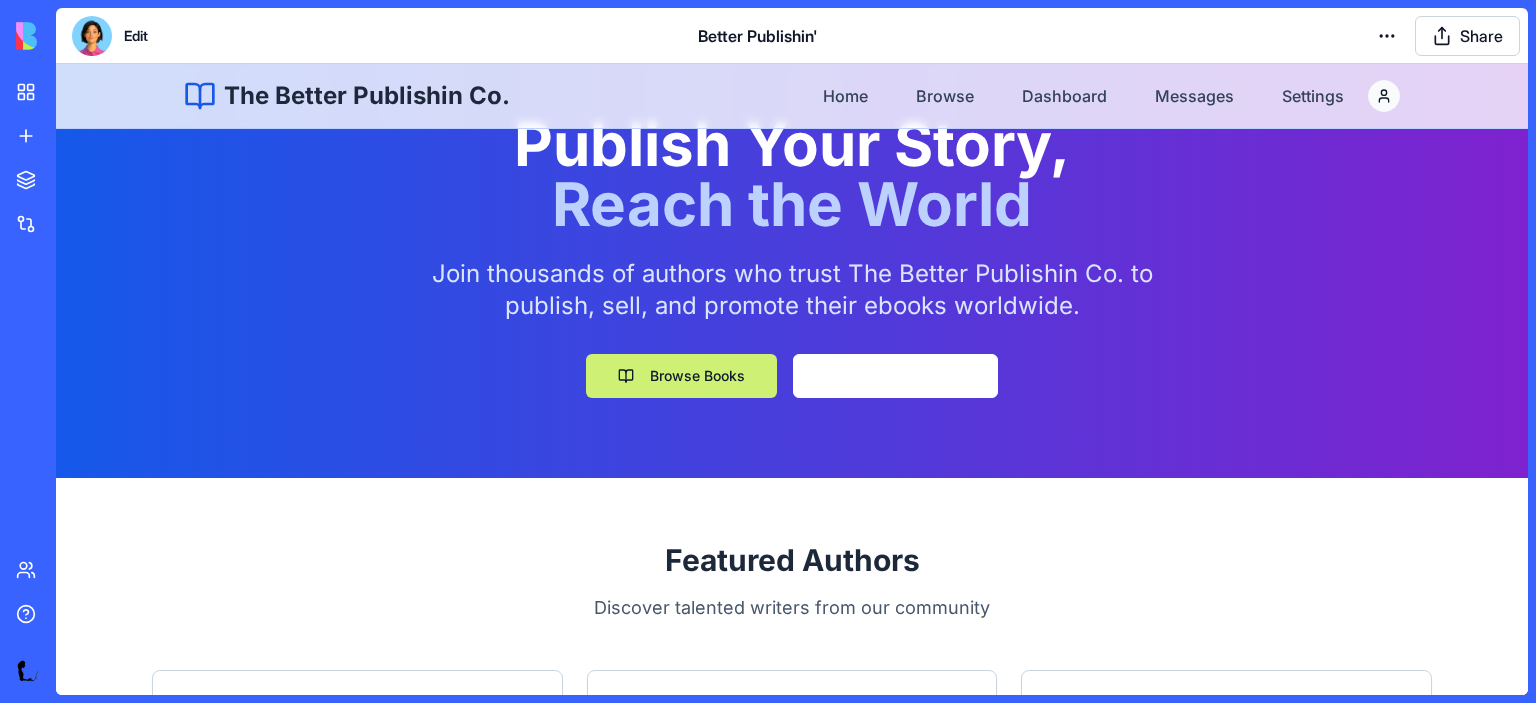 scroll, scrollTop: 0, scrollLeft: 0, axis: both 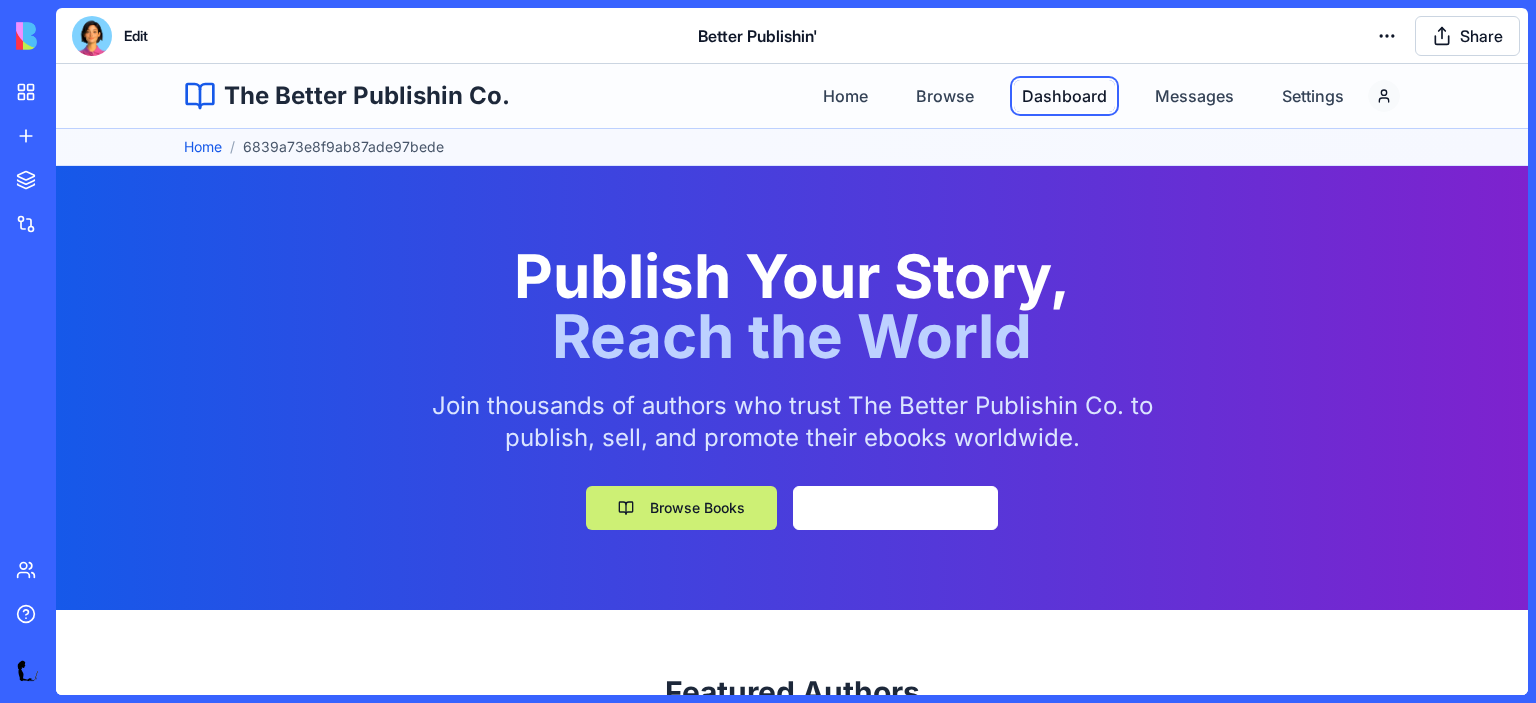 click on "Dashboard" at bounding box center (1064, 96) 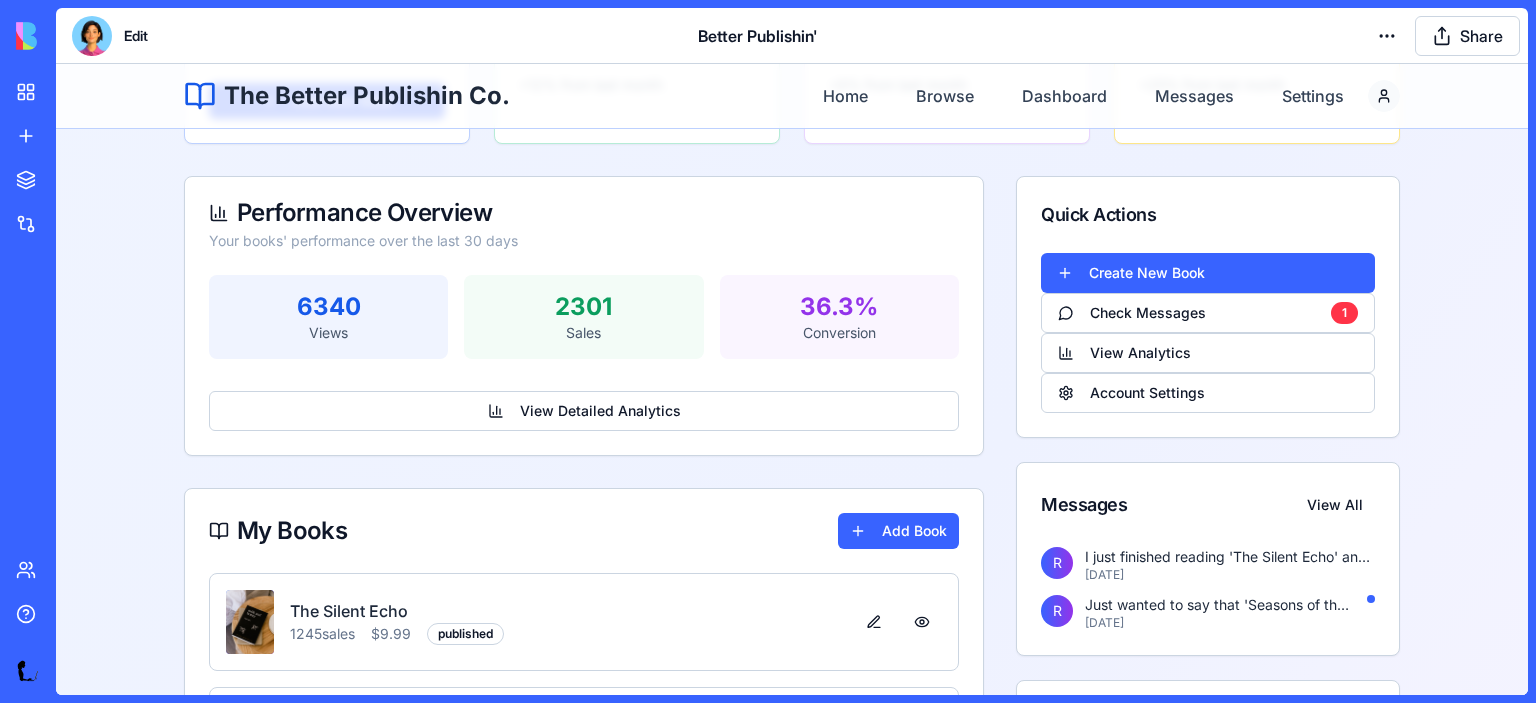 scroll, scrollTop: 315, scrollLeft: 0, axis: vertical 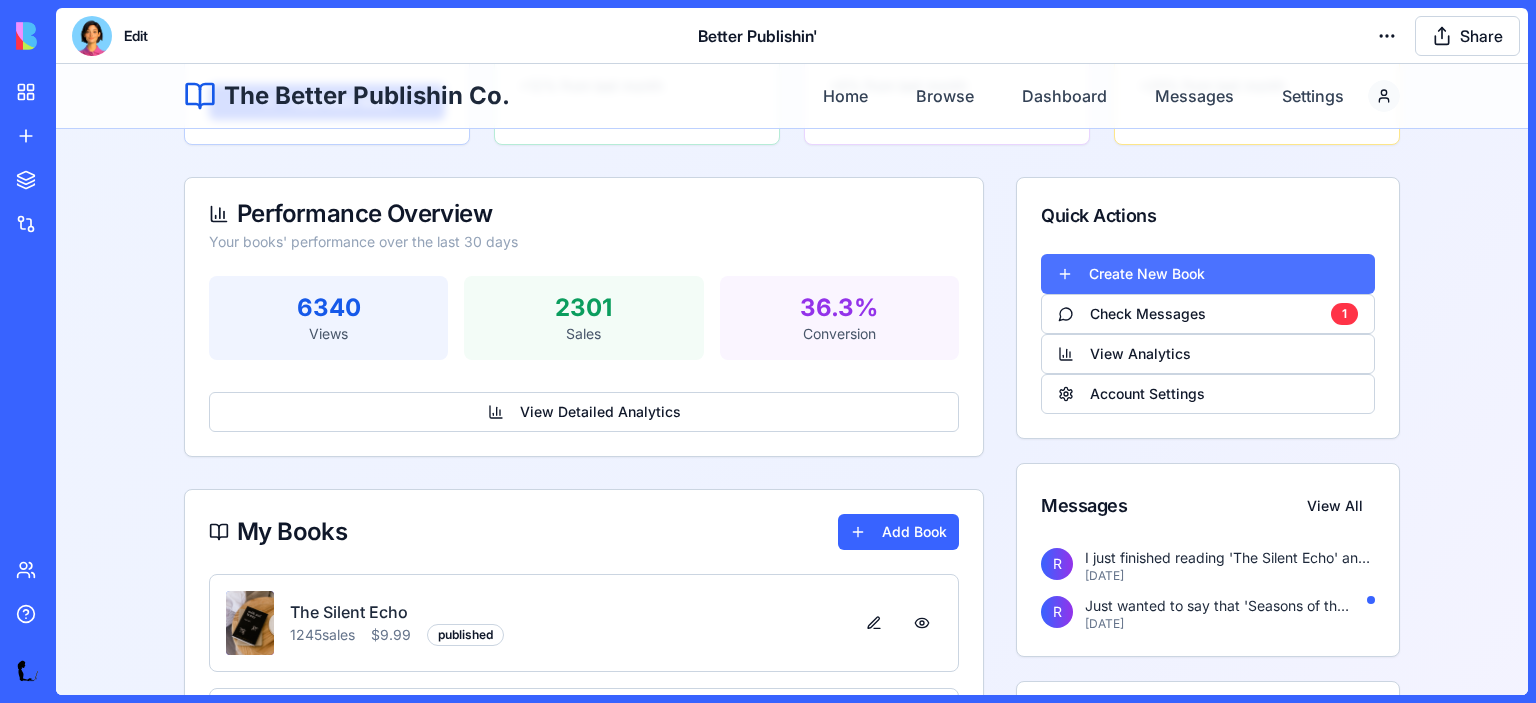click on "Create New Book" at bounding box center [1208, 274] 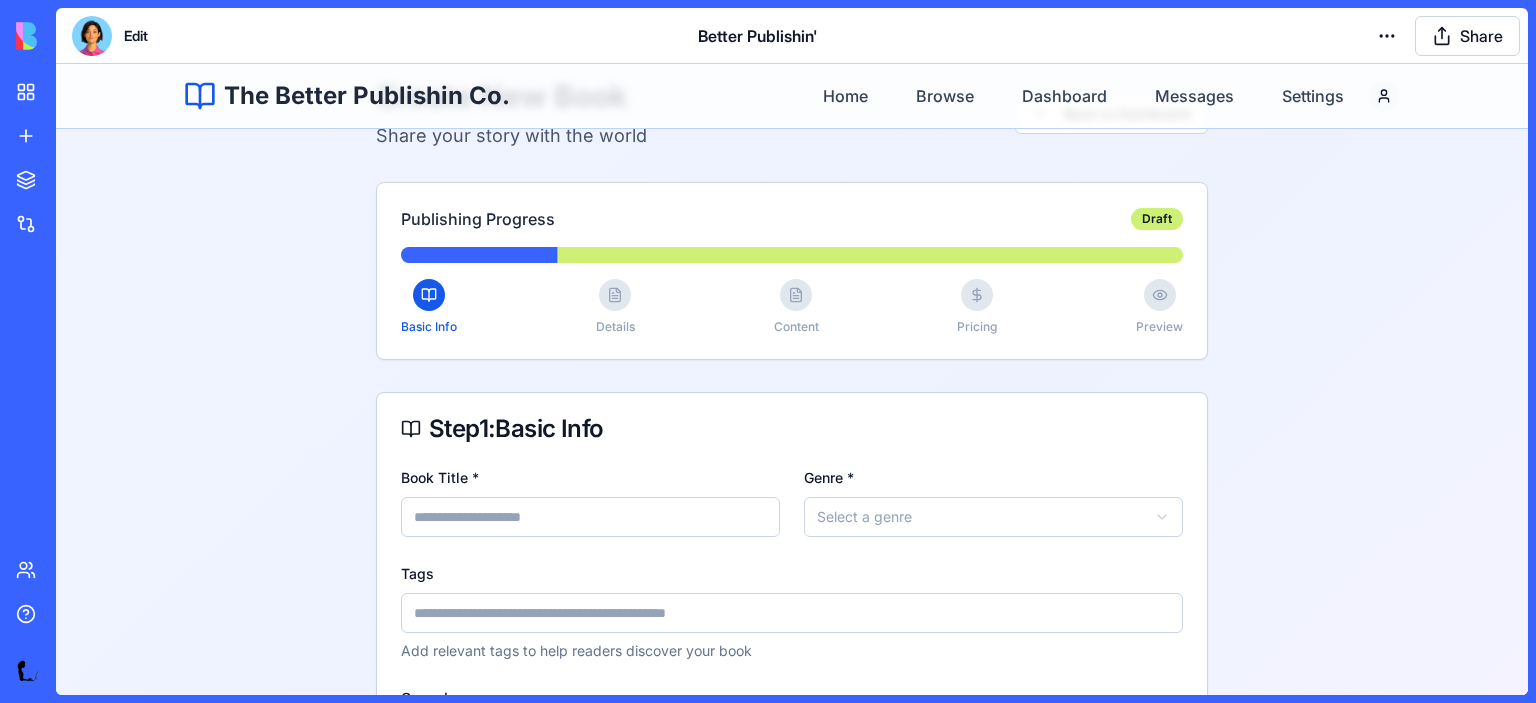 scroll, scrollTop: 122, scrollLeft: 0, axis: vertical 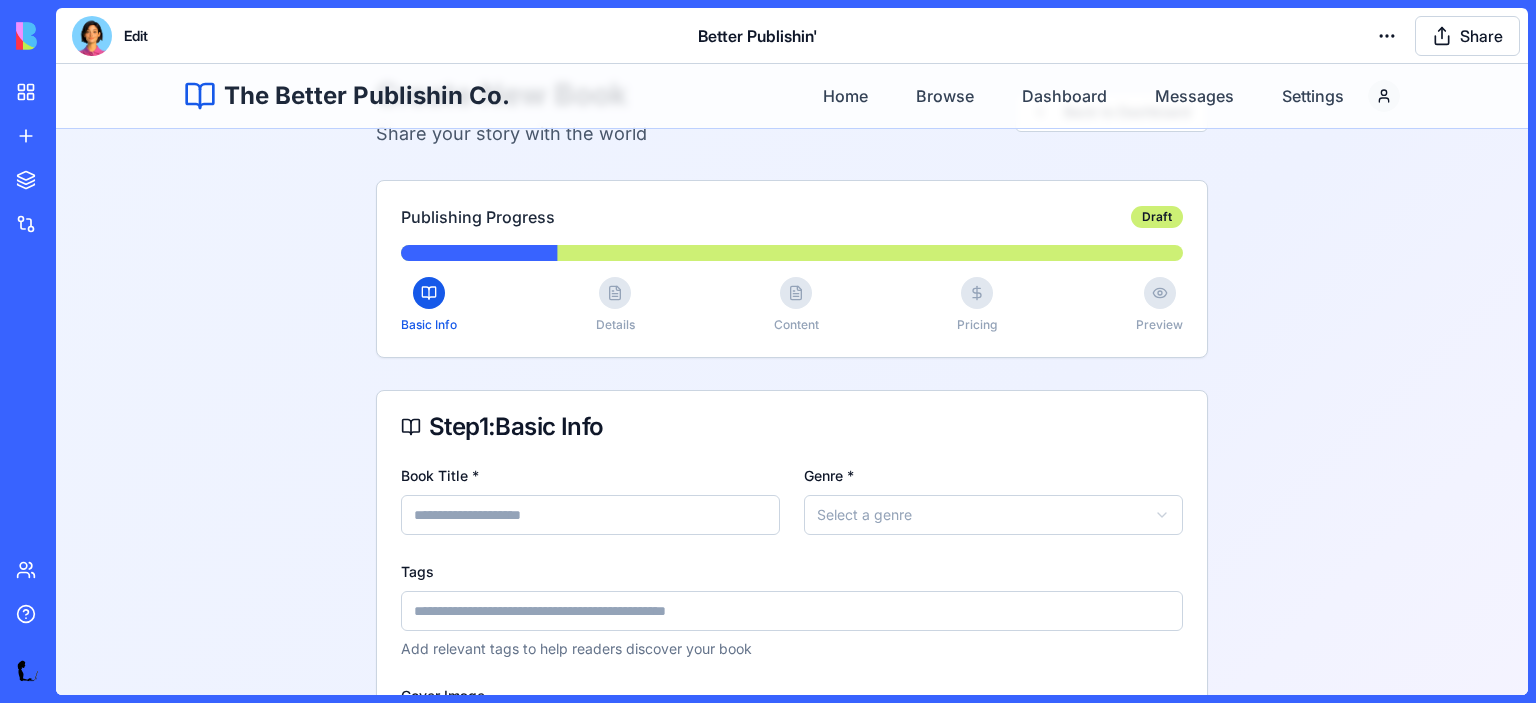 click at bounding box center (92, 36) 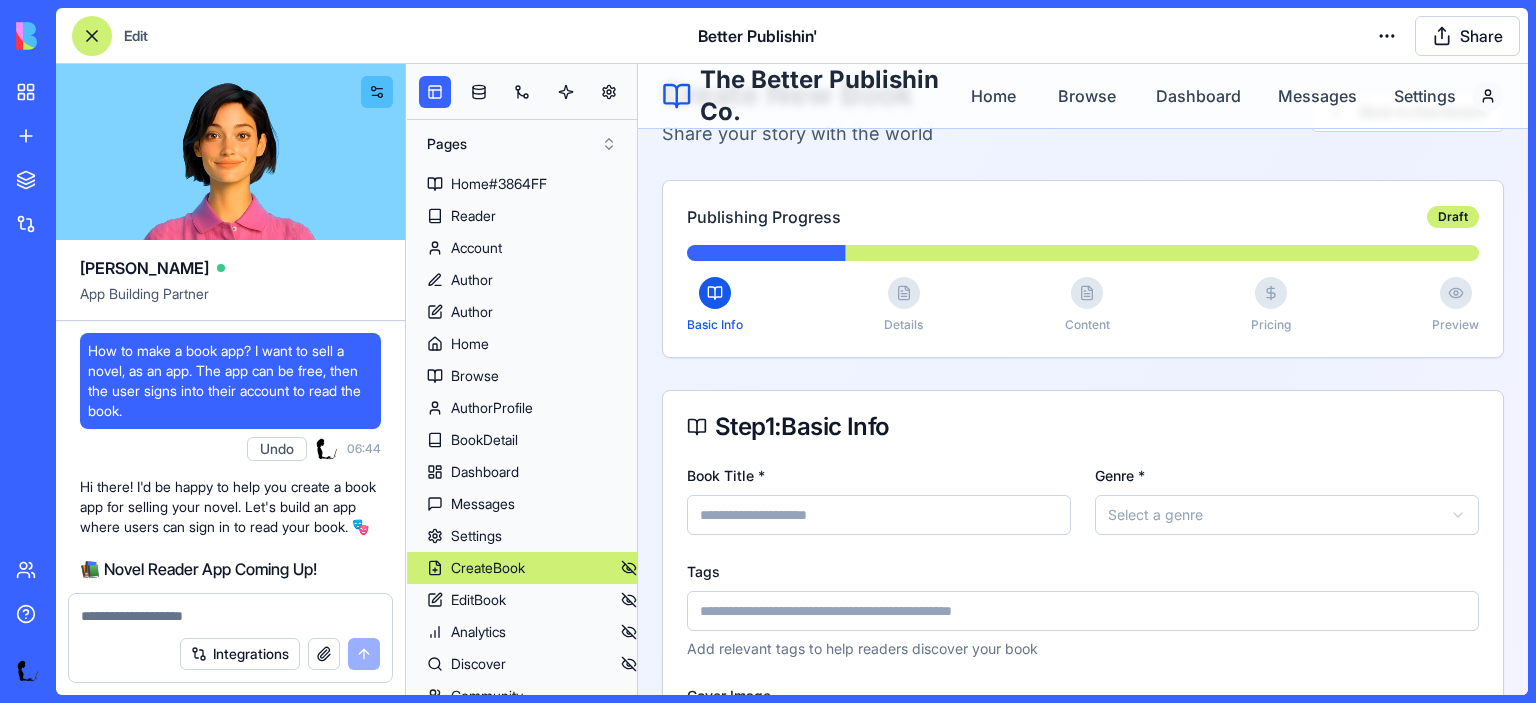 scroll, scrollTop: 19942, scrollLeft: 0, axis: vertical 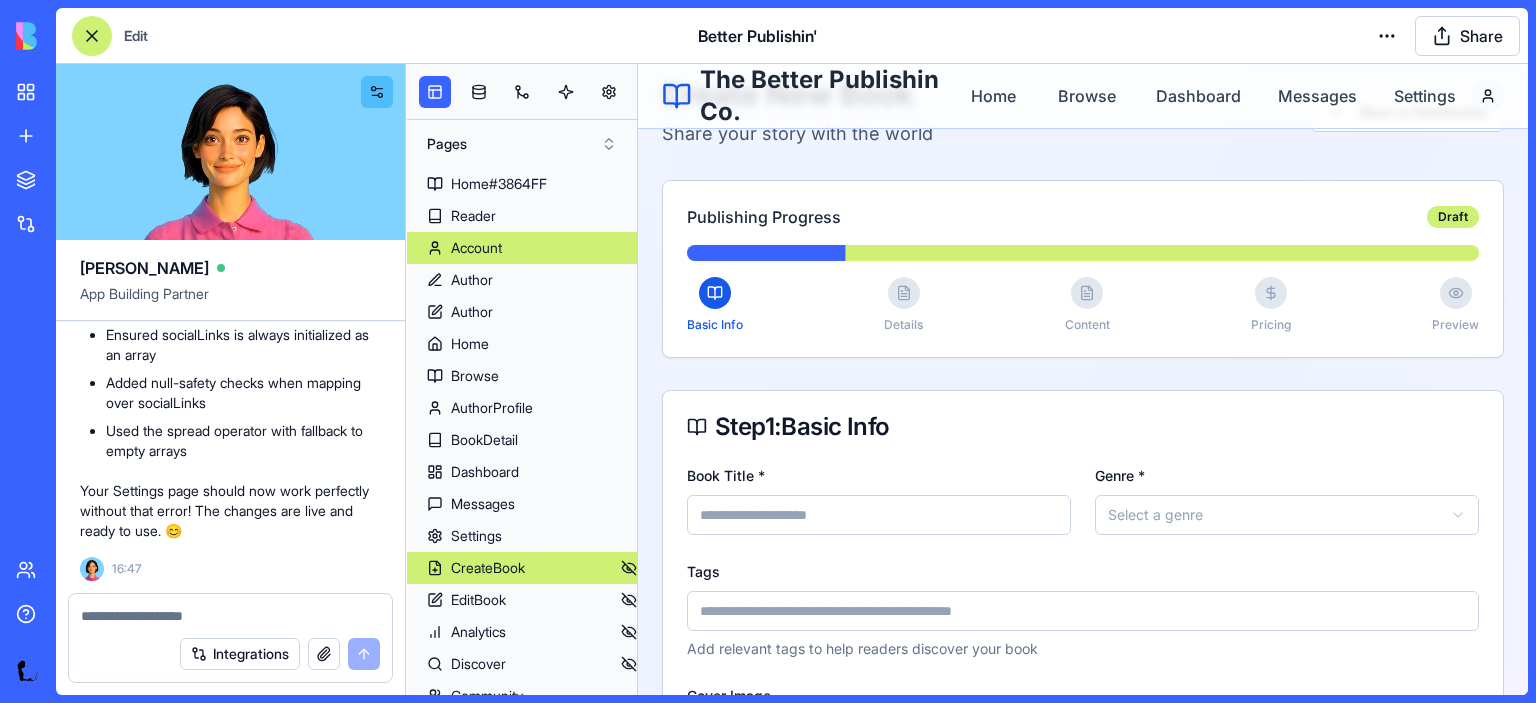 click on "Account" at bounding box center (476, 248) 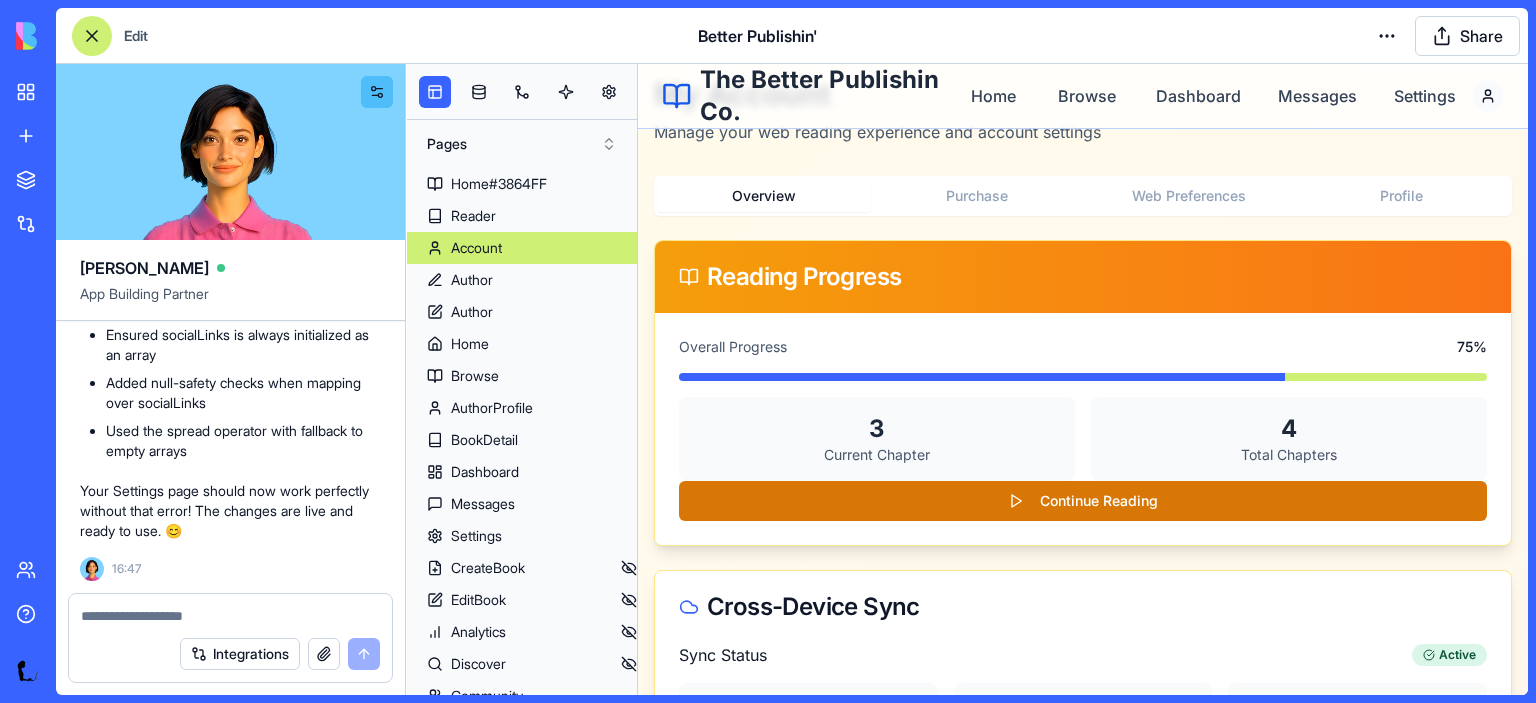 click on "Account" at bounding box center [476, 248] 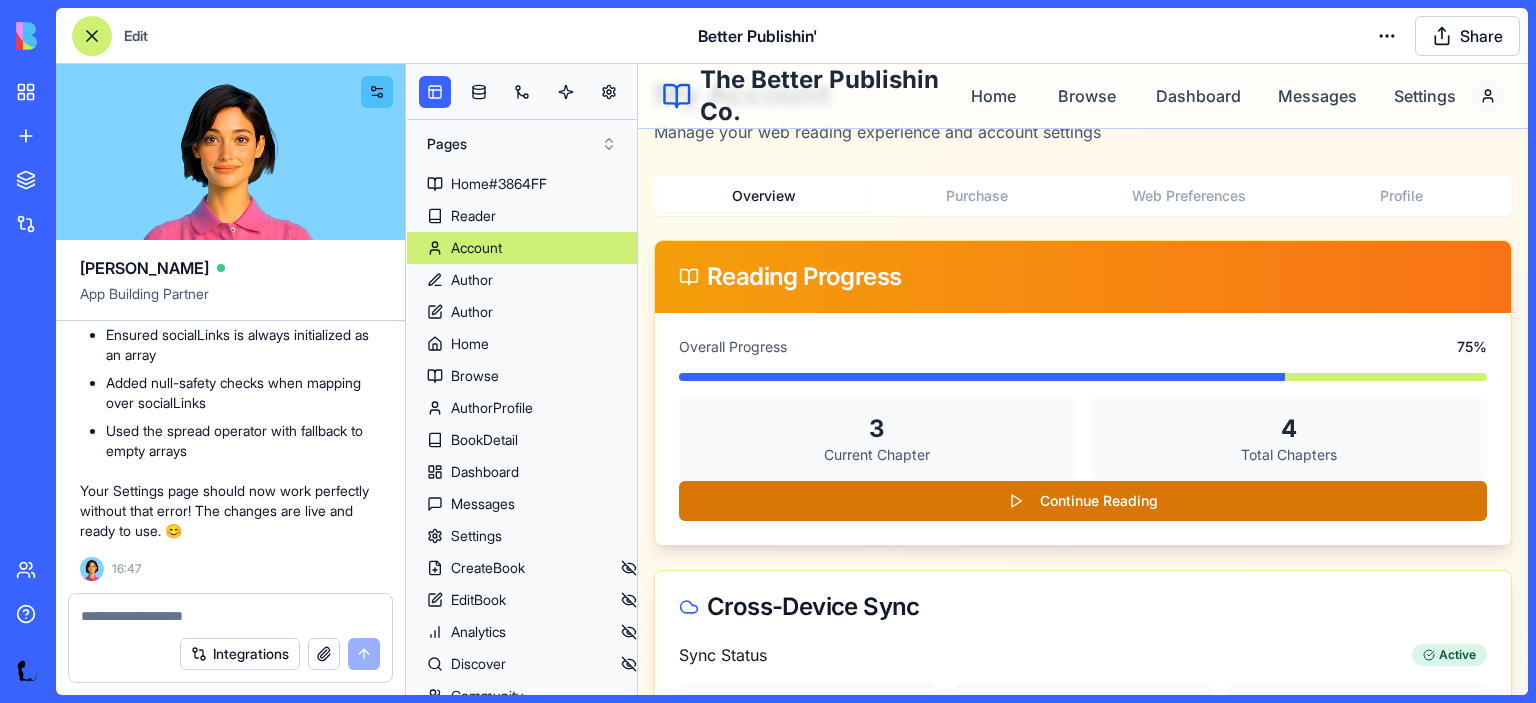 scroll, scrollTop: 0, scrollLeft: 0, axis: both 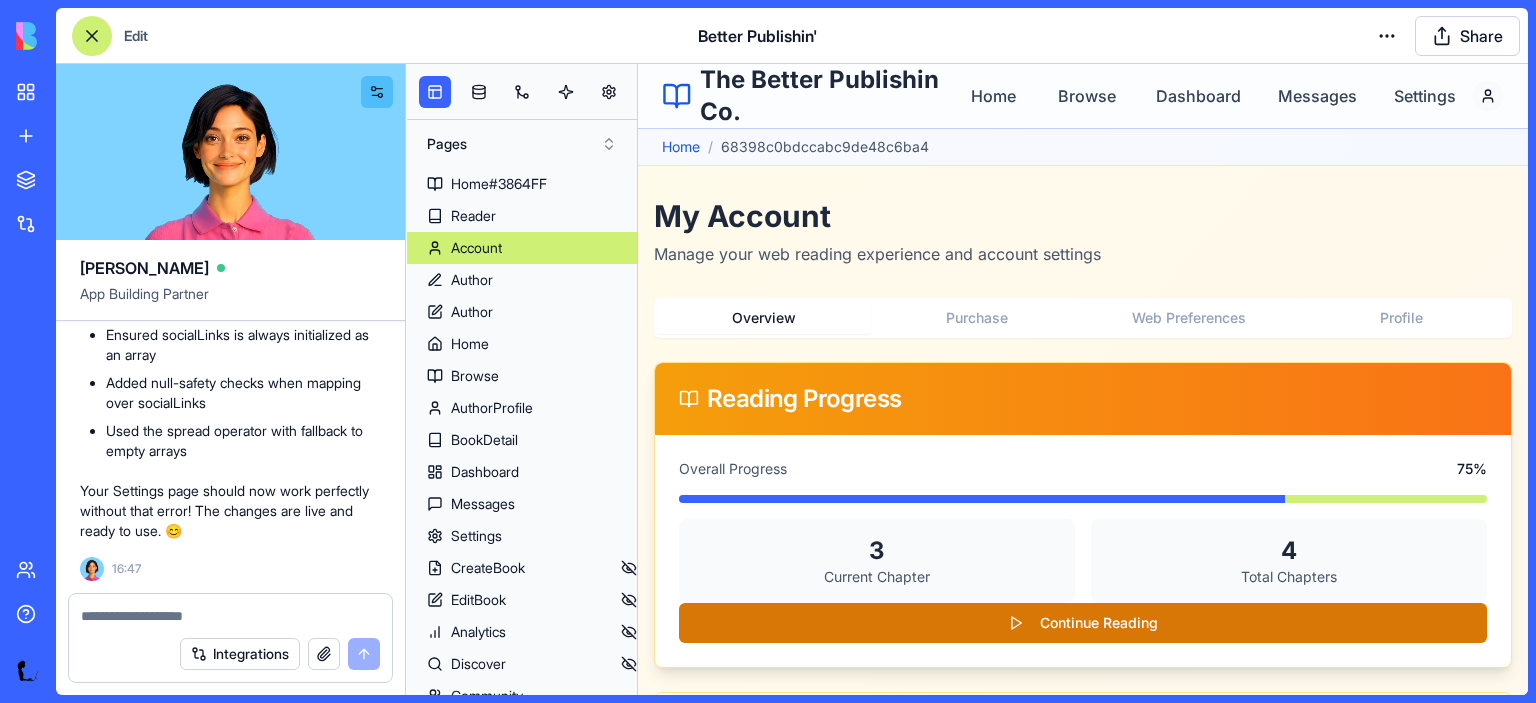 click on "Profile" at bounding box center [1402, 318] 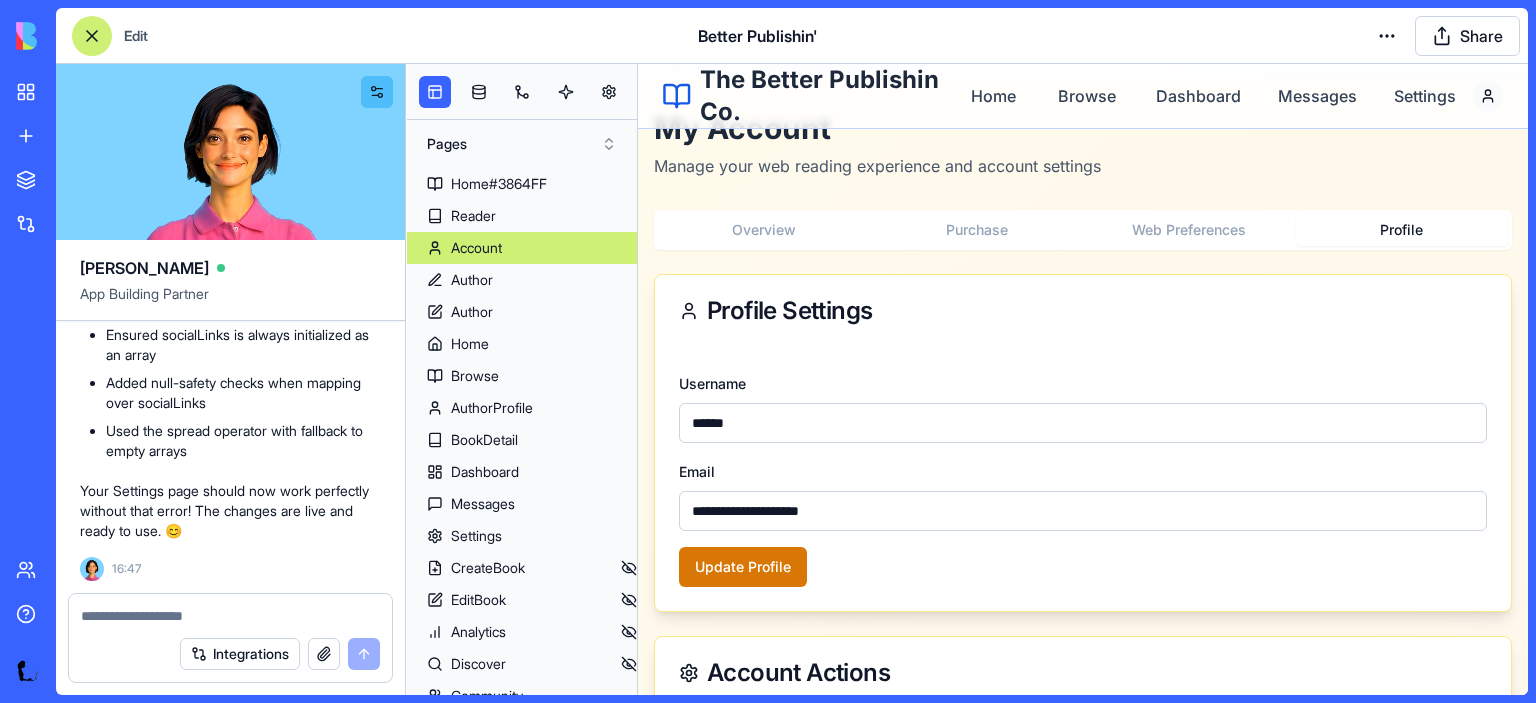 scroll, scrollTop: 86, scrollLeft: 0, axis: vertical 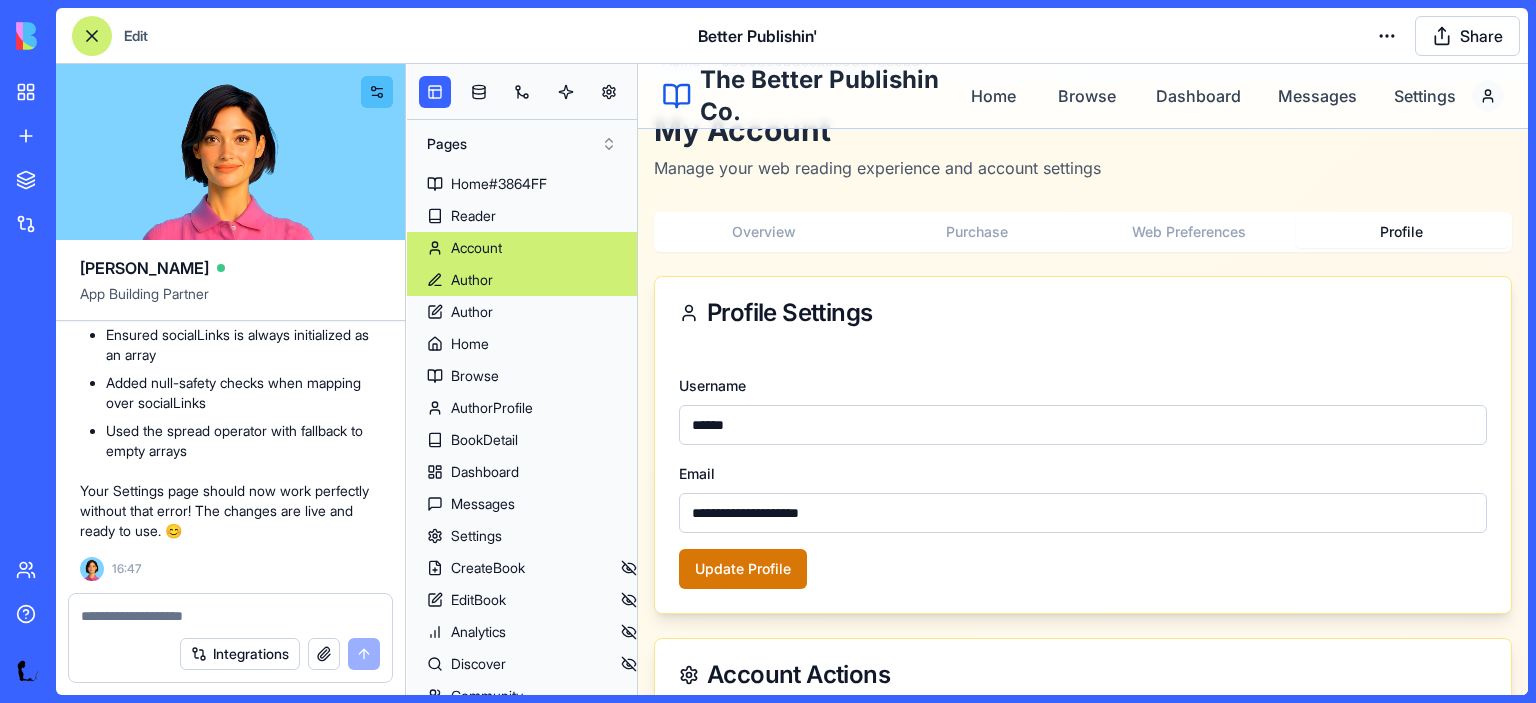 click on "Author" at bounding box center (522, 280) 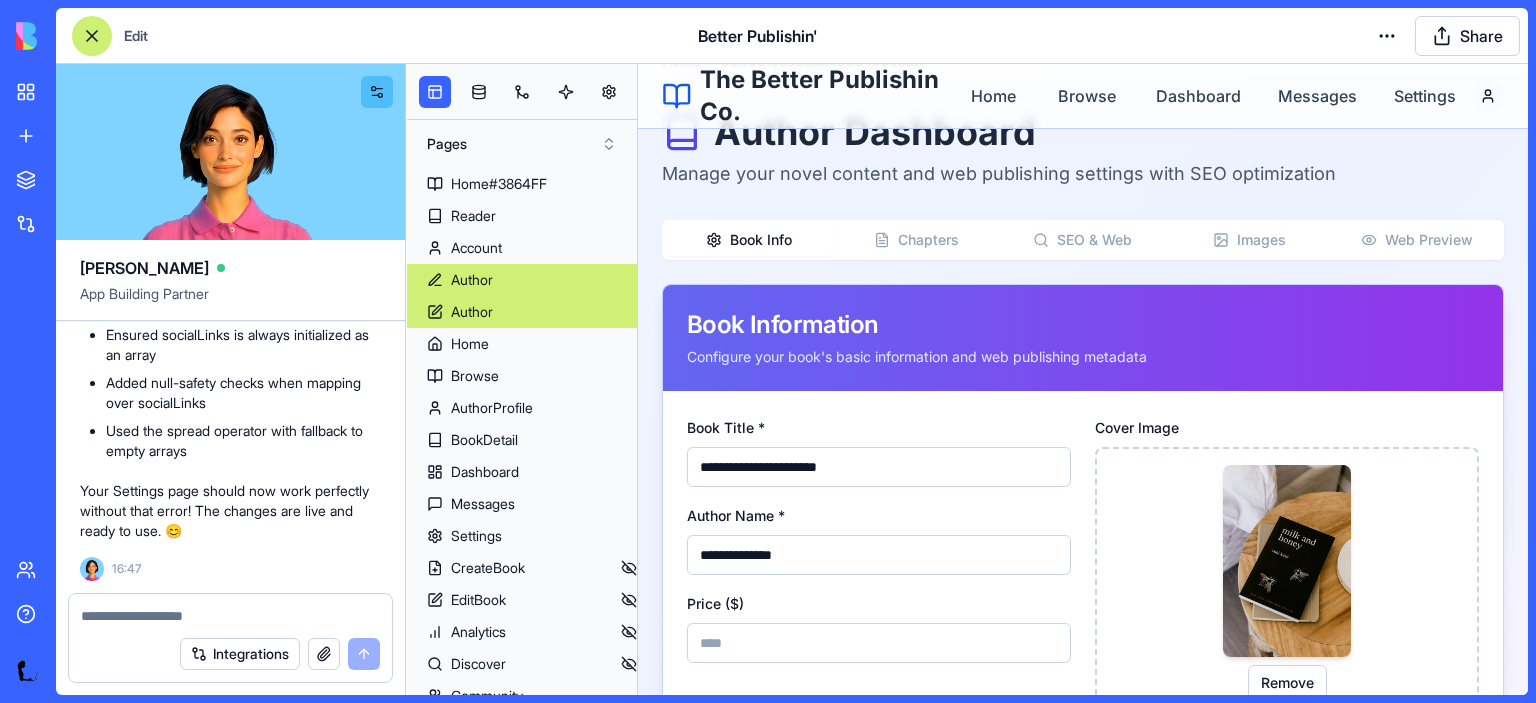 click on "Author" at bounding box center (522, 312) 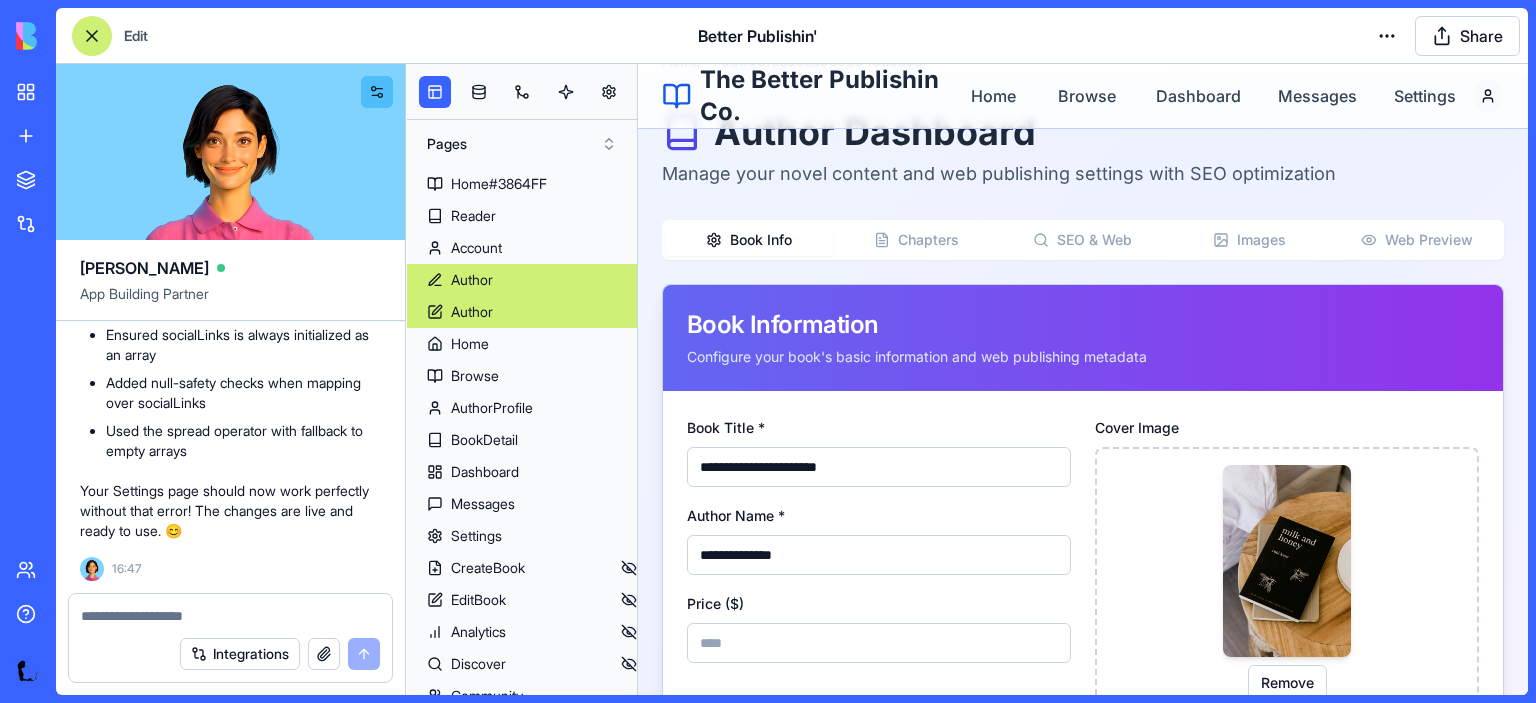 click on "Author" at bounding box center [522, 280] 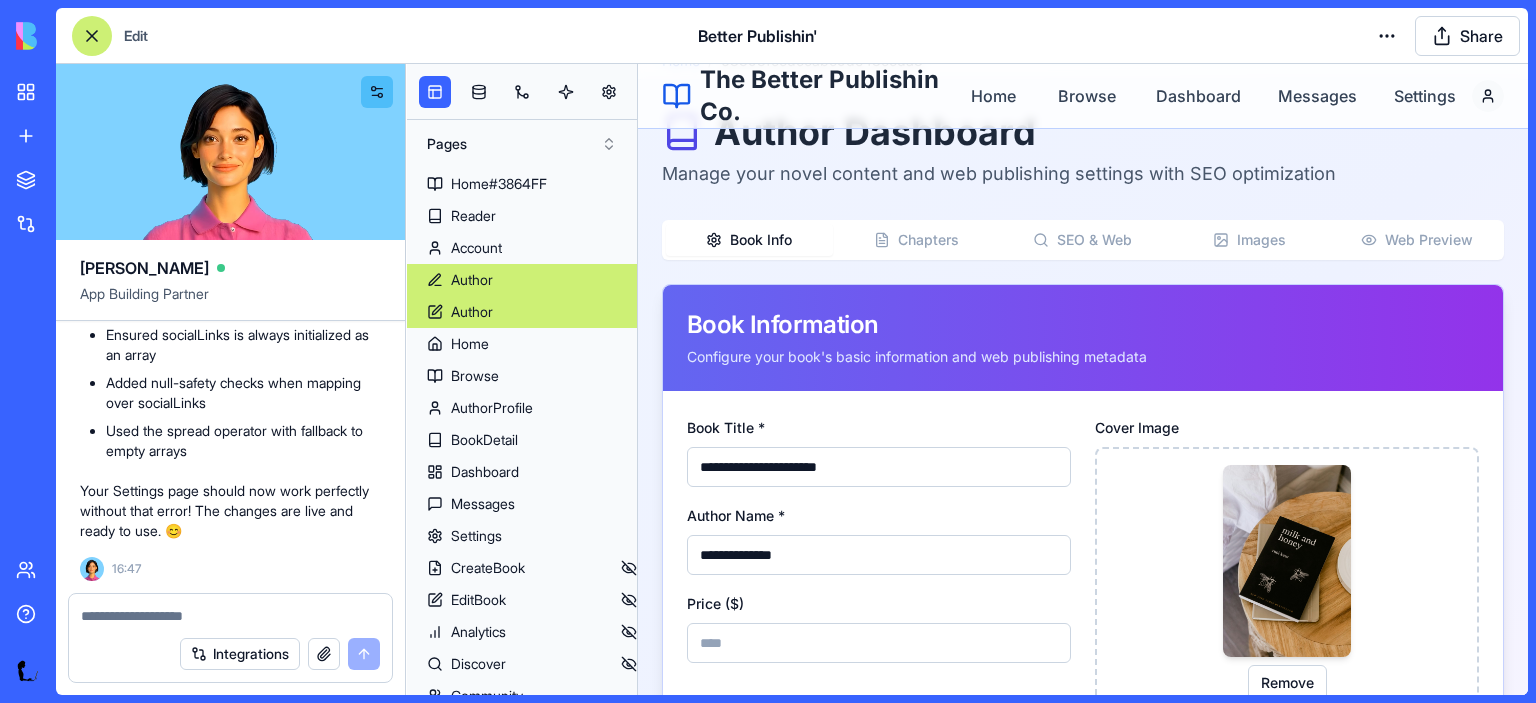 click on "Author" at bounding box center (522, 312) 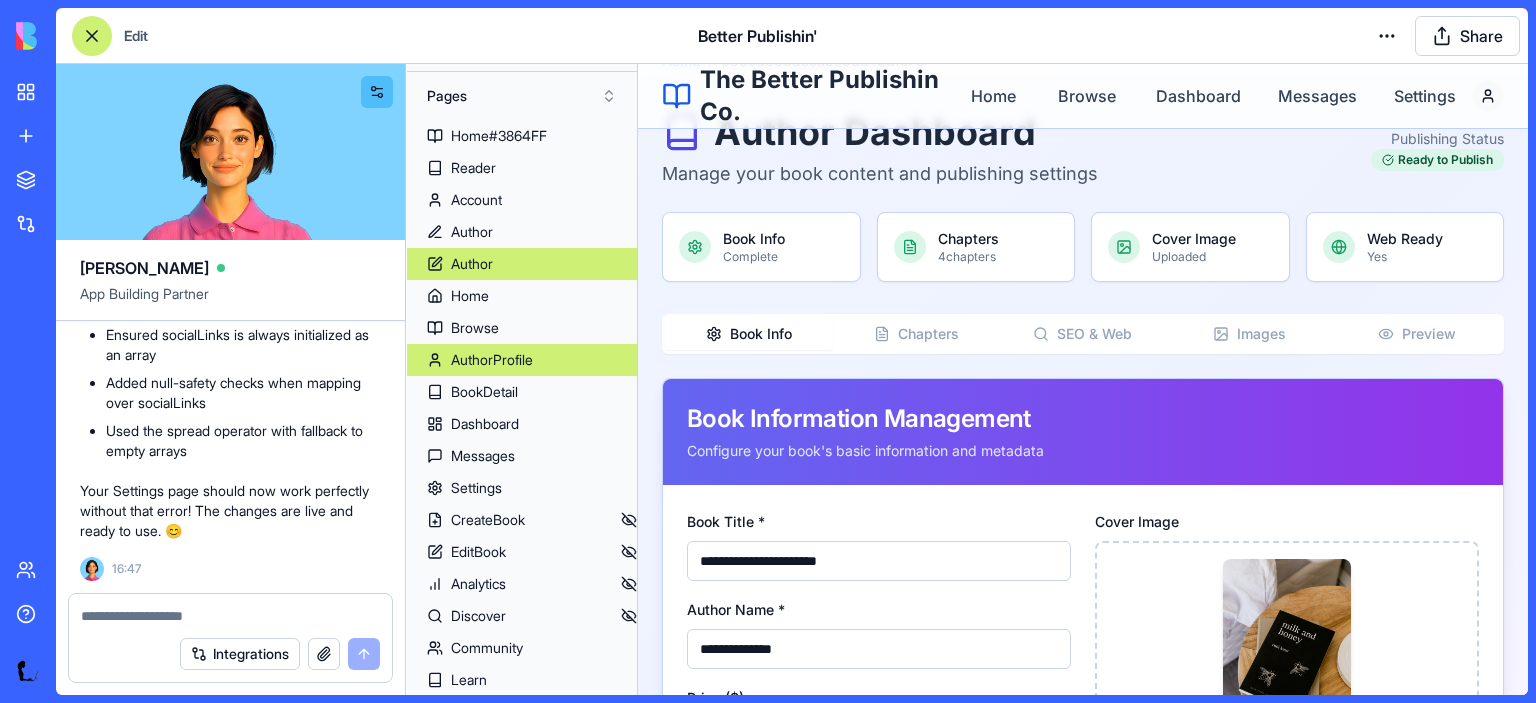 scroll, scrollTop: 104, scrollLeft: 0, axis: vertical 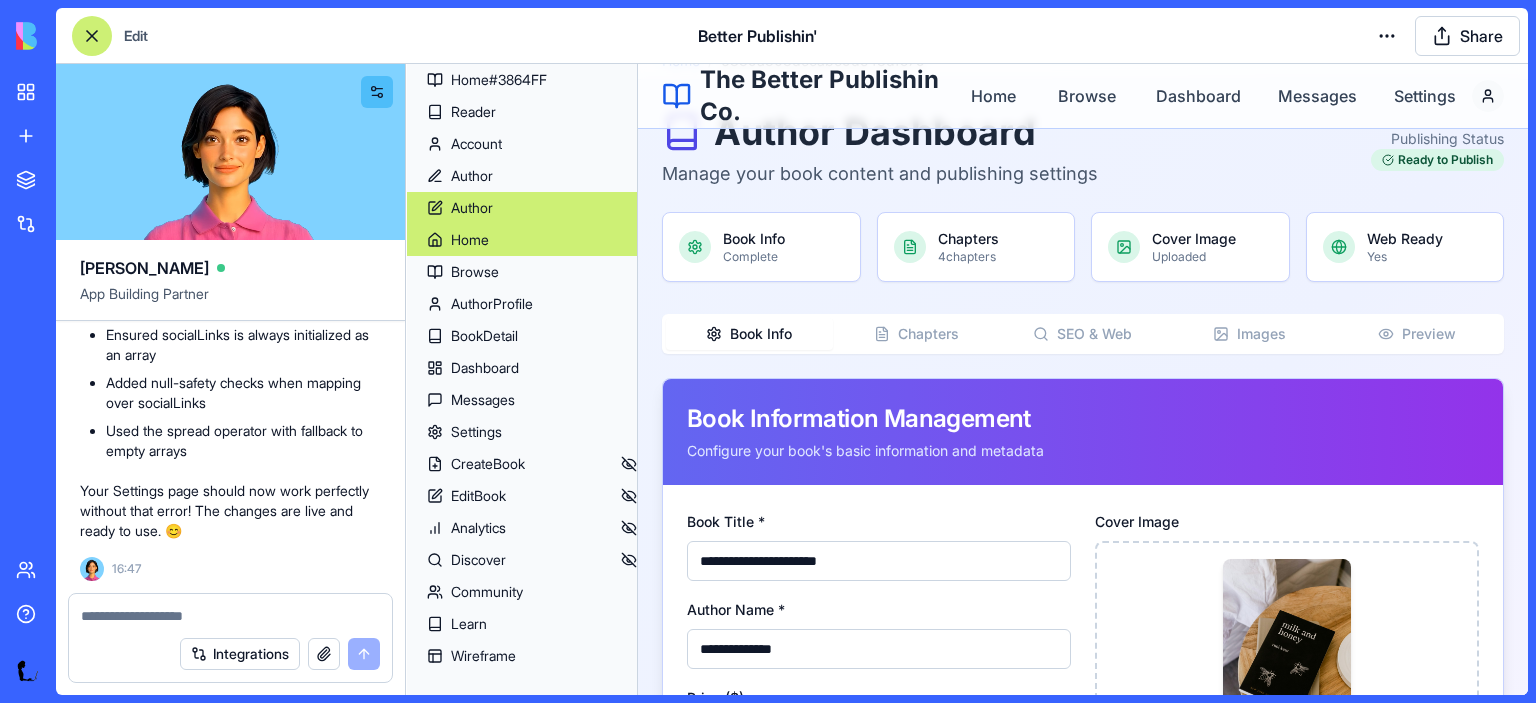 click on "Home" at bounding box center [470, 240] 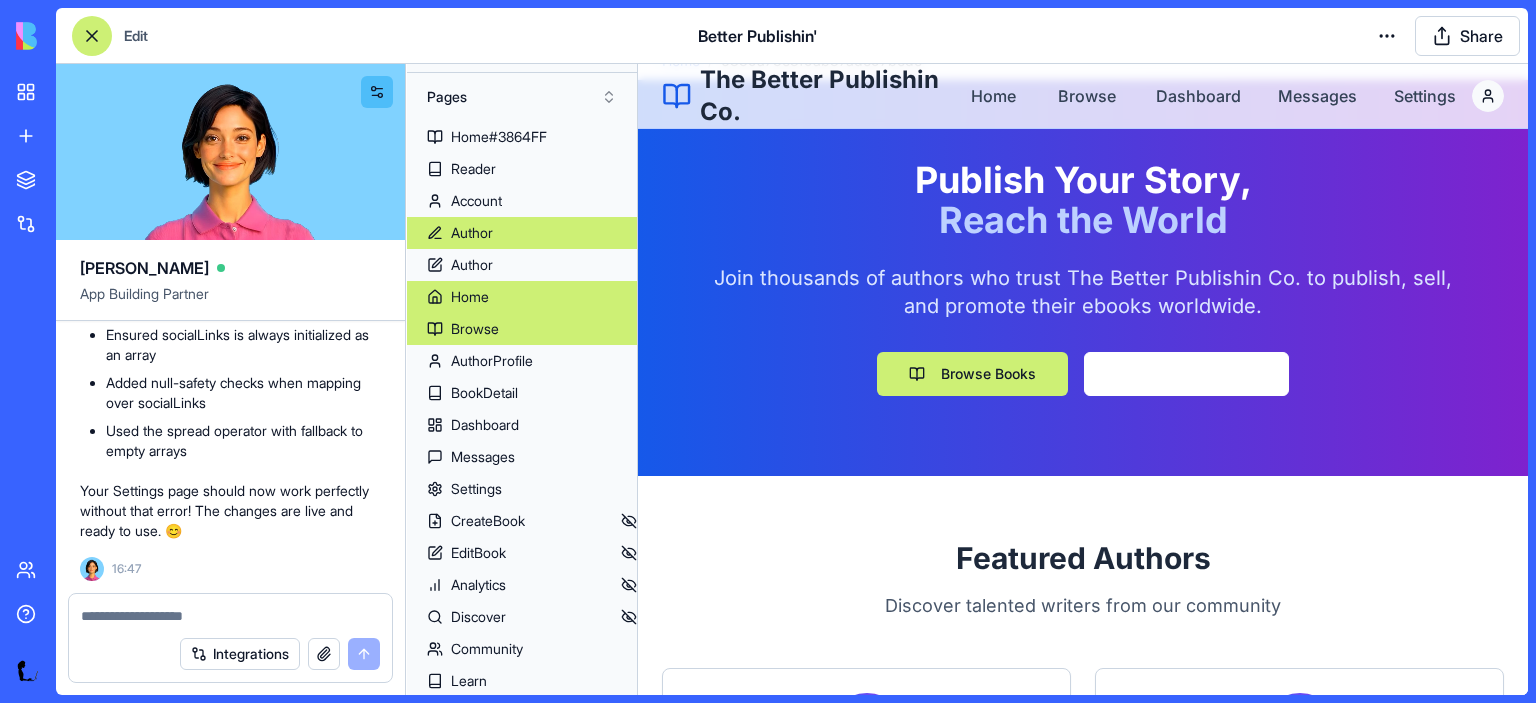 scroll, scrollTop: 0, scrollLeft: 0, axis: both 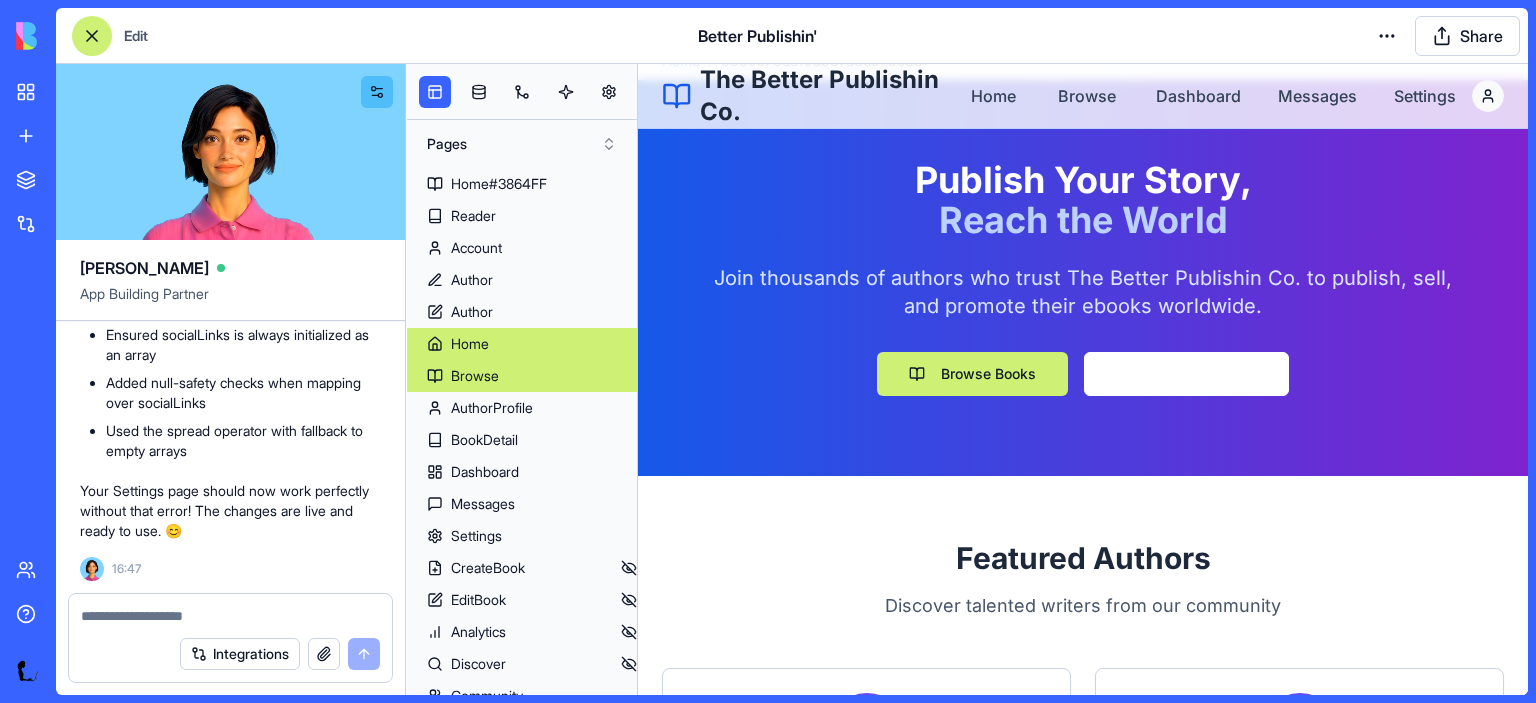 click on "Browse" at bounding box center [475, 376] 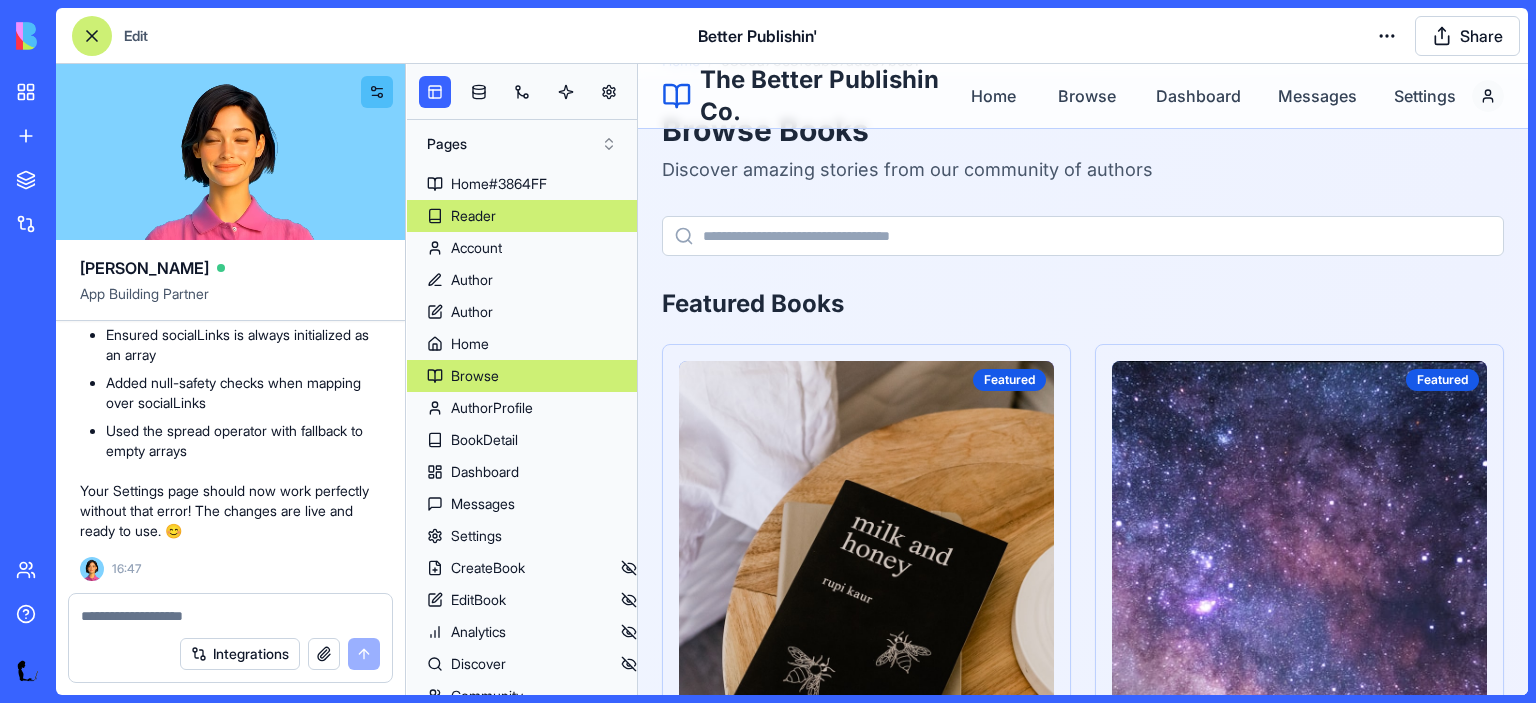 click on "Reader" at bounding box center [473, 216] 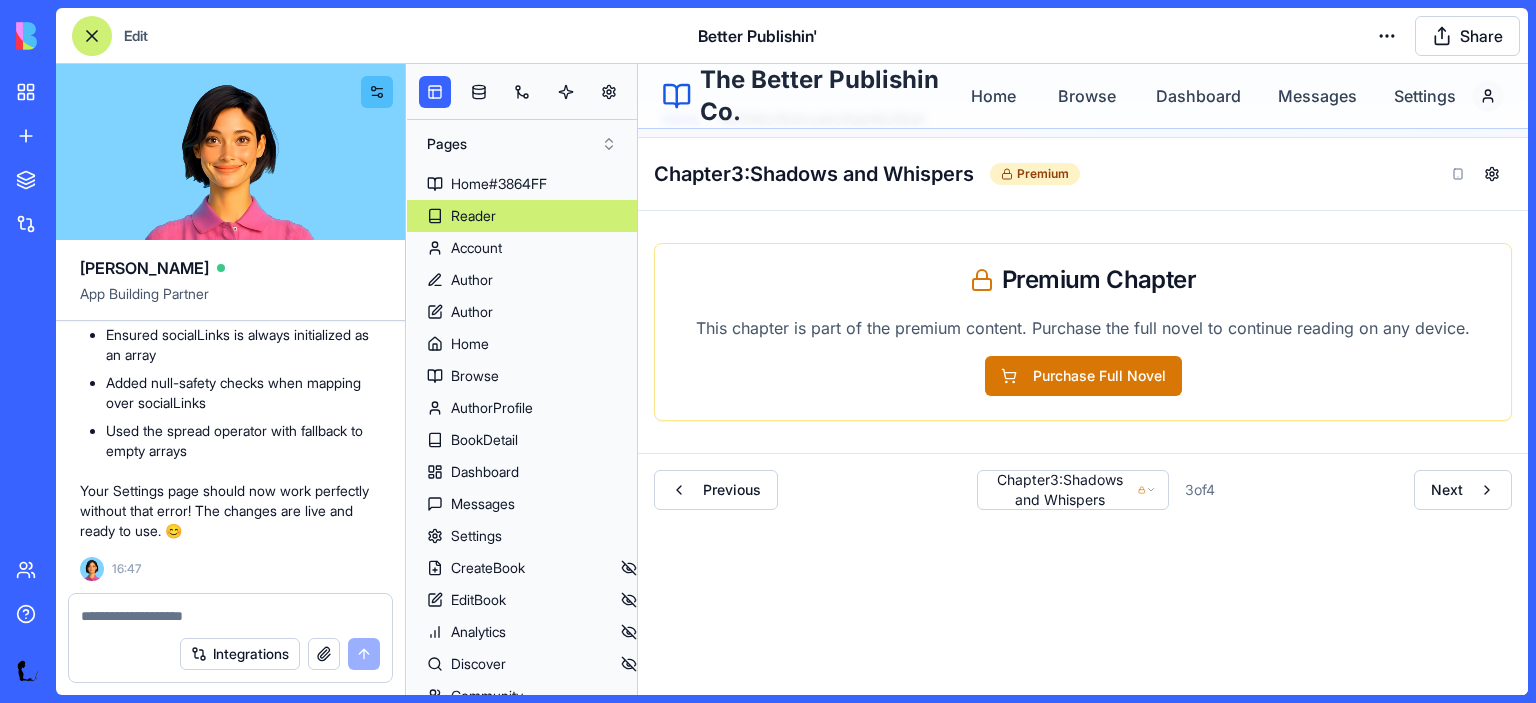 scroll, scrollTop: 0, scrollLeft: 0, axis: both 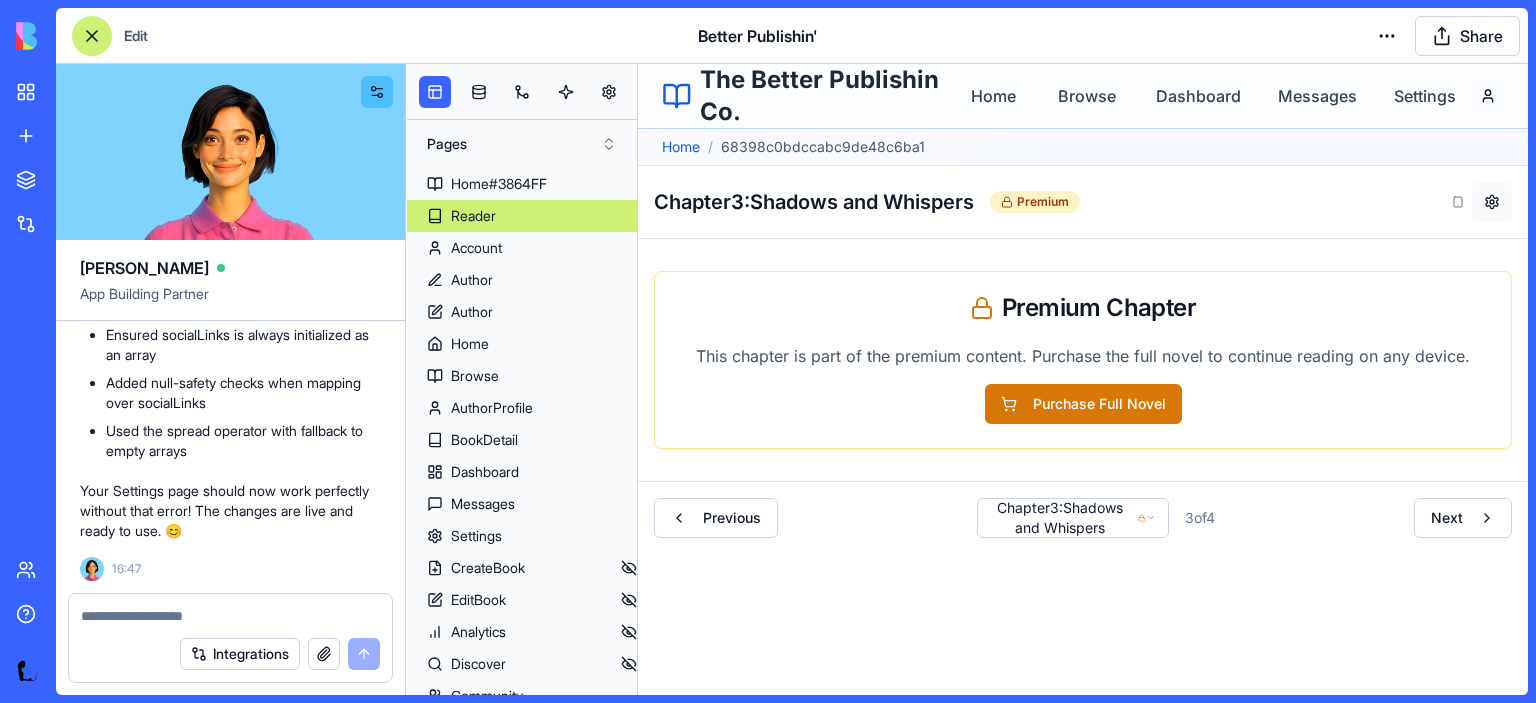click at bounding box center (1492, 202) 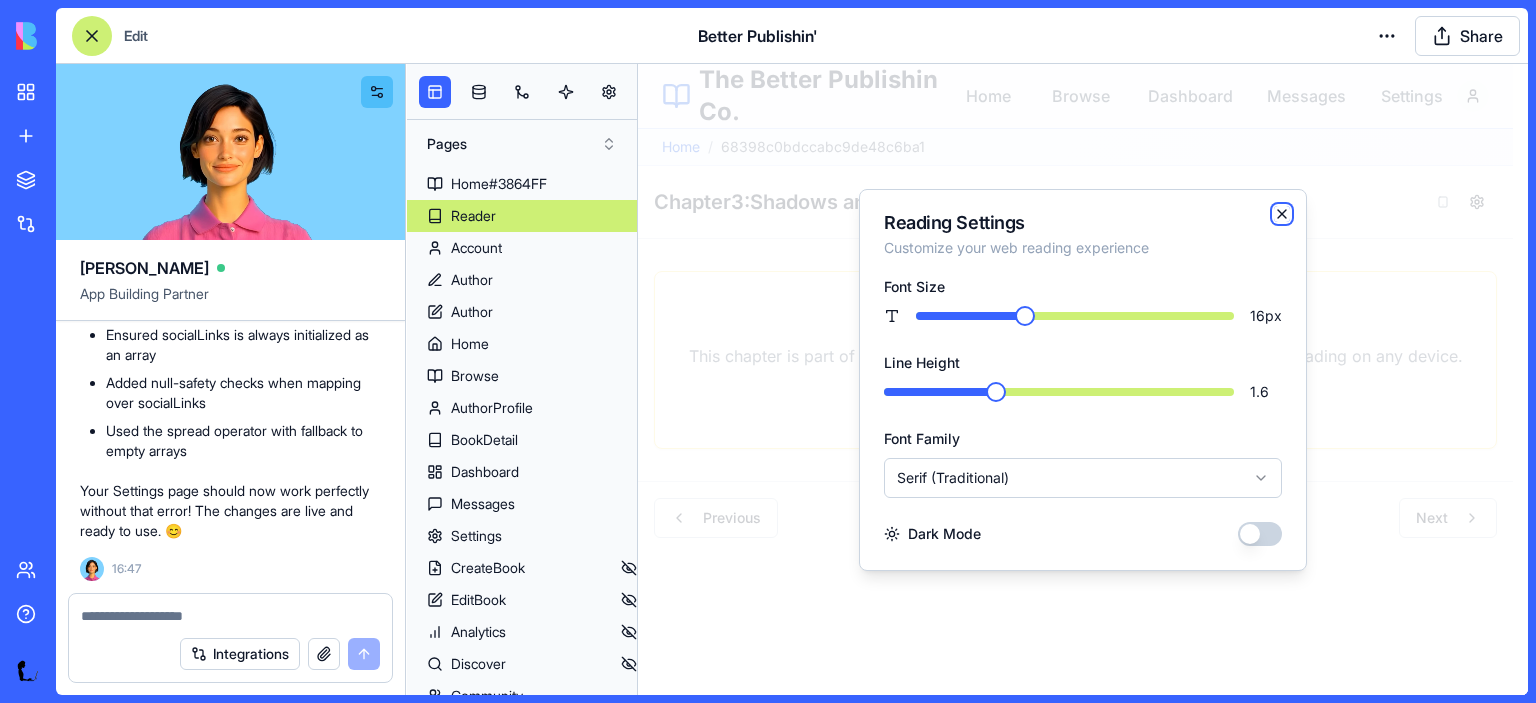 click 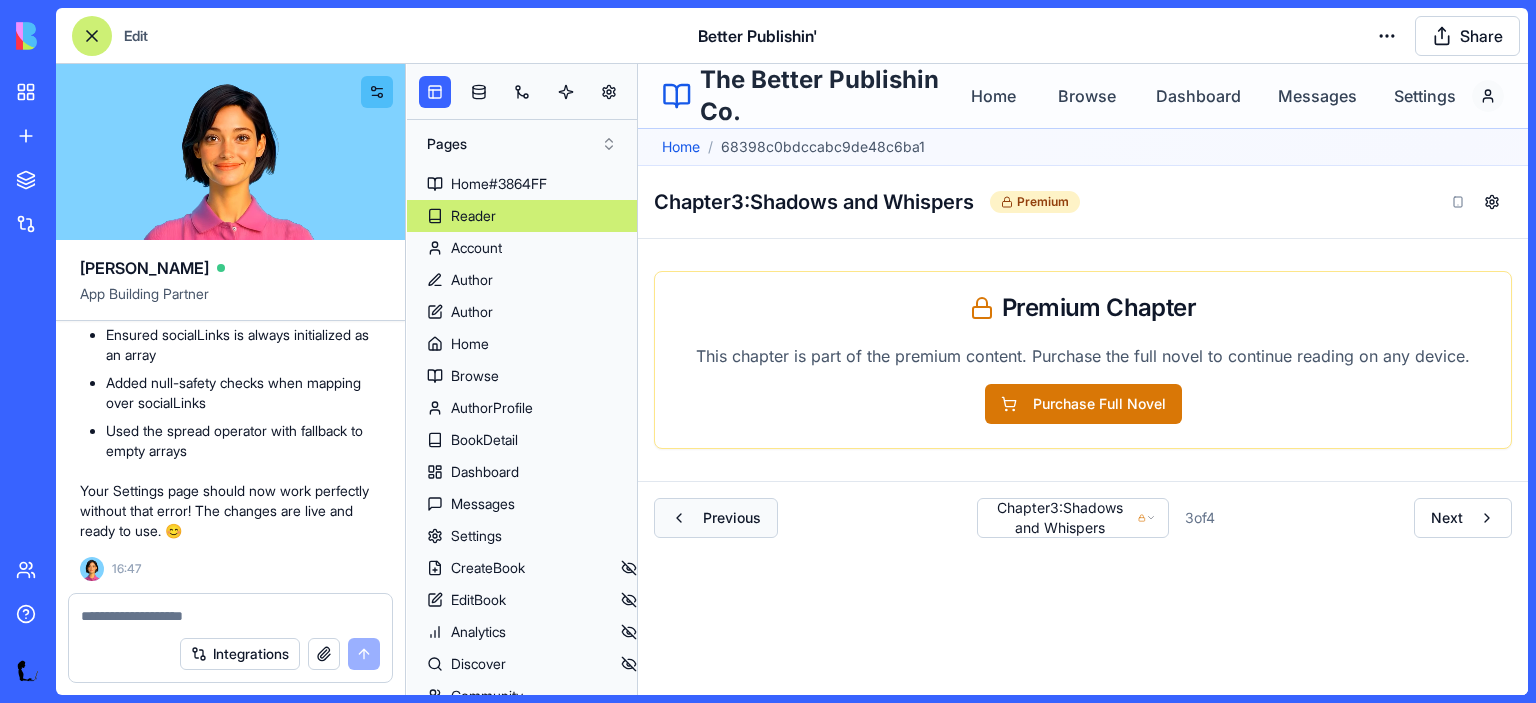 click on "Previous" at bounding box center (716, 518) 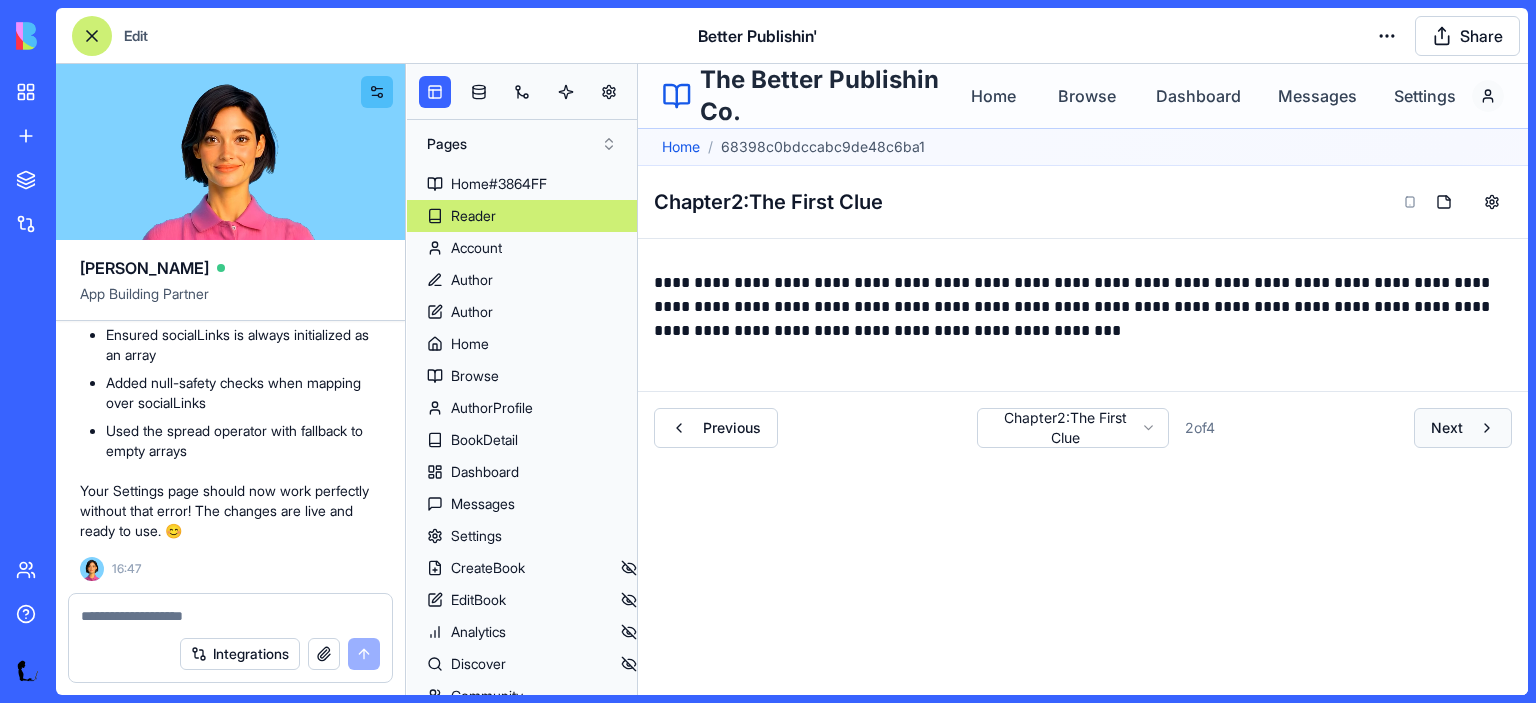 click on "Next" at bounding box center [1463, 428] 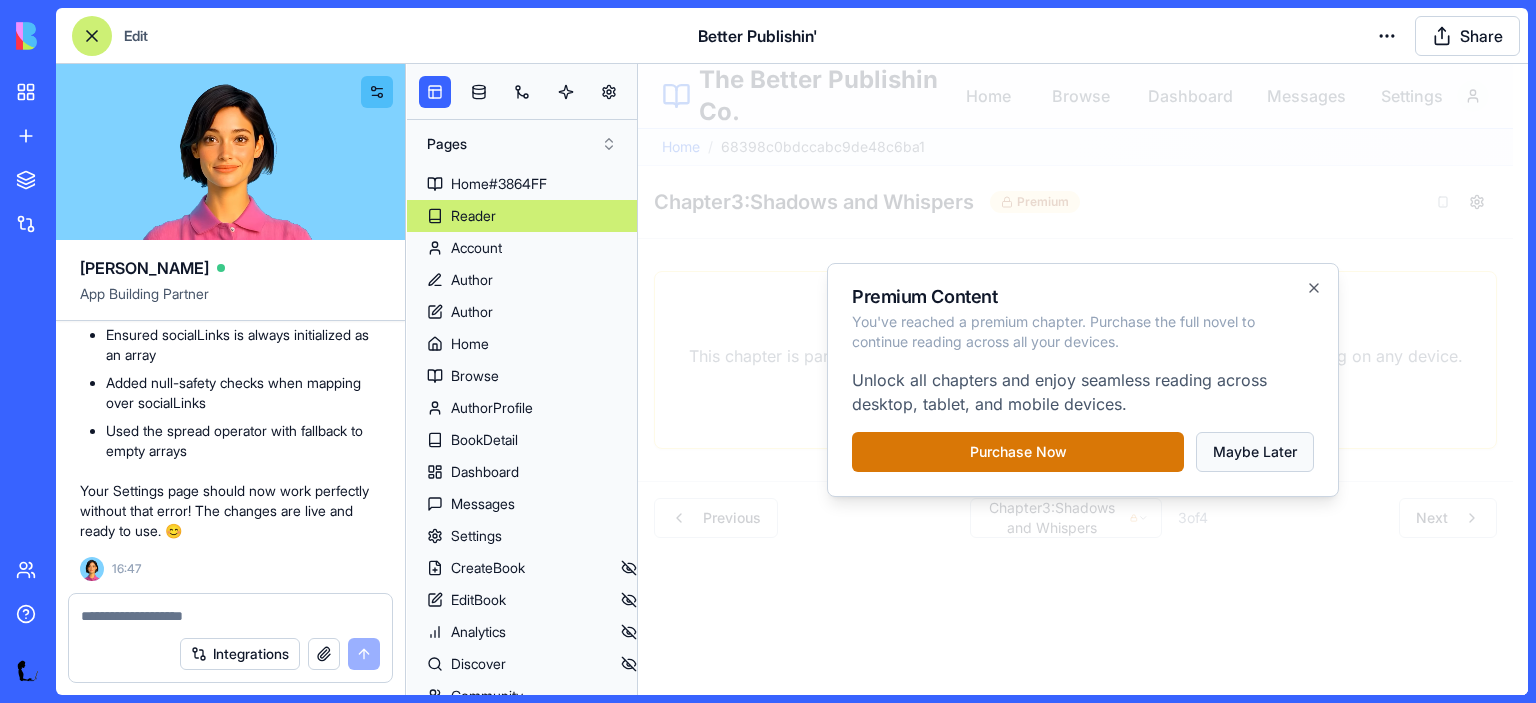 click on "Maybe Later" at bounding box center (1255, 452) 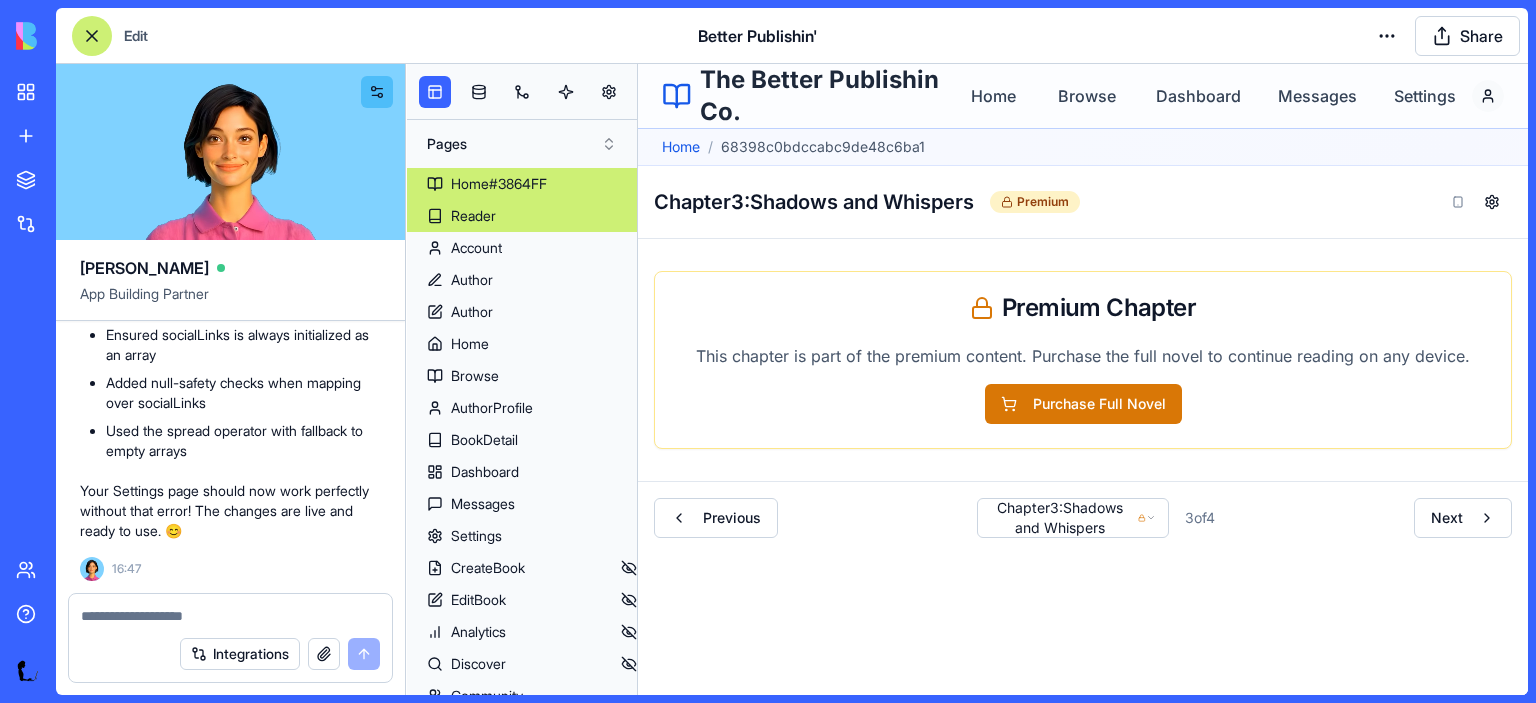 click on "Home#3864FF" at bounding box center [499, 184] 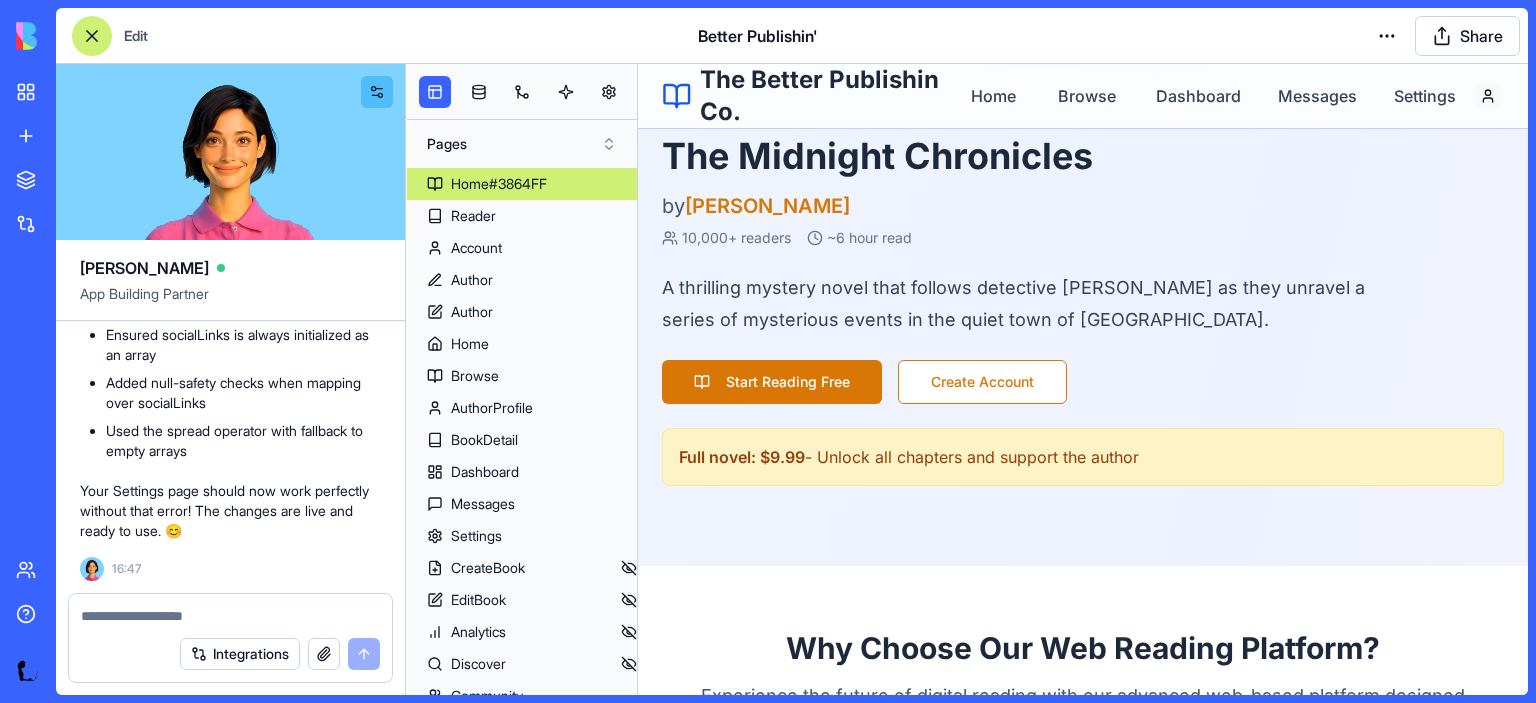 scroll, scrollTop: 623, scrollLeft: 0, axis: vertical 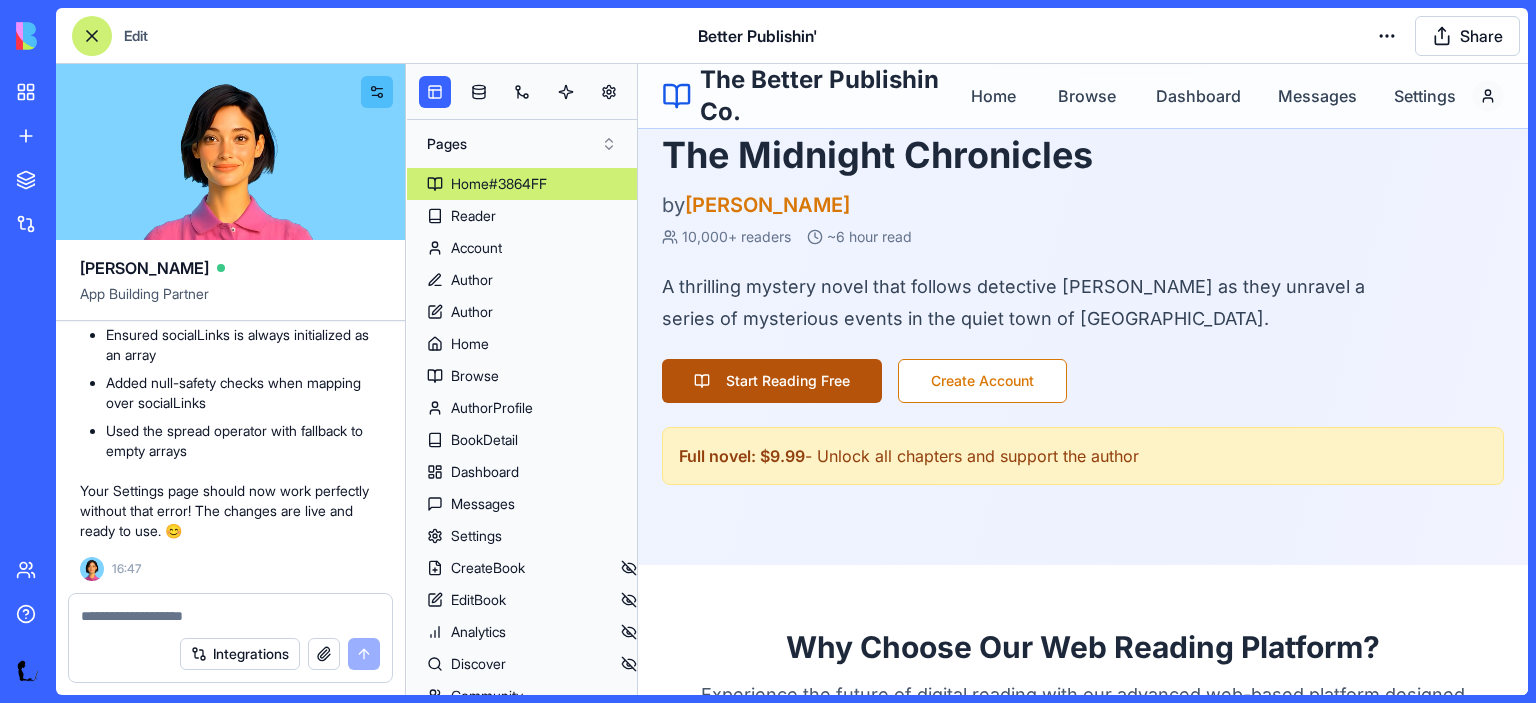 click on "Start Reading Free" at bounding box center (772, 381) 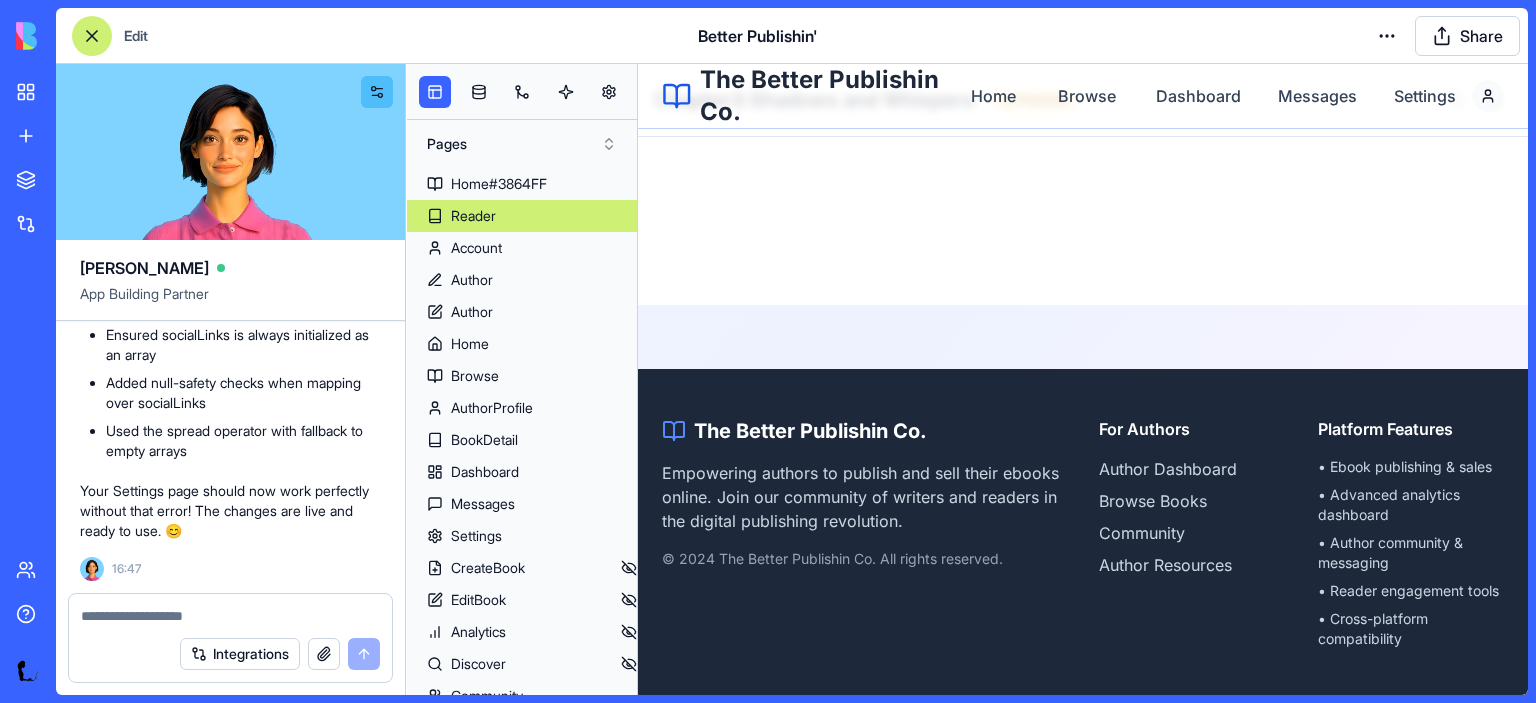 scroll, scrollTop: 0, scrollLeft: 0, axis: both 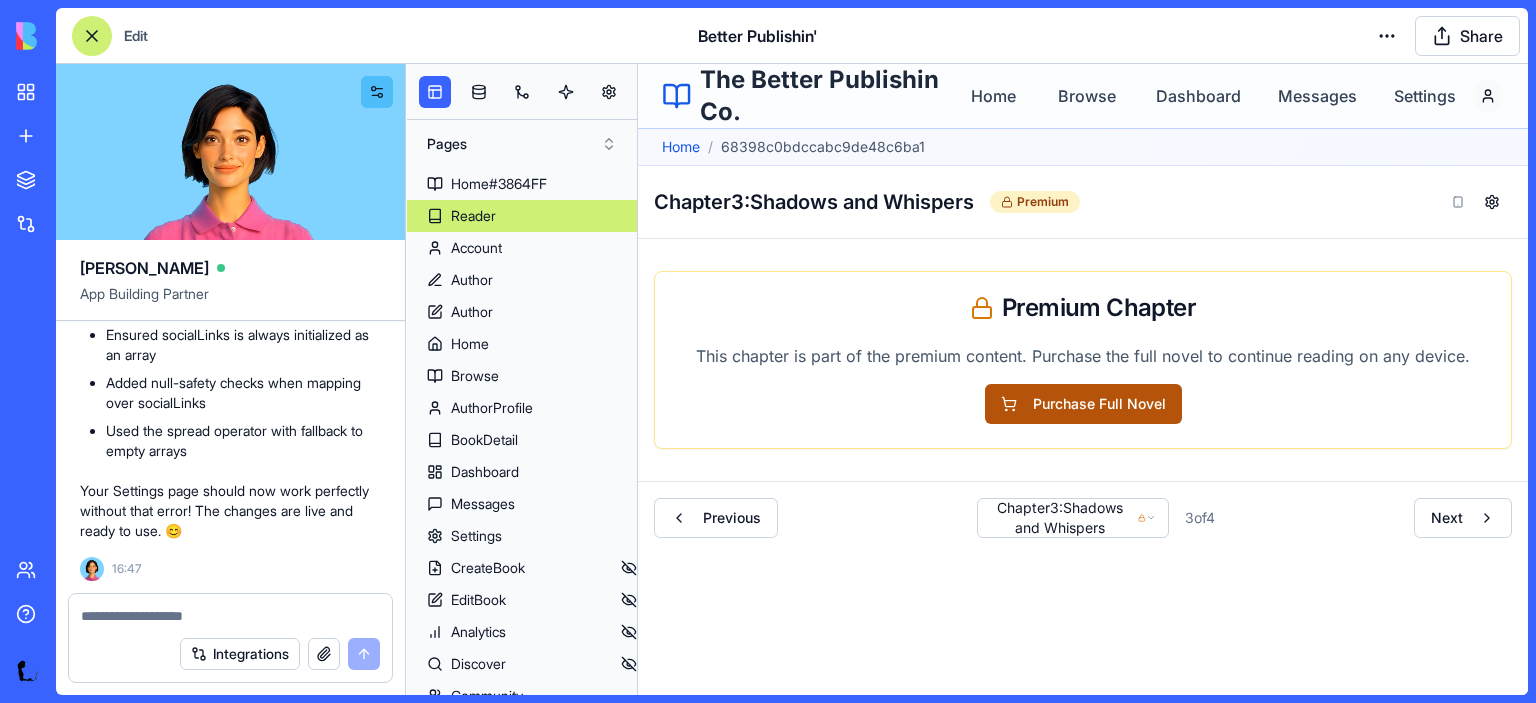 click on "Purchase Full Novel" at bounding box center [1083, 404] 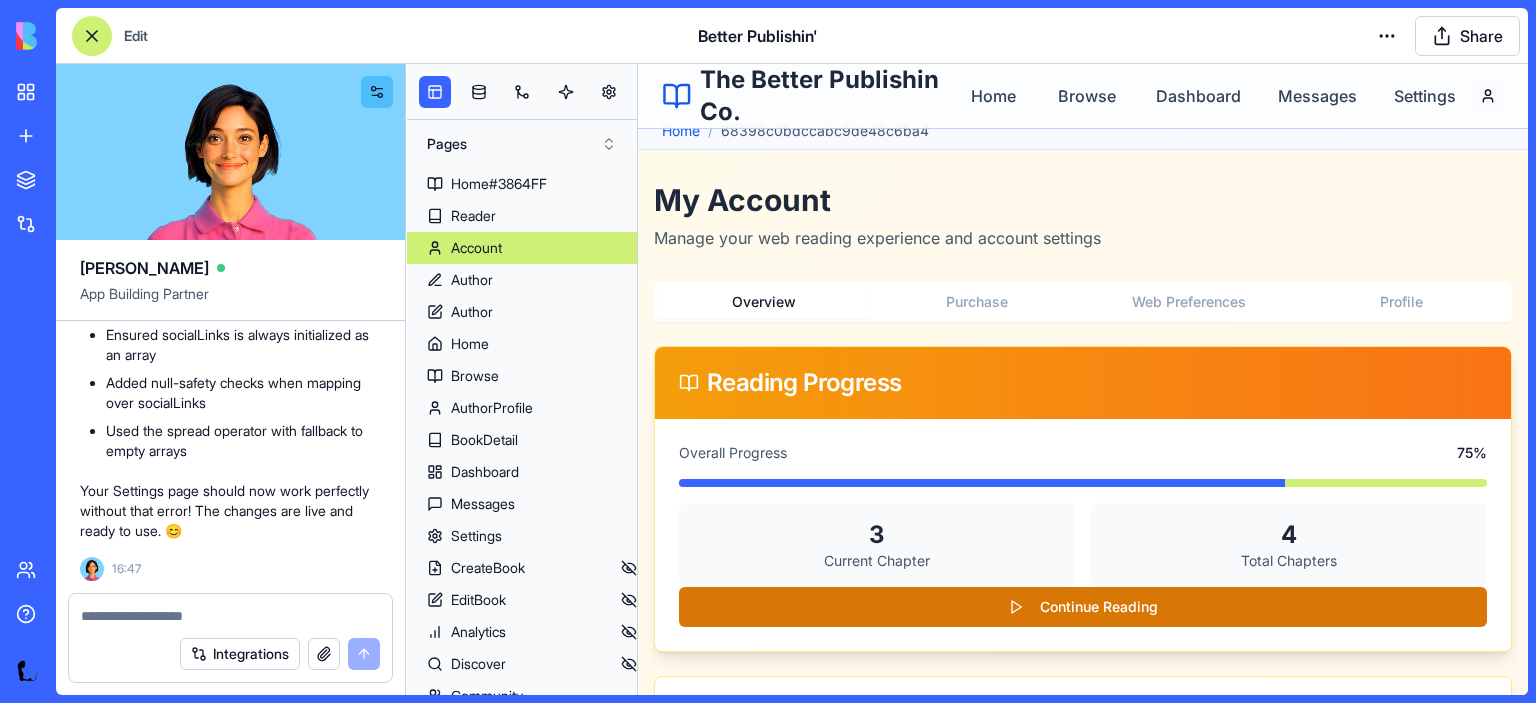 scroll, scrollTop: 0, scrollLeft: 0, axis: both 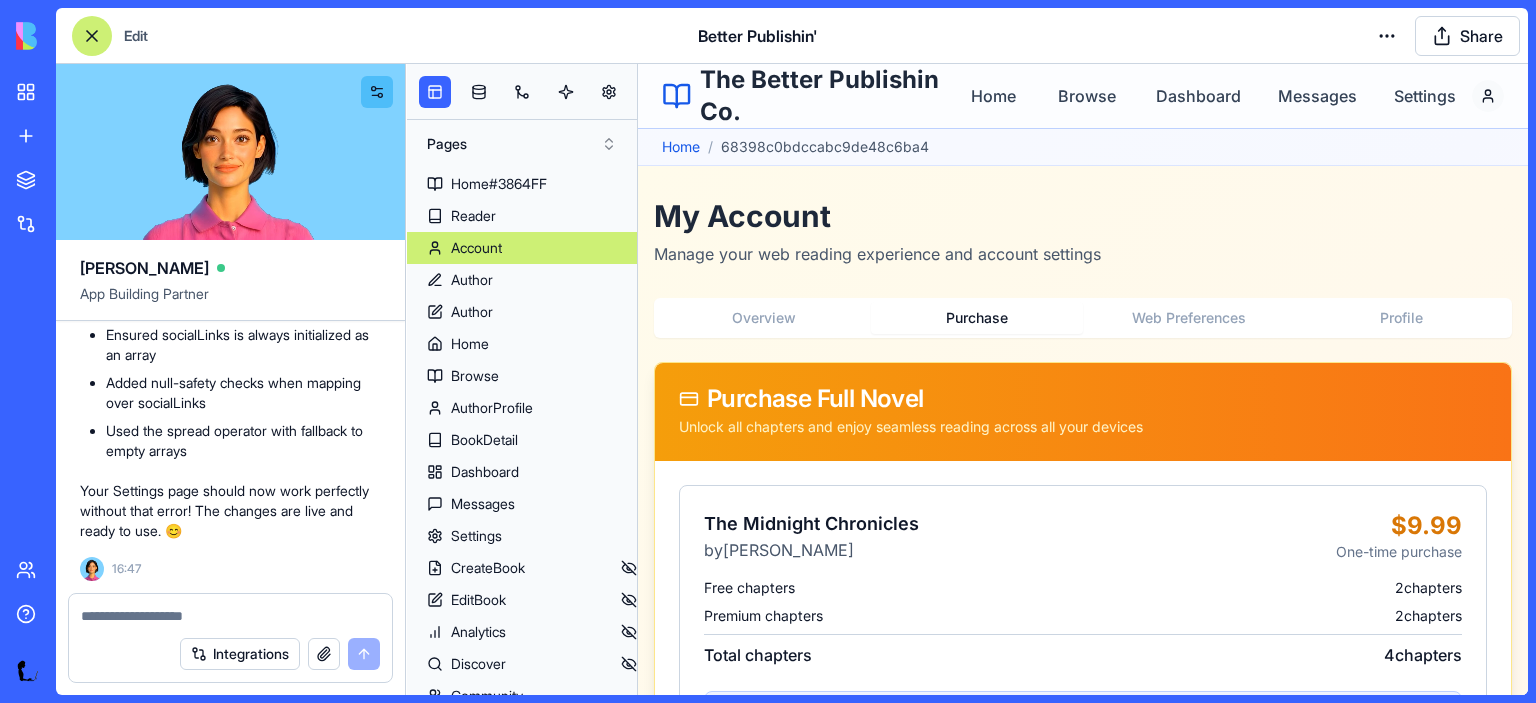 click on "Purchase" at bounding box center (977, 318) 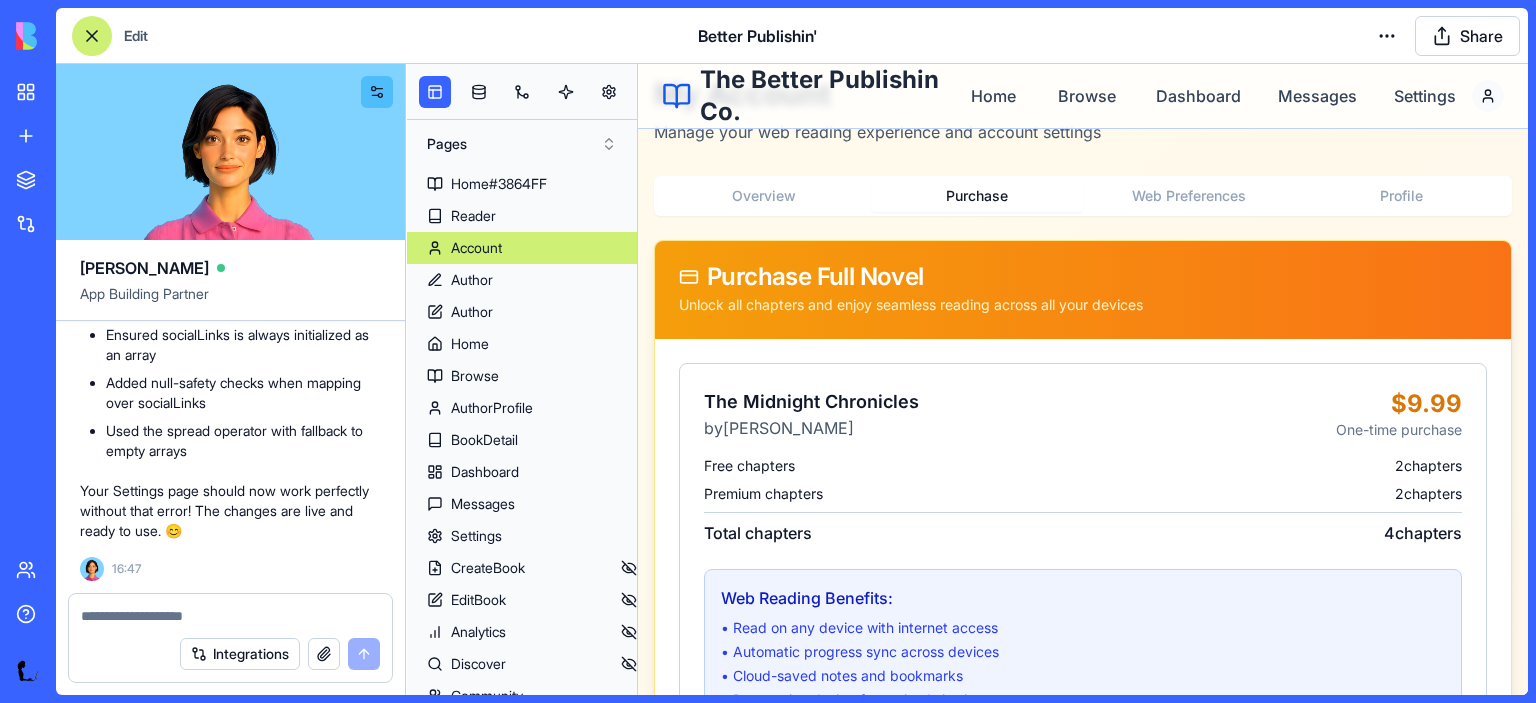 scroll, scrollTop: 120, scrollLeft: 0, axis: vertical 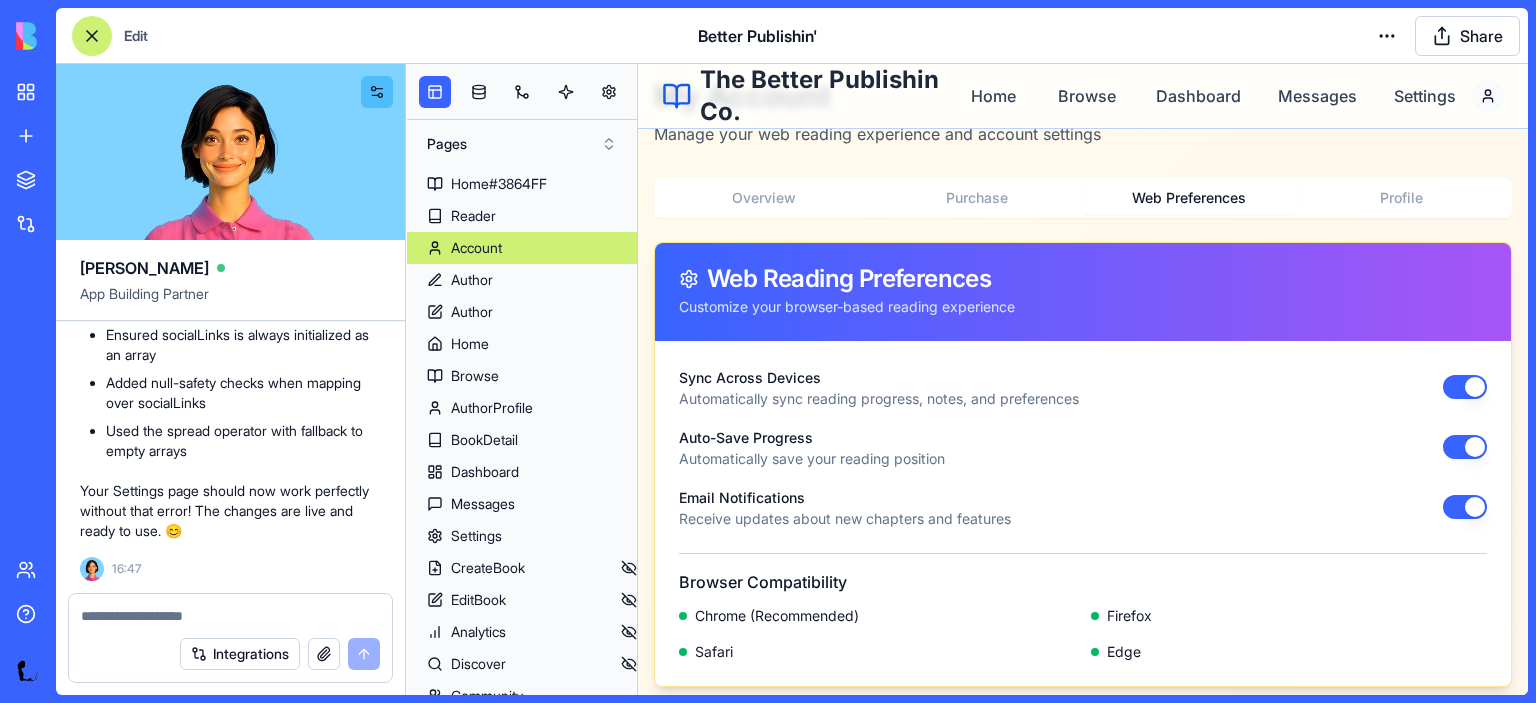 click on "Web Preferences" at bounding box center (1189, 198) 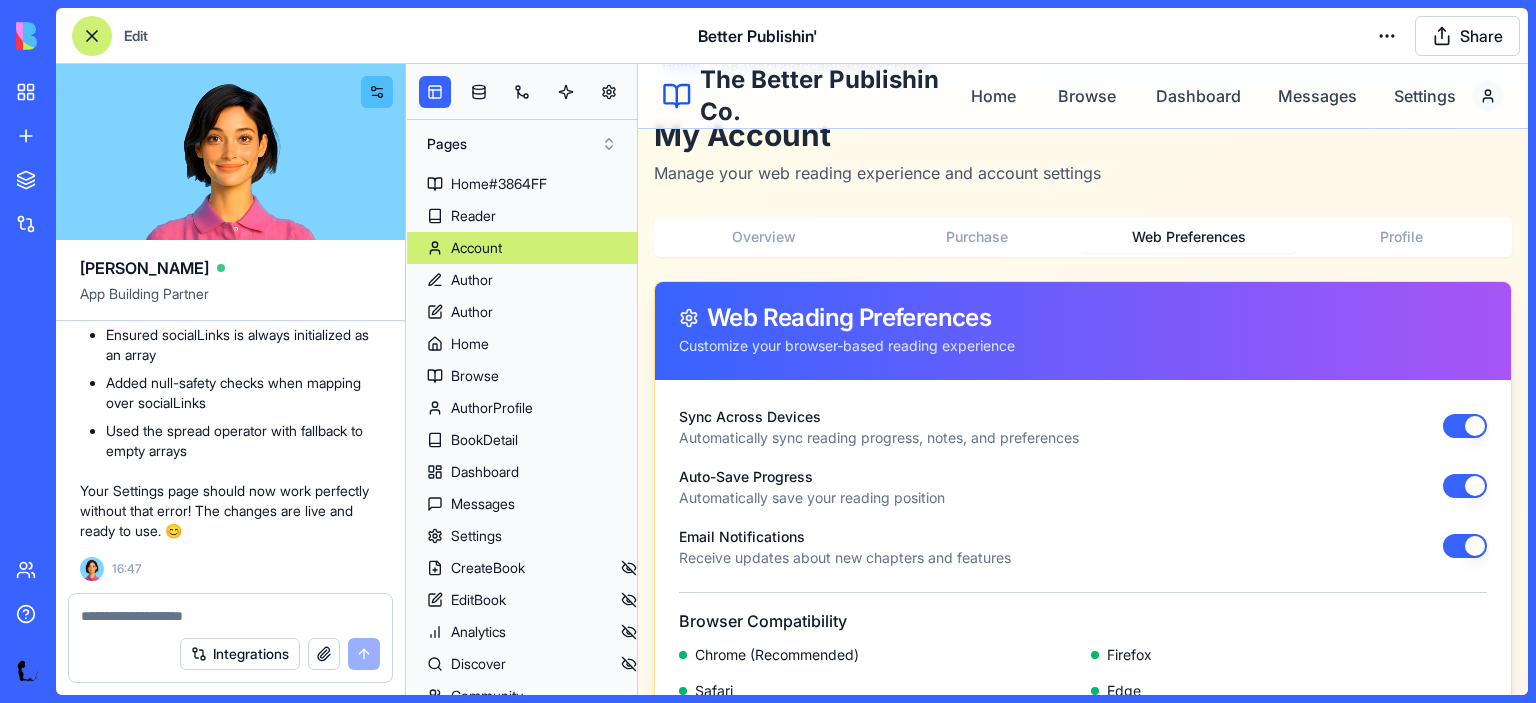 scroll, scrollTop: 0, scrollLeft: 0, axis: both 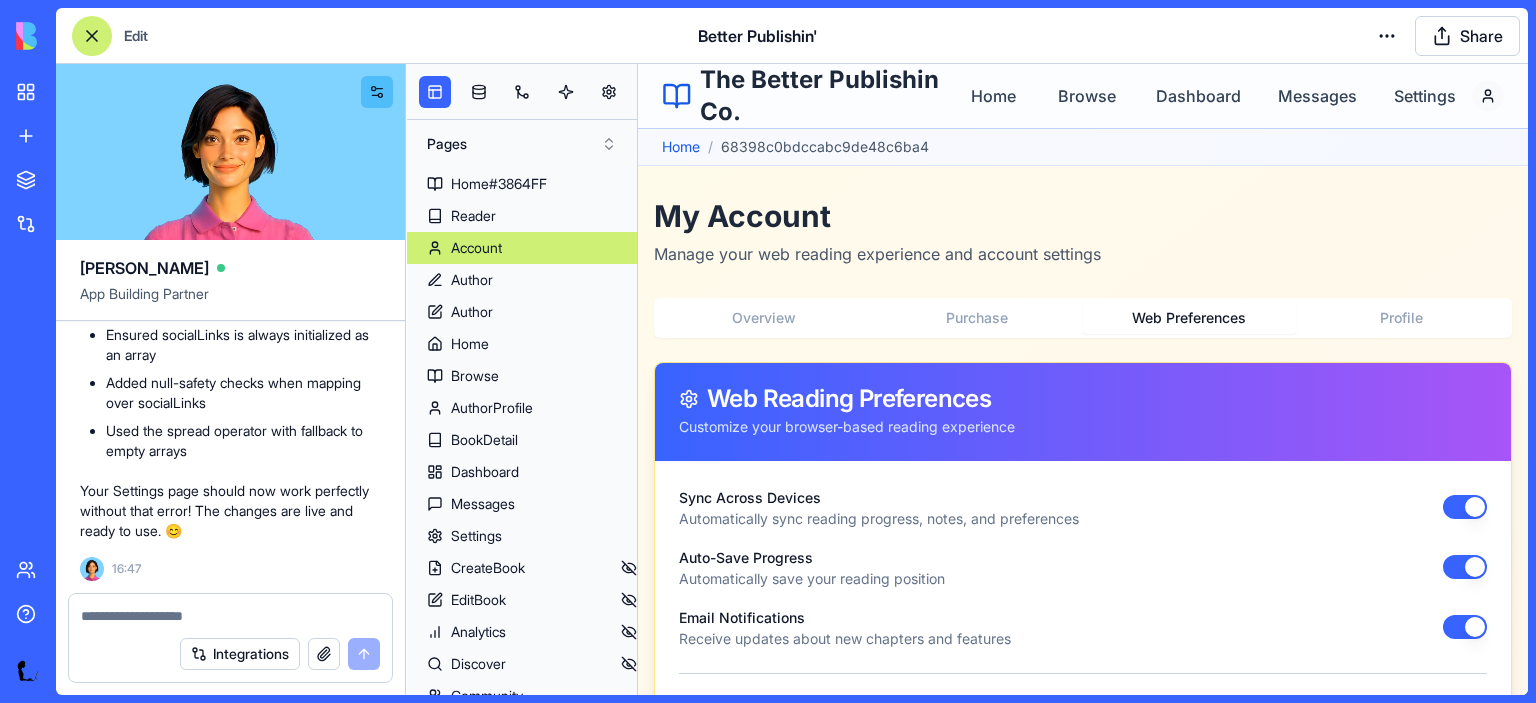click on "Profile" at bounding box center [1402, 318] 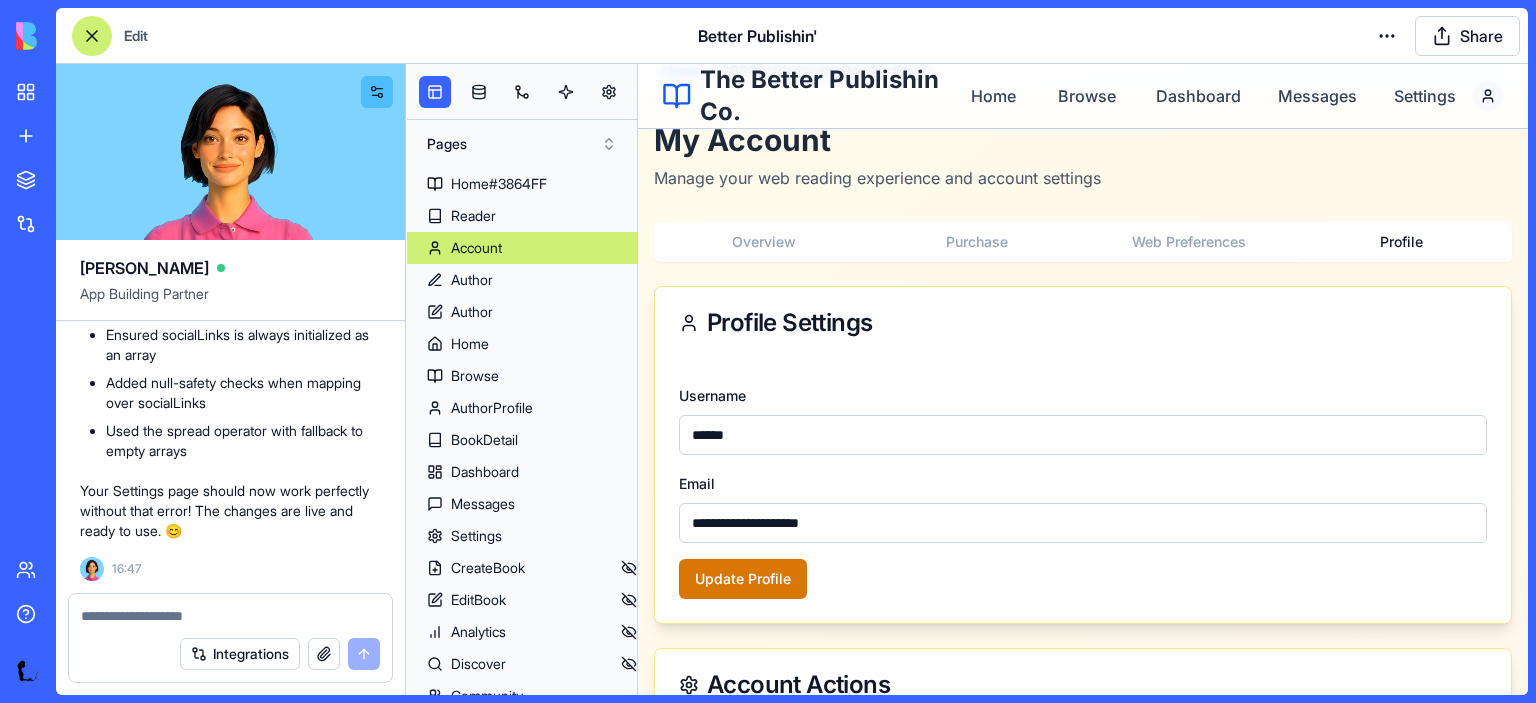 scroll, scrollTop: 0, scrollLeft: 0, axis: both 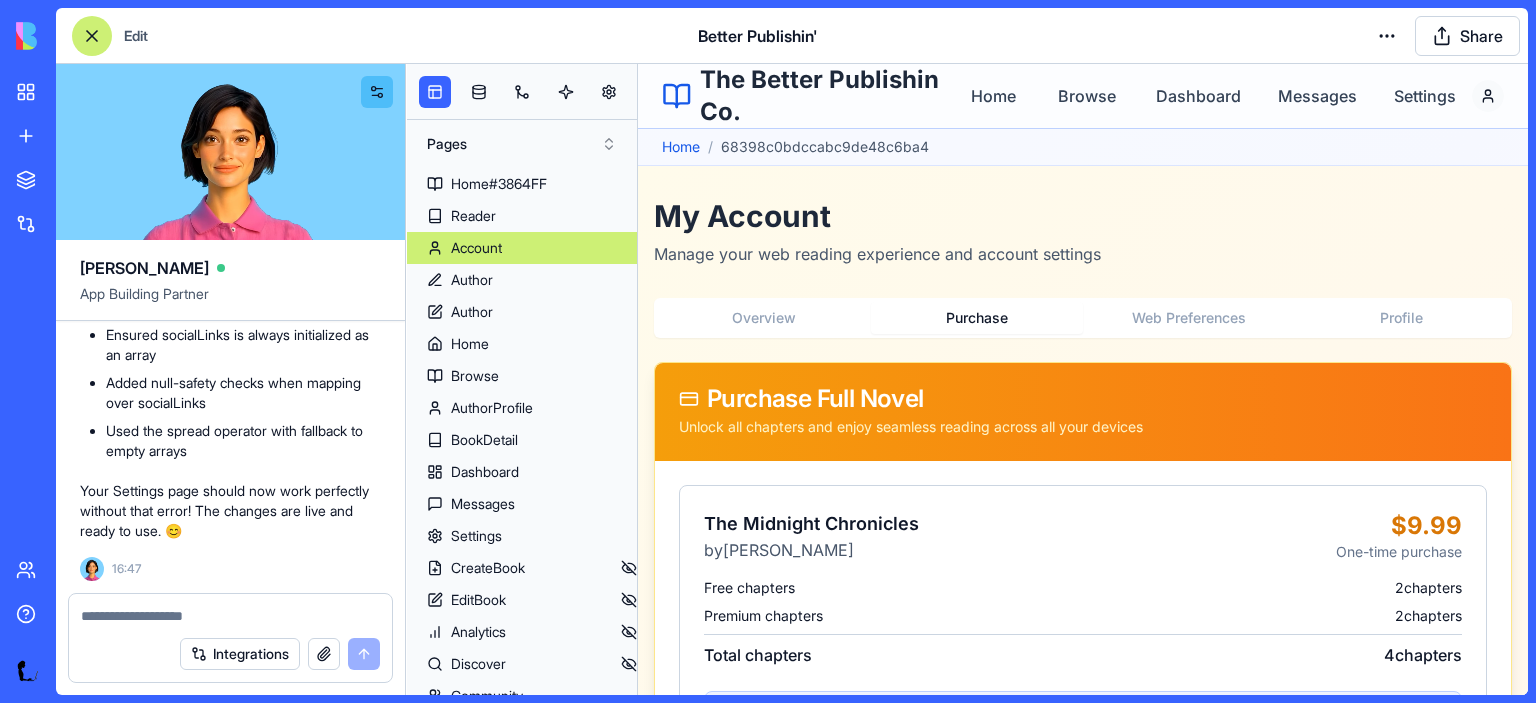 click on "Purchase" at bounding box center (977, 318) 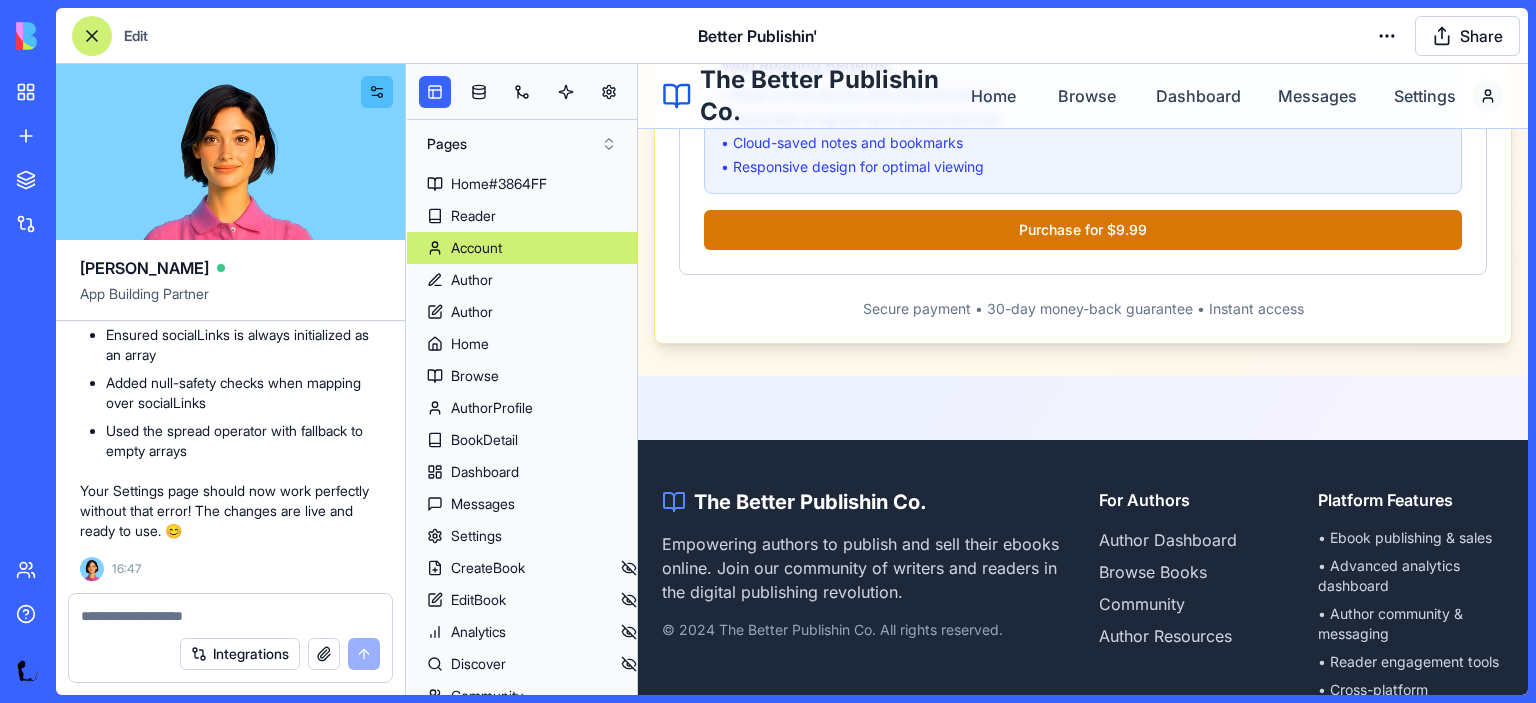 scroll, scrollTop: 660, scrollLeft: 0, axis: vertical 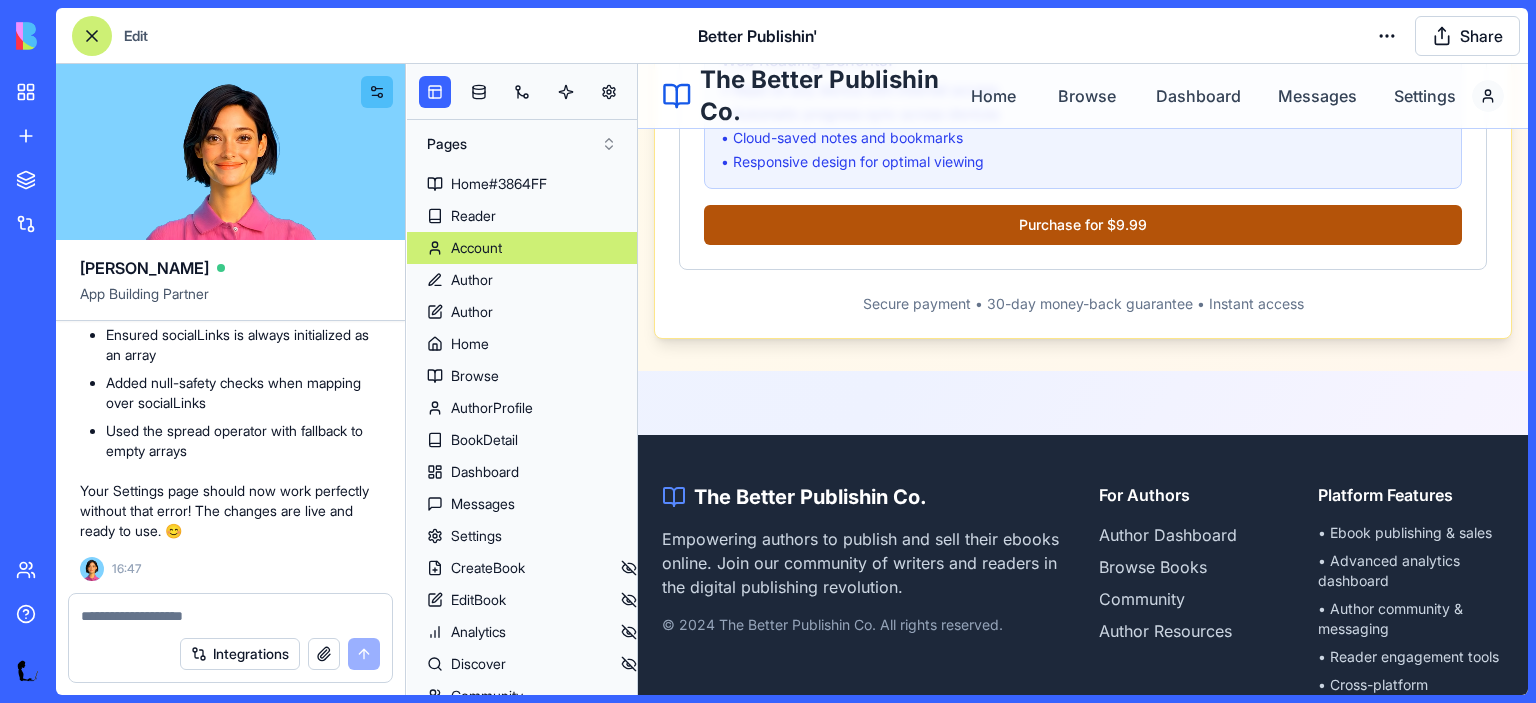click on "Purchase for $9.99" at bounding box center (1083, 225) 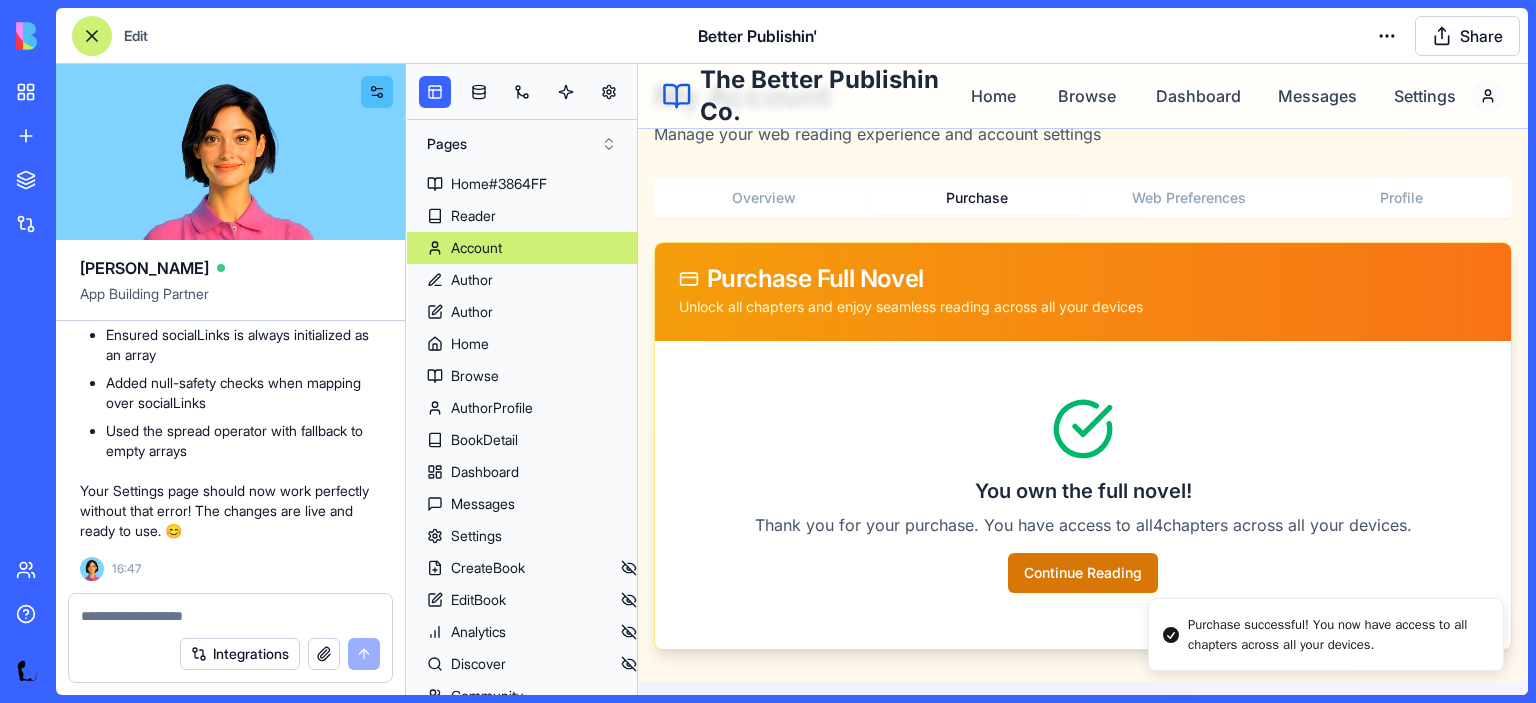 scroll, scrollTop: 116, scrollLeft: 0, axis: vertical 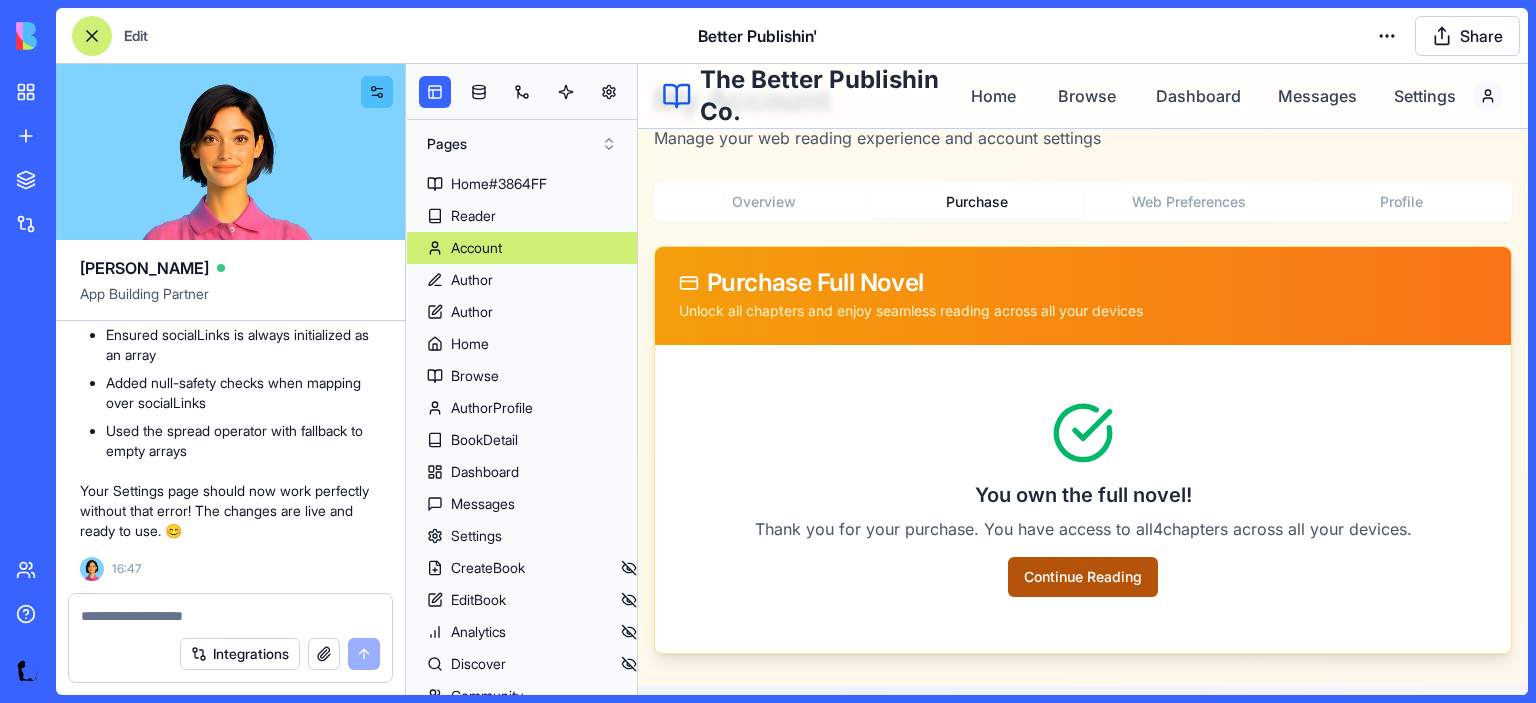 click on "Continue Reading" at bounding box center [1083, 577] 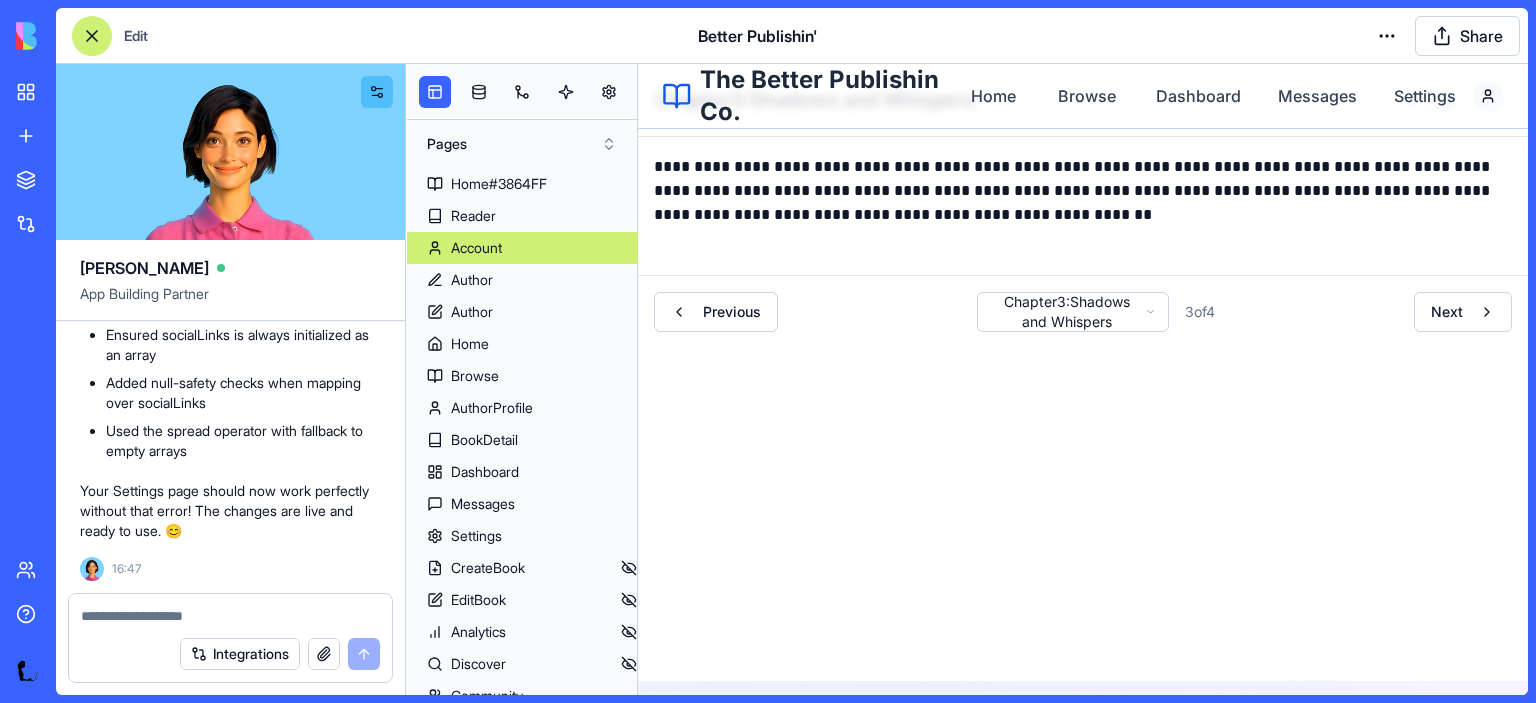 scroll, scrollTop: 0, scrollLeft: 0, axis: both 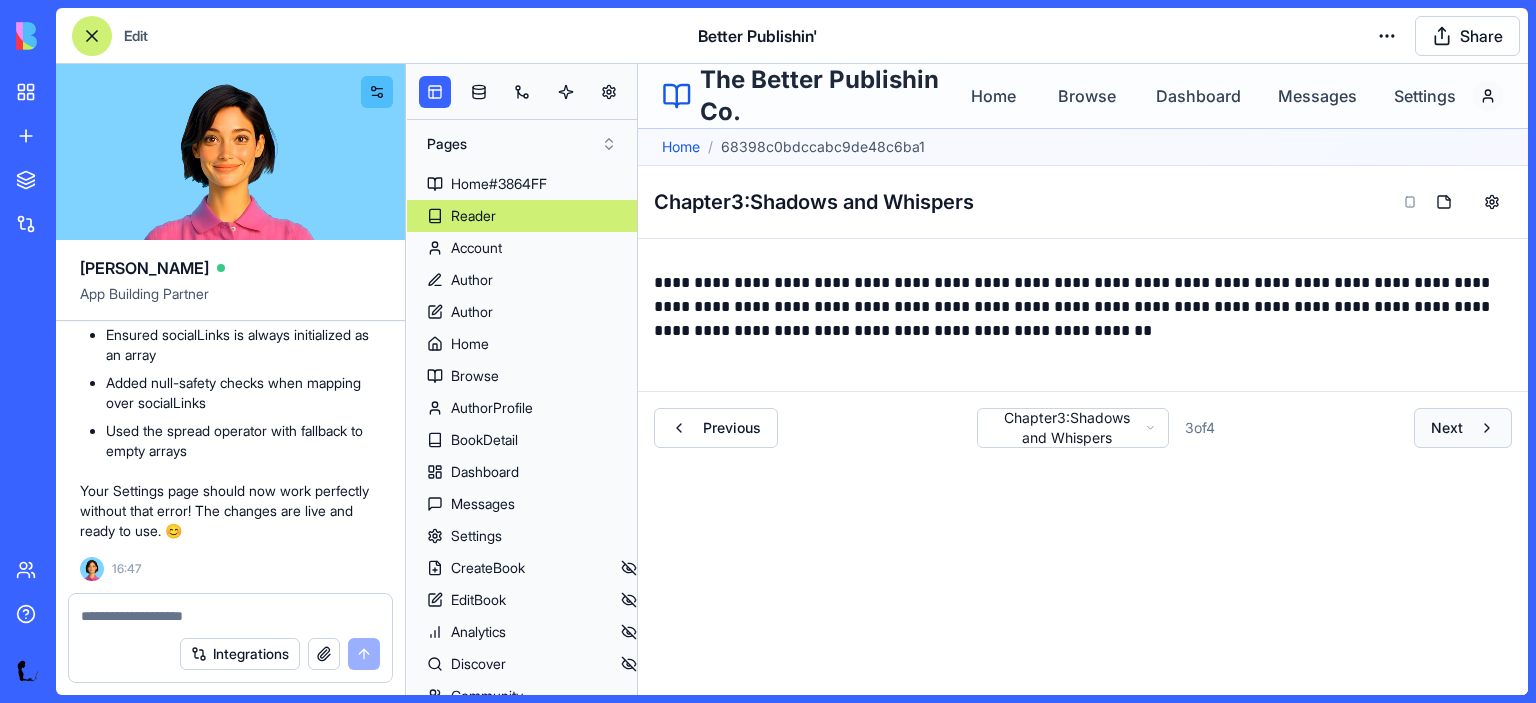 click on "Next" at bounding box center [1447, 428] 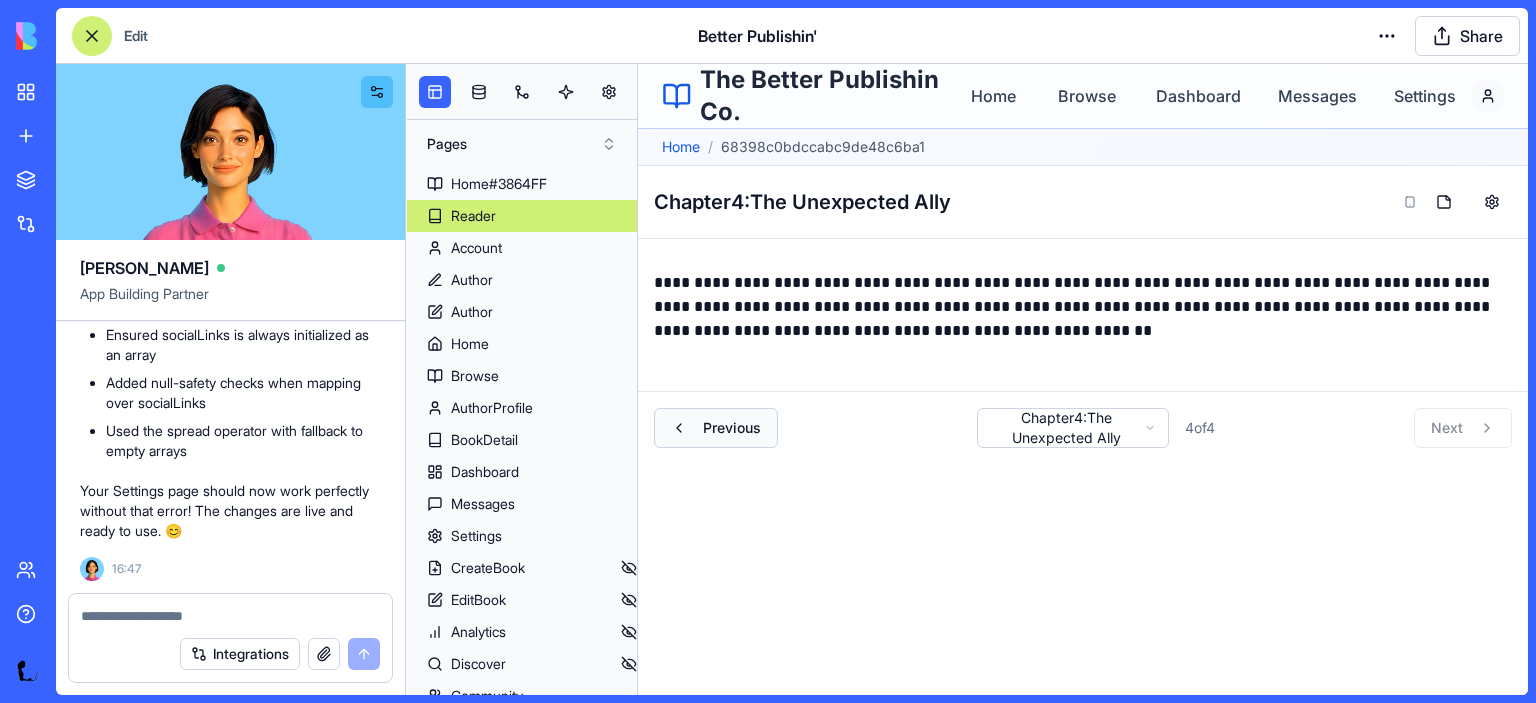 click on "Previous" at bounding box center (732, 428) 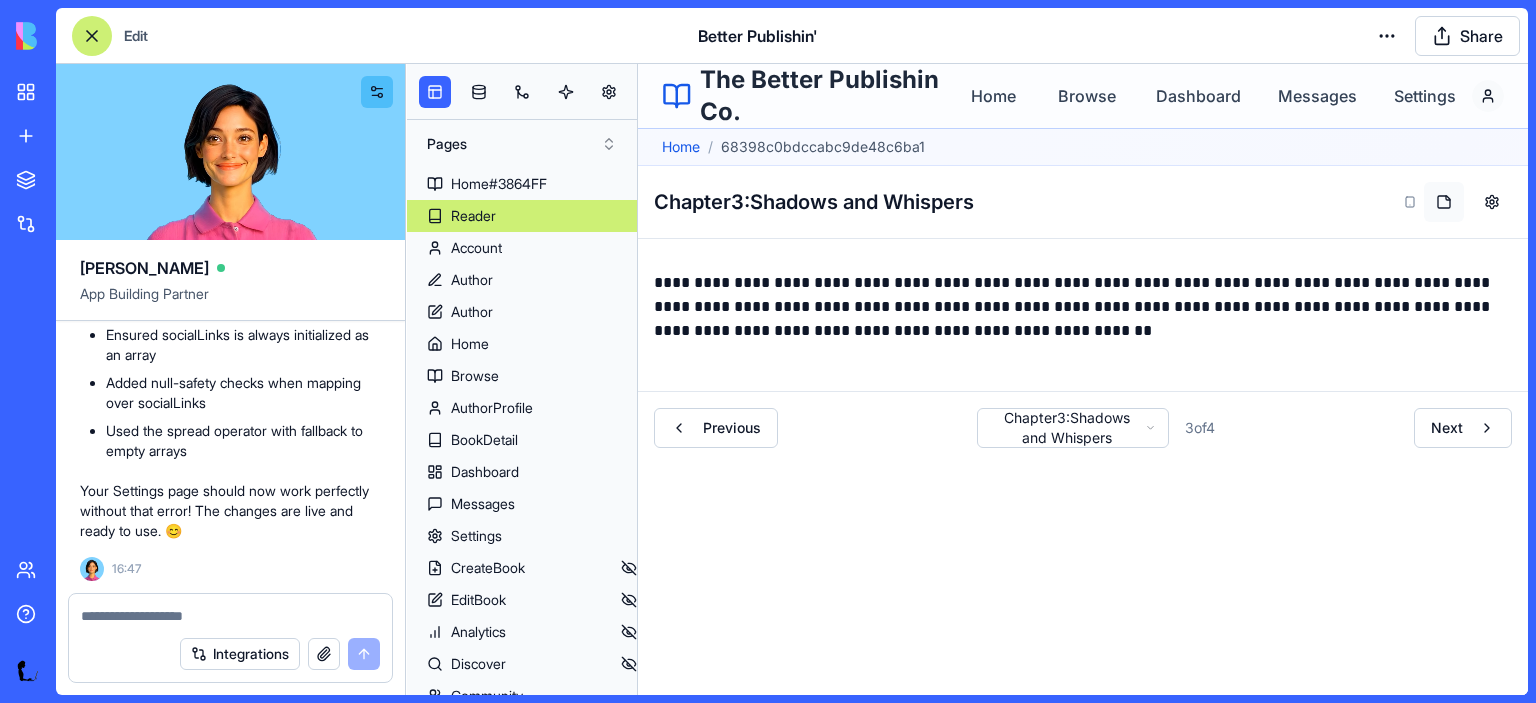 click at bounding box center (1444, 202) 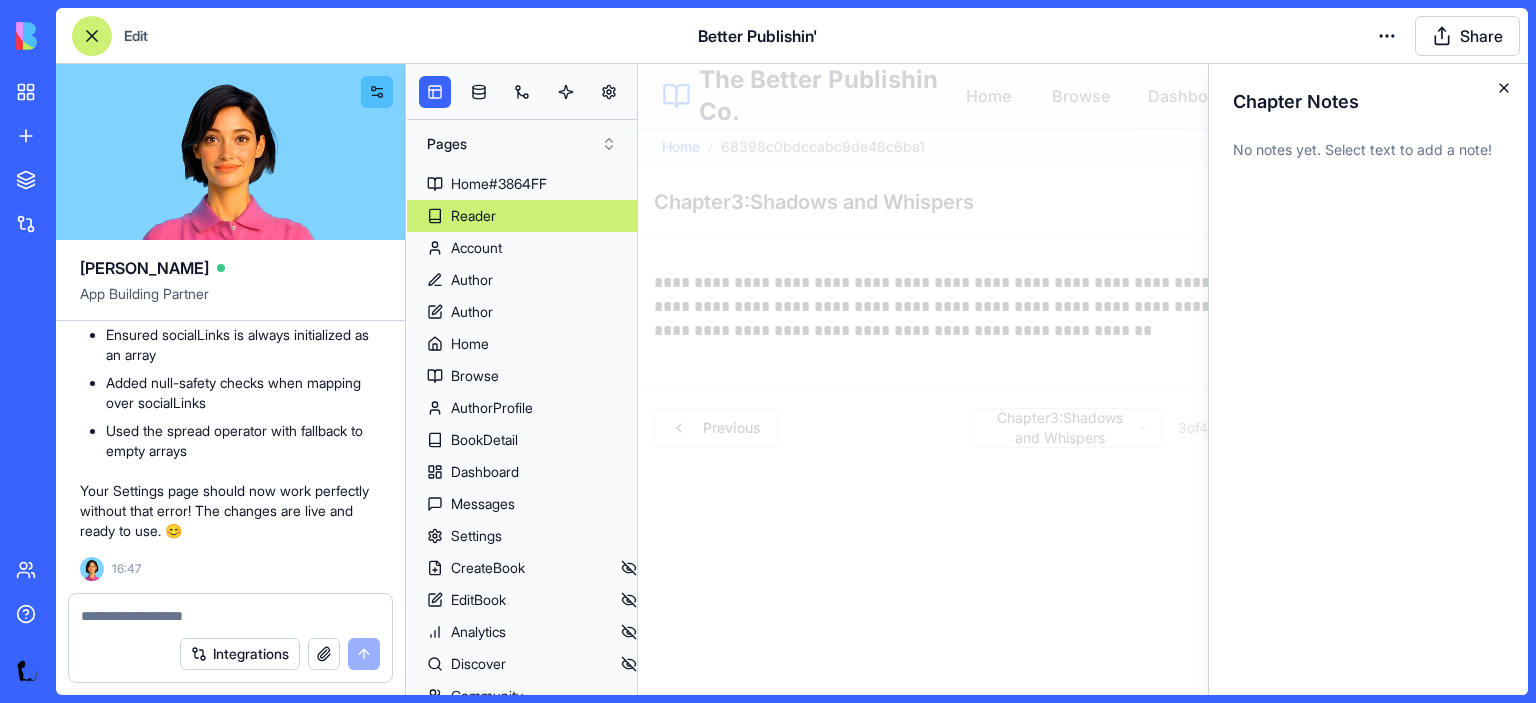 click 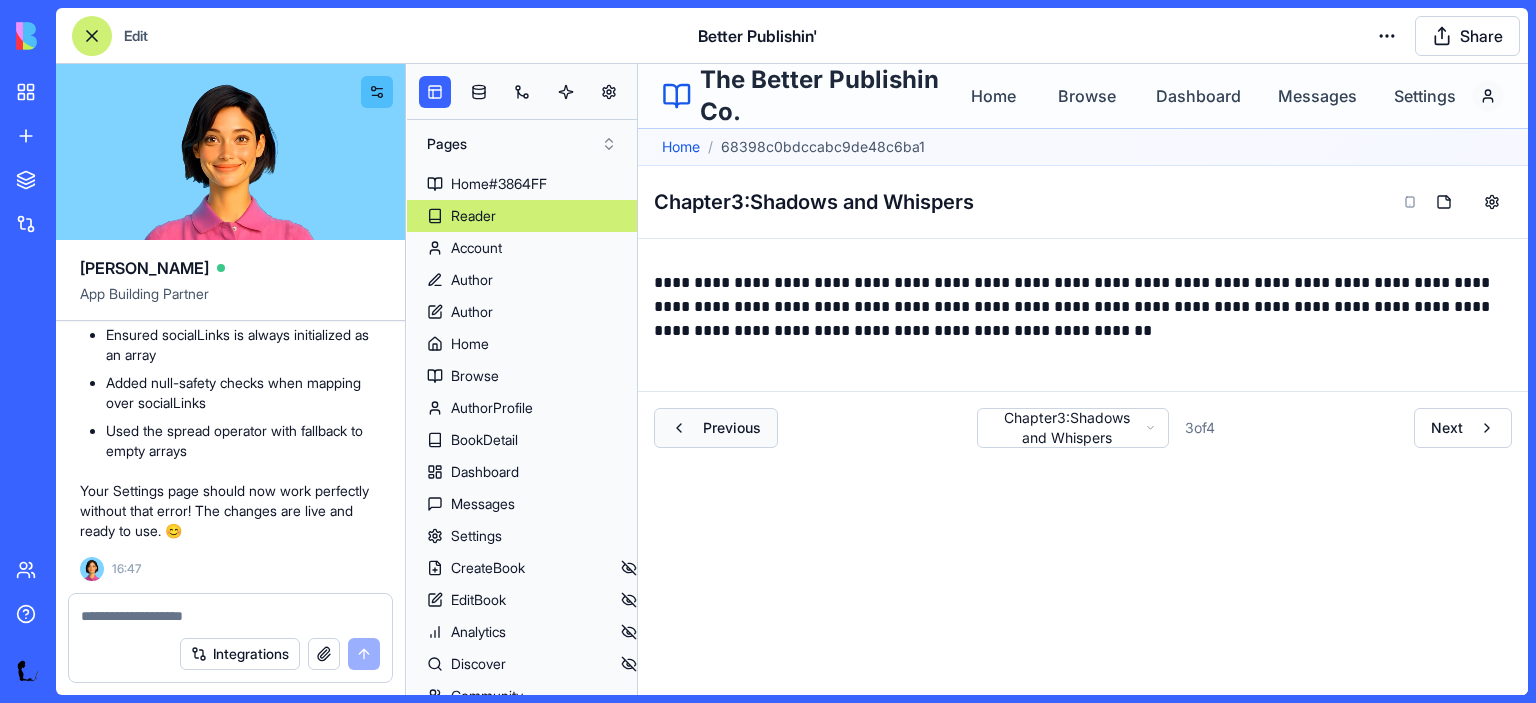 click on "Previous" at bounding box center [716, 428] 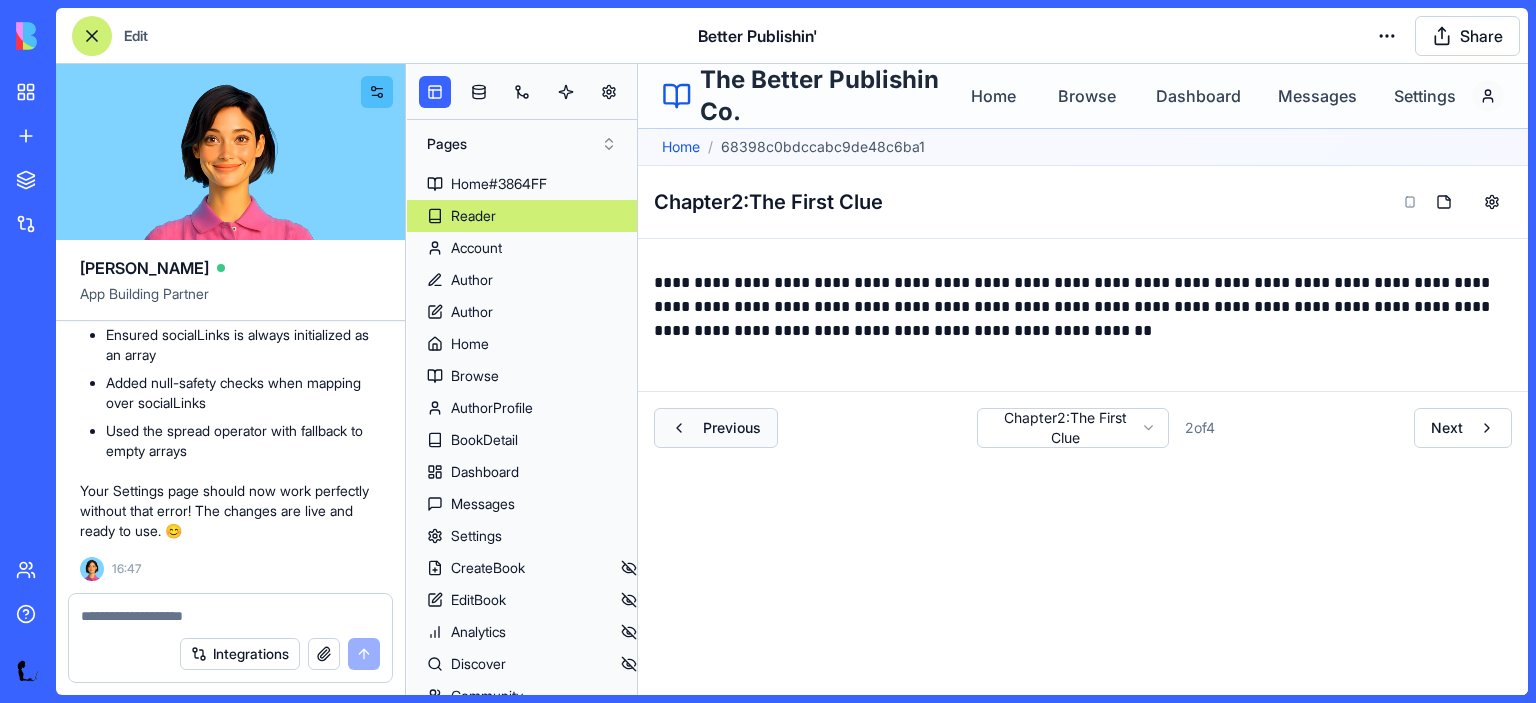 click on "Previous" at bounding box center (716, 428) 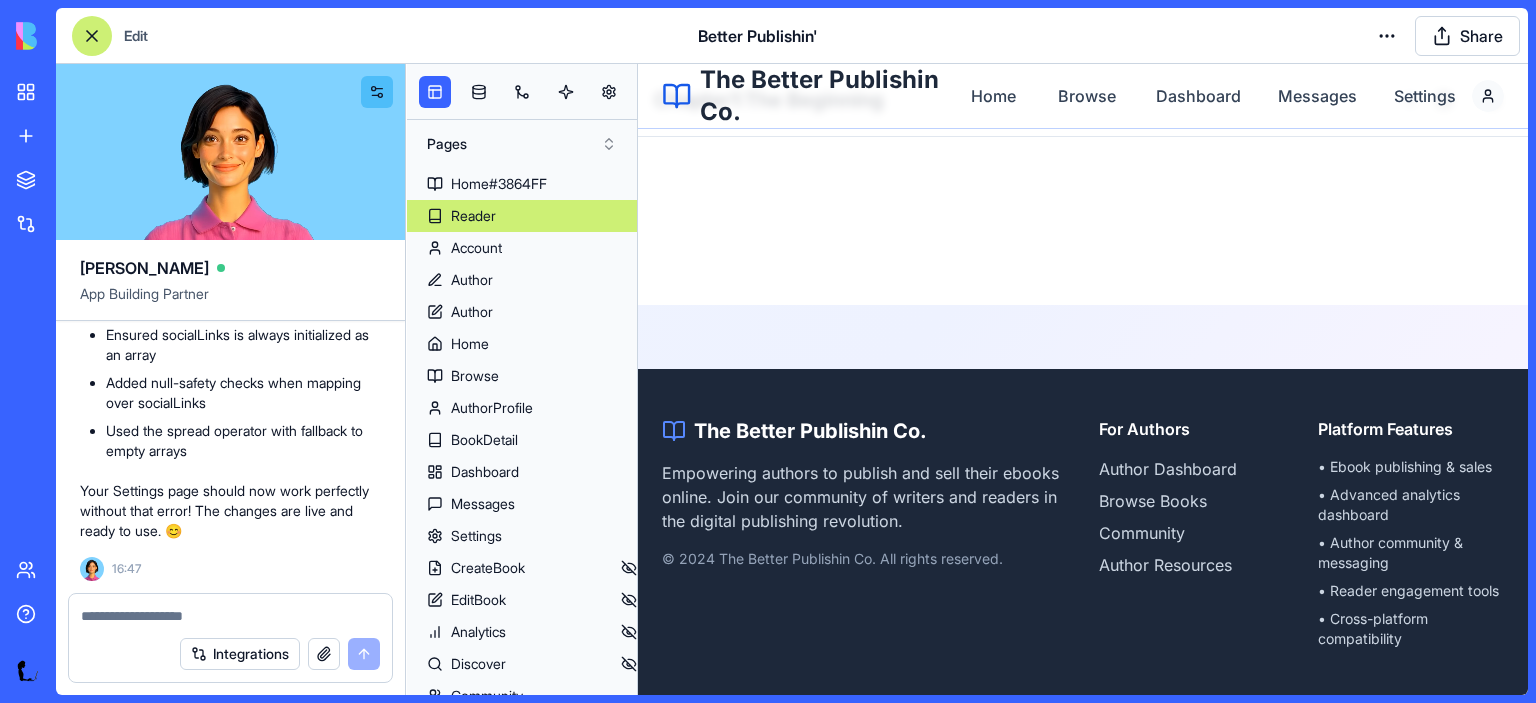 scroll, scrollTop: 0, scrollLeft: 0, axis: both 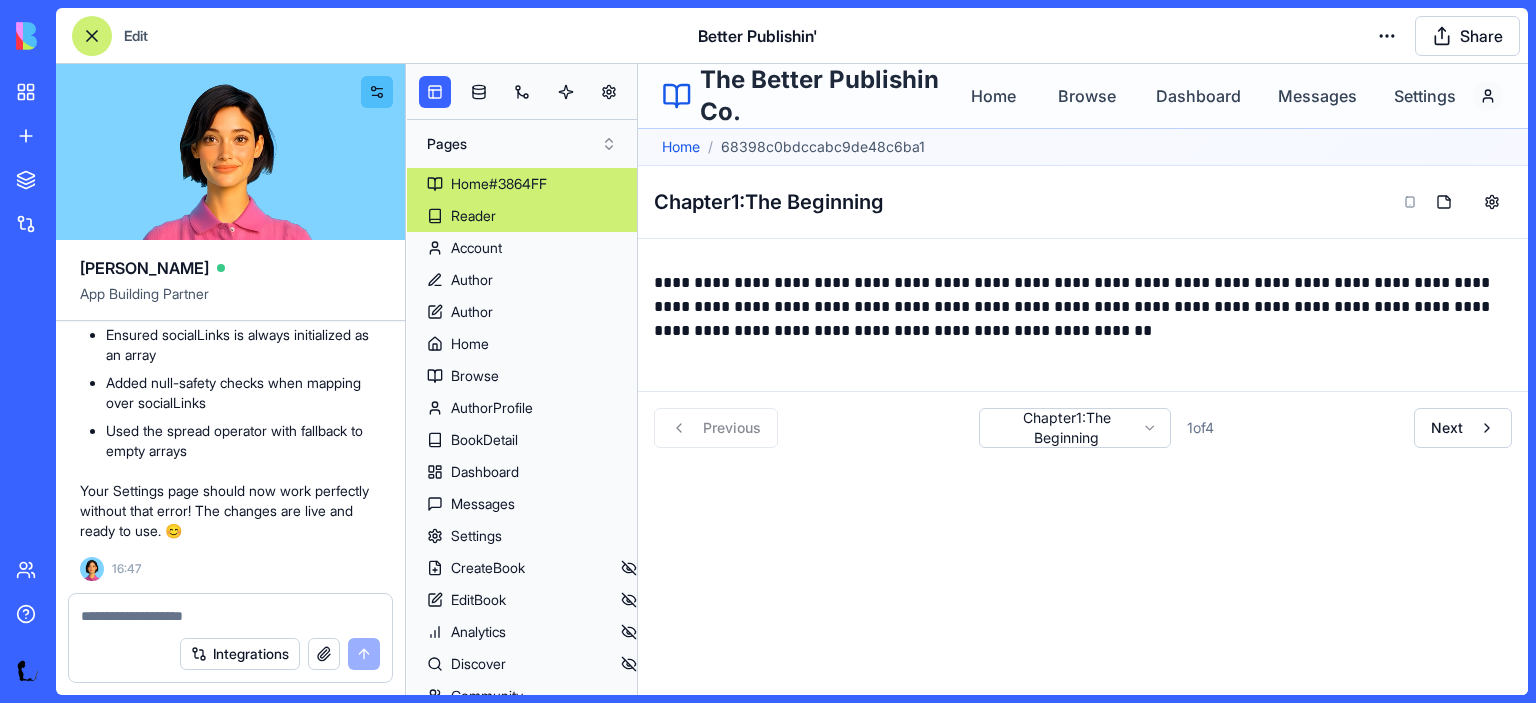 click on "Home#3864FF" at bounding box center [499, 184] 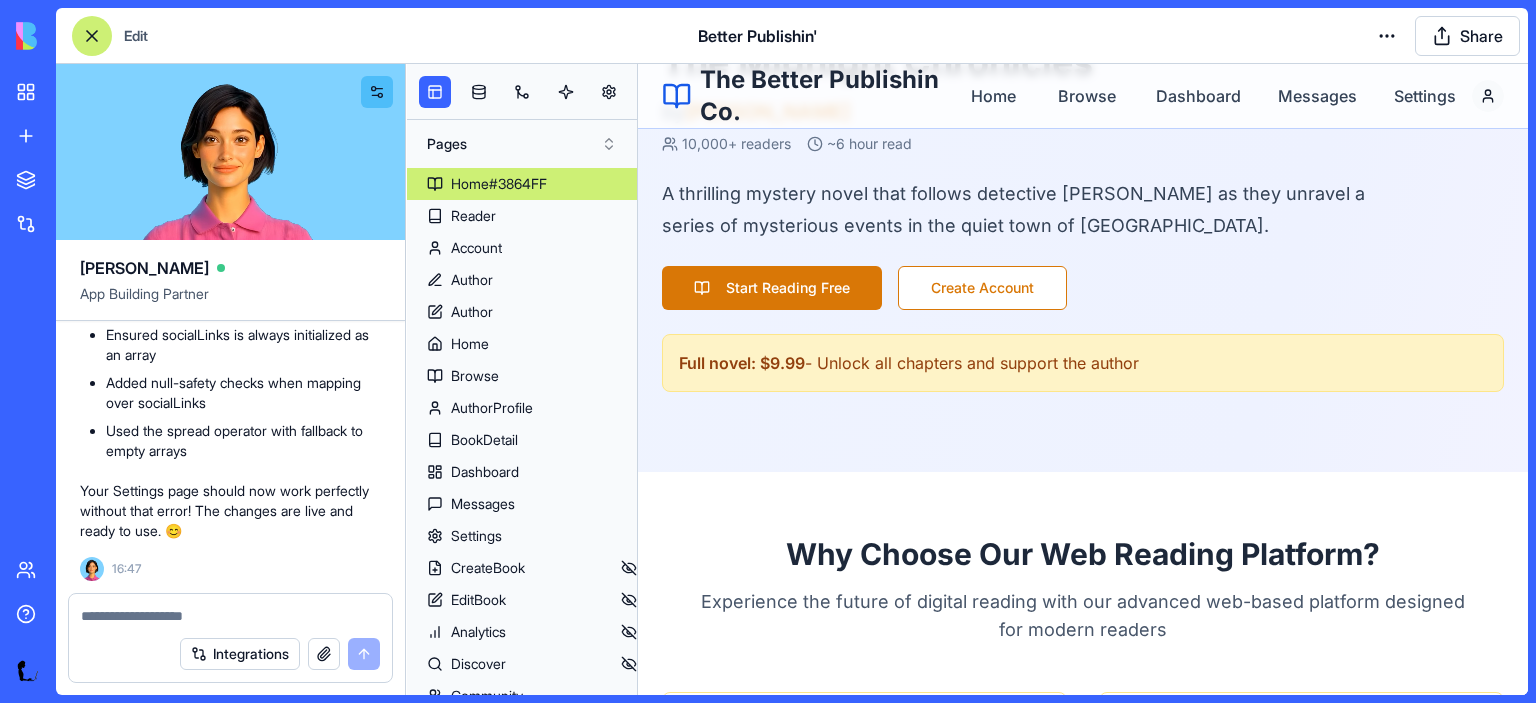 scroll, scrollTop: 739, scrollLeft: 0, axis: vertical 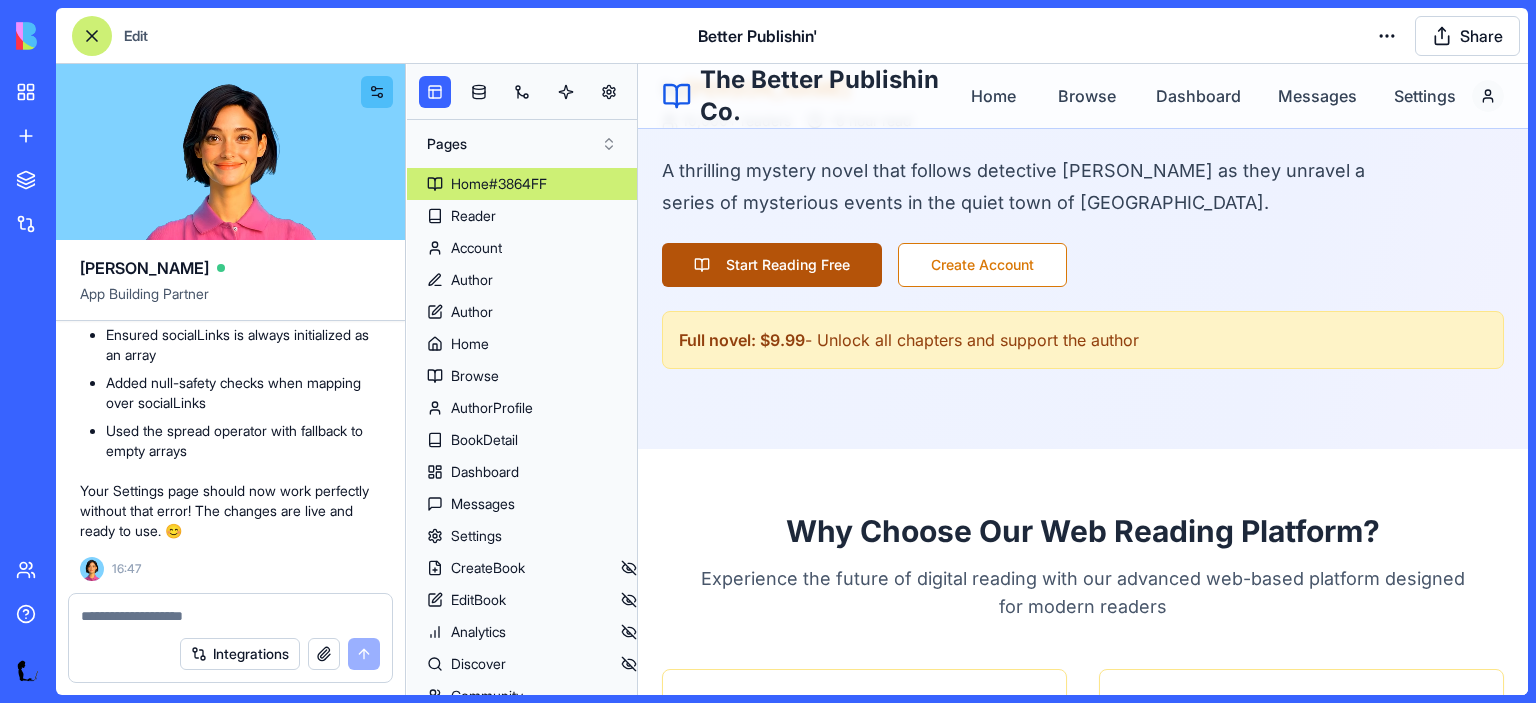 click on "Start Reading Free" at bounding box center [772, 265] 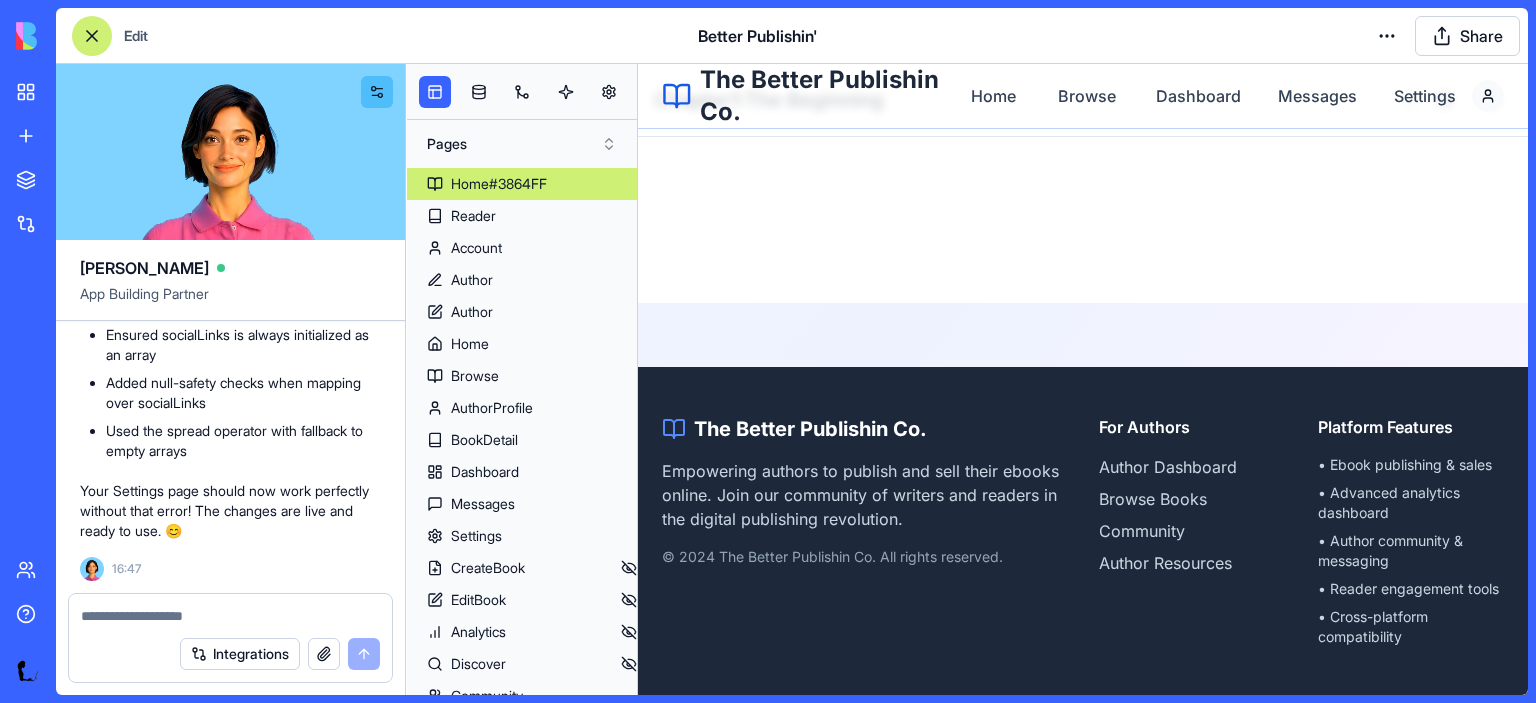 scroll, scrollTop: 0, scrollLeft: 0, axis: both 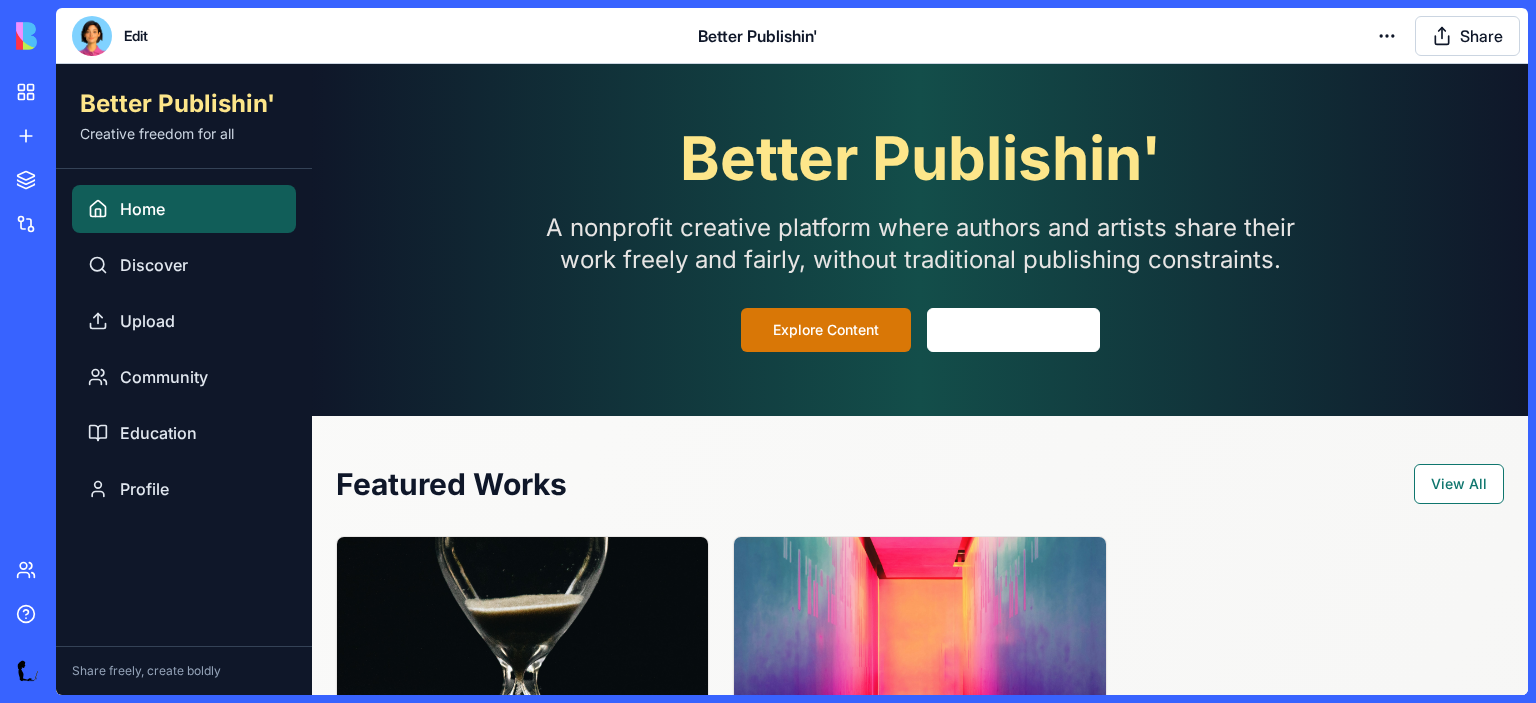 click on "Home" at bounding box center (184, 209) 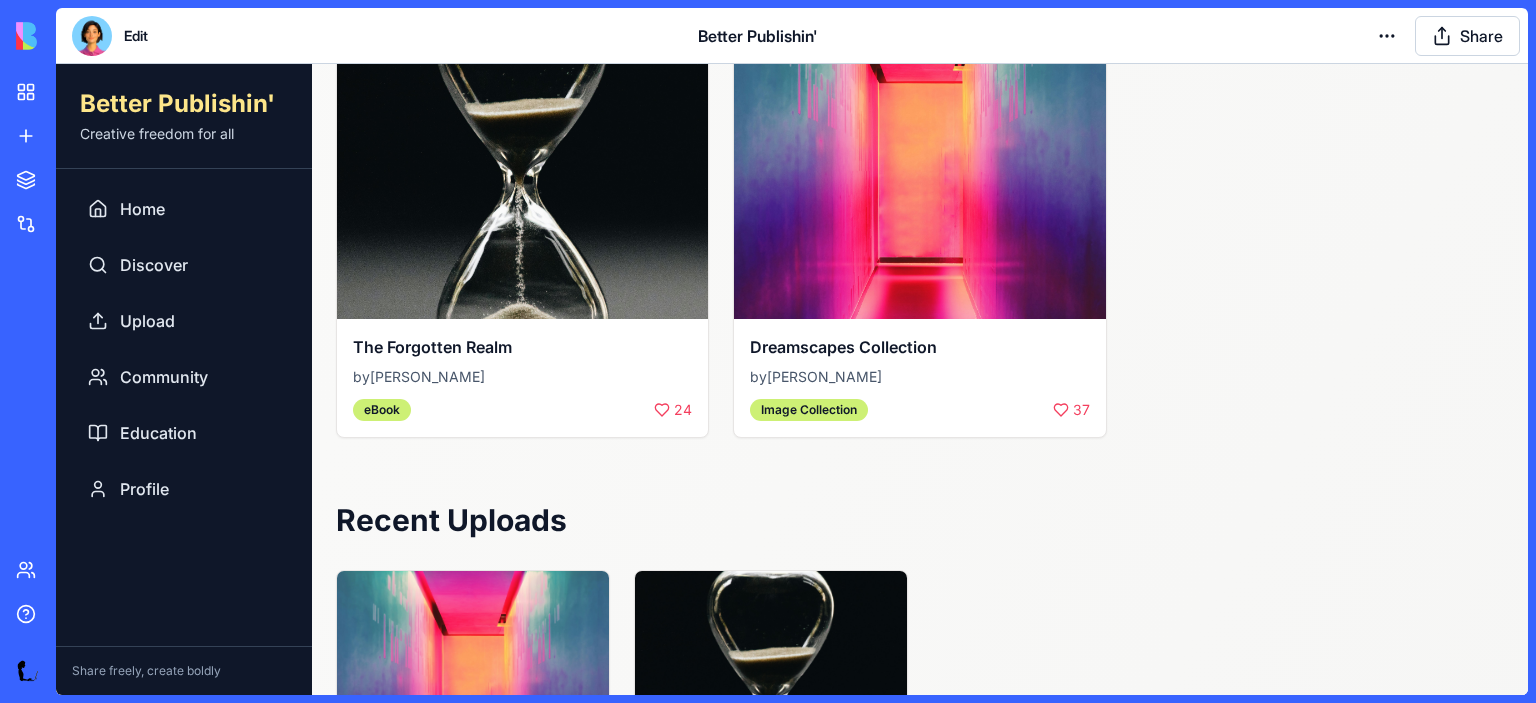 scroll, scrollTop: 498, scrollLeft: 0, axis: vertical 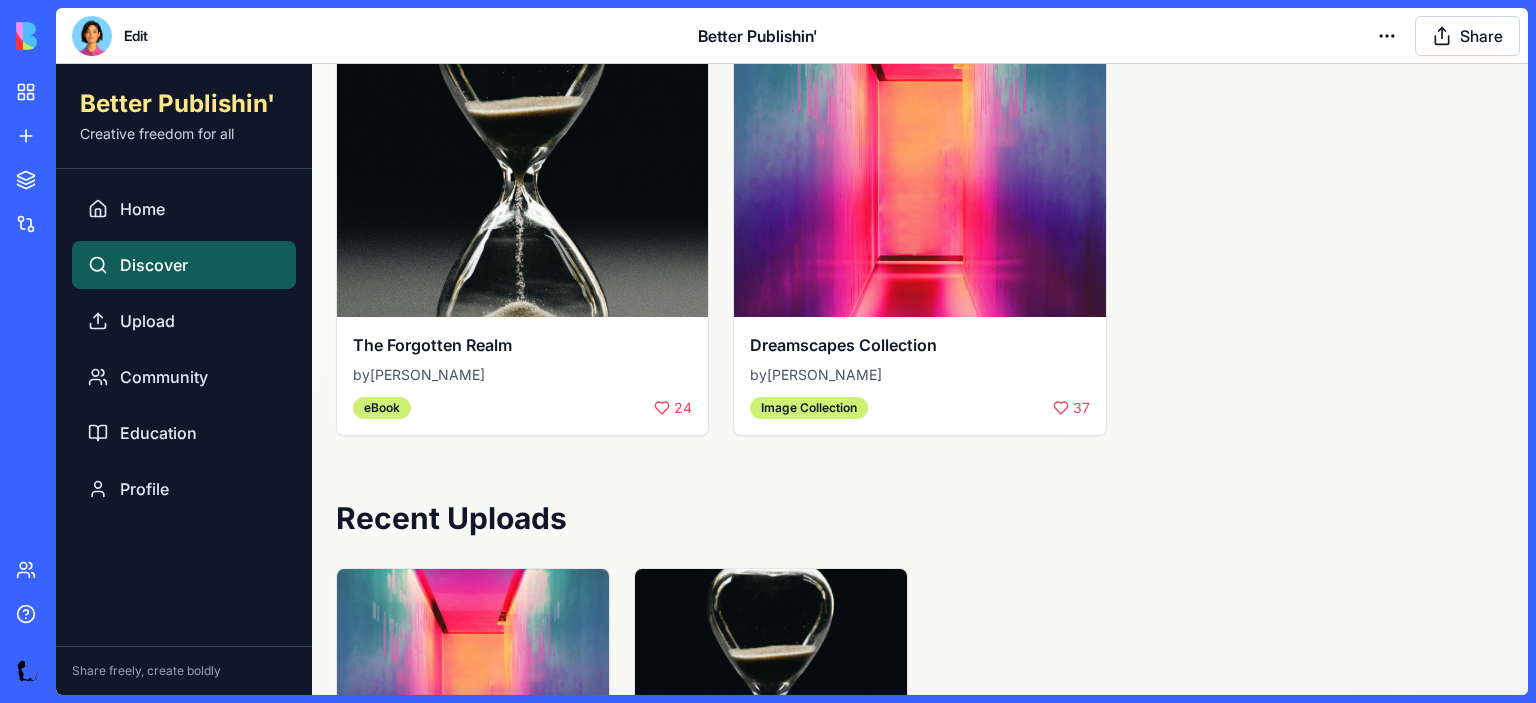 click on "Discover" at bounding box center (154, 265) 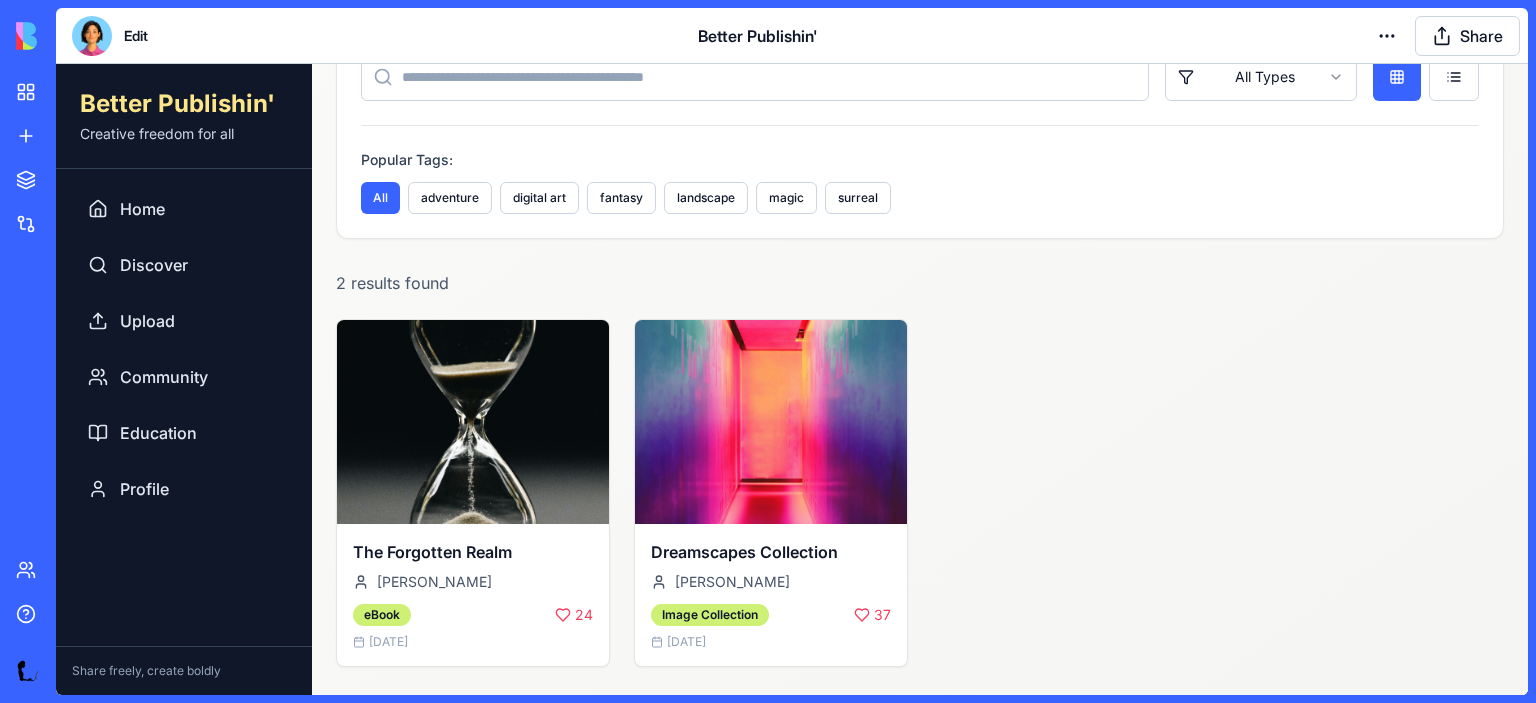 scroll, scrollTop: 0, scrollLeft: 0, axis: both 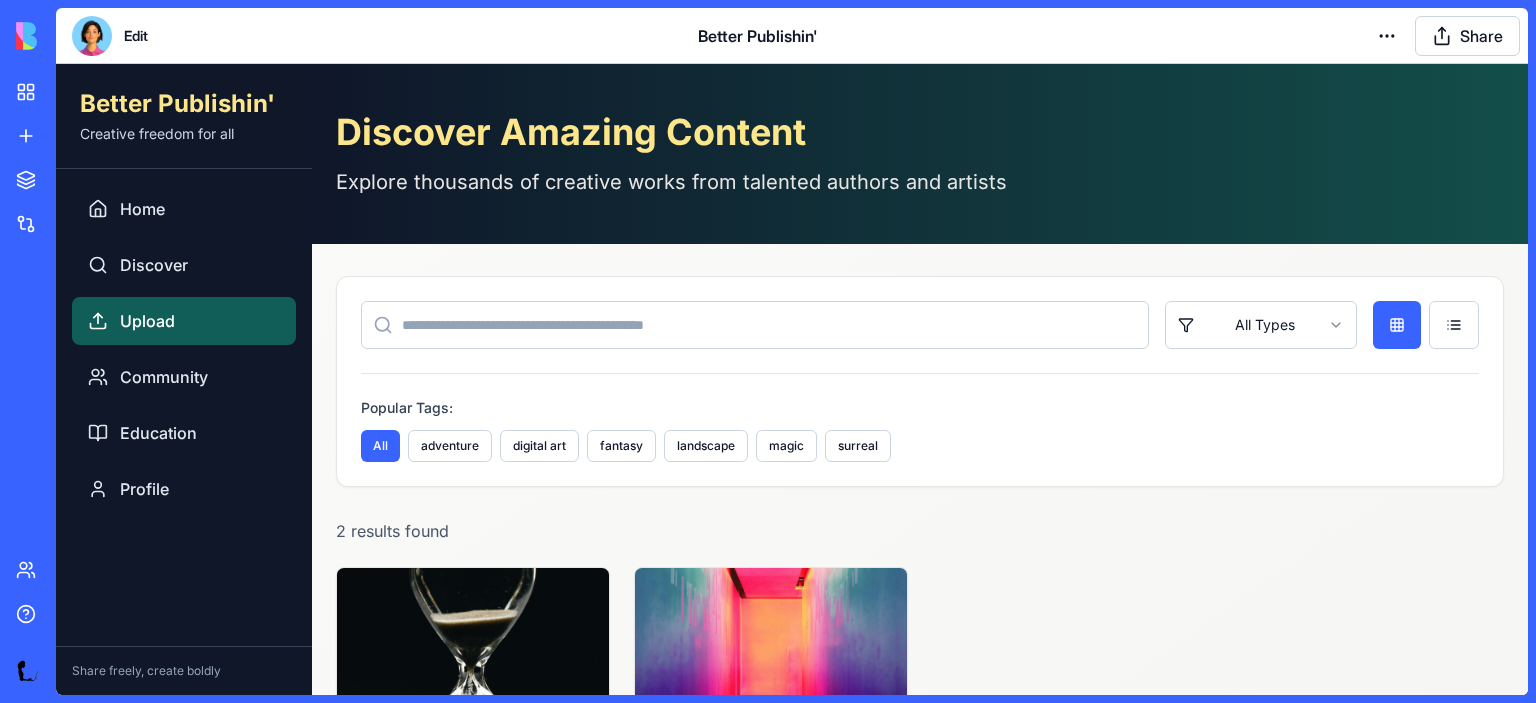 click on "Upload" at bounding box center [147, 321] 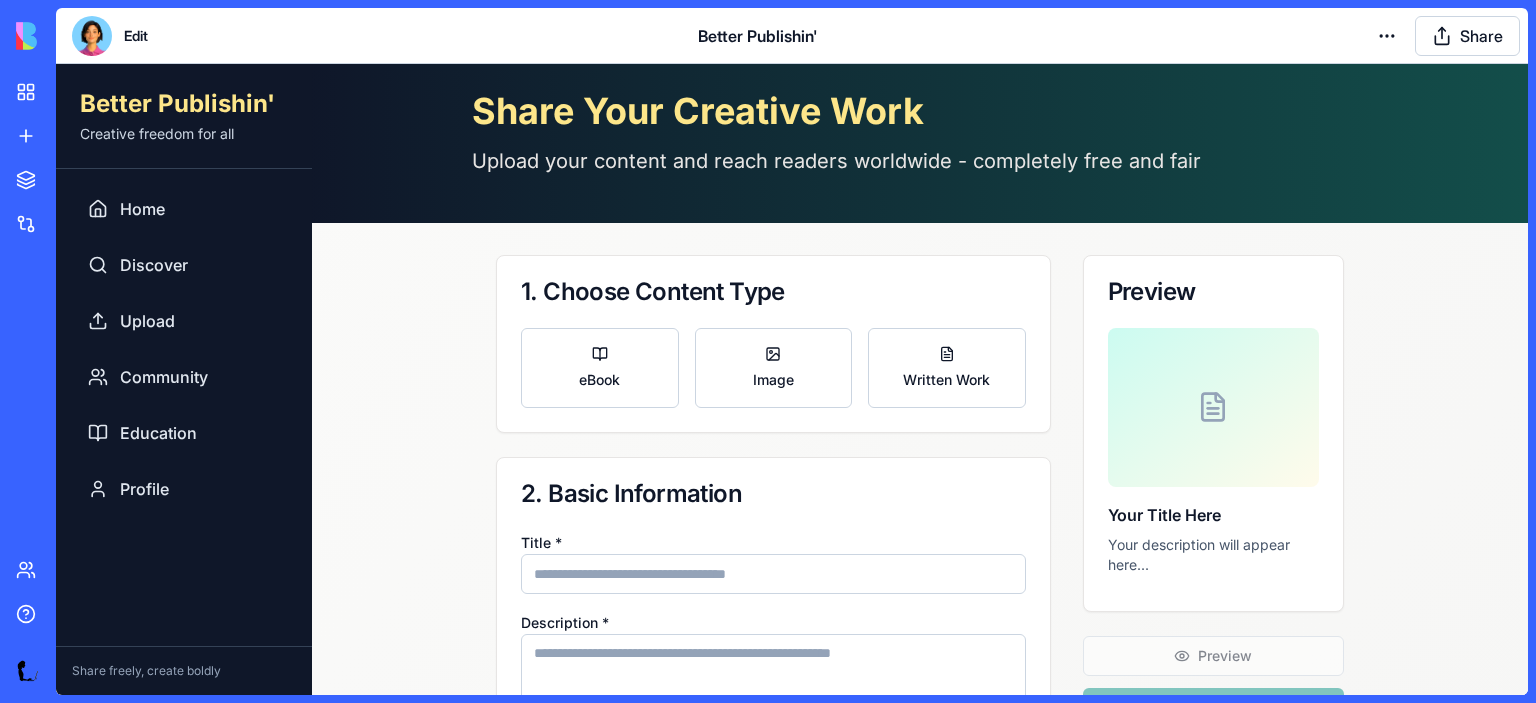scroll, scrollTop: 19, scrollLeft: 0, axis: vertical 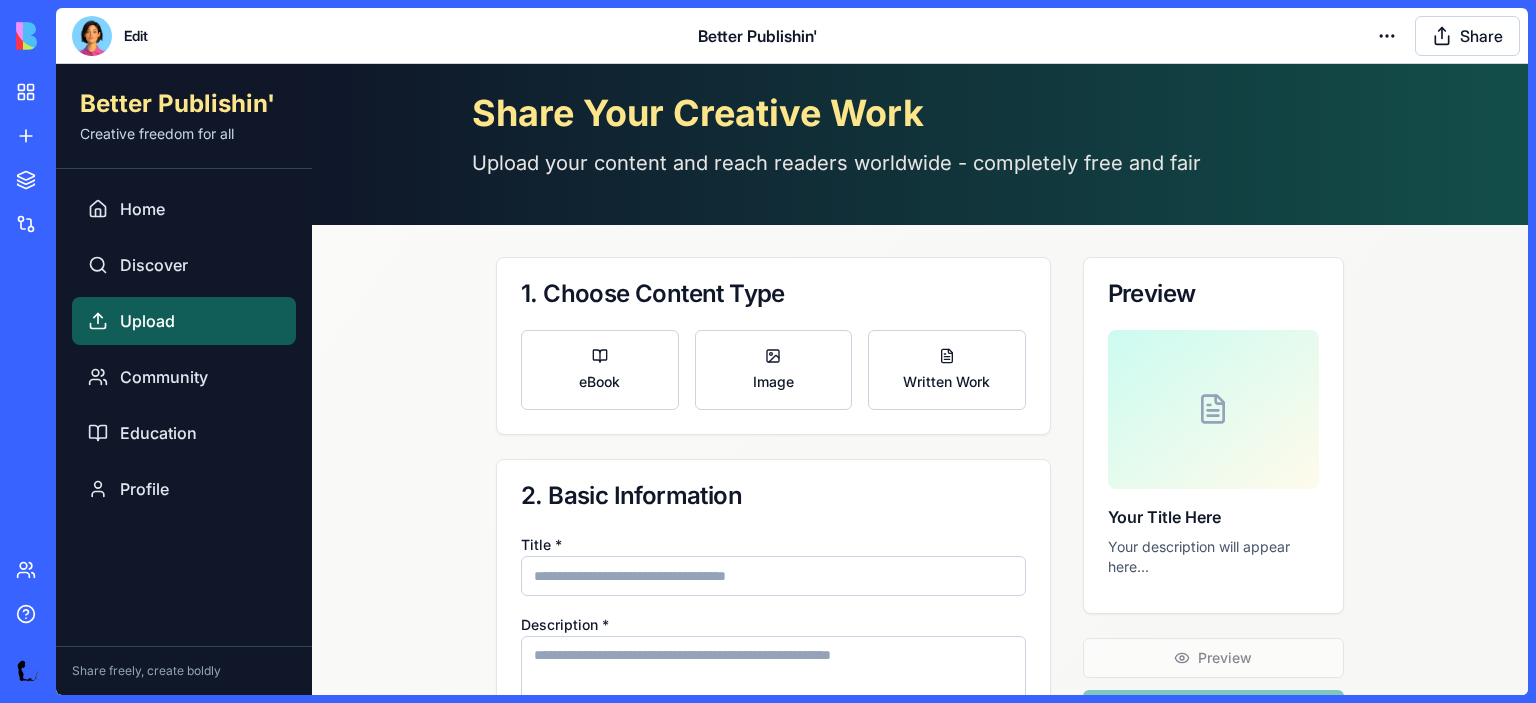 click on "Upload" at bounding box center [147, 321] 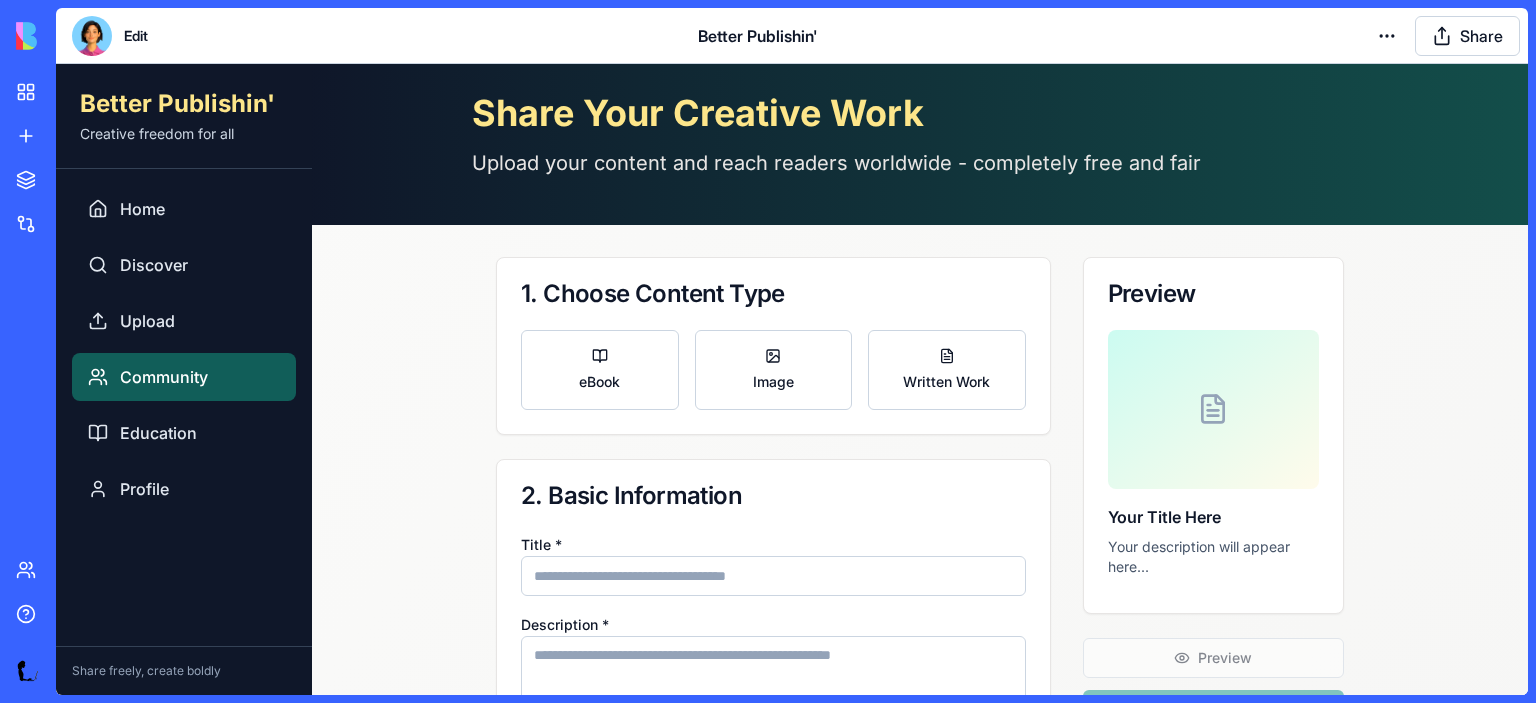 click on "Community" at bounding box center [164, 377] 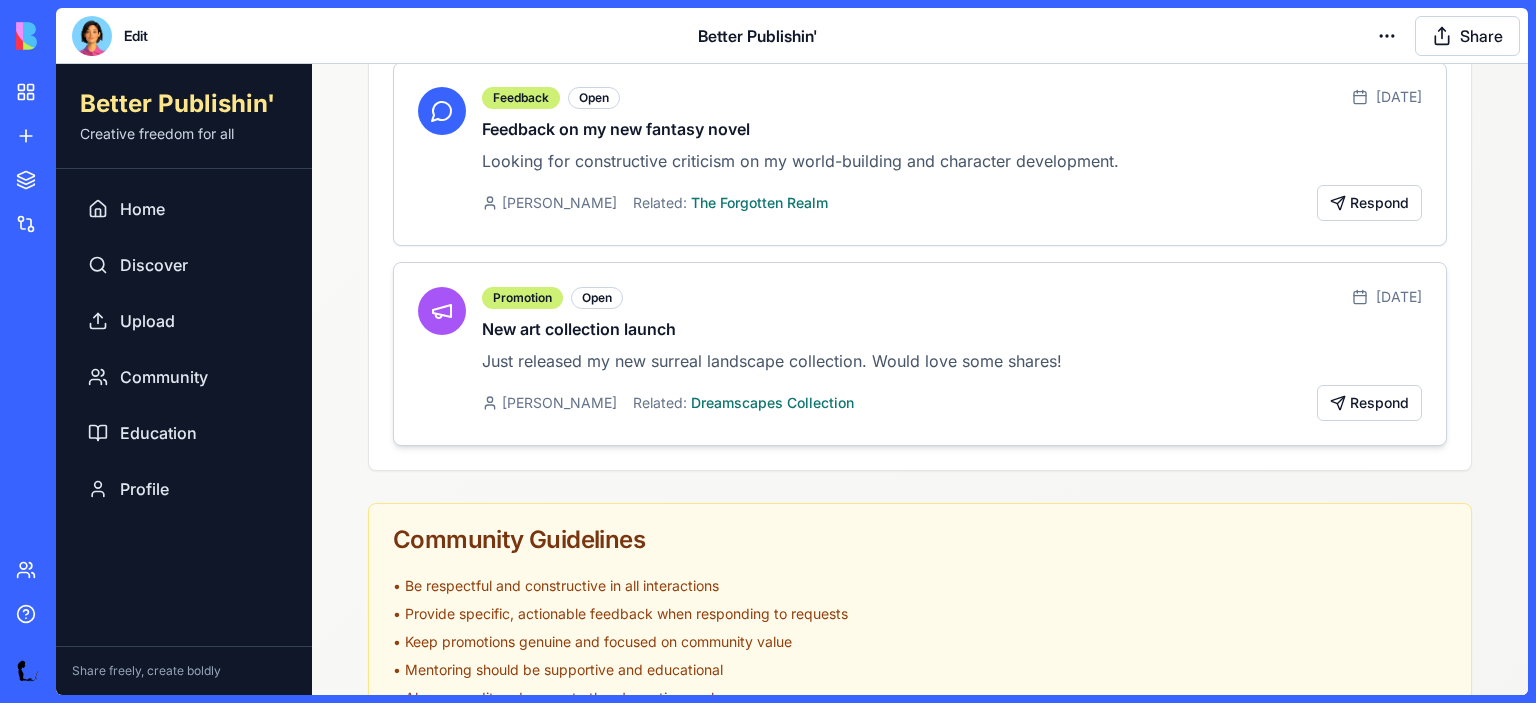 scroll, scrollTop: 733, scrollLeft: 0, axis: vertical 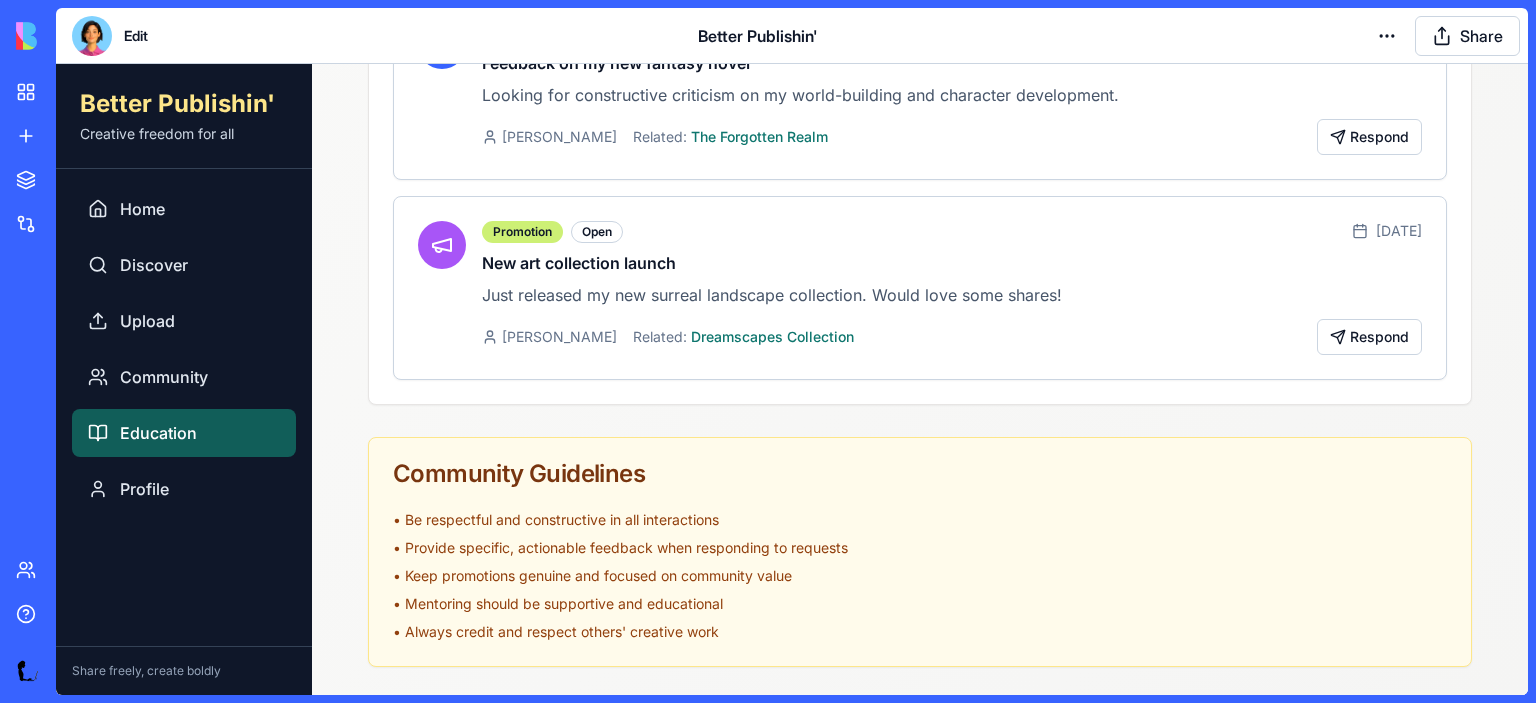 click on "Education" at bounding box center [158, 433] 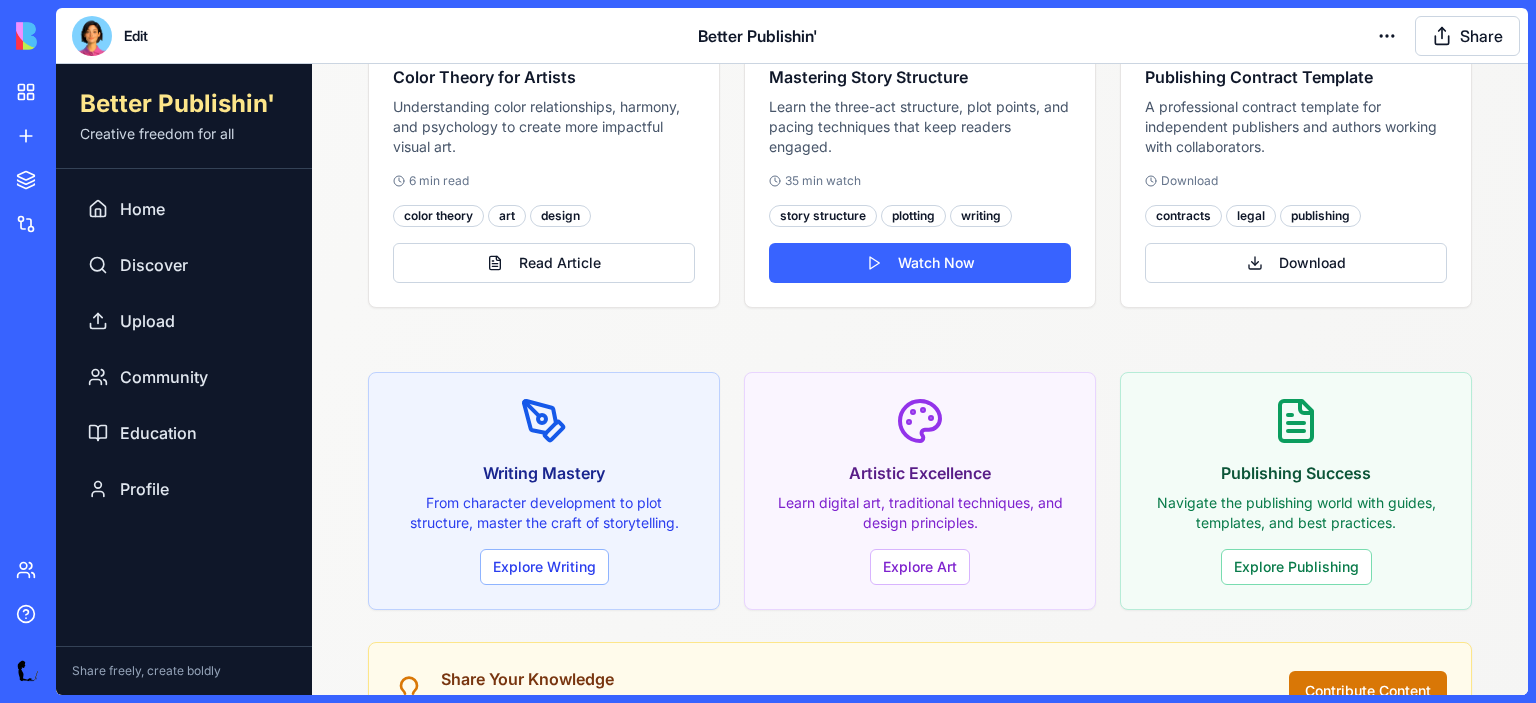 scroll, scrollTop: 1510, scrollLeft: 0, axis: vertical 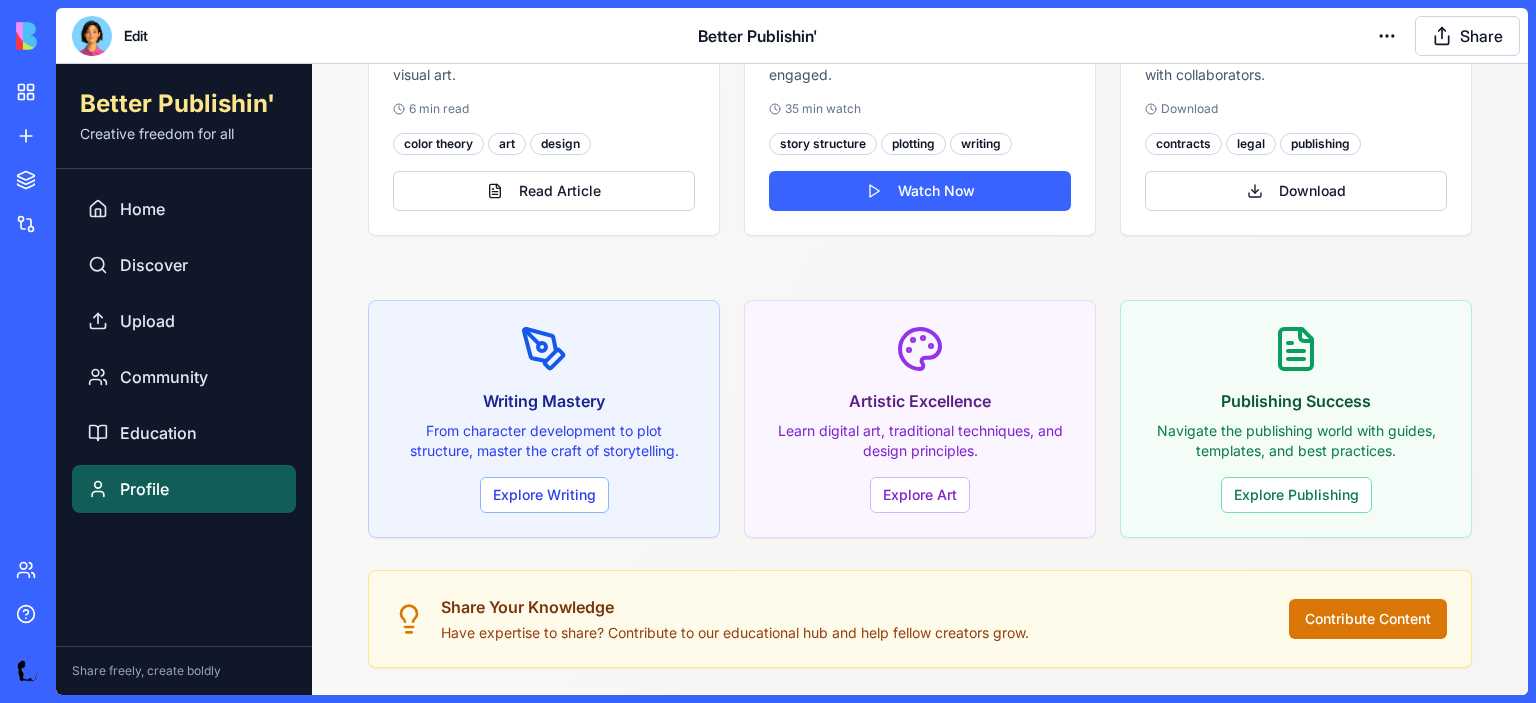 click on "Profile" at bounding box center (144, 489) 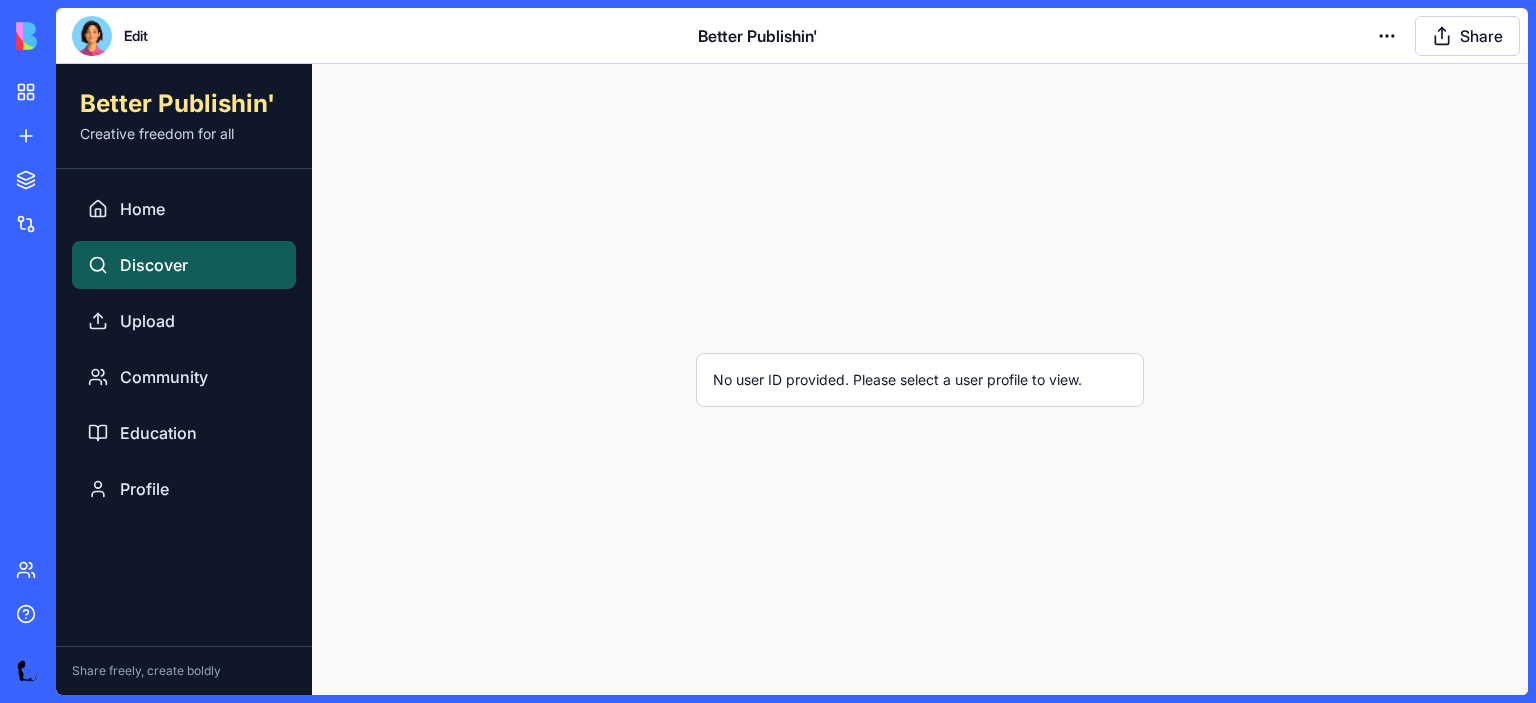 click on "Discover" at bounding box center [154, 265] 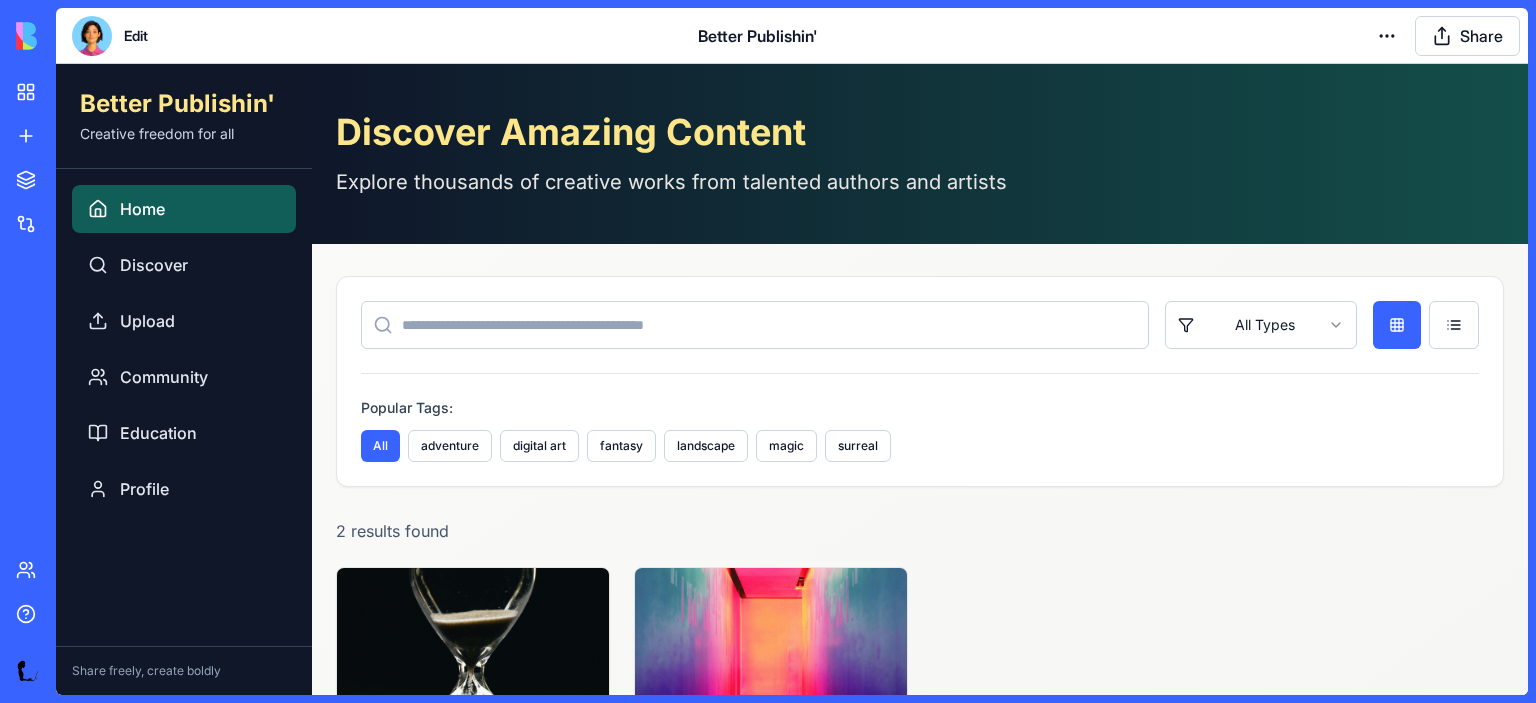 click on "Home" at bounding box center [142, 209] 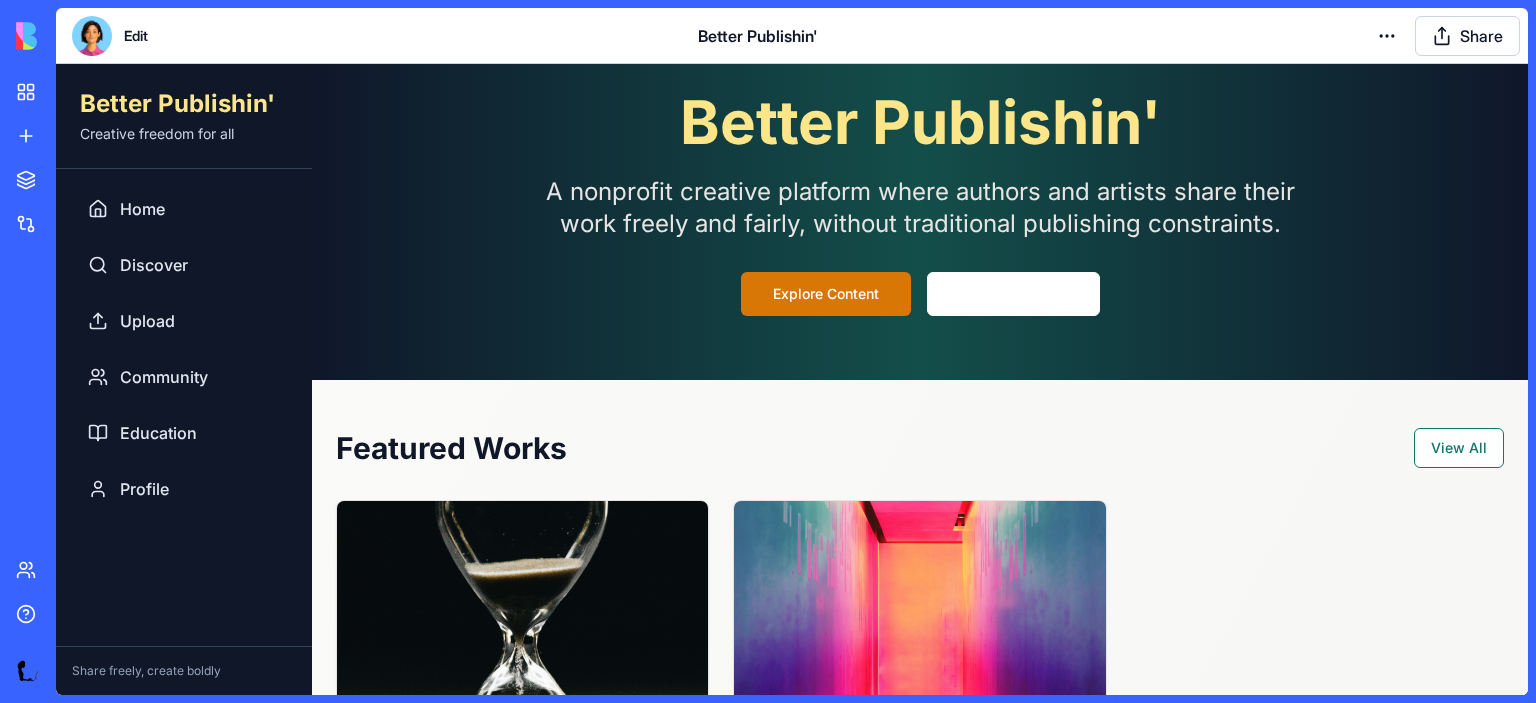 scroll, scrollTop: 0, scrollLeft: 0, axis: both 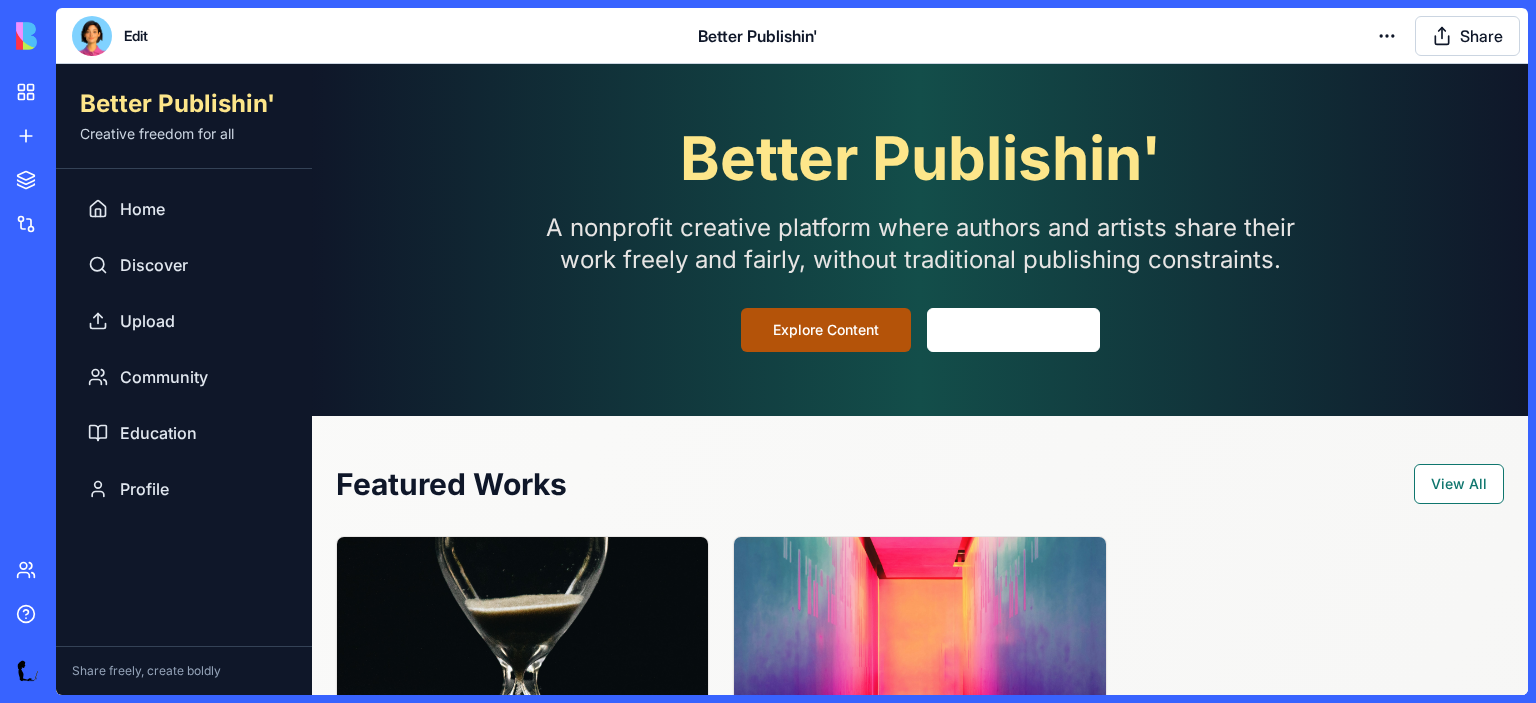 click on "Explore Content" at bounding box center (826, 330) 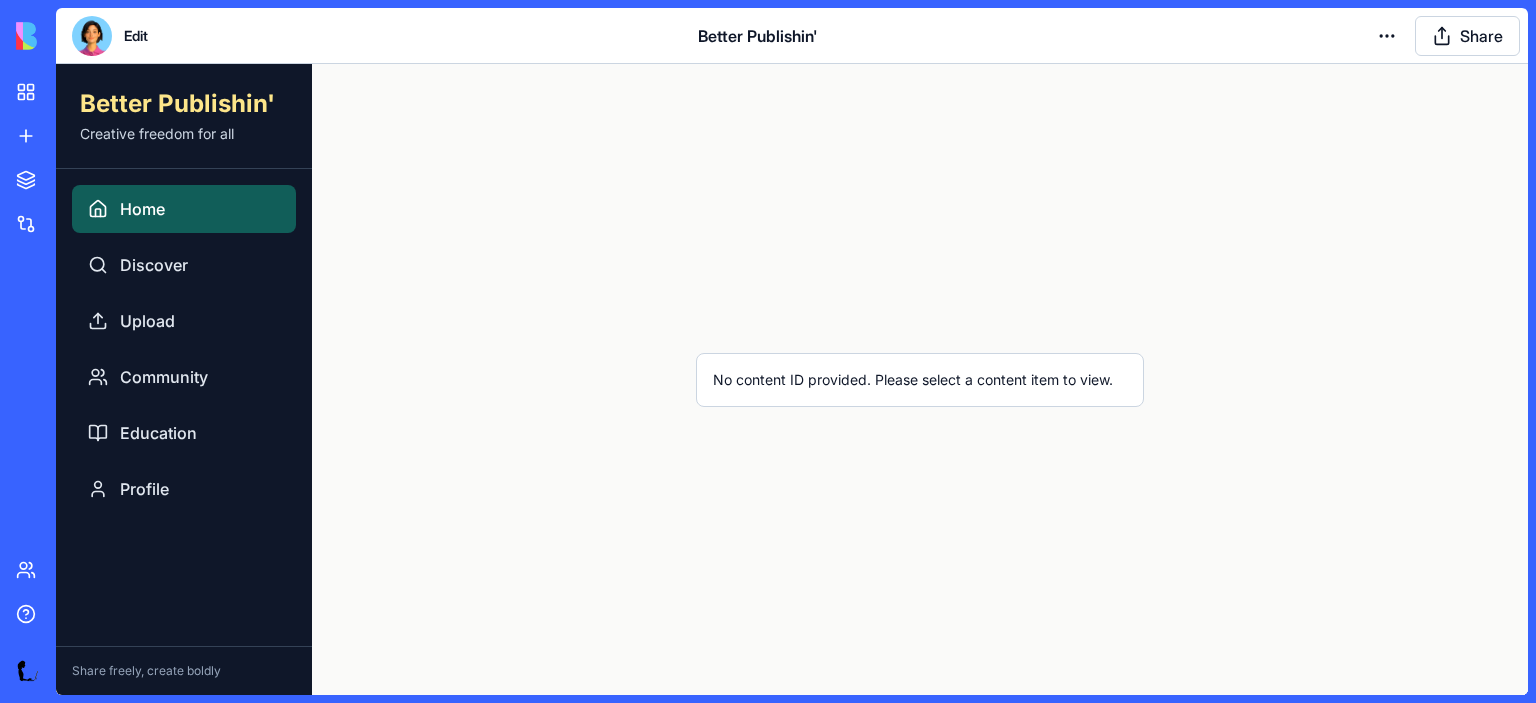 click on "Home" at bounding box center (184, 209) 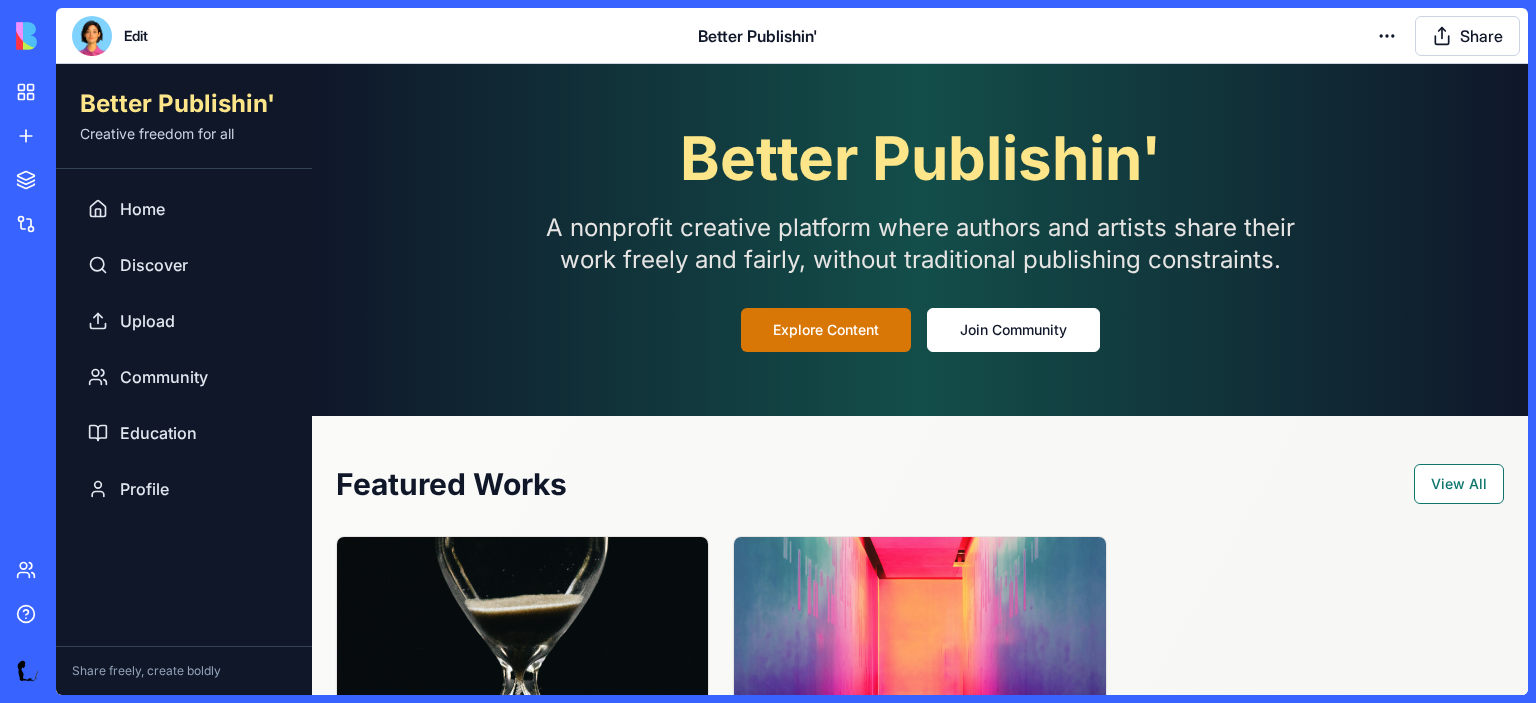 click on "Join Community" at bounding box center (1013, 330) 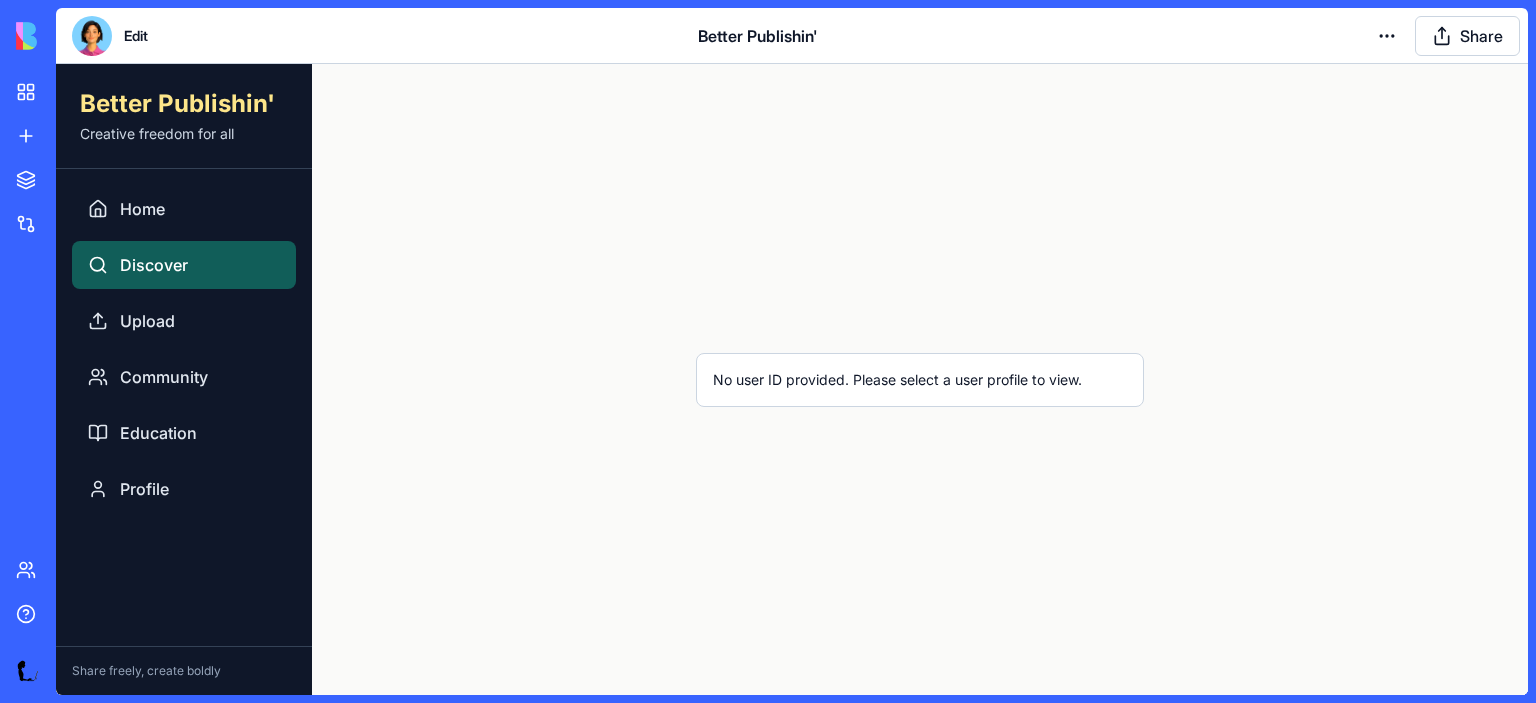 click on "Discover" at bounding box center [154, 265] 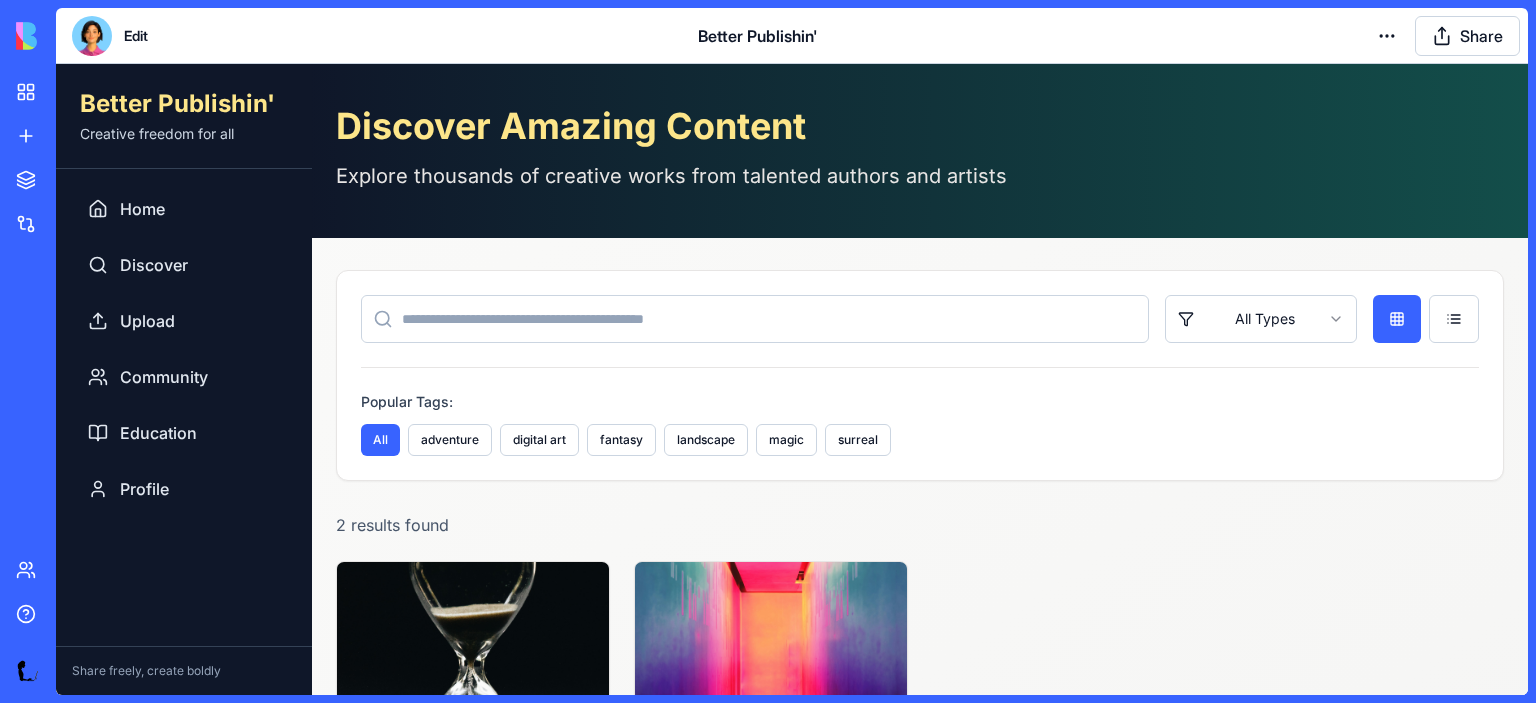 scroll, scrollTop: 0, scrollLeft: 0, axis: both 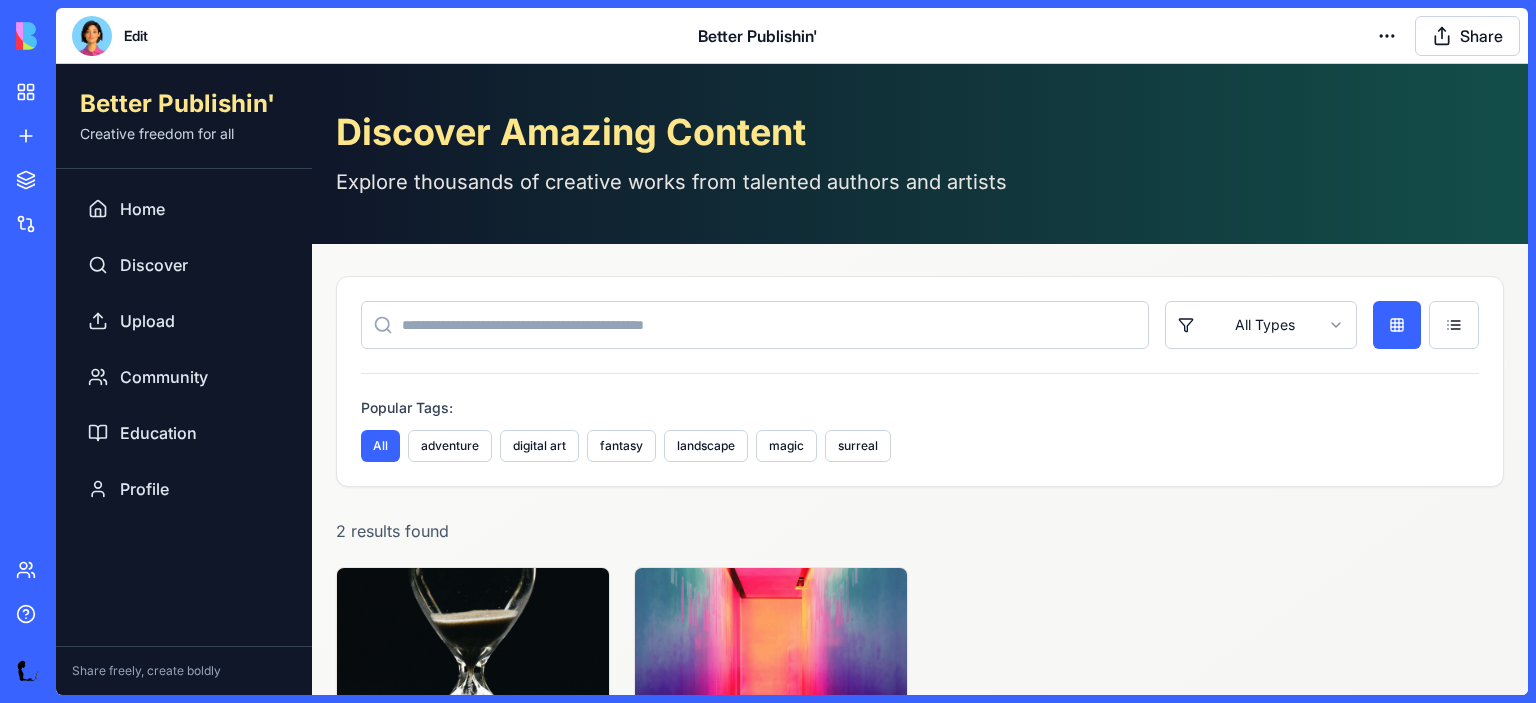 click on "Better Publishin' Creative freedom for all Home Discover Upload Community Education Profile Share freely, create boldly Discover Amazing Content Explore thousands of creative works from talented authors and artists All Types Popular Tags: All adventure digital art fantasy landscape magic surreal 2 results found The Forgotten Realm Alex Rivera eBook 24 5/9/2025 Dreamscapes Collection Maya Chen Image Collection 37 5/19/2025" at bounding box center (792, 505) 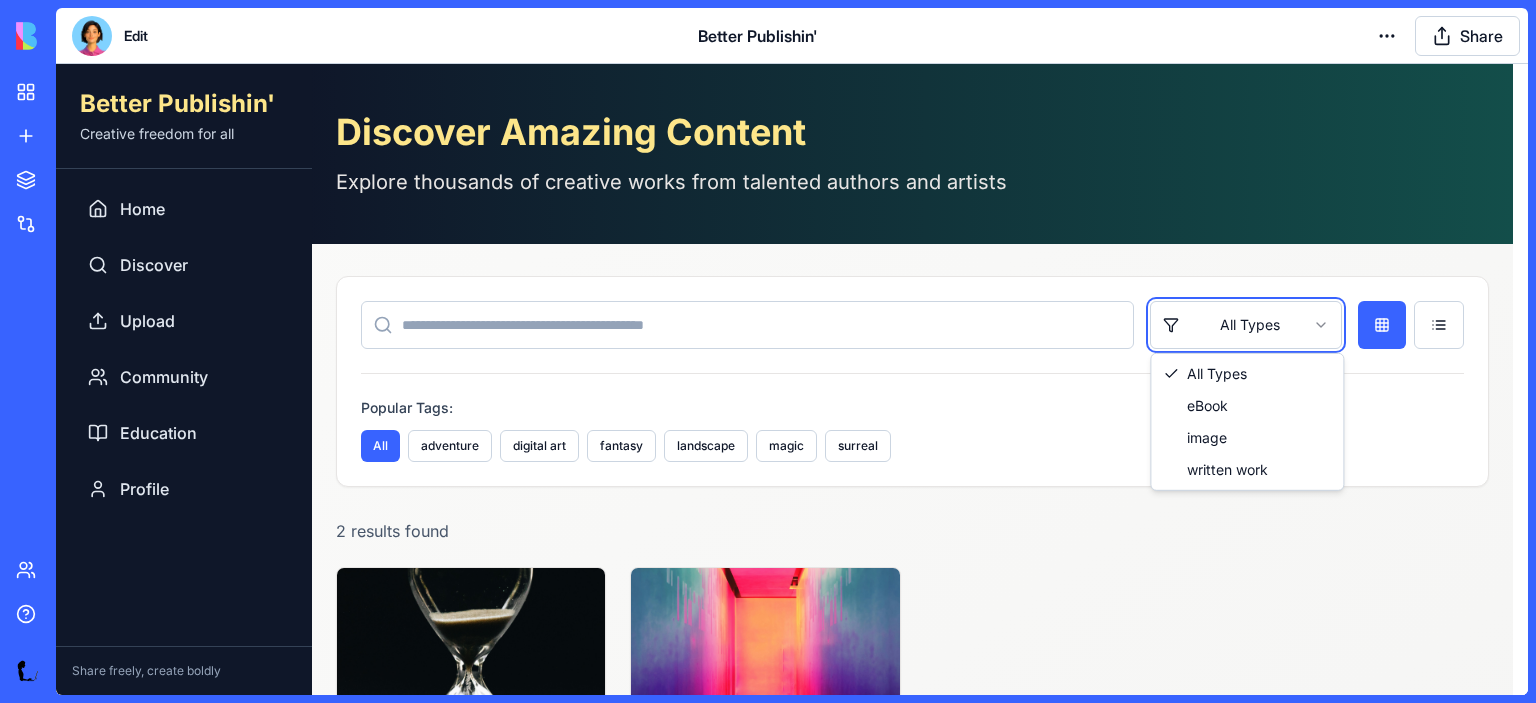 click on "Better Publishin' Creative freedom for all Home Discover Upload Community Education Profile Share freely, create boldly Discover Amazing Content Explore thousands of creative works from talented authors and artists All Types Popular Tags: All adventure digital art fantasy landscape magic surreal 2 results found The Forgotten Realm Alex Rivera eBook 24 5/9/2025 Dreamscapes Collection Maya Chen Image Collection 37 5/19/2025
All Types eBook image written work" at bounding box center [792, 504] 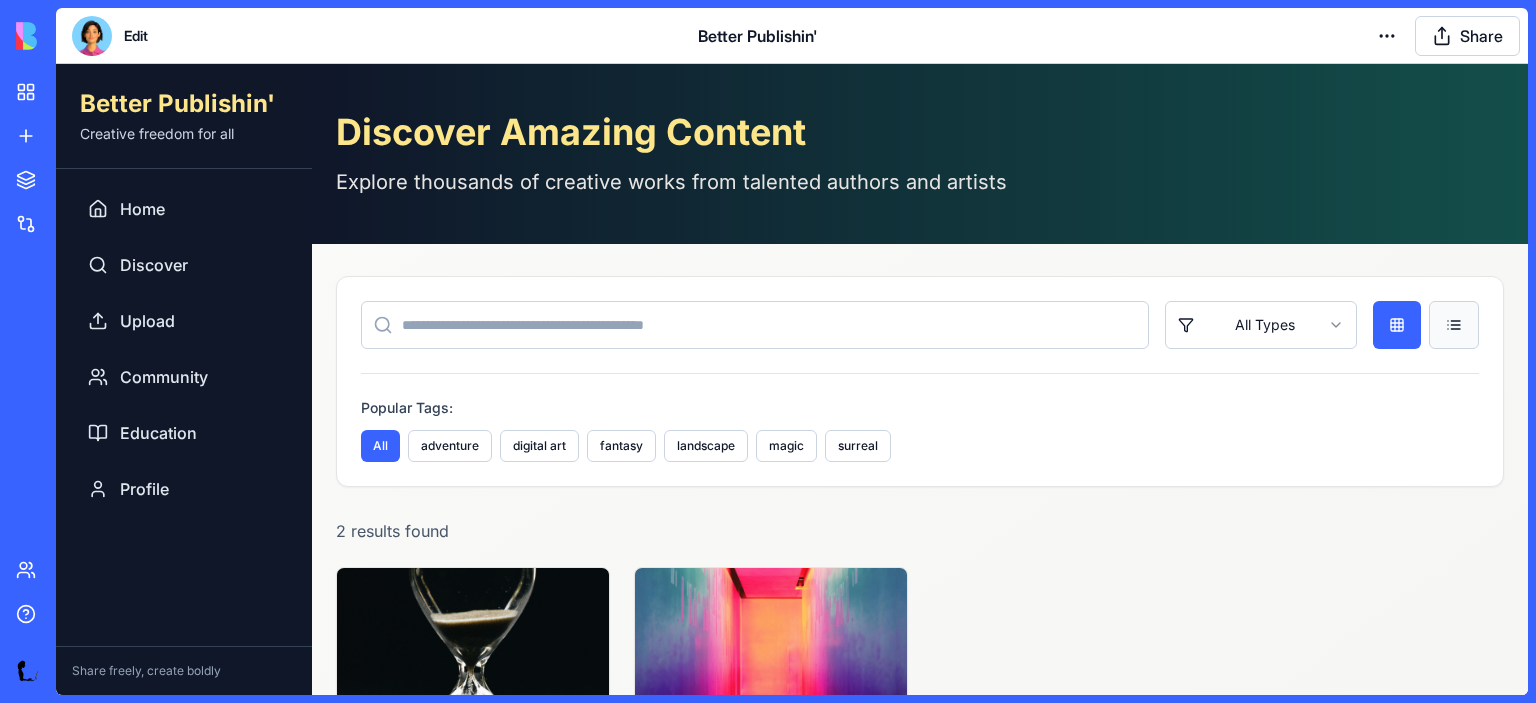click at bounding box center [1454, 325] 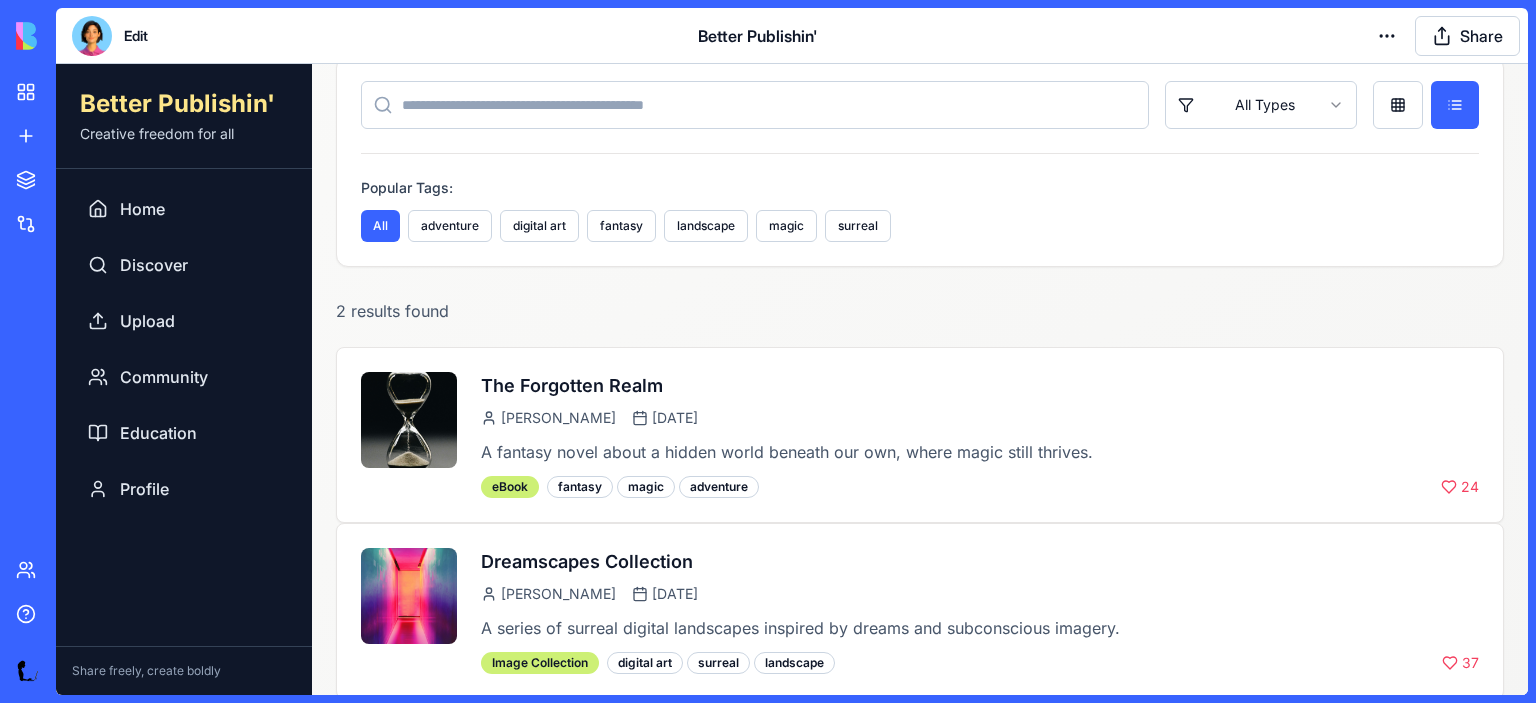 scroll, scrollTop: 0, scrollLeft: 0, axis: both 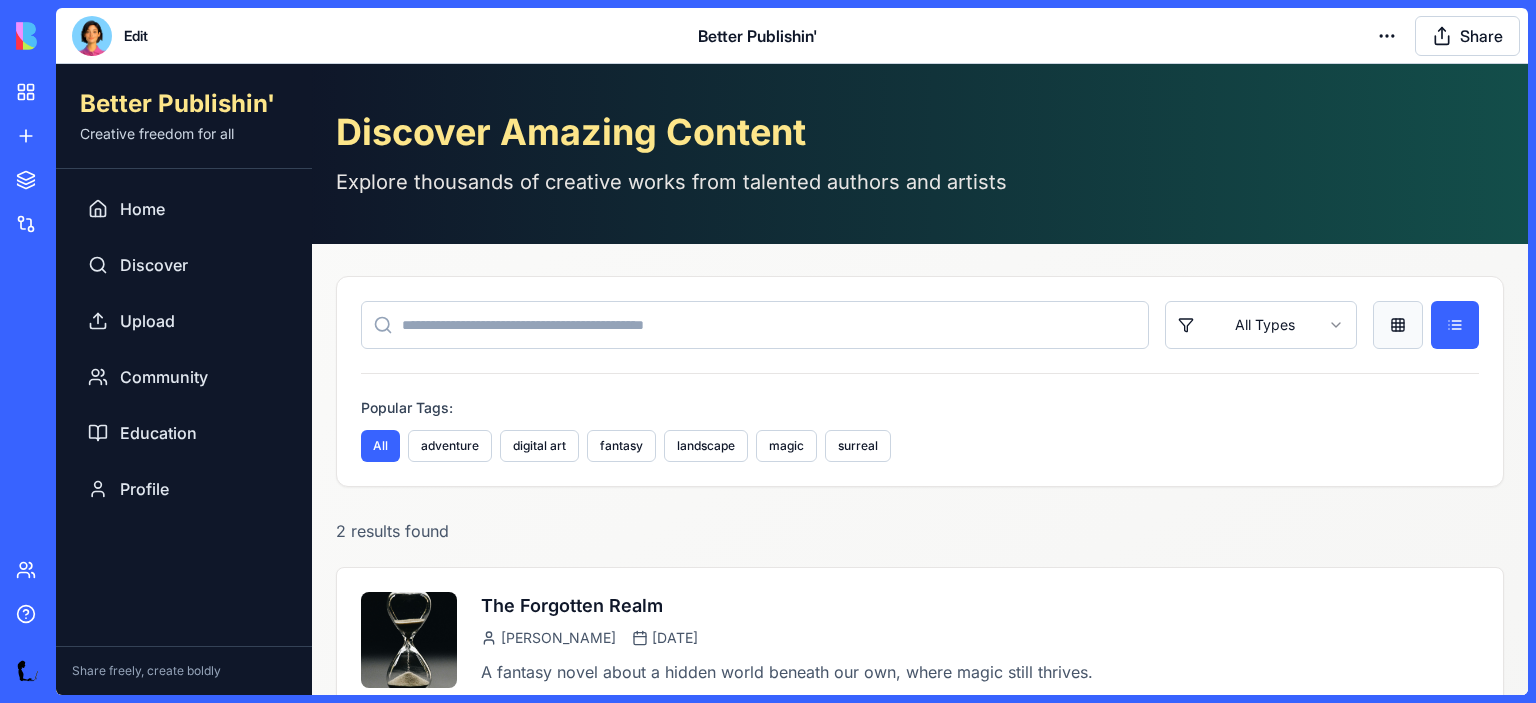 click at bounding box center (1398, 325) 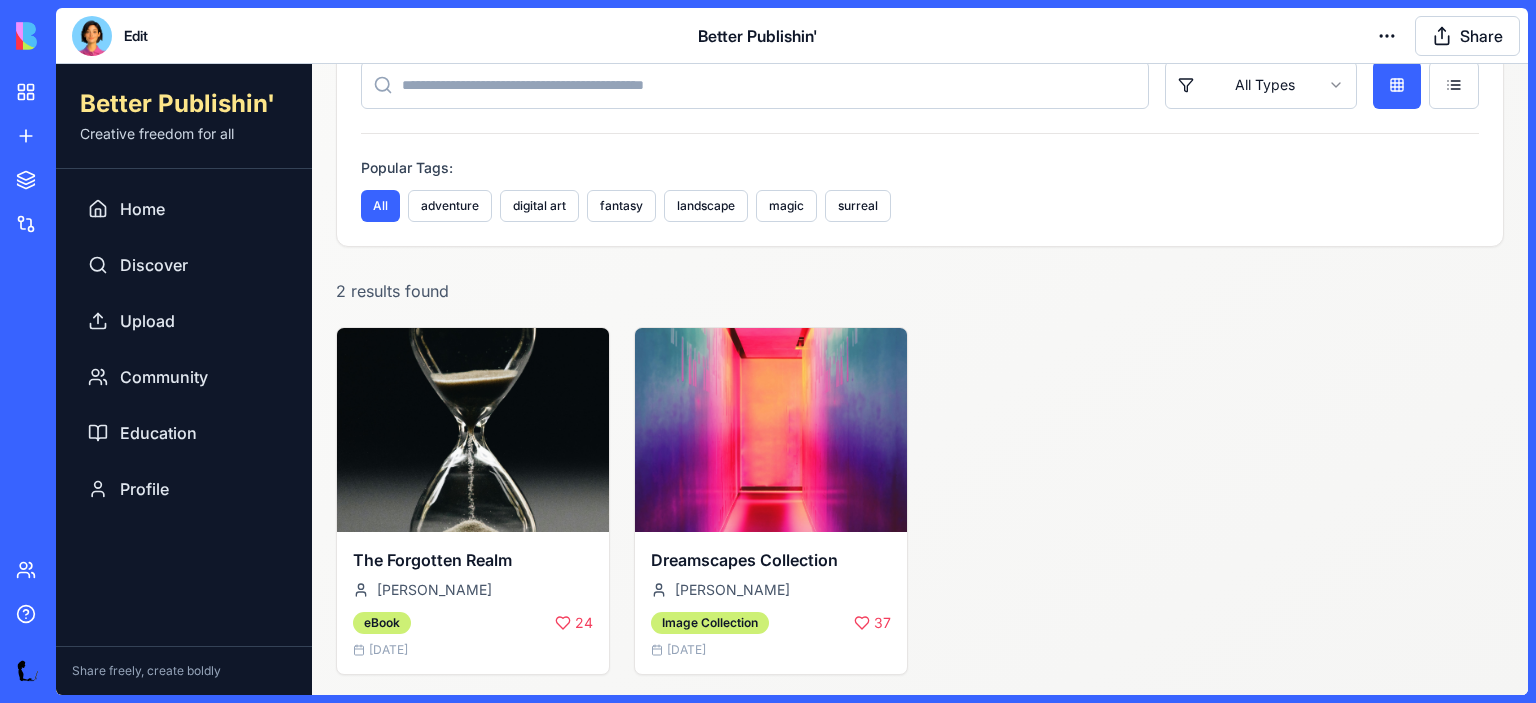 scroll, scrollTop: 248, scrollLeft: 0, axis: vertical 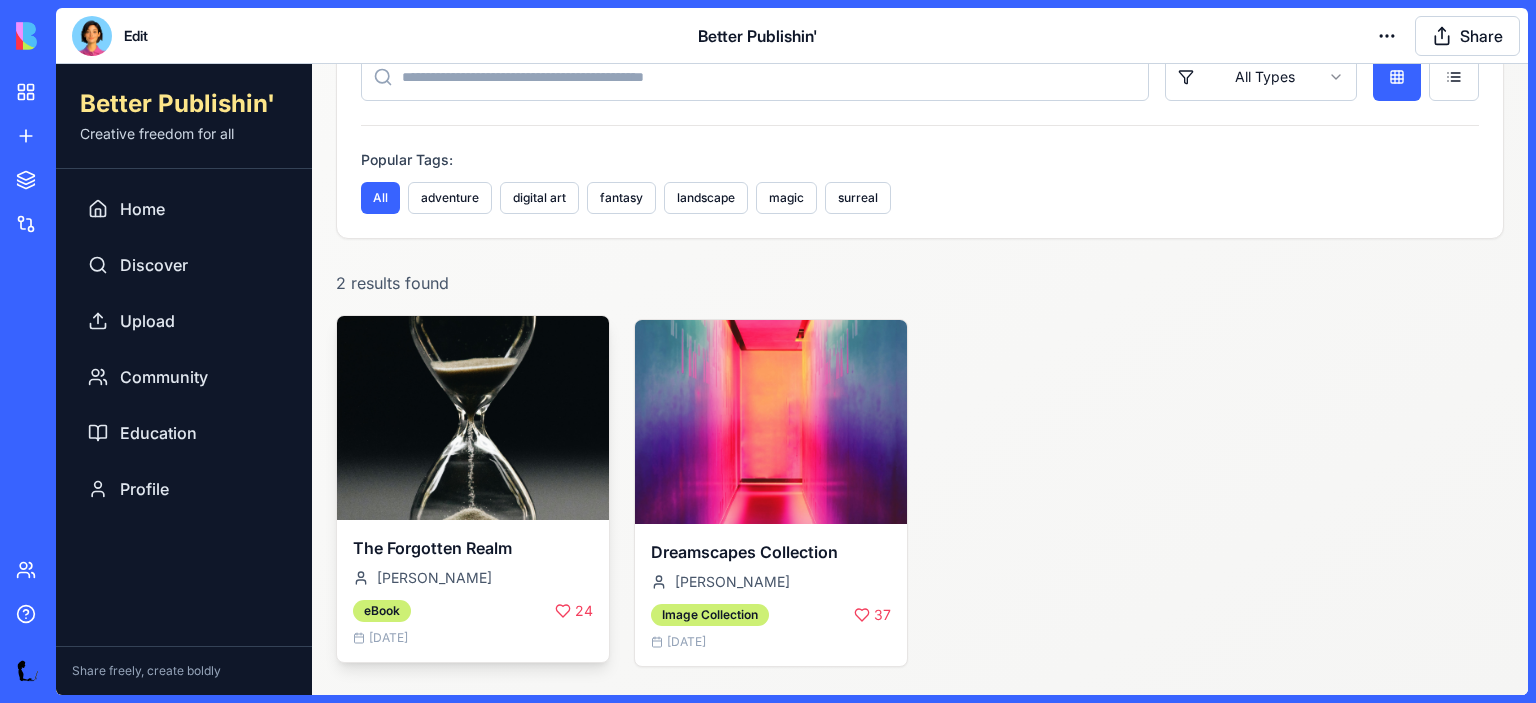 click on "The Forgotten Realm" at bounding box center (473, 548) 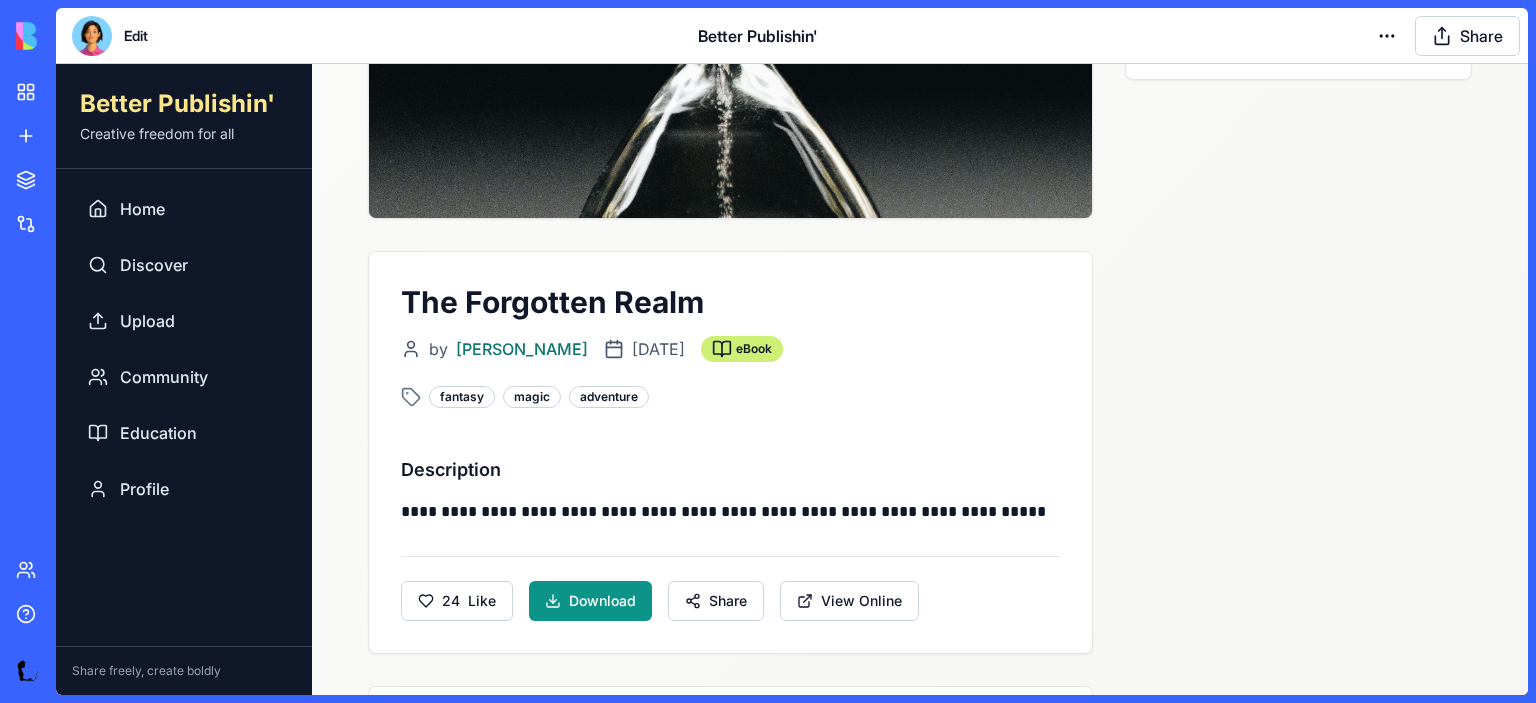 scroll, scrollTop: 370, scrollLeft: 0, axis: vertical 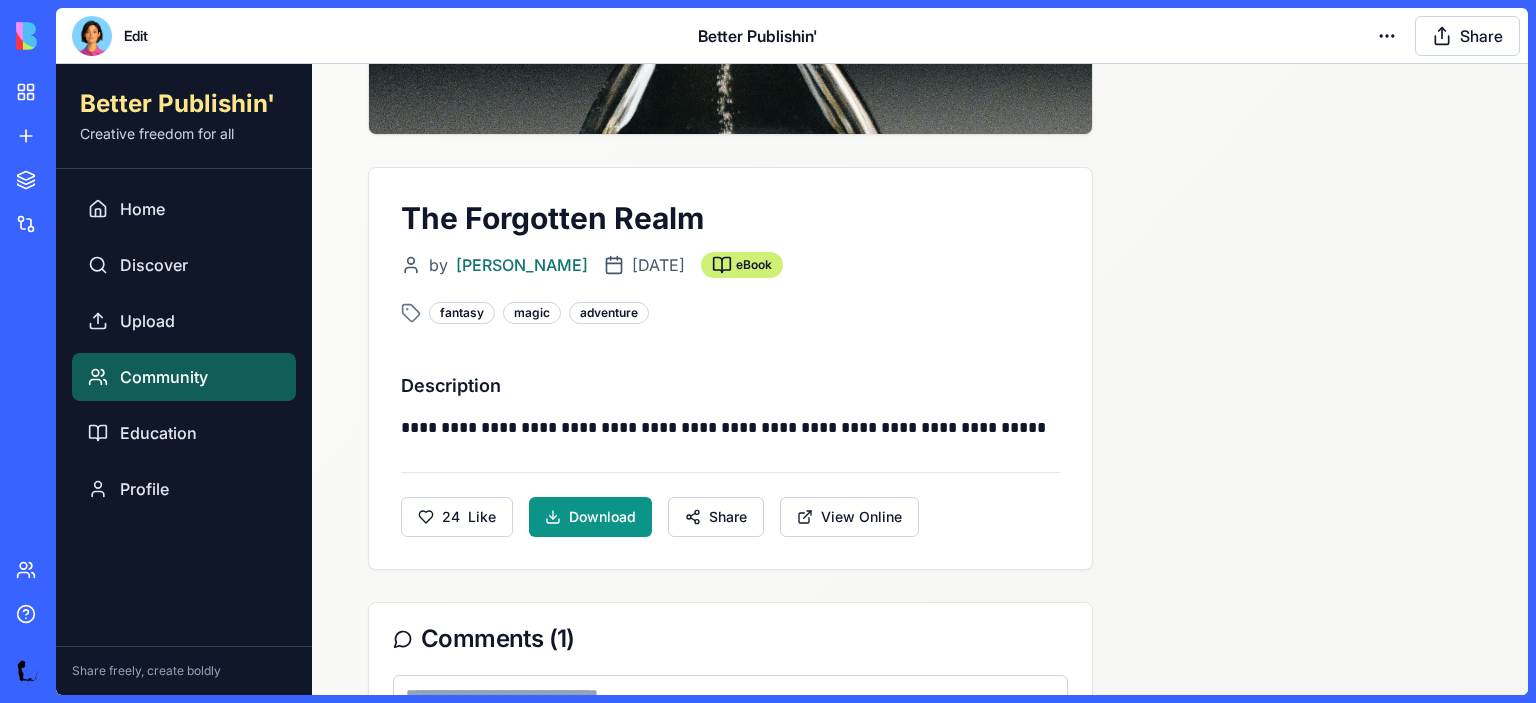 click on "Community" at bounding box center (164, 377) 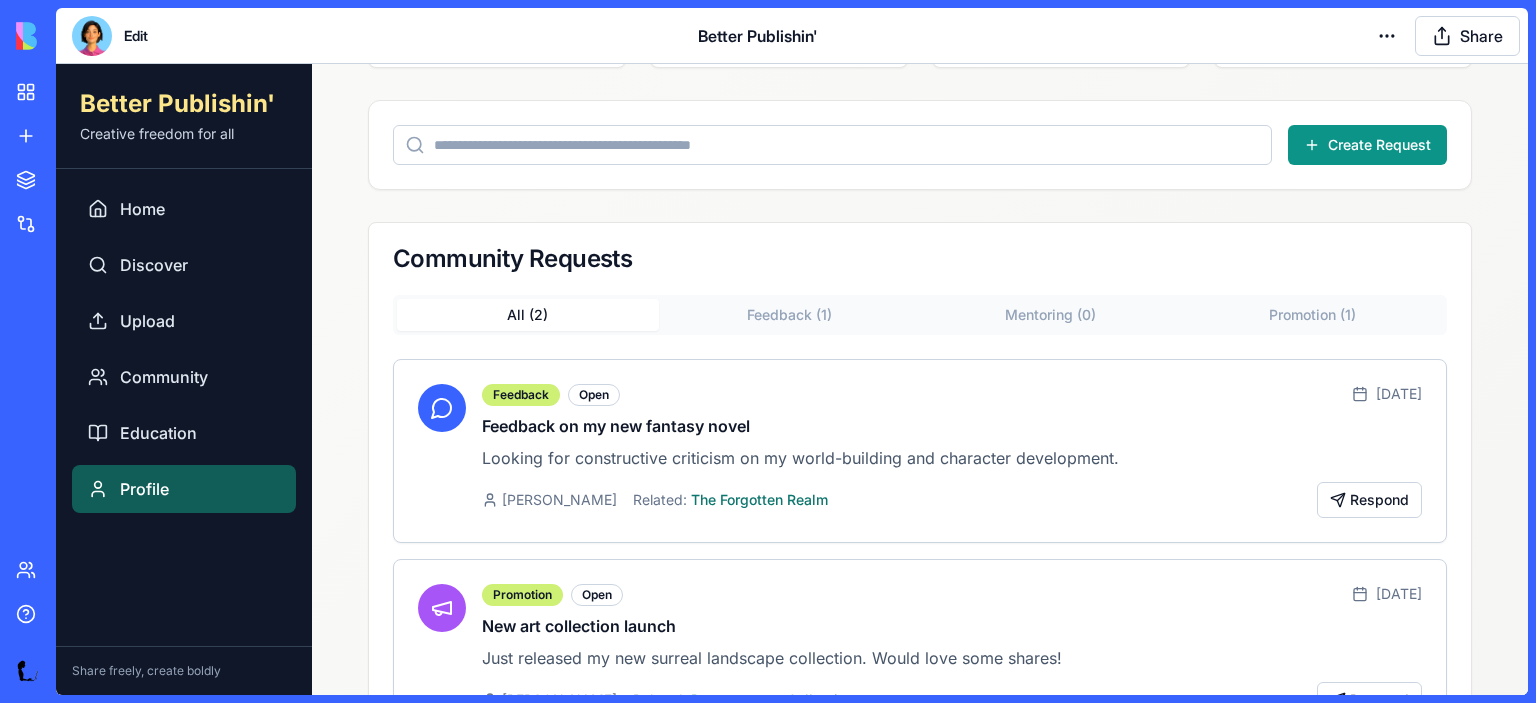 click on "Profile" at bounding box center [144, 489] 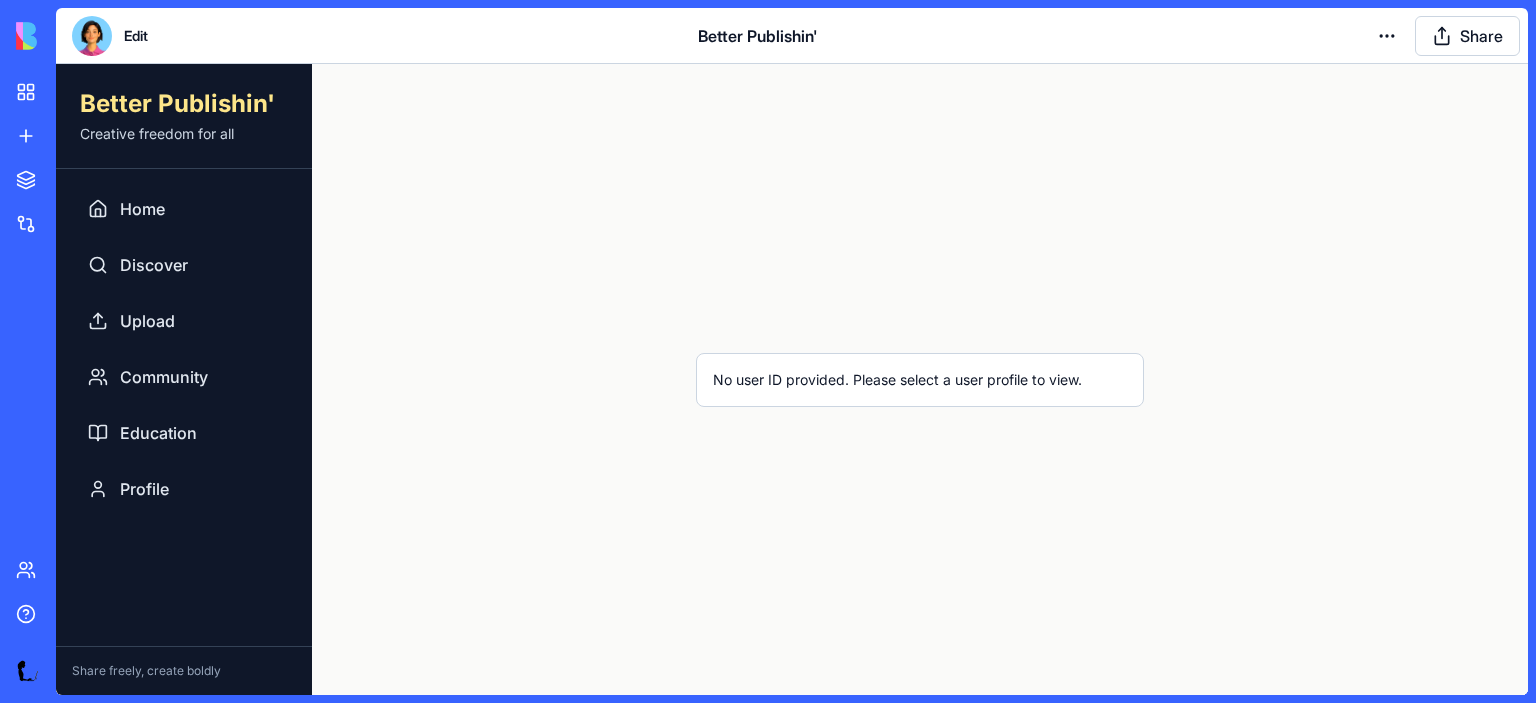 scroll, scrollTop: 0, scrollLeft: 0, axis: both 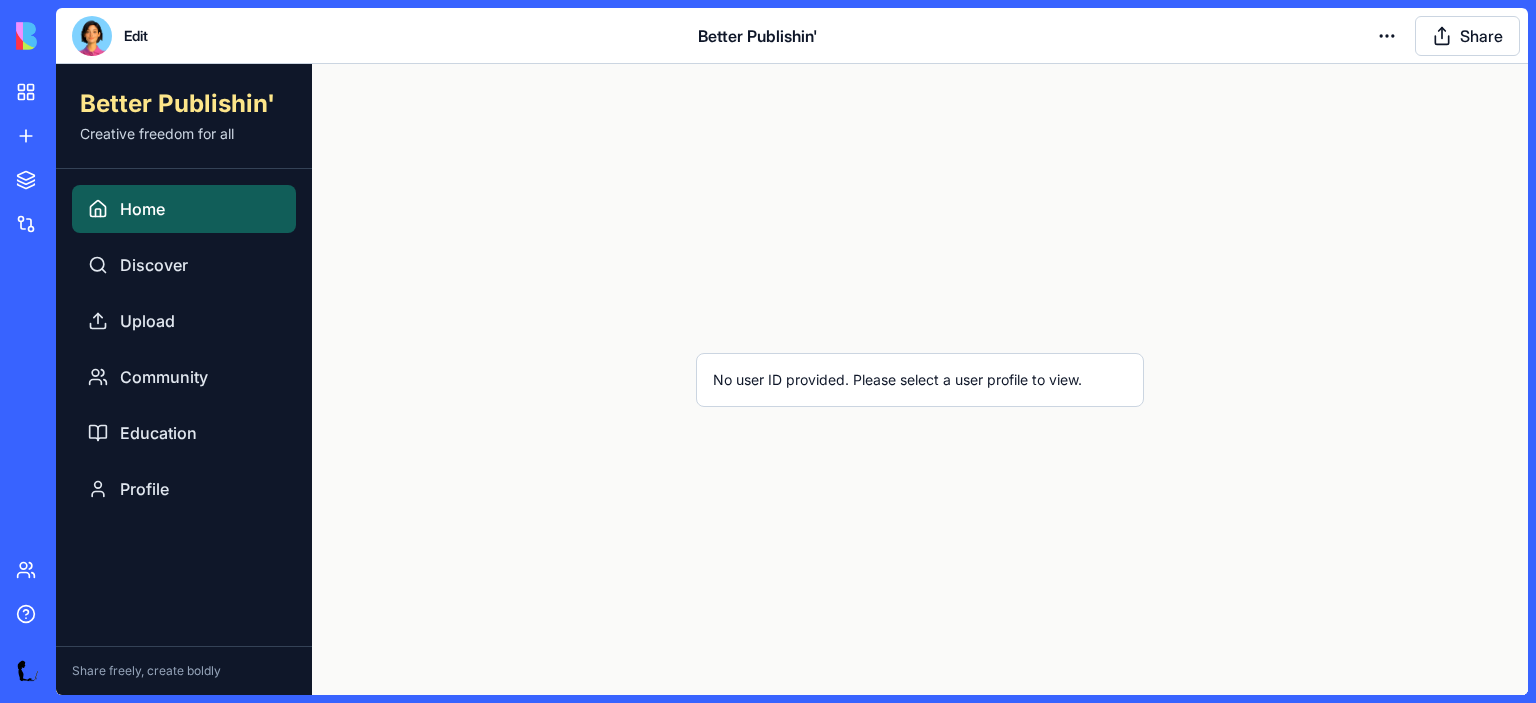 click on "Home" at bounding box center [184, 209] 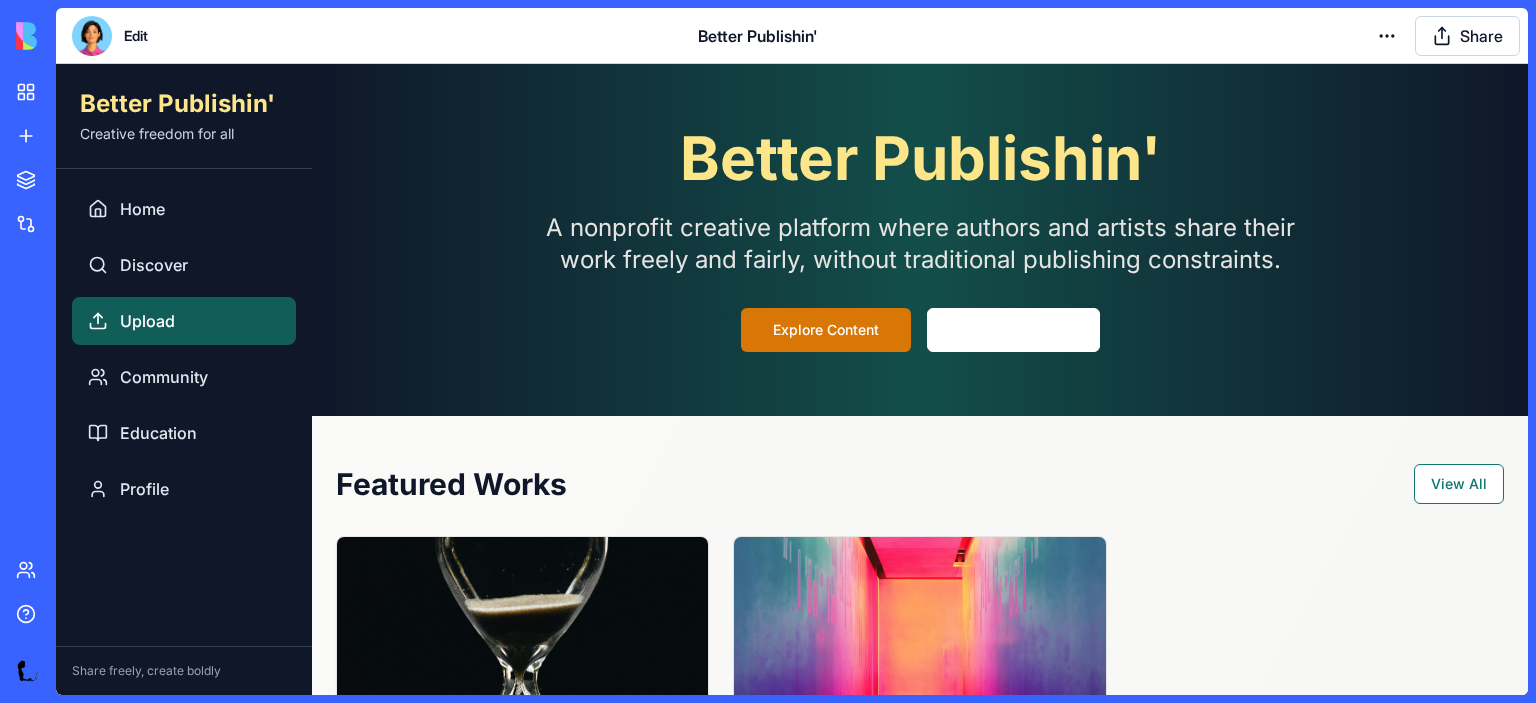 click on "Upload" at bounding box center (147, 321) 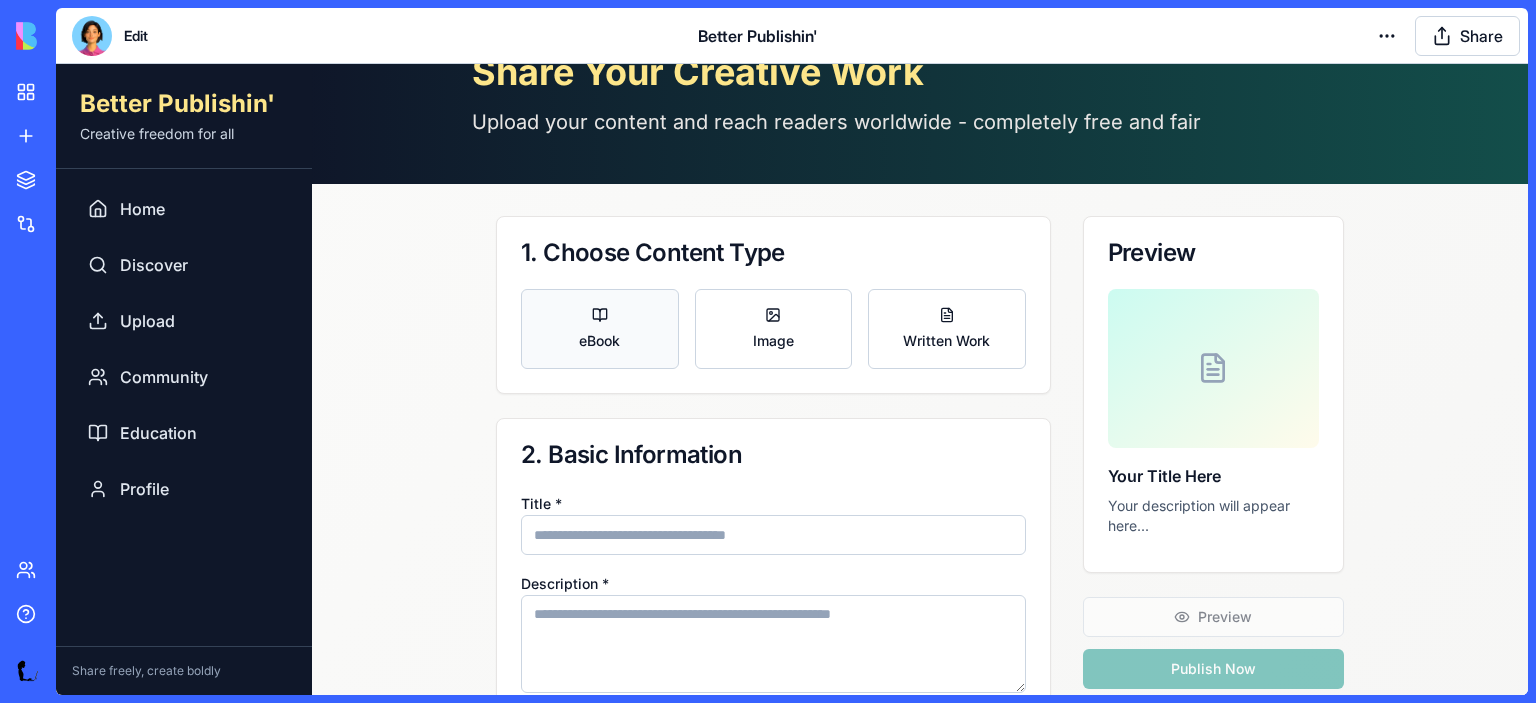 scroll, scrollTop: 96, scrollLeft: 0, axis: vertical 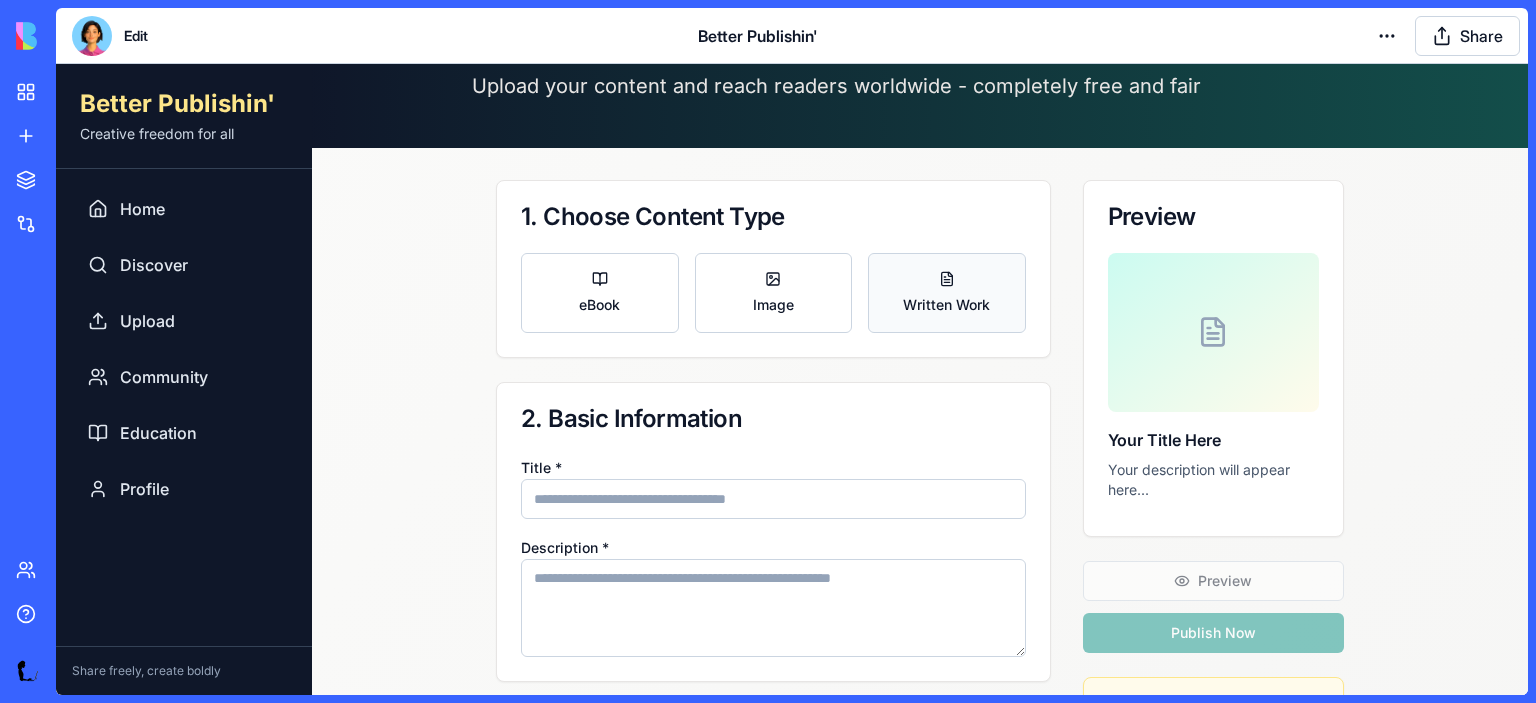click on "Written Work" at bounding box center [946, 305] 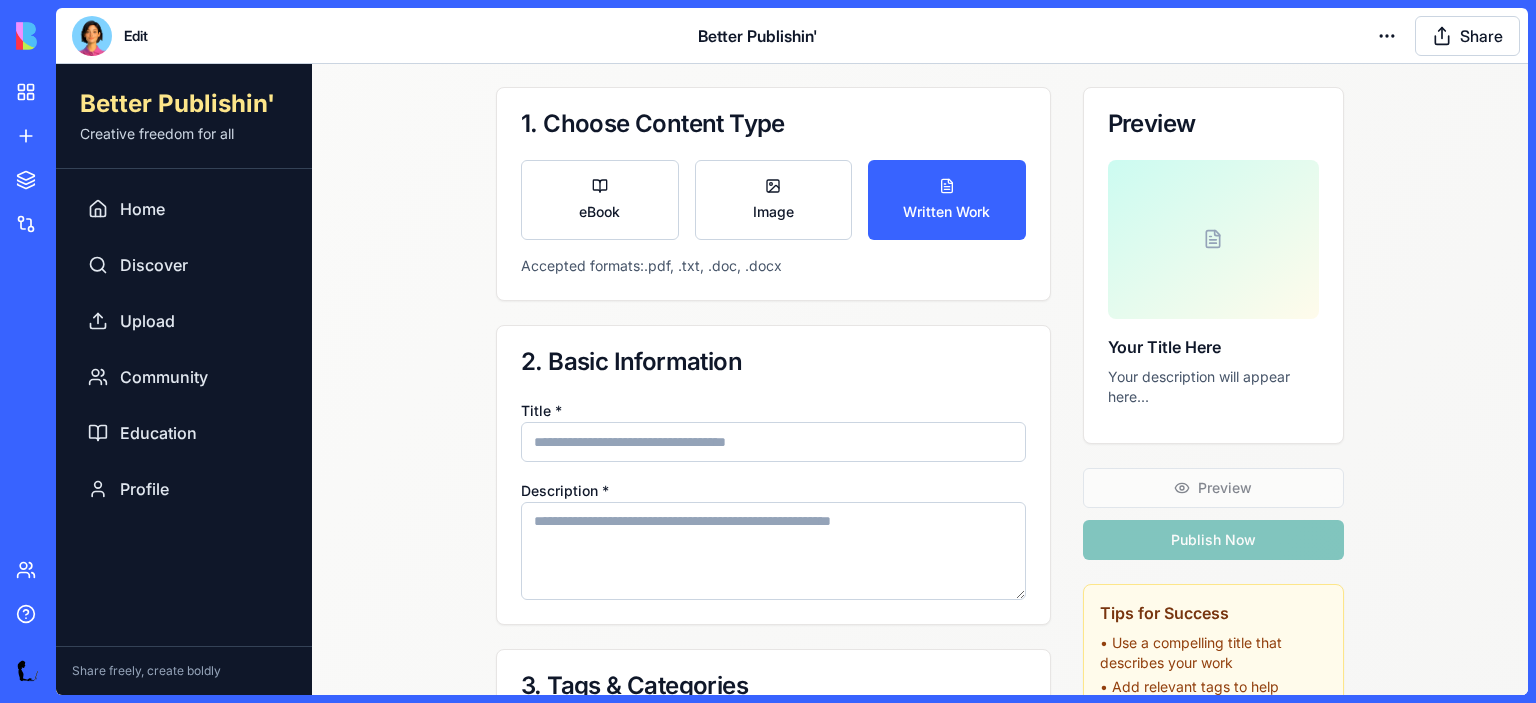 scroll, scrollTop: 0, scrollLeft: 0, axis: both 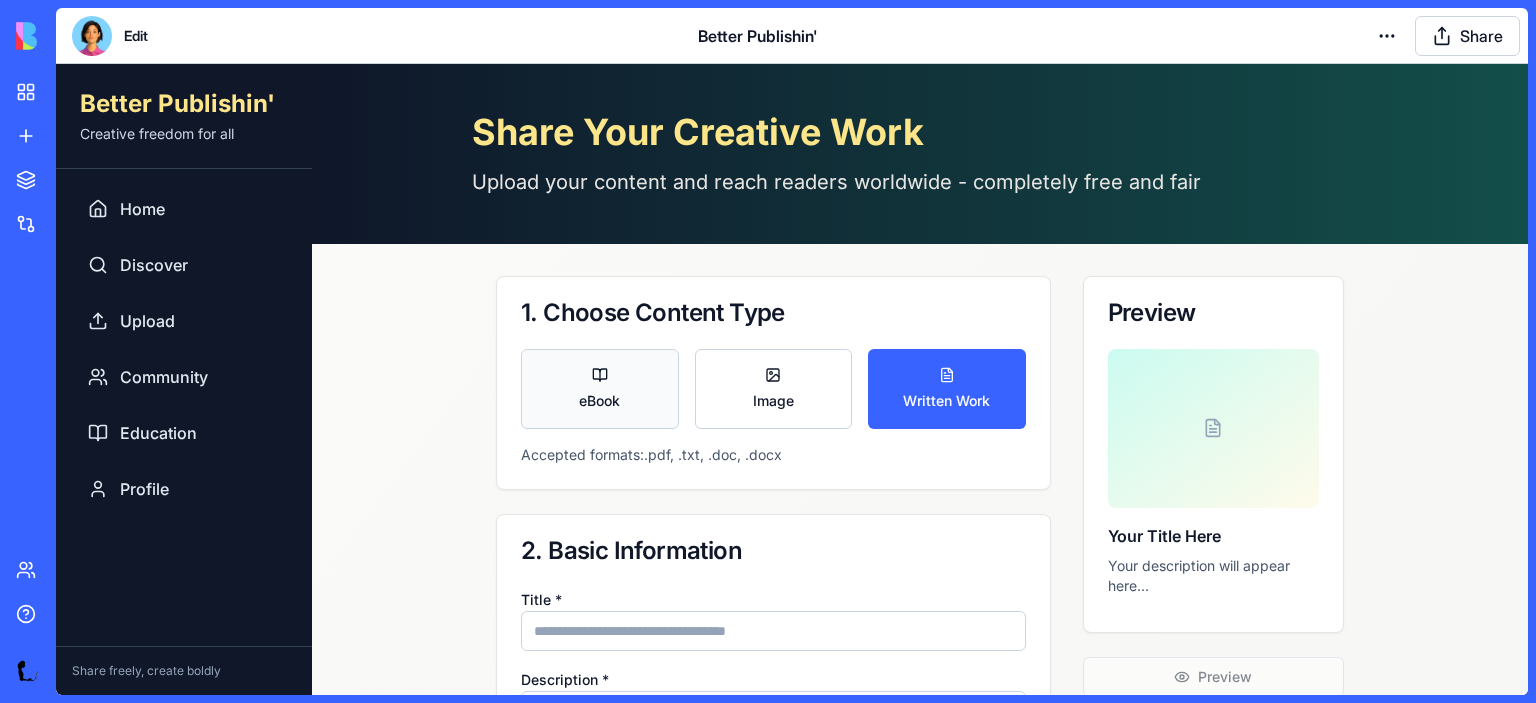 click on "eBook" at bounding box center (600, 389) 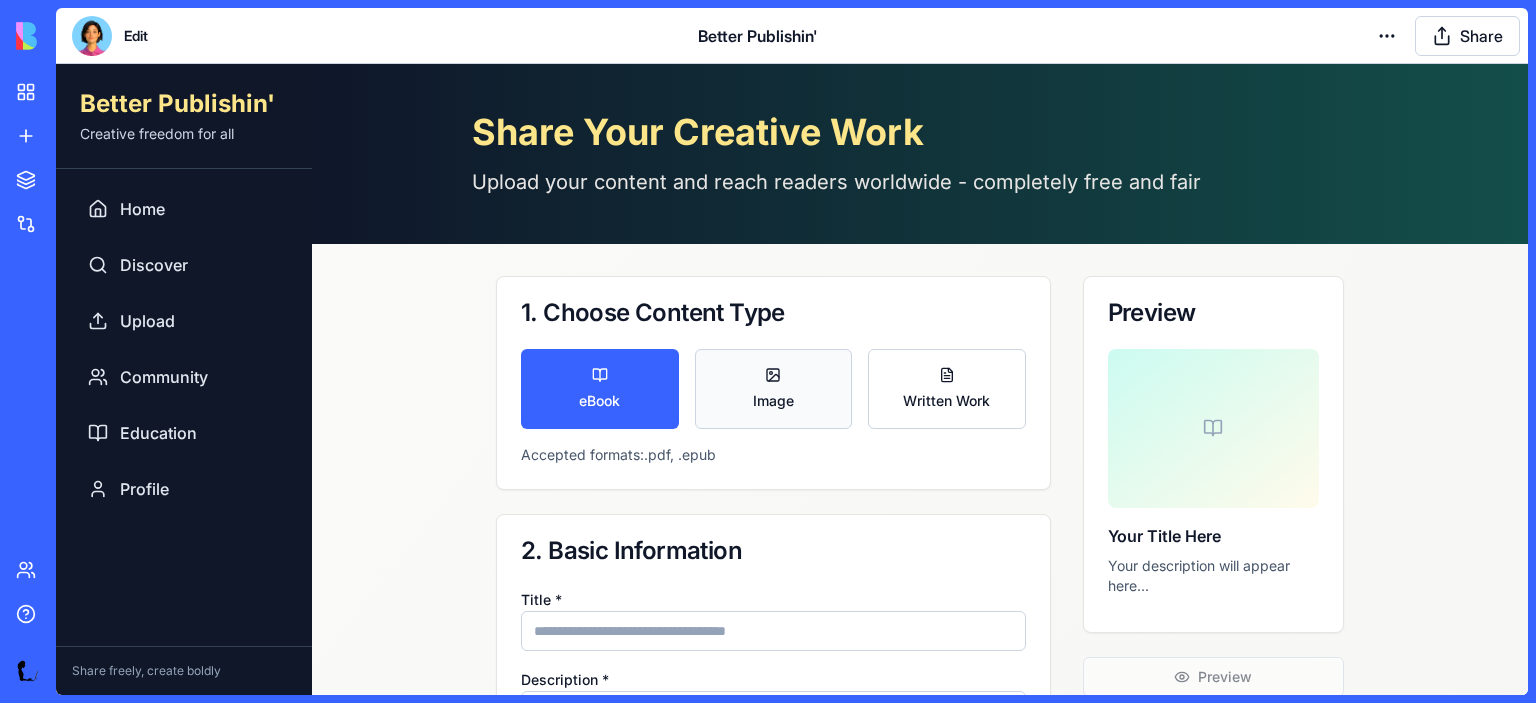 click on "Image" at bounding box center [774, 389] 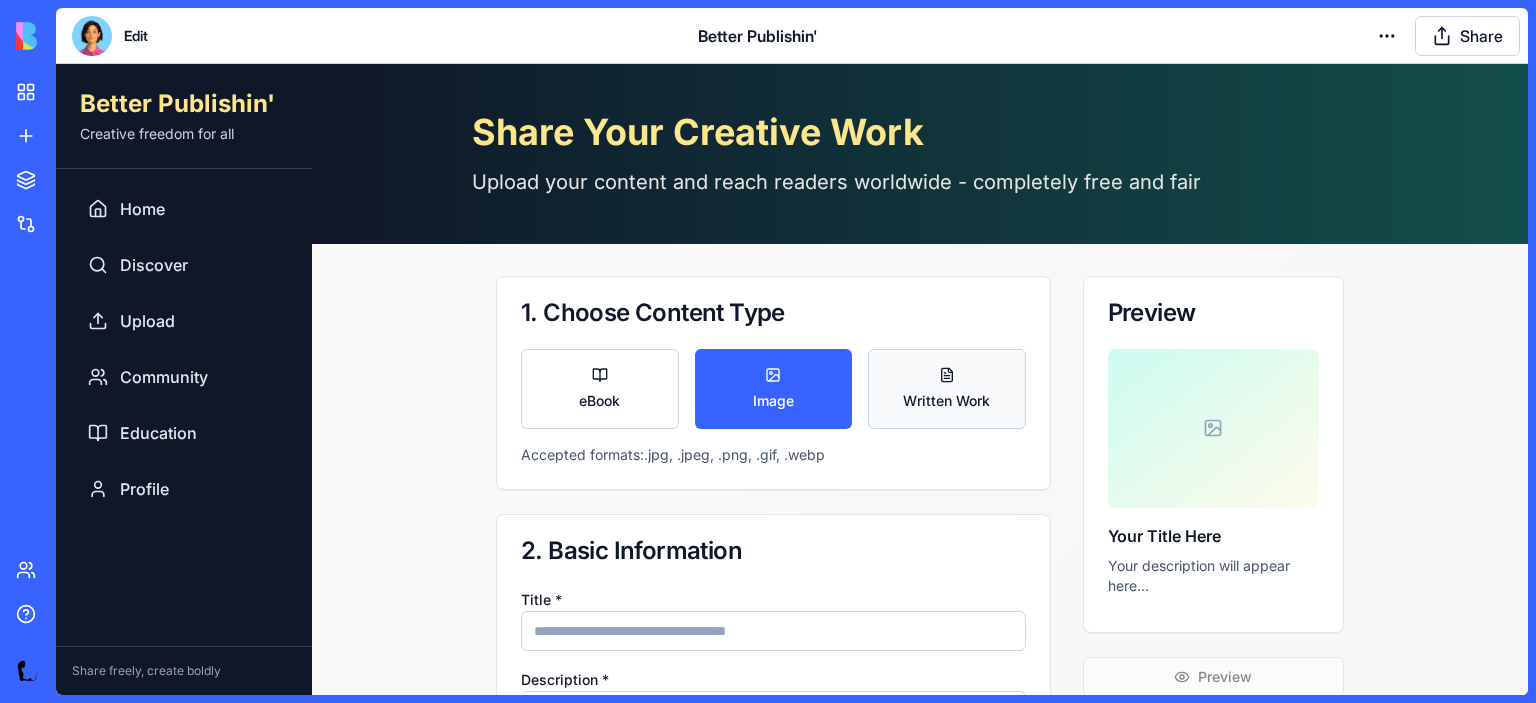 click on "Written Work" at bounding box center (947, 389) 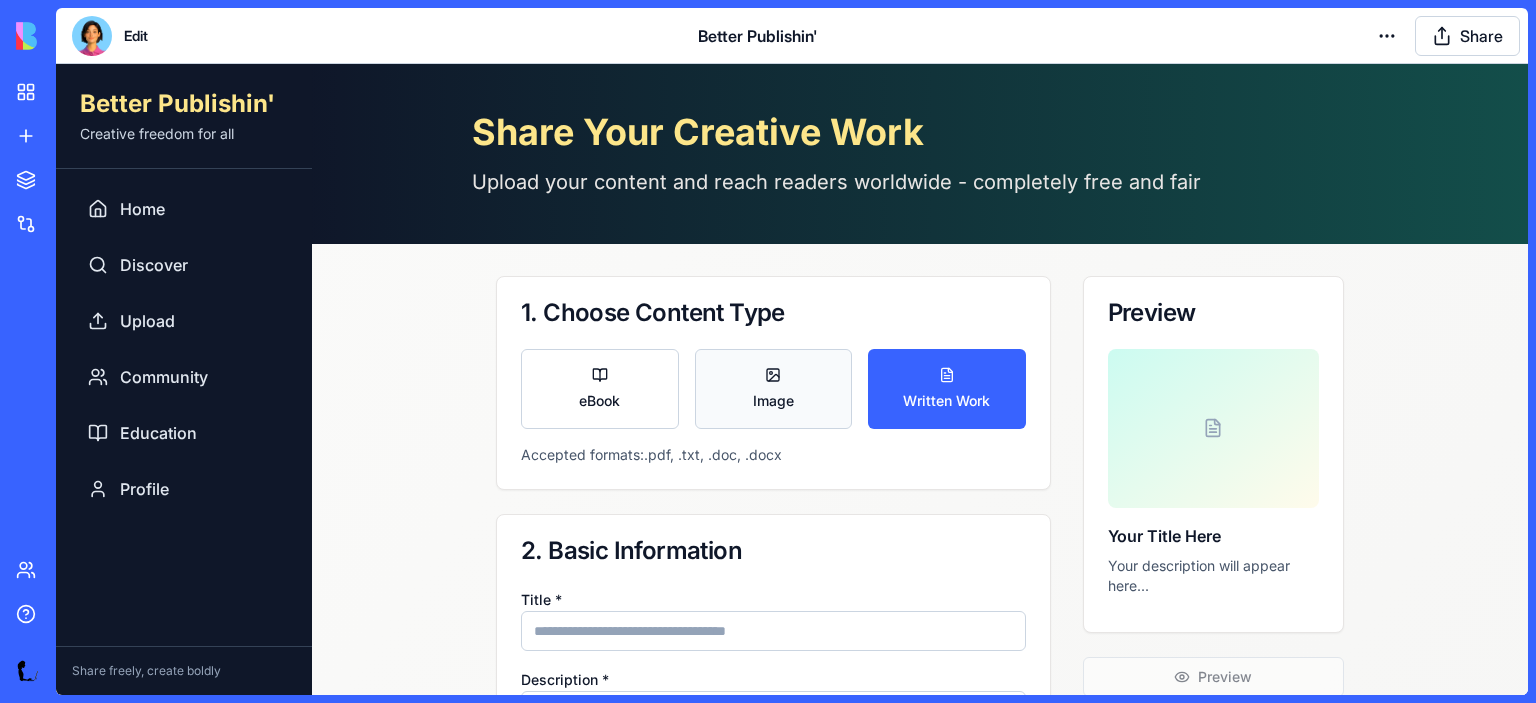 click on "Image" at bounding box center [774, 389] 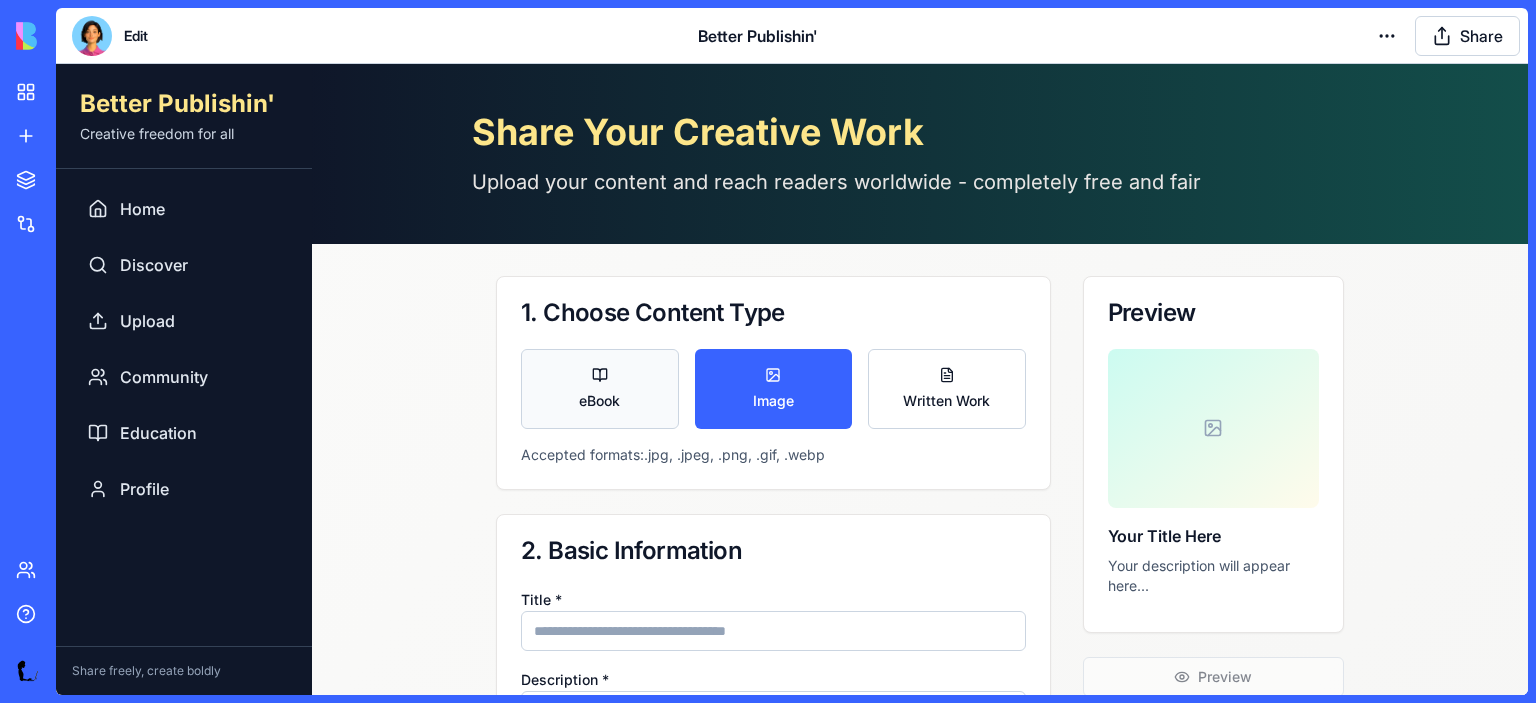click on "eBook" at bounding box center (600, 389) 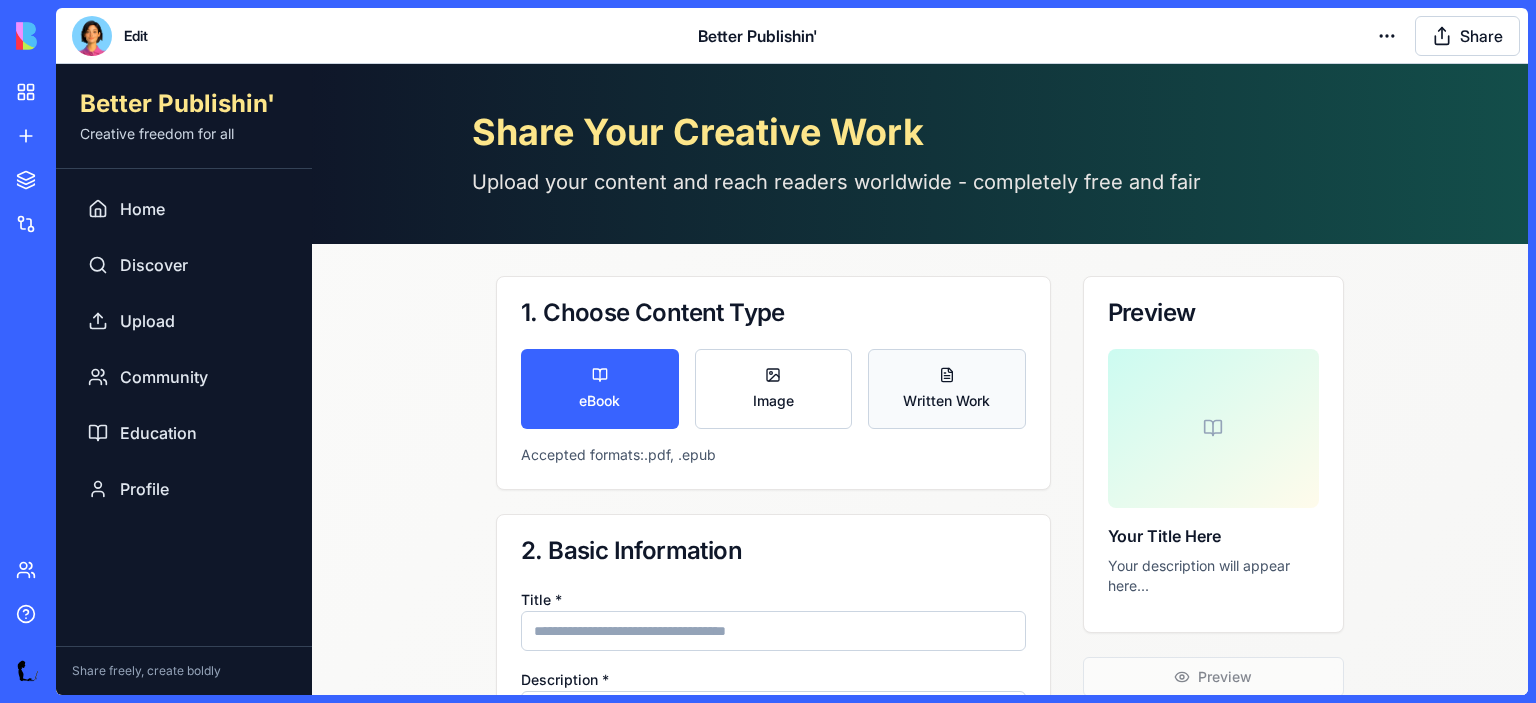 click on "Written Work" at bounding box center [947, 389] 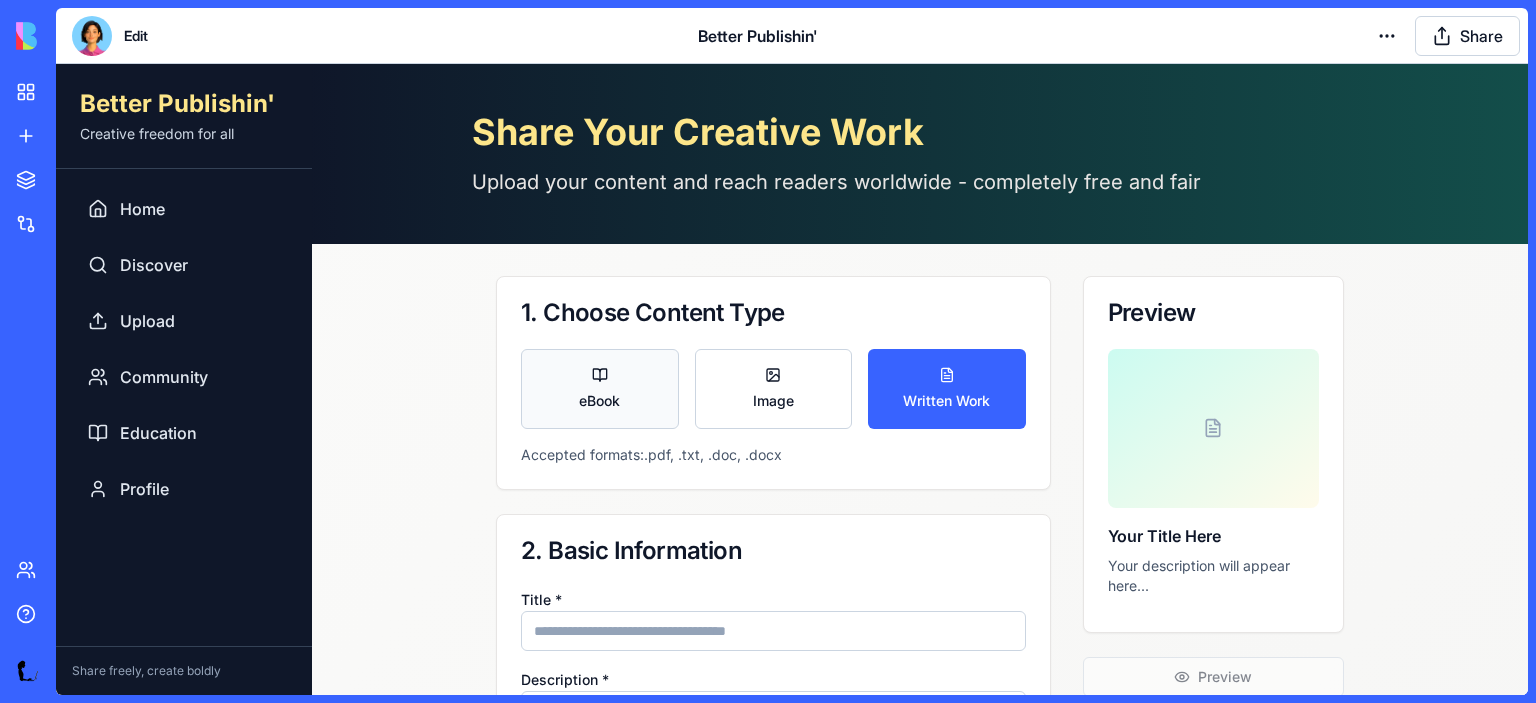 click on "eBook" at bounding box center (600, 389) 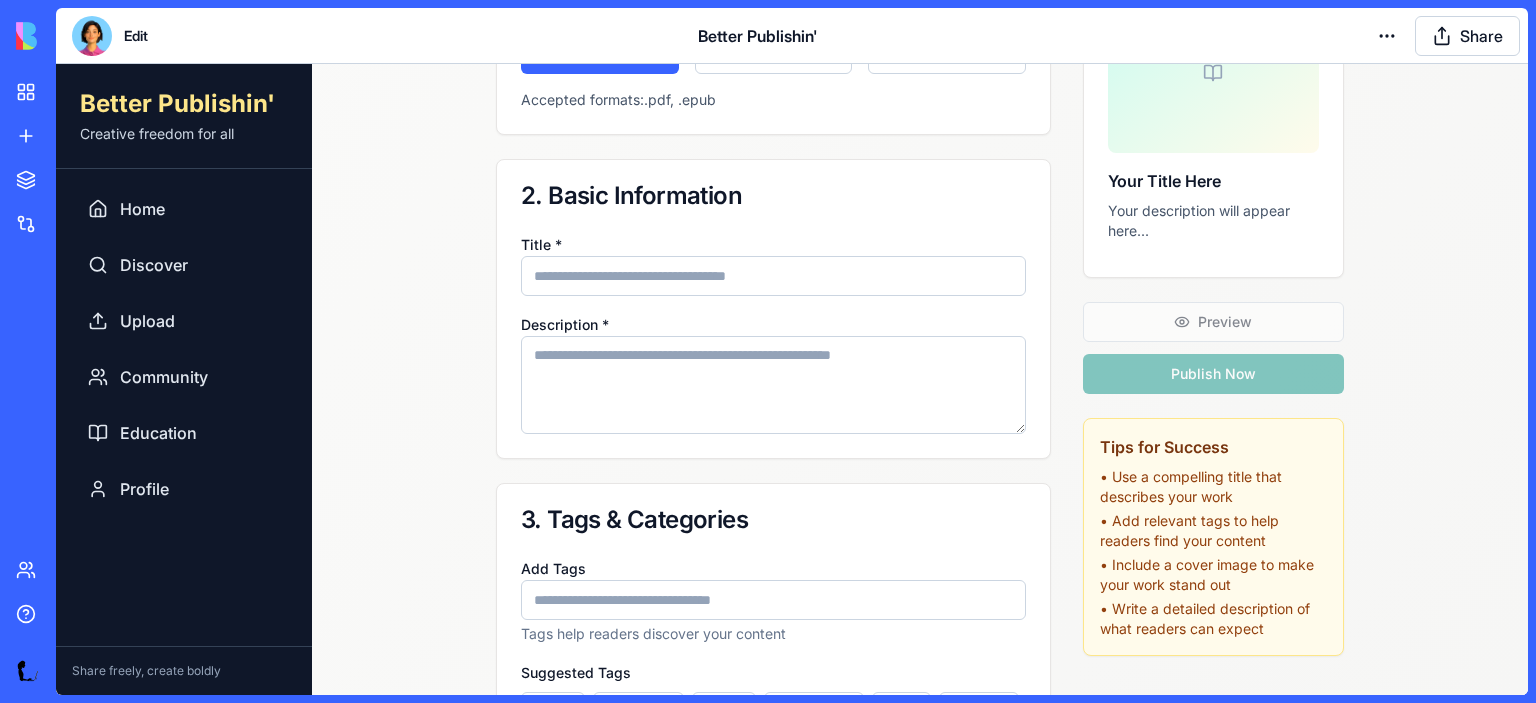 scroll, scrollTop: 386, scrollLeft: 0, axis: vertical 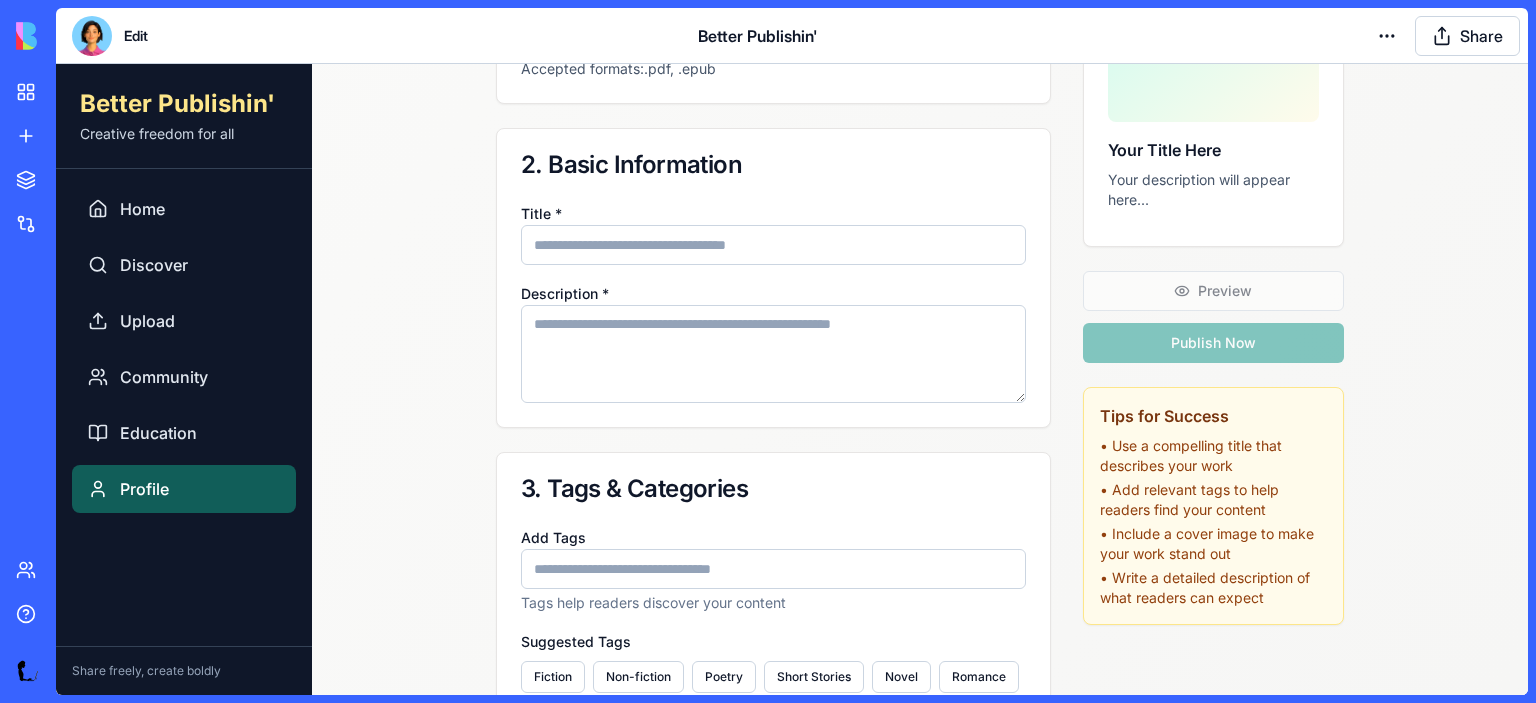 click on "Profile" at bounding box center (184, 489) 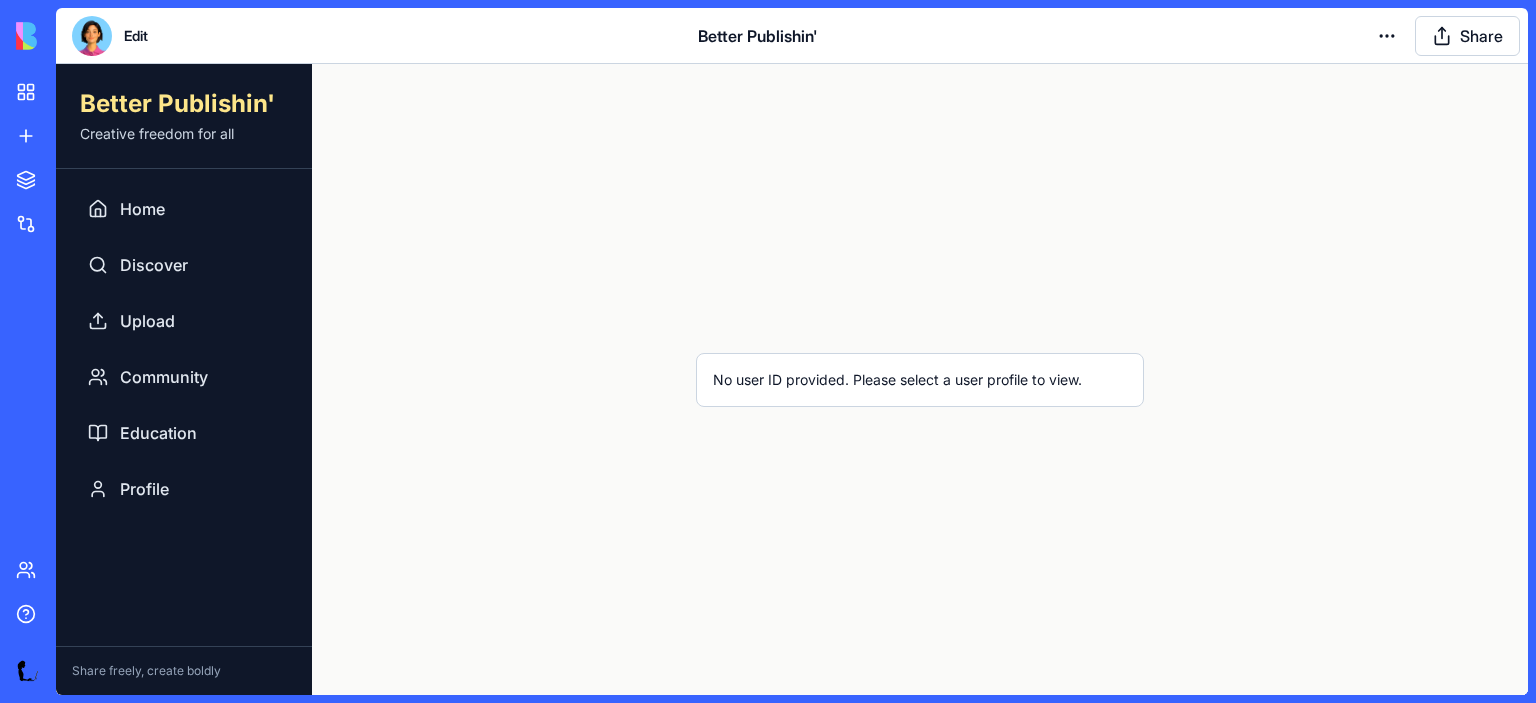 scroll, scrollTop: 0, scrollLeft: 0, axis: both 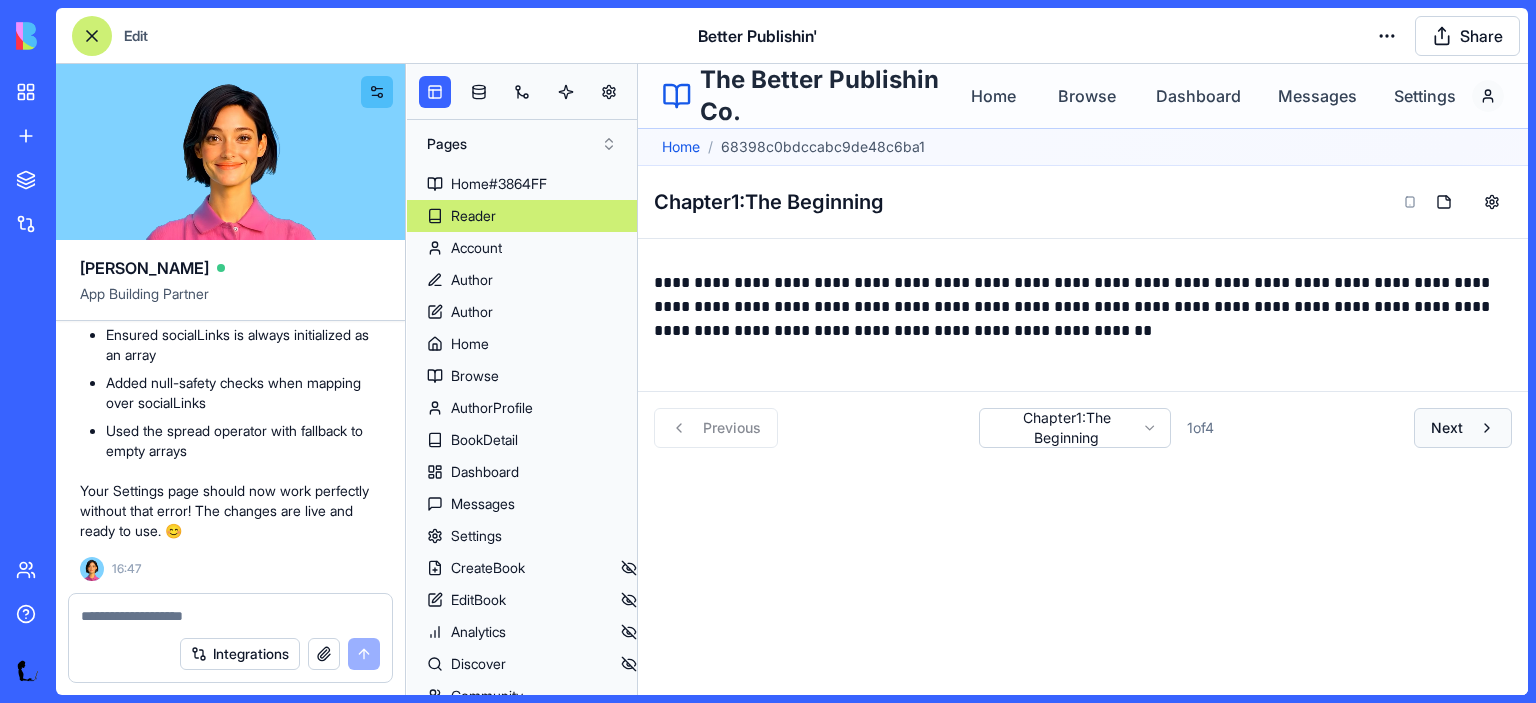 click on "Next" at bounding box center [1447, 428] 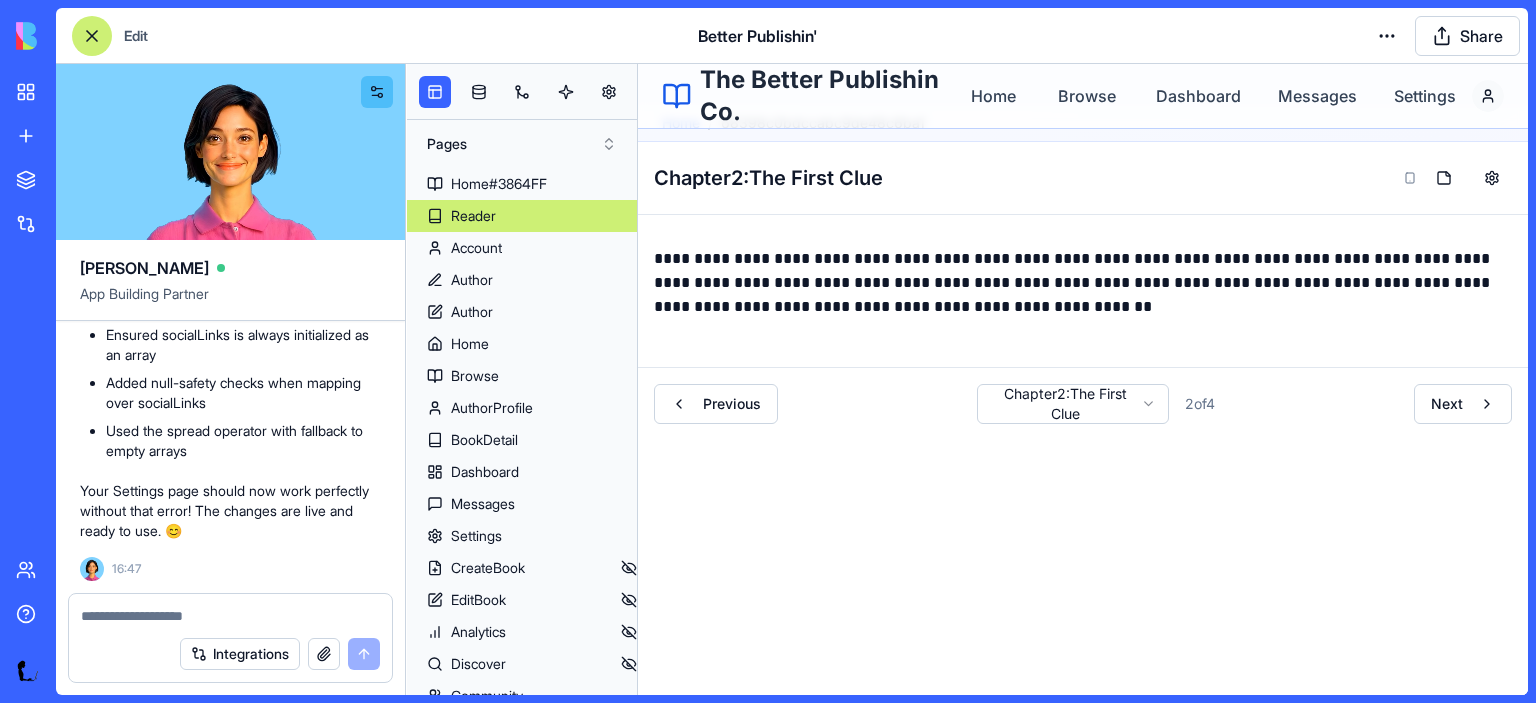 scroll, scrollTop: 0, scrollLeft: 0, axis: both 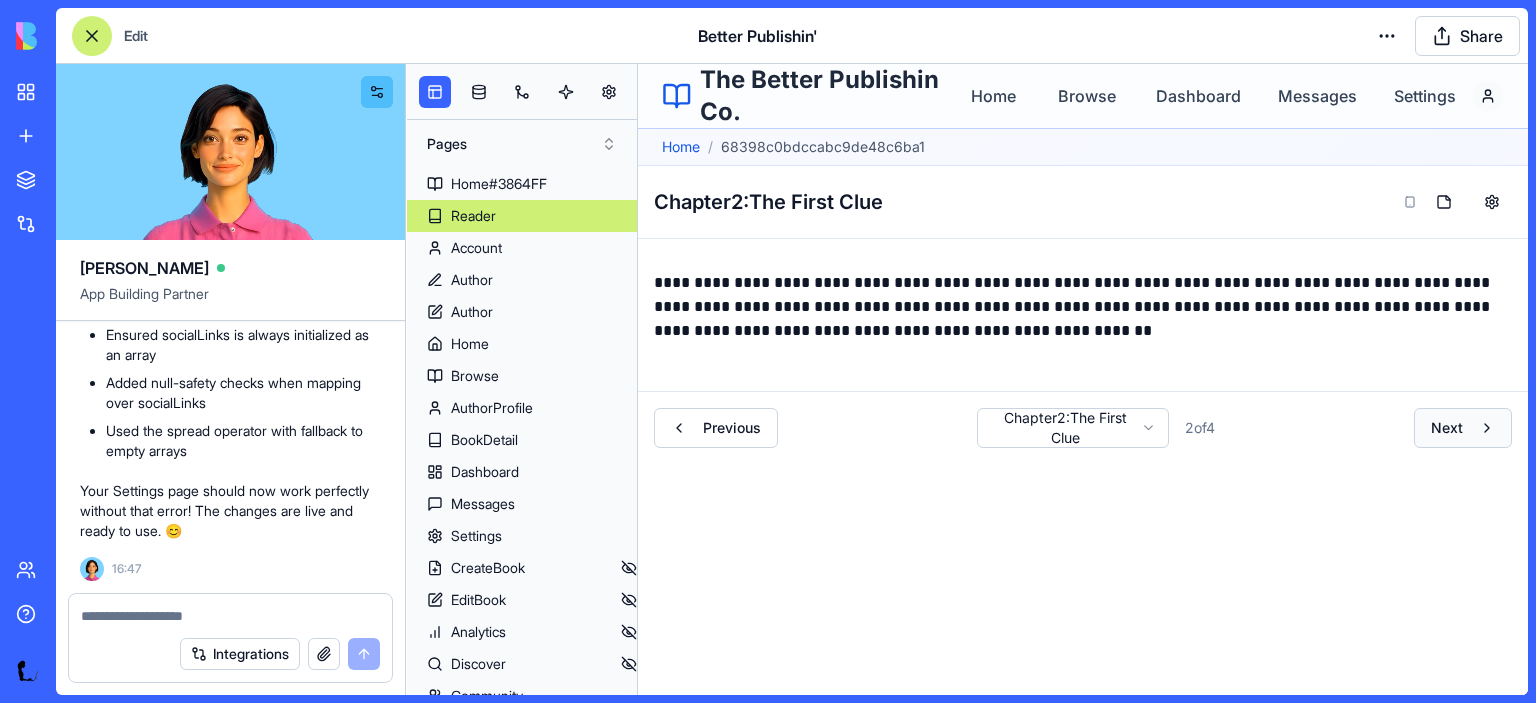 click on "Next" at bounding box center [1447, 428] 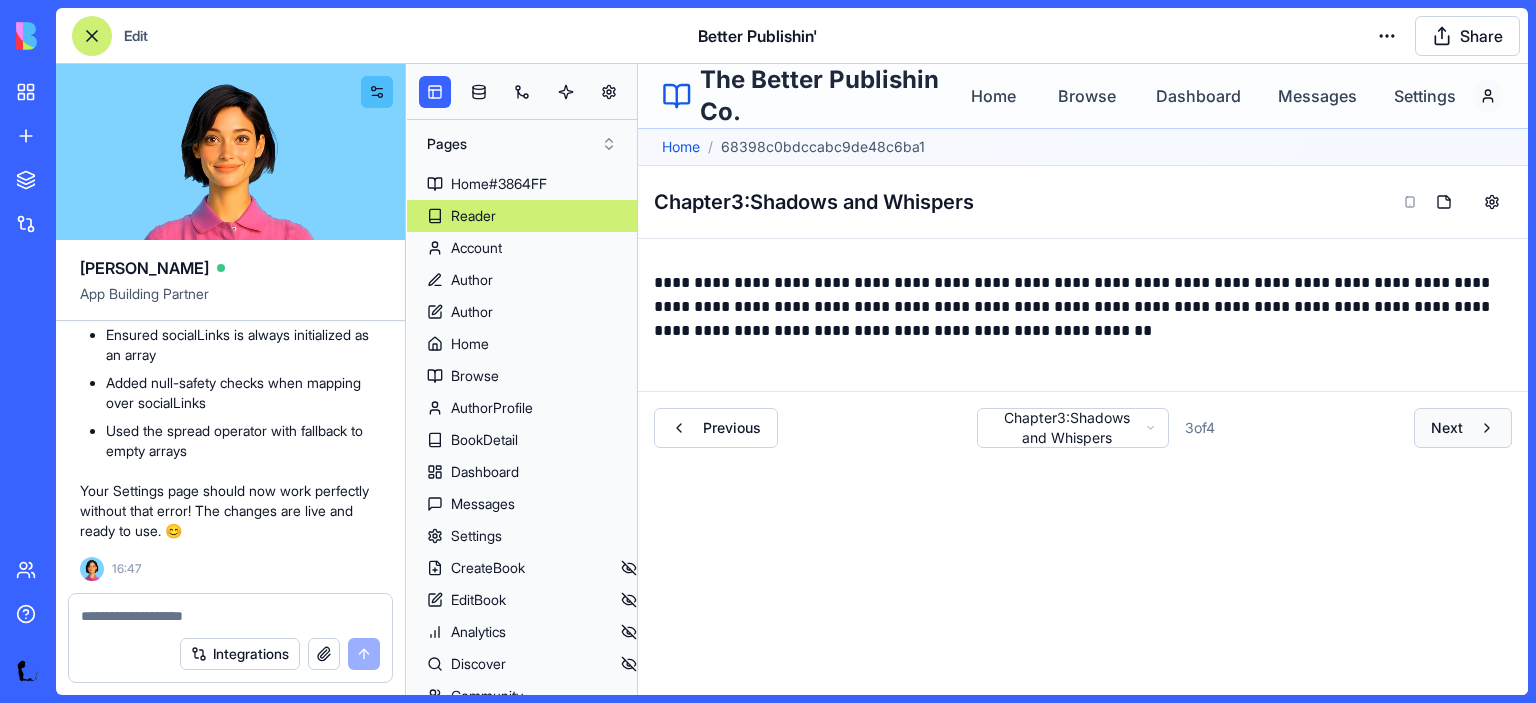 click on "Next" at bounding box center [1463, 428] 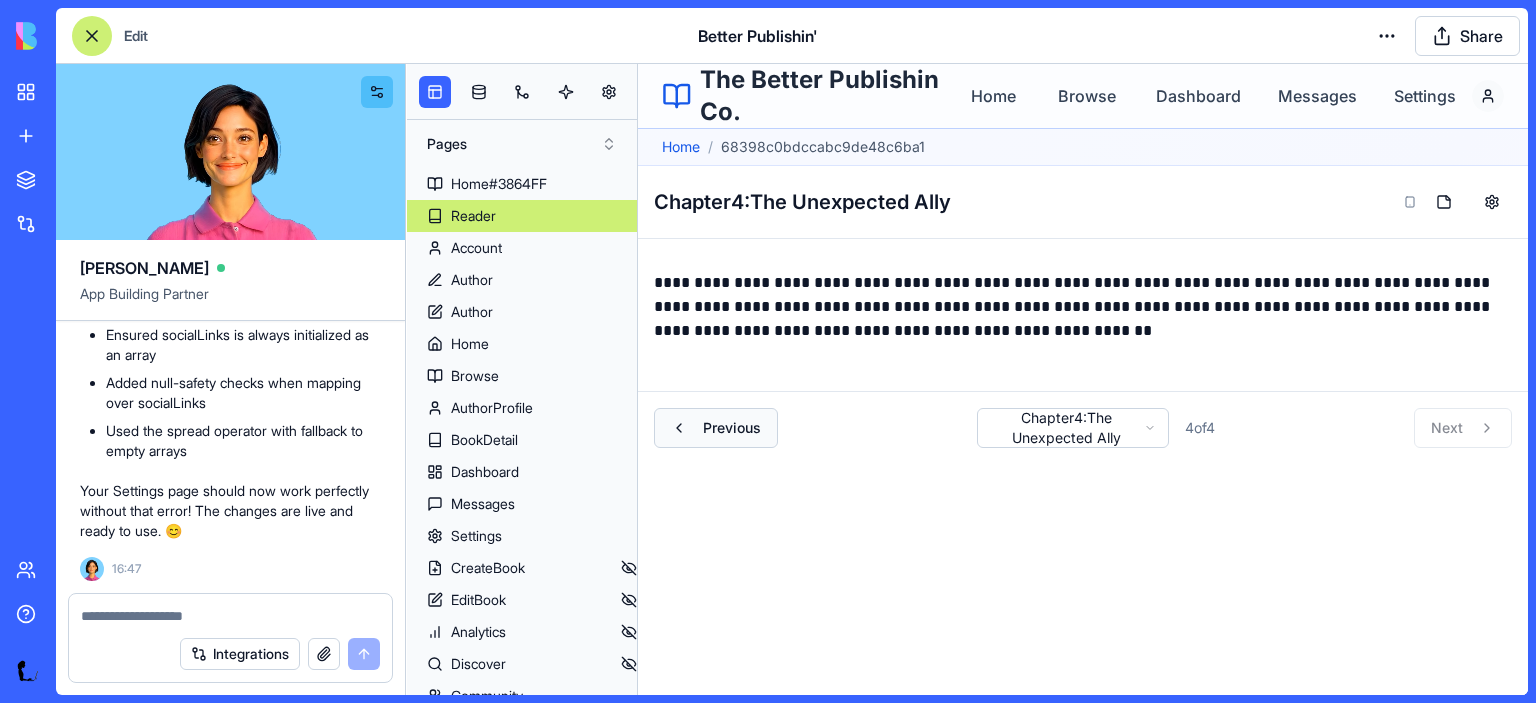 click on "Previous" at bounding box center (732, 428) 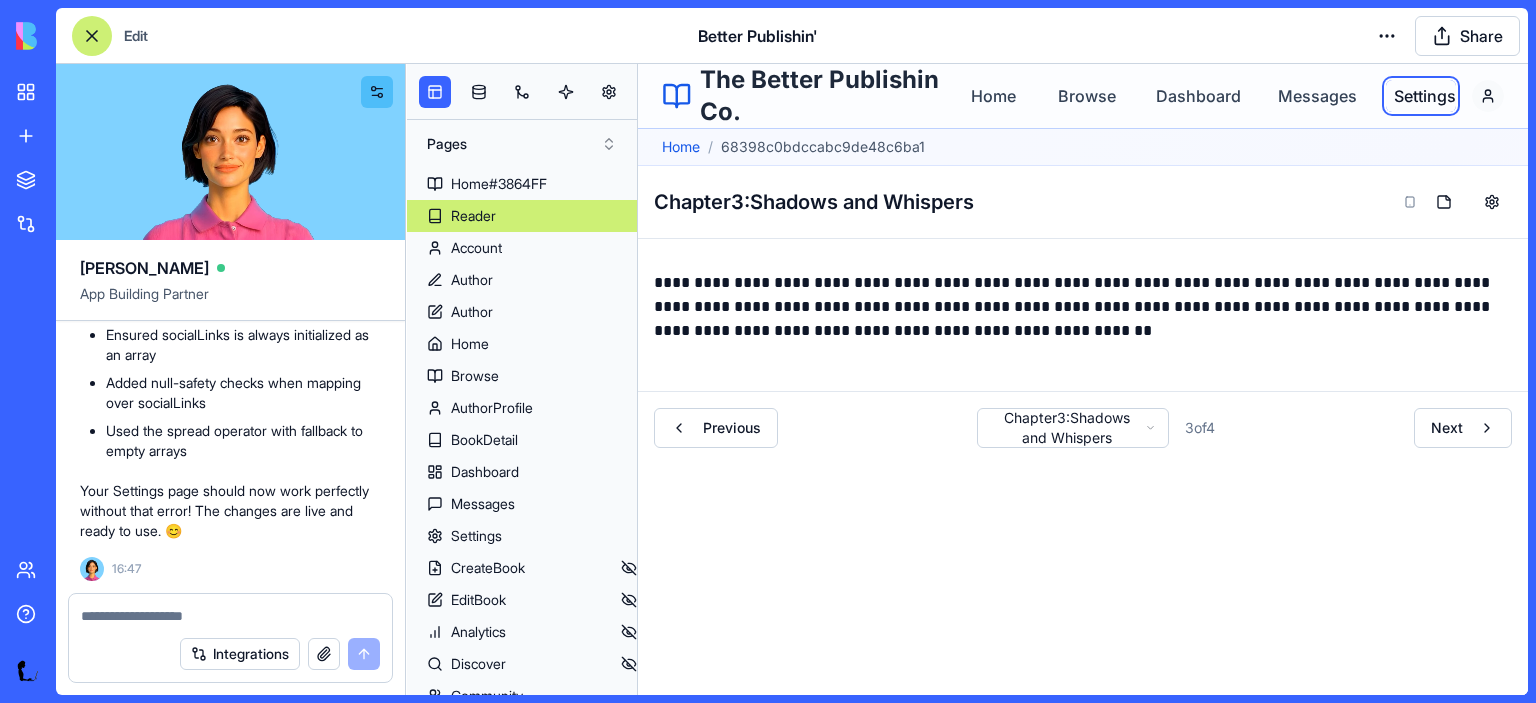 click on "Settings" at bounding box center [1421, 96] 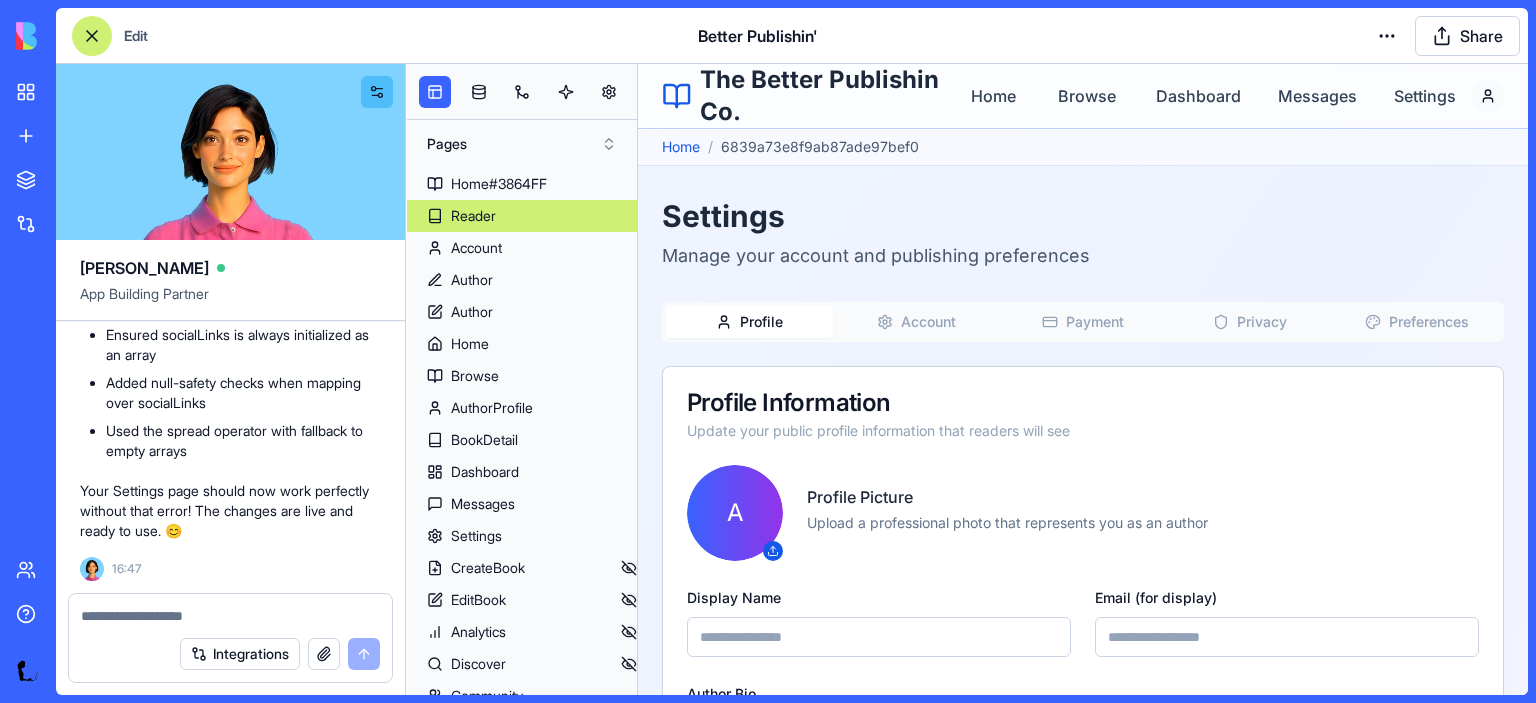 type on "**********" 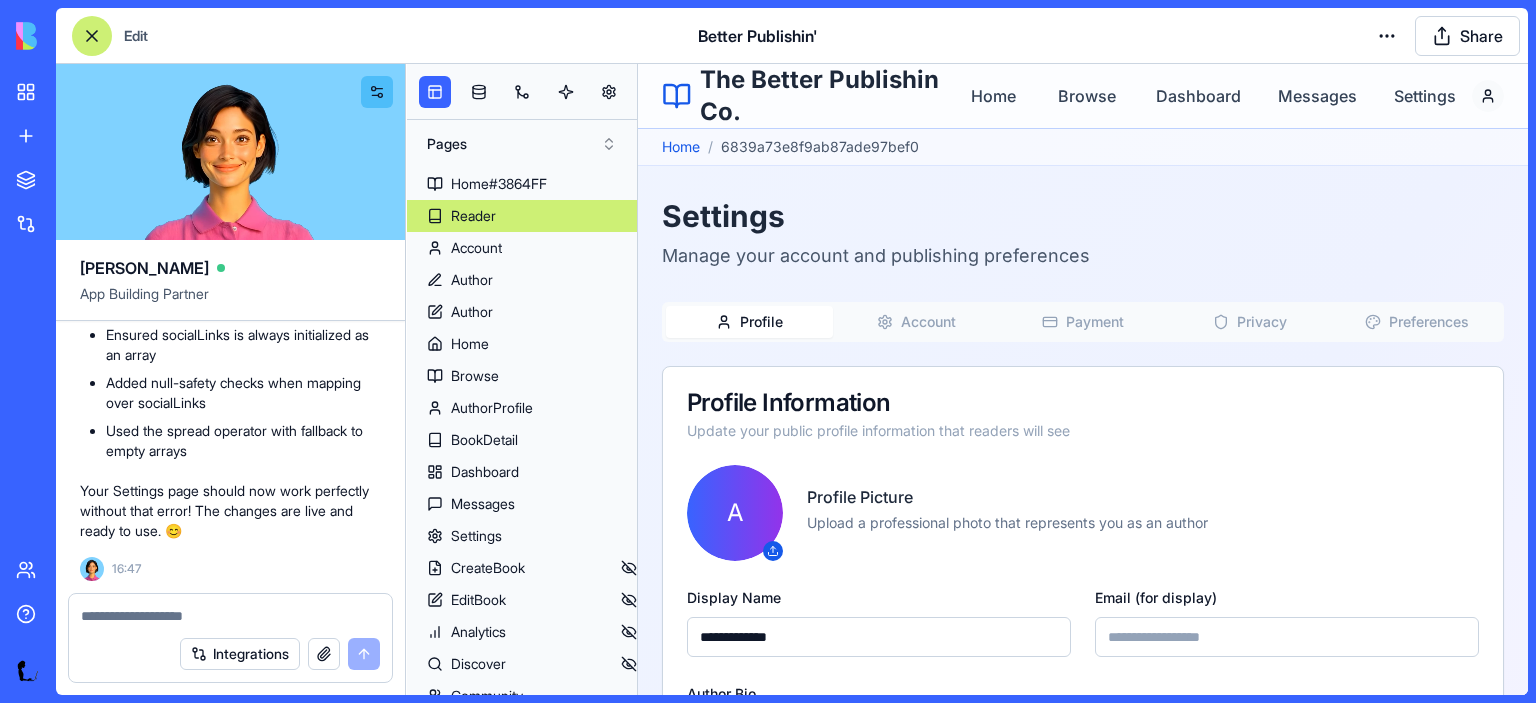type on "**********" 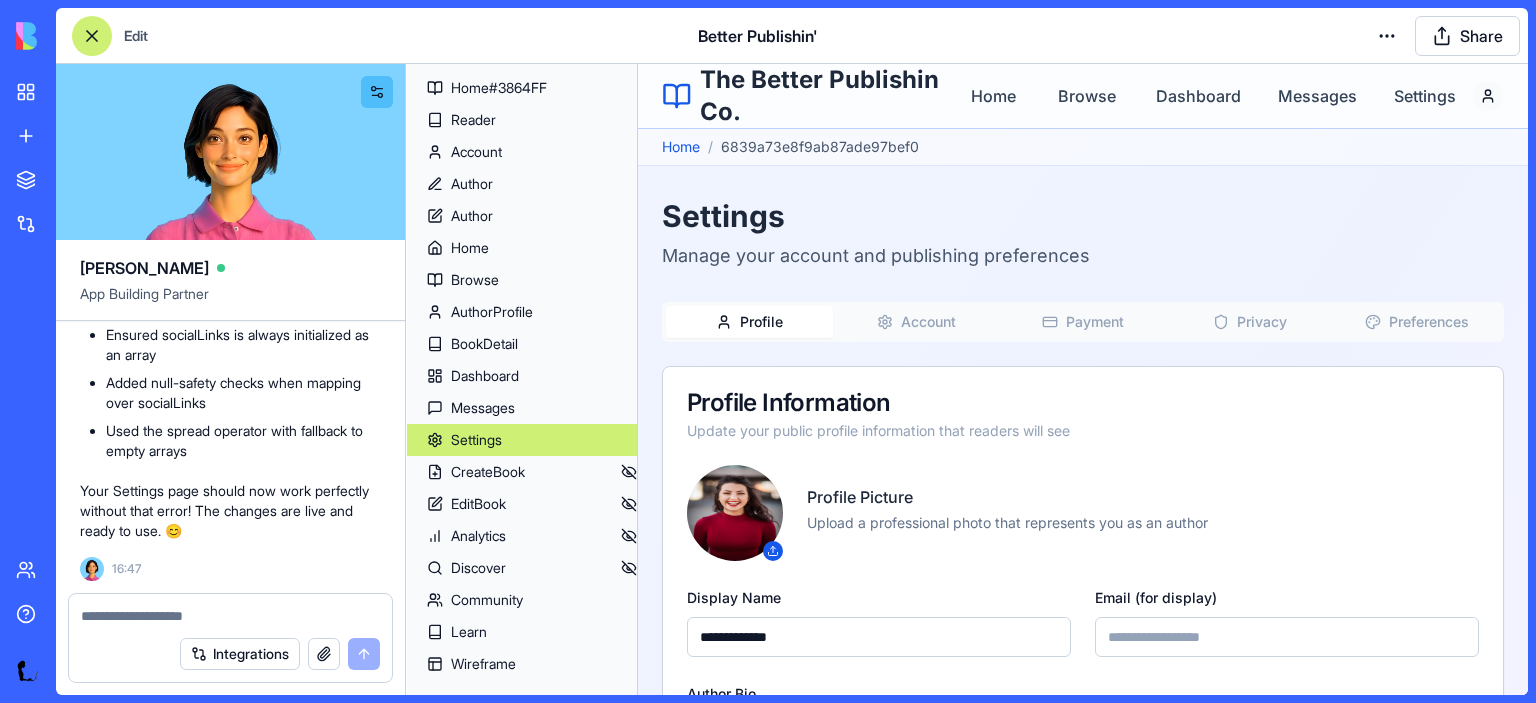 scroll, scrollTop: 148, scrollLeft: 0, axis: vertical 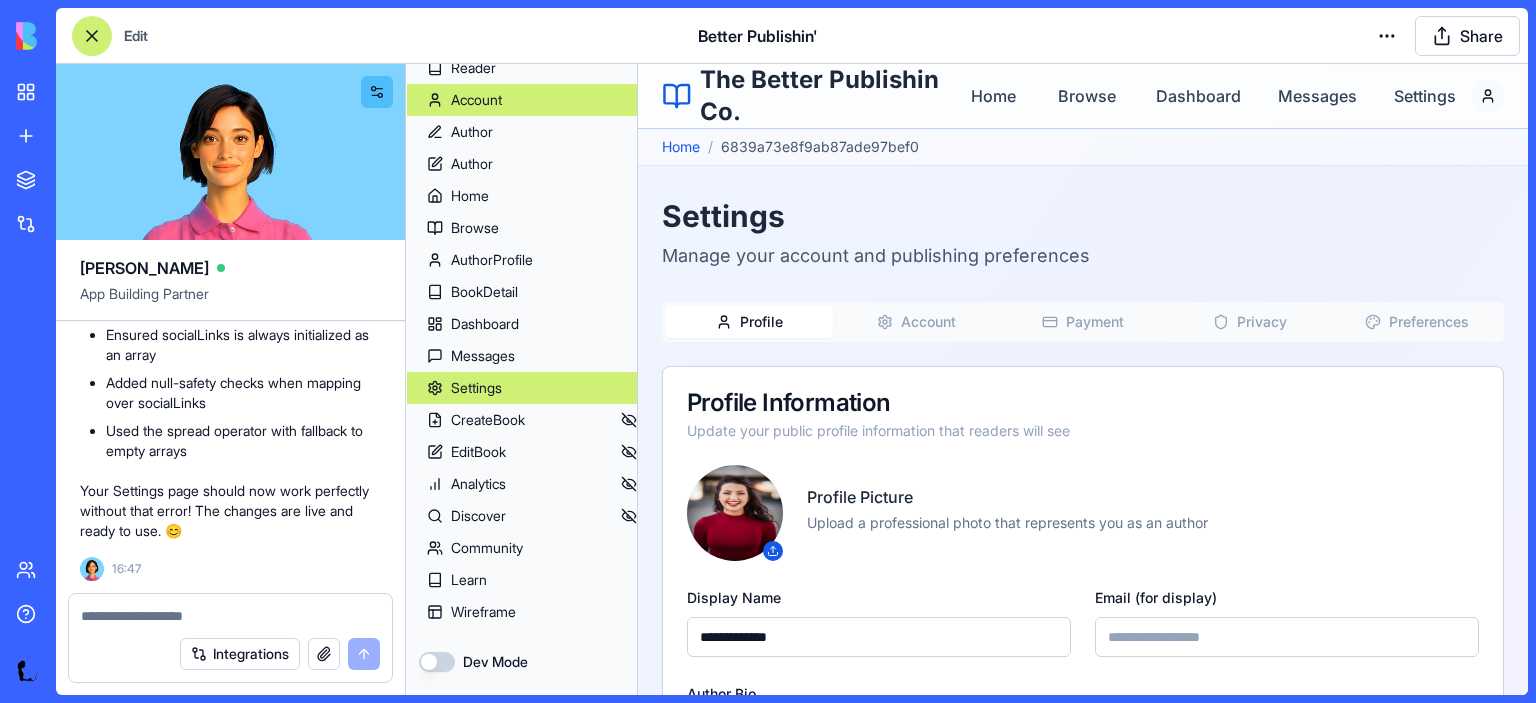 click on "Account" at bounding box center [476, 100] 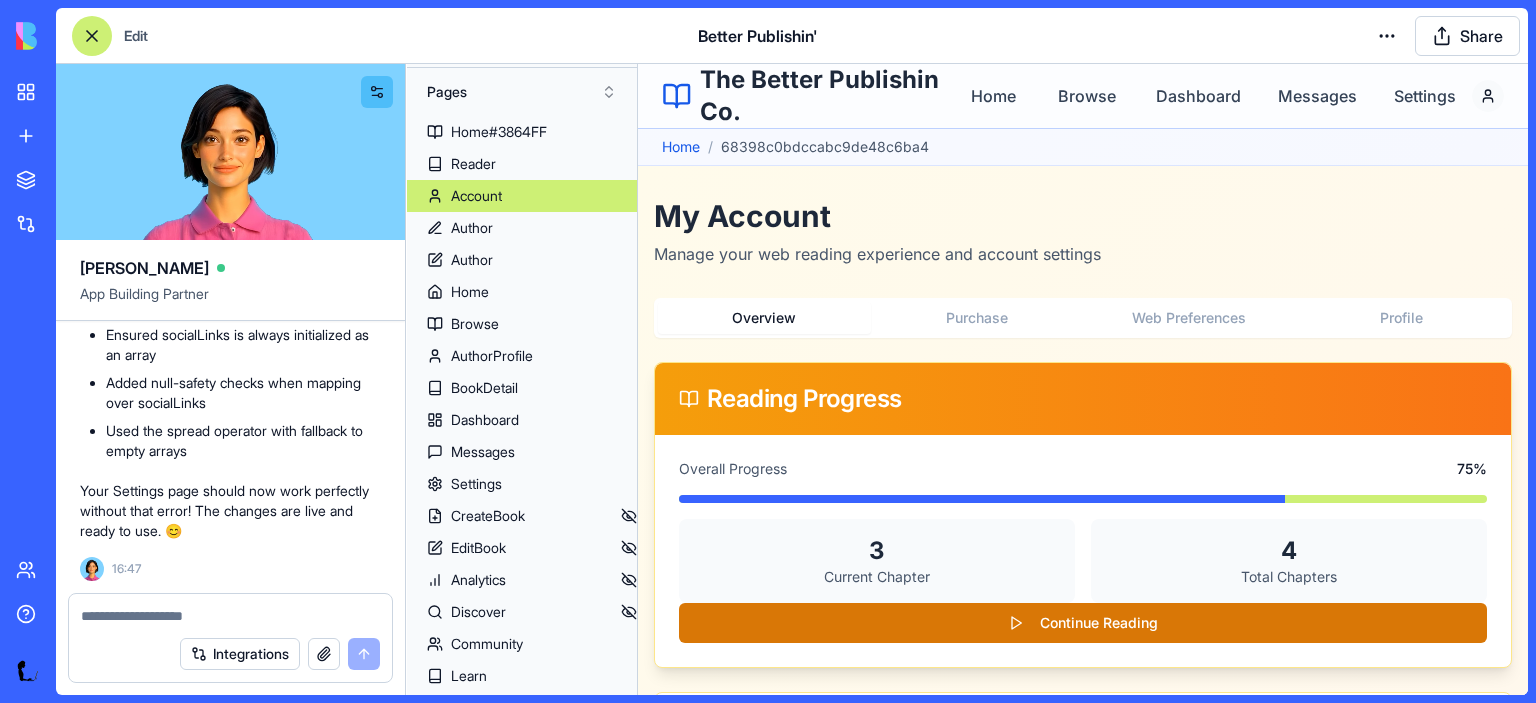 scroll, scrollTop: 0, scrollLeft: 0, axis: both 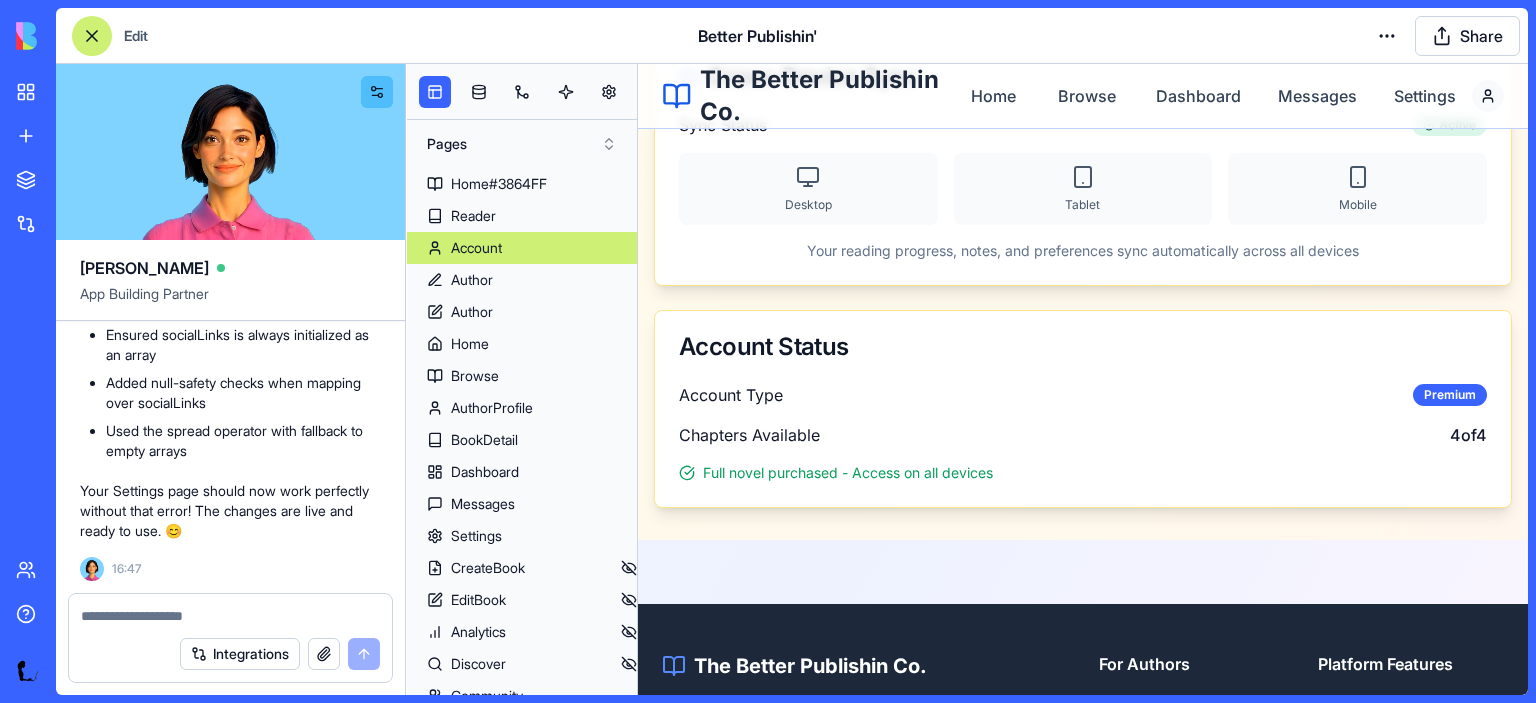 click on "Full novel purchased - Access on all devices" at bounding box center (848, 473) 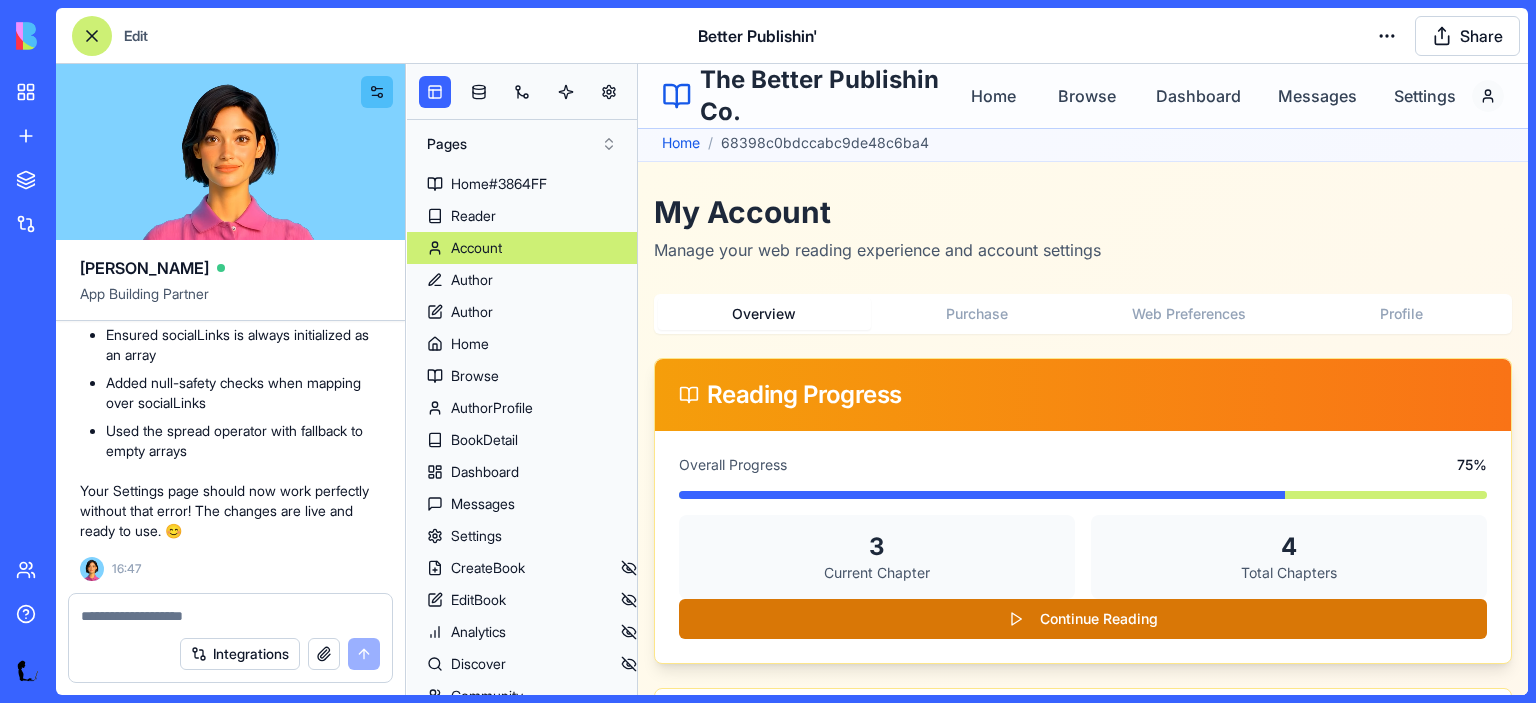 scroll, scrollTop: 0, scrollLeft: 0, axis: both 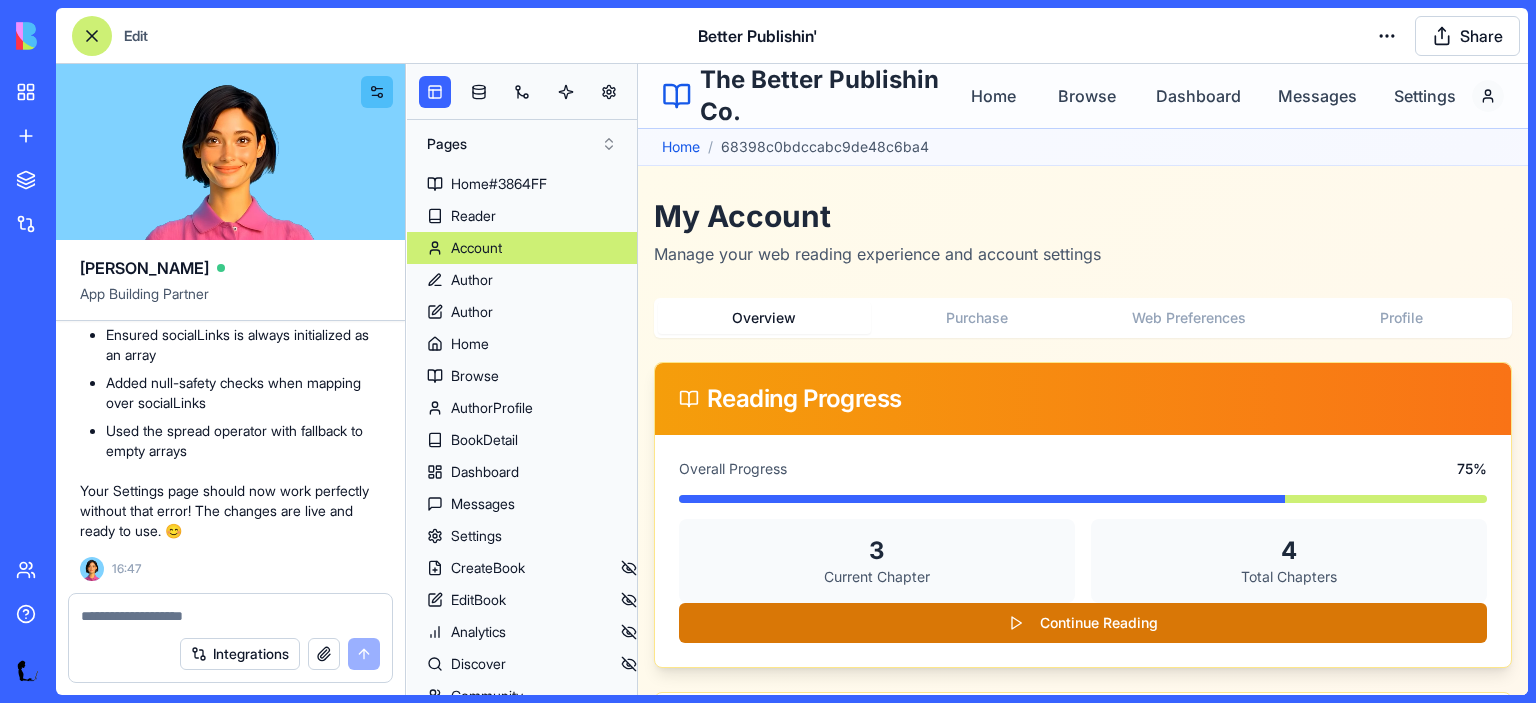 click on "Purchase" at bounding box center [977, 318] 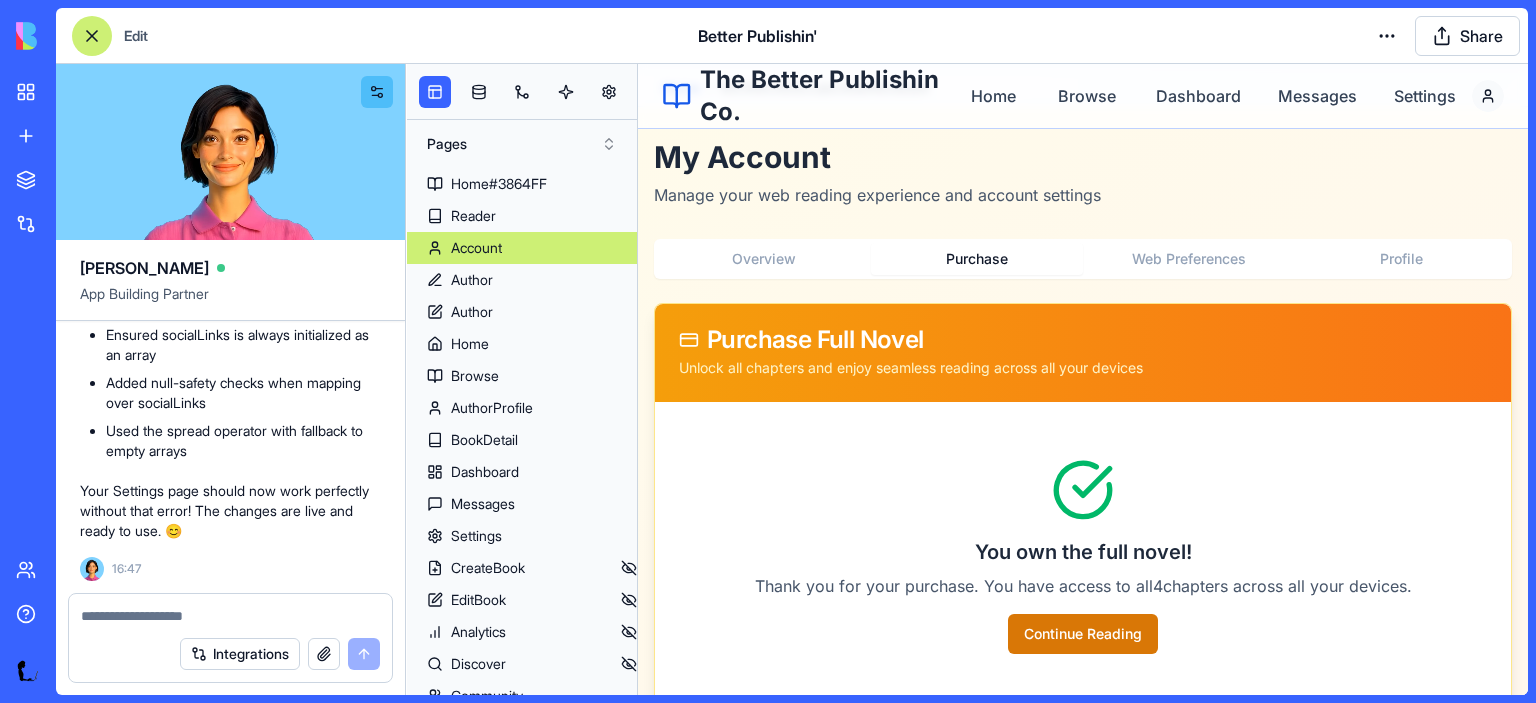 scroll, scrollTop: 60, scrollLeft: 0, axis: vertical 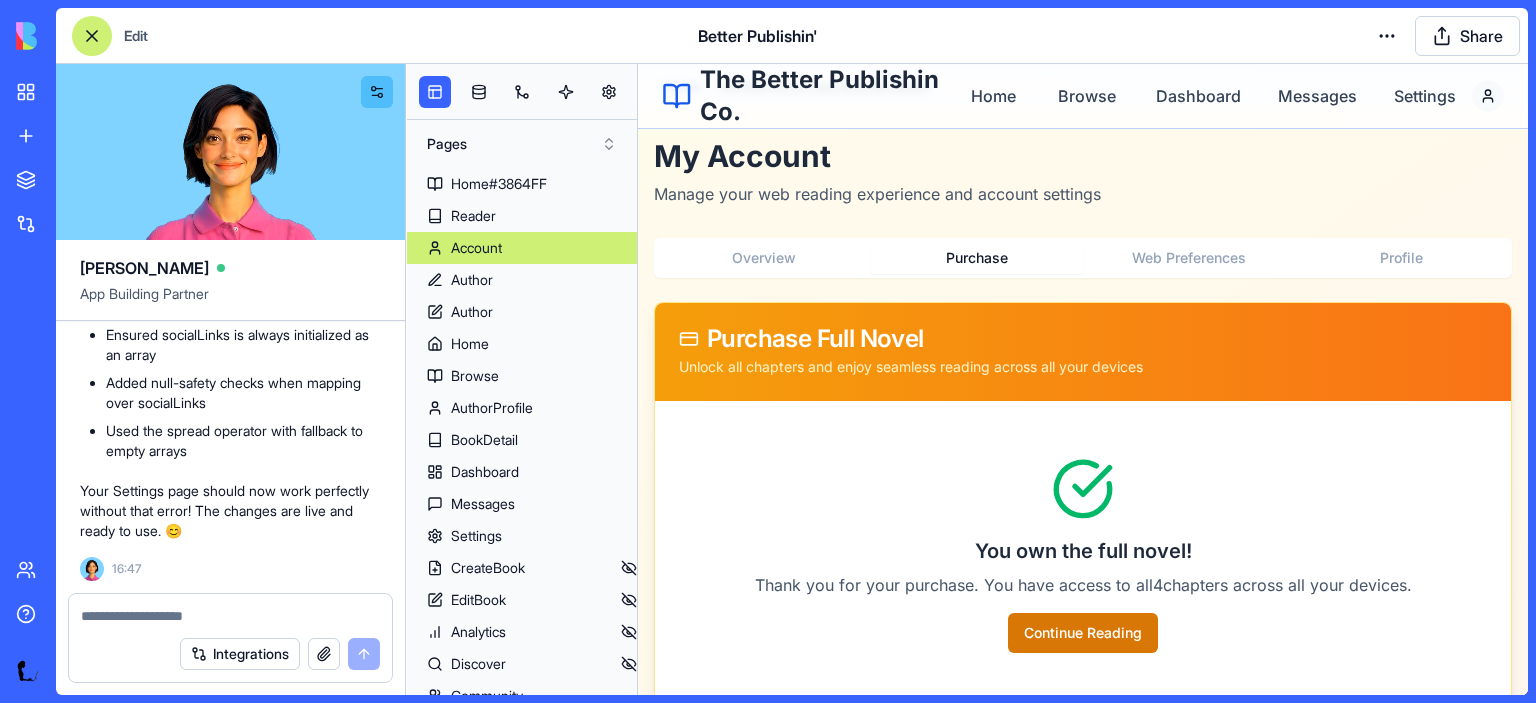 click on "Purchase Full Novel" at bounding box center (815, 339) 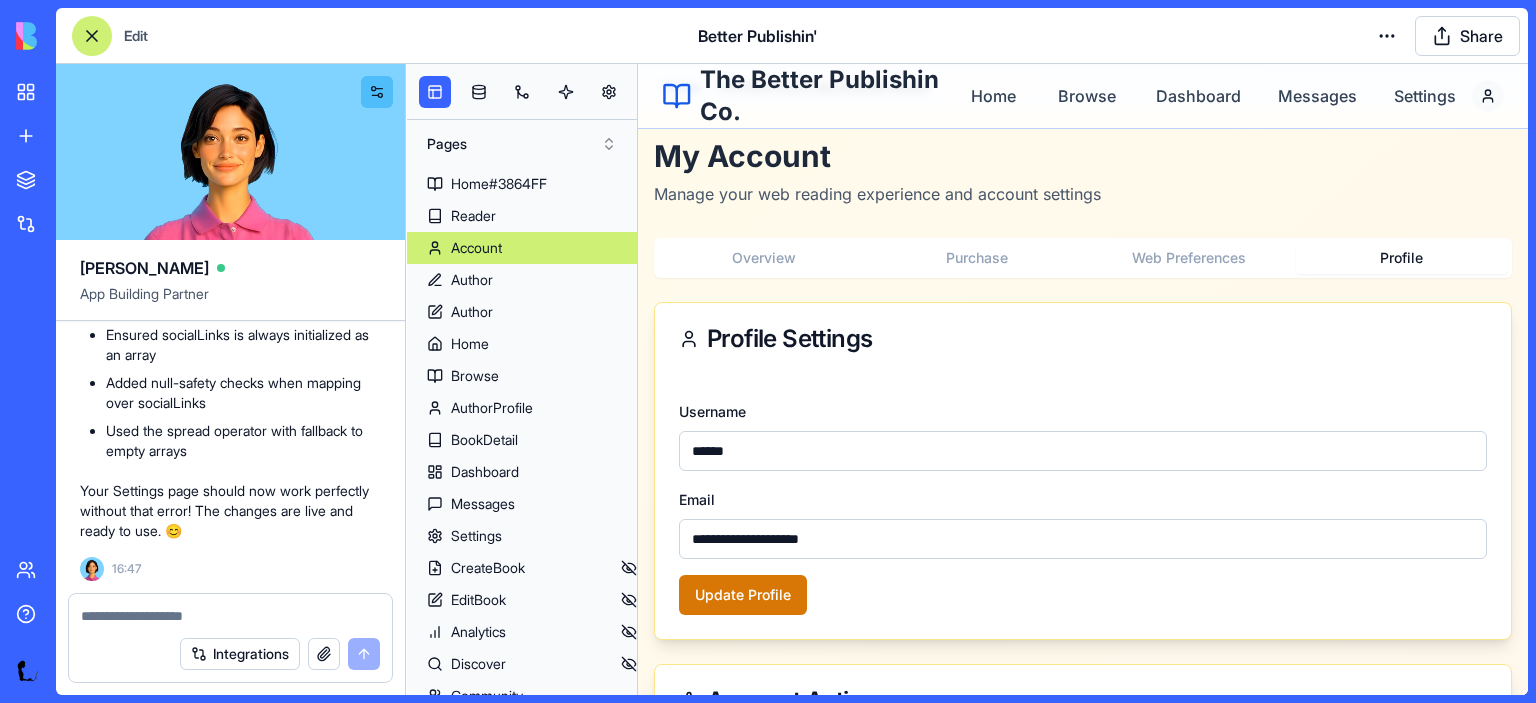 click on "Profile" at bounding box center [1402, 258] 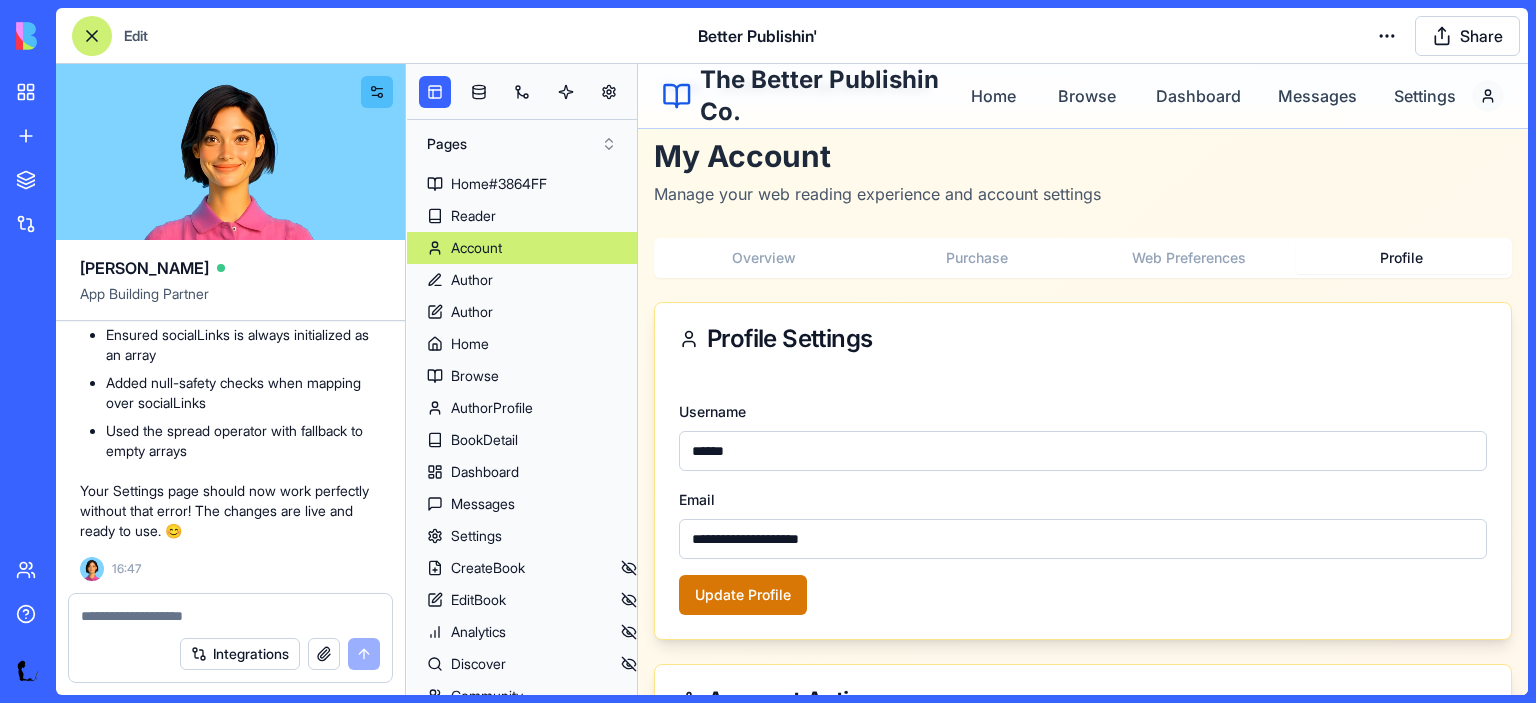 scroll, scrollTop: 436, scrollLeft: 0, axis: vertical 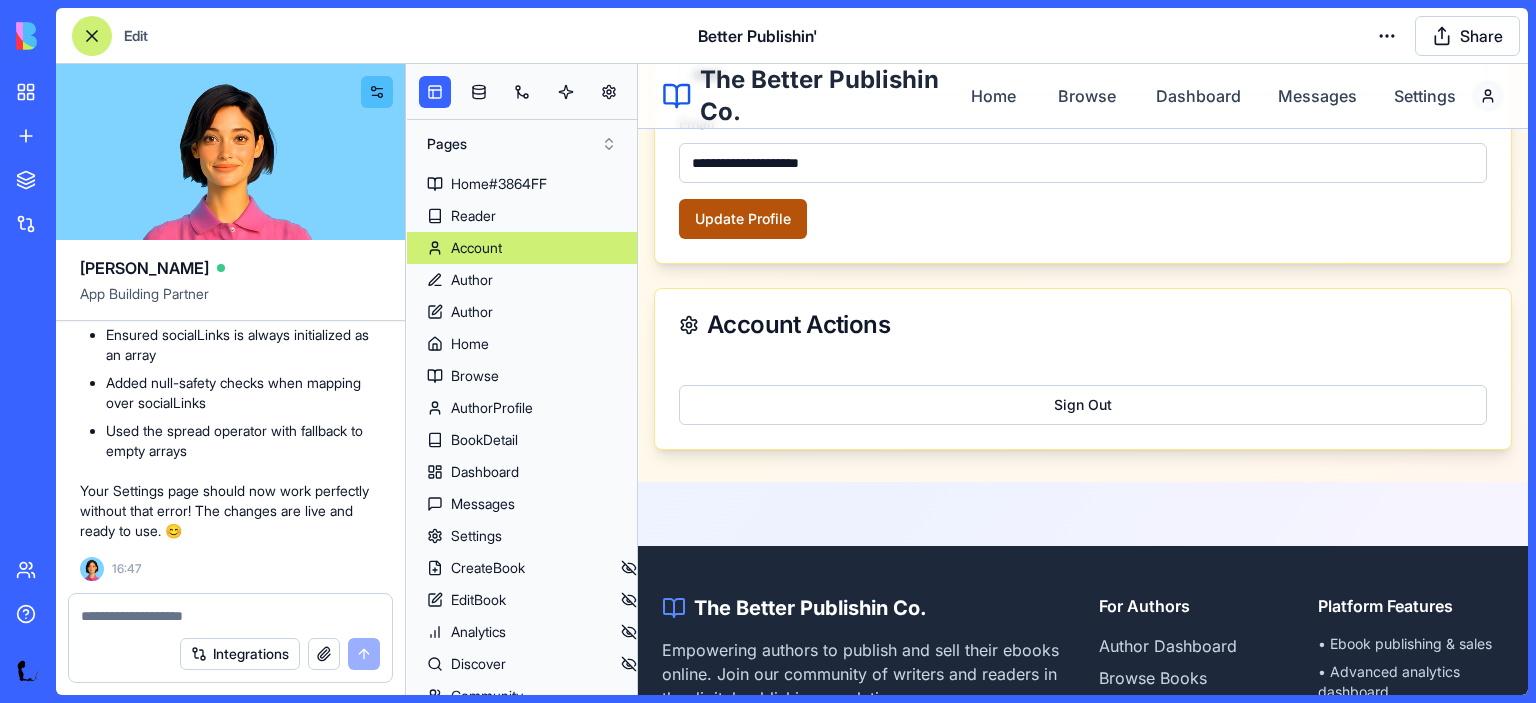 click on "Update Profile" at bounding box center [743, 219] 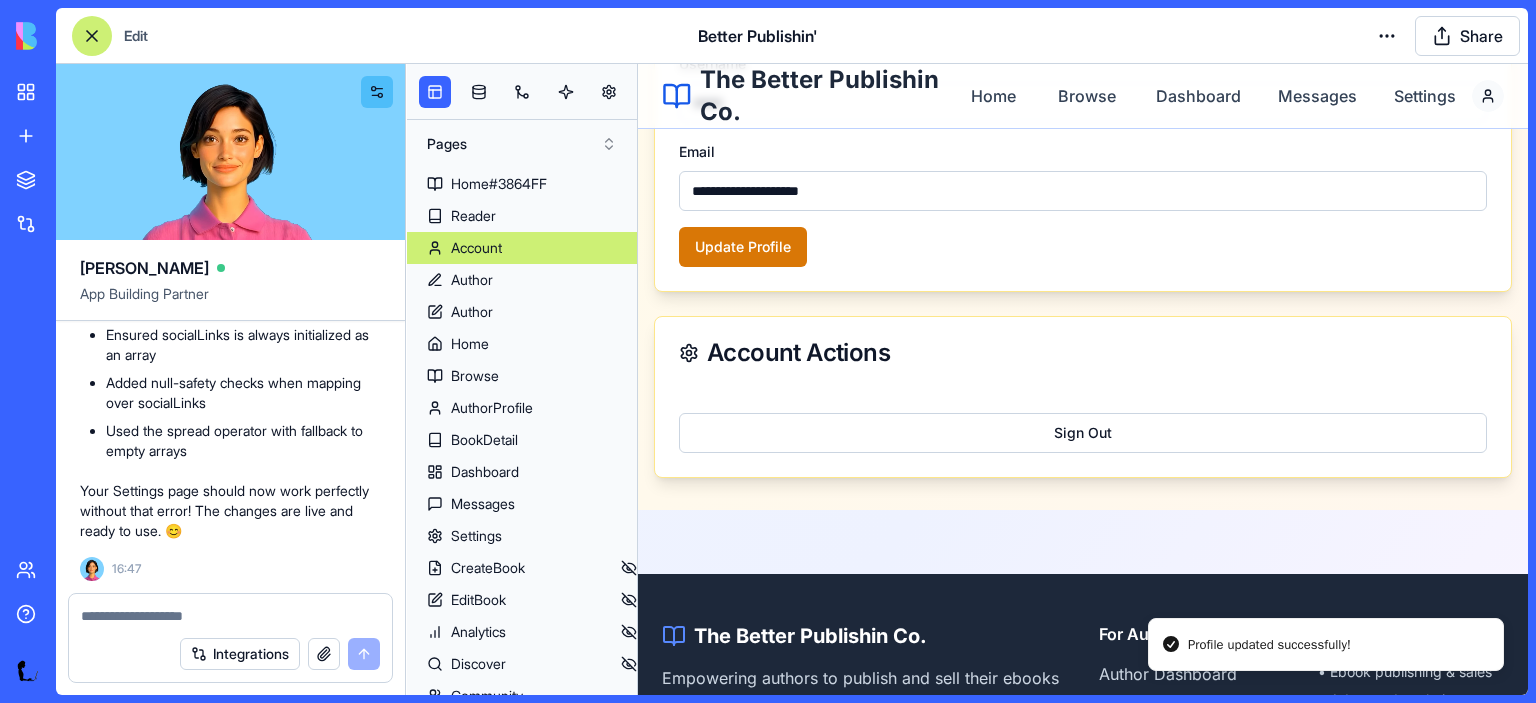 scroll, scrollTop: 448, scrollLeft: 0, axis: vertical 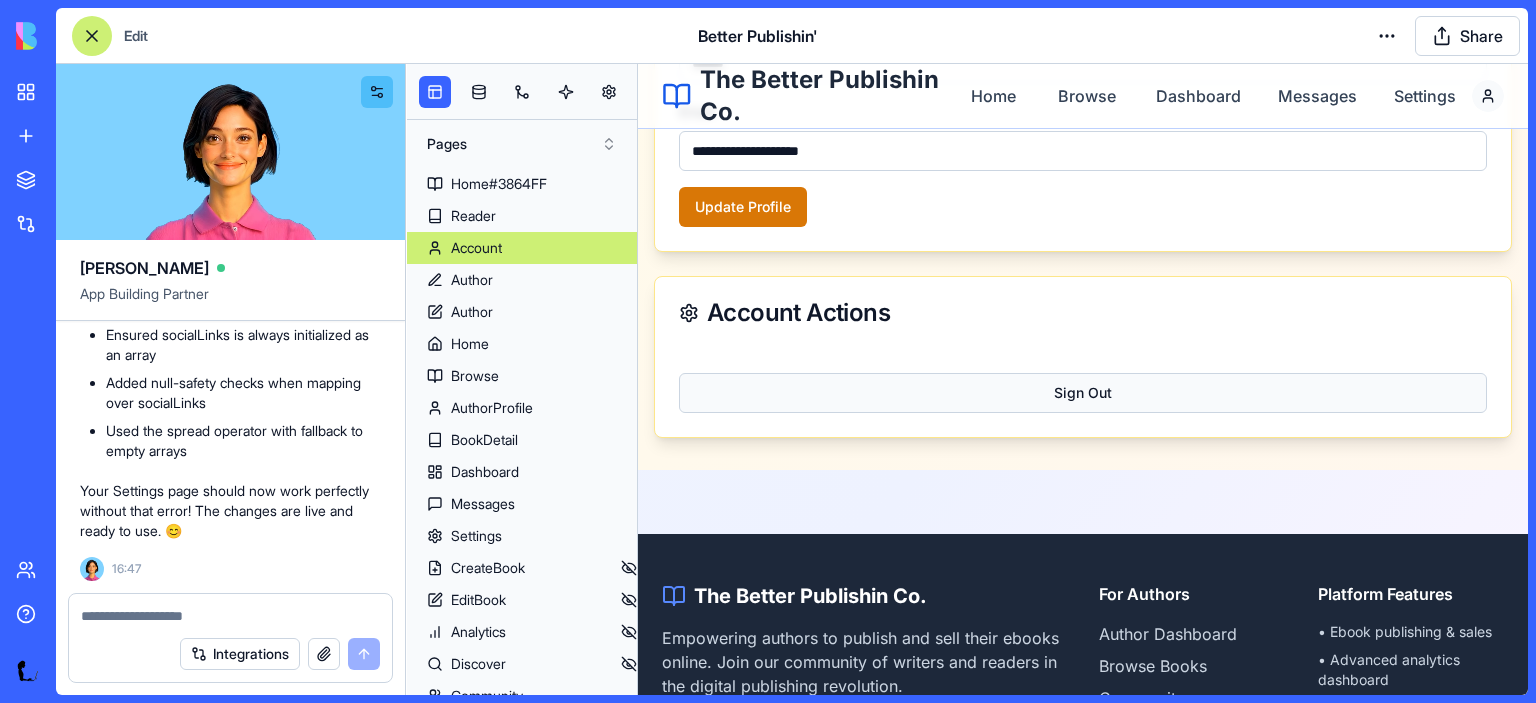 click on "Sign Out" at bounding box center [1083, 393] 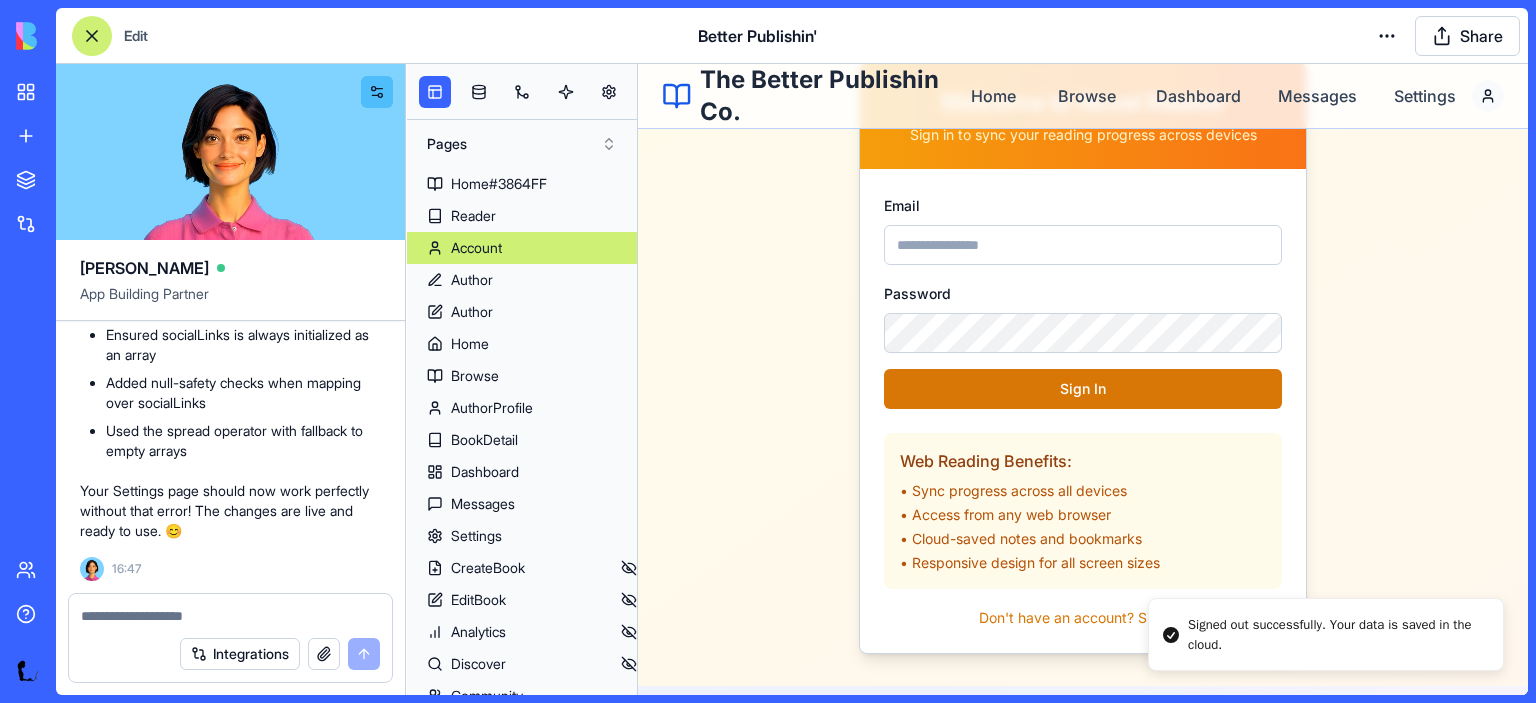 scroll, scrollTop: 0, scrollLeft: 0, axis: both 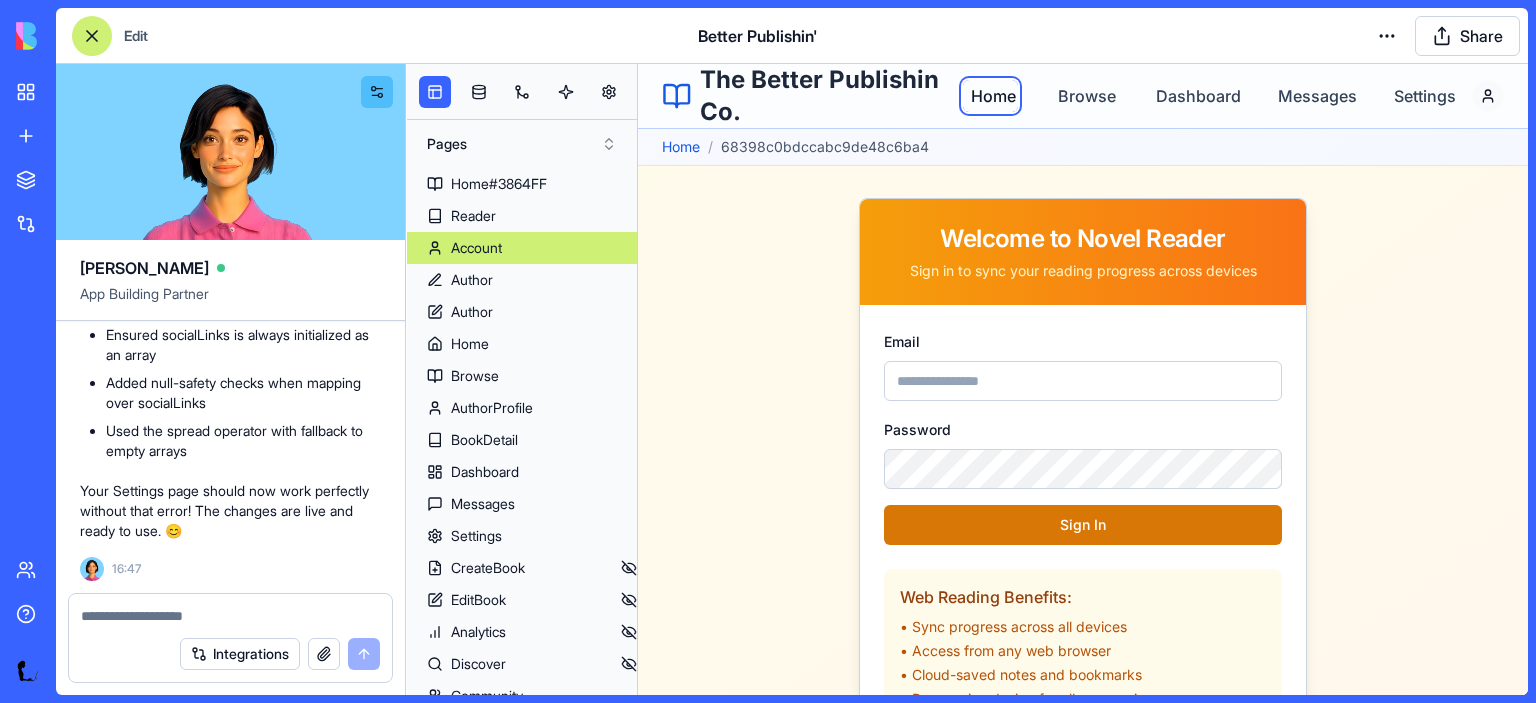 click on "Home" at bounding box center (990, 96) 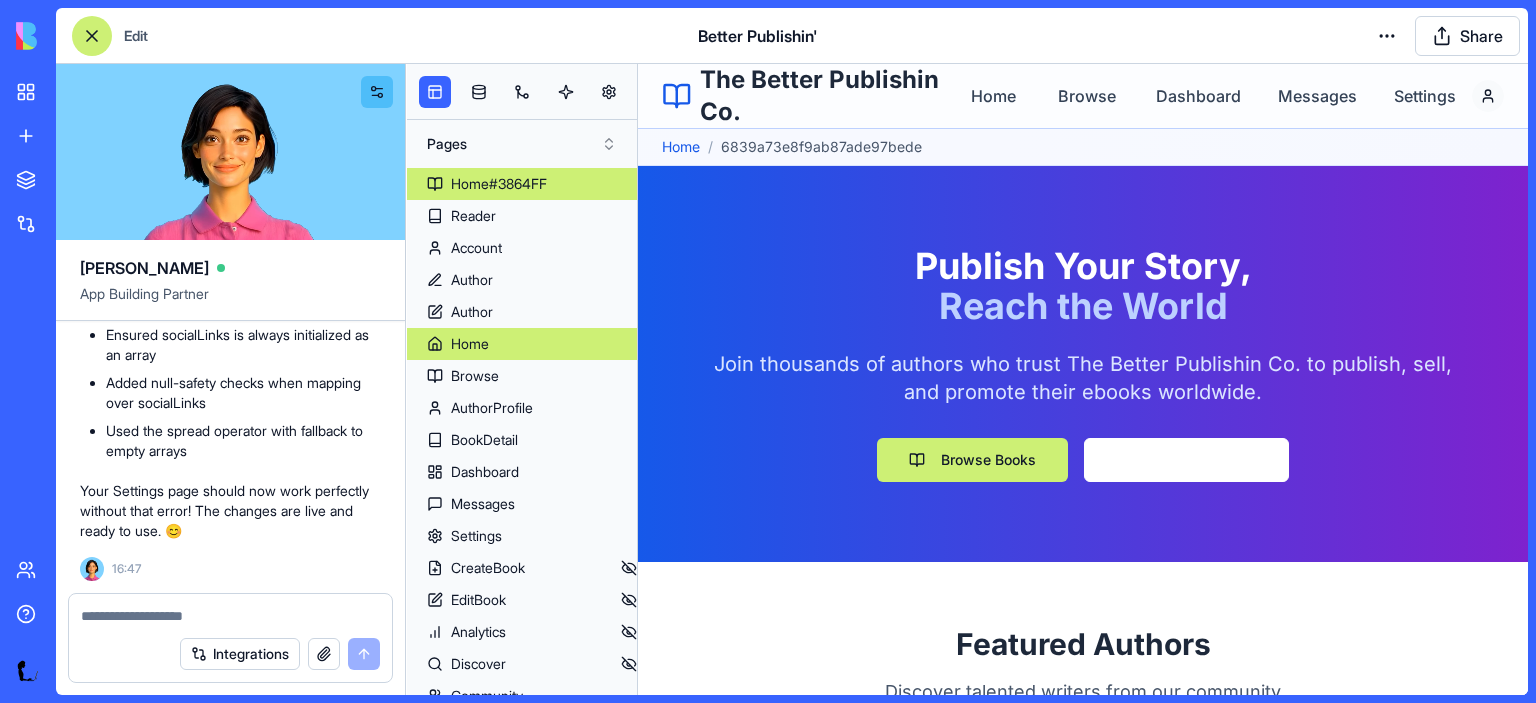 click on "Home#3864FF" at bounding box center [499, 184] 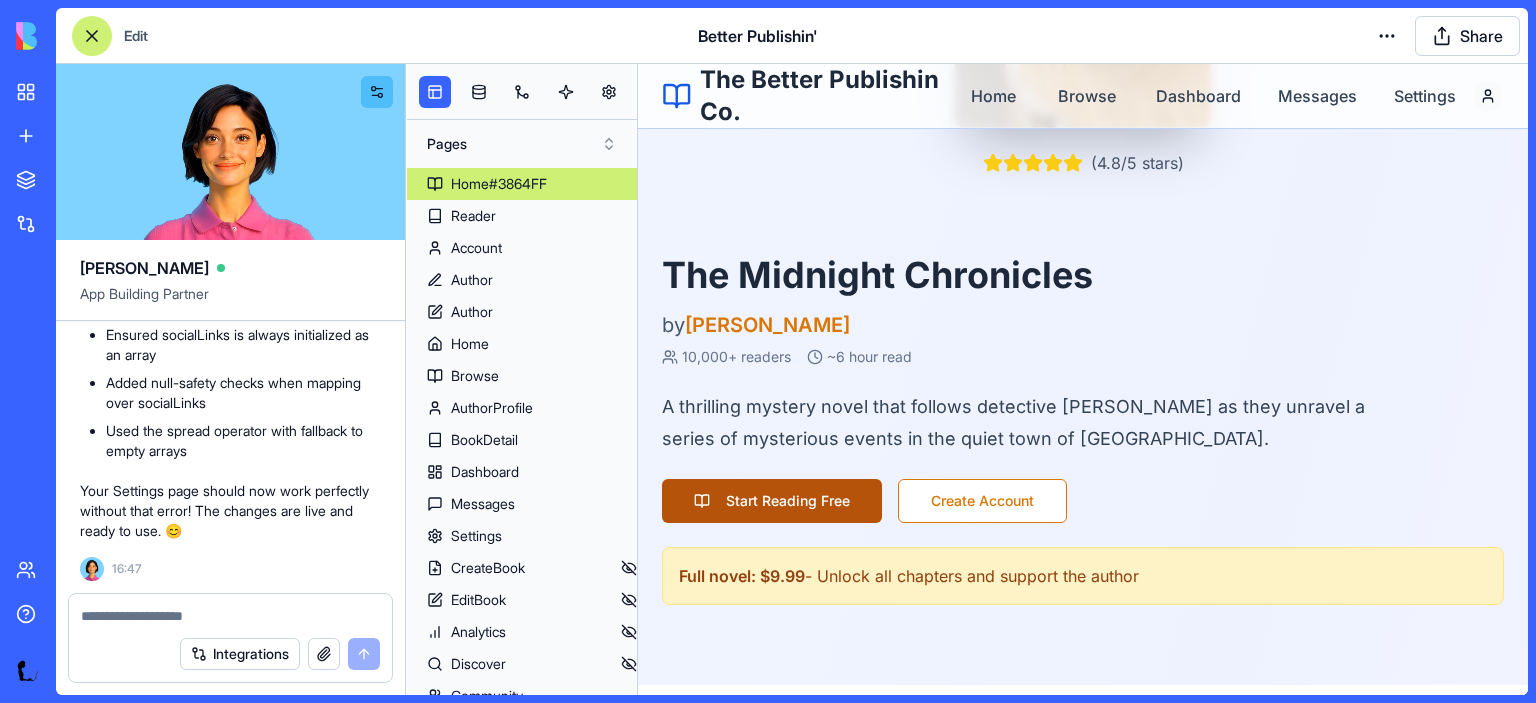 click on "Start Reading Free" at bounding box center [772, 501] 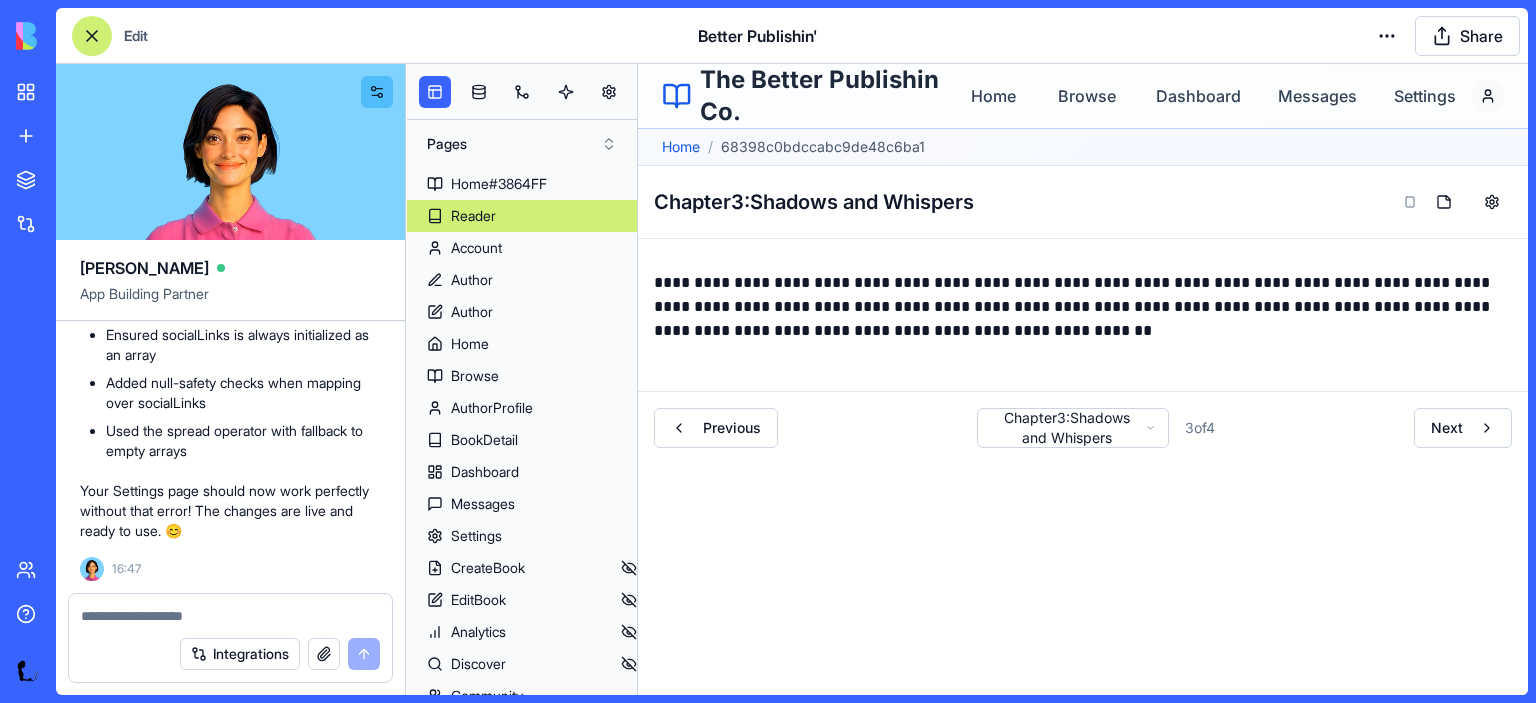 scroll, scrollTop: 3, scrollLeft: 0, axis: vertical 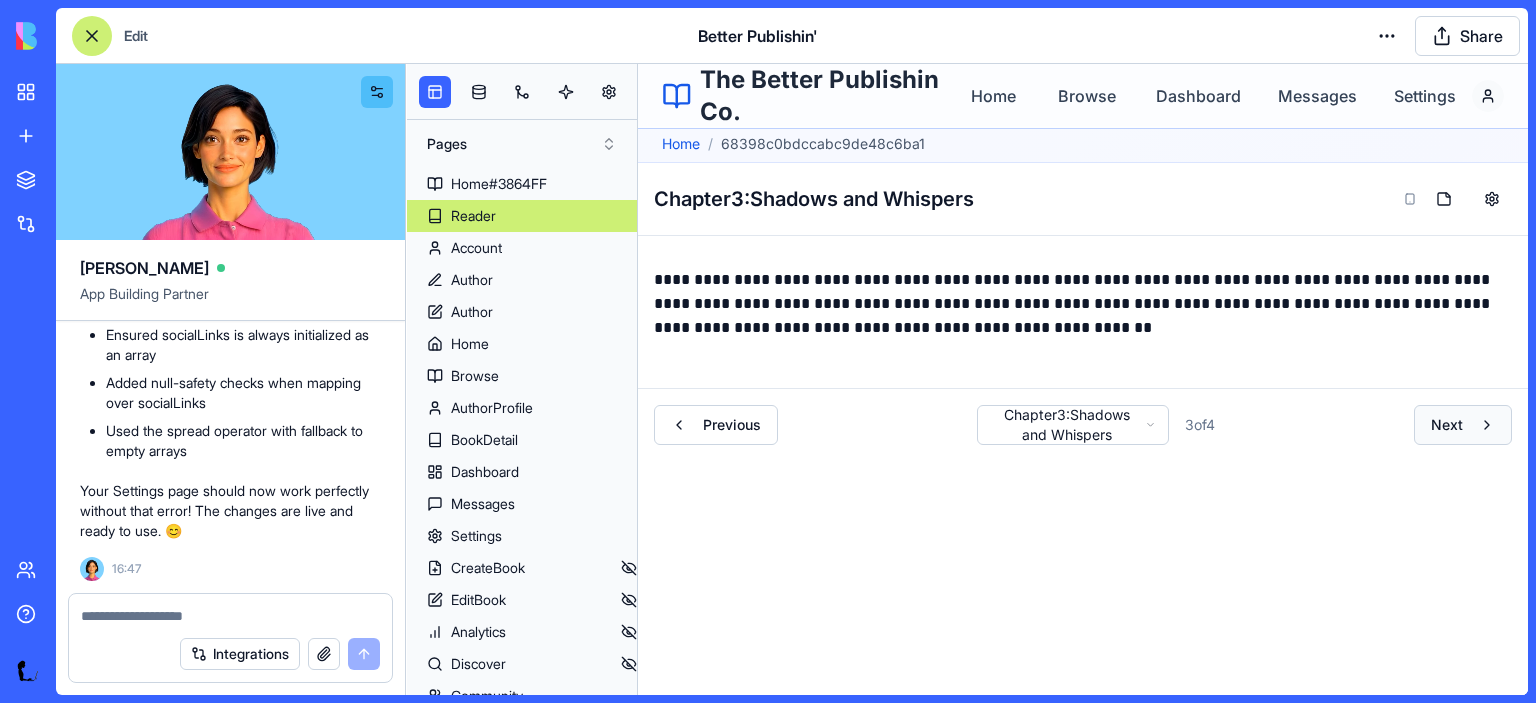 click on "Next" at bounding box center (1447, 425) 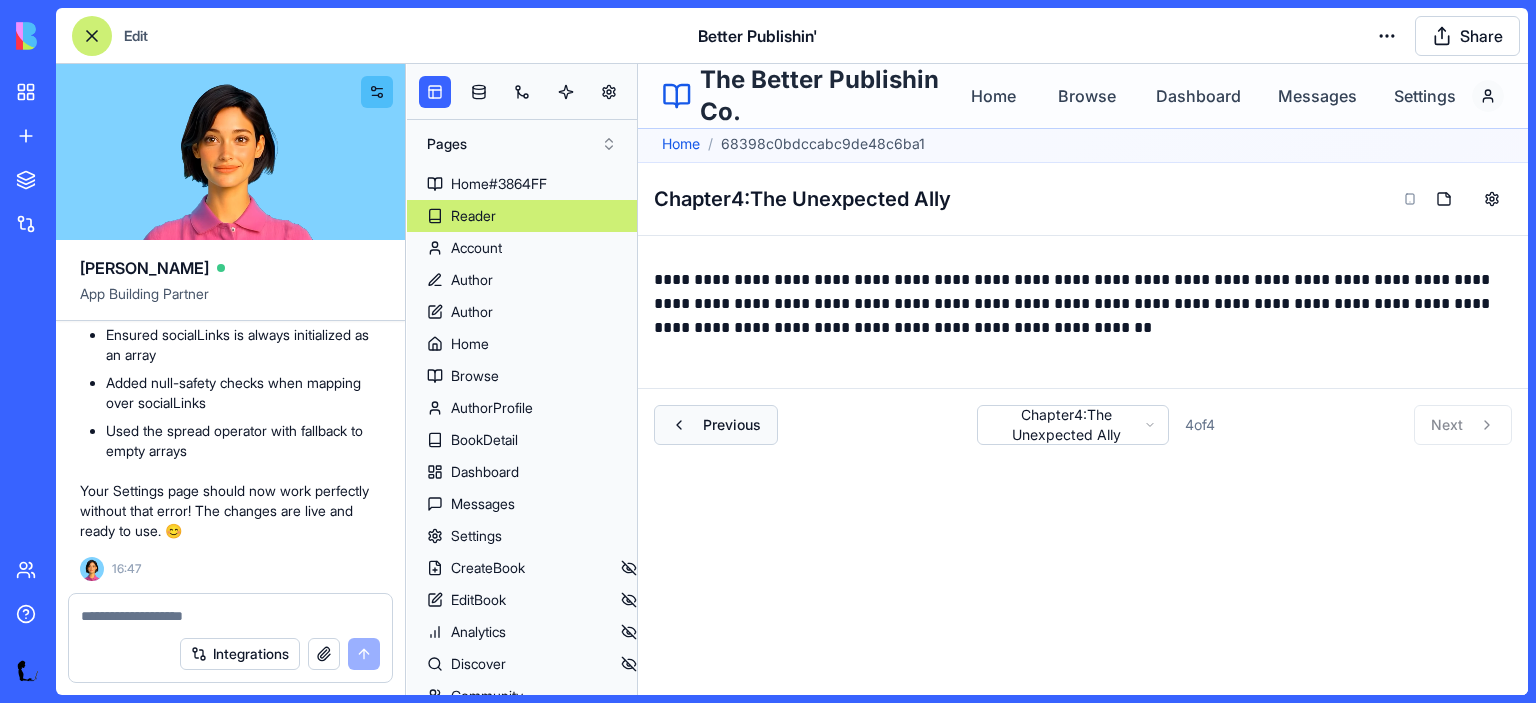 click on "Previous" at bounding box center [716, 425] 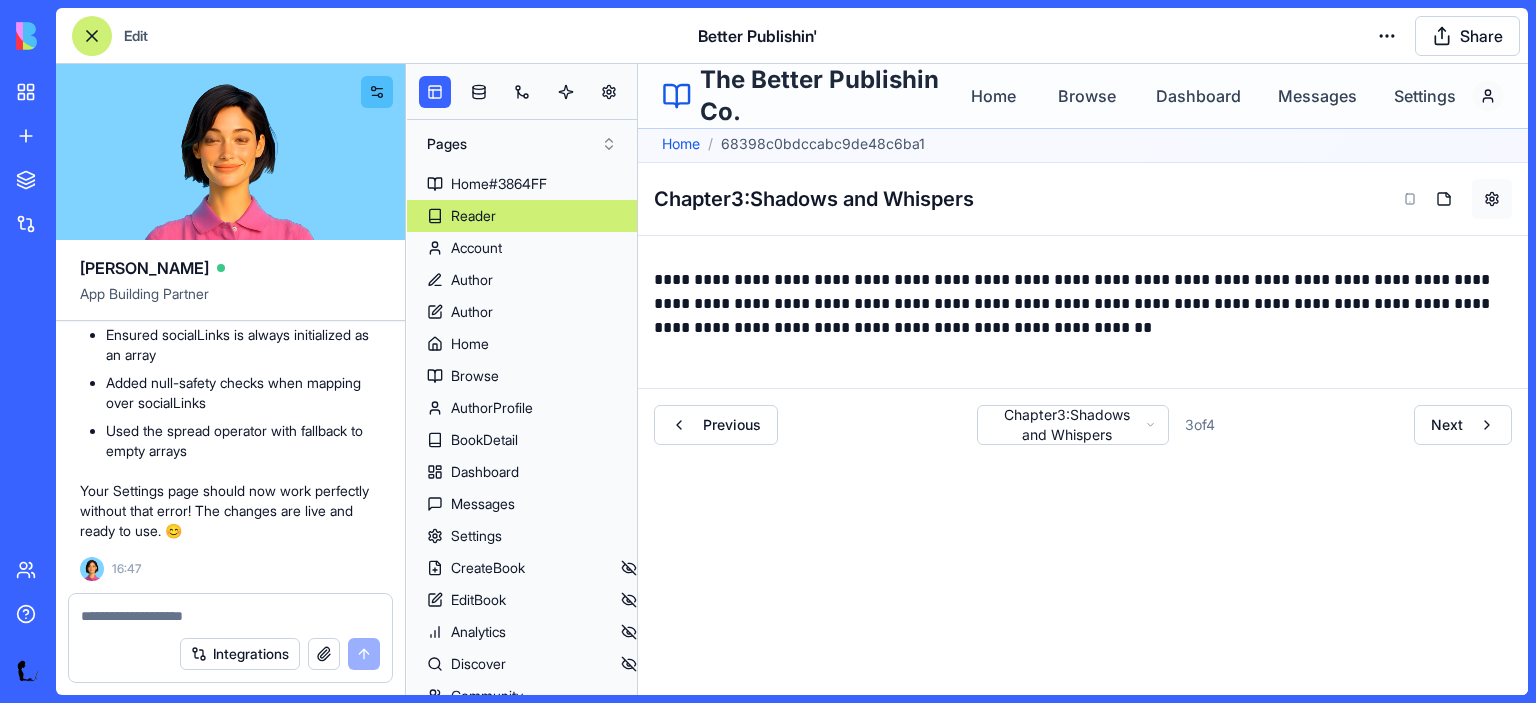 click at bounding box center [1492, 199] 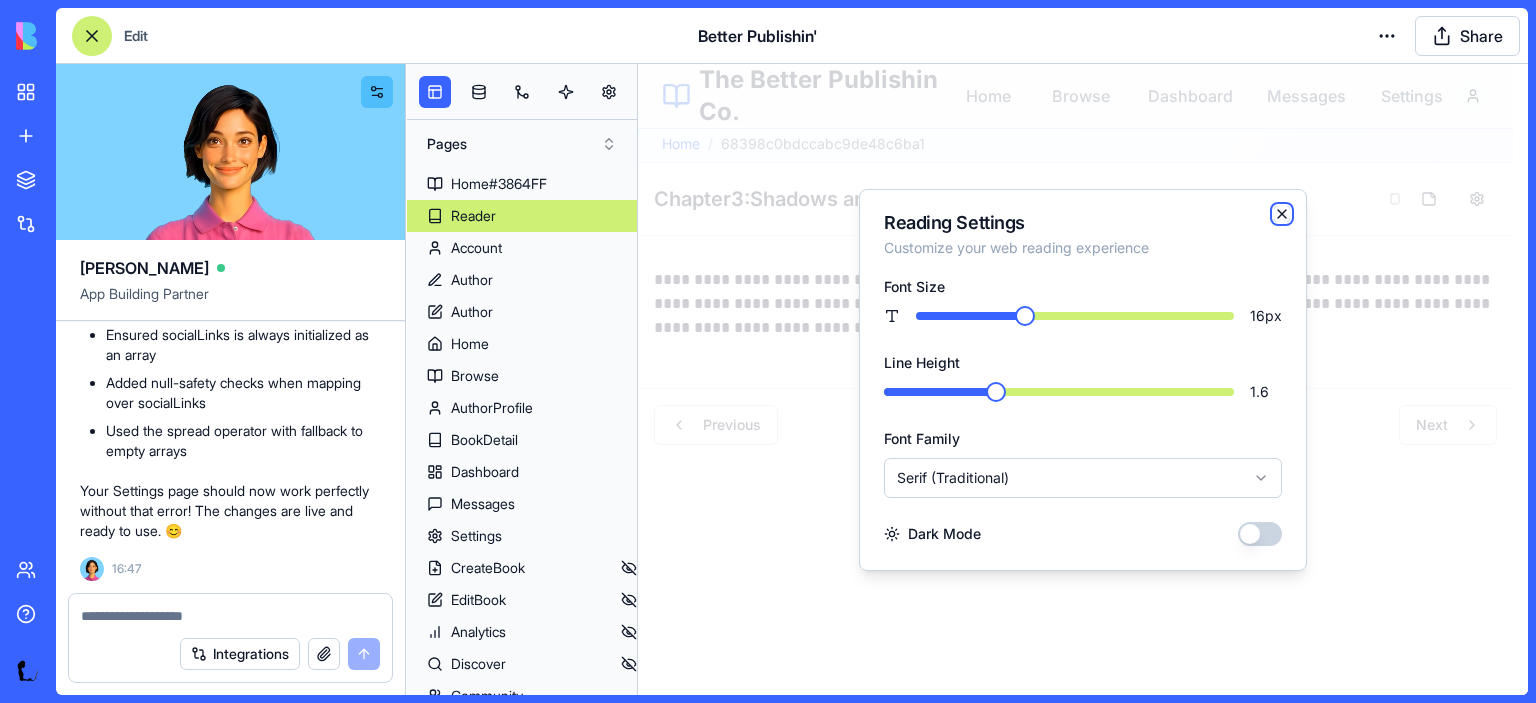 click 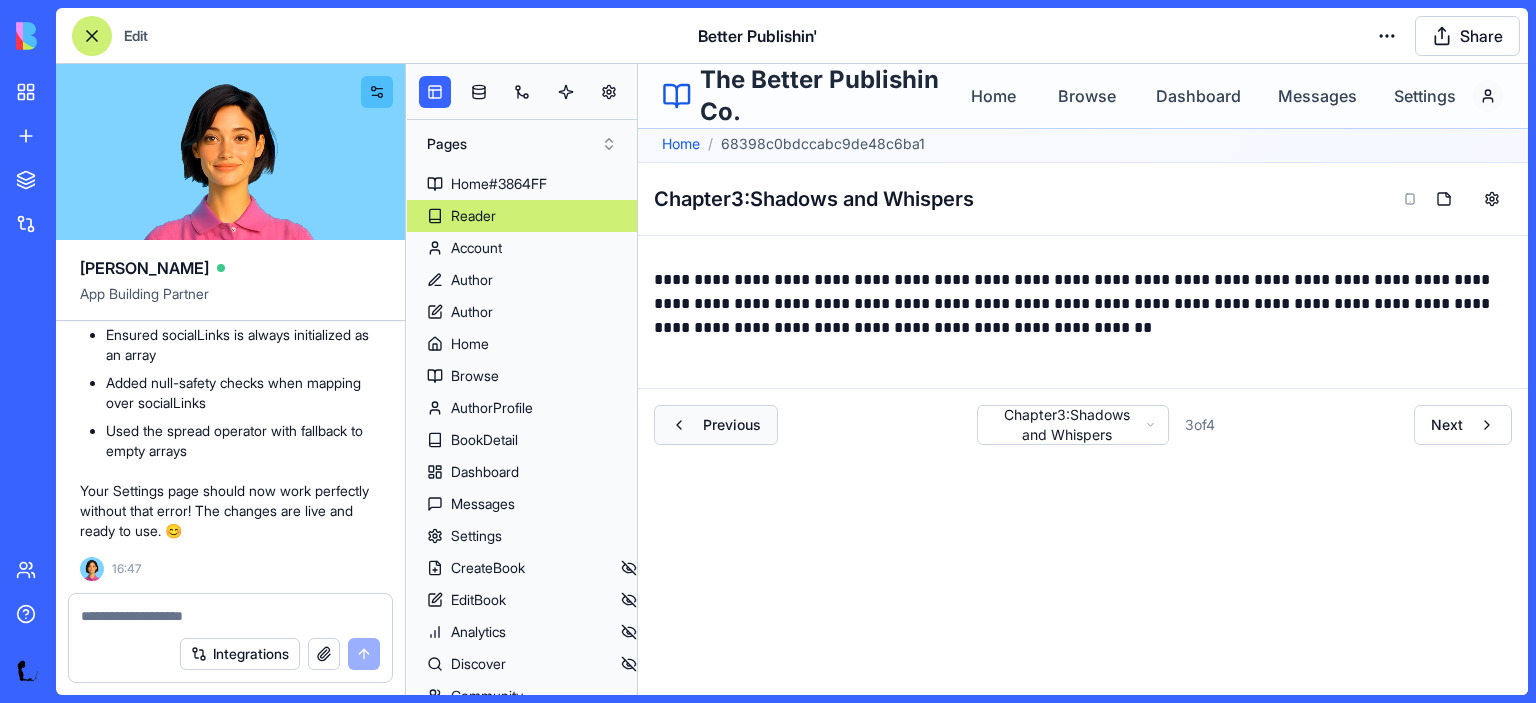 click on "Previous" at bounding box center [732, 425] 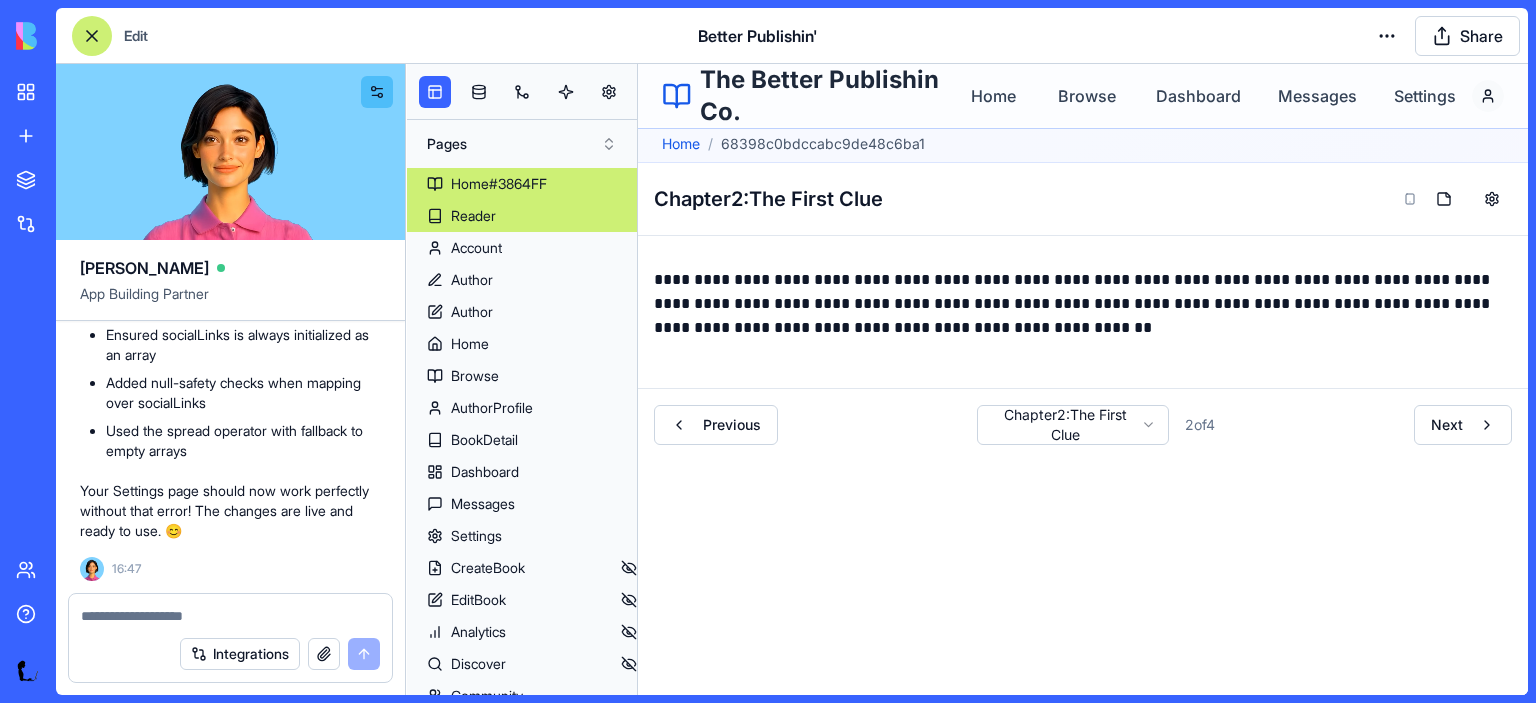 click on "Home#3864FF" at bounding box center (522, 184) 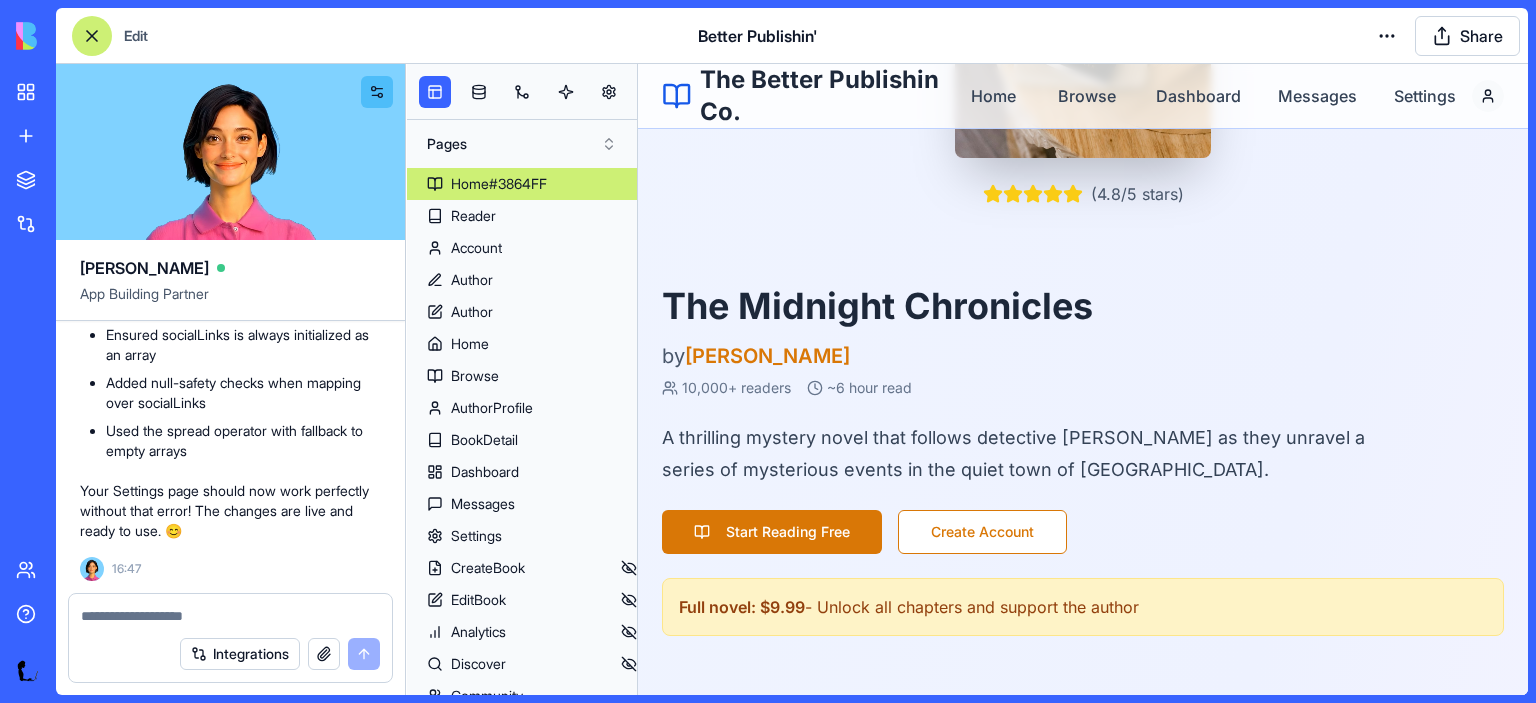 scroll, scrollTop: 475, scrollLeft: 0, axis: vertical 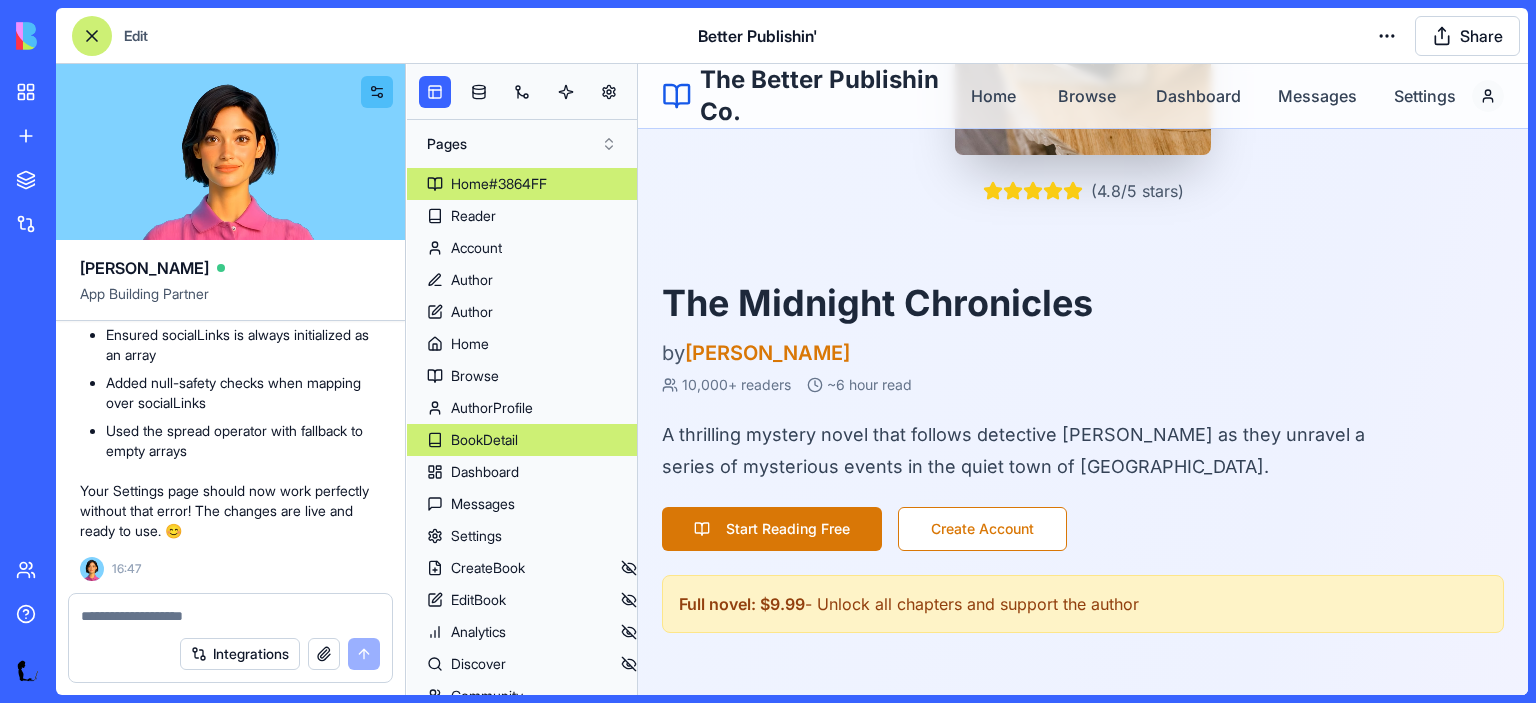 click on "BookDetail" at bounding box center (484, 440) 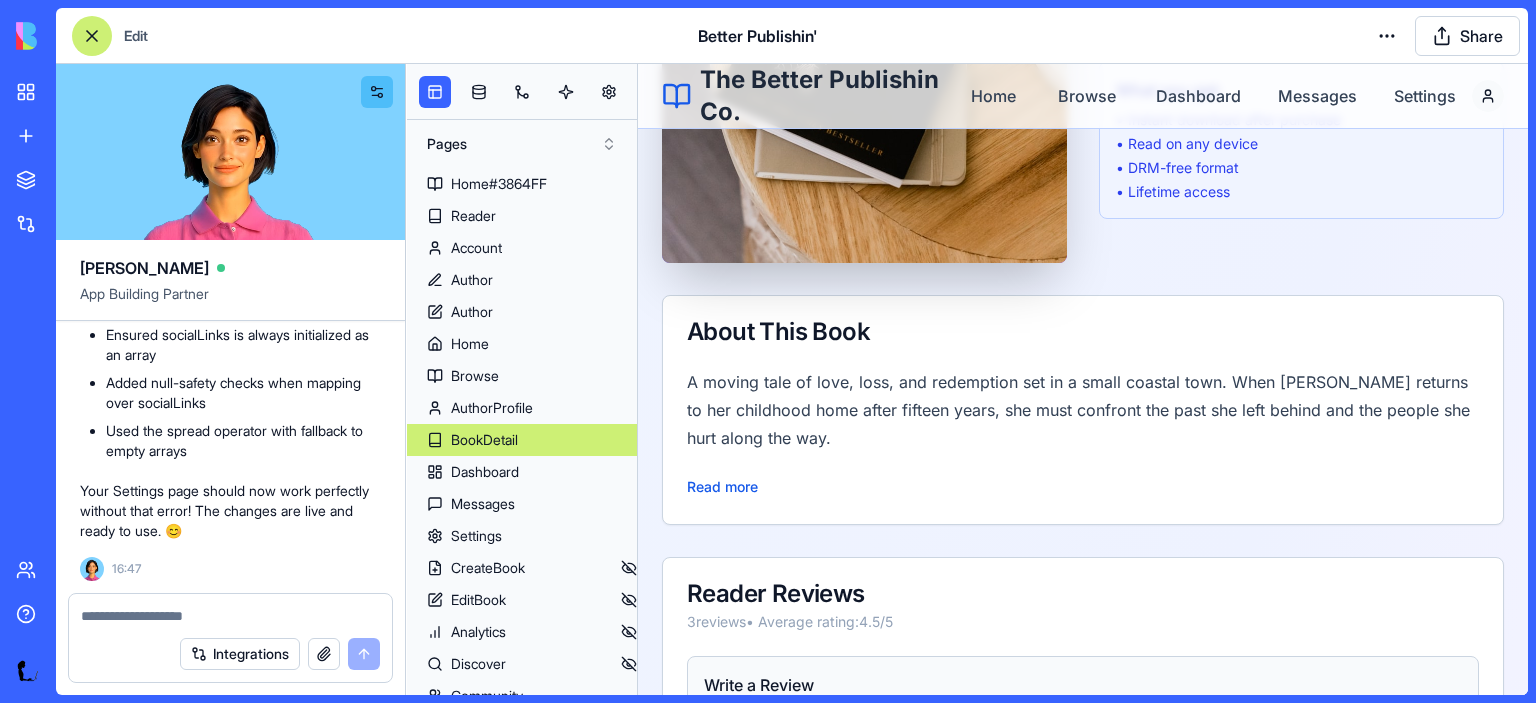 scroll, scrollTop: 60, scrollLeft: 0, axis: vertical 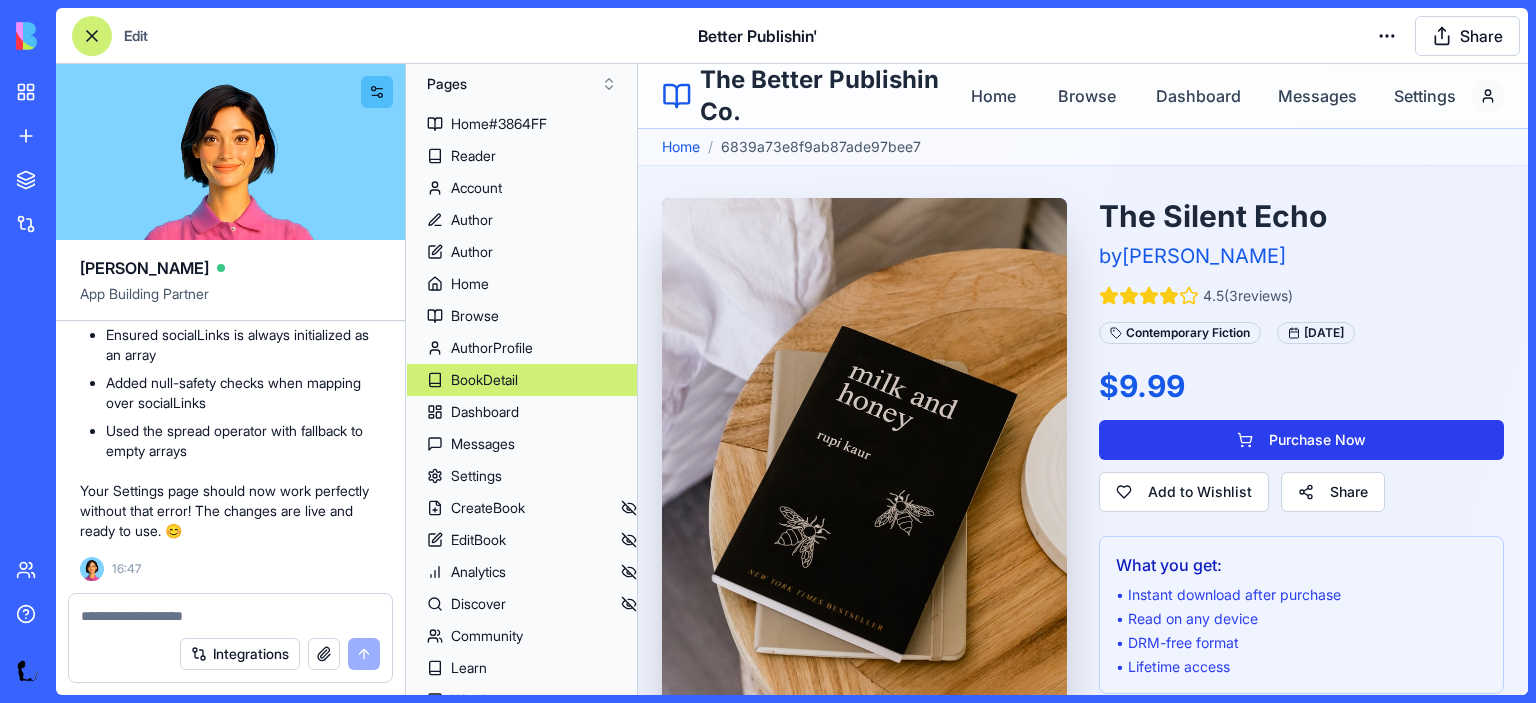 click on "Purchase Now" at bounding box center (1301, 440) 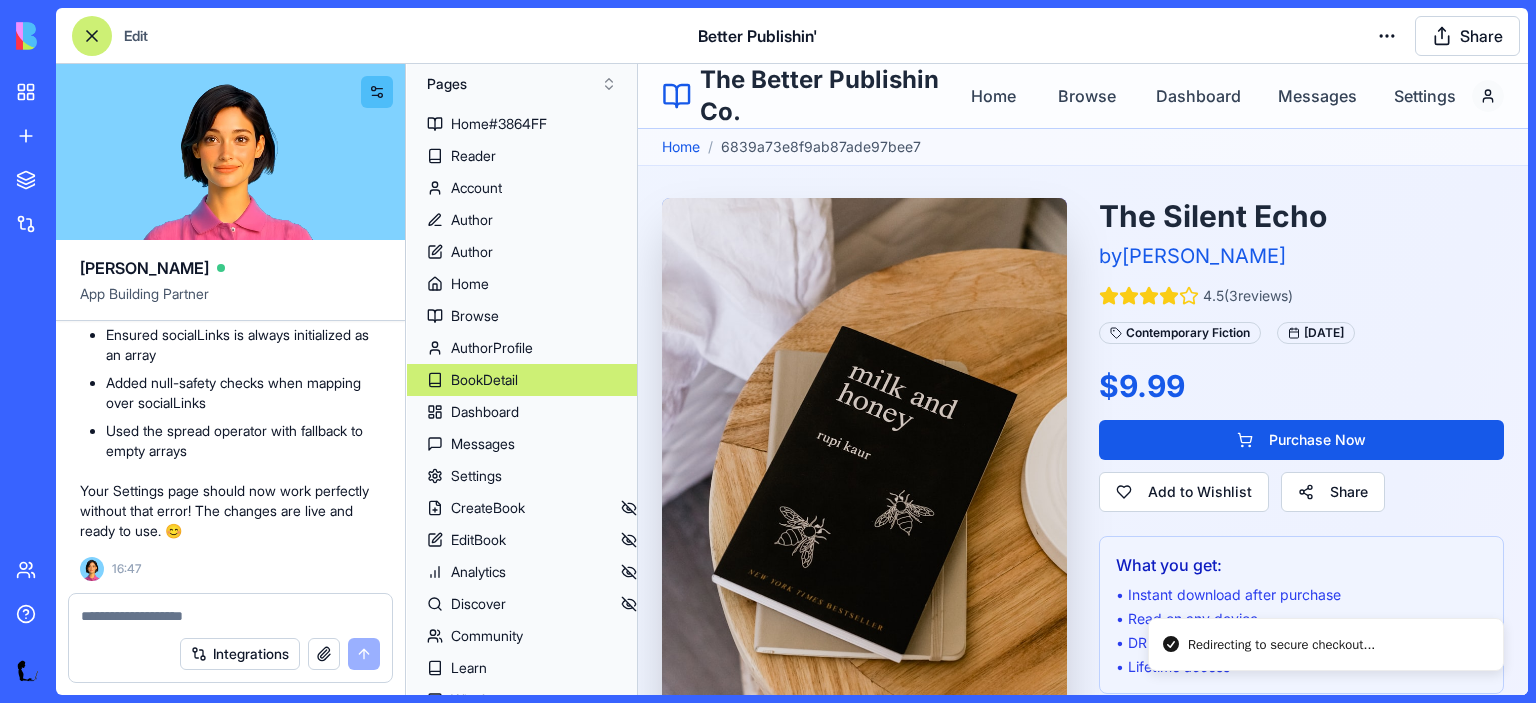 click on "Redirecting to secure checkout..." at bounding box center [1281, 645] 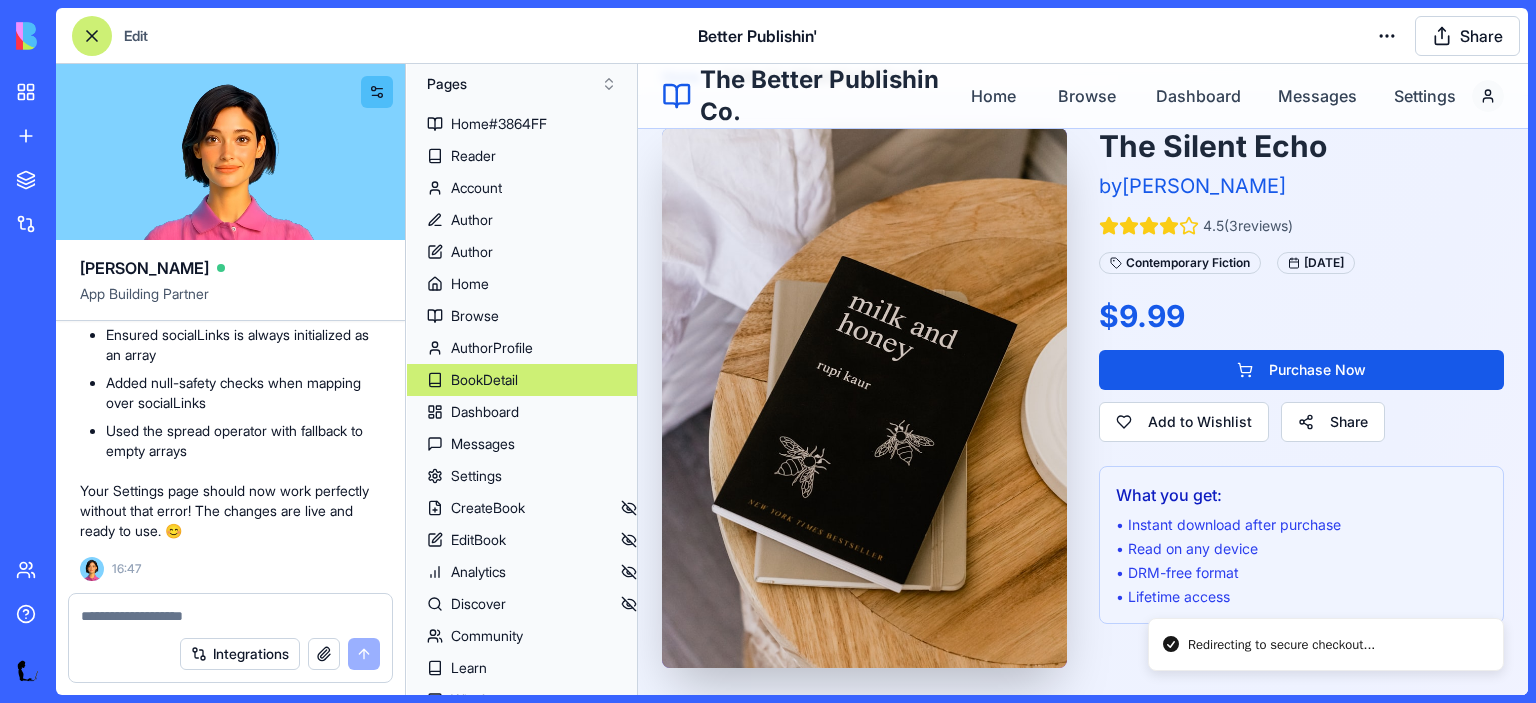scroll, scrollTop: 104, scrollLeft: 0, axis: vertical 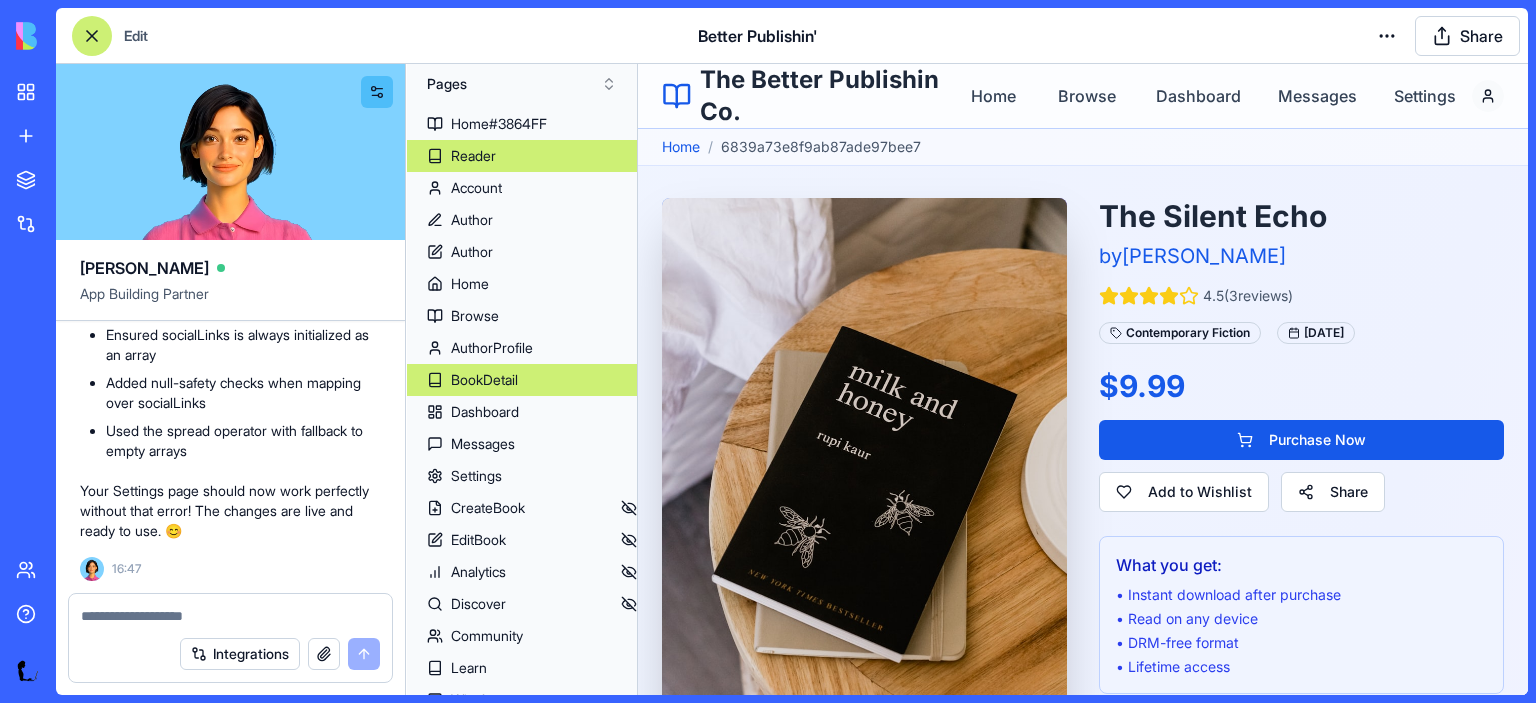 click on "Reader" at bounding box center (473, 156) 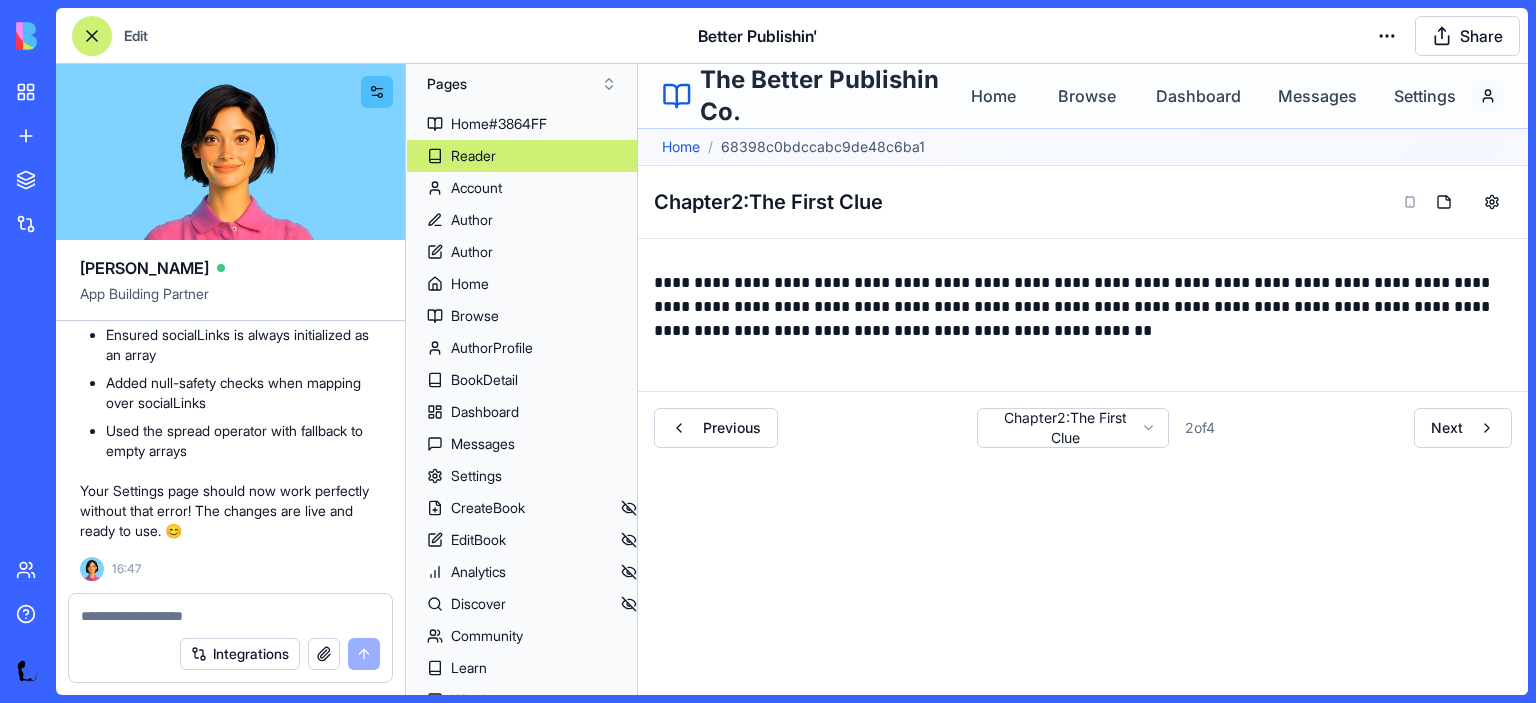 scroll, scrollTop: 0, scrollLeft: 0, axis: both 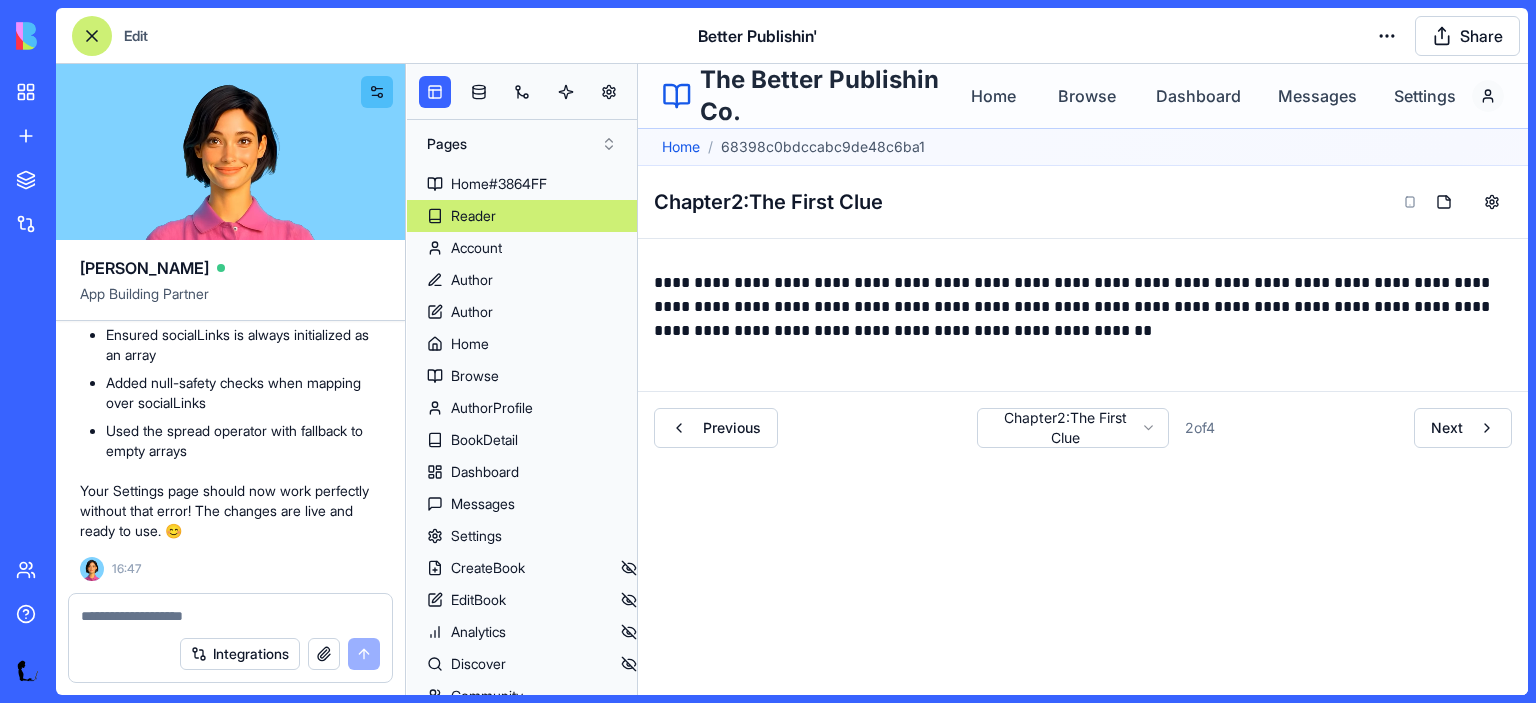 click at bounding box center (1456, 202) 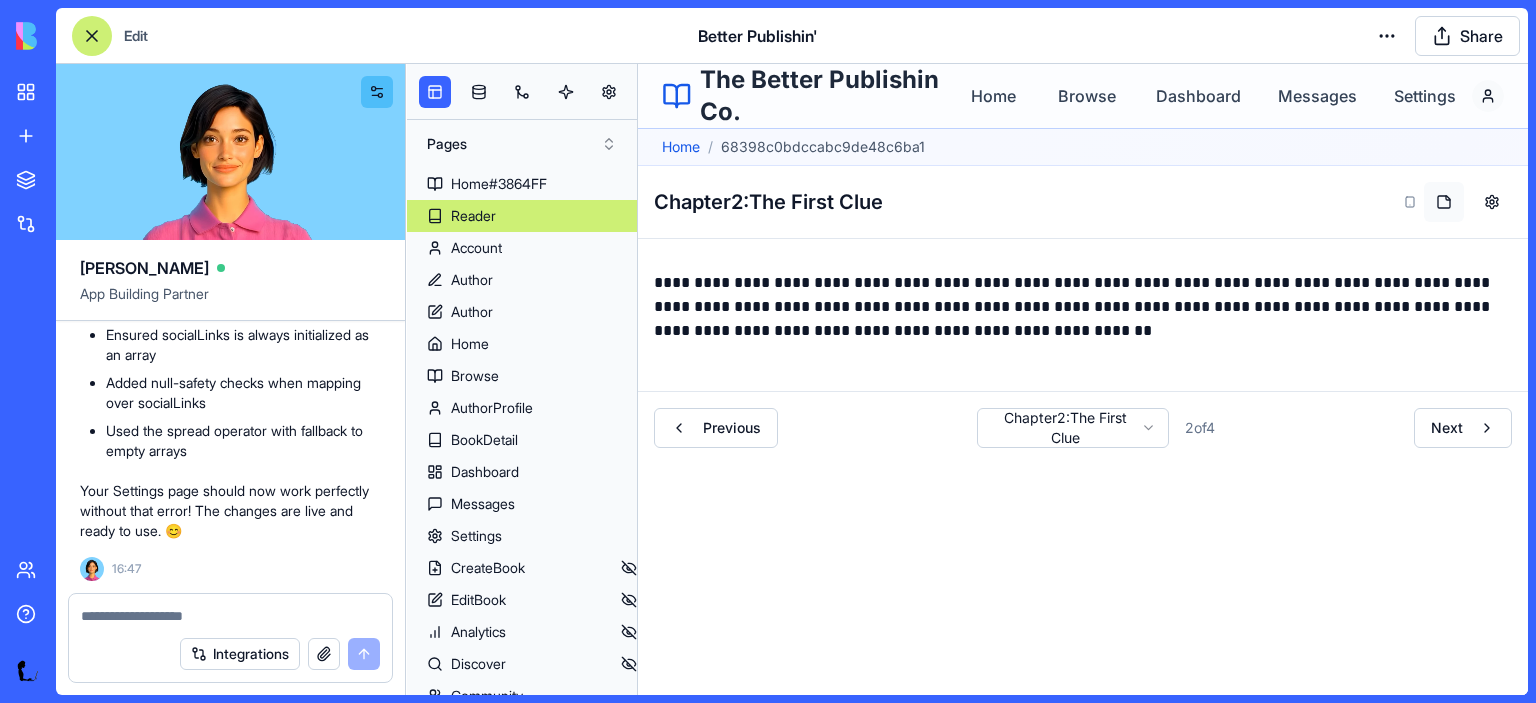 click at bounding box center [1444, 202] 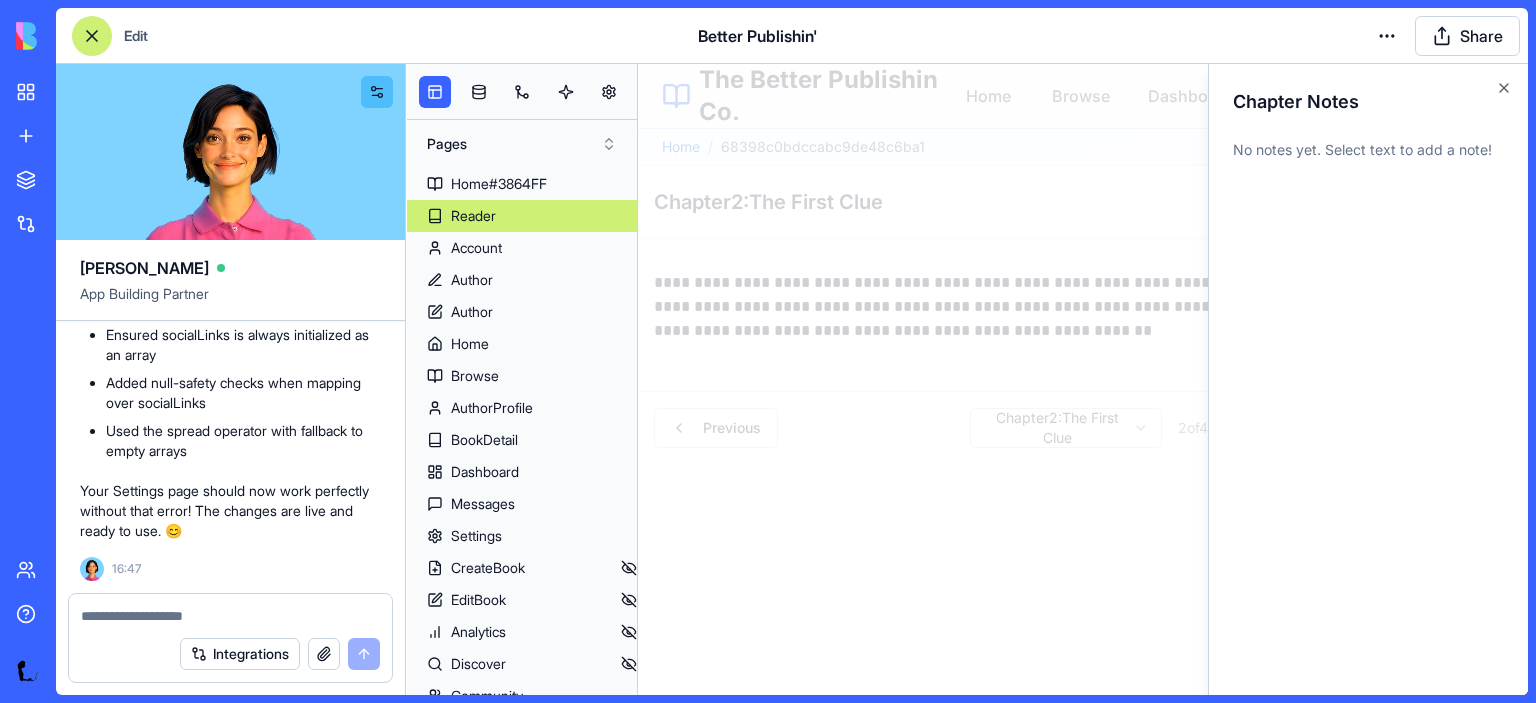 click on "No notes yet. Select text to add a note!" at bounding box center [1368, 150] 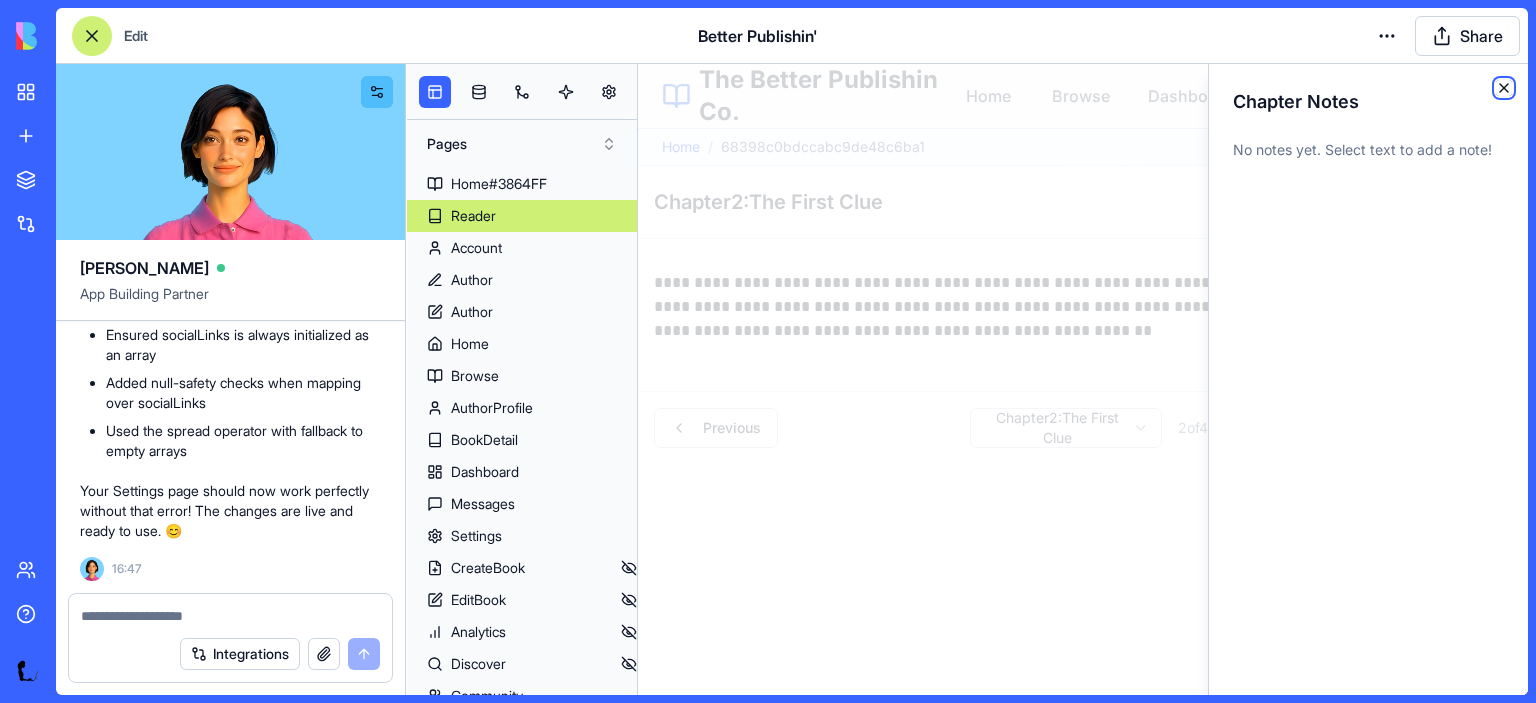 click 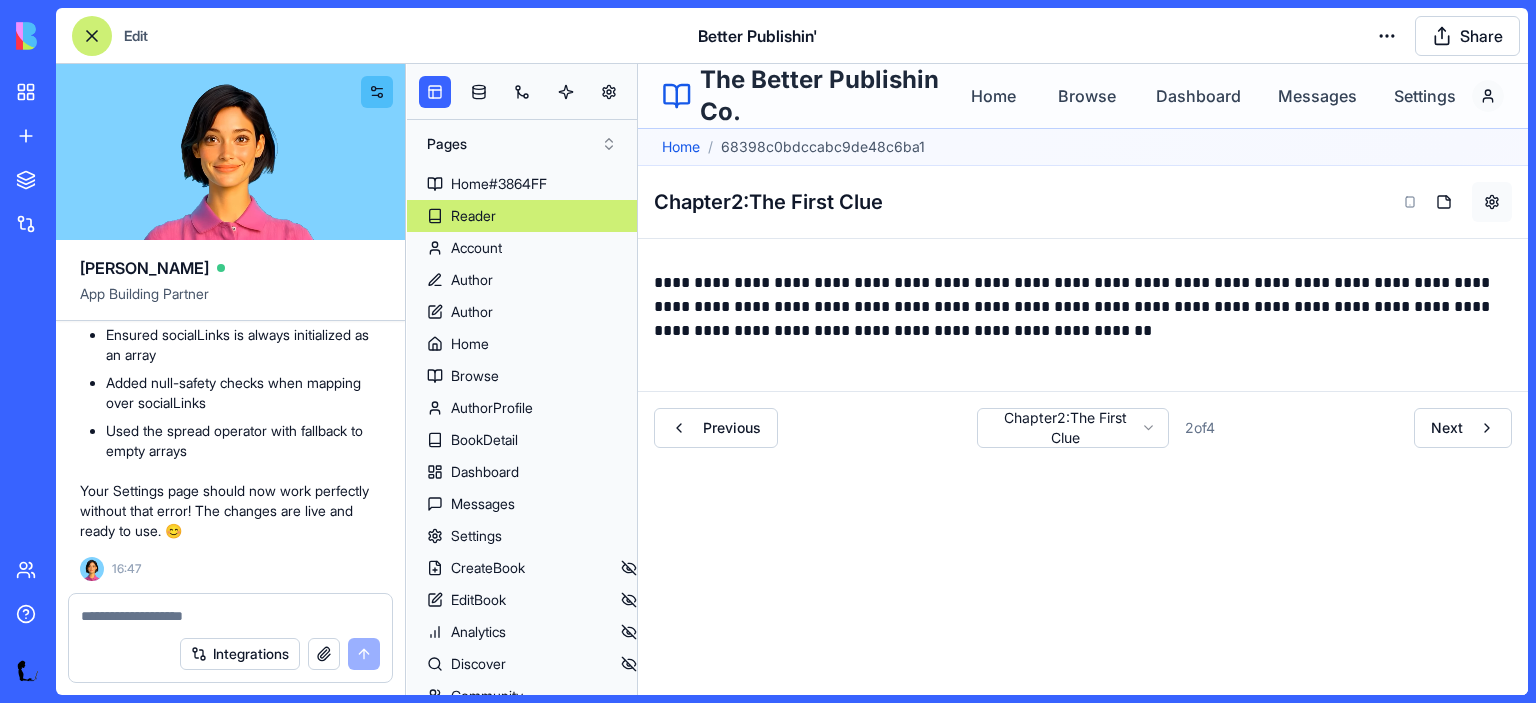 click at bounding box center [1492, 202] 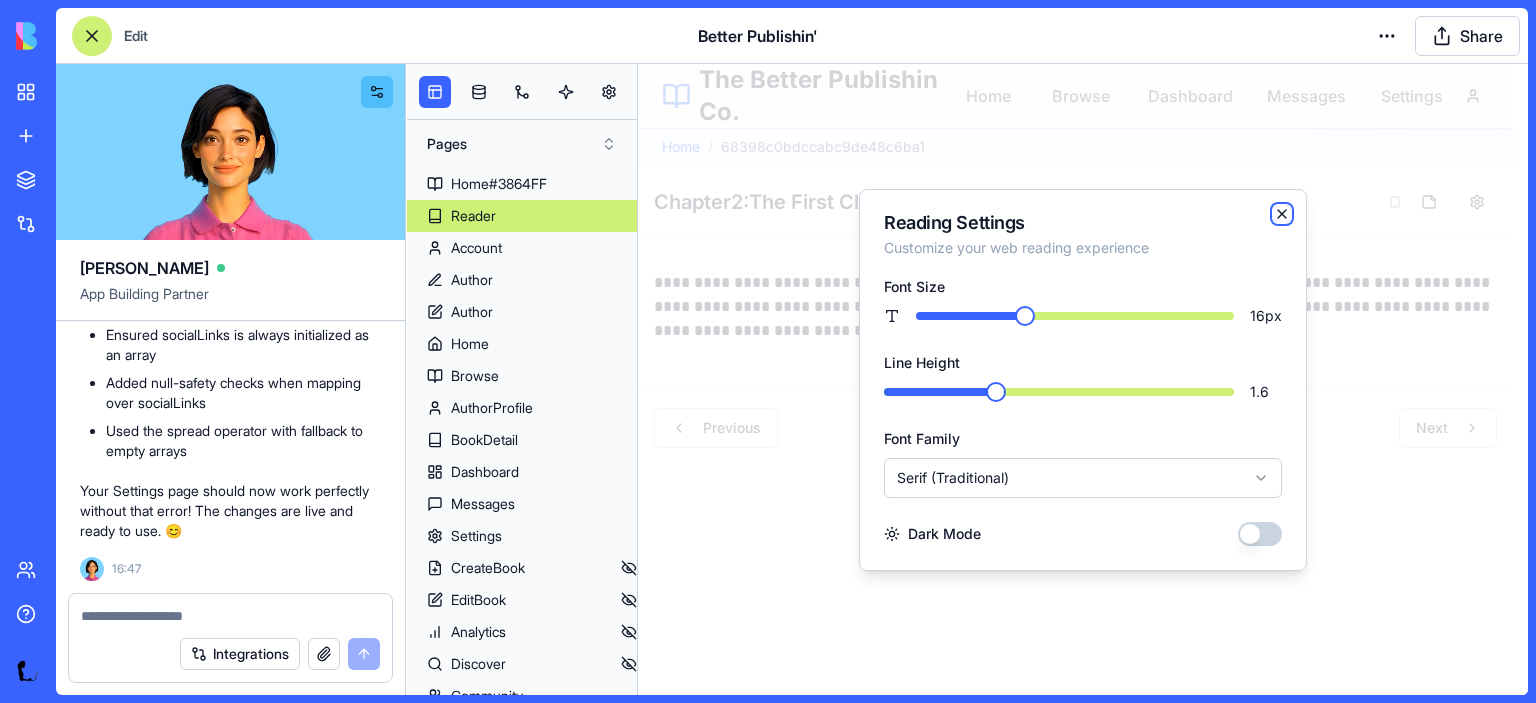 click 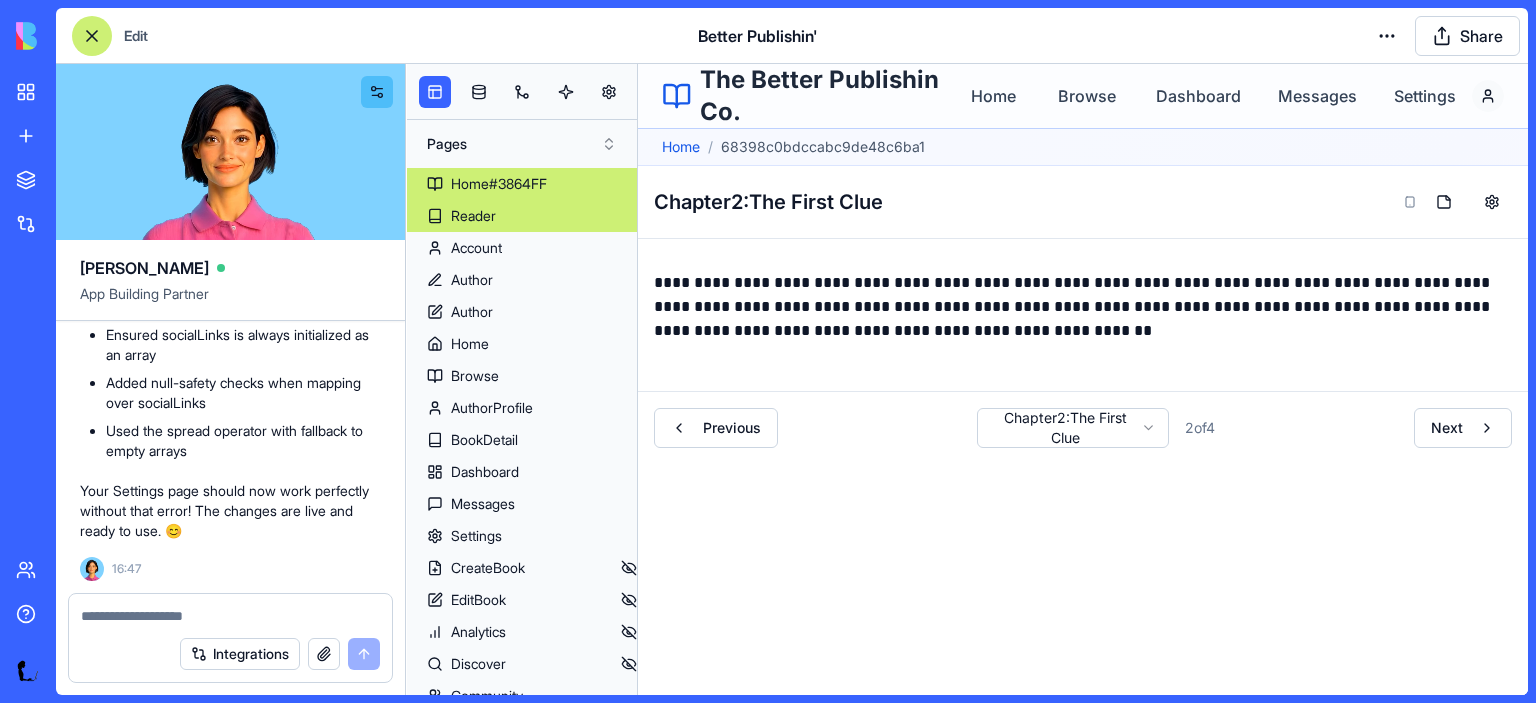 click on "Home#3864FF" at bounding box center (499, 184) 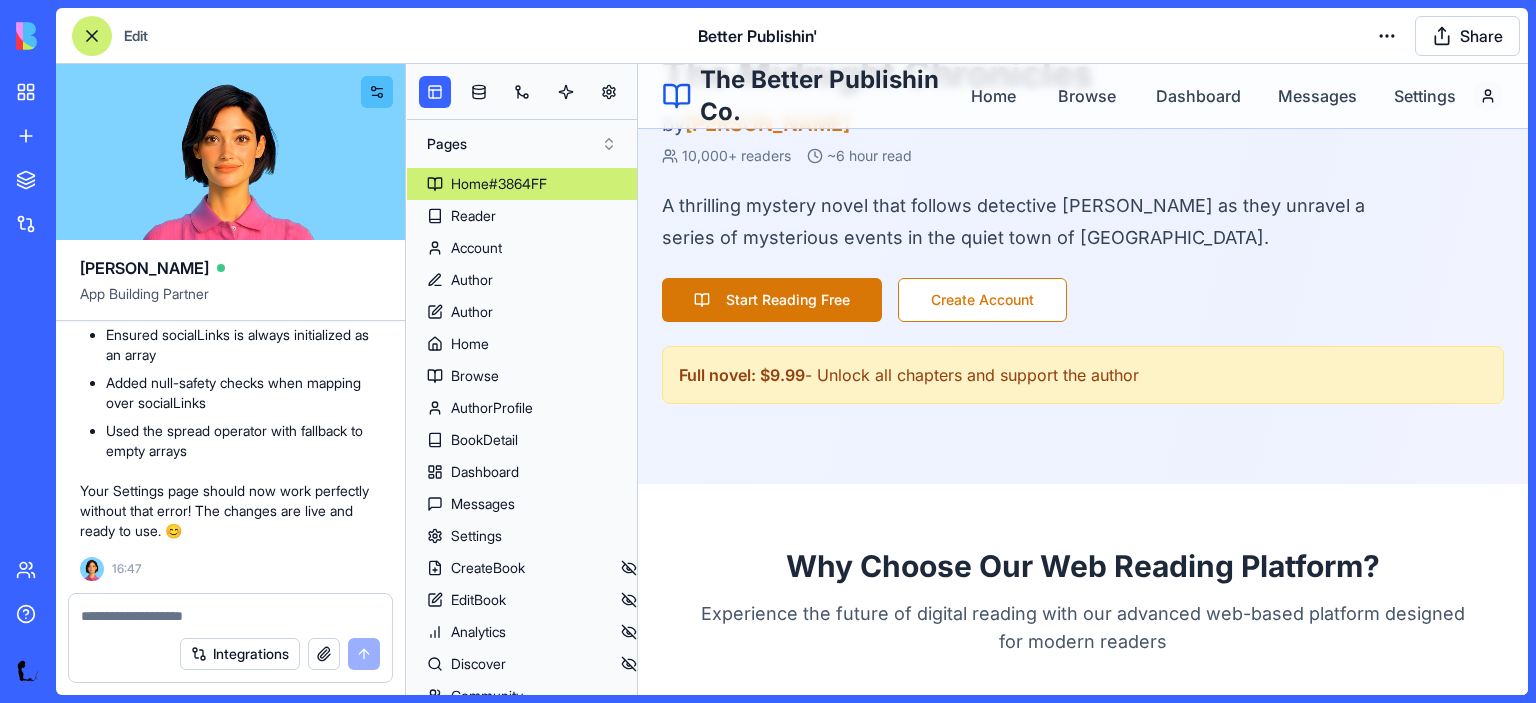 scroll, scrollTop: 706, scrollLeft: 0, axis: vertical 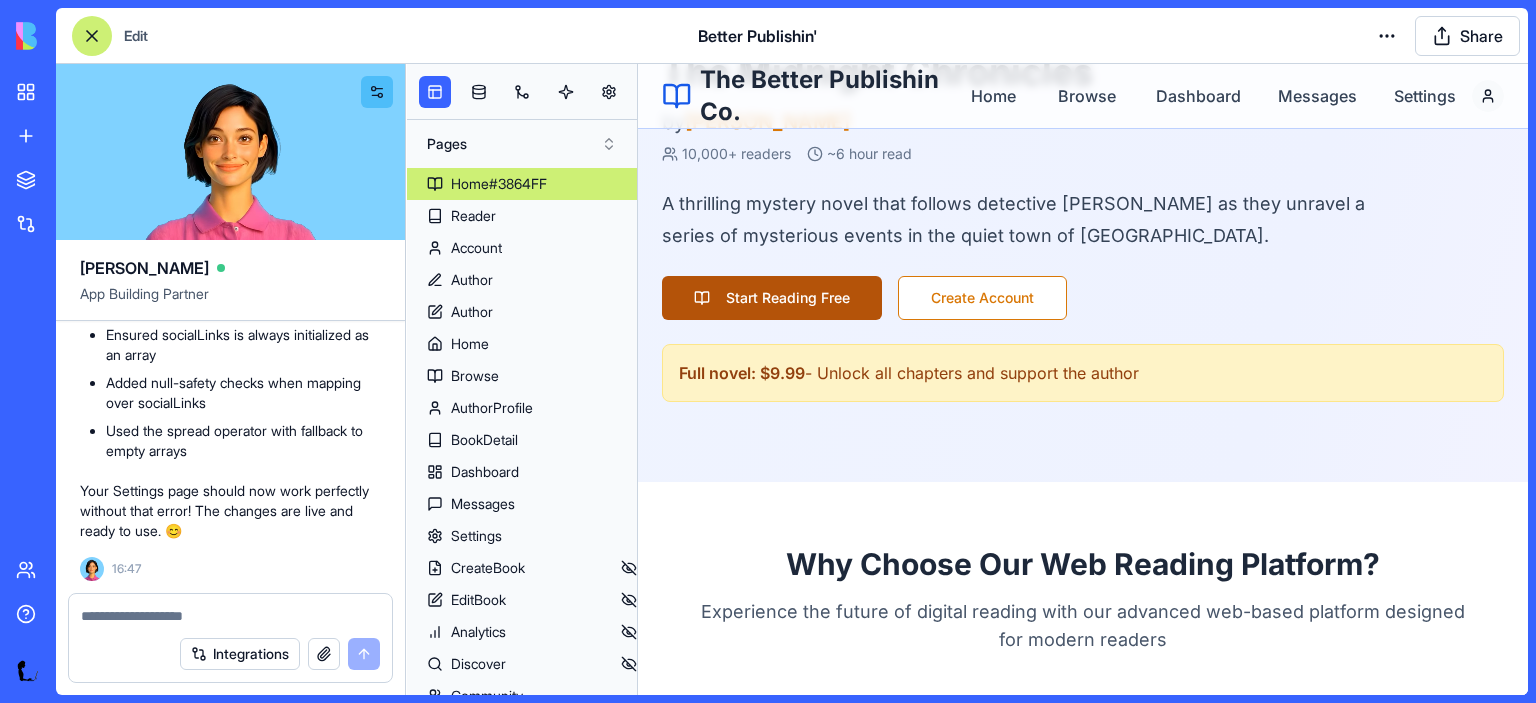 click on "Start Reading Free" at bounding box center (772, 298) 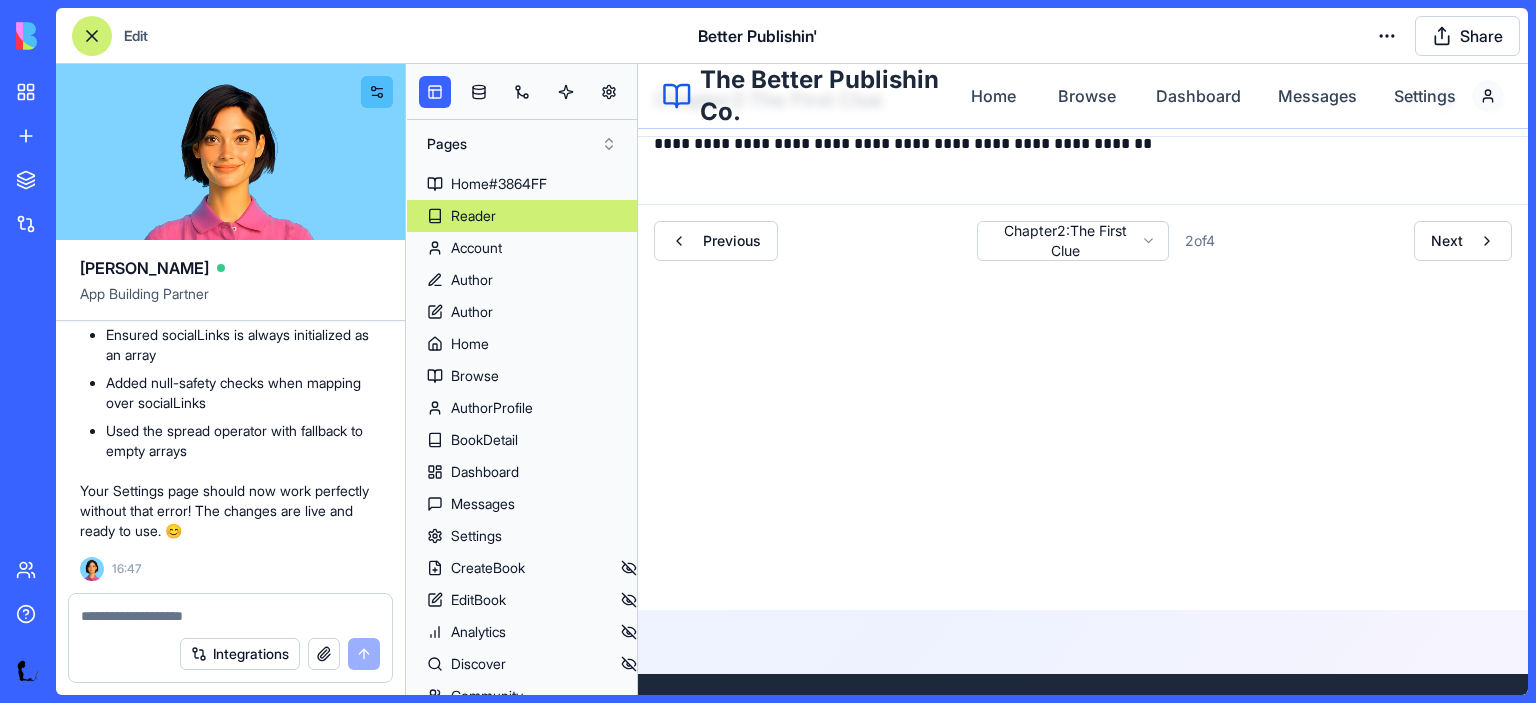 scroll, scrollTop: 0, scrollLeft: 0, axis: both 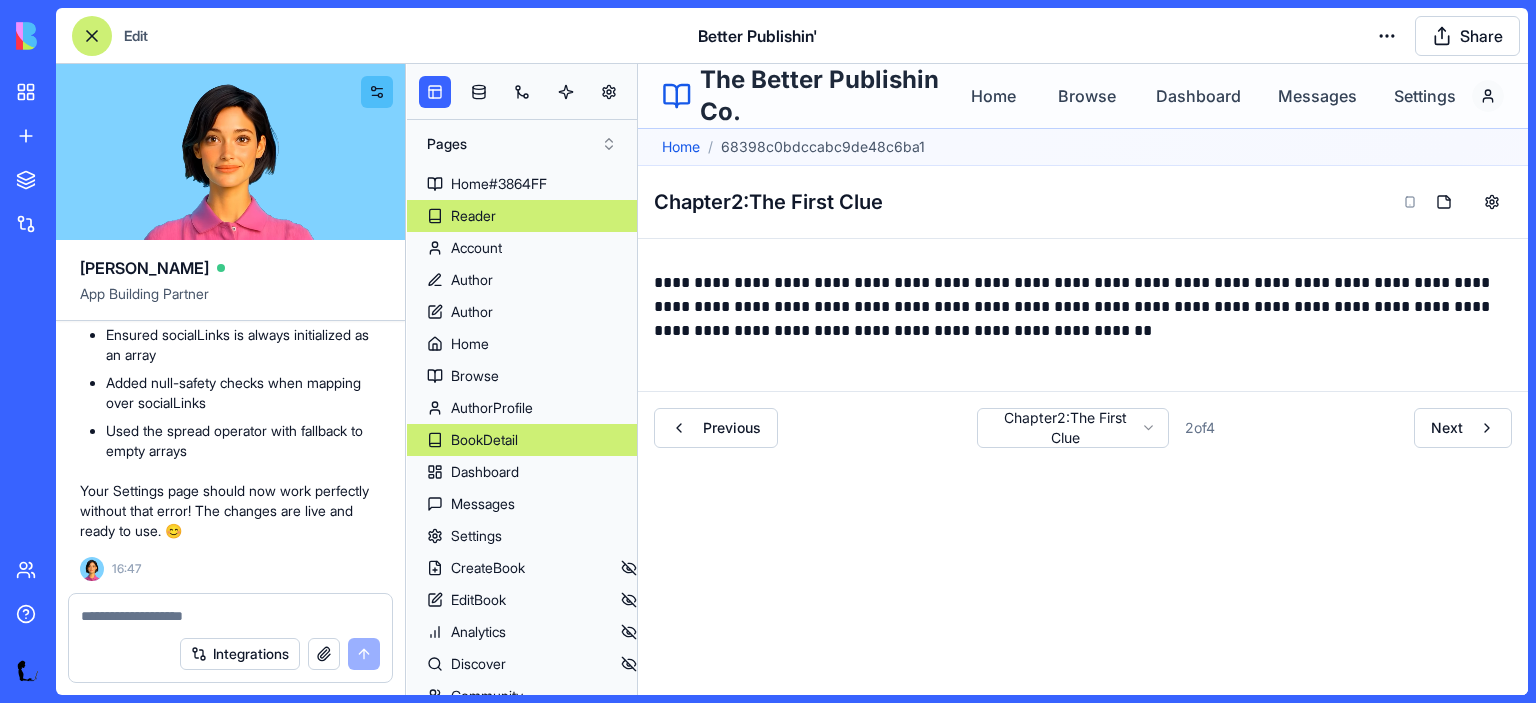 click on "BookDetail" at bounding box center (484, 440) 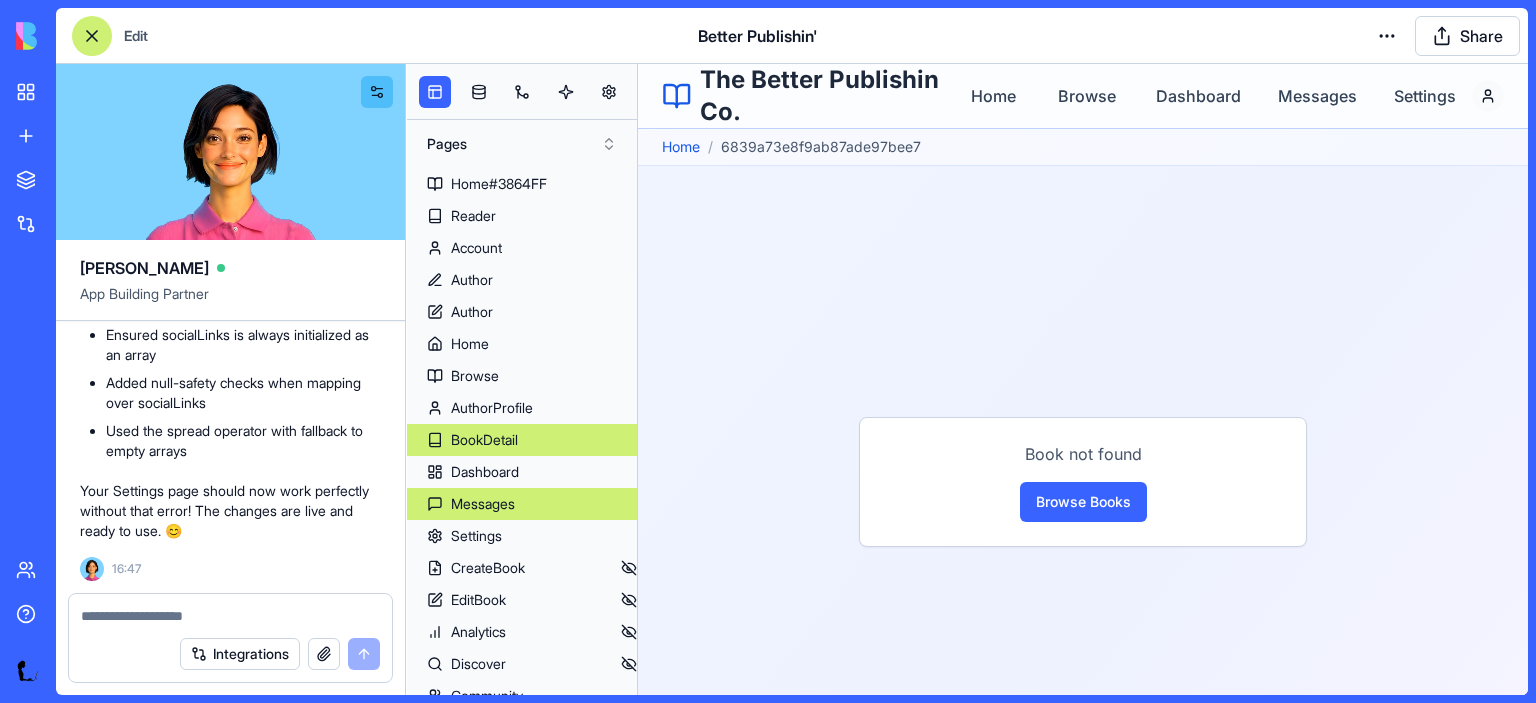 scroll, scrollTop: 60, scrollLeft: 0, axis: vertical 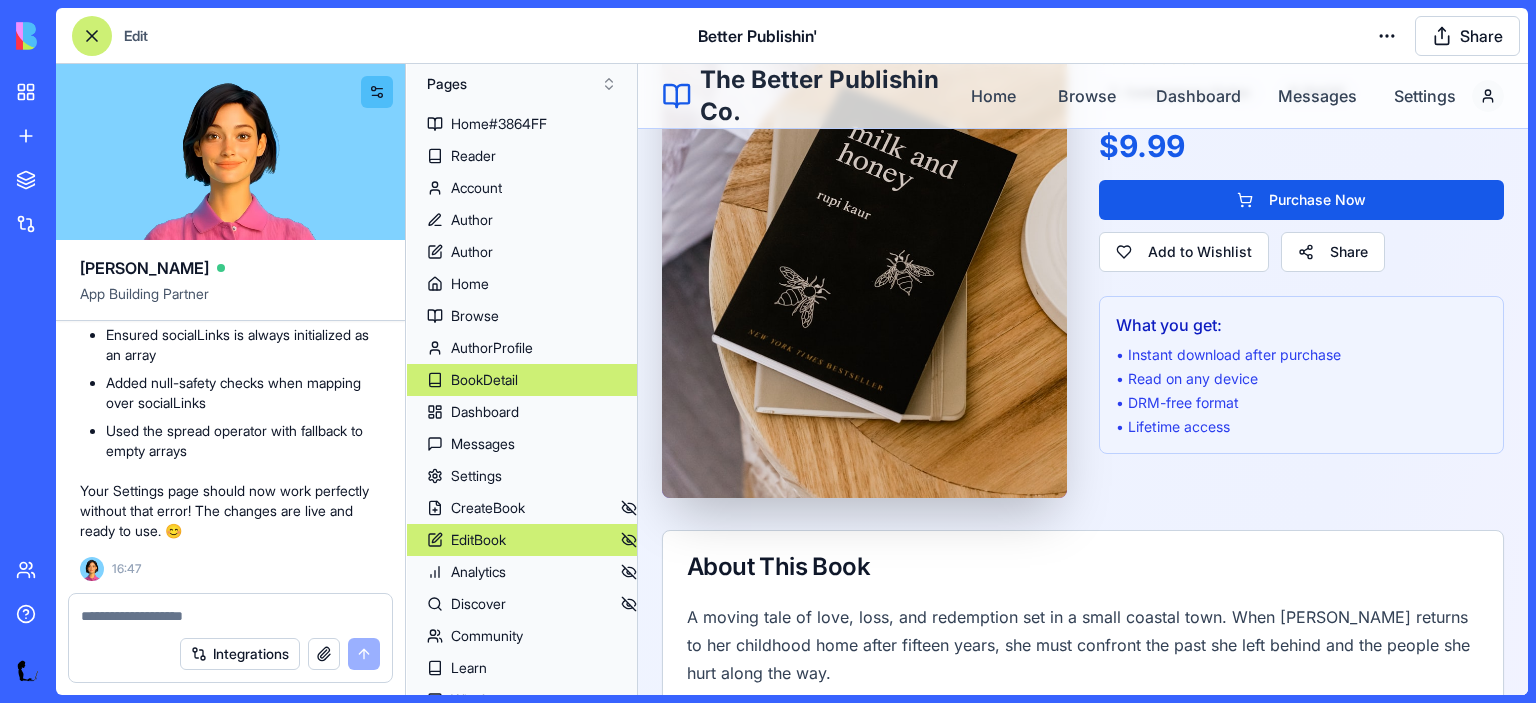 click on "EditBook" at bounding box center [478, 540] 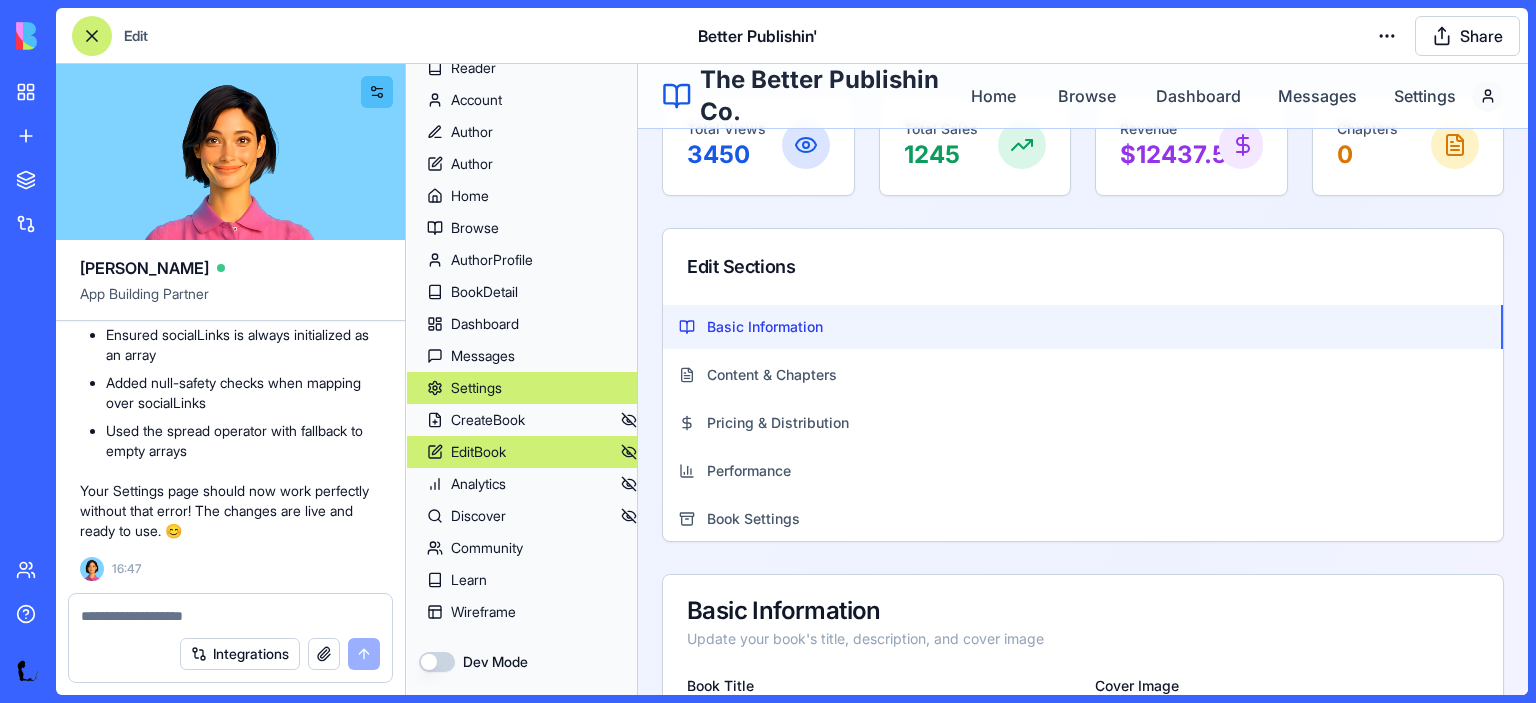 scroll, scrollTop: 0, scrollLeft: 0, axis: both 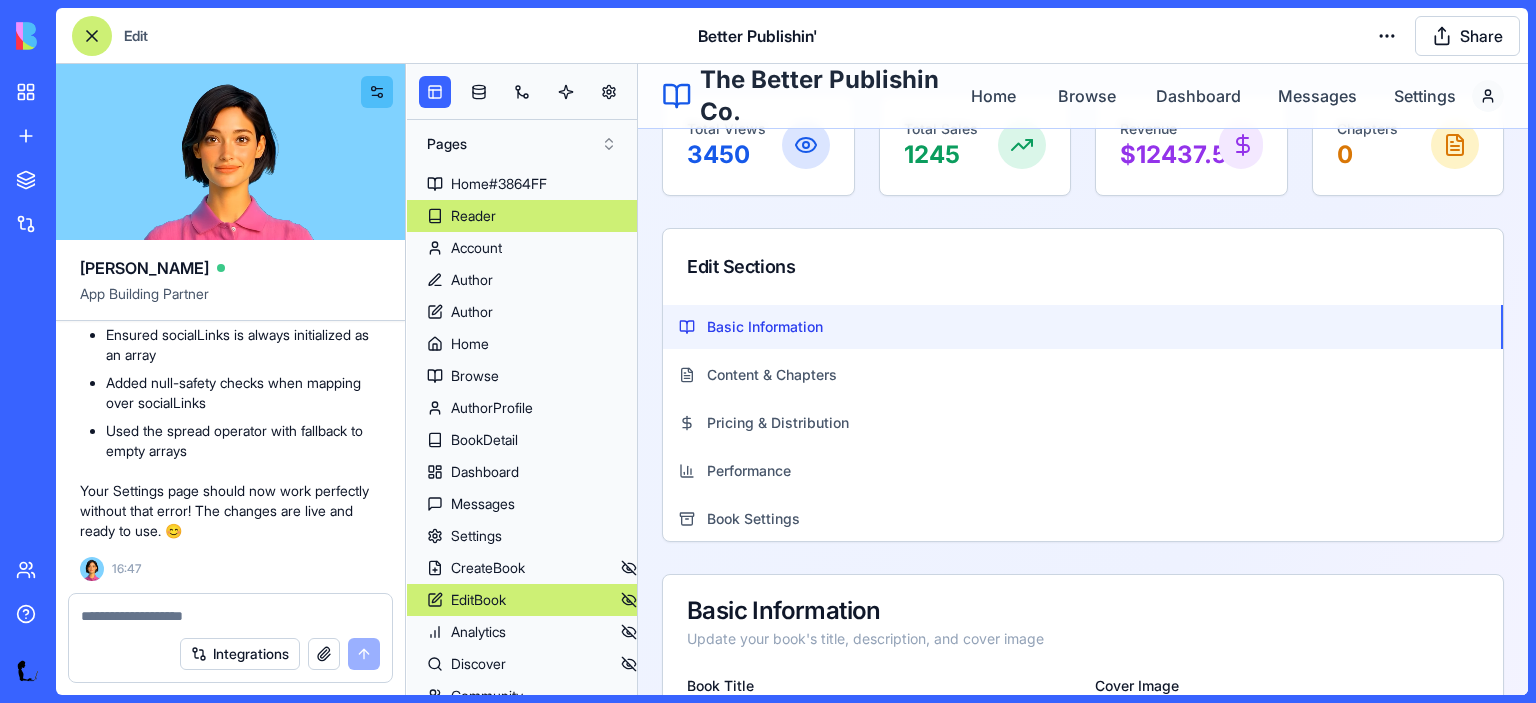 click on "Reader" at bounding box center [473, 216] 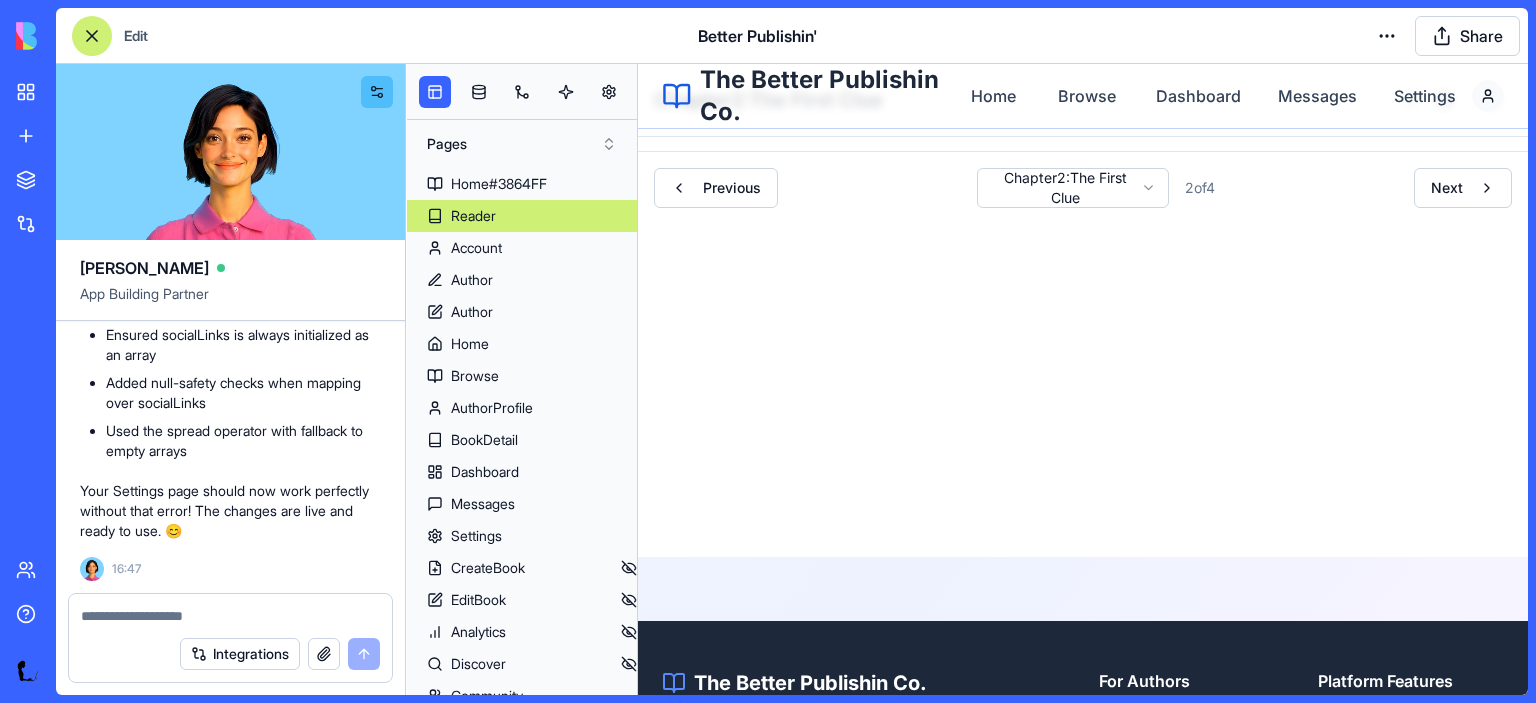 scroll, scrollTop: 0, scrollLeft: 0, axis: both 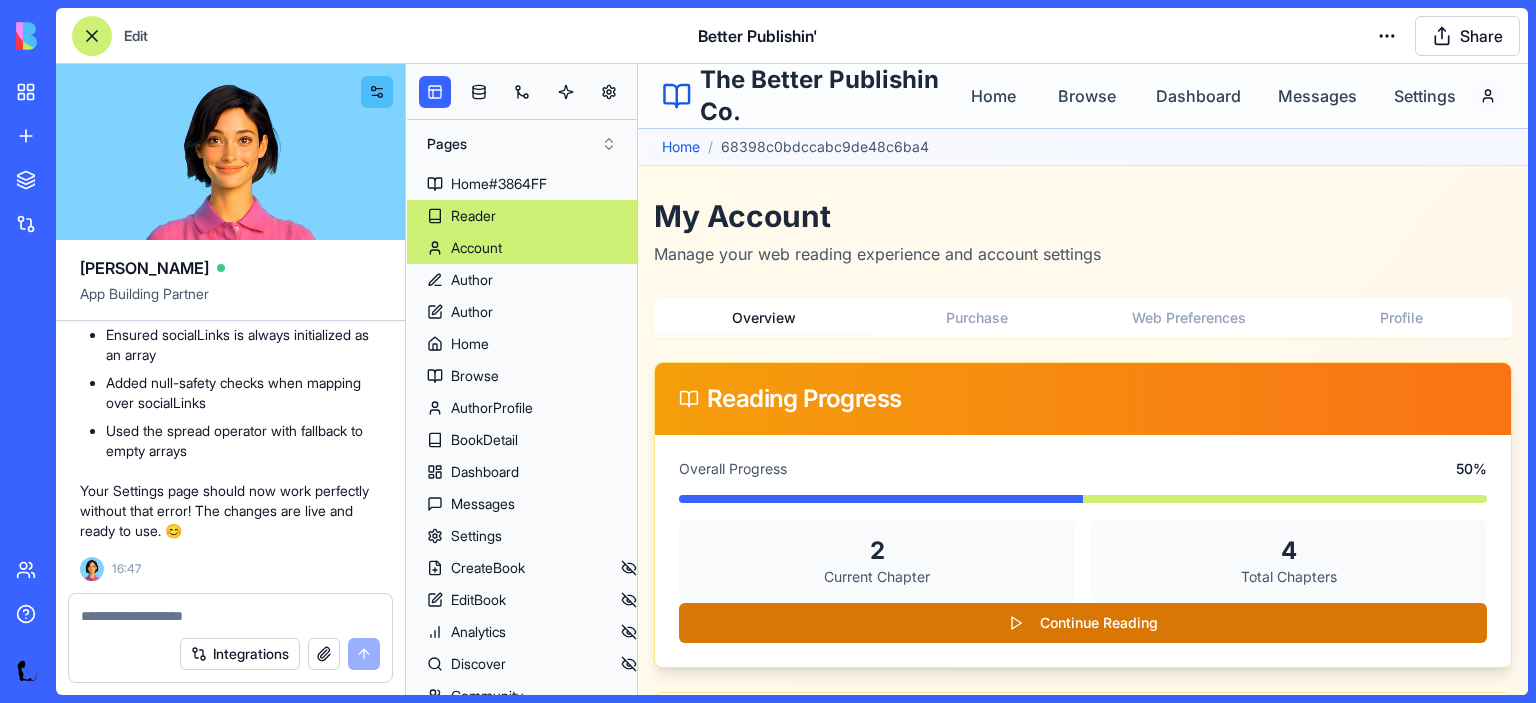 click on "Account" at bounding box center [476, 248] 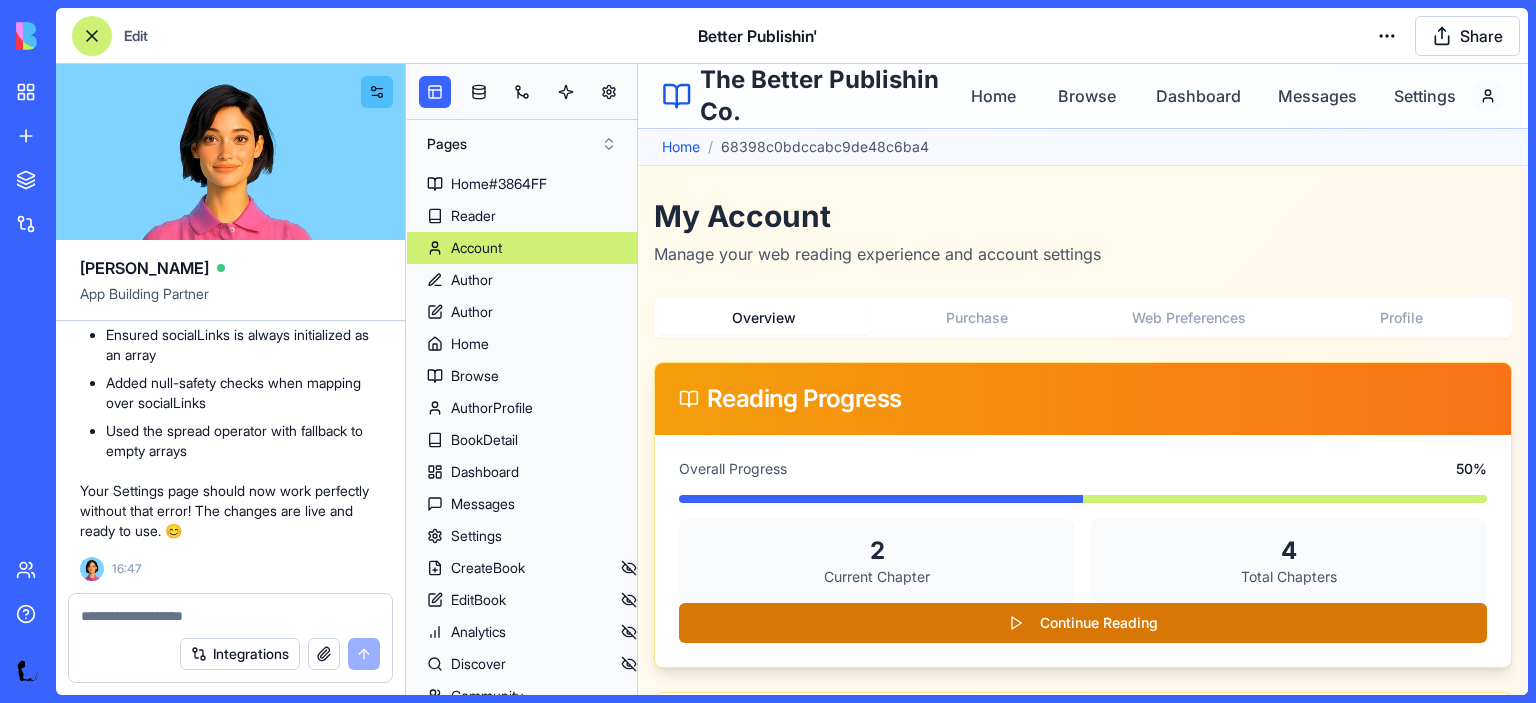 click on "Purchase" at bounding box center (977, 318) 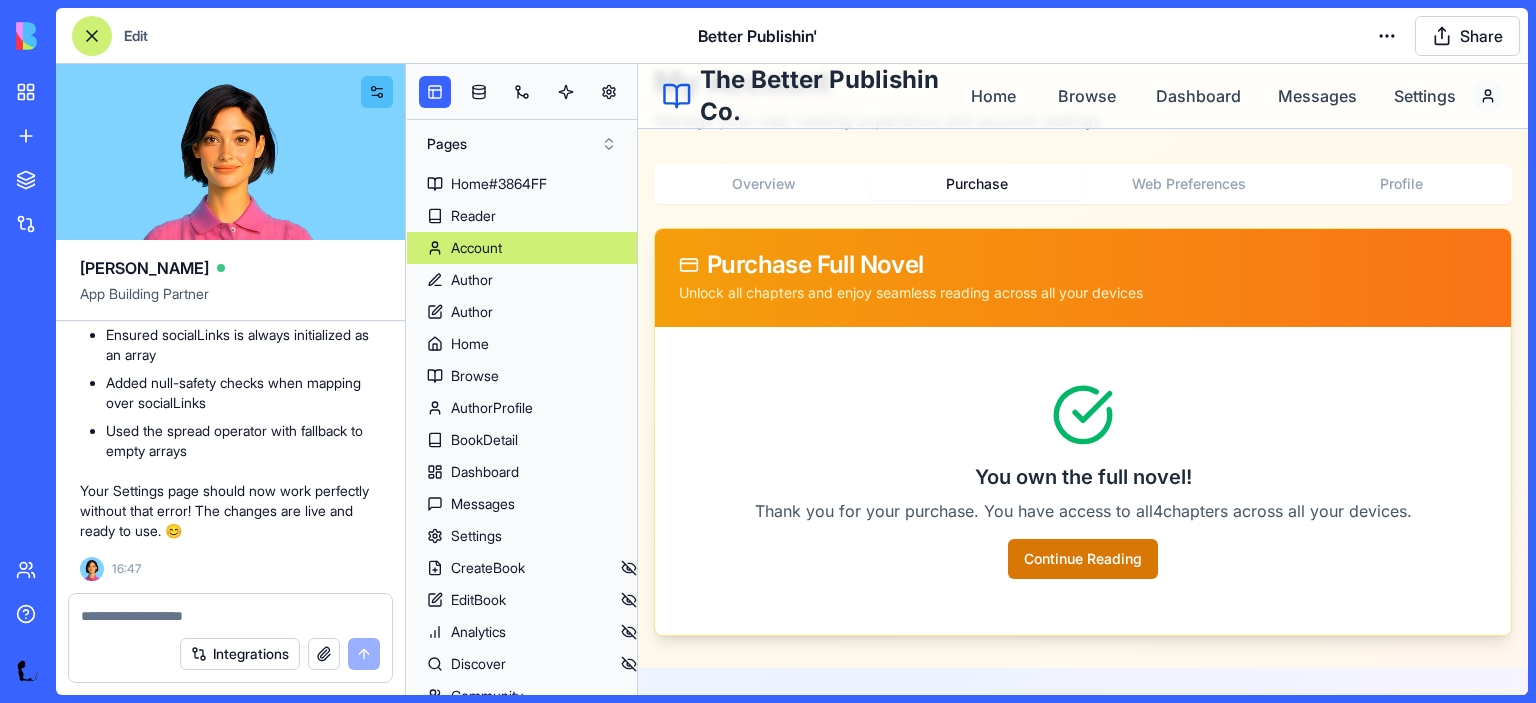 scroll, scrollTop: 188, scrollLeft: 0, axis: vertical 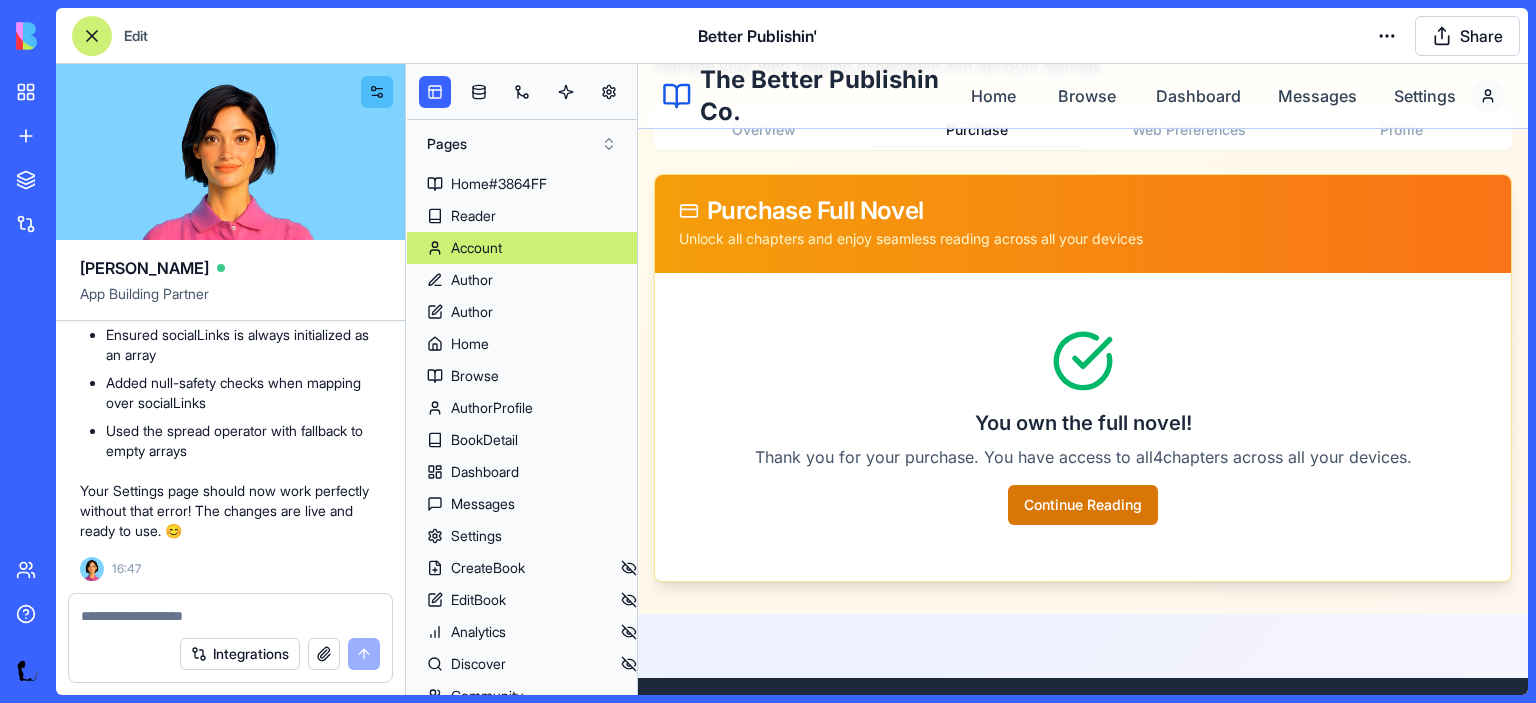 click 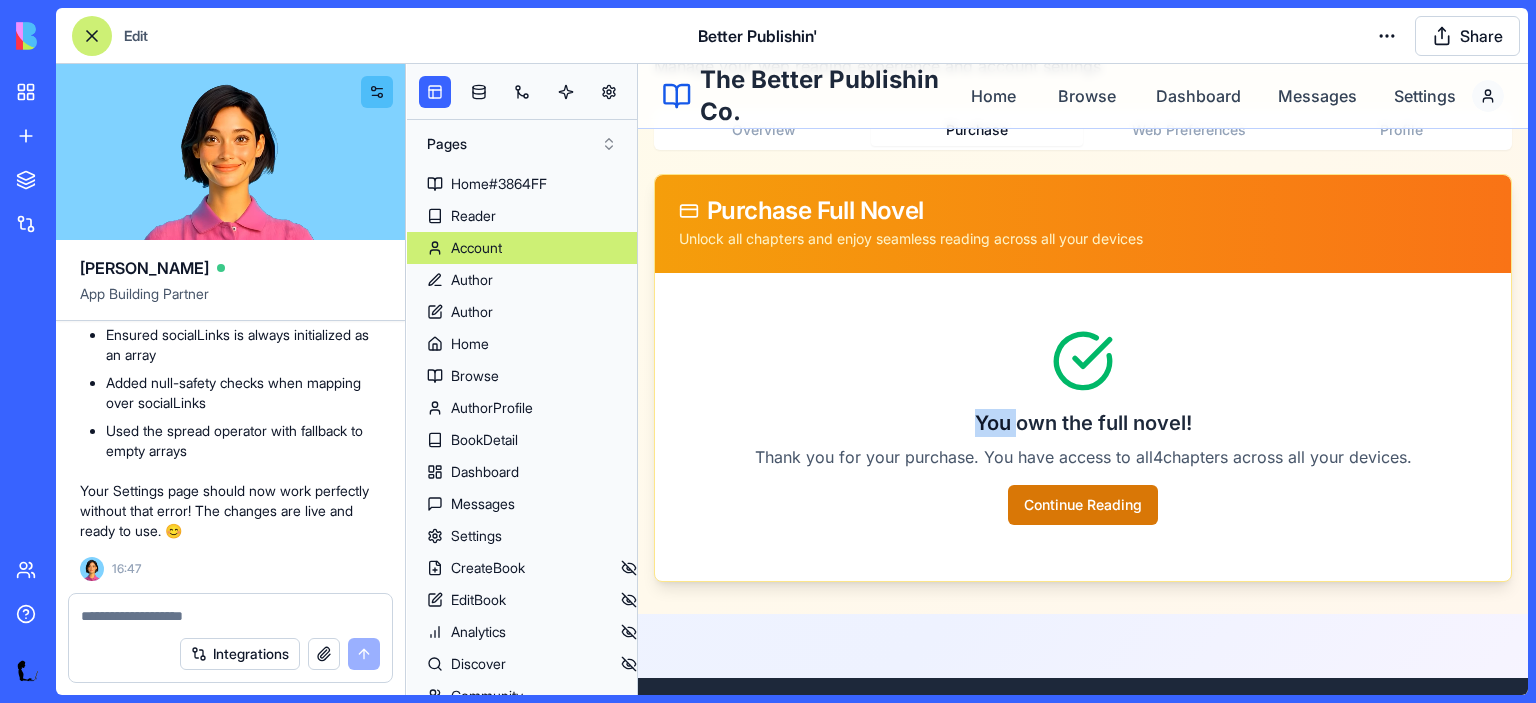 click 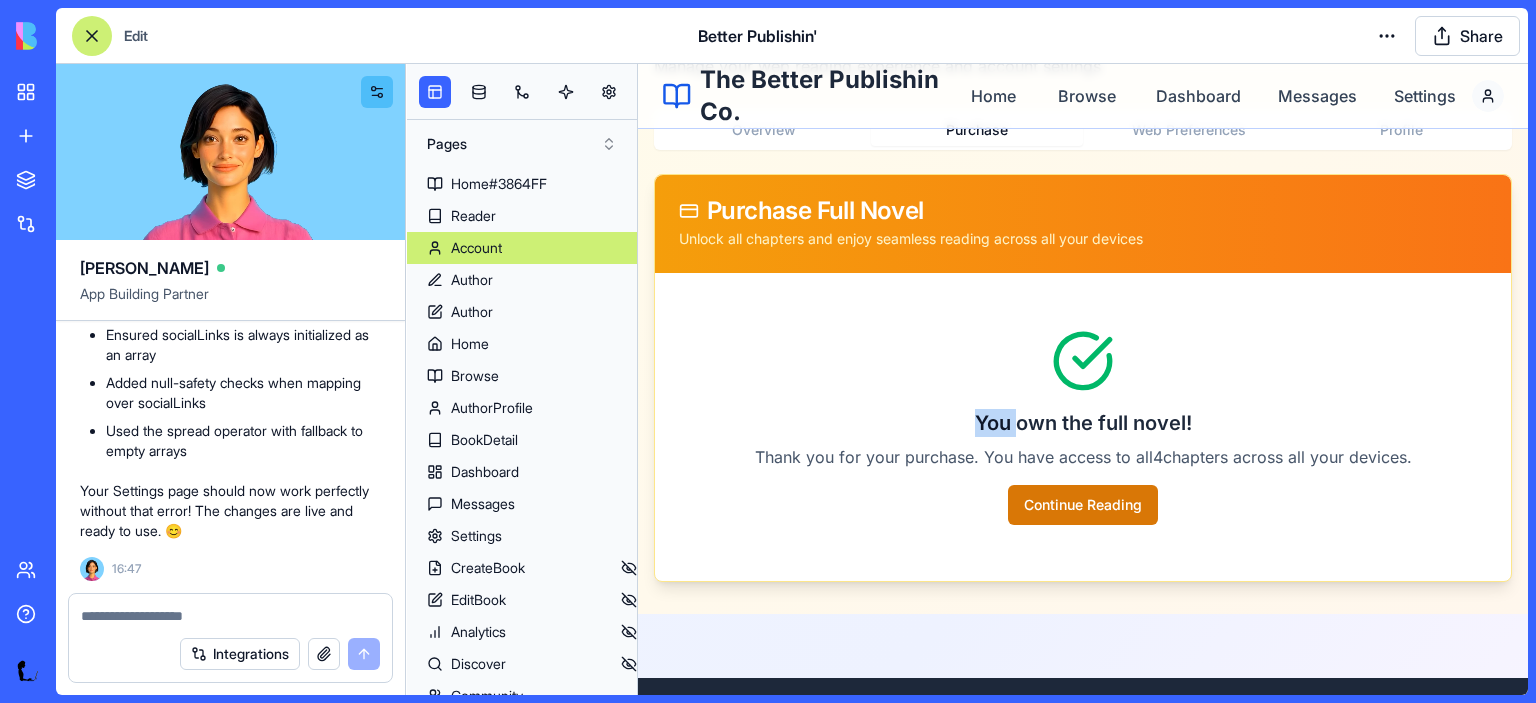 click on "You own the full novel!" at bounding box center [1083, 423] 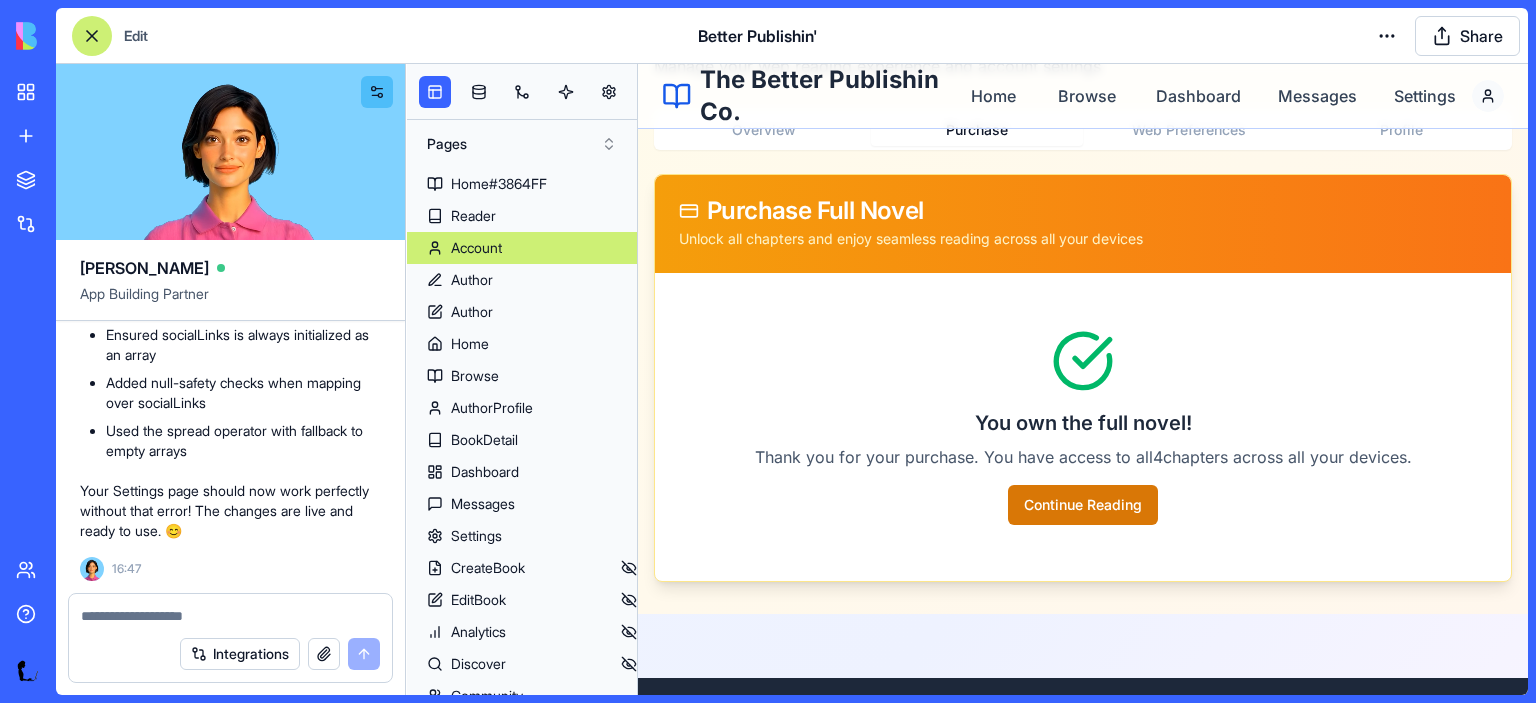 click on "Thank you for your purchase. You have access to all  4  chapters across all your devices." at bounding box center (1083, 457) 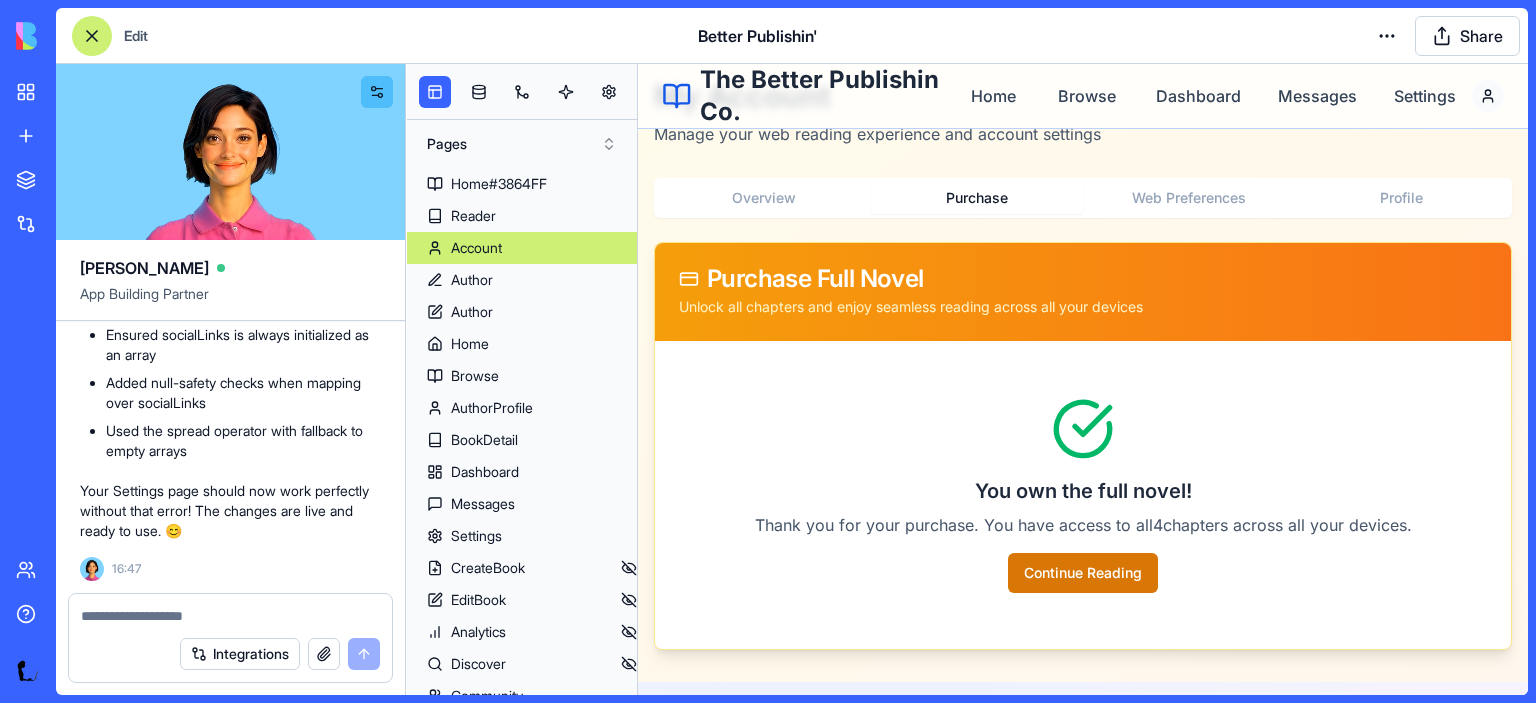 scroll, scrollTop: 116, scrollLeft: 0, axis: vertical 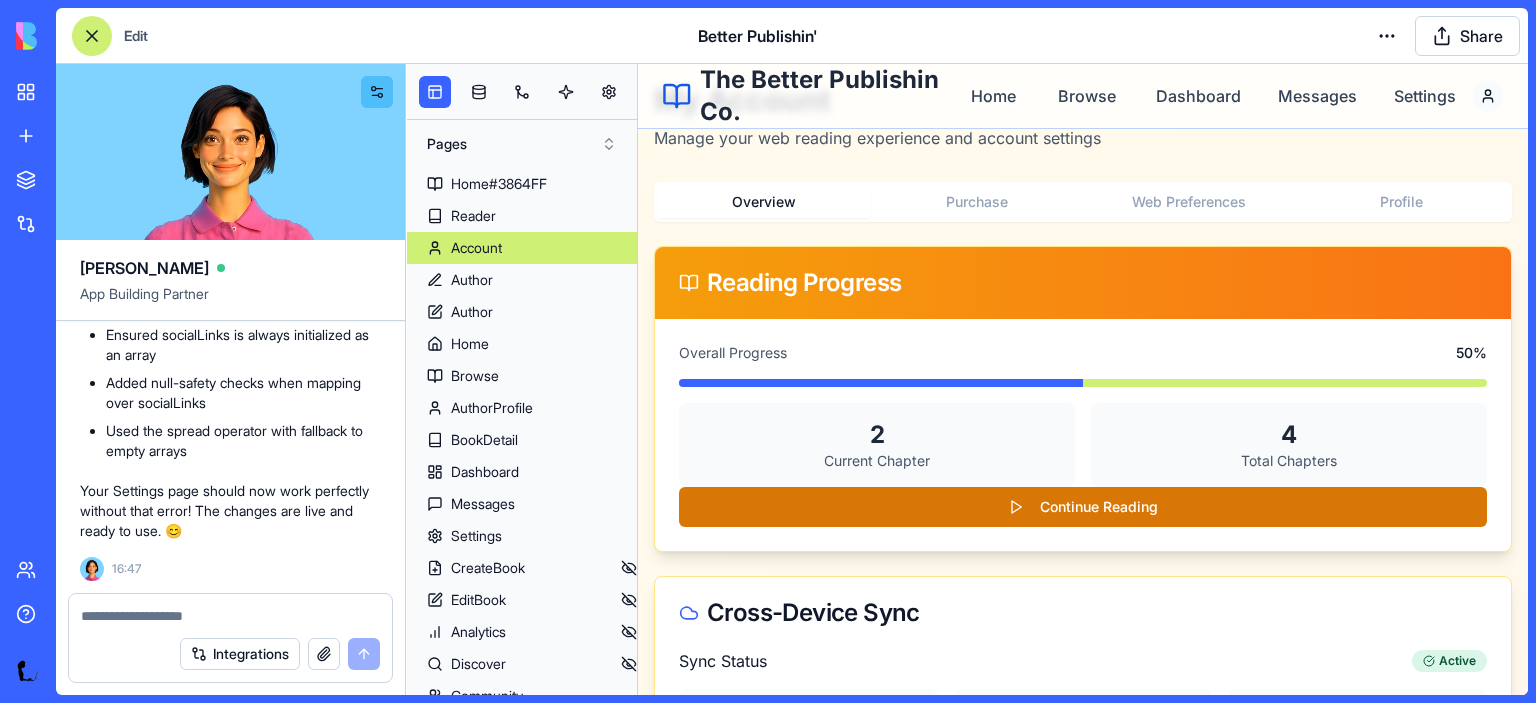 click on "Overview" at bounding box center [764, 202] 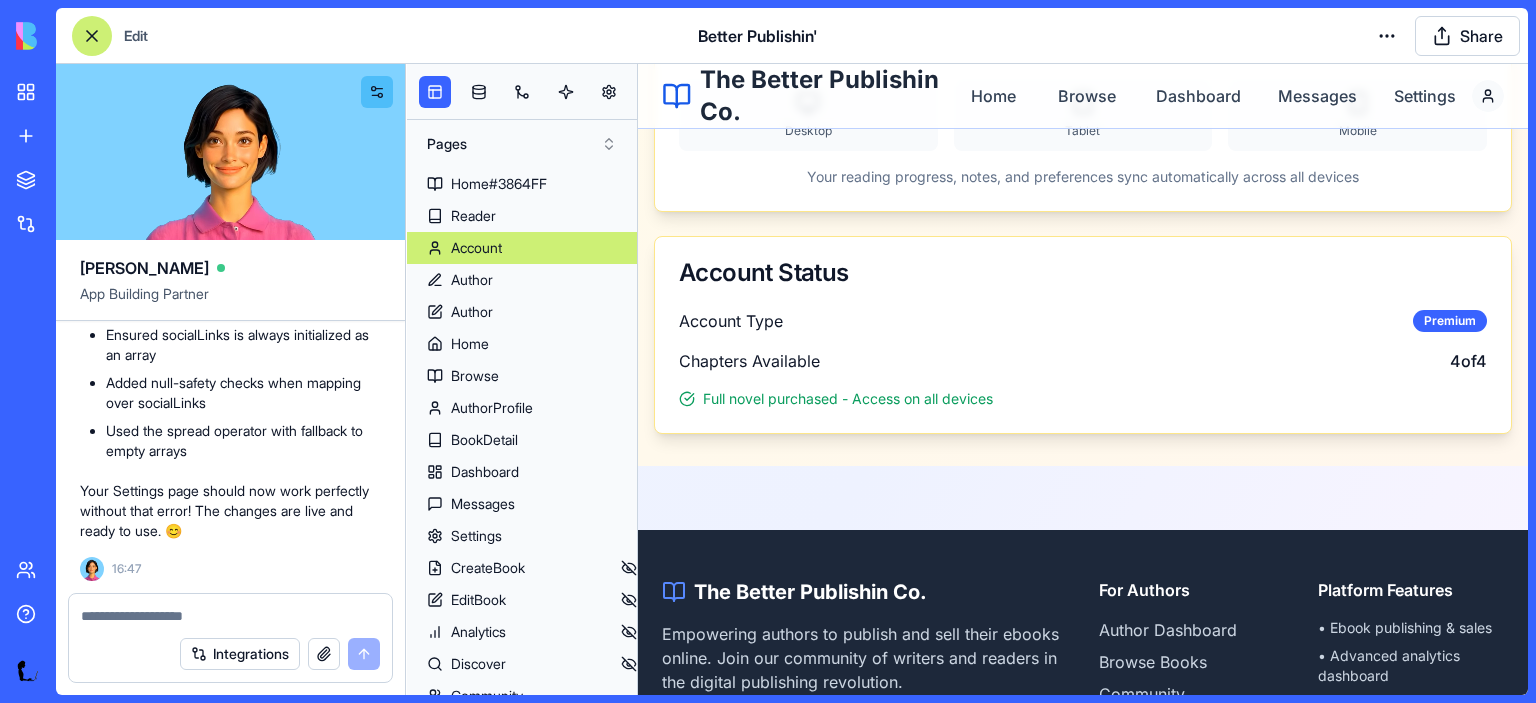 scroll, scrollTop: 724, scrollLeft: 0, axis: vertical 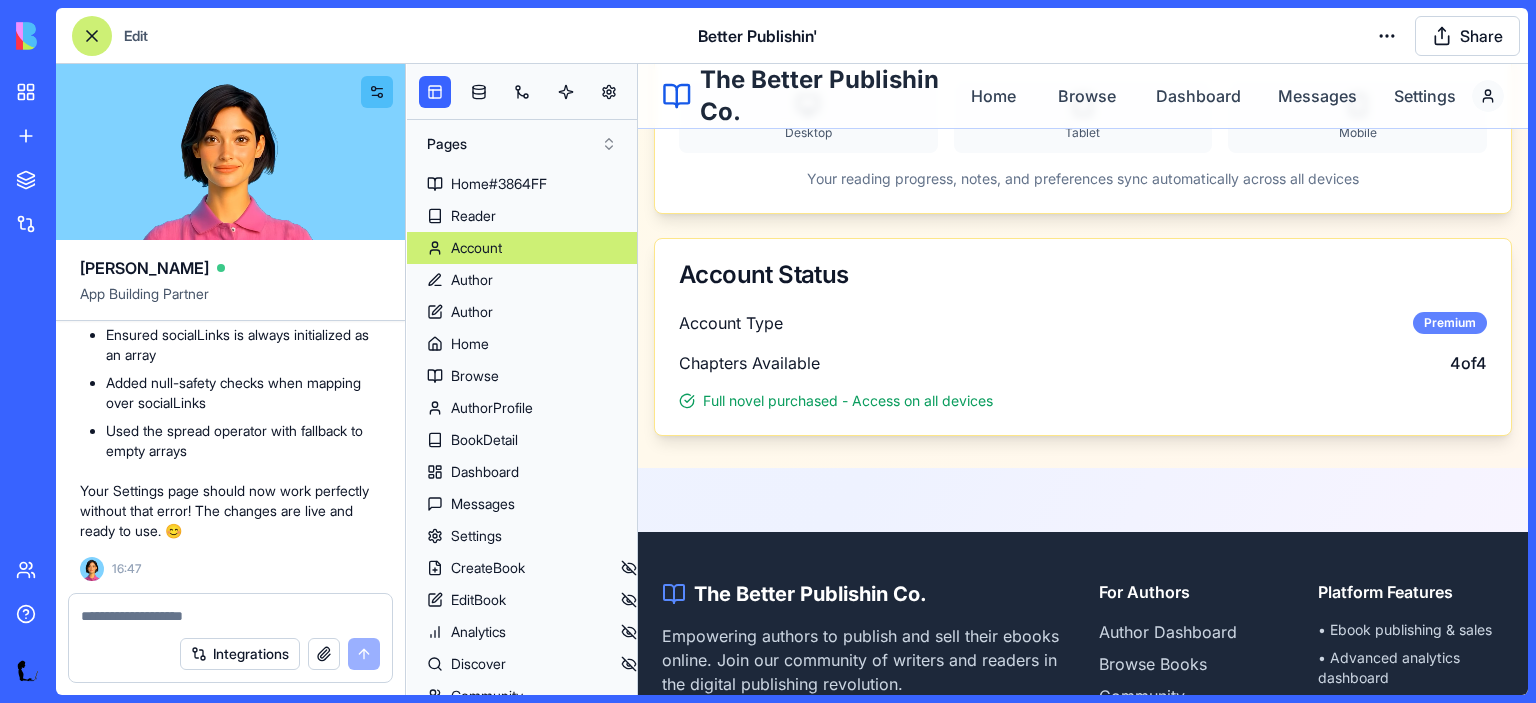 click on "Premium" at bounding box center (1450, 323) 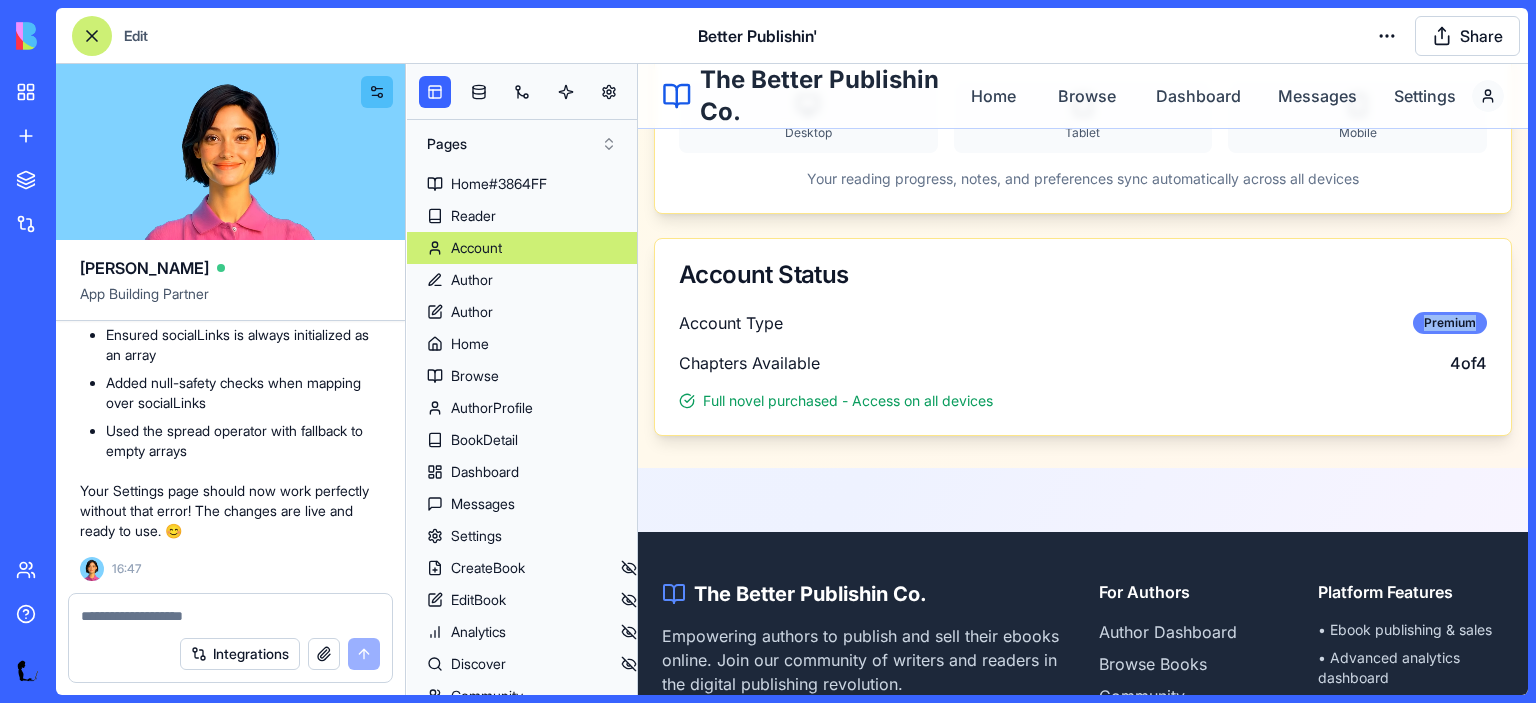 click on "Premium" at bounding box center [1450, 323] 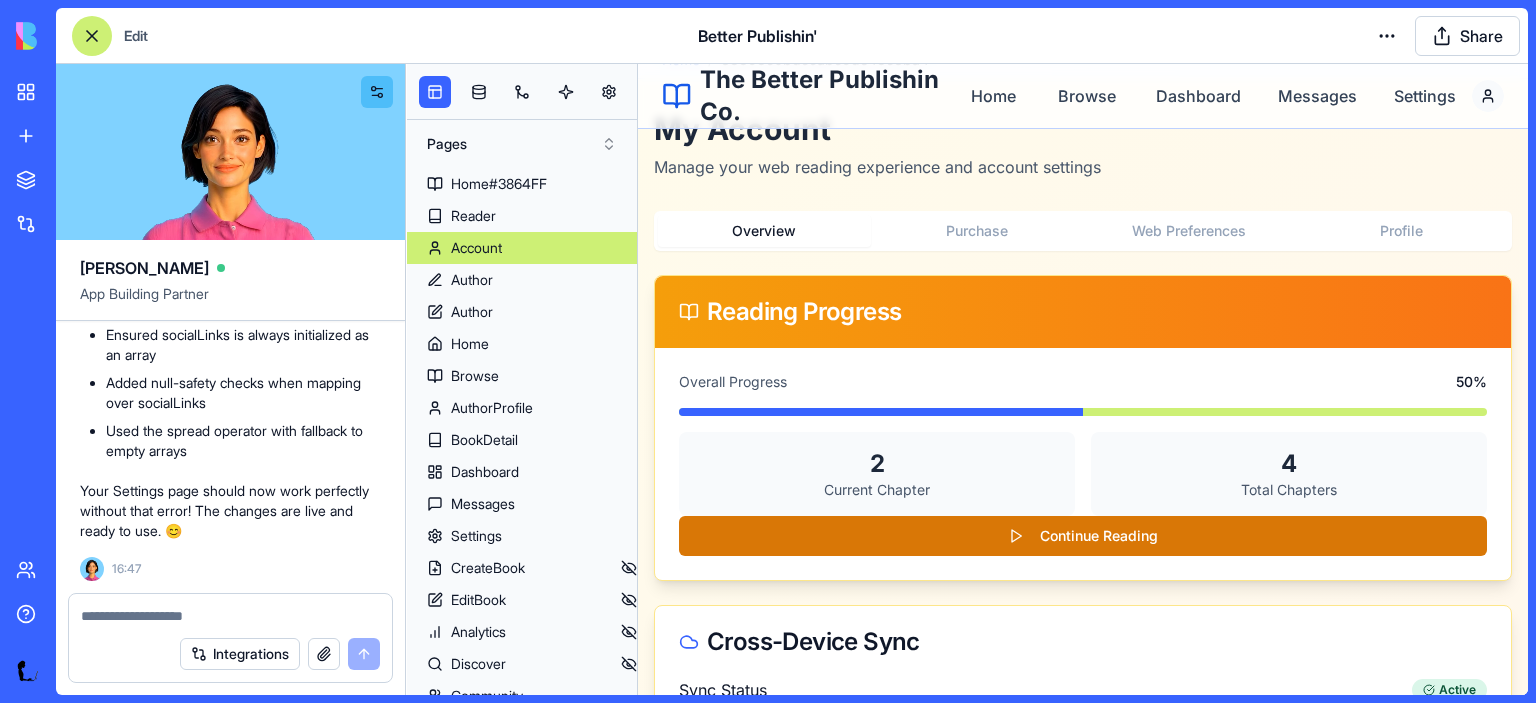 scroll, scrollTop: 0, scrollLeft: 0, axis: both 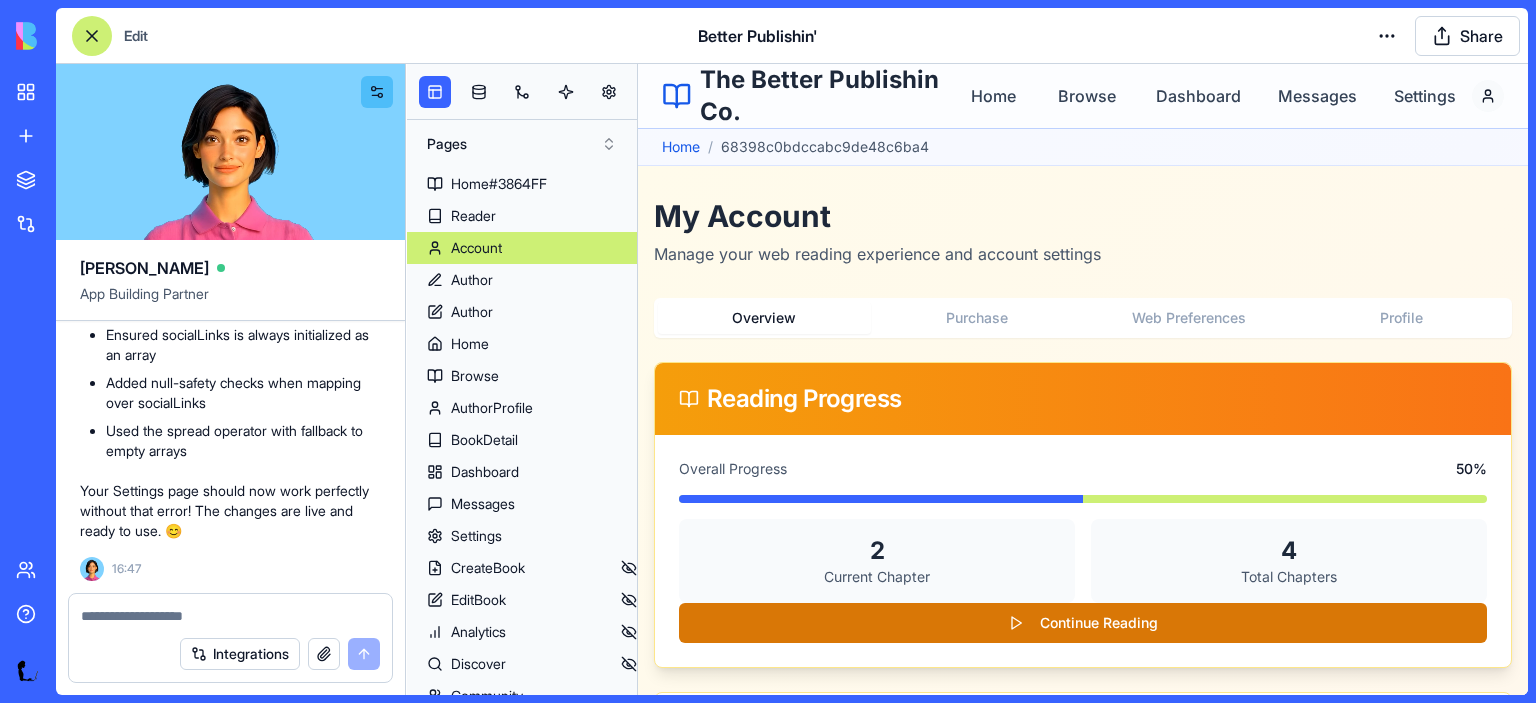 click on "Skip to main content The Better Publishin Co. Home Browse Dashboard Messages Settings Home / 68398c0bdccabc9de48c6ba4 My Account Manage your web reading experience and account settings Overview Purchase Web Preferences Profile Reading Progress Overall Progress 50 % 2 Current Chapter 4 Total Chapters Continue Reading Cross-Device Sync Sync Status Active Desktop Tablet Mobile Your reading progress, notes, and preferences sync automatically across all devices Account Status Account Type Premium Chapters Available 4  of  4 Full novel purchased - Access on all devices The Better Publishin Co. Empowering authors to publish and sell their ebooks online. Join our community of writers and readers in the digital publishing revolution. © 2024 The Better Publishin Co. All rights reserved. For Authors Author Dashboard Browse Books Community Author Resources Platform Features • Ebook publishing & sales • Advanced analytics dashboard • Author community & messaging • Reader engagement tools" at bounding box center (1083, 824) 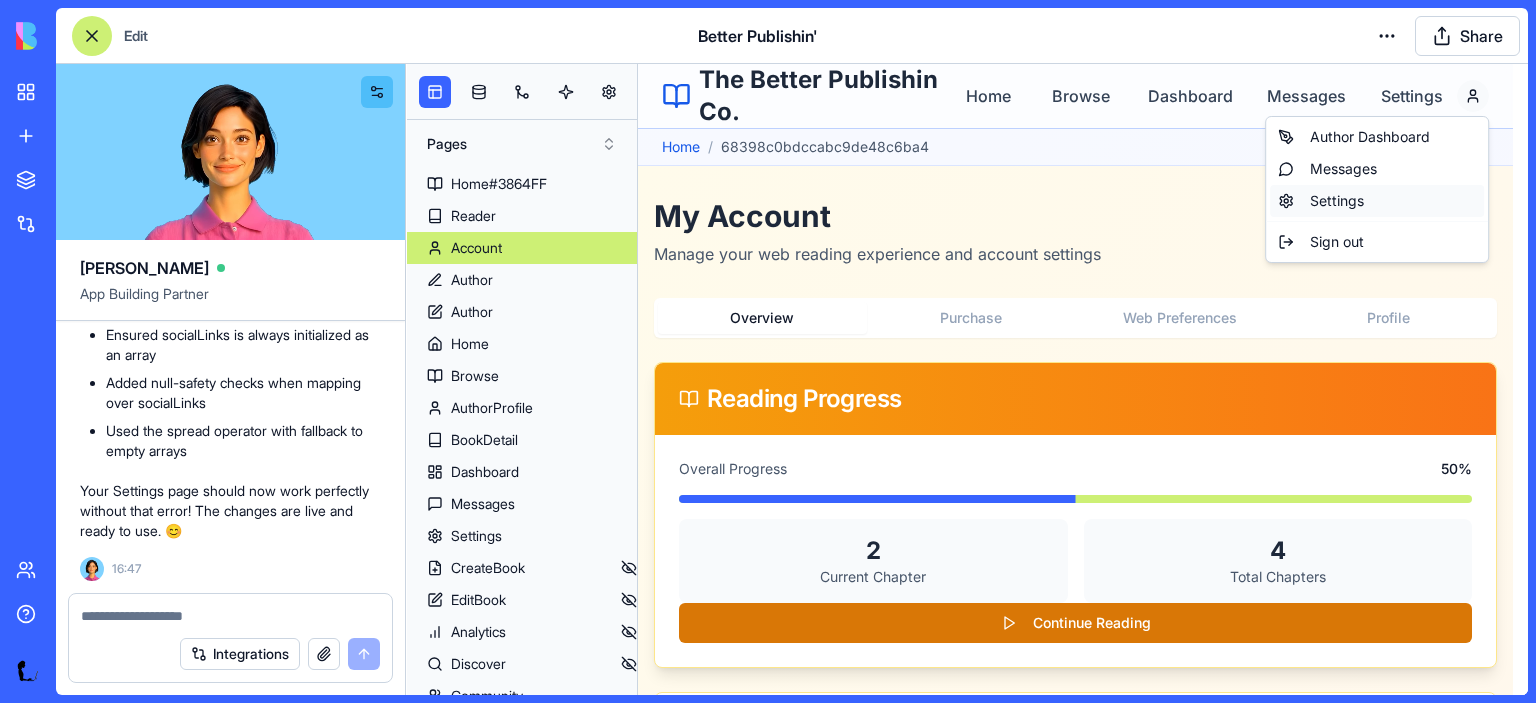 click on "Settings" at bounding box center [1337, 201] 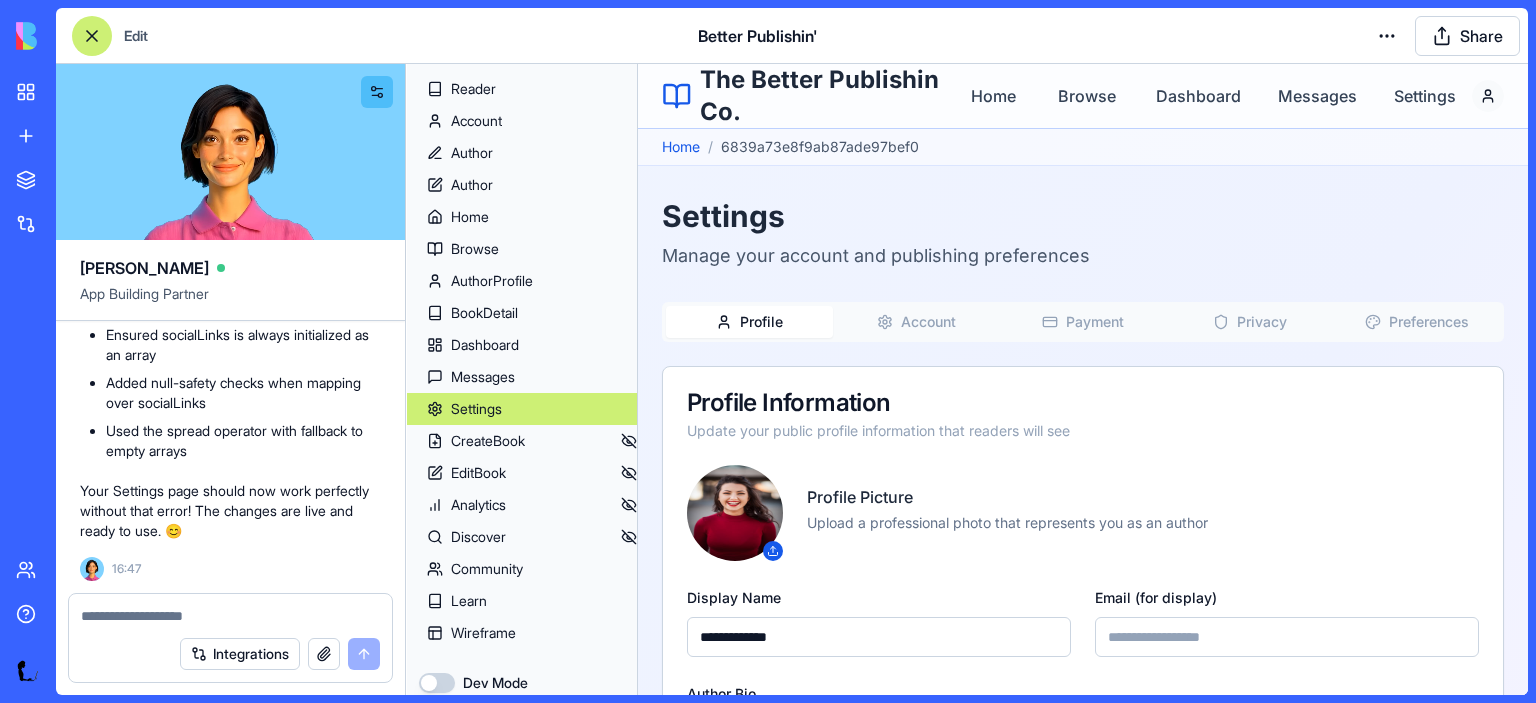 scroll, scrollTop: 148, scrollLeft: 0, axis: vertical 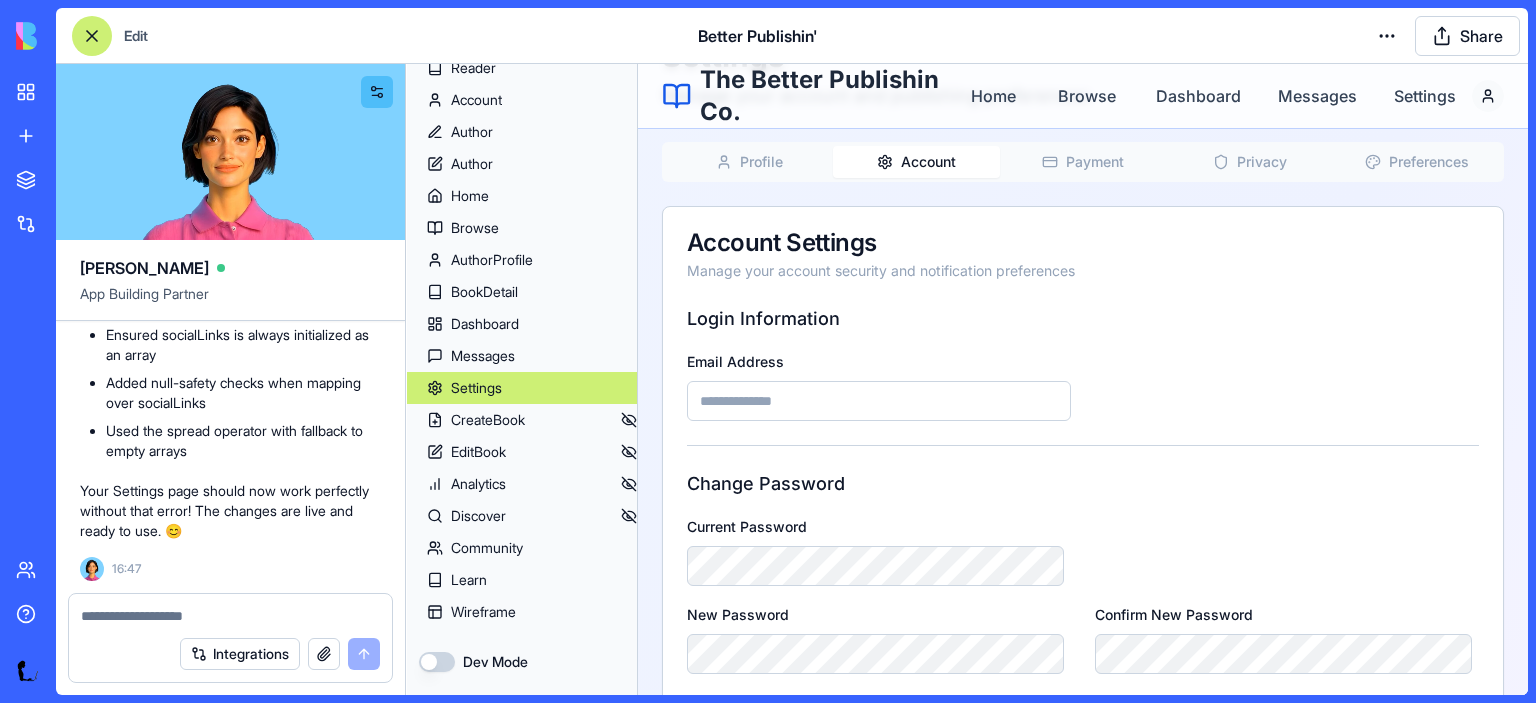 click on "Account" at bounding box center [928, 162] 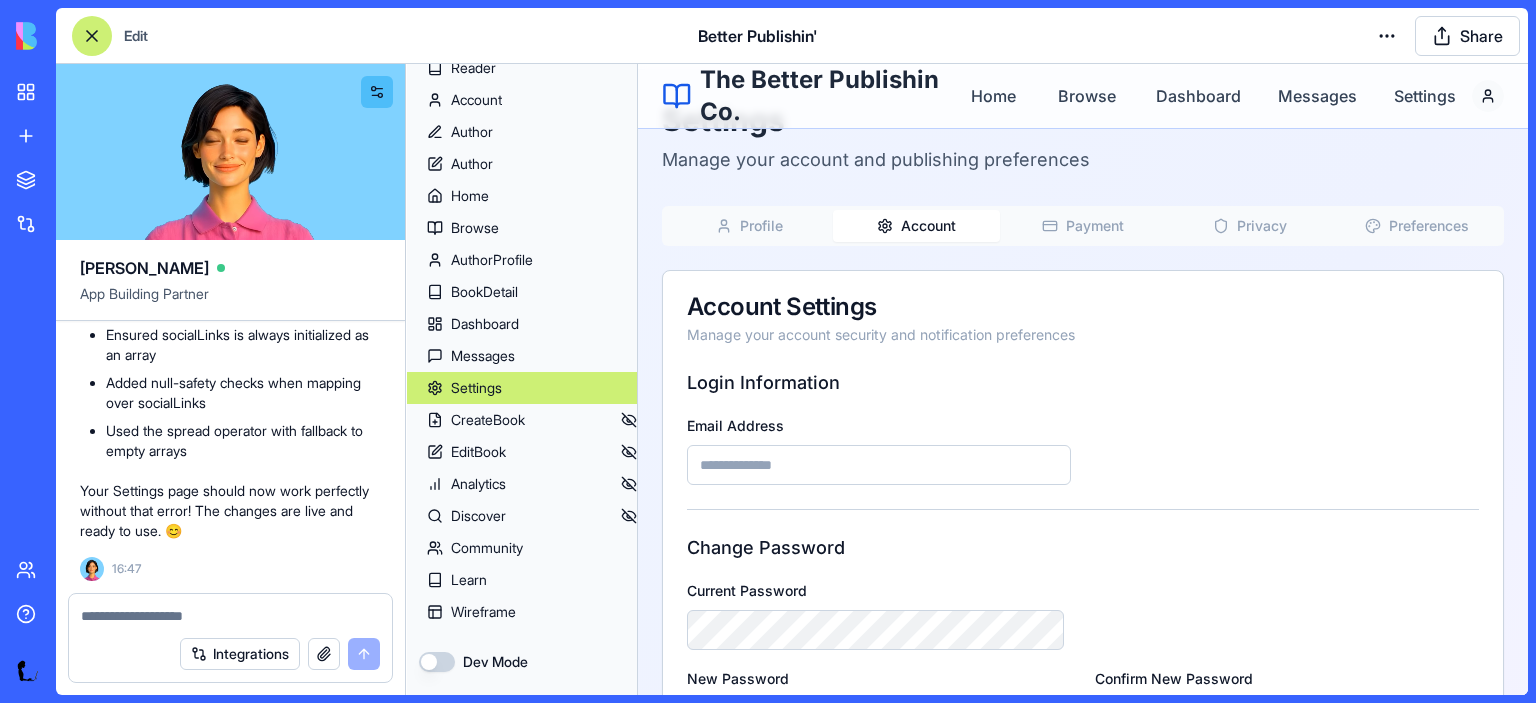 scroll, scrollTop: 0, scrollLeft: 0, axis: both 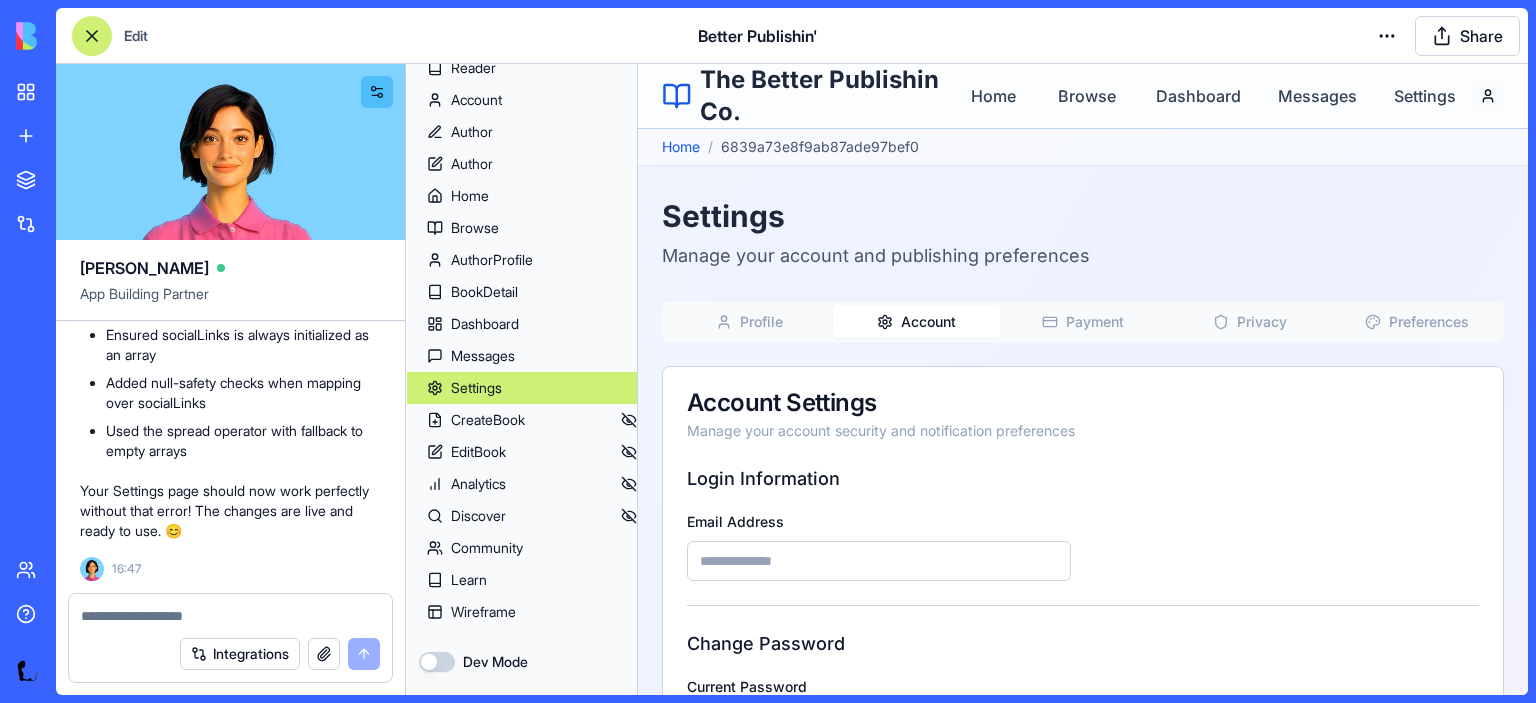 click on "Payment" at bounding box center [1083, 322] 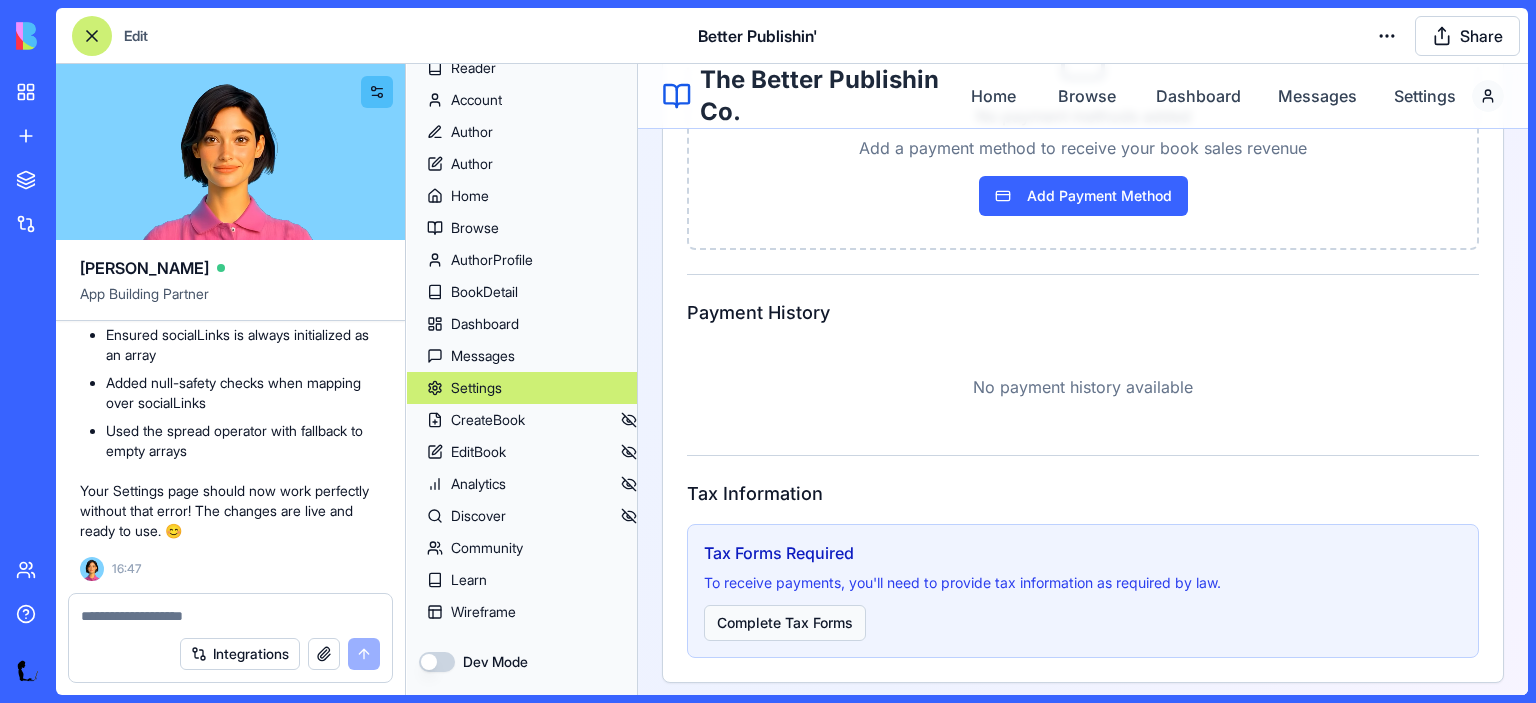 scroll, scrollTop: 178, scrollLeft: 0, axis: vertical 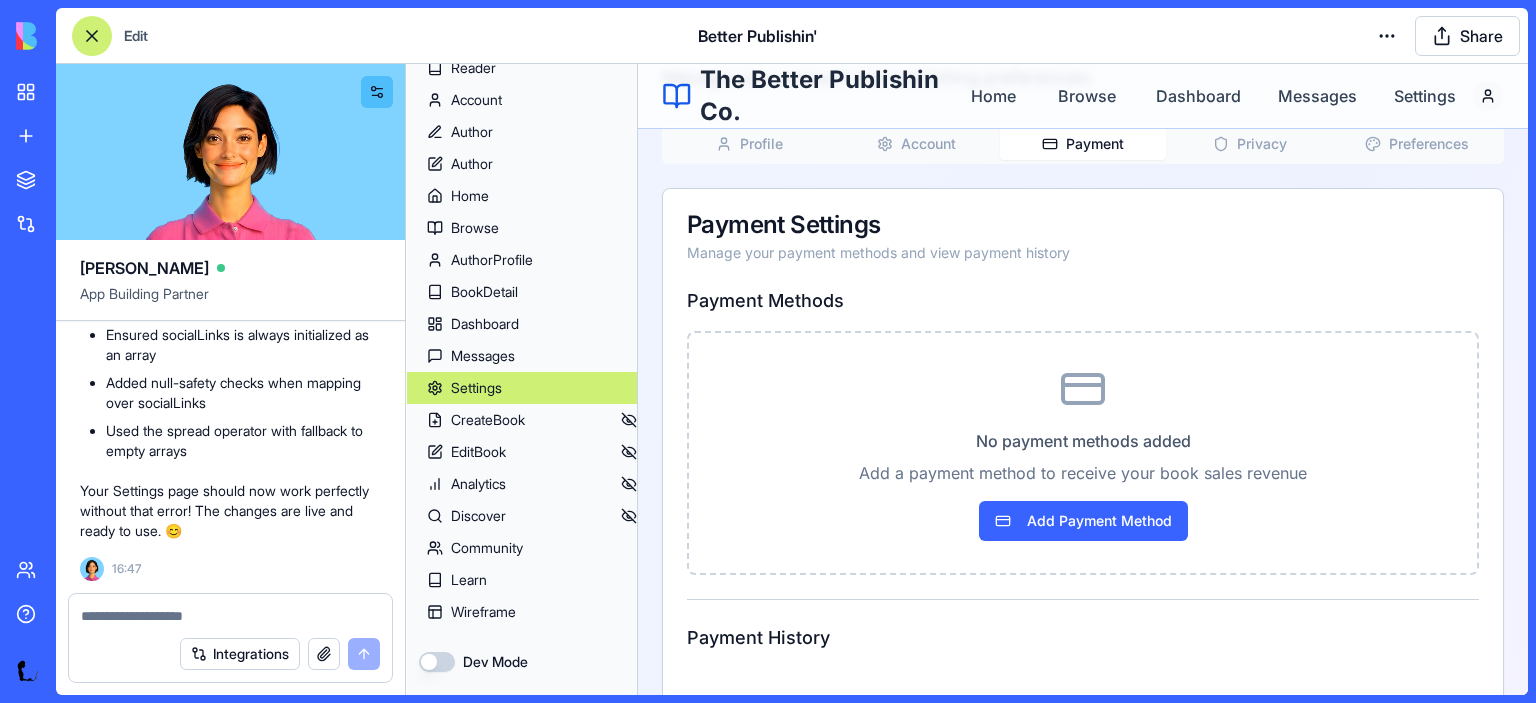 click on "Privacy" at bounding box center (1262, 144) 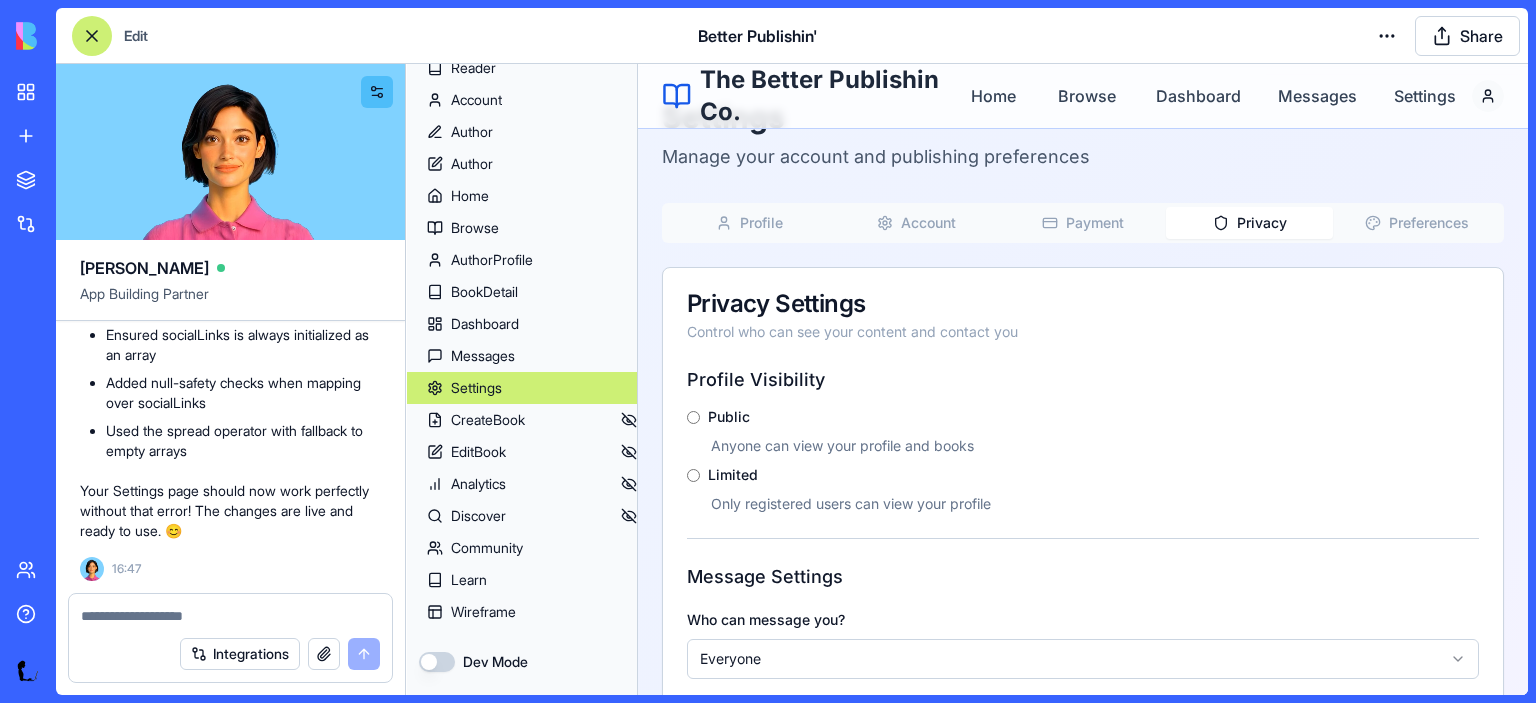 scroll, scrollTop: 0, scrollLeft: 0, axis: both 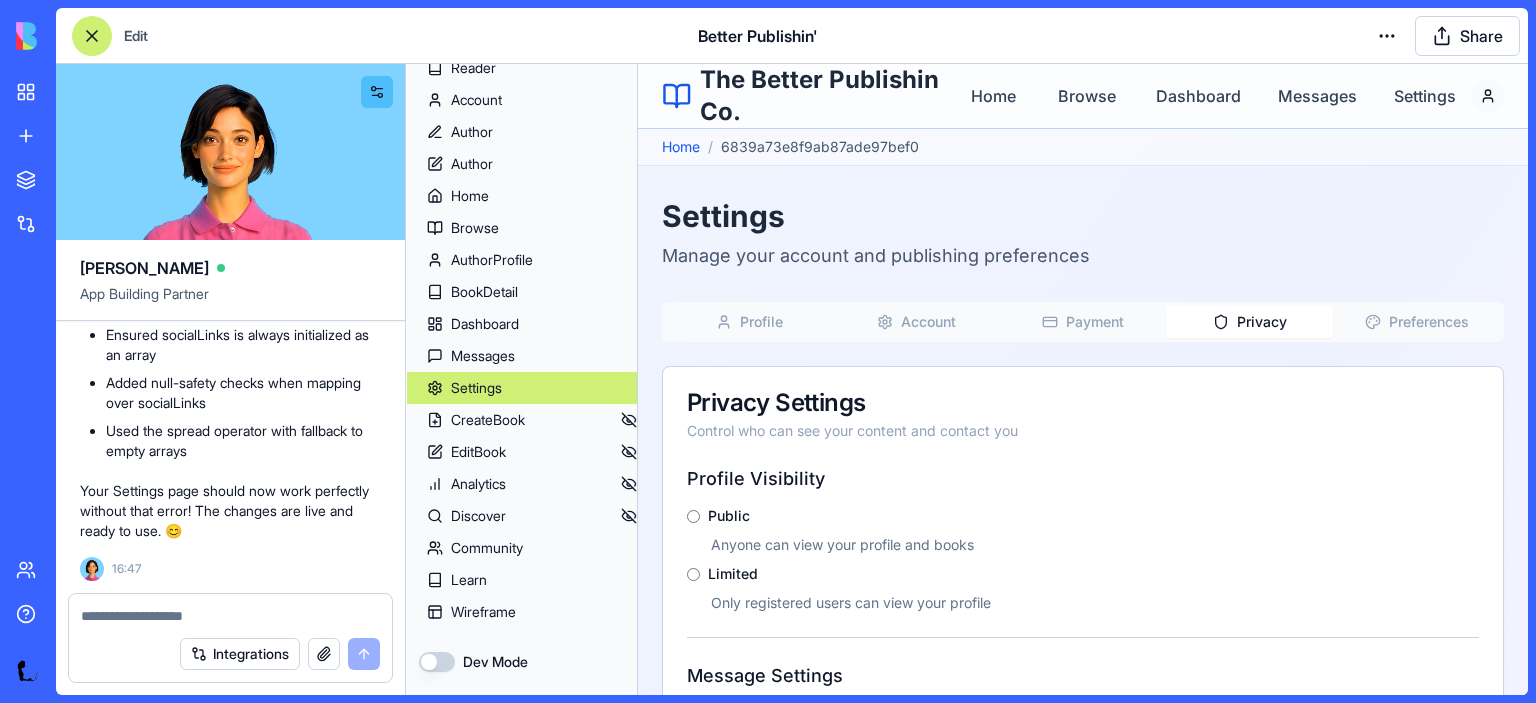 click on "Preferences" at bounding box center [1429, 322] 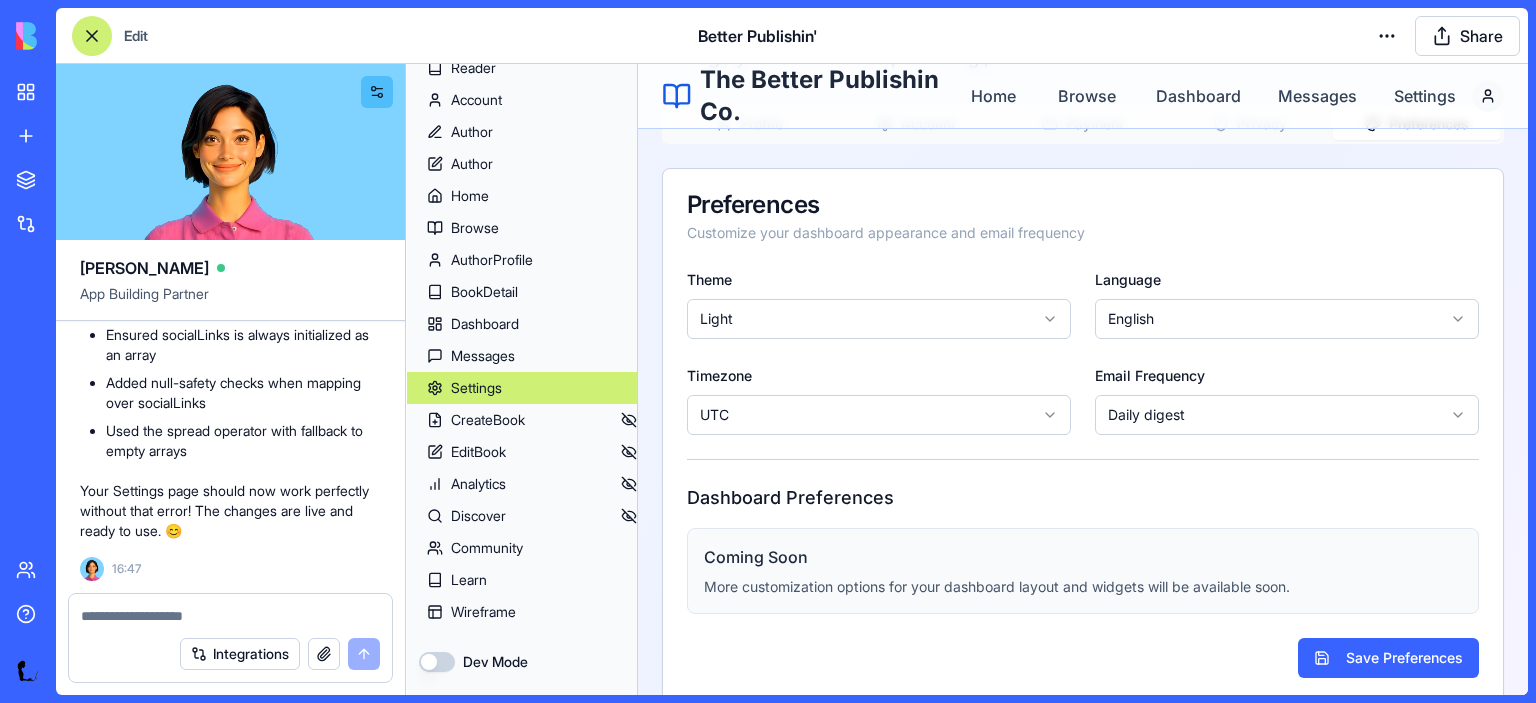 scroll, scrollTop: 0, scrollLeft: 0, axis: both 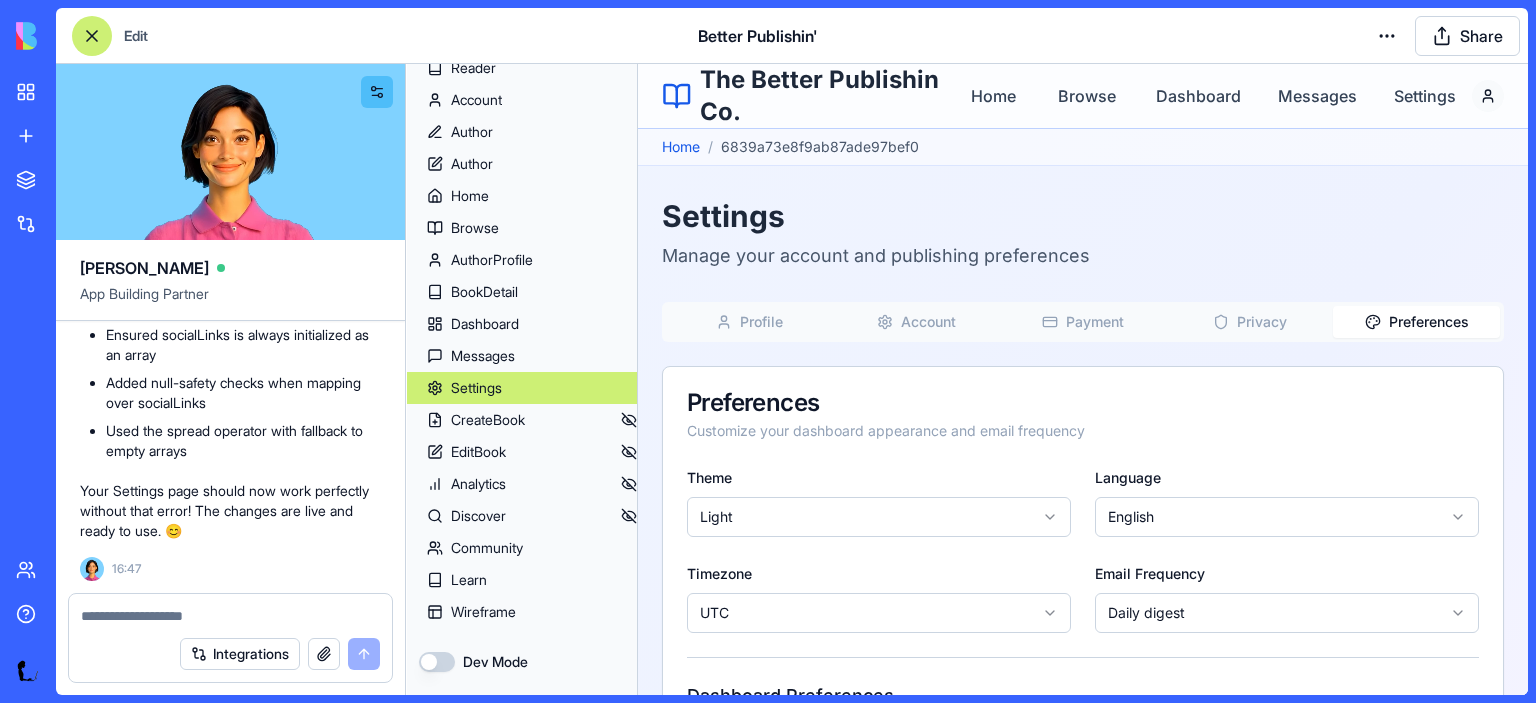 click on "Skip to main content The Better Publishin Co. Home Browse Dashboard Messages Settings Home / 6839a73e8f9ab87ade97bef0 Settings Manage your account and publishing preferences Profile Account Payment Privacy Preferences Preferences Customize your dashboard appearance and email frequency Theme Light Language English Timezone UTC Email Frequency Daily digest Dashboard Preferences Coming Soon More customization options for your dashboard layout and widgets will be available soon. Save Preferences The Better Publishin Co. Empowering authors to publish and sell their ebooks online. Join our community of writers and readers in the digital publishing revolution. © 2024 The Better Publishin Co. All rights reserved. For Authors Author Dashboard Browse Books Community Author Resources Platform Features • Ebook publishing & sales • Advanced analytics dashboard • Author community & messaging • Reader engagement tools • Cross-platform compatibility" at bounding box center (1083, 694) 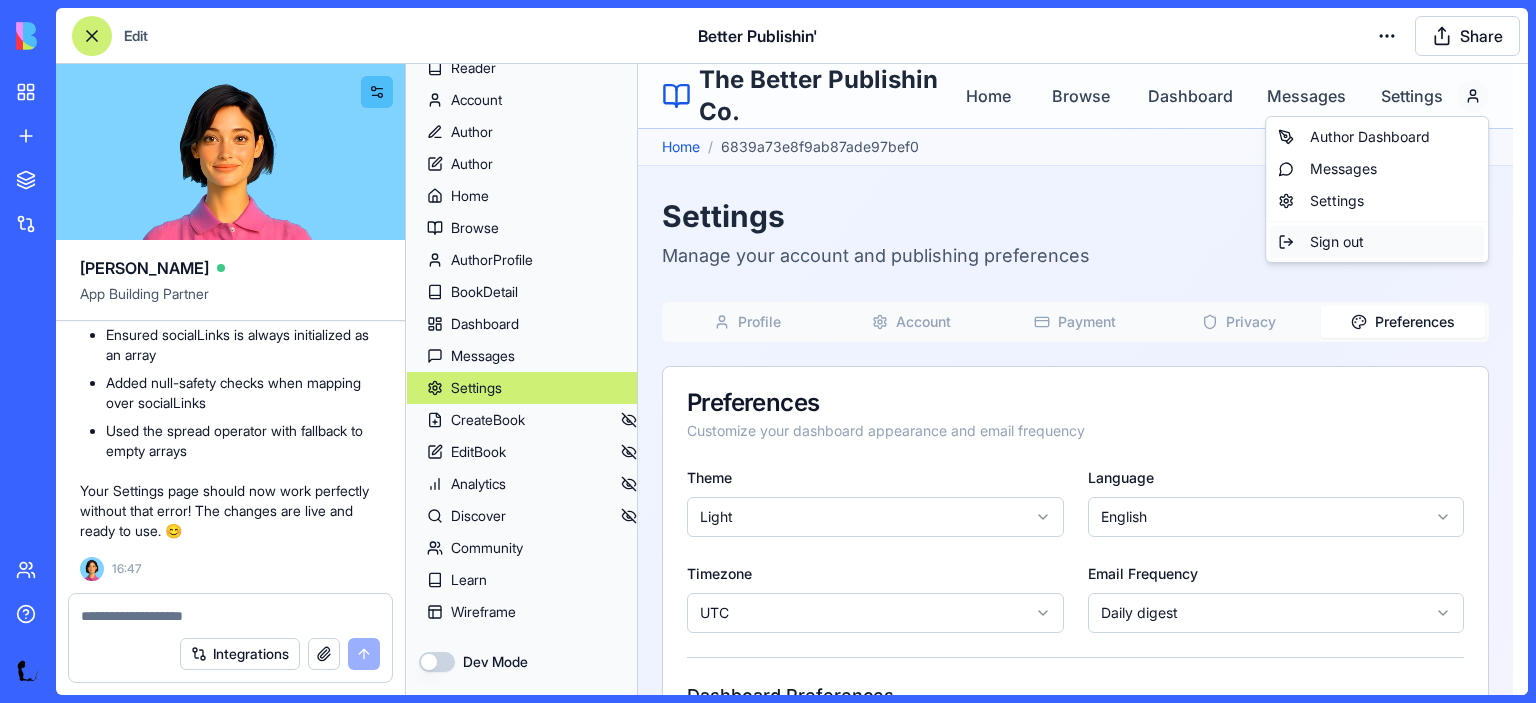 click on "Sign out" at bounding box center (1337, 242) 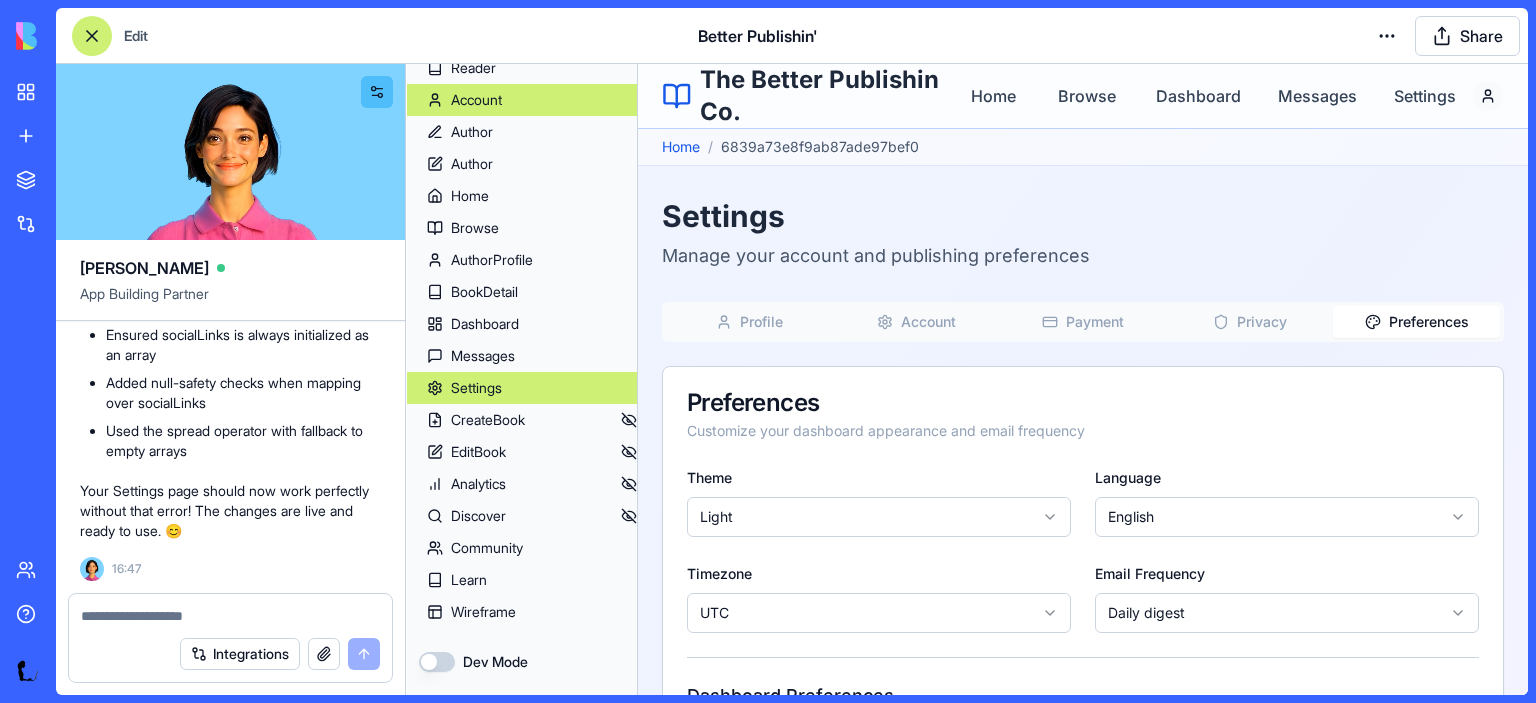 click on "Account" at bounding box center [476, 100] 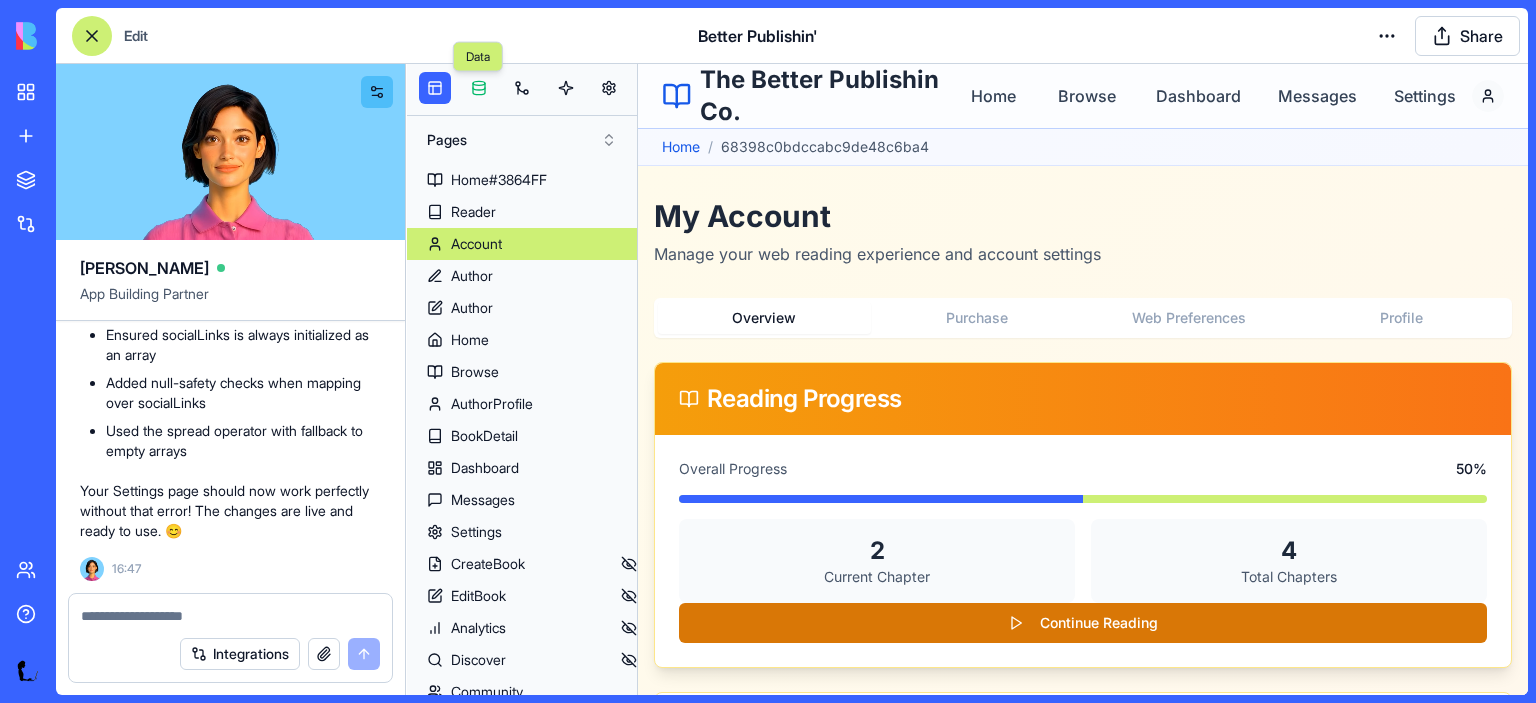 scroll, scrollTop: 0, scrollLeft: 0, axis: both 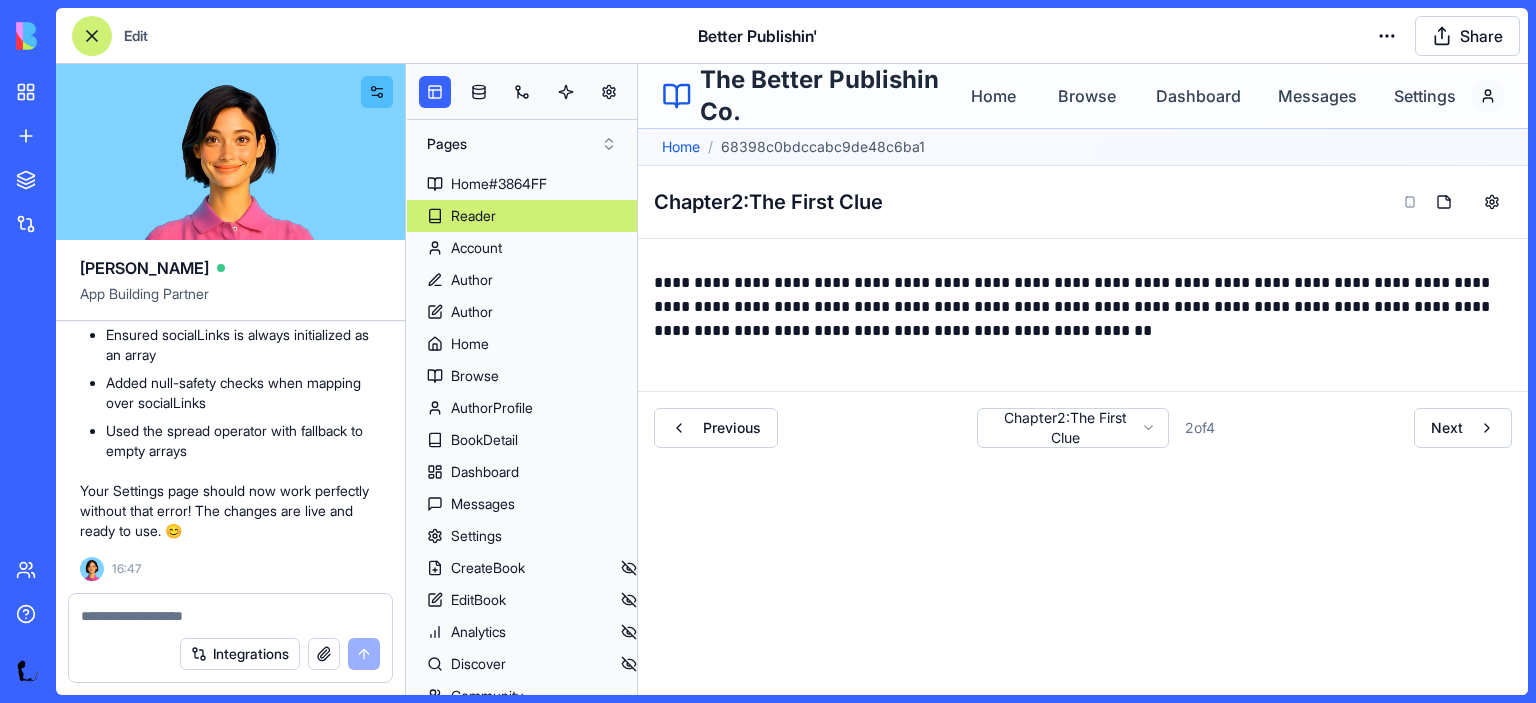 click on "Reader" at bounding box center (522, 216) 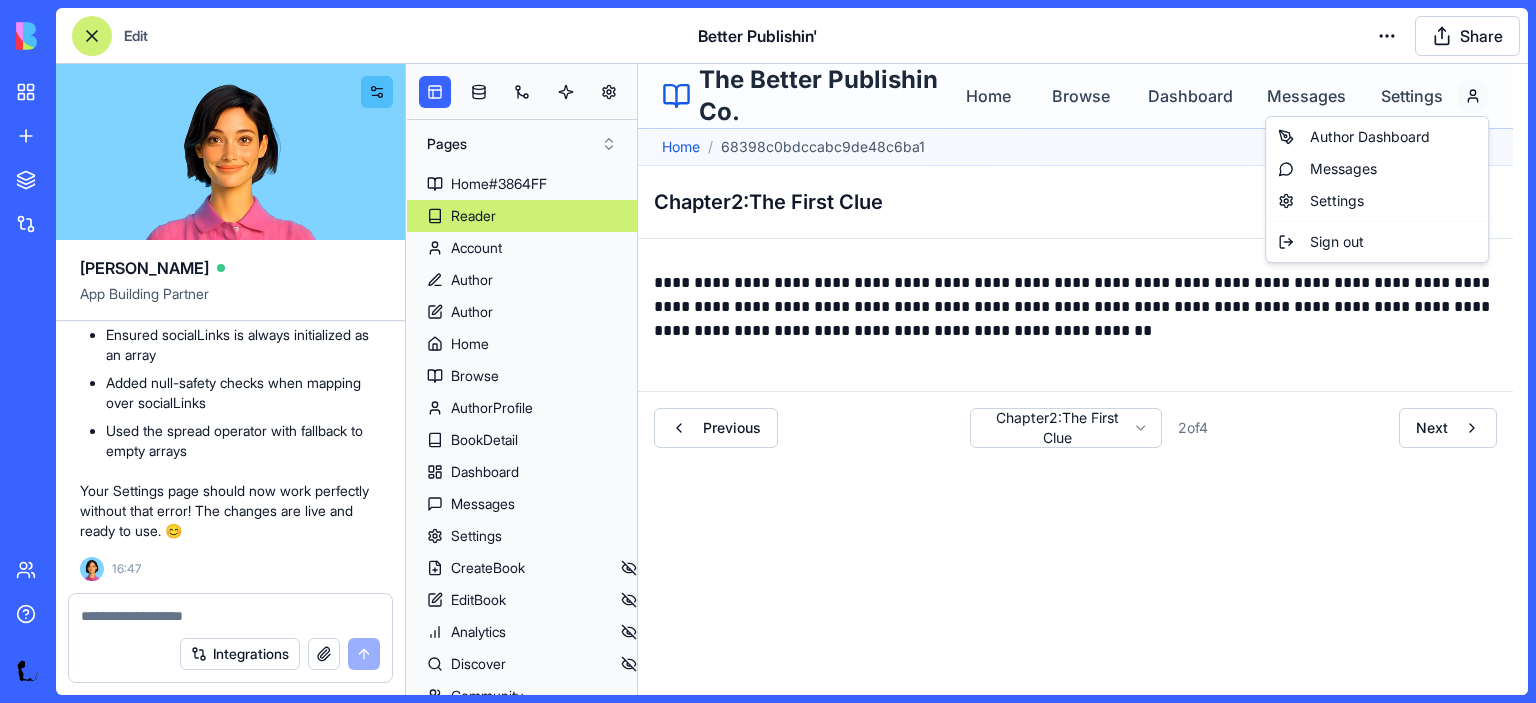 click on "**********" at bounding box center [1083, 626] 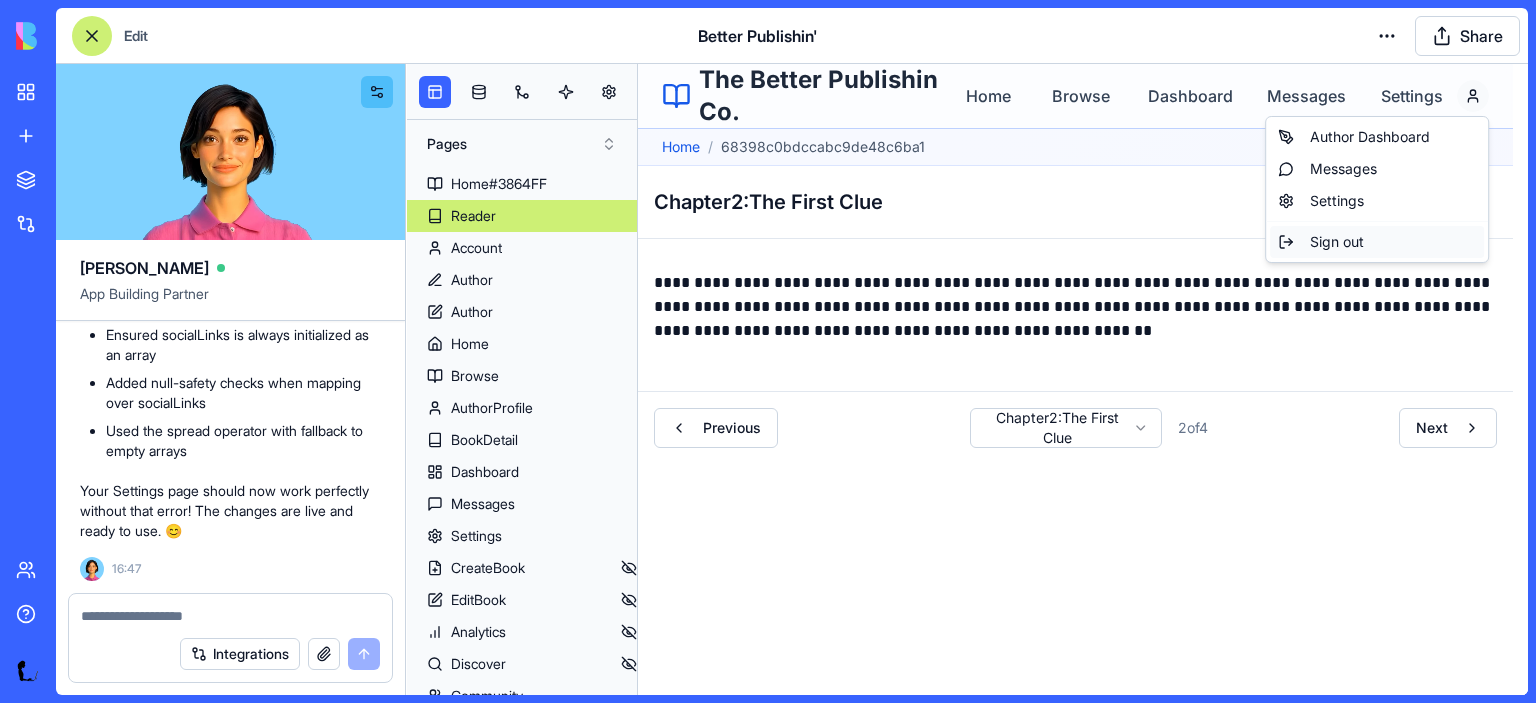 click on "Sign out" at bounding box center [1377, 242] 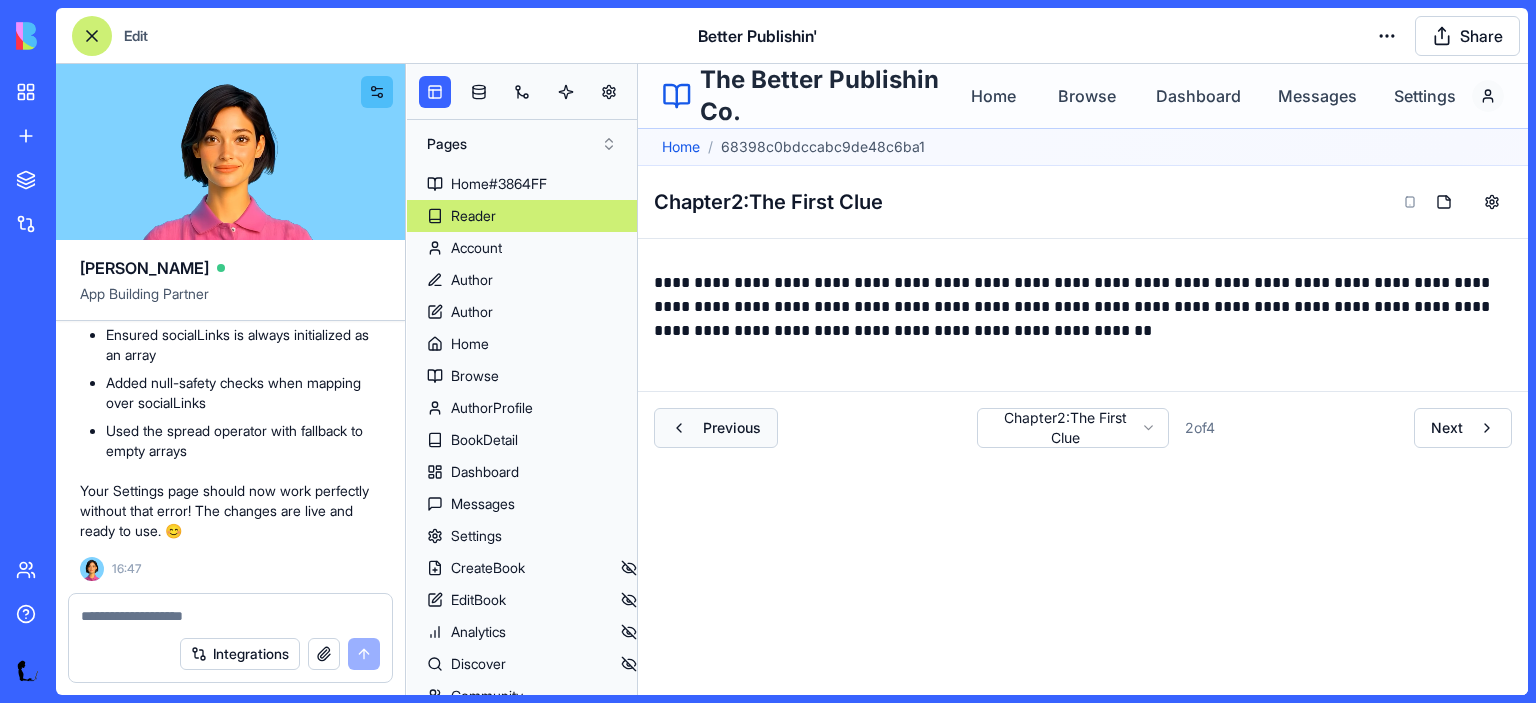 click on "Previous" at bounding box center (732, 428) 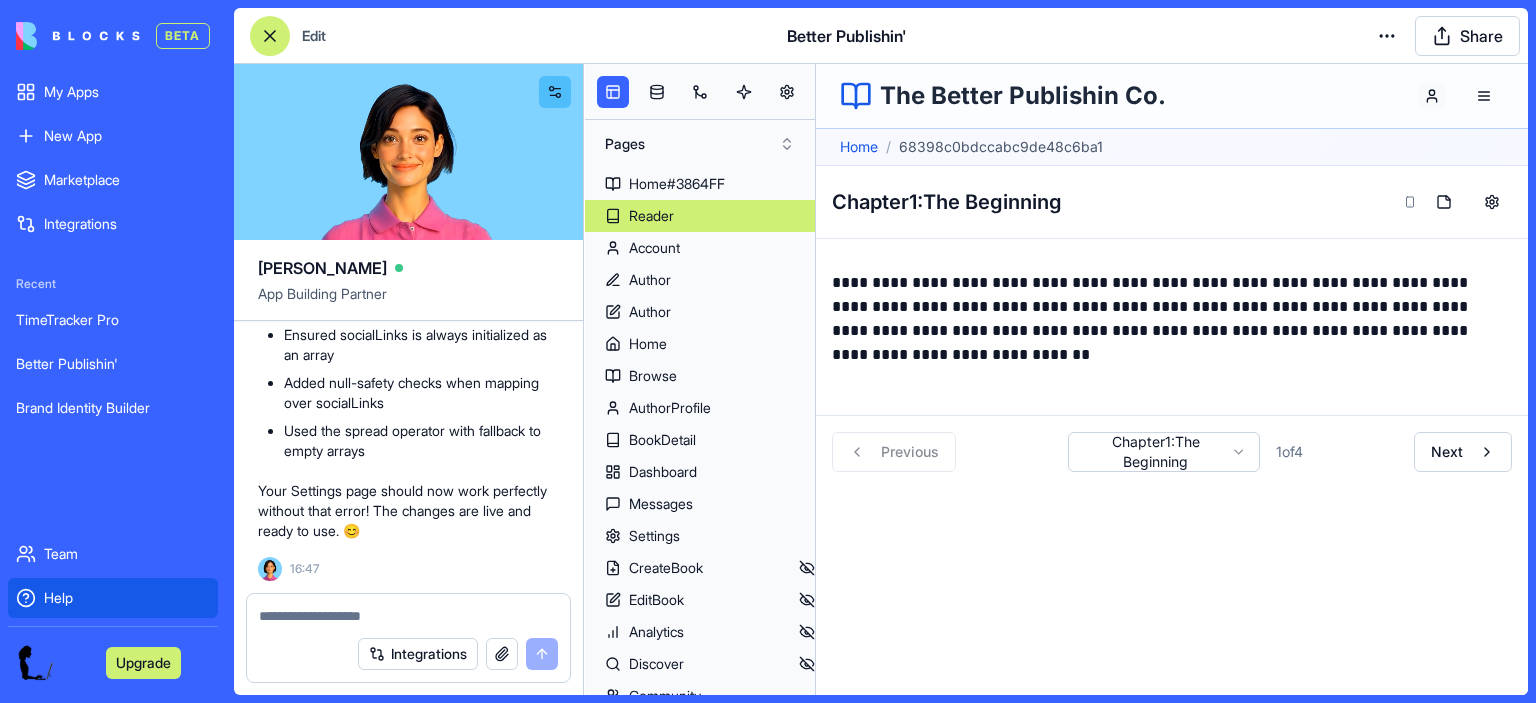 click on "Help" at bounding box center [127, 598] 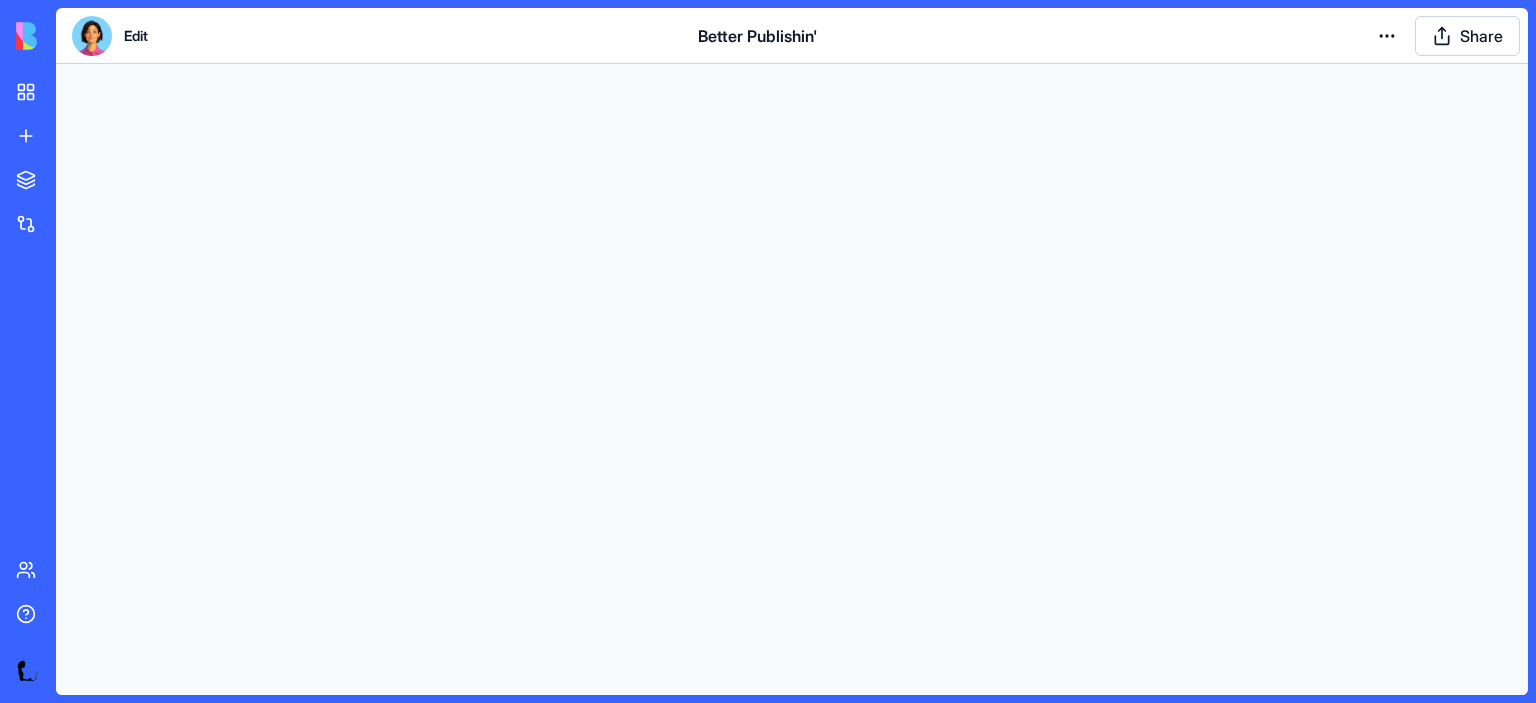 scroll, scrollTop: 0, scrollLeft: 0, axis: both 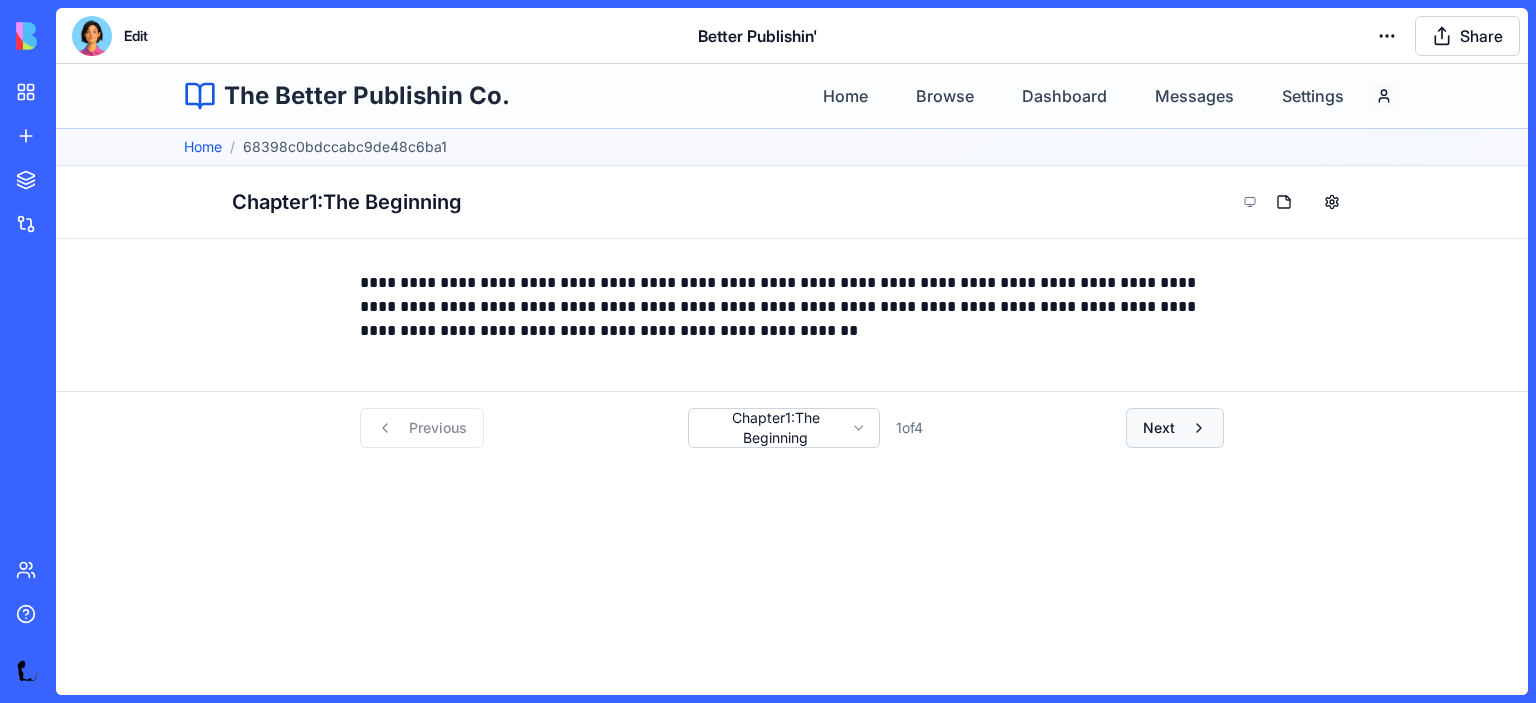 click on "Next" at bounding box center [1175, 428] 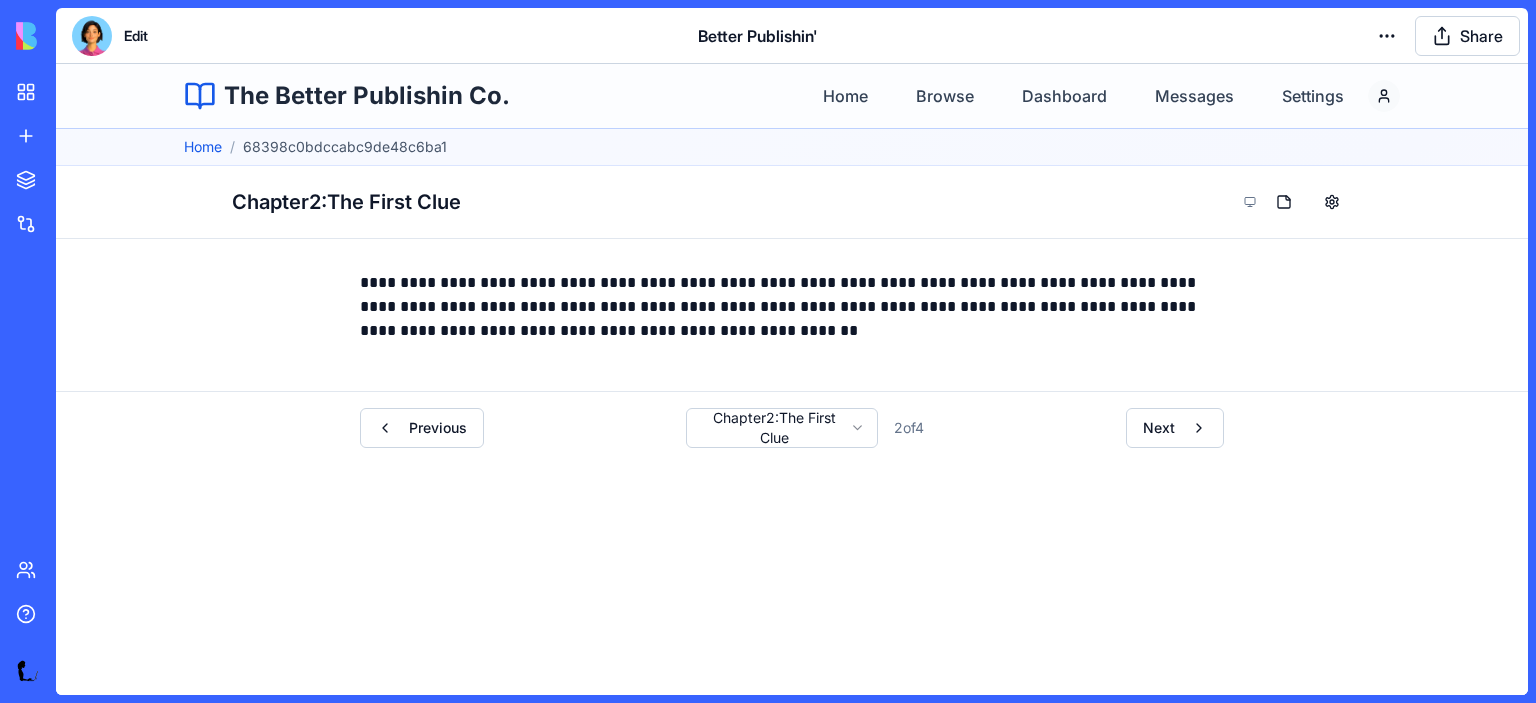 click on "**********" at bounding box center (792, 596) 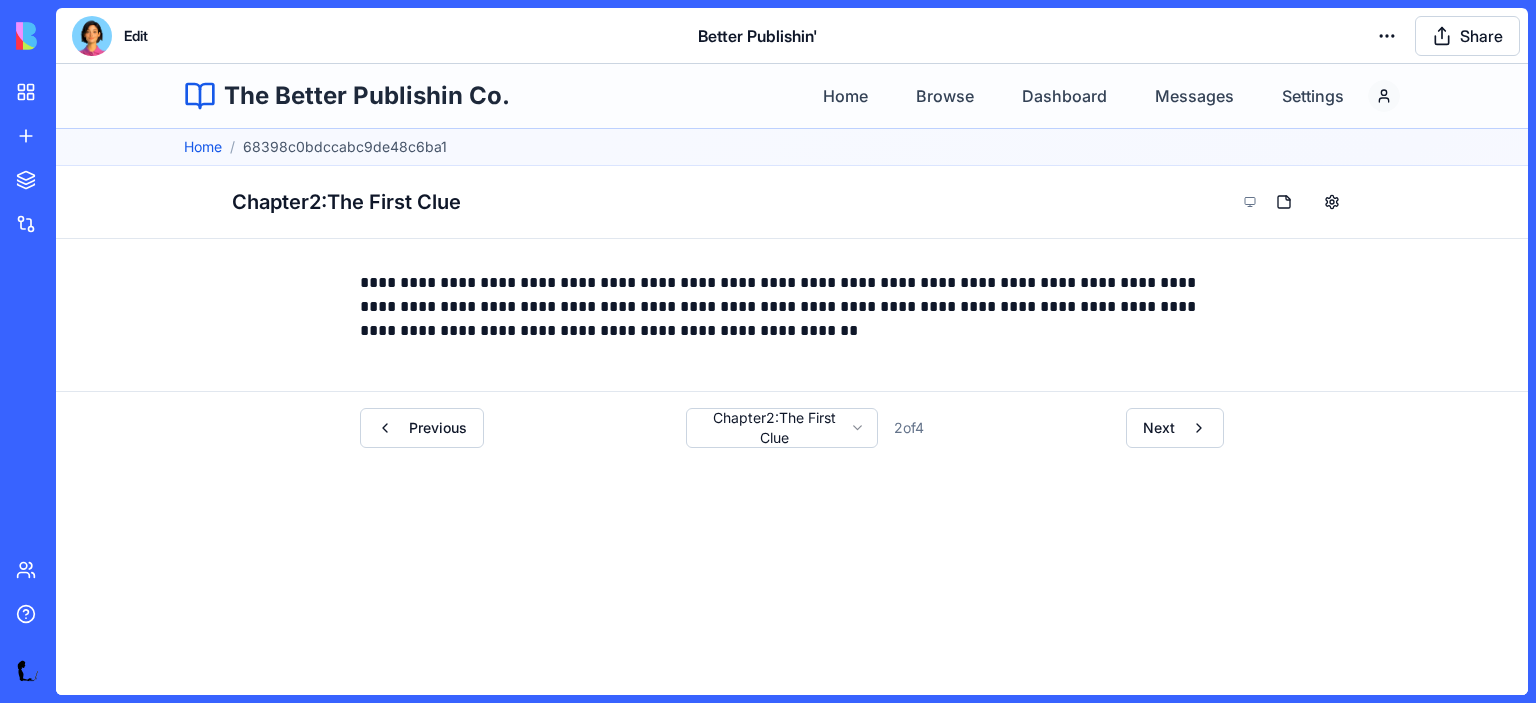 click on "**********" at bounding box center (792, 596) 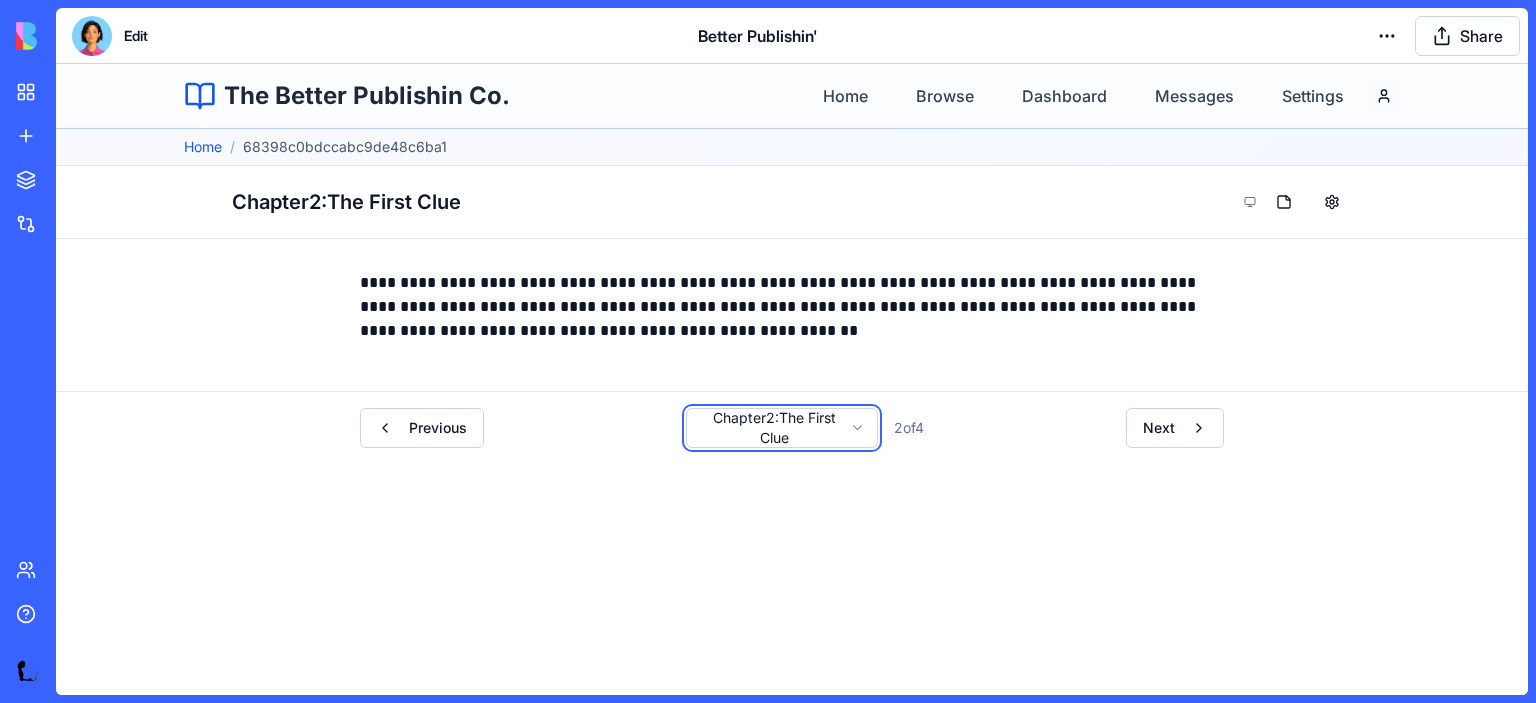 click on "**********" at bounding box center [792, 596] 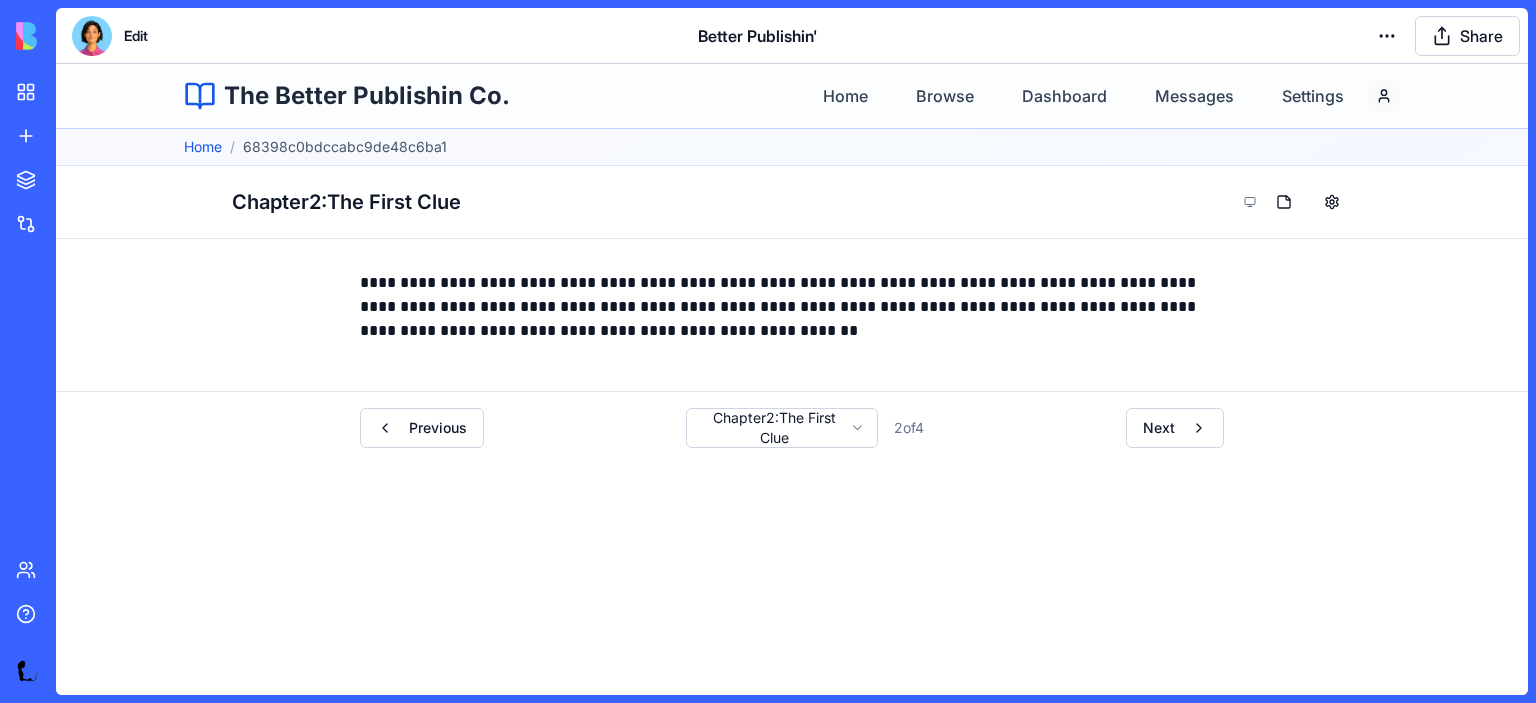 click on "Edit" at bounding box center [136, 36] 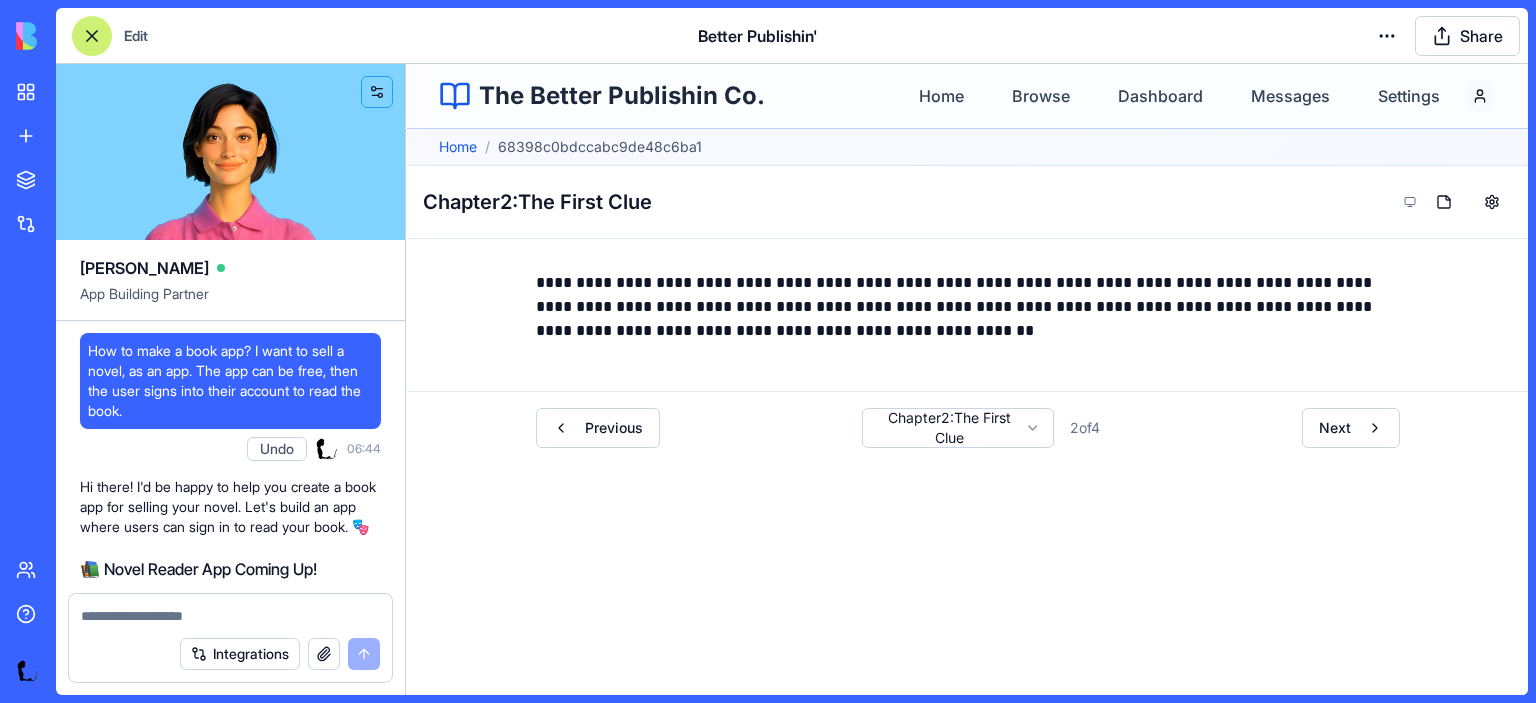 scroll, scrollTop: 19942, scrollLeft: 0, axis: vertical 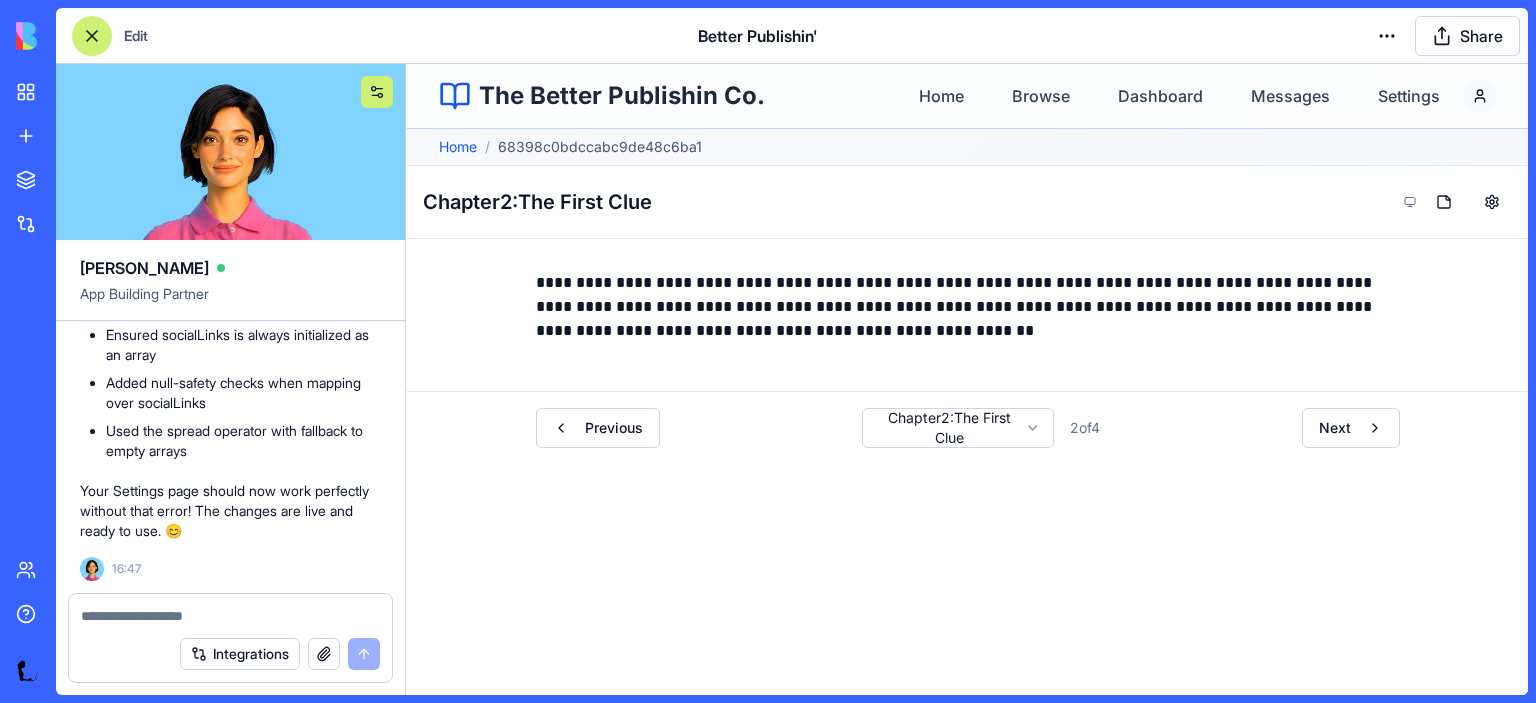 click at bounding box center [377, 92] 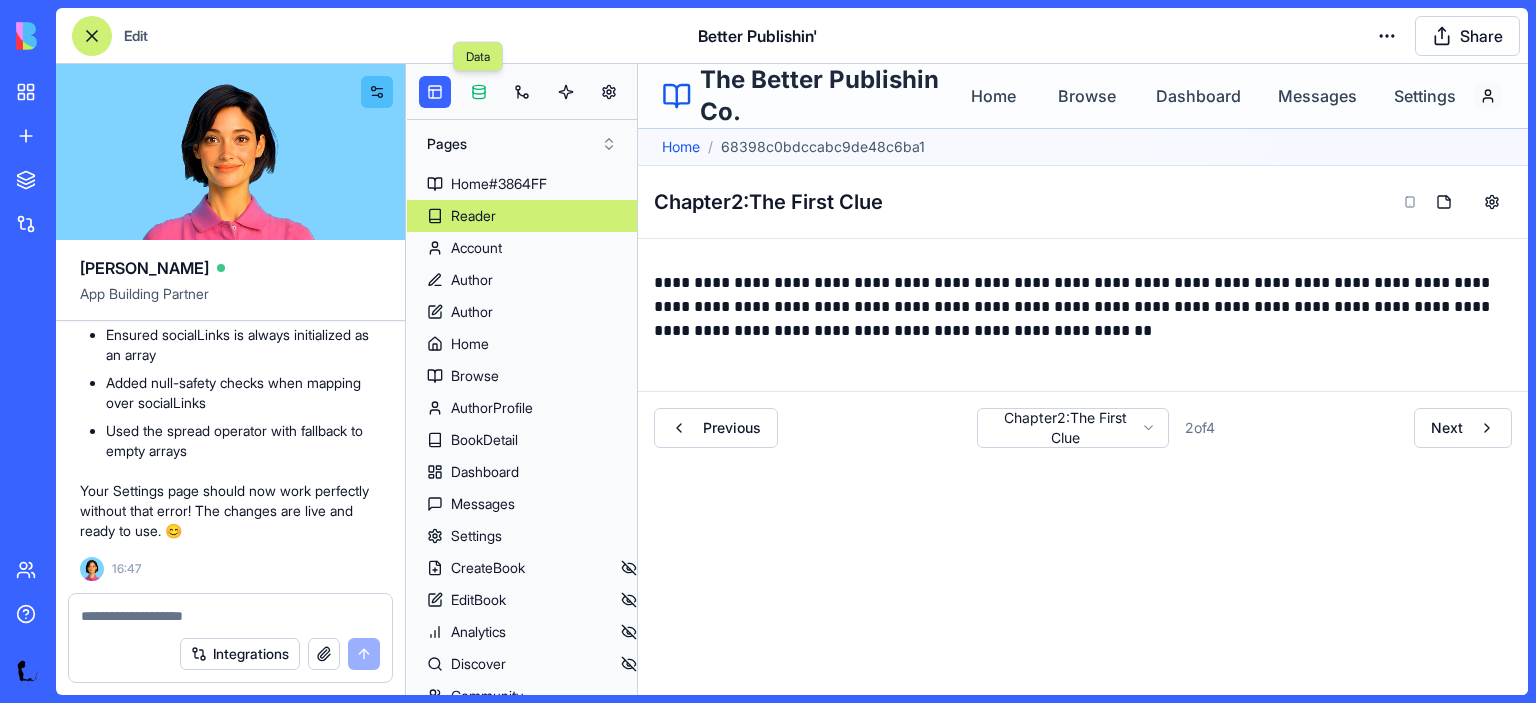 click at bounding box center (479, 92) 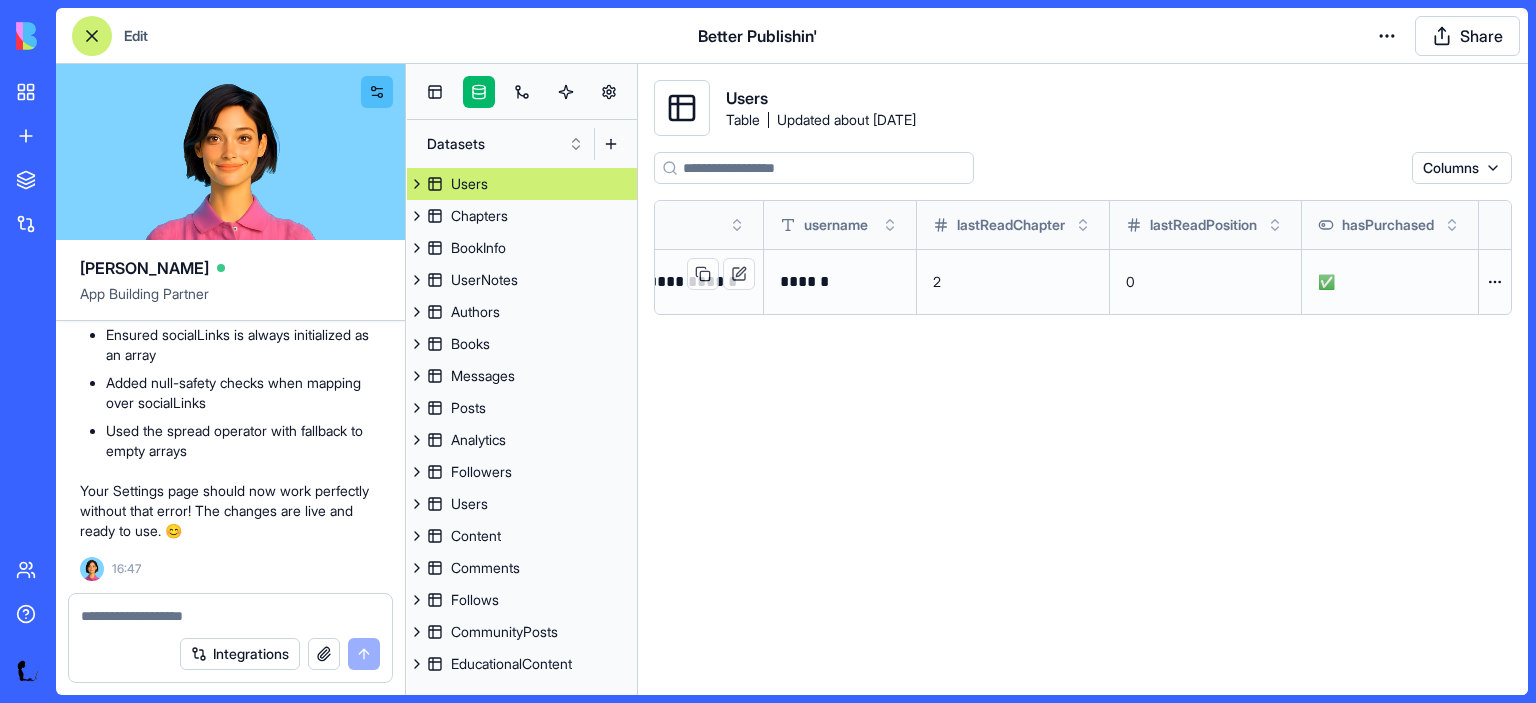 scroll, scrollTop: 0, scrollLeft: 292, axis: horizontal 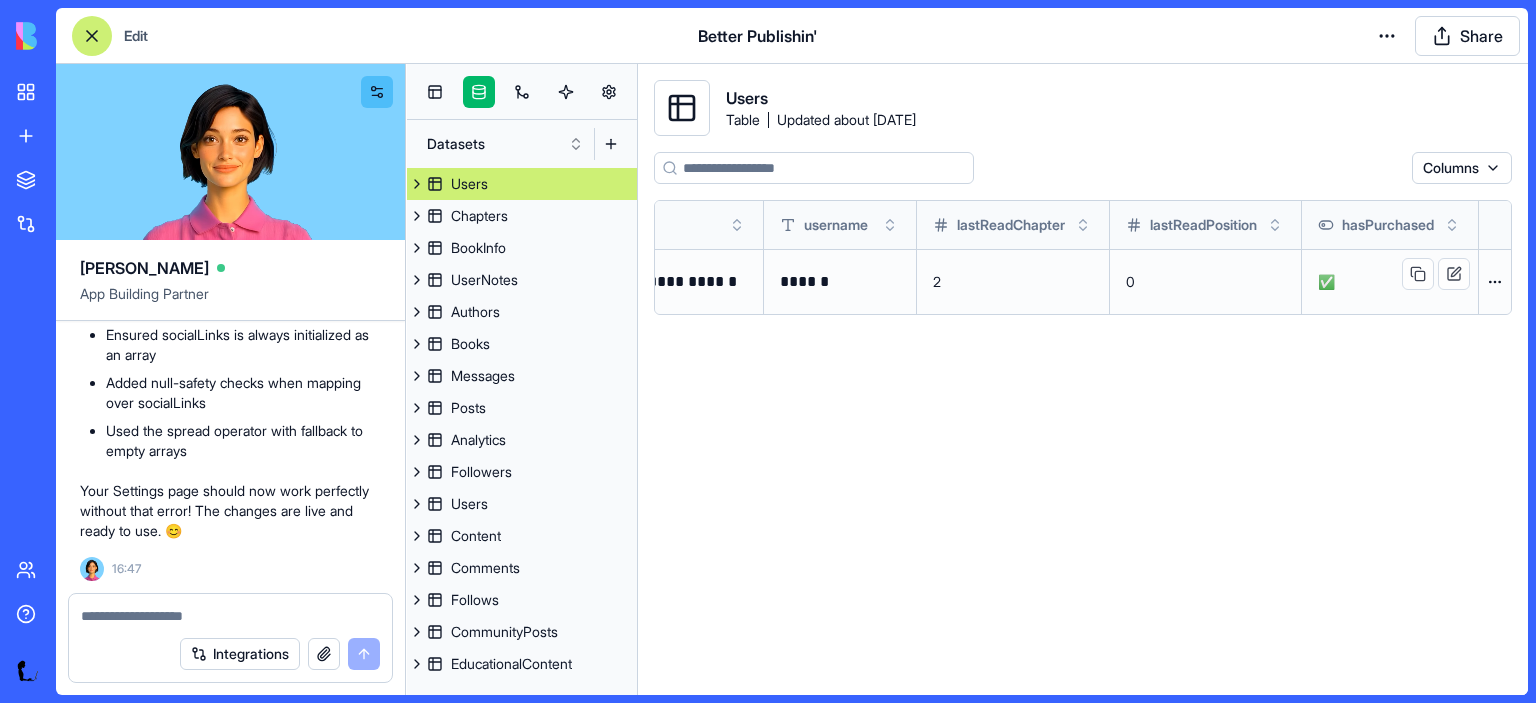 click on "✅" at bounding box center (1326, 281) 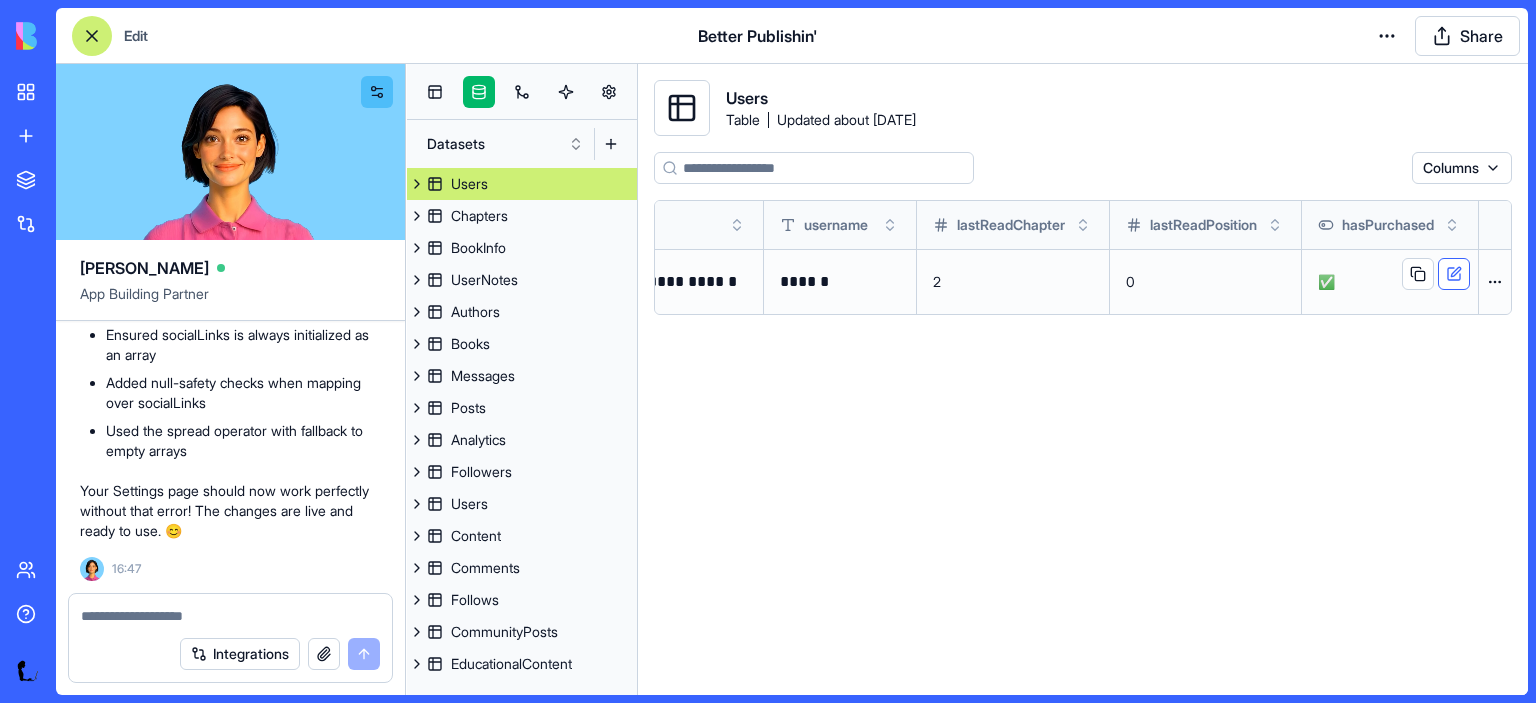 click at bounding box center (1454, 274) 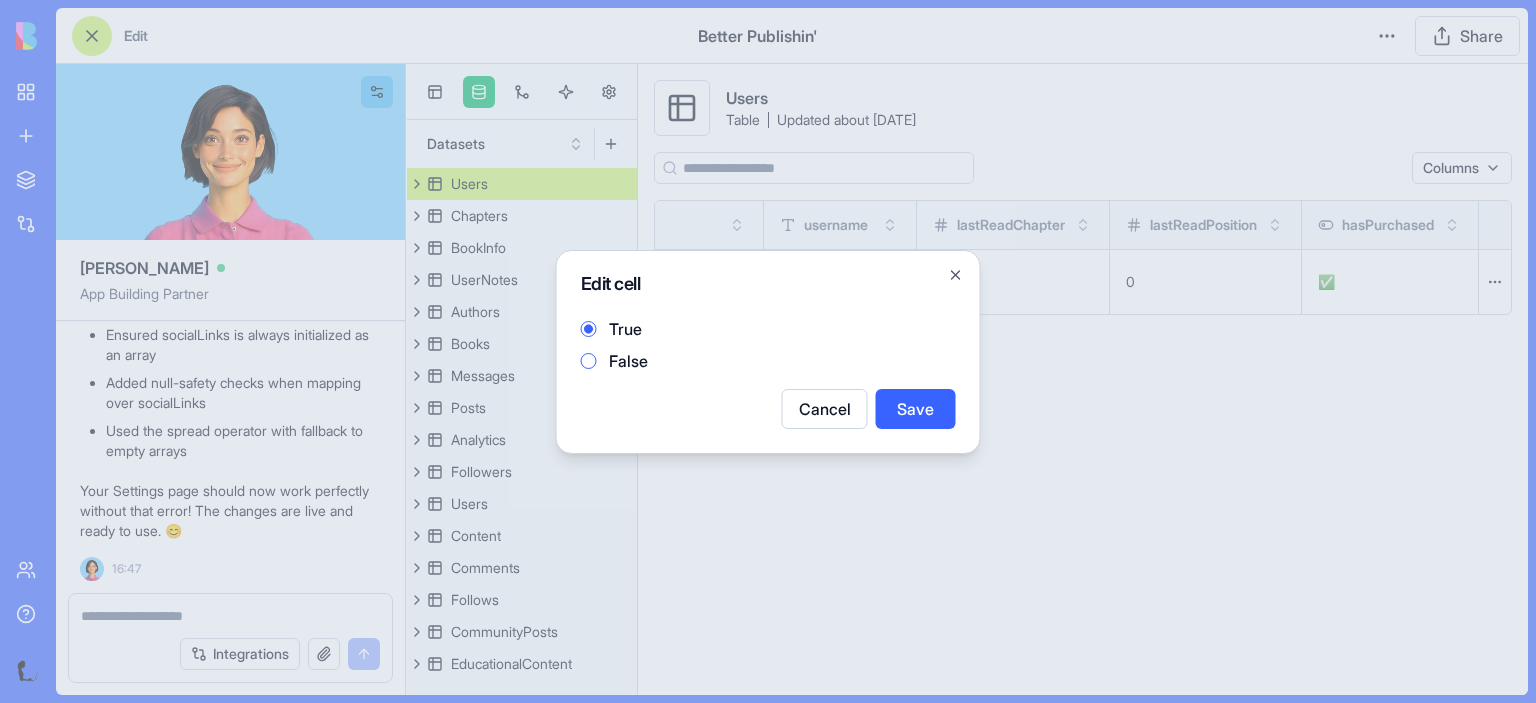click on "False" at bounding box center [589, 361] 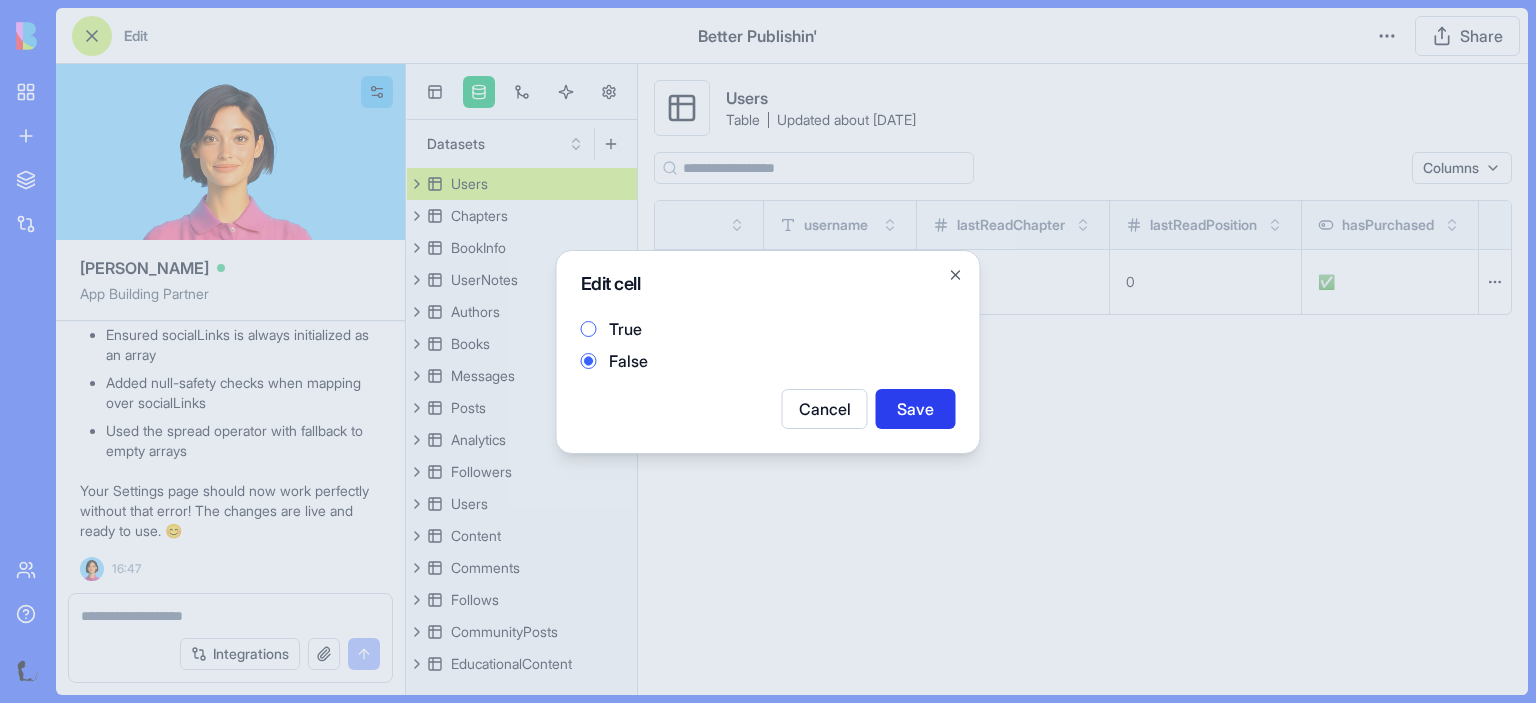 click on "Save" at bounding box center (916, 409) 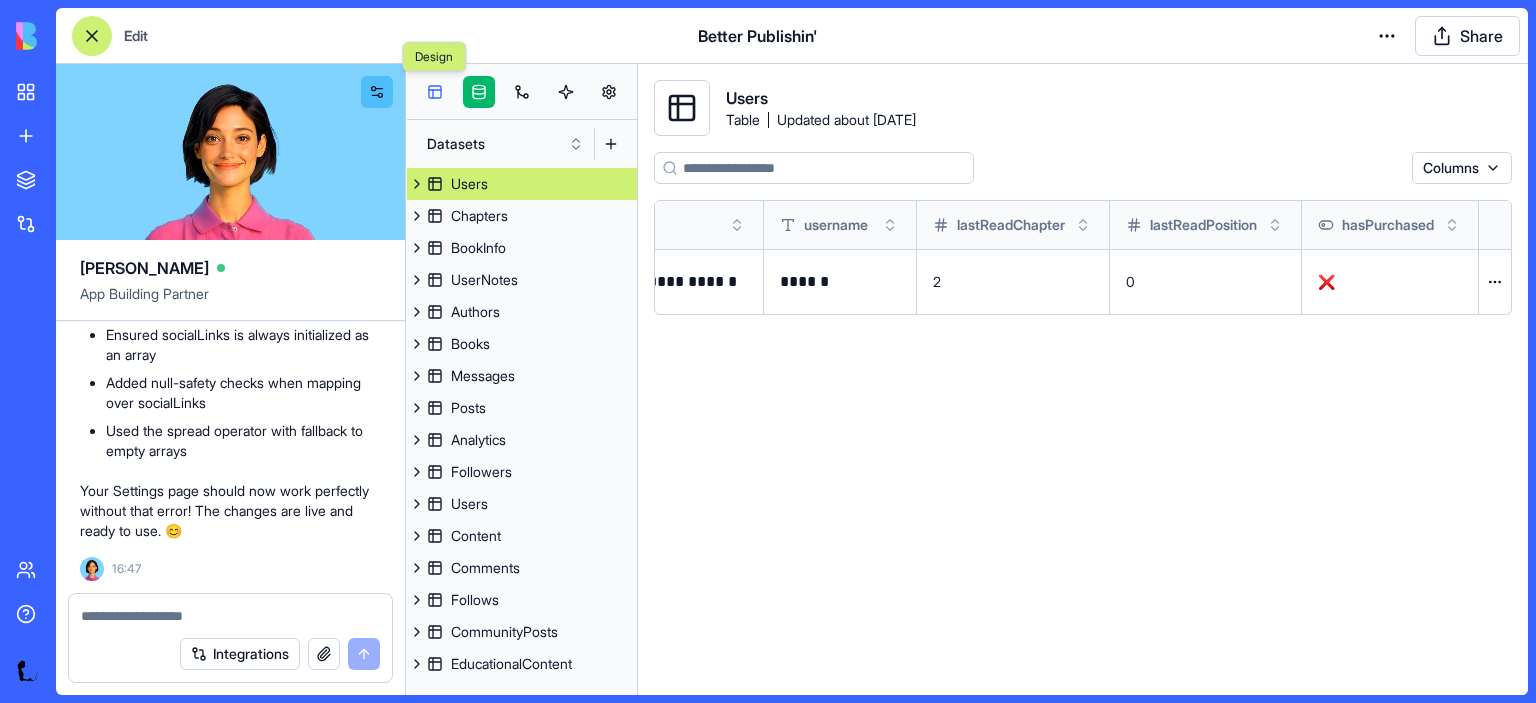 click at bounding box center [435, 92] 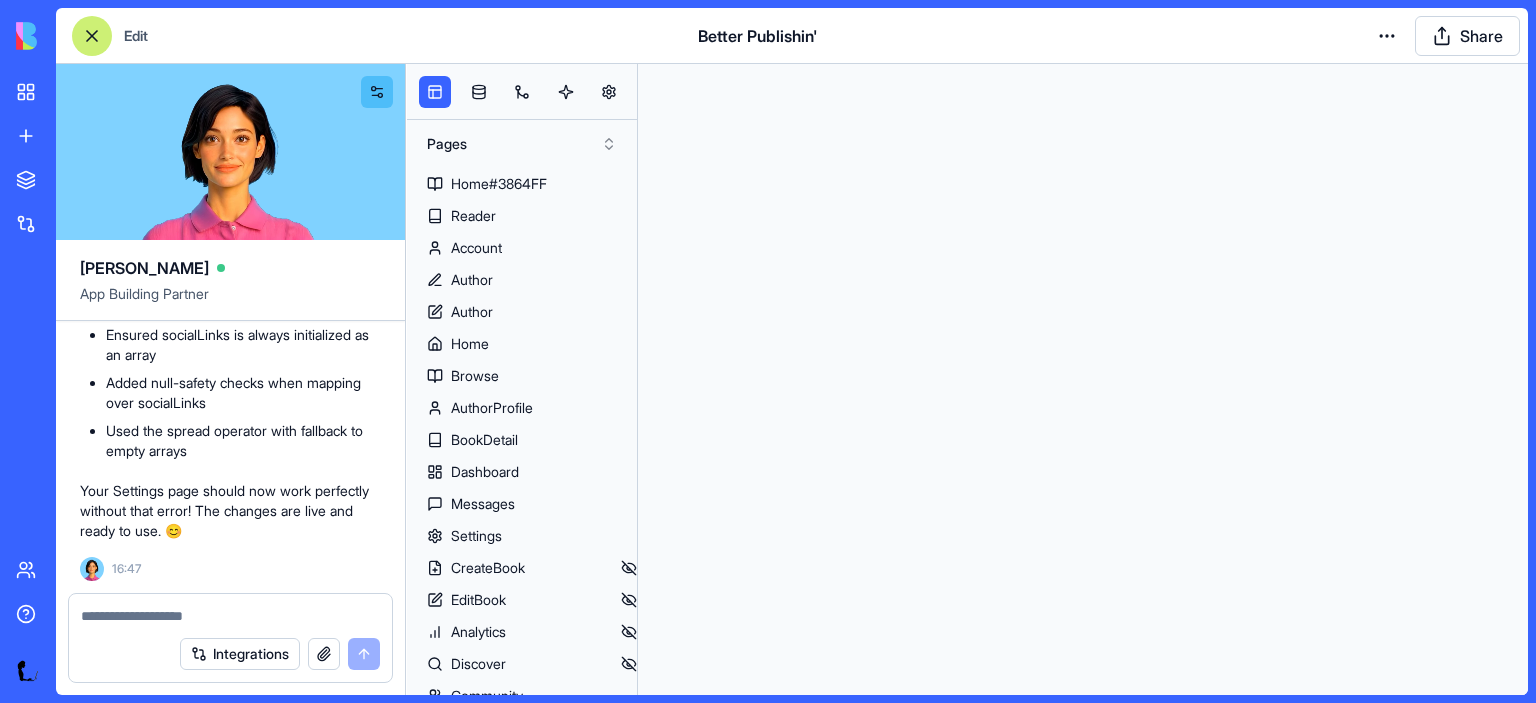 scroll, scrollTop: 0, scrollLeft: 0, axis: both 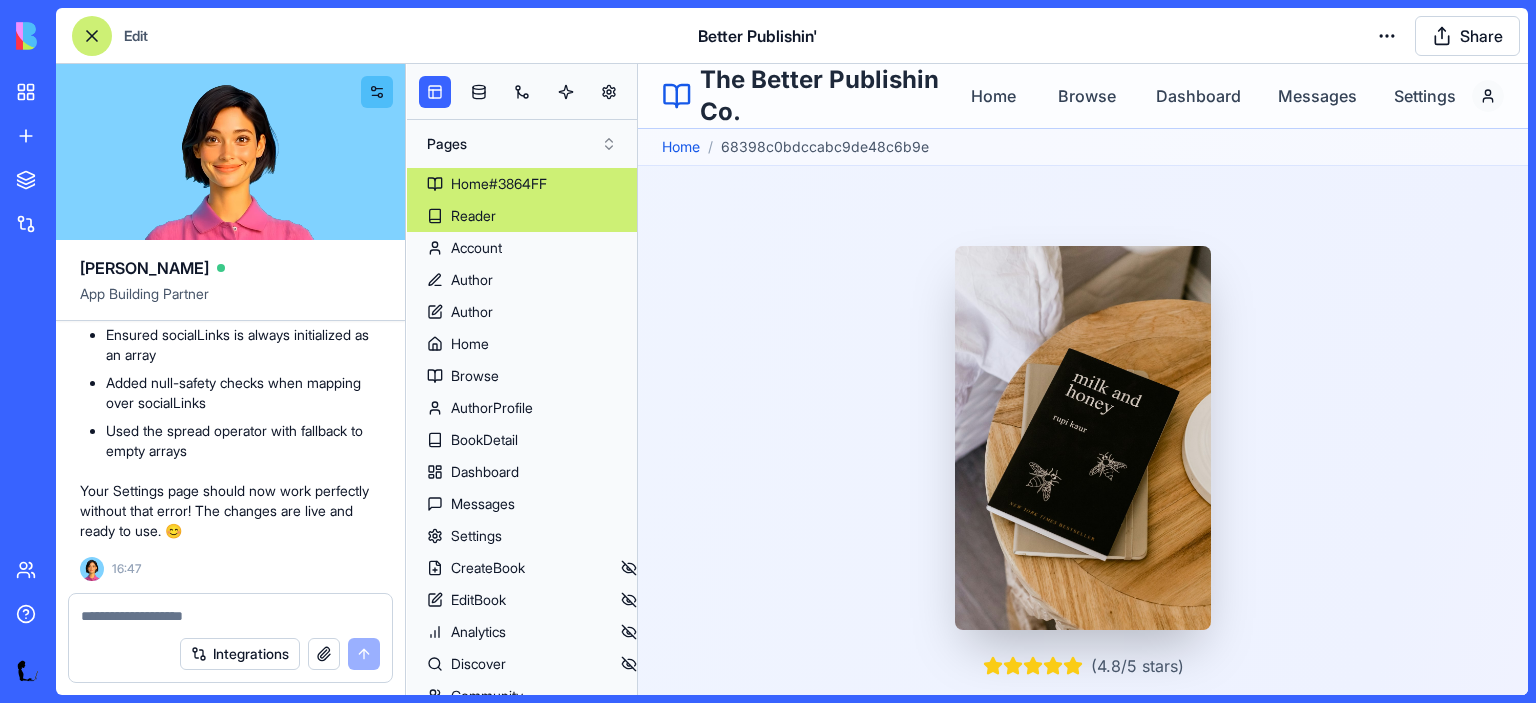 click on "Reader" at bounding box center (522, 216) 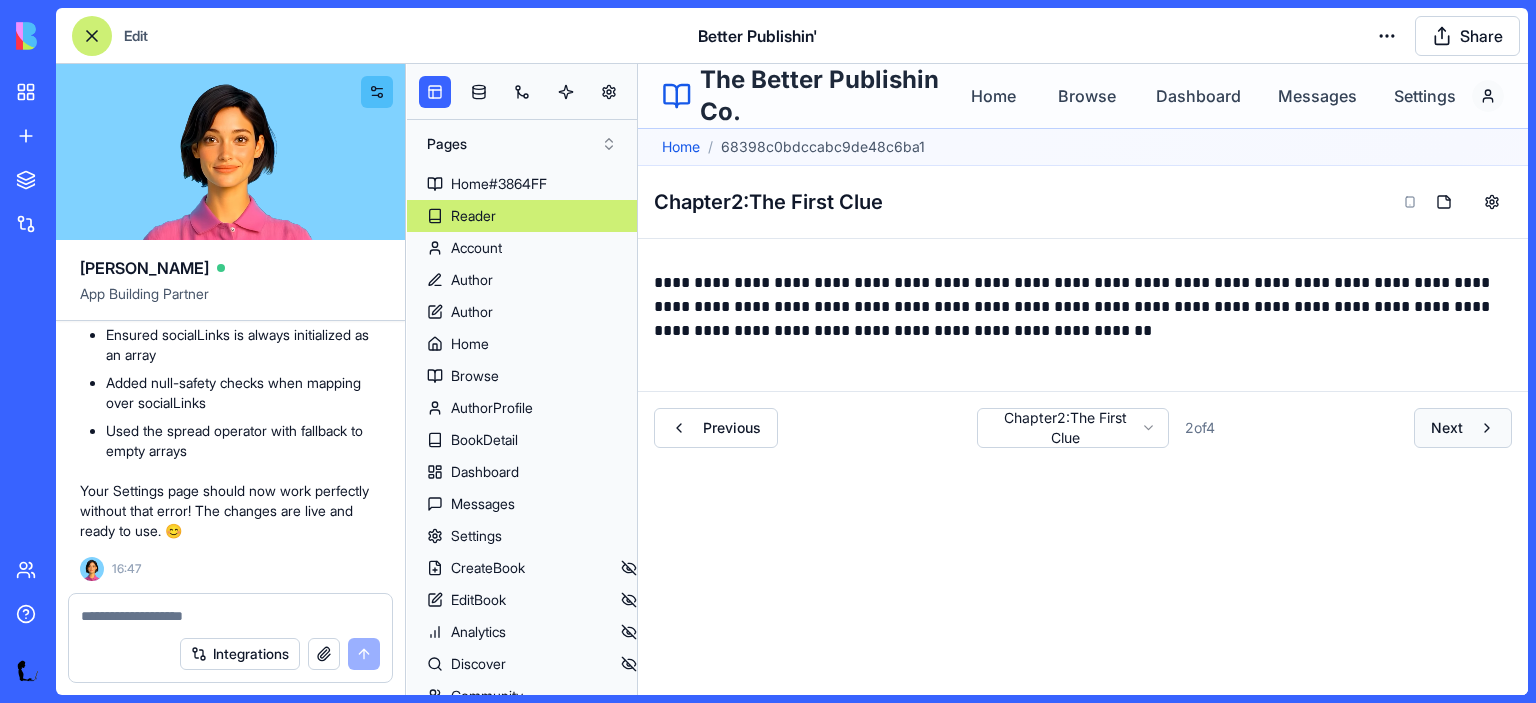 click on "Next" at bounding box center [1447, 428] 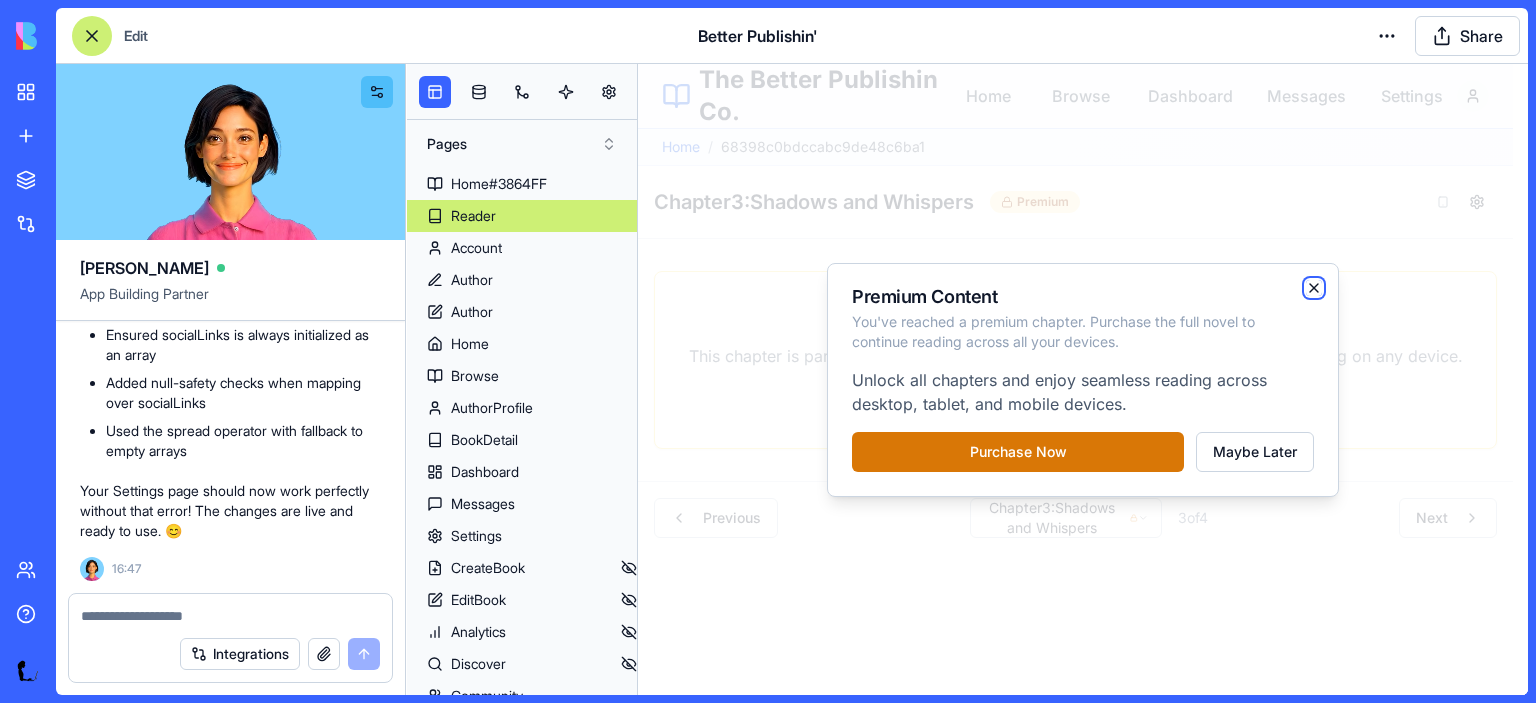 click 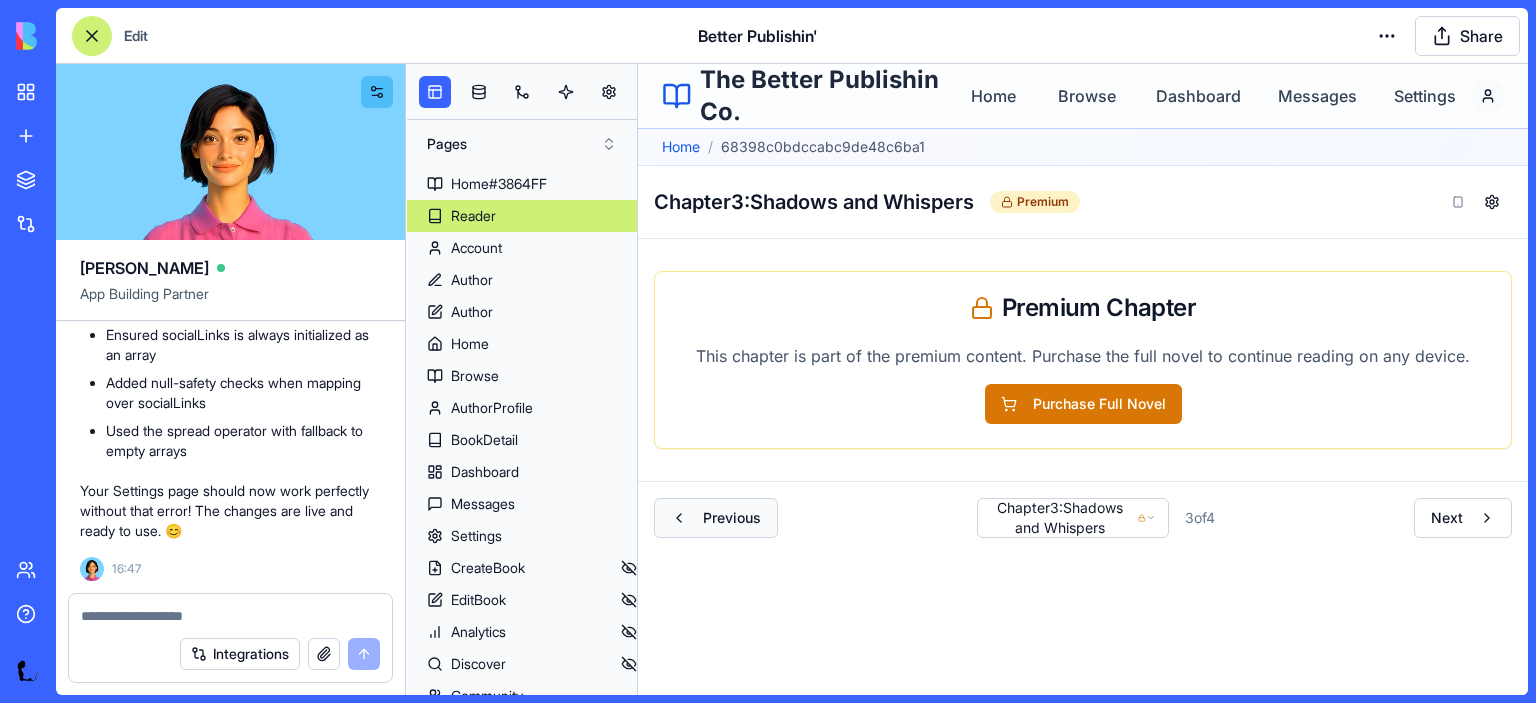 click on "Previous" at bounding box center (716, 518) 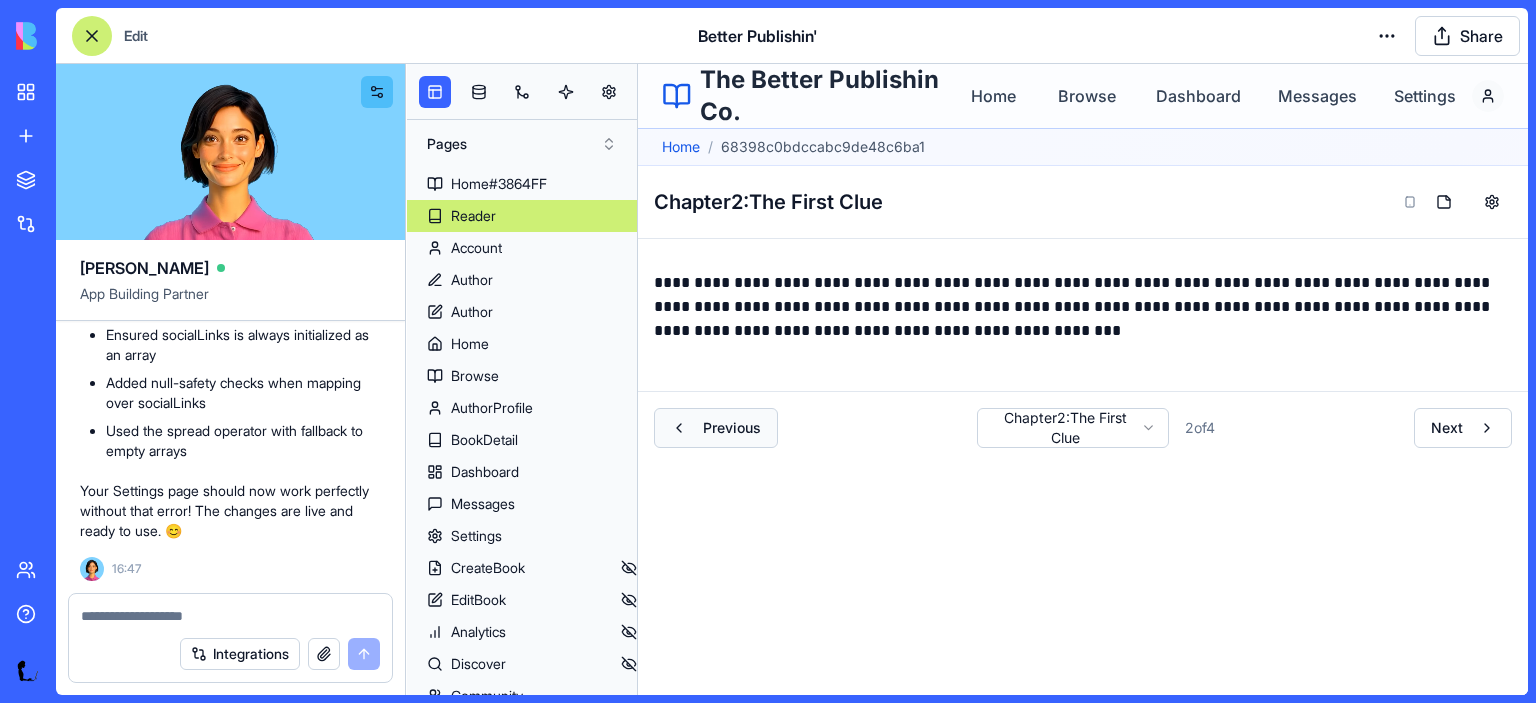 click on "Previous" at bounding box center [732, 428] 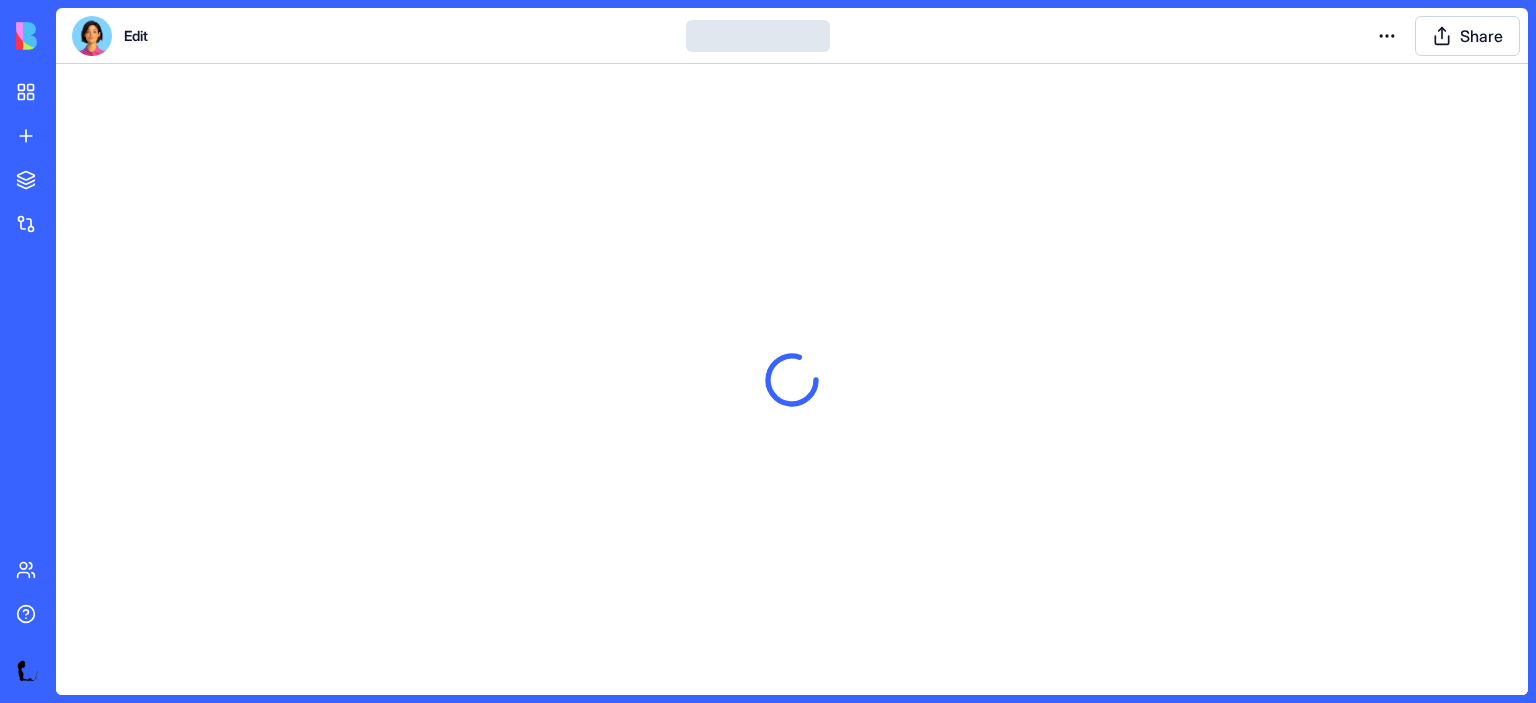 scroll, scrollTop: 0, scrollLeft: 0, axis: both 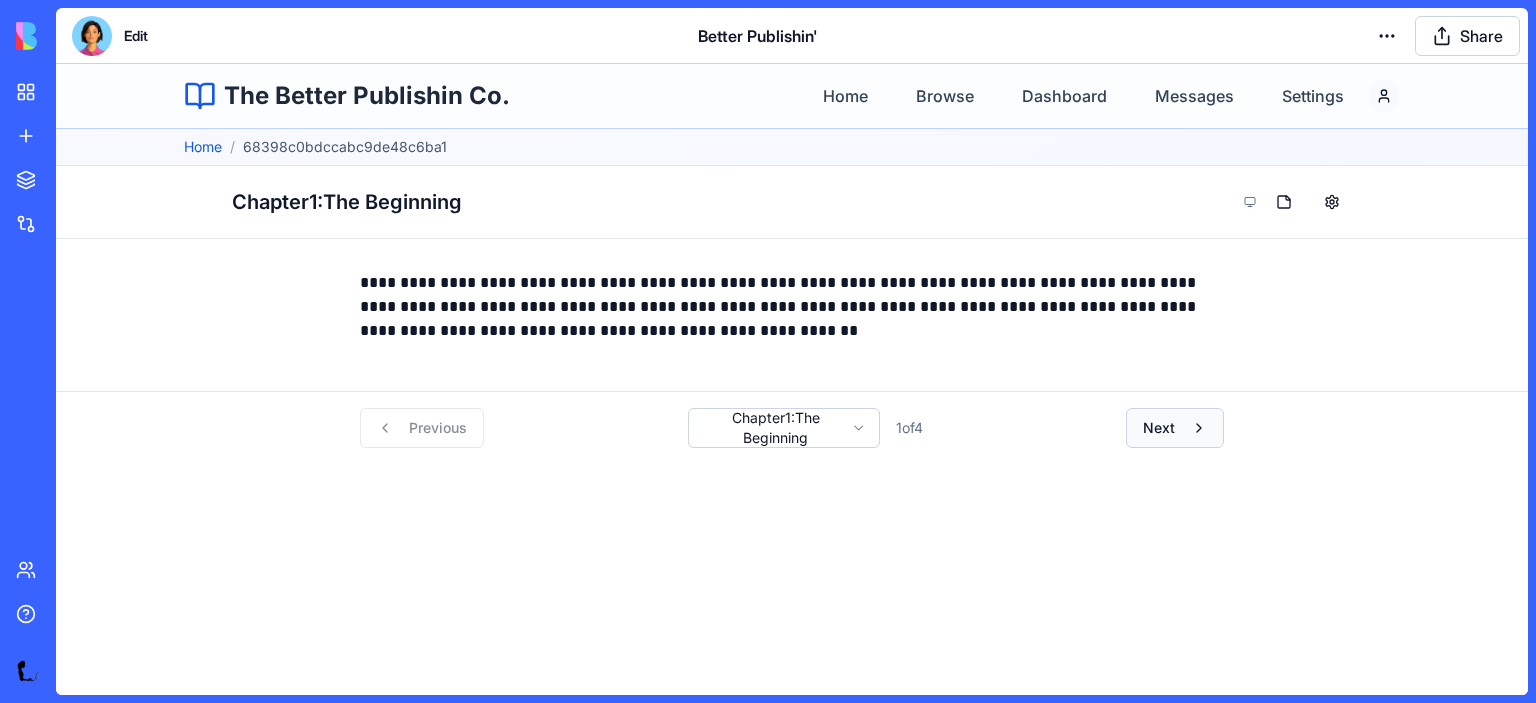 click on "Next" at bounding box center (1175, 428) 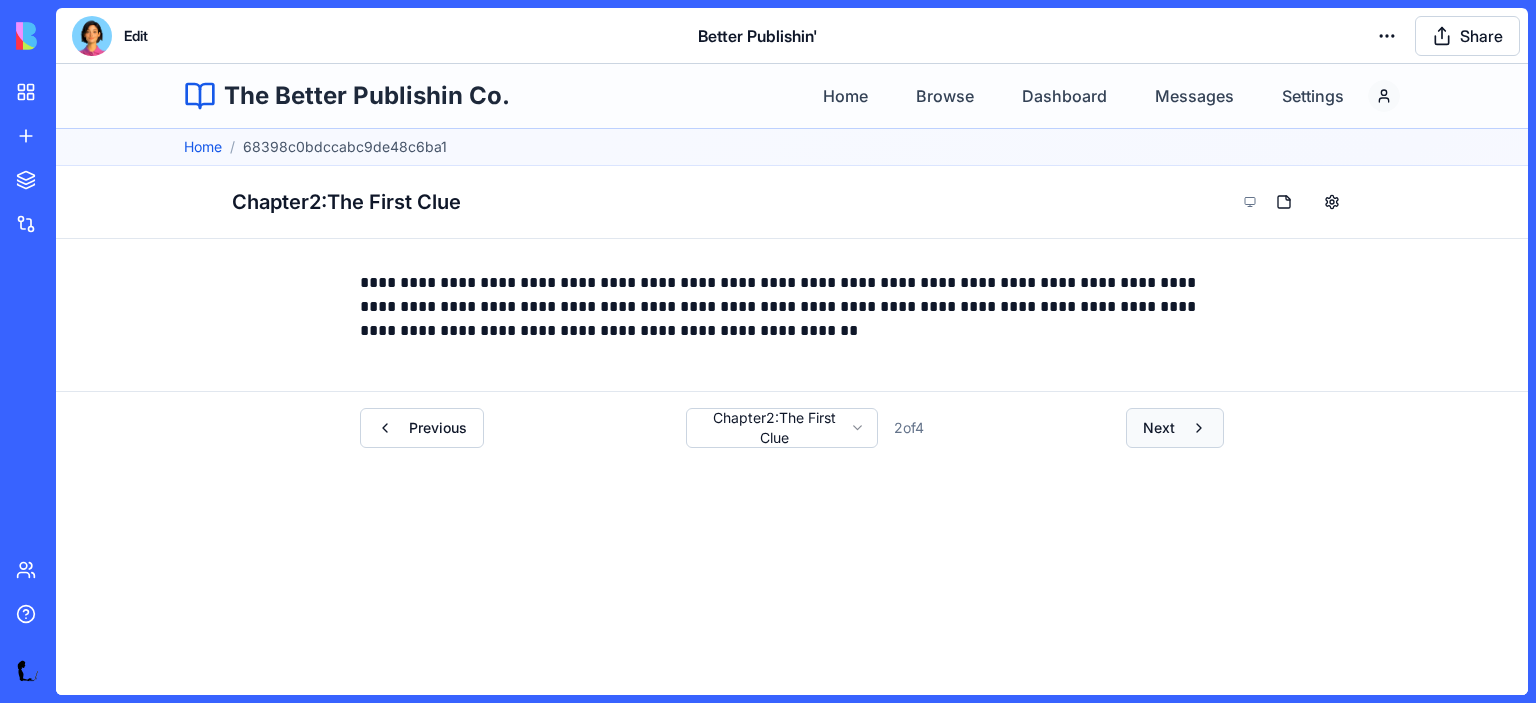 click on "Next" at bounding box center (1175, 428) 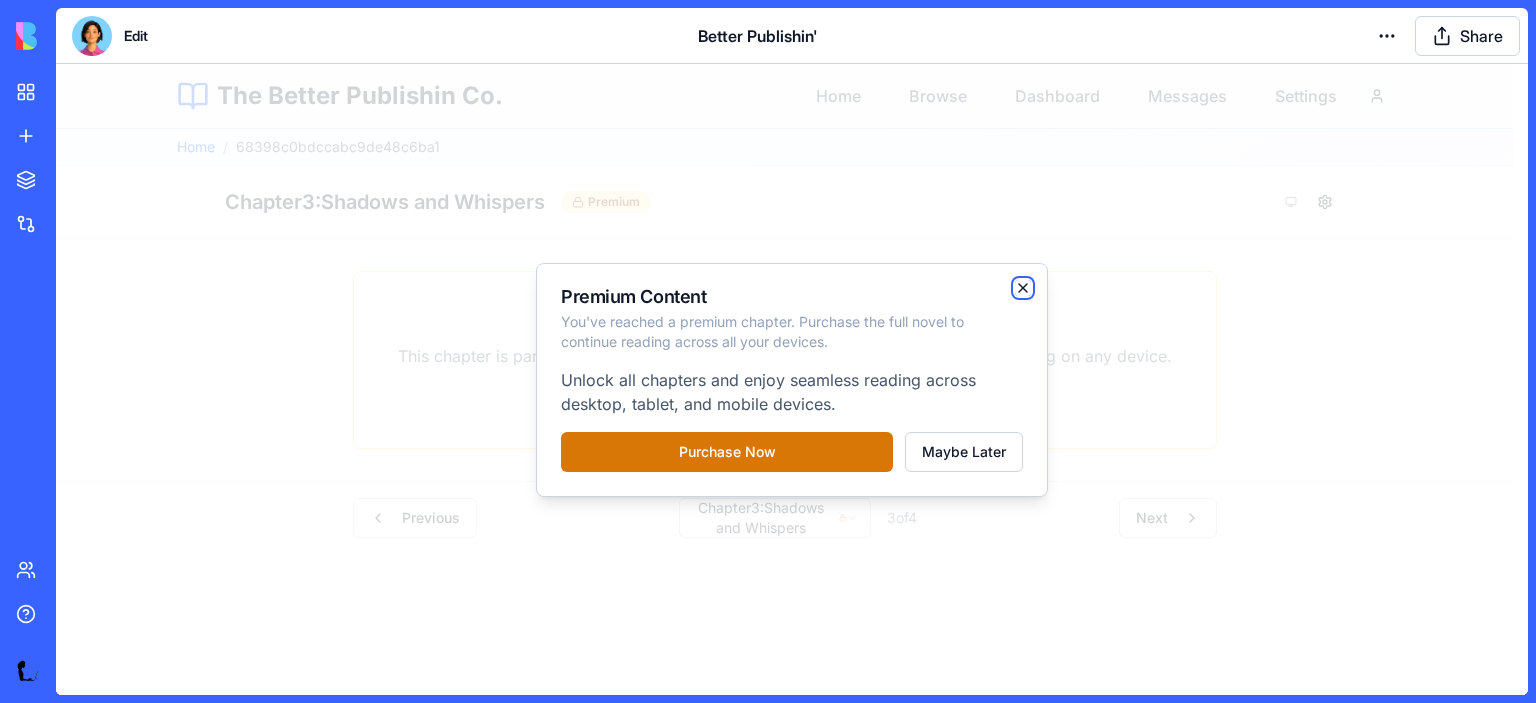 click 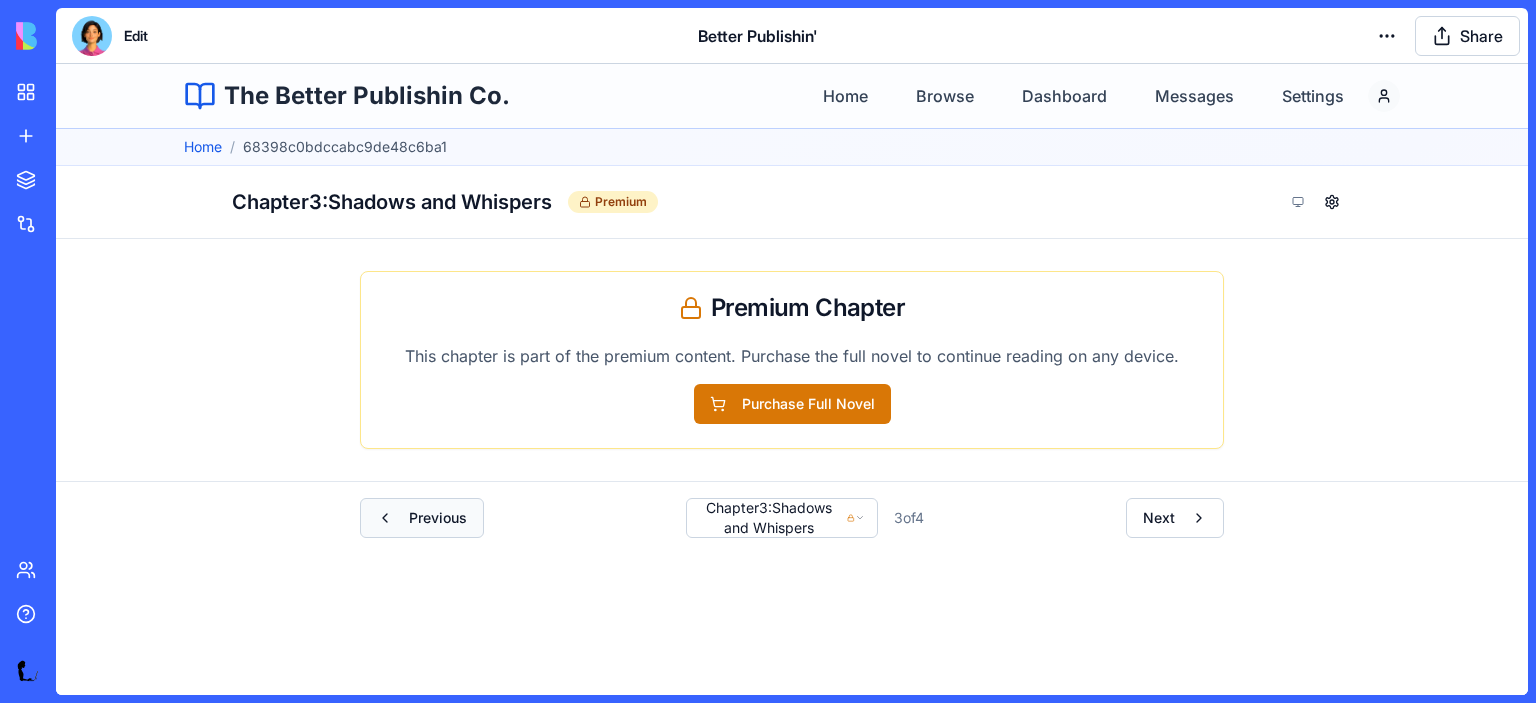 click on "Previous" at bounding box center (422, 518) 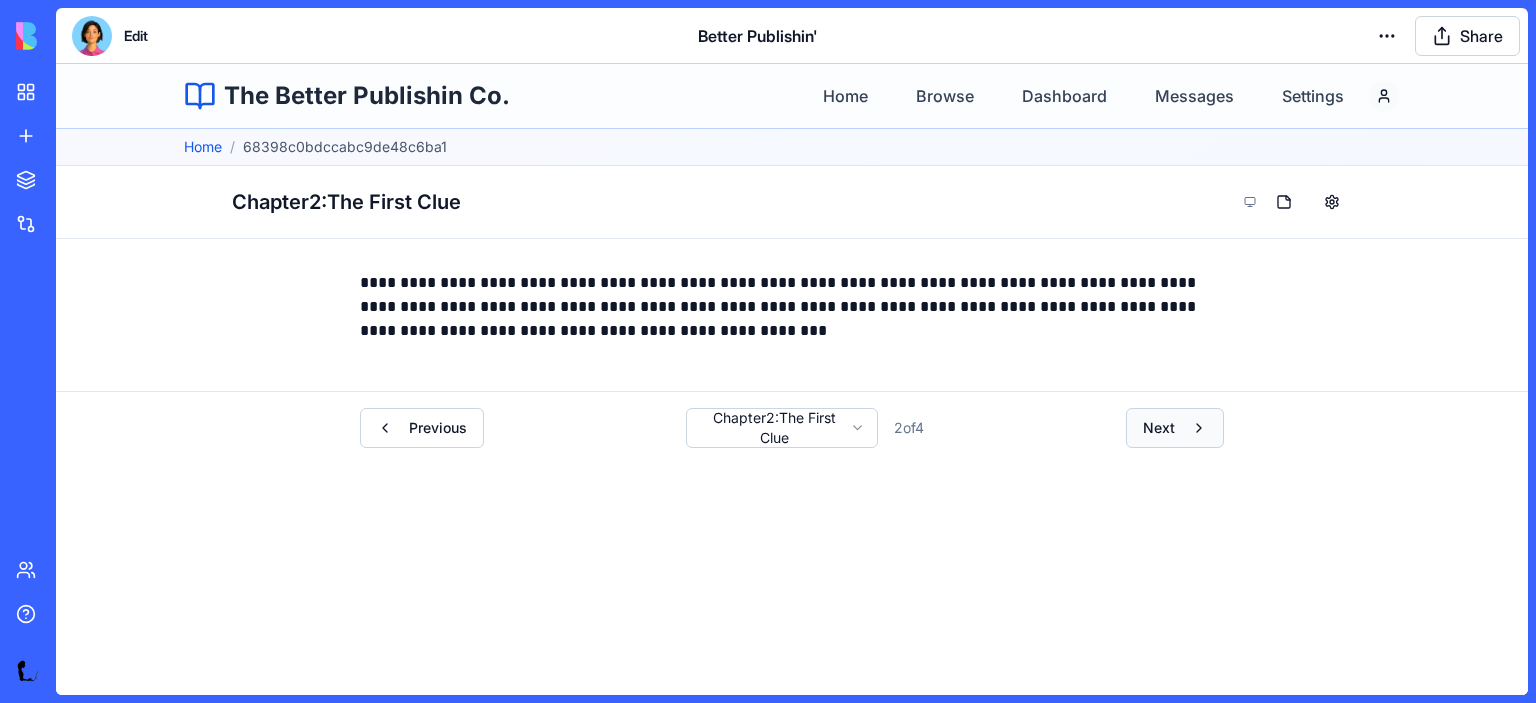 click on "Next" at bounding box center (1159, 428) 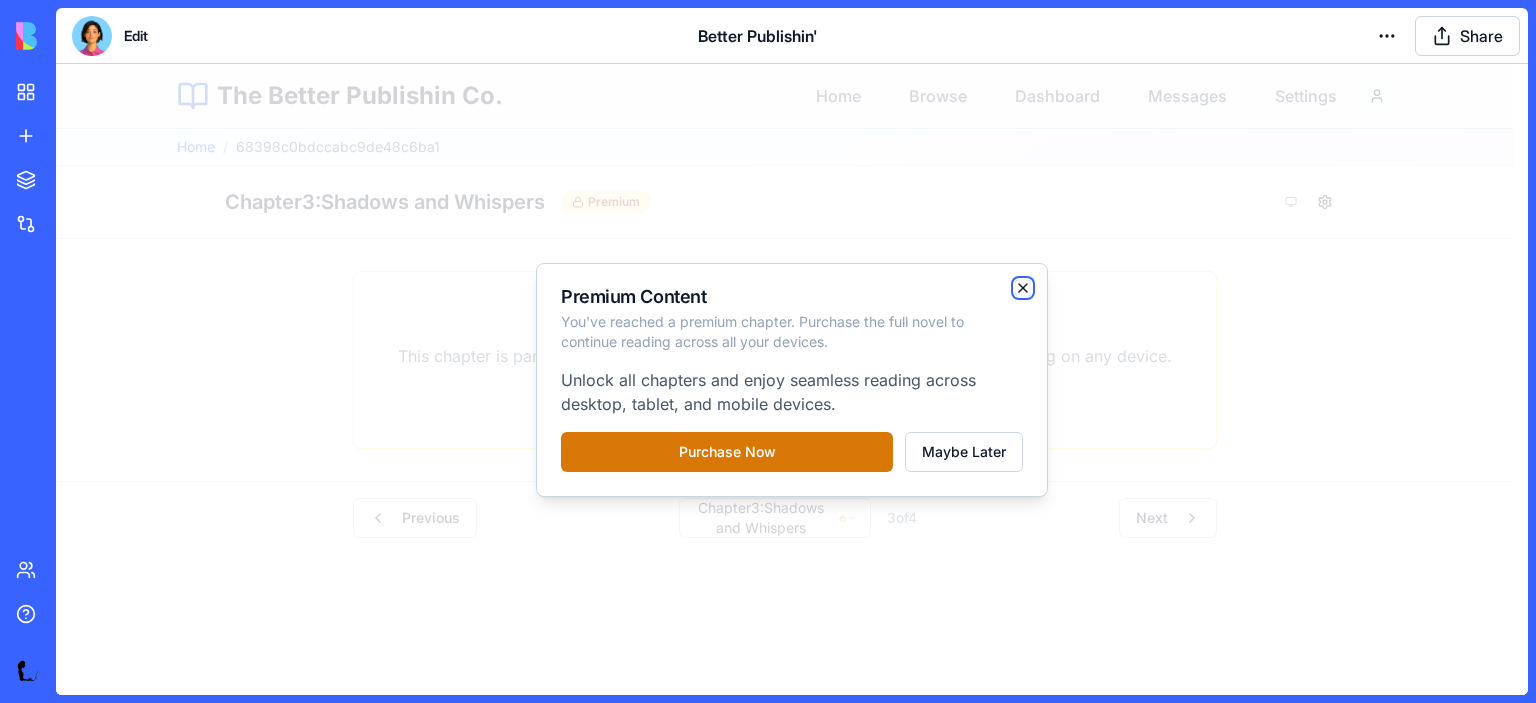 click 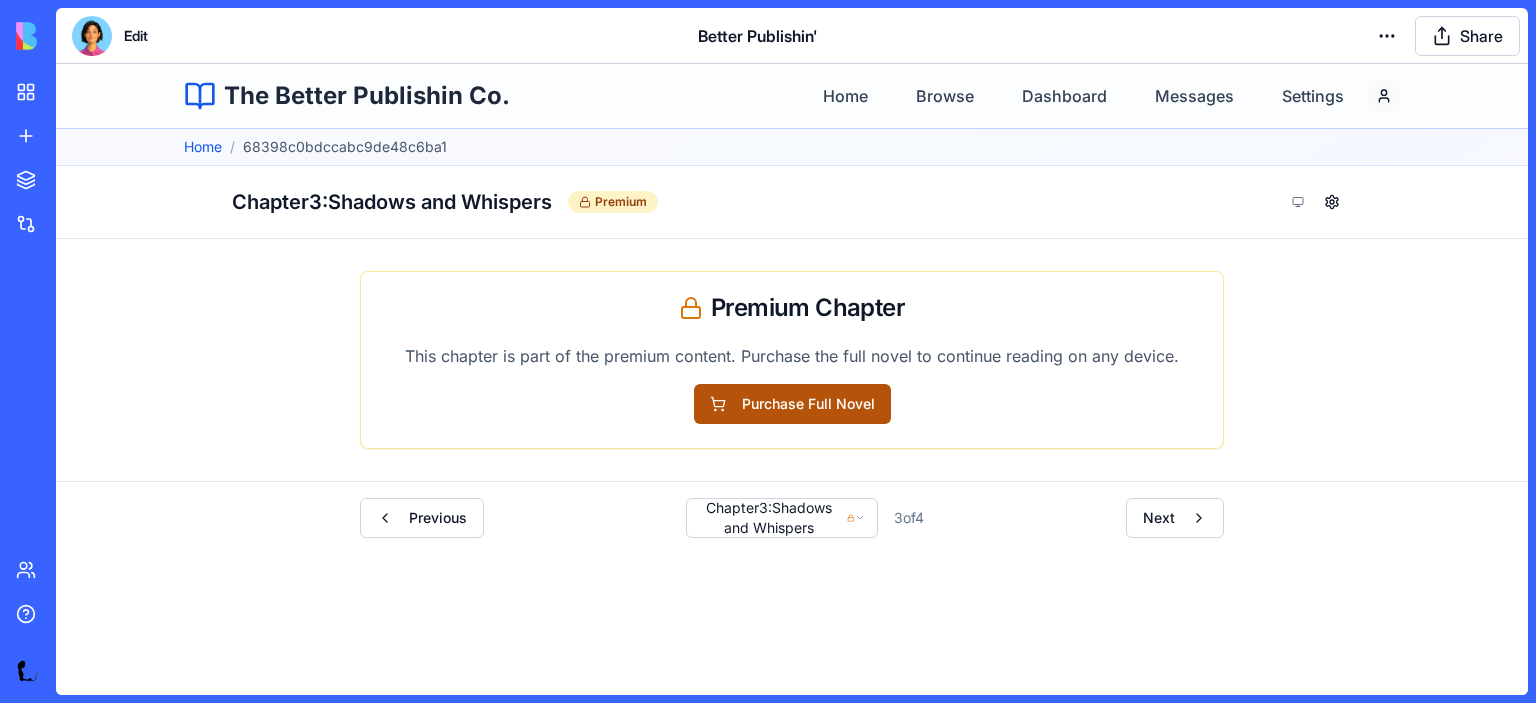 click on "Purchase Full Novel" at bounding box center [792, 404] 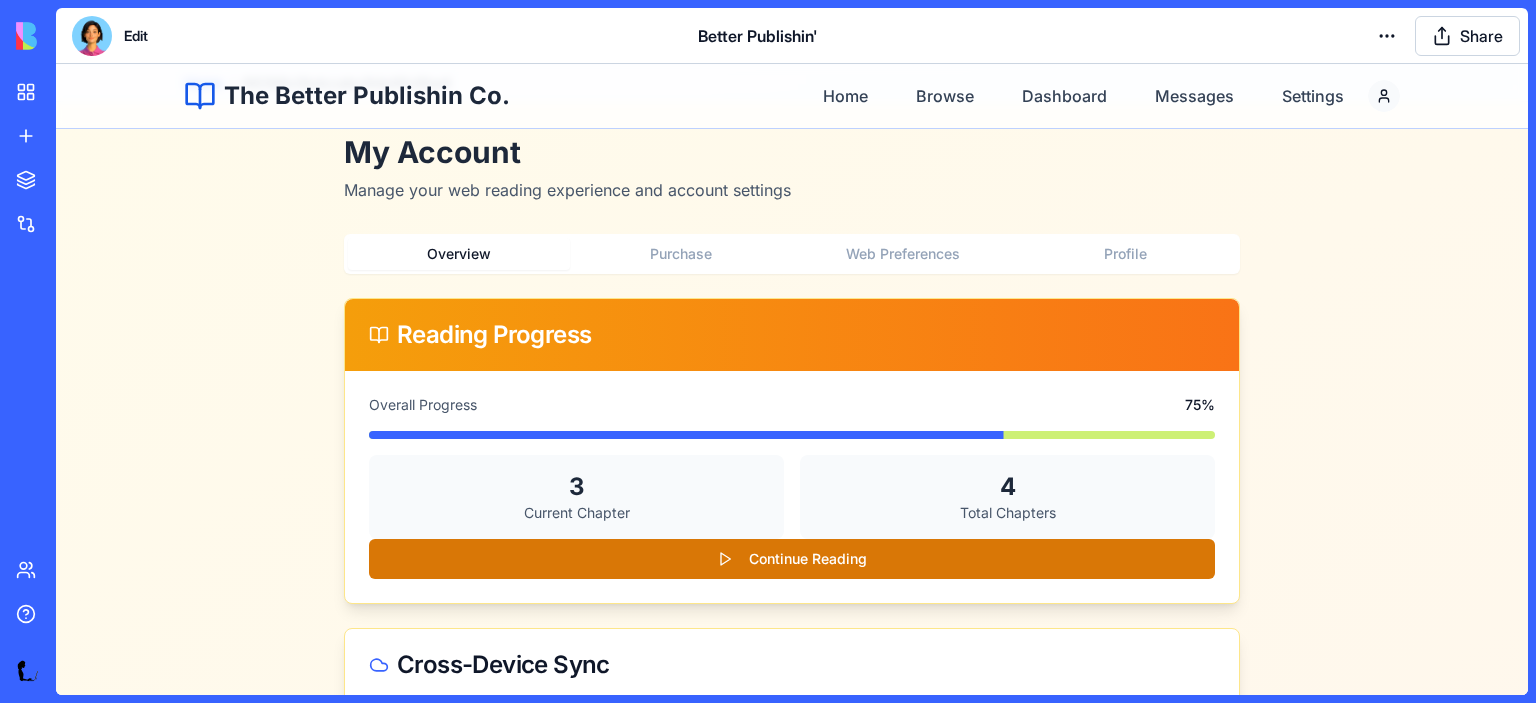 scroll, scrollTop: 0, scrollLeft: 0, axis: both 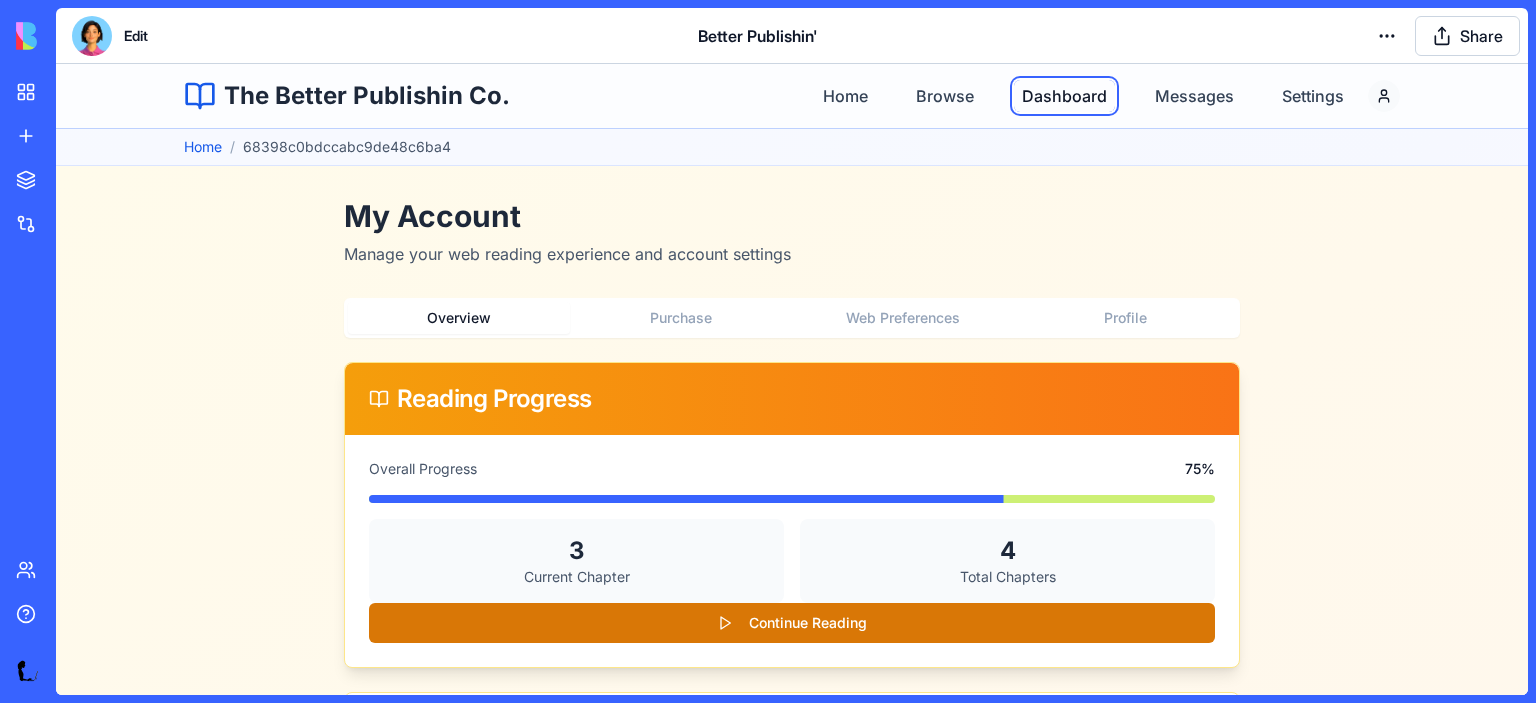 click on "Dashboard" at bounding box center [1064, 96] 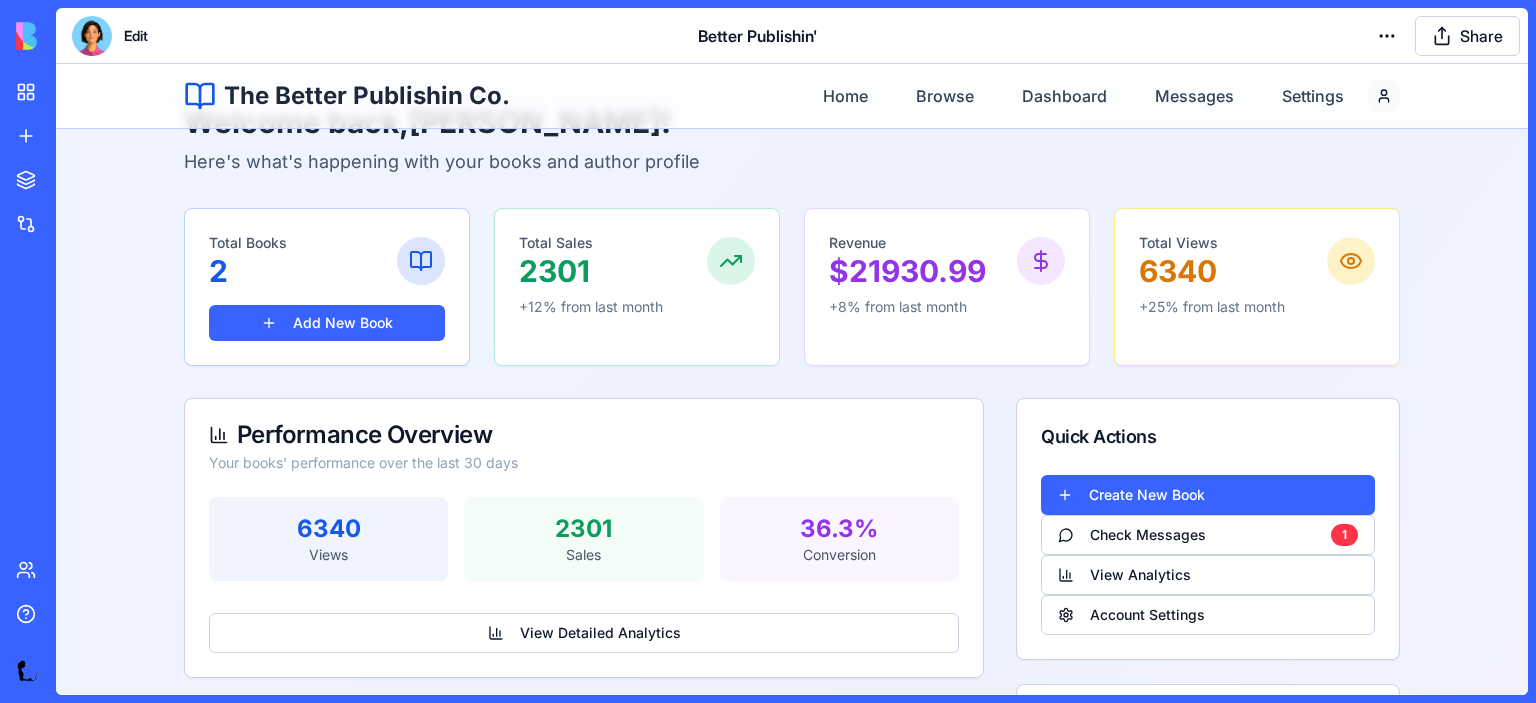 scroll, scrollTop: 0, scrollLeft: 0, axis: both 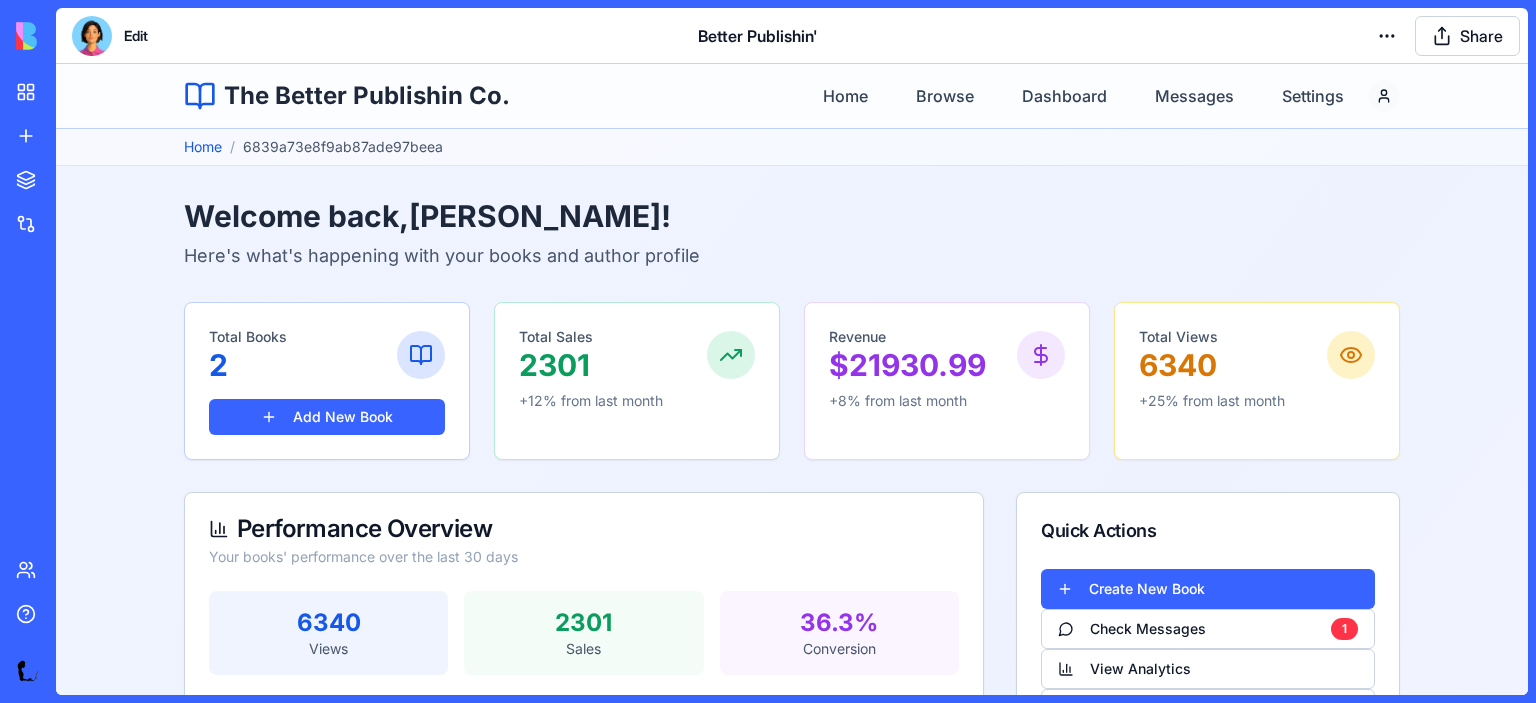 click on "Skip to main content The Better Publishin Co. Home Browse Dashboard Messages Settings Home / 6839a73e8f9ab87ade97beea Welcome back,  Emily Johnson ! Here's what's happening with your books and author profile Total Books 2 Add New Book Total Sales 2301 +12% from last month Revenue $ 21930.99 +8% from last month Total Views 6340 +25% from last month Performance Overview Your books' performance over the last 30 days 6340 Views 2301 Sales 36.3 % Conversion View Detailed Analytics My Books Add Book The Silent Echo 1245  sales $ 9.99 published Seasons of the Heart 1056  sales $ 8.99 published Recent Activity New sale for "Sample Book" 2 hours ago New message from reader 4 hours ago 50 new views this week 1 day ago New 5-star review received 2 days ago Quick Actions Create New Book Check Messages 1 View Analytics Account Settings Messages View All R I just finished reading 'The Silent Echo' and loved it! Will you be writing a sequel? 2/20/2024 R 4/18/2024 Announcements New Analytics Features 1/14/2024" at bounding box center [792, 1046] 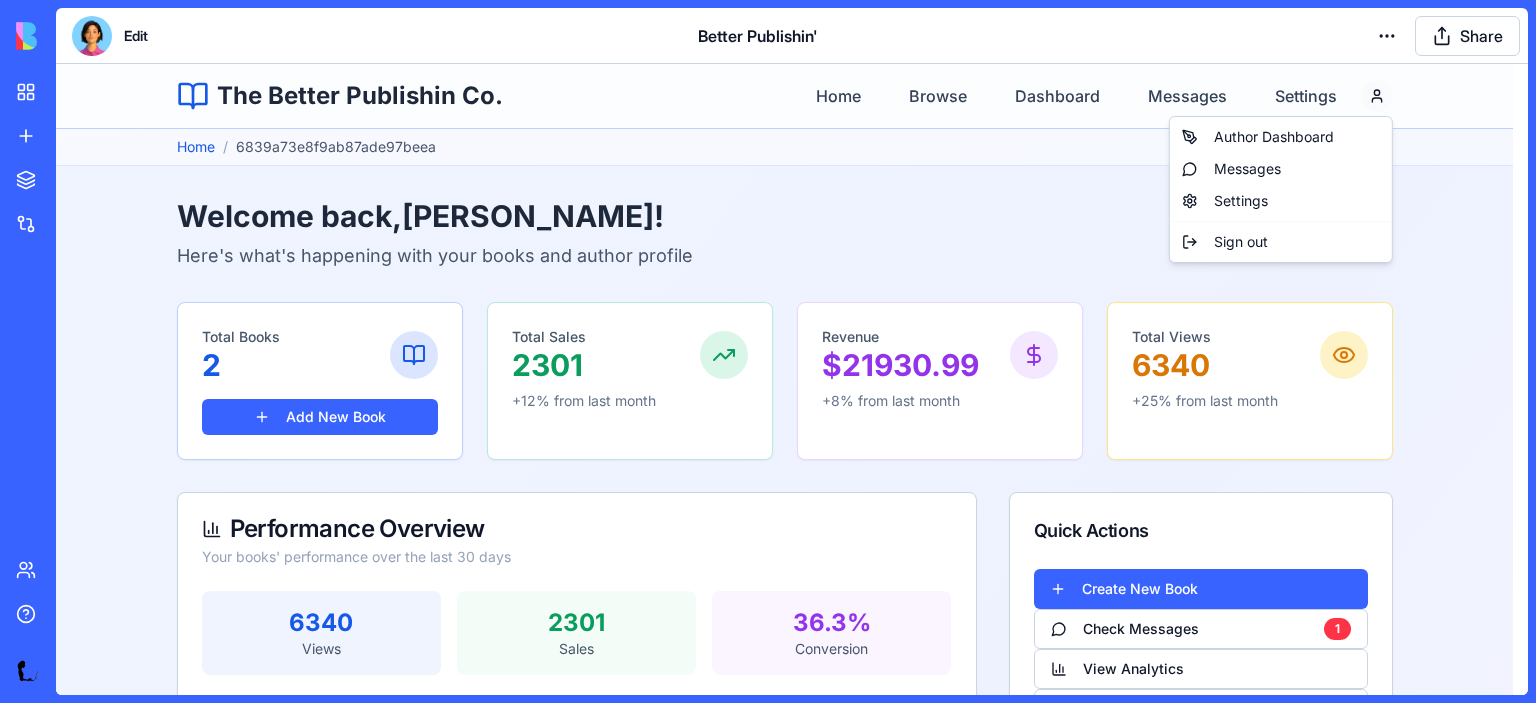 click on "Skip to main content The Better Publishin Co. Home Browse Dashboard Messages Settings Home / 6839a73e8f9ab87ade97beea Welcome back,  Emily Johnson ! Here's what's happening with your books and author profile Total Books 2 Add New Book Total Sales 2301 +12% from last month Revenue $ 21930.99 +8% from last month Total Views 6340 +25% from last month Performance Overview Your books' performance over the last 30 days 6340 Views 2301 Sales 36.3 % Conversion View Detailed Analytics My Books Add Book The Silent Echo 1245  sales $ 9.99 published Seasons of the Heart 1056  sales $ 8.99 published Recent Activity New sale for "Sample Book" 2 hours ago New message from reader 4 hours ago 50 new views this week 1 day ago New 5-star review received 2 days ago Quick Actions Create New Book Check Messages 1 View Analytics Account Settings Messages View All R I just finished reading 'The Silent Echo' and loved it! Will you be writing a sequel? 2/20/2024 R 4/18/2024 Announcements New Analytics Features 1/14/2024" at bounding box center [792, 1046] 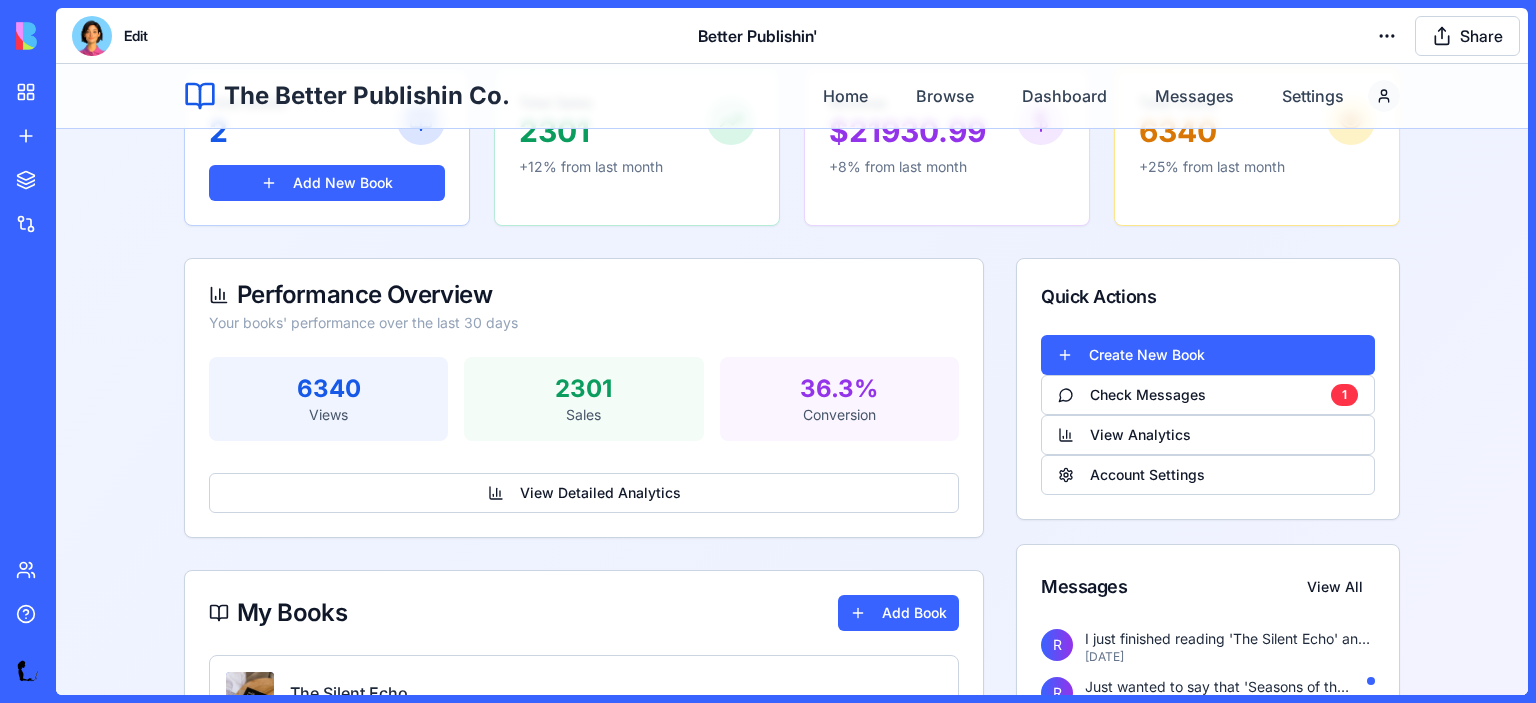 scroll, scrollTop: 0, scrollLeft: 0, axis: both 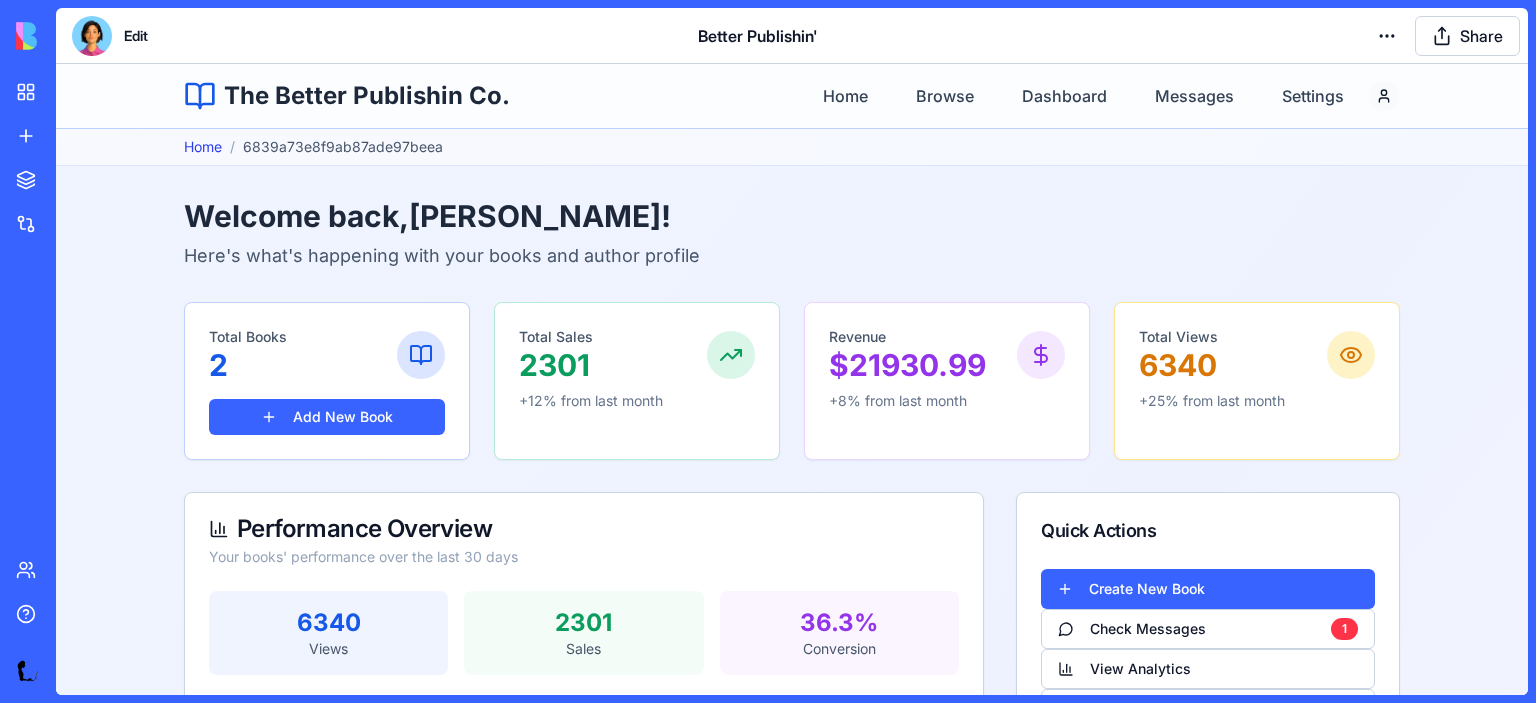 click on "Home" at bounding box center (203, 146) 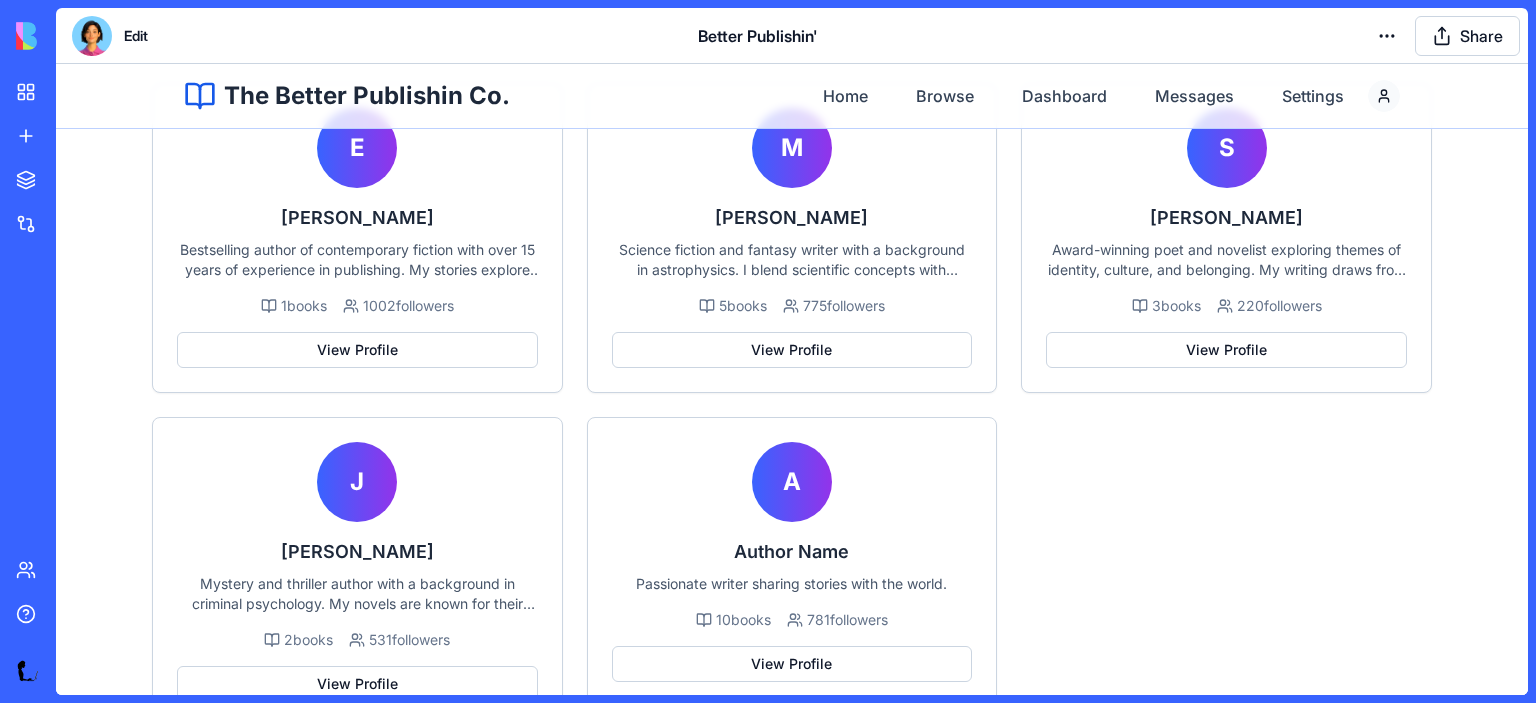 scroll, scrollTop: 730, scrollLeft: 0, axis: vertical 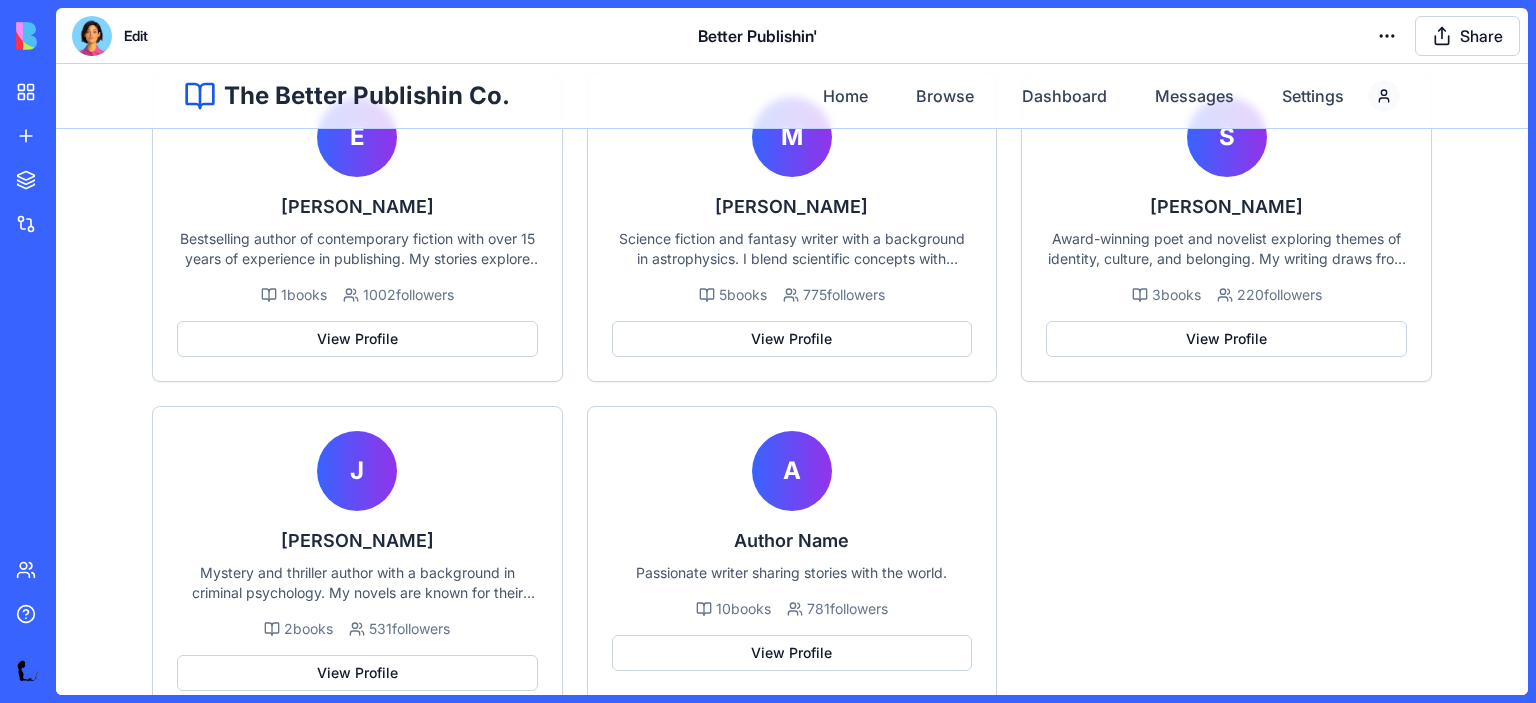 click at bounding box center [92, 36] 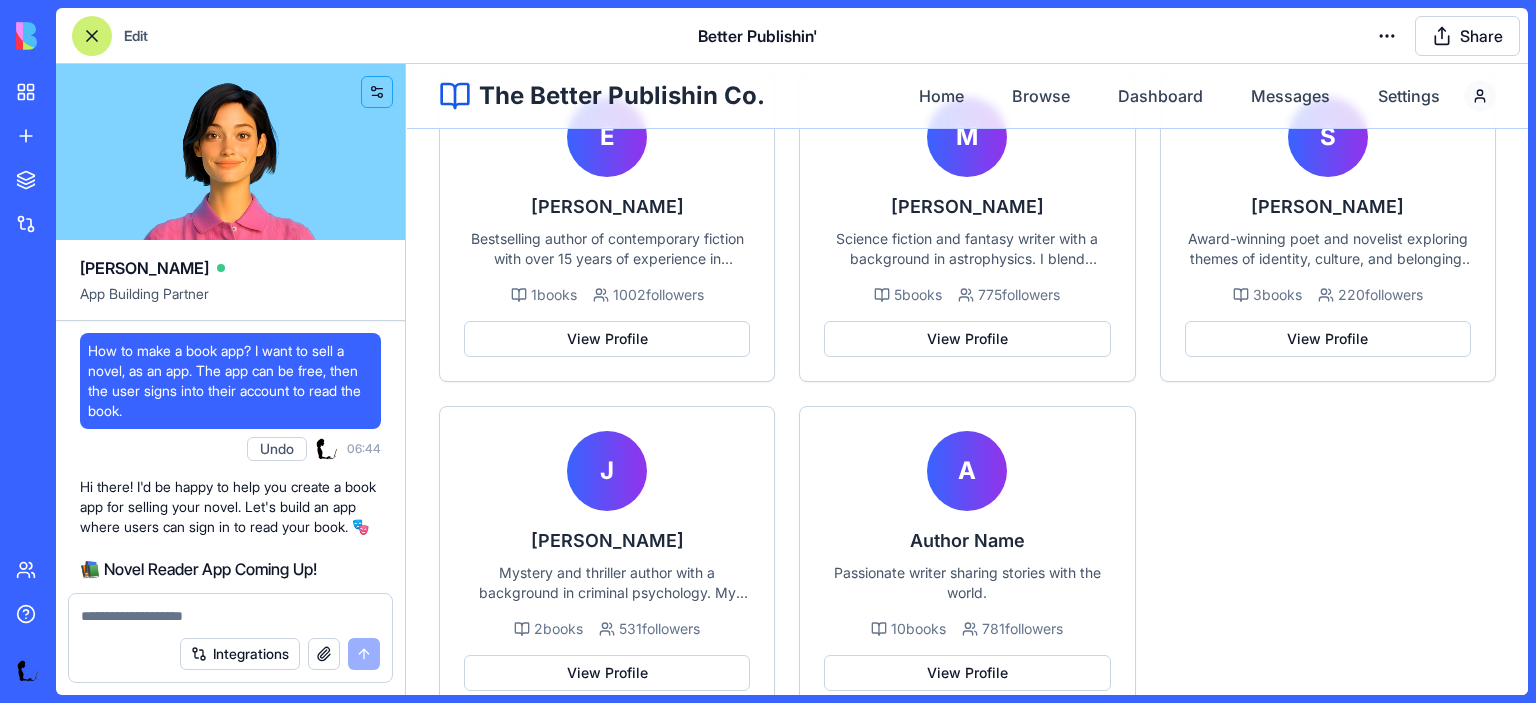 scroll, scrollTop: 19942, scrollLeft: 0, axis: vertical 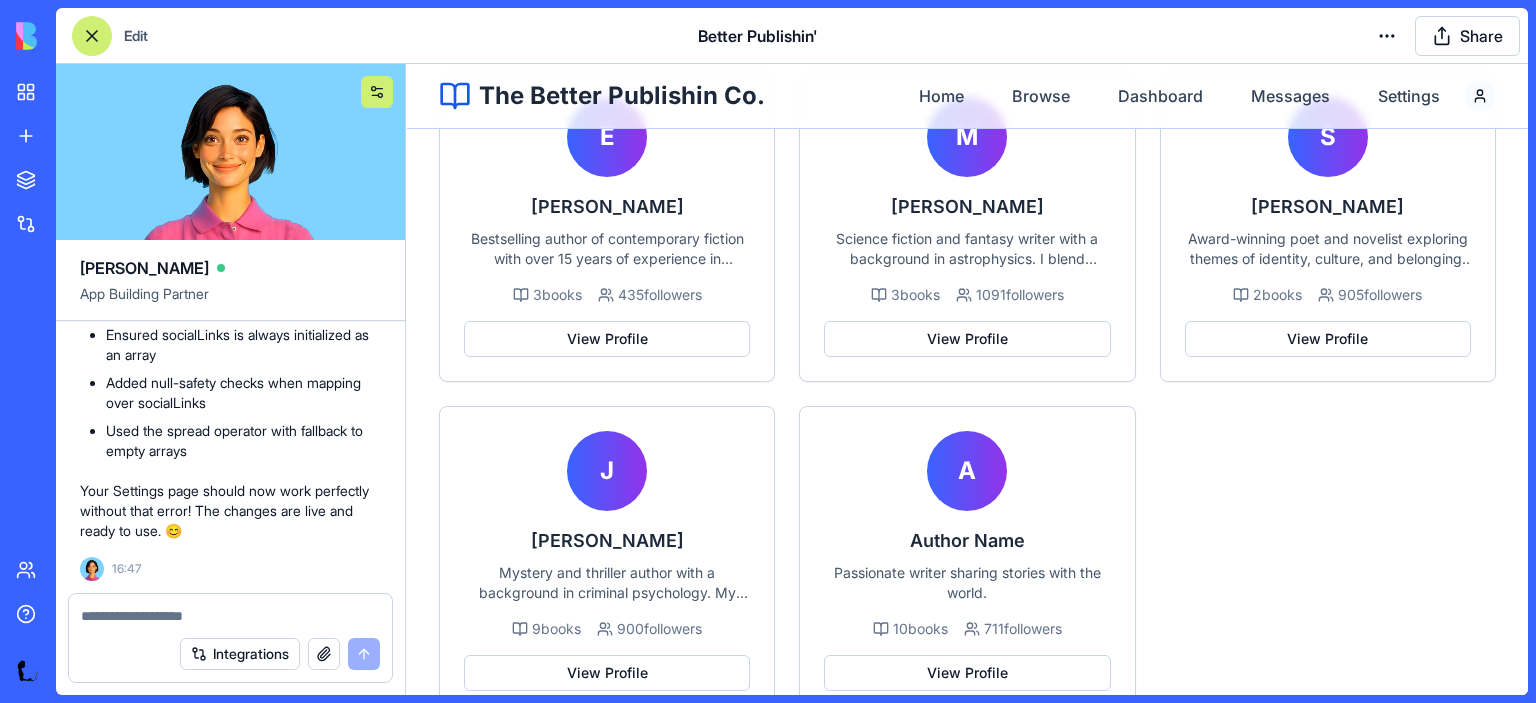 click at bounding box center (377, 92) 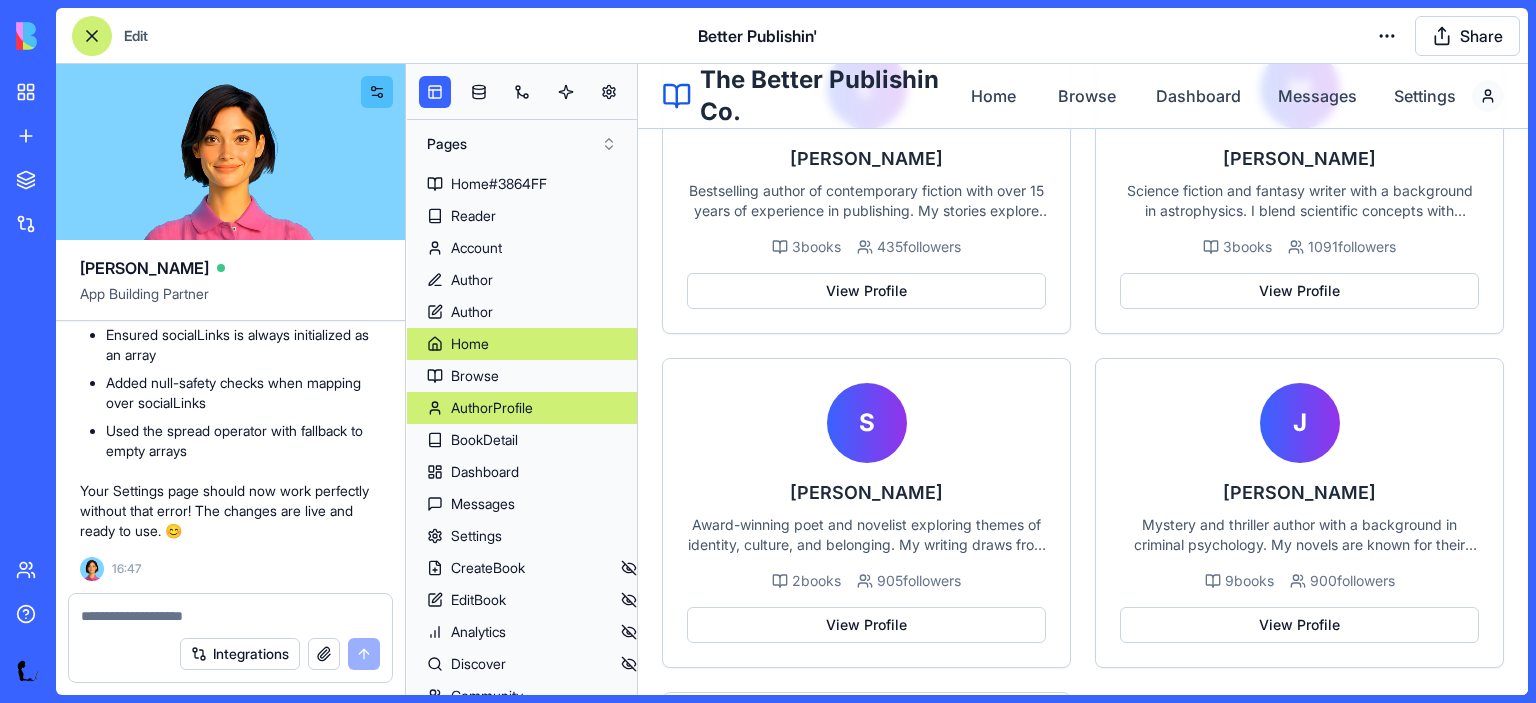 click on "AuthorProfile" at bounding box center [492, 408] 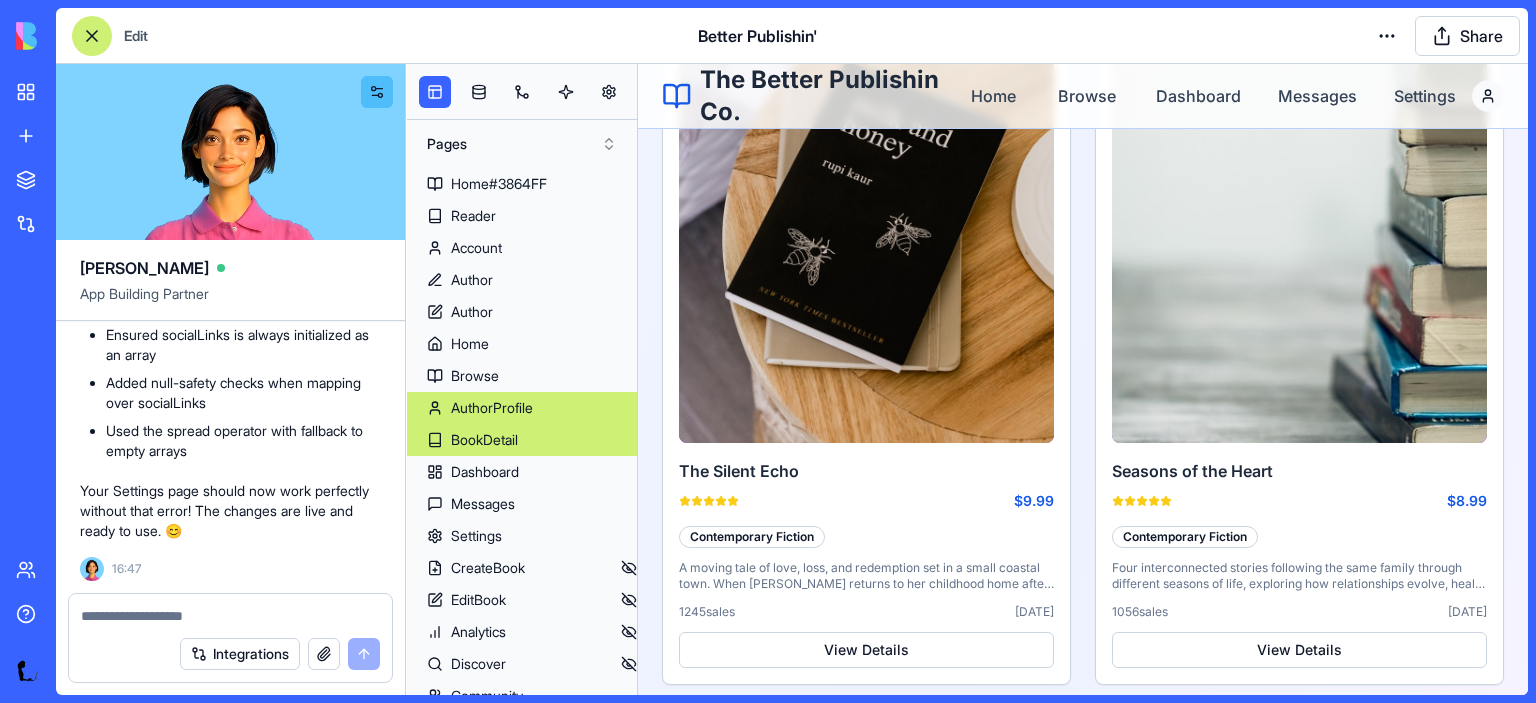 scroll, scrollTop: 28, scrollLeft: 0, axis: vertical 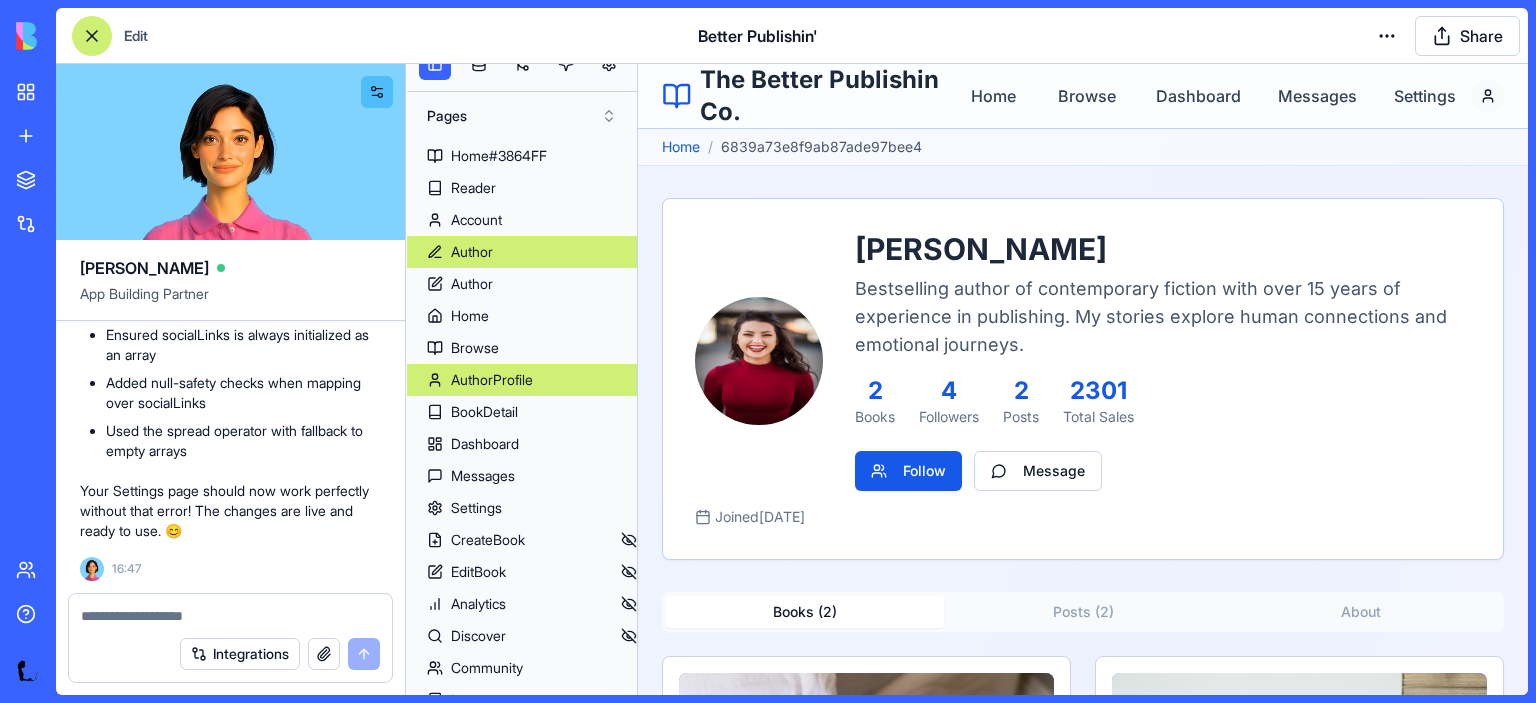 click on "Author" at bounding box center (522, 252) 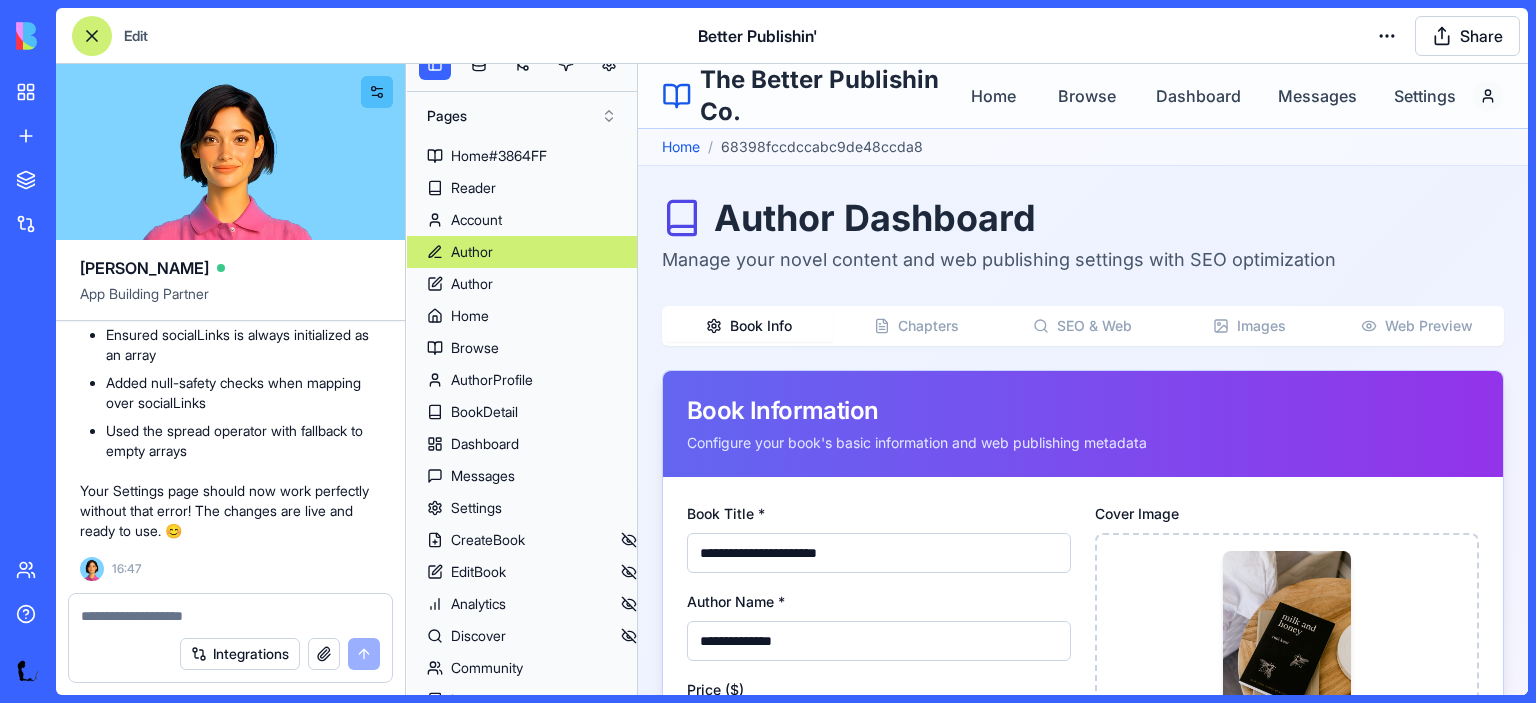 scroll, scrollTop: 0, scrollLeft: 0, axis: both 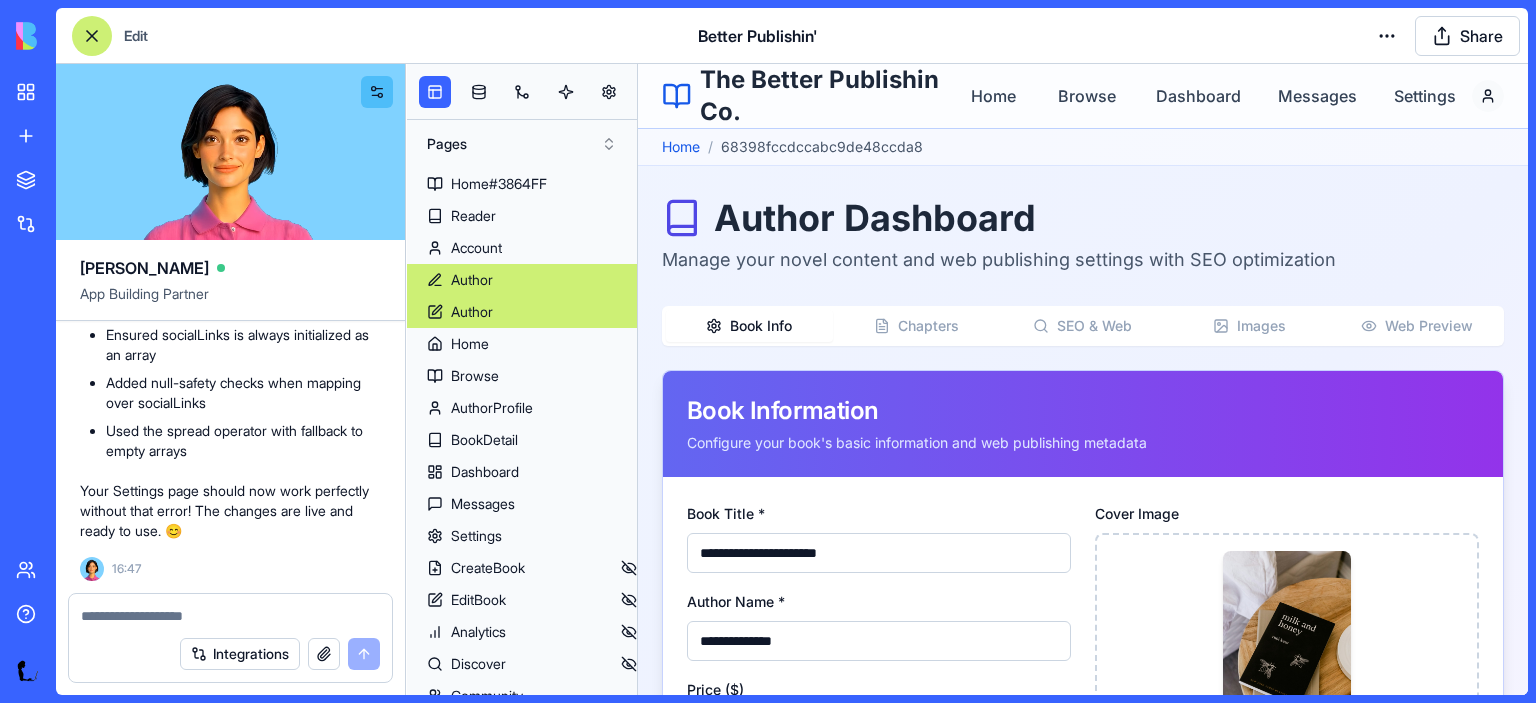 click on "Author" at bounding box center (522, 312) 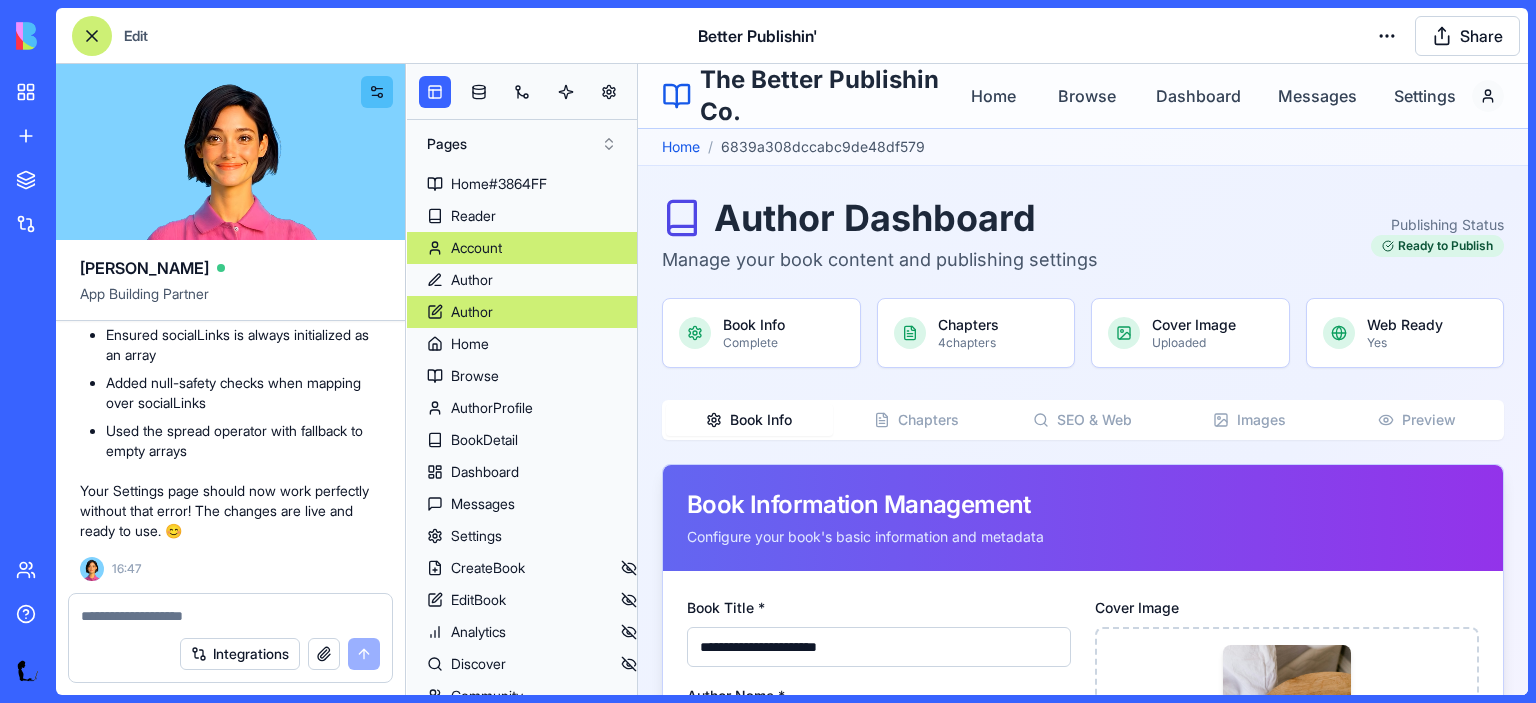 click on "Account" at bounding box center [476, 248] 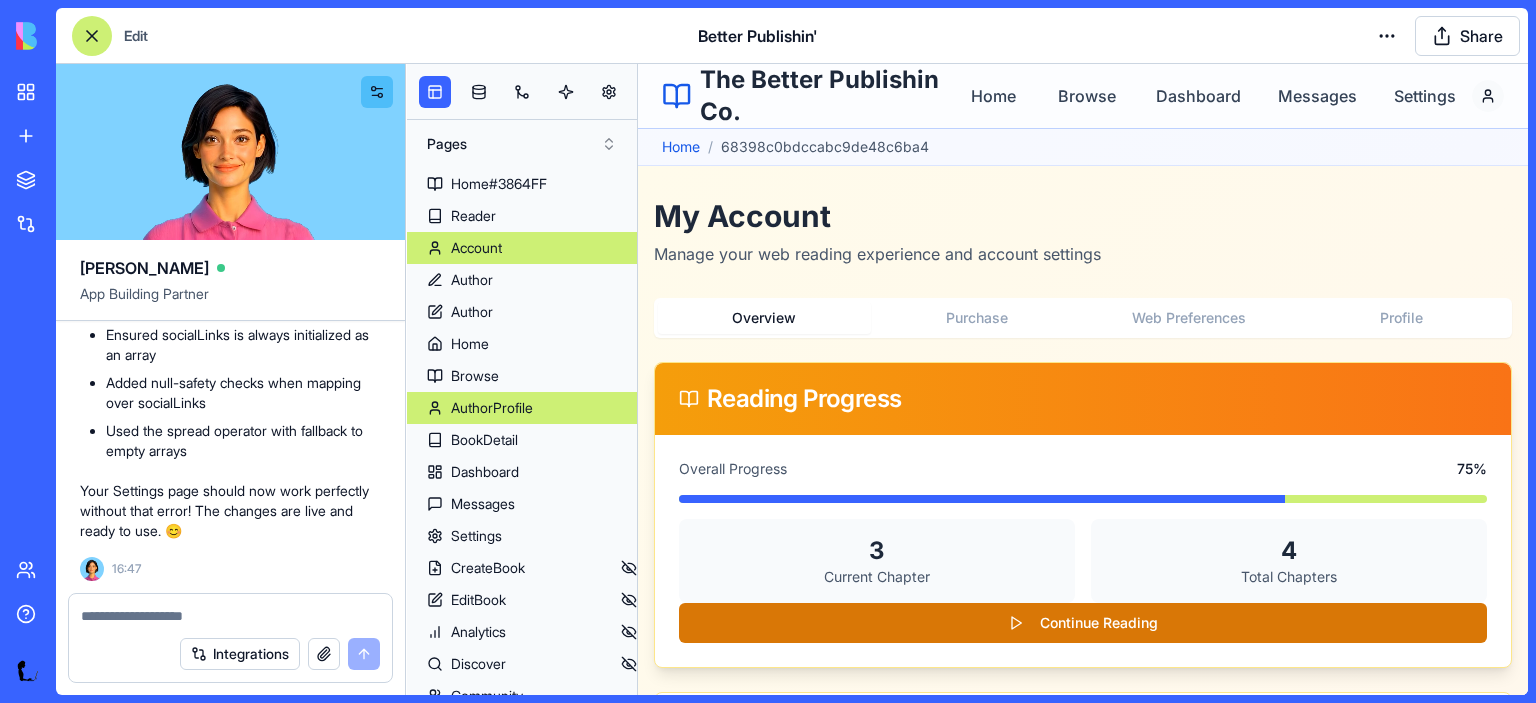 click on "AuthorProfile" at bounding box center [492, 408] 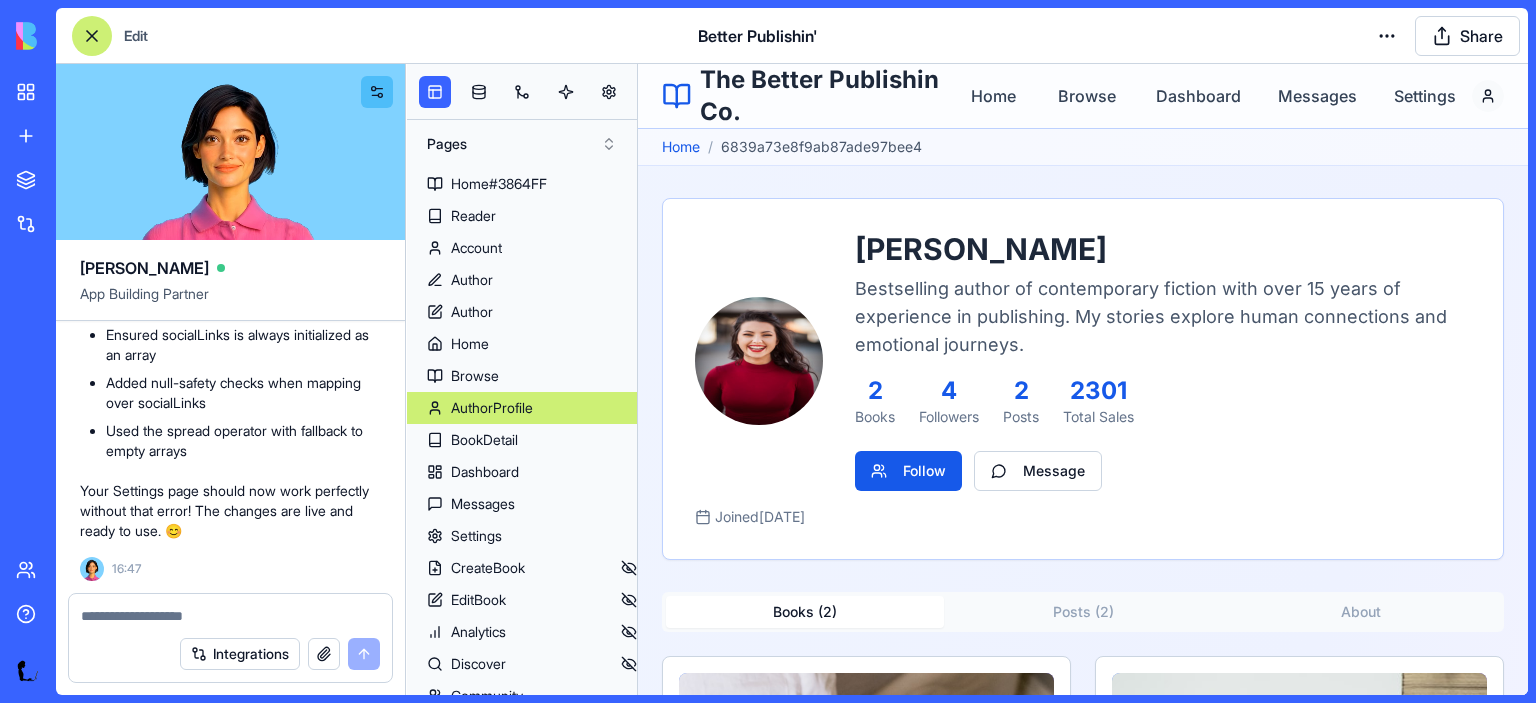 scroll, scrollTop: 28, scrollLeft: 0, axis: vertical 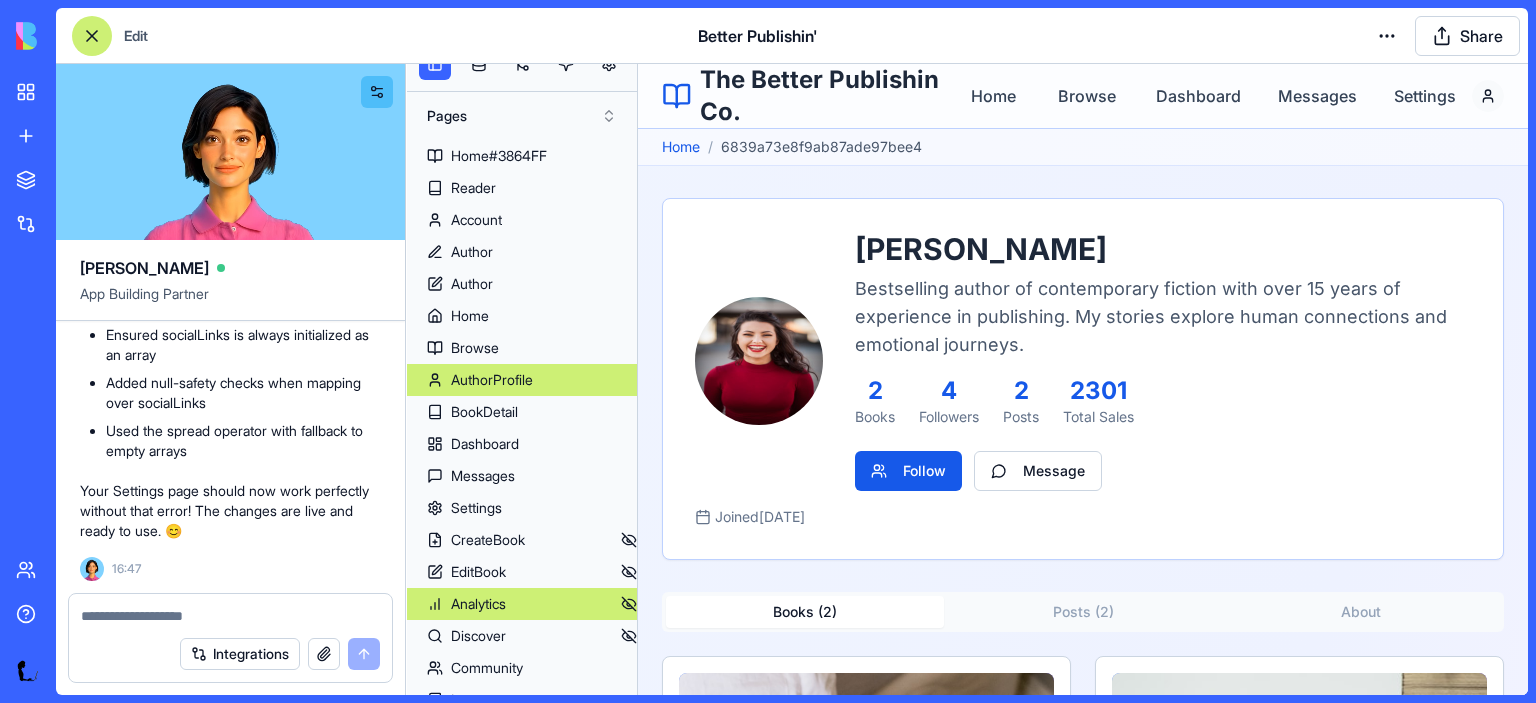 click on "Analytics" at bounding box center (478, 604) 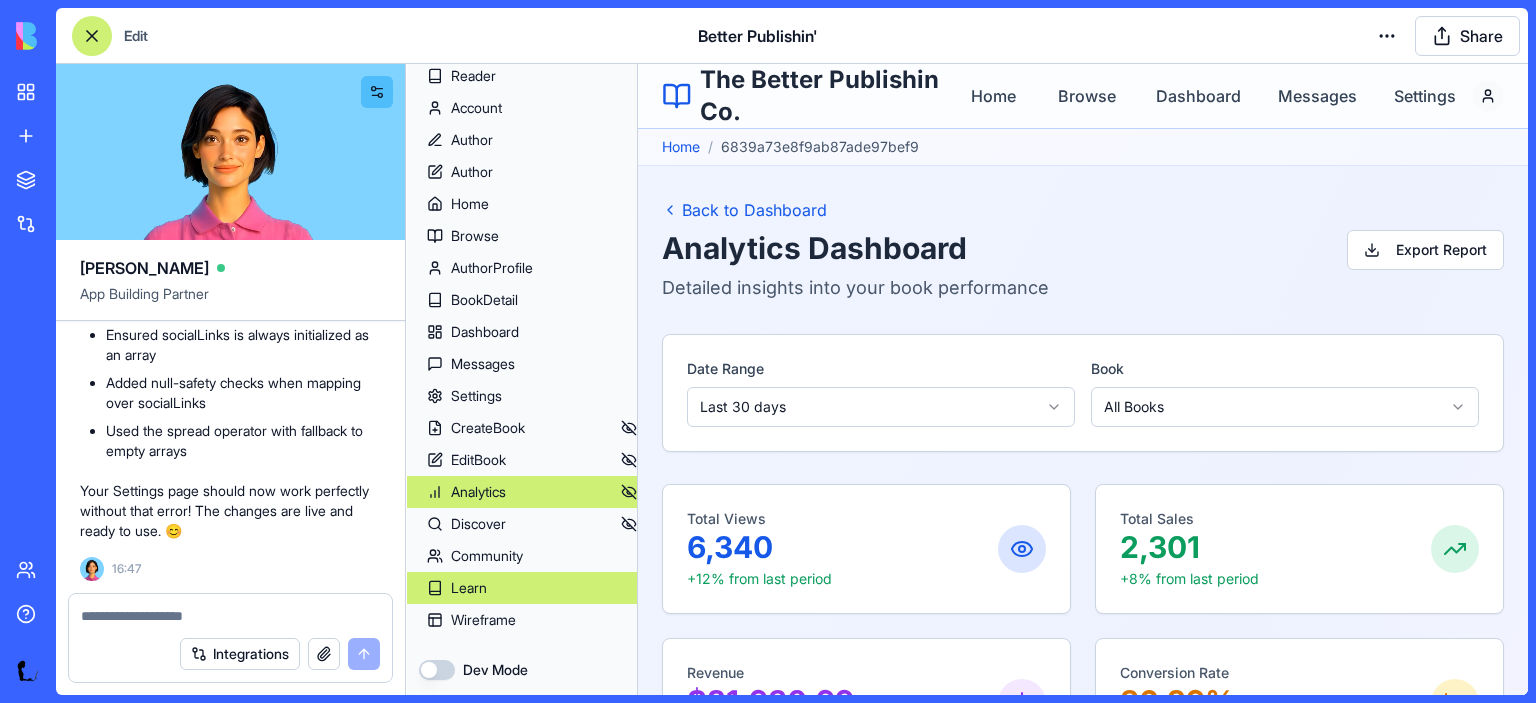 scroll, scrollTop: 148, scrollLeft: 0, axis: vertical 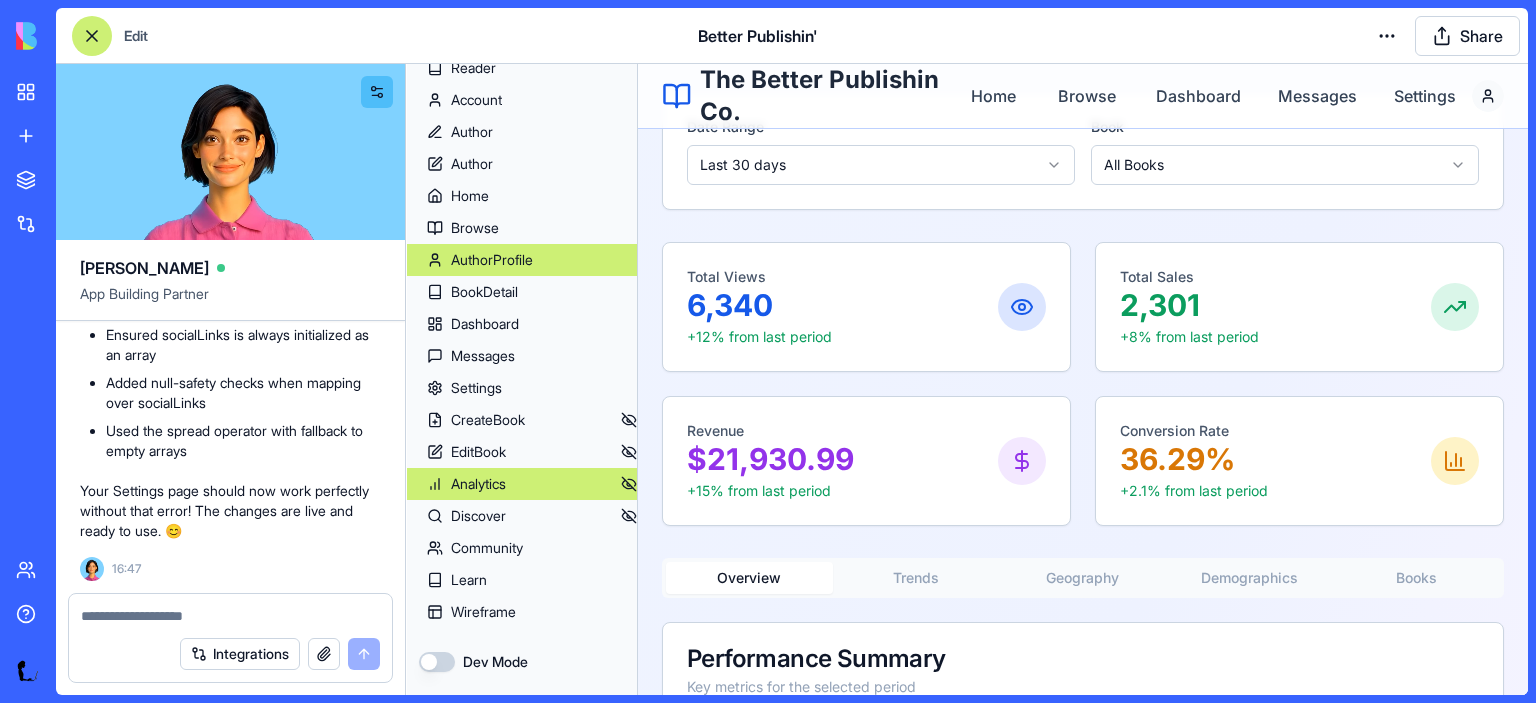 click on "AuthorProfile" at bounding box center (492, 260) 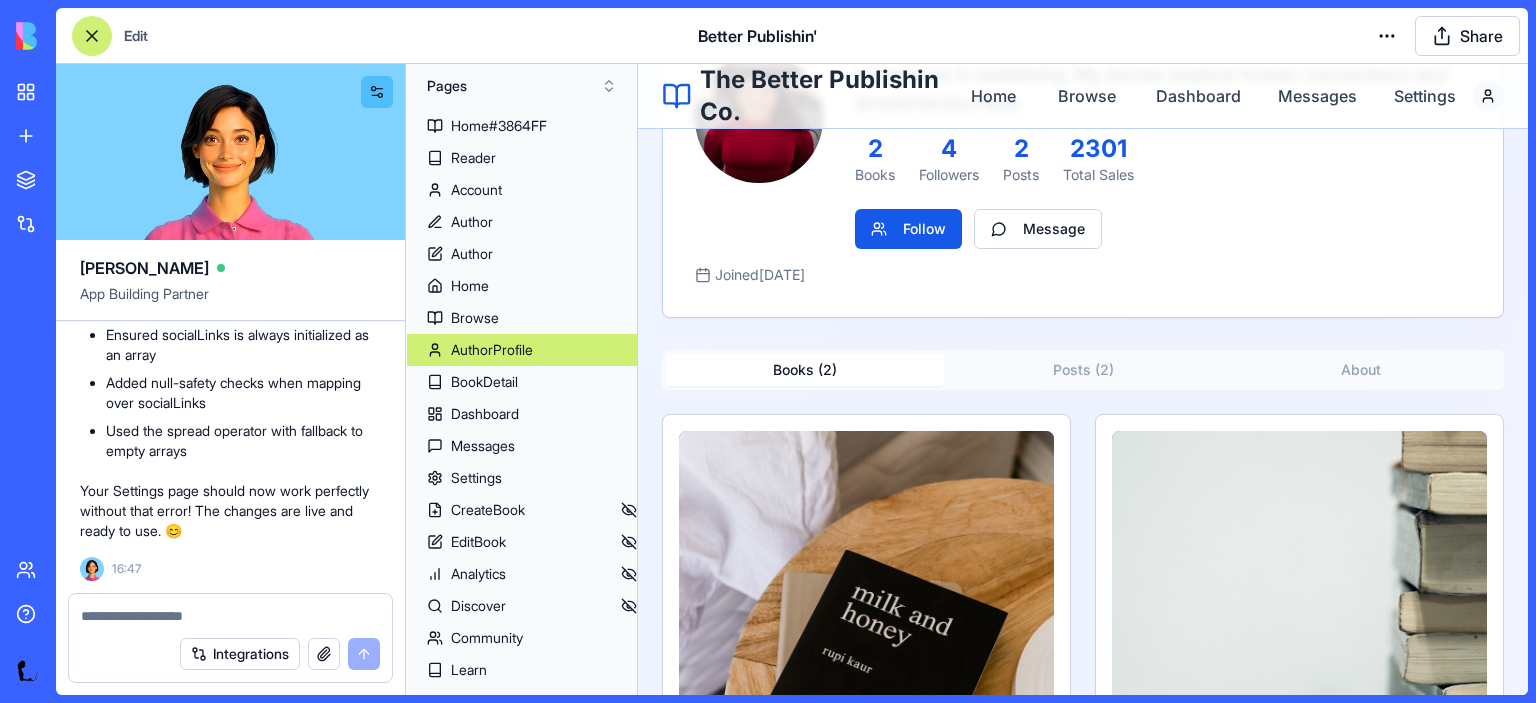 scroll, scrollTop: 28, scrollLeft: 0, axis: vertical 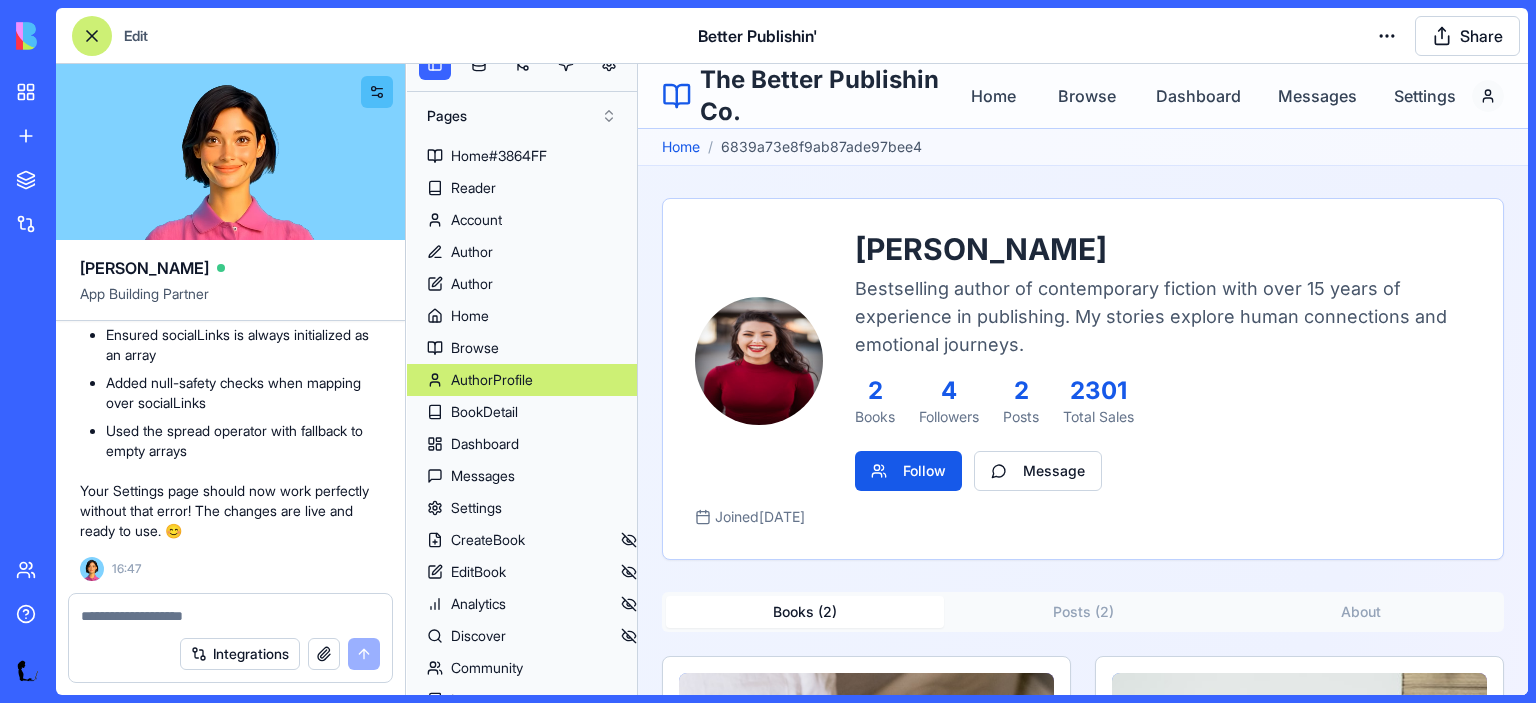 click at bounding box center [92, 36] 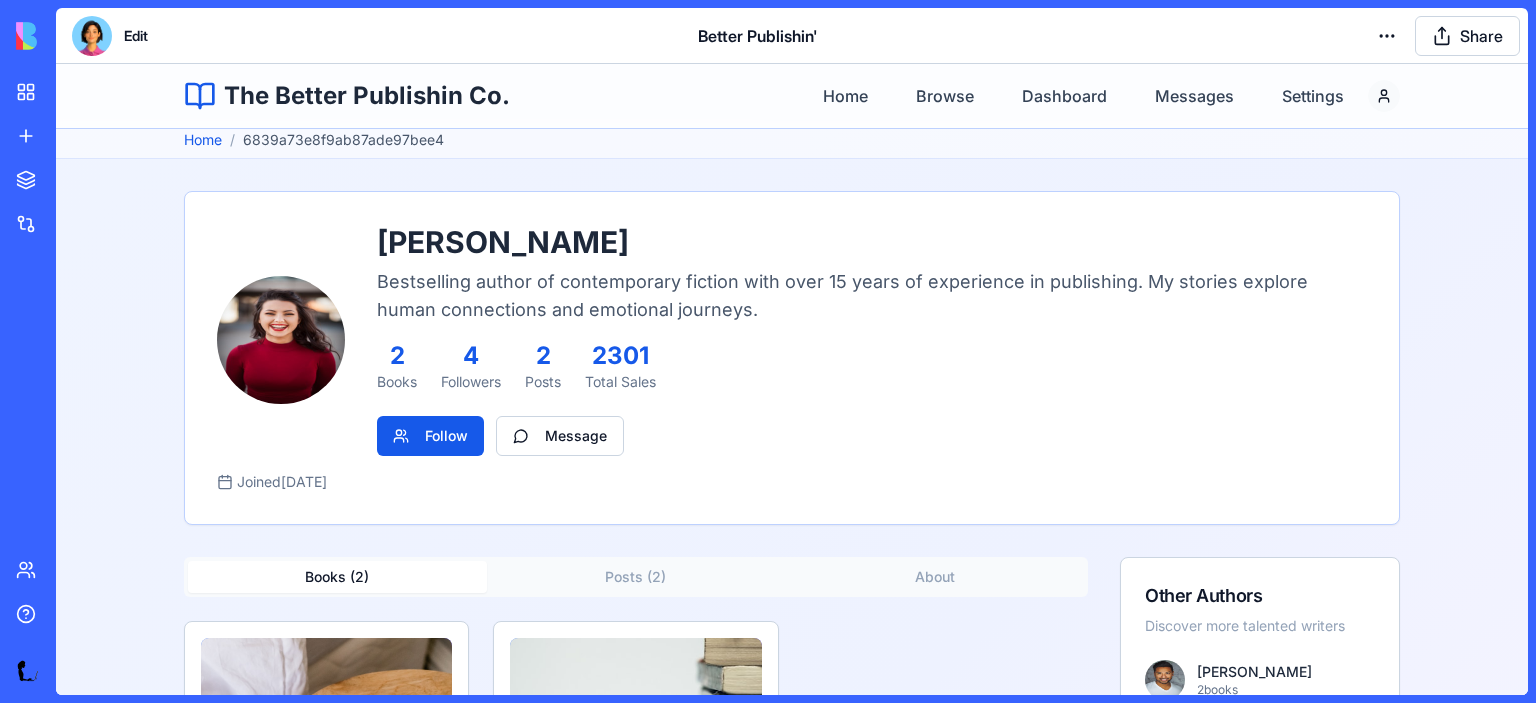 scroll, scrollTop: 0, scrollLeft: 0, axis: both 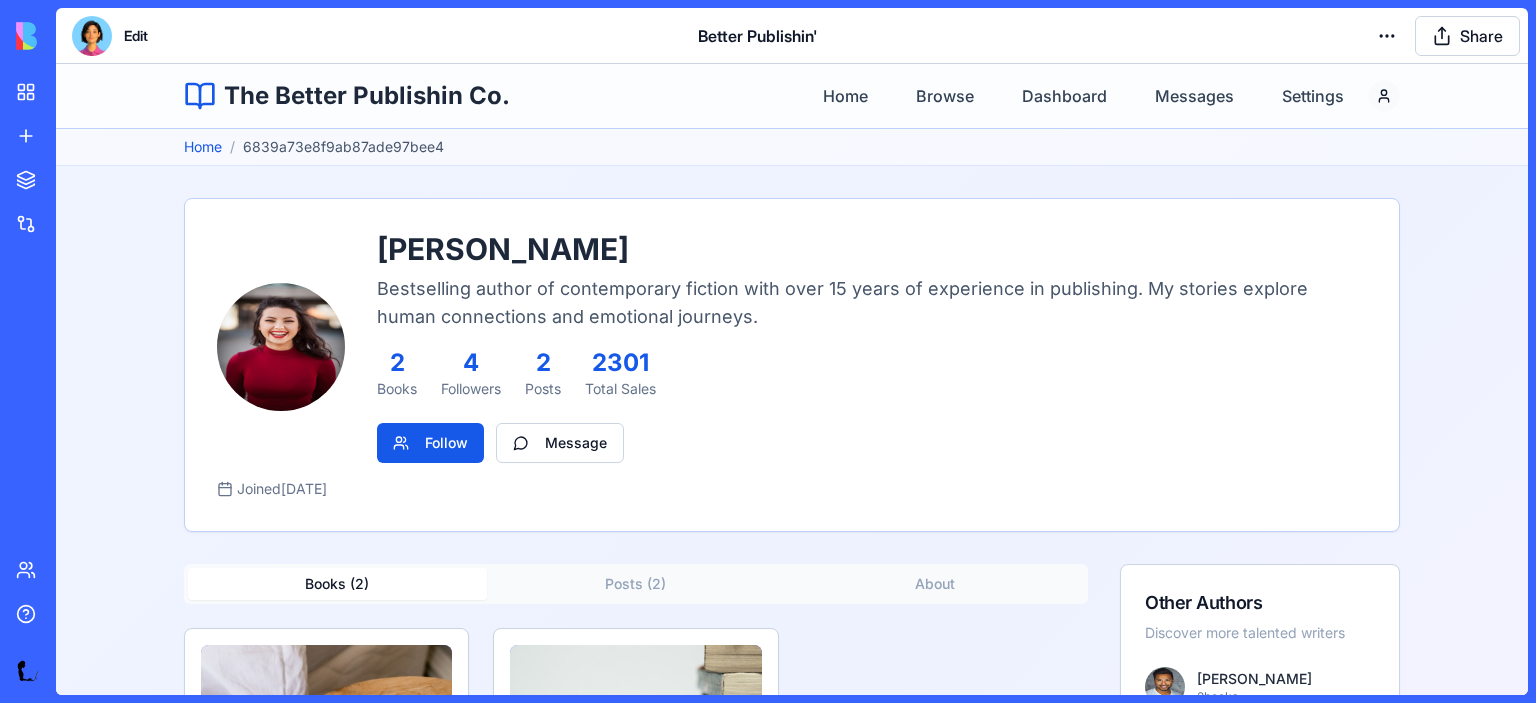click at bounding box center [92, 36] 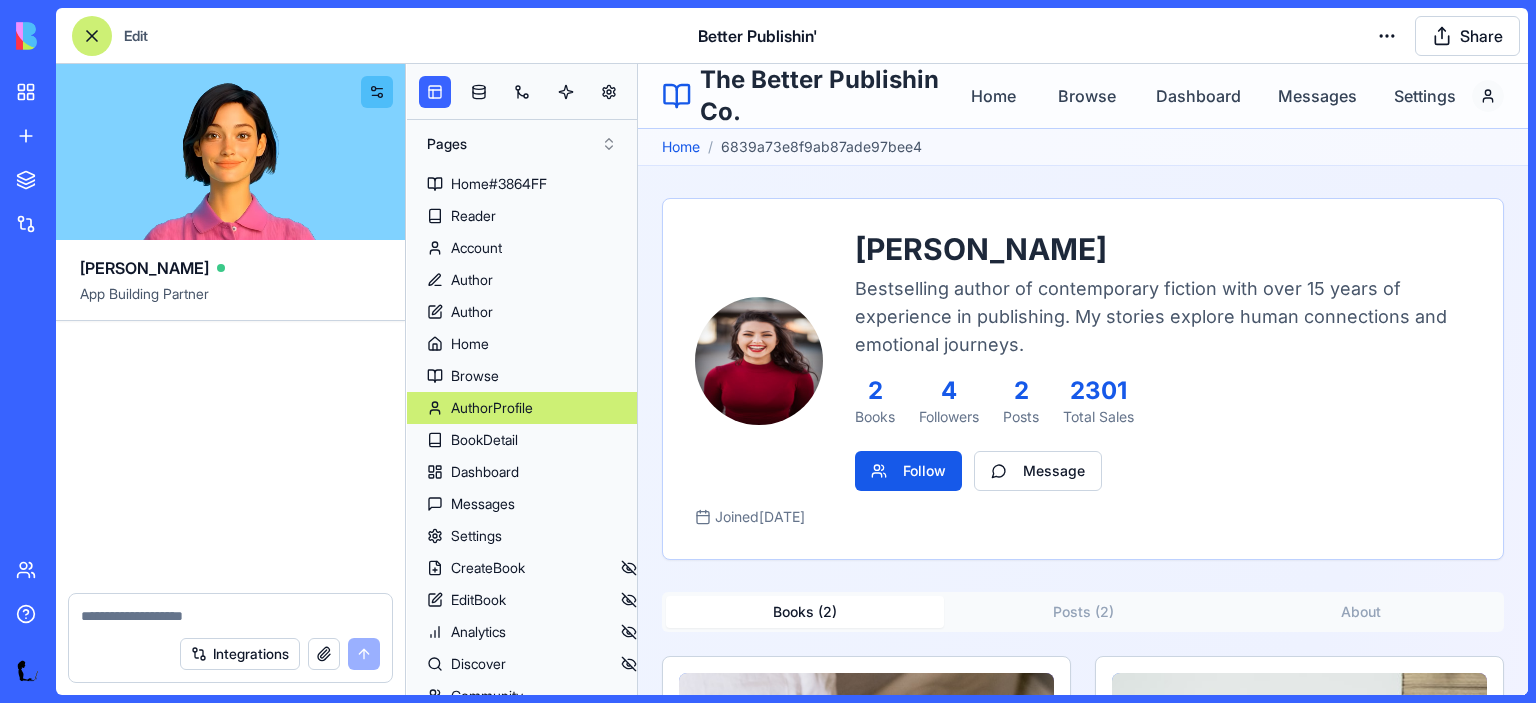 scroll, scrollTop: 19942, scrollLeft: 0, axis: vertical 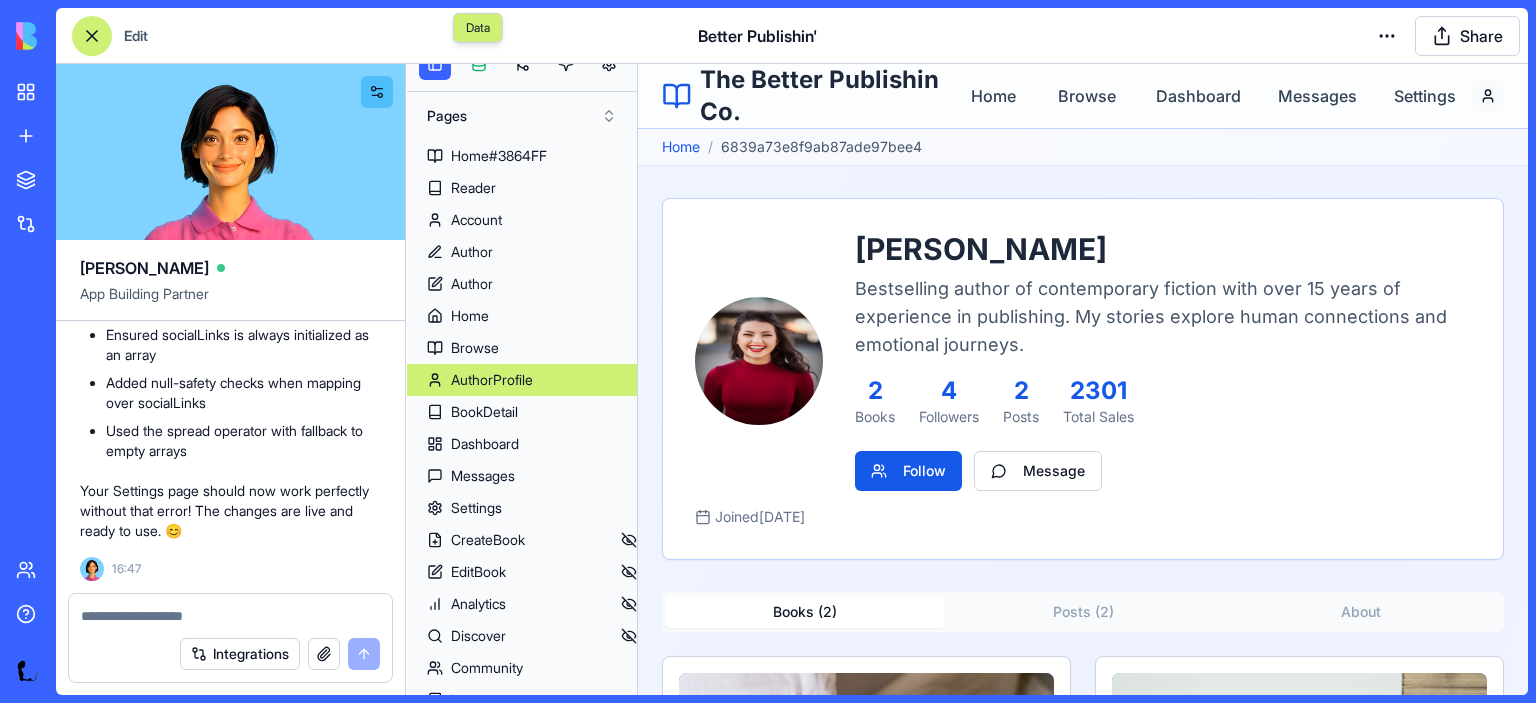 click at bounding box center [479, 64] 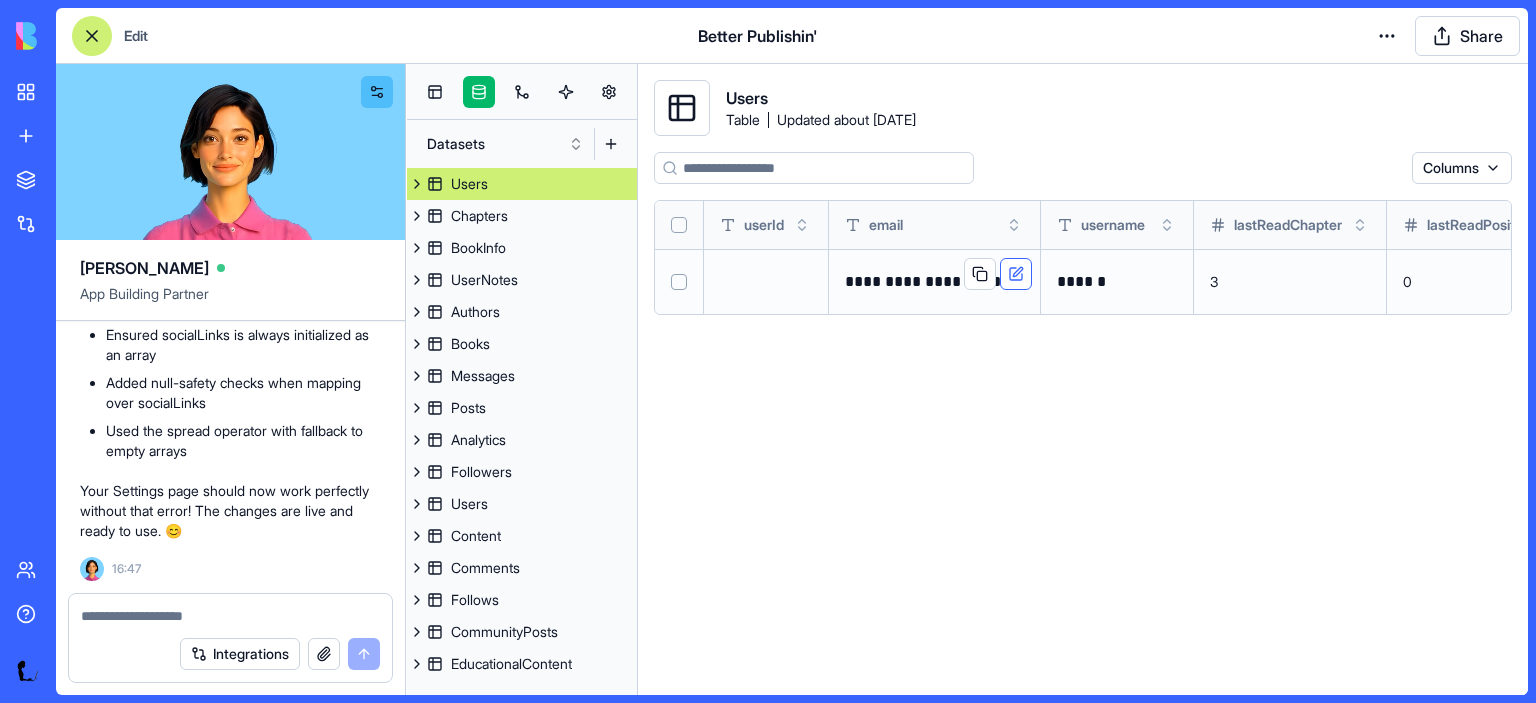 click at bounding box center (1016, 274) 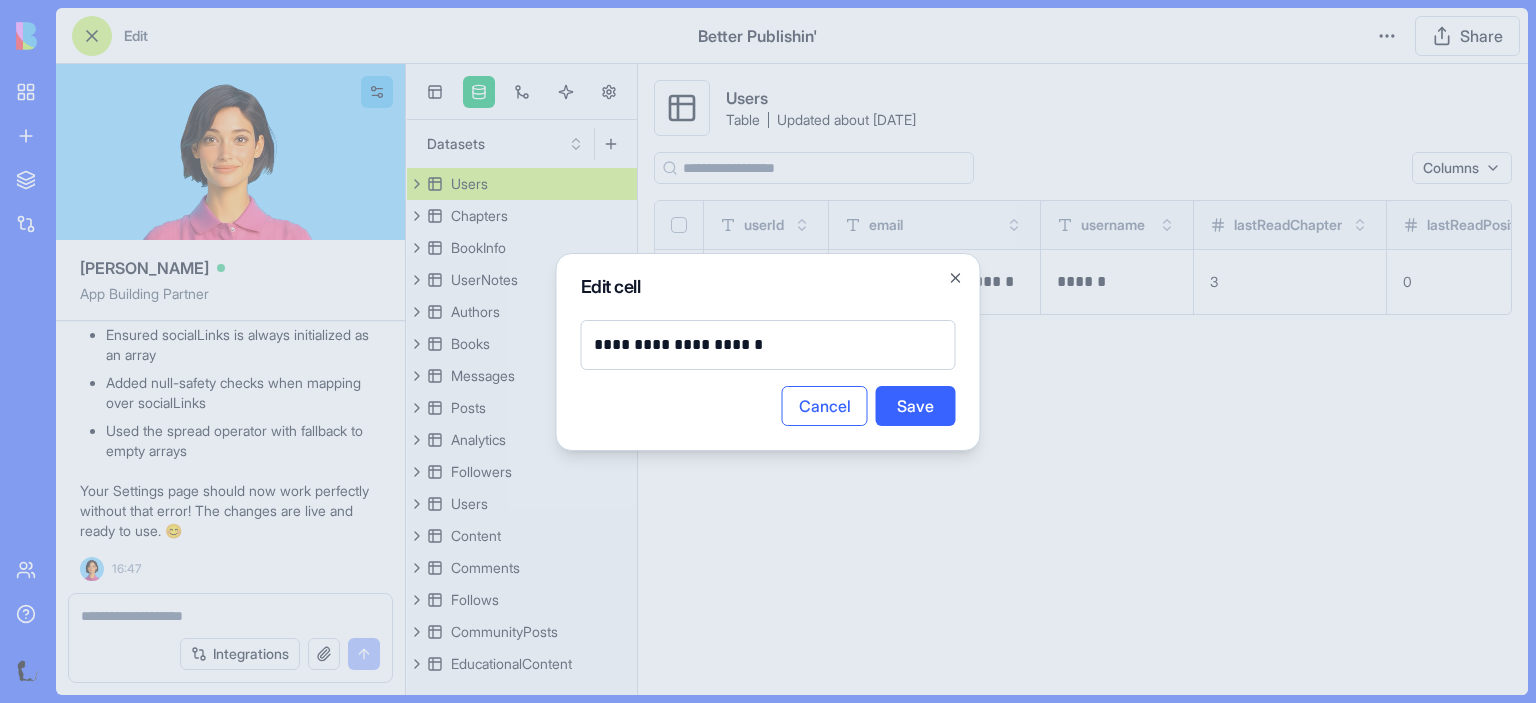 click on "Cancel" at bounding box center (825, 406) 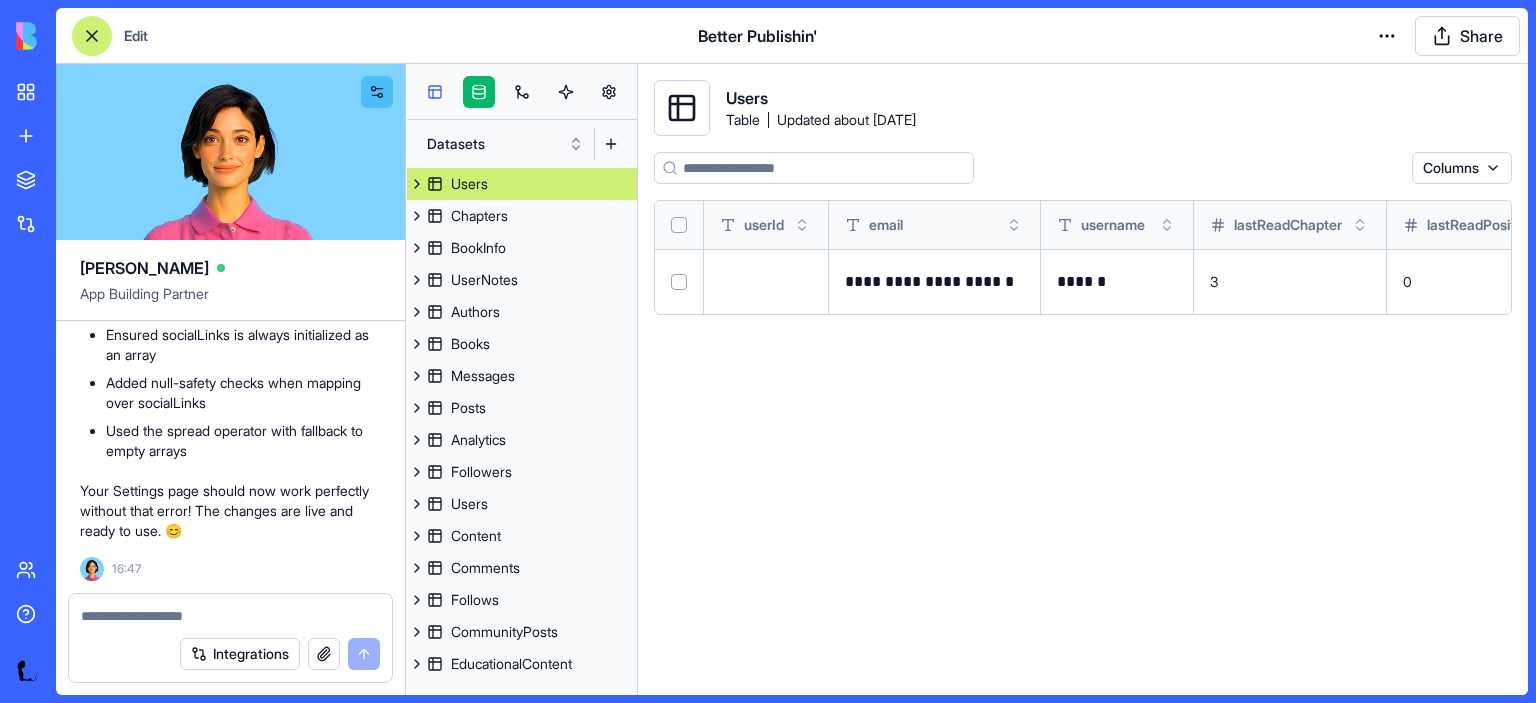 click at bounding box center [435, 92] 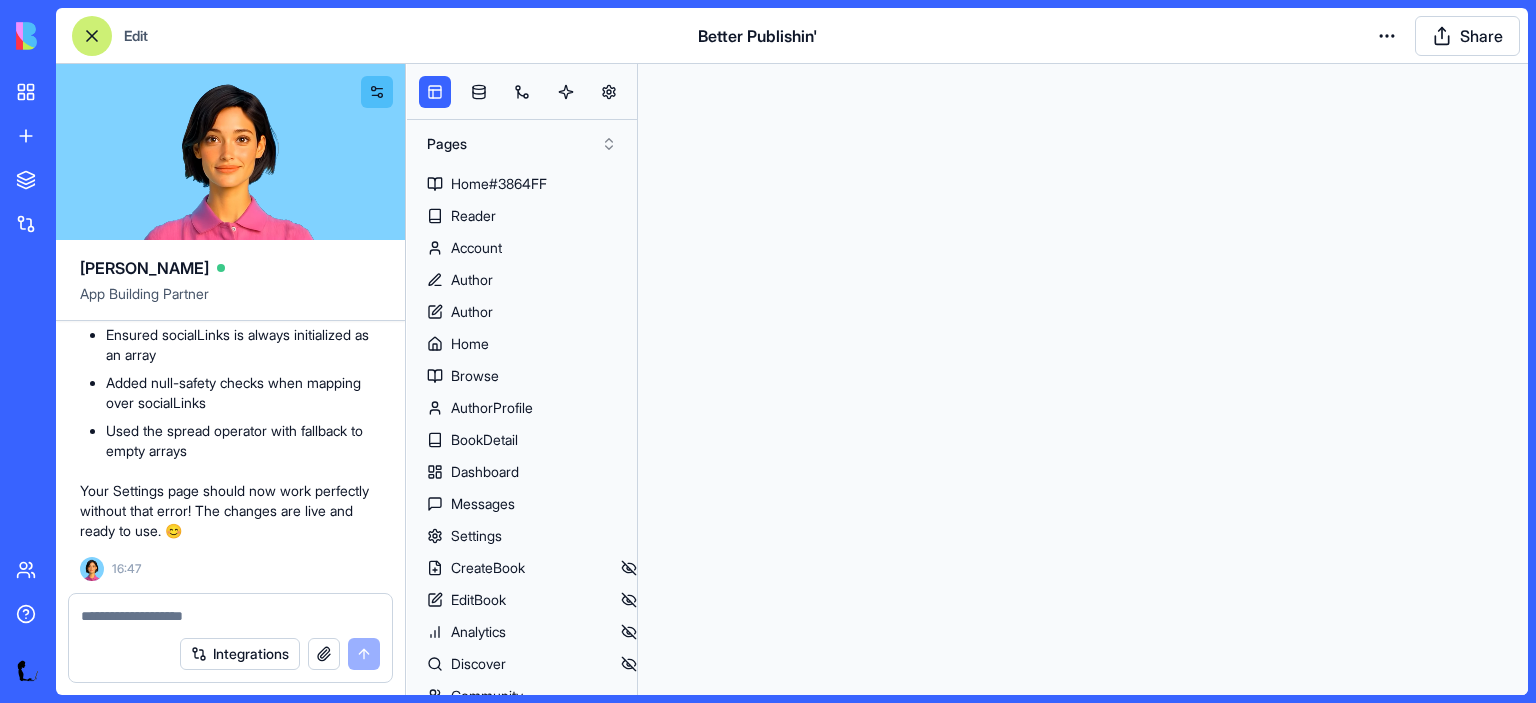 scroll, scrollTop: 0, scrollLeft: 0, axis: both 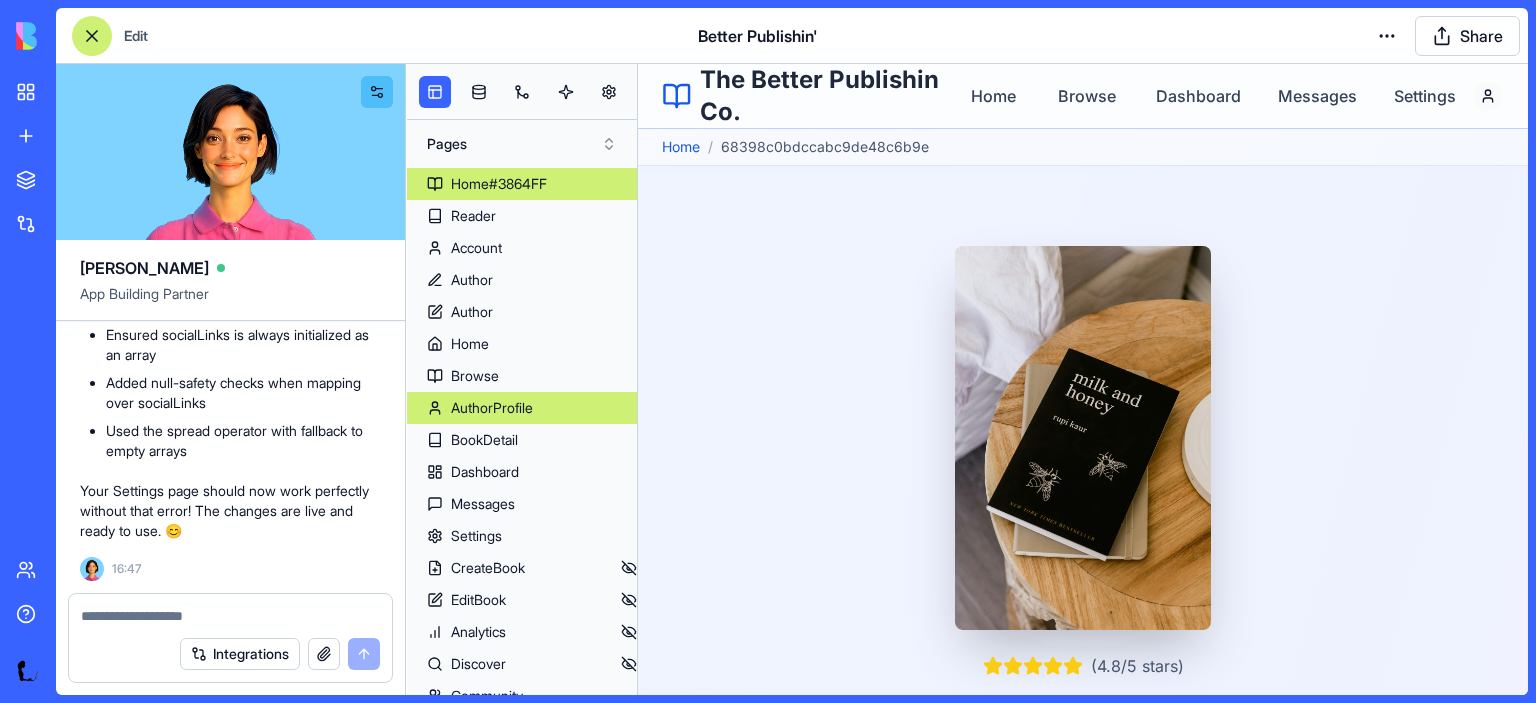 click on "AuthorProfile" at bounding box center (492, 408) 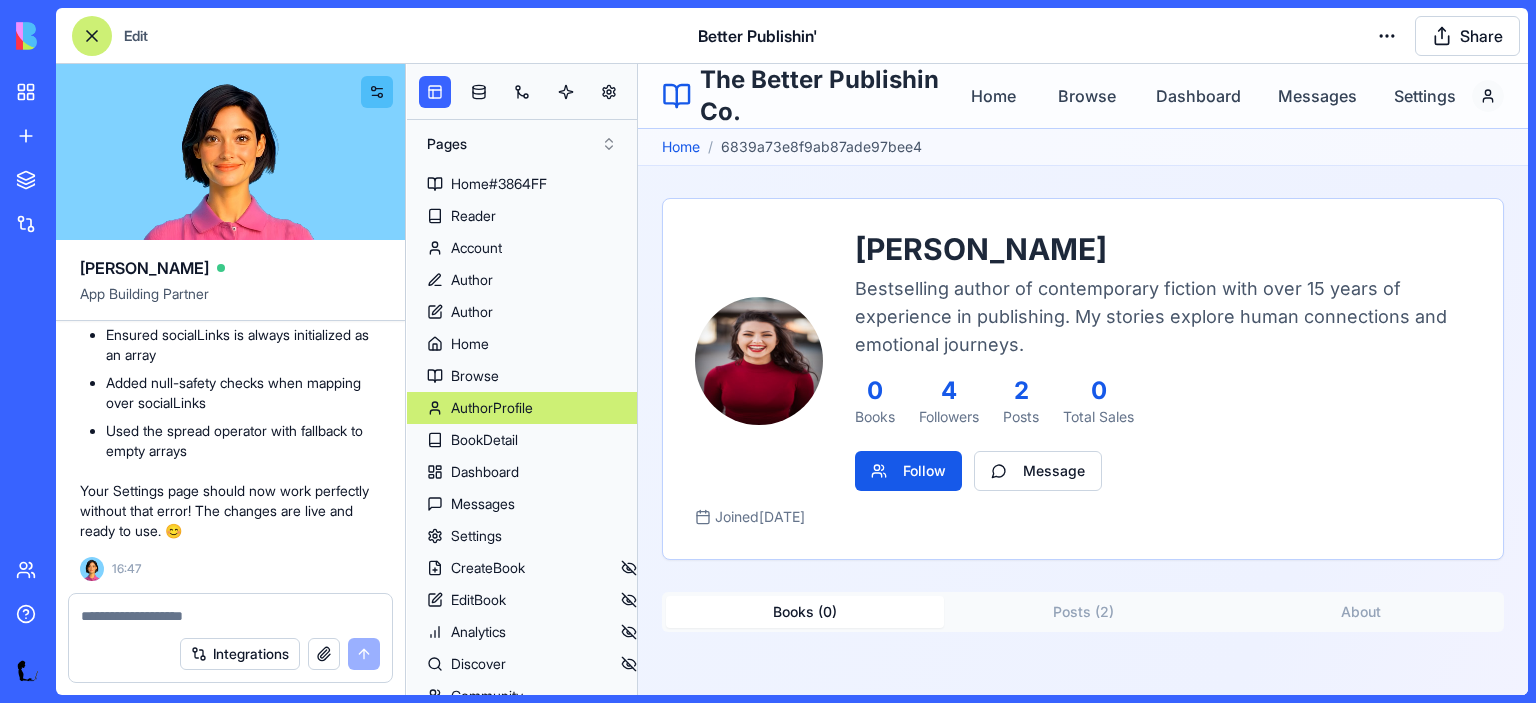 scroll, scrollTop: 28, scrollLeft: 0, axis: vertical 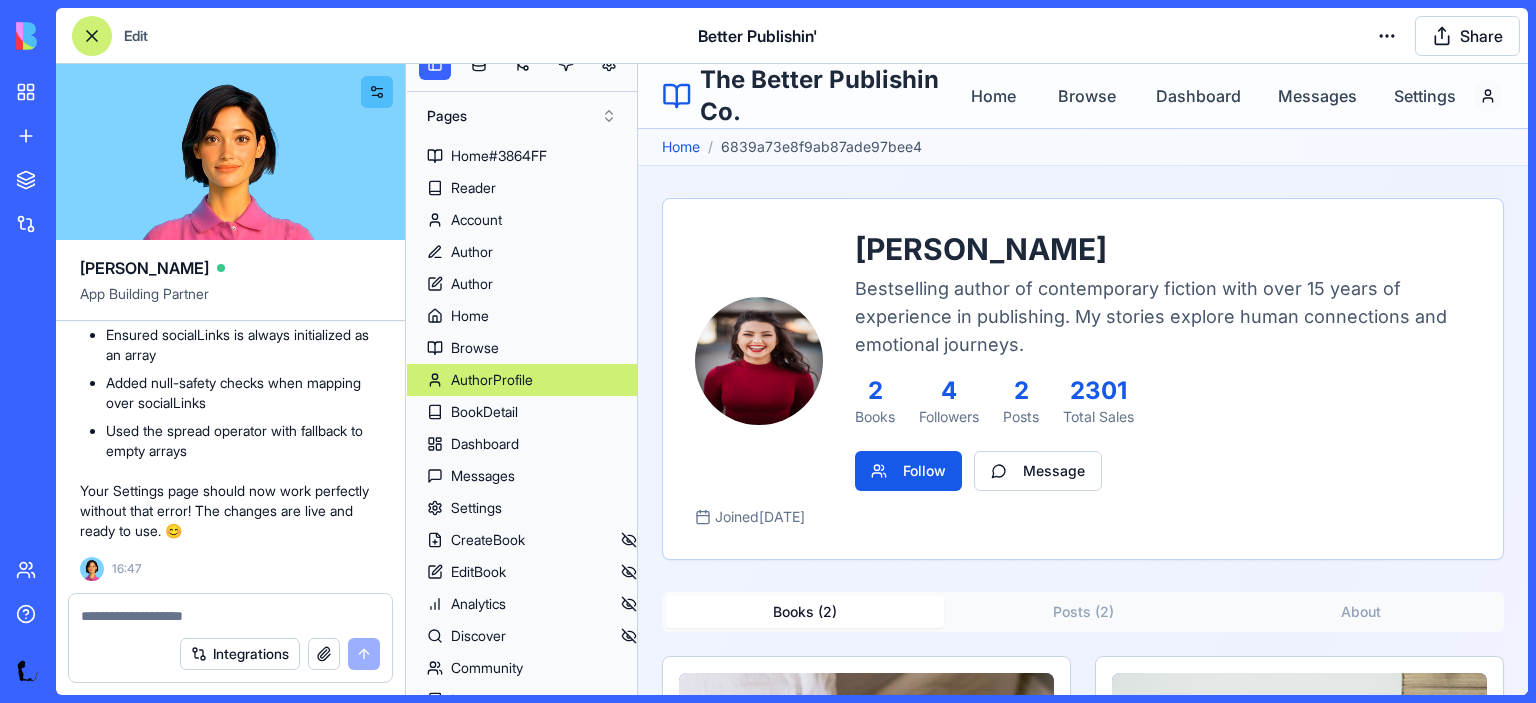 click at bounding box center [92, 36] 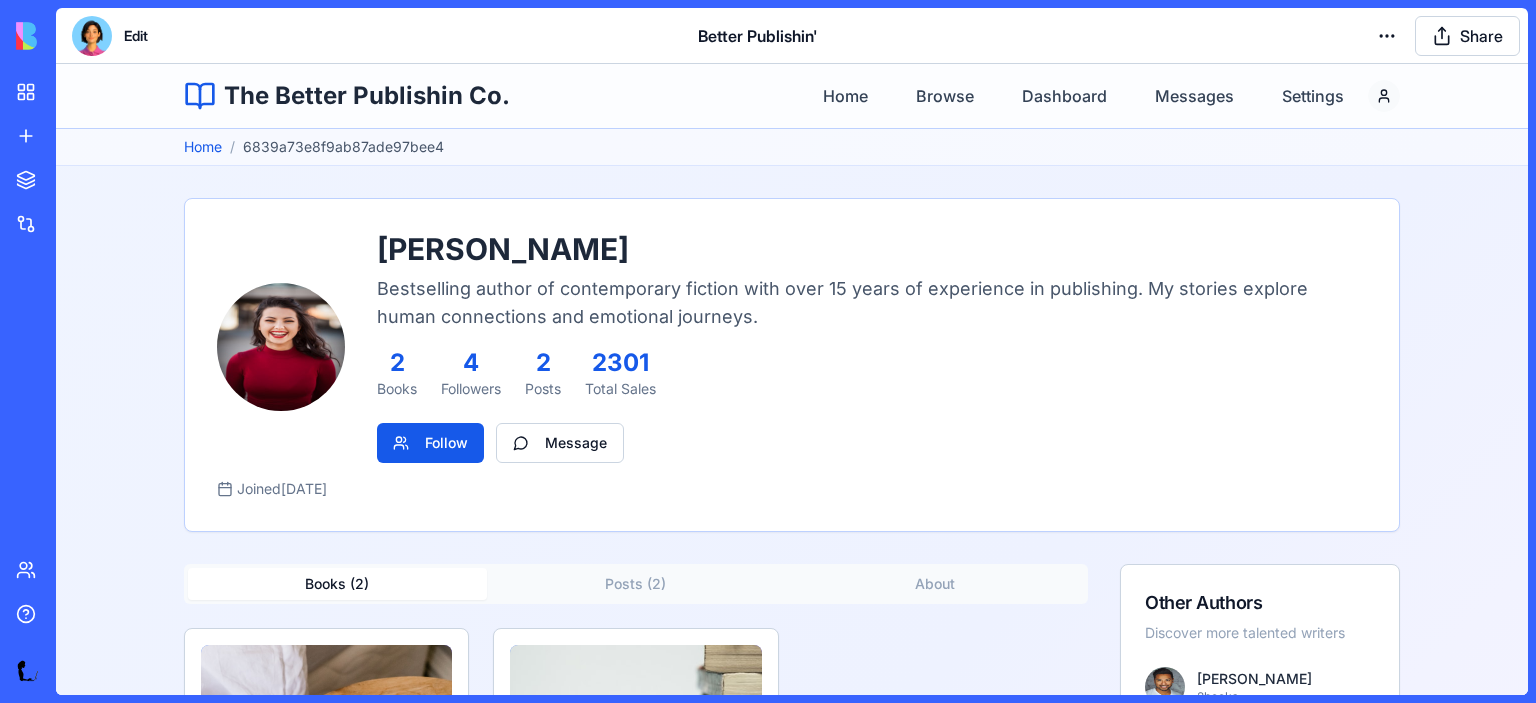 click on "2" at bounding box center (397, 363) 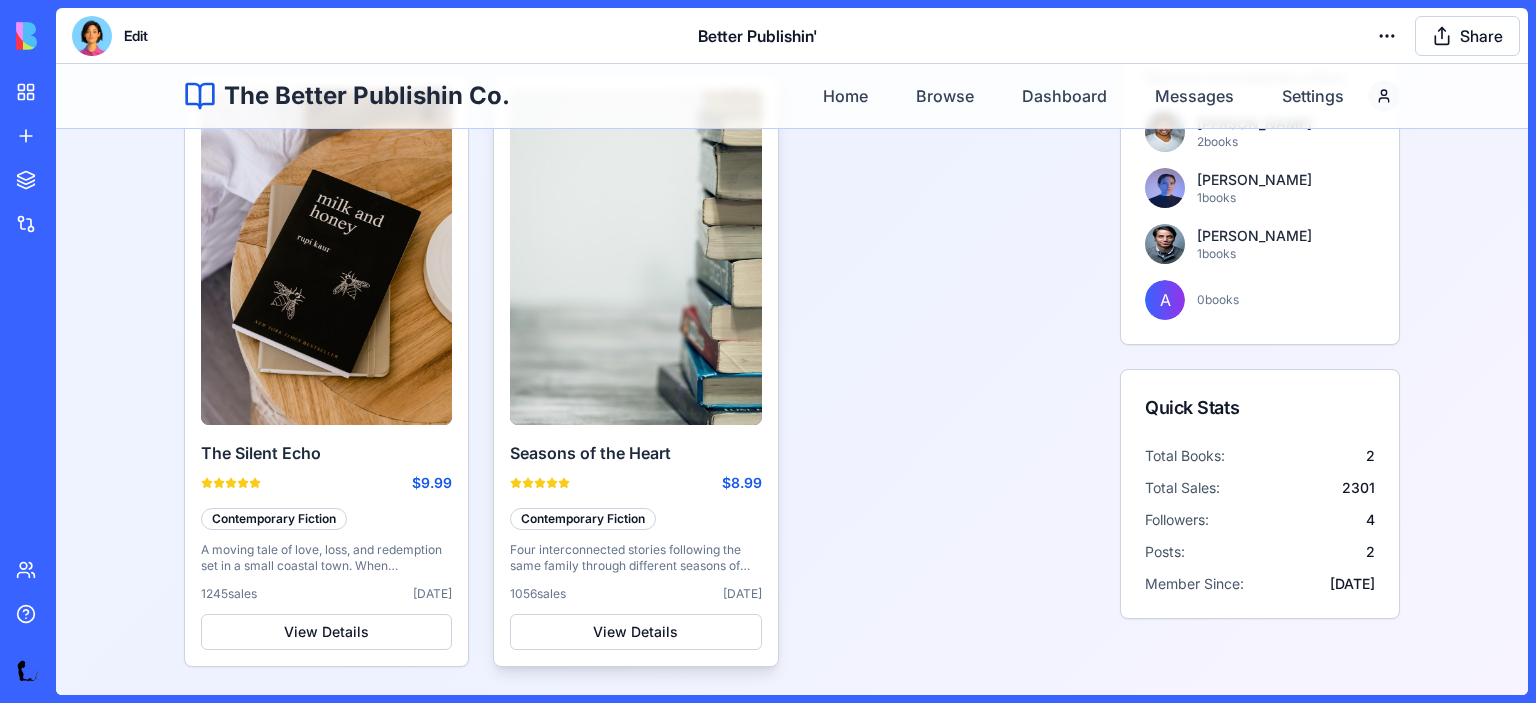 scroll, scrollTop: 564, scrollLeft: 0, axis: vertical 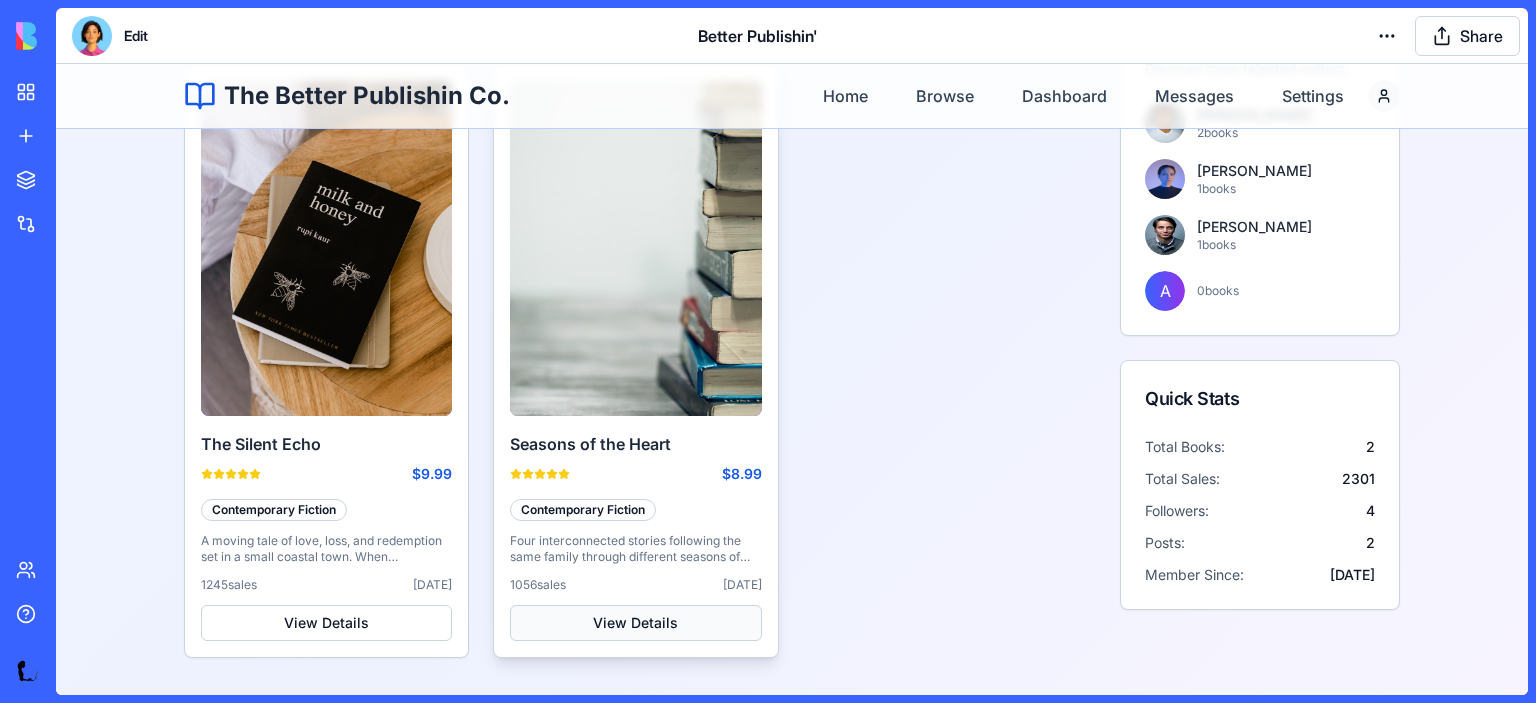 click on "View Details" at bounding box center [635, 623] 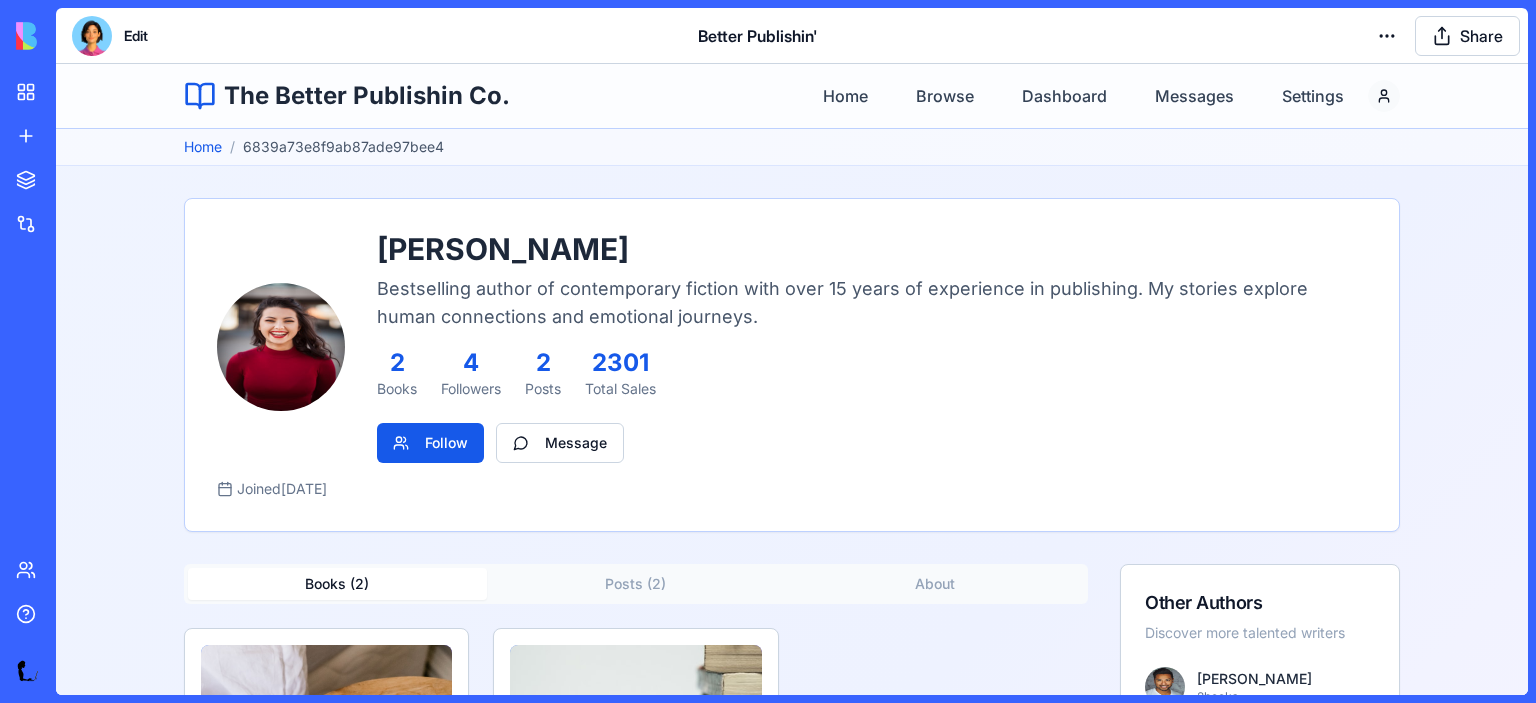 scroll, scrollTop: 564, scrollLeft: 0, axis: vertical 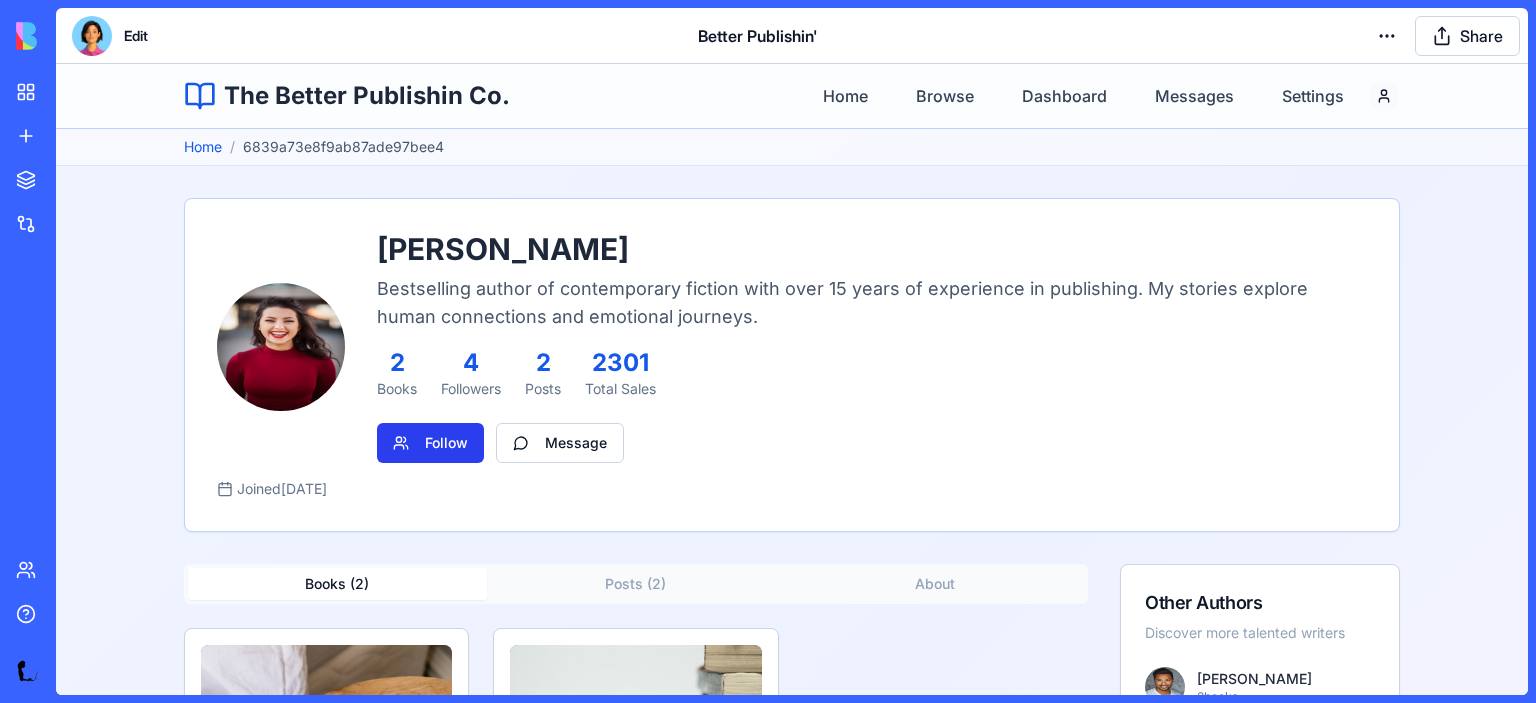 click on "Follow" at bounding box center (430, 443) 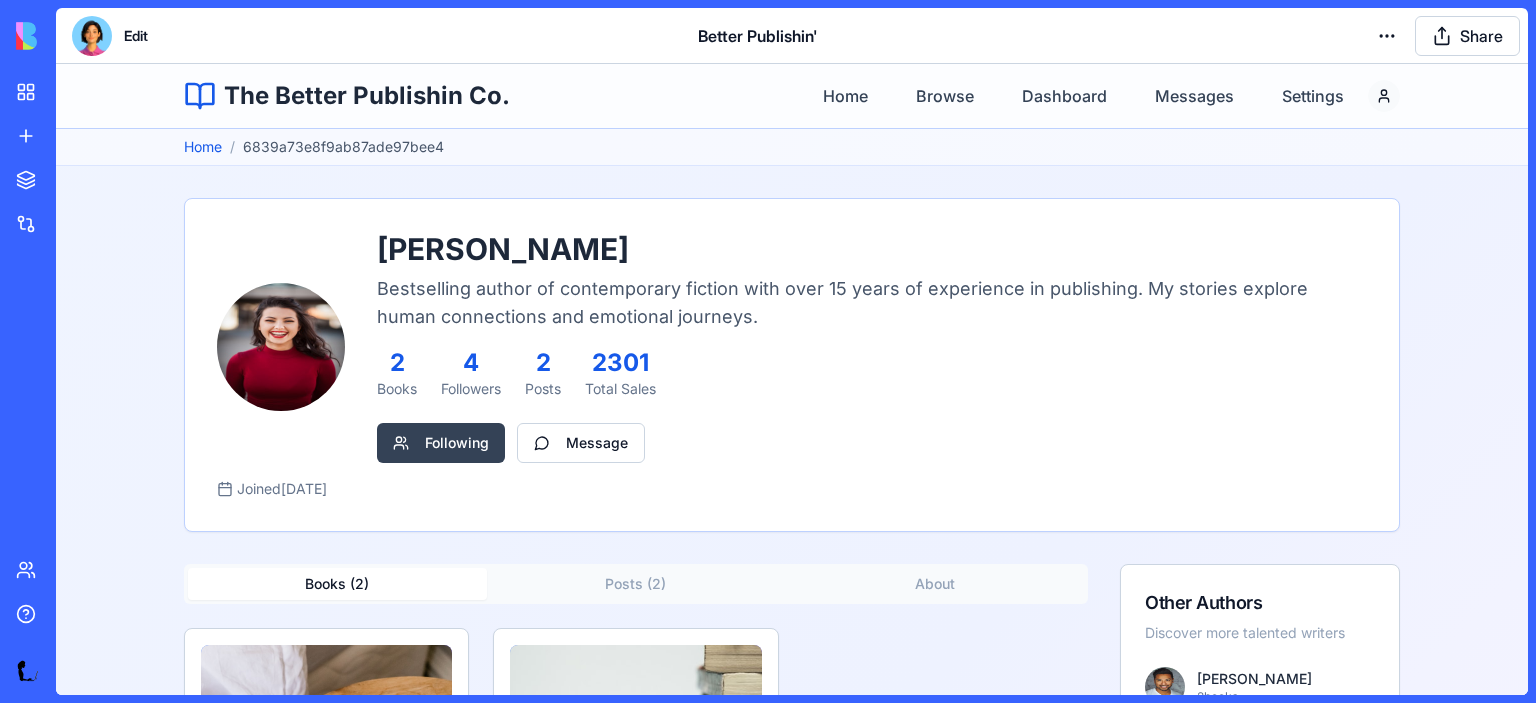 click on "Following" at bounding box center (441, 443) 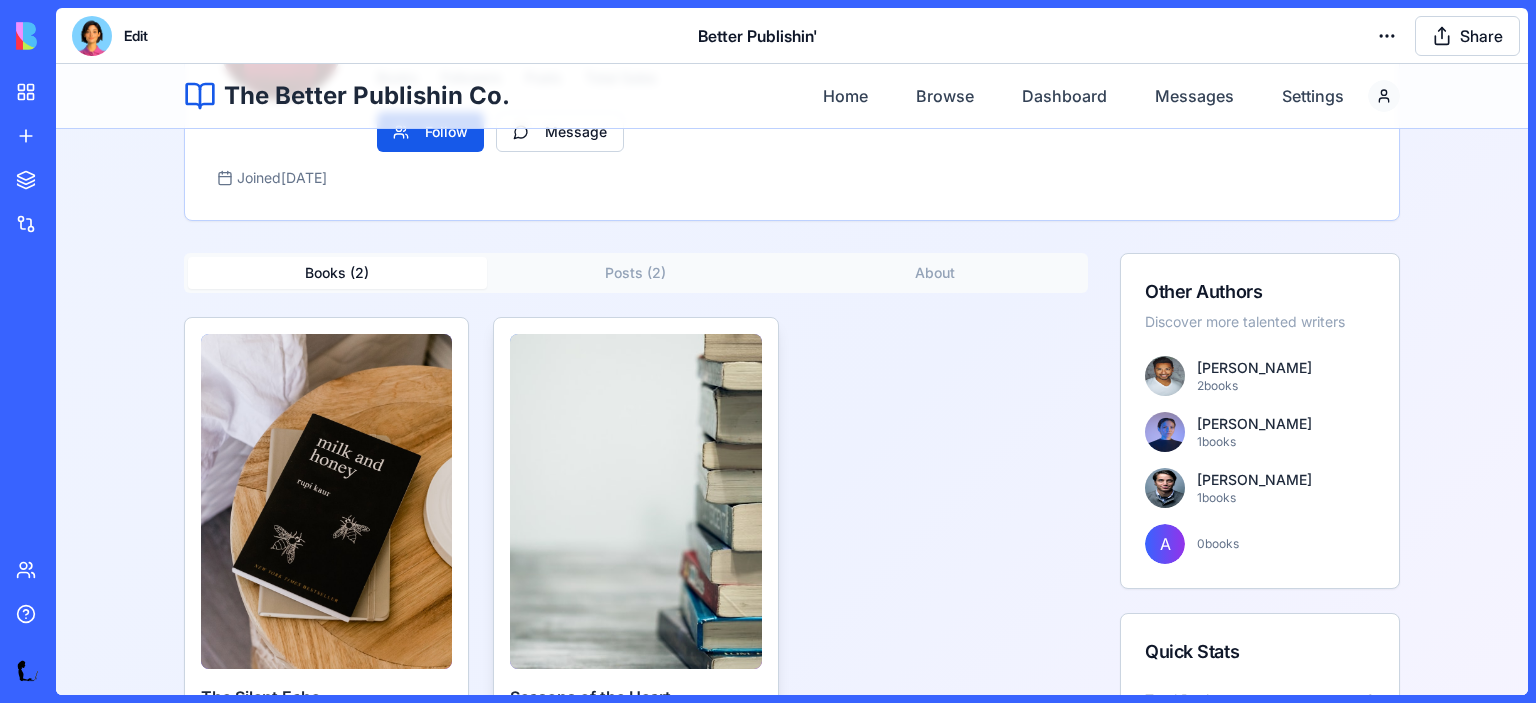 scroll, scrollTop: 315, scrollLeft: 0, axis: vertical 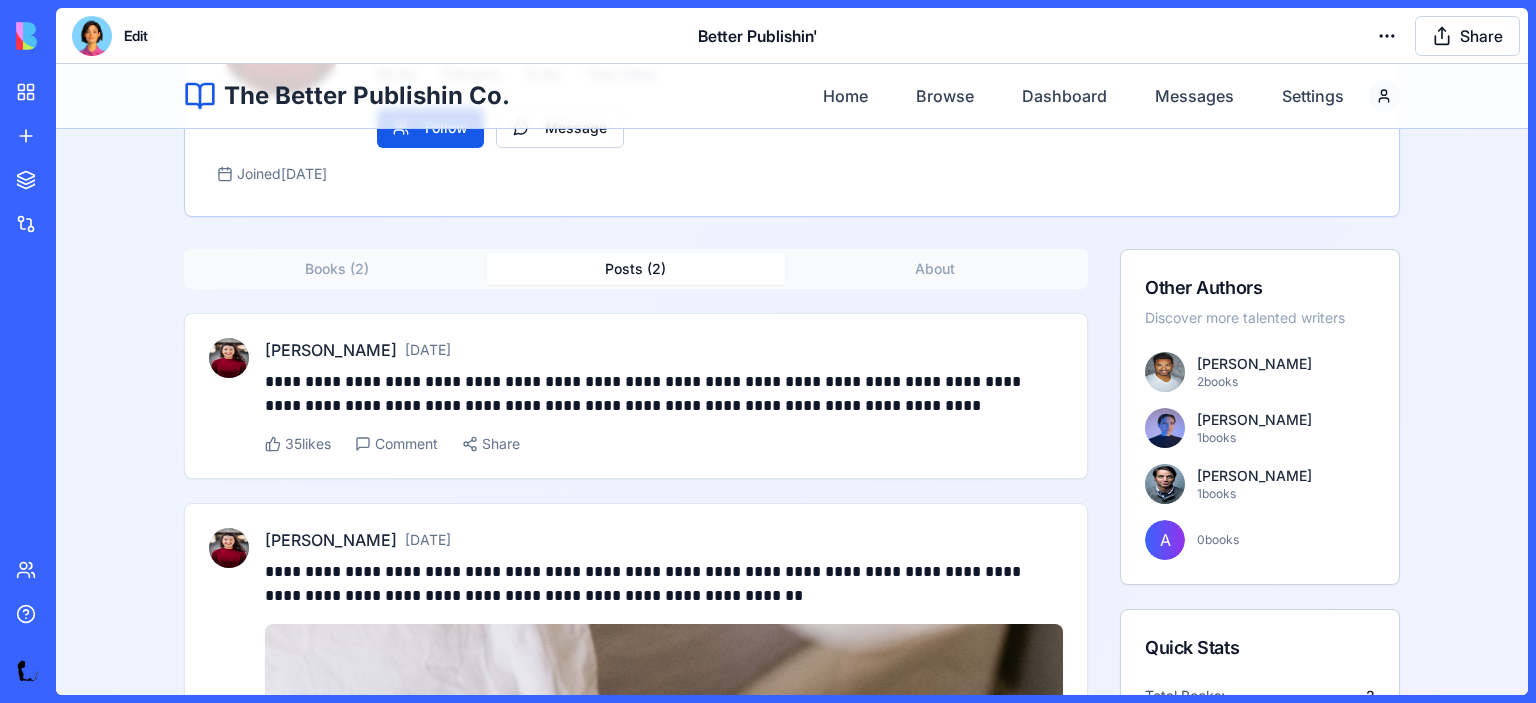 click on "Posts ( 2 )" at bounding box center (636, 269) 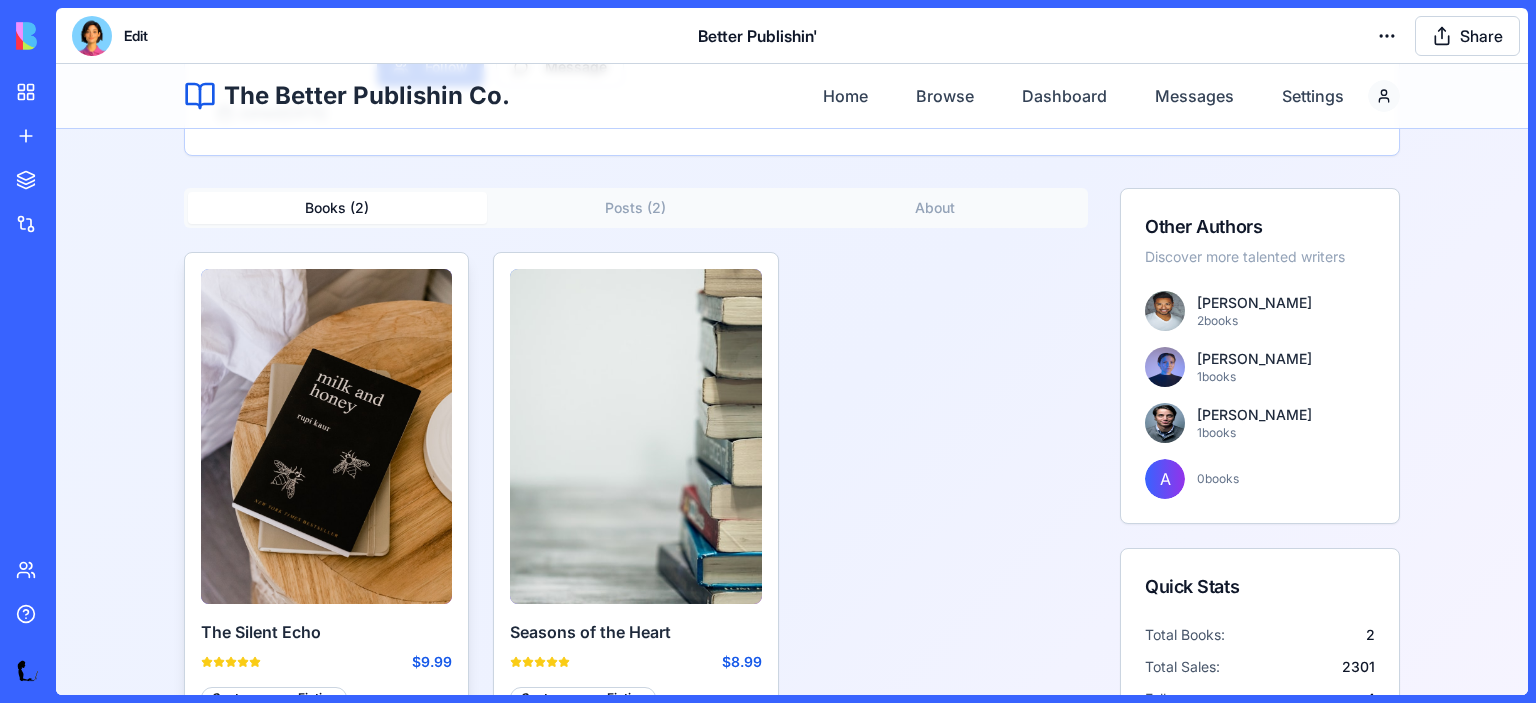 scroll, scrollTop: 311, scrollLeft: 0, axis: vertical 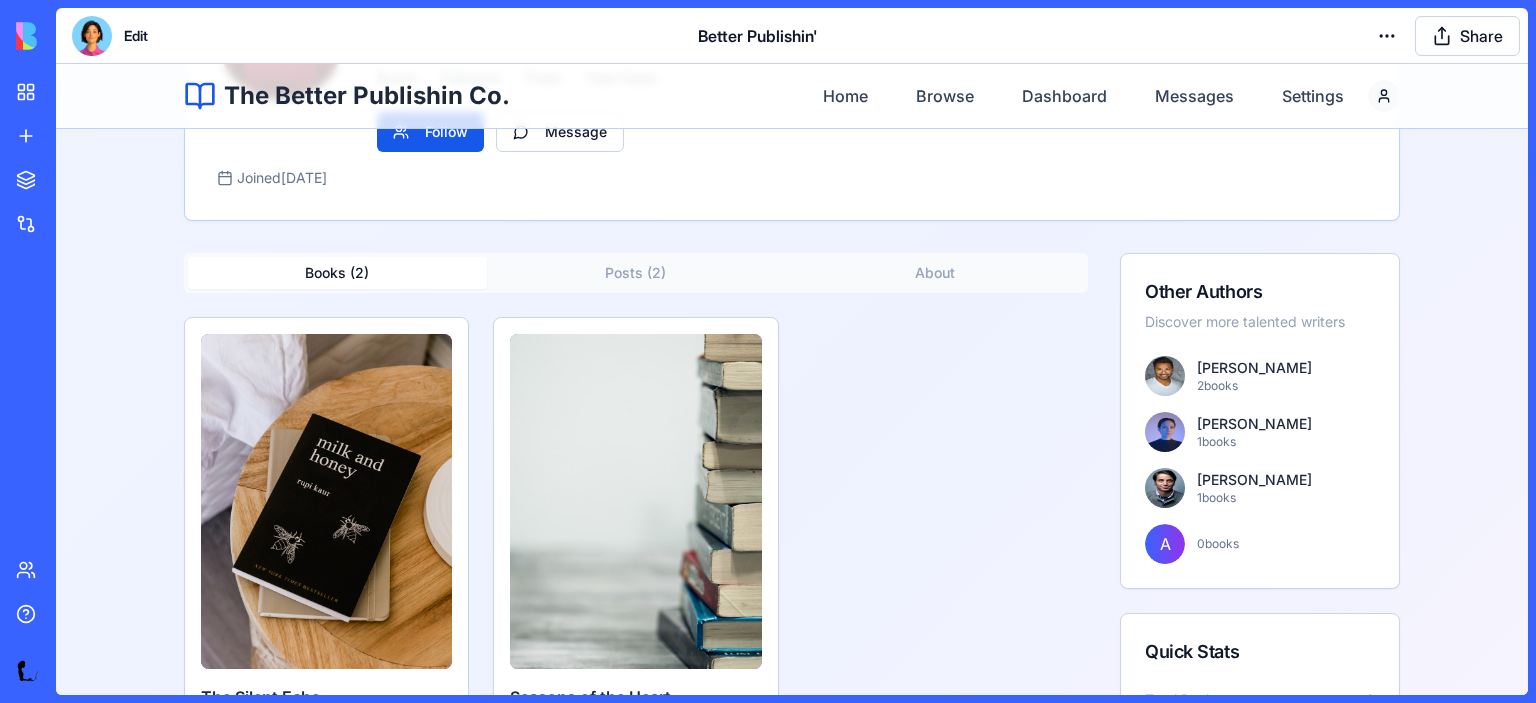 click on "Books ( 2 ) Posts ( 2 ) About" at bounding box center (636, 273) 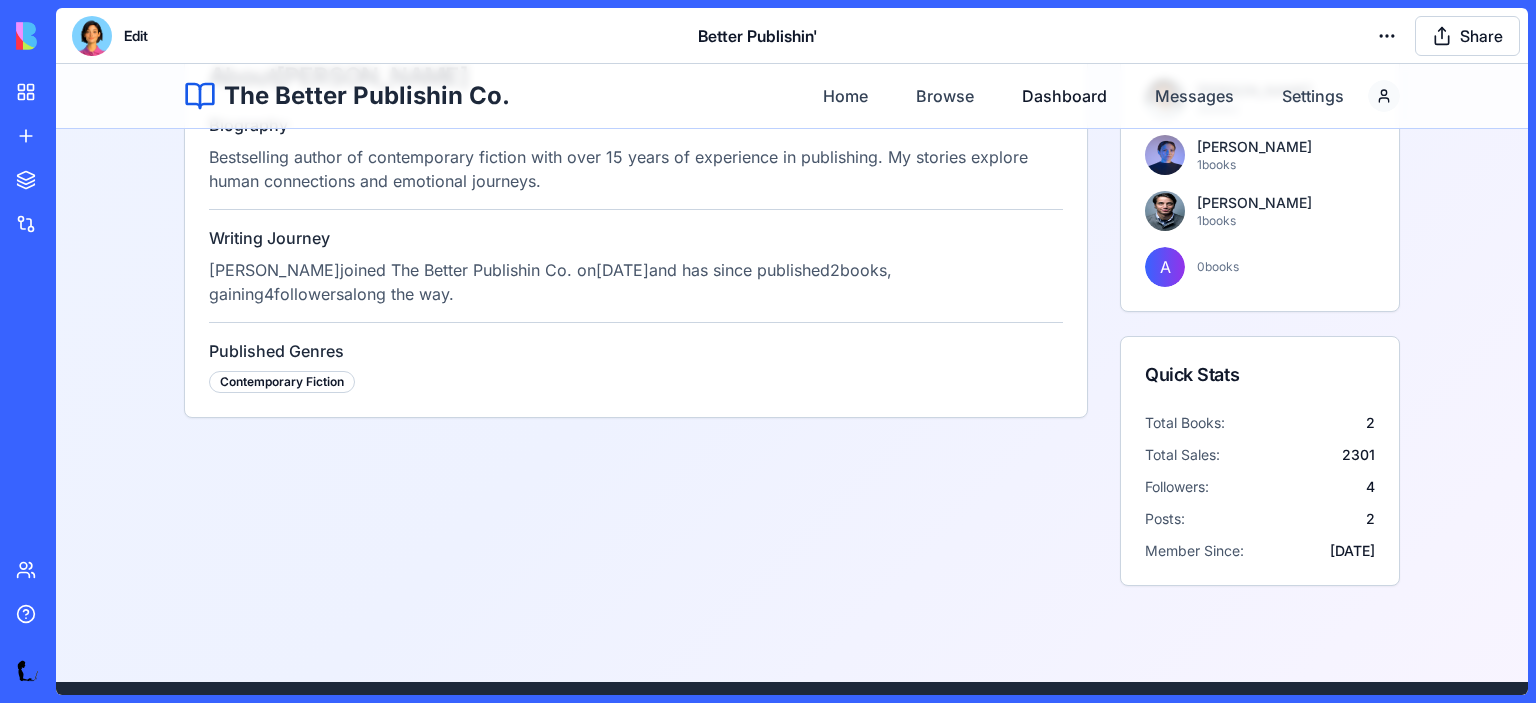 scroll, scrollTop: 0, scrollLeft: 0, axis: both 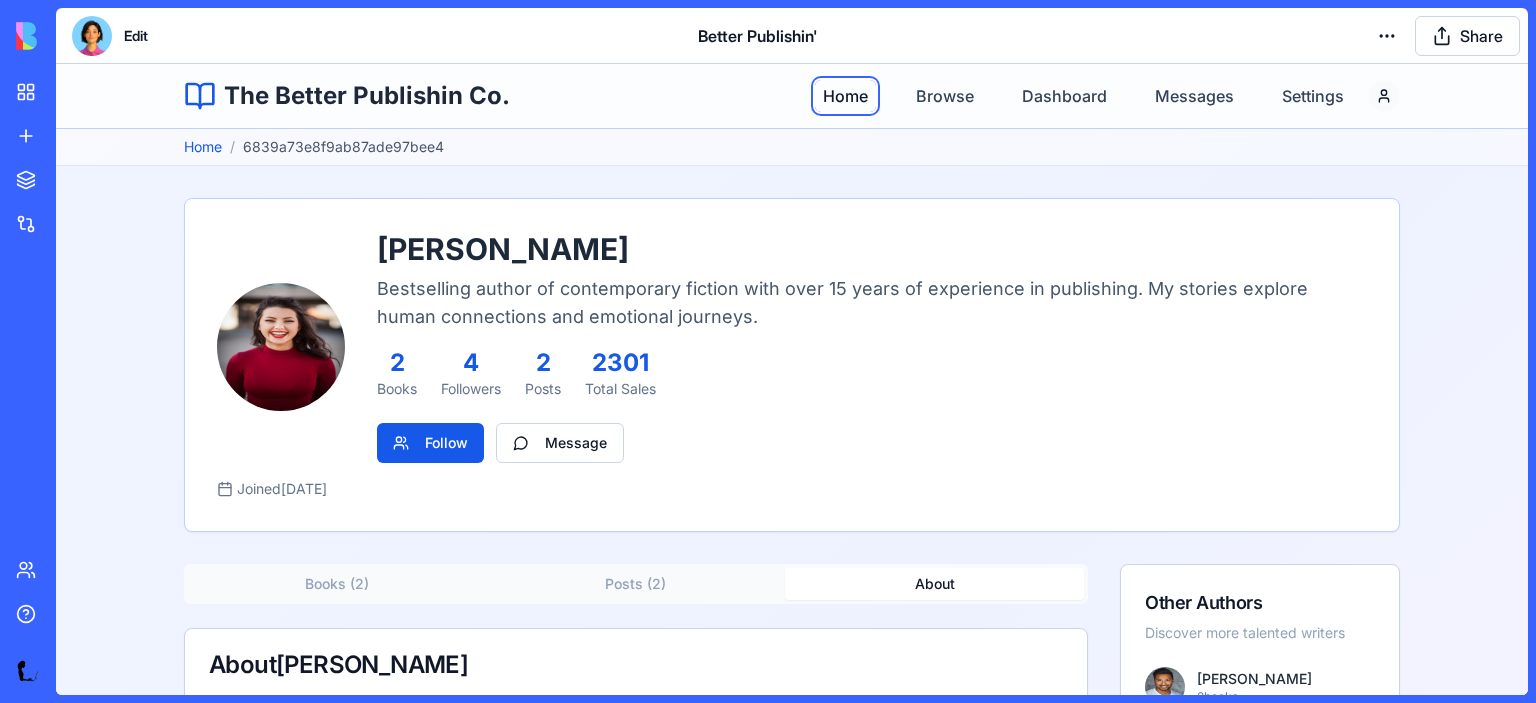 click on "Home" at bounding box center (845, 96) 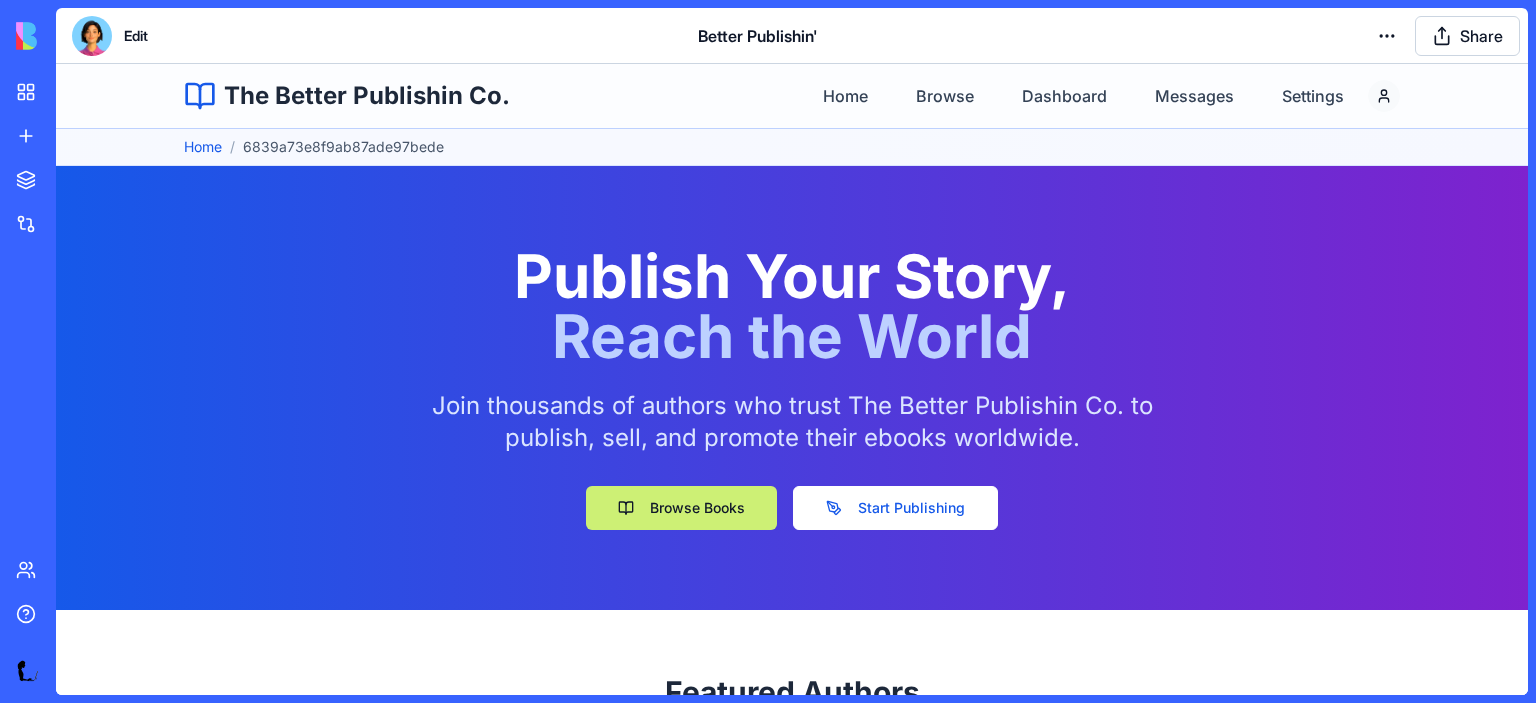 click on "Start Publishing" at bounding box center (895, 508) 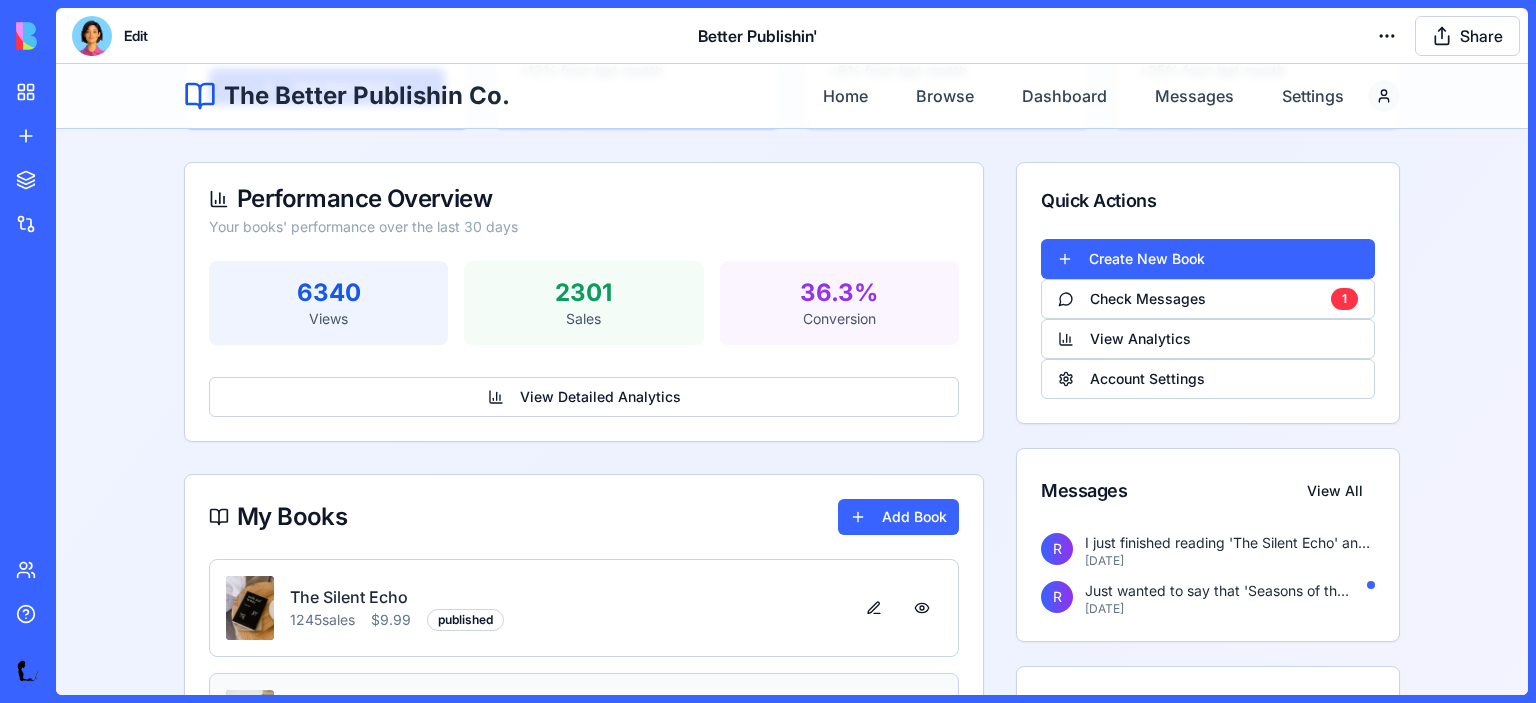 scroll, scrollTop: 0, scrollLeft: 0, axis: both 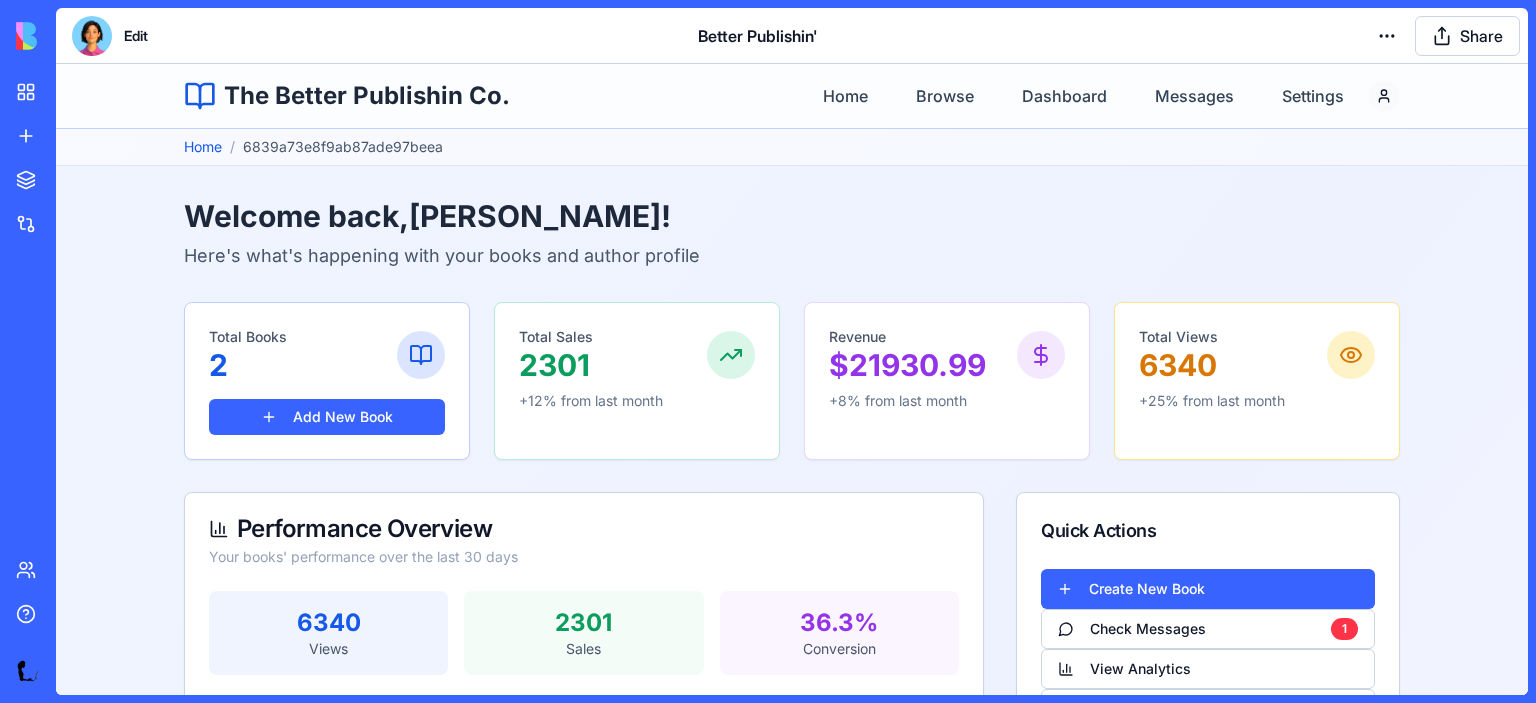 click at bounding box center (92, 36) 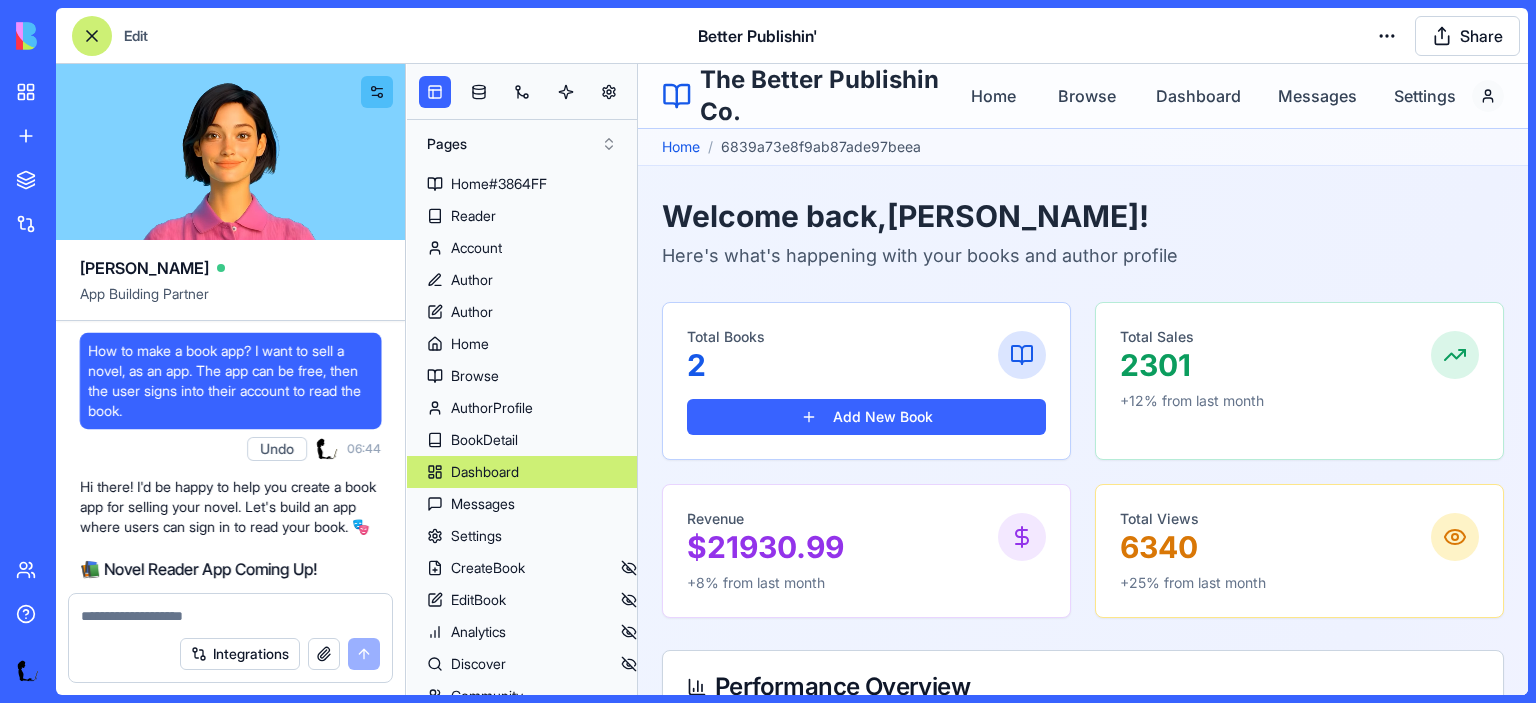 scroll, scrollTop: 19942, scrollLeft: 0, axis: vertical 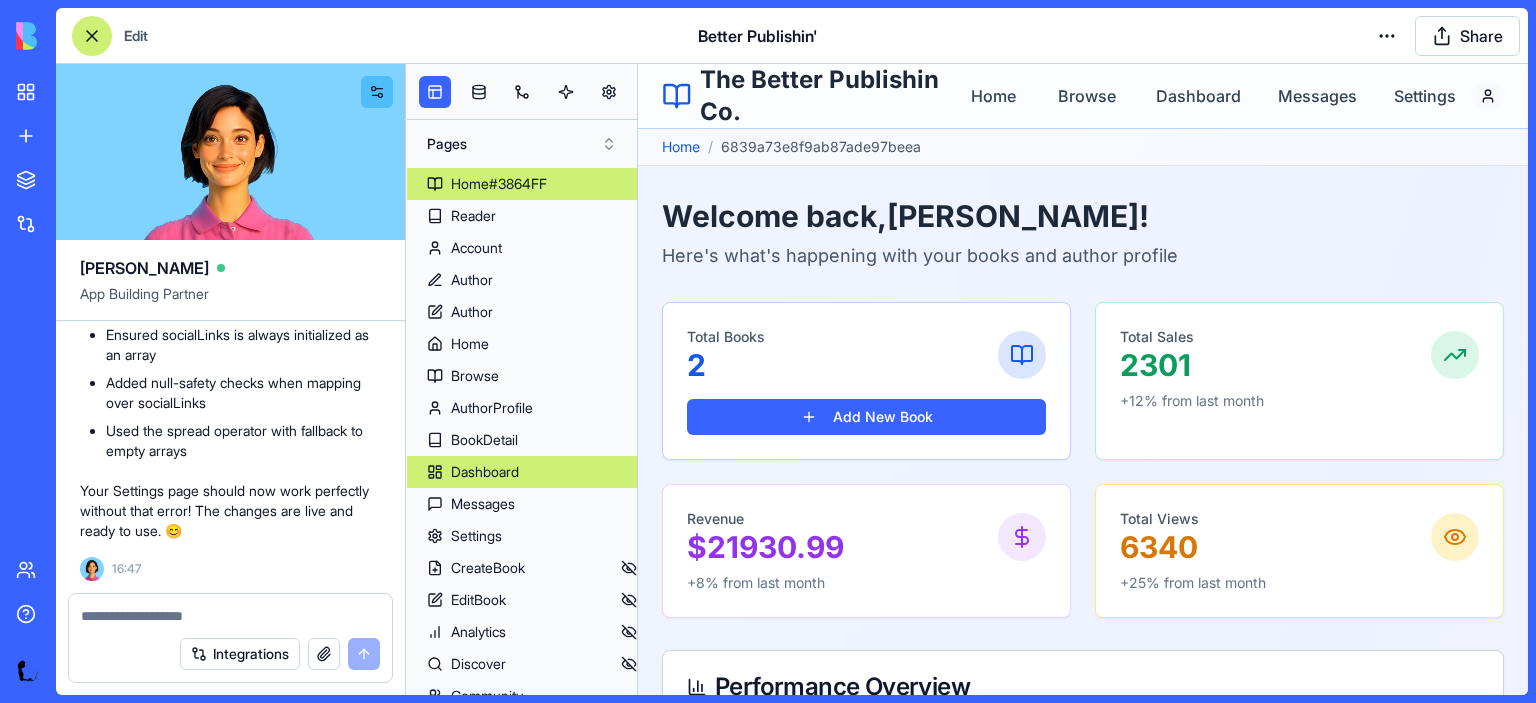click on "Home#3864FF" at bounding box center (499, 184) 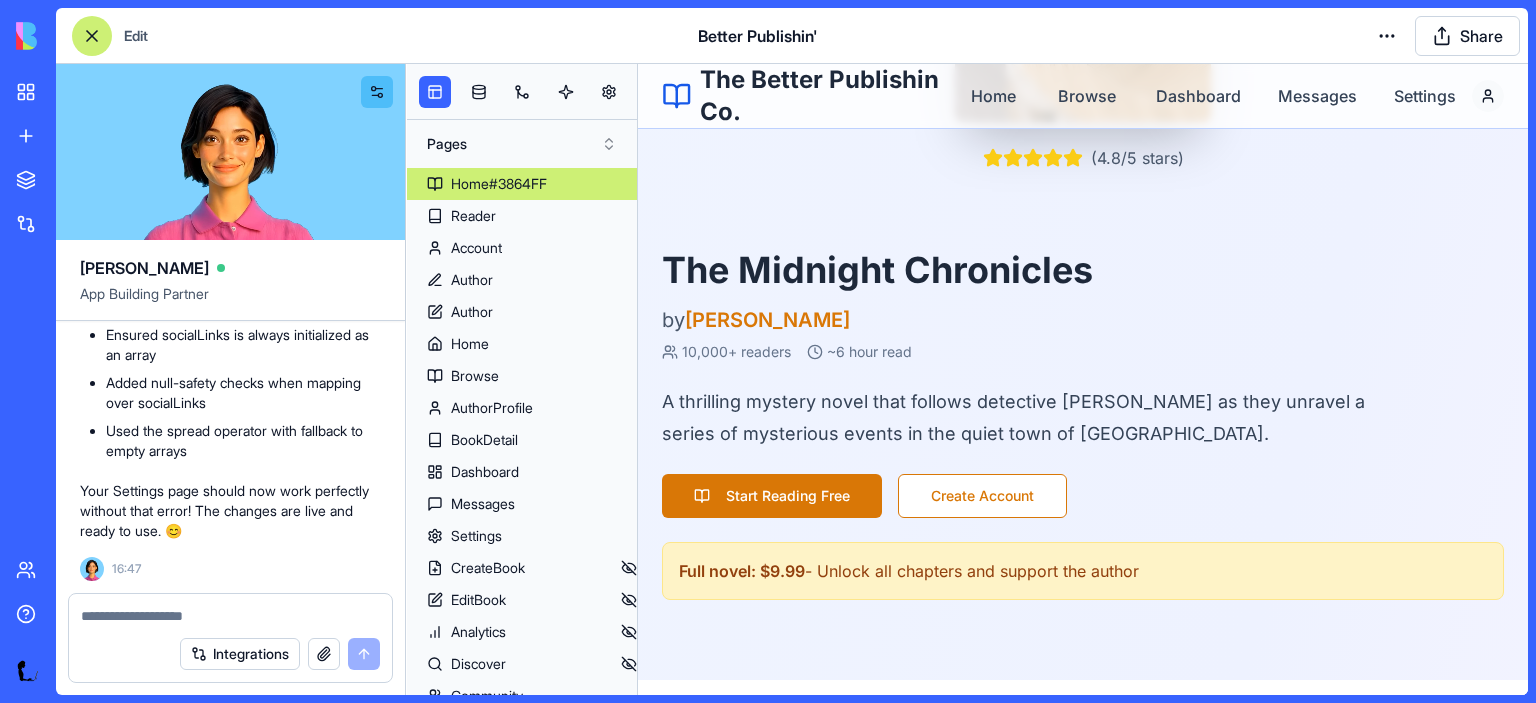 scroll, scrollTop: 527, scrollLeft: 0, axis: vertical 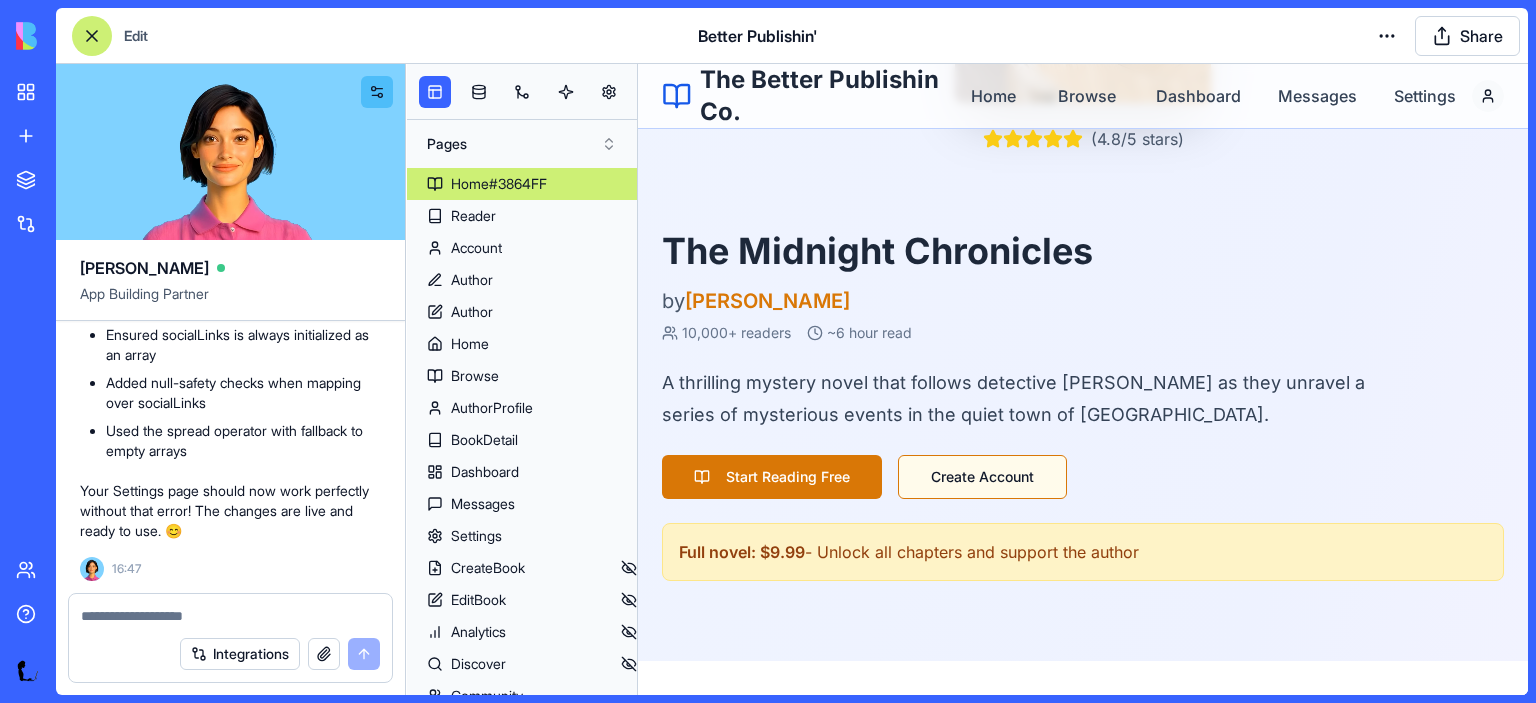 click on "Create Account" at bounding box center [982, 477] 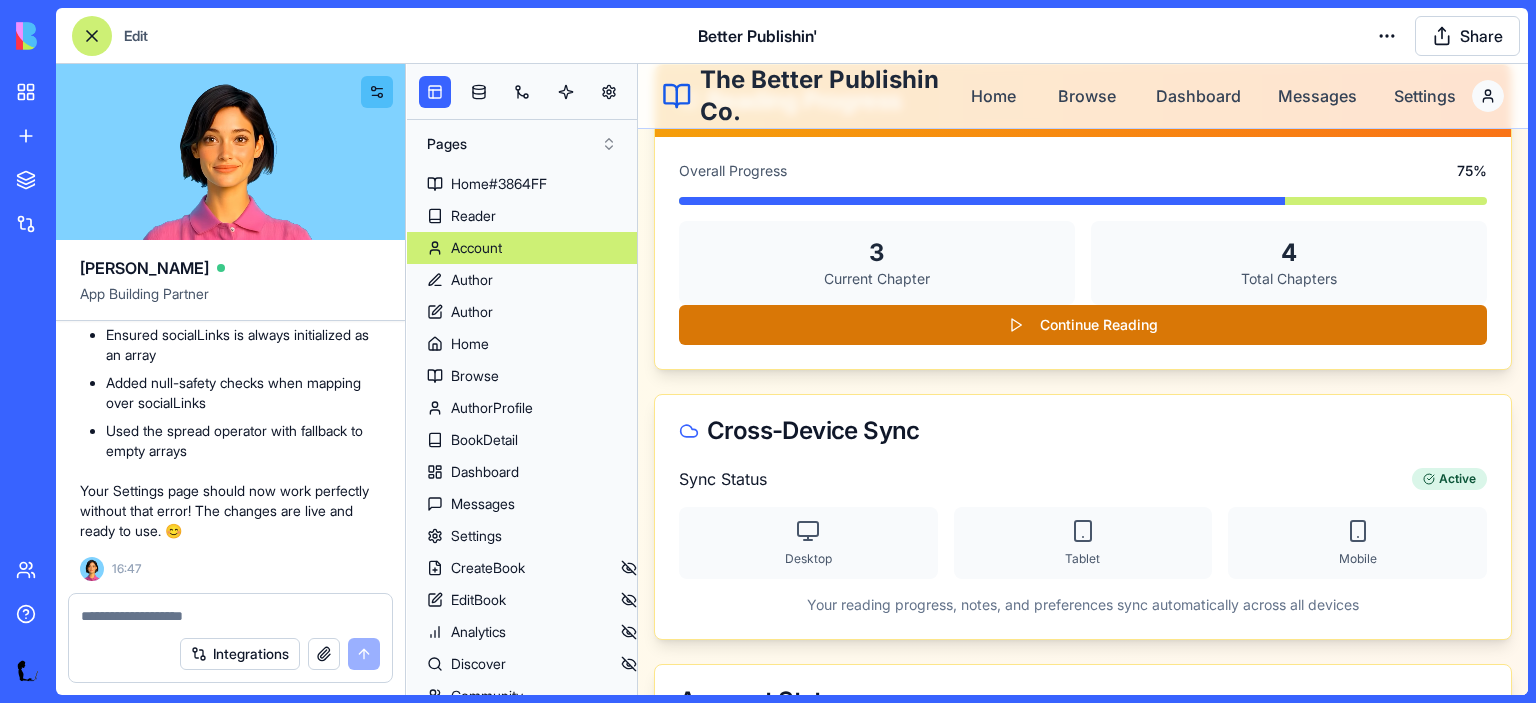 scroll, scrollTop: 0, scrollLeft: 0, axis: both 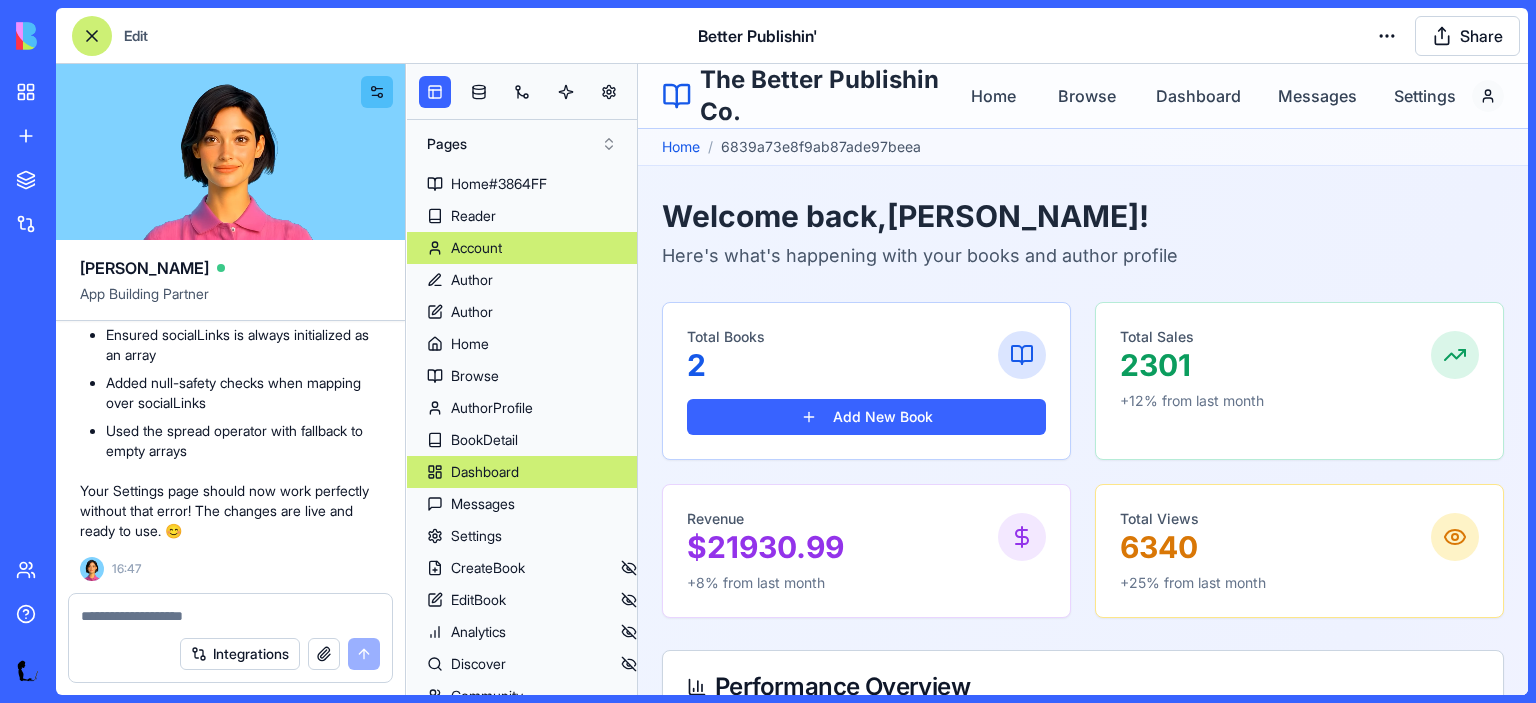 click on "Dashboard" at bounding box center [485, 472] 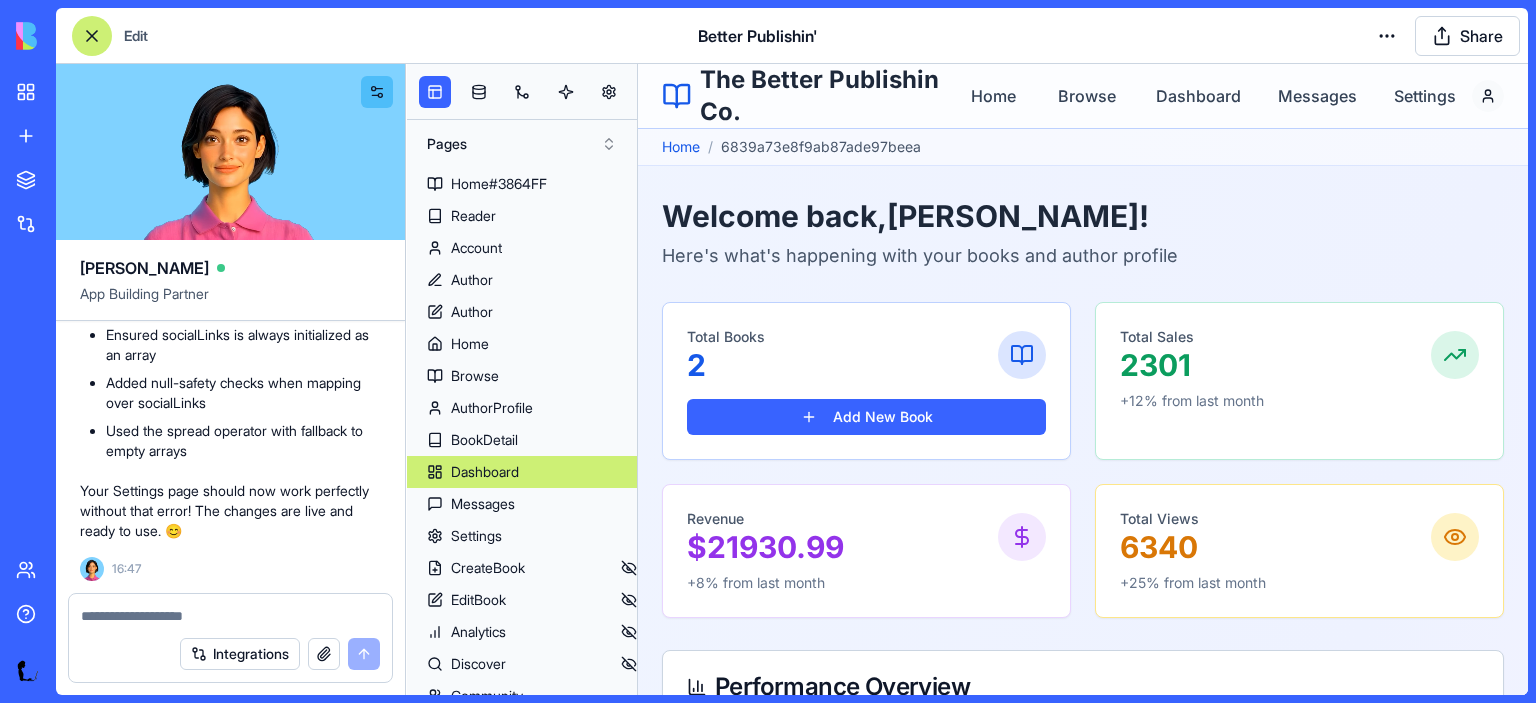scroll, scrollTop: 92, scrollLeft: 0, axis: vertical 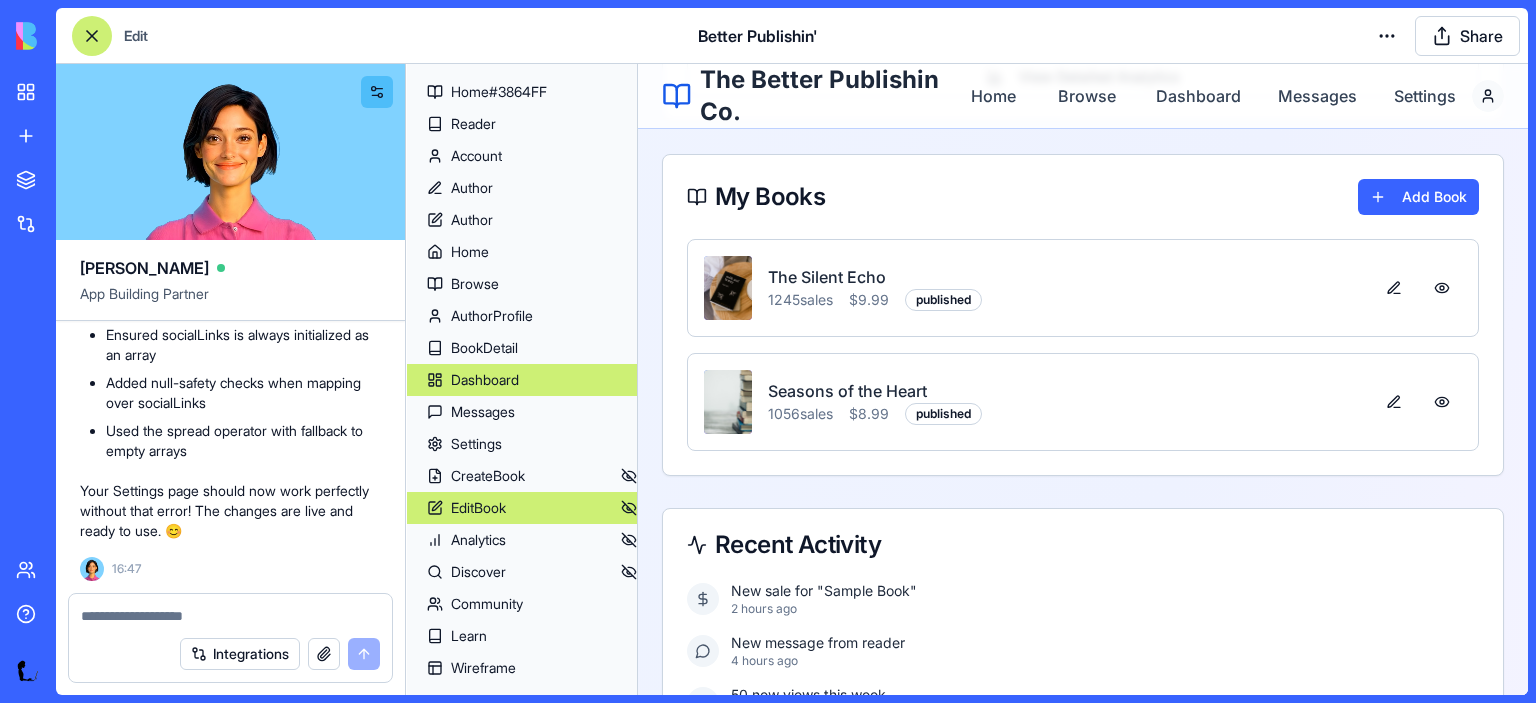 click on "EditBook" at bounding box center [478, 508] 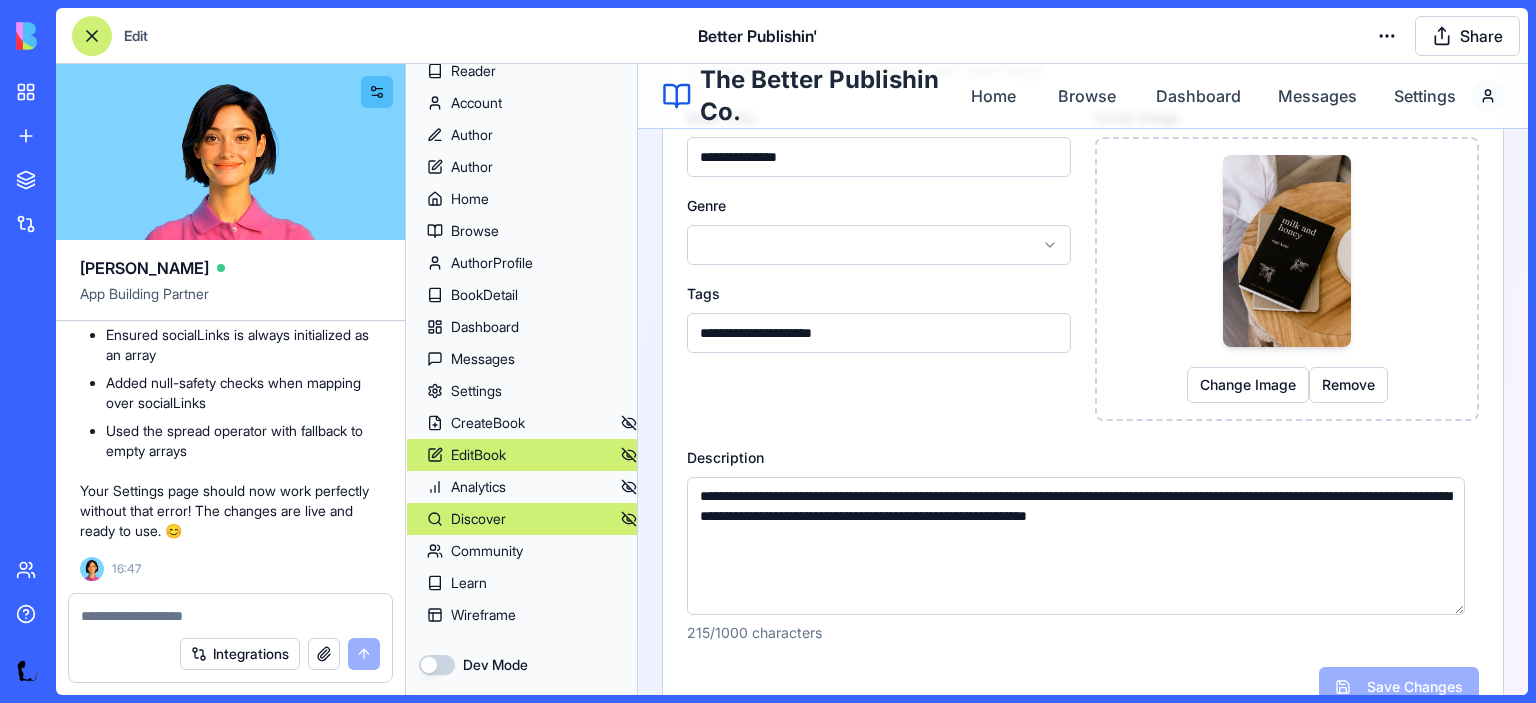 scroll, scrollTop: 148, scrollLeft: 0, axis: vertical 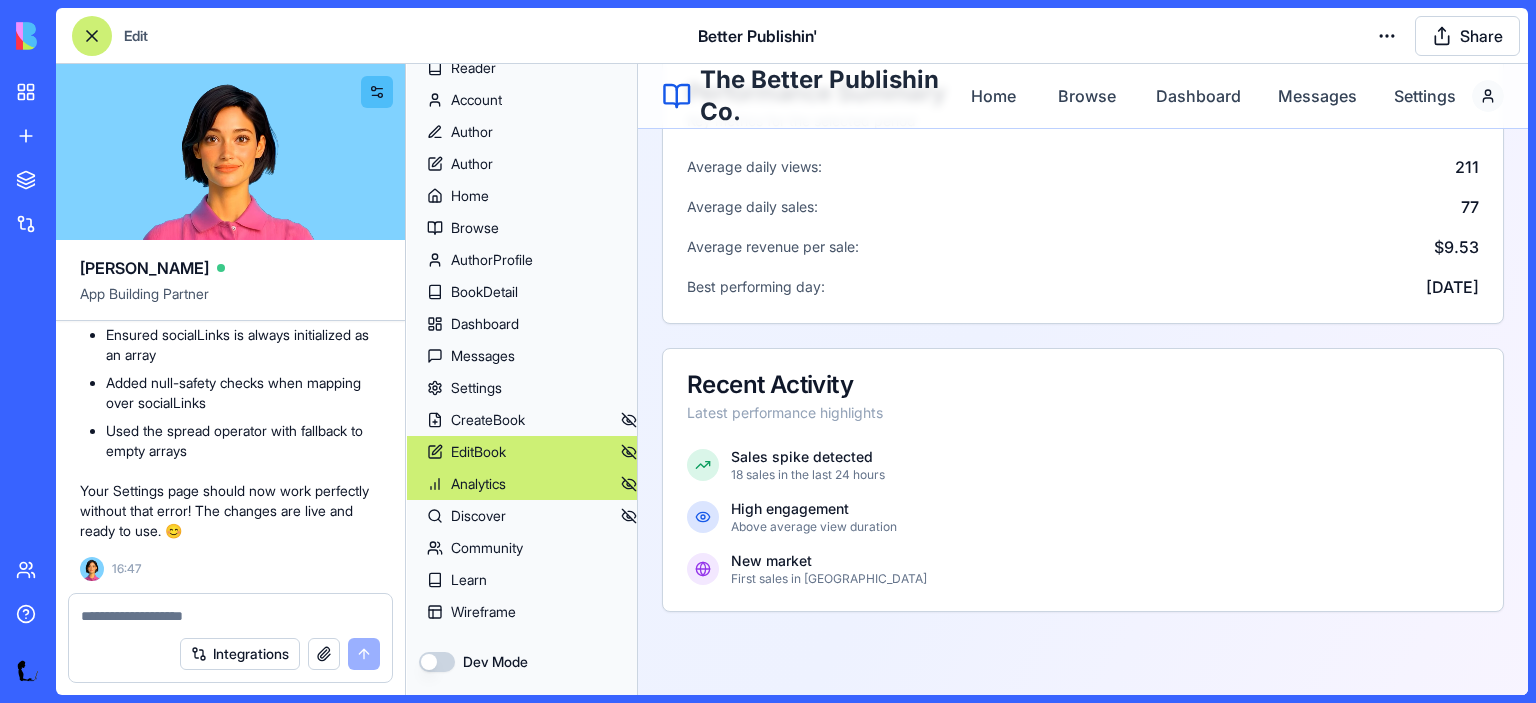 click on "Analytics" at bounding box center (478, 484) 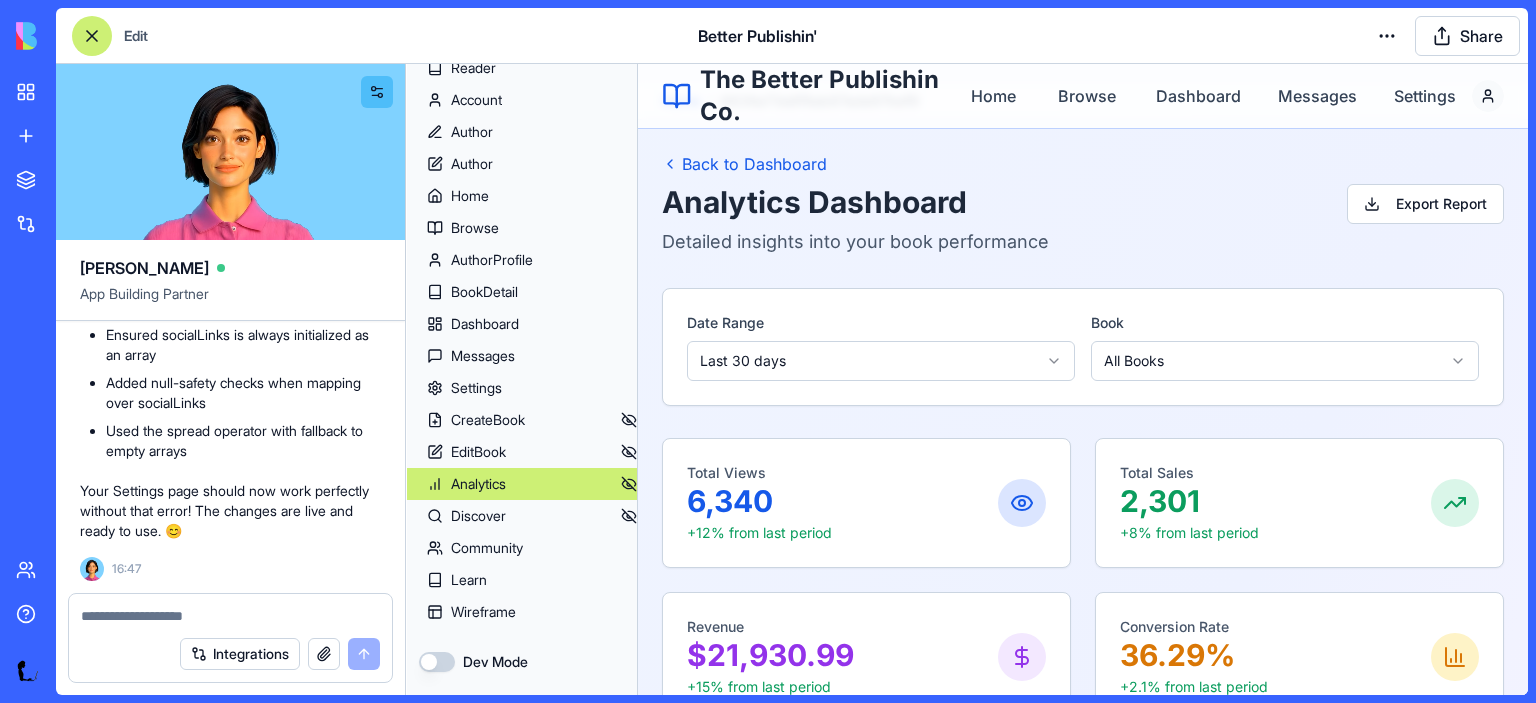 scroll, scrollTop: 0, scrollLeft: 0, axis: both 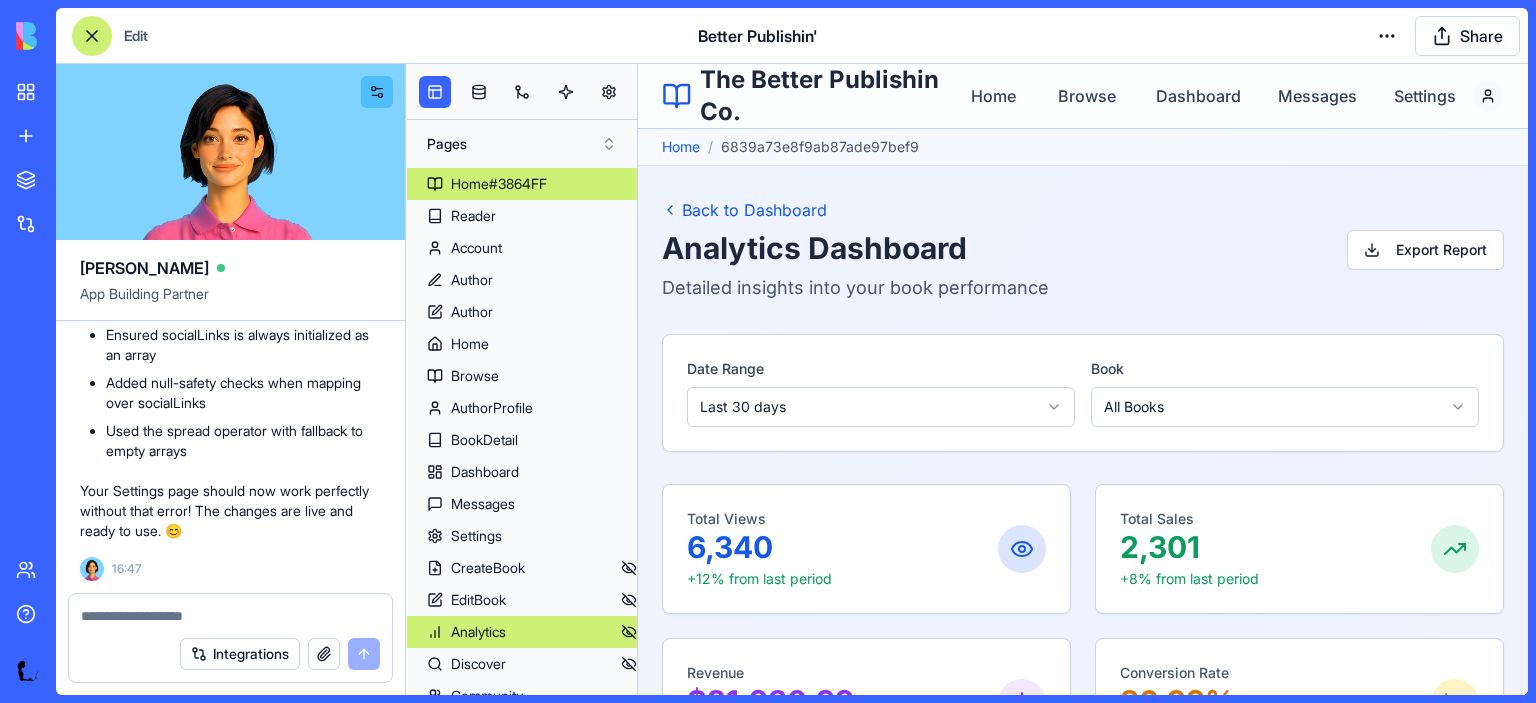 click on "Home#3864FF" at bounding box center (499, 184) 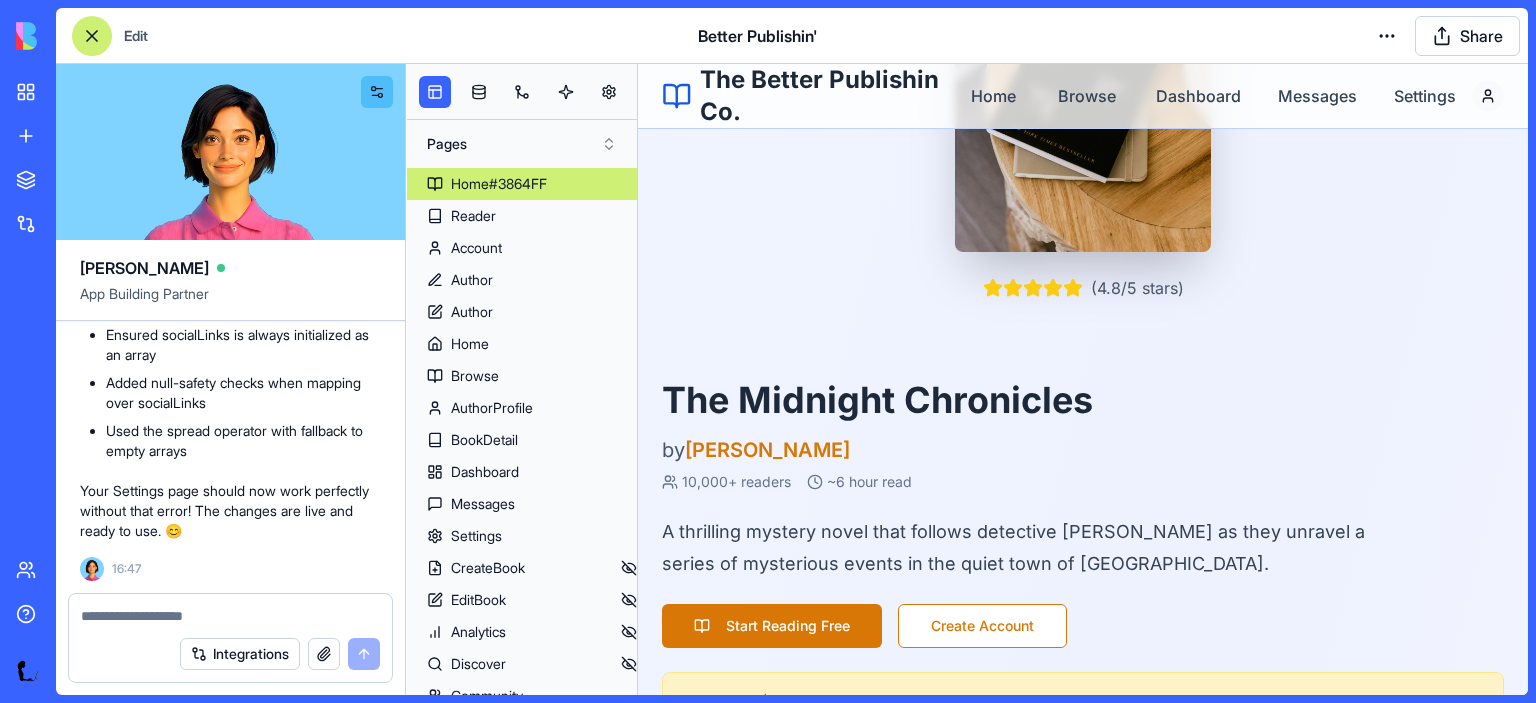 scroll, scrollTop: 387, scrollLeft: 0, axis: vertical 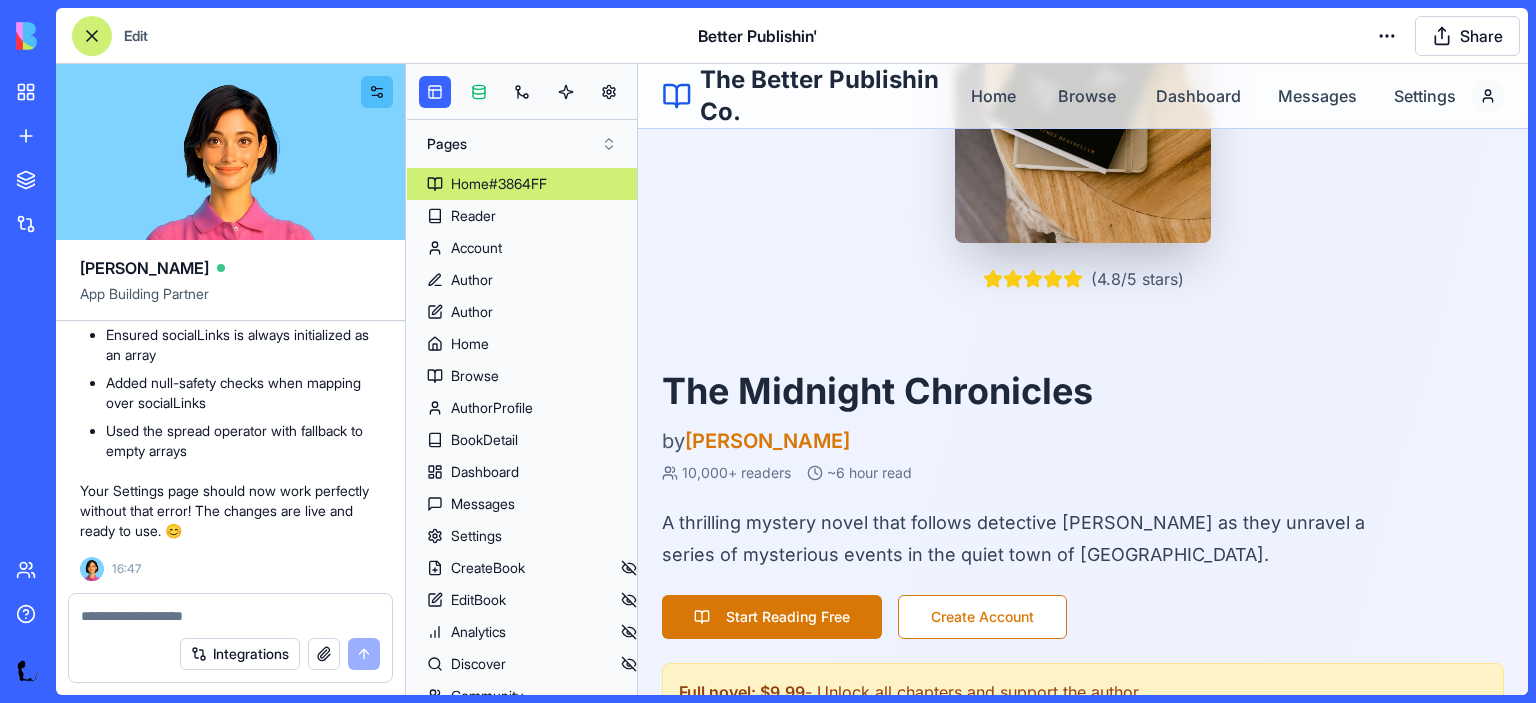 click at bounding box center [479, 92] 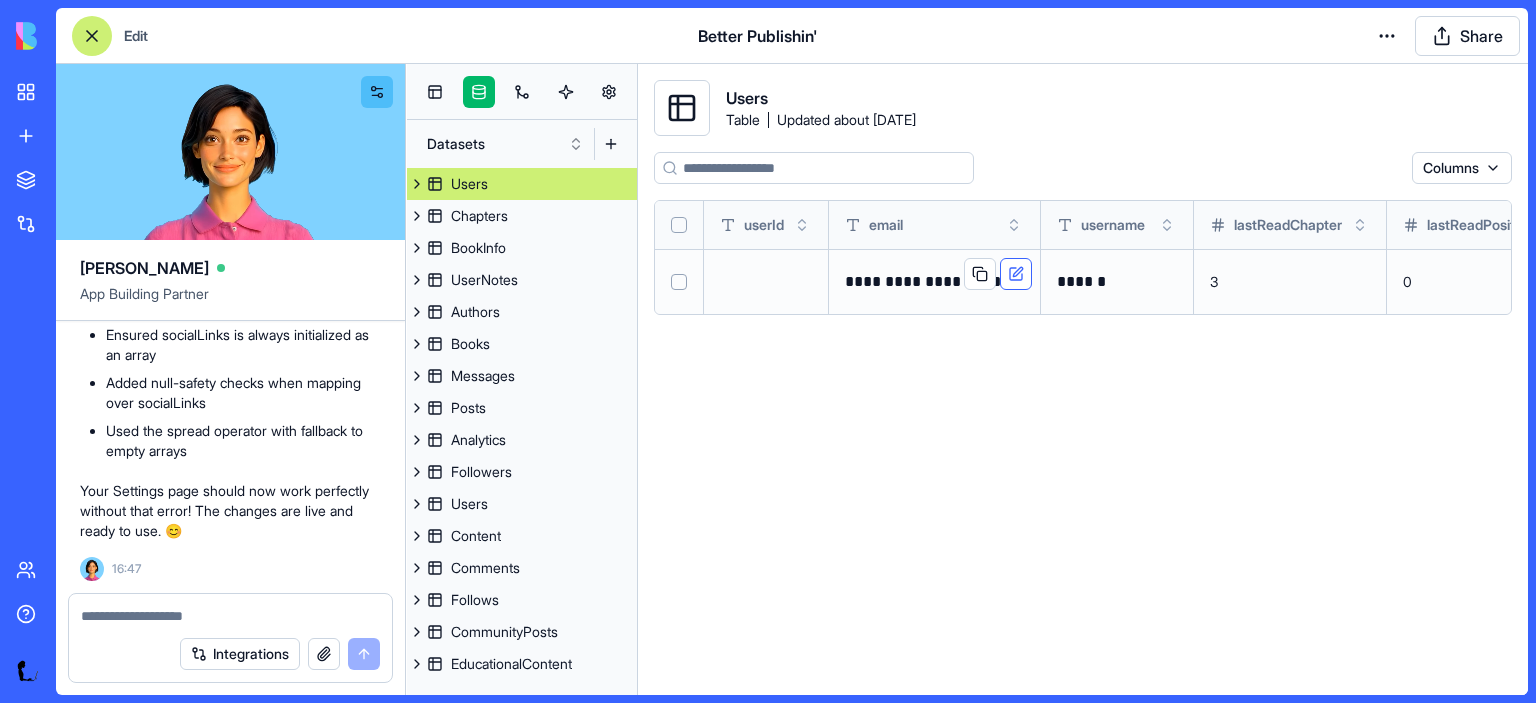 click at bounding box center (1016, 274) 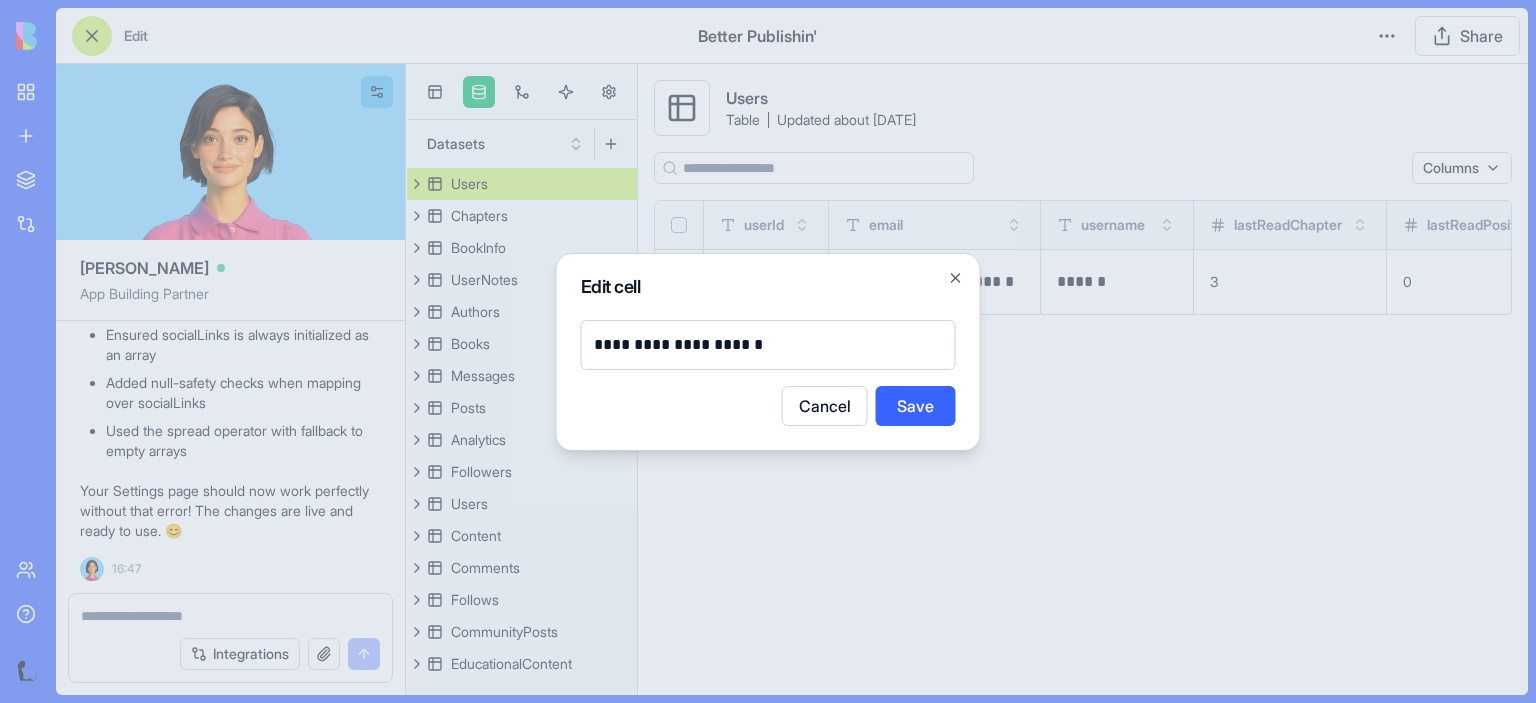 click on "**********" at bounding box center [768, 345] 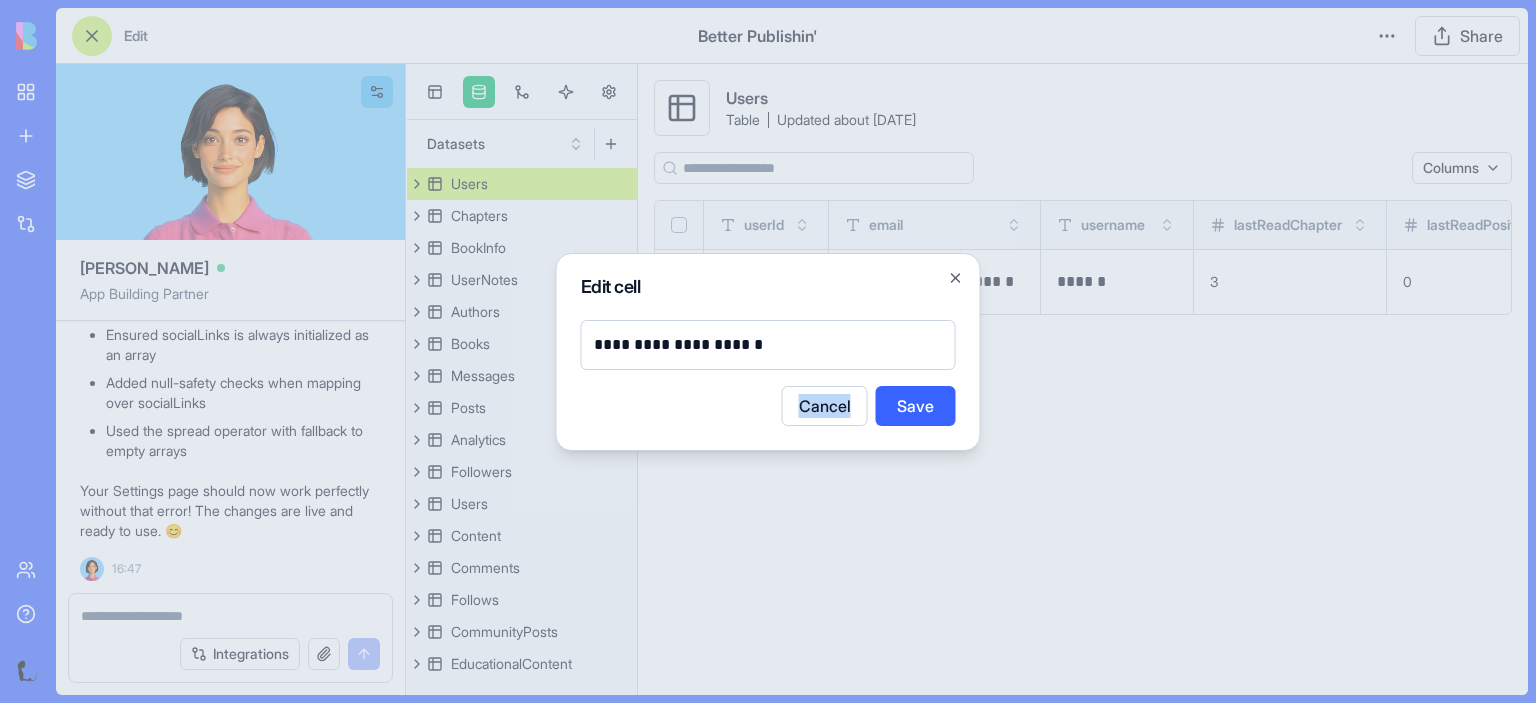 click on "**********" at bounding box center [768, 345] 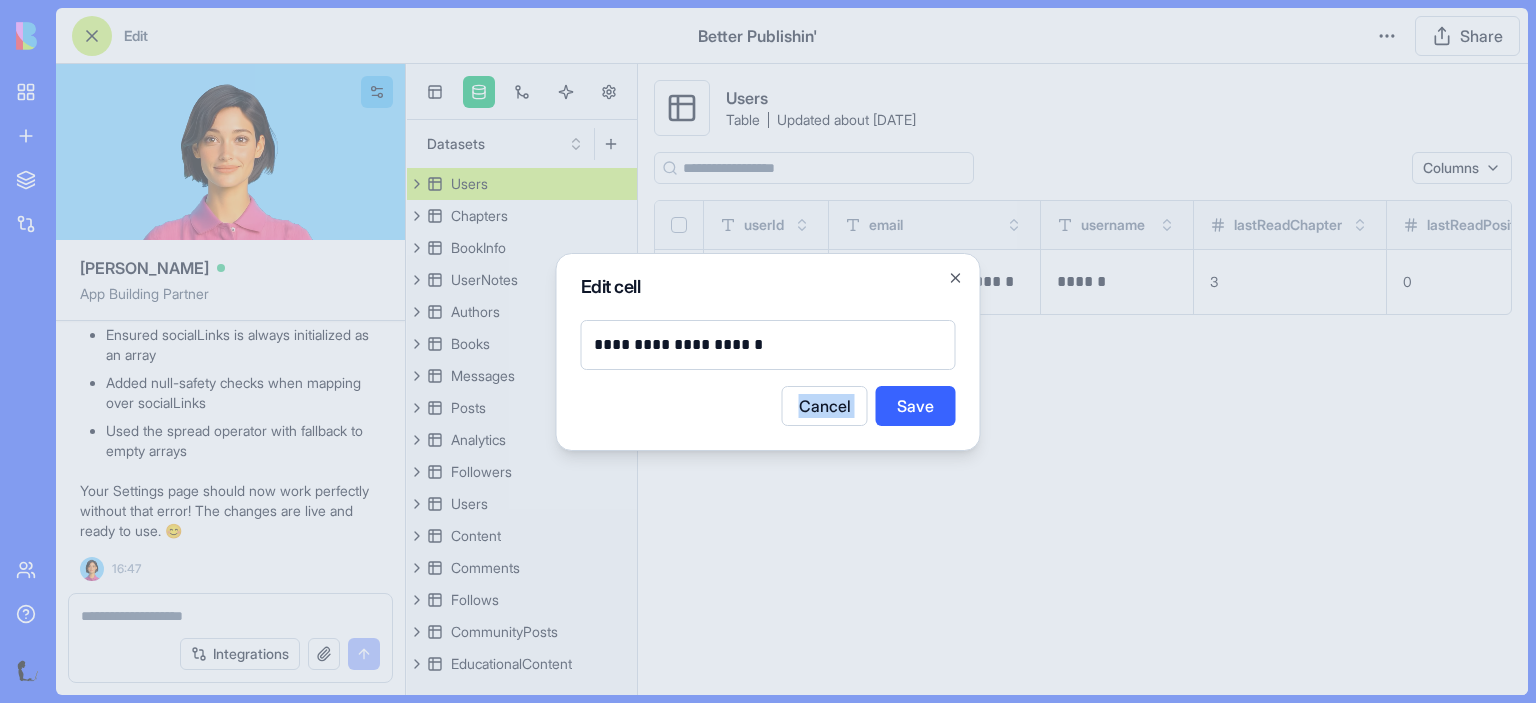 click on "**********" at bounding box center (768, 345) 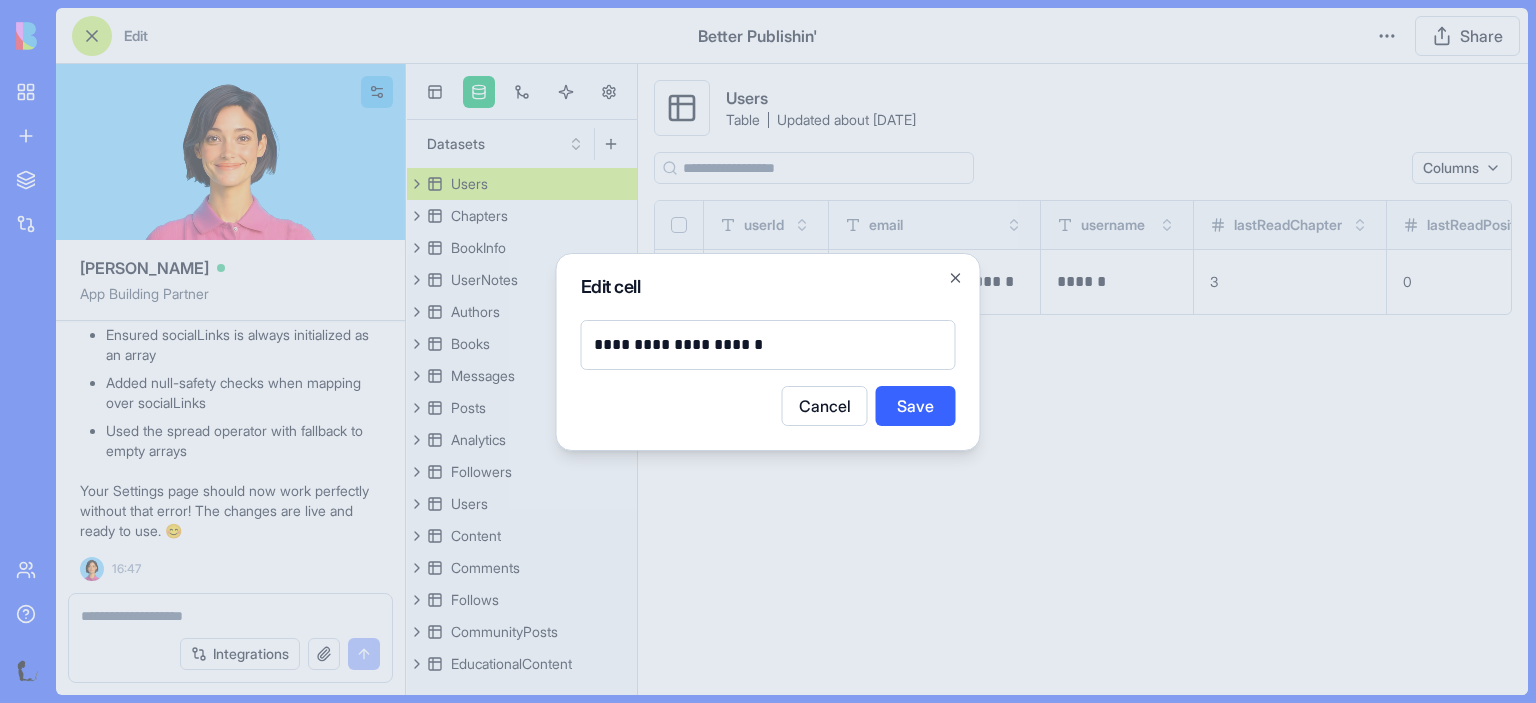 click on "**********" at bounding box center [769, 345] 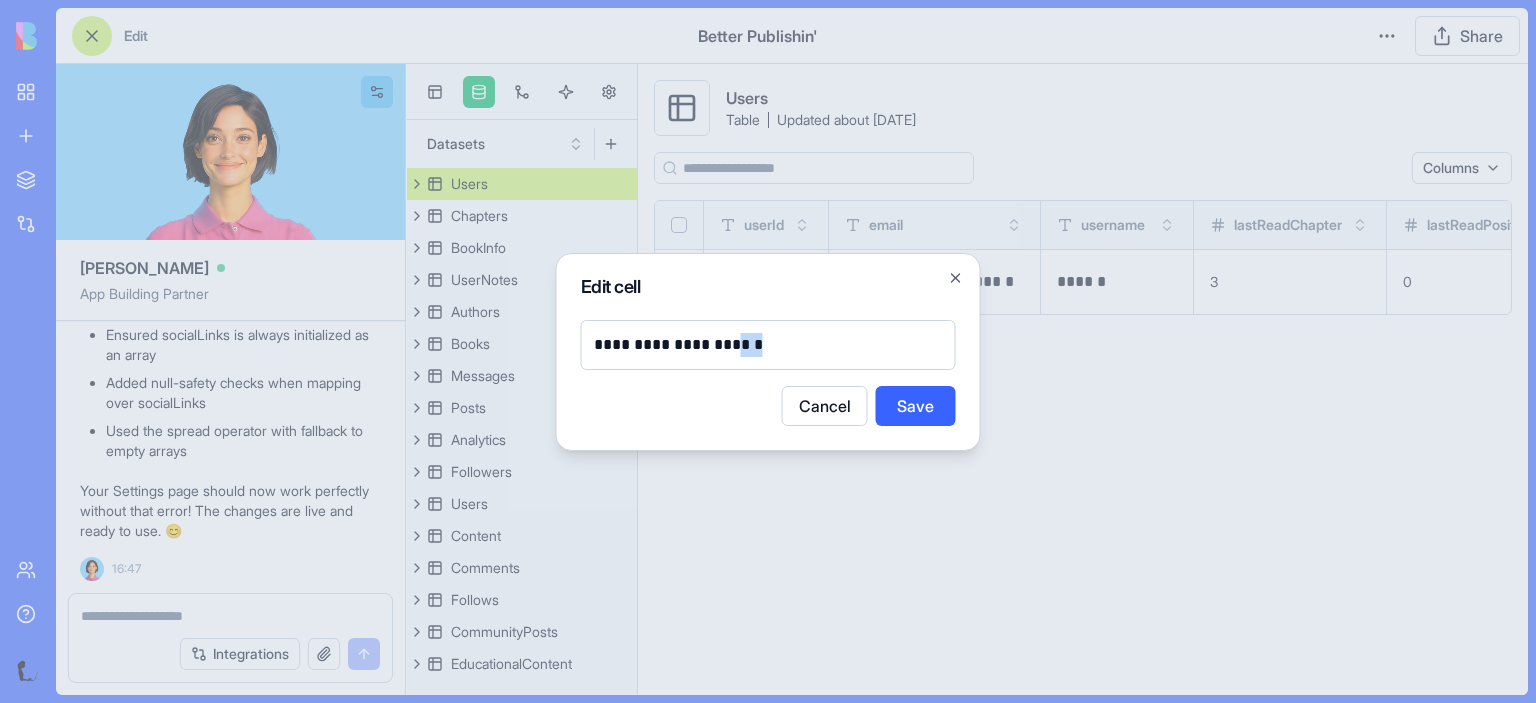 click on "**********" at bounding box center (769, 345) 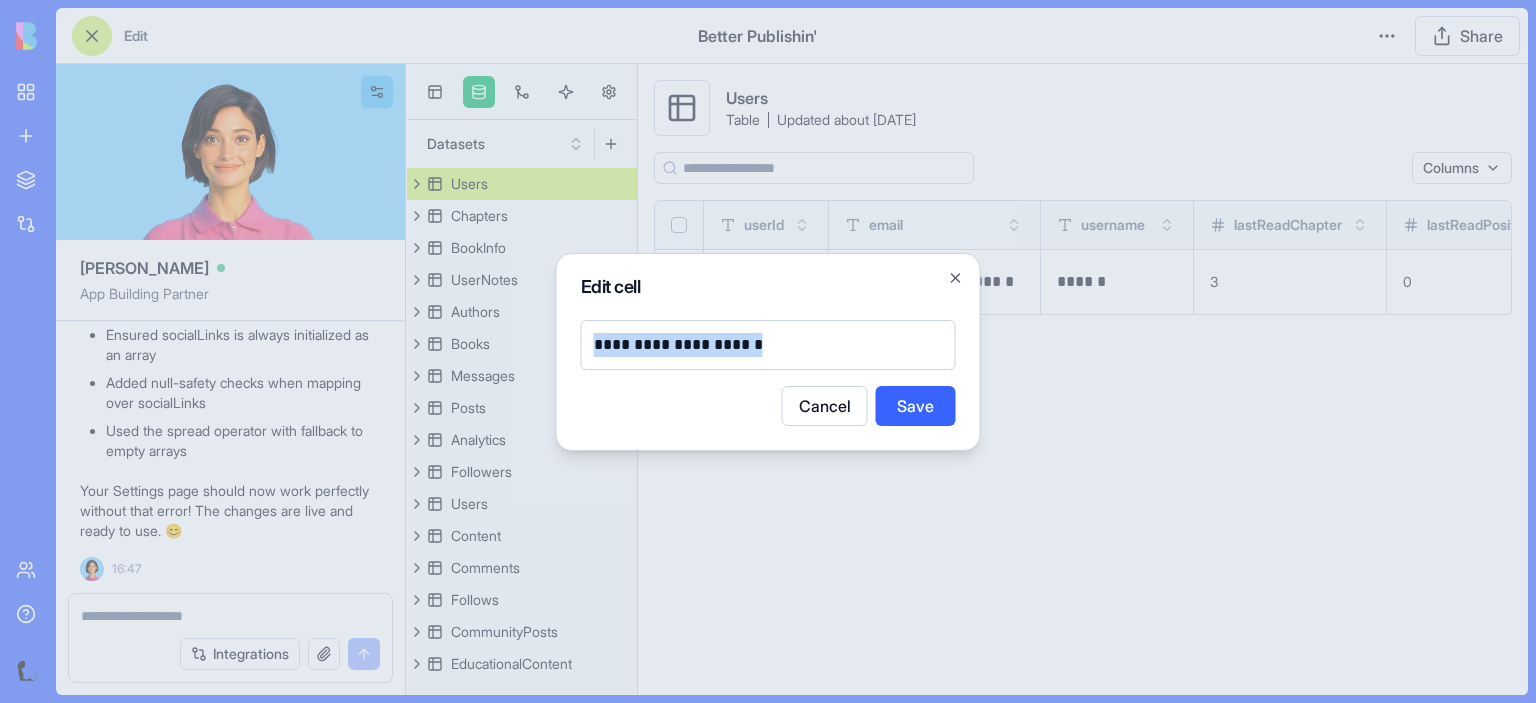 click on "**********" at bounding box center [769, 345] 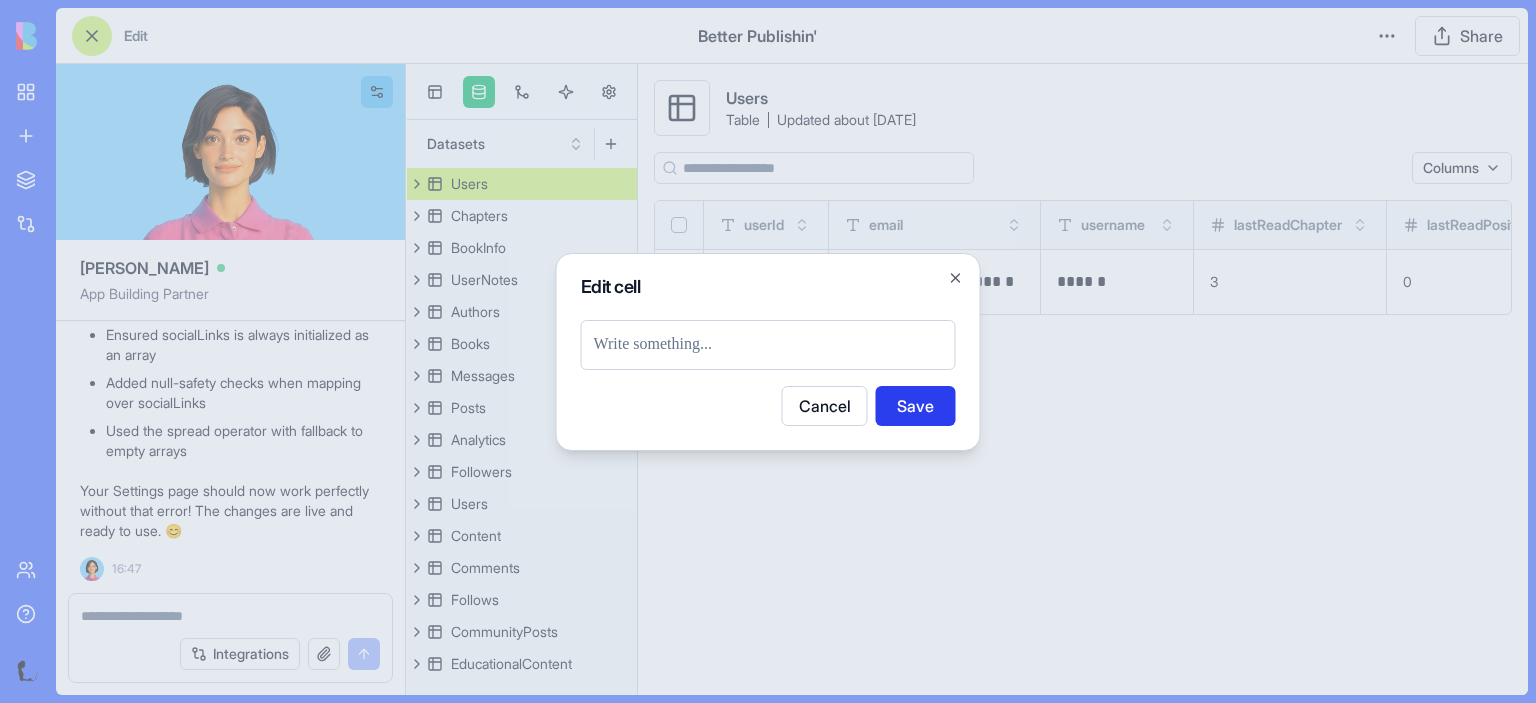 click on "Save" at bounding box center [916, 406] 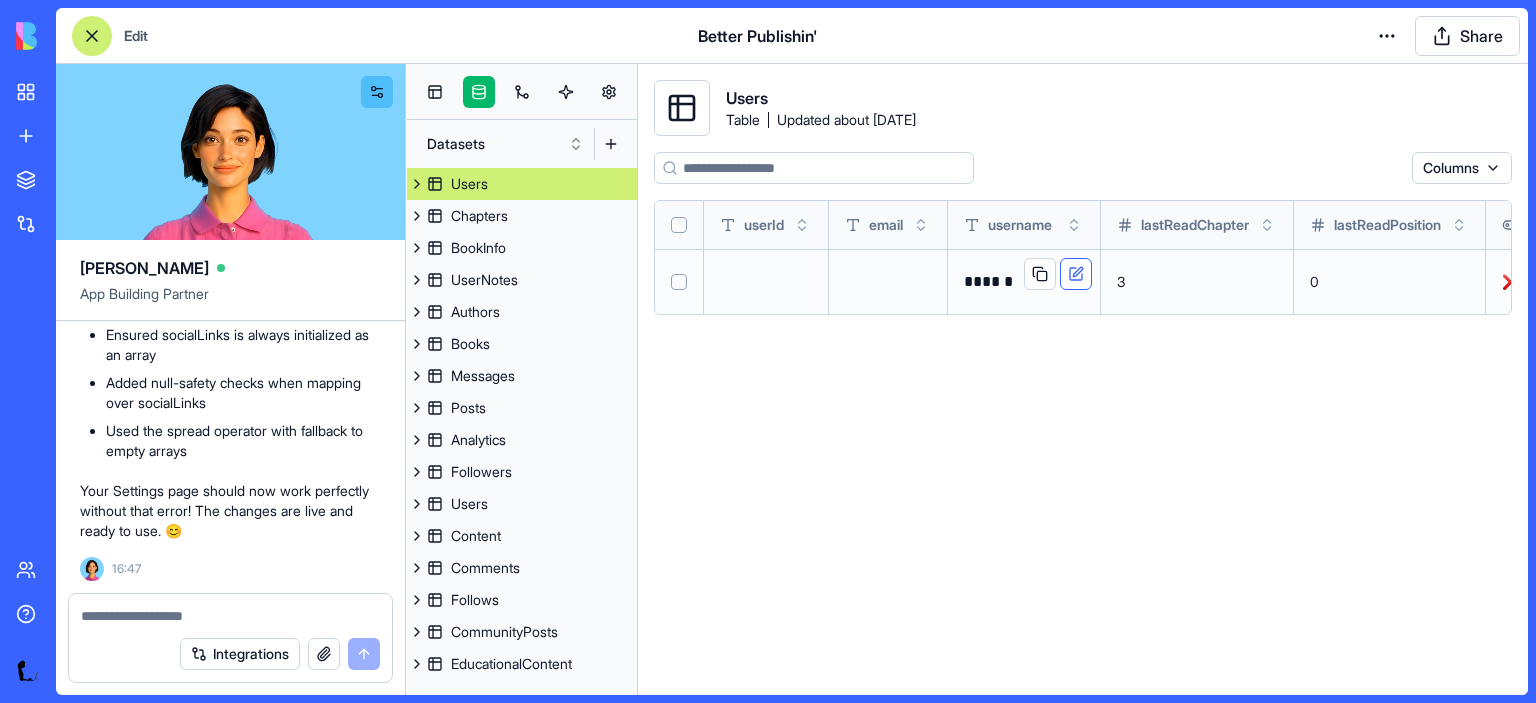 click at bounding box center (1076, 274) 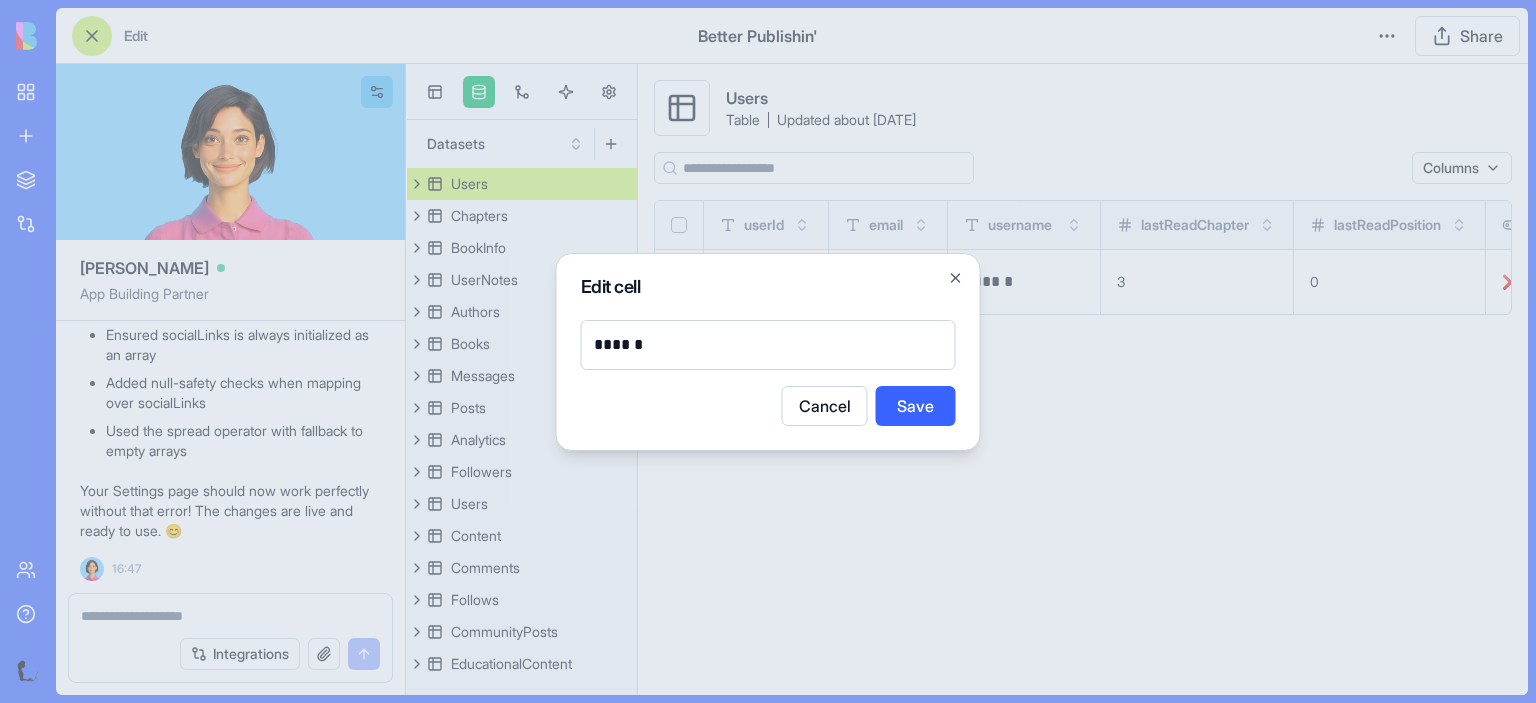 click on "******" at bounding box center [768, 345] 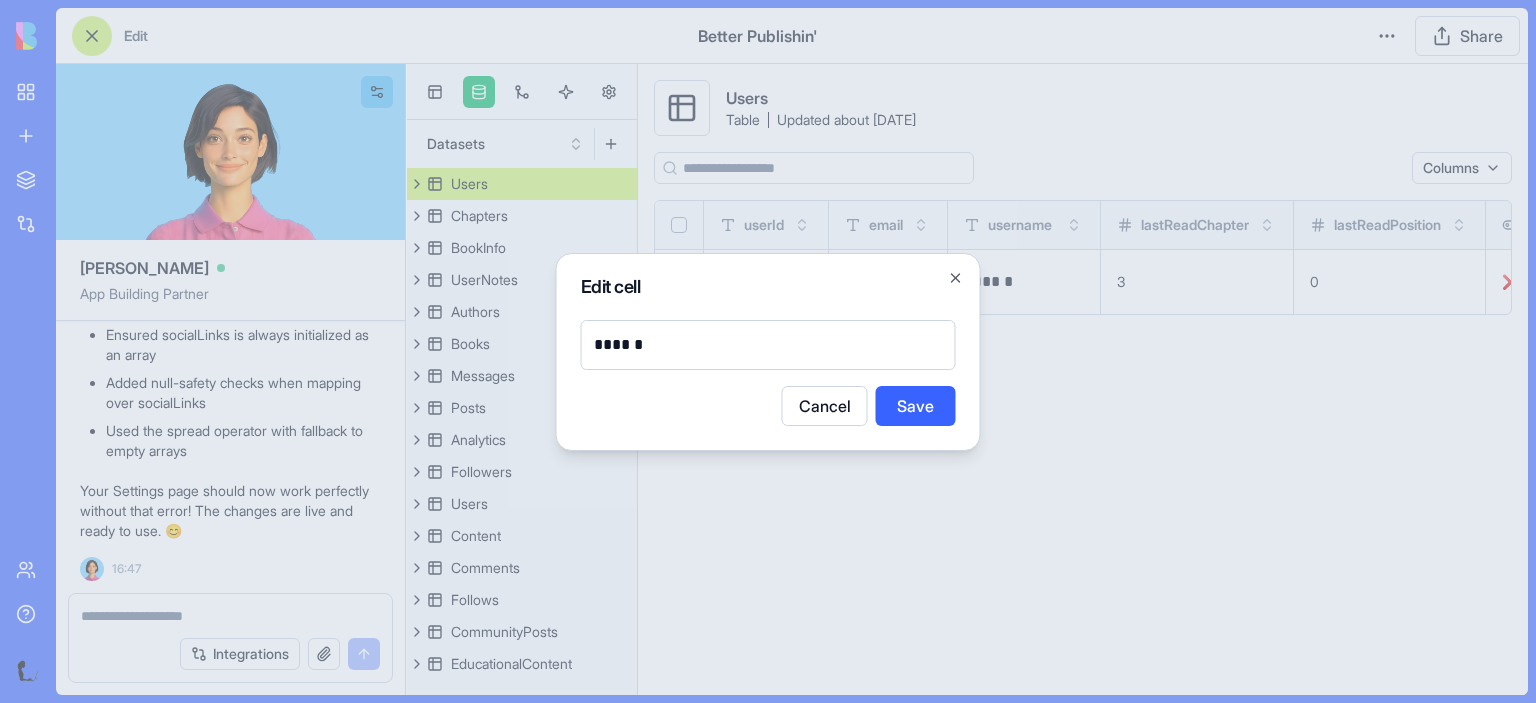click on "******" at bounding box center [768, 345] 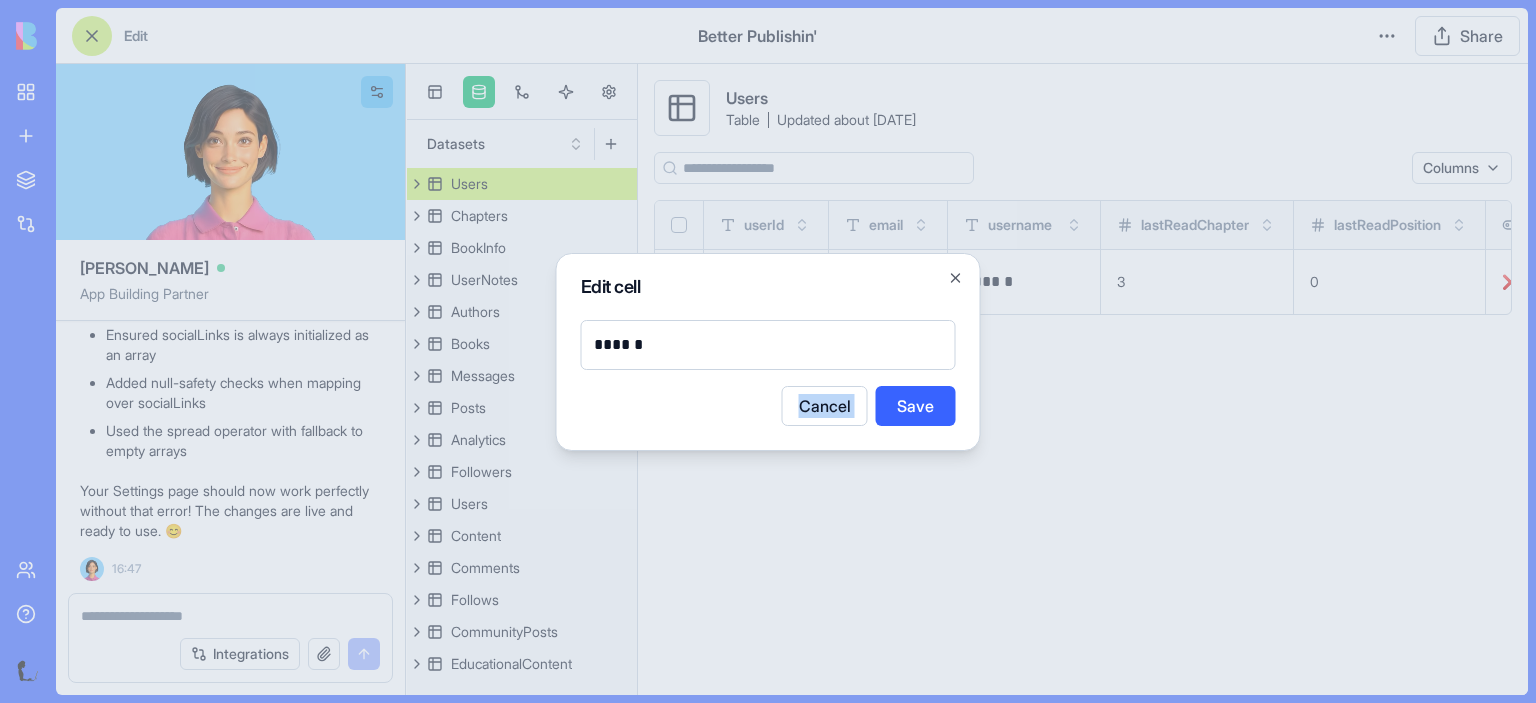 click on "******" at bounding box center (768, 345) 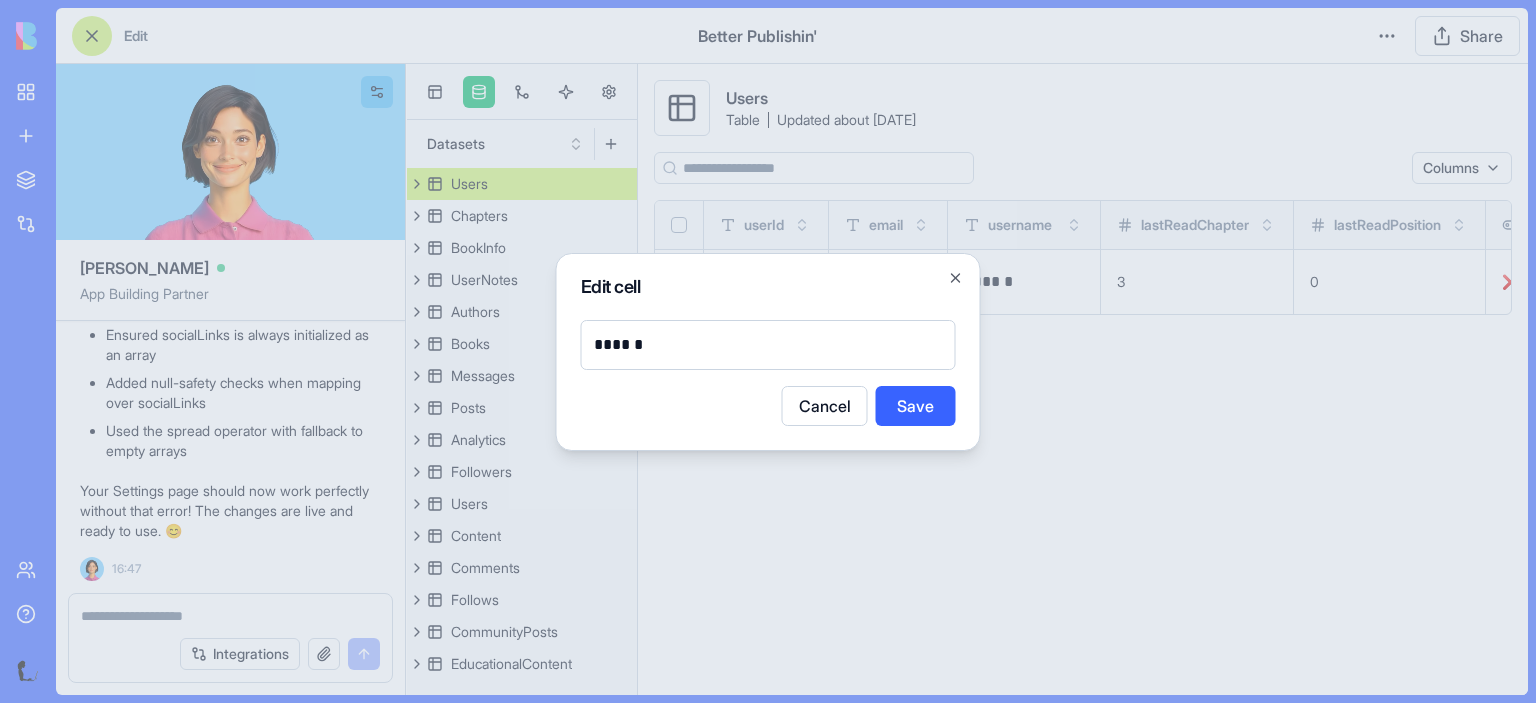 click on "******" at bounding box center [769, 345] 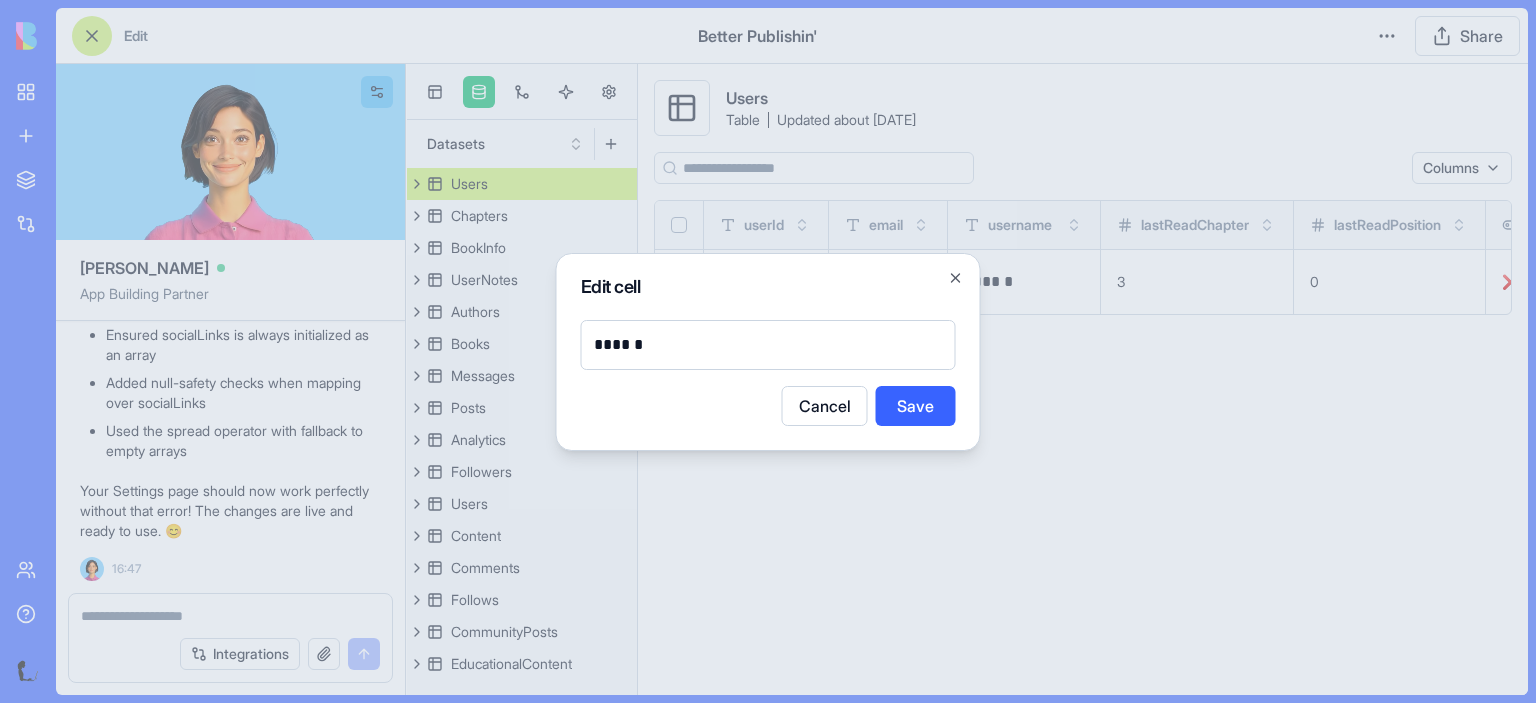 click on "******" at bounding box center (769, 345) 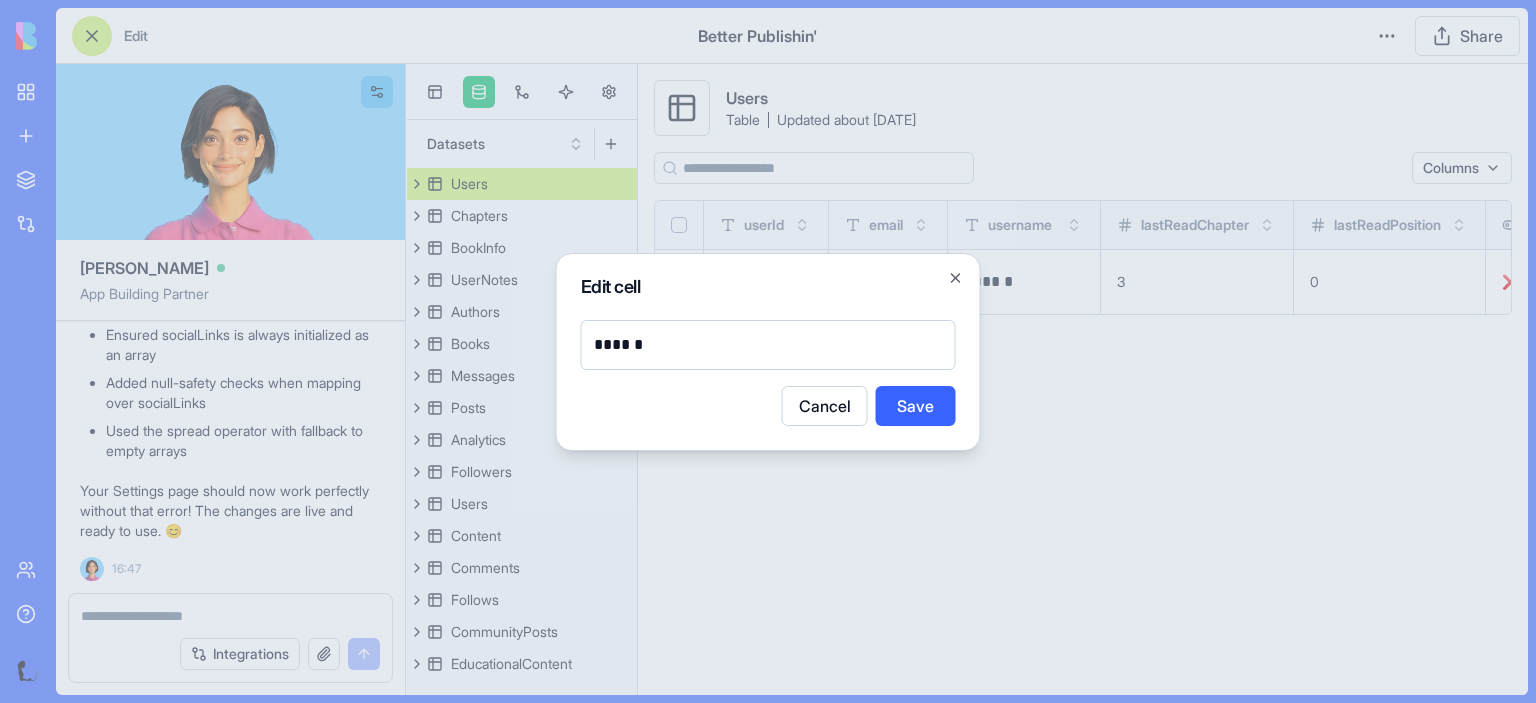 click on "******" at bounding box center (769, 345) 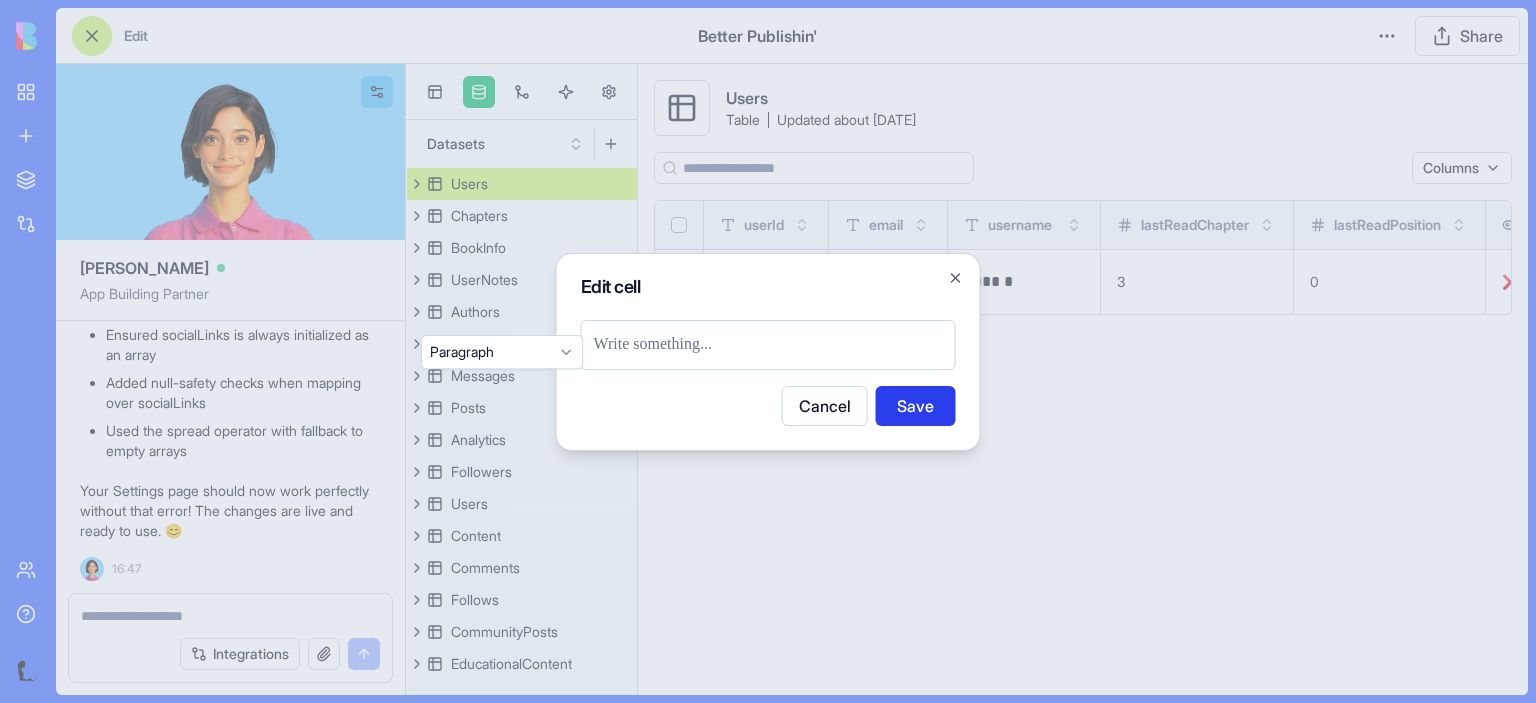 click on "Save" at bounding box center (916, 406) 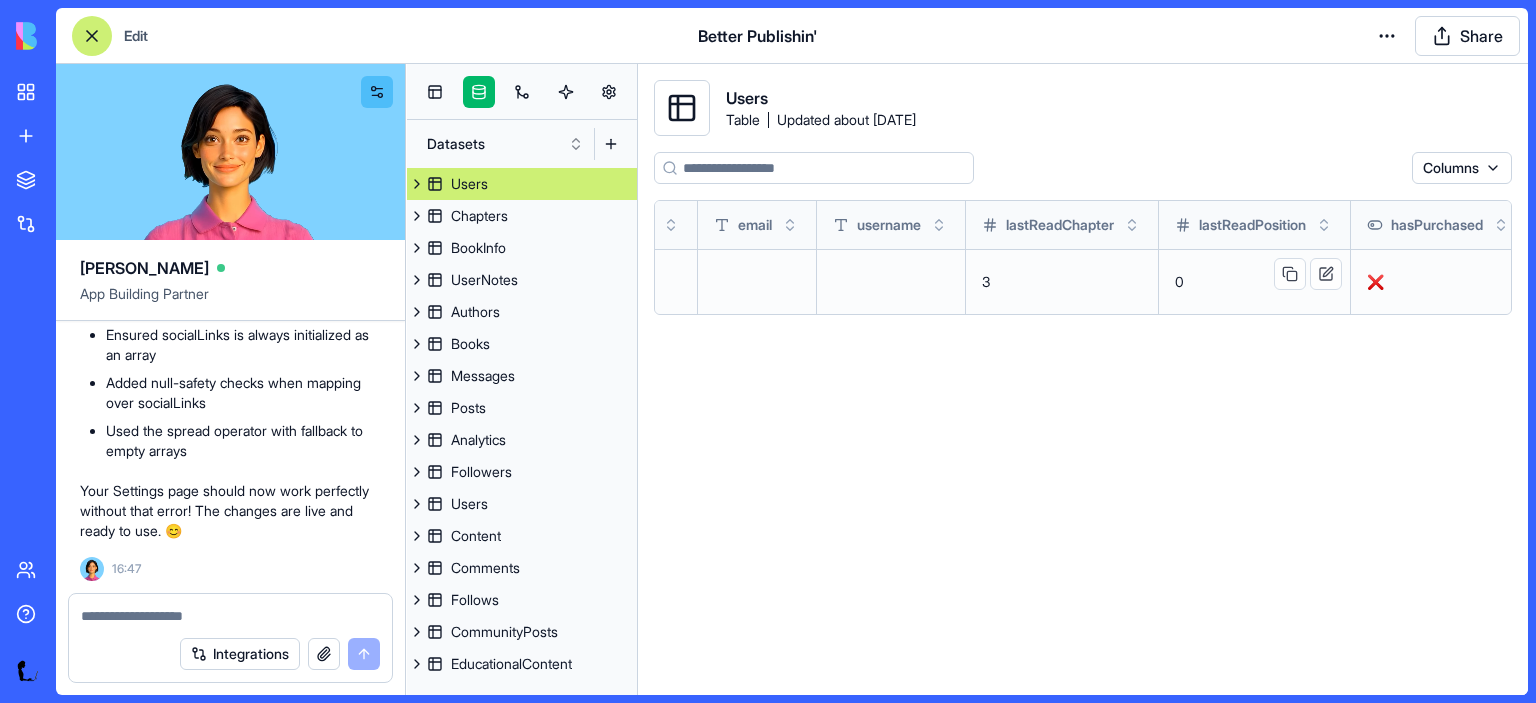 scroll, scrollTop: 0, scrollLeft: 202, axis: horizontal 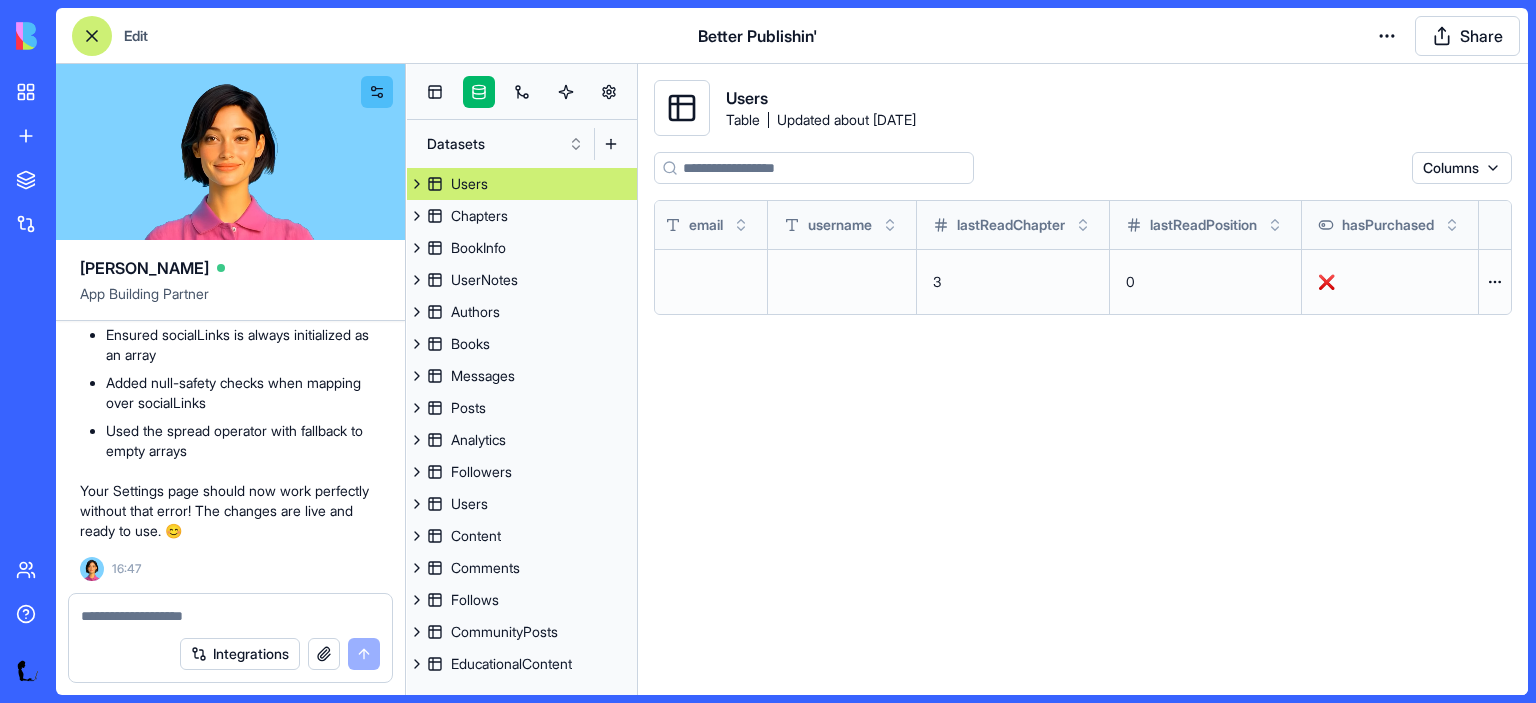 click on "My Apps New App
To pick up a draggable item, press the space bar.
While dragging, use the arrow keys to move the item.
Press space again to drop the item in its new position, or press escape to cancel.
Marketplace Integrations Team Help Edit Better Publishin' Share Ella App Building Partner How to make a book app? I want to sell a novel, as an app. The app can be free, then the user signs into their account to read the book. Undo 06:44 Hi there! I'd be happy to help you create a book app for selling your novel. Let's build an app where users can sign in to read your book. 🎭
📚 Novel Reader App Coming Up! Now I'll create the necessary tables for our novel app: Now I'll create the pages for our novel app: Let's add some sample data to our tables: Now let's update the app name and description: Let's generate a cover image for our app: Now I'll generate the app code for all pages and layouts: I'm just making sure everything is working properly! 🧐
06:48 Undo 06:56
06:59 Undo" at bounding box center (768, 351) 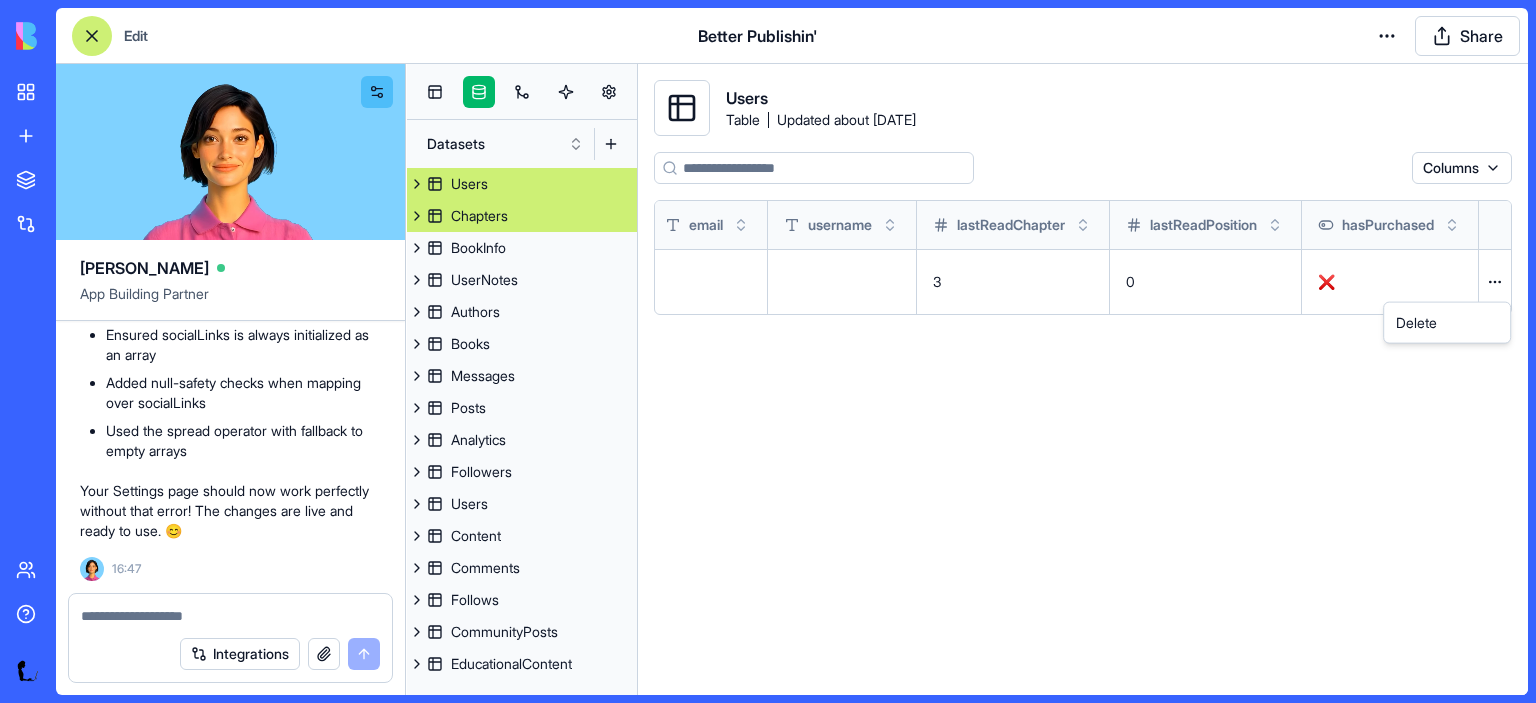 click on "My Apps New App
To pick up a draggable item, press the space bar.
While dragging, use the arrow keys to move the item.
Press space again to drop the item in its new position, or press escape to cancel.
Marketplace Integrations Team Help Edit Better Publishin' Share Ella App Building Partner How to make a book app? I want to sell a novel, as an app. The app can be free, then the user signs into their account to read the book. Undo 06:44 Hi there! I'd be happy to help you create a book app for selling your novel. Let's build an app where users can sign in to read your book. 🎭
📚 Novel Reader App Coming Up! Now I'll create the necessary tables for our novel app: Now I'll create the pages for our novel app: Let's add some sample data to our tables: Now let's update the app name and description: Let's generate a cover image for our app: Now I'll generate the app code for all pages and layouts: I'm just making sure everything is working properly! 🧐
06:48 Undo 06:56
06:59 Undo" at bounding box center (768, 351) 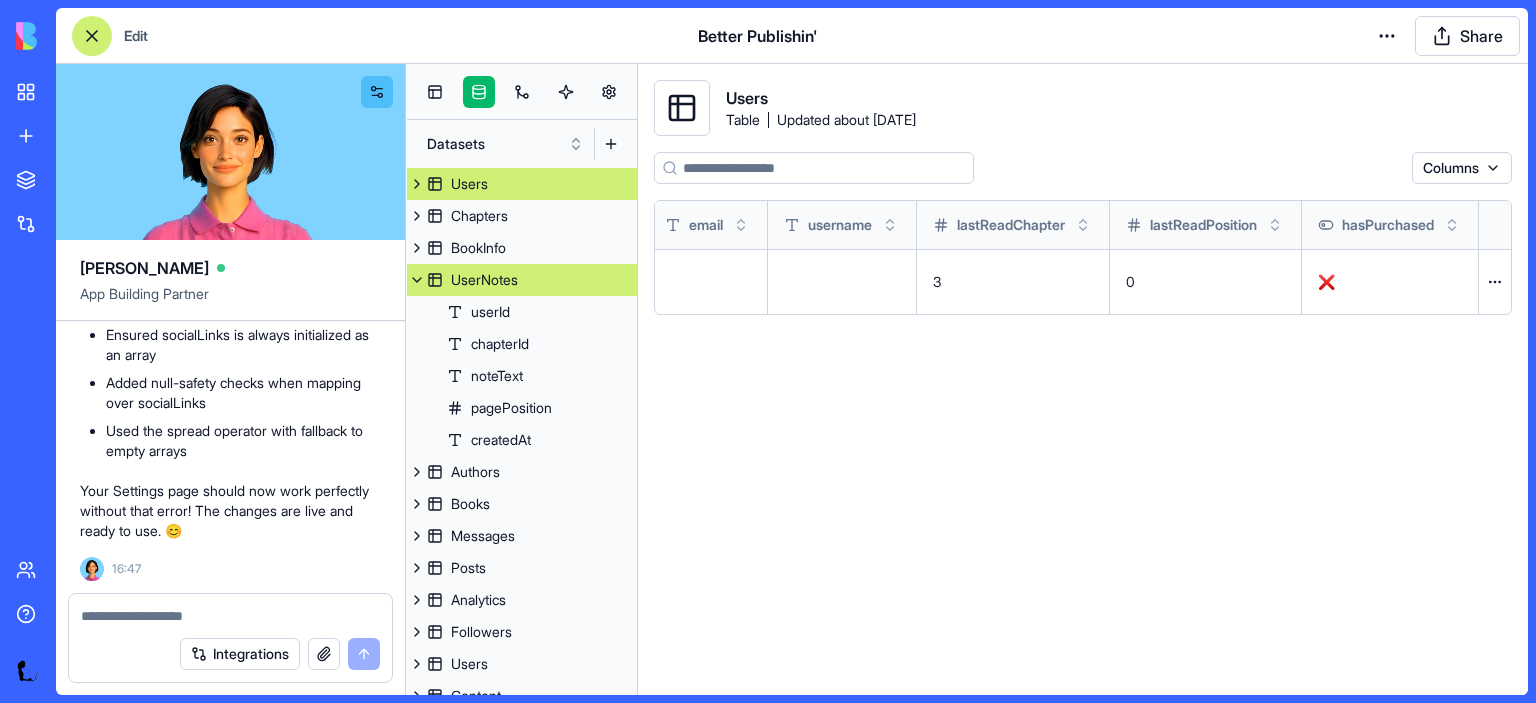 click on "UserNotes" at bounding box center [484, 280] 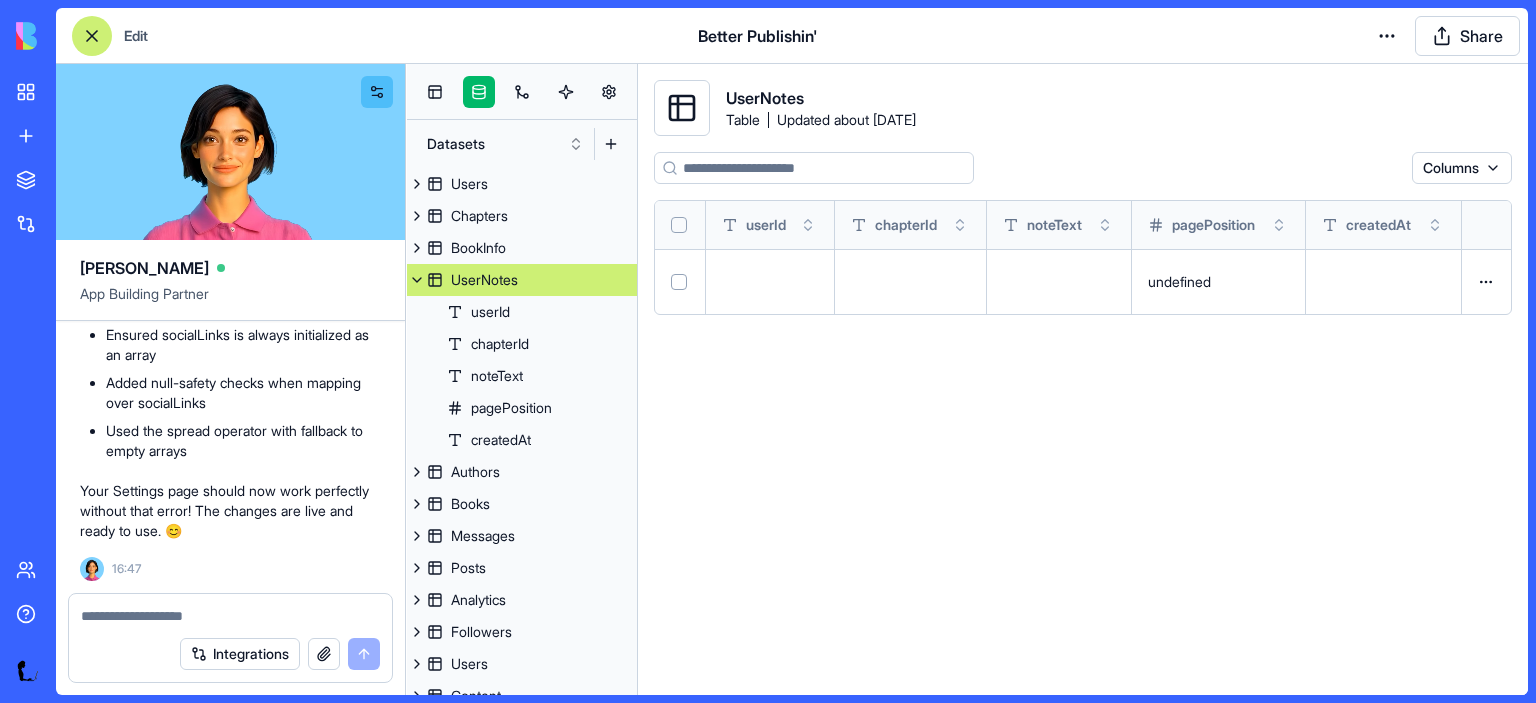 scroll, scrollTop: 0, scrollLeft: 0, axis: both 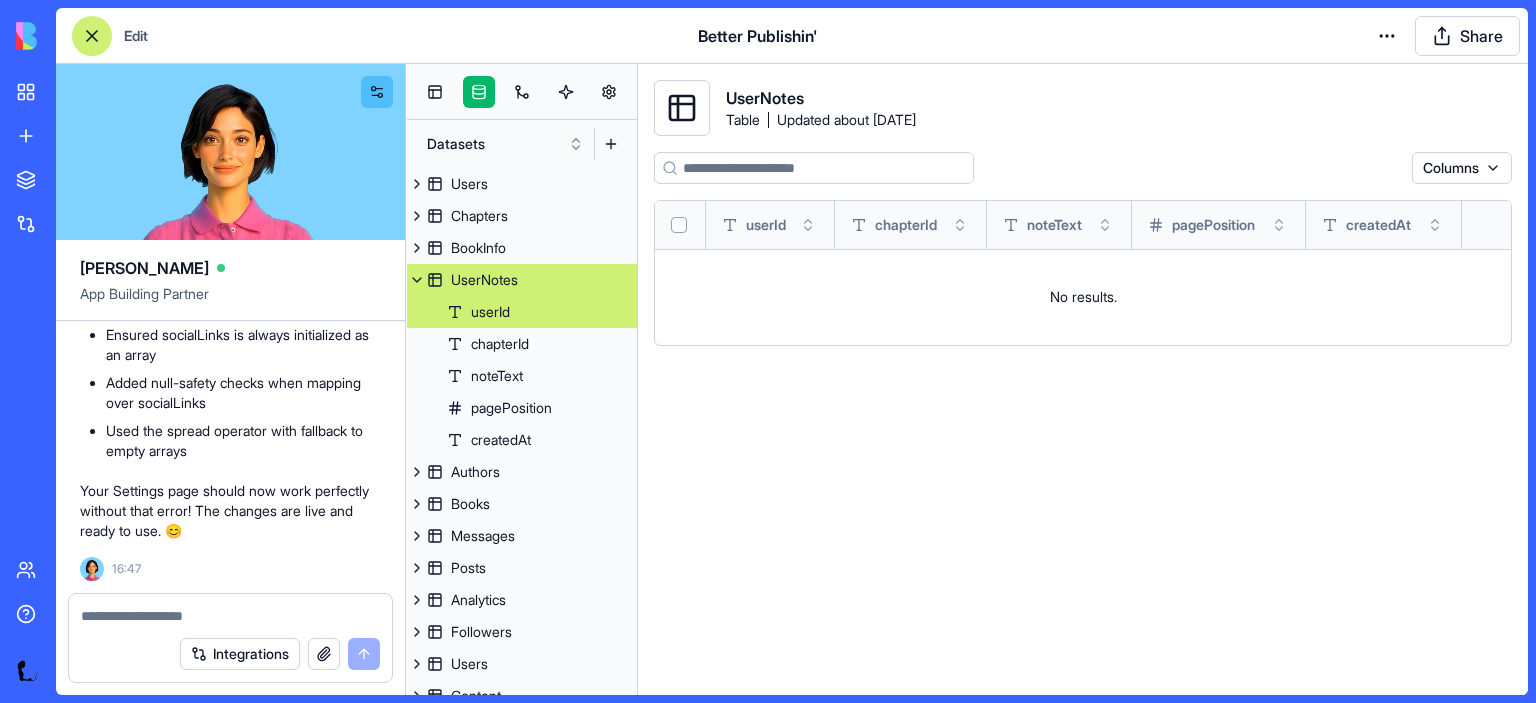 click on "userId" at bounding box center (490, 312) 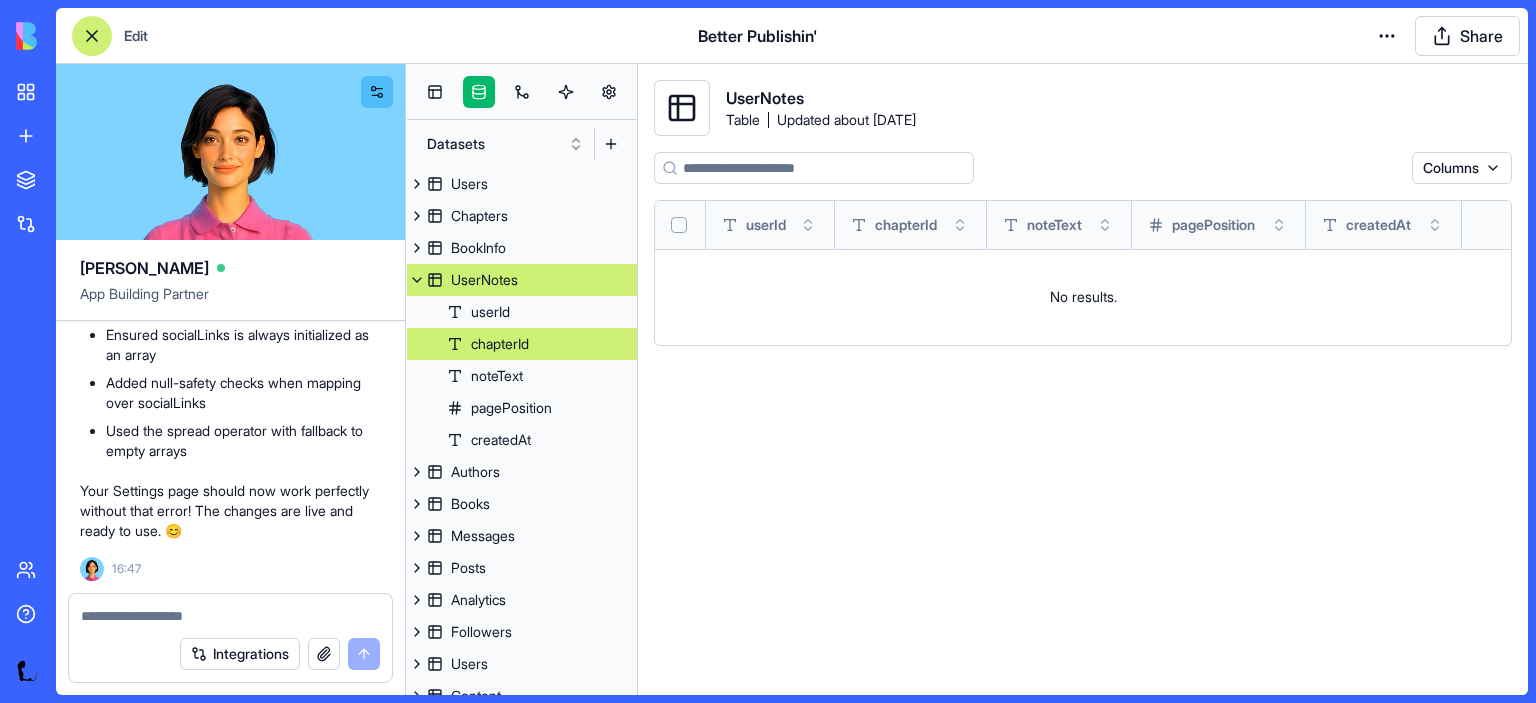 click on "chapterId" at bounding box center (500, 344) 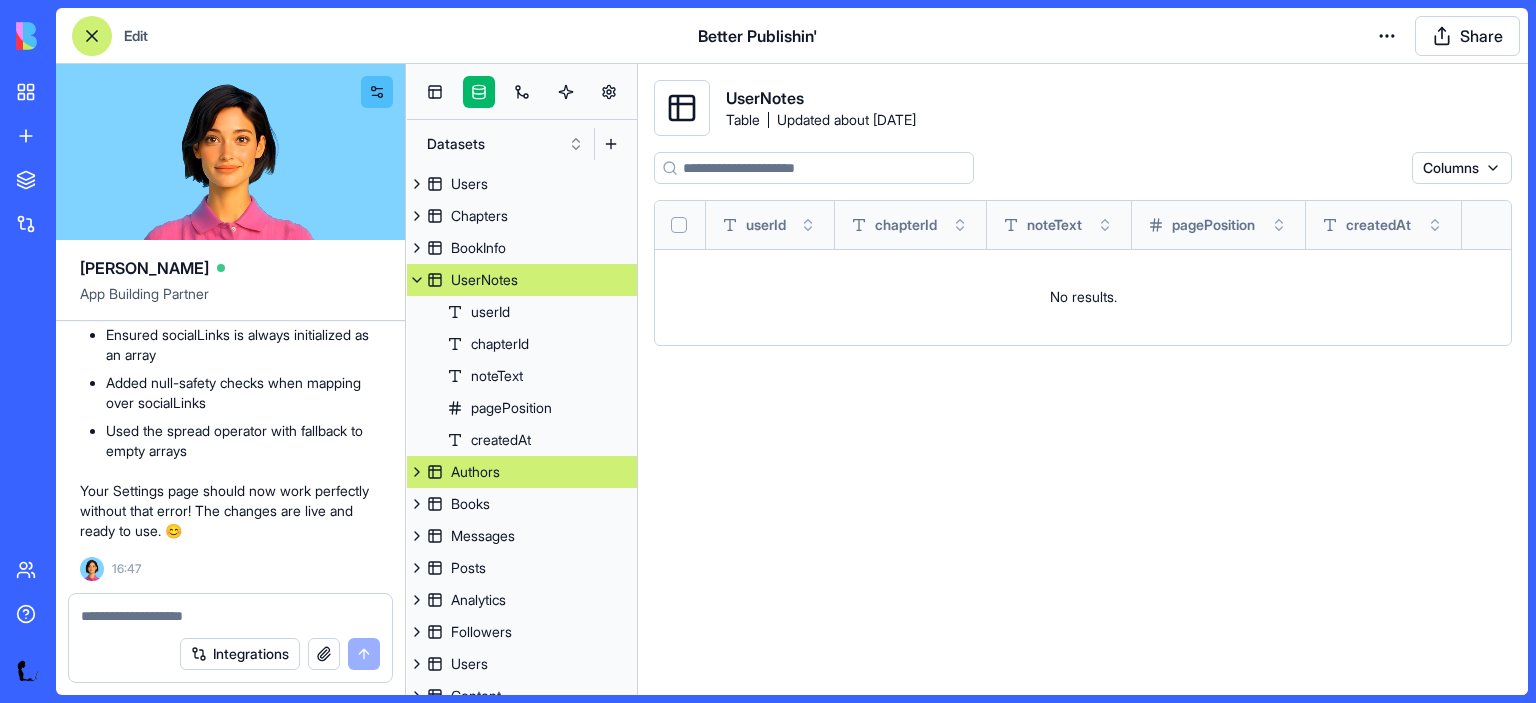 click on "Authors" at bounding box center [475, 472] 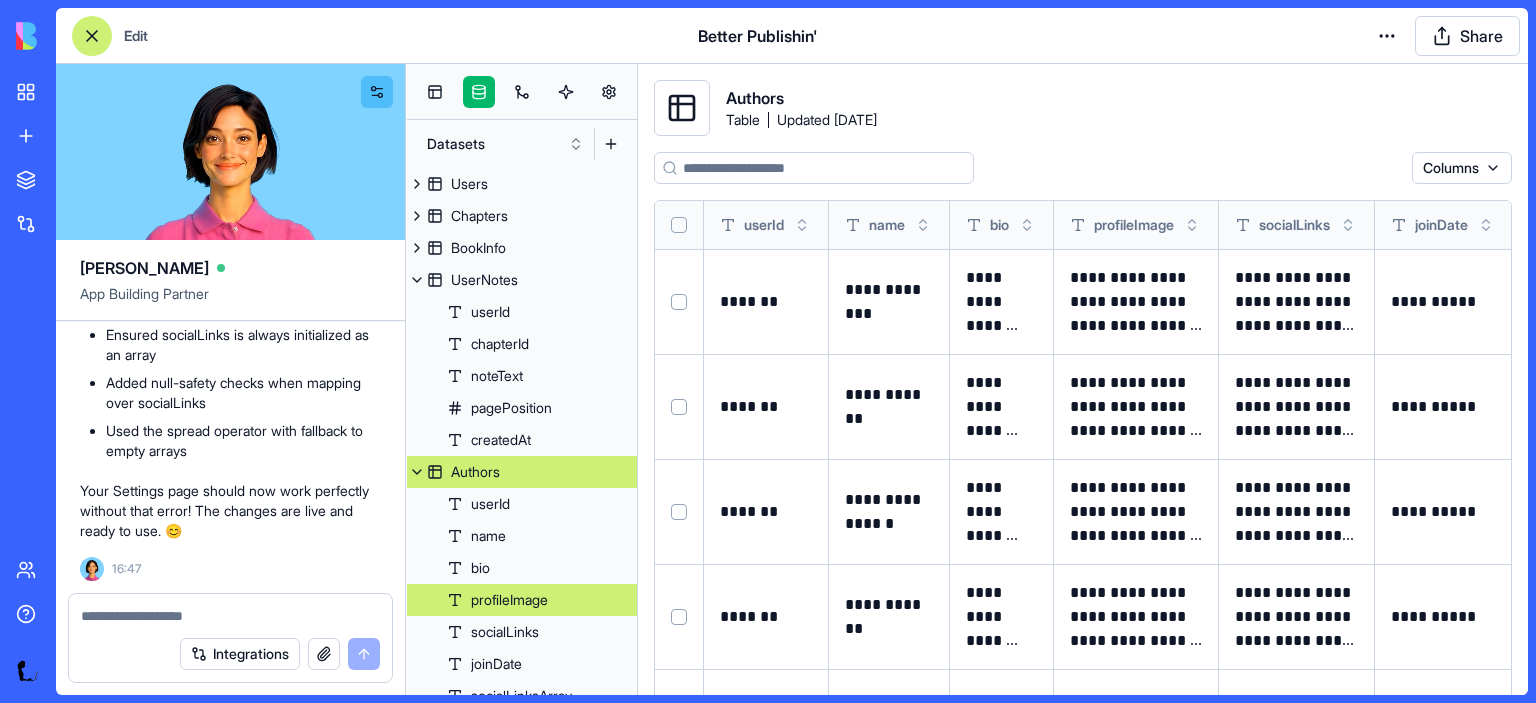 scroll, scrollTop: 92, scrollLeft: 0, axis: vertical 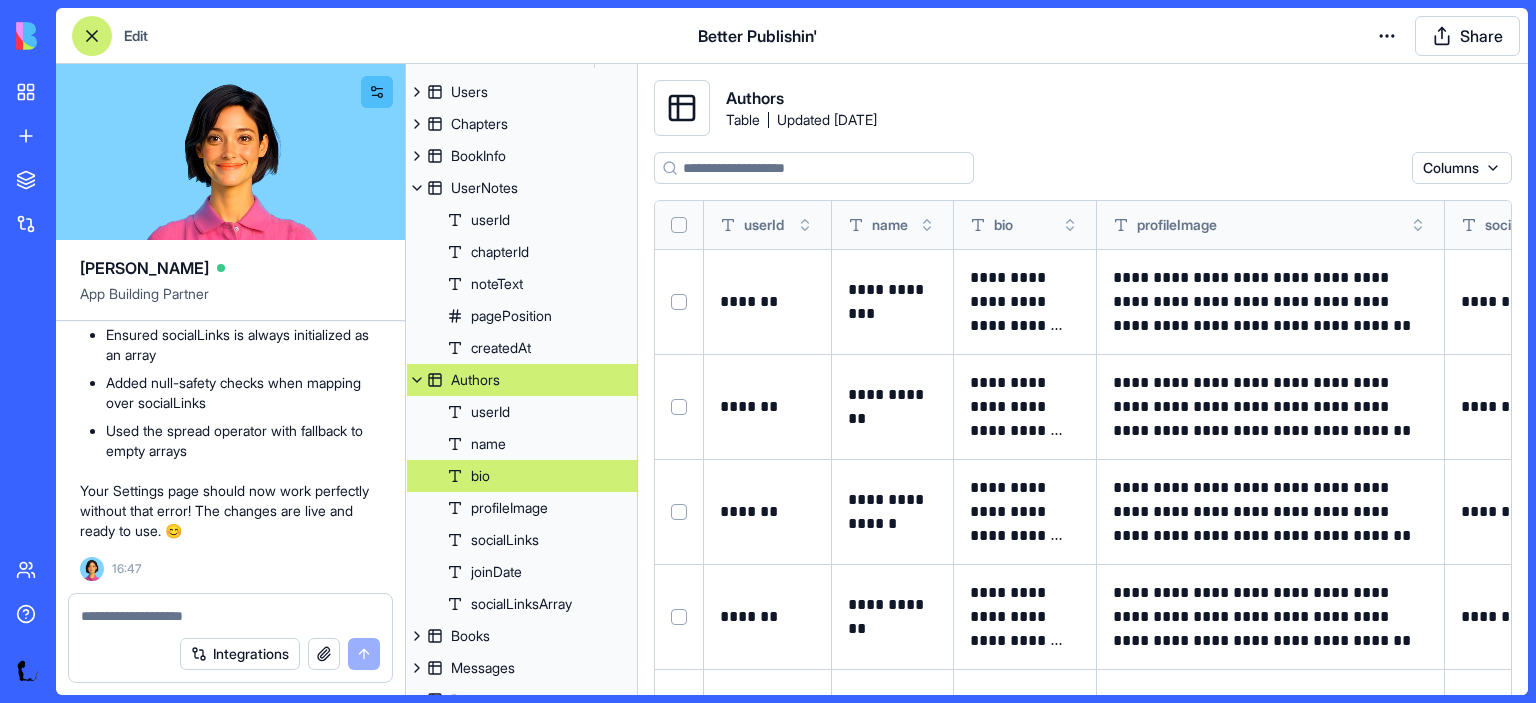 click on "bio" at bounding box center (522, 476) 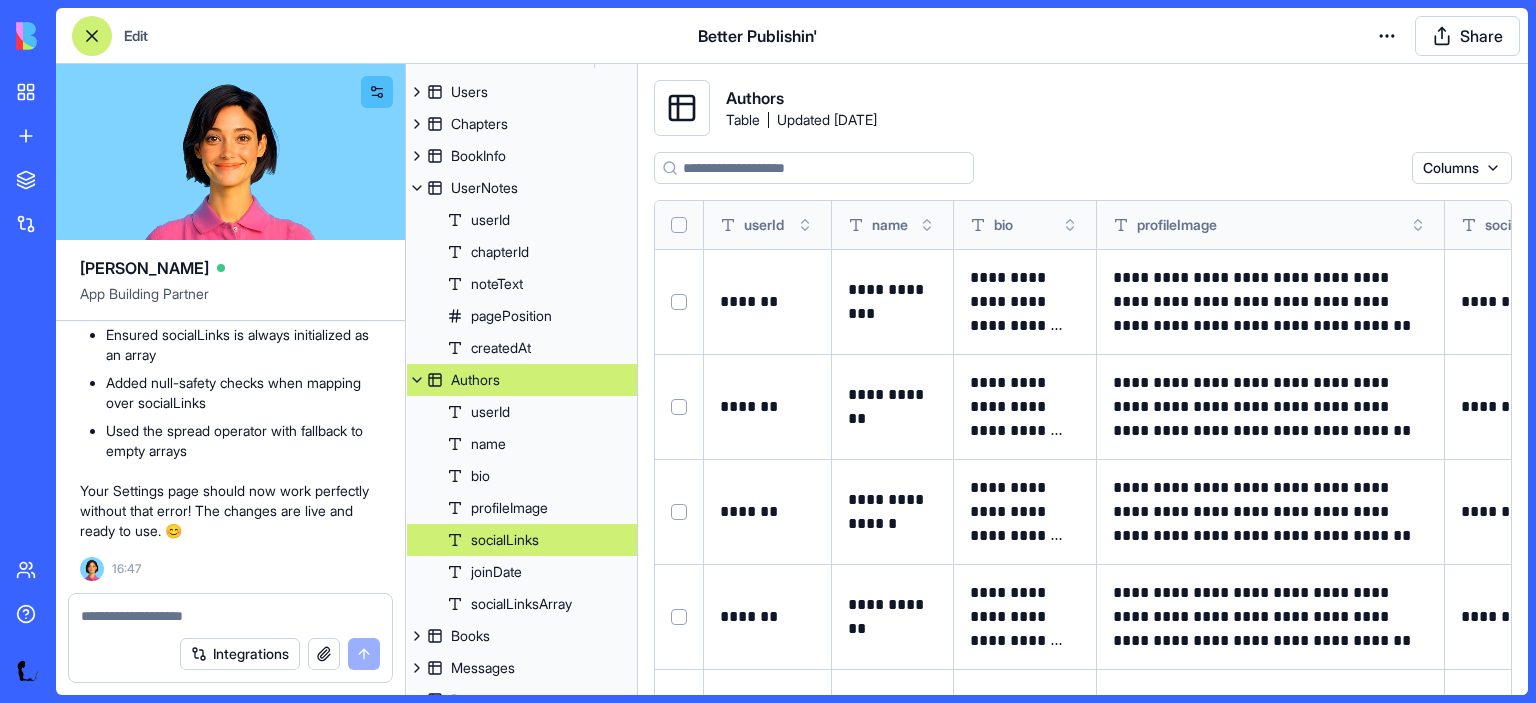 click on "socialLinks" at bounding box center [505, 540] 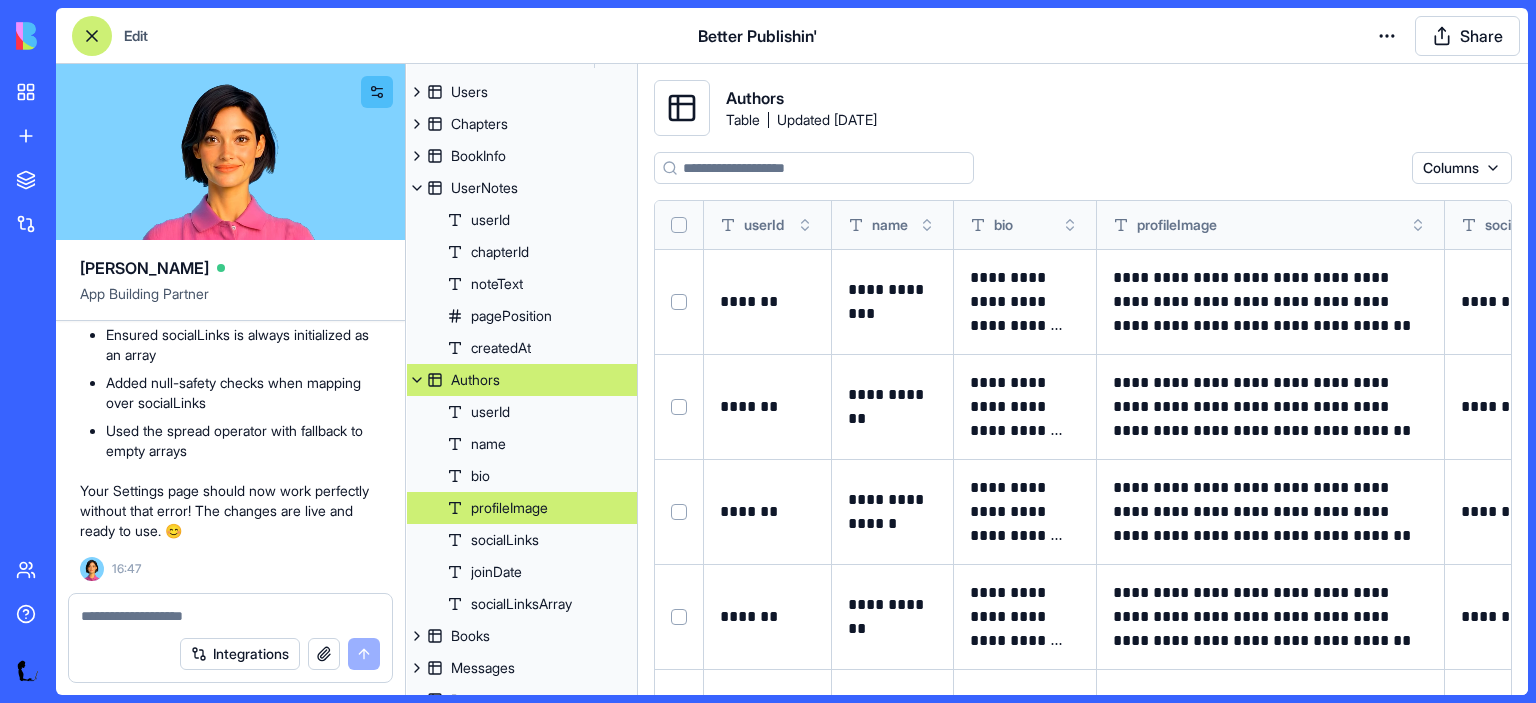 click on "profileImage" at bounding box center [522, 508] 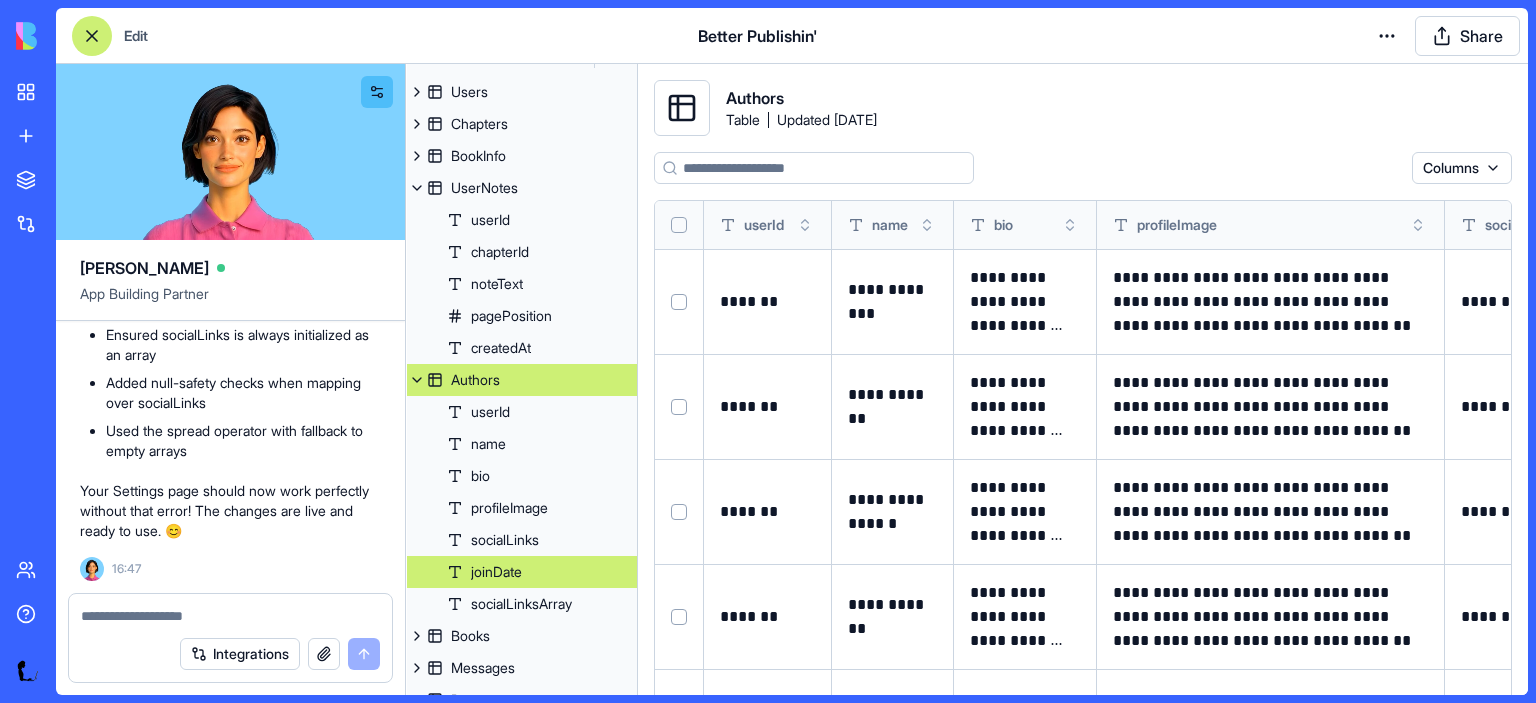 click on "joinDate" at bounding box center [496, 572] 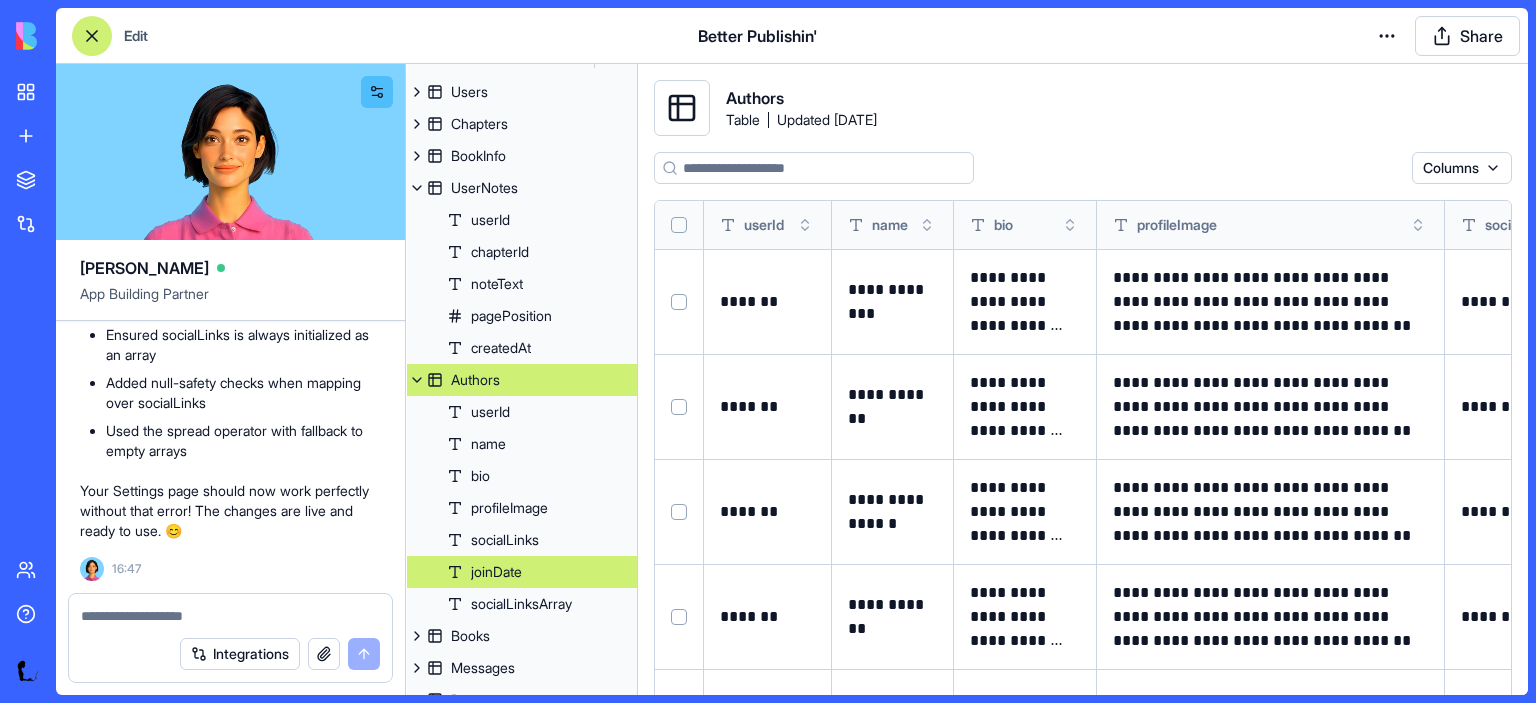 click on "joinDate" at bounding box center (496, 572) 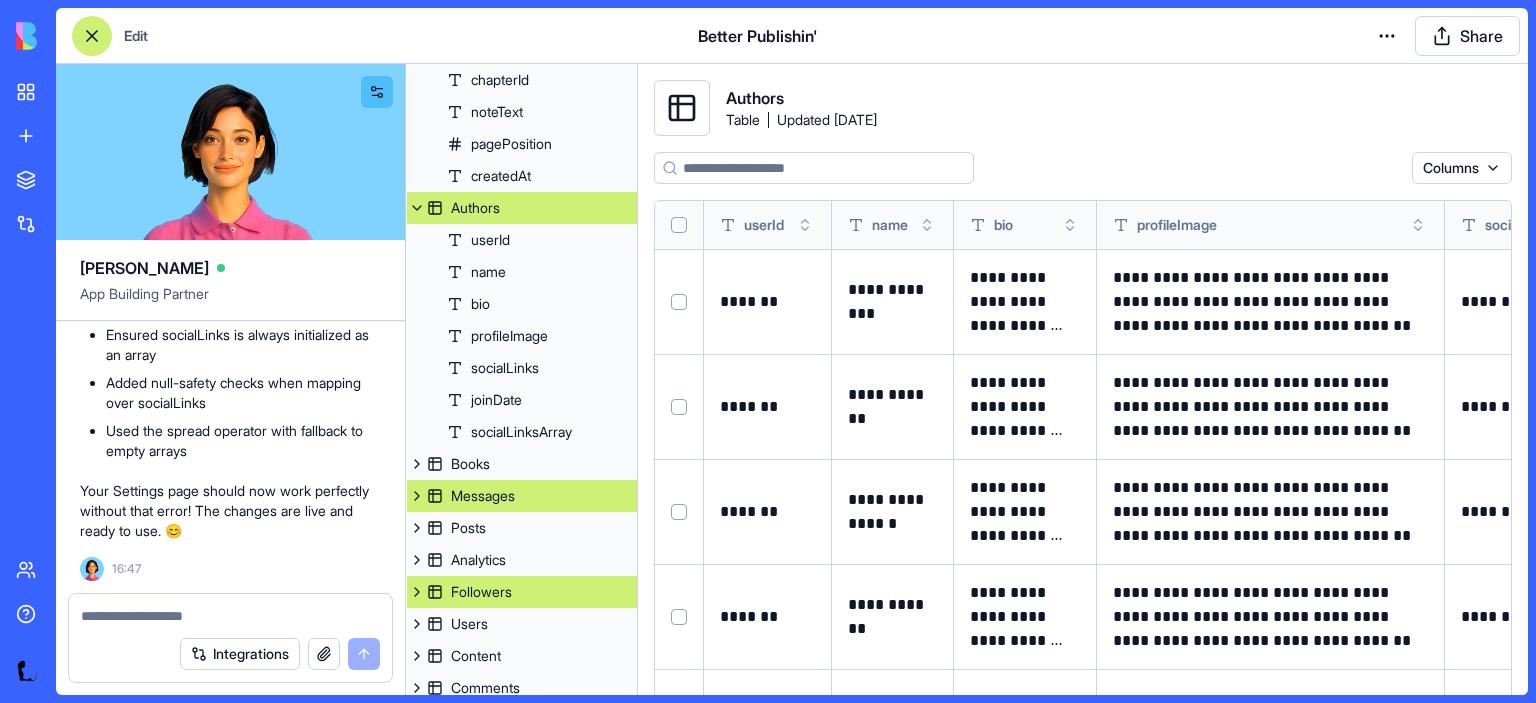scroll, scrollTop: 264, scrollLeft: 0, axis: vertical 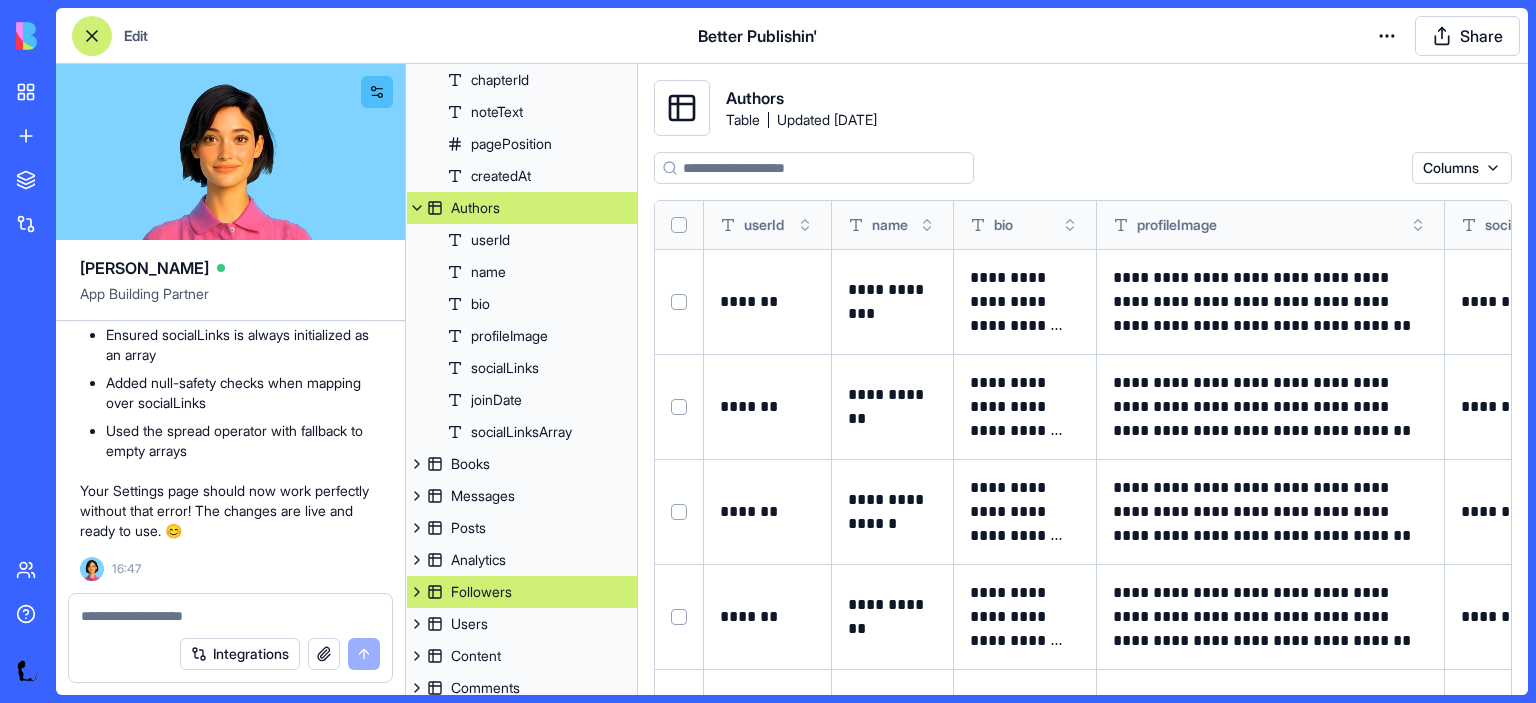 click on "Followers" at bounding box center (481, 592) 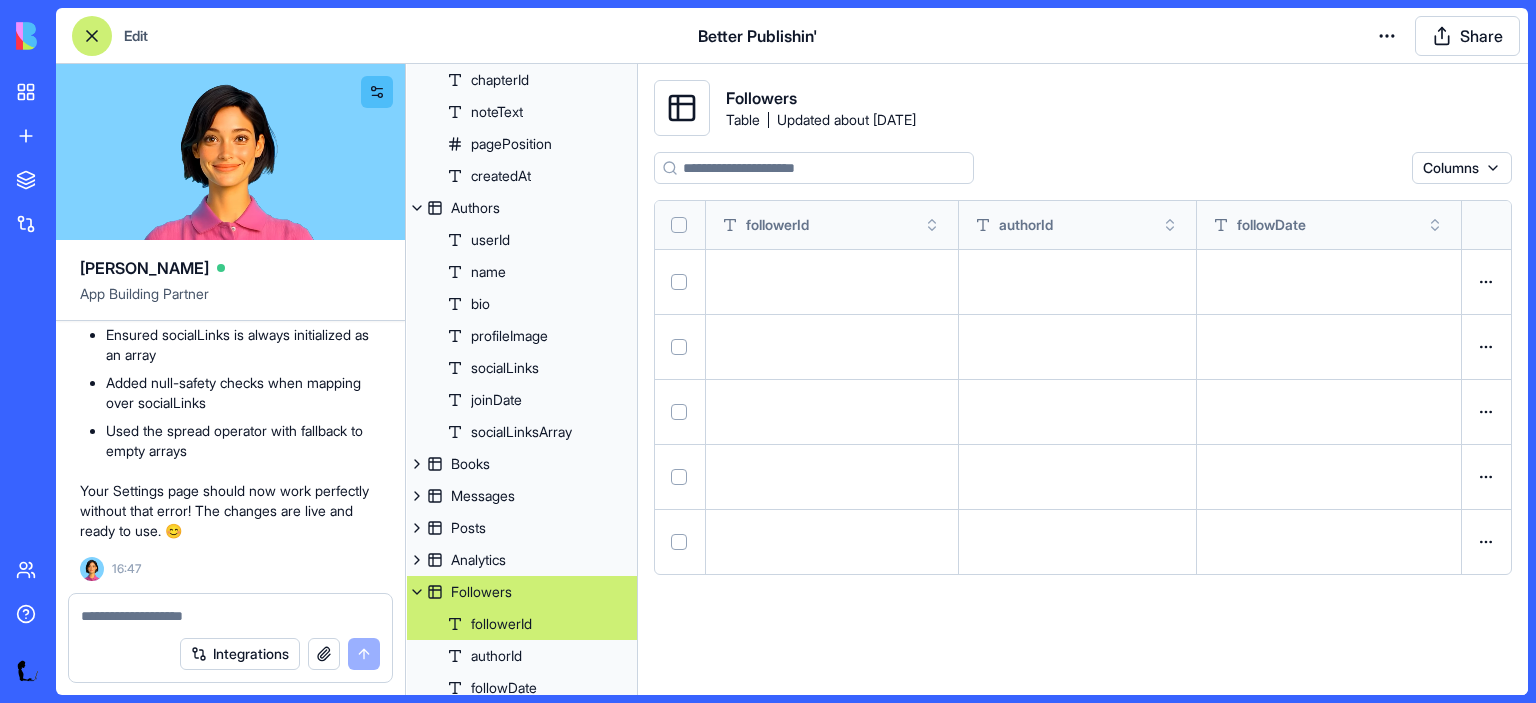scroll, scrollTop: 464, scrollLeft: 0, axis: vertical 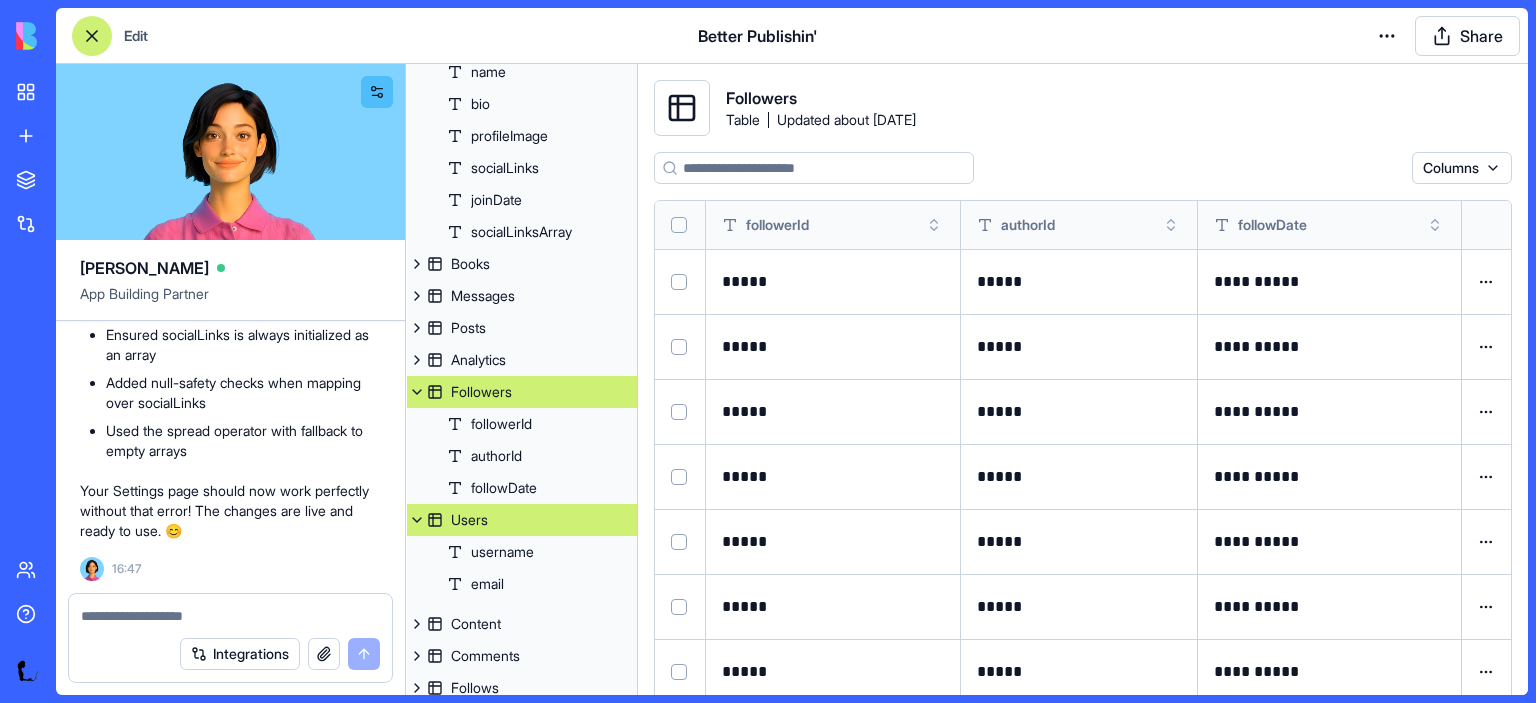 click on "Users" at bounding box center [469, 520] 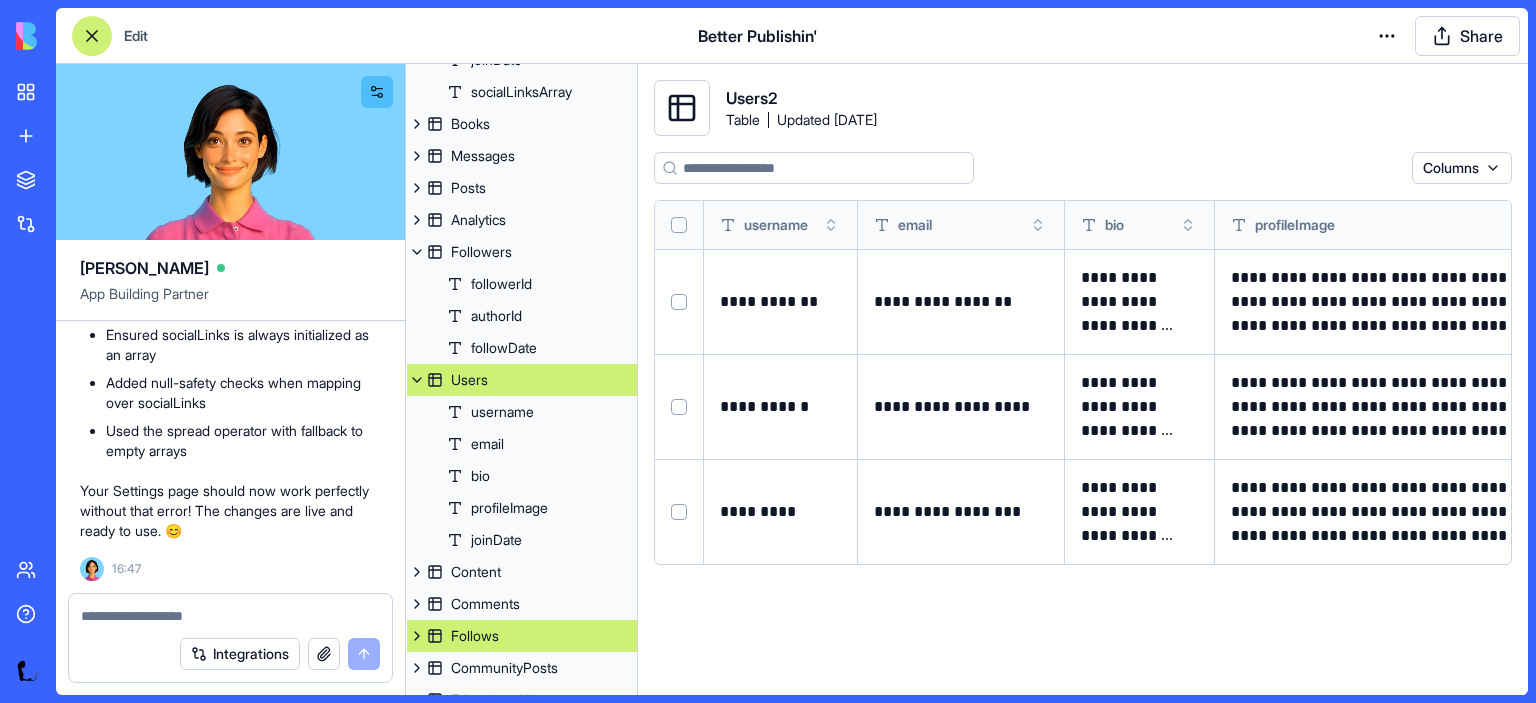 scroll, scrollTop: 624, scrollLeft: 0, axis: vertical 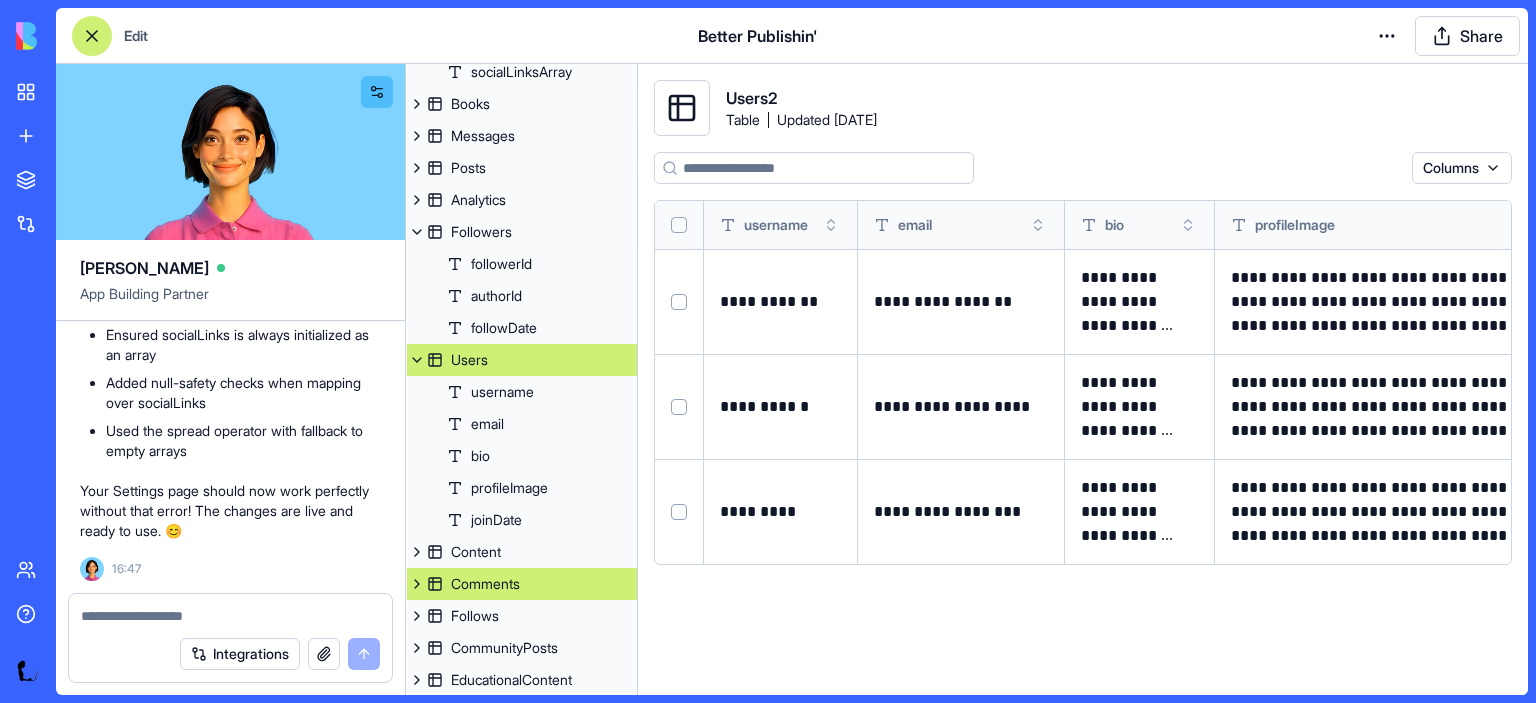click on "Comments" at bounding box center (485, 584) 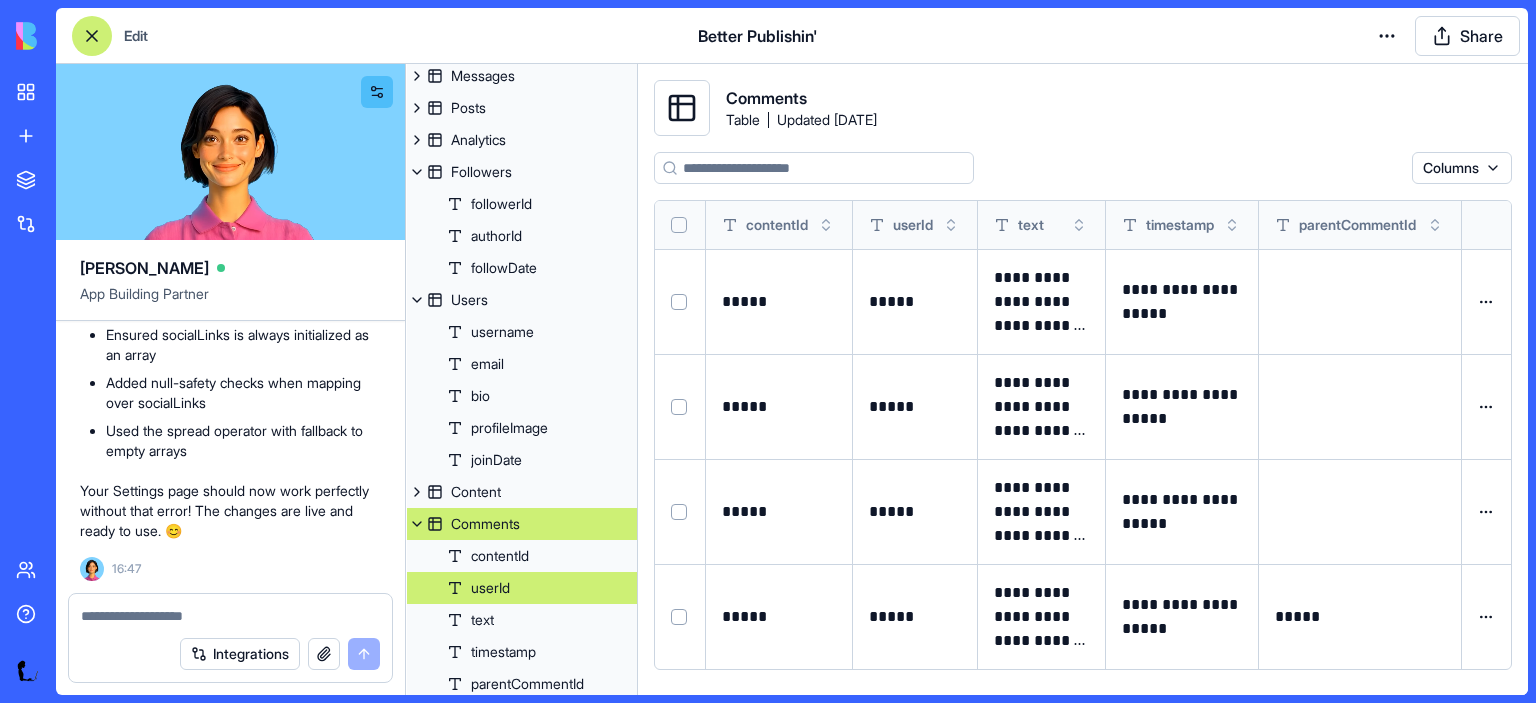 scroll, scrollTop: 784, scrollLeft: 0, axis: vertical 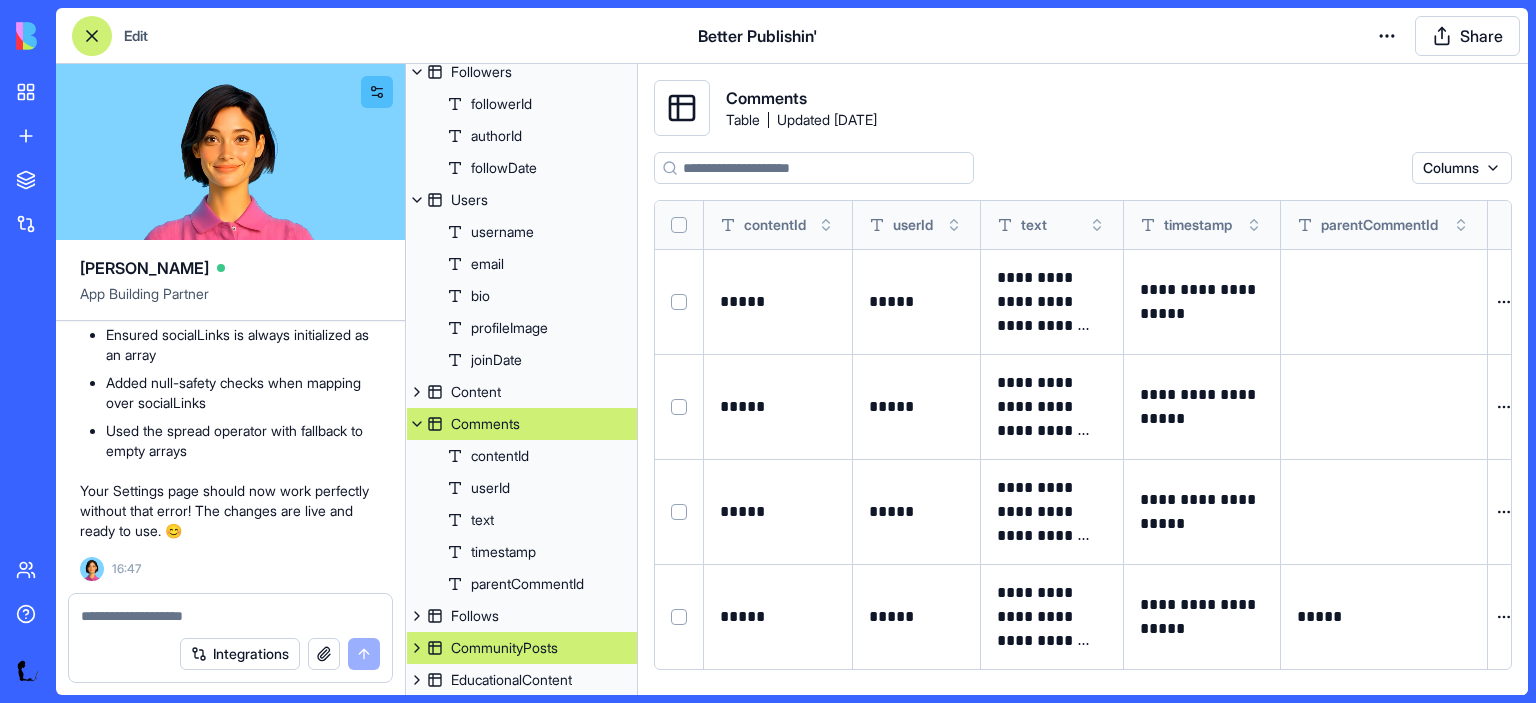 click on "CommunityPosts" at bounding box center [504, 648] 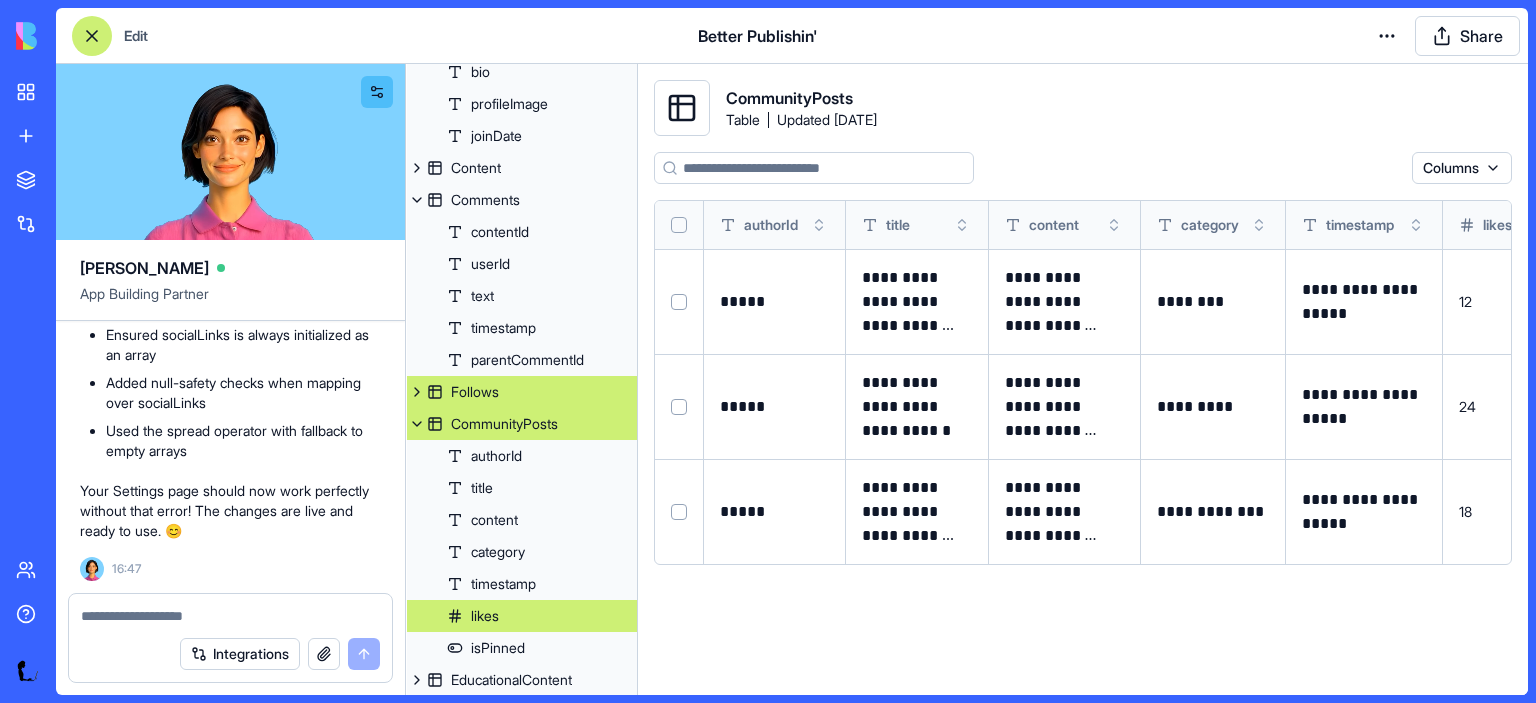 scroll, scrollTop: 1008, scrollLeft: 0, axis: vertical 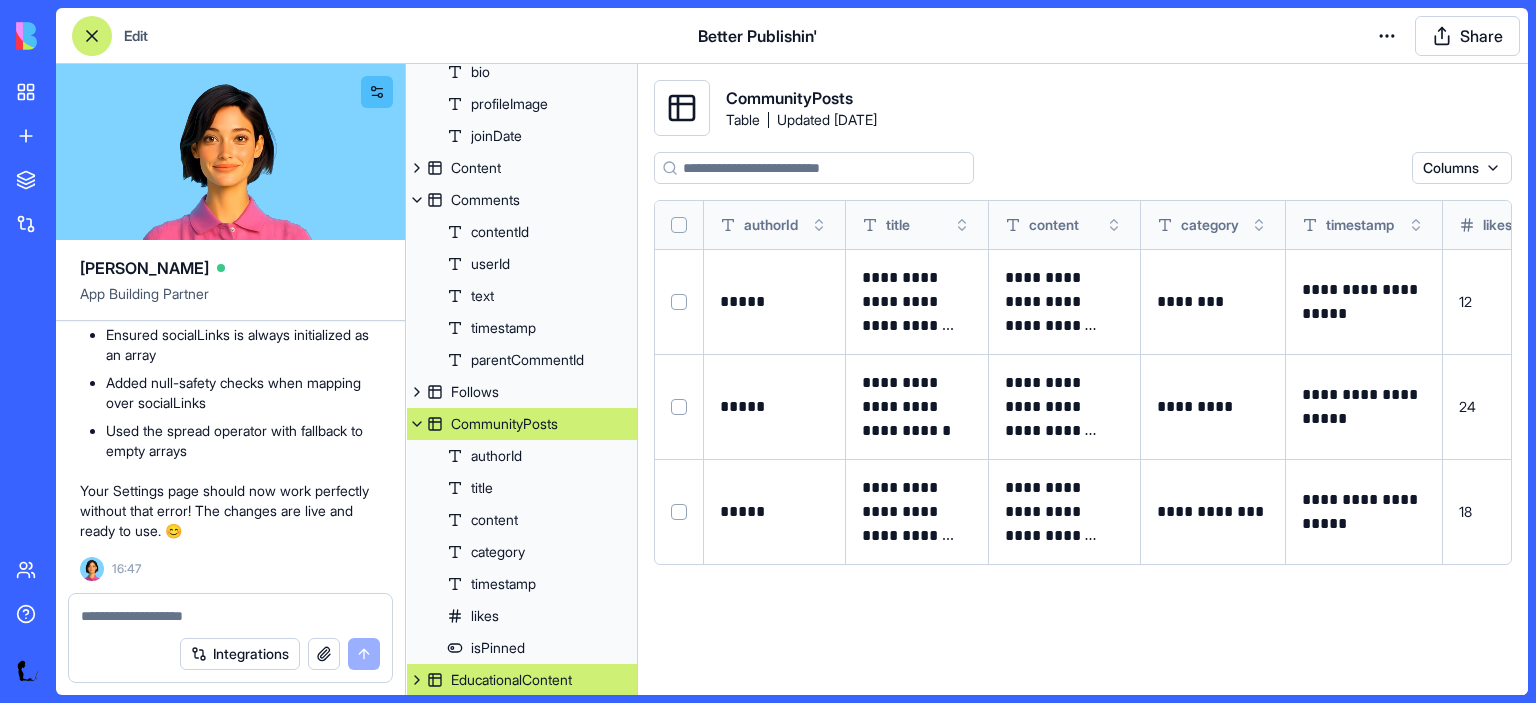 click on "EducationalContent" at bounding box center [511, 680] 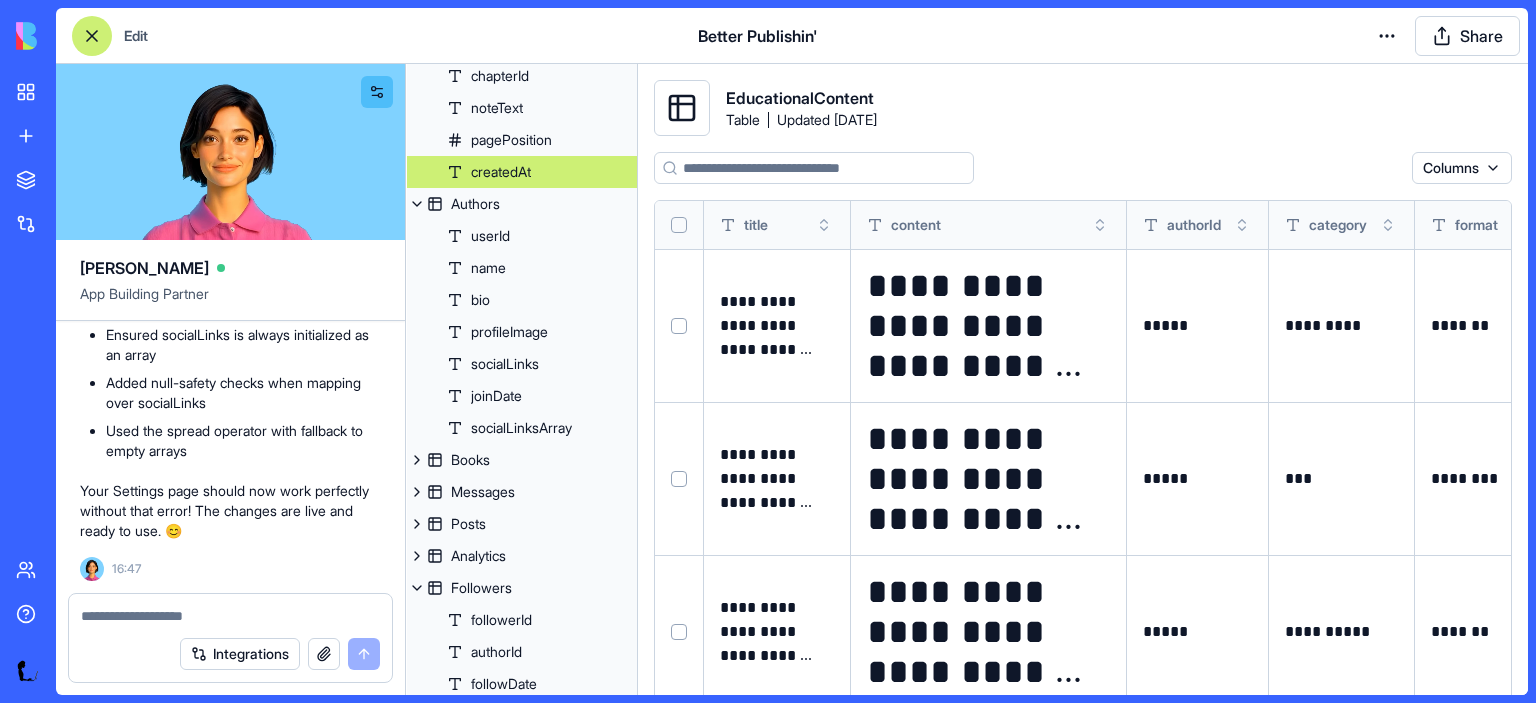 scroll, scrollTop: 0, scrollLeft: 0, axis: both 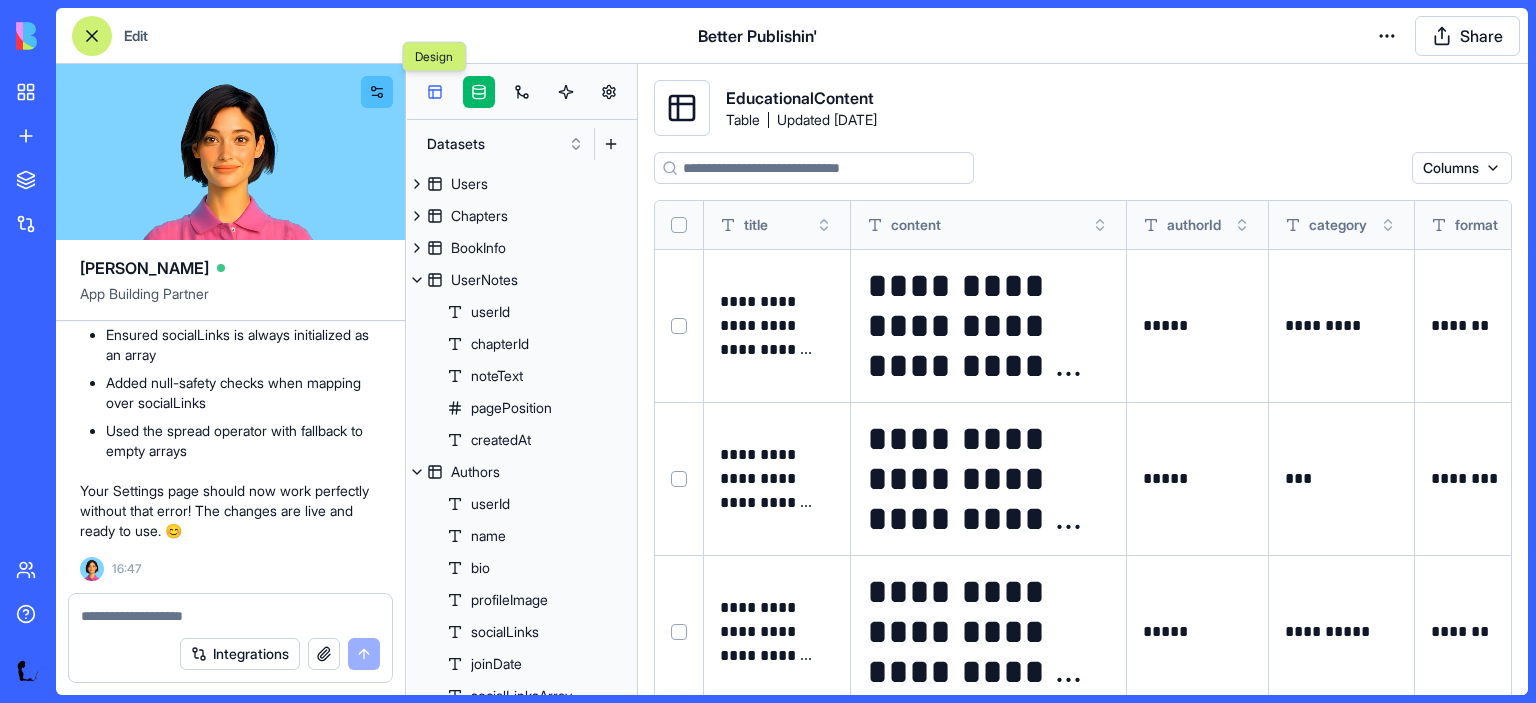 click at bounding box center [435, 92] 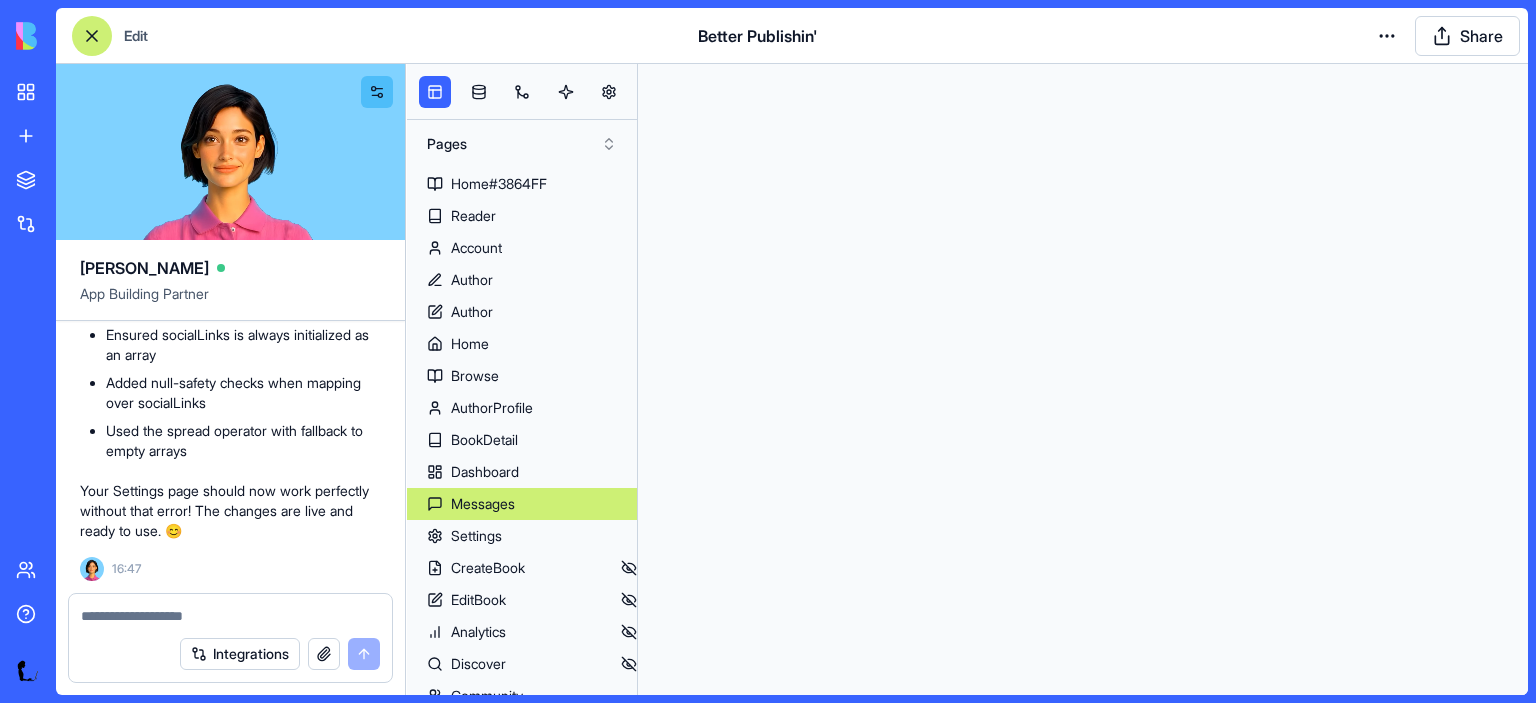 scroll, scrollTop: 0, scrollLeft: 0, axis: both 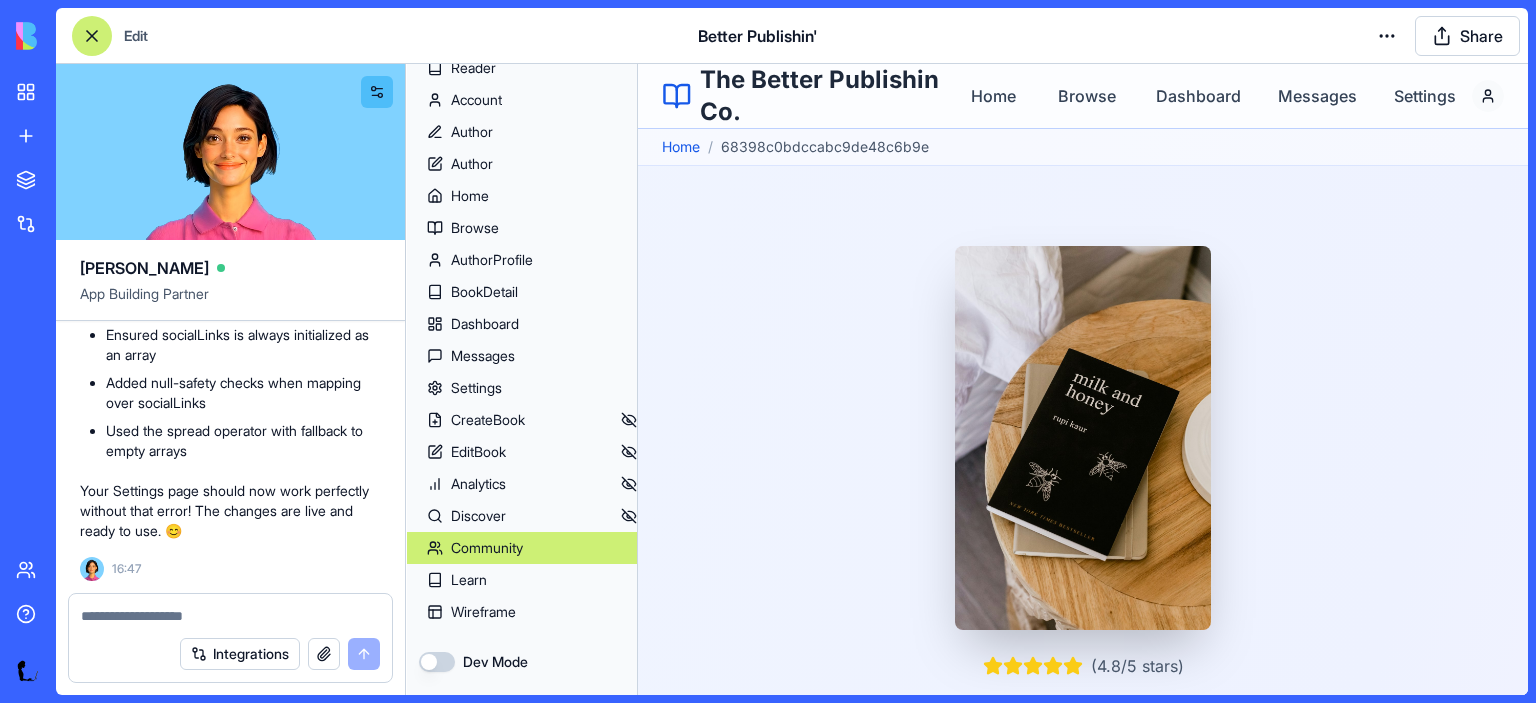 click on "Community" at bounding box center [487, 548] 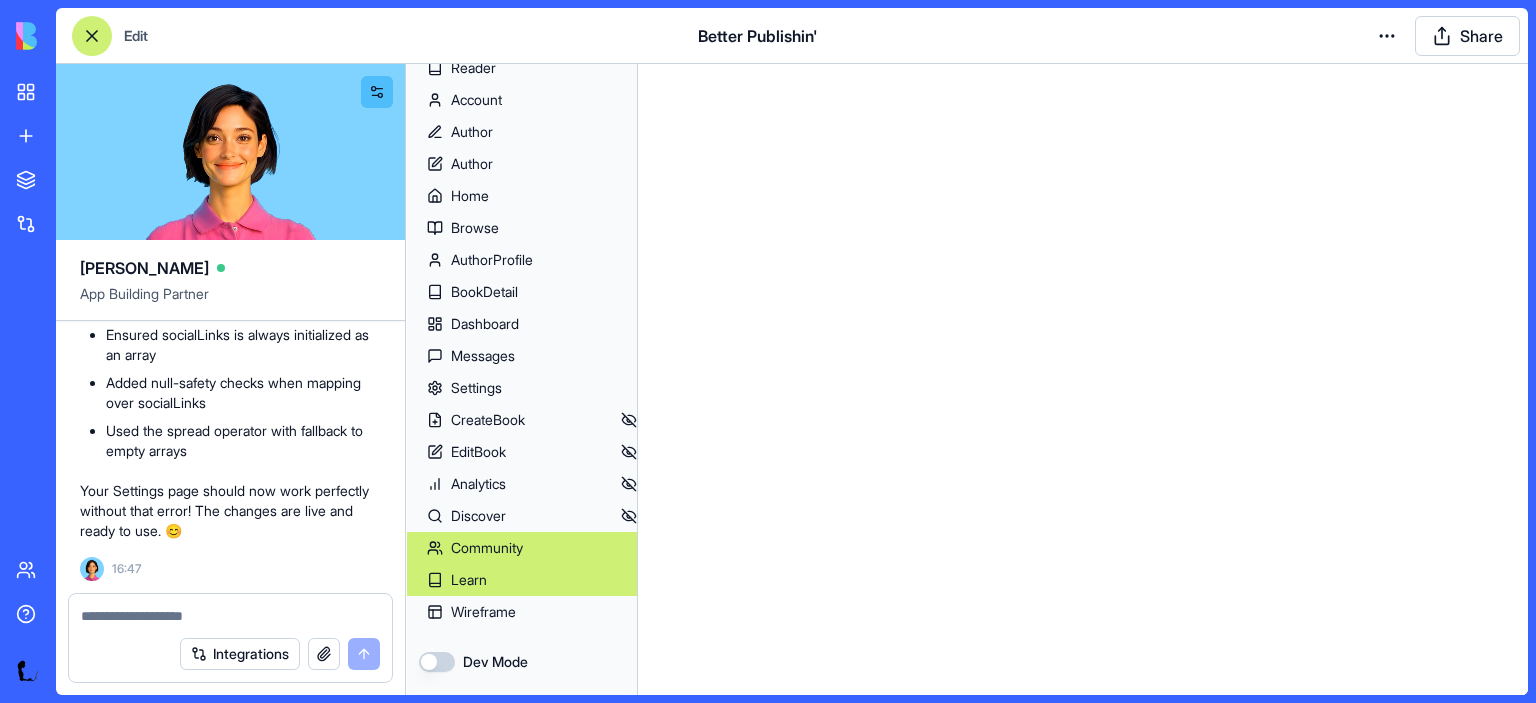 click on "Learn" at bounding box center (469, 580) 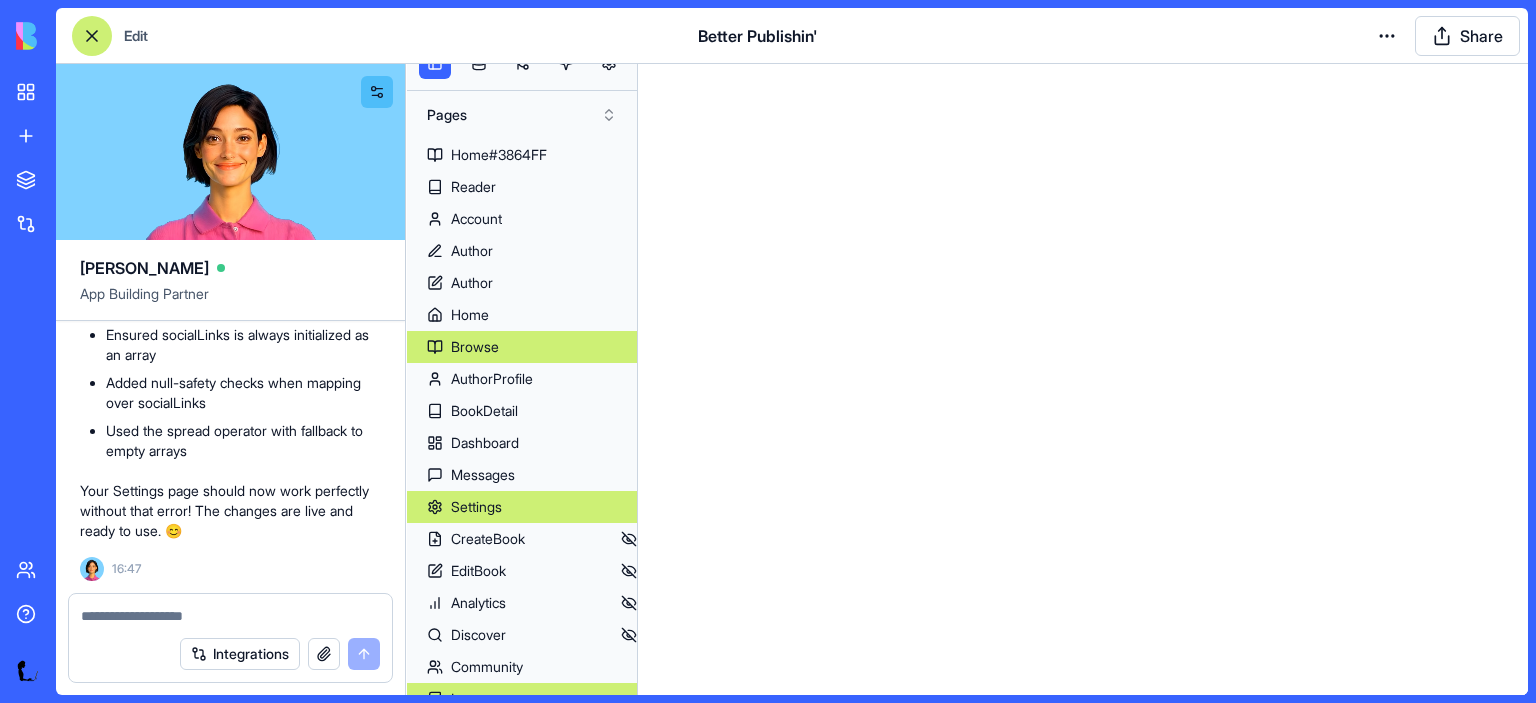 scroll, scrollTop: 0, scrollLeft: 0, axis: both 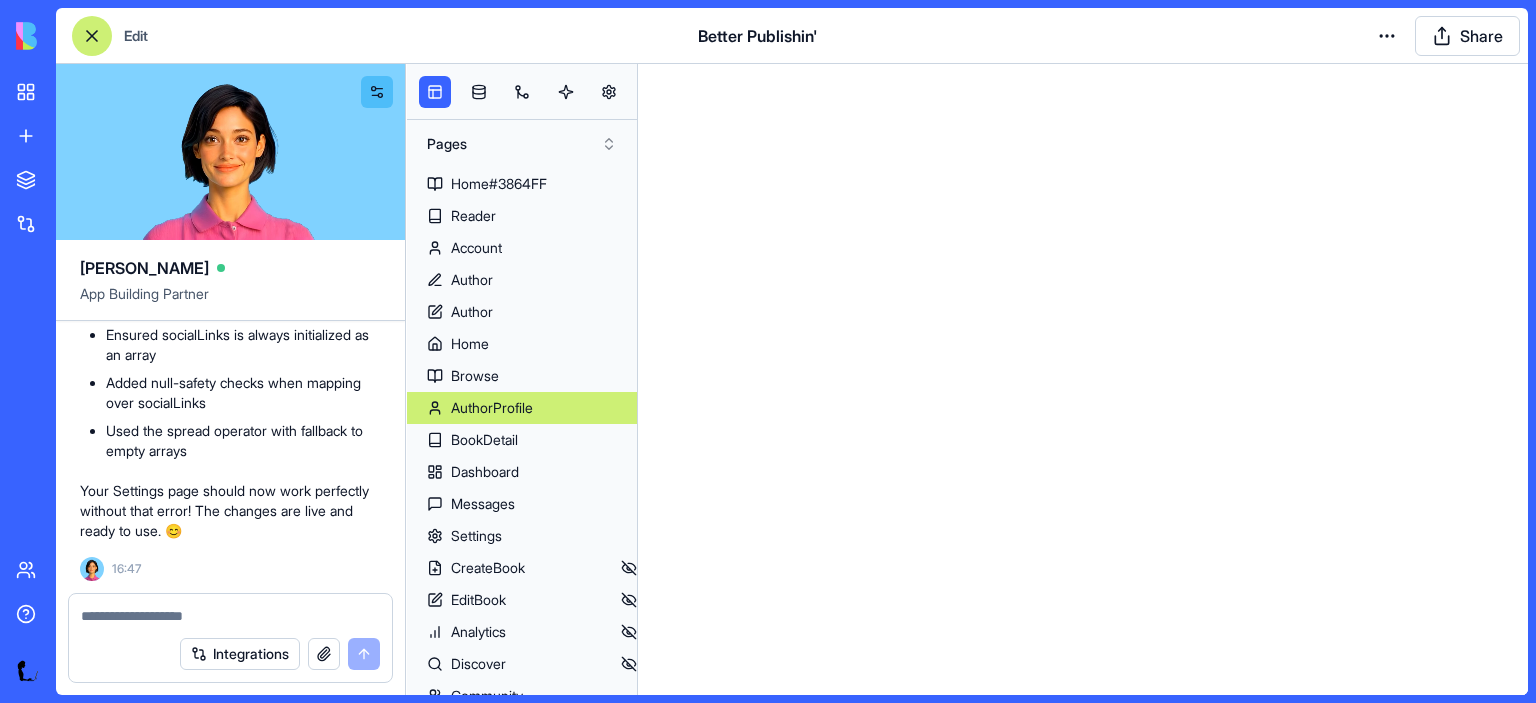 click on "AuthorProfile" at bounding box center (492, 408) 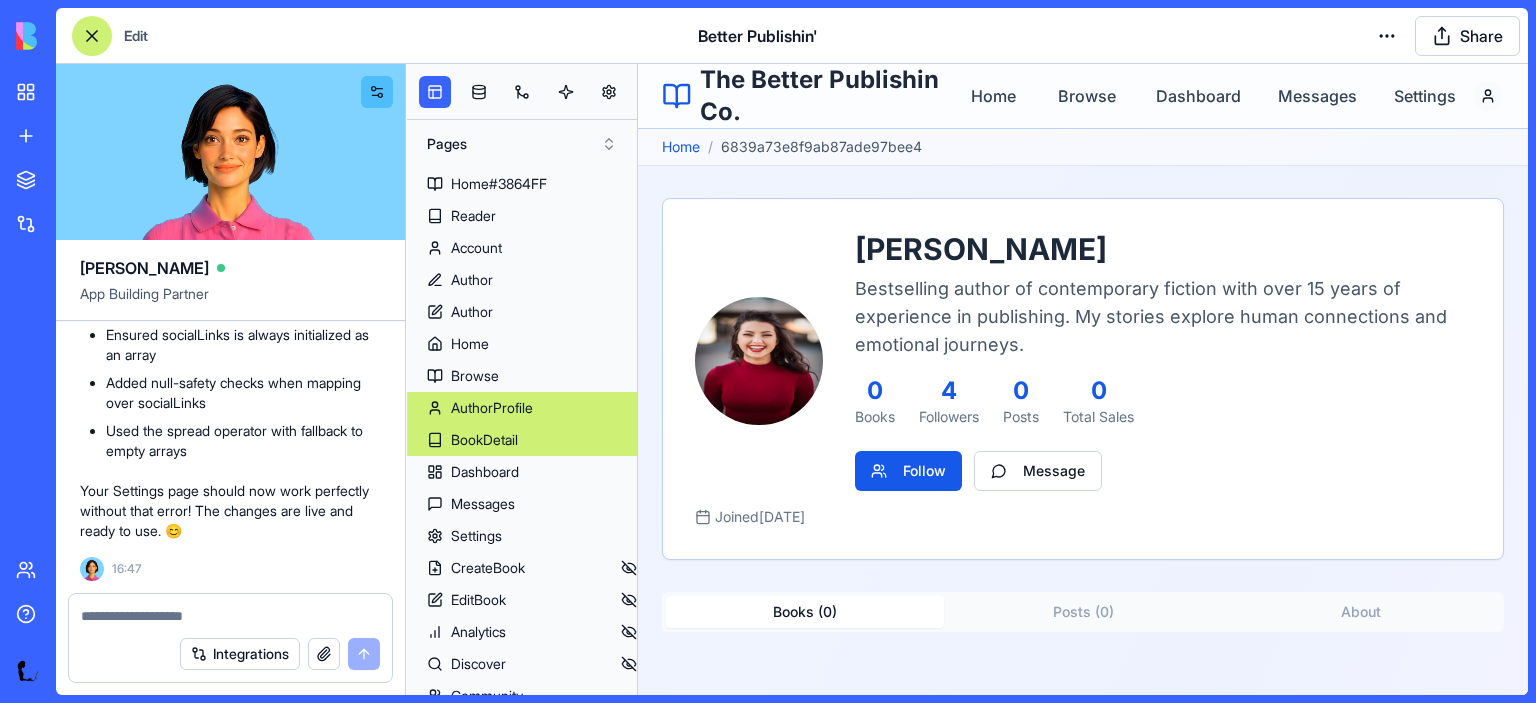 scroll, scrollTop: 28, scrollLeft: 0, axis: vertical 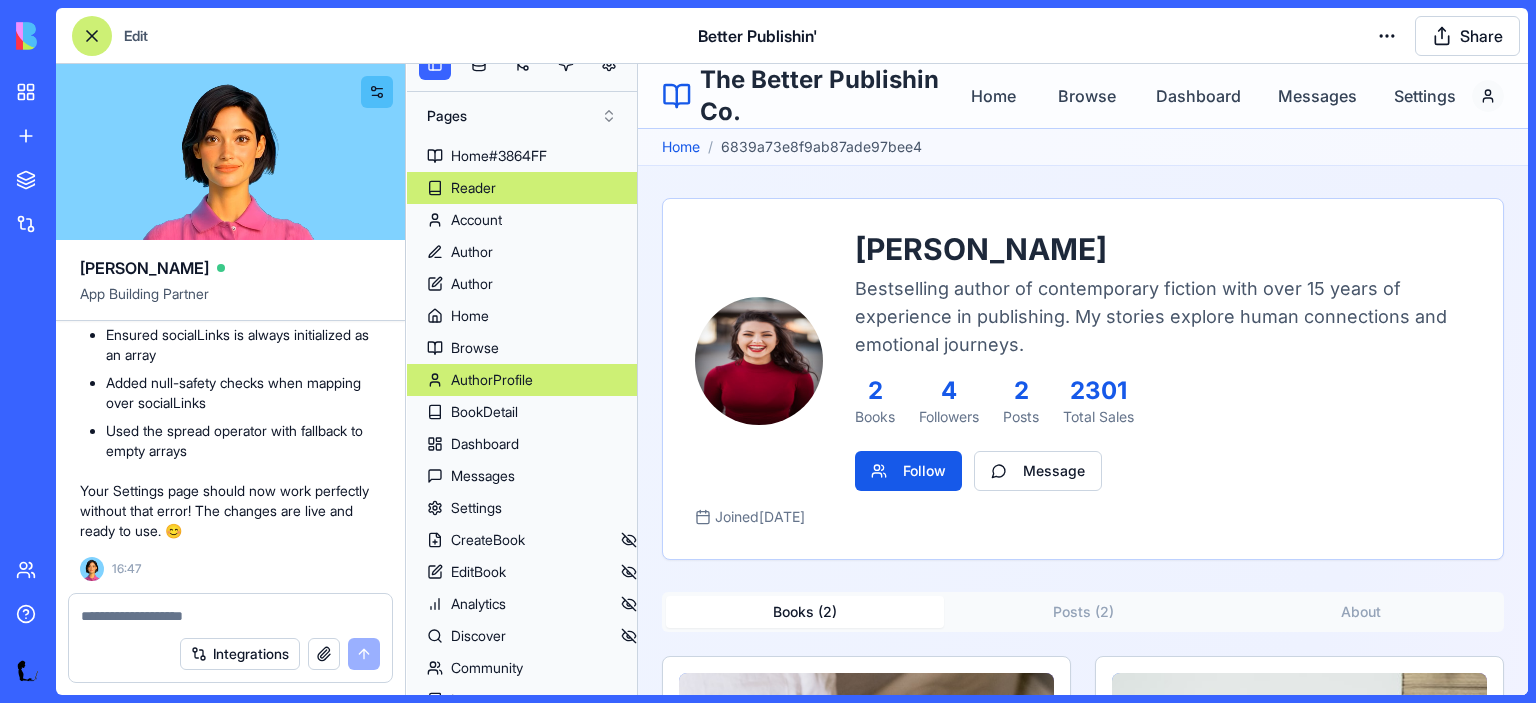 click on "Reader" at bounding box center (473, 188) 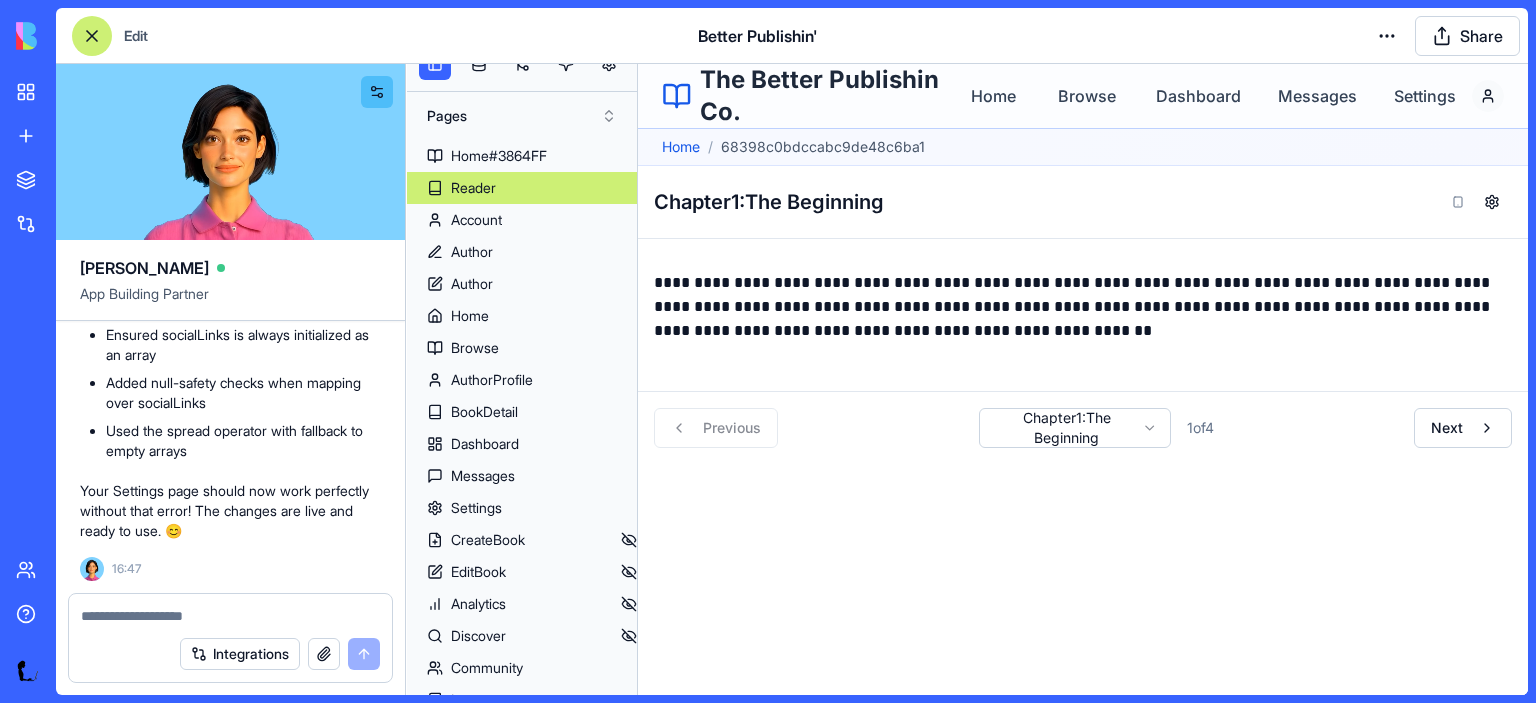 scroll, scrollTop: 0, scrollLeft: 0, axis: both 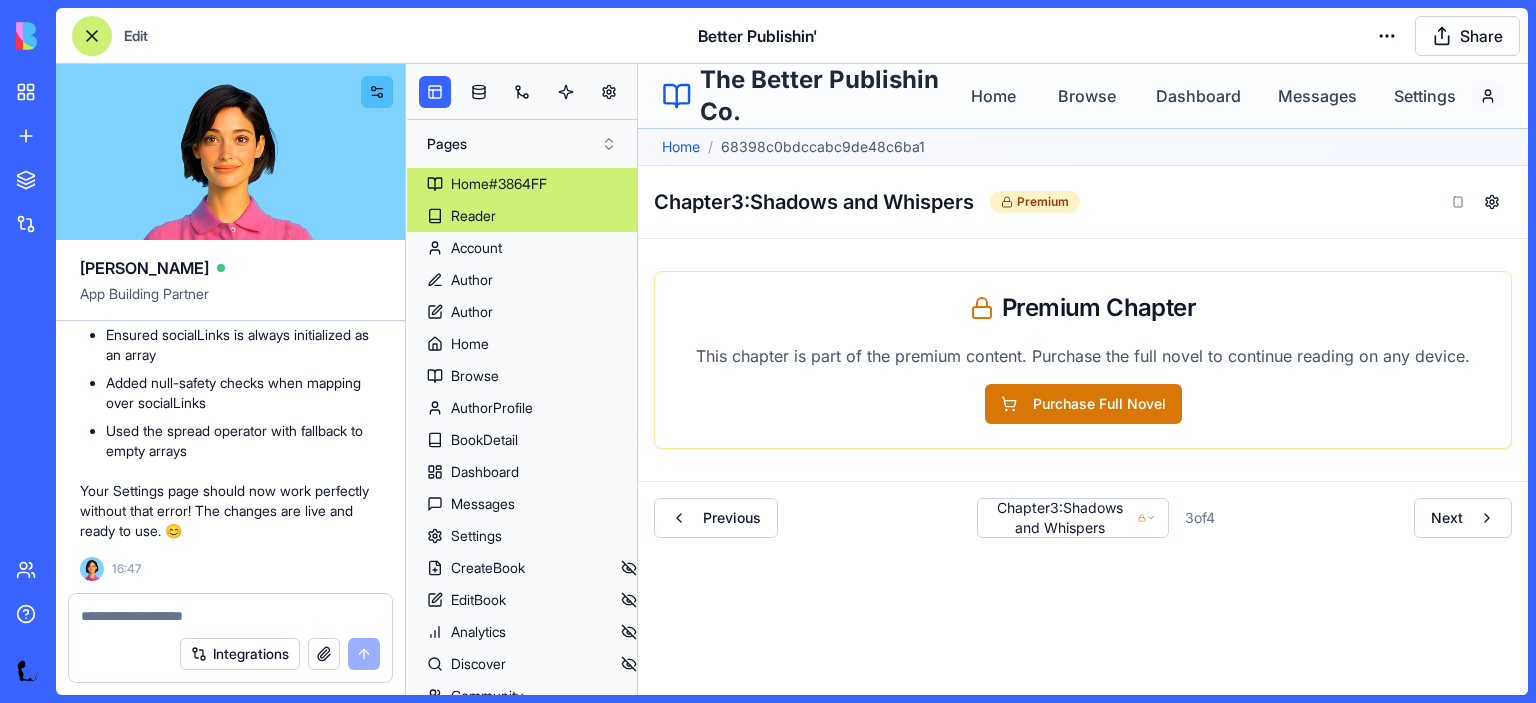 click on "Home#3864FF" at bounding box center (499, 184) 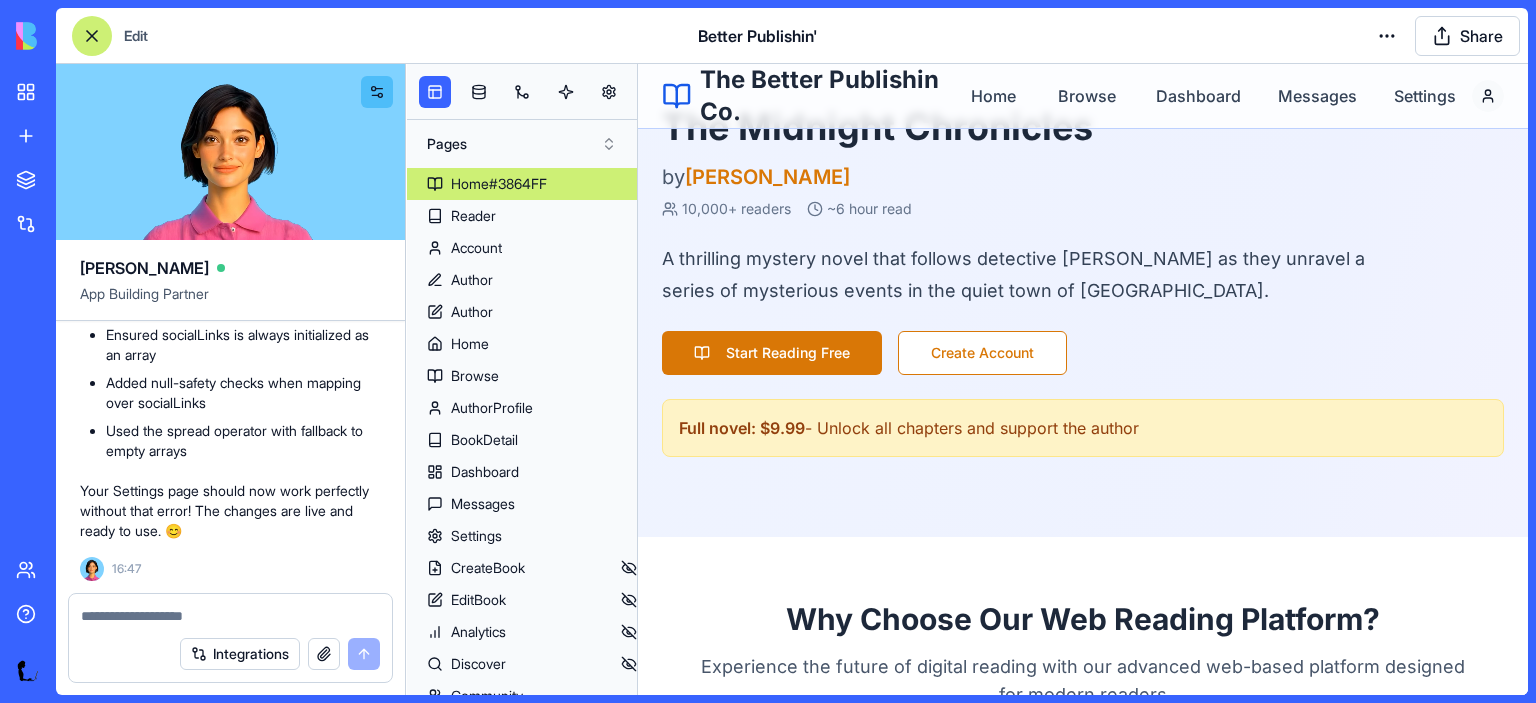 scroll, scrollTop: 679, scrollLeft: 0, axis: vertical 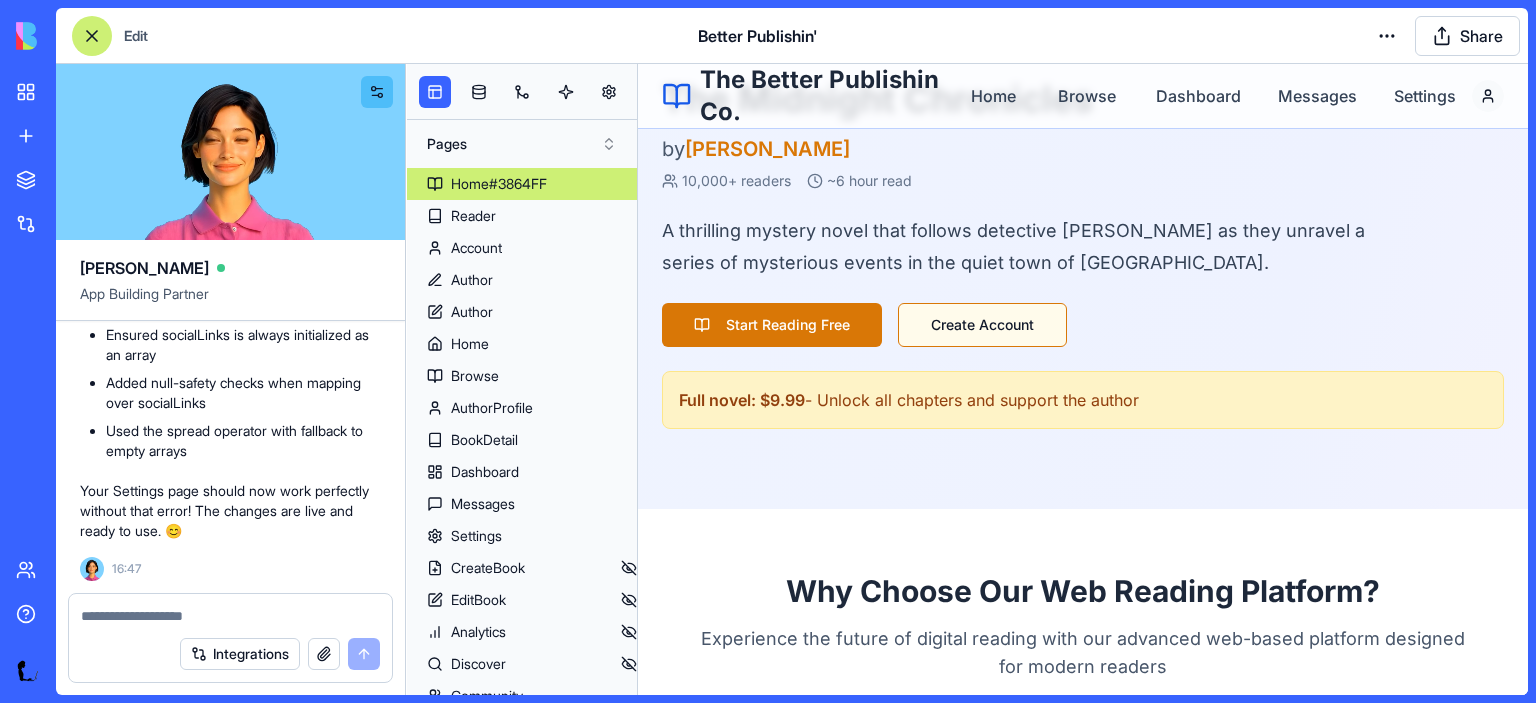 click on "Create Account" at bounding box center [982, 325] 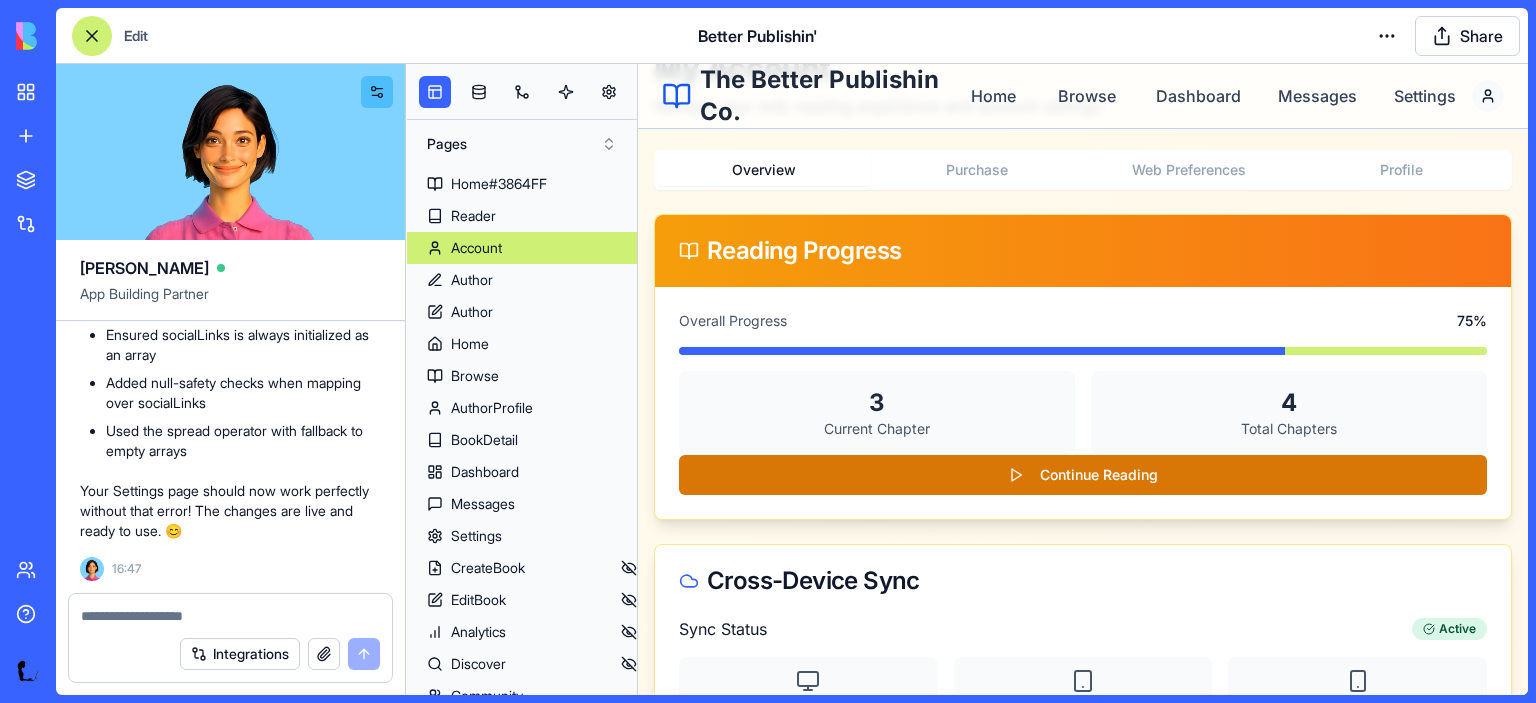 scroll, scrollTop: 0, scrollLeft: 0, axis: both 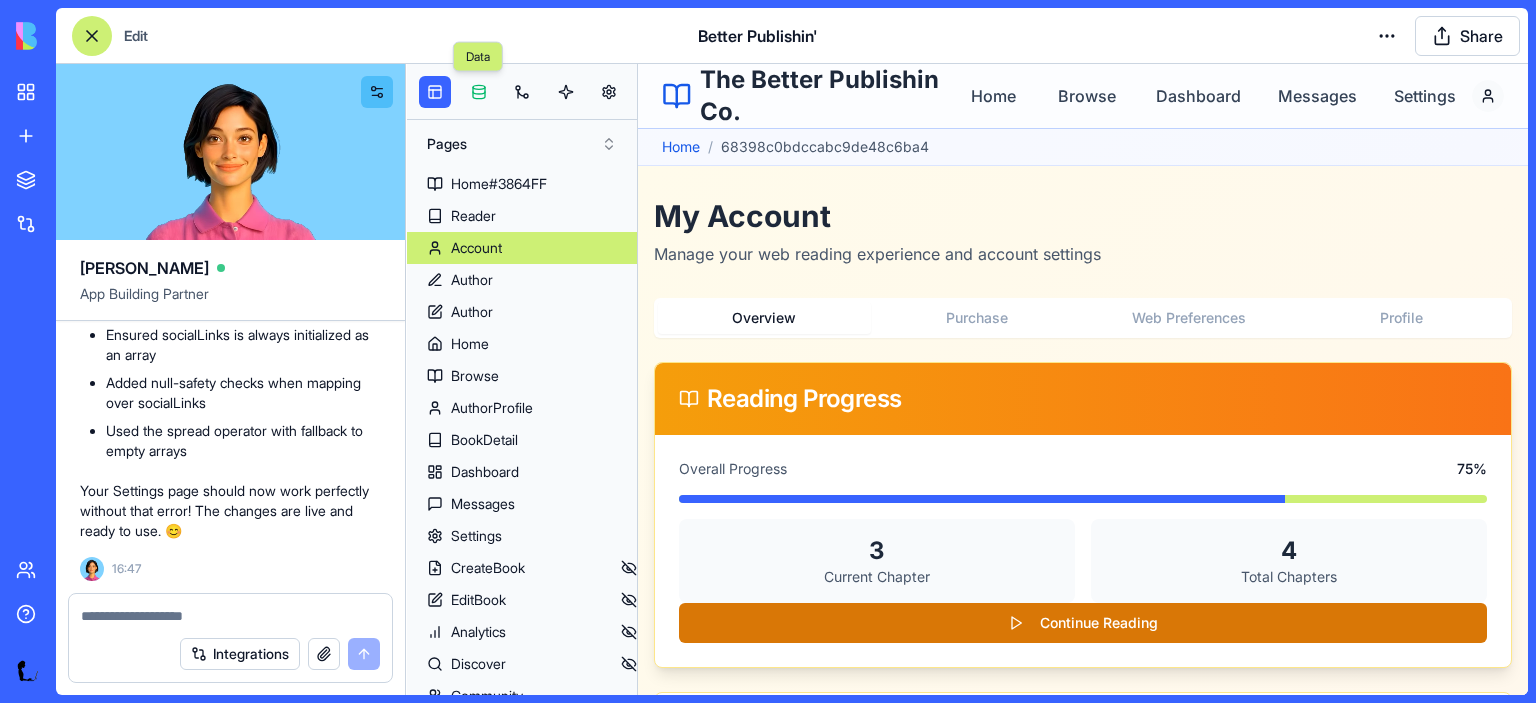 click at bounding box center (479, 92) 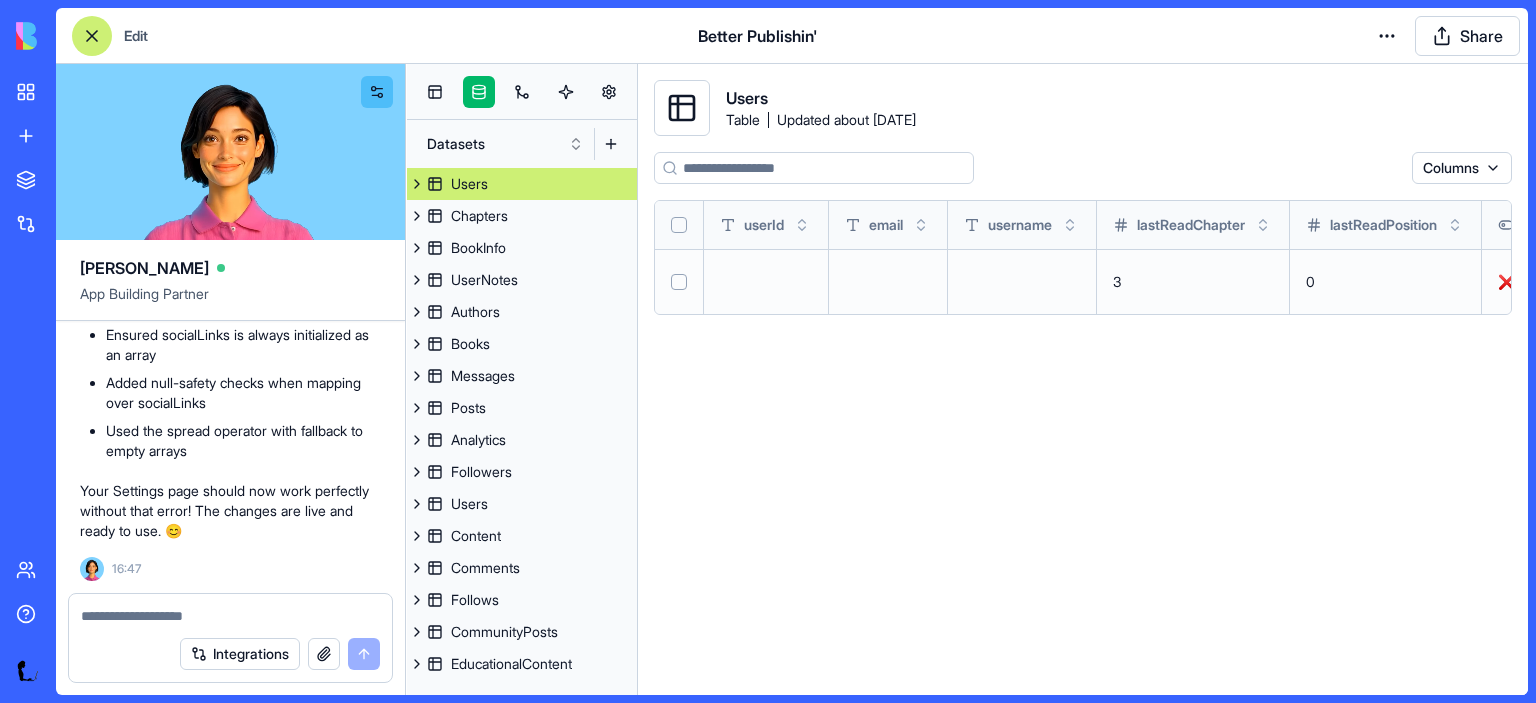 click at bounding box center (679, 282) 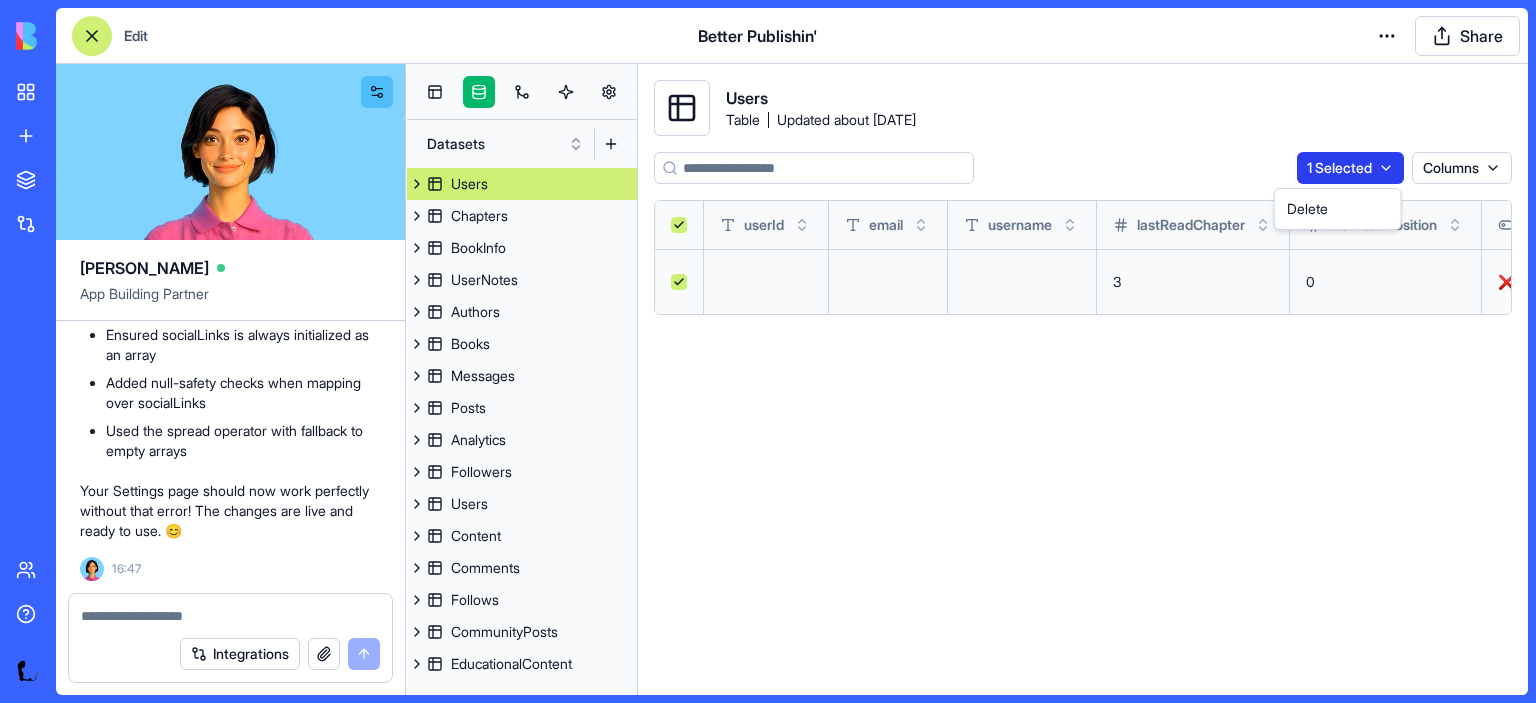 click on "My Apps New App
To pick up a draggable item, press the space bar.
While dragging, use the arrow keys to move the item.
Press space again to drop the item in its new position, or press escape to cancel.
Marketplace Integrations Team Help Edit Better Publishin' Share Ella App Building Partner How to make a book app? I want to sell a novel, as an app. The app can be free, then the user signs into their account to read the book. Undo 06:44 Hi there! I'd be happy to help you create a book app for selling your novel. Let's build an app where users can sign in to read your book. 🎭
📚 Novel Reader App Coming Up! Now I'll create the necessary tables for our novel app: Now I'll create the pages for our novel app: Let's add some sample data to our tables: Now let's update the app name and description: Let's generate a cover image for our app: Now I'll generate the app code for all pages and layouts: I'm just making sure everything is working properly! 🧐
06:48 Undo 06:56
06:59 Undo" at bounding box center [768, 351] 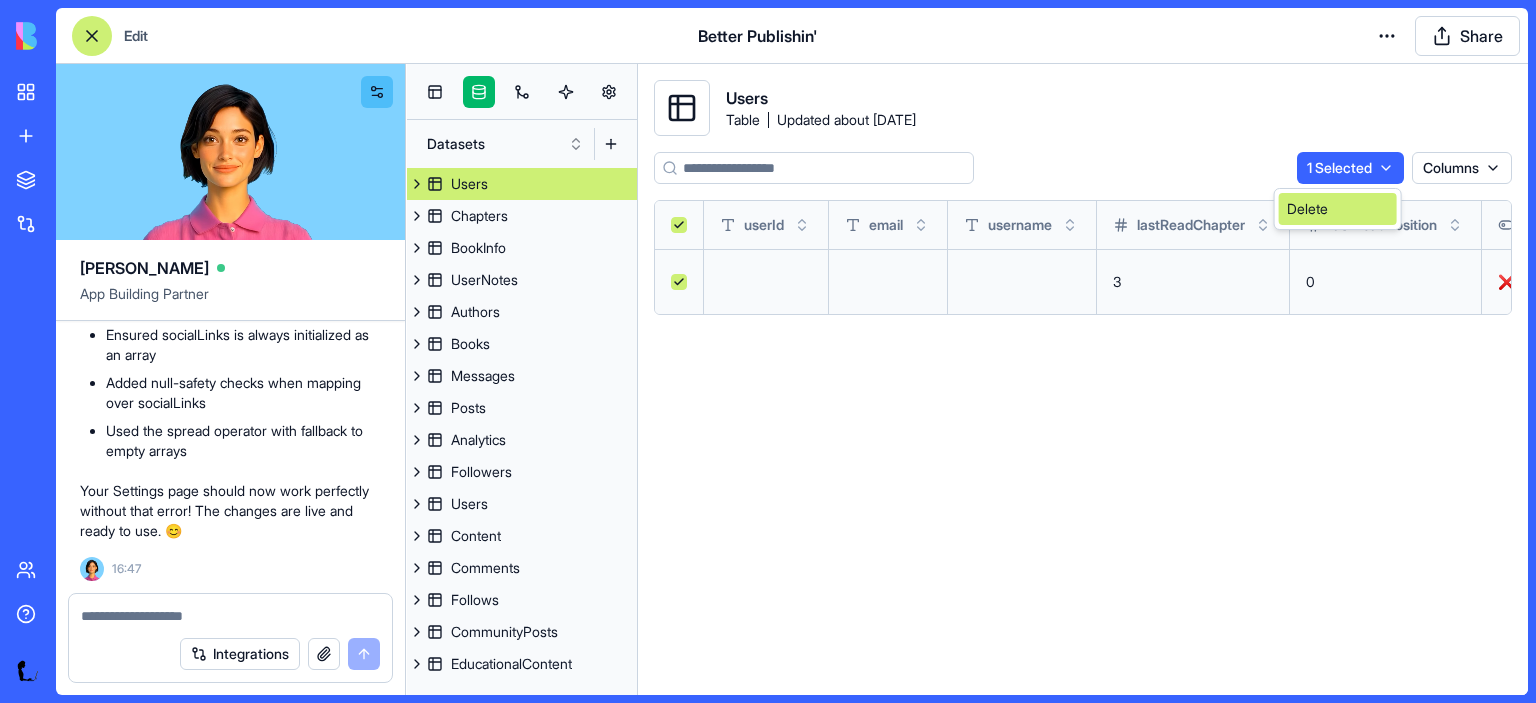 click on "Delete" at bounding box center (1338, 209) 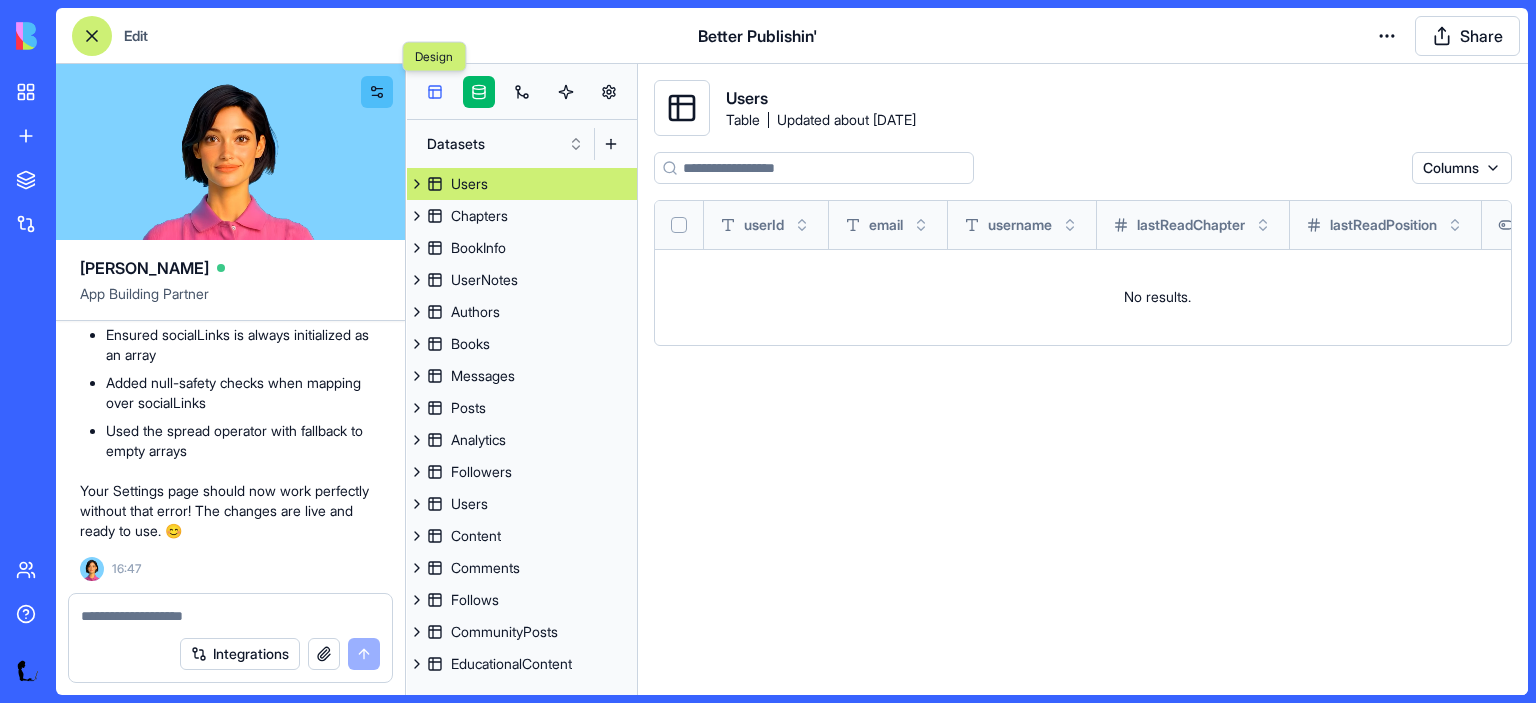 click at bounding box center [435, 92] 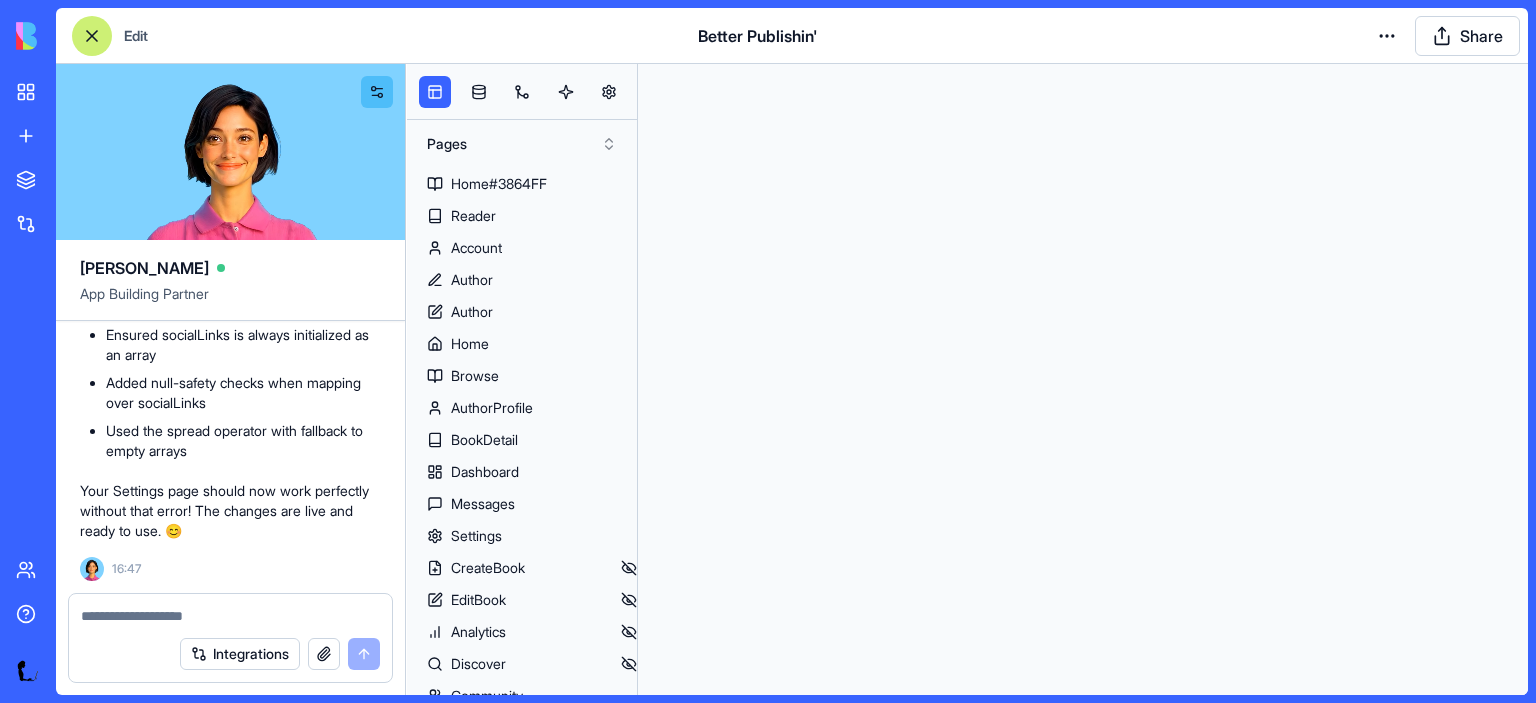 scroll, scrollTop: 0, scrollLeft: 0, axis: both 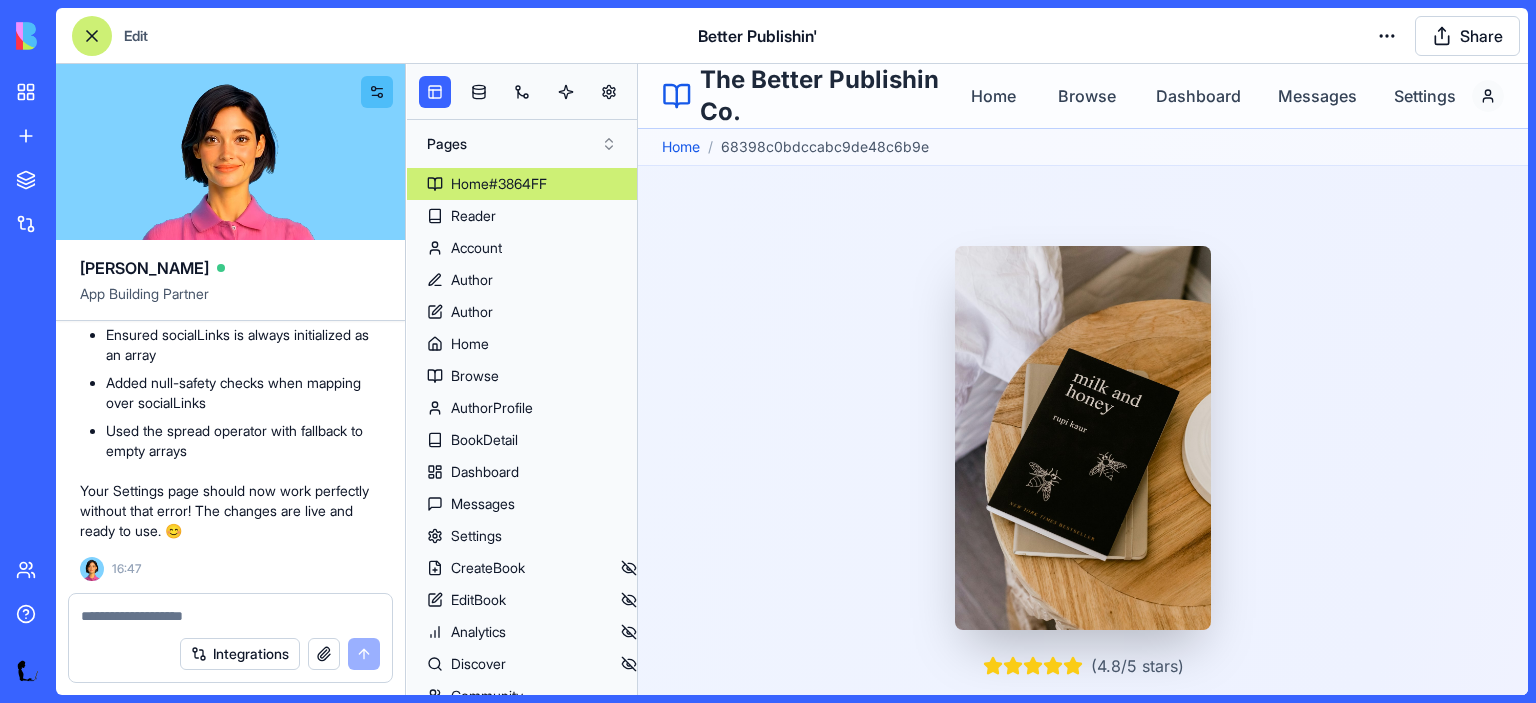 click on "Home#3864FF" at bounding box center (499, 184) 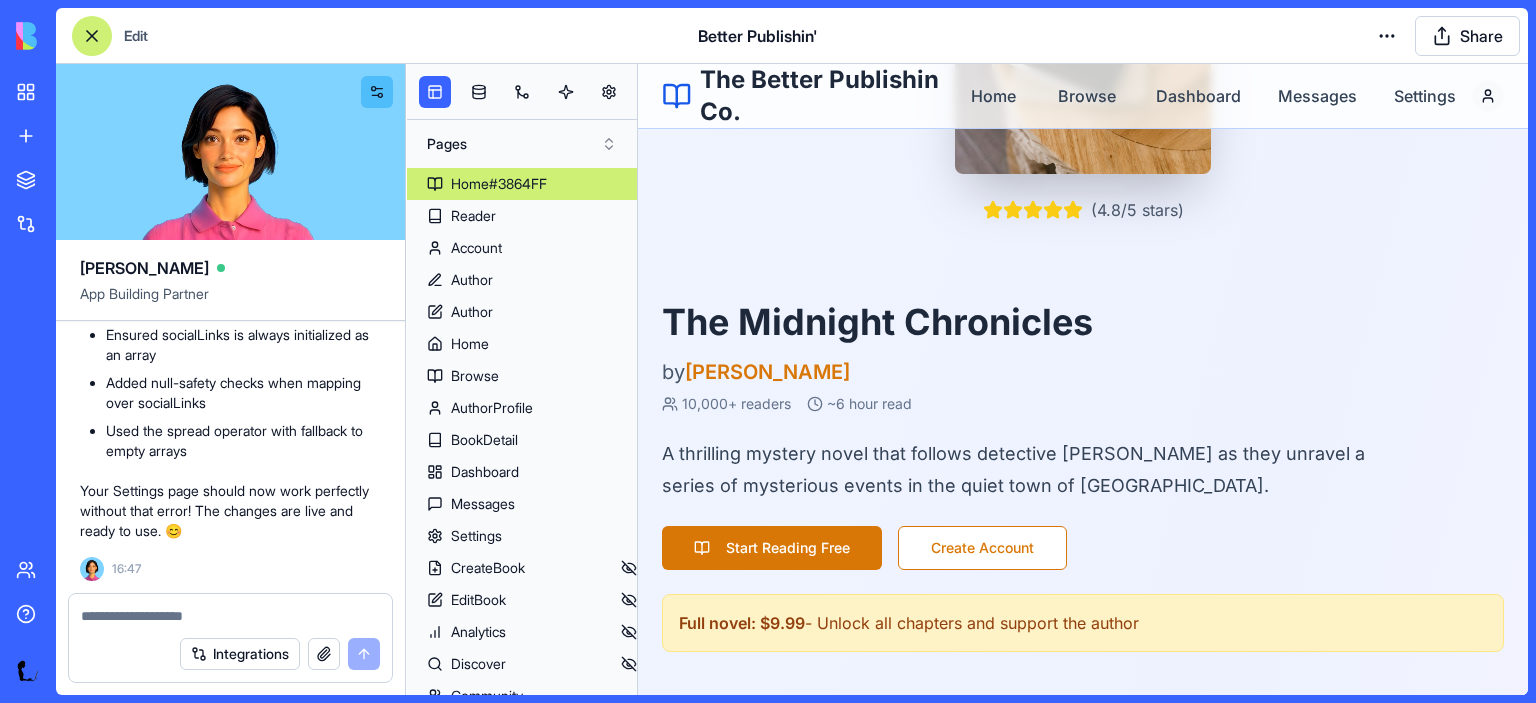 scroll, scrollTop: 459, scrollLeft: 0, axis: vertical 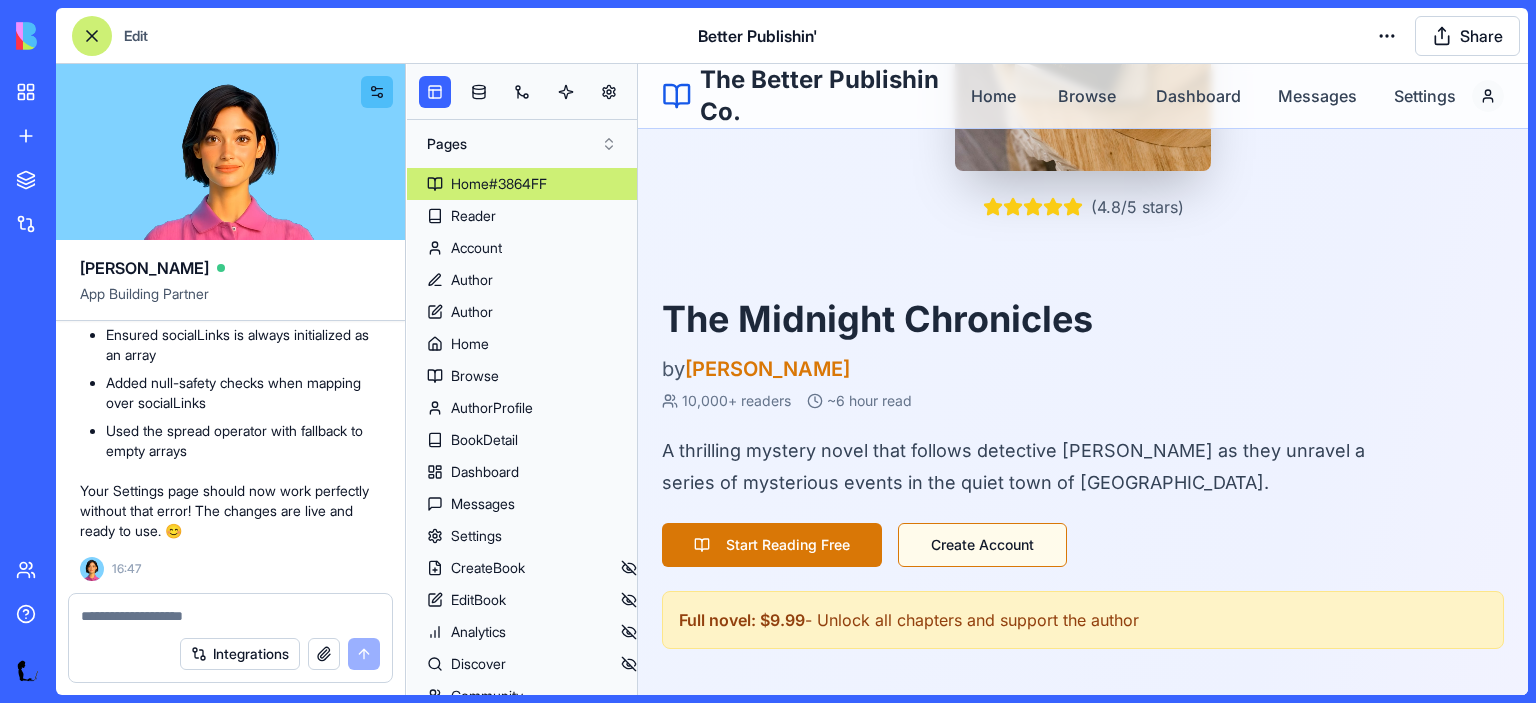 click on "Create Account" at bounding box center (982, 545) 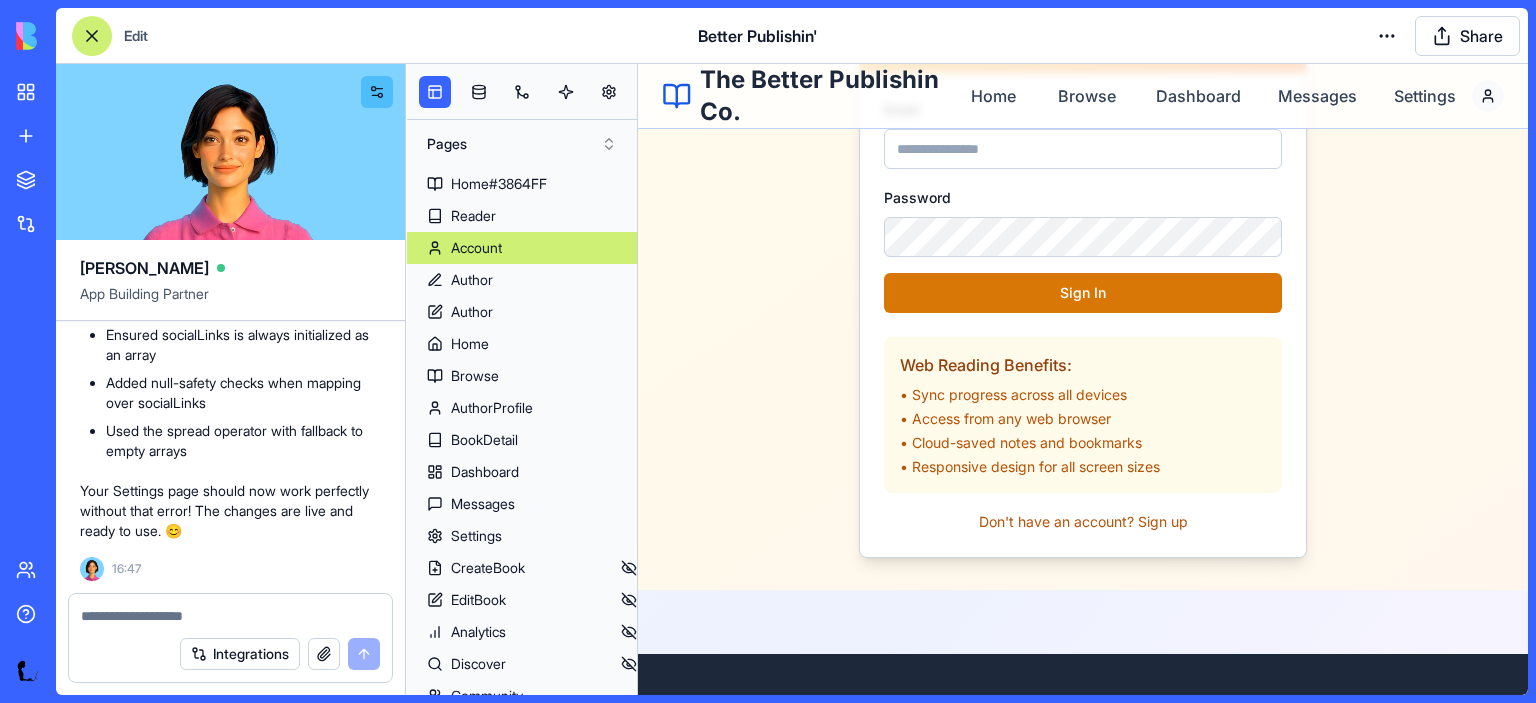 scroll, scrollTop: 236, scrollLeft: 0, axis: vertical 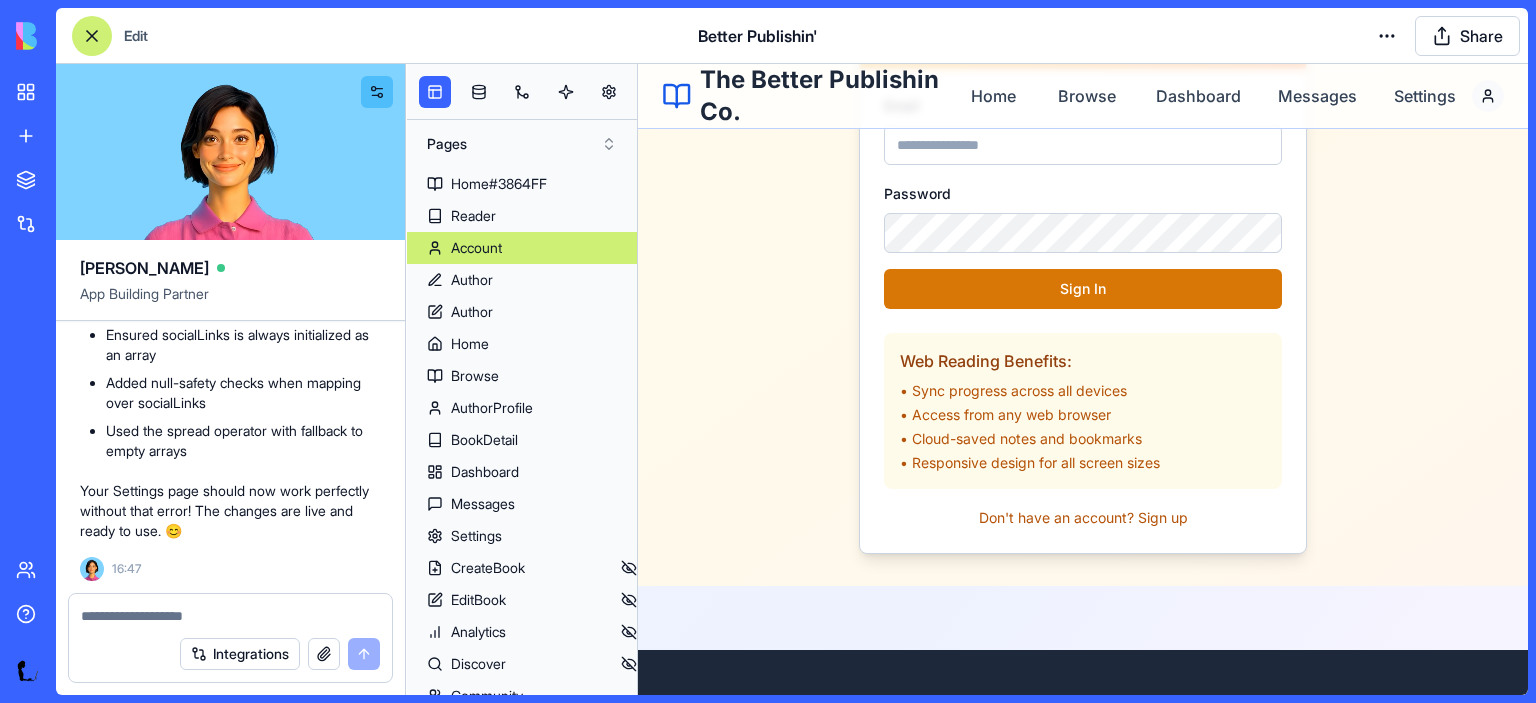 click on "Don't have an account? Sign up" at bounding box center (1083, 518) 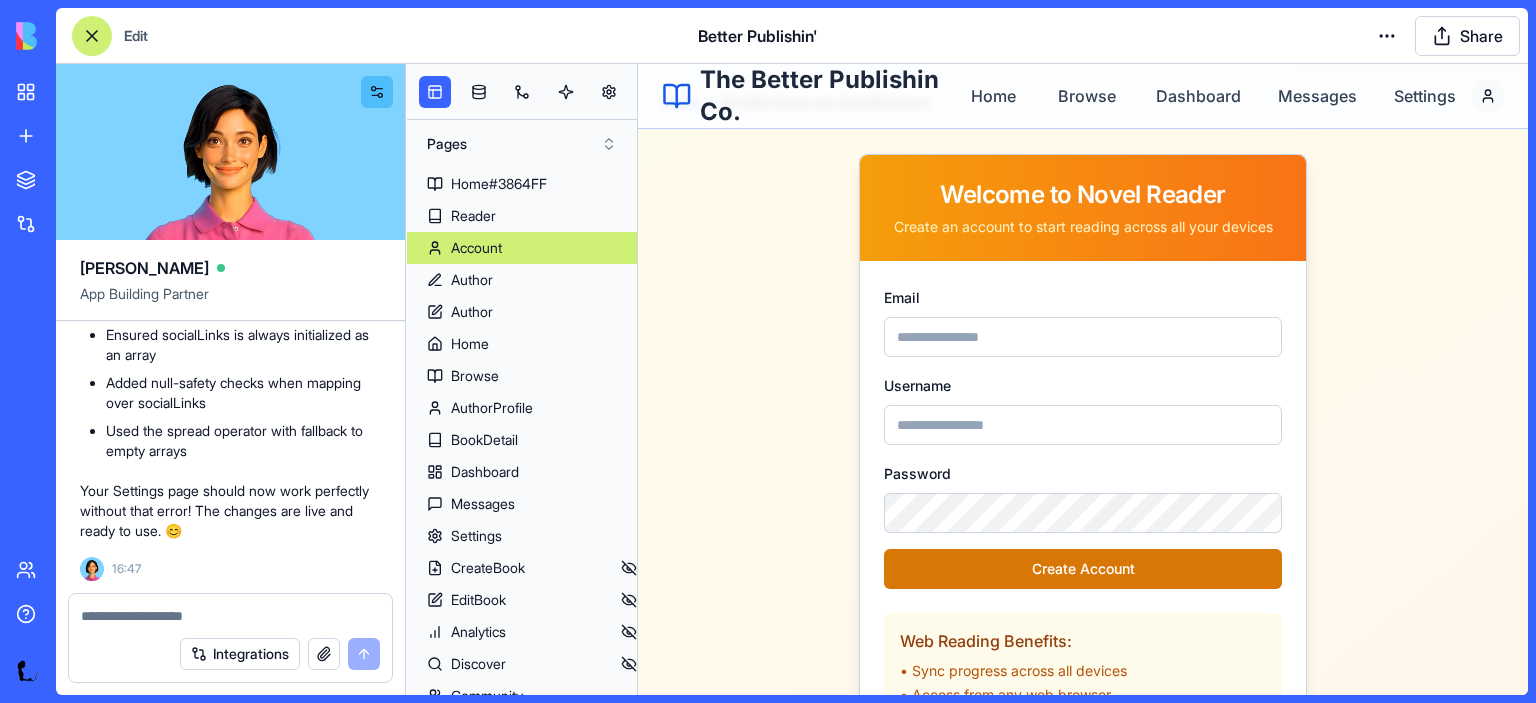 scroll, scrollTop: 0, scrollLeft: 0, axis: both 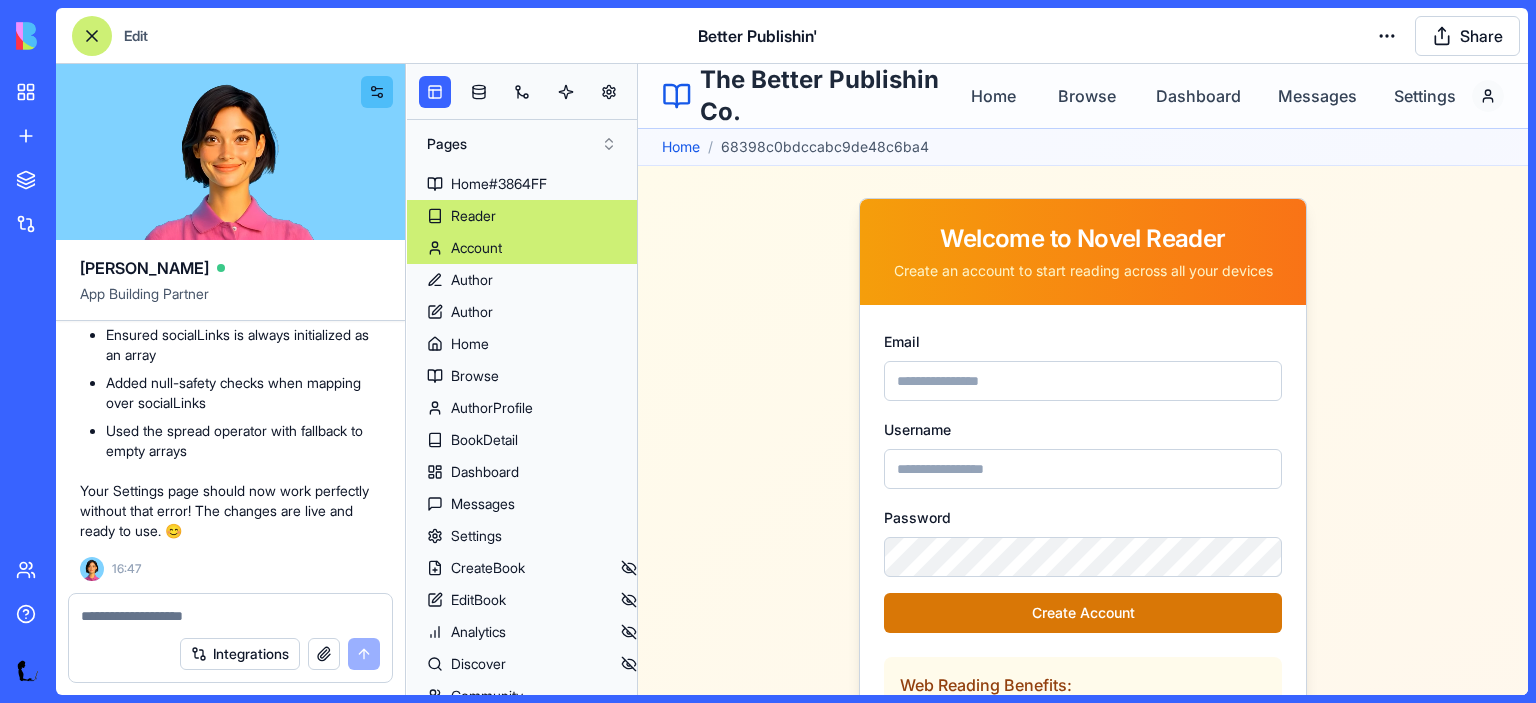 click on "Reader" at bounding box center [473, 216] 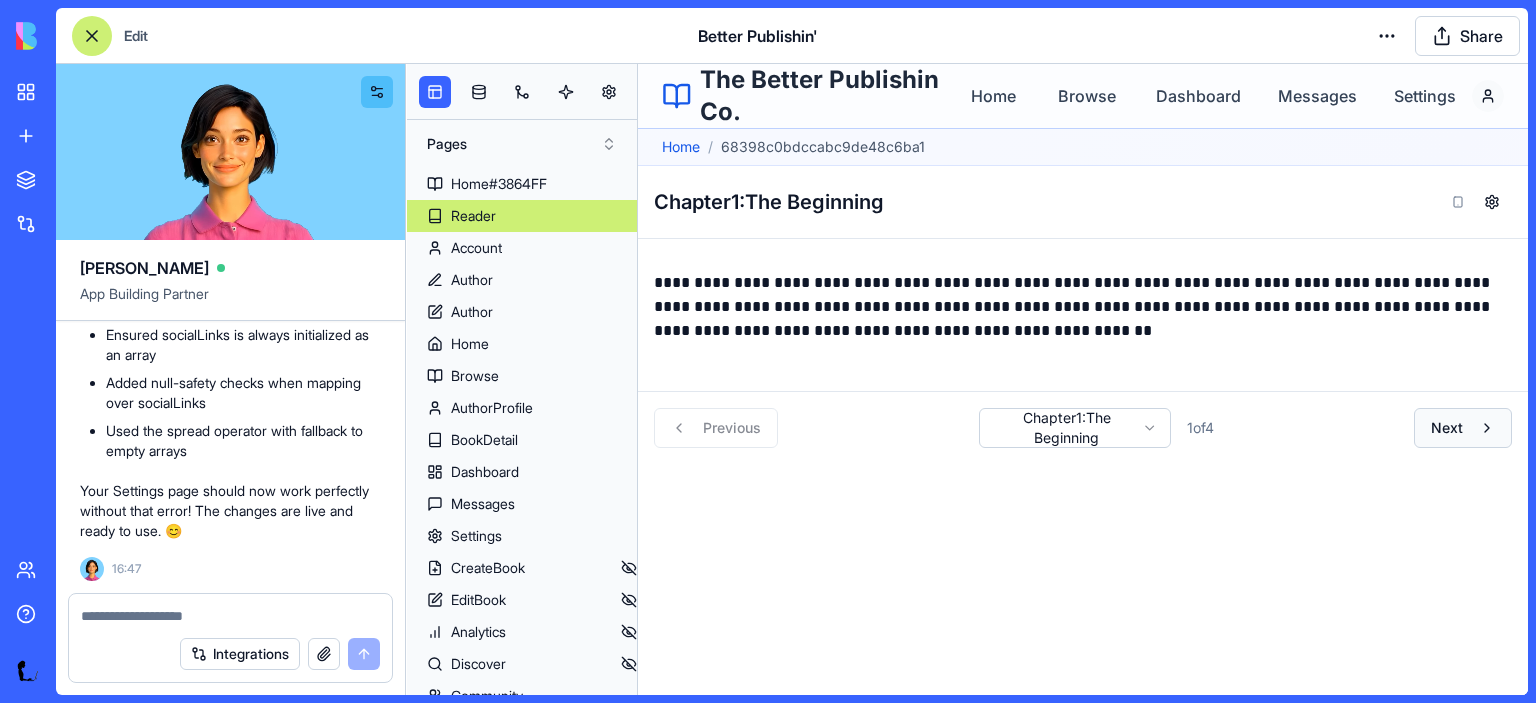 click on "Next" at bounding box center (1447, 428) 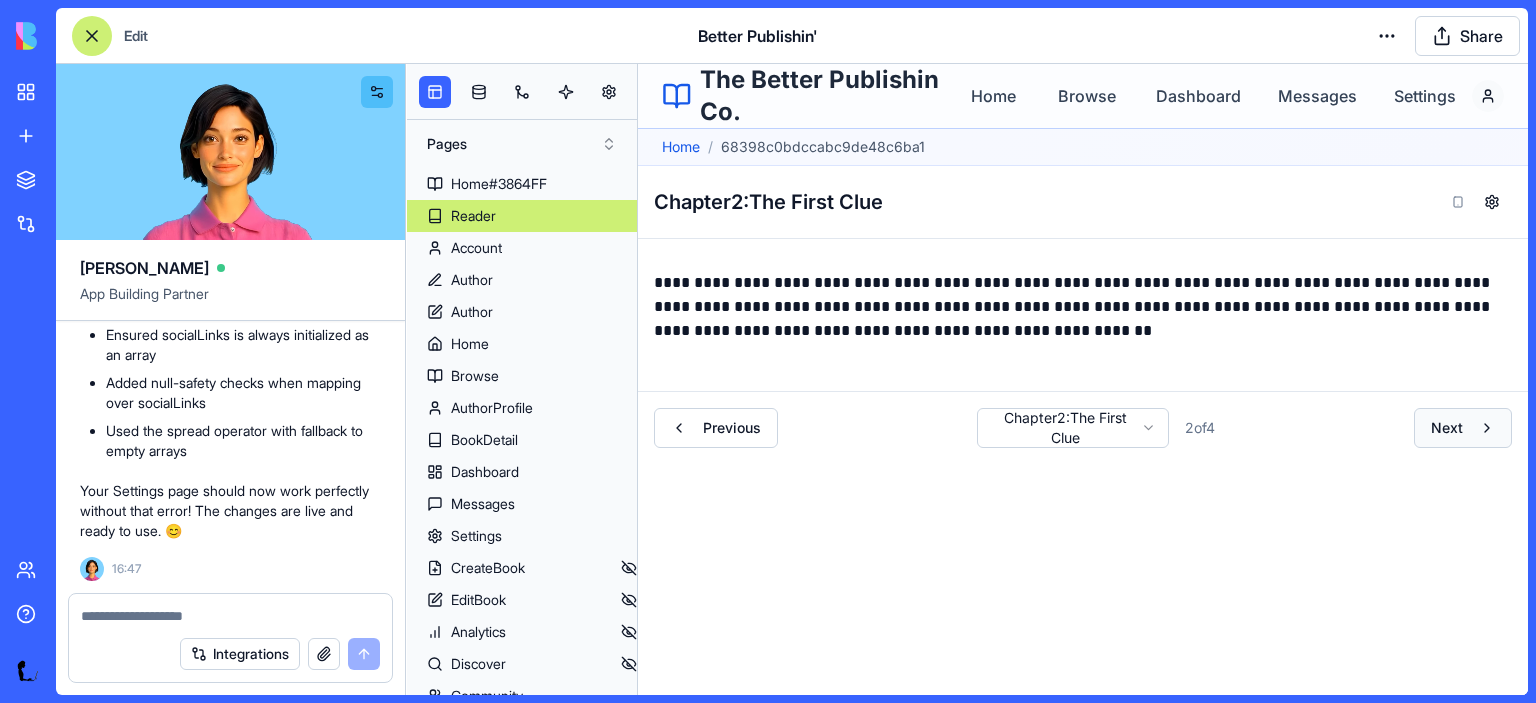 click on "Next" at bounding box center (1447, 428) 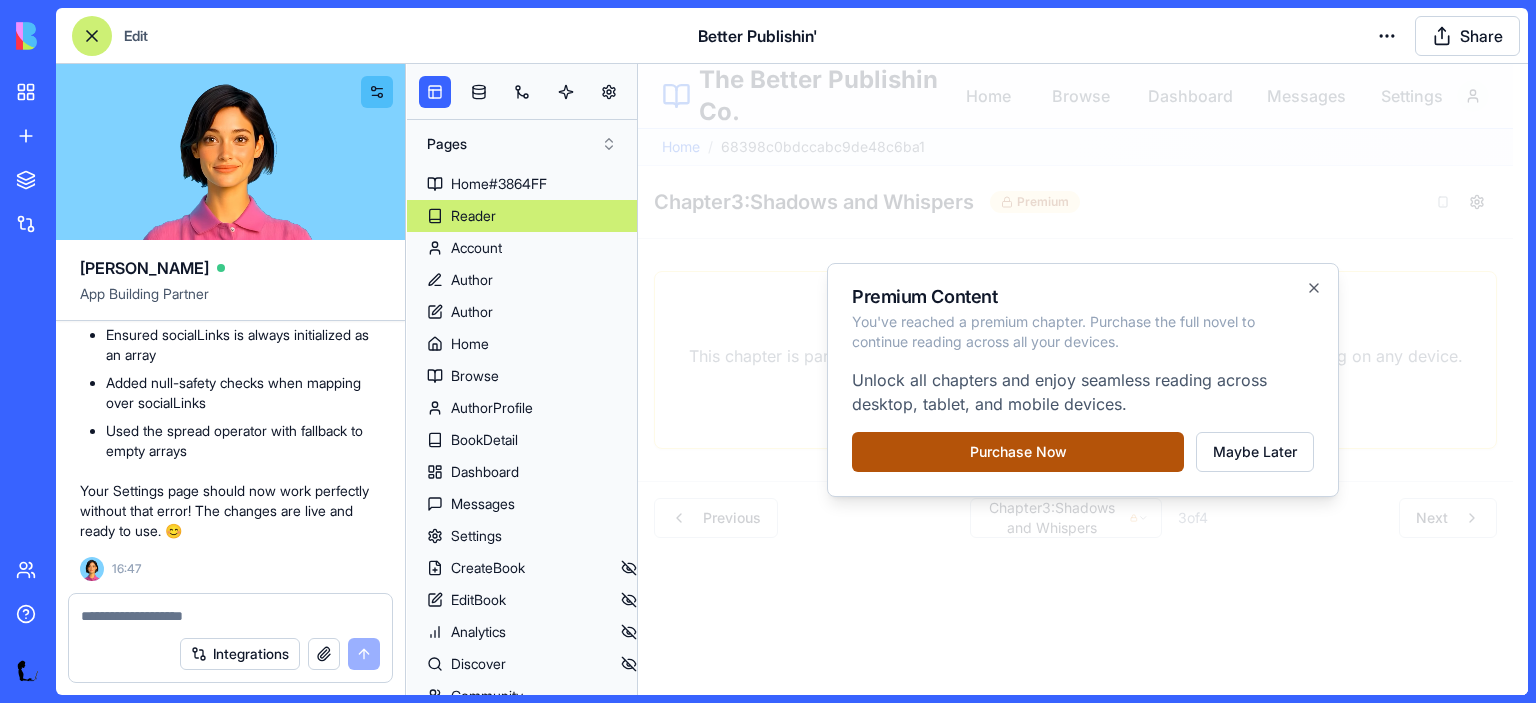 click on "Purchase Now" at bounding box center (1018, 452) 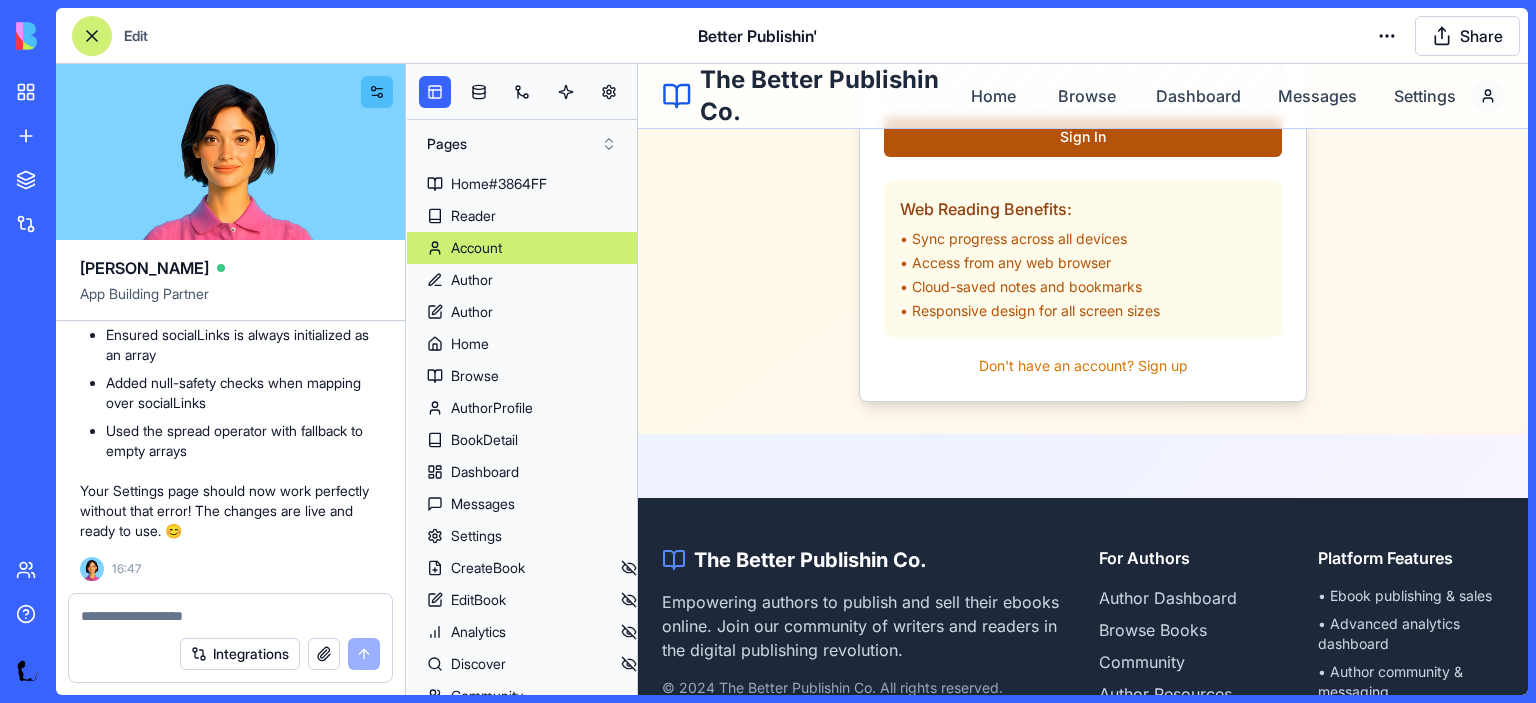 scroll, scrollTop: 390, scrollLeft: 0, axis: vertical 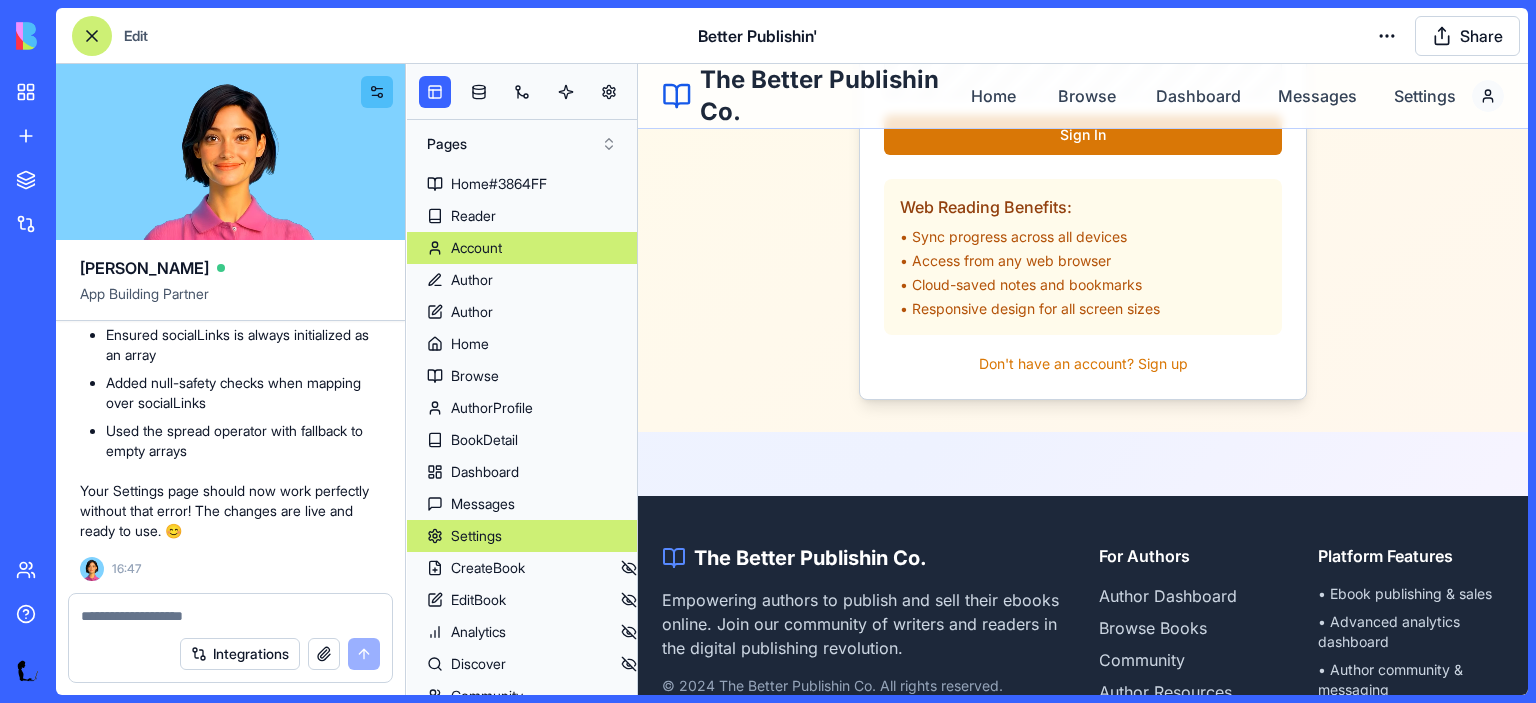 click on "Settings" at bounding box center [522, 536] 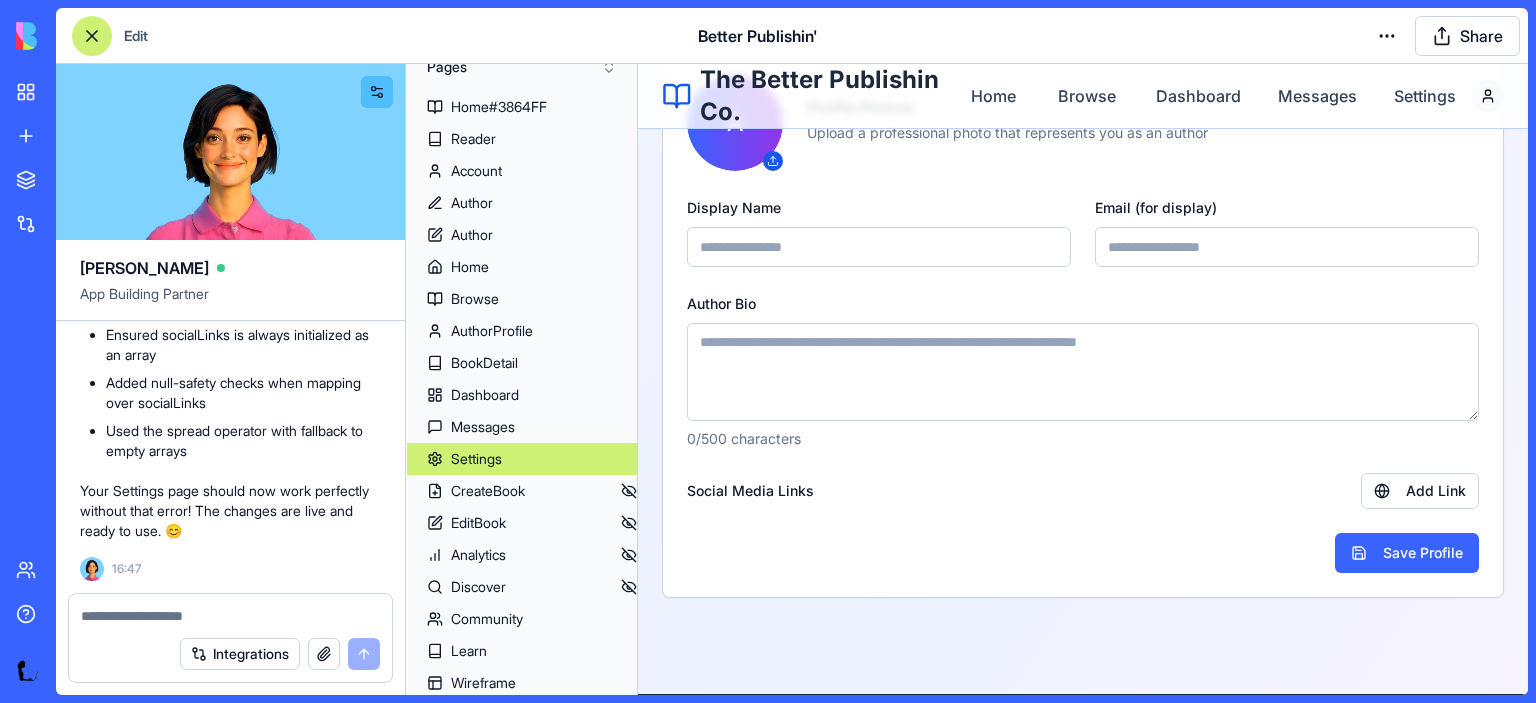 type on "**********" 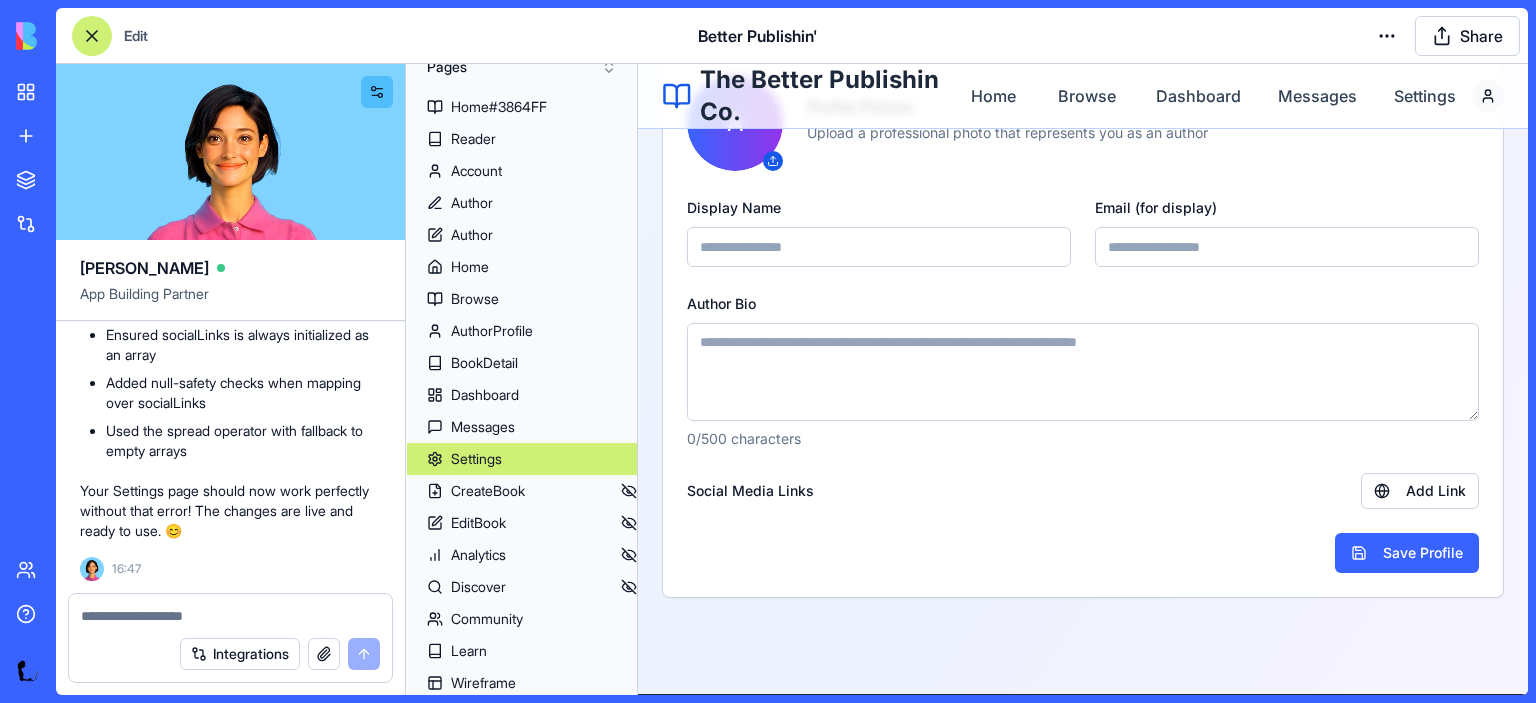 type on "**********" 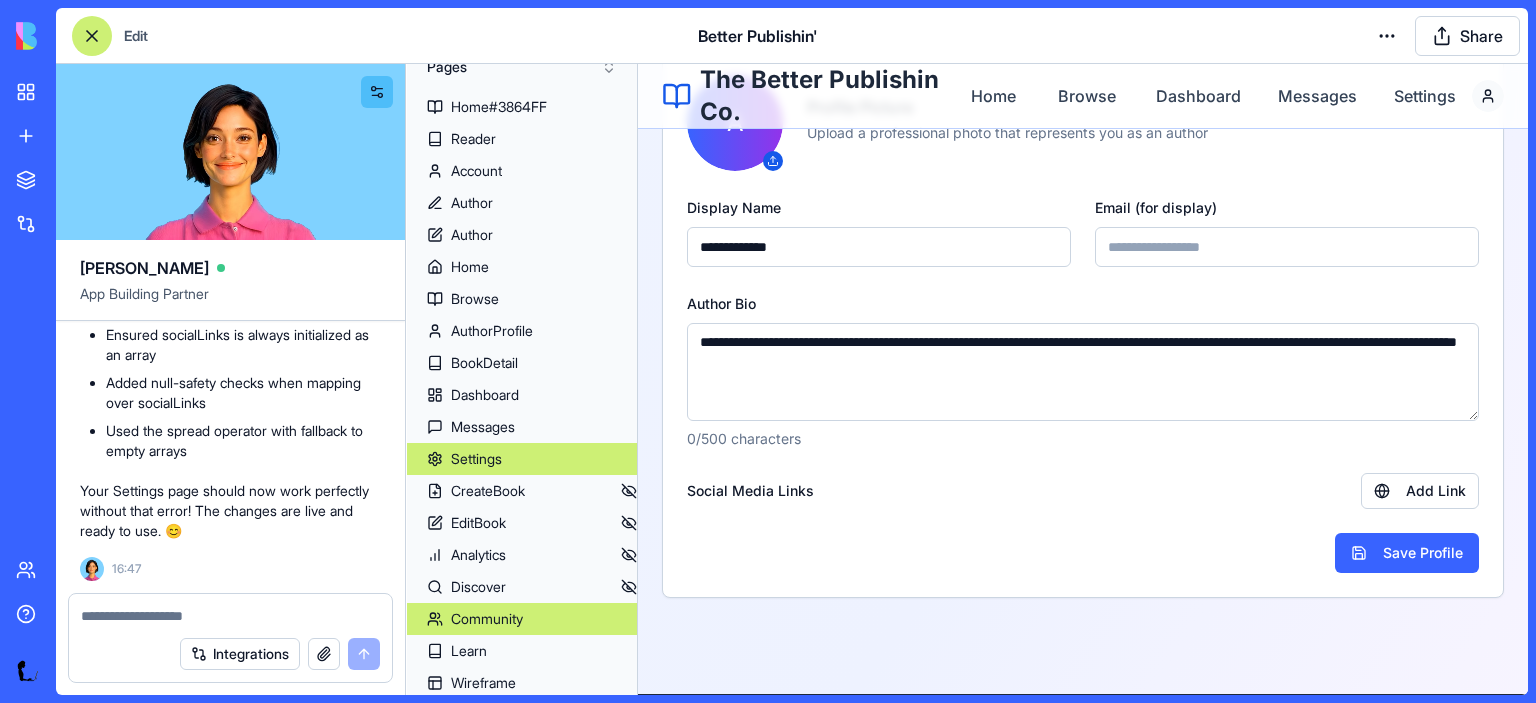 scroll, scrollTop: 148, scrollLeft: 0, axis: vertical 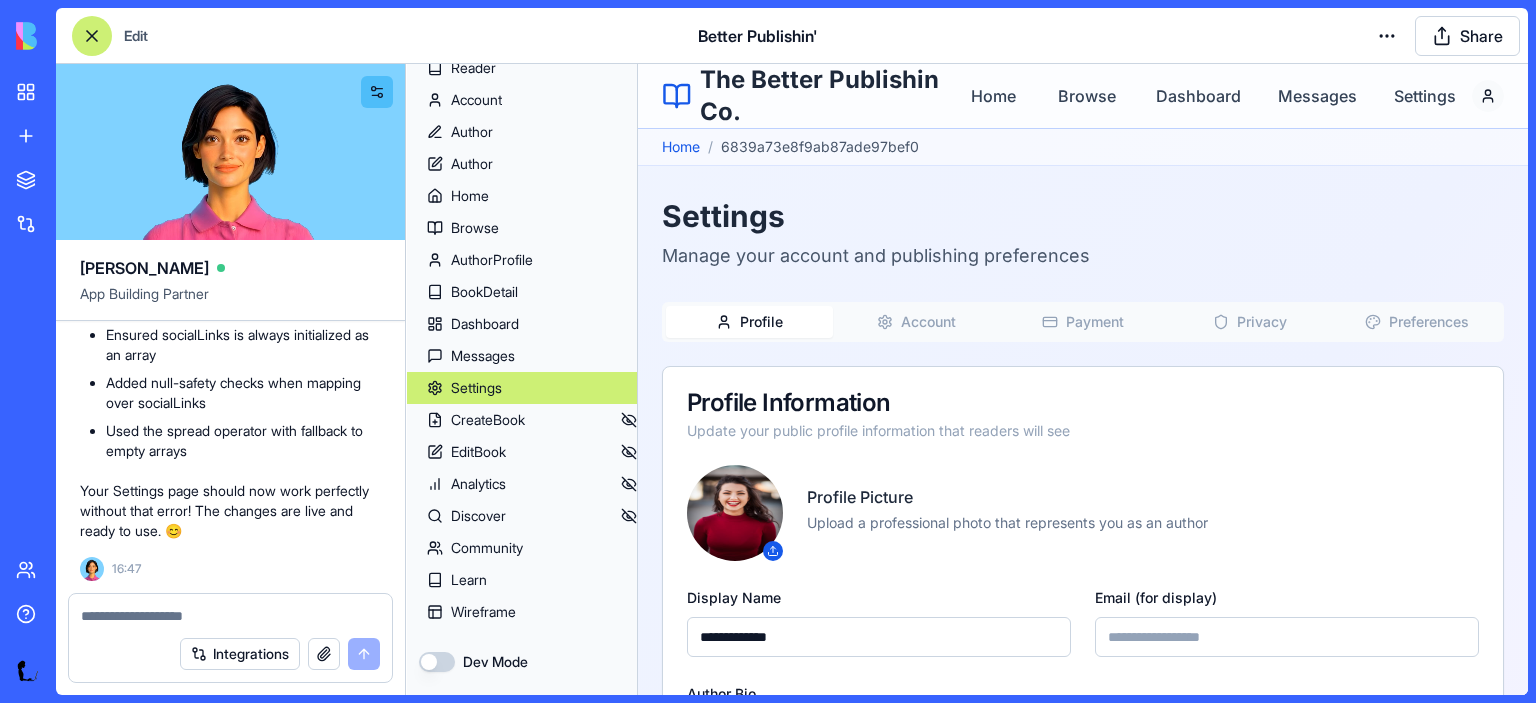 click on "Account" at bounding box center [928, 322] 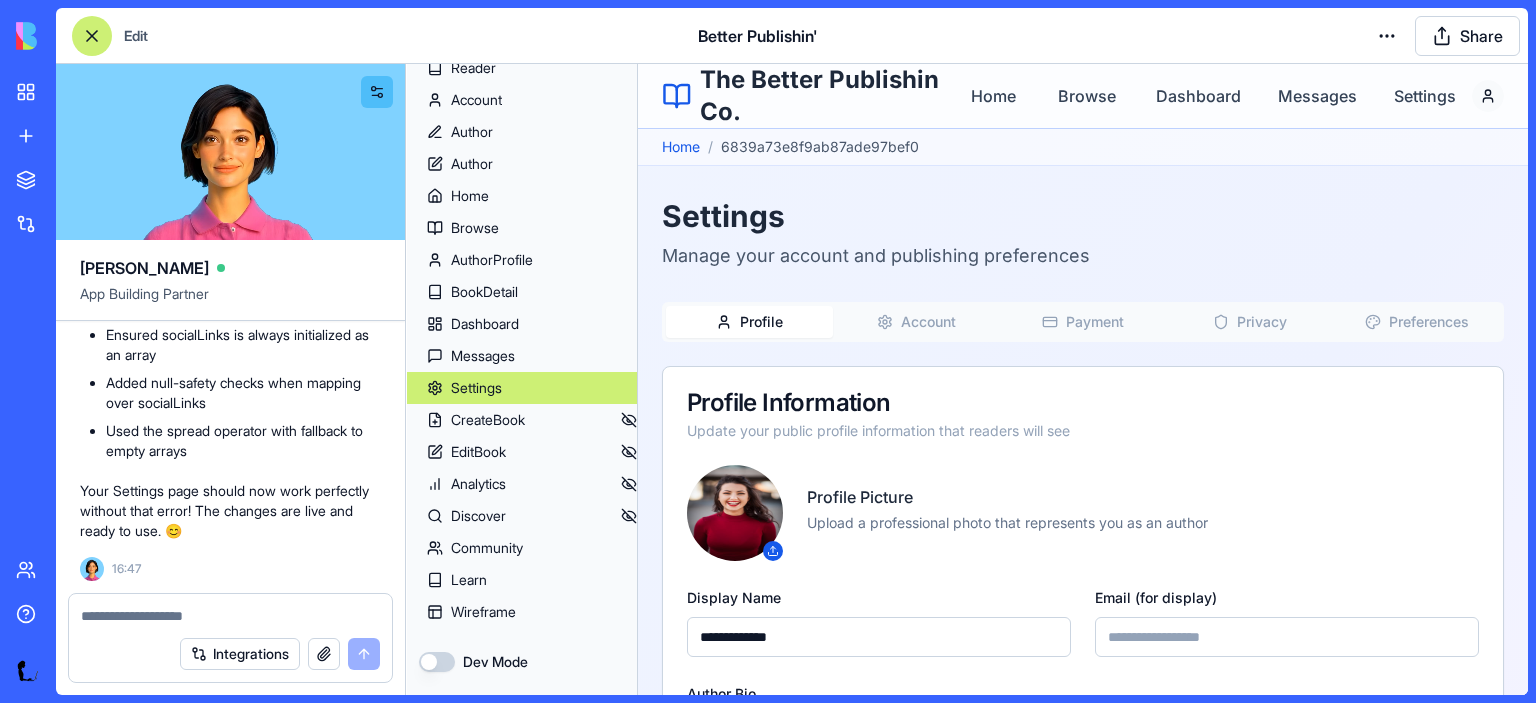 click on "Profile" at bounding box center (761, 322) 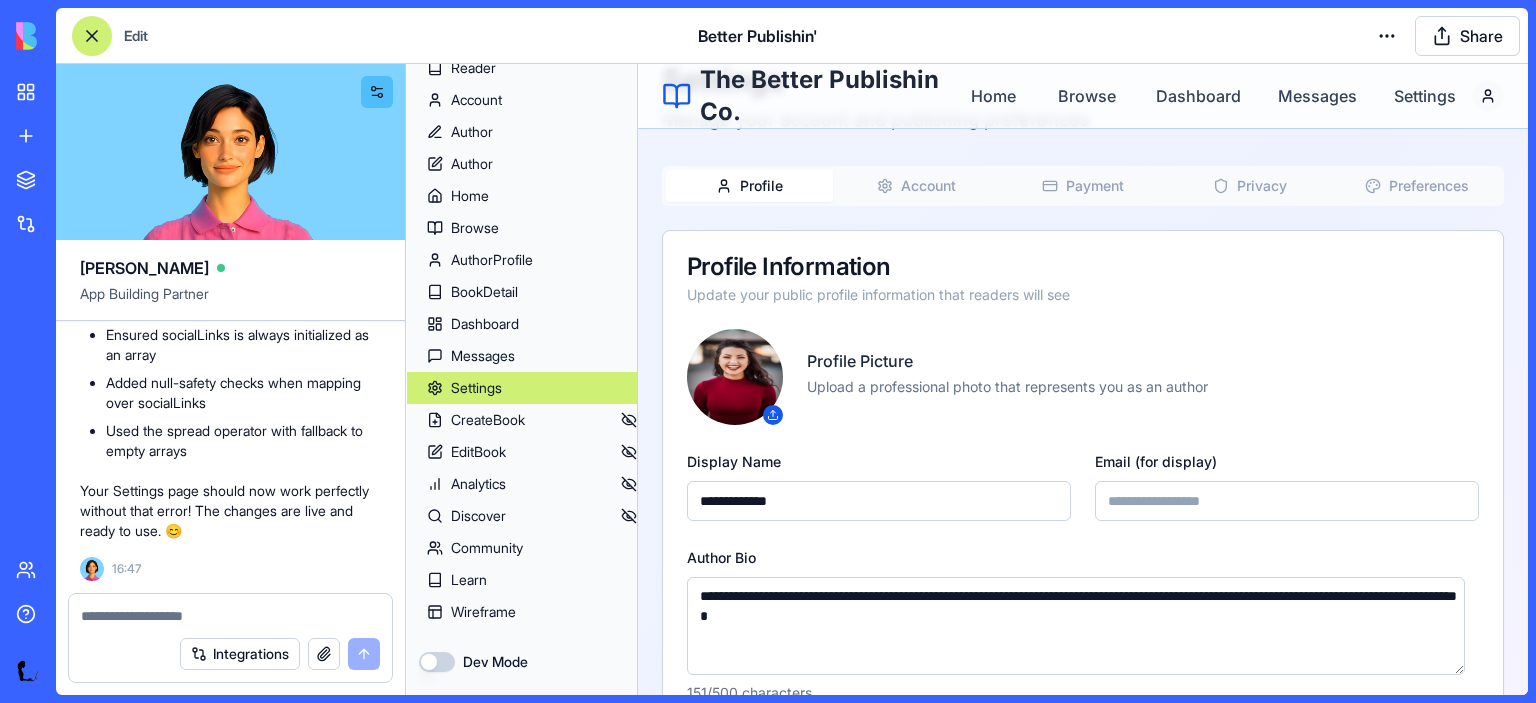 scroll, scrollTop: 130, scrollLeft: 0, axis: vertical 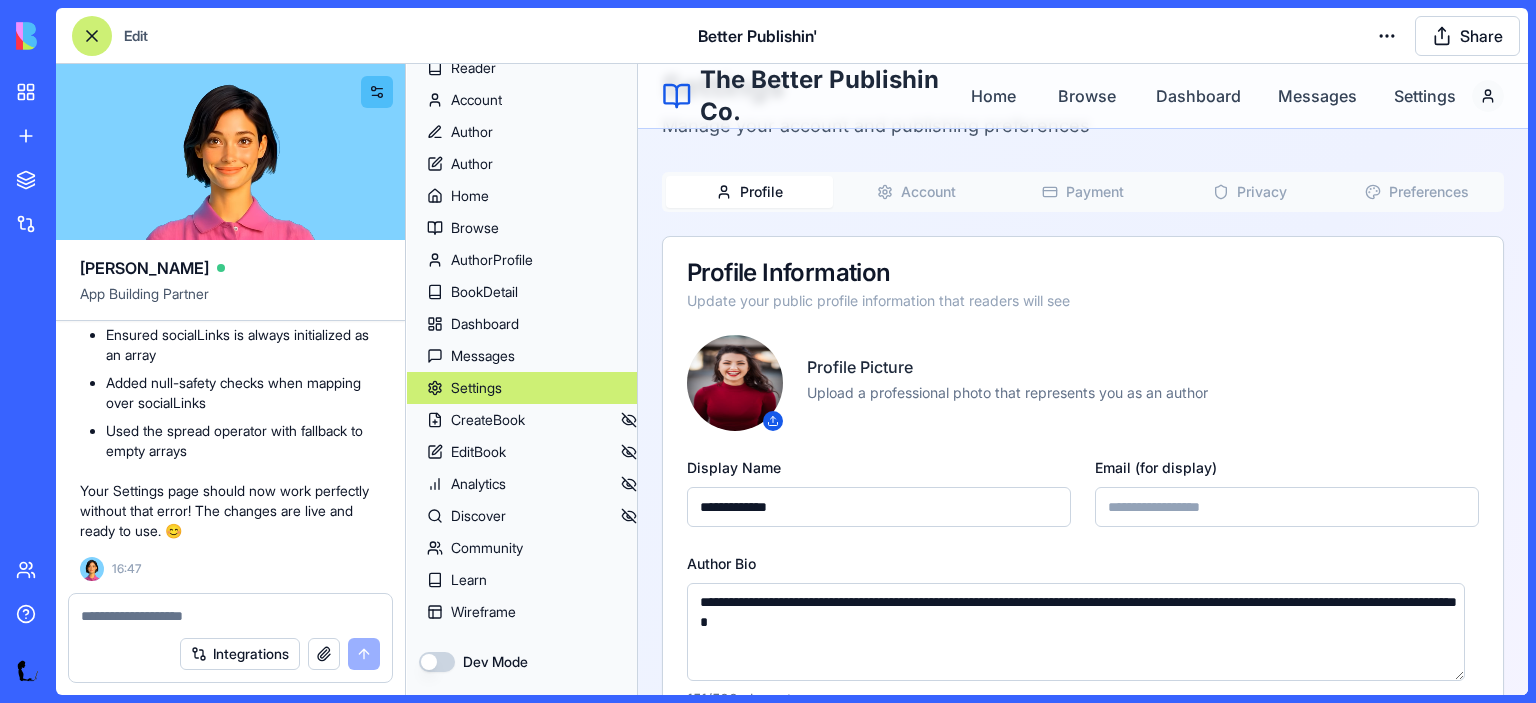 click on "Account" at bounding box center (928, 192) 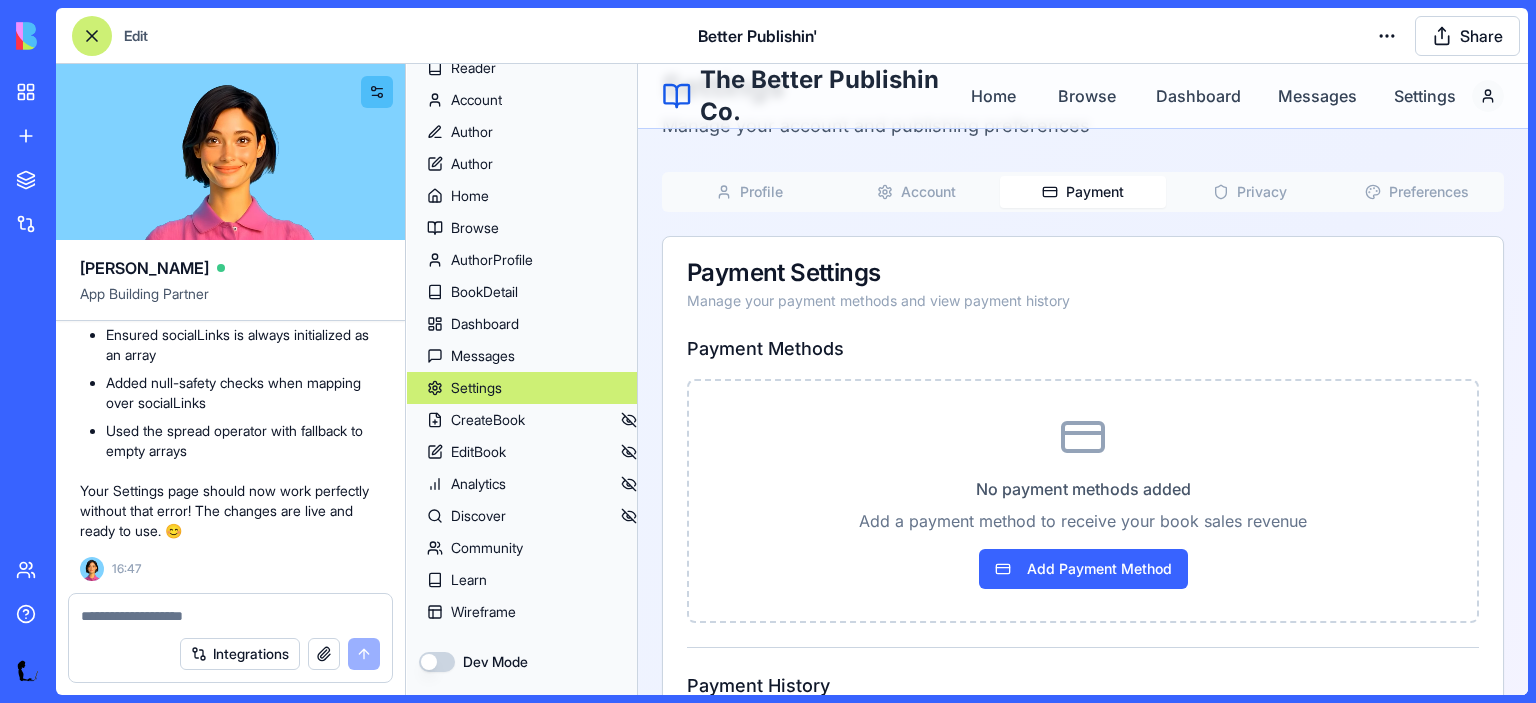 click on "Payment" at bounding box center (1083, 192) 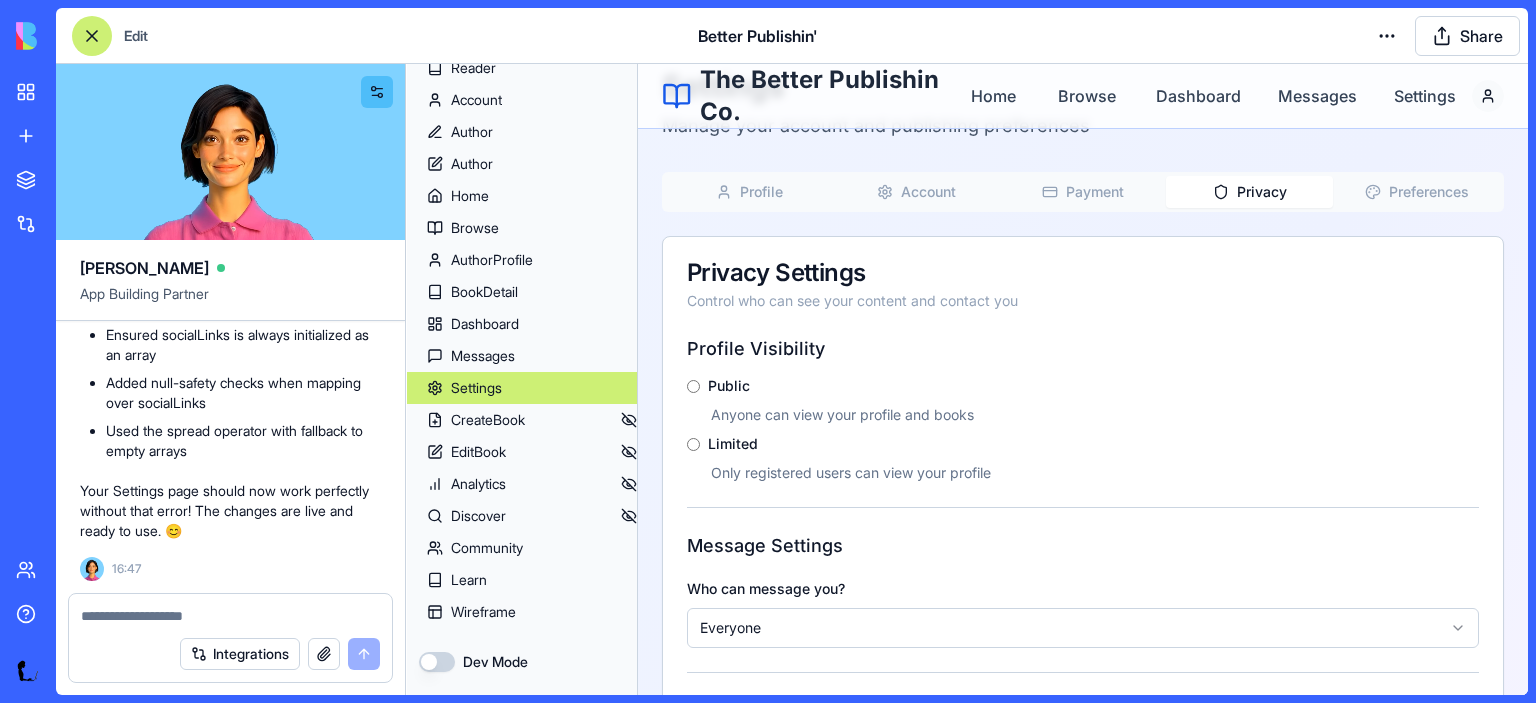 click on "Privacy" at bounding box center [1262, 192] 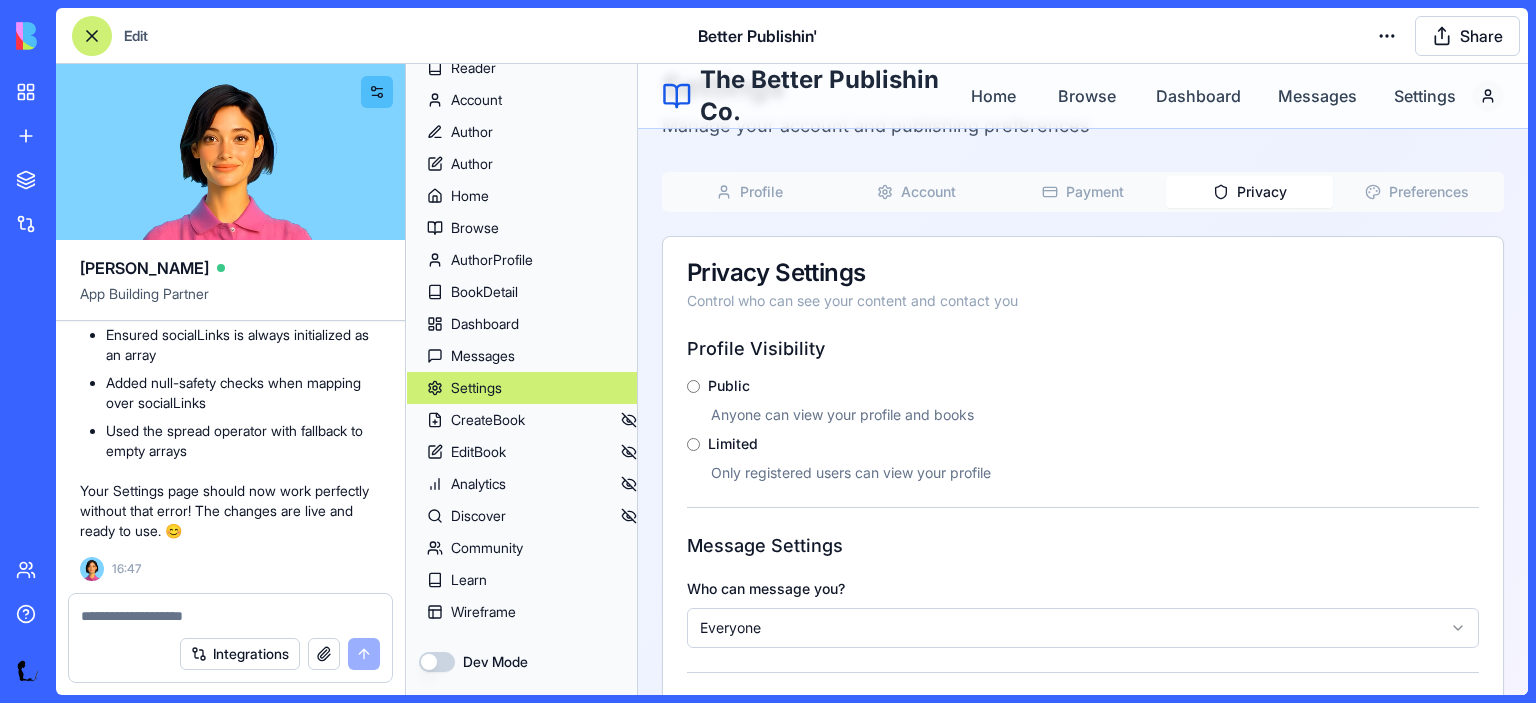 click on "Payment" at bounding box center [1095, 192] 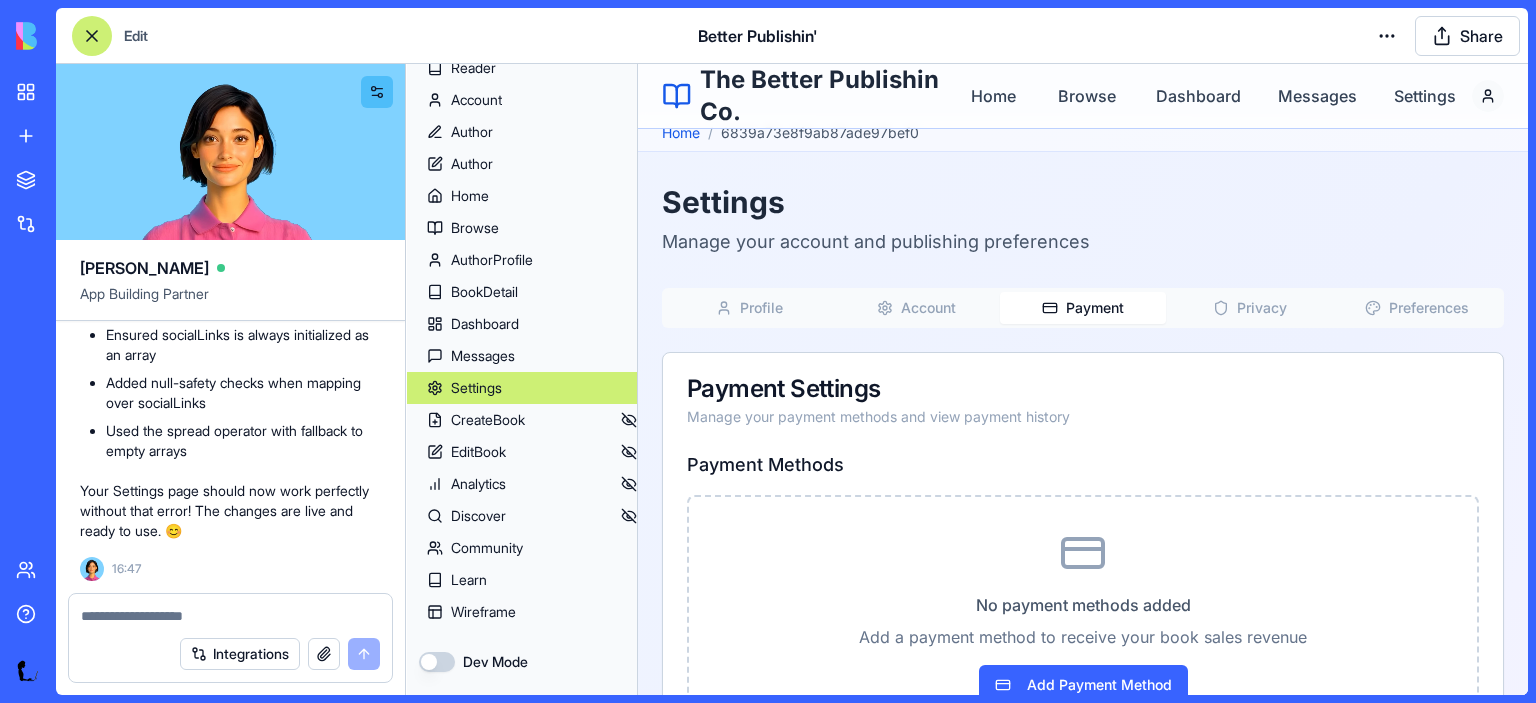scroll, scrollTop: 0, scrollLeft: 0, axis: both 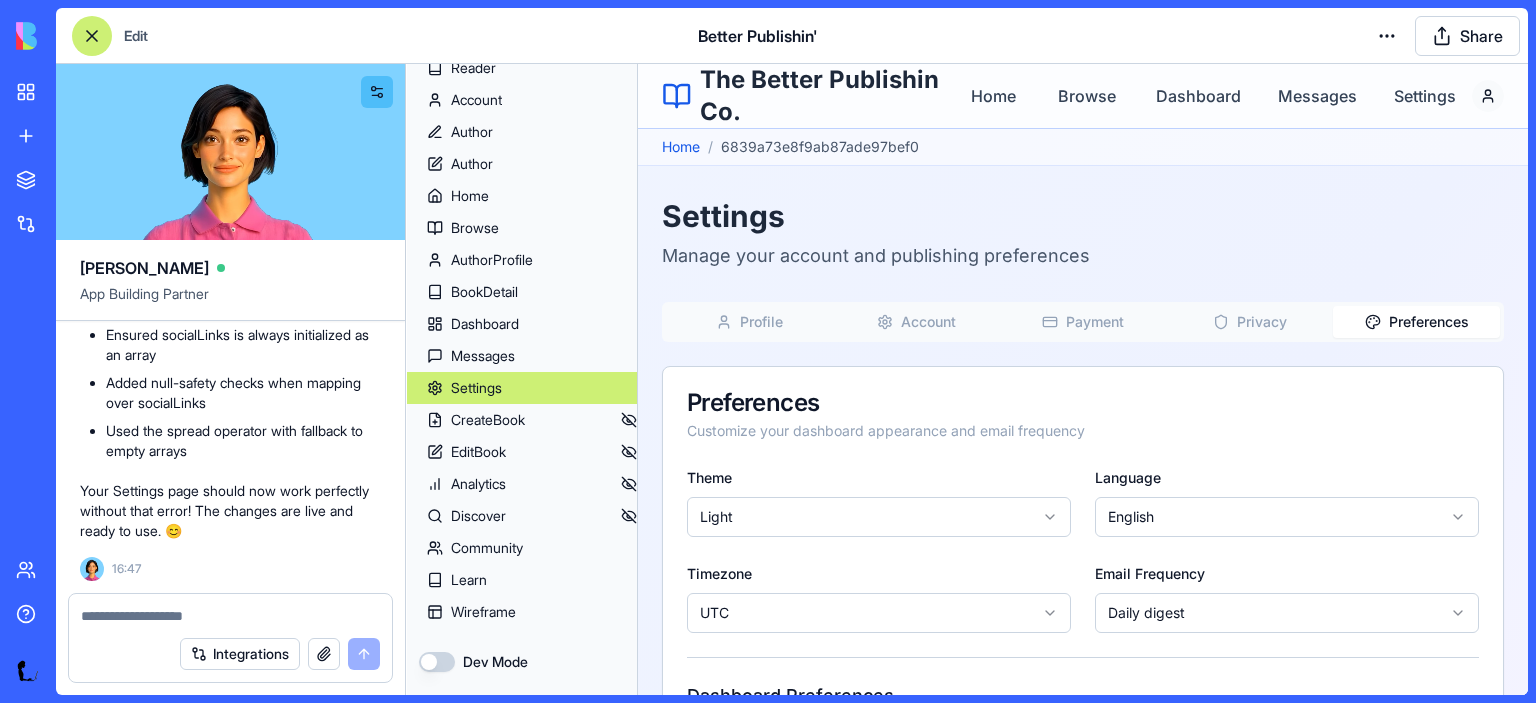 click on "Preferences" at bounding box center [1429, 322] 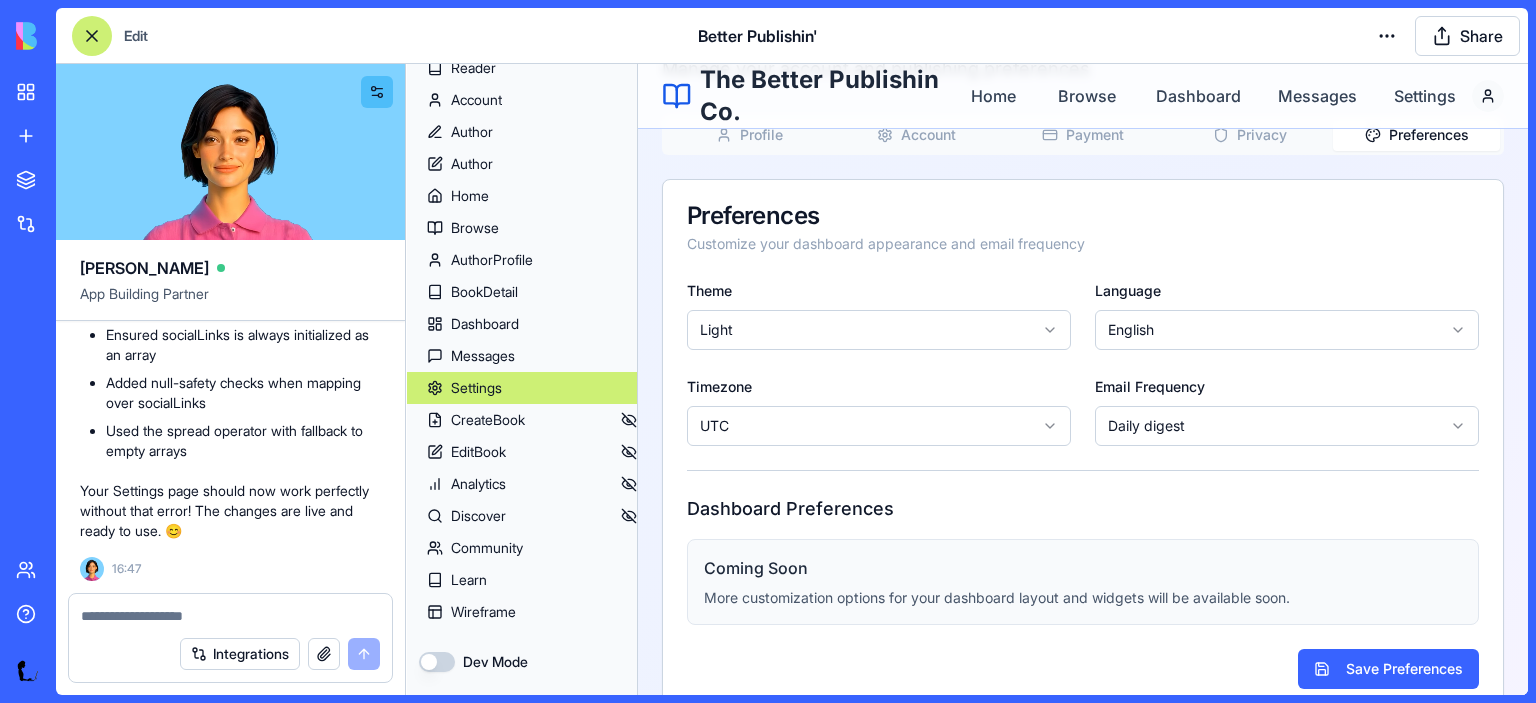 scroll, scrollTop: 0, scrollLeft: 0, axis: both 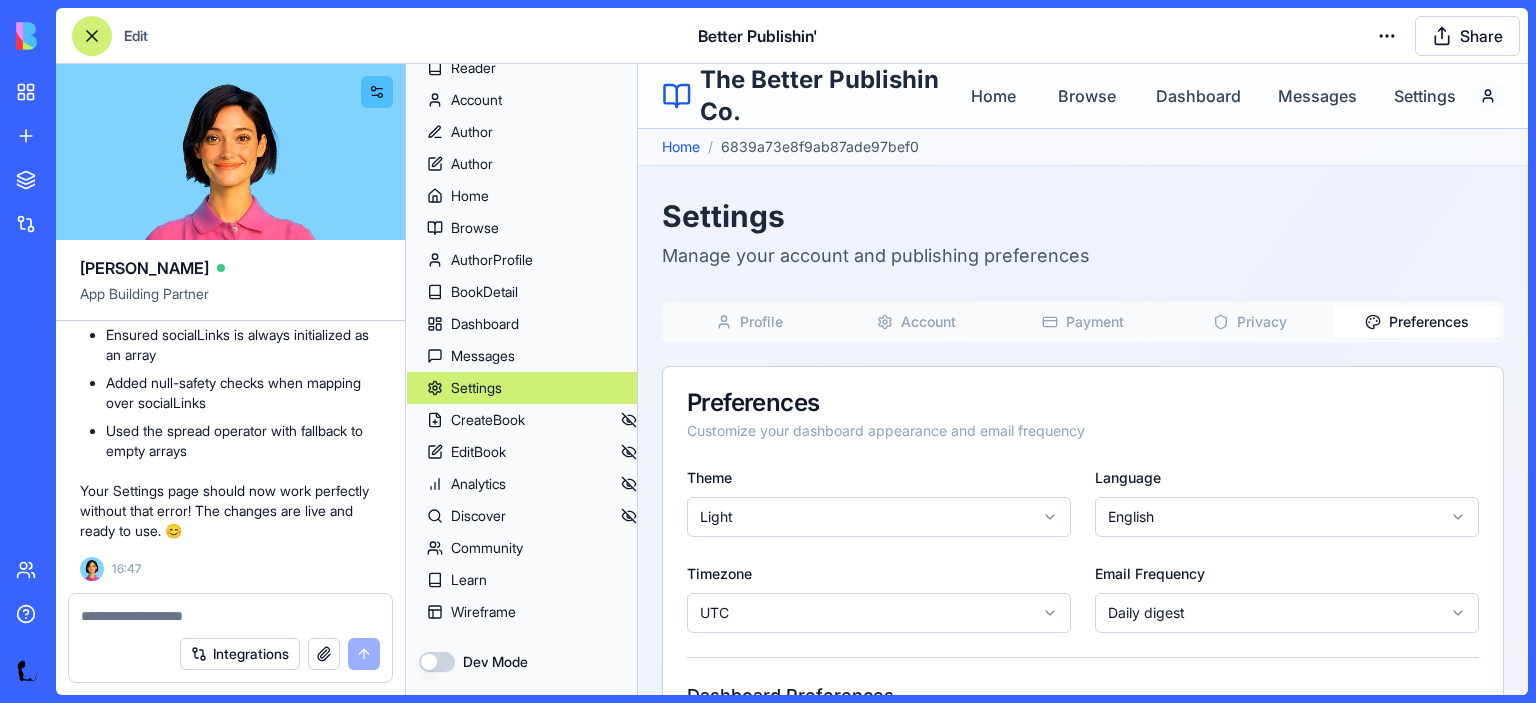 click on "Profile" at bounding box center [761, 322] 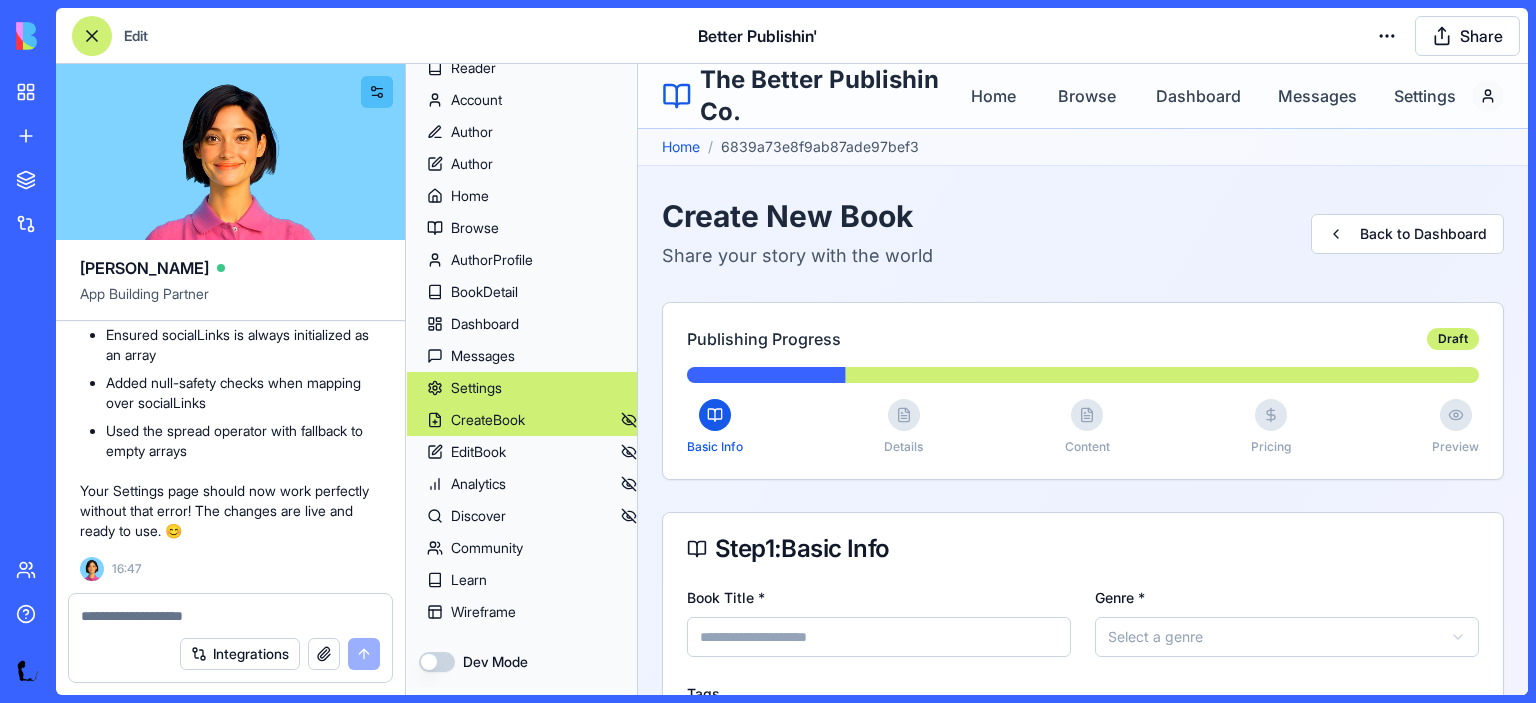 click on "CreateBook" at bounding box center (488, 420) 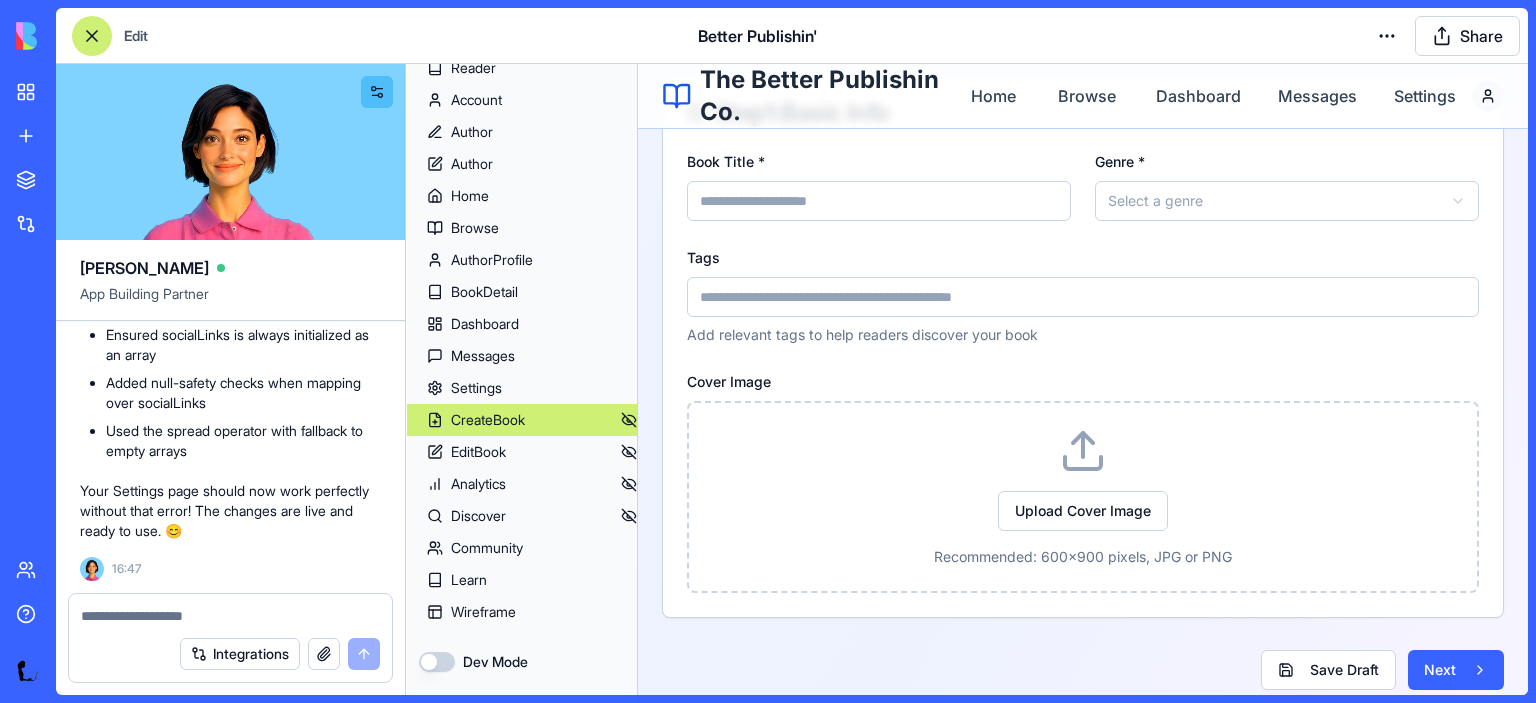 scroll, scrollTop: 440, scrollLeft: 0, axis: vertical 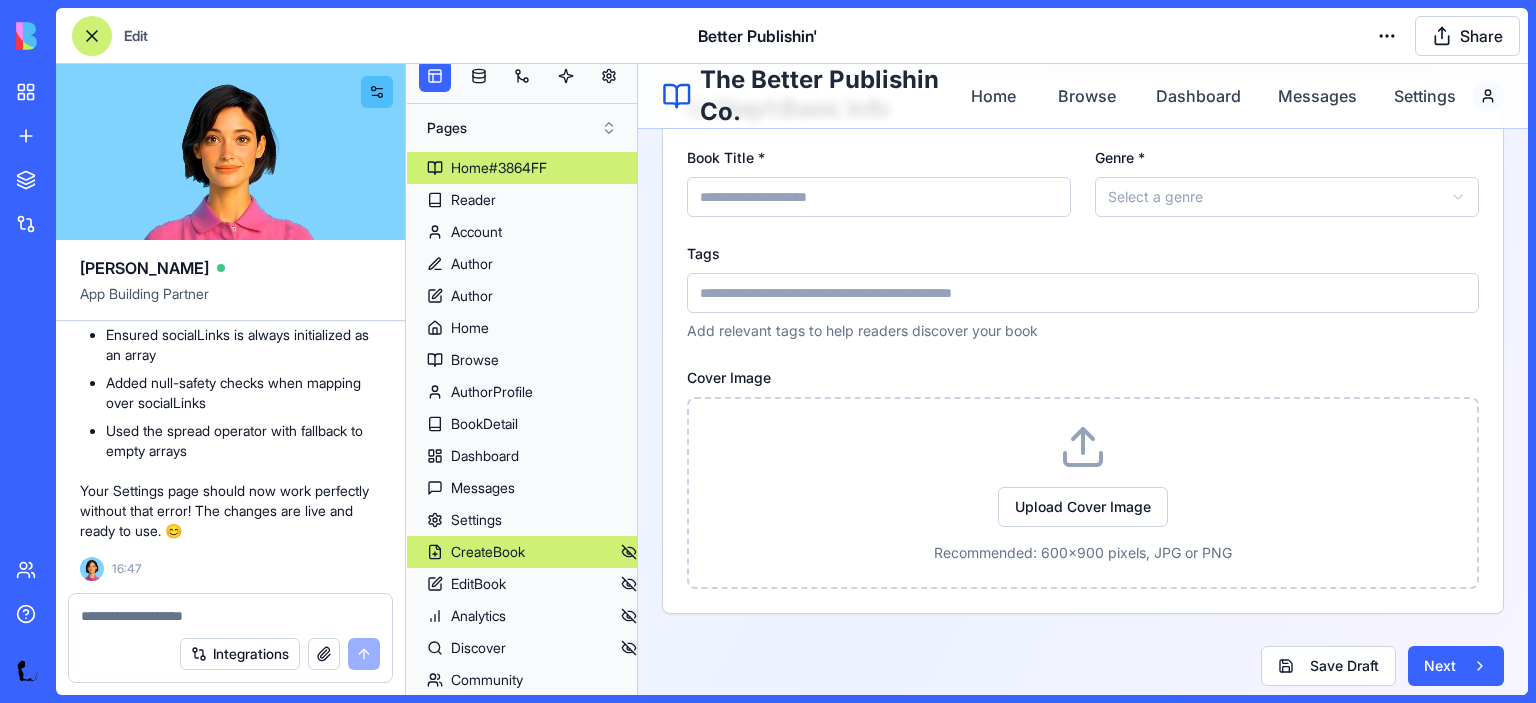 click on "Home#3864FF" at bounding box center [499, 168] 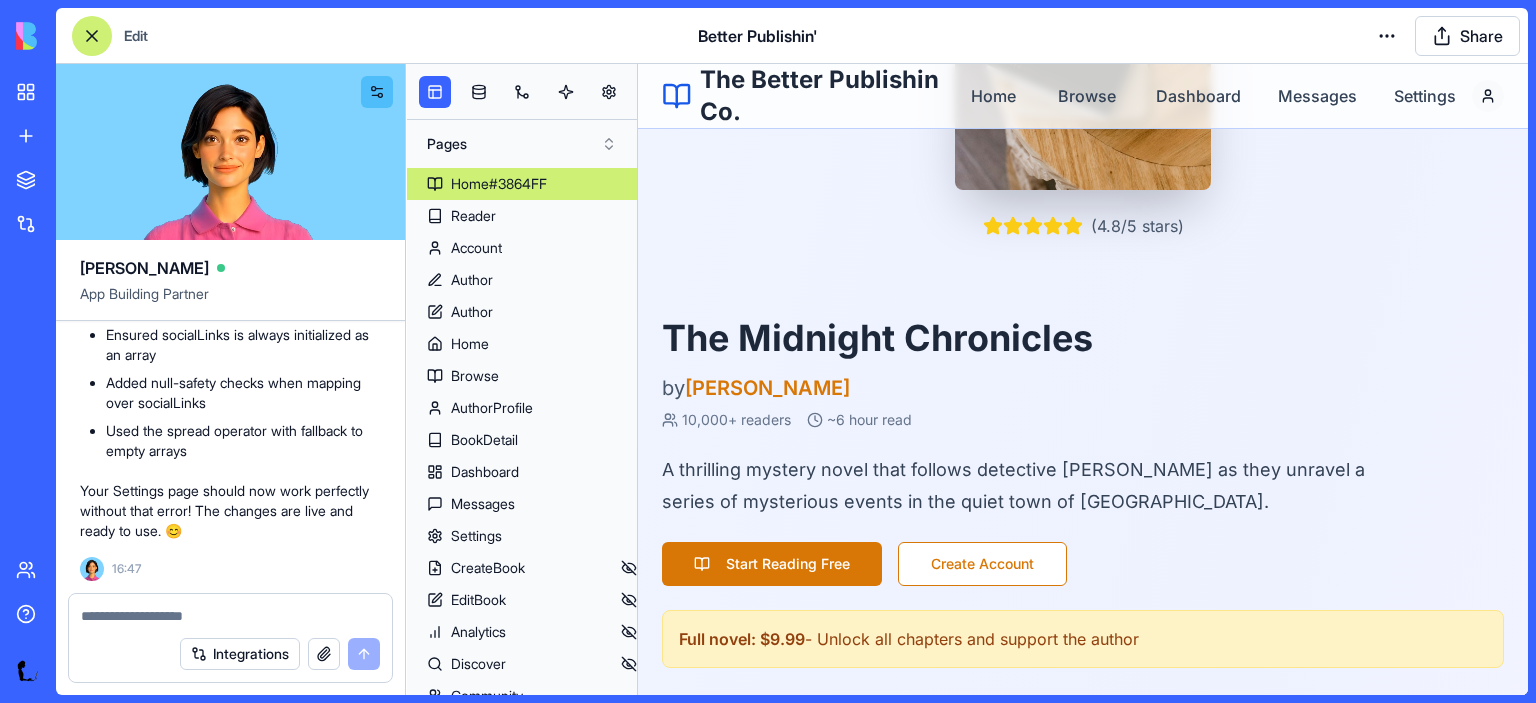 scroll, scrollTop: 0, scrollLeft: 0, axis: both 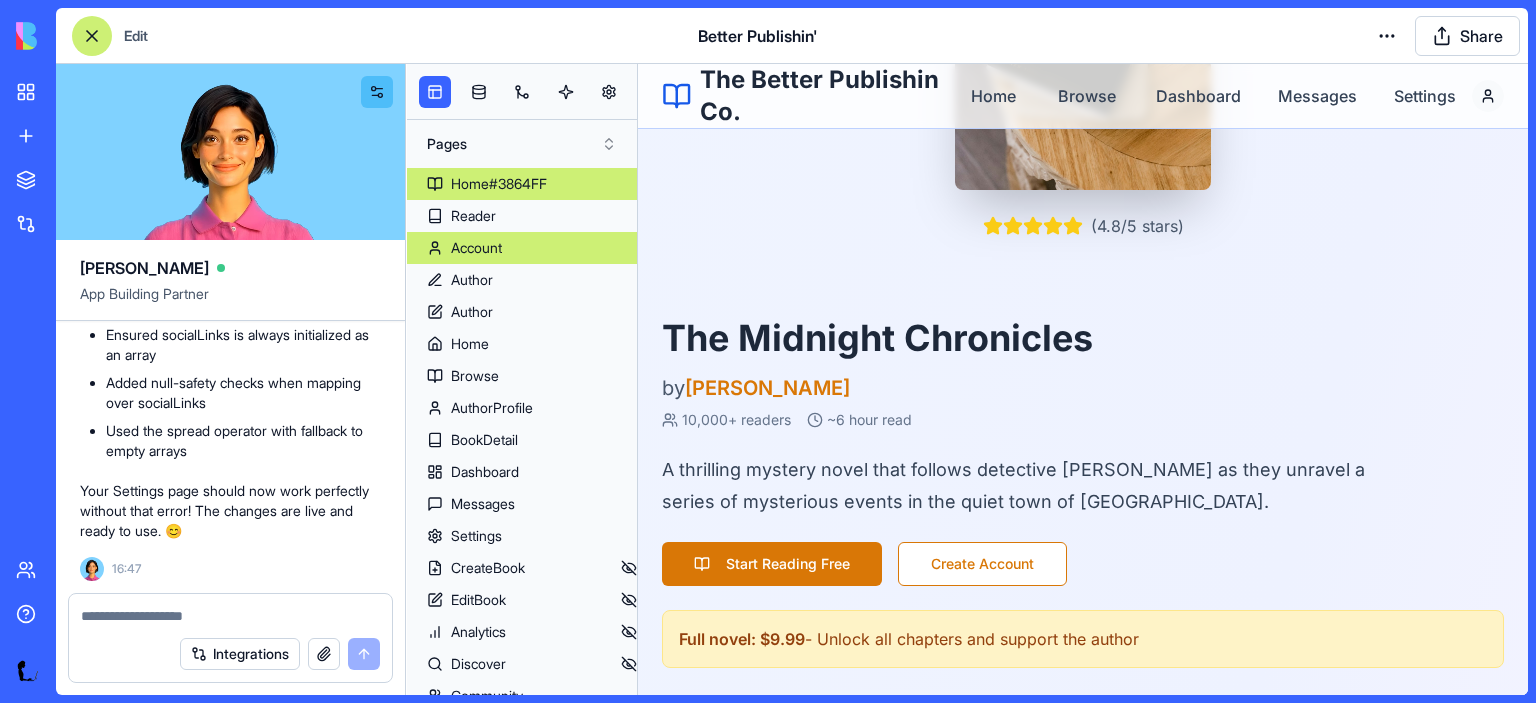 click on "Account" at bounding box center [476, 248] 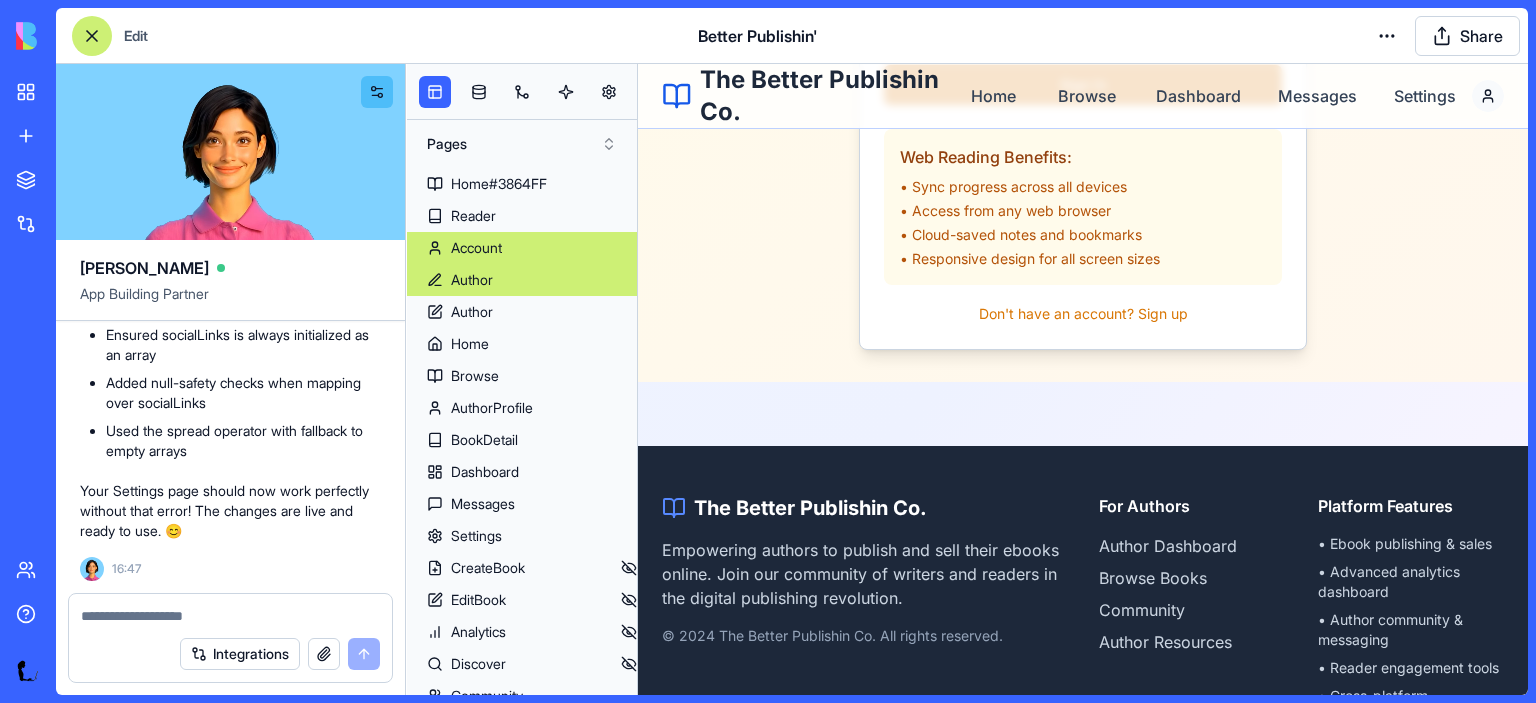 click on "Author" at bounding box center (472, 280) 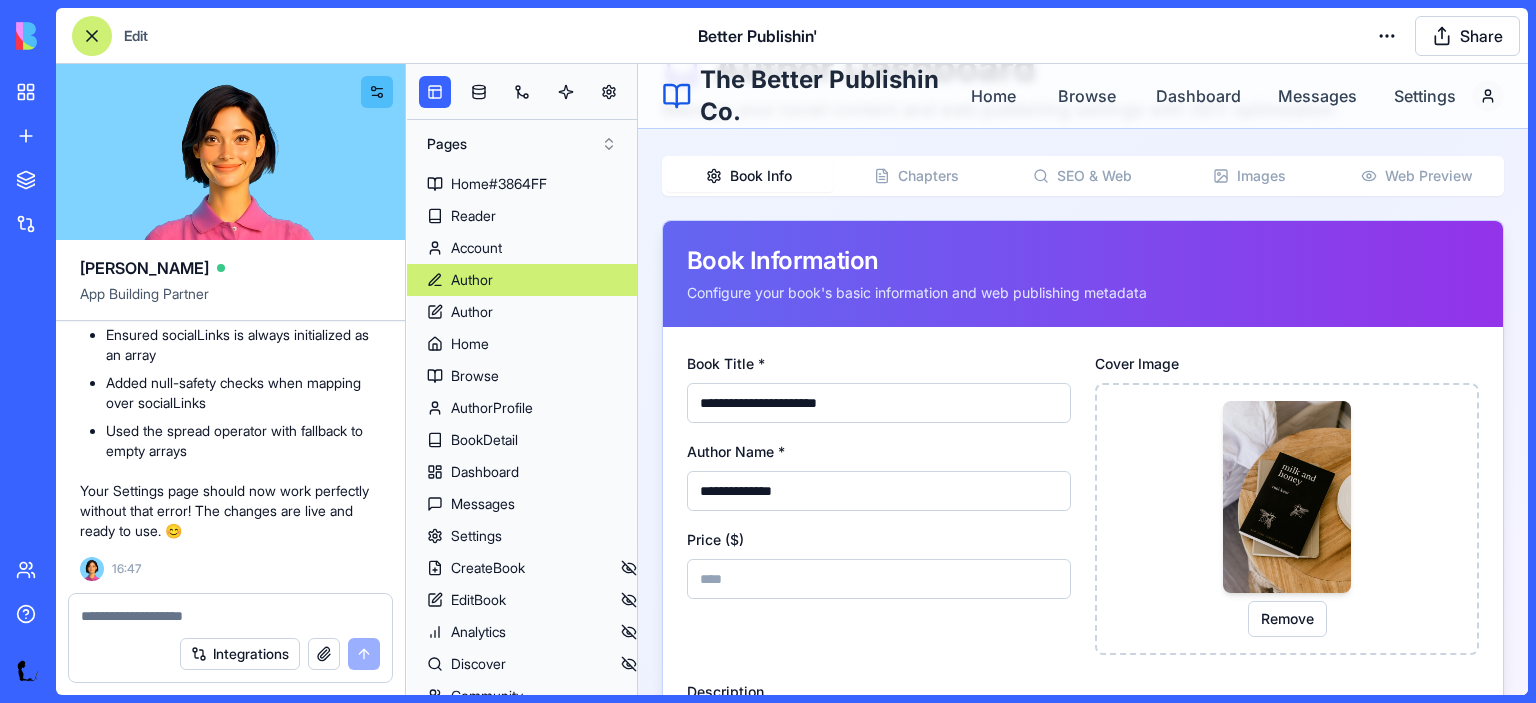 scroll, scrollTop: 148, scrollLeft: 0, axis: vertical 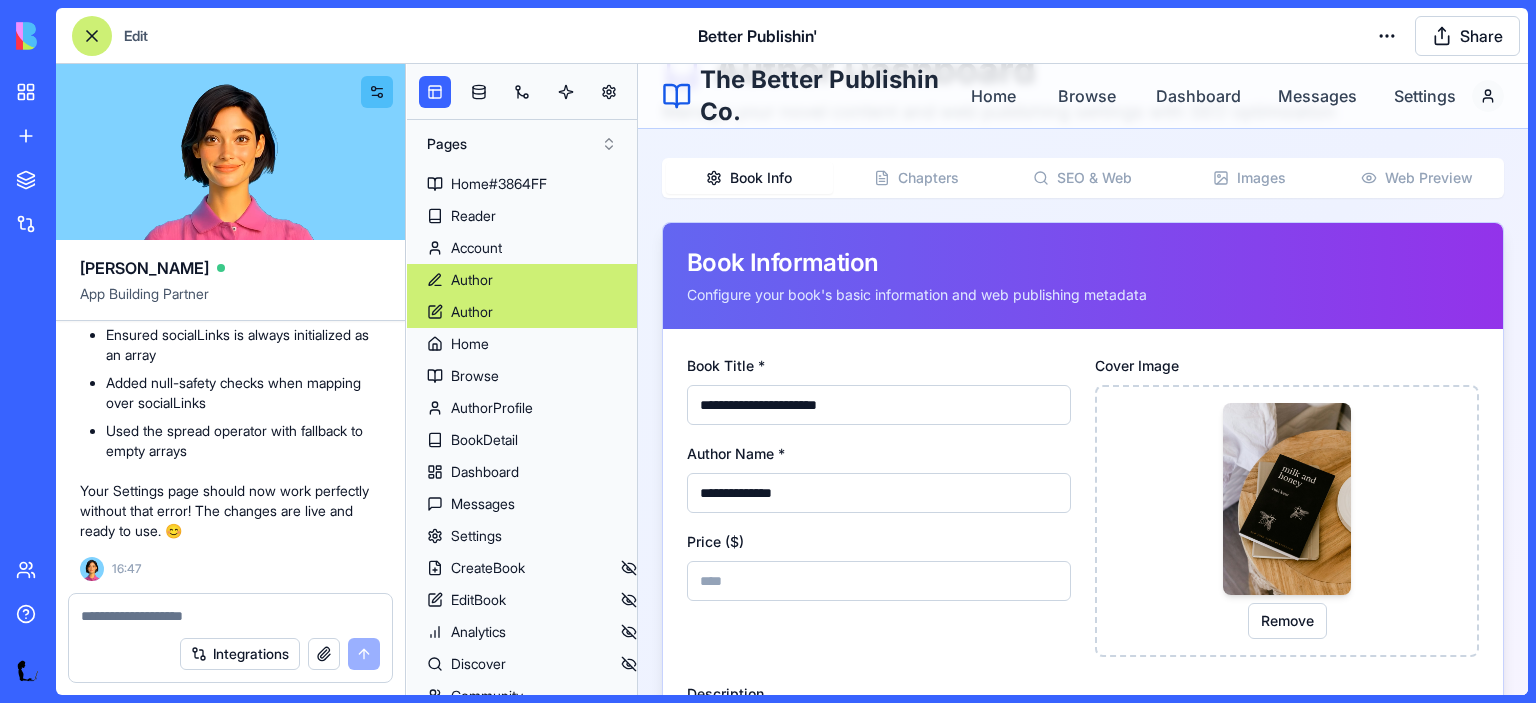 click on "Author" at bounding box center [522, 312] 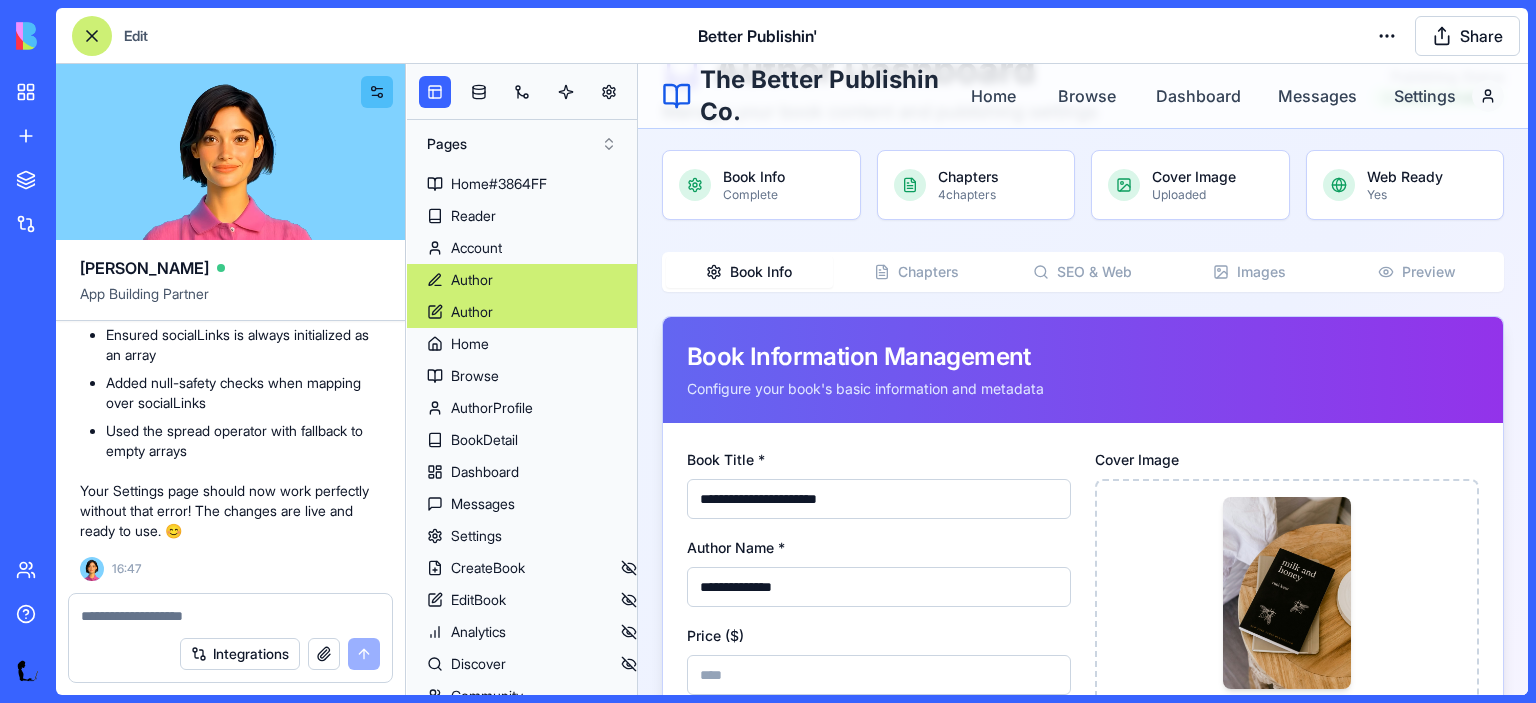 click on "Author" at bounding box center (522, 280) 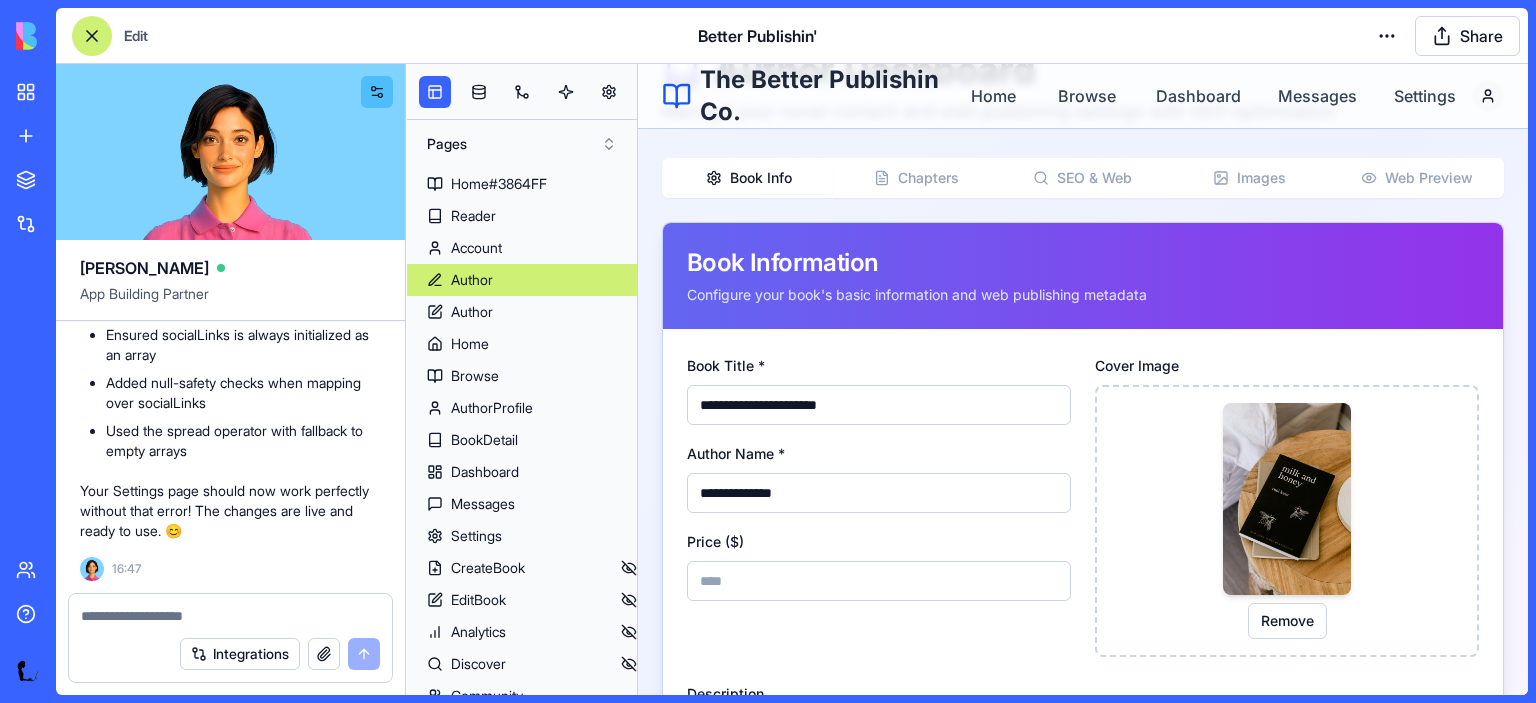 scroll, scrollTop: 0, scrollLeft: 0, axis: both 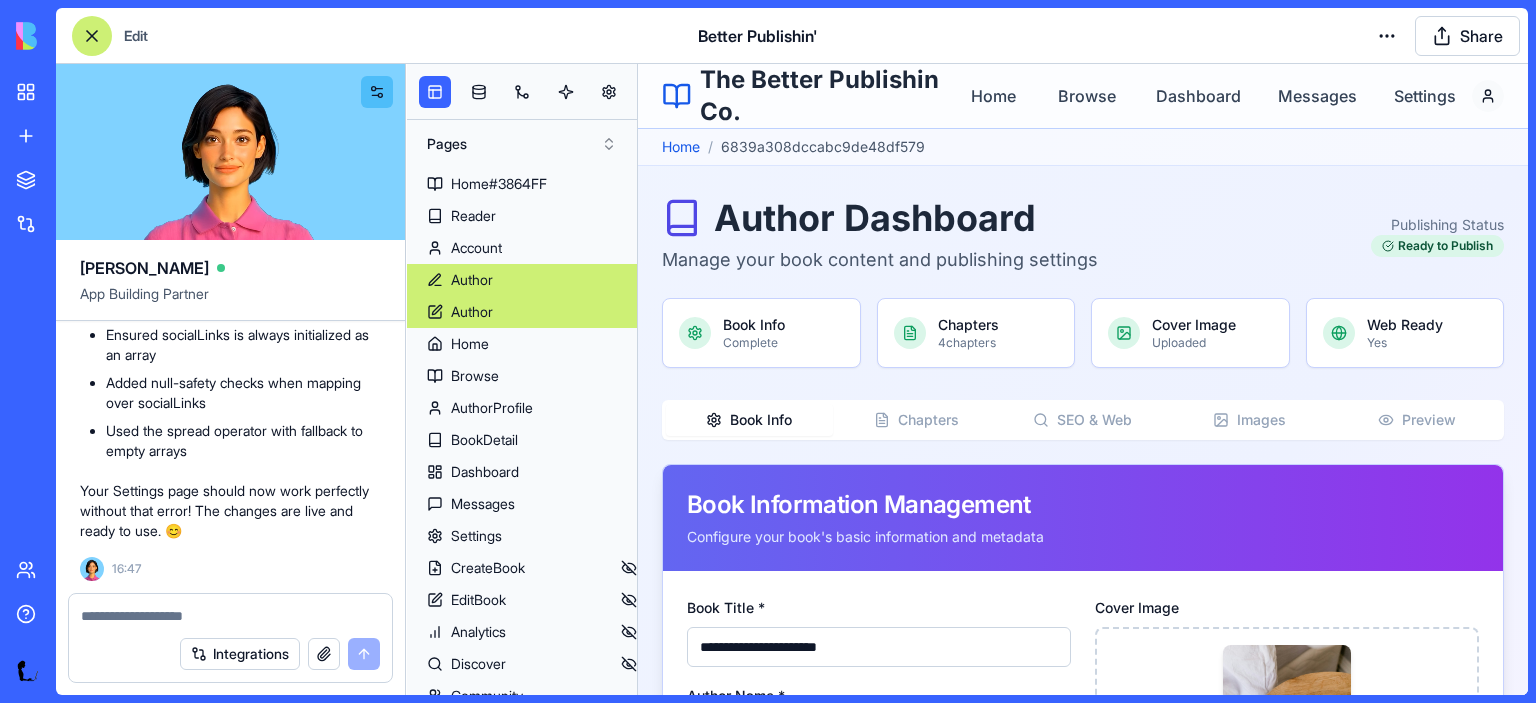 click on "Author" at bounding box center [472, 312] 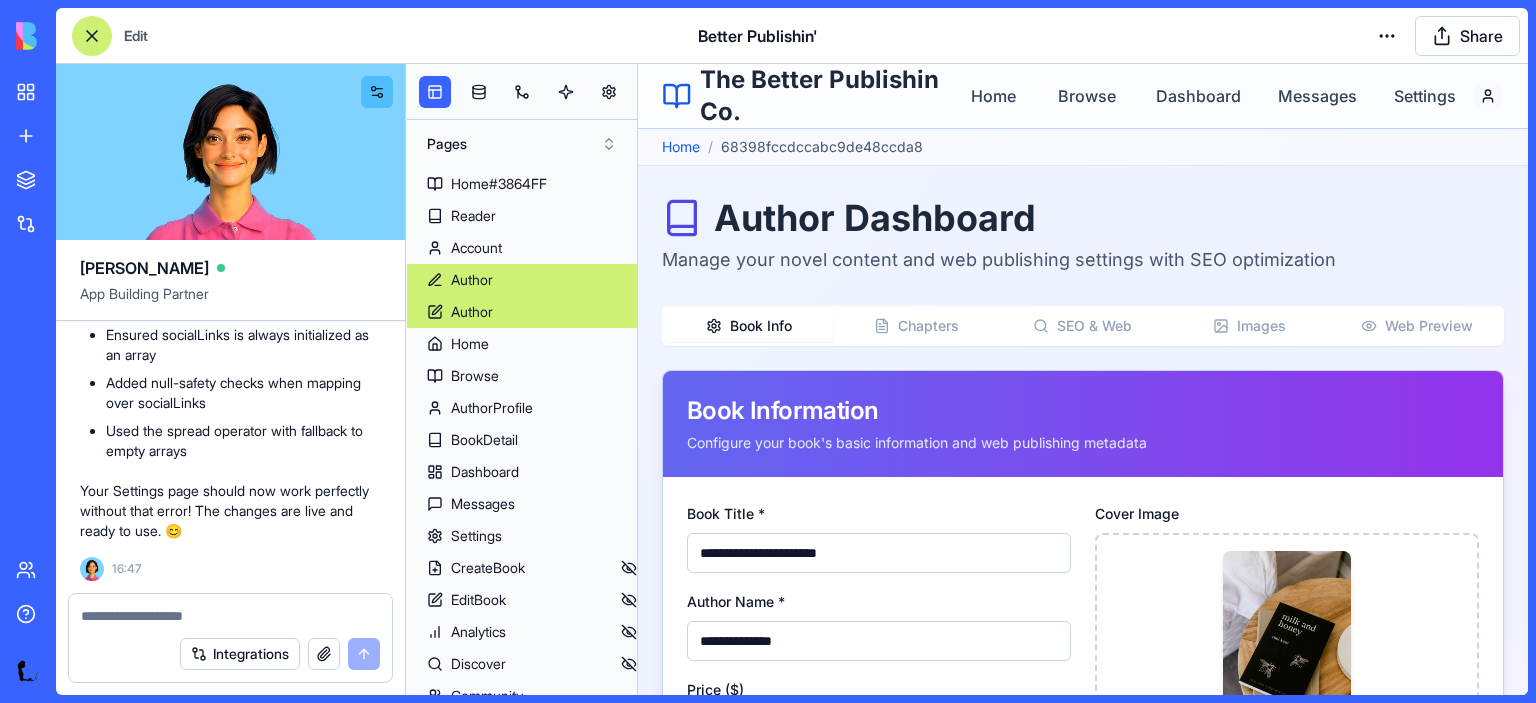 click on "Author" at bounding box center (472, 280) 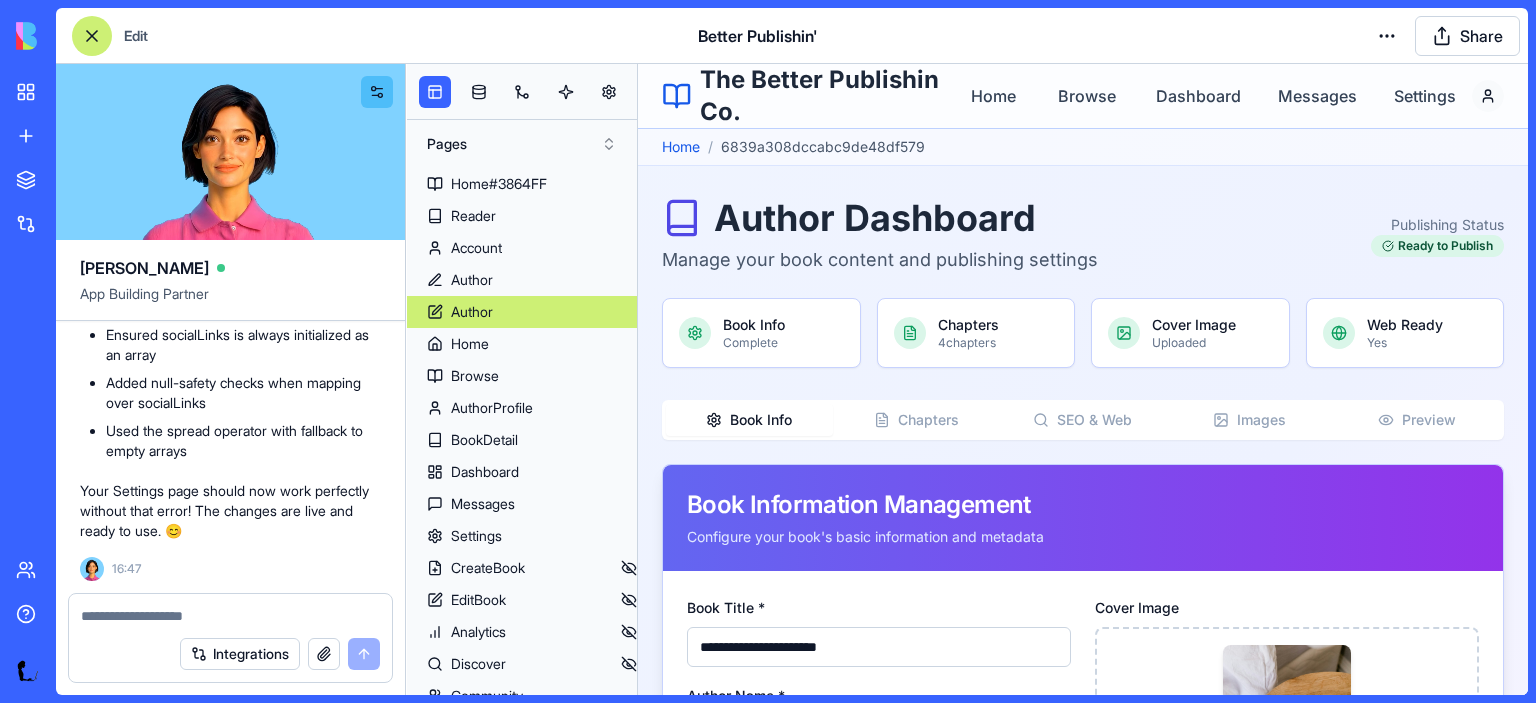 click on "Author" at bounding box center [522, 312] 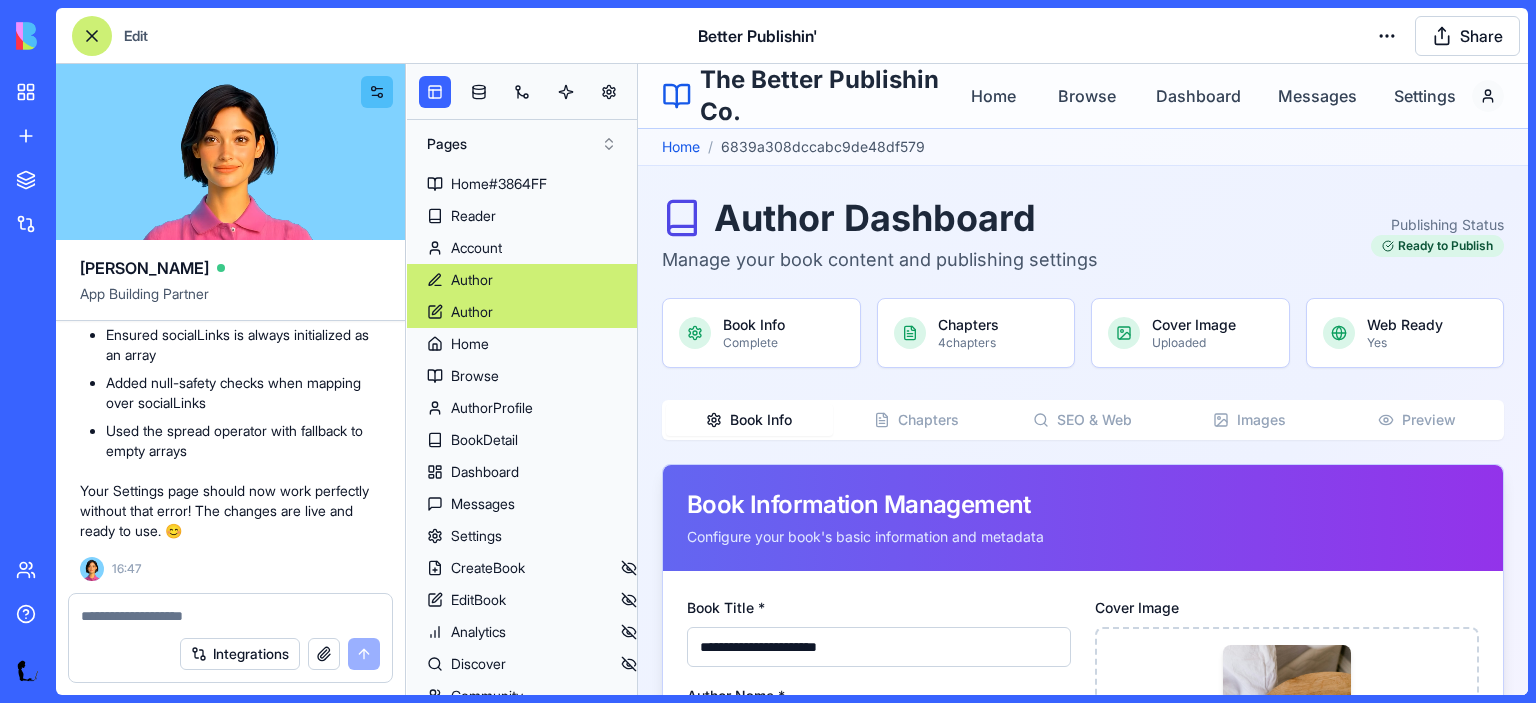 click on "Author" at bounding box center [472, 280] 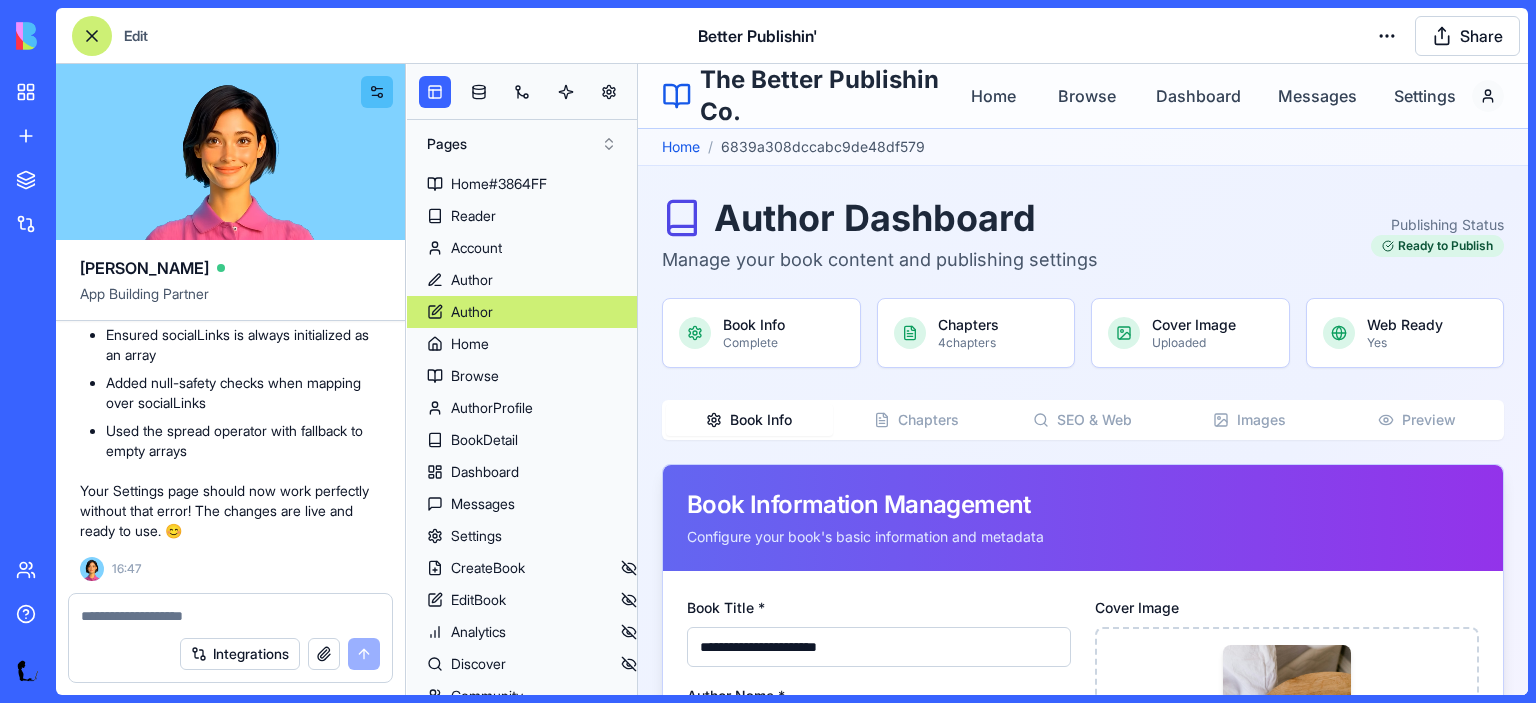 click on "Author" at bounding box center [522, 312] 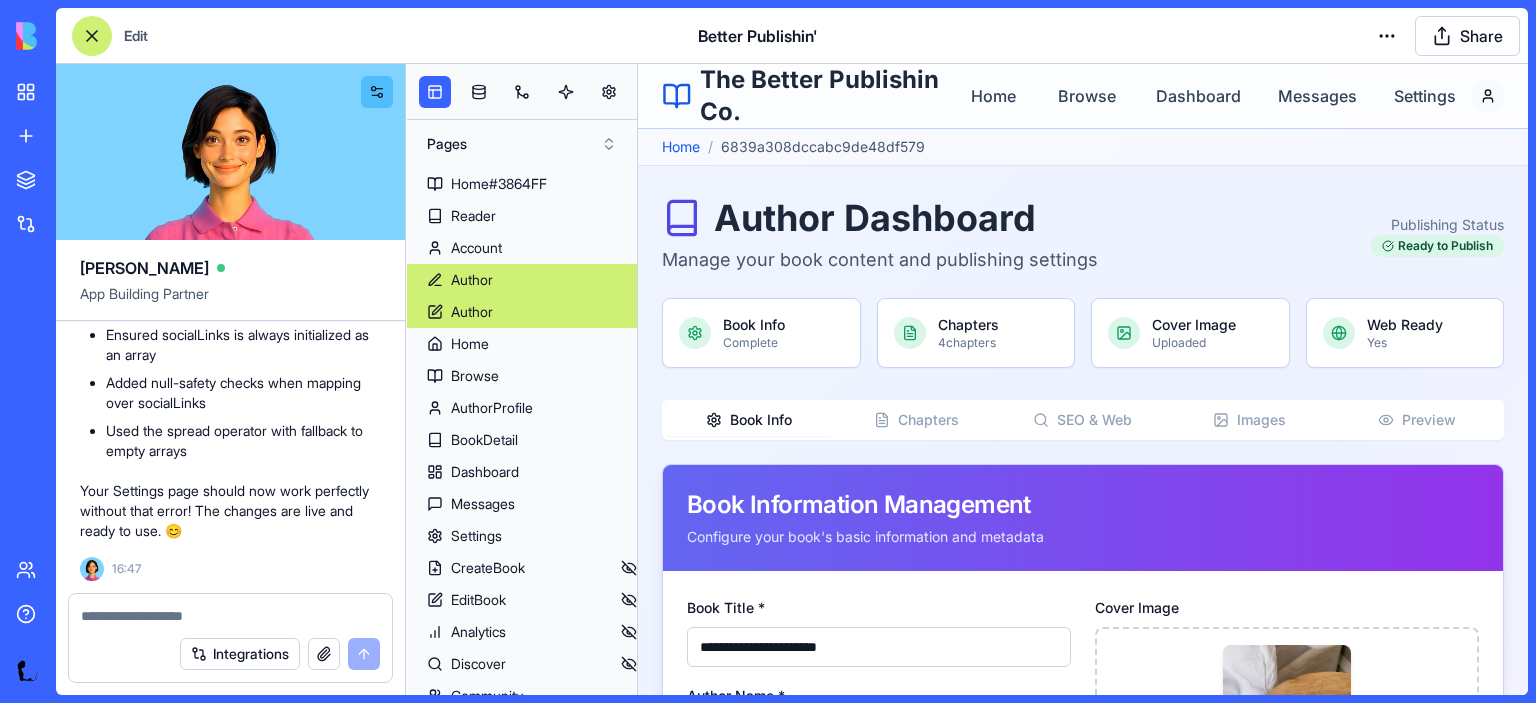 click on "Author" at bounding box center [522, 280] 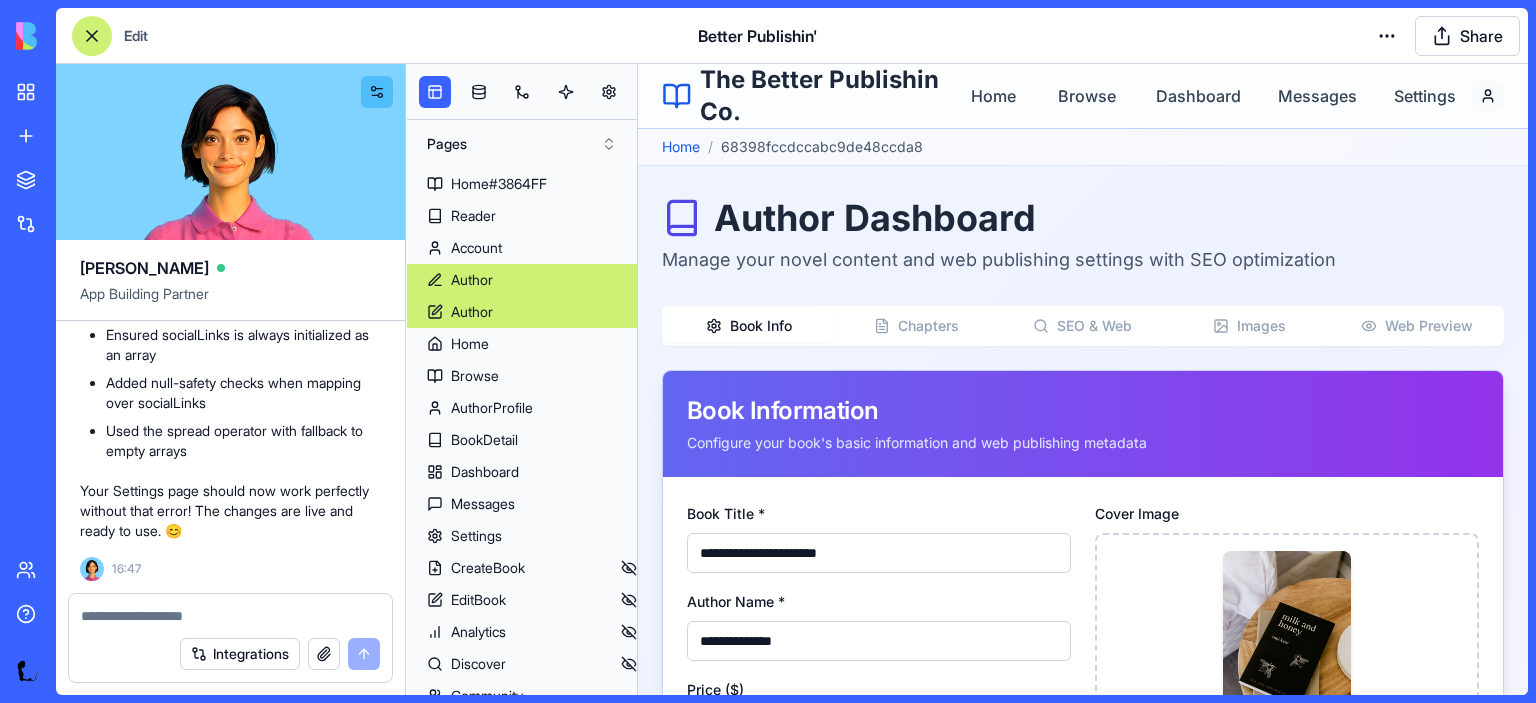 click on "Author" at bounding box center (522, 312) 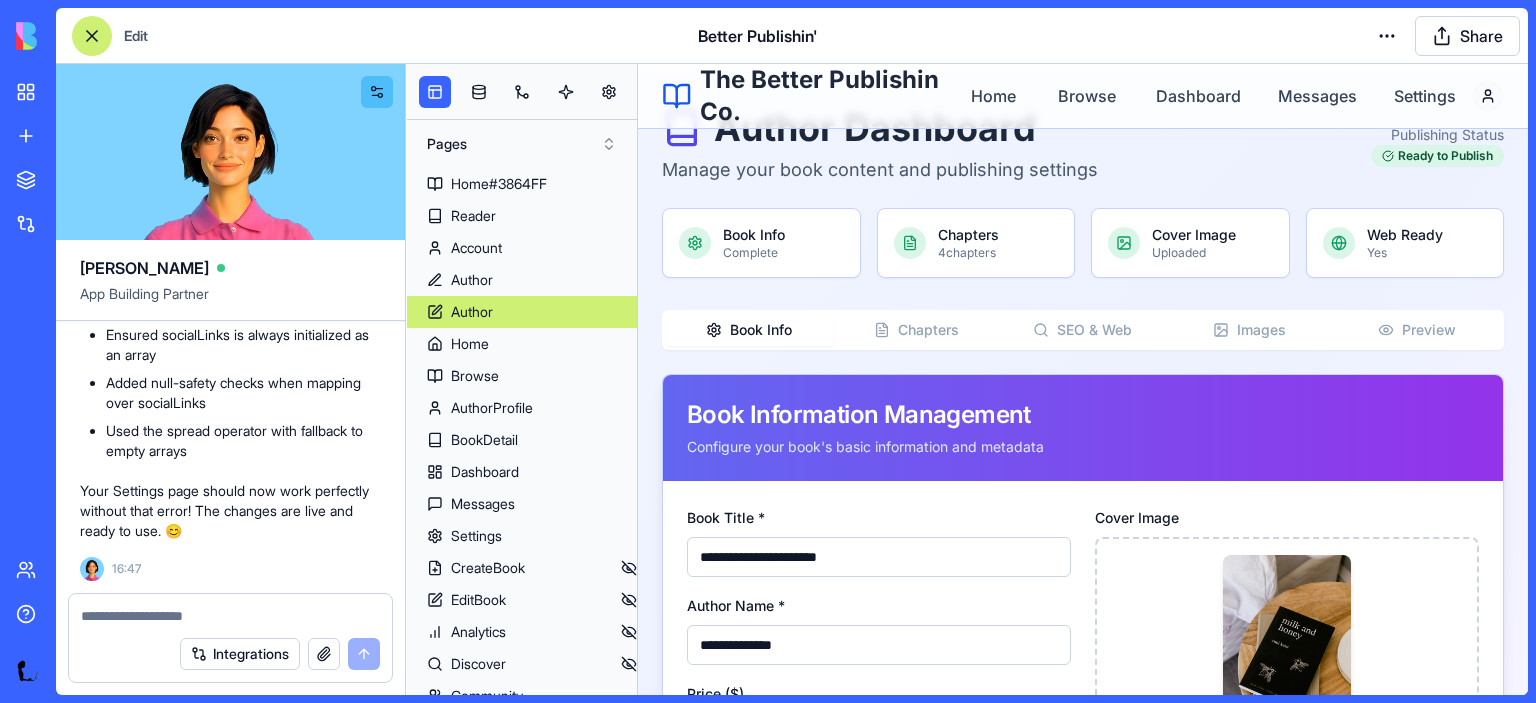 scroll, scrollTop: 88, scrollLeft: 0, axis: vertical 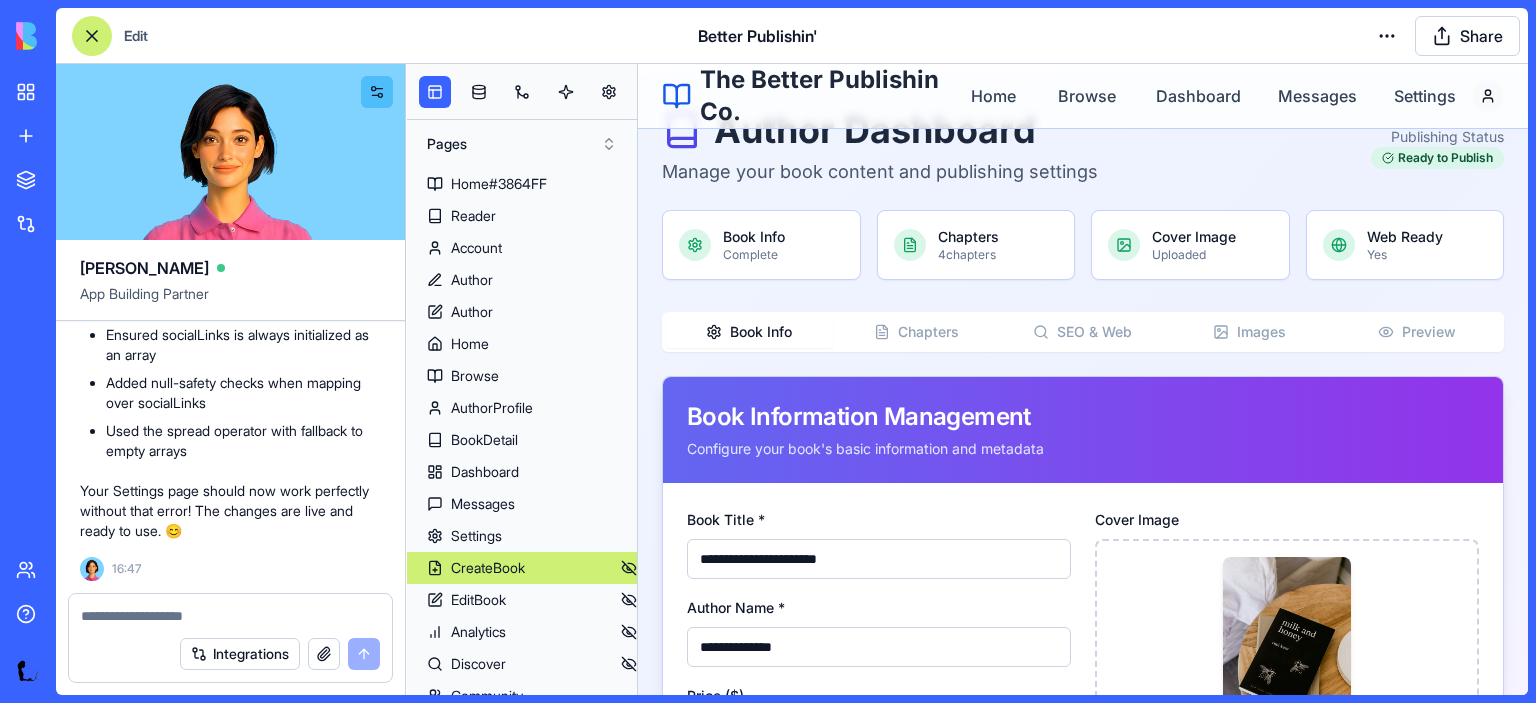 click on "CreateBook" at bounding box center [488, 568] 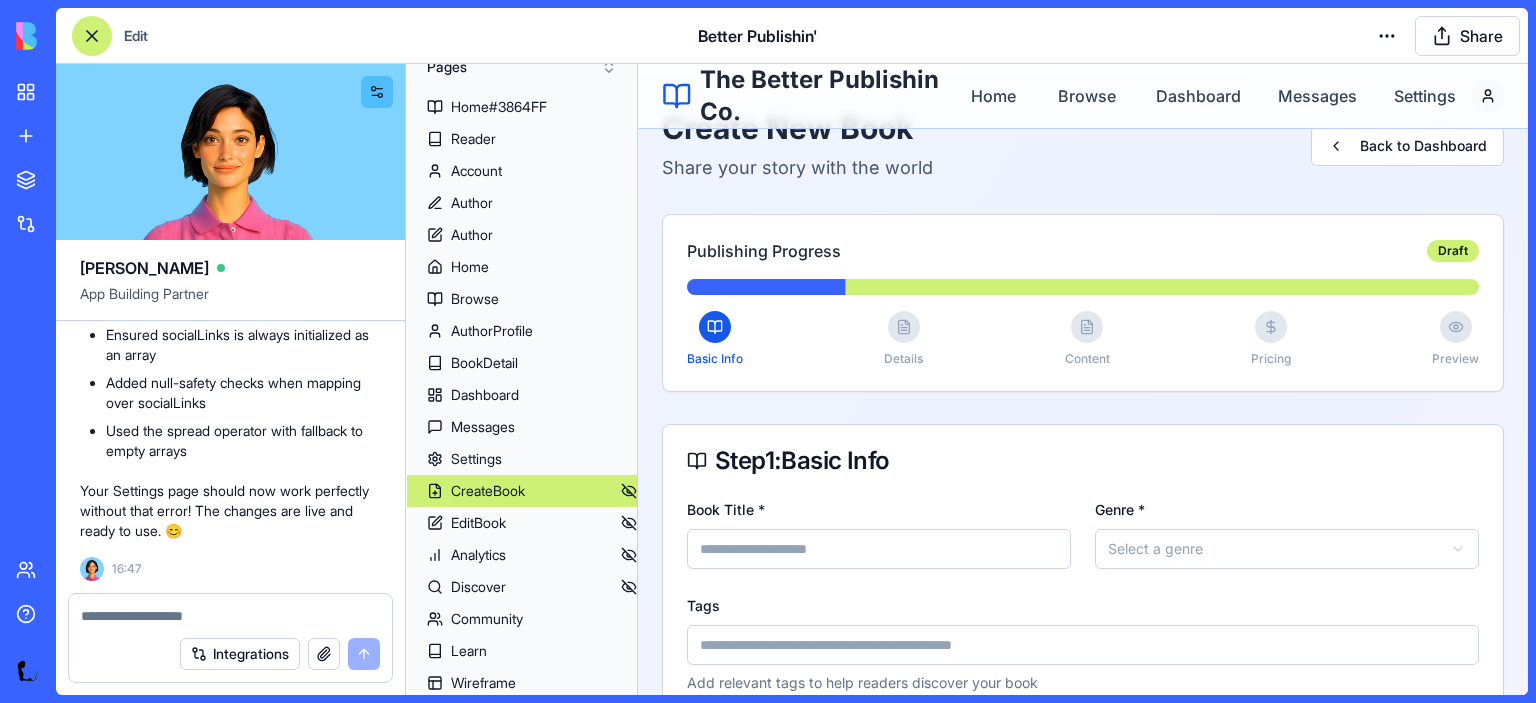 scroll, scrollTop: 148, scrollLeft: 0, axis: vertical 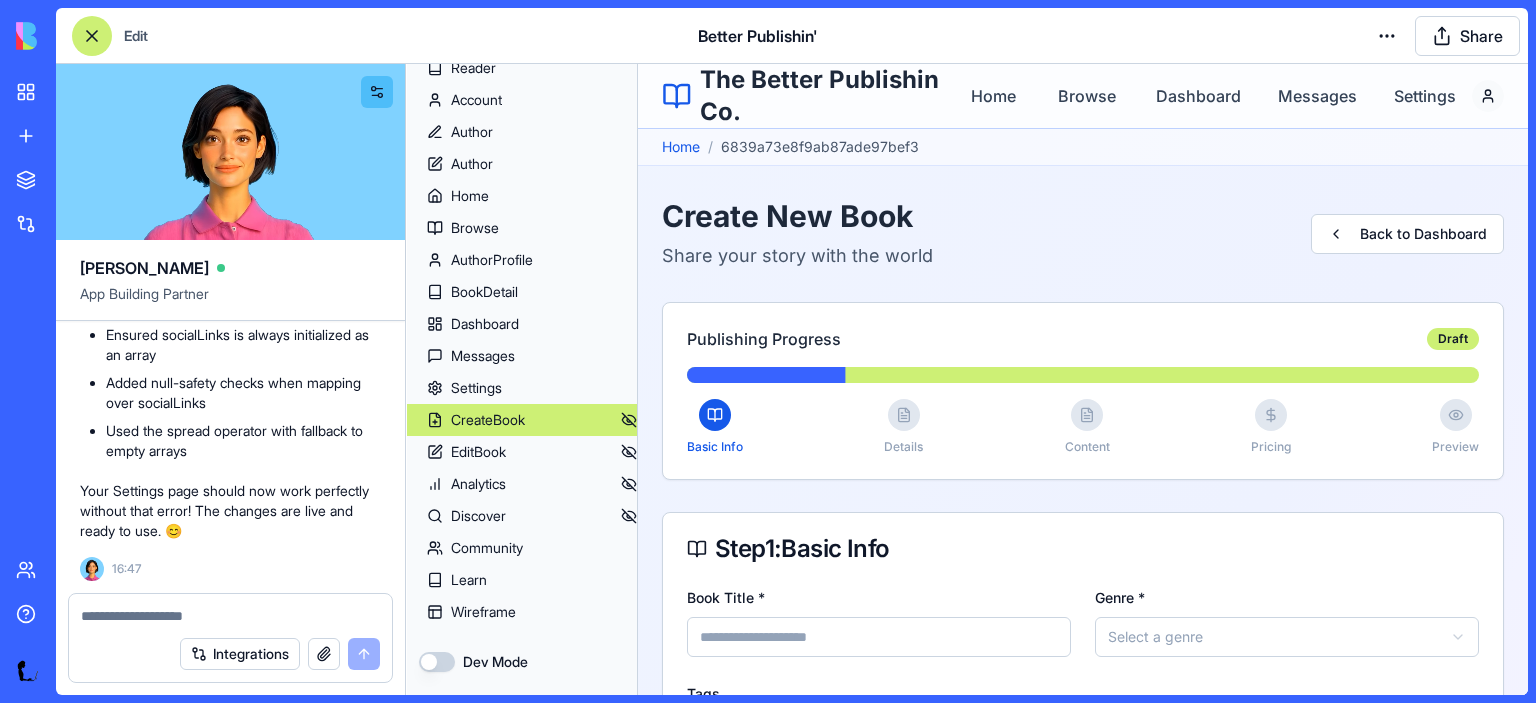 click 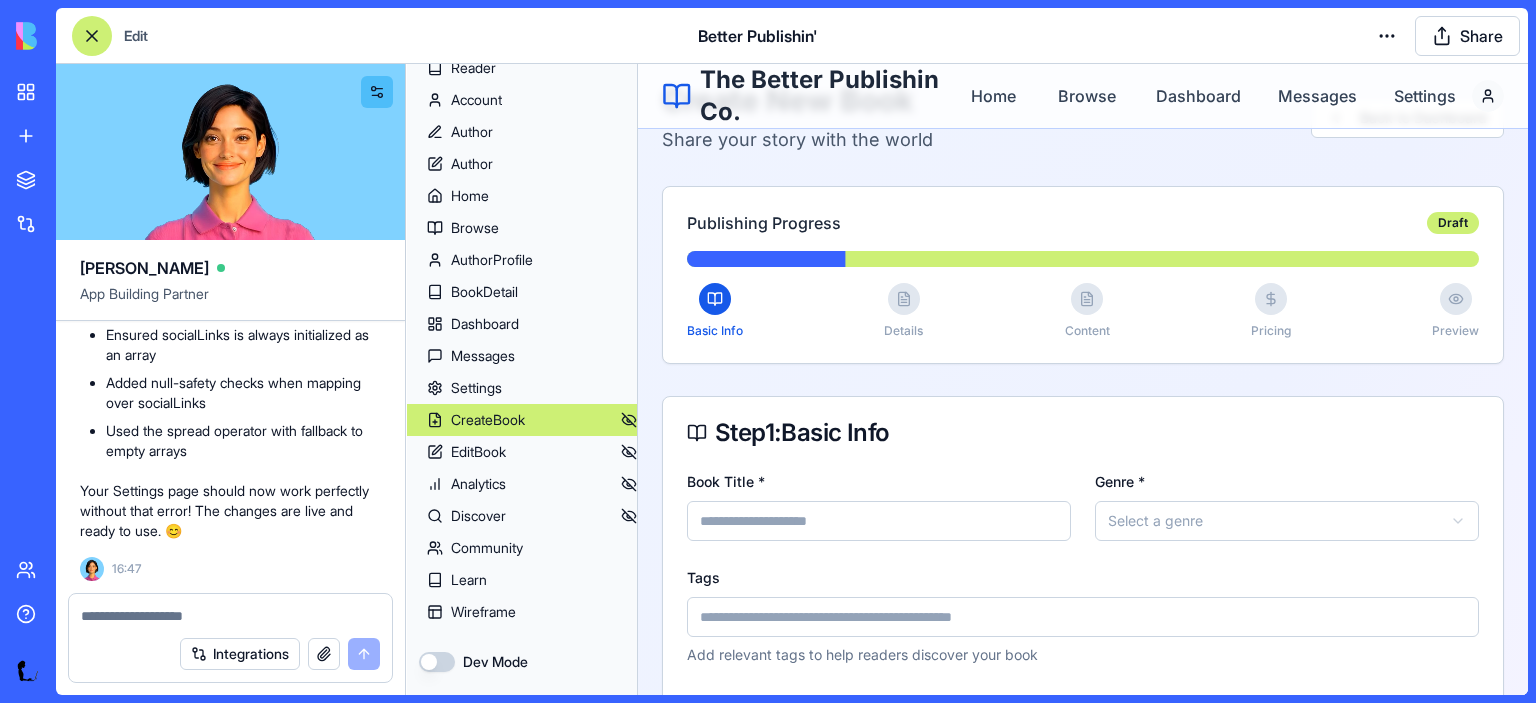 scroll, scrollTop: 0, scrollLeft: 0, axis: both 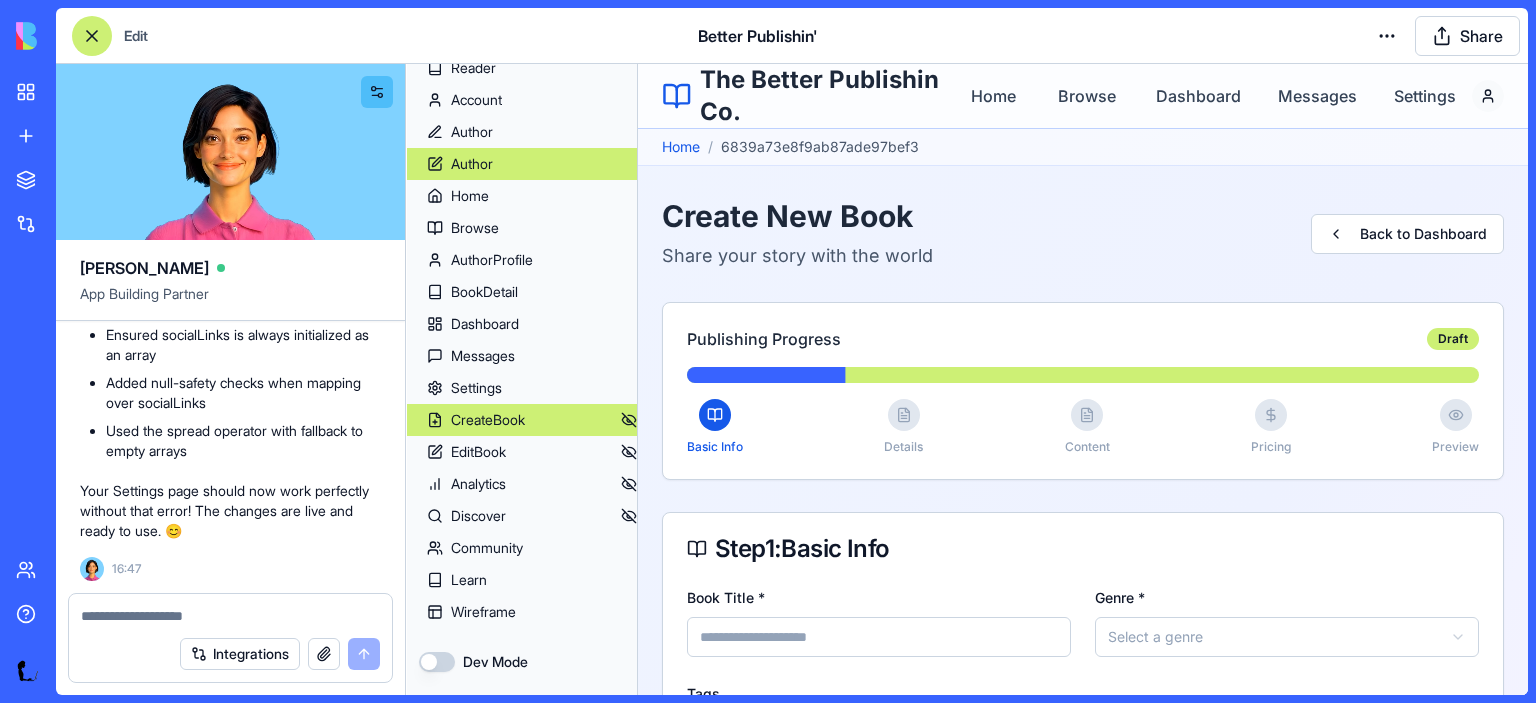 click on "Author" at bounding box center [472, 164] 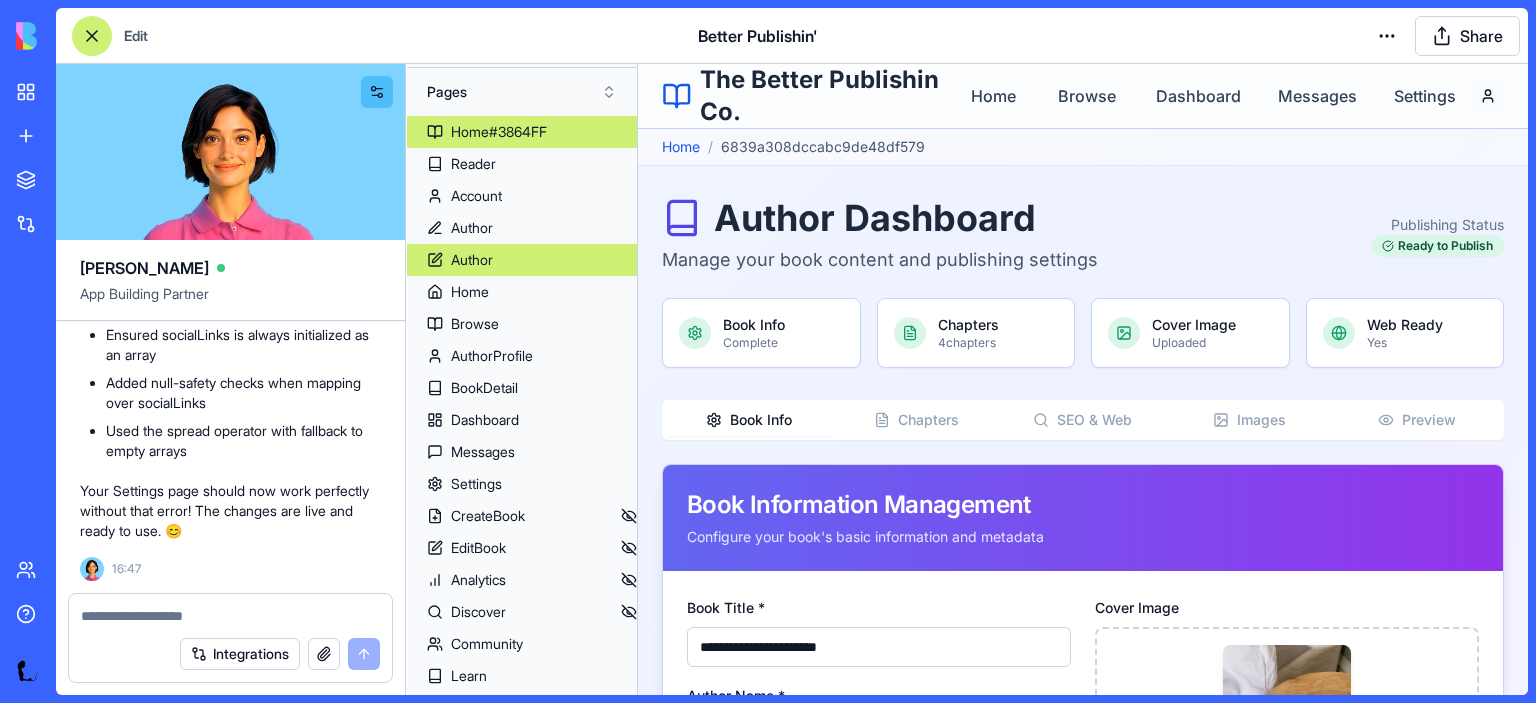 scroll, scrollTop: 0, scrollLeft: 0, axis: both 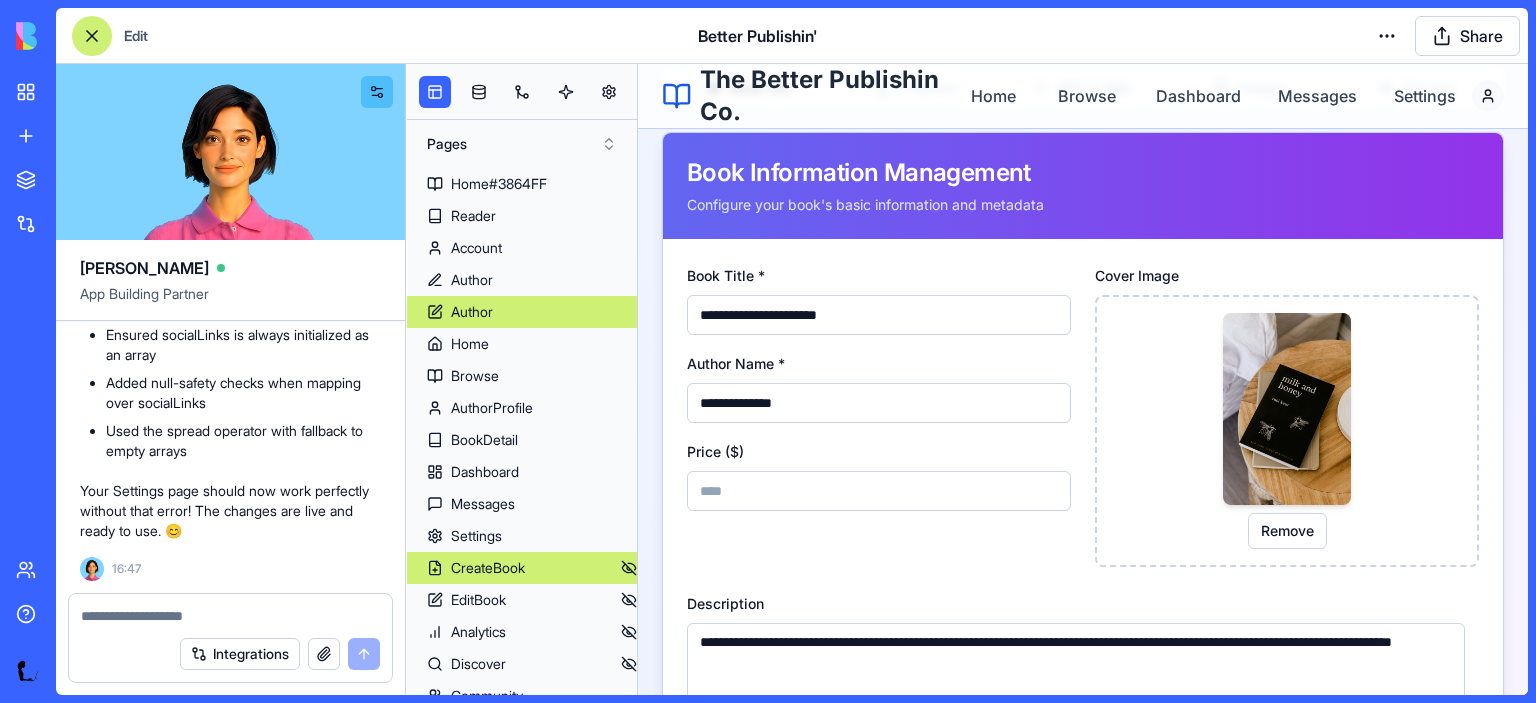 click on "CreateBook" at bounding box center [488, 568] 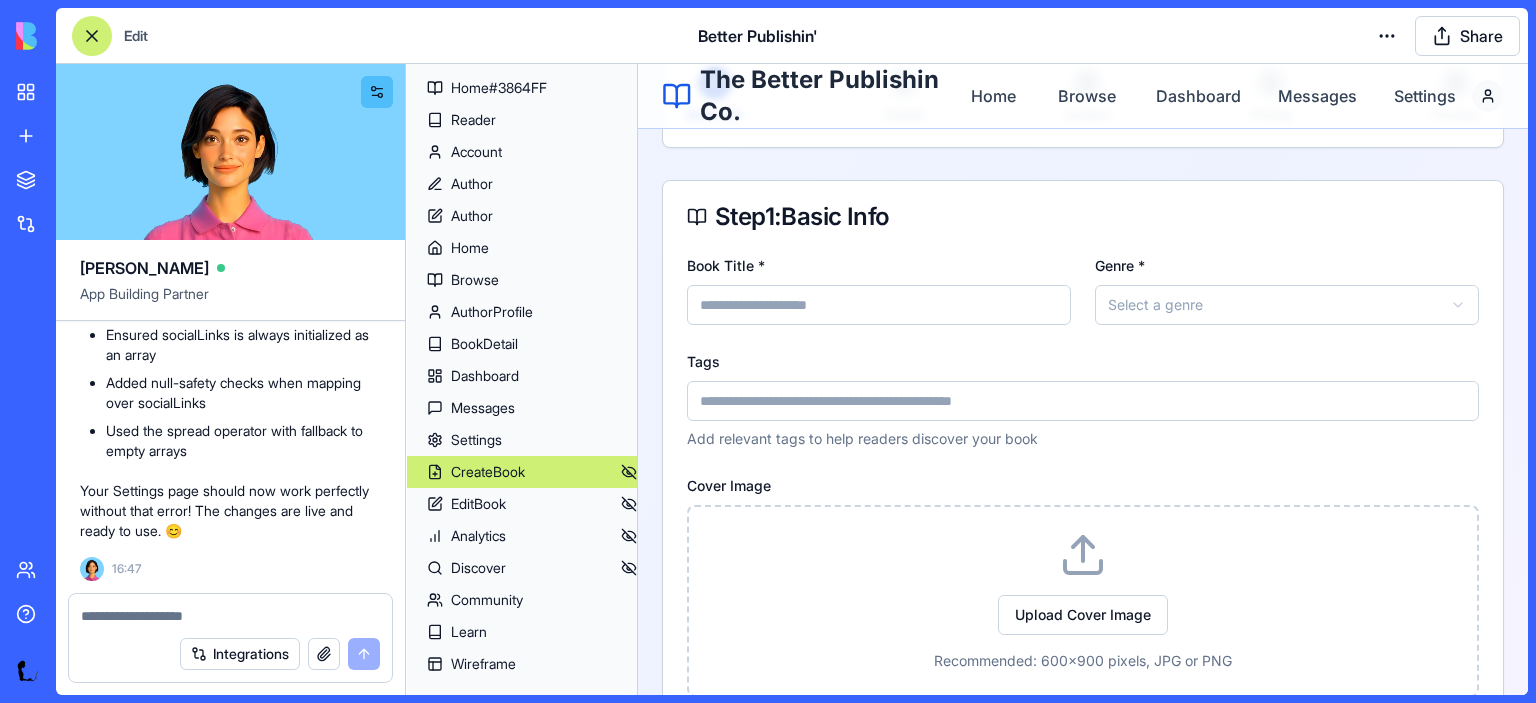scroll, scrollTop: 148, scrollLeft: 0, axis: vertical 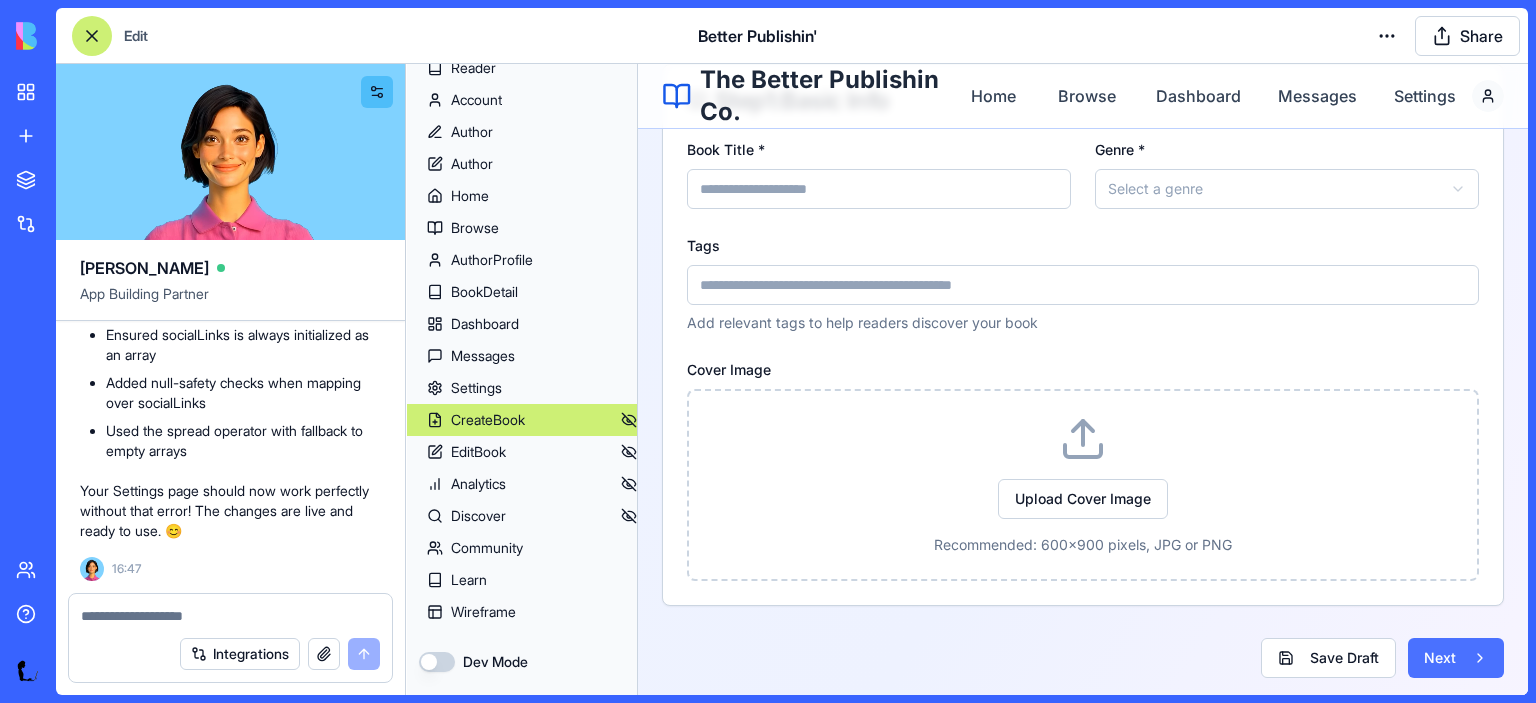 click on "Next" at bounding box center (1456, 658) 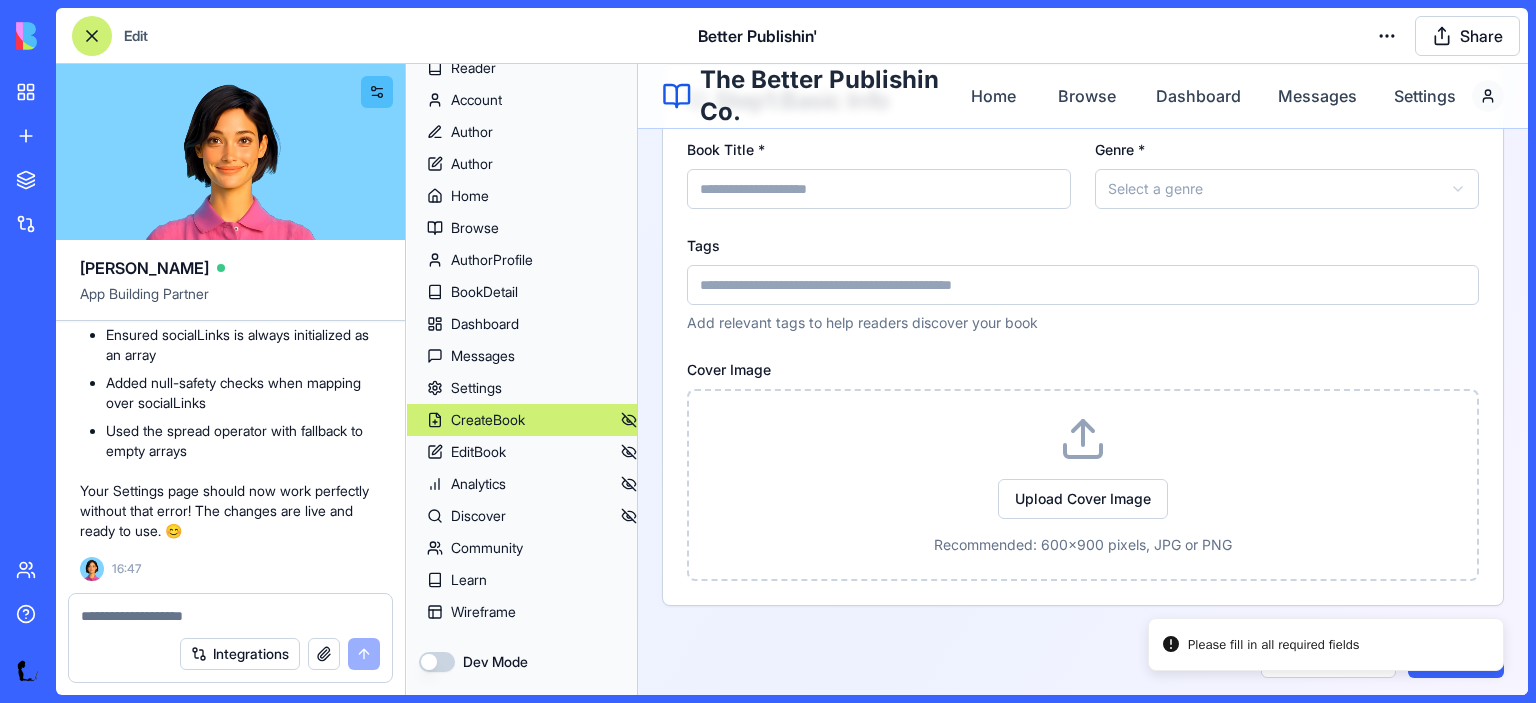 scroll, scrollTop: 0, scrollLeft: 0, axis: both 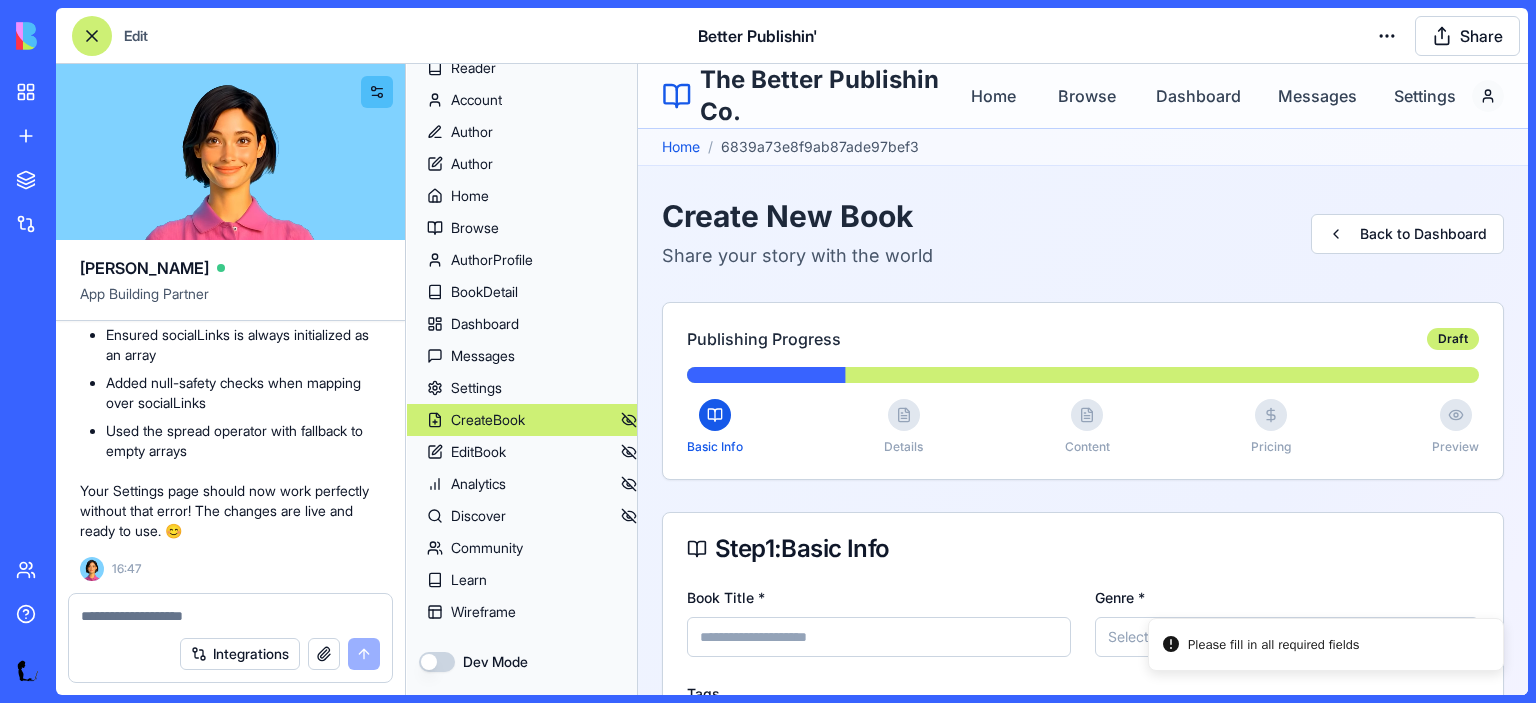 click 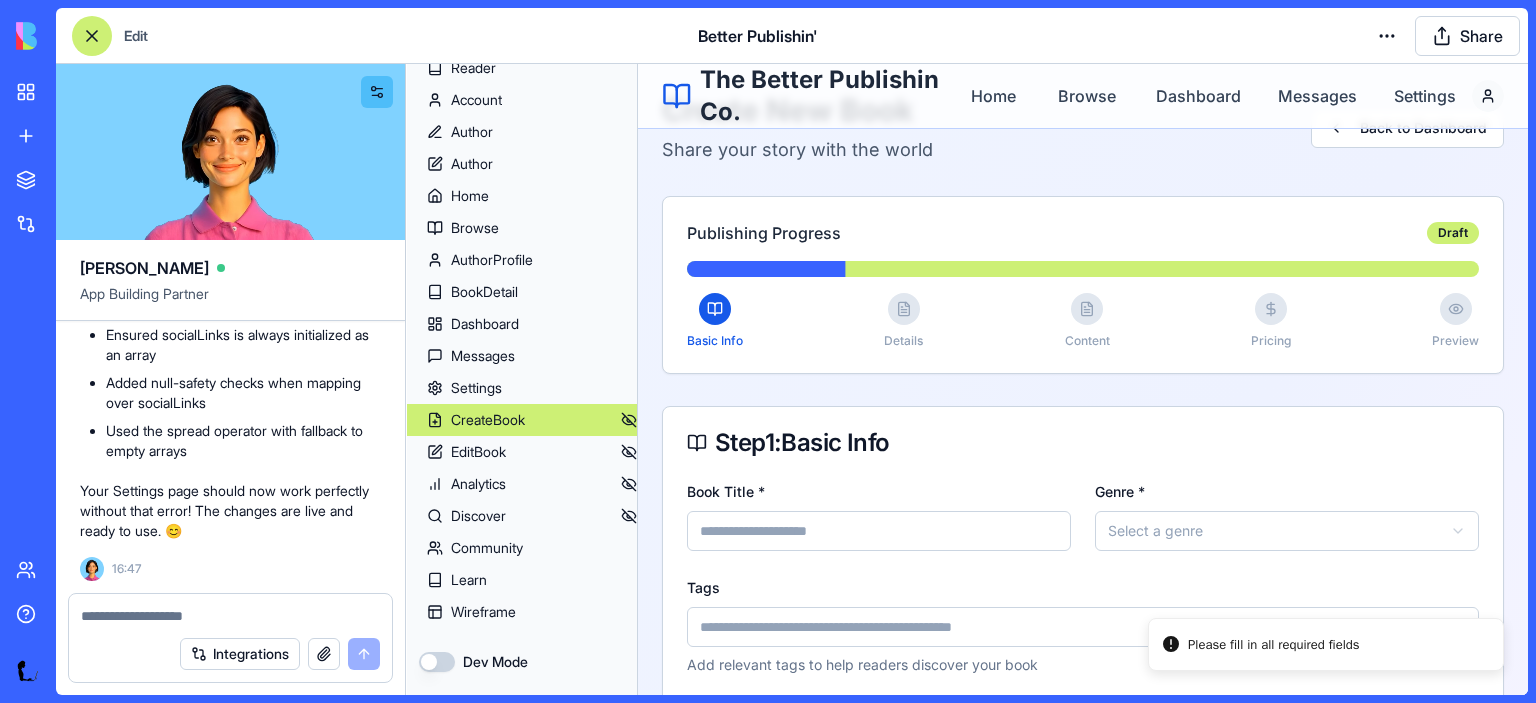 scroll, scrollTop: 112, scrollLeft: 0, axis: vertical 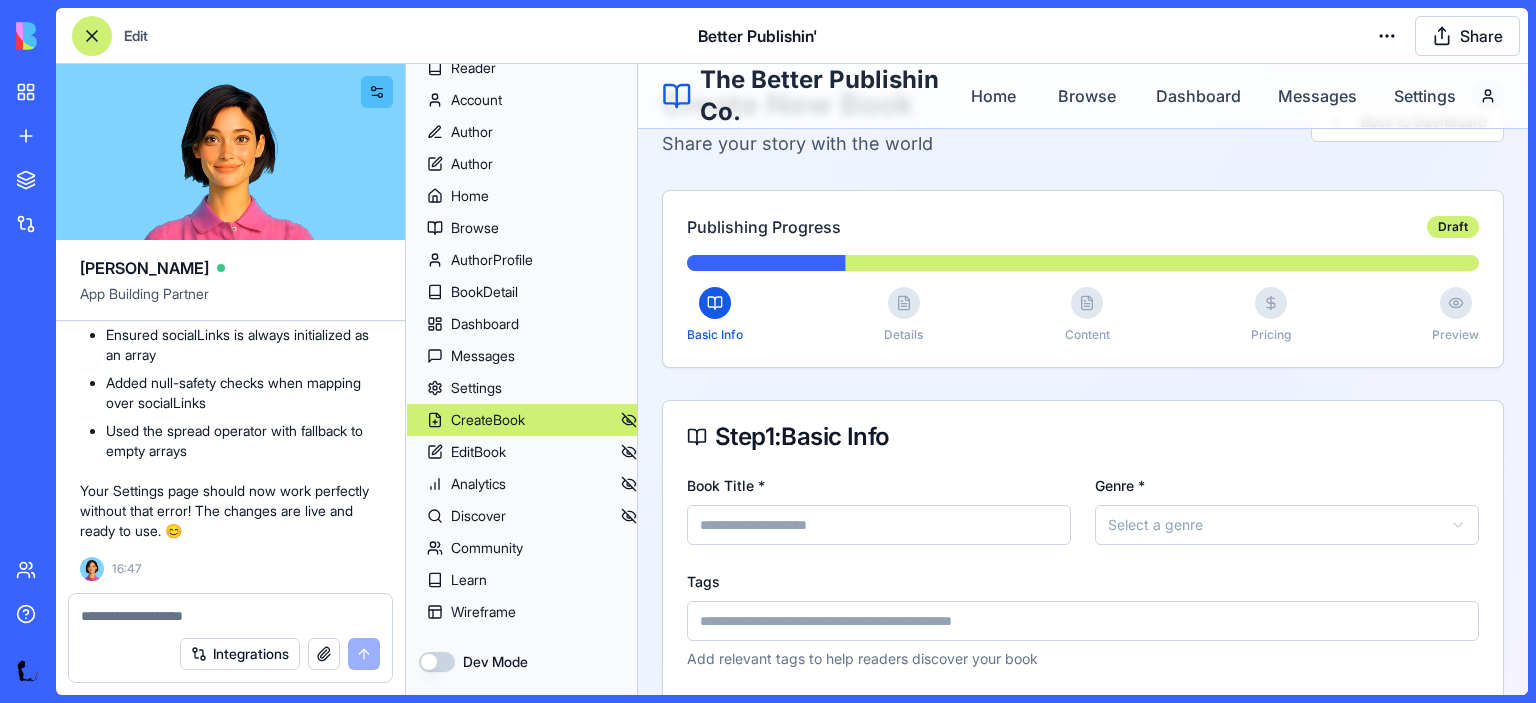 click on "Book Title *" at bounding box center (879, 525) 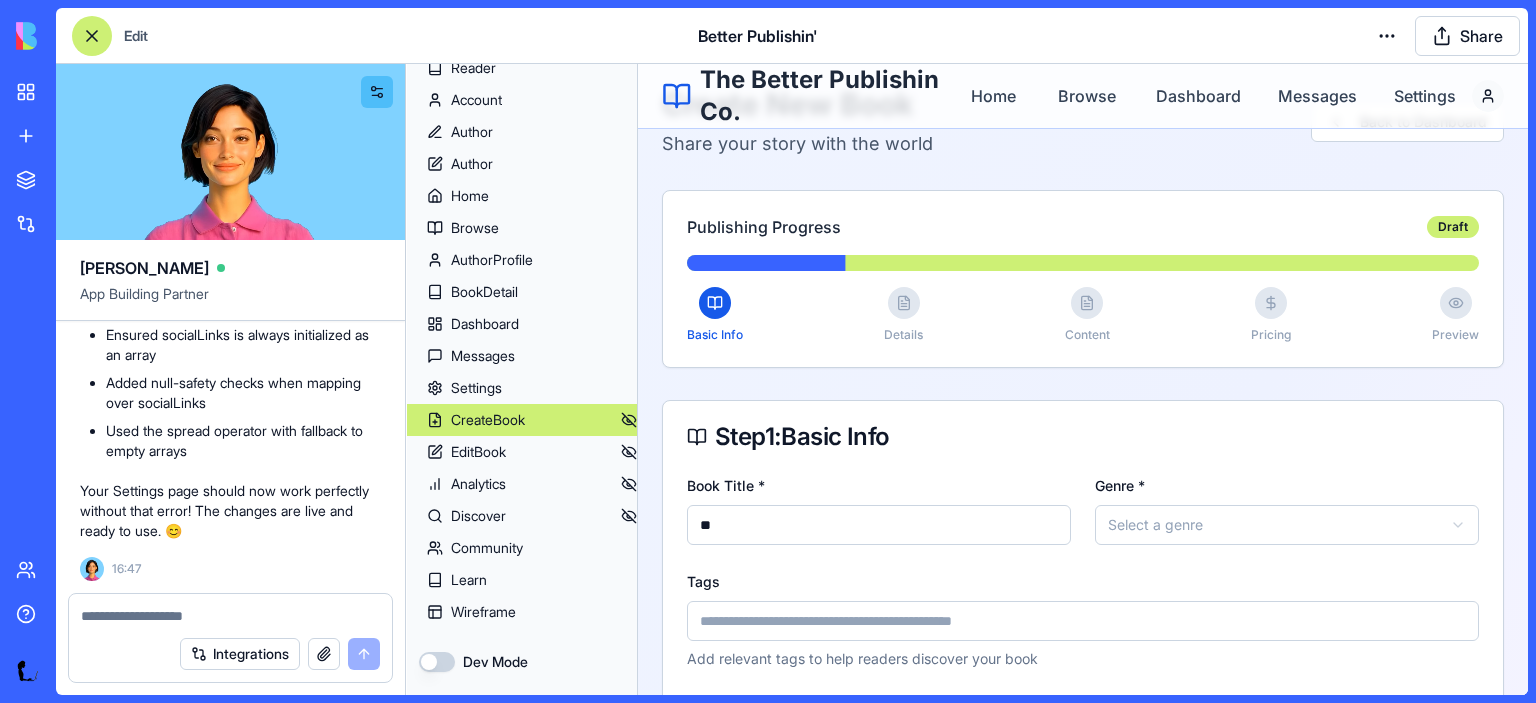 type on "**" 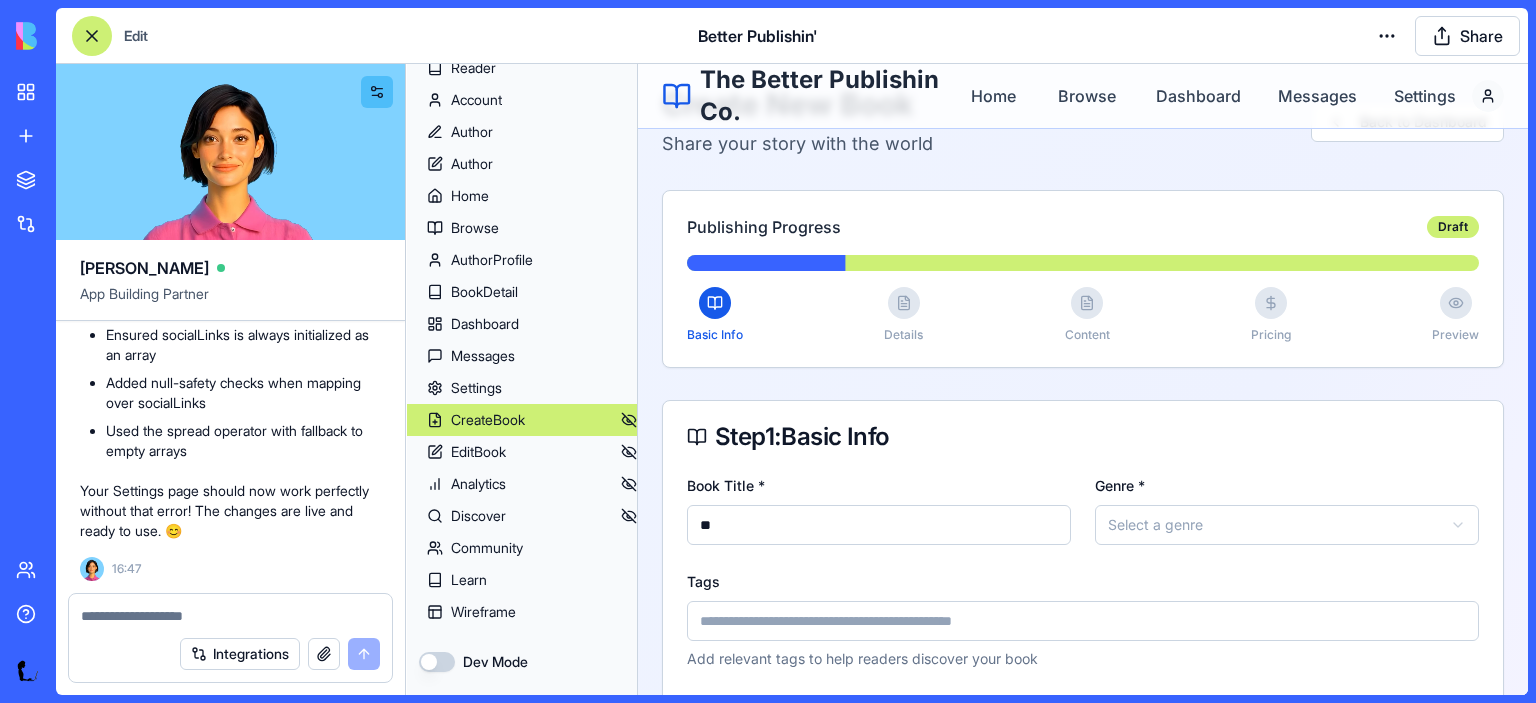 click on "Skip to main content The Better Publishin Co. Home Browse Dashboard Messages Settings Home / 6839a73e8f9ab87ade97bef3 Create New Book Share your story with the world Back to Dashboard Publishing Progress Draft Basic Info Details Content Pricing Preview Step  1 :  Basic Info Book Title * ** Genre * Select a genre Tags Add relevant tags to help readers discover your book Cover Image Upload Cover Image Recommended: 600x900 pixels, JPG or PNG Save Draft Next The Better Publishin Co. Empowering authors to publish and sell their ebooks online. Join our community of writers and readers in the digital publishing revolution. © 2024 The Better Publishin Co. All rights reserved. For Authors Author Dashboard Browse Books Community Author Resources Platform Features • Ebook publishing & sales • Advanced analytics dashboard • Author community & messaging • Reader engagement tools • Cross-platform compatibility" at bounding box center [1083, 695] 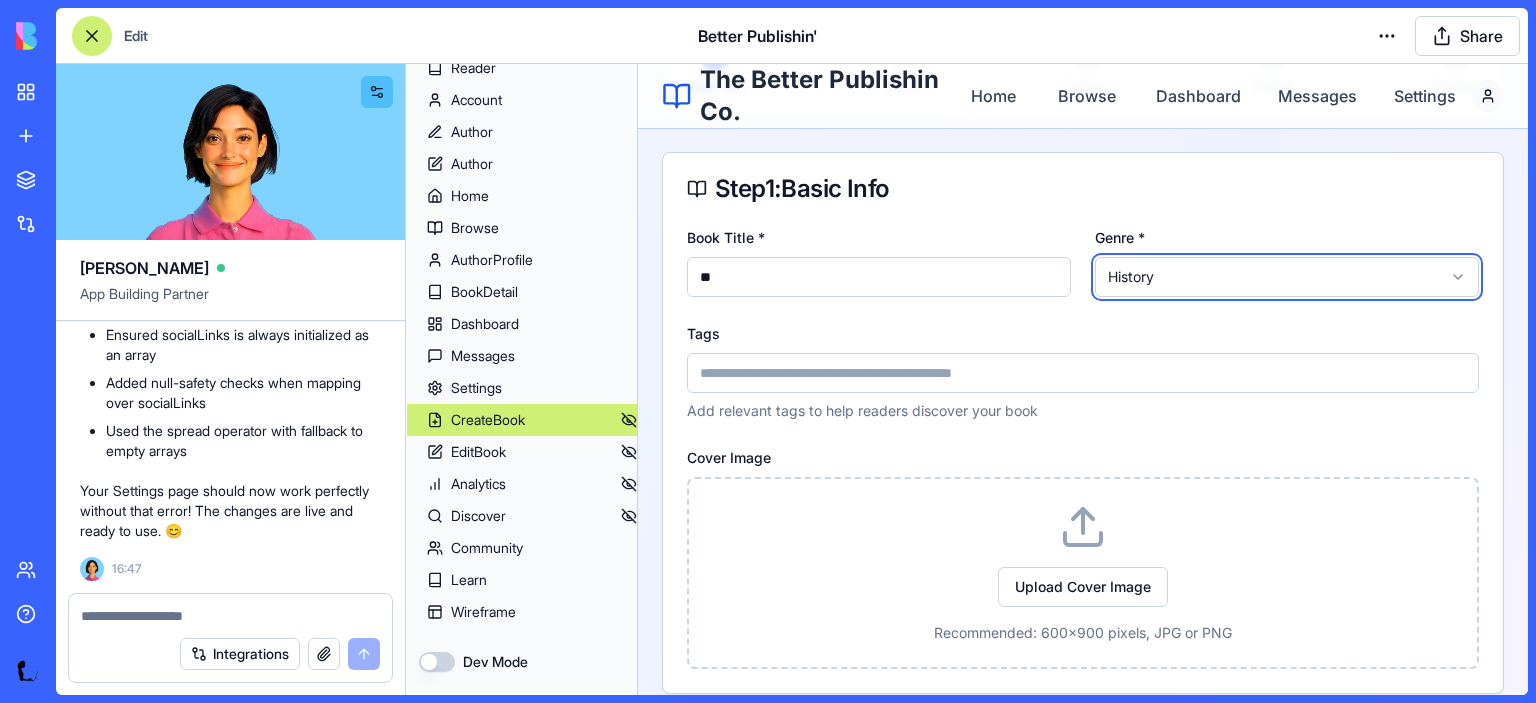scroll, scrollTop: 368, scrollLeft: 0, axis: vertical 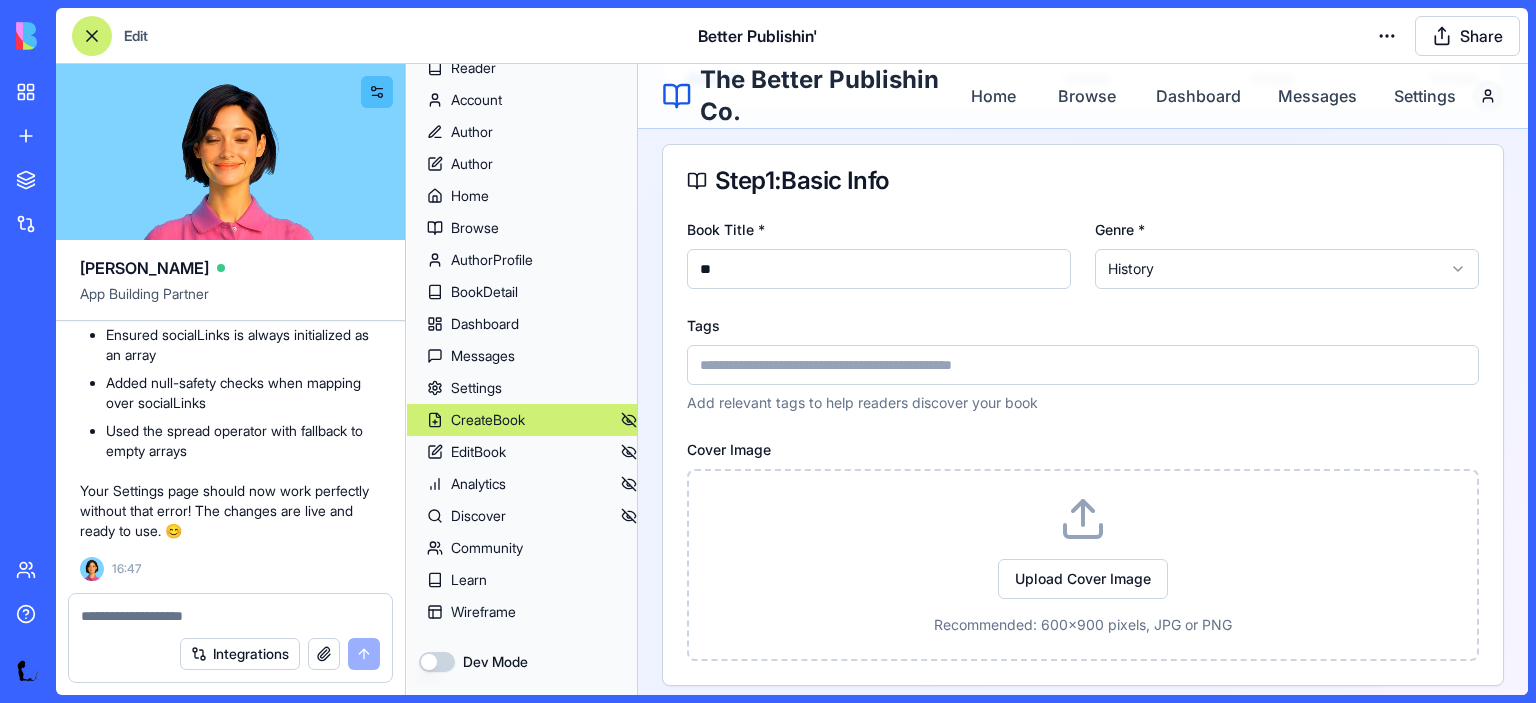 click on "Tags" at bounding box center (1083, 365) 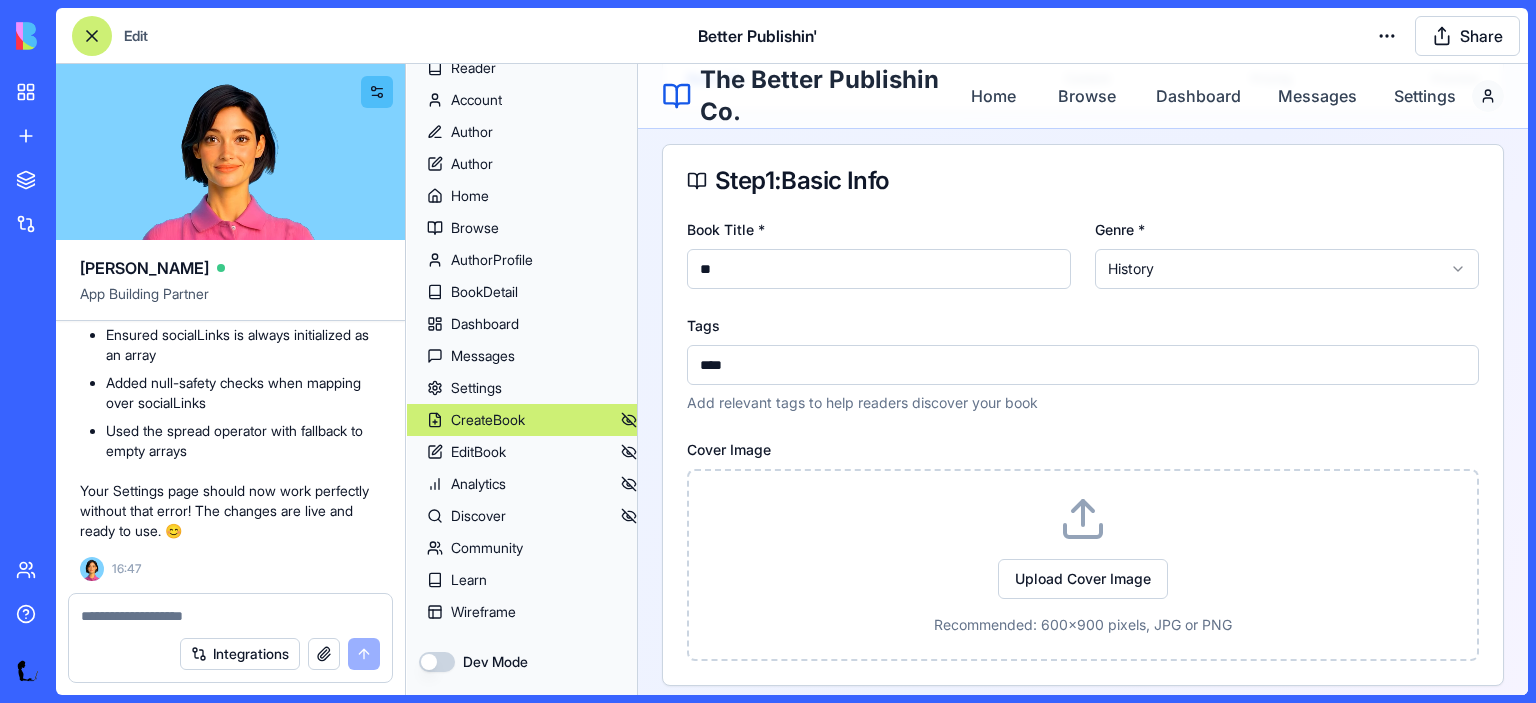 type on "****" 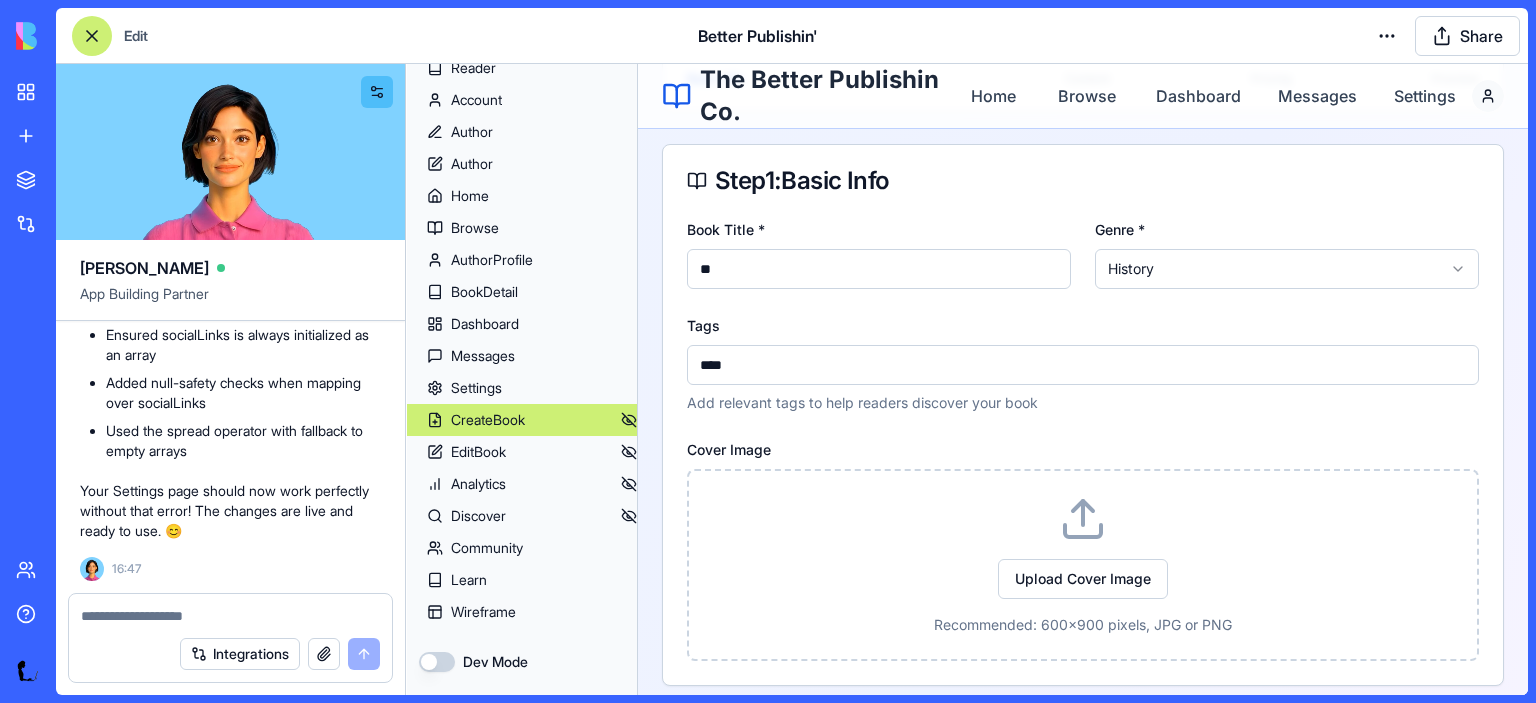 click on "Upload Cover Image Recommended: 600x900 pixels, JPG or PNG" at bounding box center (1083, 565) 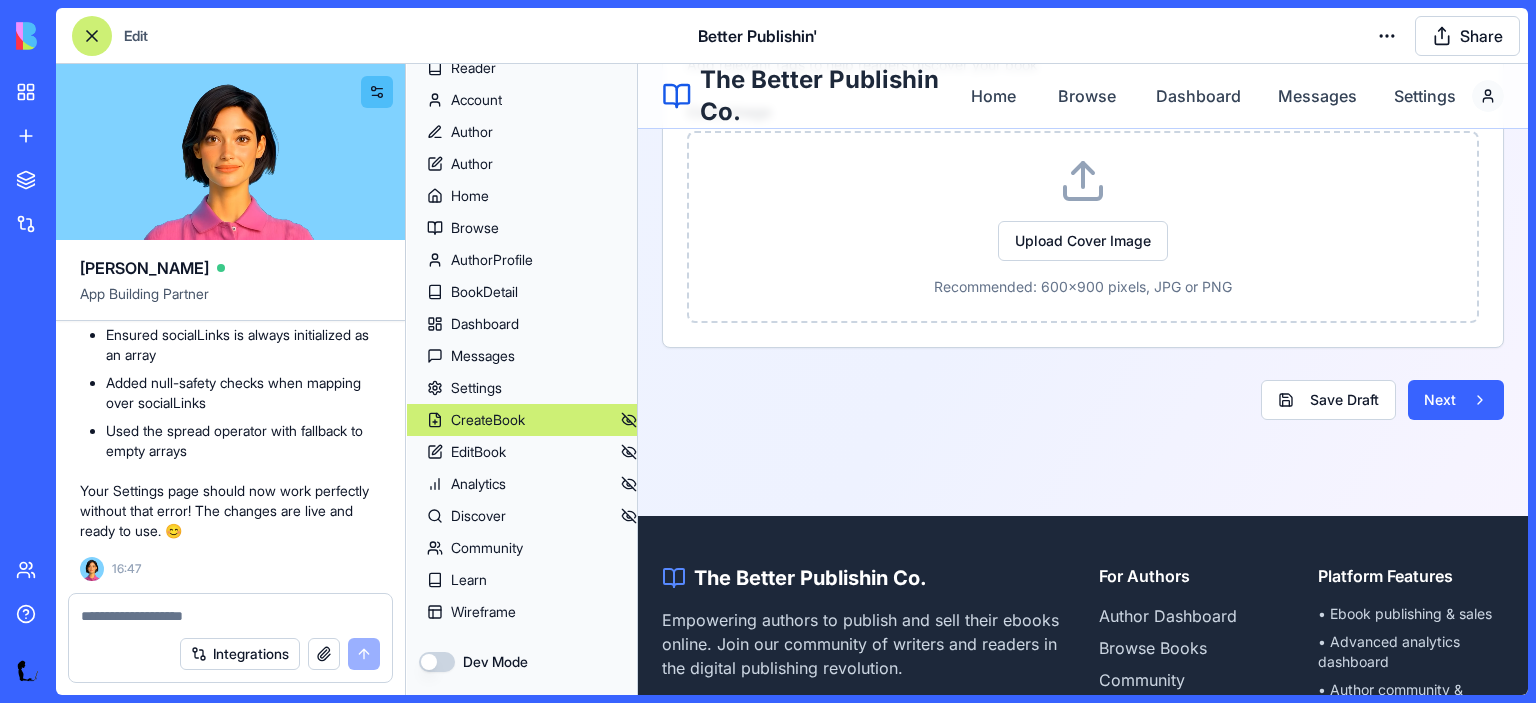 scroll, scrollTop: 716, scrollLeft: 0, axis: vertical 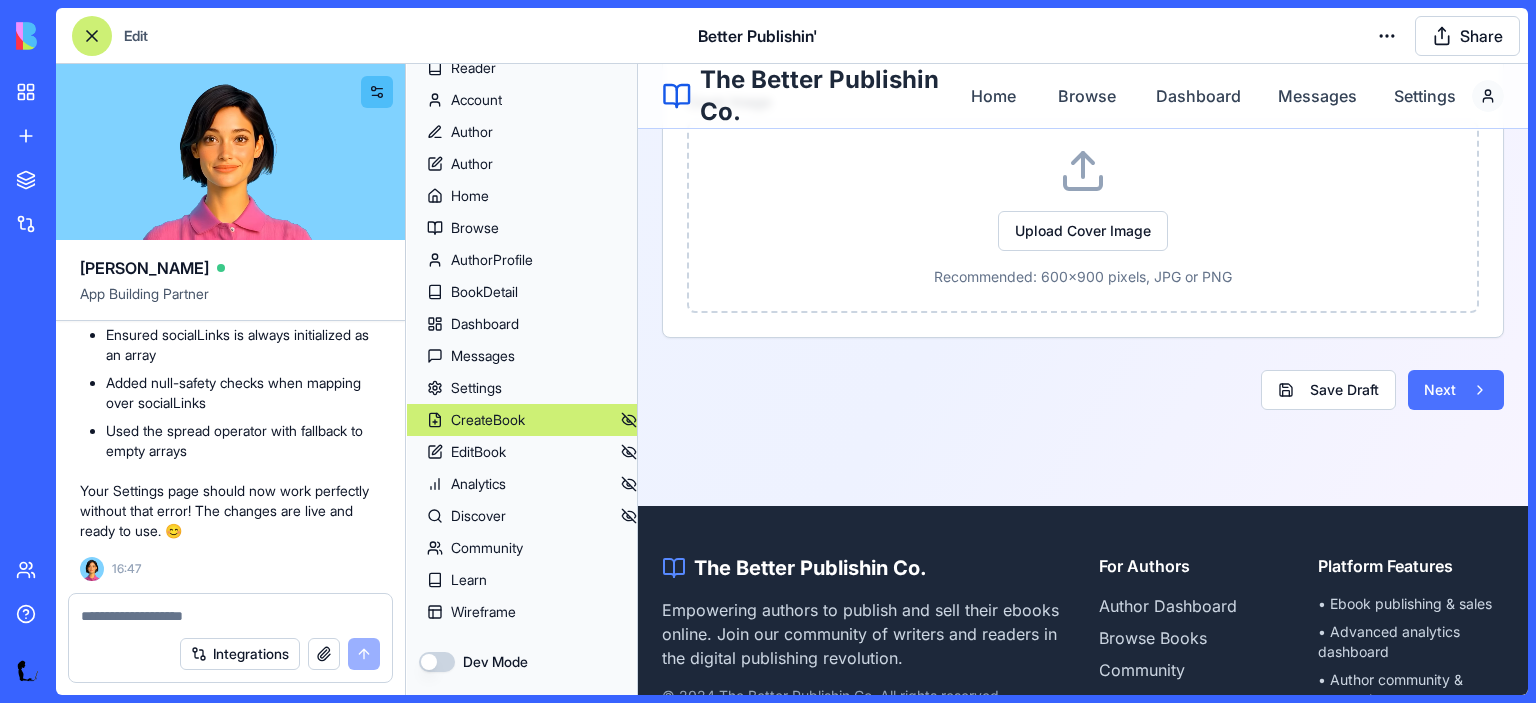 click on "Next" at bounding box center (1456, 390) 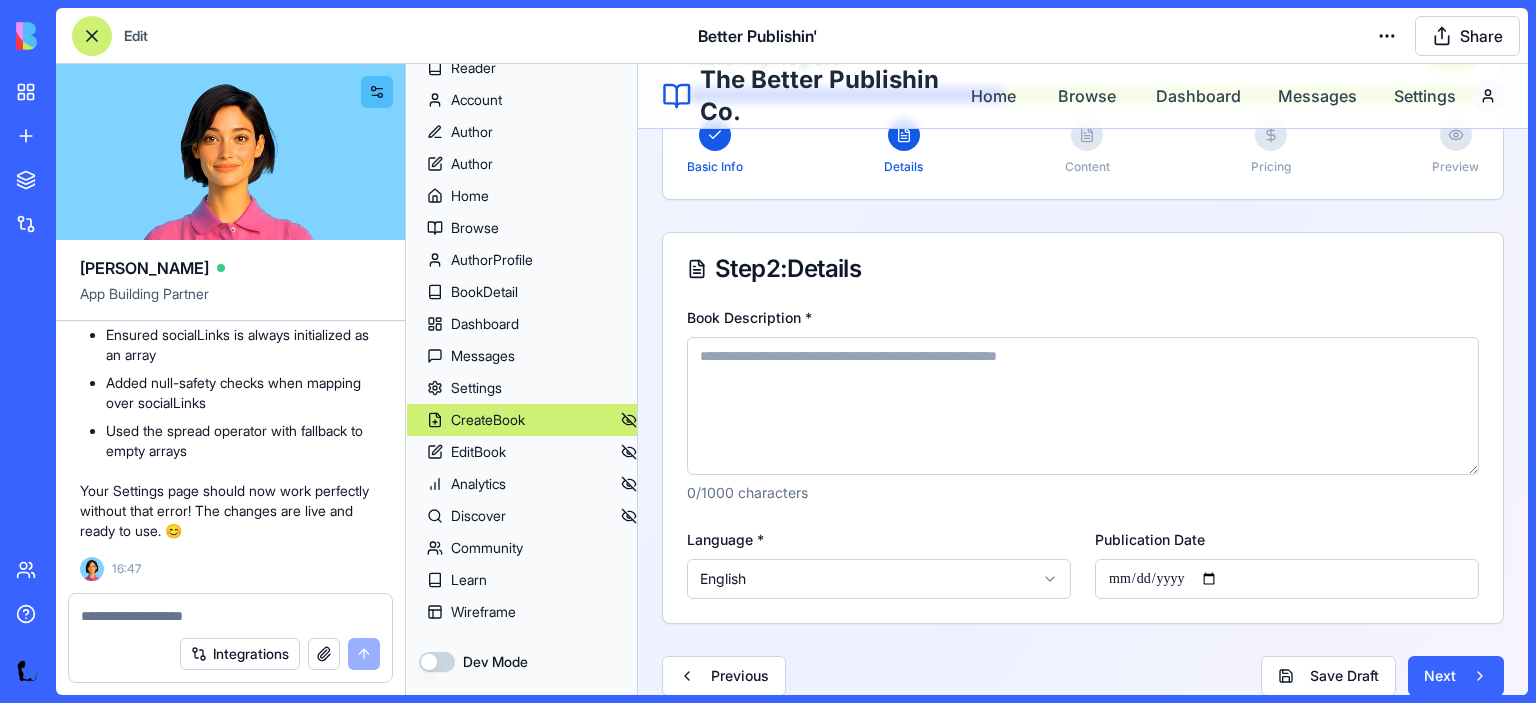 scroll, scrollTop: 279, scrollLeft: 0, axis: vertical 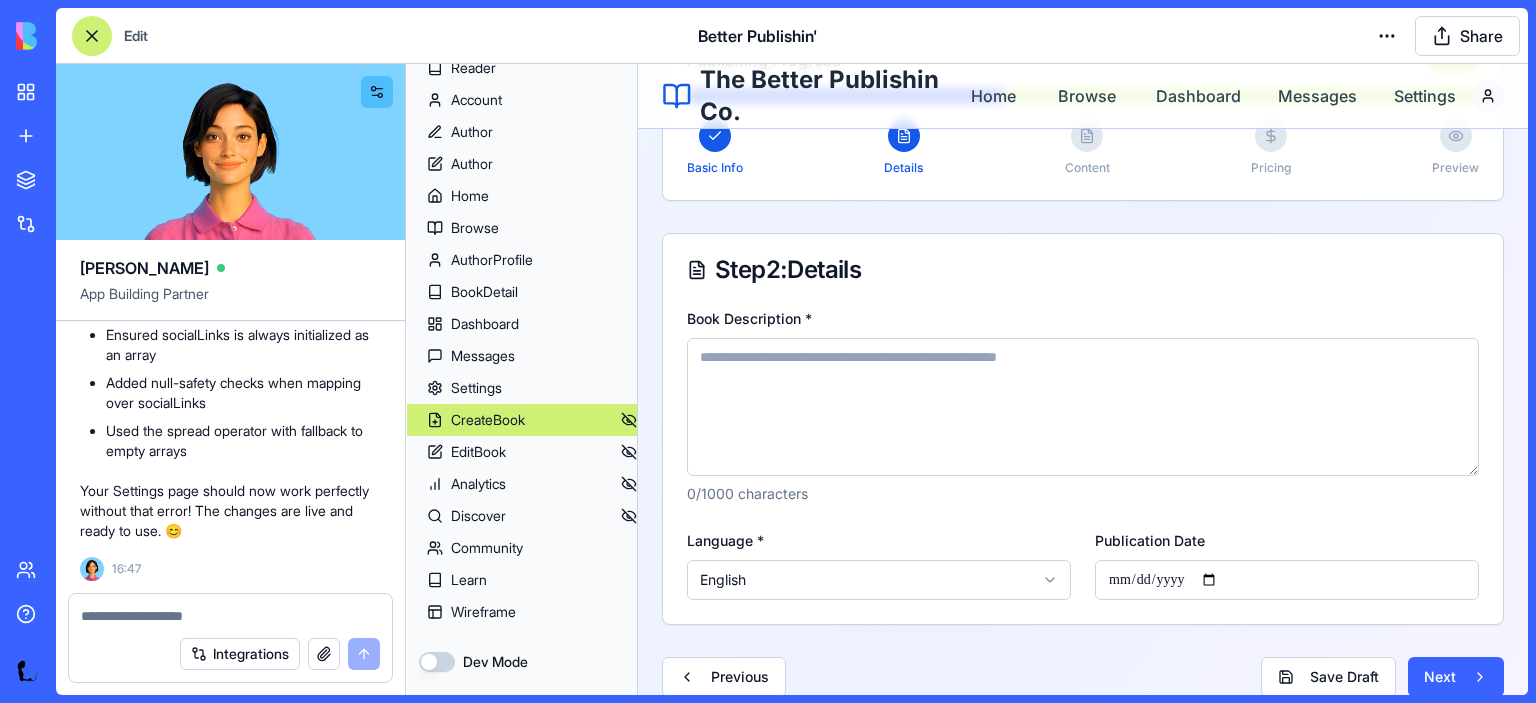 click on "Book Description *" at bounding box center [1083, 407] 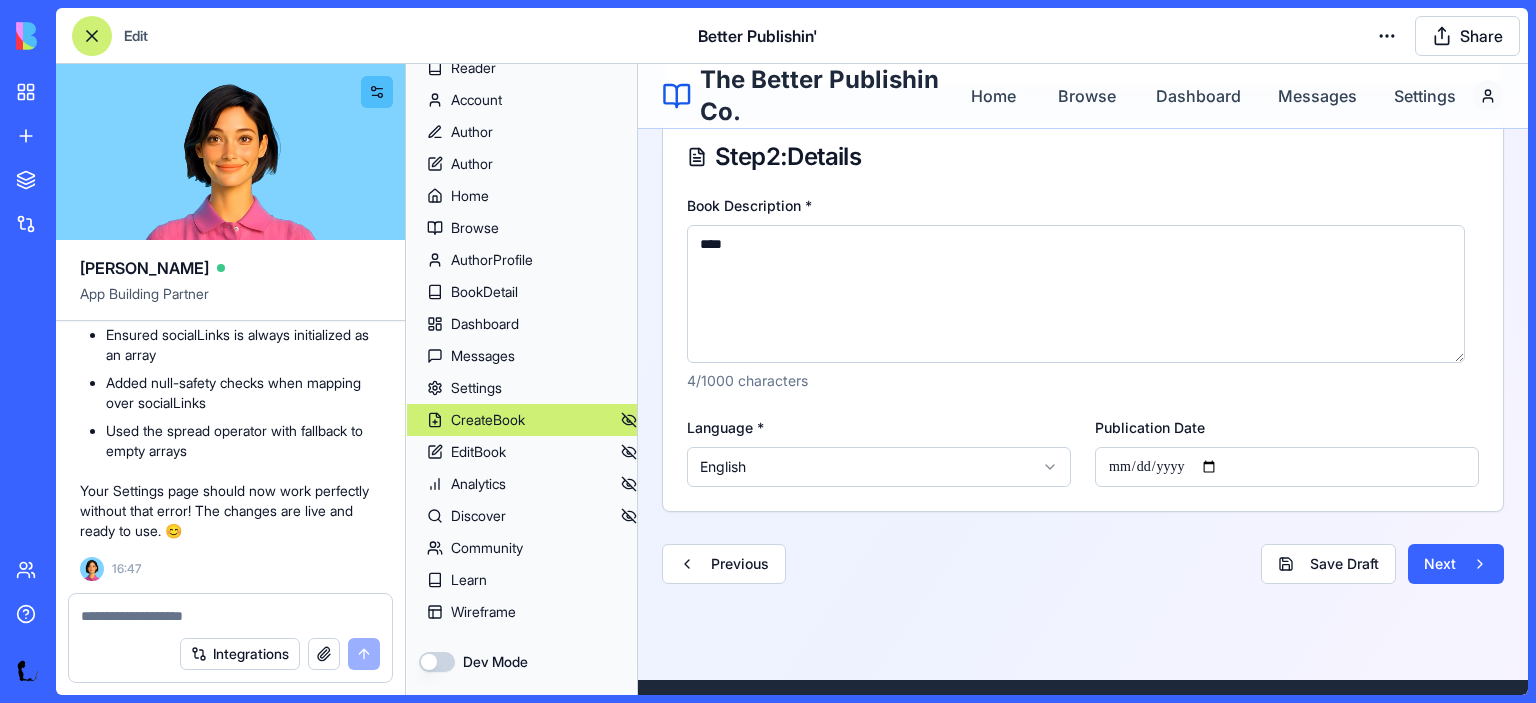 scroll, scrollTop: 399, scrollLeft: 0, axis: vertical 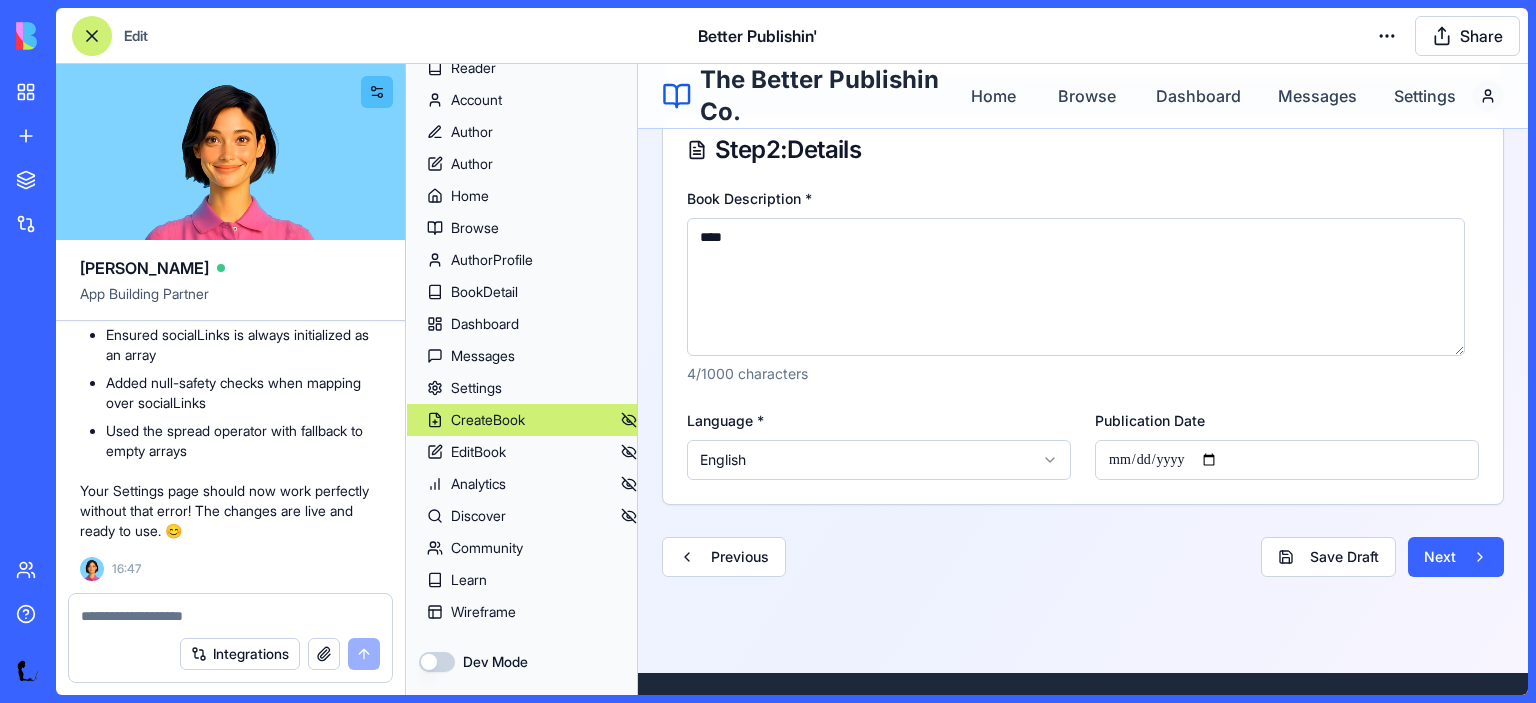 type on "****" 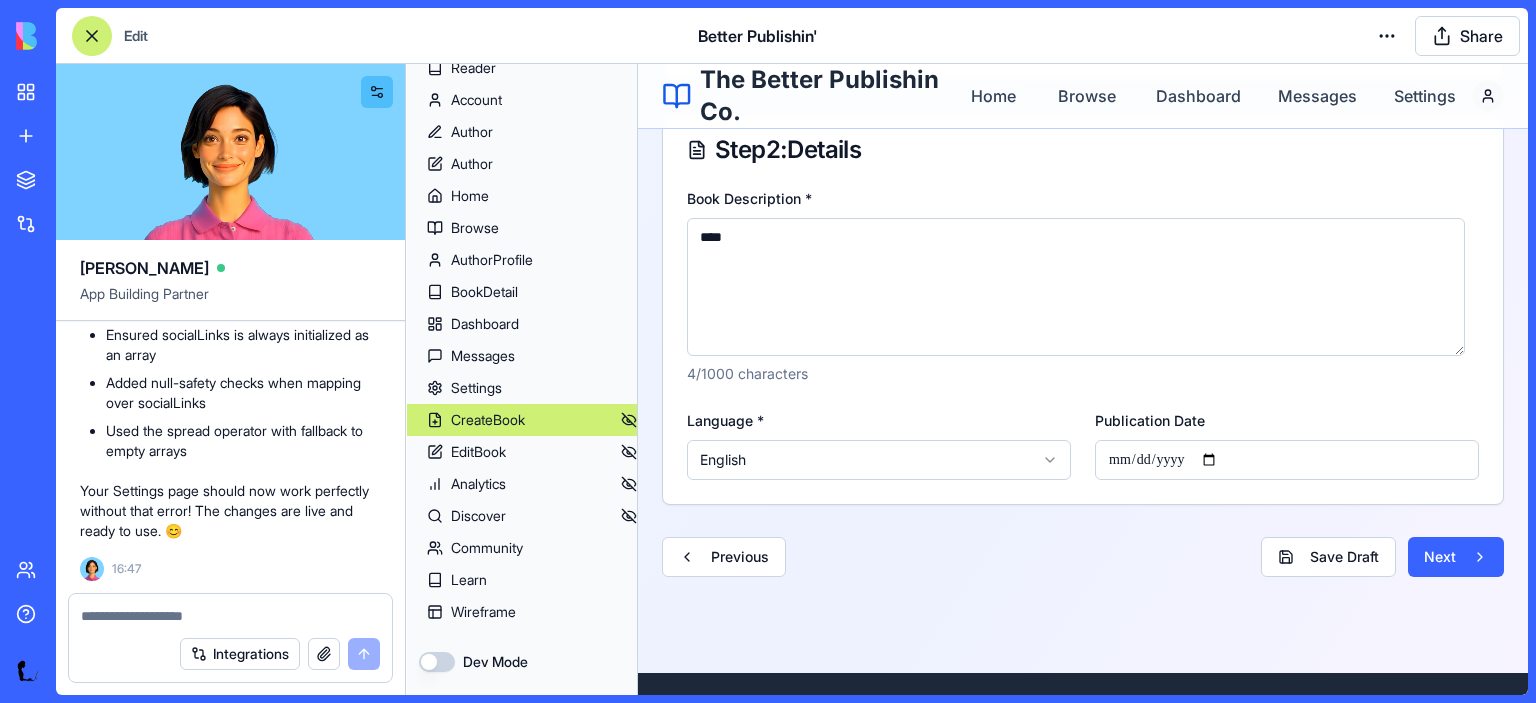 click on "Publication Date" at bounding box center [1287, 460] 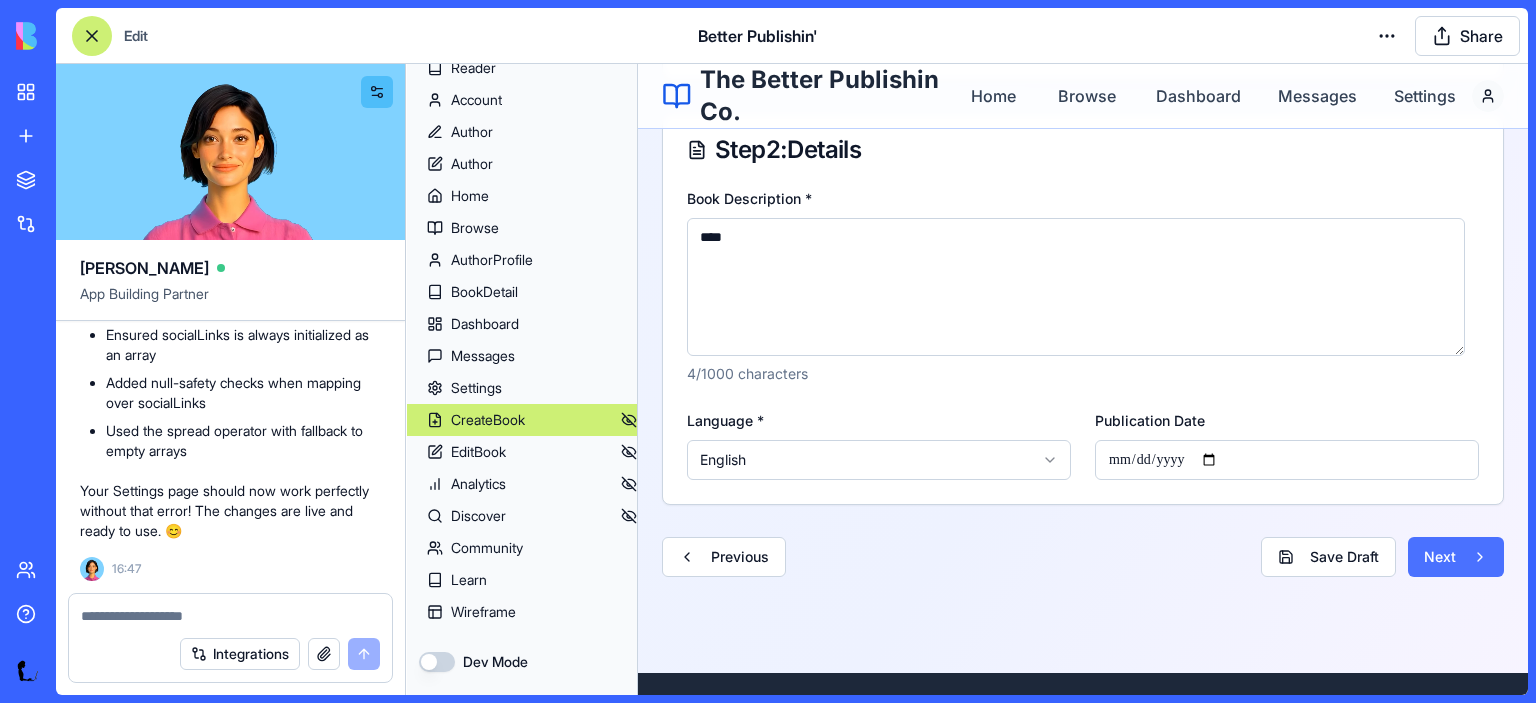 click on "Next" at bounding box center (1456, 557) 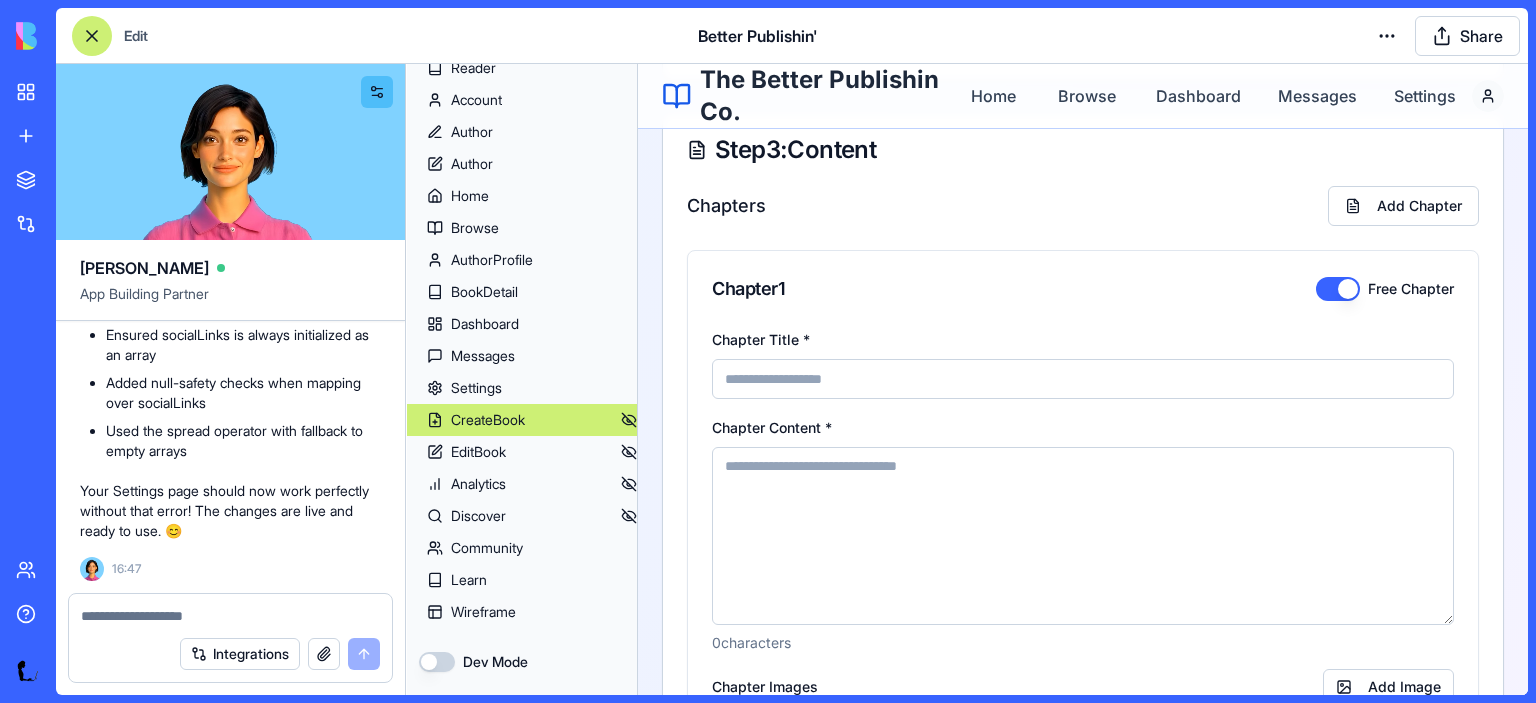 click at bounding box center [1083, 379] 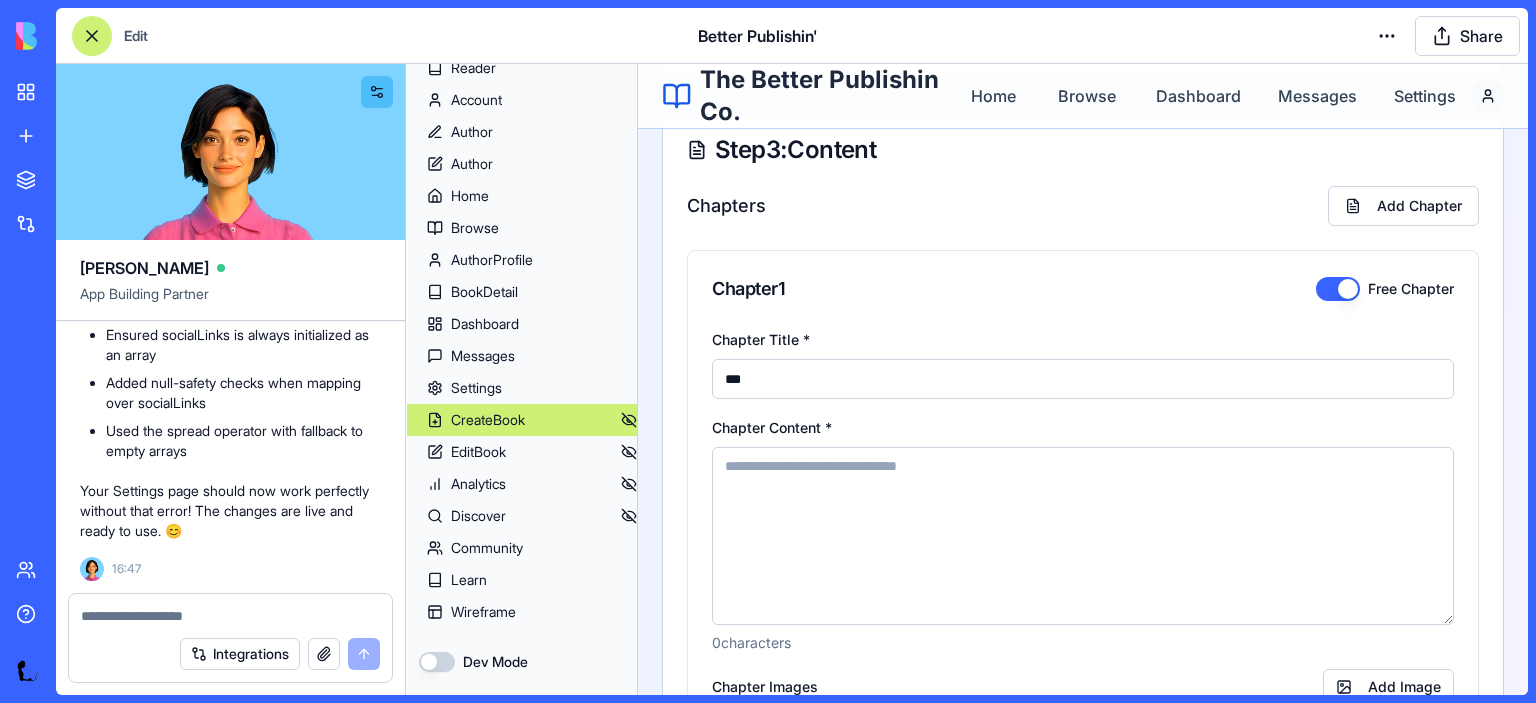 type on "***" 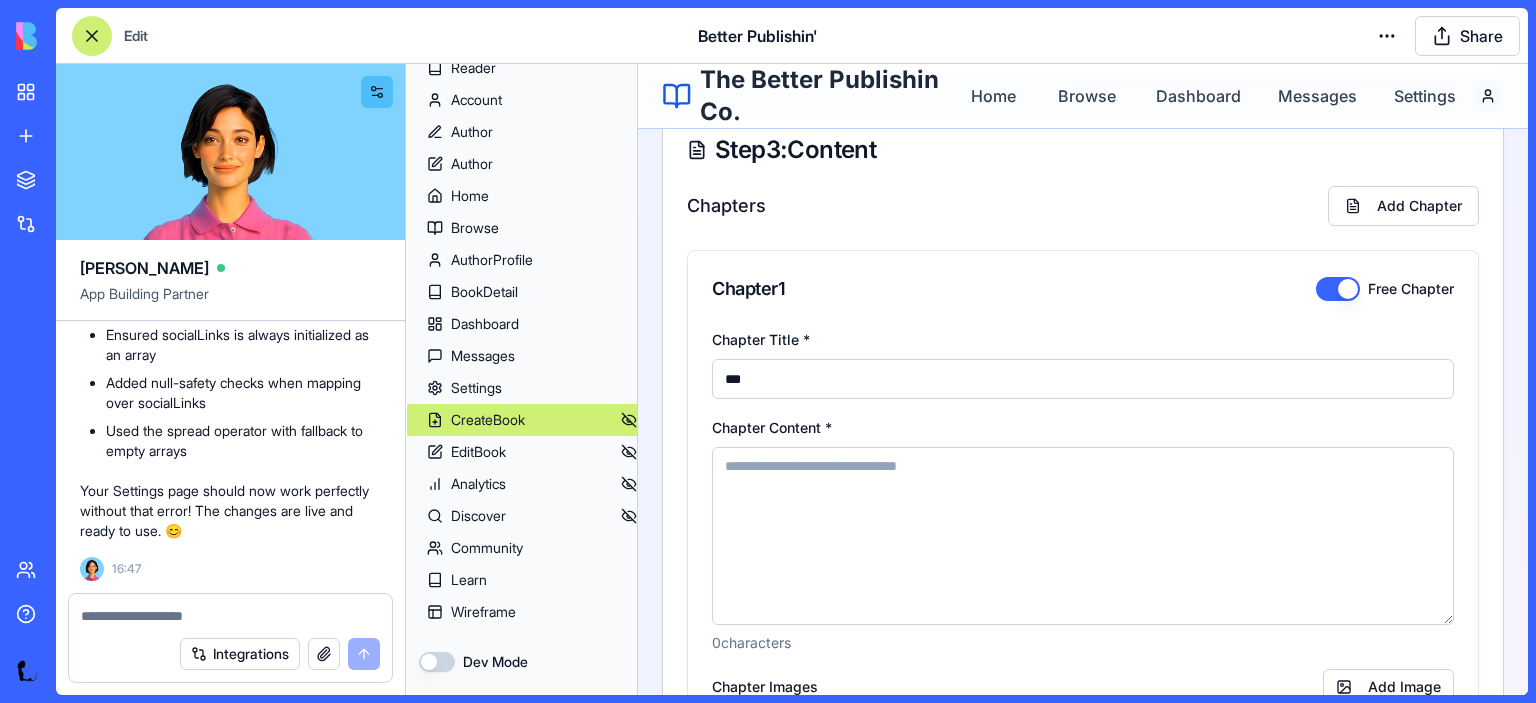 click at bounding box center (1083, 536) 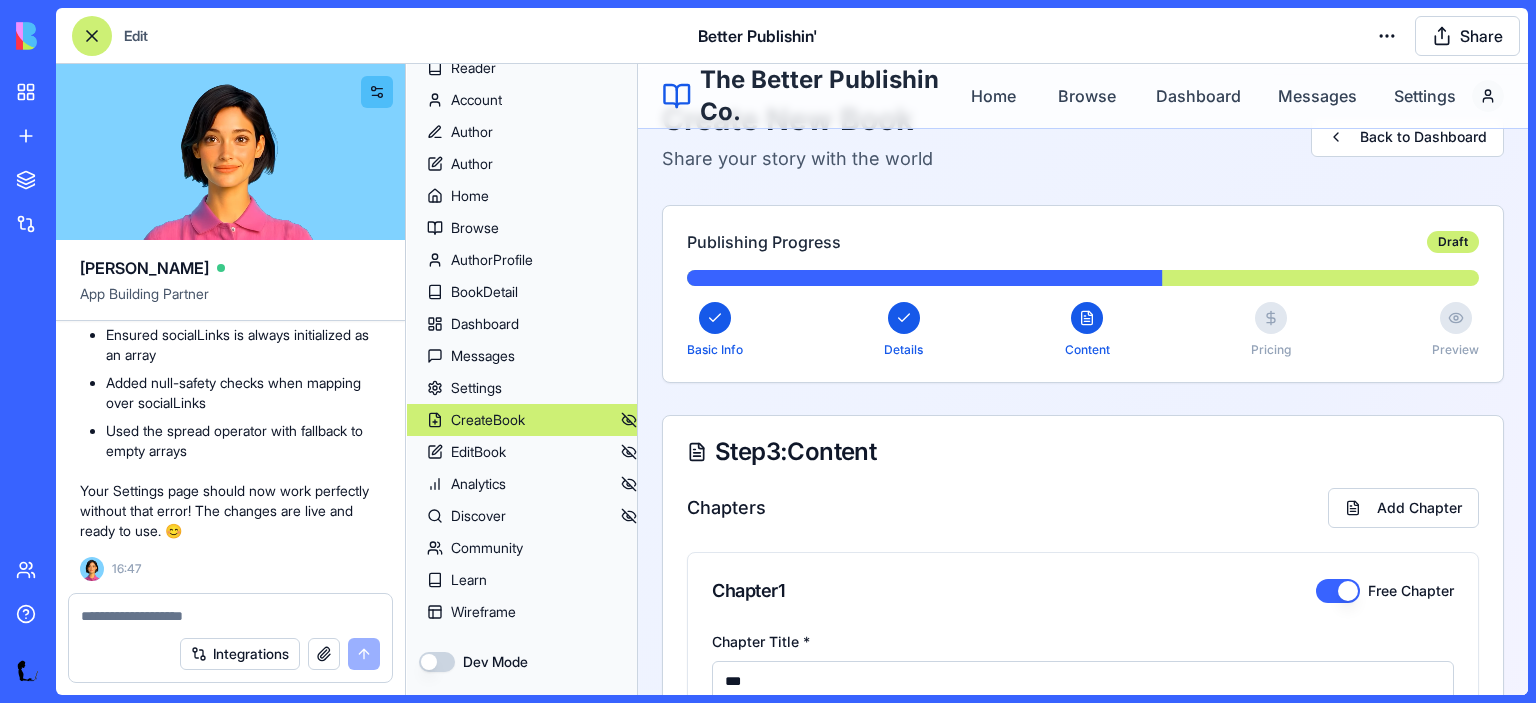 scroll, scrollTop: 98, scrollLeft: 0, axis: vertical 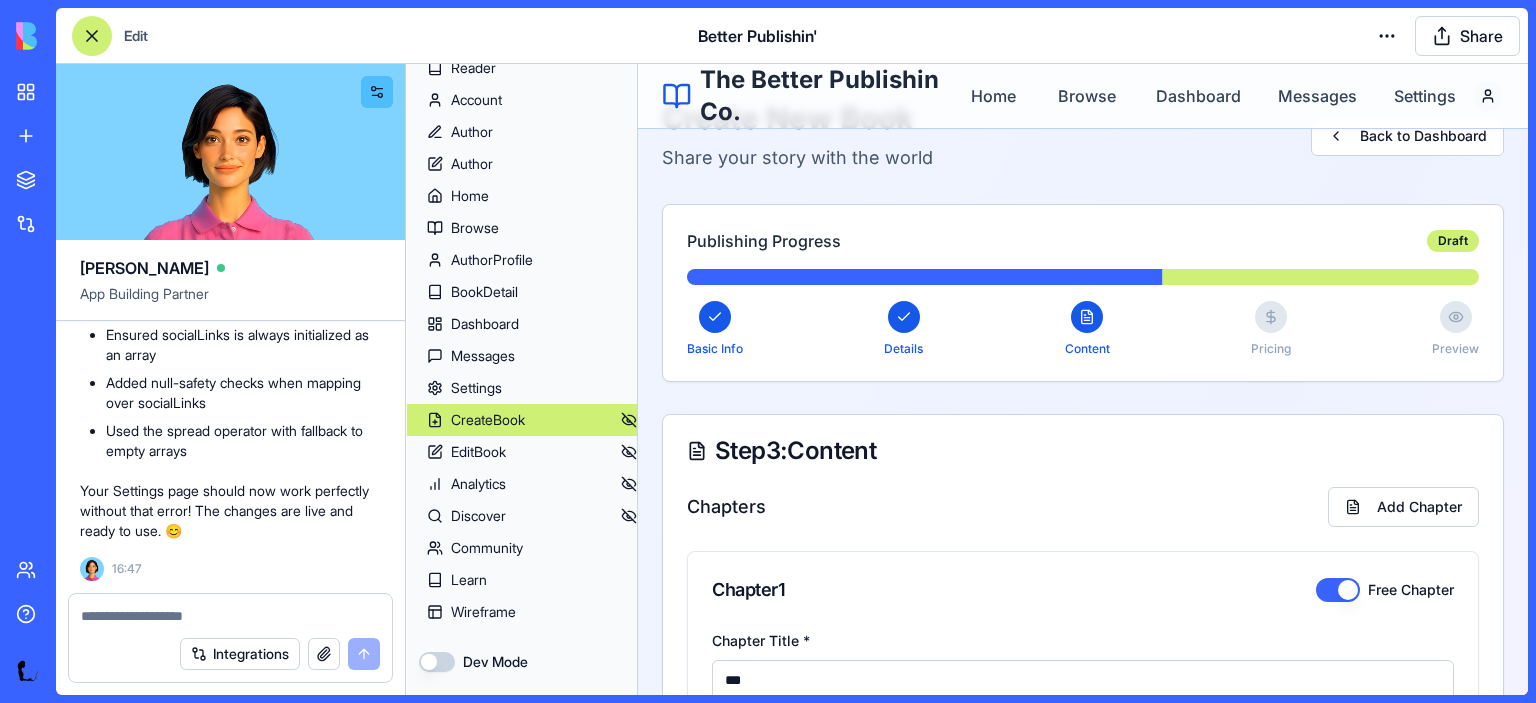 type on "****" 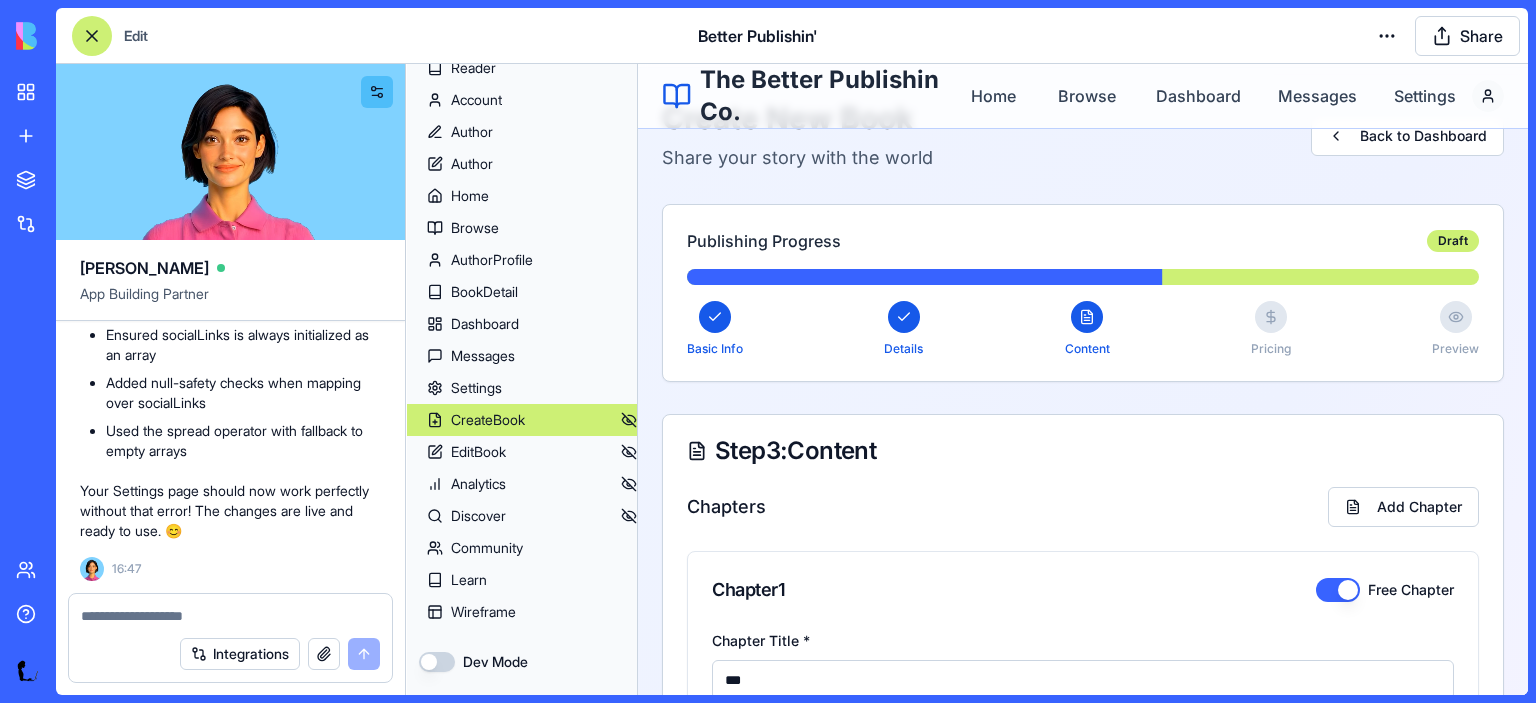 click 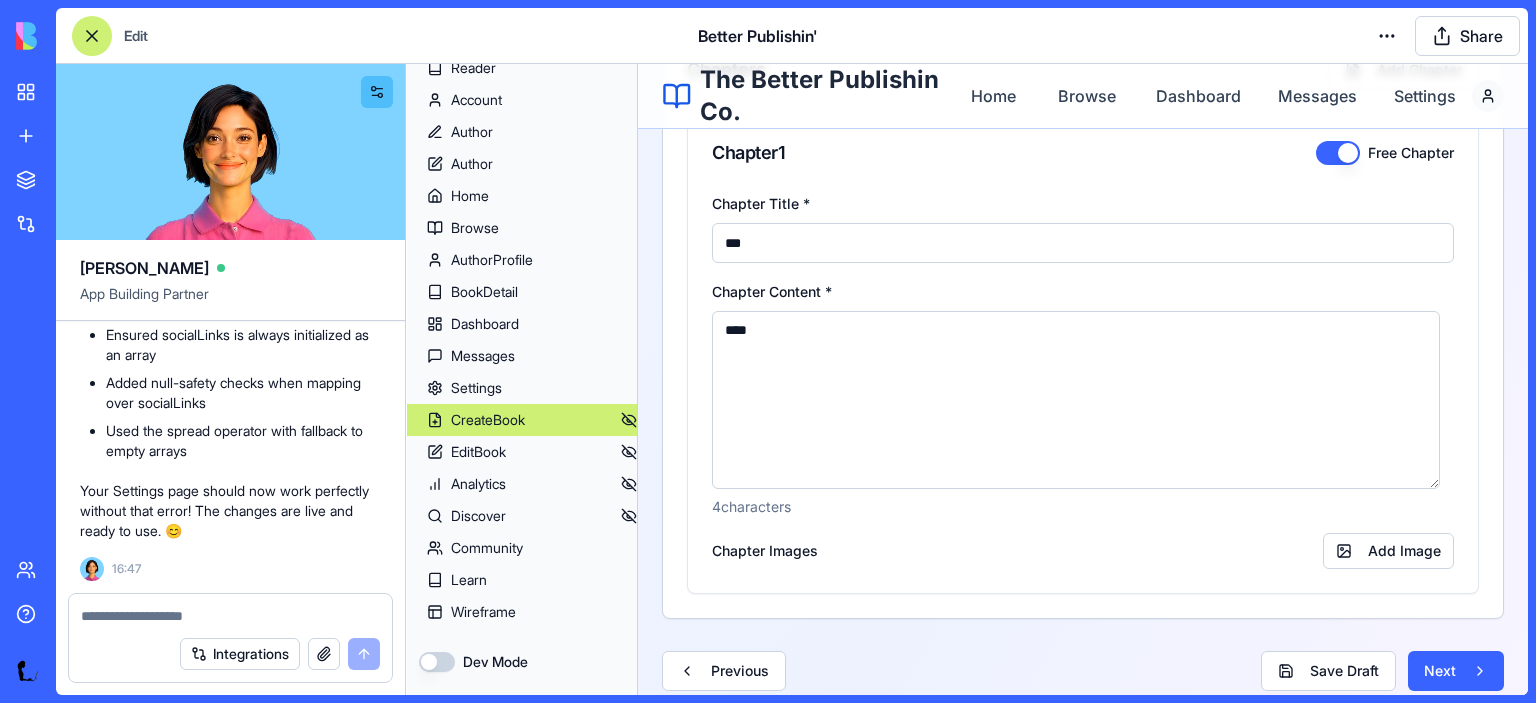 scroll, scrollTop: 691, scrollLeft: 0, axis: vertical 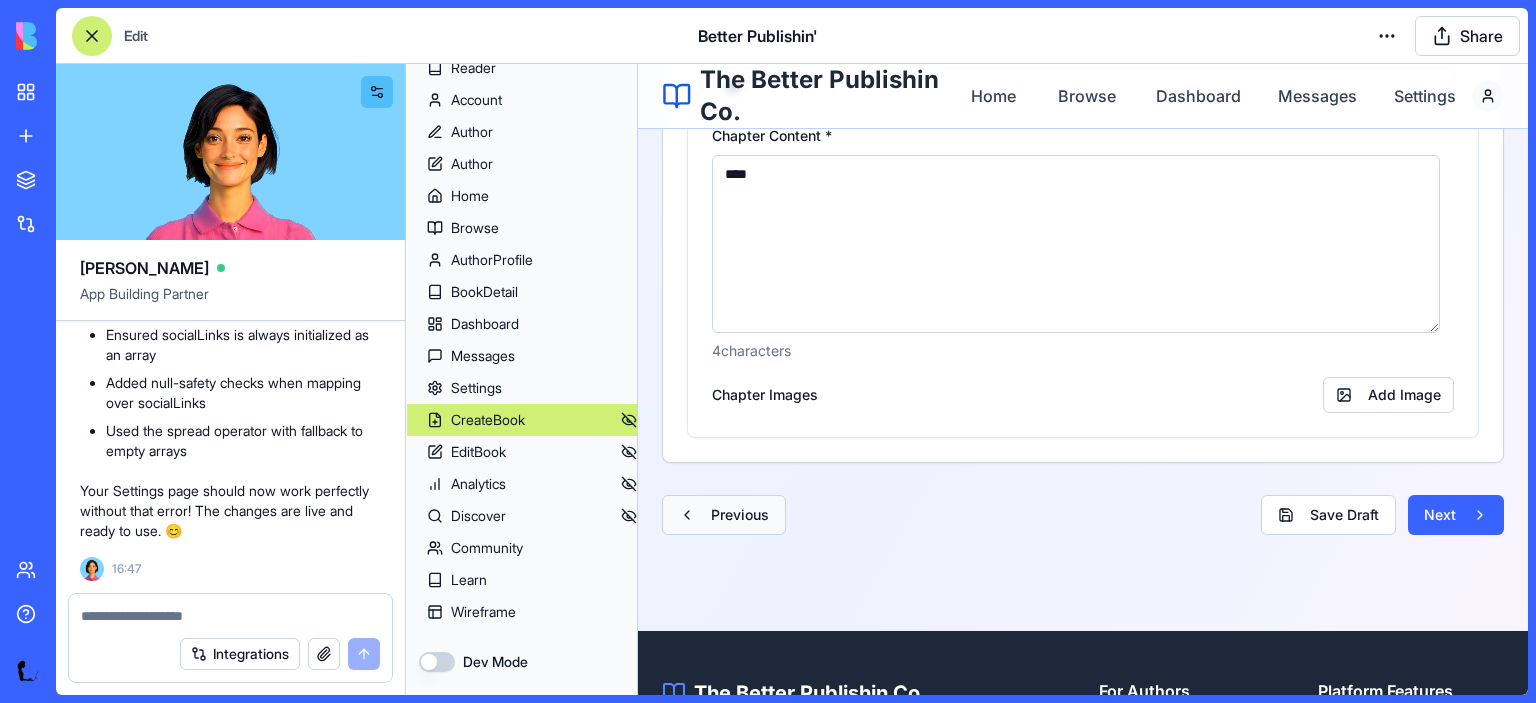 click on "Previous" at bounding box center [724, 515] 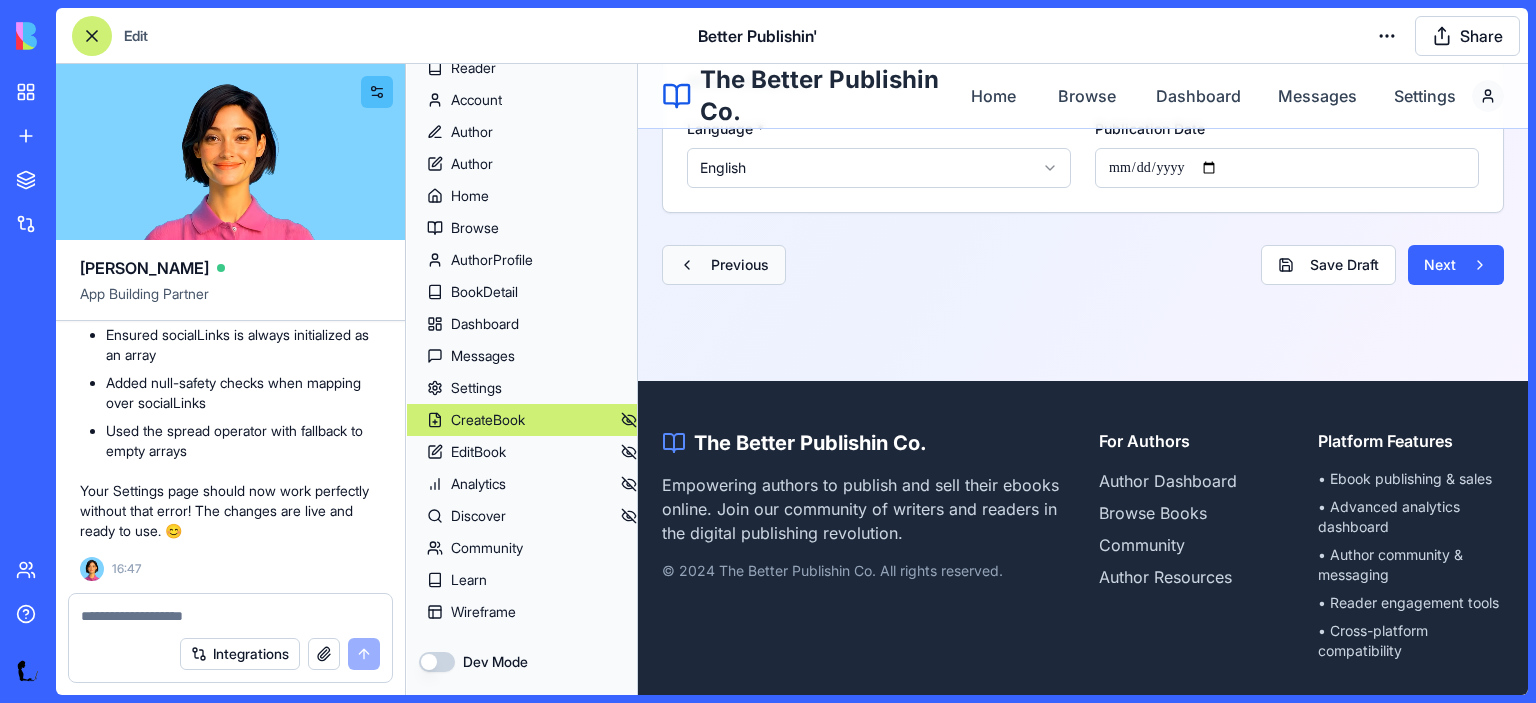 click on "Previous" at bounding box center [724, 265] 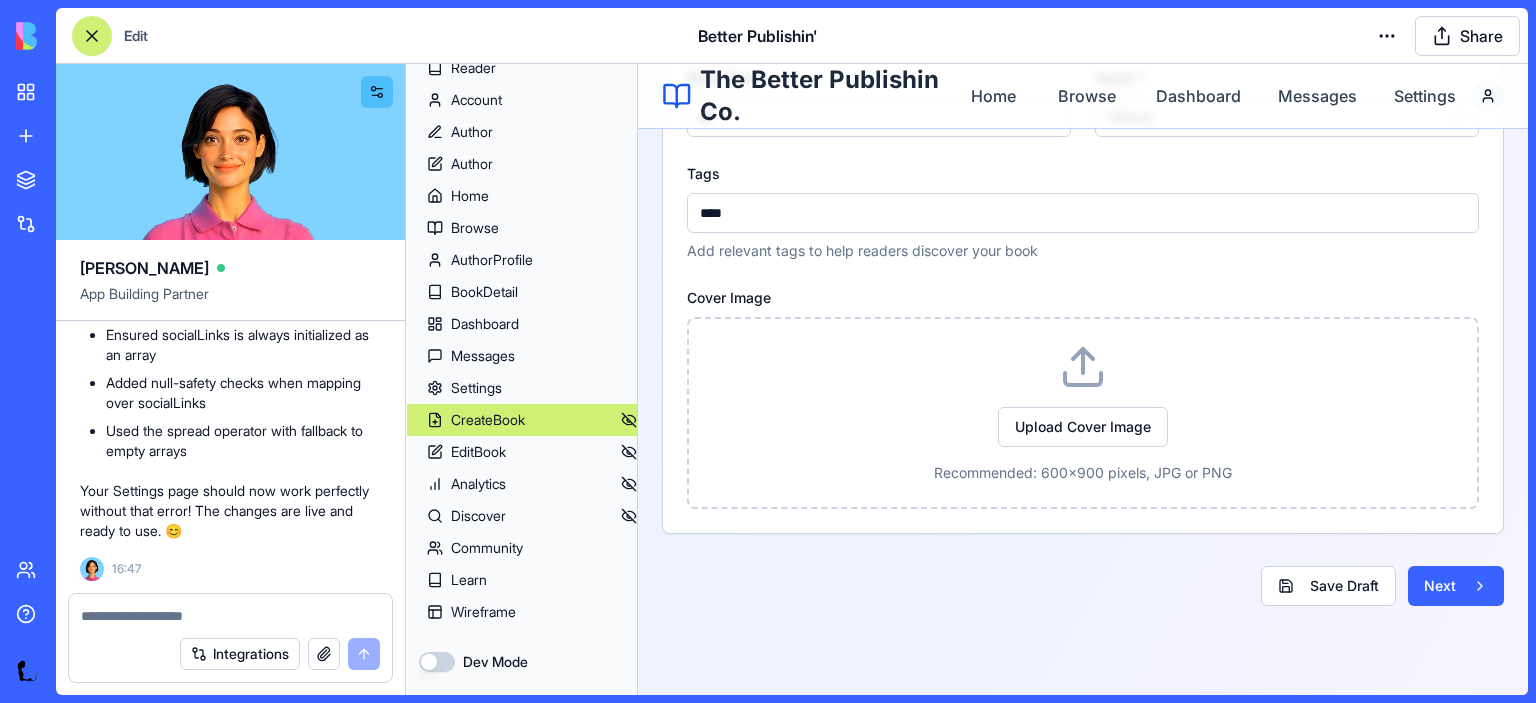 scroll, scrollTop: 524, scrollLeft: 0, axis: vertical 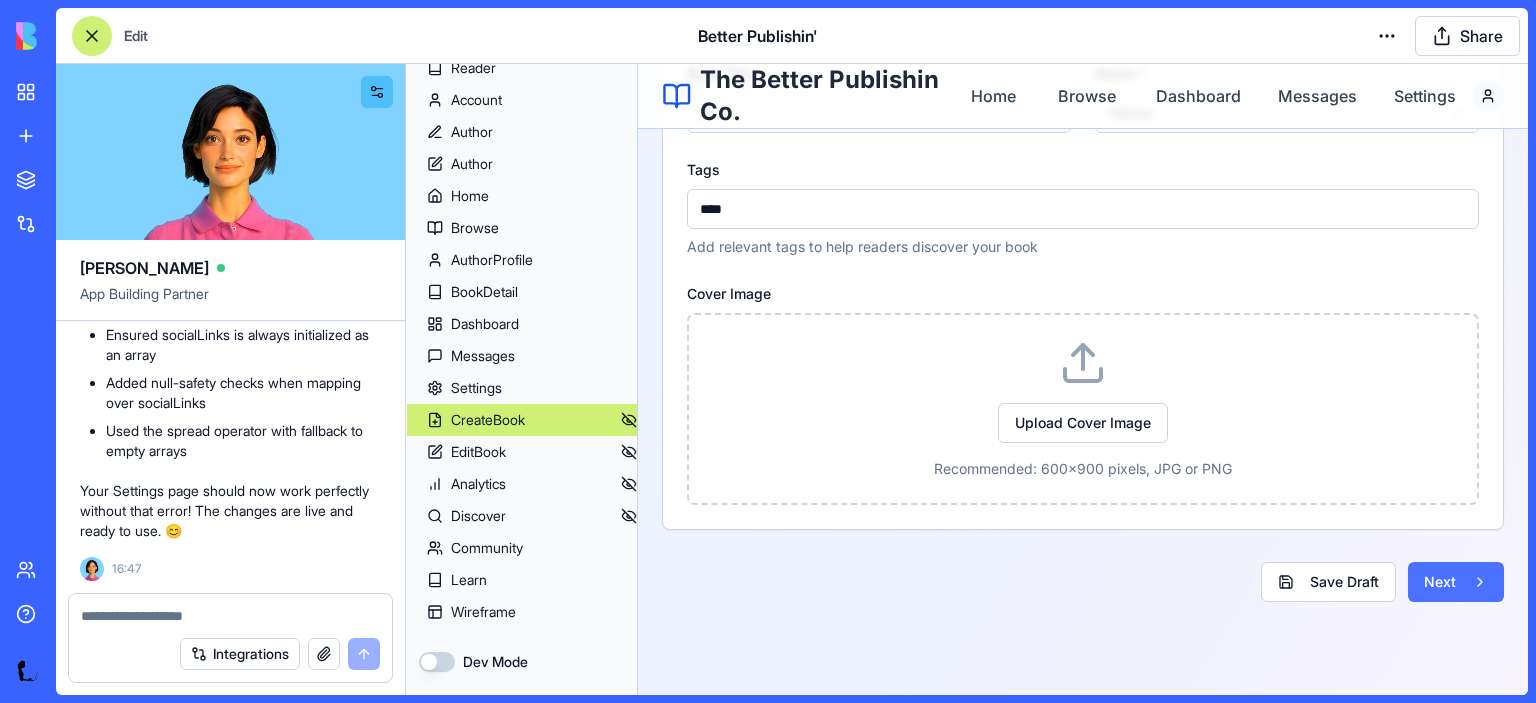 click on "Next" at bounding box center (1456, 582) 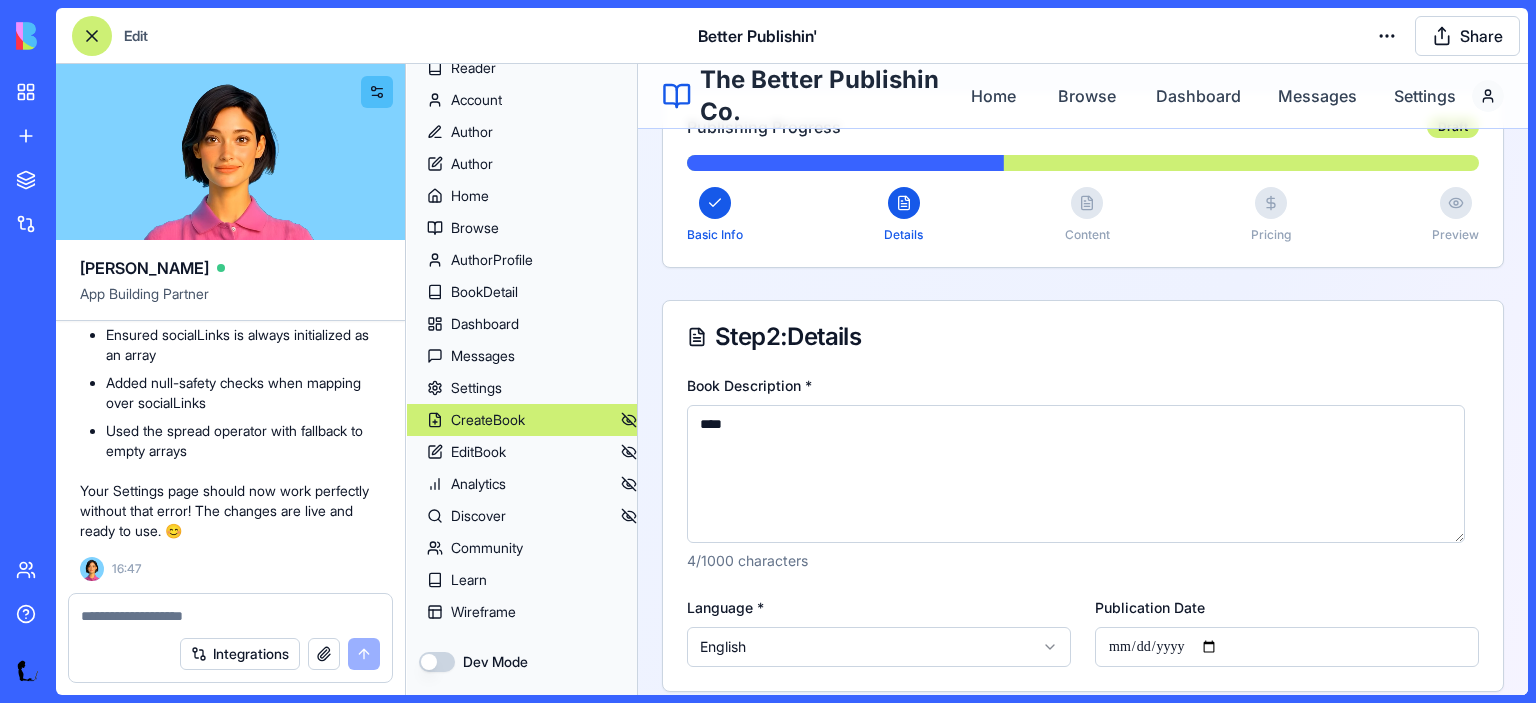 scroll, scrollTop: 271, scrollLeft: 0, axis: vertical 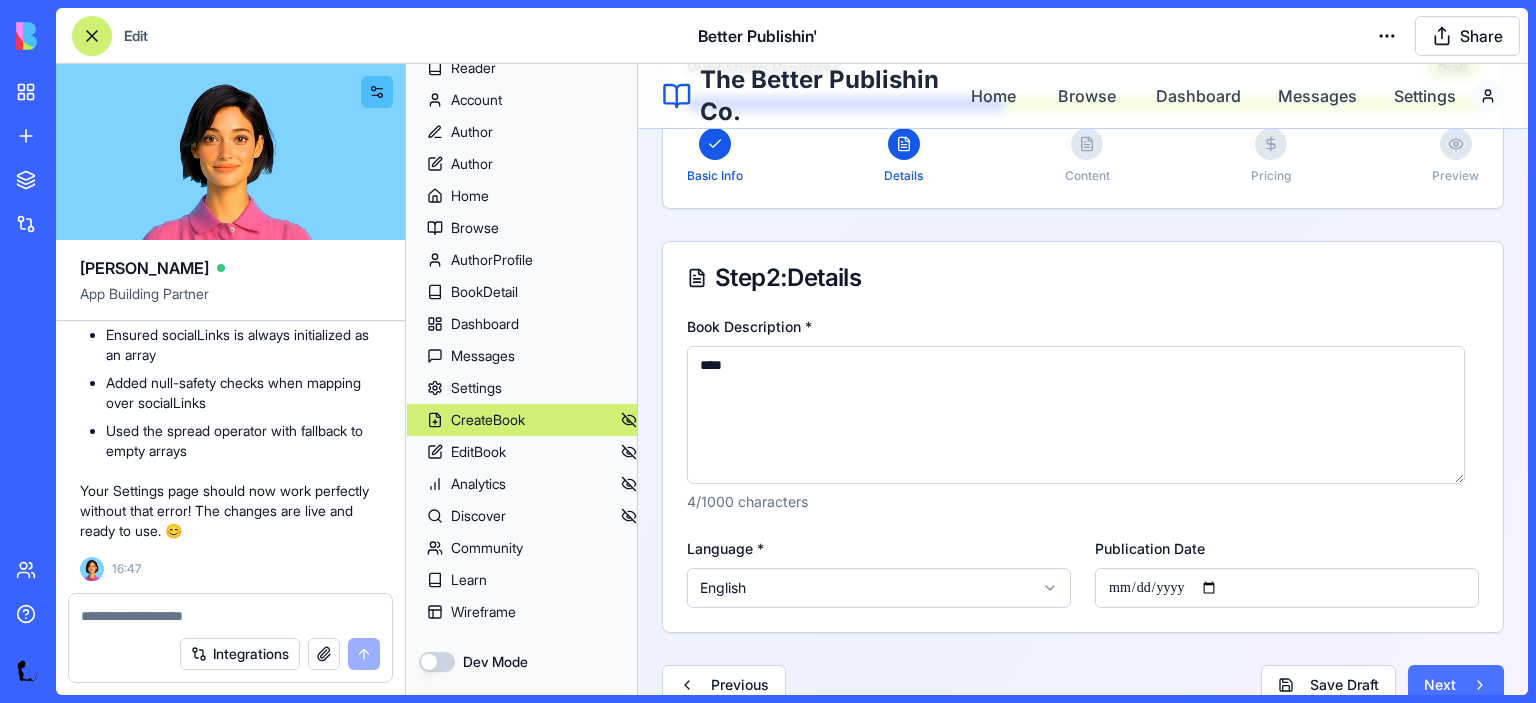 click on "Next" at bounding box center (1456, 685) 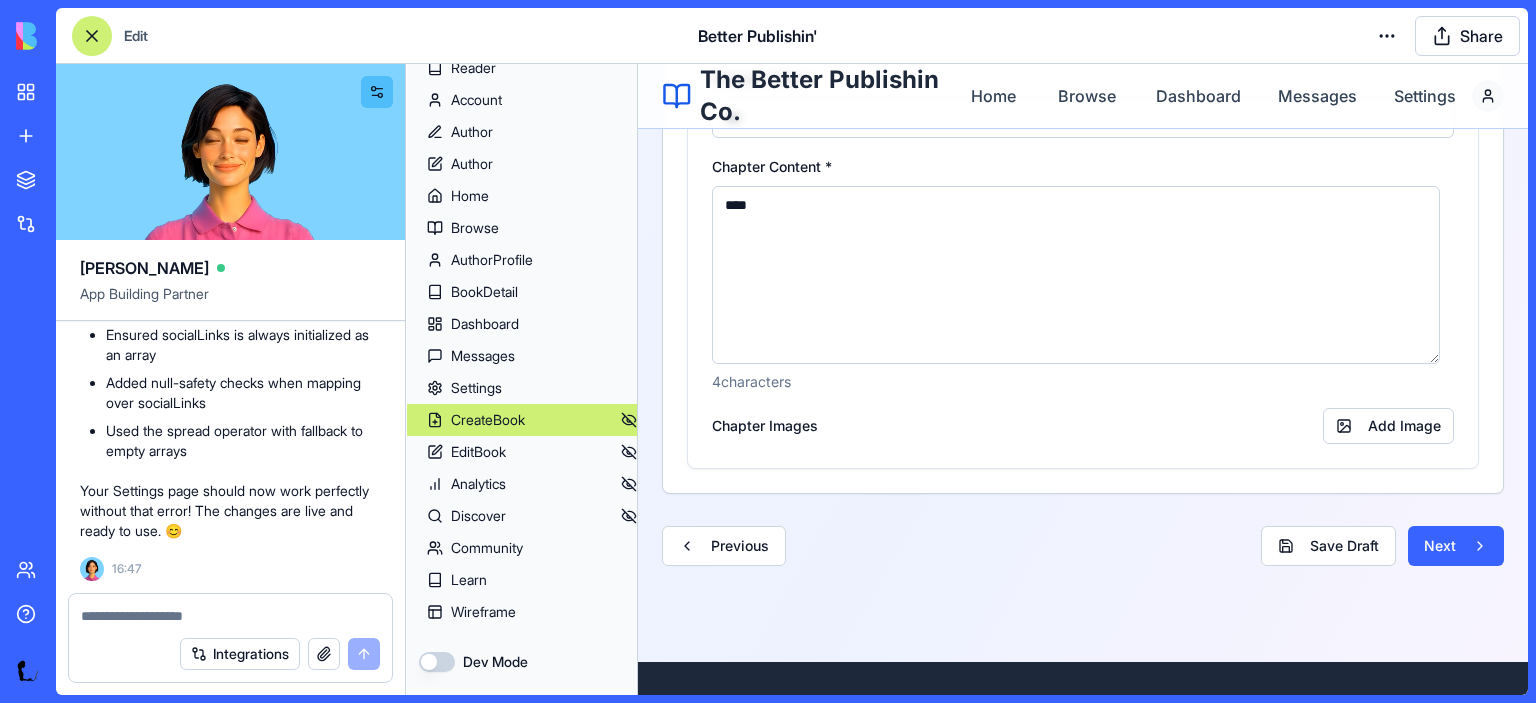 scroll, scrollTop: 659, scrollLeft: 0, axis: vertical 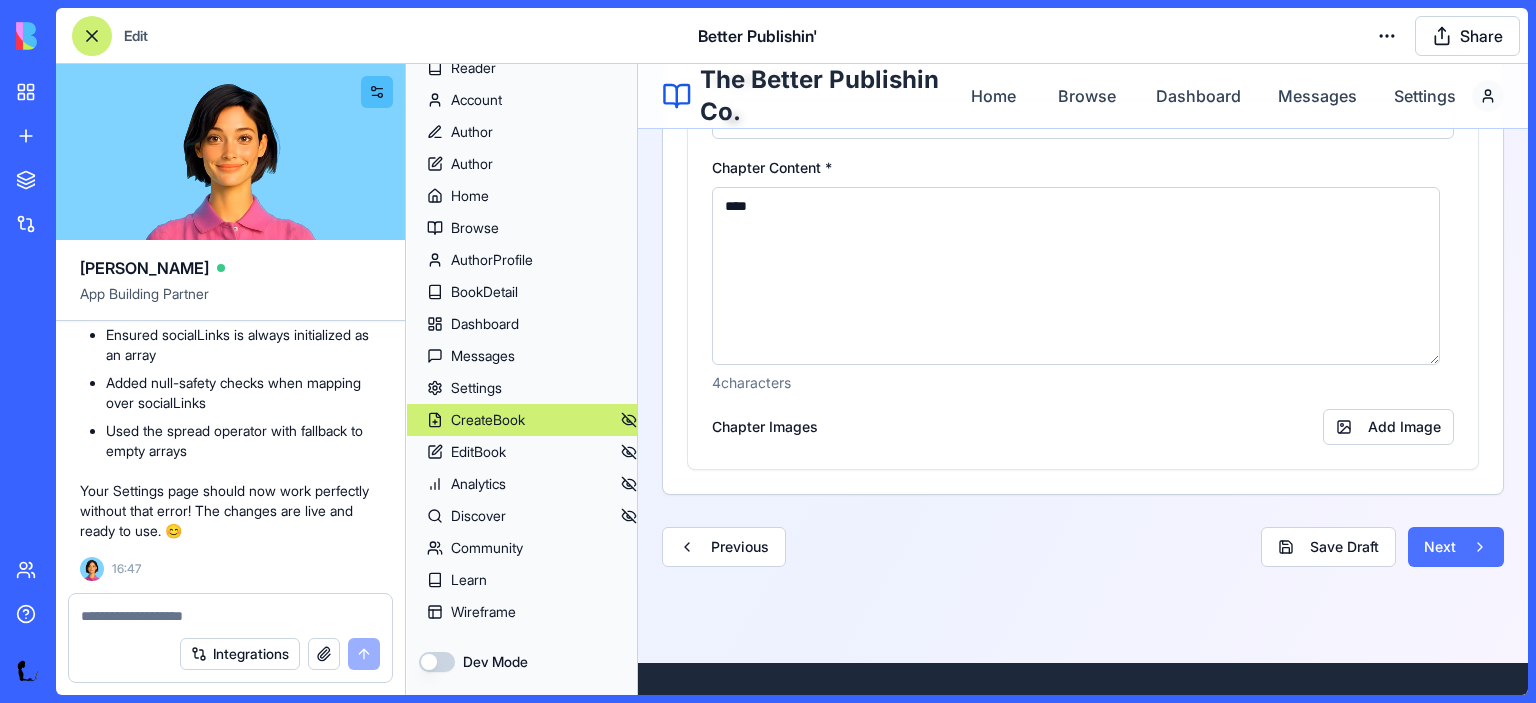 click on "Next" at bounding box center [1456, 547] 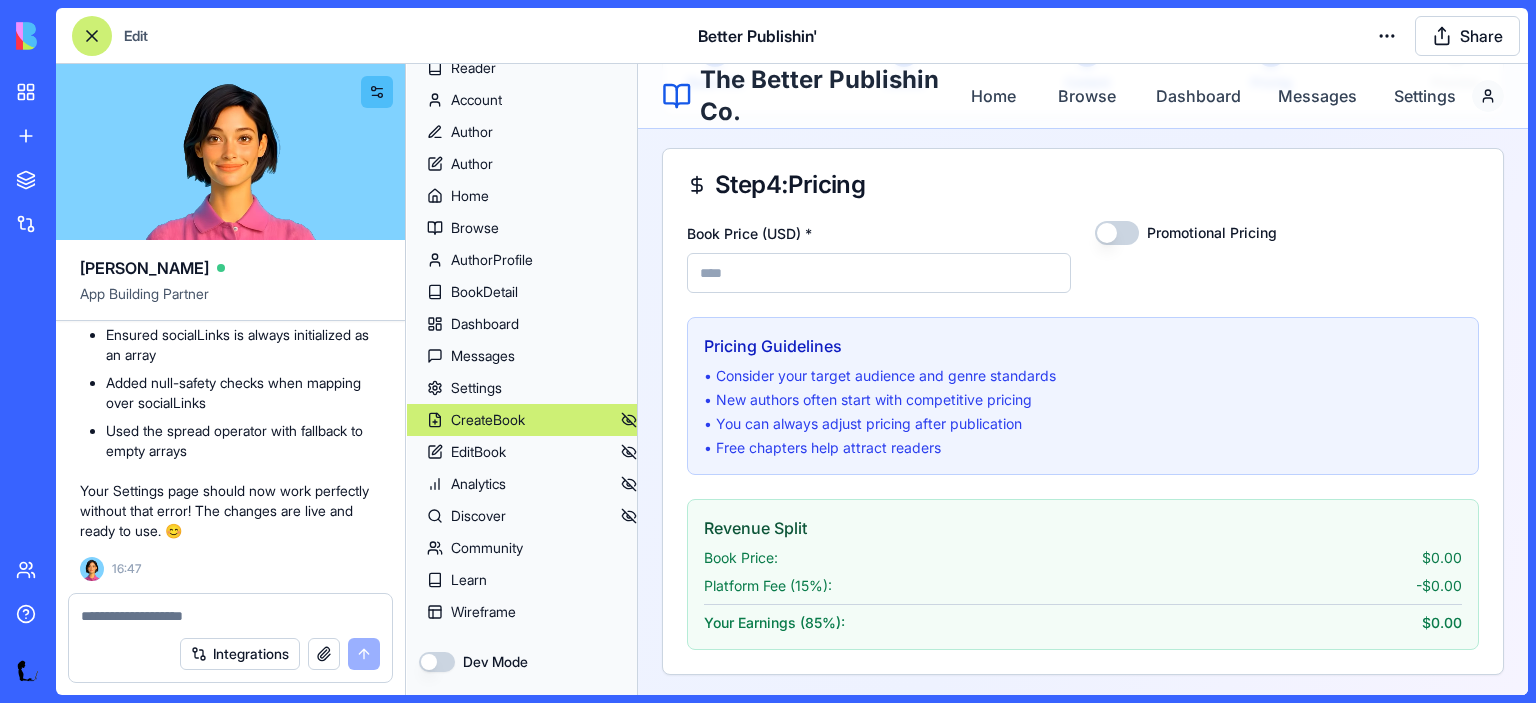 scroll, scrollTop: 336, scrollLeft: 0, axis: vertical 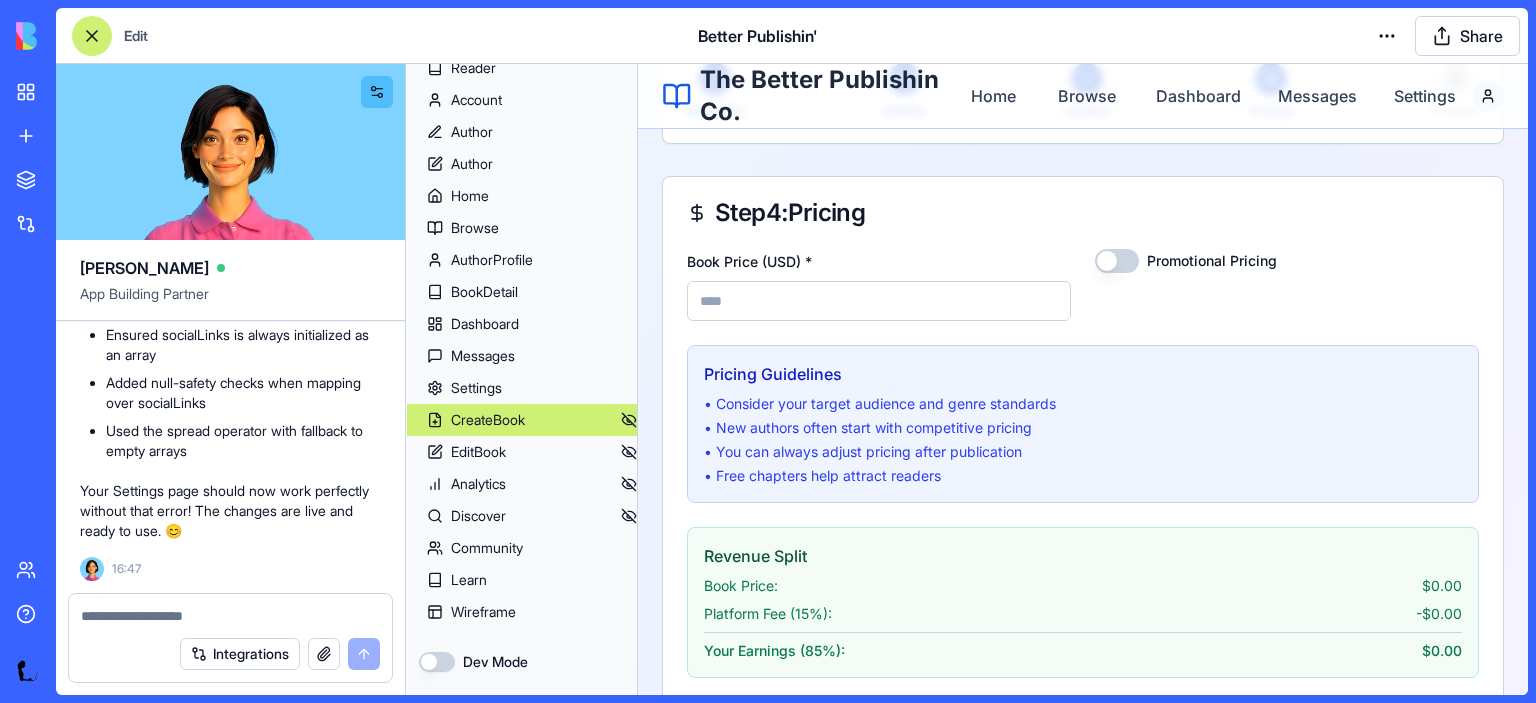 click at bounding box center (1117, 261) 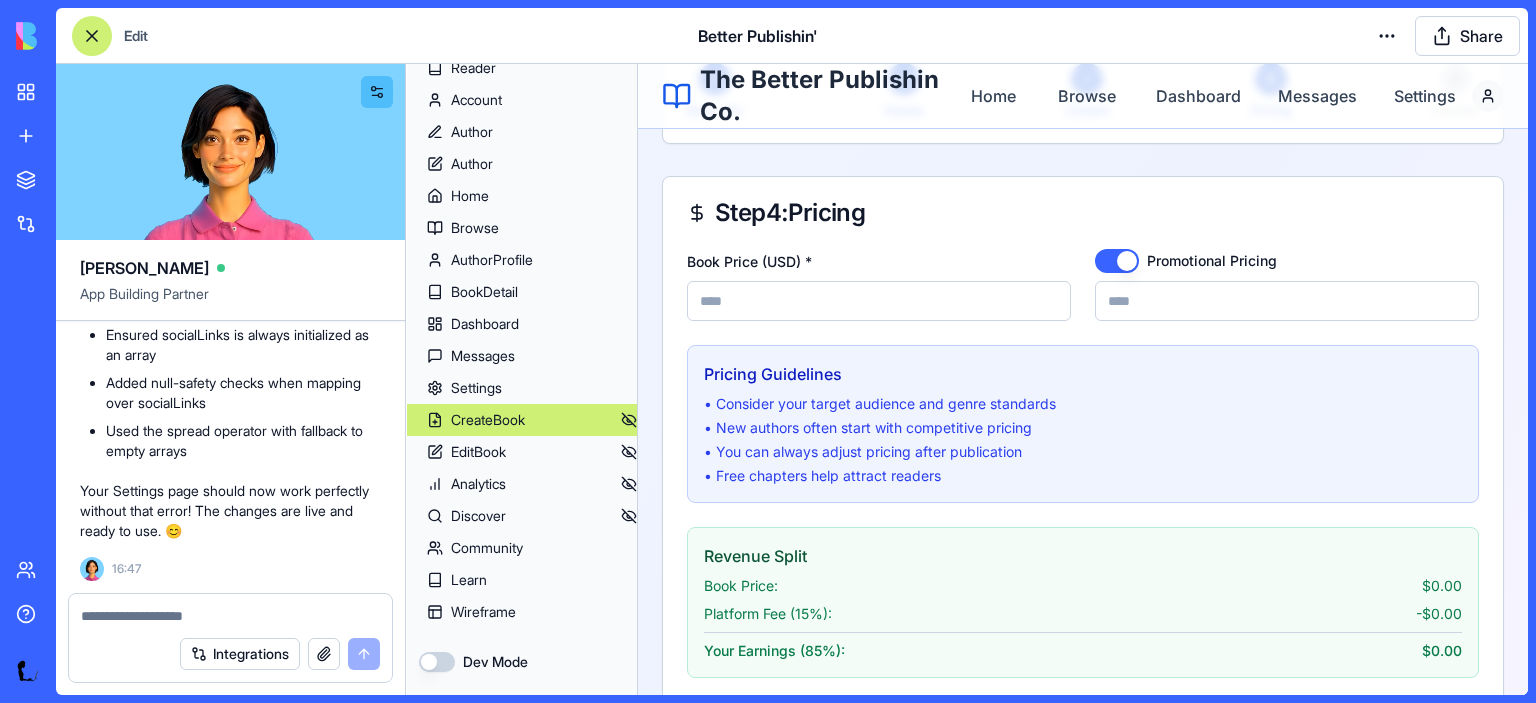 click at bounding box center (1117, 261) 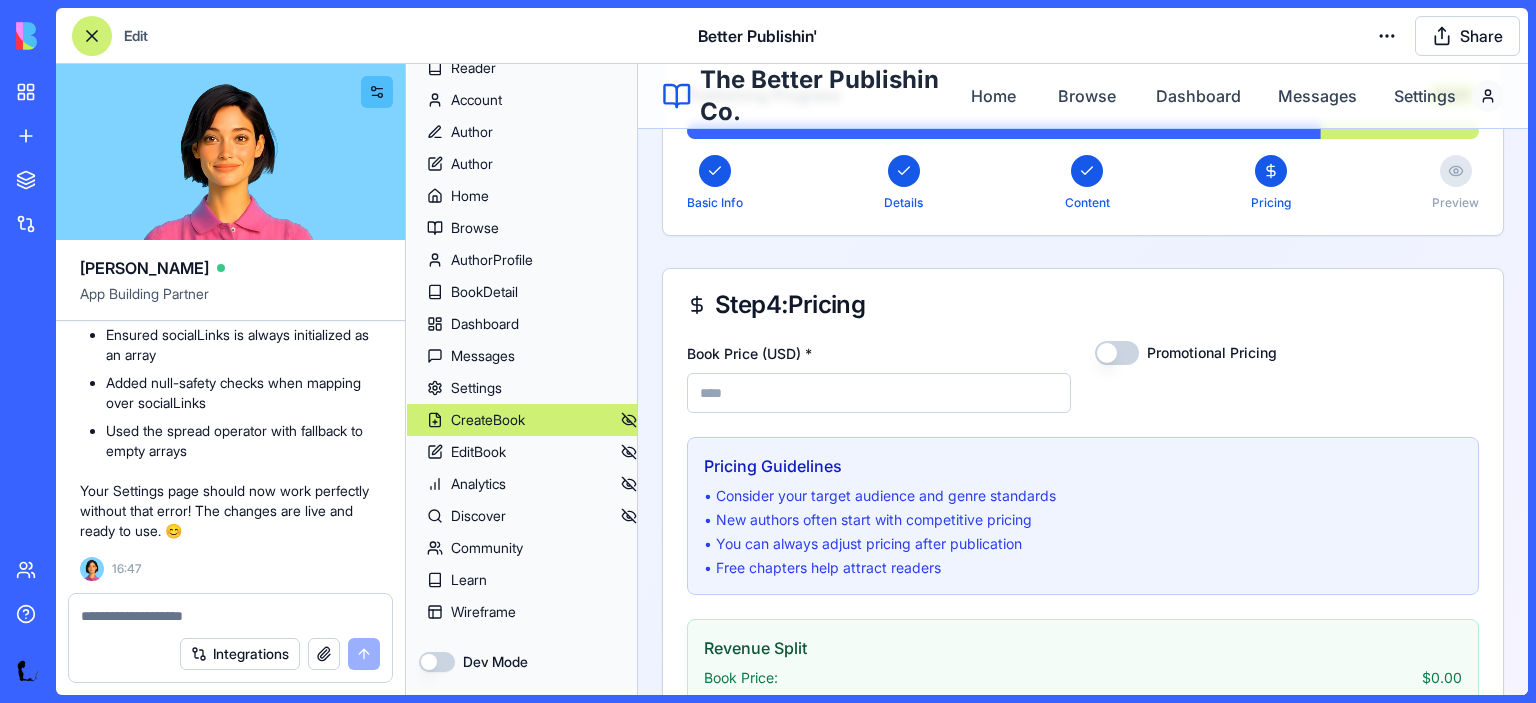 scroll, scrollTop: 236, scrollLeft: 0, axis: vertical 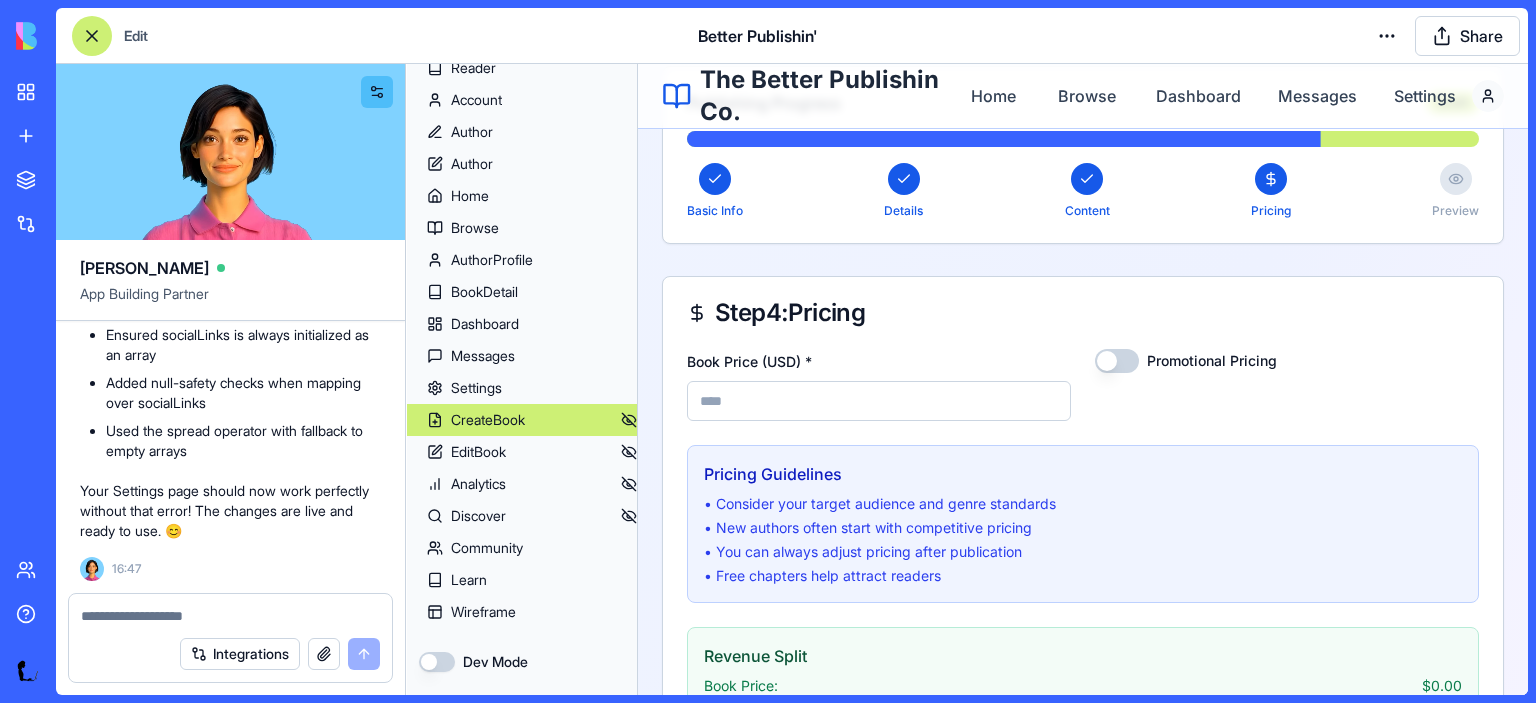 click 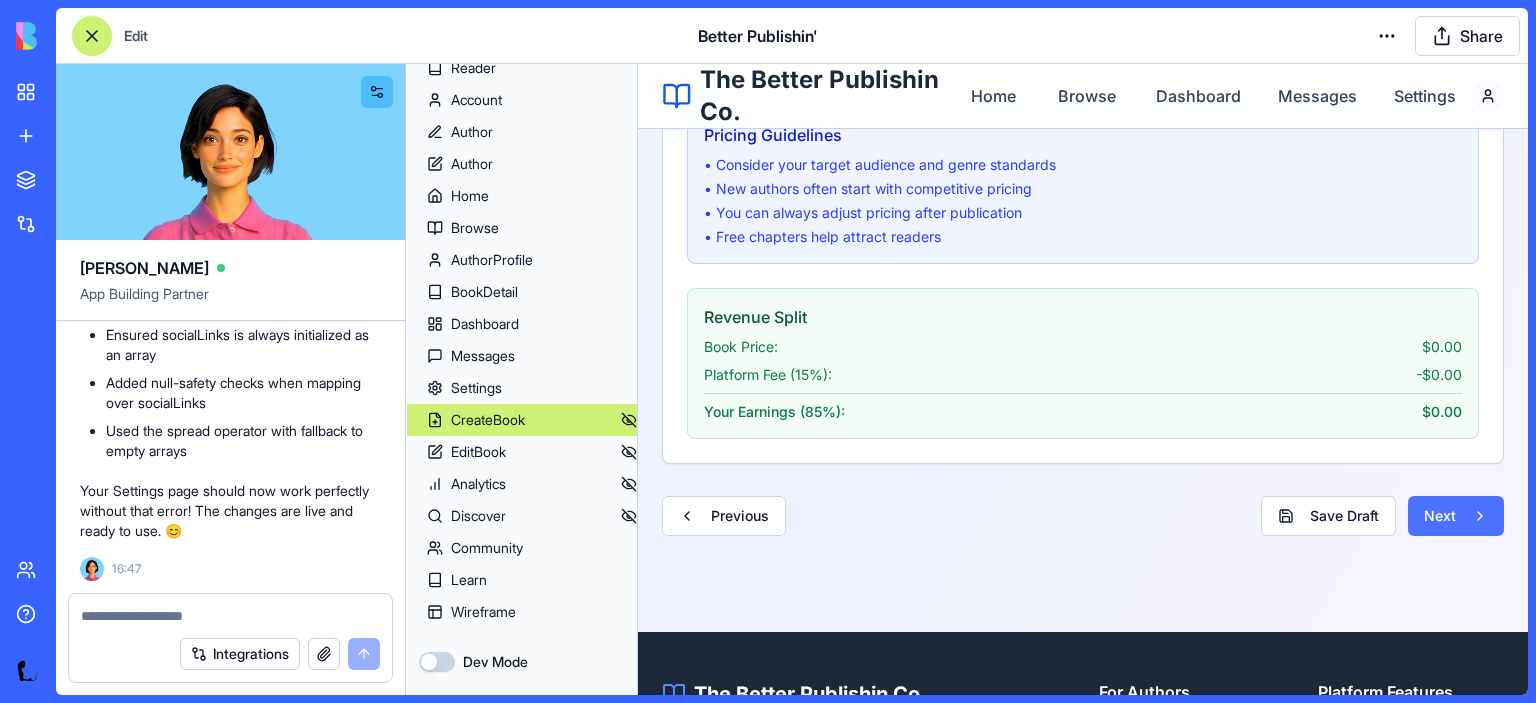 scroll, scrollTop: 576, scrollLeft: 0, axis: vertical 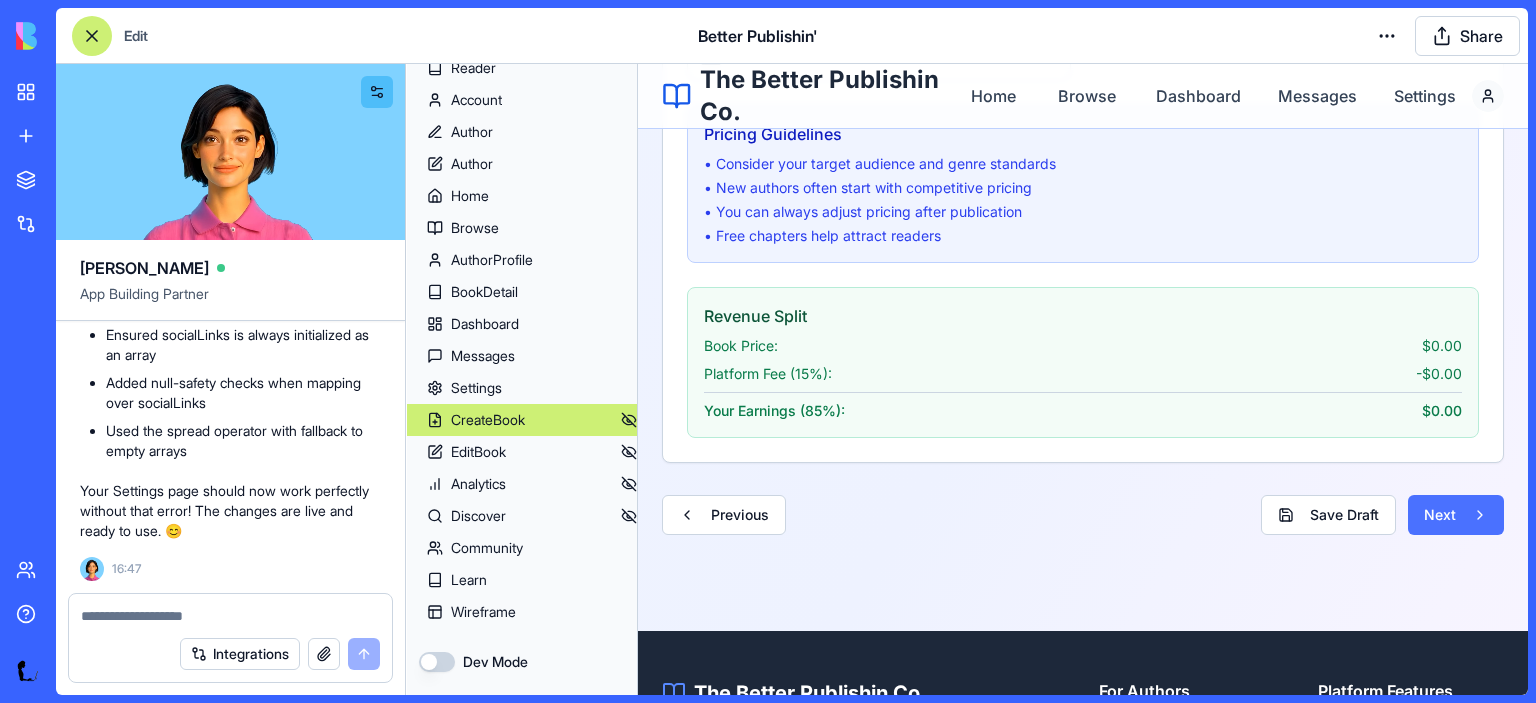 click on "Next" at bounding box center [1456, 515] 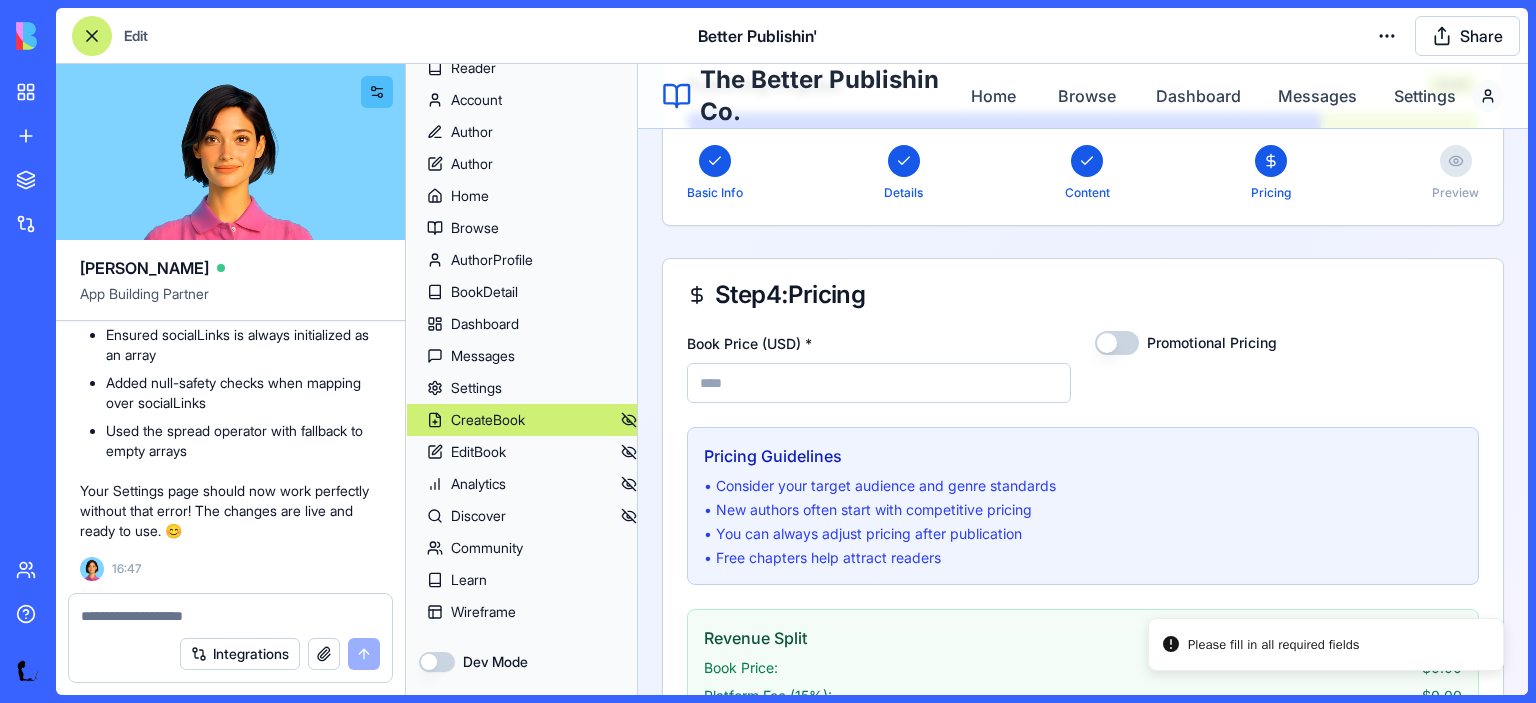 scroll, scrollTop: 251, scrollLeft: 0, axis: vertical 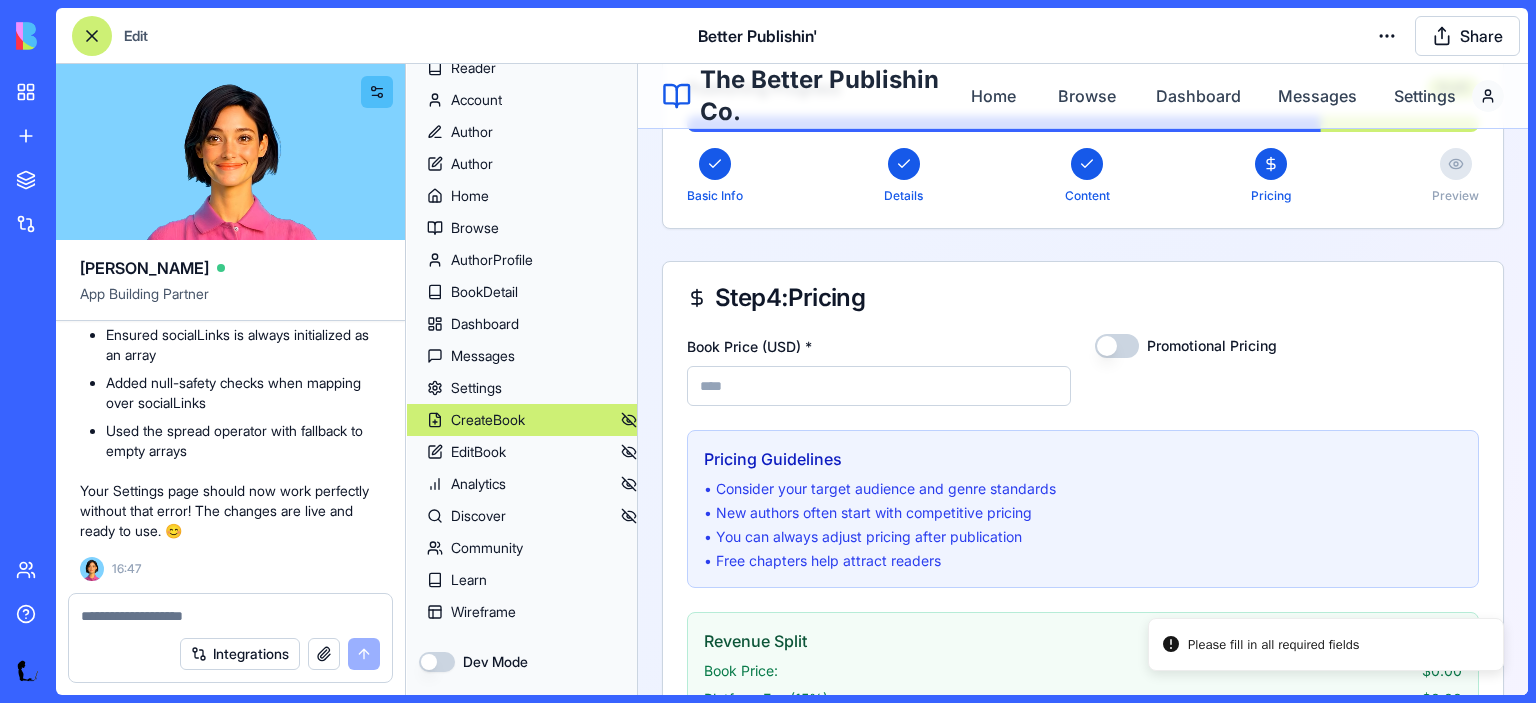 click on "Book Price (USD) *" at bounding box center (879, 386) 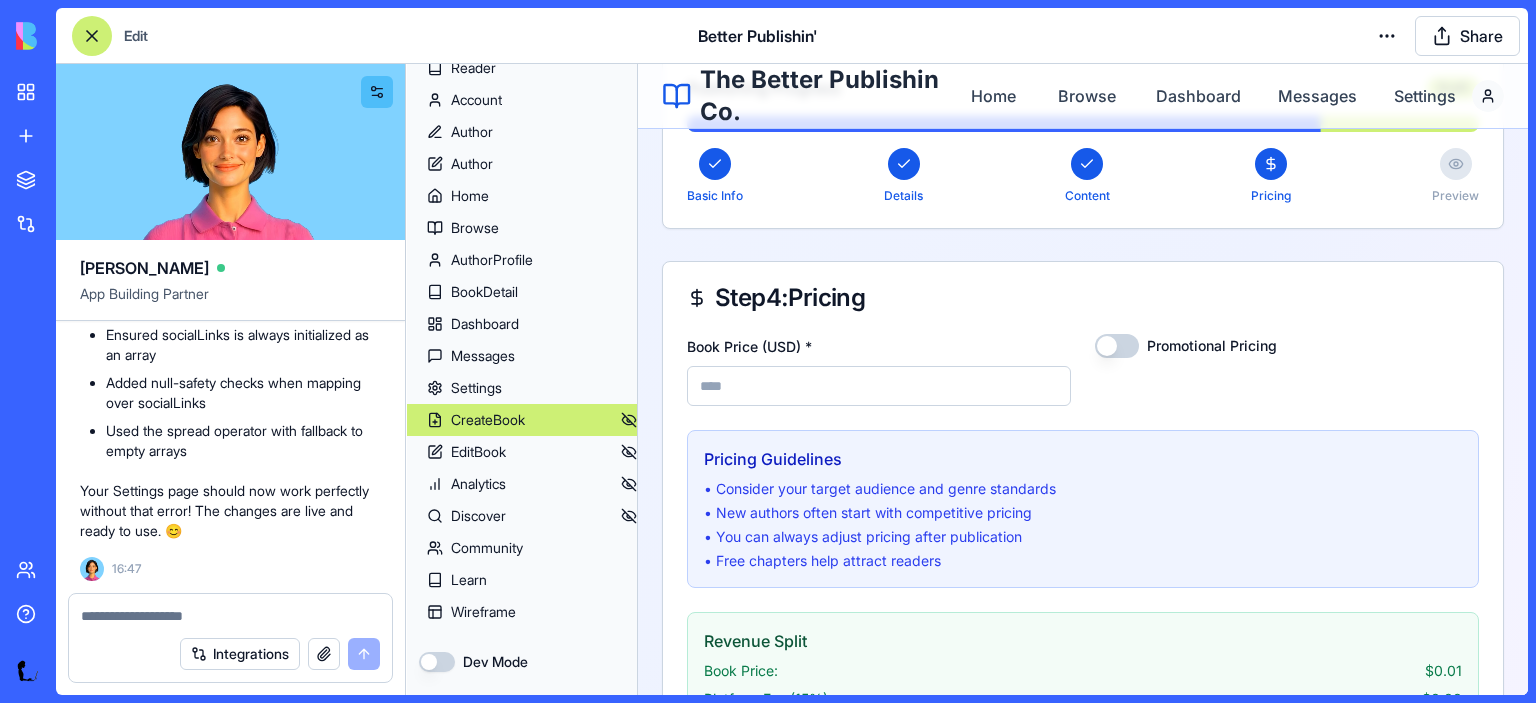 click on "****" at bounding box center [879, 386] 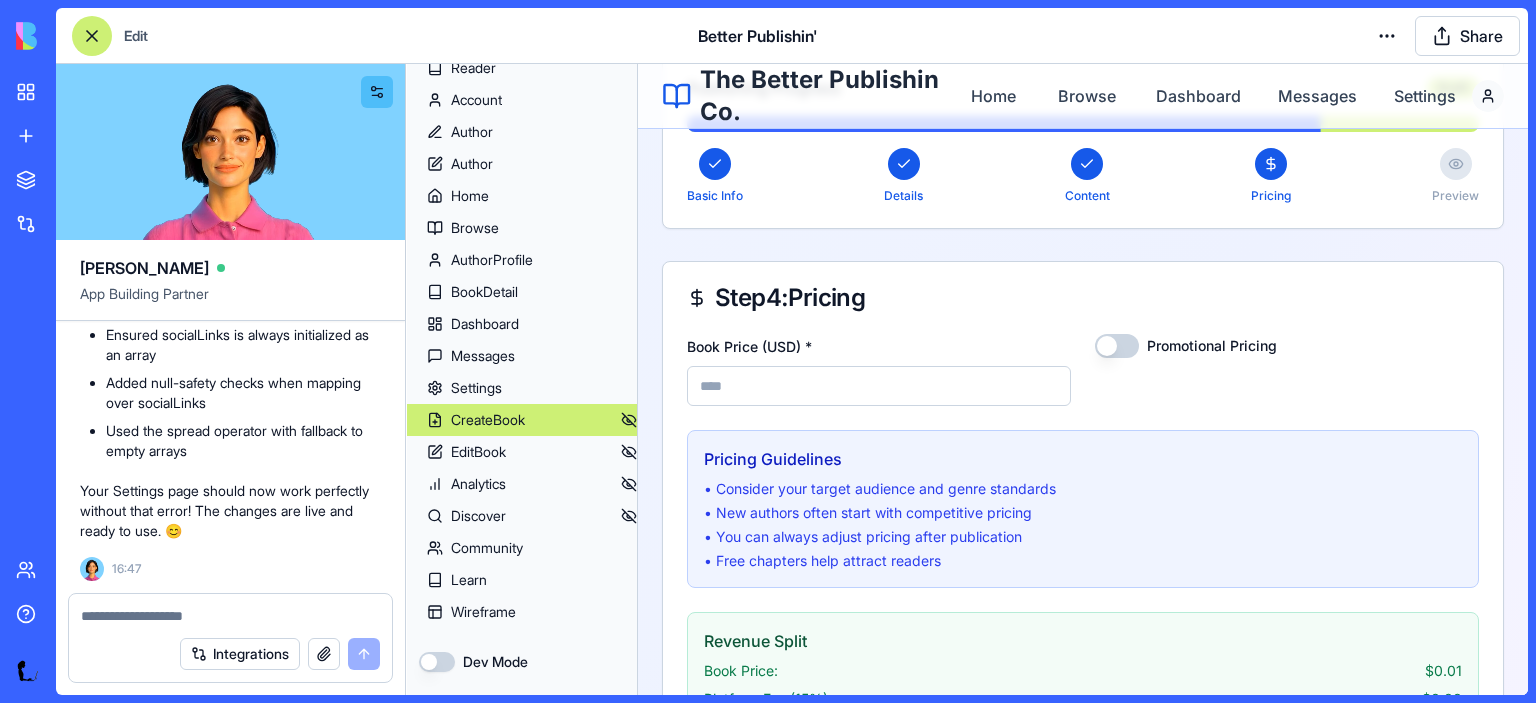 click on "****" at bounding box center (879, 386) 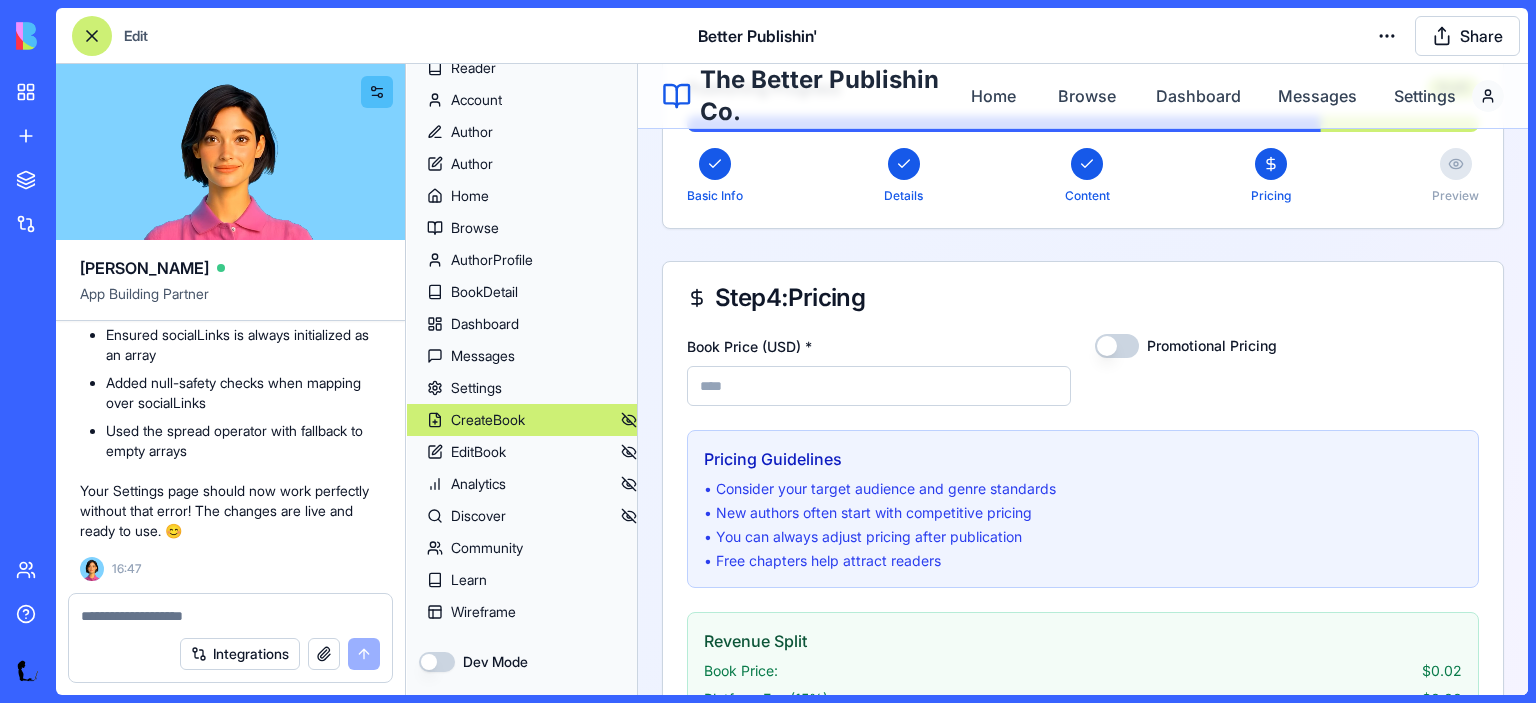 type on "****" 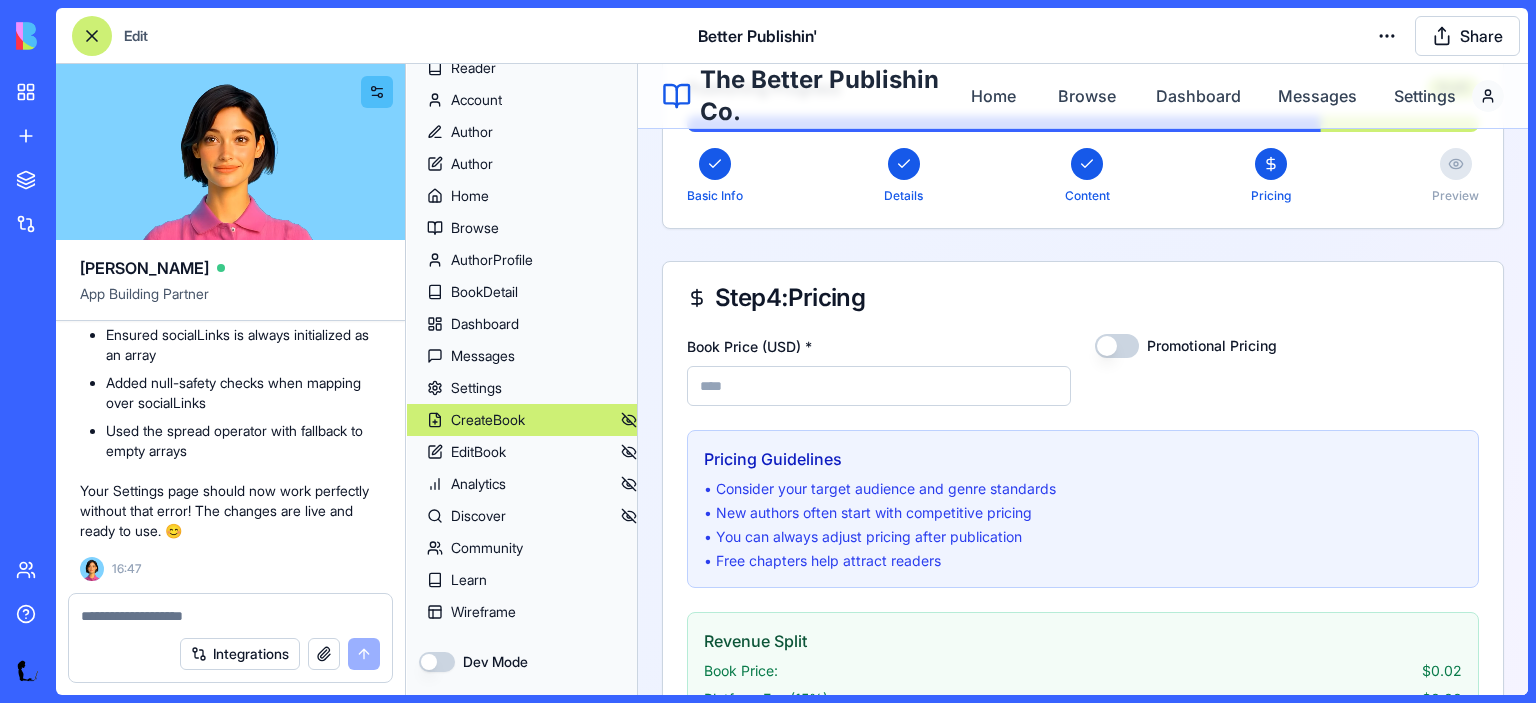 click on "****" at bounding box center (879, 386) 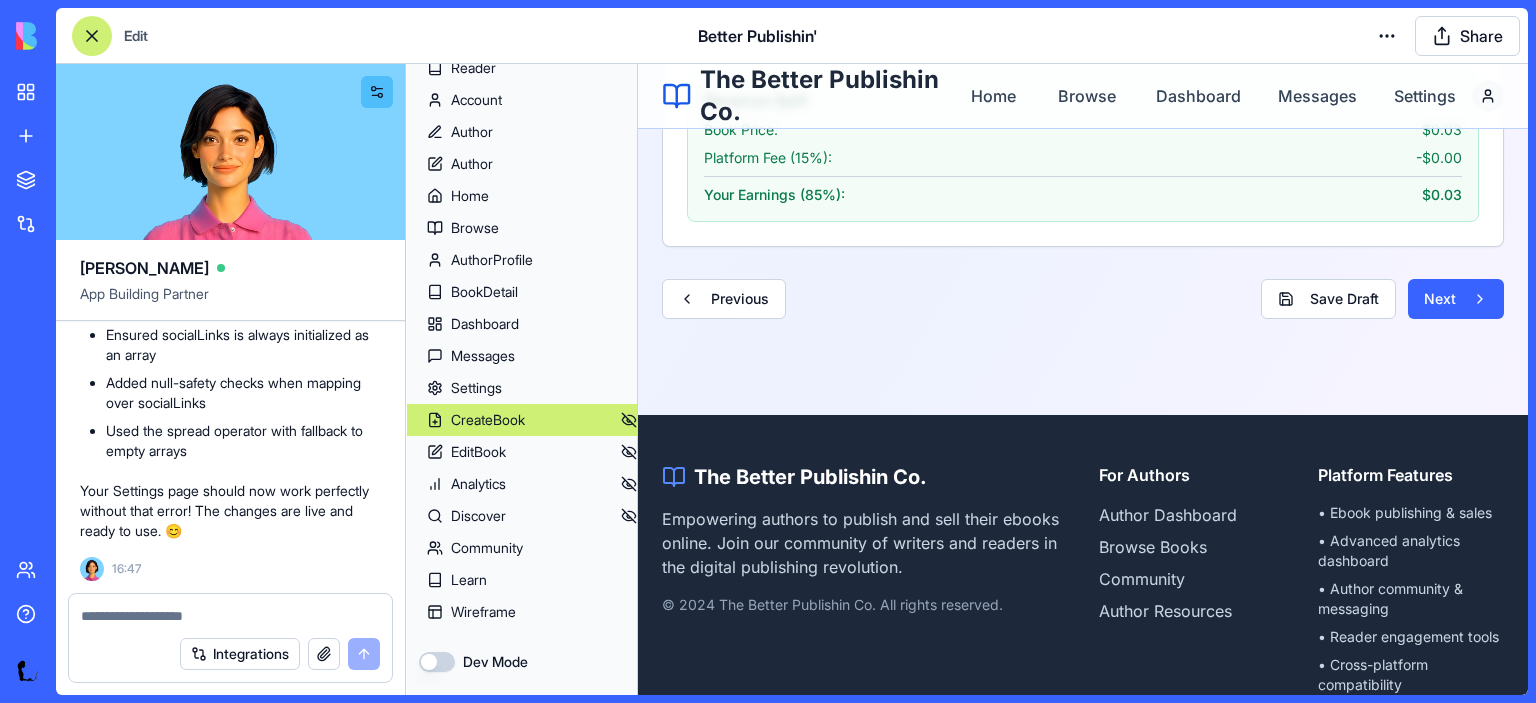 scroll, scrollTop: 808, scrollLeft: 0, axis: vertical 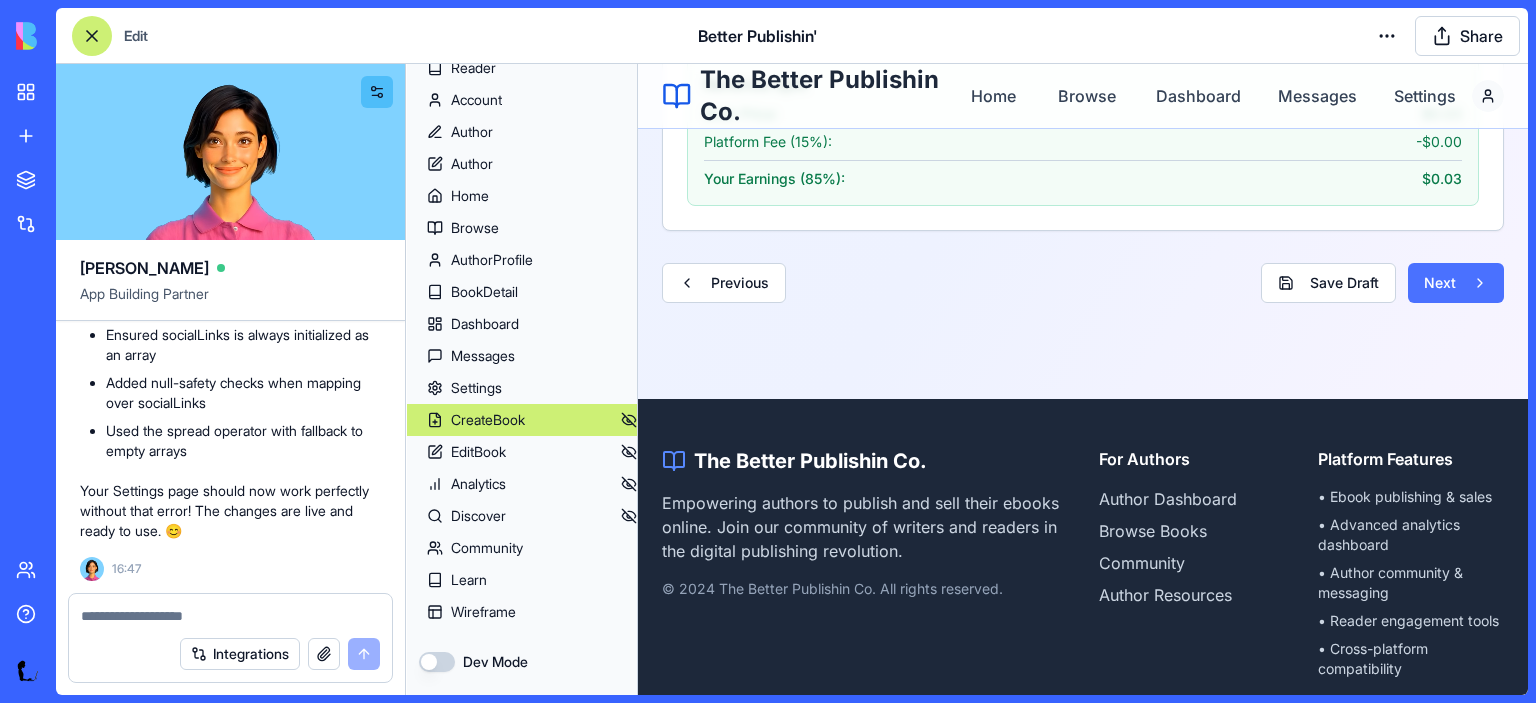 click on "Next" at bounding box center [1456, 283] 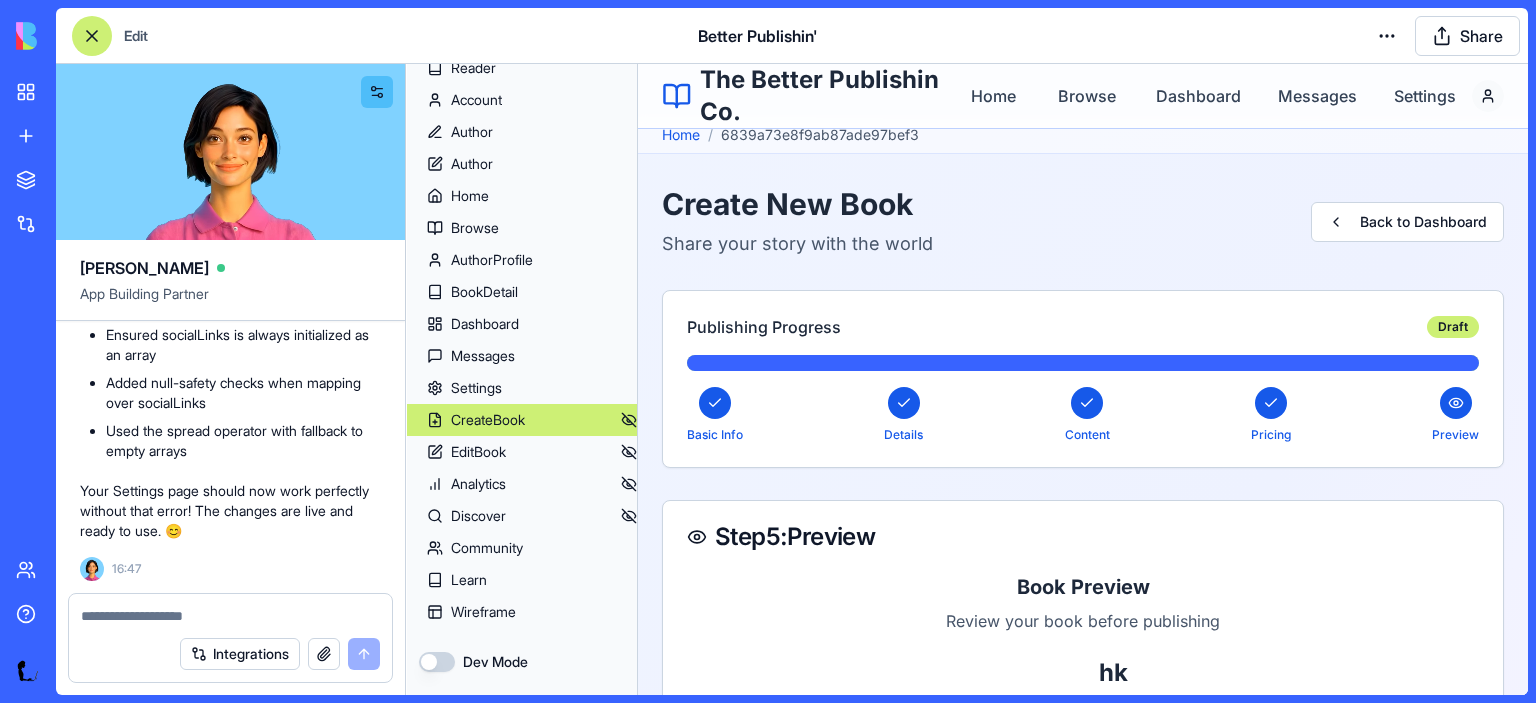 scroll, scrollTop: 0, scrollLeft: 0, axis: both 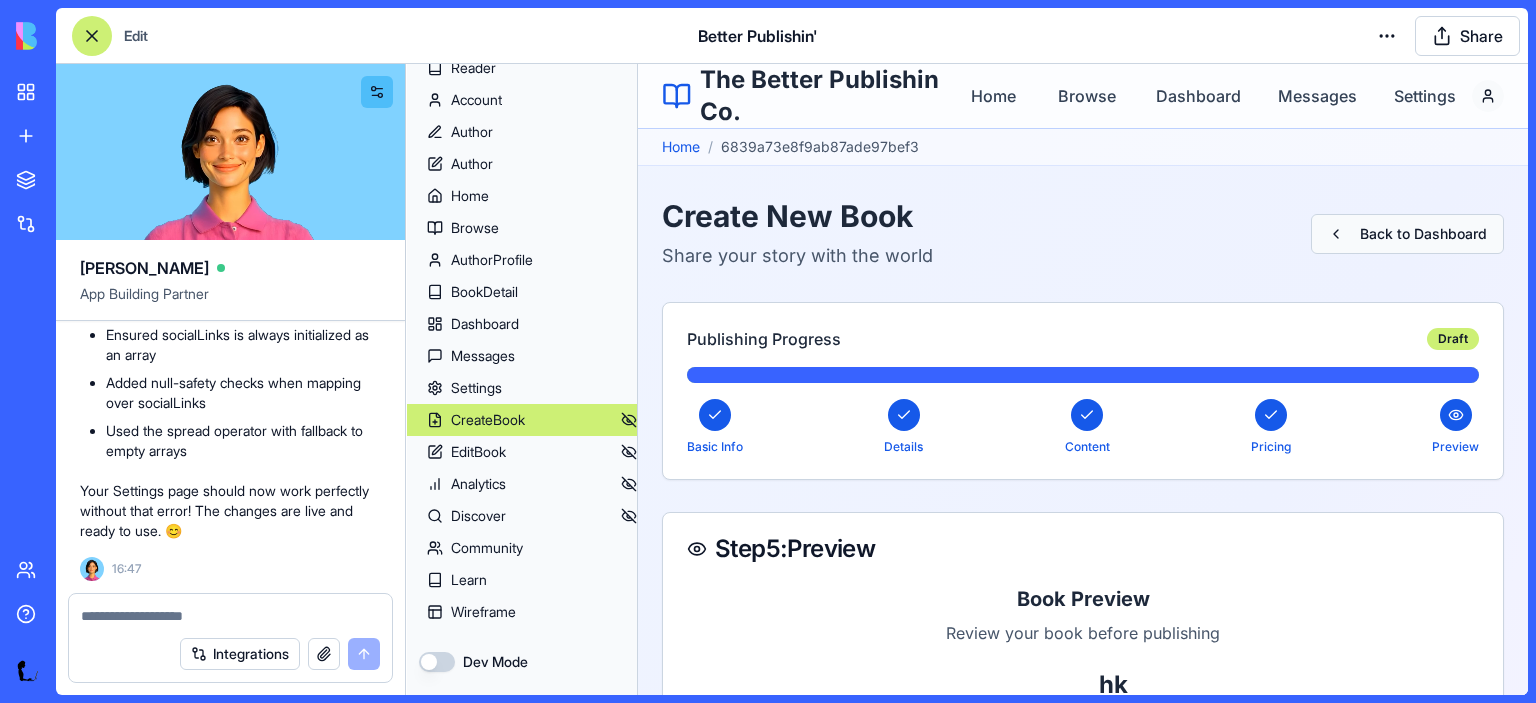 click on "Back to Dashboard" at bounding box center [1407, 234] 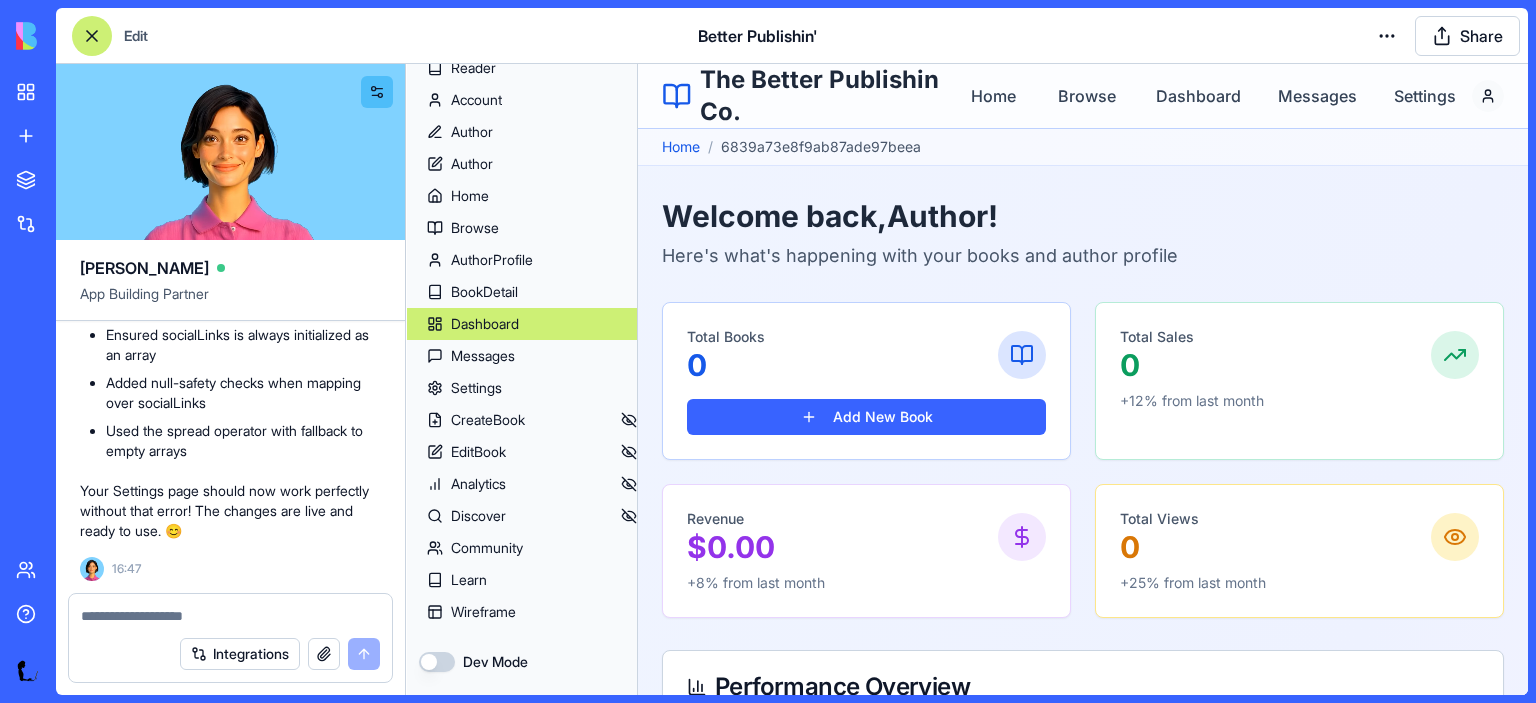 scroll, scrollTop: 92, scrollLeft: 0, axis: vertical 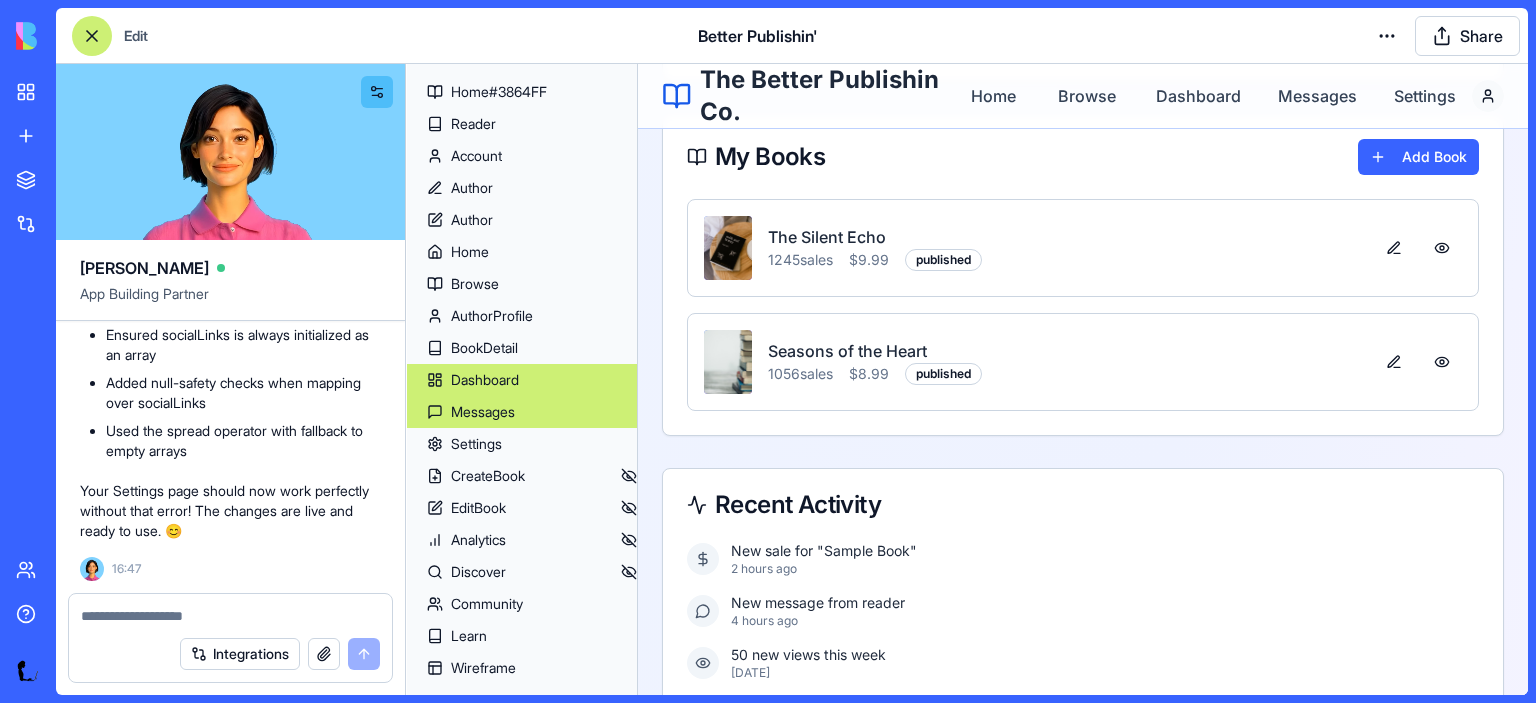 click on "Messages" at bounding box center [483, 412] 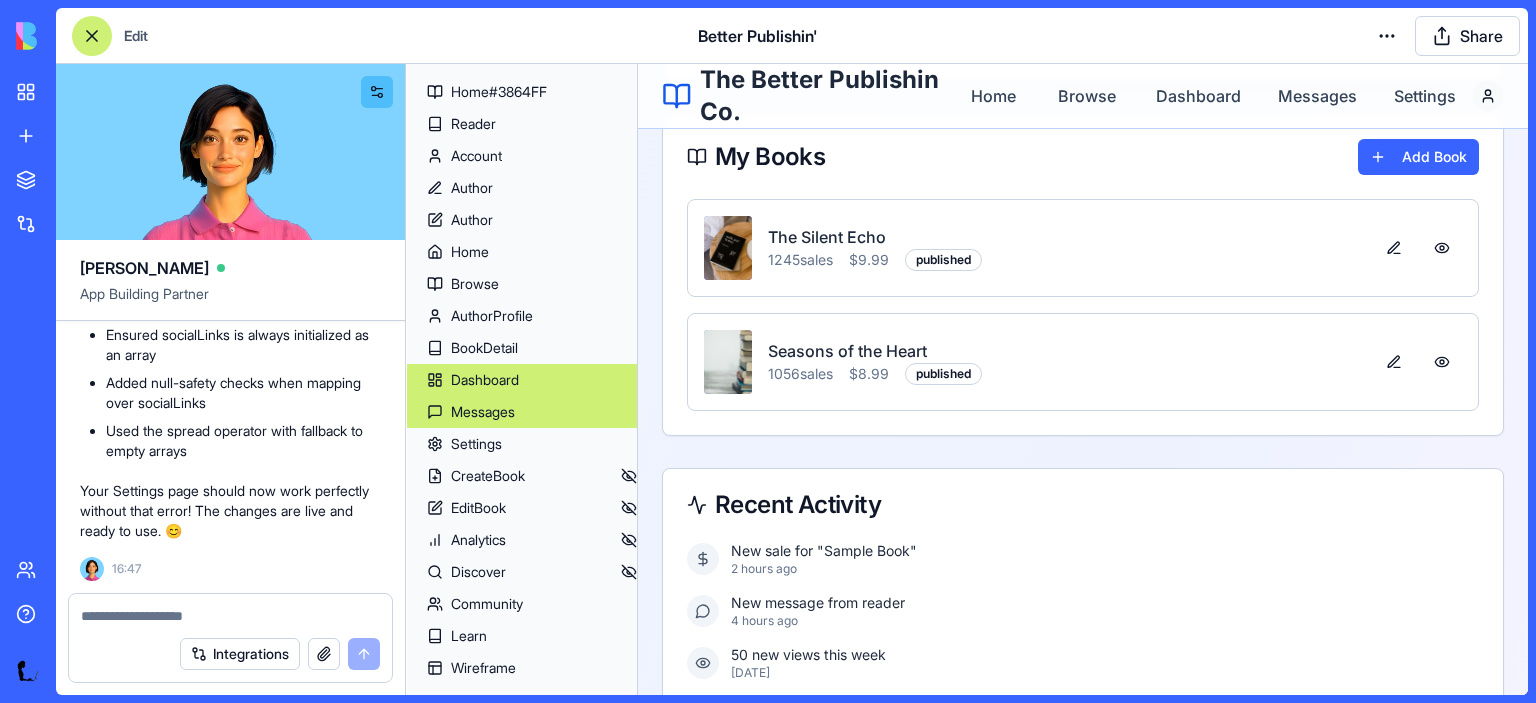 scroll, scrollTop: 595, scrollLeft: 0, axis: vertical 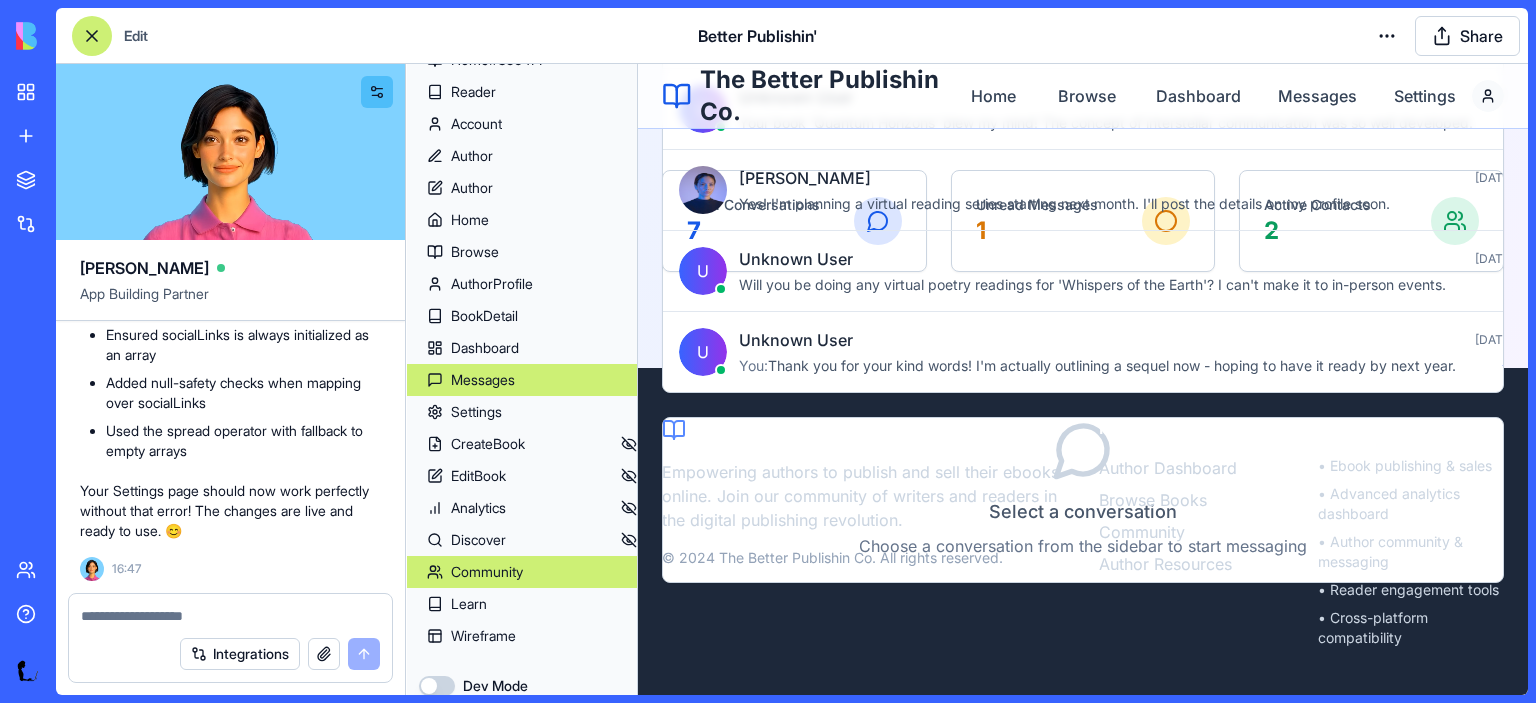click on "Community" at bounding box center [487, 572] 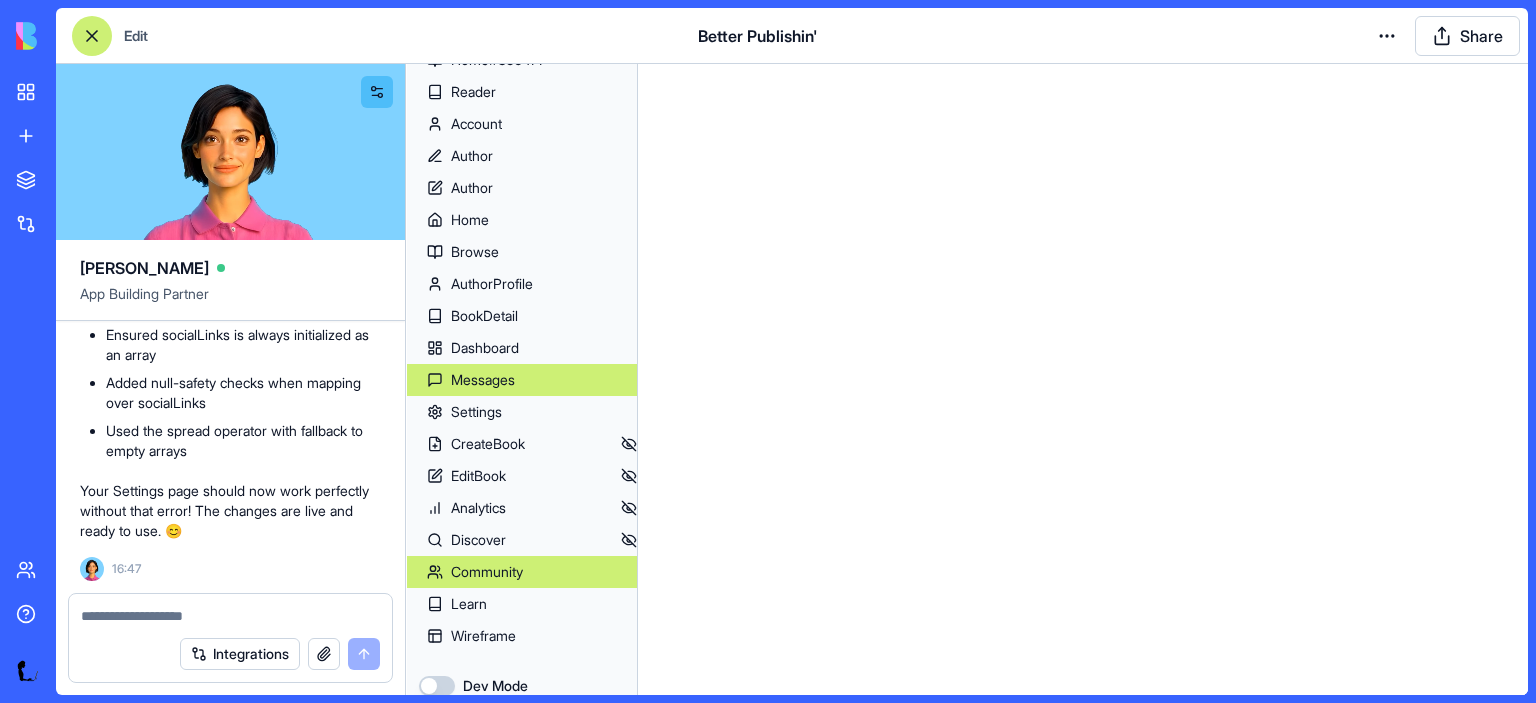 scroll, scrollTop: 0, scrollLeft: 0, axis: both 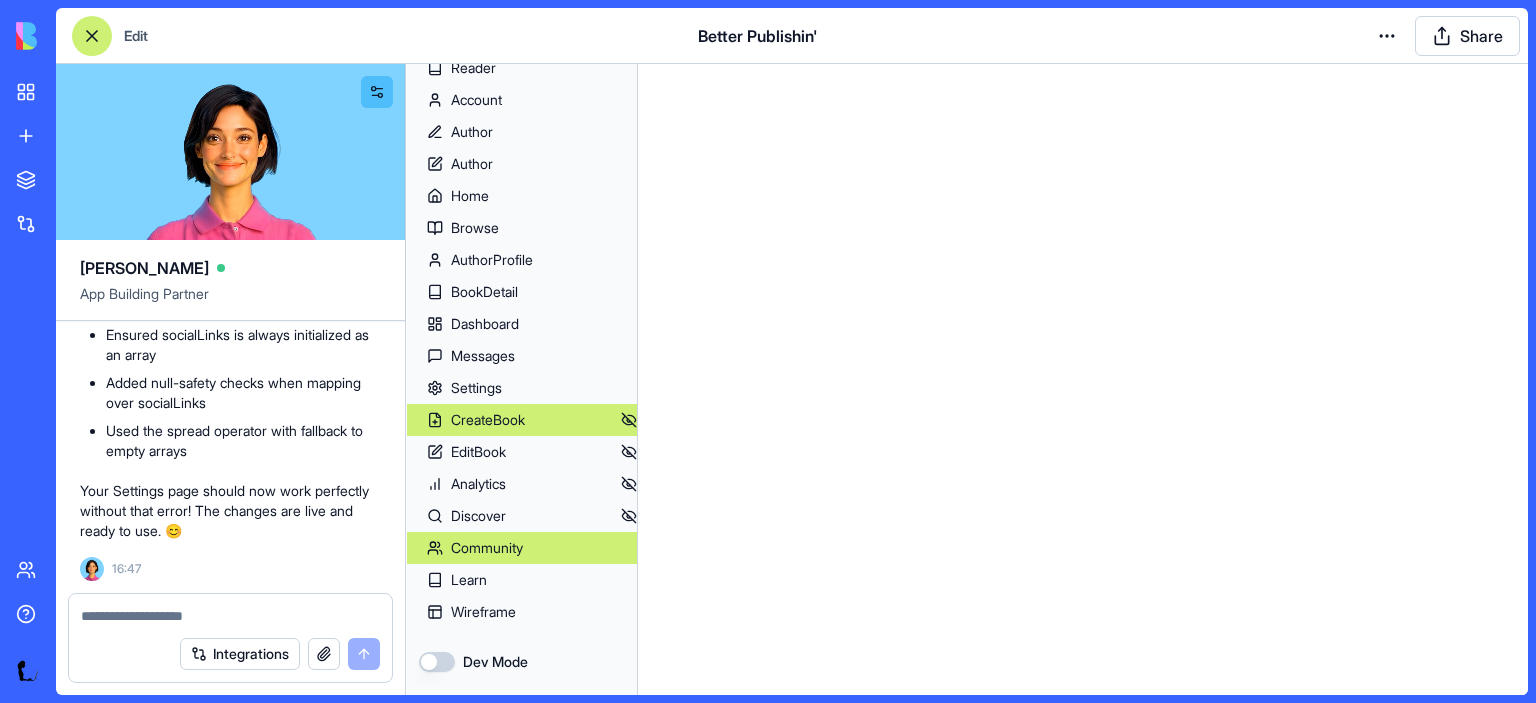 click on "CreateBook" at bounding box center [488, 420] 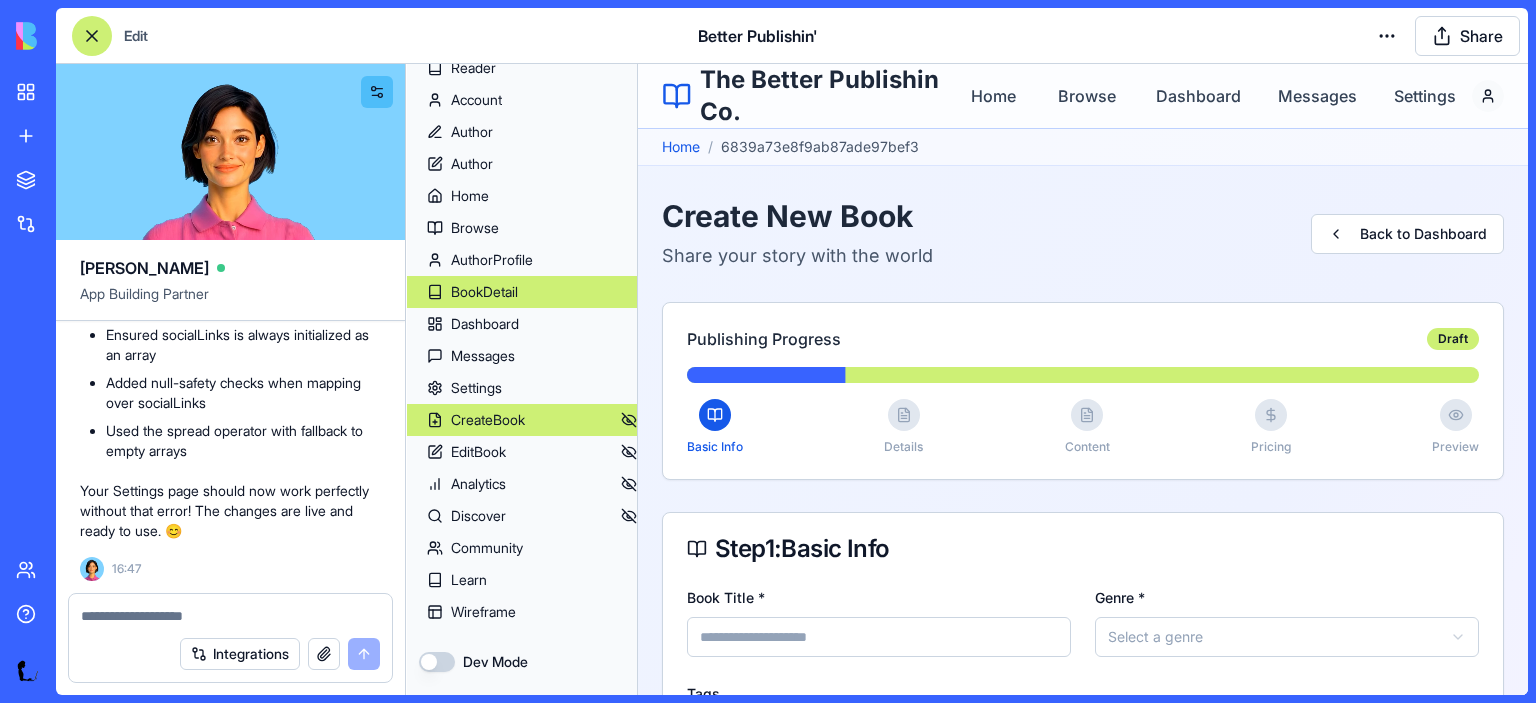 click on "BookDetail" at bounding box center (484, 292) 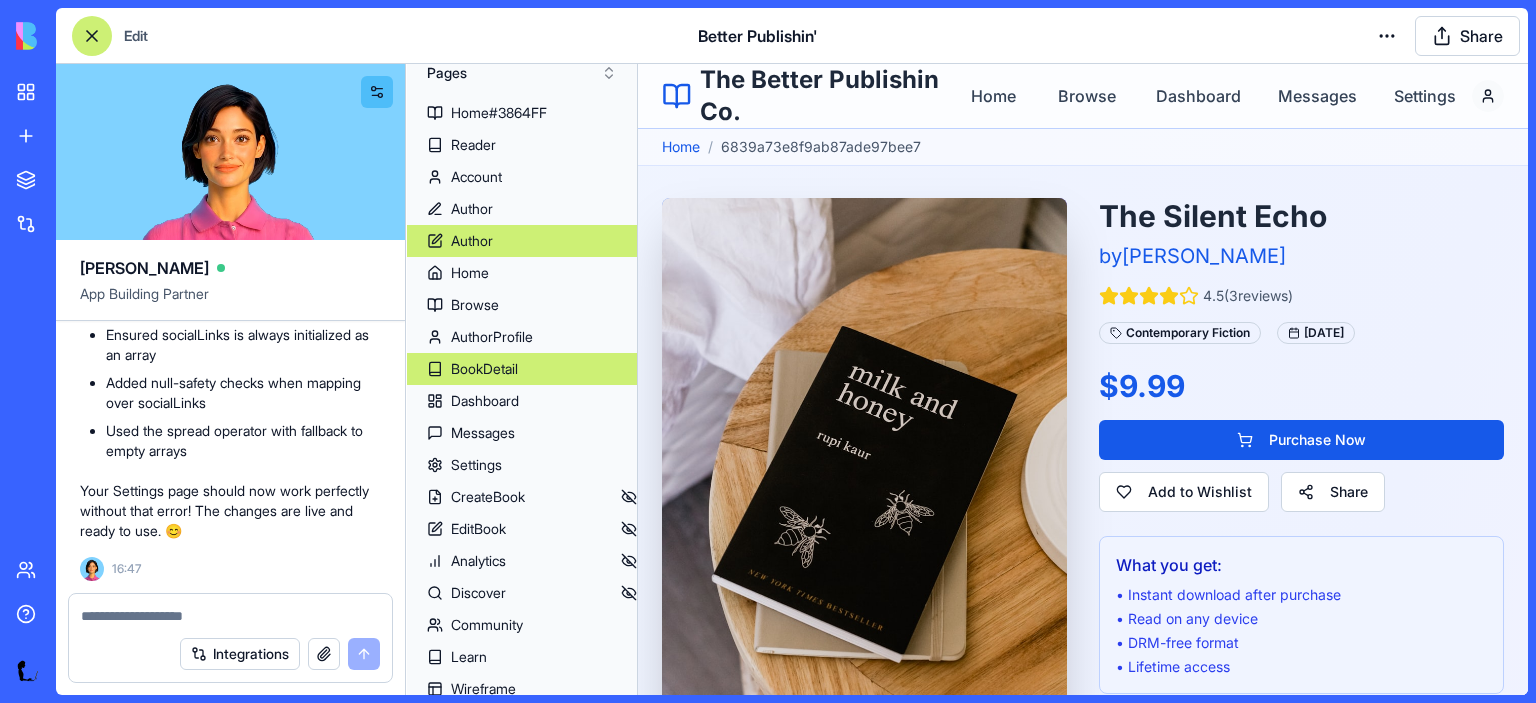 scroll, scrollTop: 60, scrollLeft: 0, axis: vertical 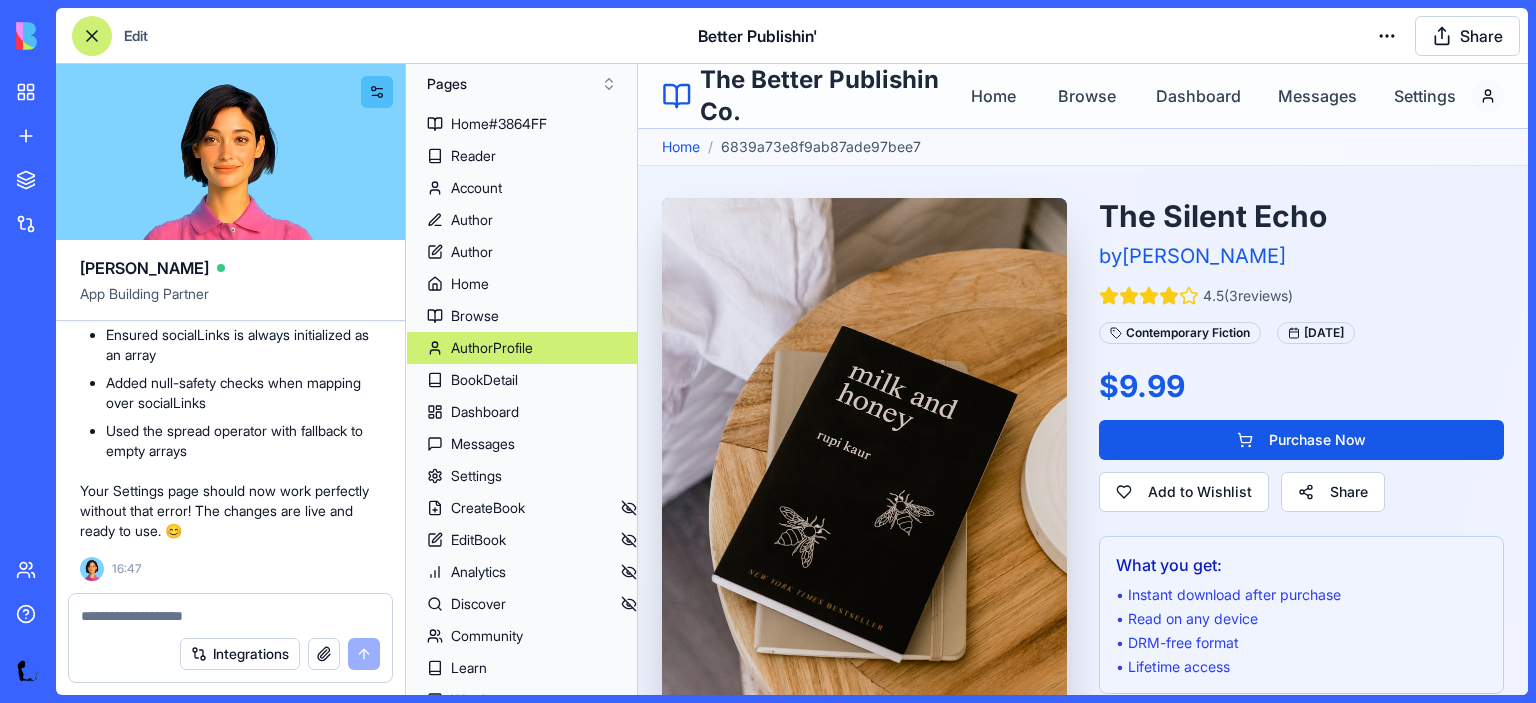 click on "AuthorProfile" at bounding box center [492, 348] 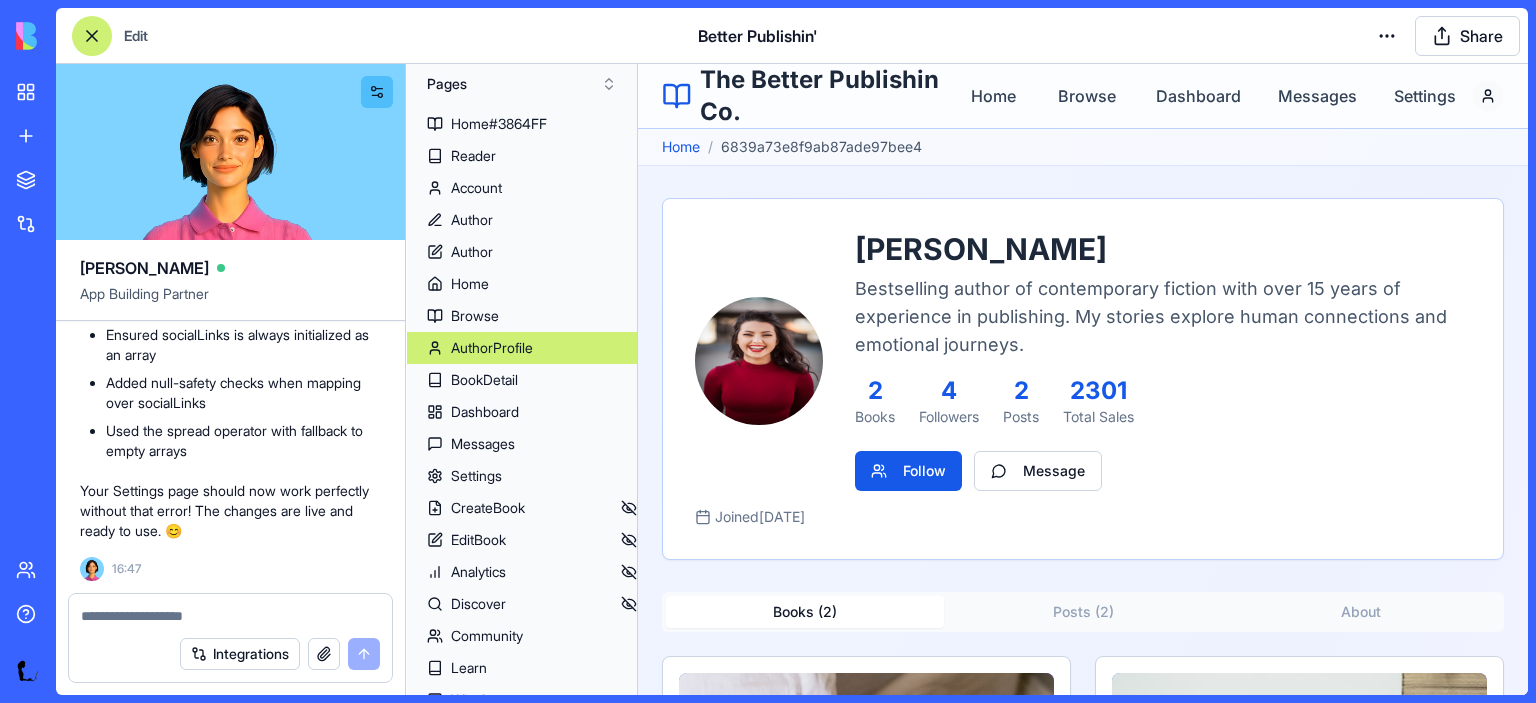 scroll, scrollTop: 28, scrollLeft: 0, axis: vertical 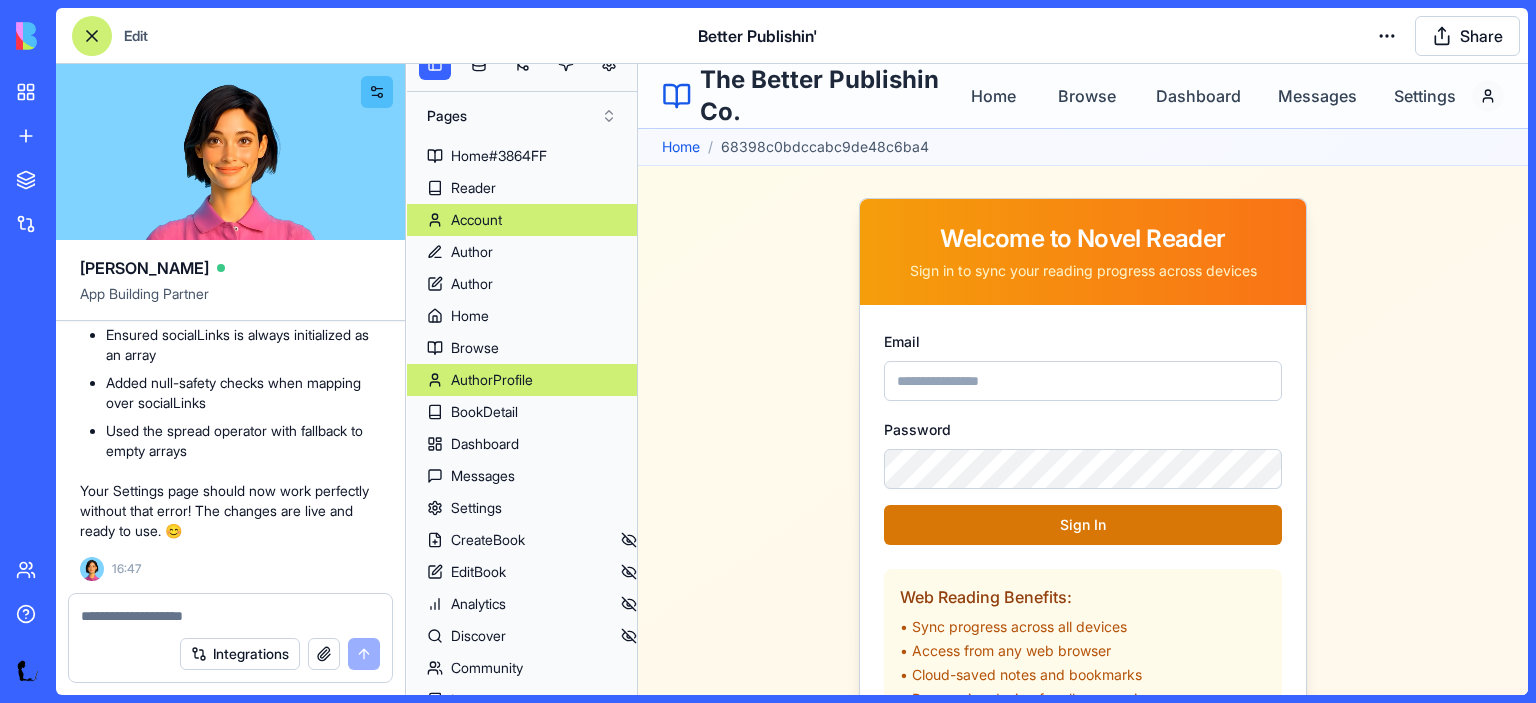 click on "Account" at bounding box center [476, 220] 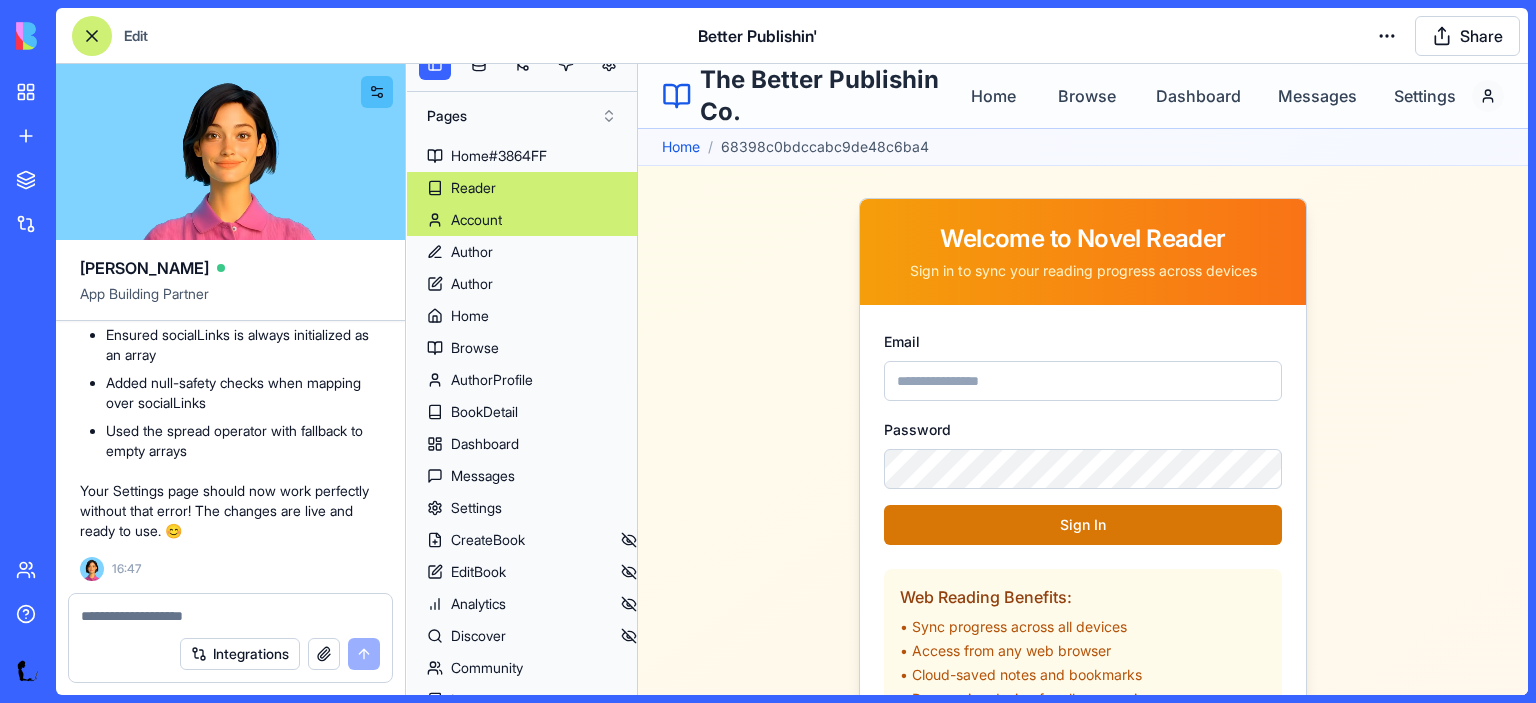 scroll, scrollTop: 0, scrollLeft: 0, axis: both 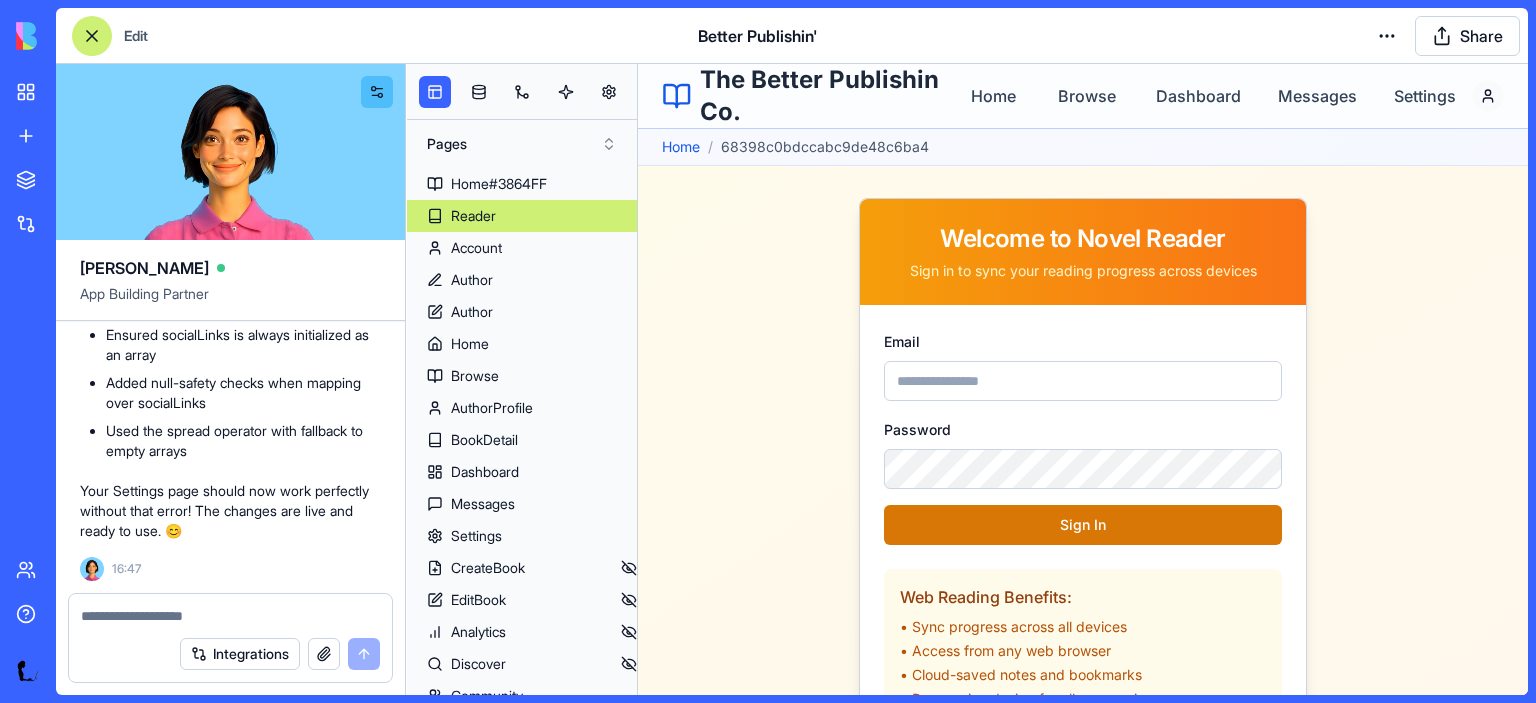 click on "Reader" at bounding box center [473, 216] 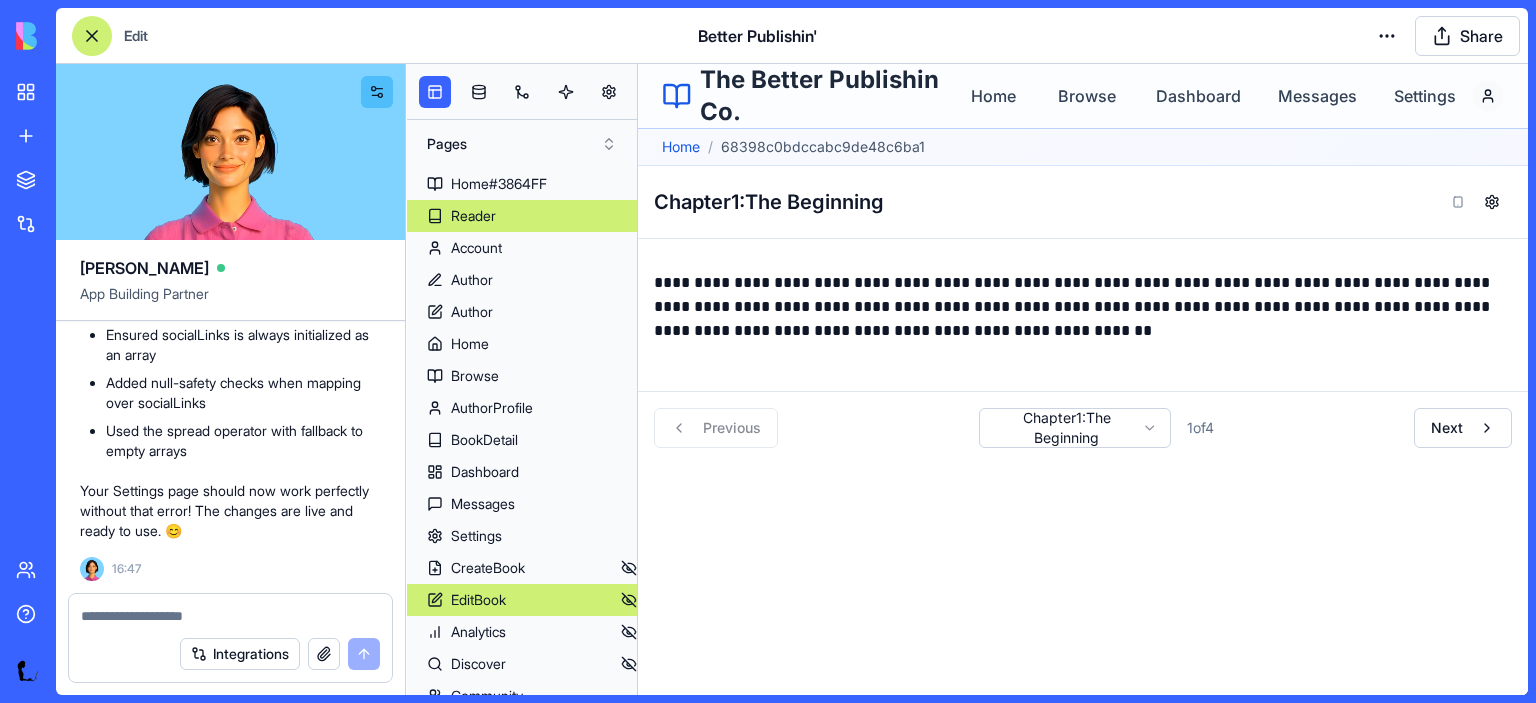 click on "EditBook" at bounding box center (522, 600) 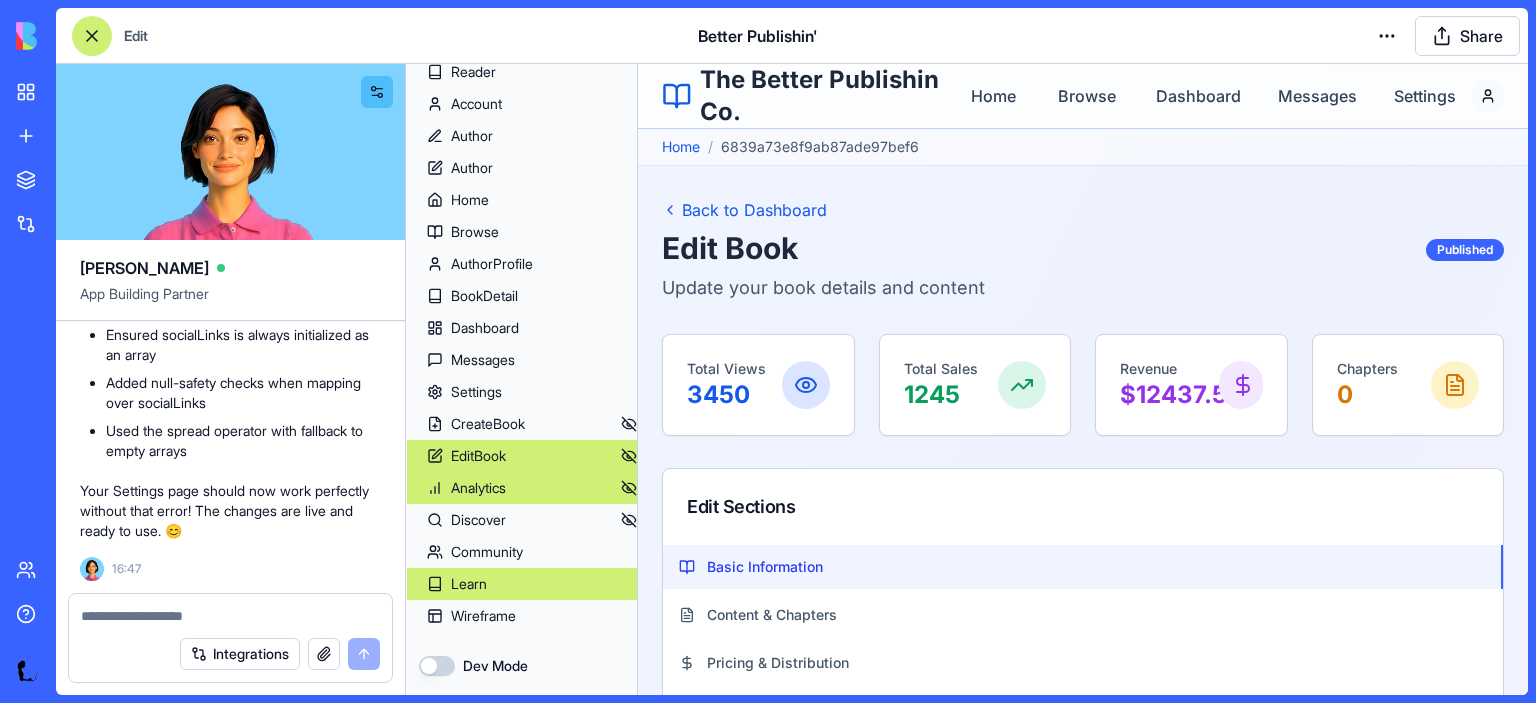 scroll, scrollTop: 148, scrollLeft: 0, axis: vertical 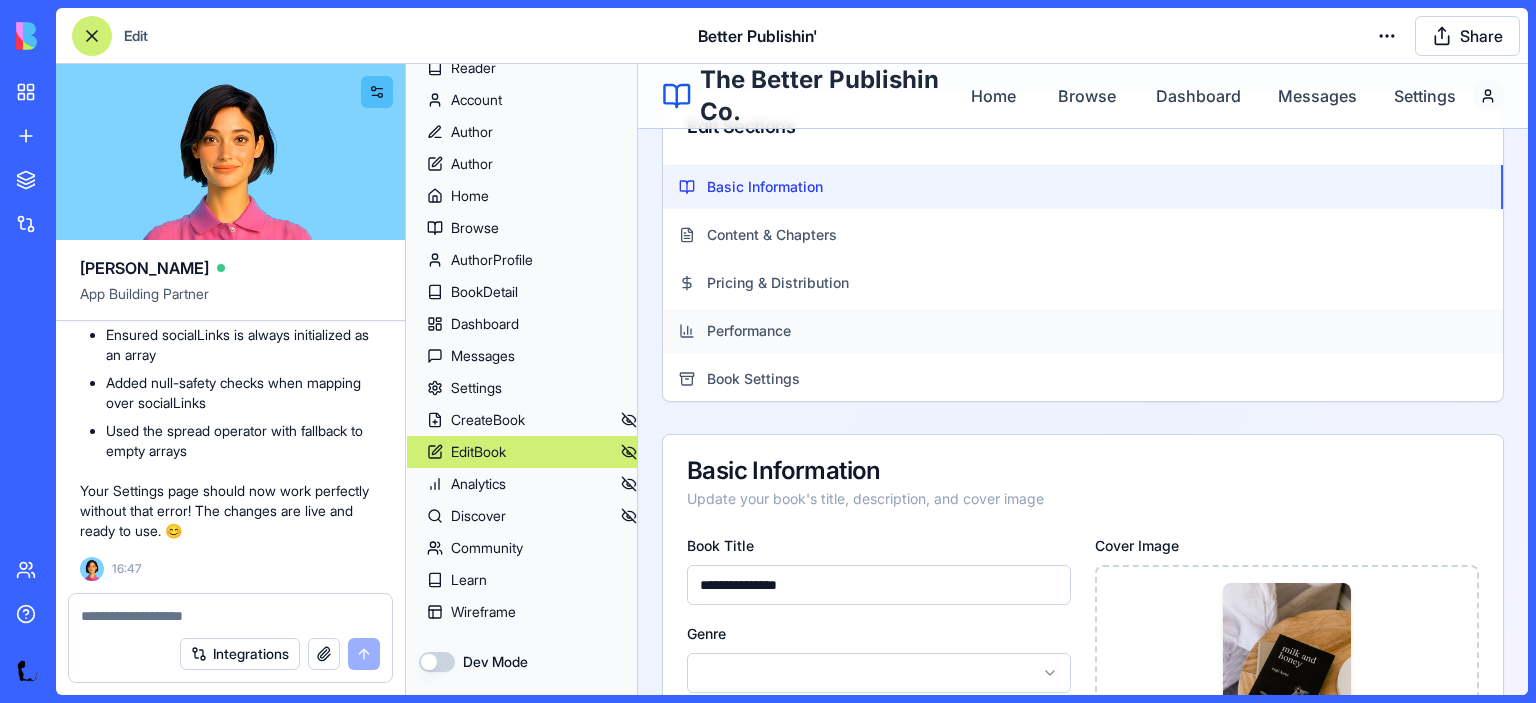 click on "Performance" at bounding box center (749, 331) 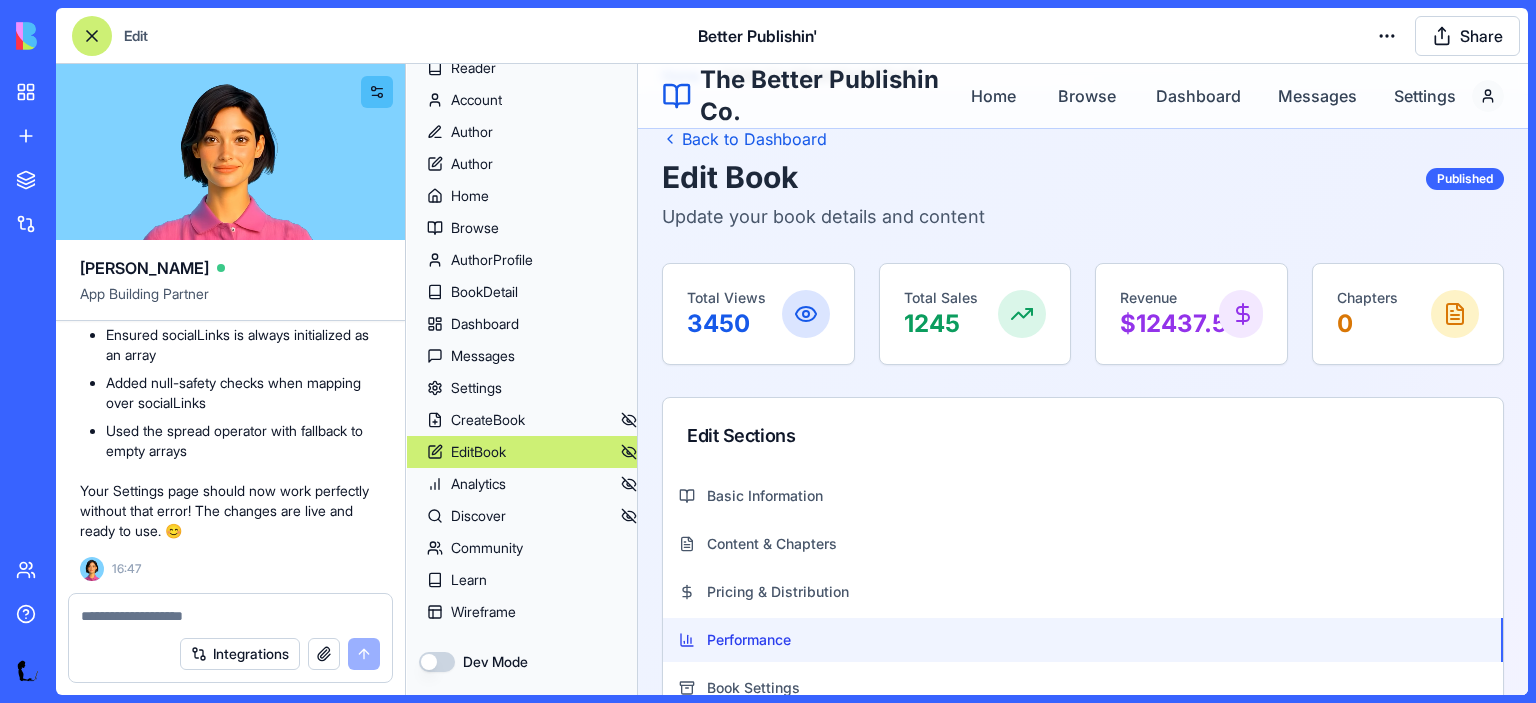 scroll, scrollTop: 70, scrollLeft: 0, axis: vertical 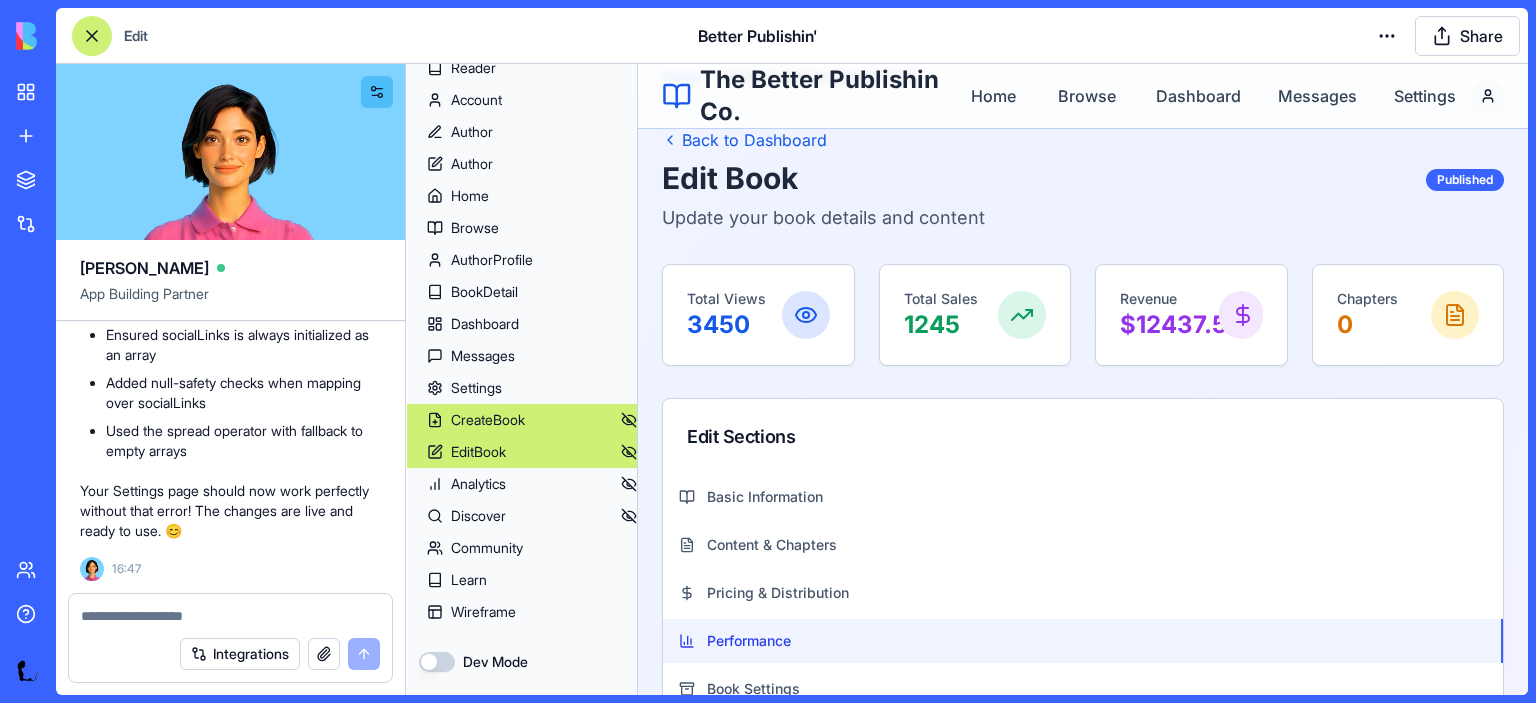 click on "CreateBook" at bounding box center [488, 420] 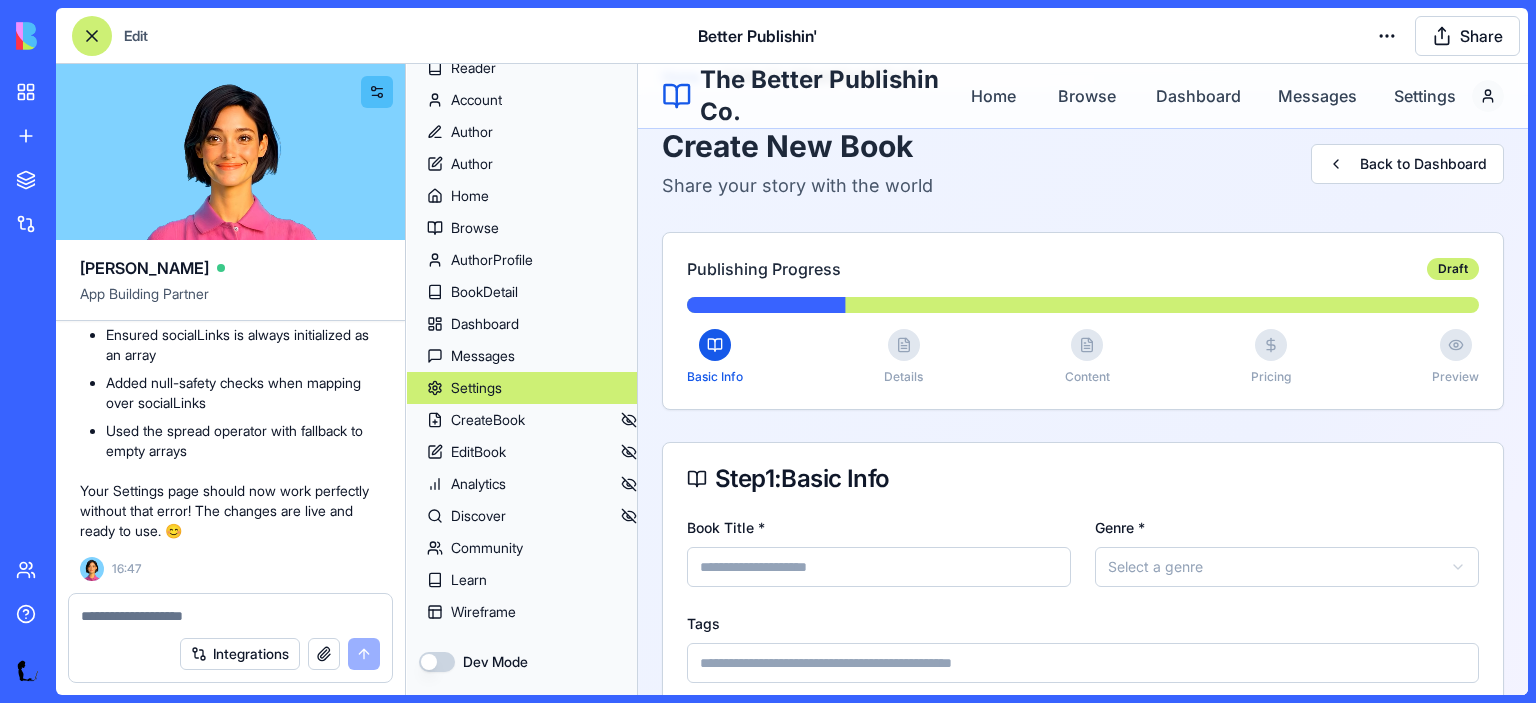 click on "Settings" at bounding box center (476, 388) 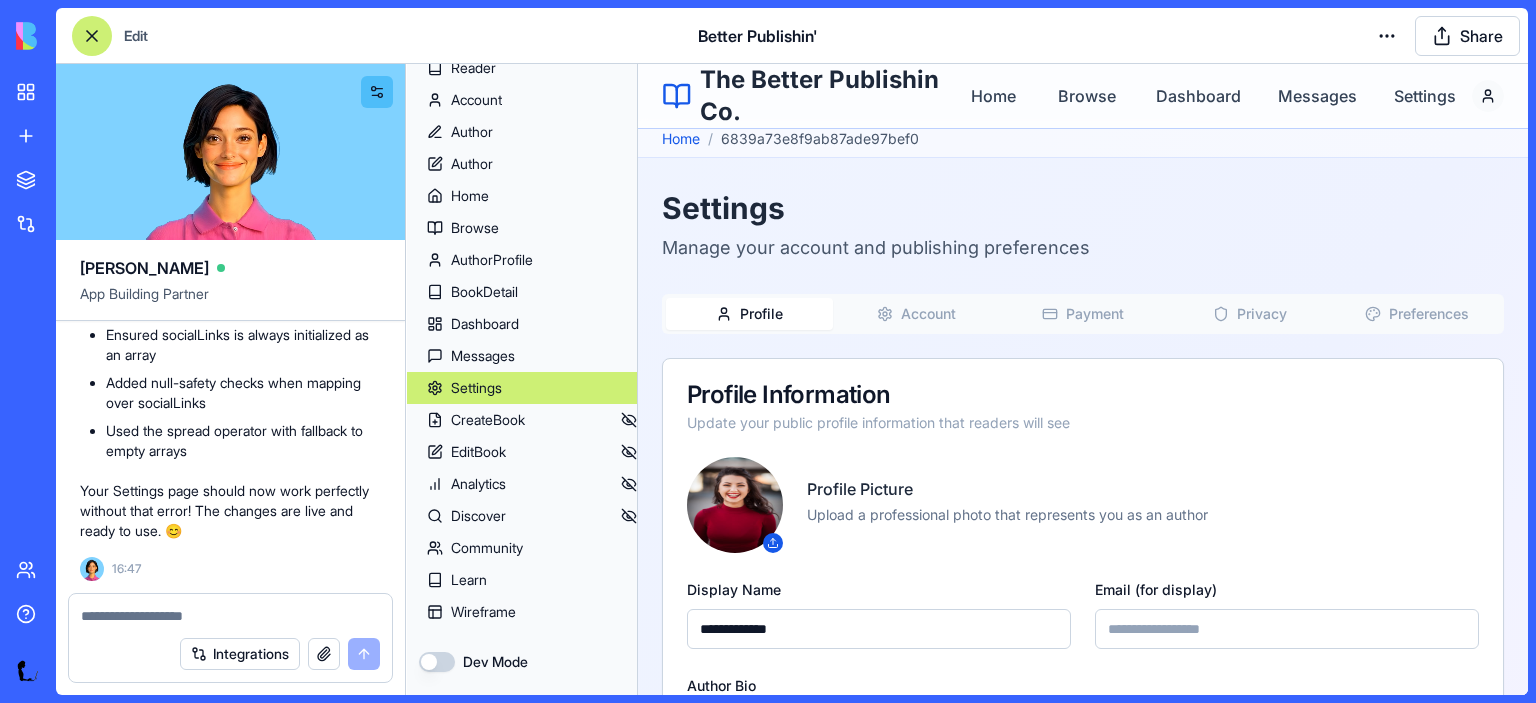 scroll, scrollTop: 0, scrollLeft: 0, axis: both 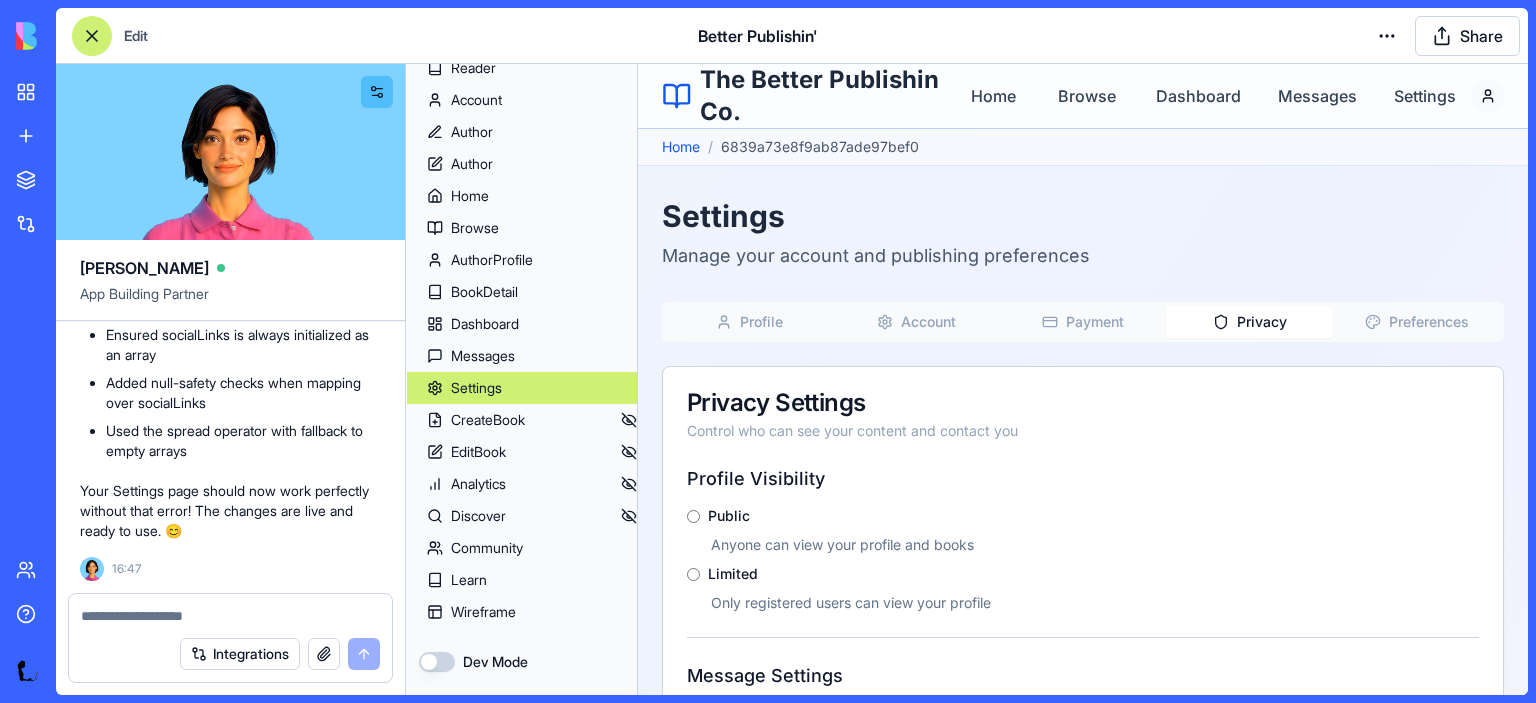 click on "Privacy" at bounding box center (1262, 322) 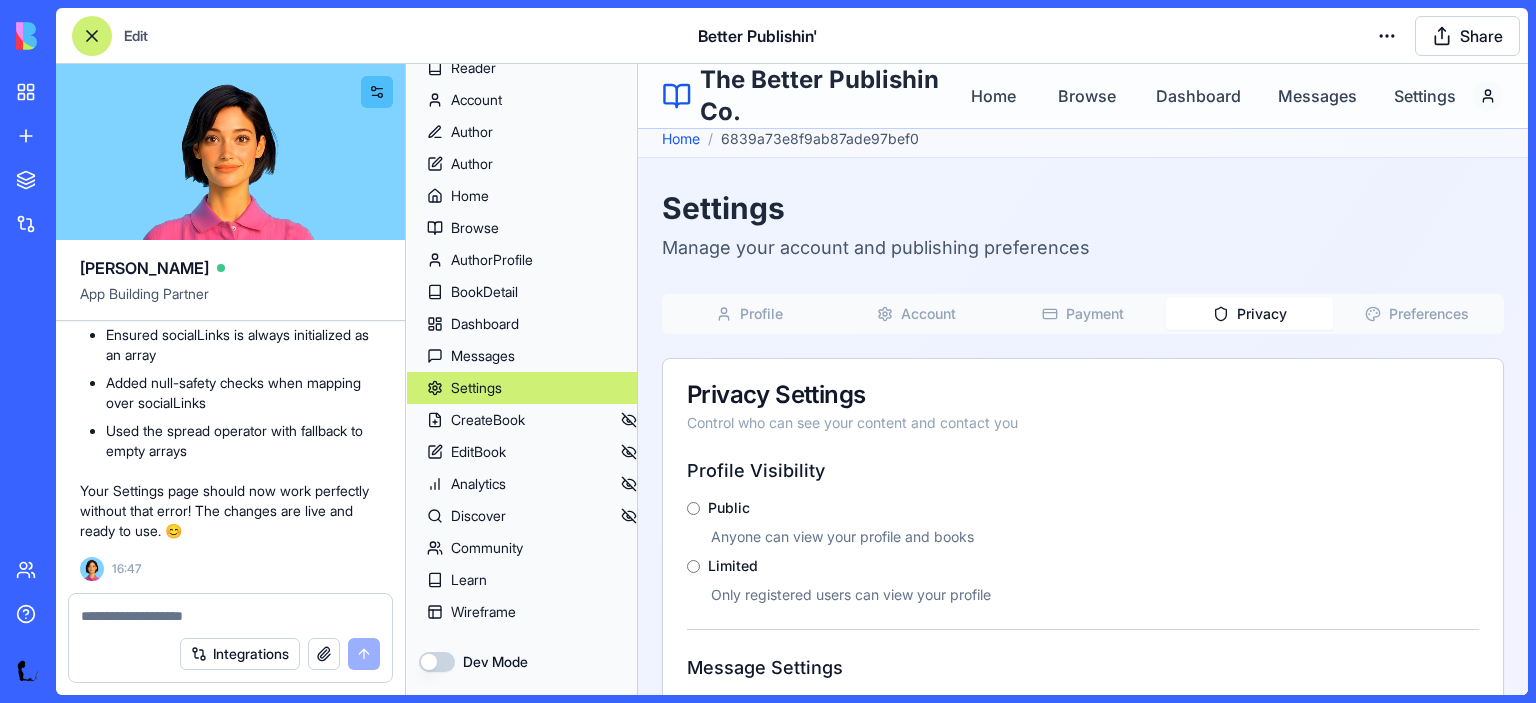 scroll, scrollTop: 6, scrollLeft: 0, axis: vertical 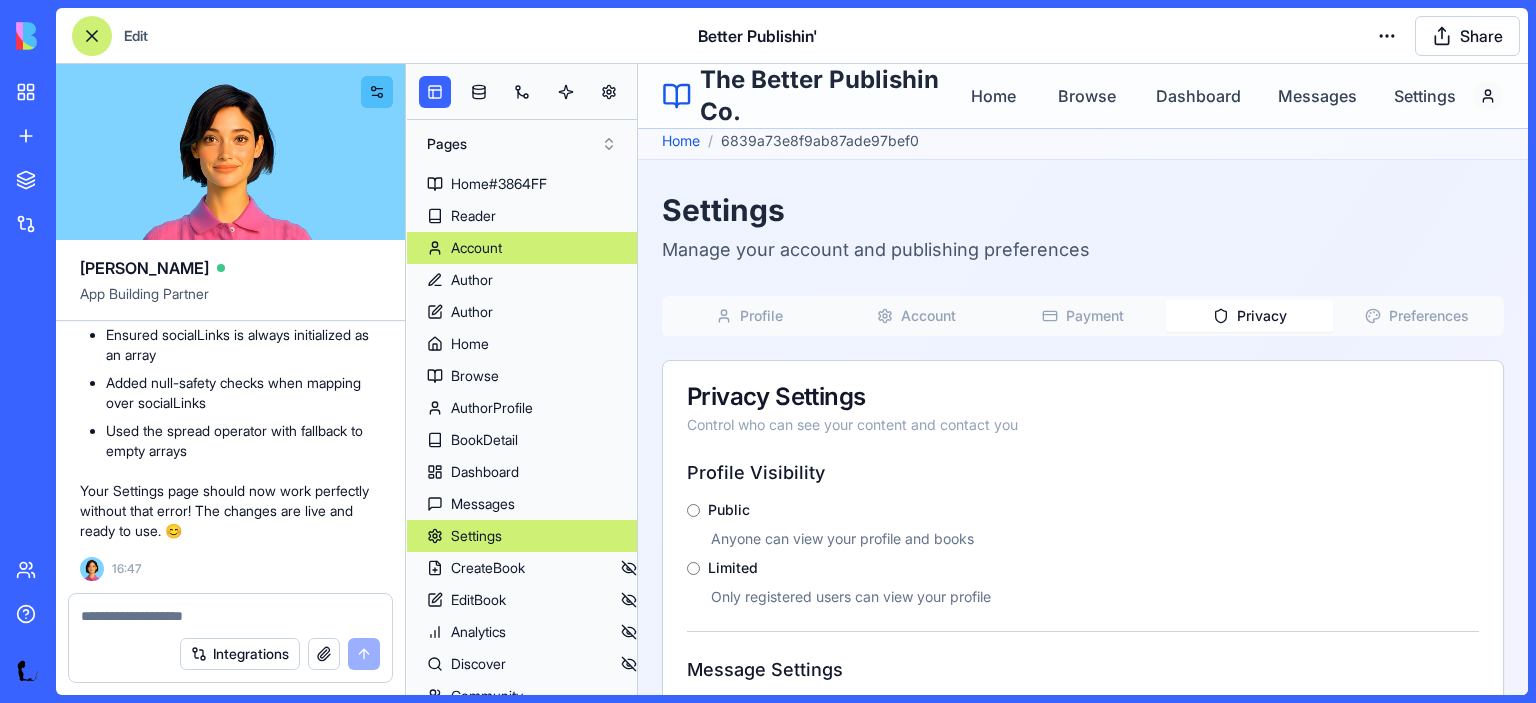 click on "Account" at bounding box center (476, 248) 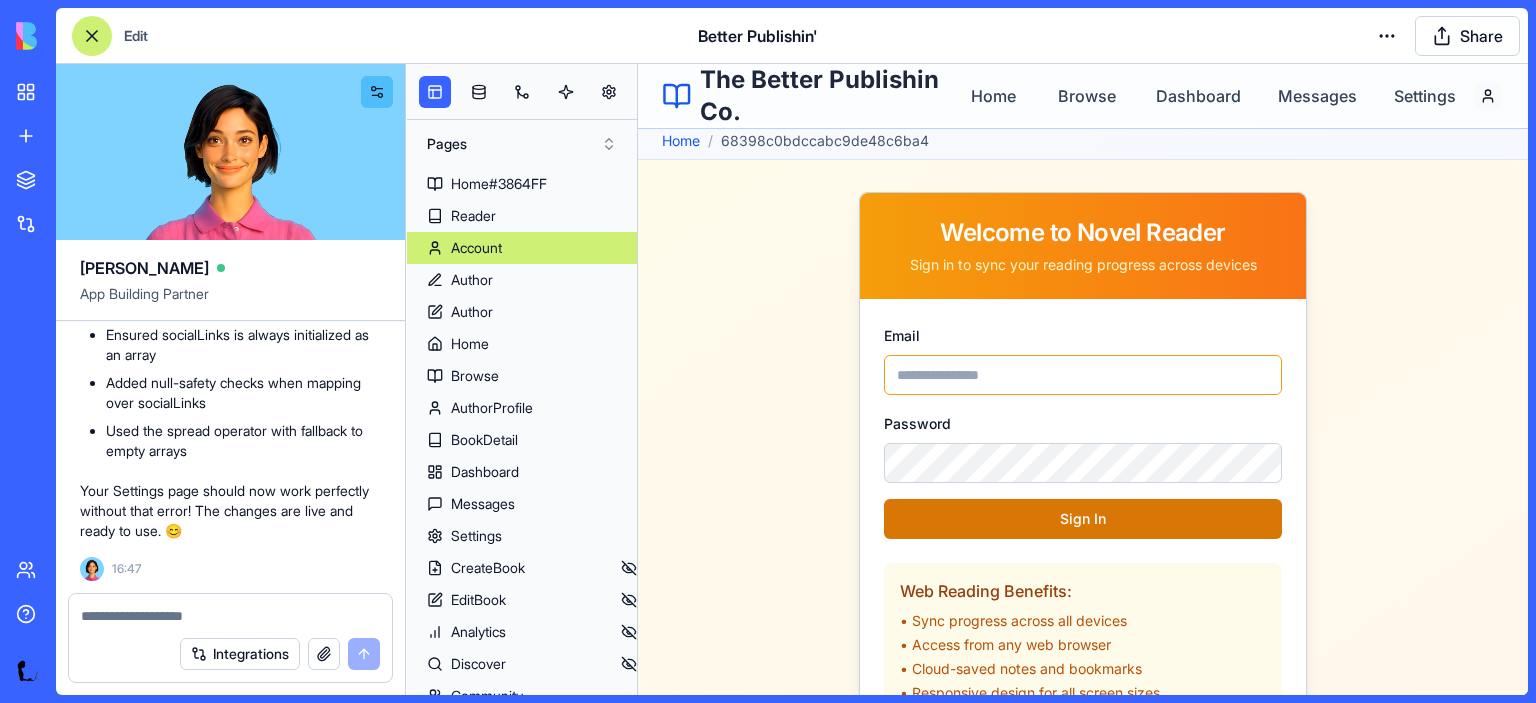 click on "Email" at bounding box center (1083, 375) 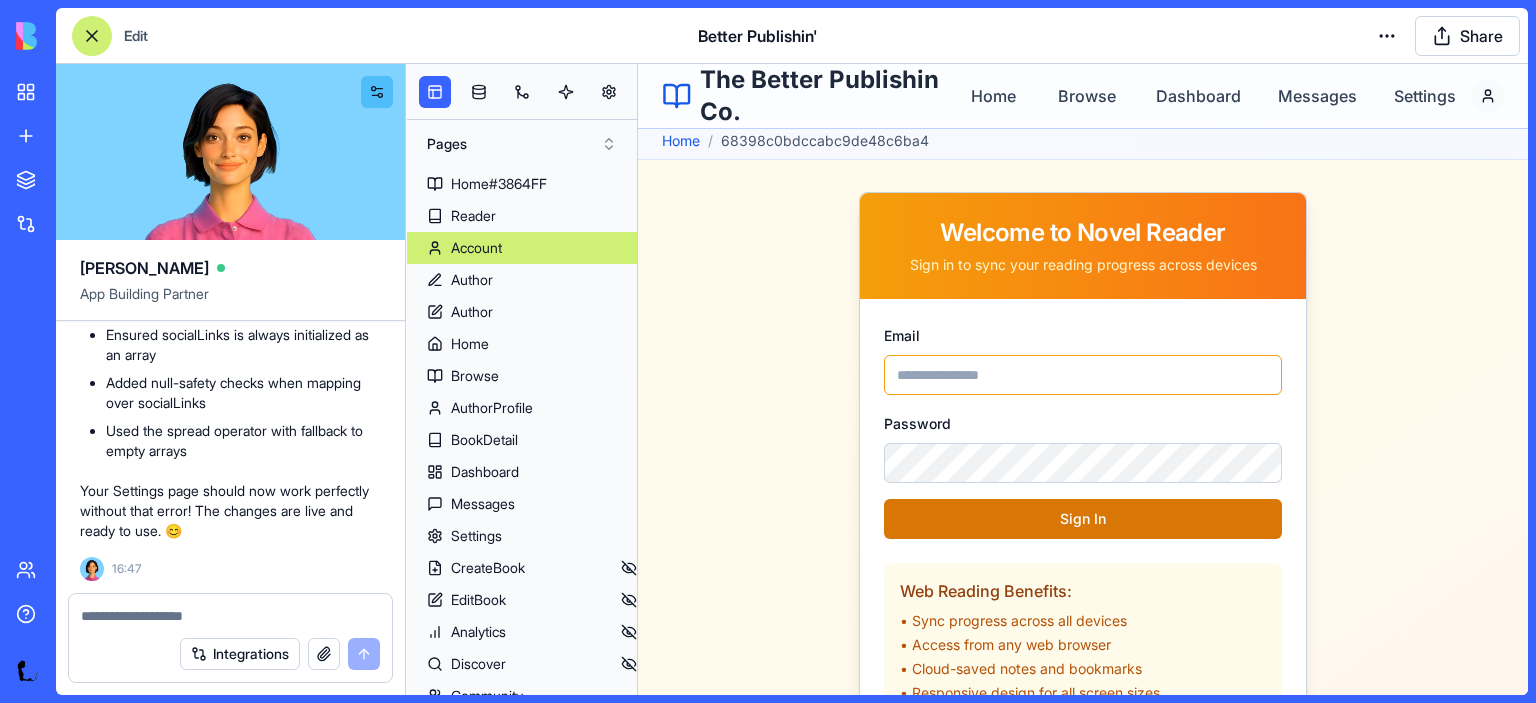 type on "**********" 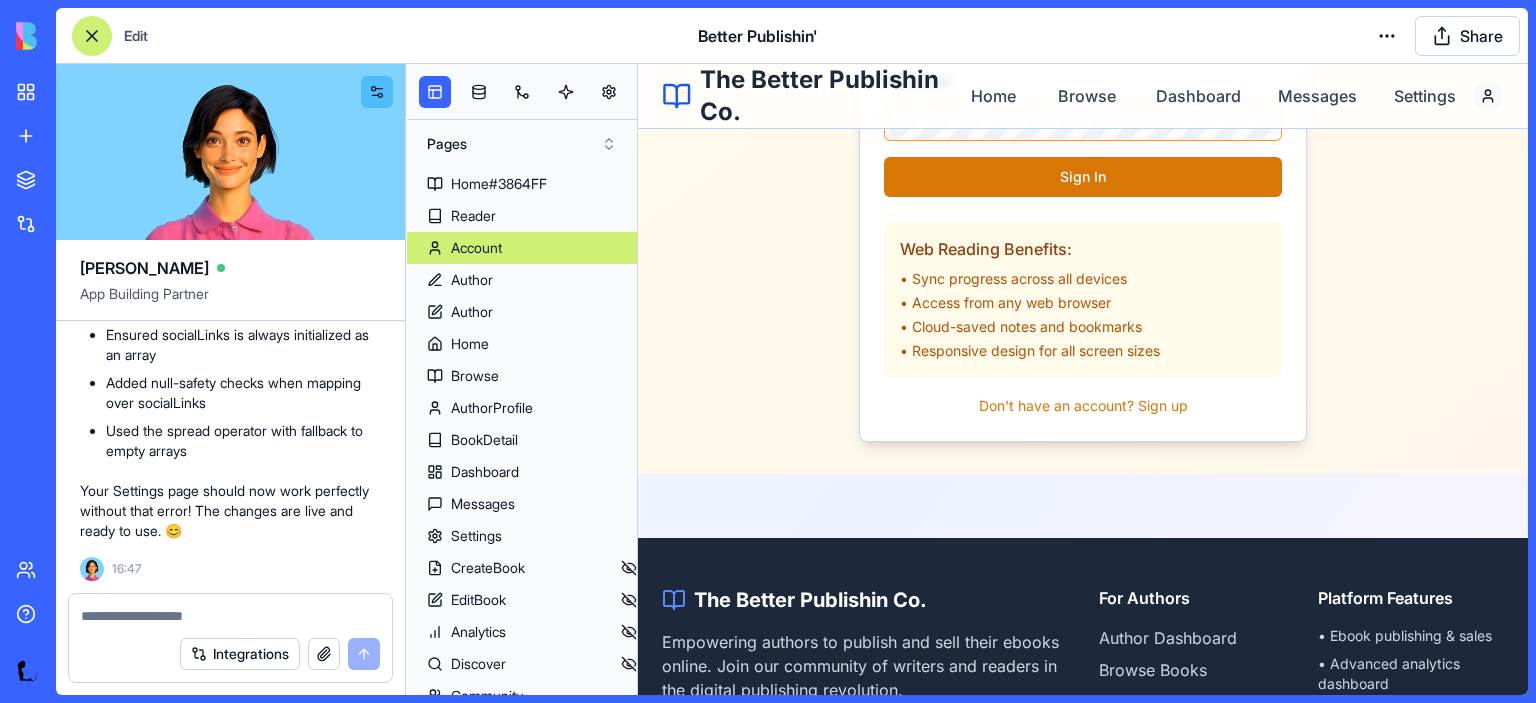 scroll, scrollTop: 518, scrollLeft: 0, axis: vertical 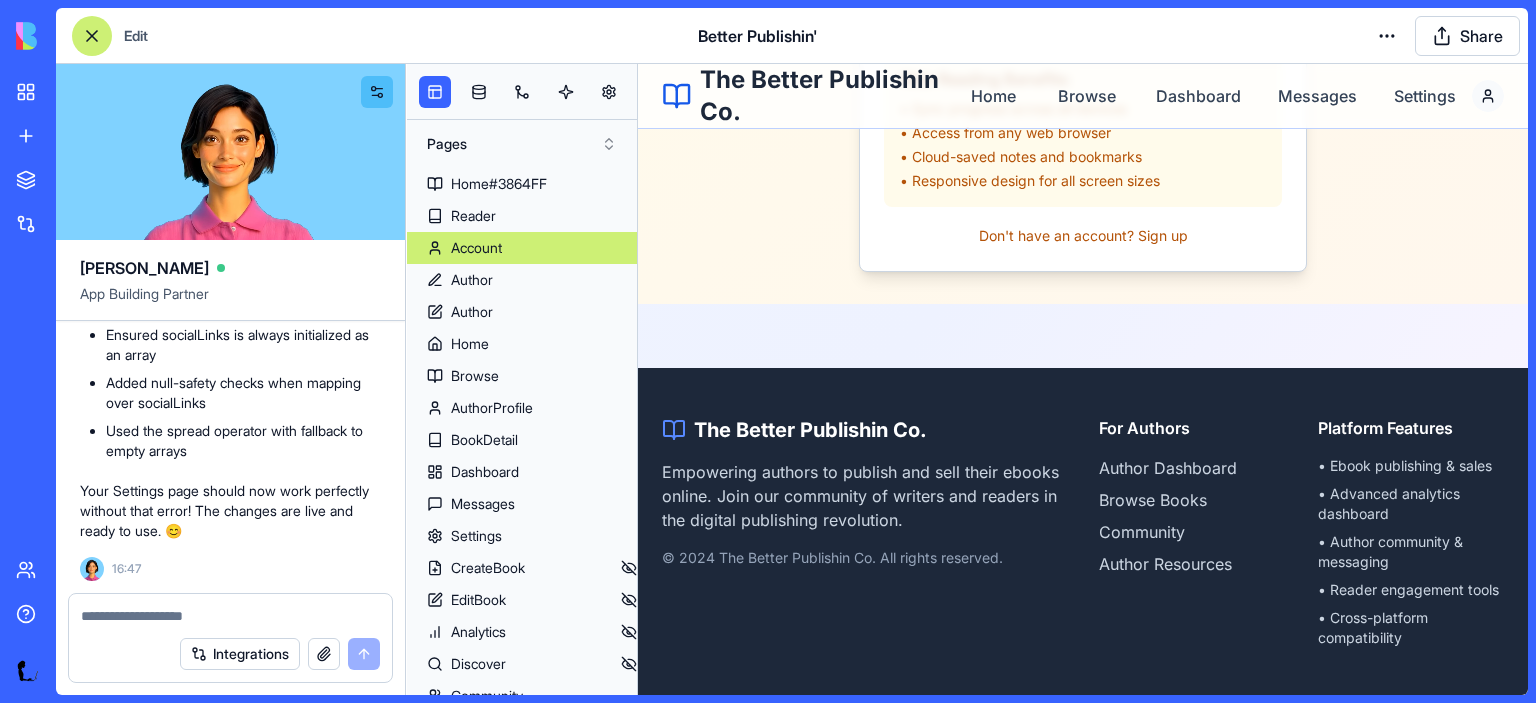click on "Don't have an account? Sign up" at bounding box center [1083, 236] 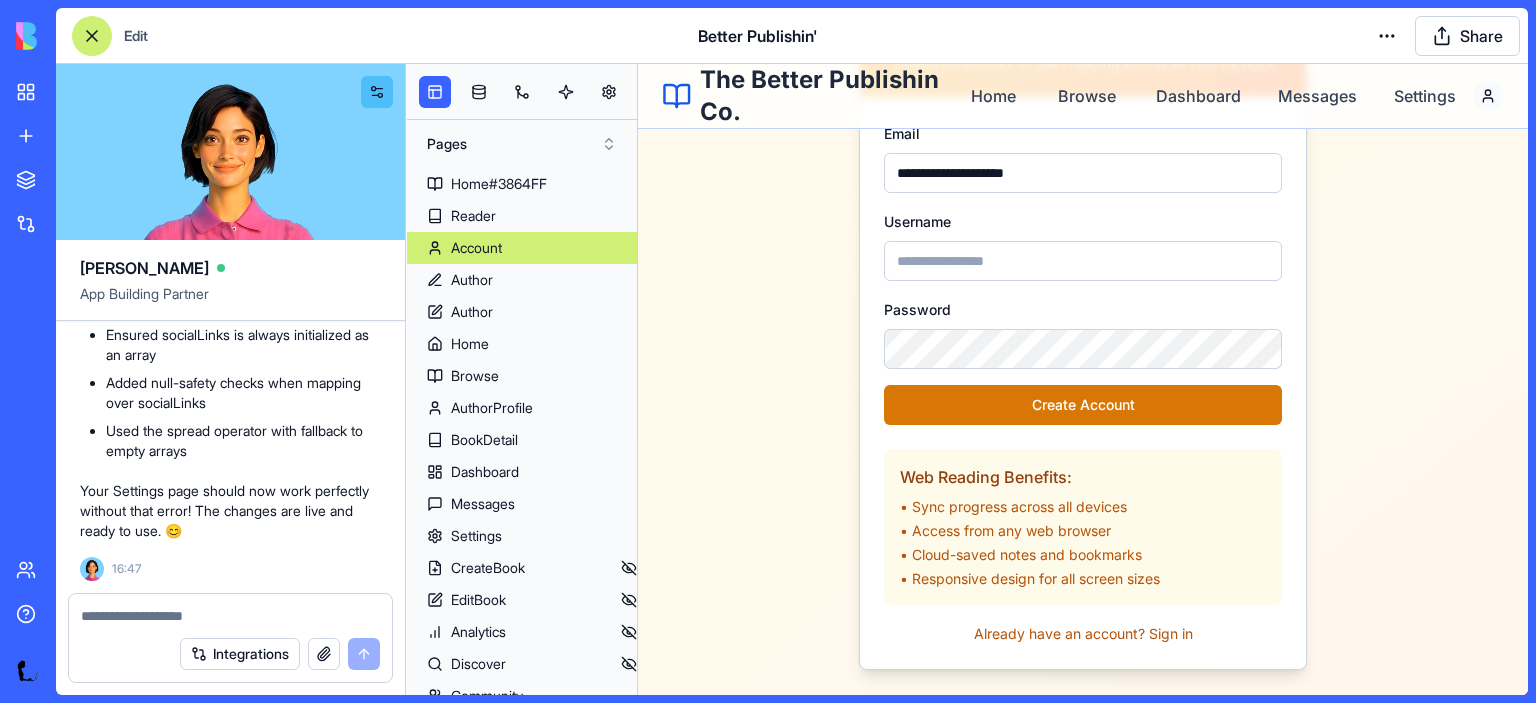 scroll, scrollTop: 178, scrollLeft: 0, axis: vertical 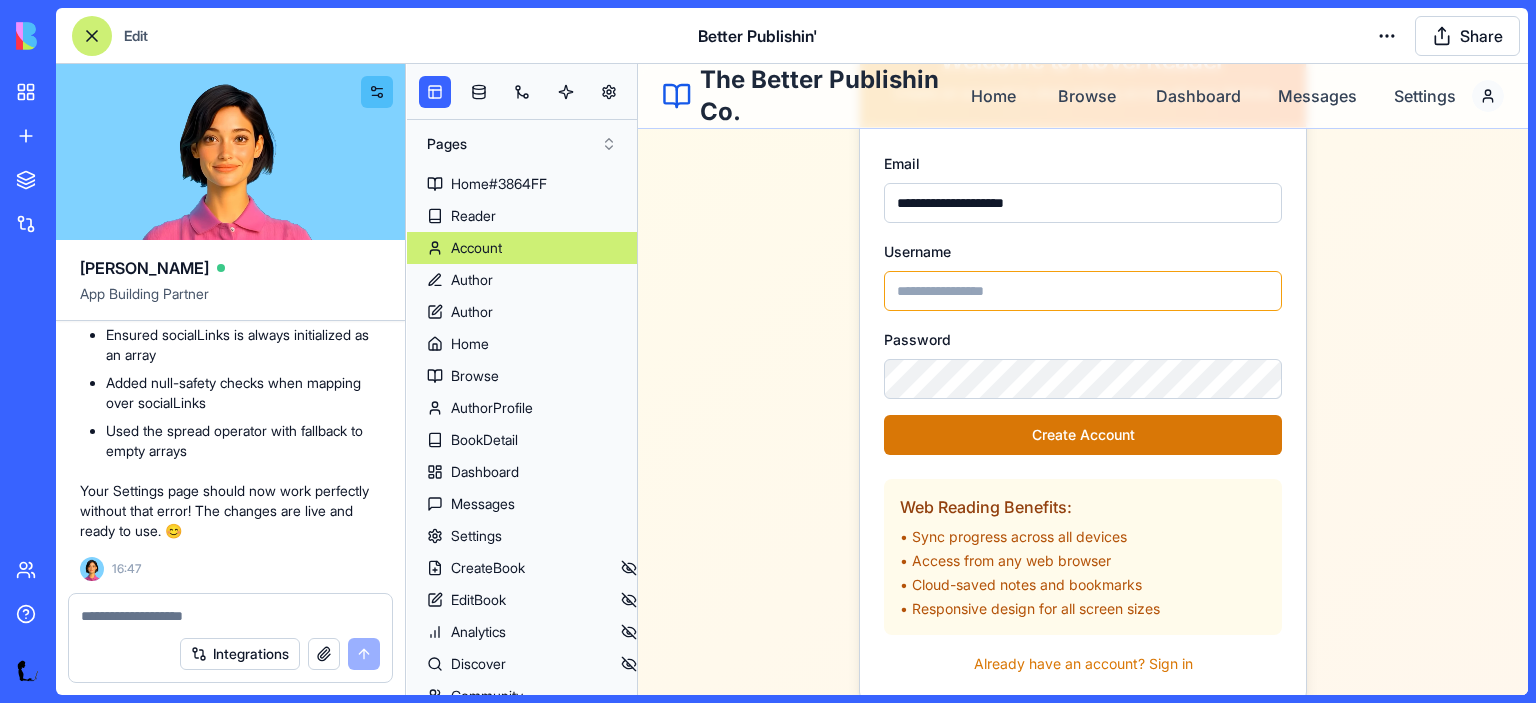 click on "Username" at bounding box center (1083, 291) 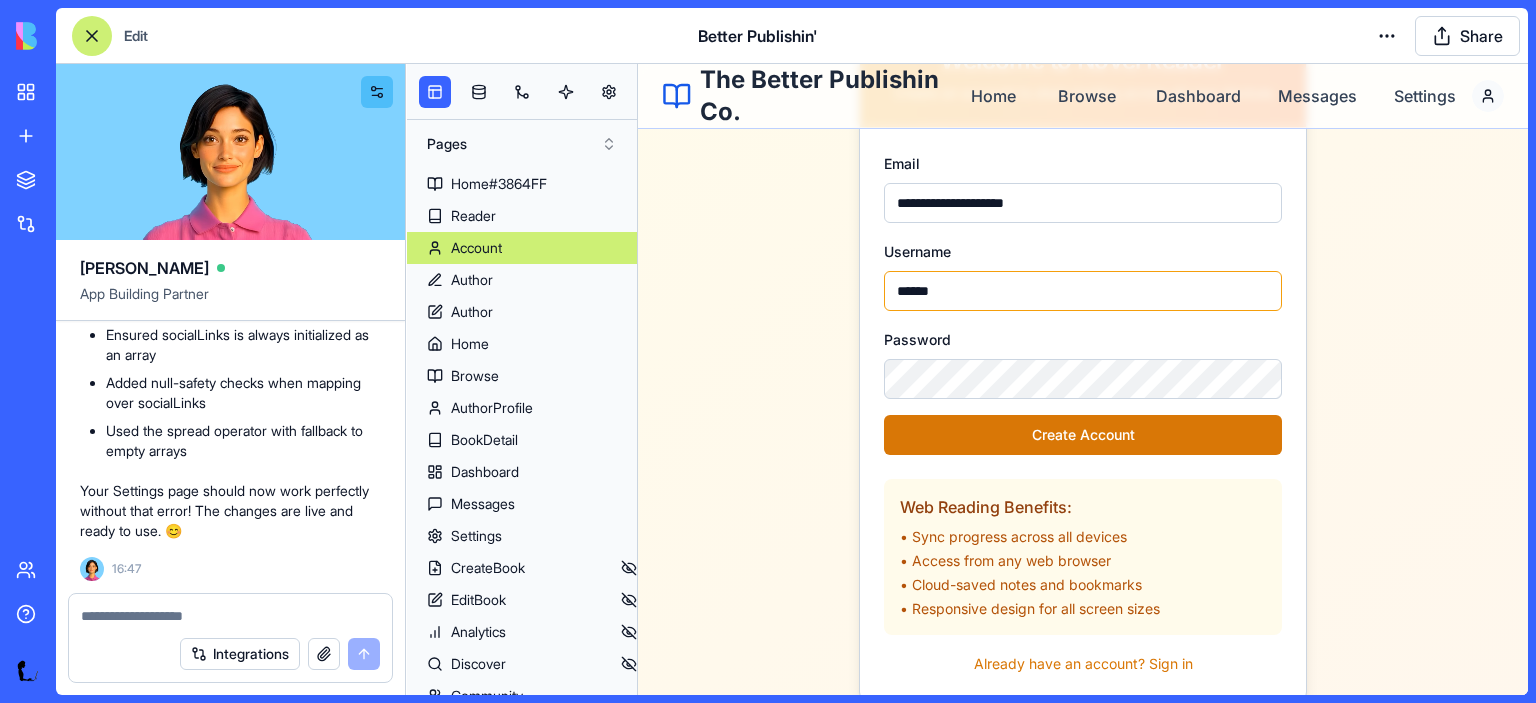 type on "******" 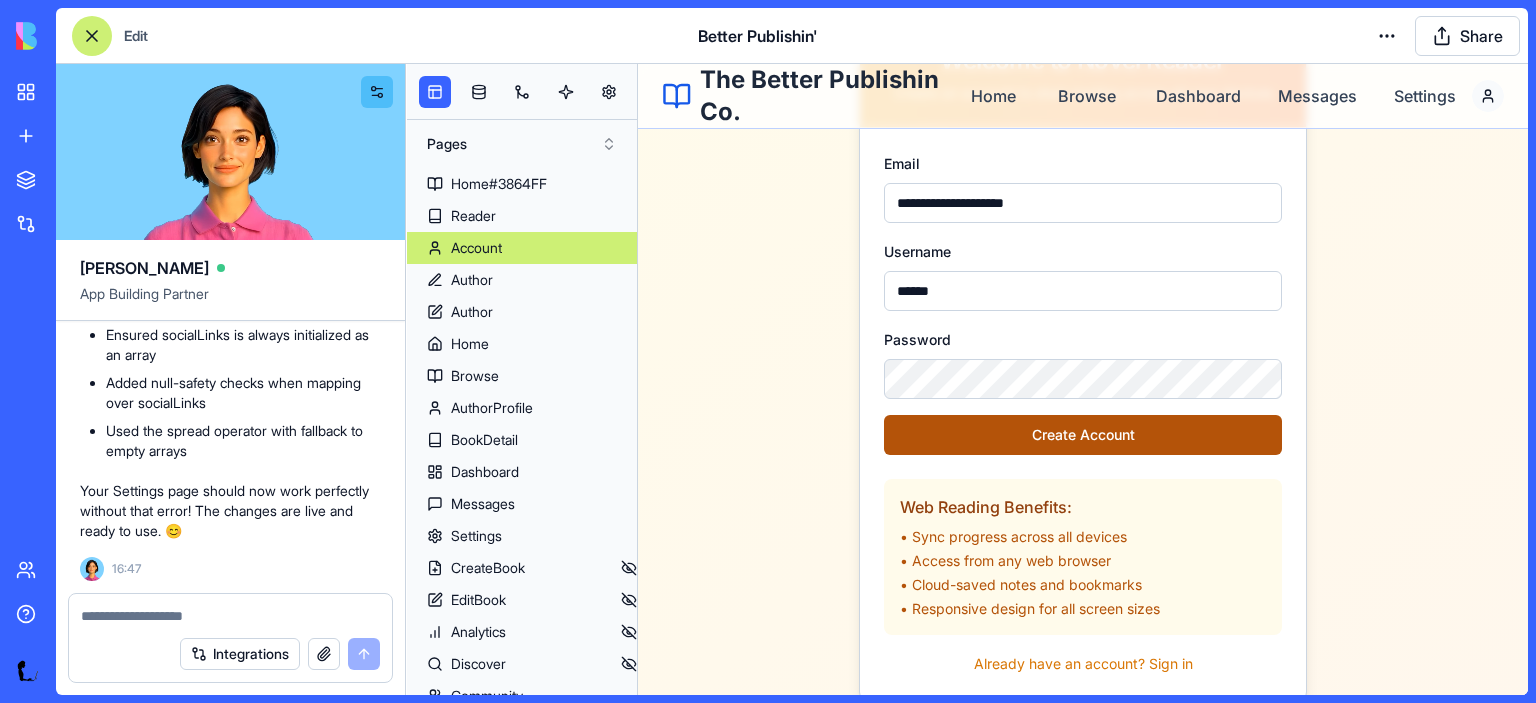 click on "Create Account" at bounding box center (1083, 435) 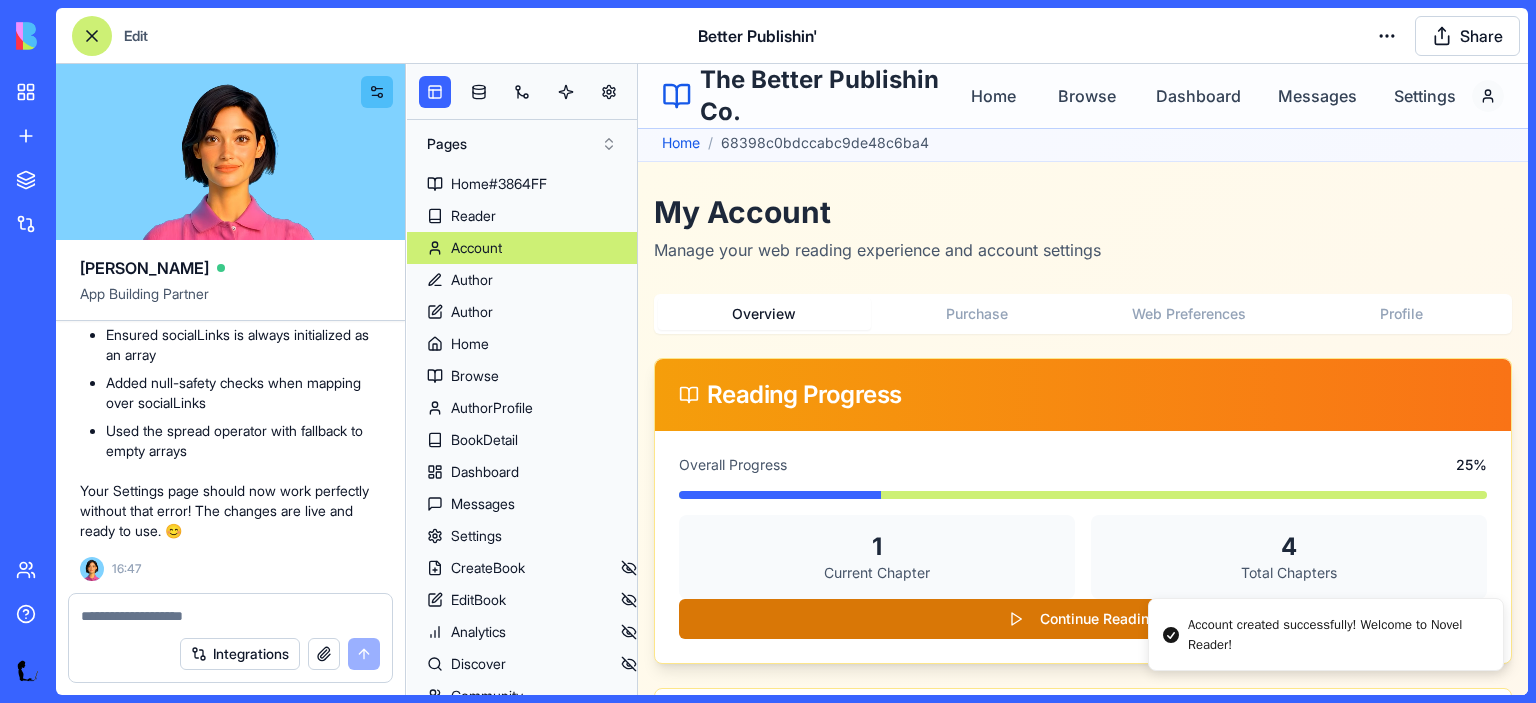 scroll, scrollTop: 0, scrollLeft: 0, axis: both 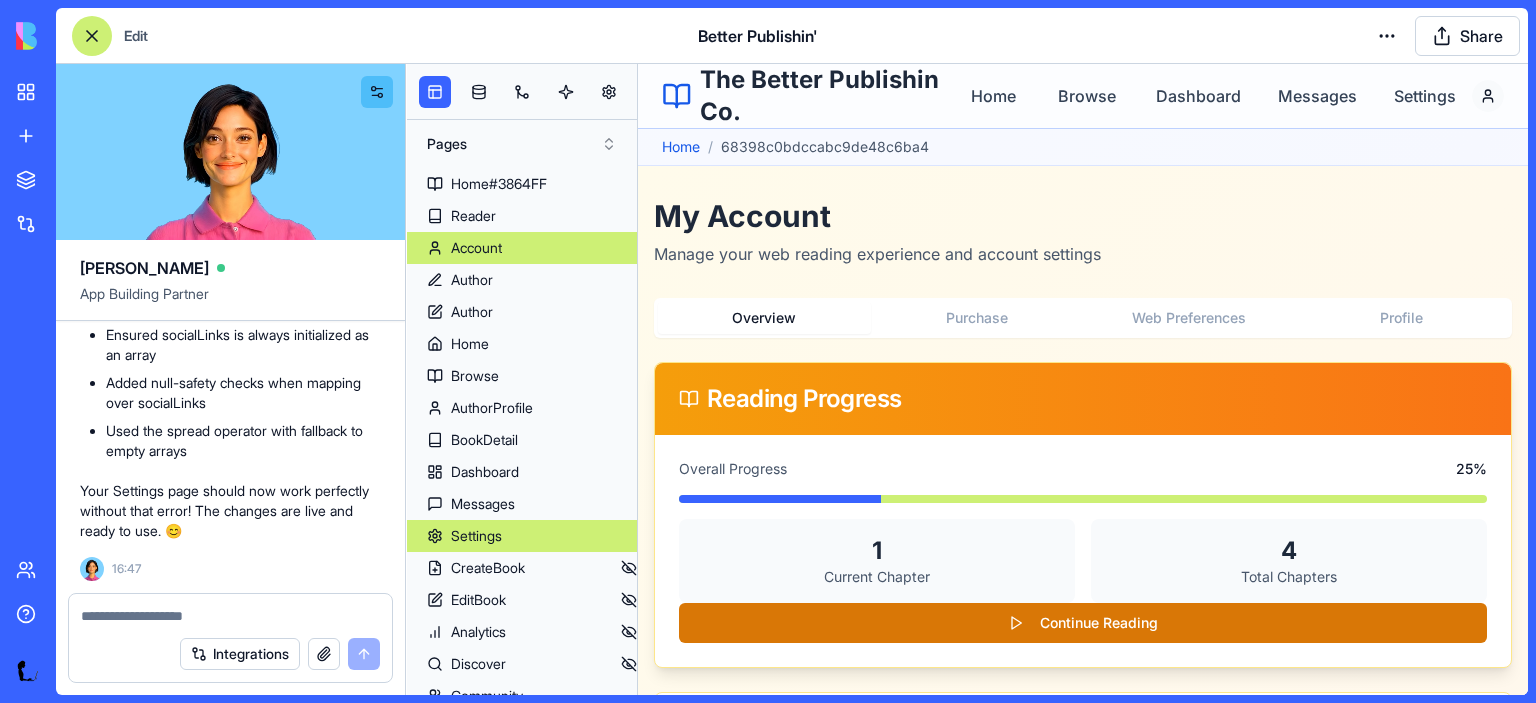 click on "Settings" at bounding box center [476, 536] 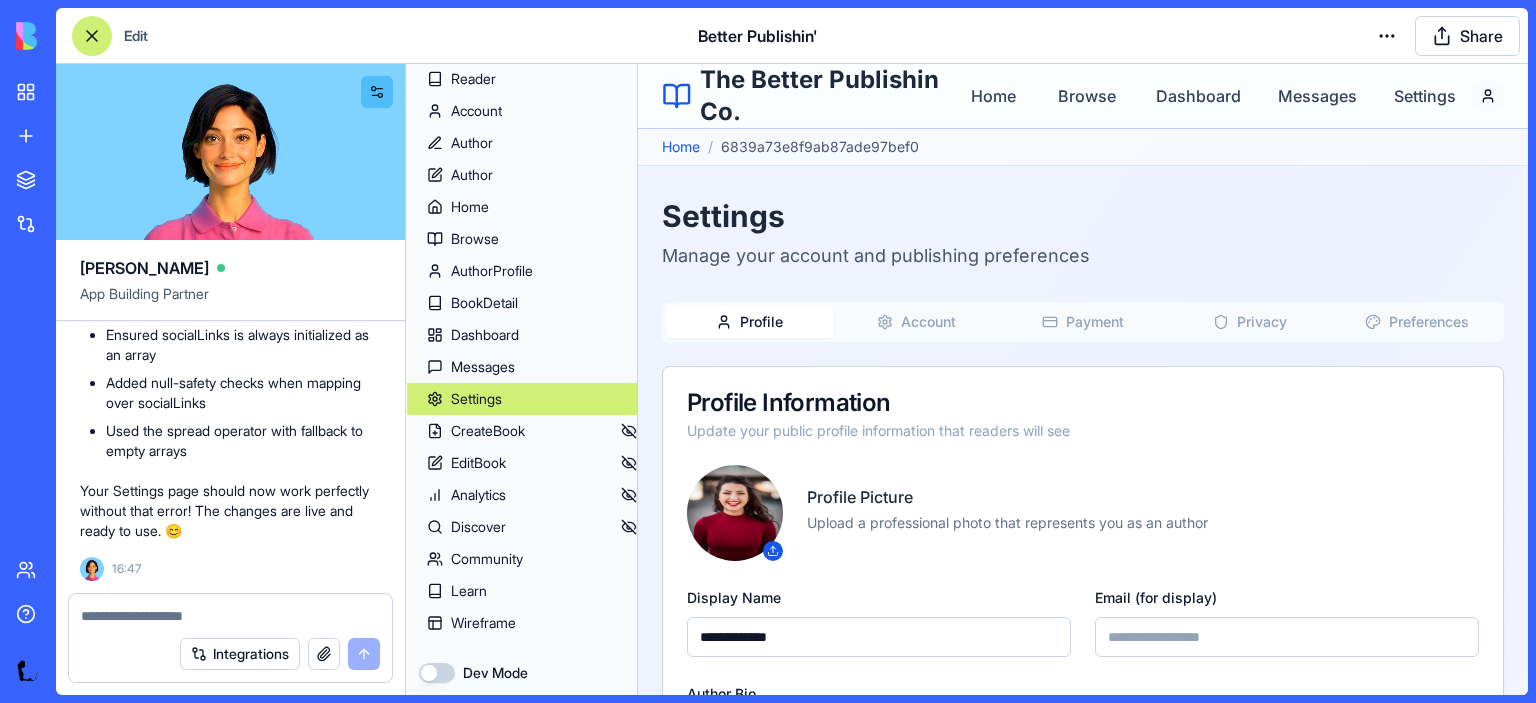 scroll, scrollTop: 148, scrollLeft: 0, axis: vertical 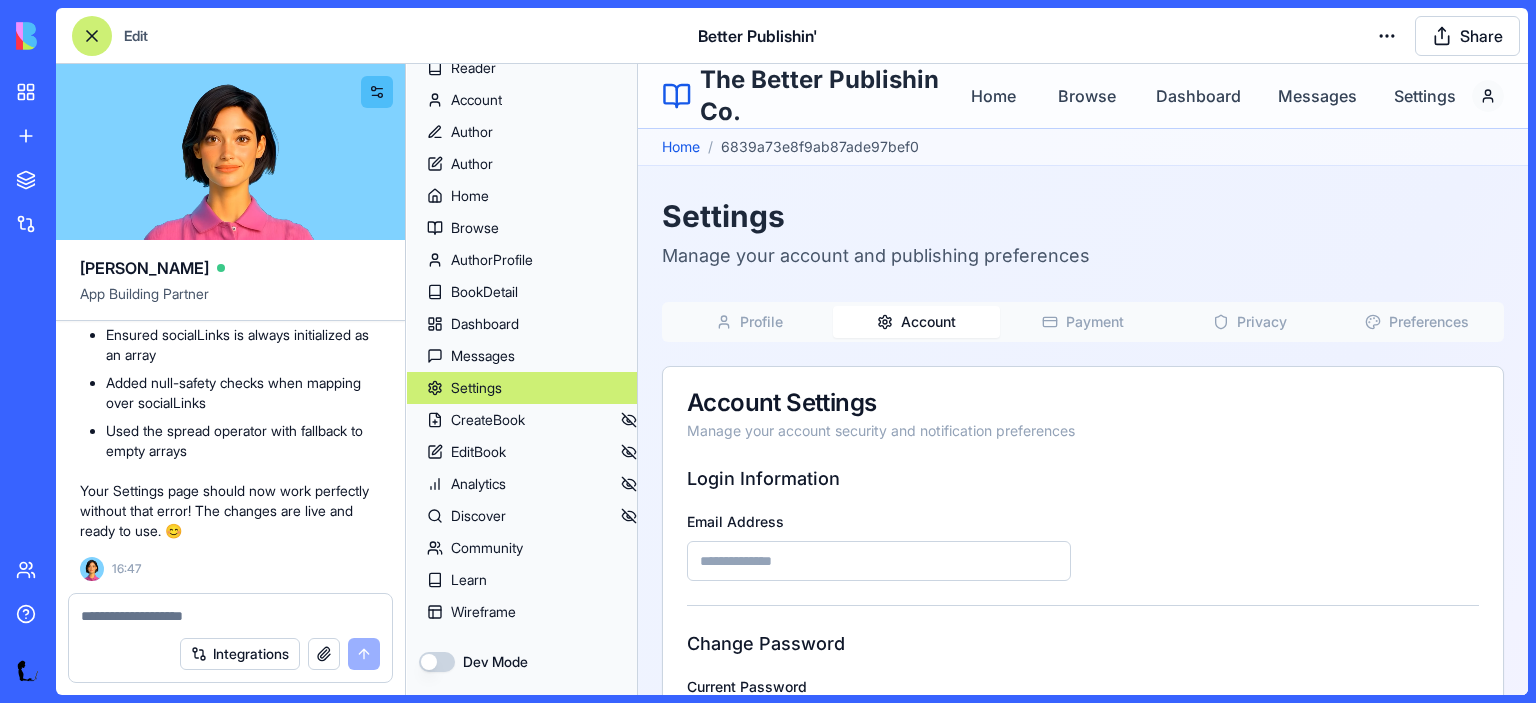 click on "Account" at bounding box center (928, 322) 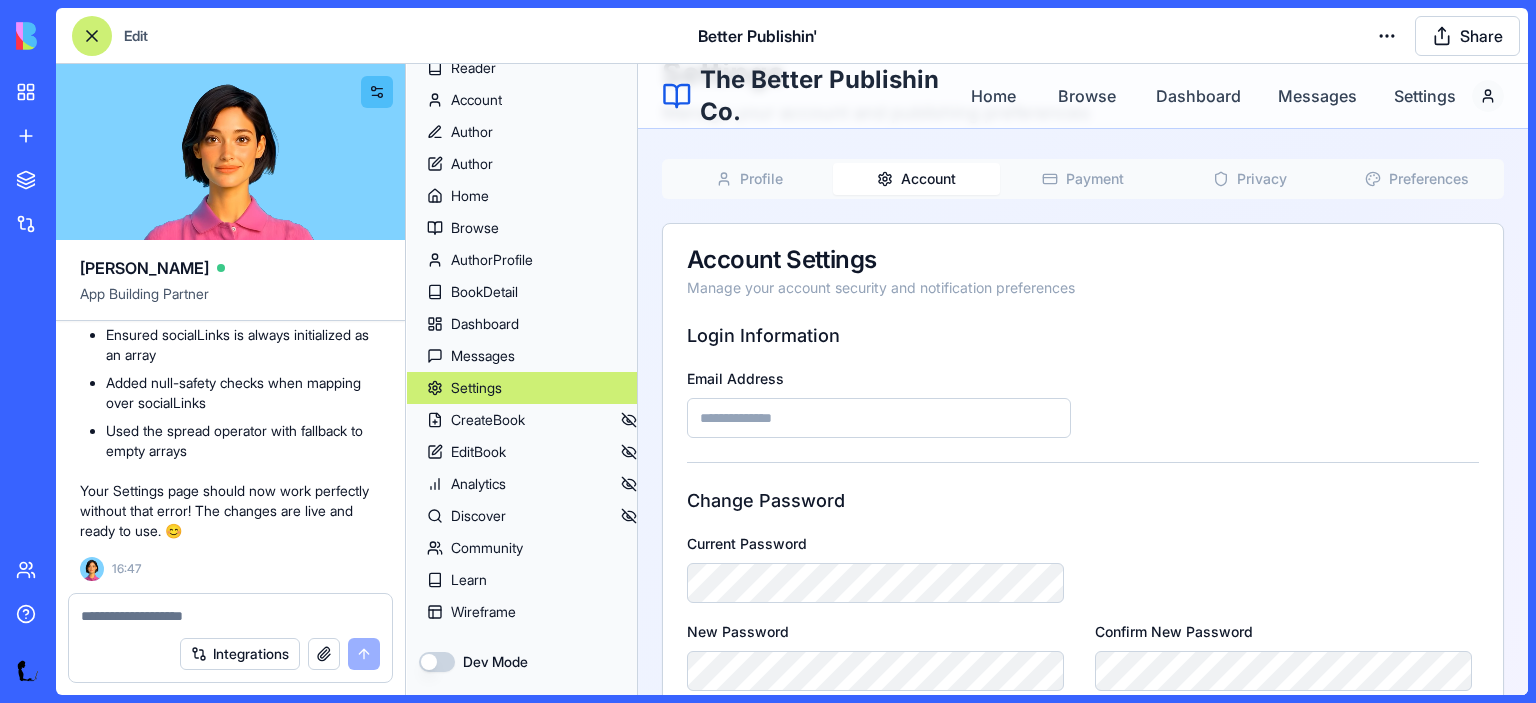 scroll, scrollTop: 134, scrollLeft: 0, axis: vertical 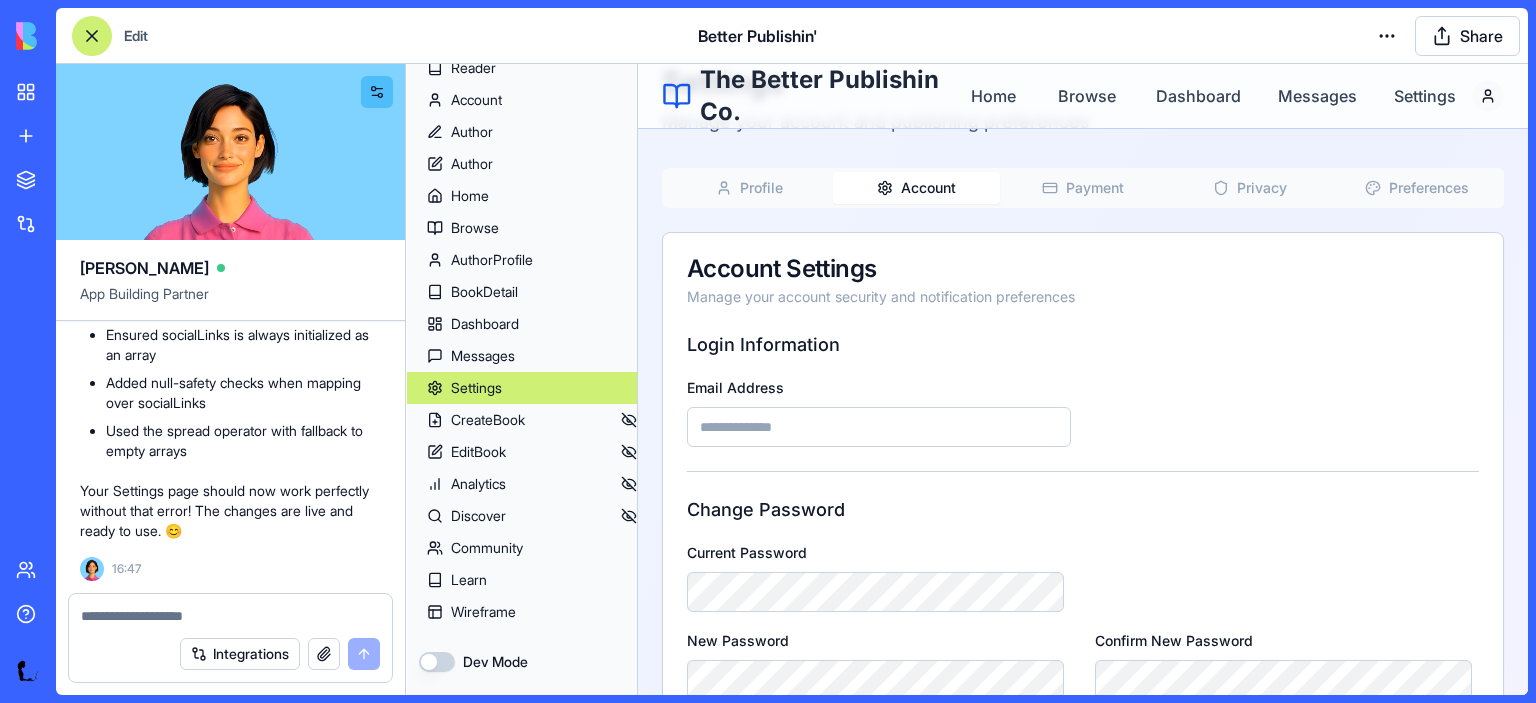 click 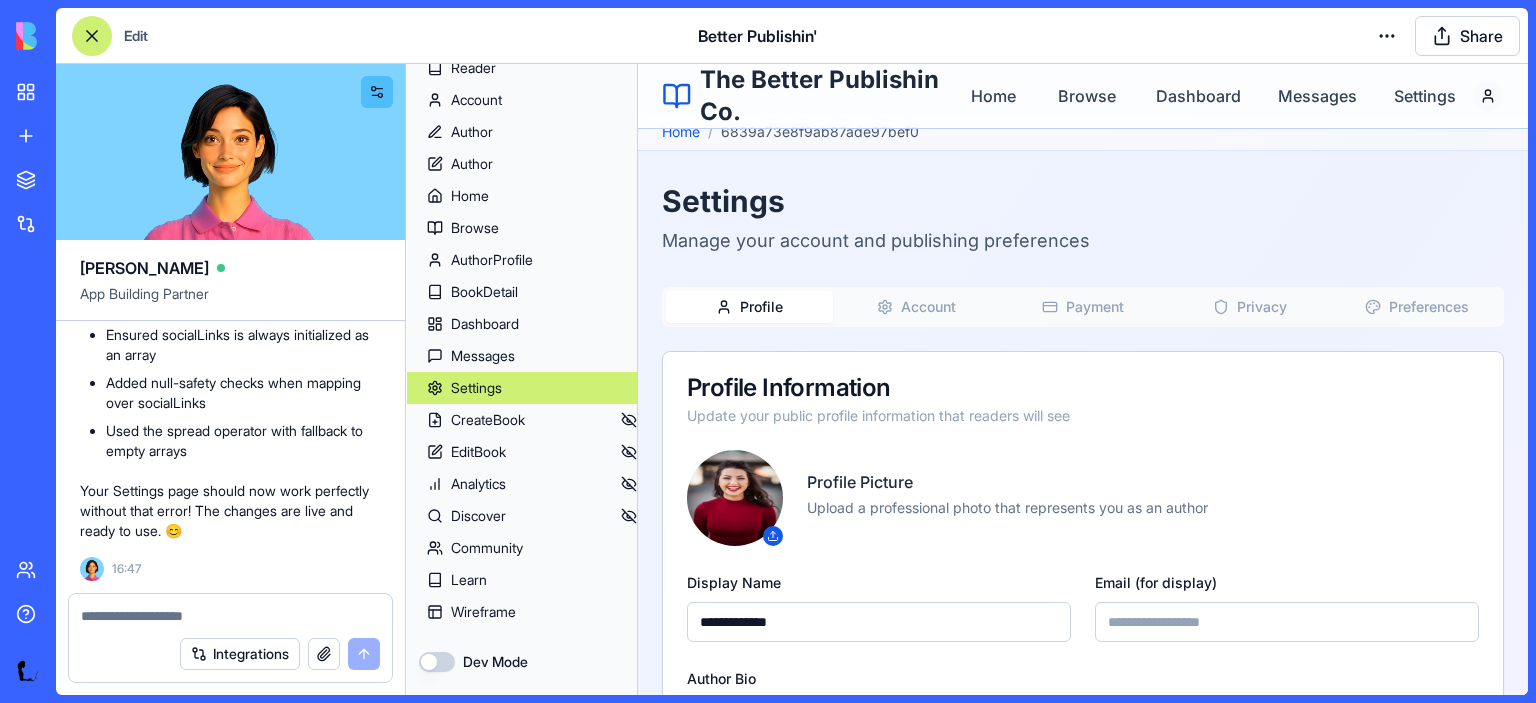 scroll, scrollTop: 14, scrollLeft: 0, axis: vertical 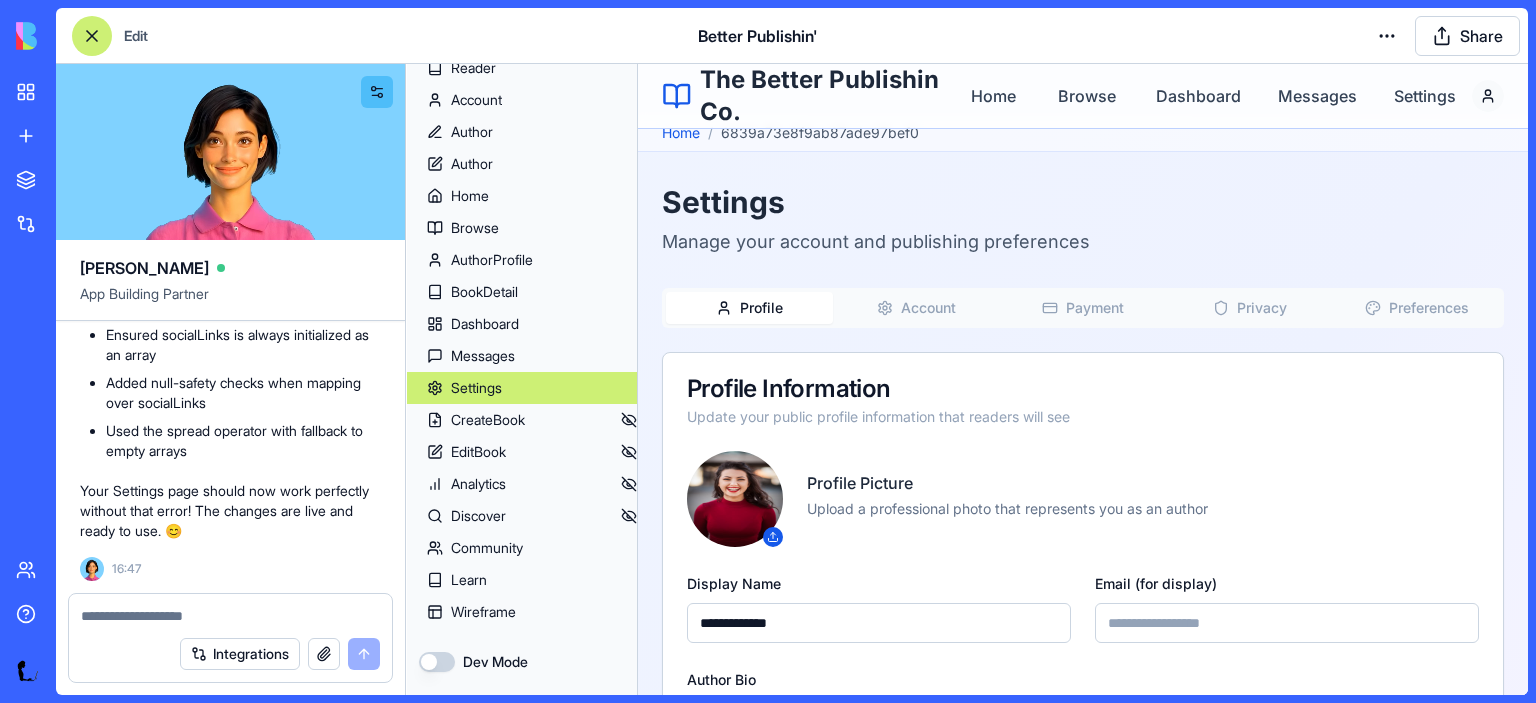 click on "Account" at bounding box center [928, 308] 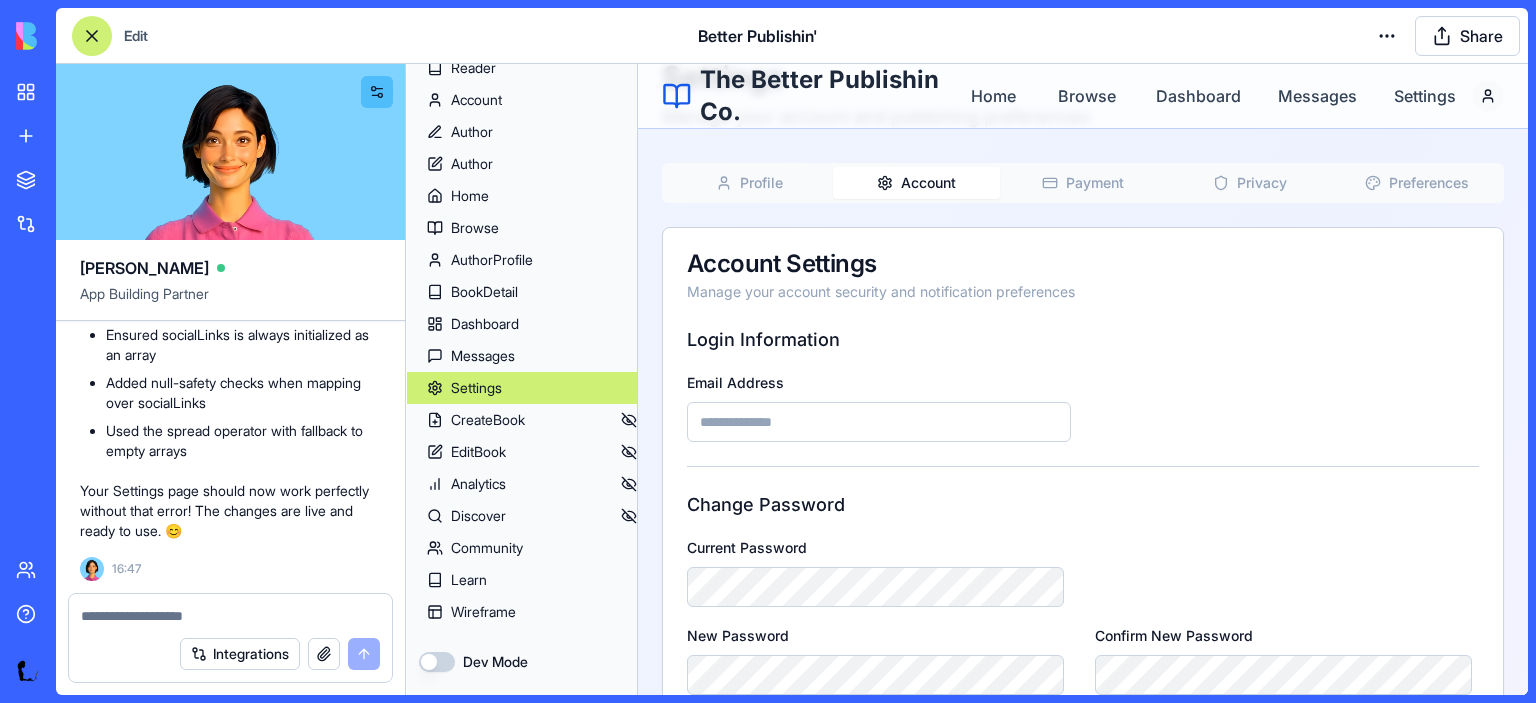 scroll, scrollTop: 75, scrollLeft: 0, axis: vertical 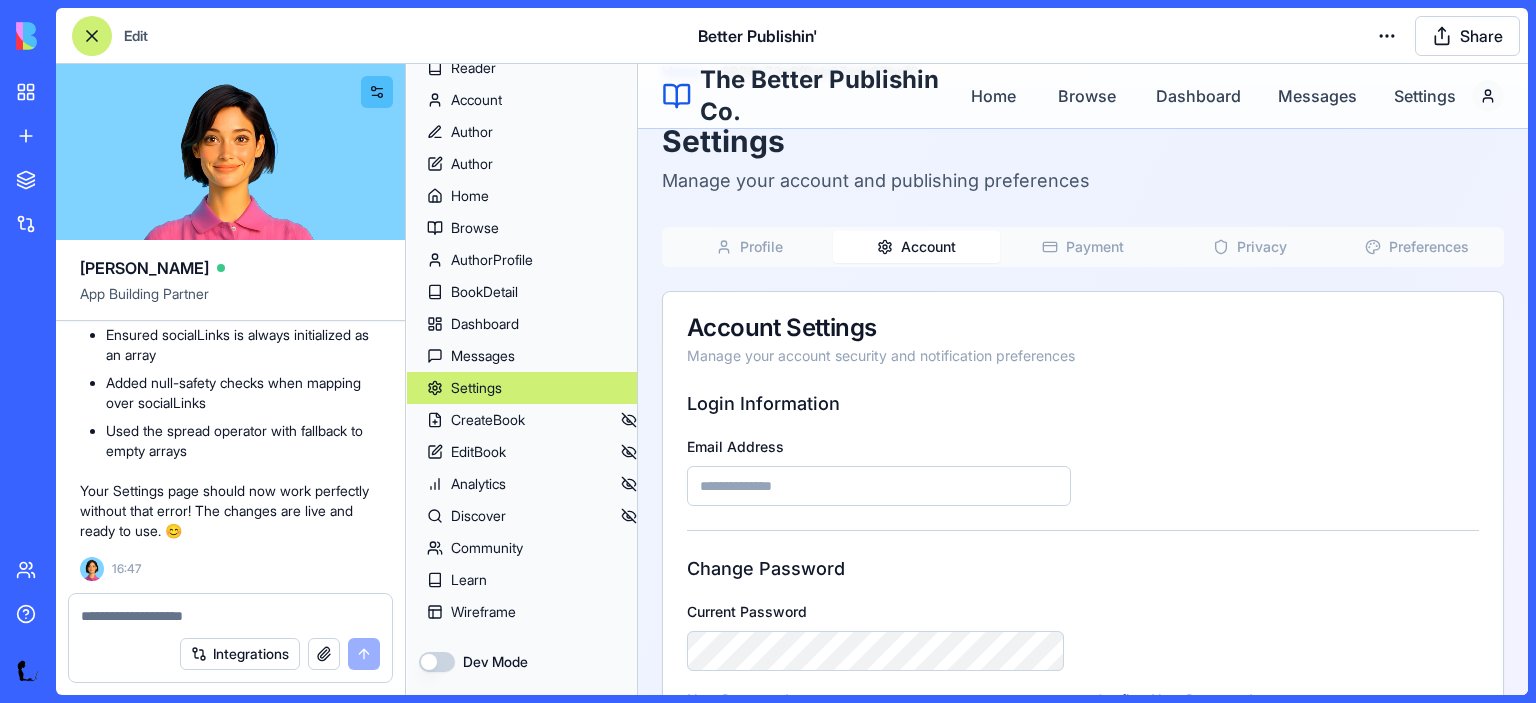 click on "Payment" at bounding box center (1095, 247) 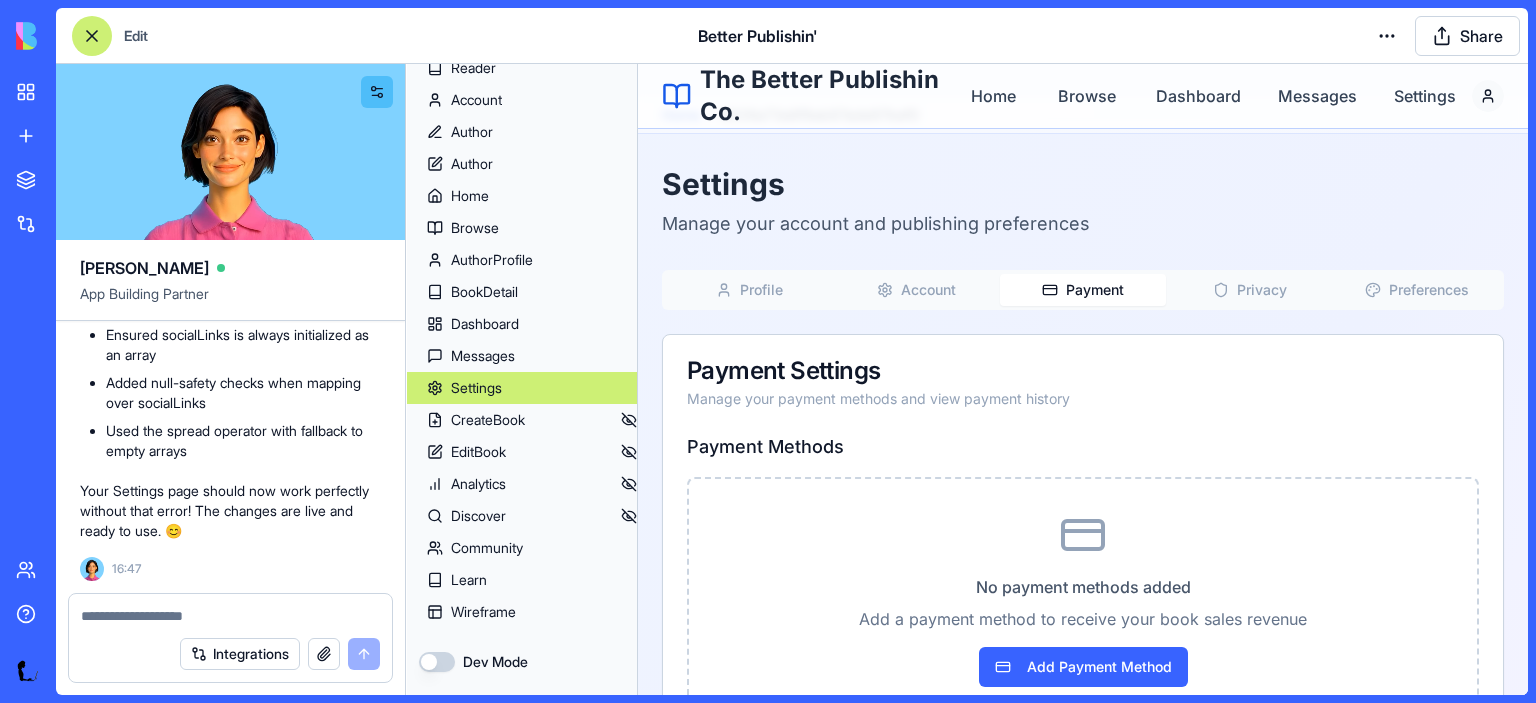 scroll, scrollTop: 0, scrollLeft: 0, axis: both 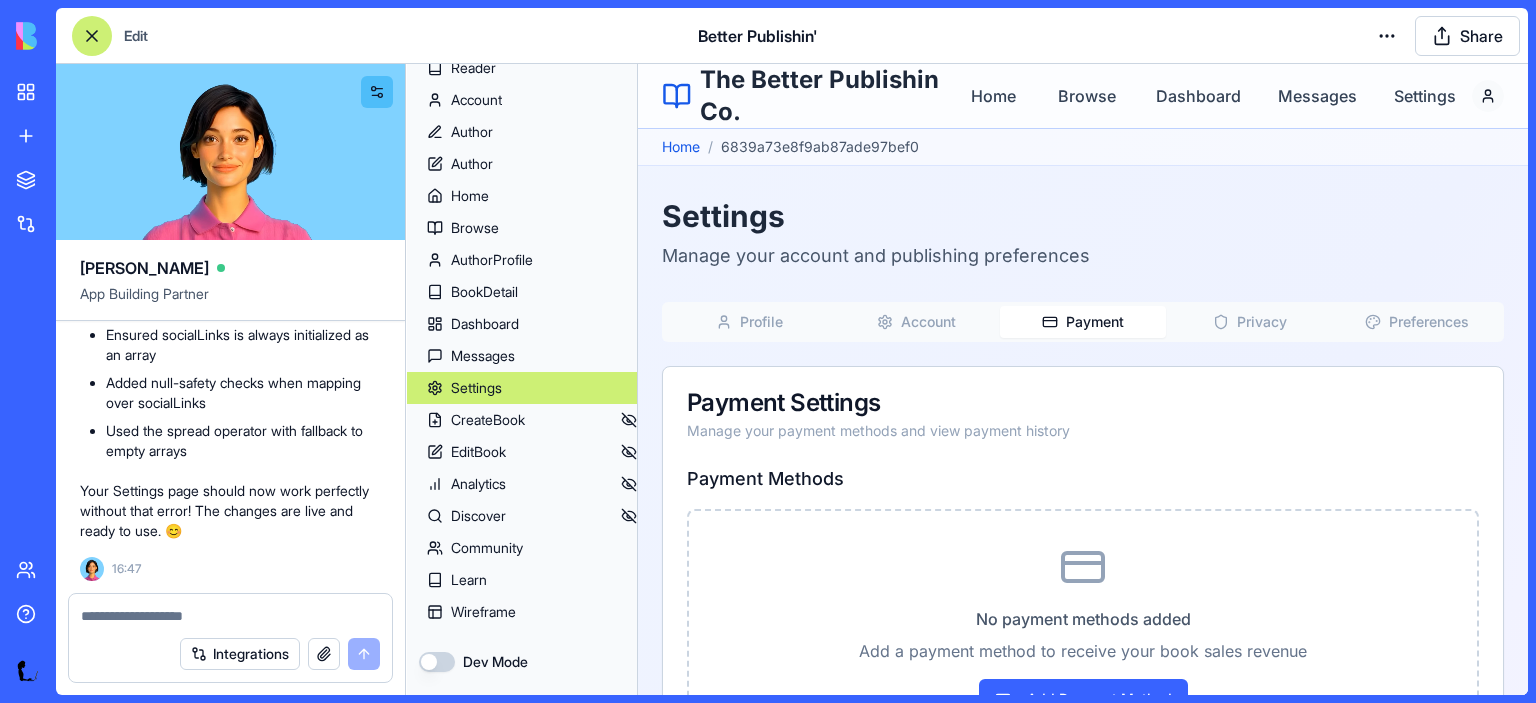 click on "Privacy" at bounding box center [1249, 322] 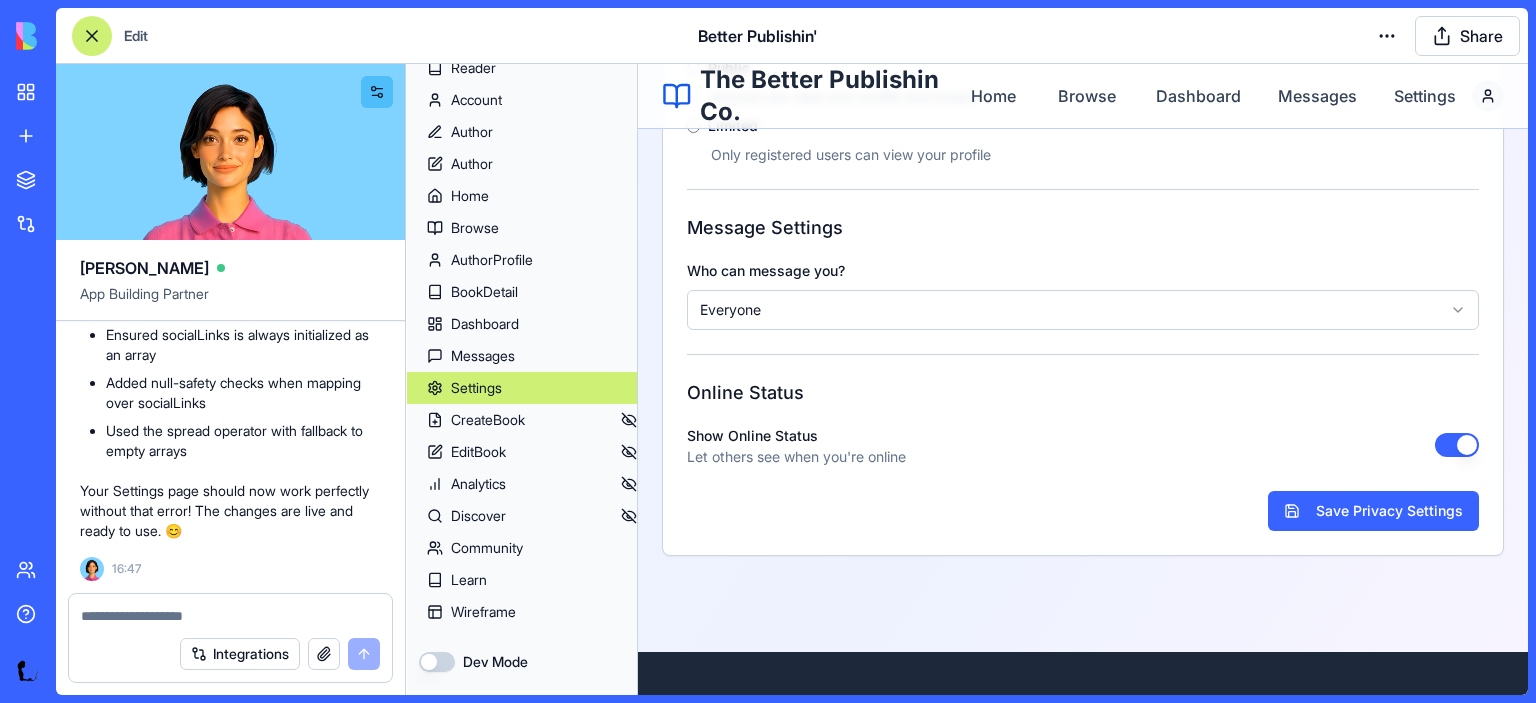 scroll, scrollTop: 0, scrollLeft: 0, axis: both 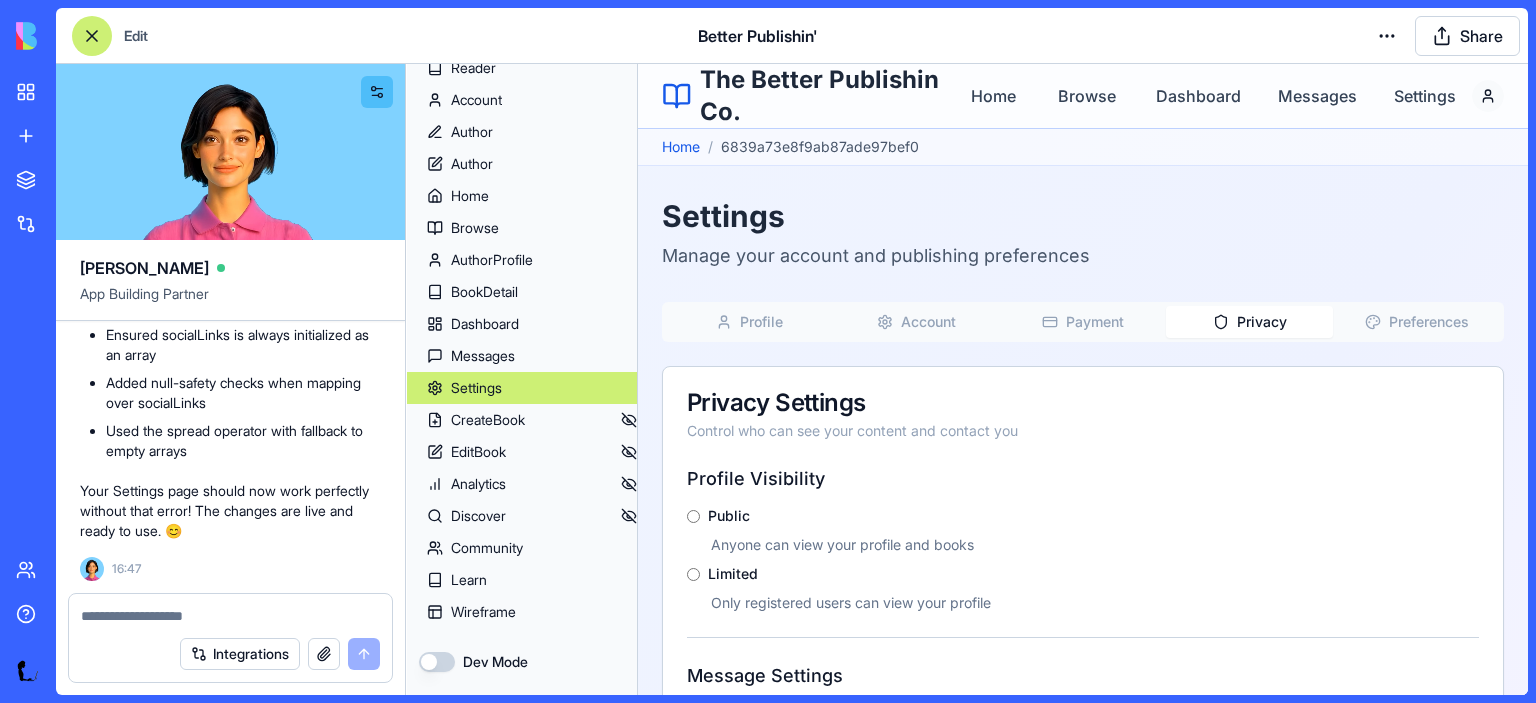 click on "Preferences" at bounding box center [1429, 322] 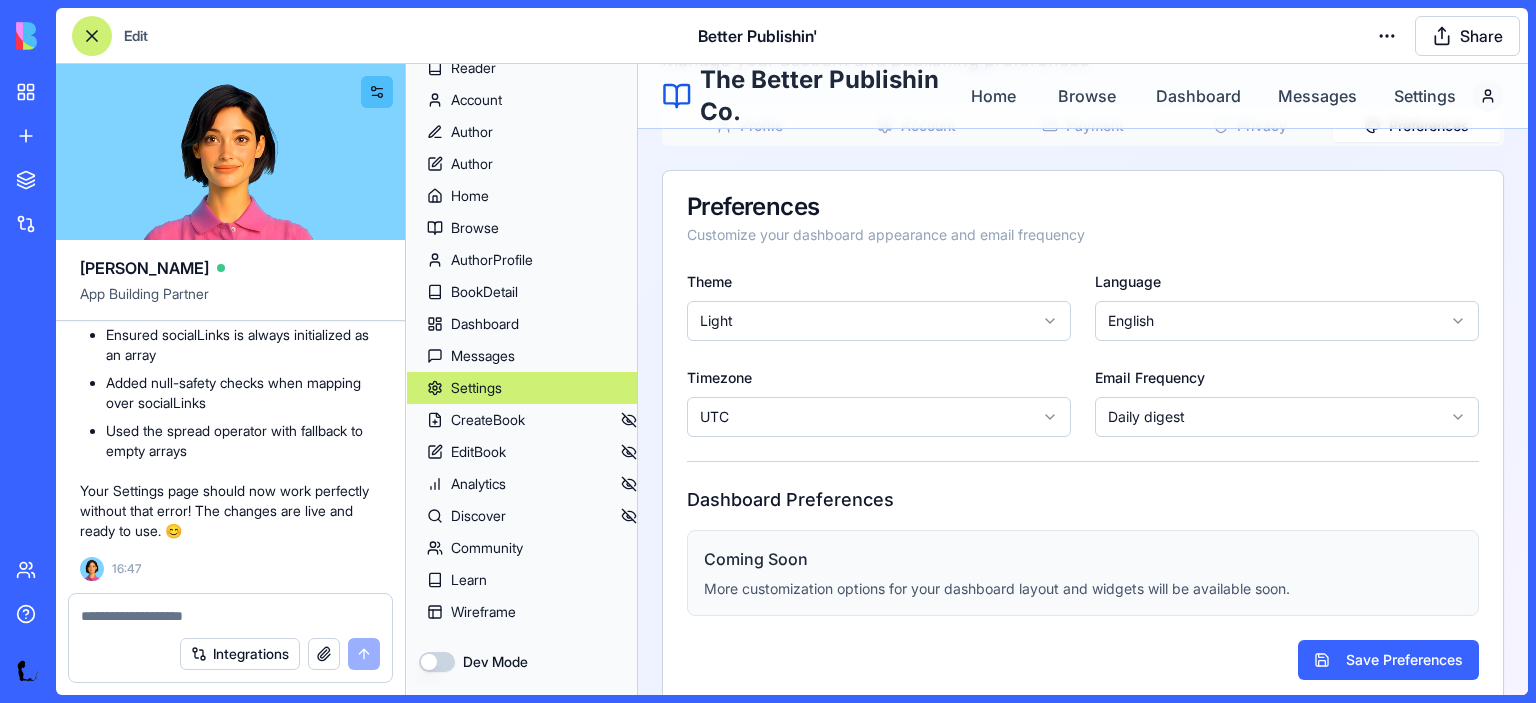 scroll, scrollTop: 204, scrollLeft: 0, axis: vertical 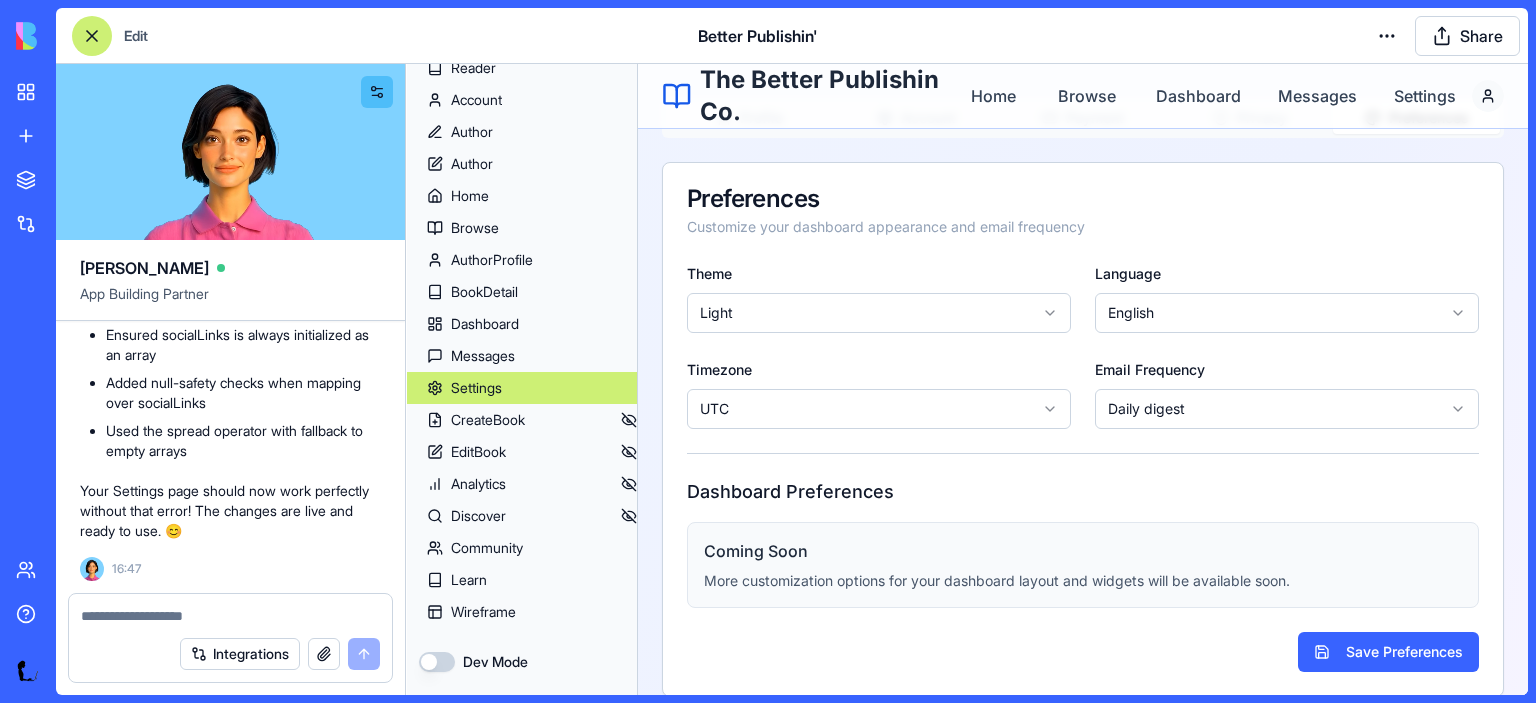 click on "Skip to main content The Better Publishin Co. Home Browse Dashboard Messages Settings Home / 6839a73e8f9ab87ade97bef0 Settings Manage your account and publishing preferences Profile Account Payment Privacy Preferences Preferences Customize your dashboard appearance and email frequency Theme Light Language English Timezone UTC Email Frequency Daily digest Dashboard Preferences Coming Soon More customization options for your dashboard layout and widgets will be available soon. Save Preferences The Better Publishin Co. Empowering authors to publish and sell their ebooks online. Join our community of writers and readers in the digital publishing revolution. © 2024 The Better Publishin Co. All rights reserved. For Authors Author Dashboard Browse Books Community Author Resources Platform Features • Ebook publishing & sales • Advanced analytics dashboard • Author community & messaging • Reader engagement tools • Cross-platform compatibility" at bounding box center [1083, 490] 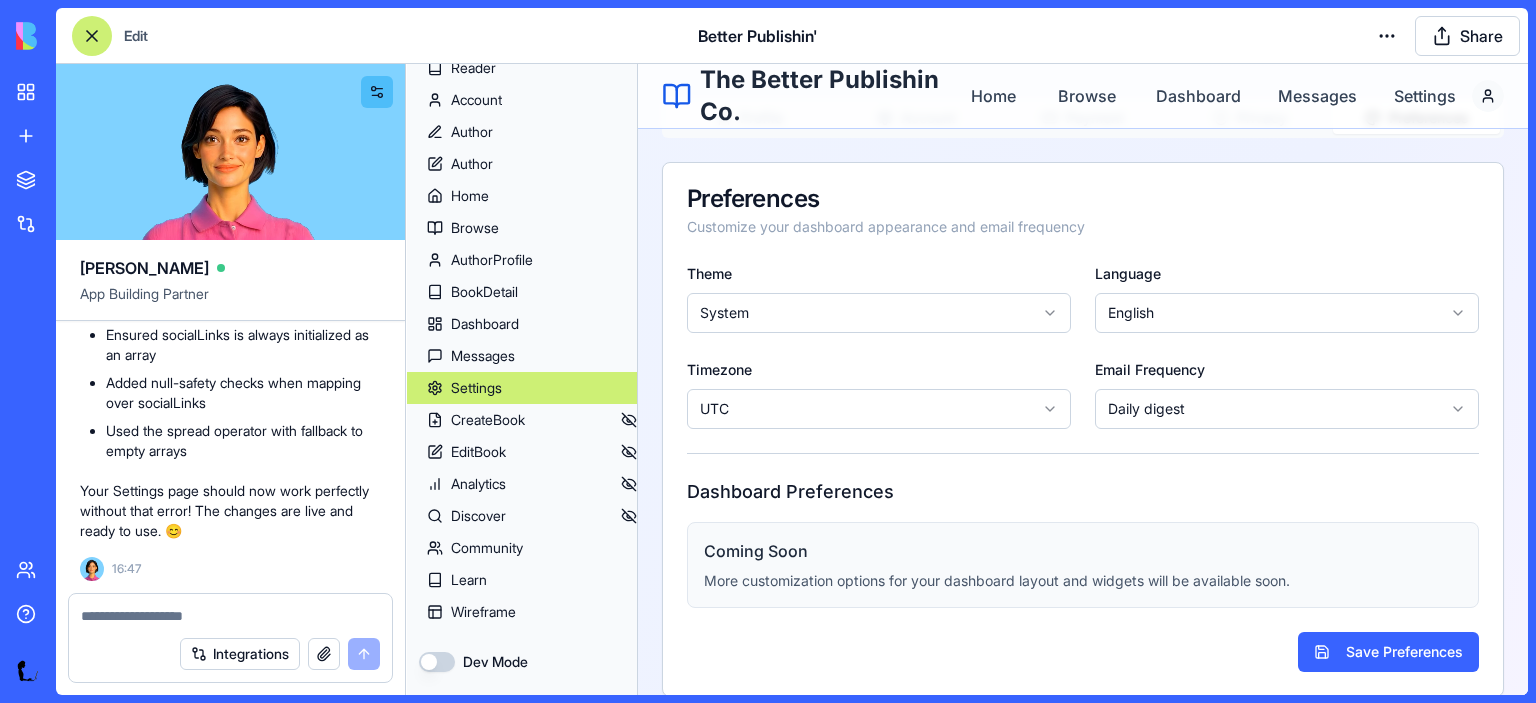 click on "Skip to main content The Better Publishin Co. Home Browse Dashboard Messages Settings Home / 6839a73e8f9ab87ade97bef0 Settings Manage your account and publishing preferences Profile Account Payment Privacy Preferences Preferences Customize your dashboard appearance and email frequency Theme System Language English Timezone UTC Email Frequency Daily digest Dashboard Preferences Coming Soon More customization options for your dashboard layout and widgets will be available soon. Save Preferences The Better Publishin Co. Empowering authors to publish and sell their ebooks online. Join our community of writers and readers in the digital publishing revolution. © 2024 The Better Publishin Co. All rights reserved. For Authors Author Dashboard Browse Books Community Author Resources Platform Features • Ebook publishing & sales • Advanced analytics dashboard • Author community & messaging • Reader engagement tools • Cross-platform compatibility" at bounding box center [1083, 490] 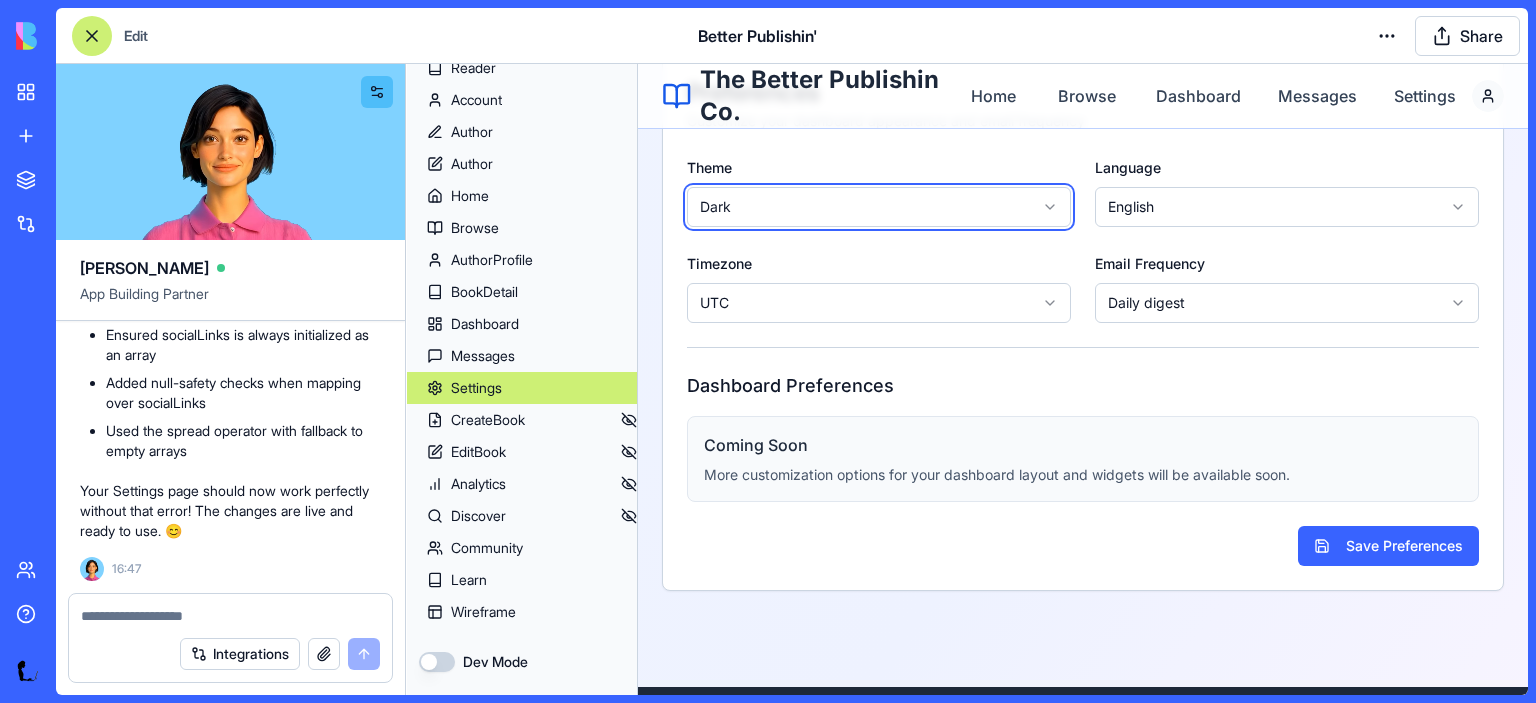 scroll, scrollTop: 0, scrollLeft: 0, axis: both 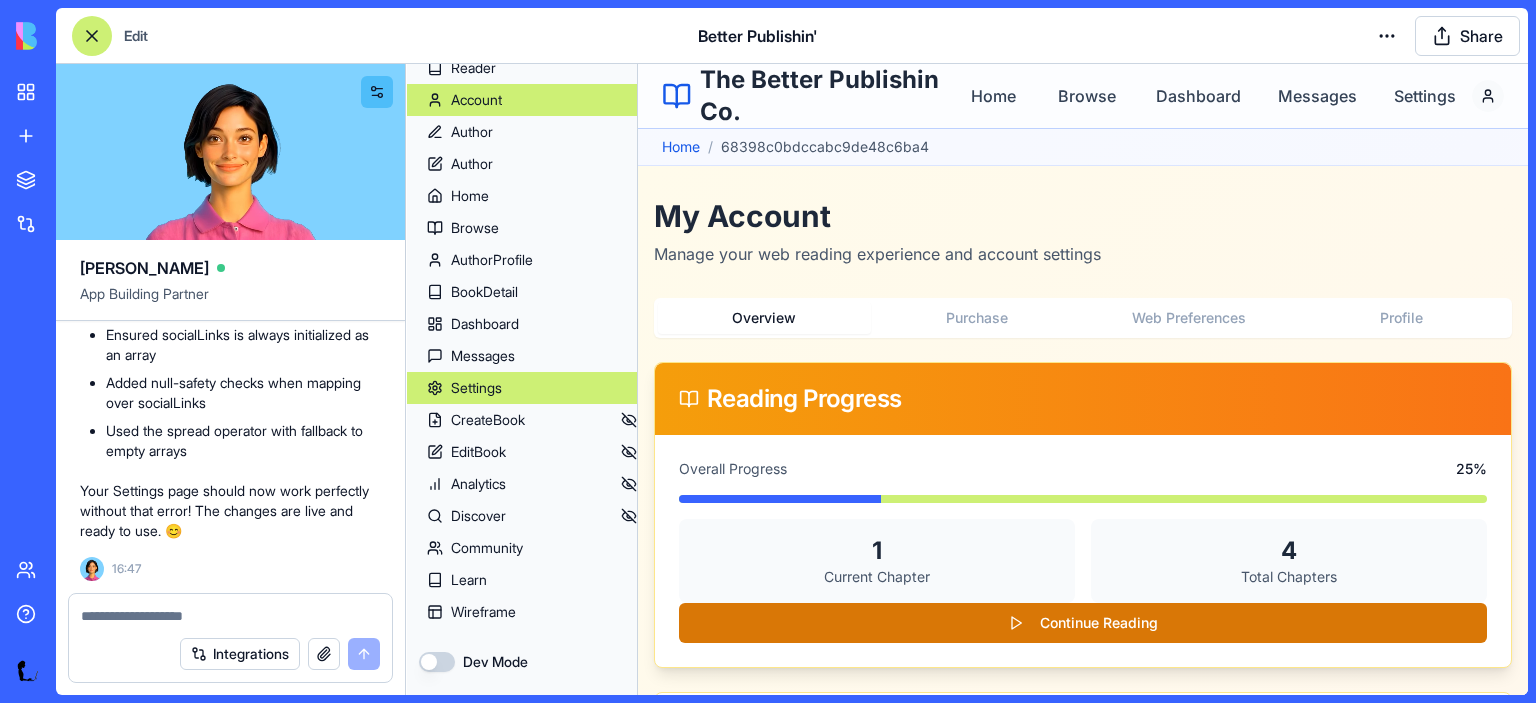 click on "Account" at bounding box center [476, 100] 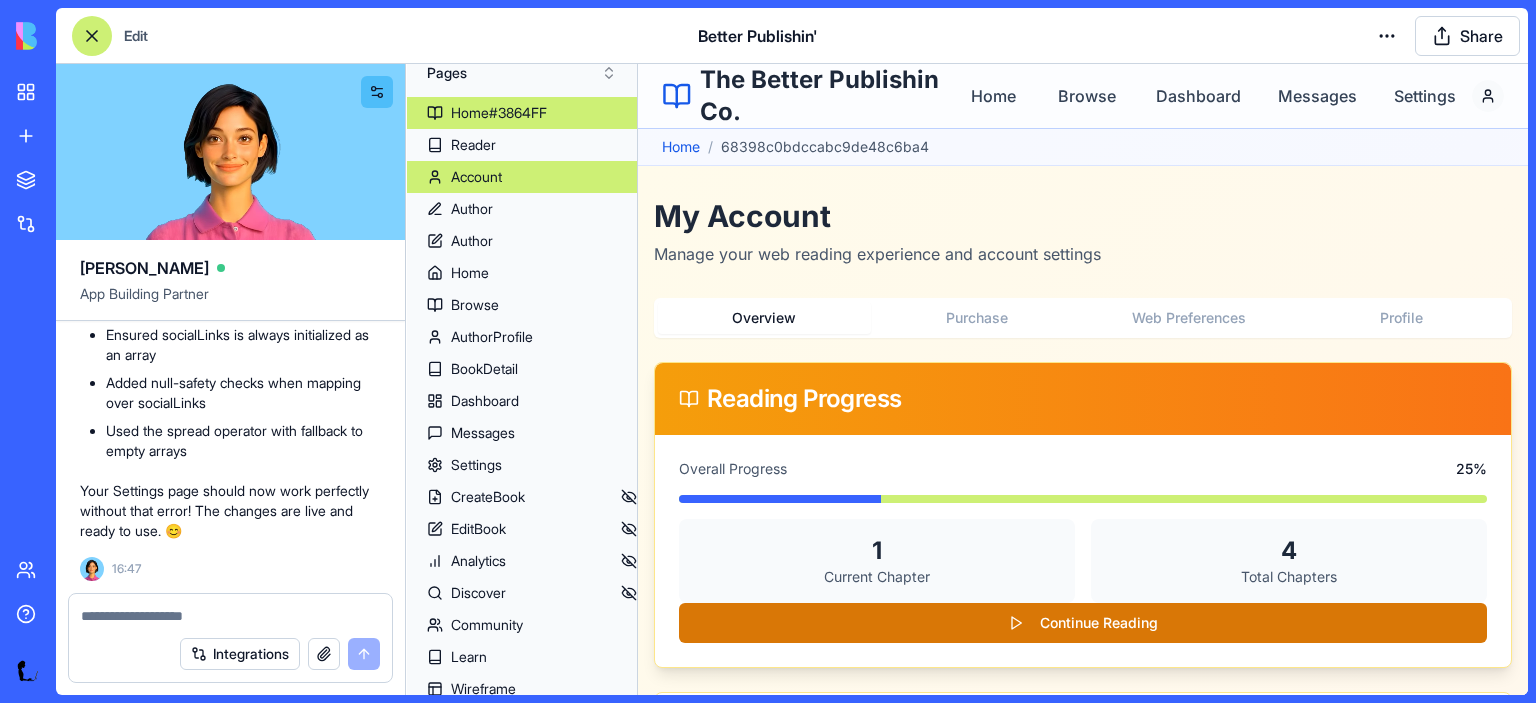 scroll, scrollTop: 0, scrollLeft: 0, axis: both 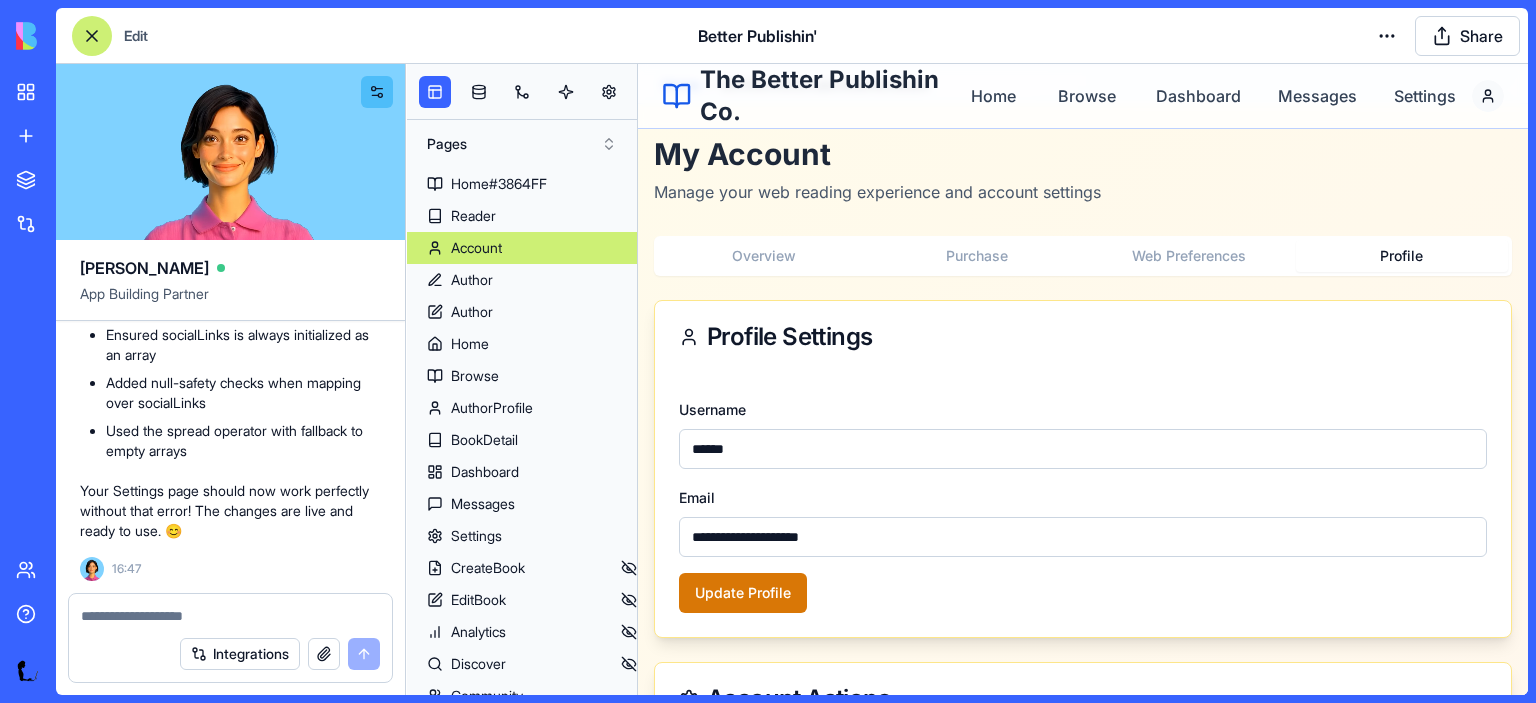click on "Profile" at bounding box center (1402, 256) 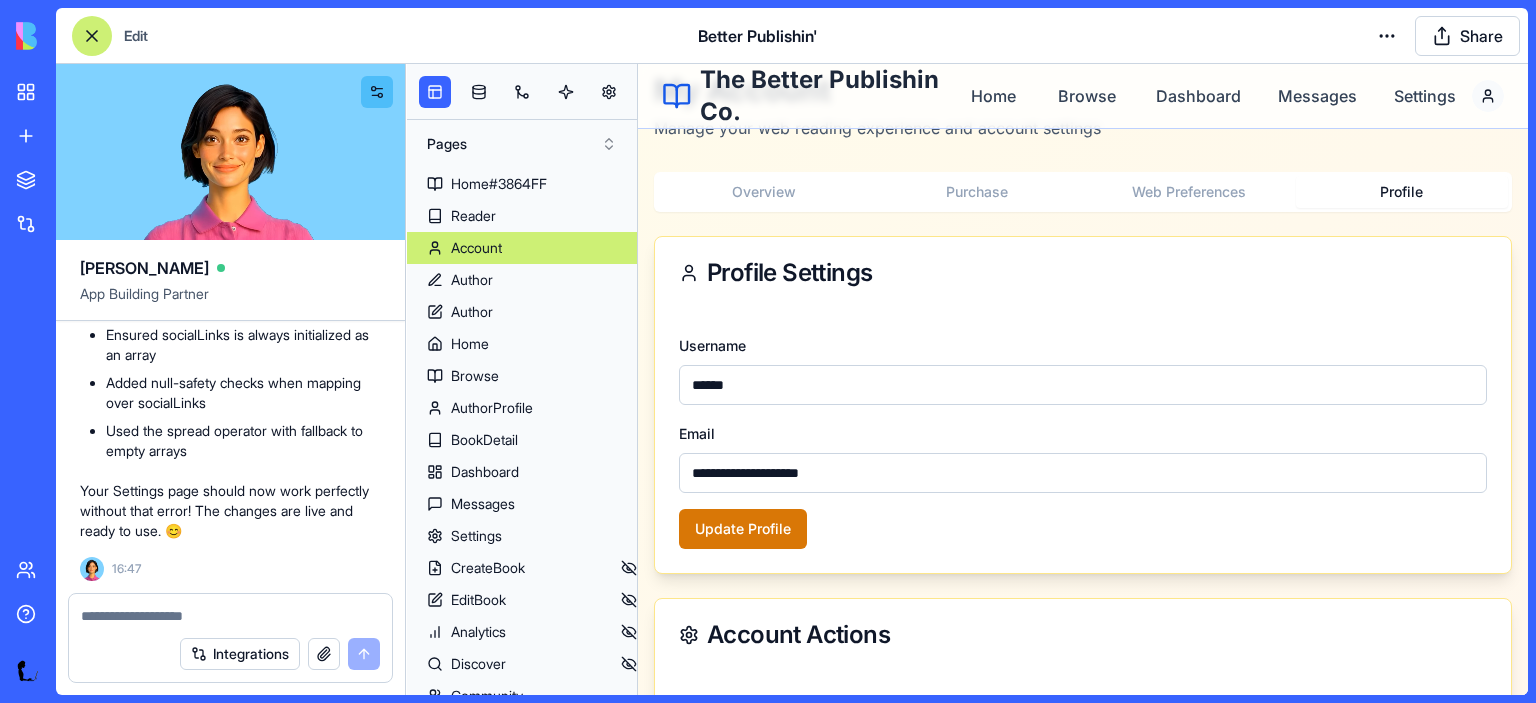 scroll, scrollTop: 118, scrollLeft: 0, axis: vertical 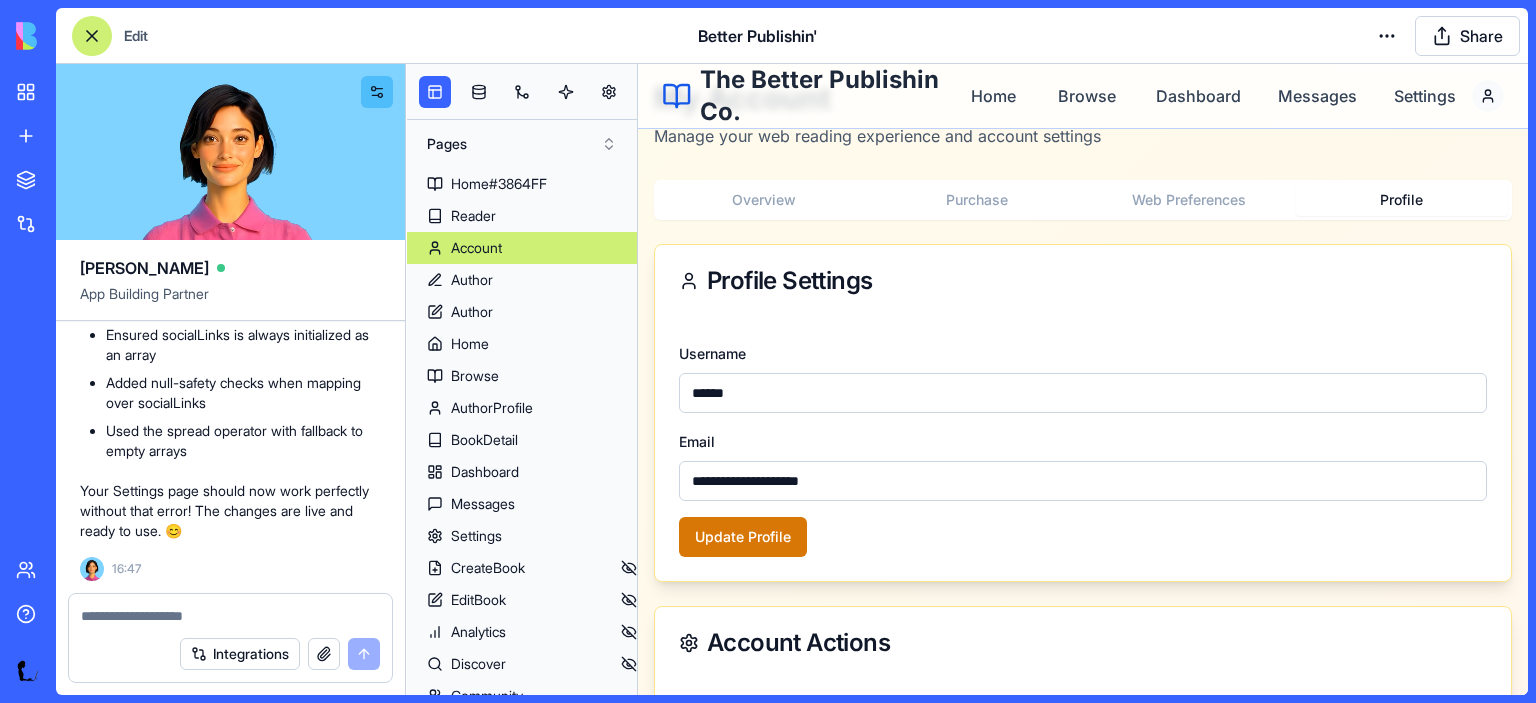click on "Overview" at bounding box center (764, 200) 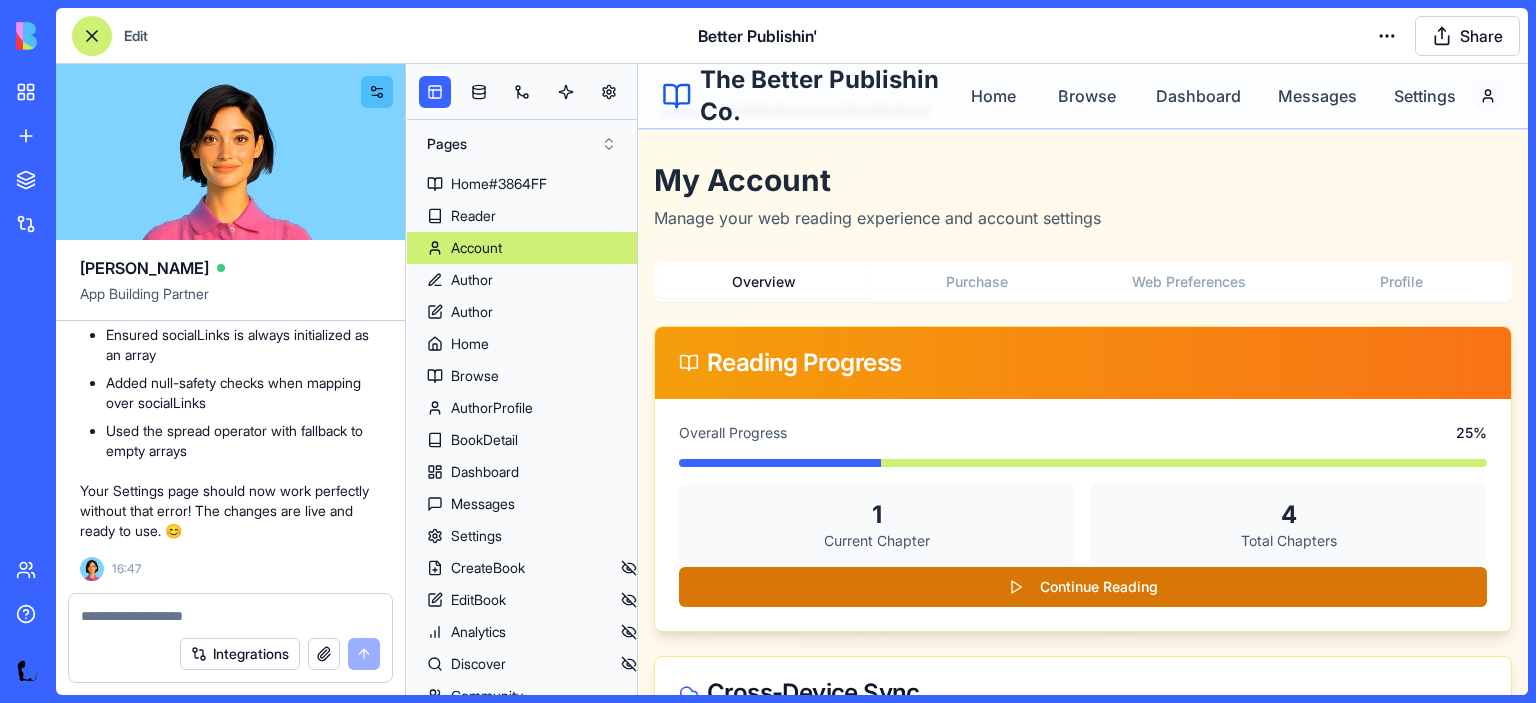 scroll, scrollTop: 34, scrollLeft: 0, axis: vertical 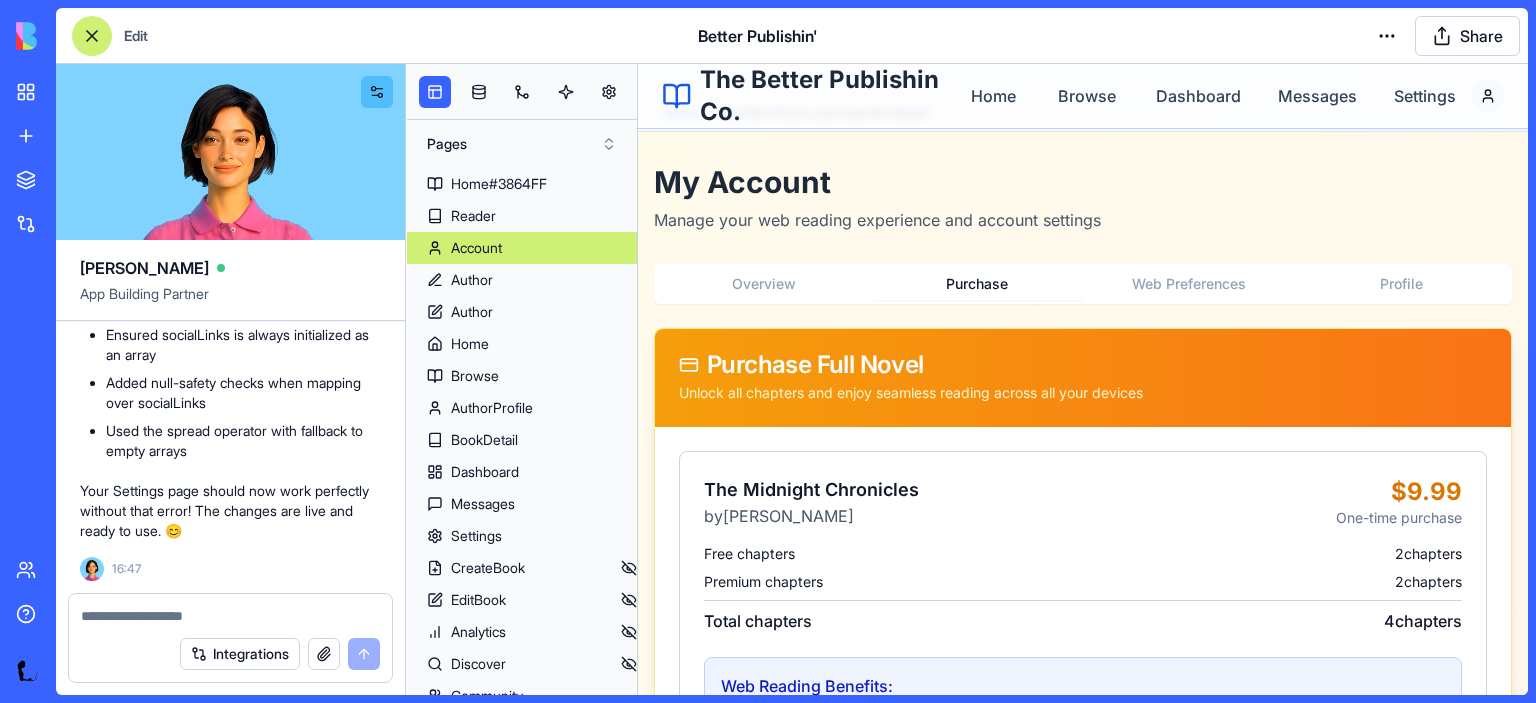 click on "Purchase" at bounding box center [977, 284] 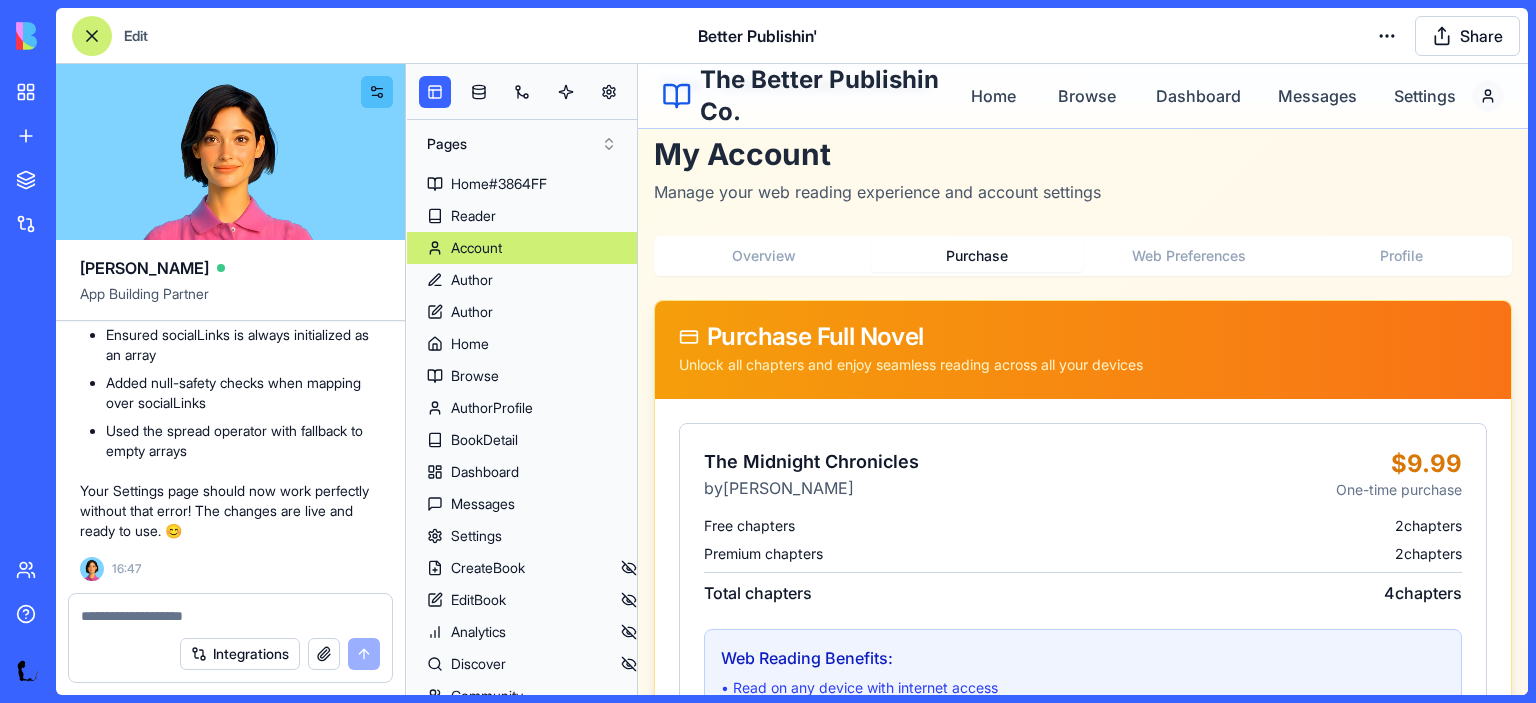 scroll, scrollTop: 54, scrollLeft: 0, axis: vertical 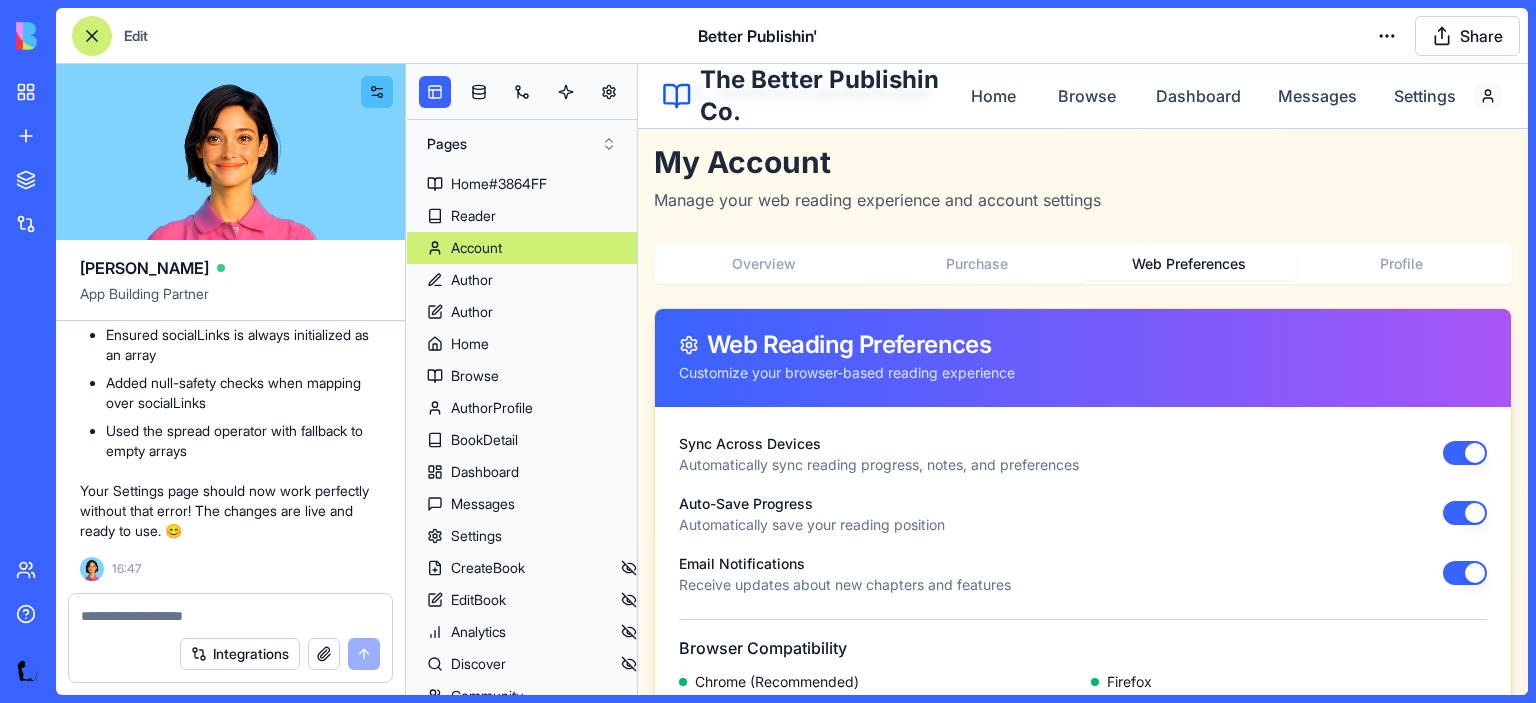 click on "Web Preferences" at bounding box center (1189, 264) 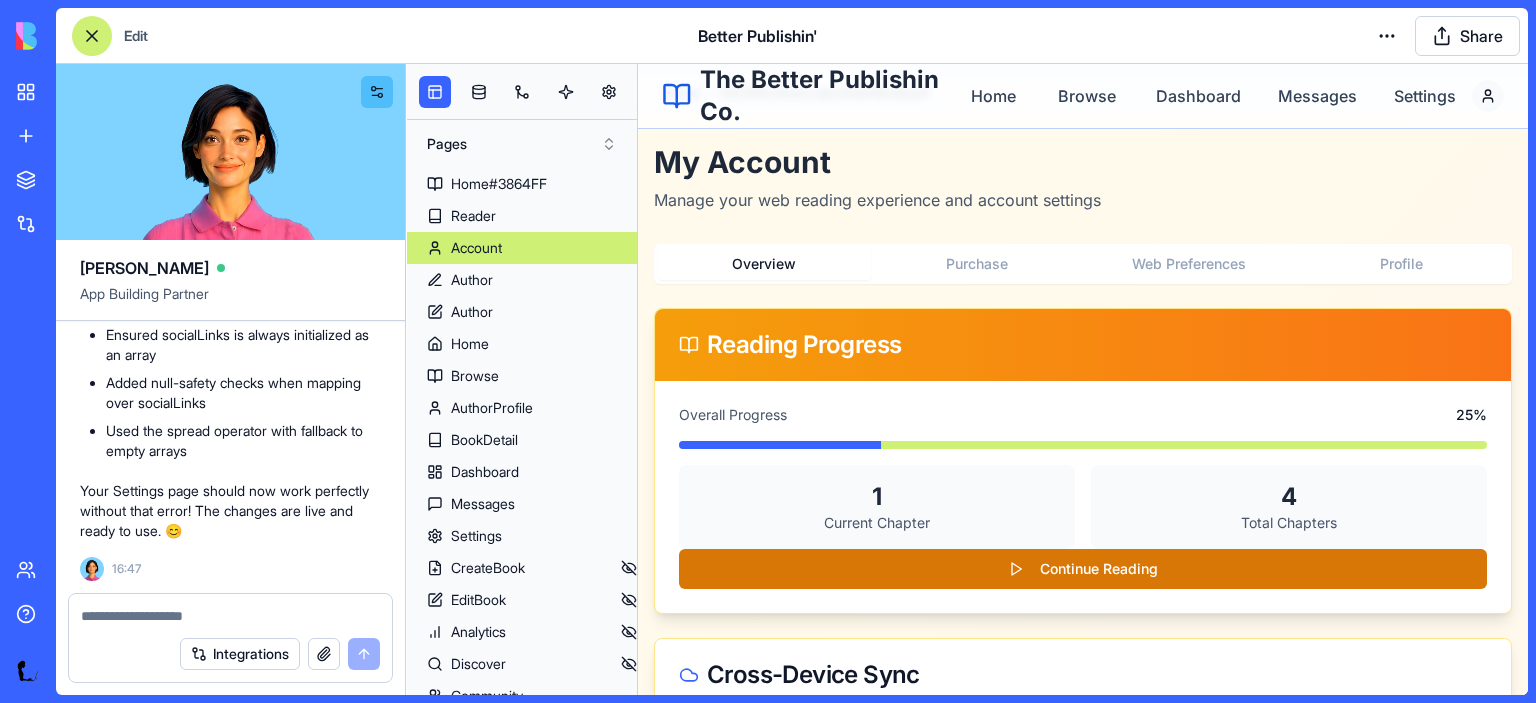 click on "Overview" at bounding box center [764, 264] 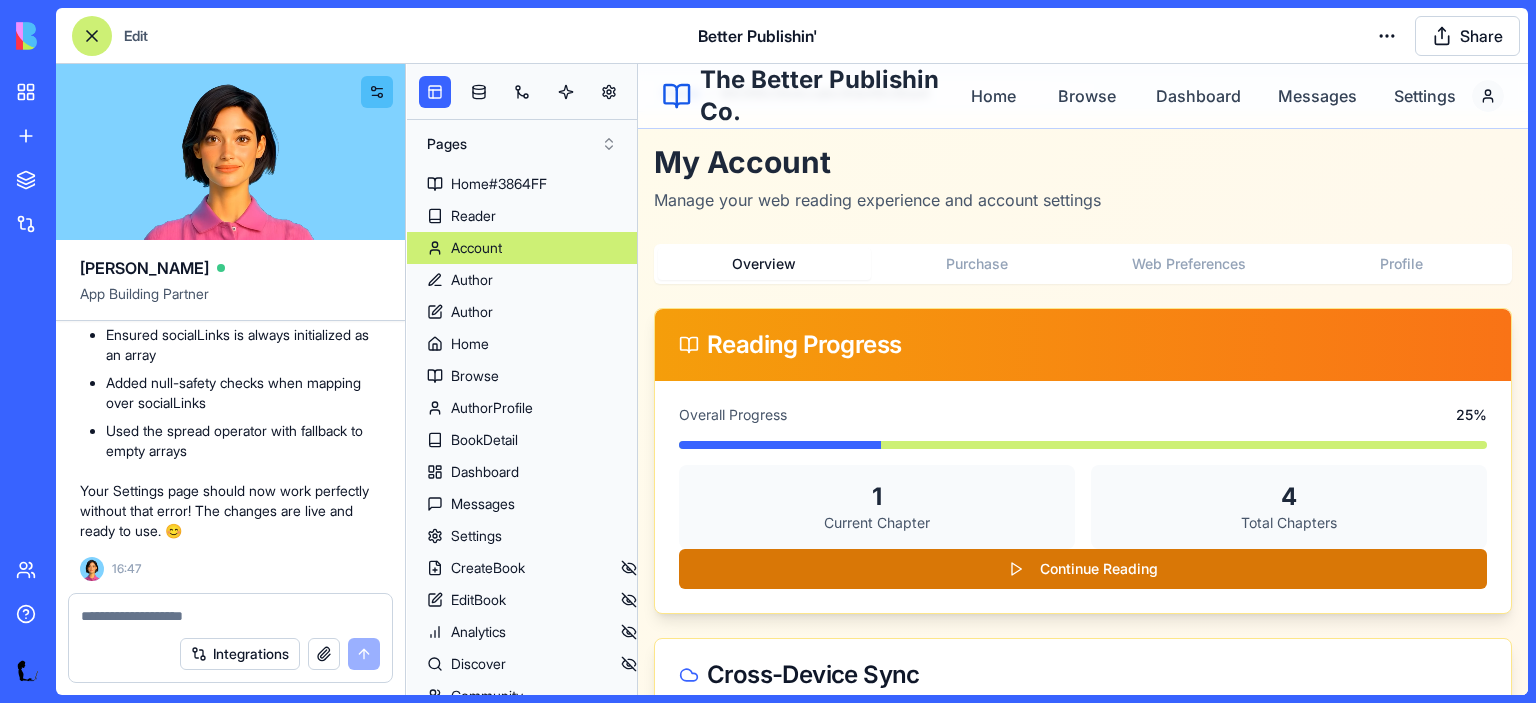click on "Web Preferences" at bounding box center [1189, 264] 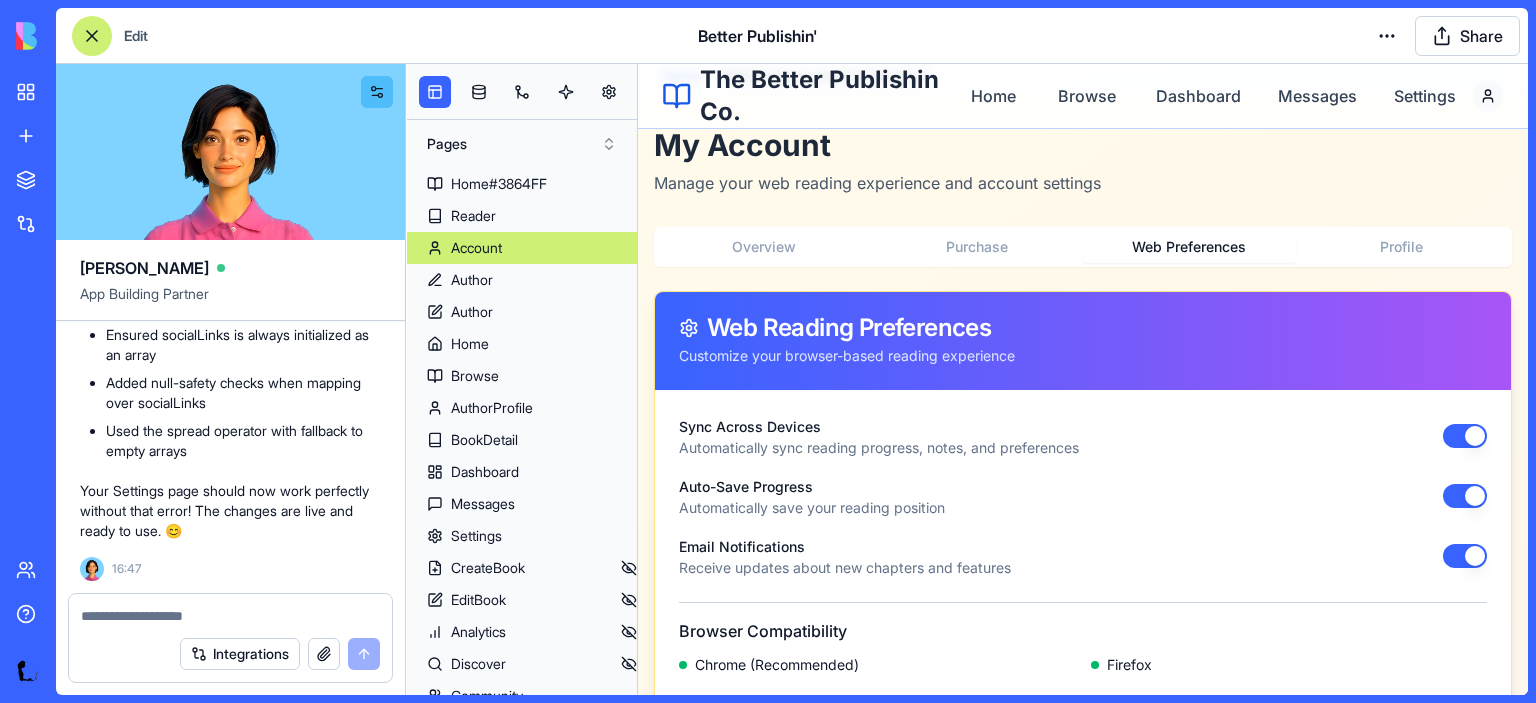 scroll, scrollTop: 70, scrollLeft: 0, axis: vertical 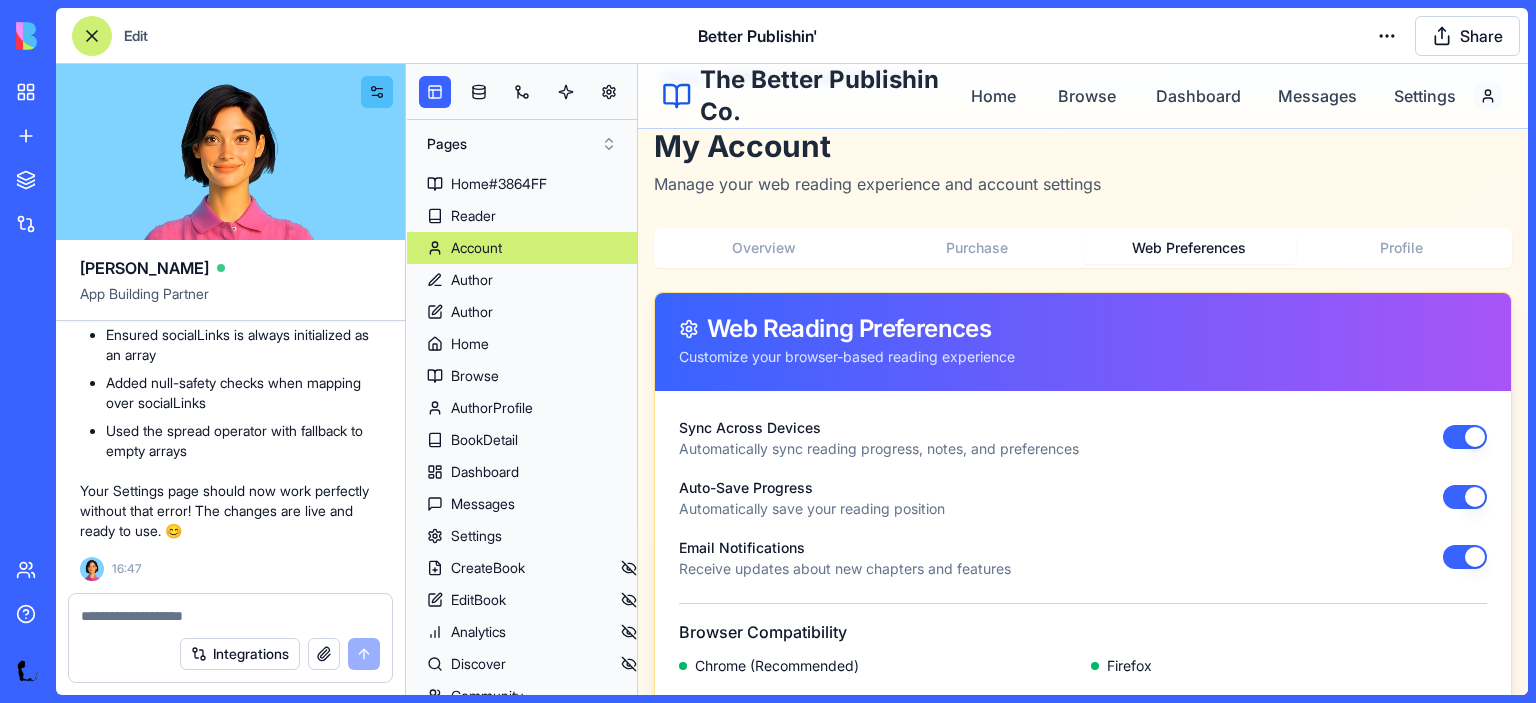 click on "Purchase" at bounding box center [977, 248] 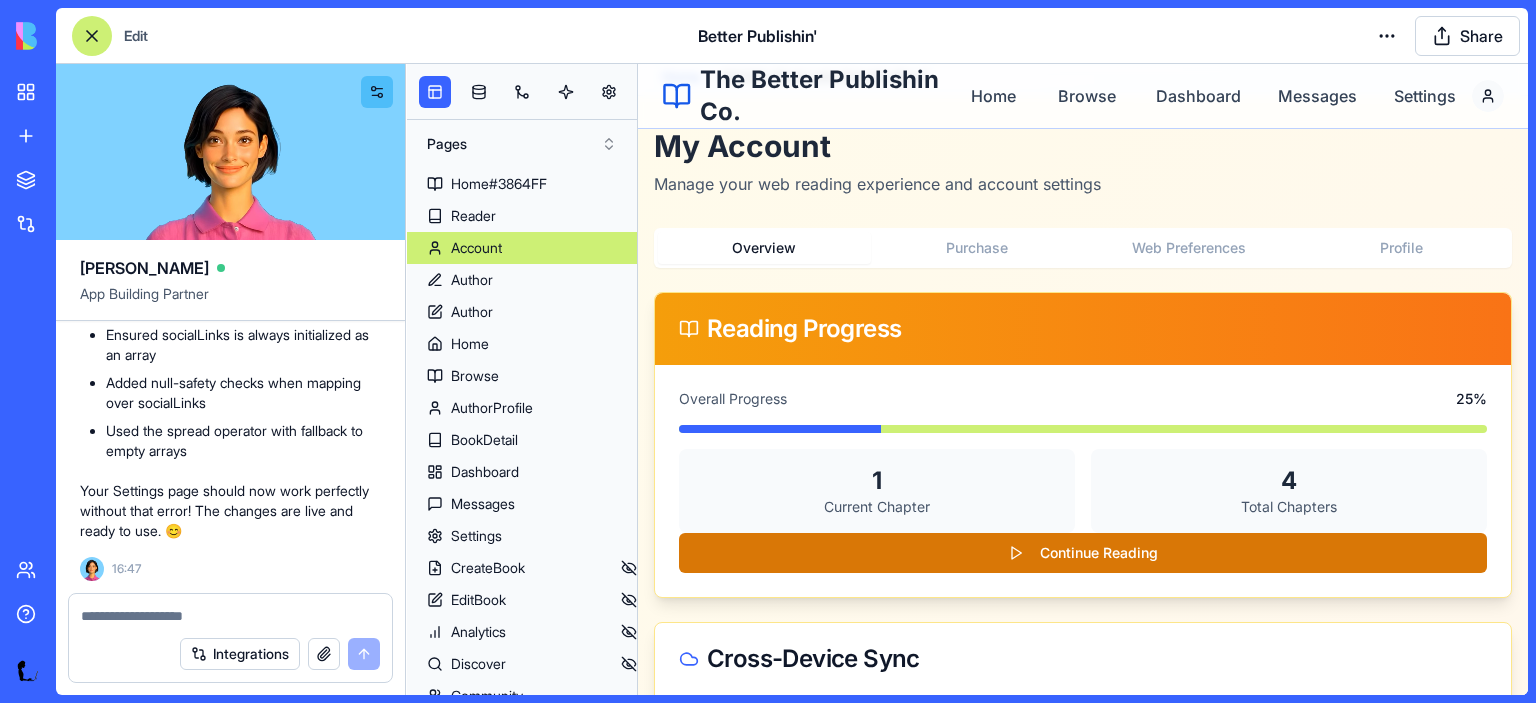 click on "Overview" at bounding box center [764, 248] 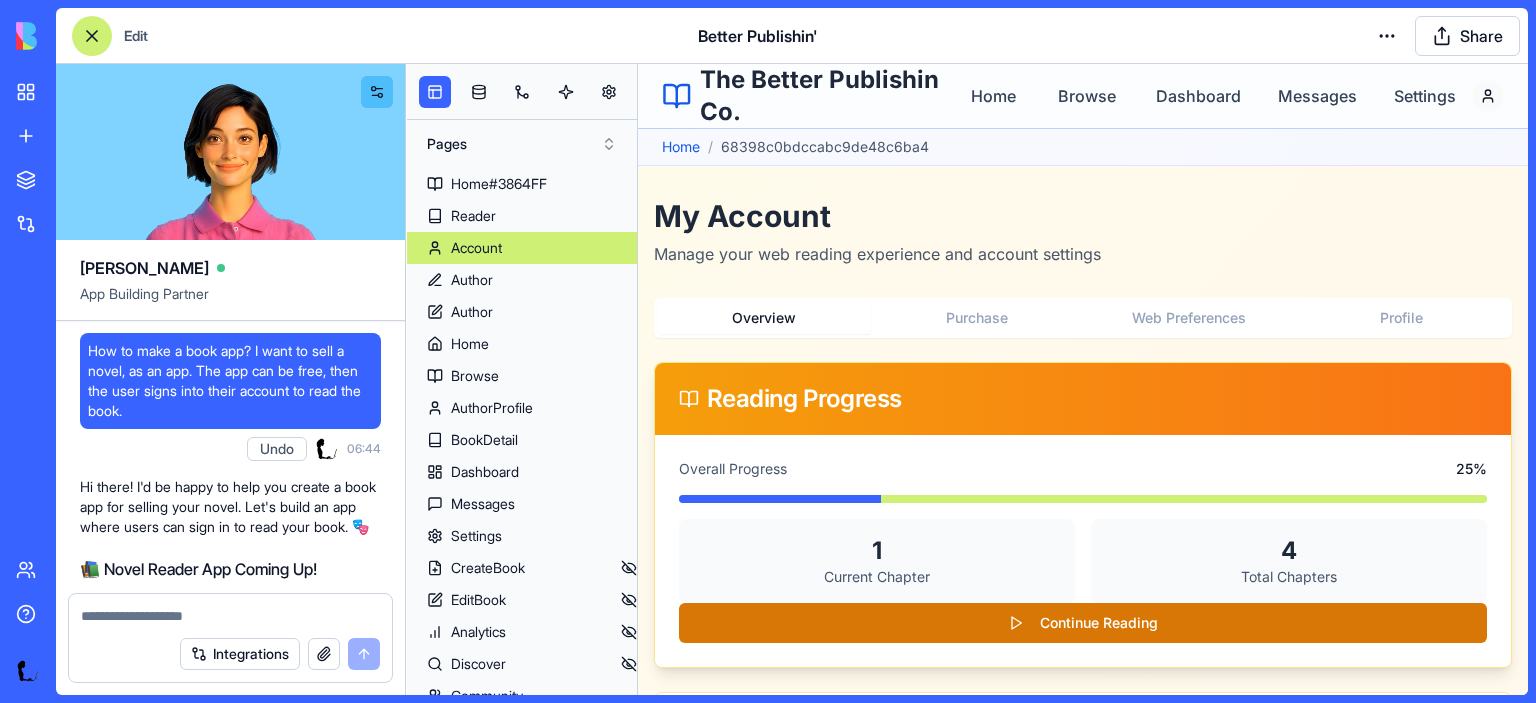 scroll, scrollTop: 70, scrollLeft: 0, axis: vertical 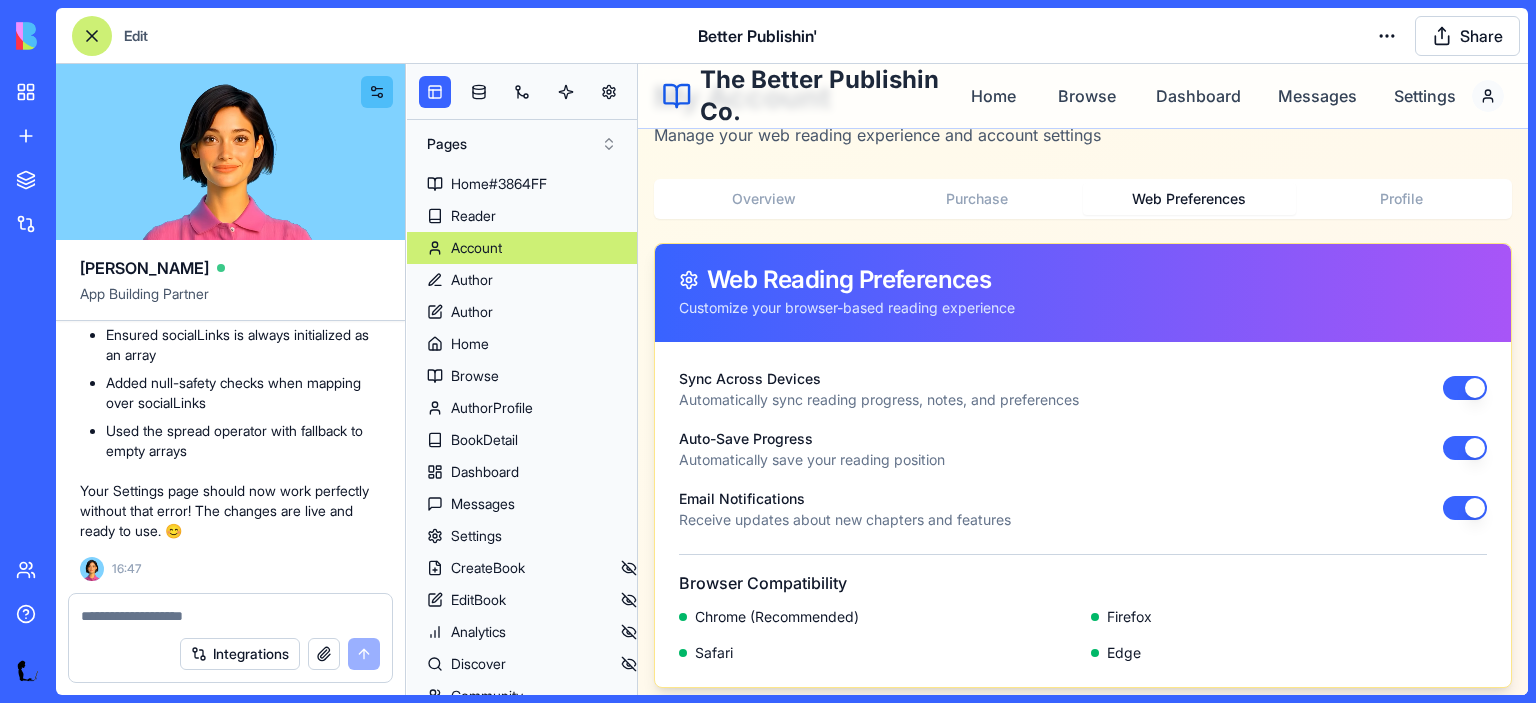 click on "Web Preferences" at bounding box center [1189, 199] 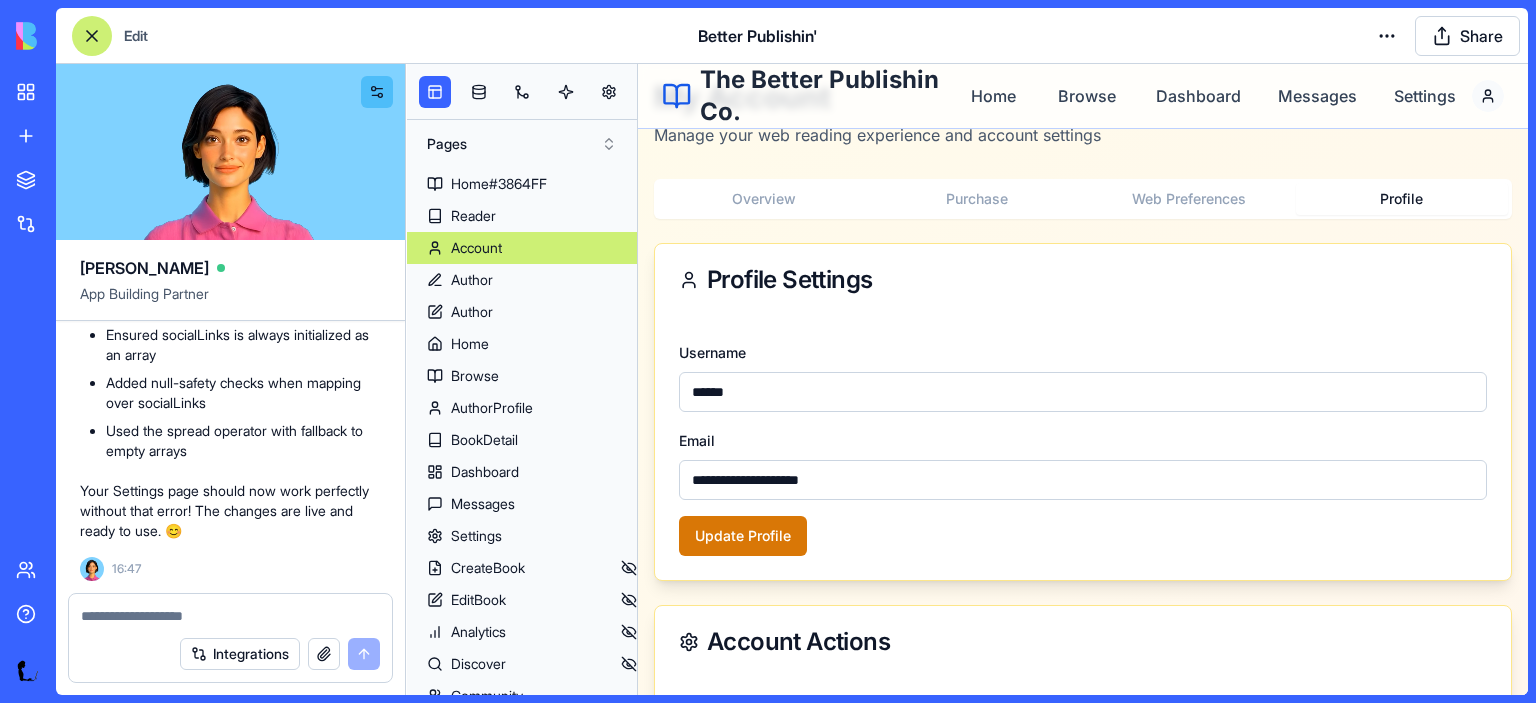 click on "Profile" at bounding box center [1402, 199] 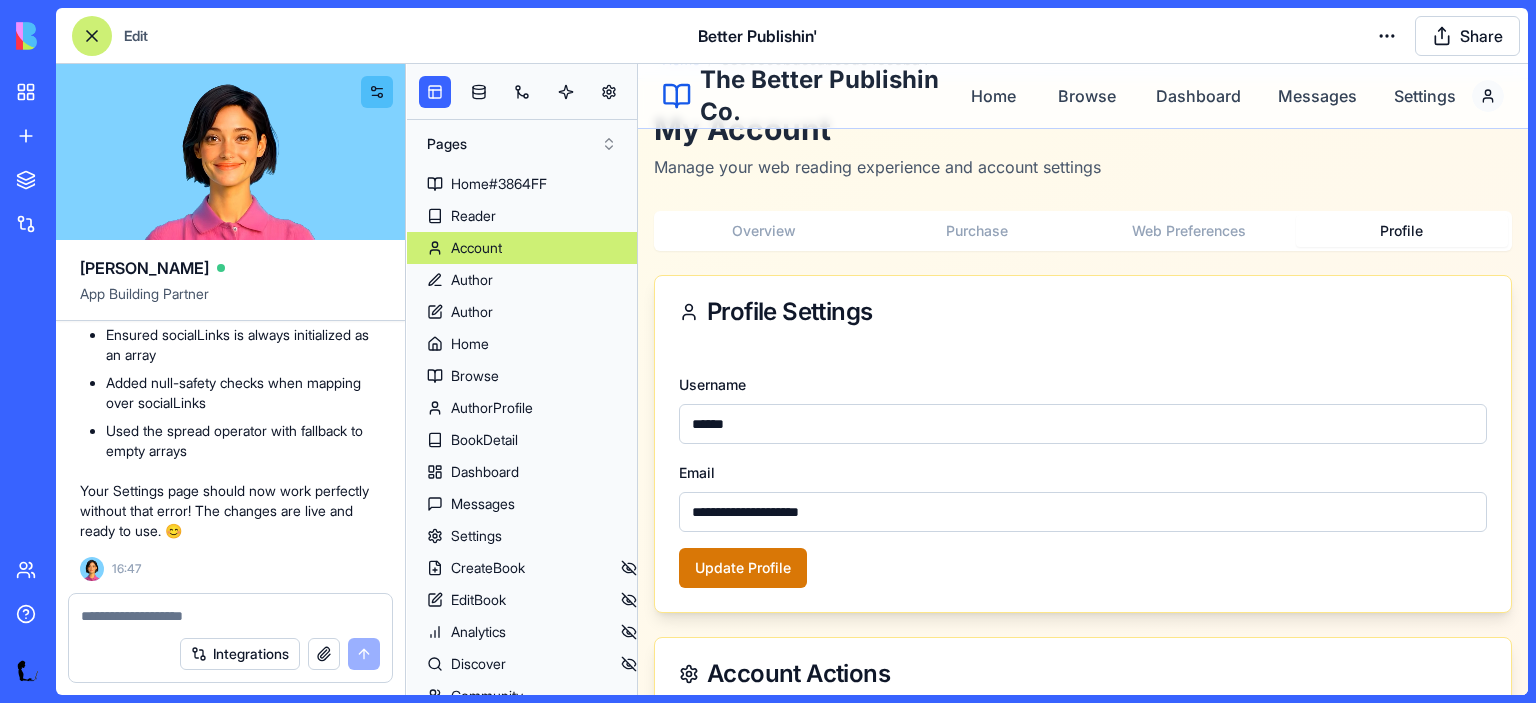 scroll, scrollTop: 84, scrollLeft: 0, axis: vertical 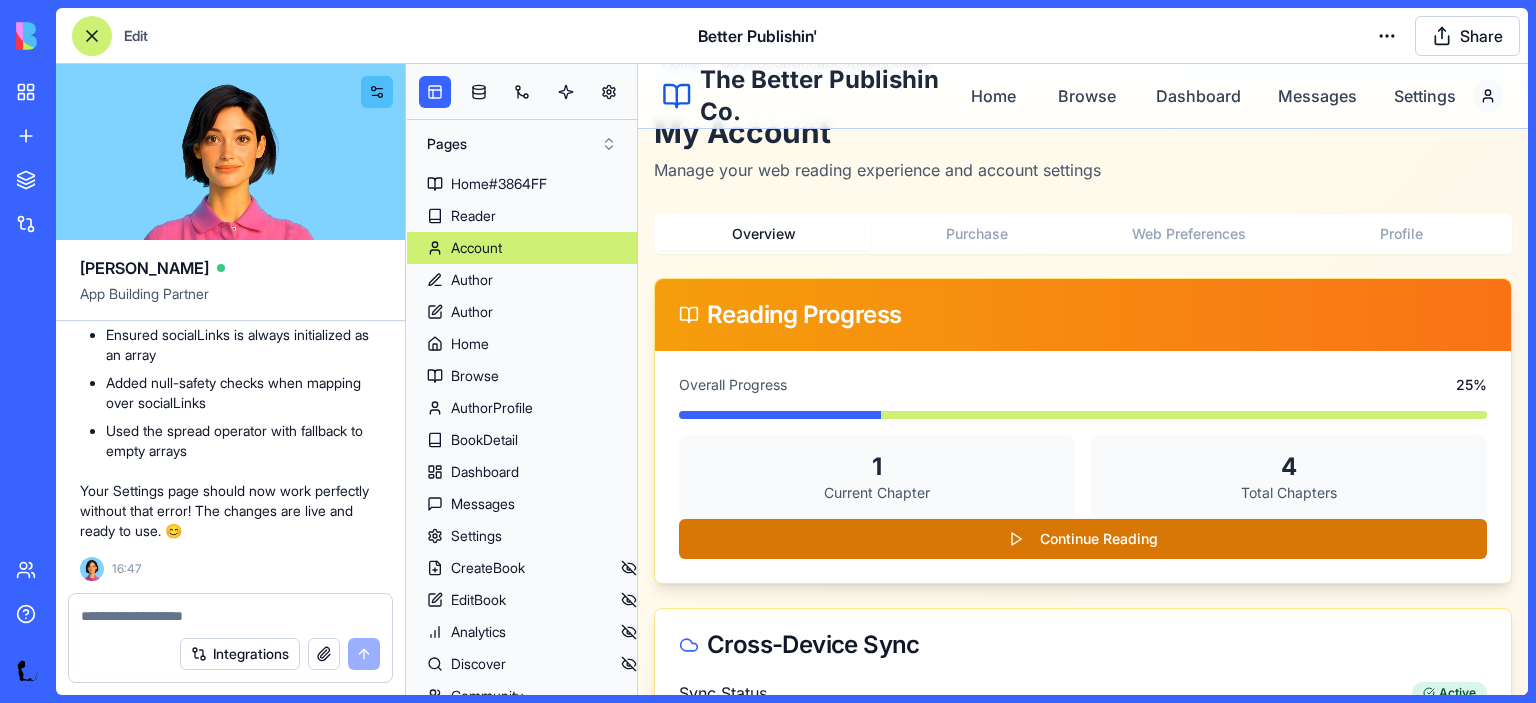 click on "Overview" at bounding box center (764, 234) 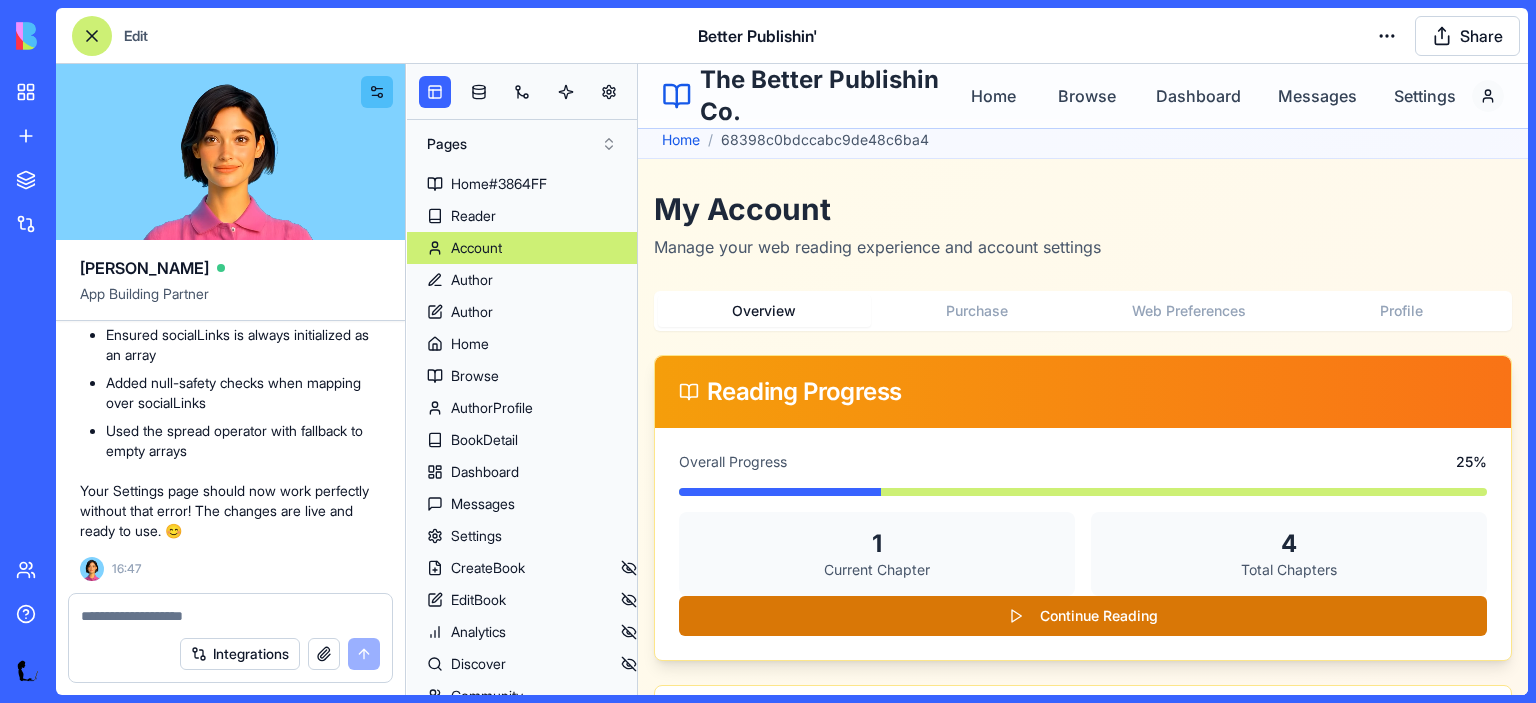 scroll, scrollTop: 0, scrollLeft: 0, axis: both 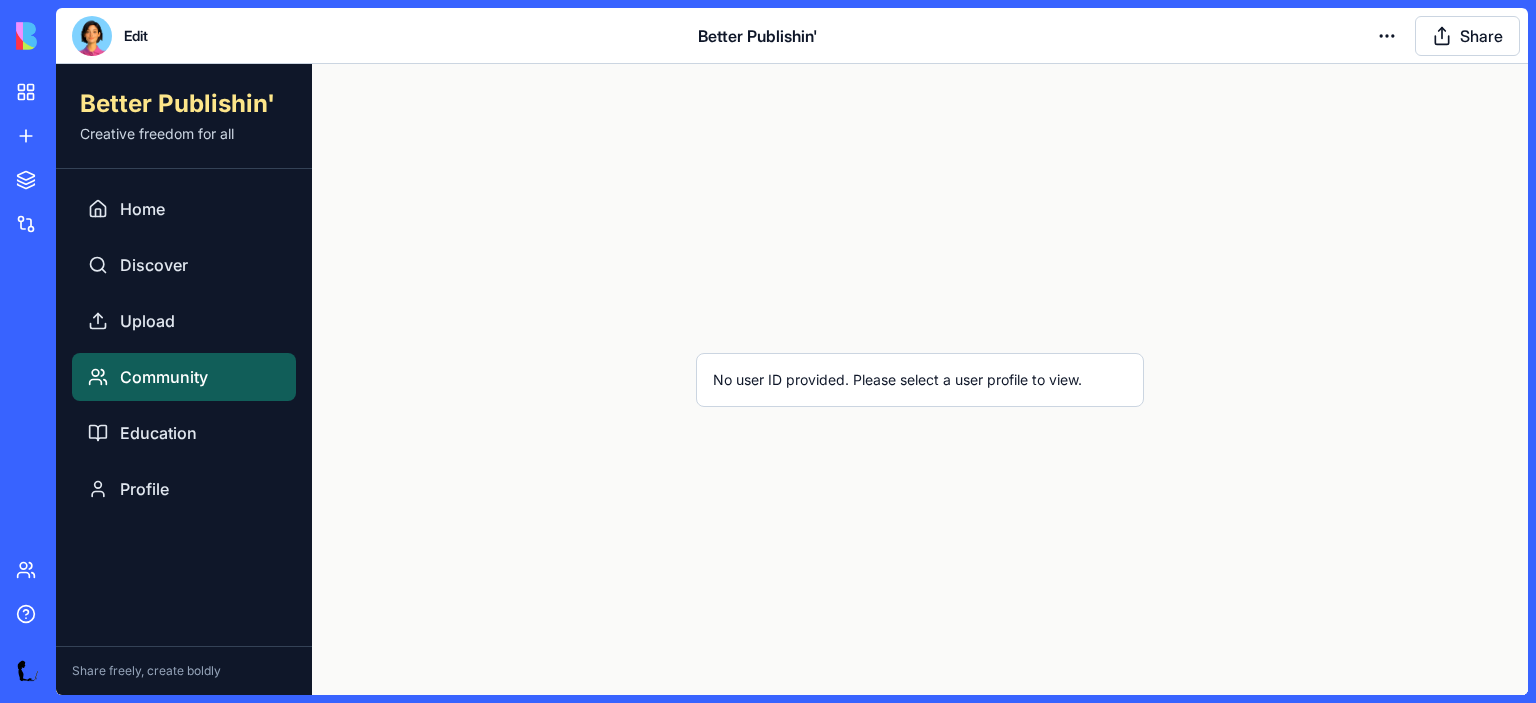 click on "Community" at bounding box center [164, 377] 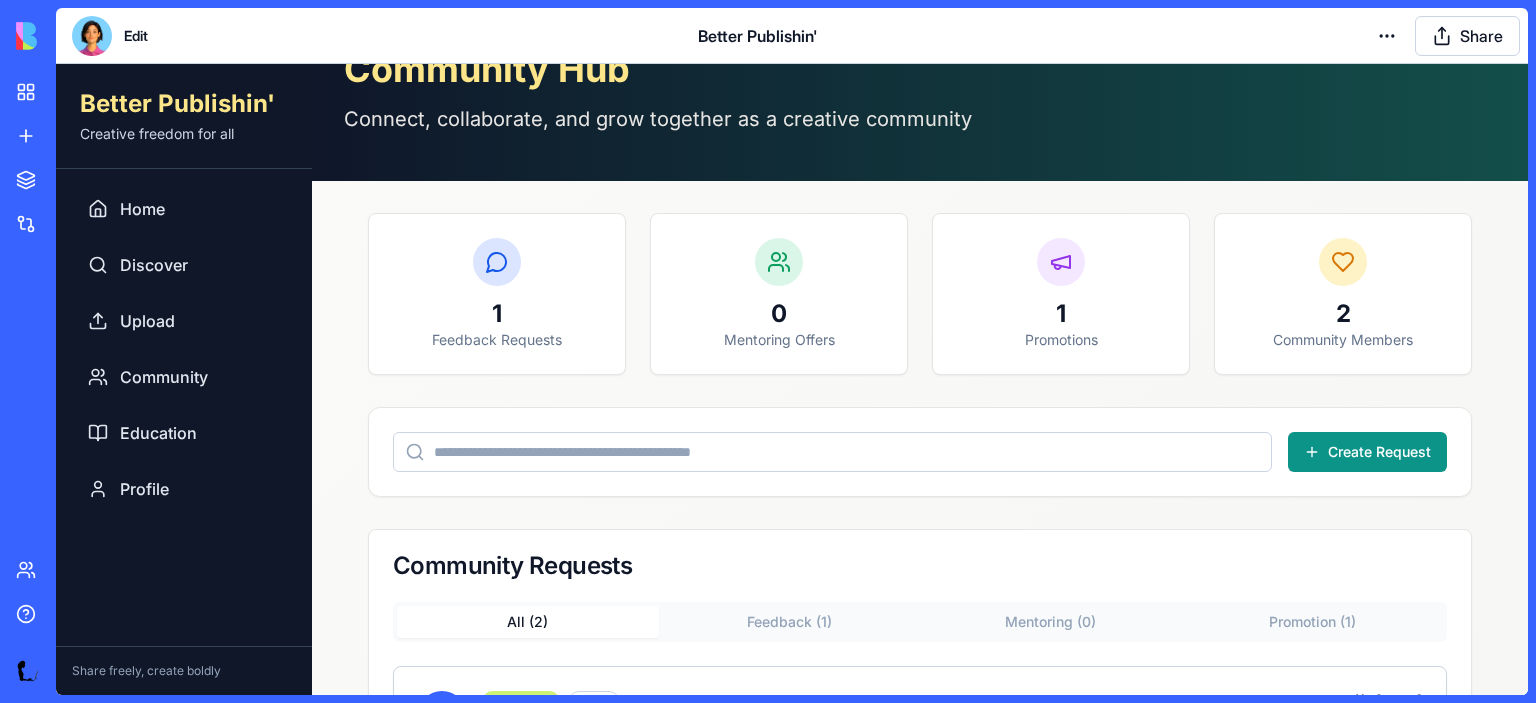 scroll, scrollTop: 0, scrollLeft: 0, axis: both 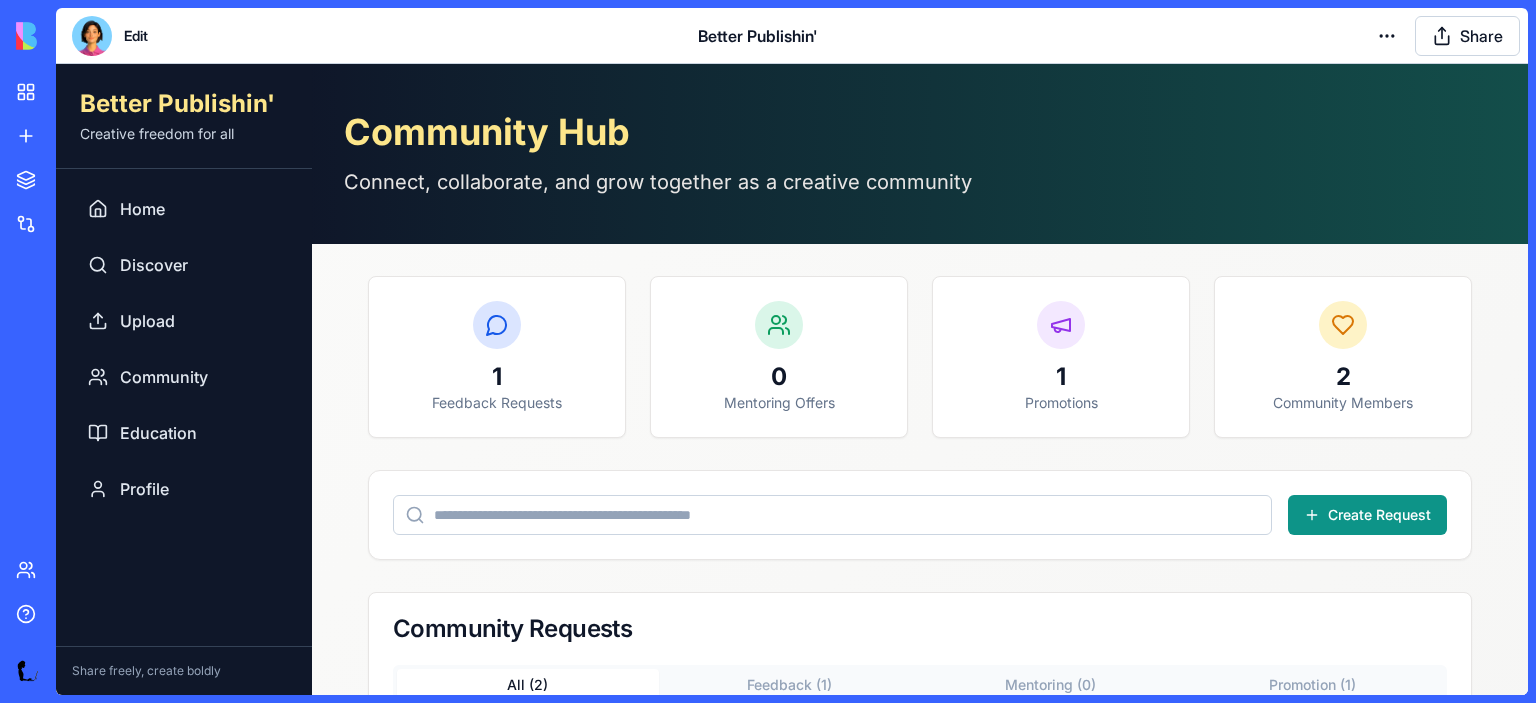 click on "2 Community Members" at bounding box center (1343, 357) 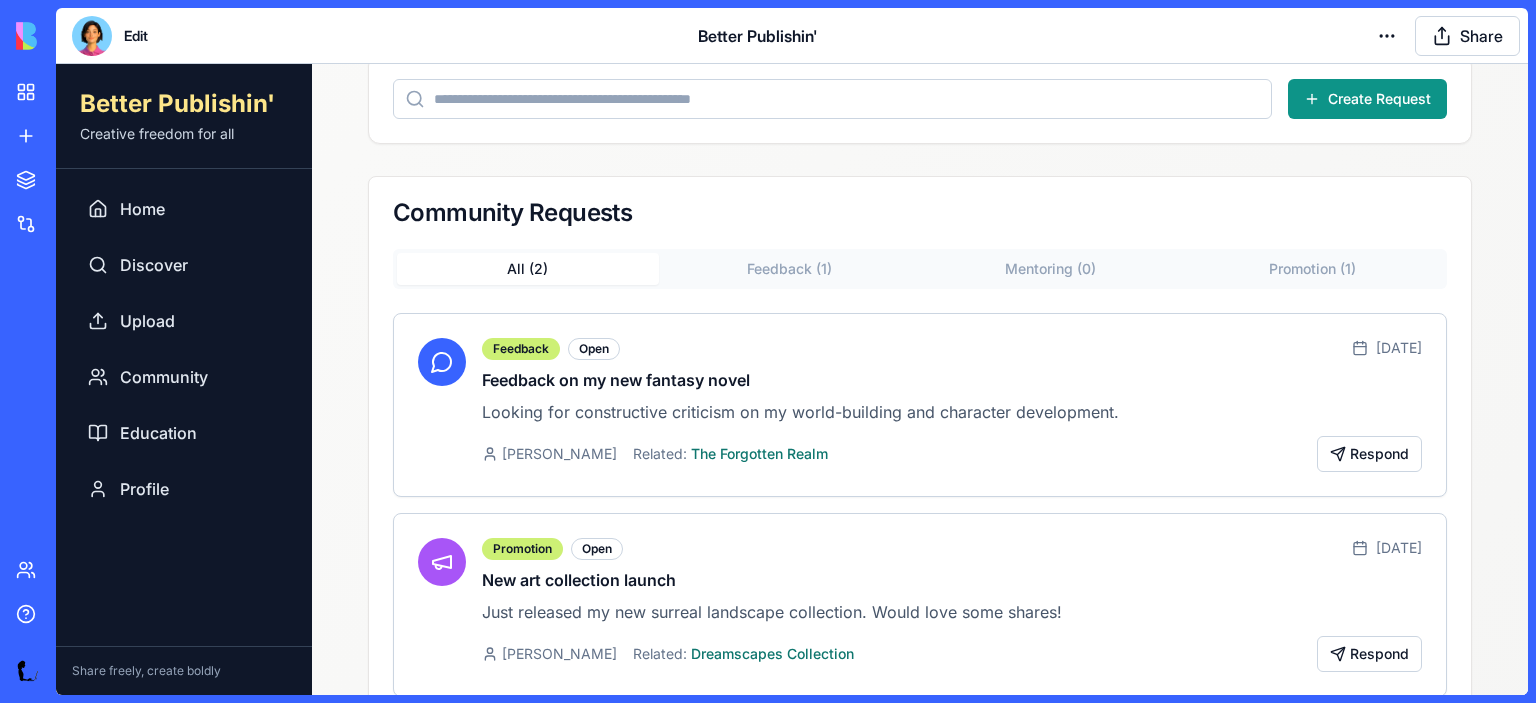 scroll, scrollTop: 418, scrollLeft: 0, axis: vertical 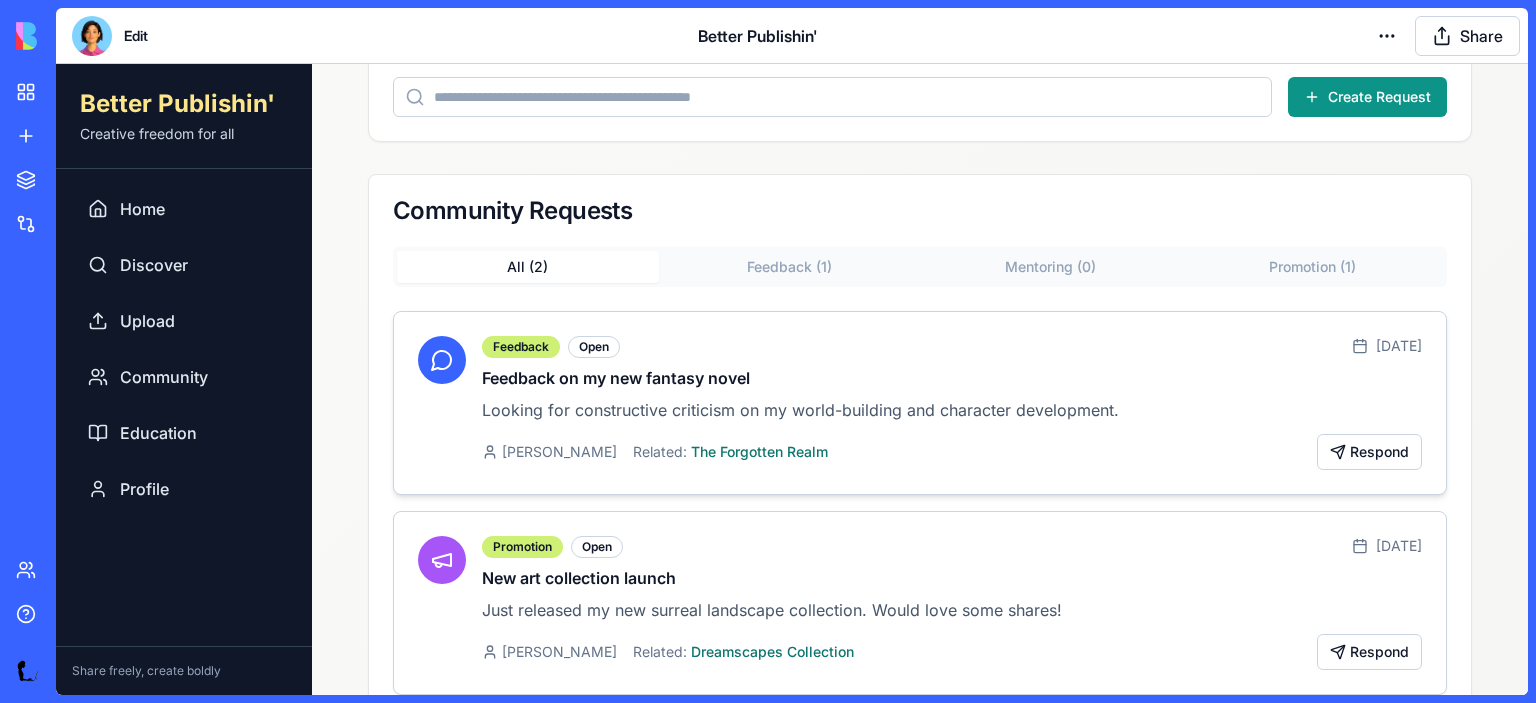 click on "Looking for constructive criticism on my world-building and character development." at bounding box center [952, 410] 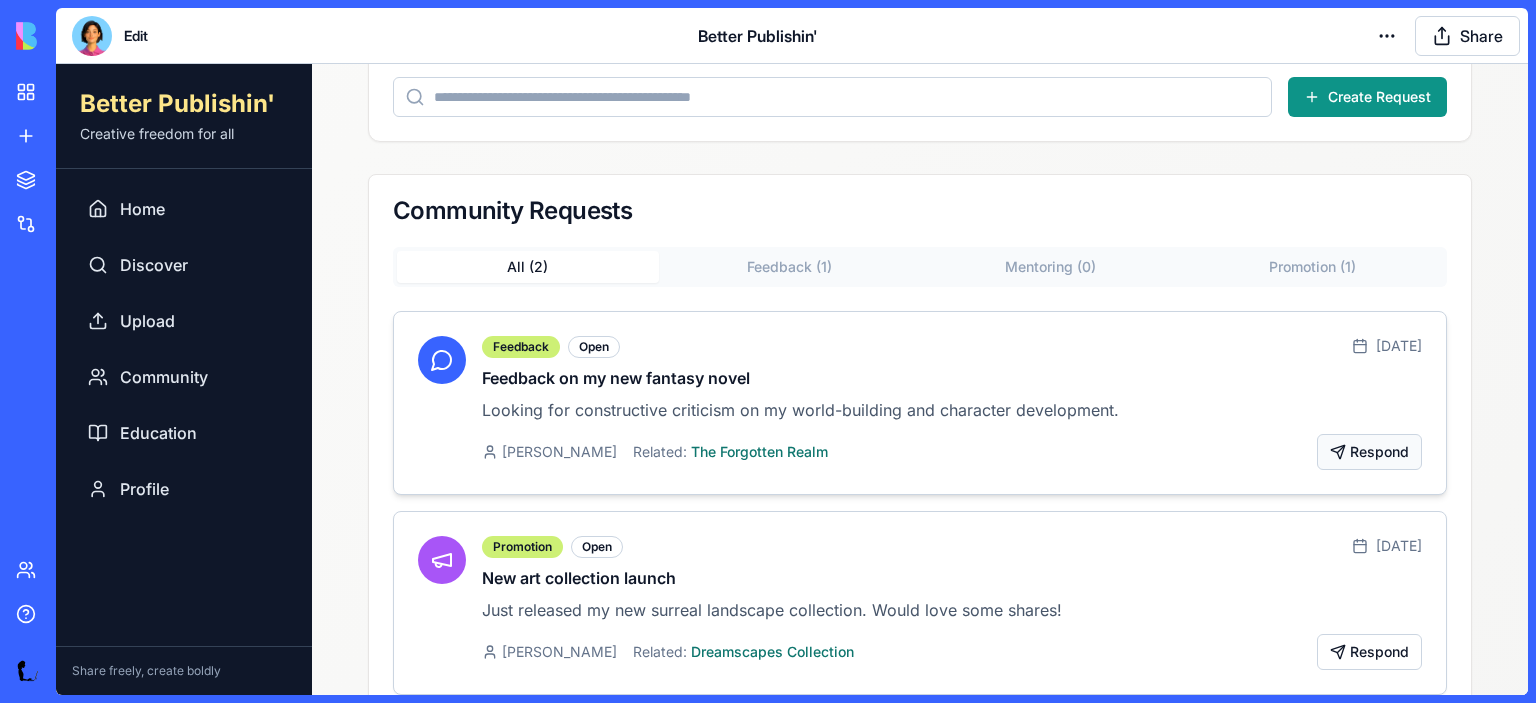 click on "Respond" at bounding box center (1369, 452) 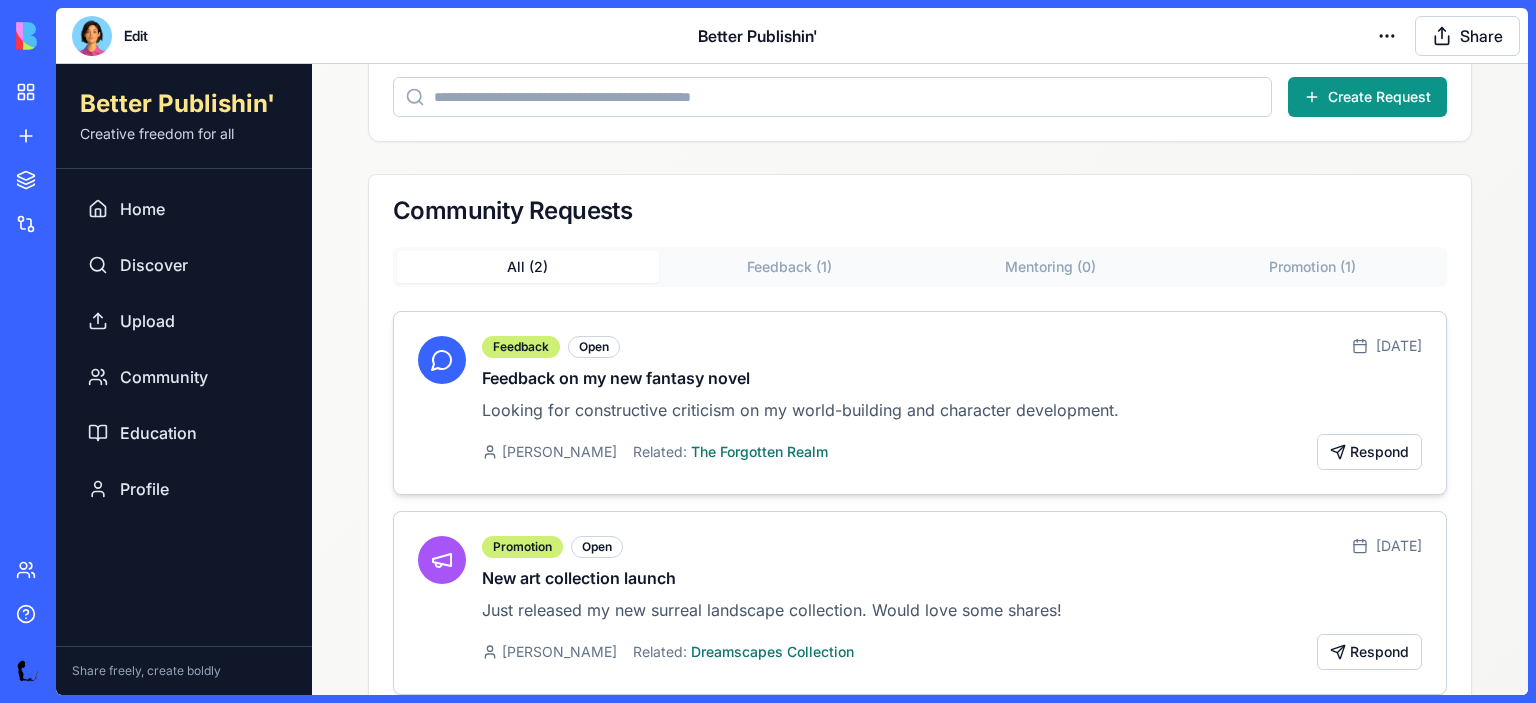 click 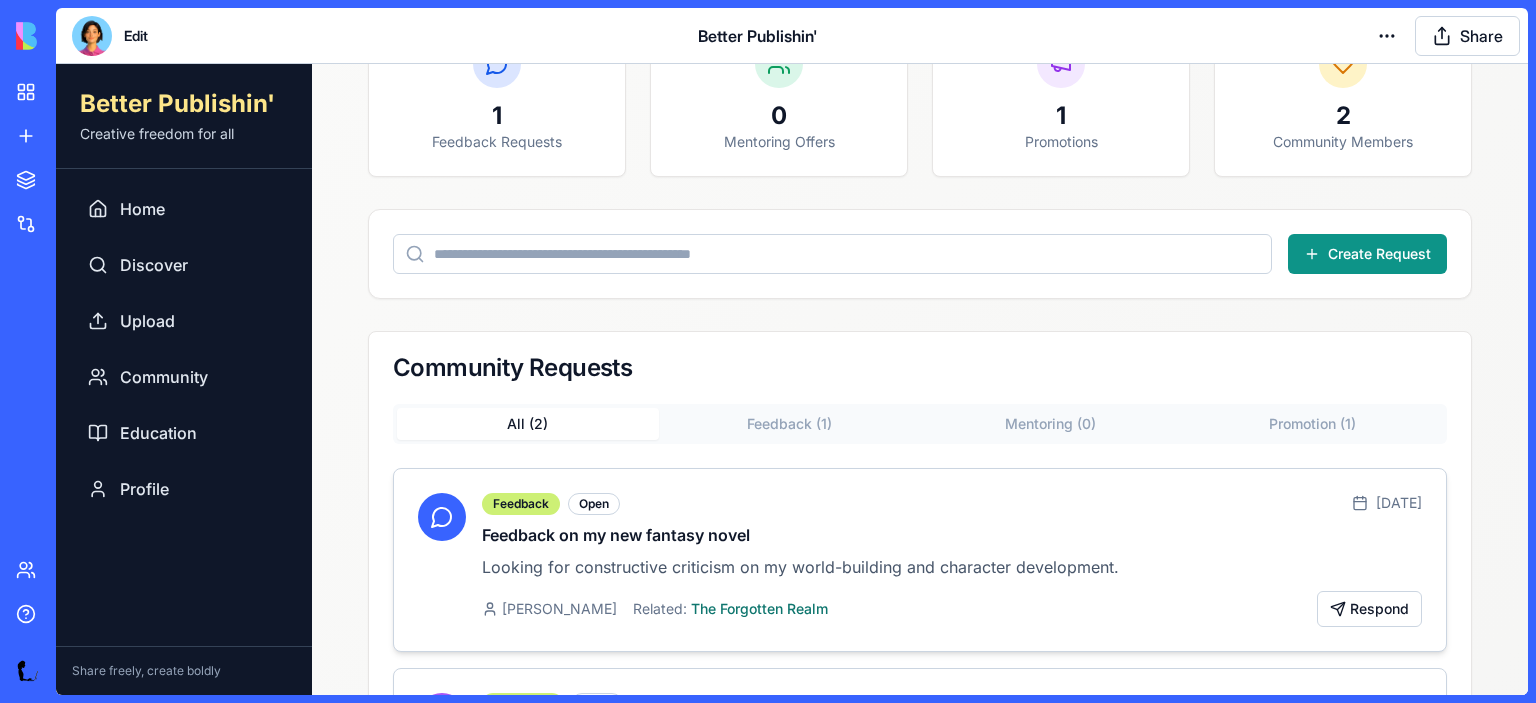 scroll, scrollTop: 150, scrollLeft: 0, axis: vertical 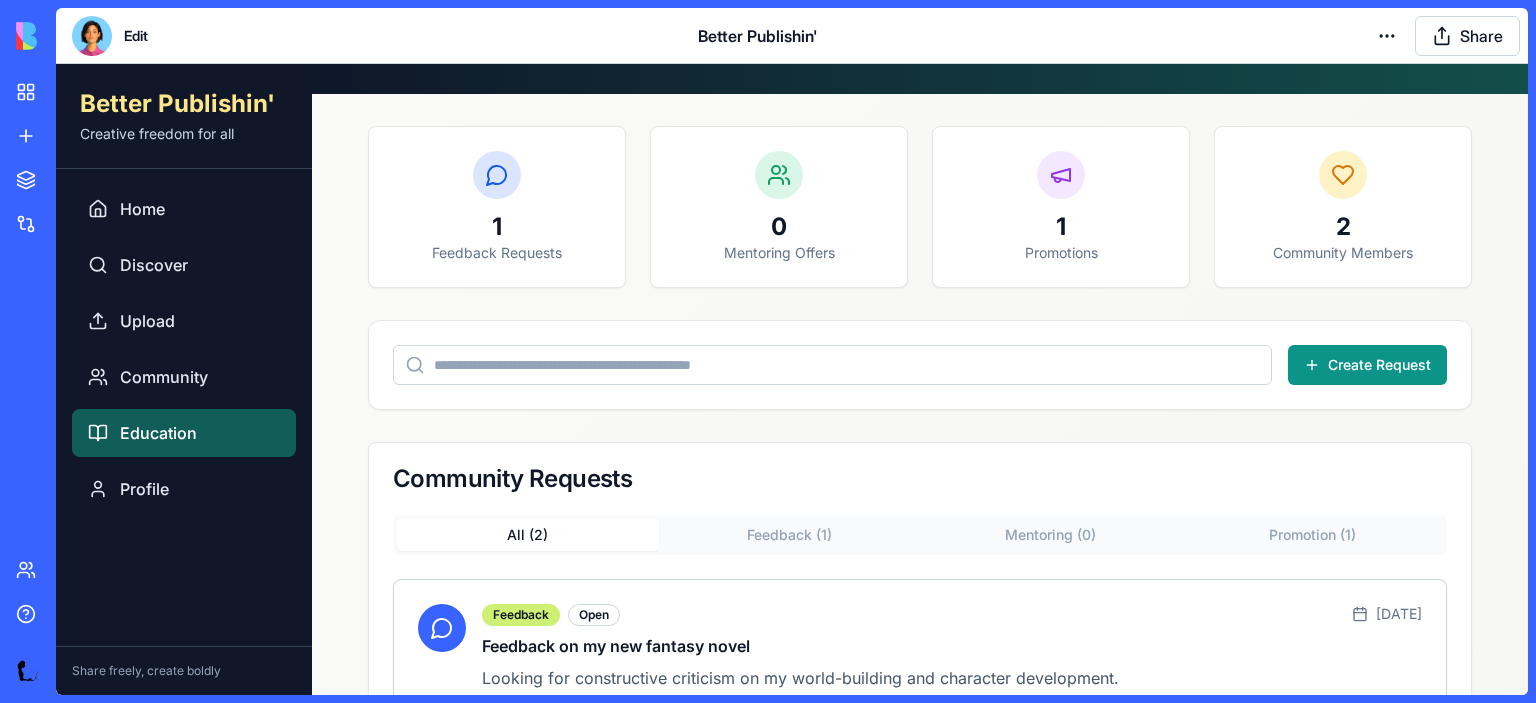 click on "Education" at bounding box center [158, 433] 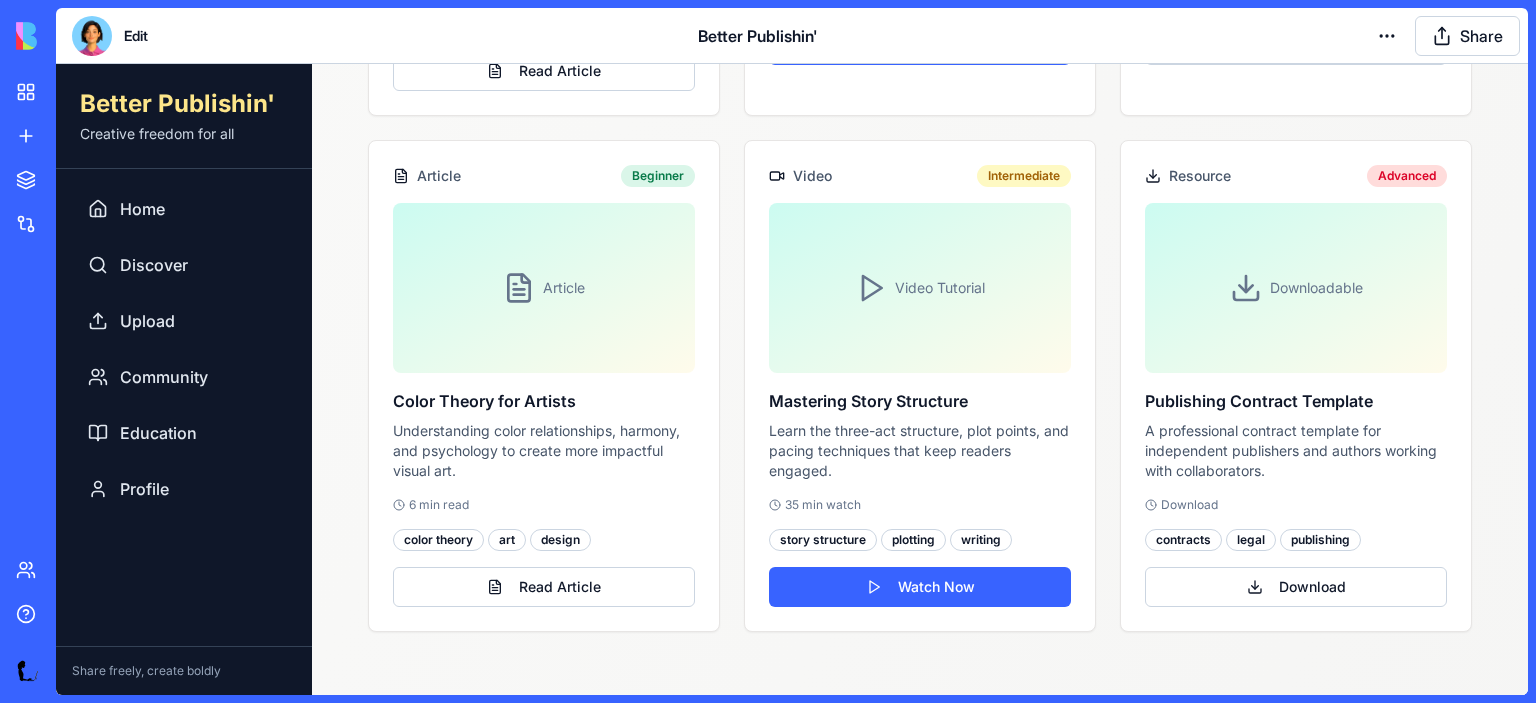 scroll, scrollTop: 1124, scrollLeft: 0, axis: vertical 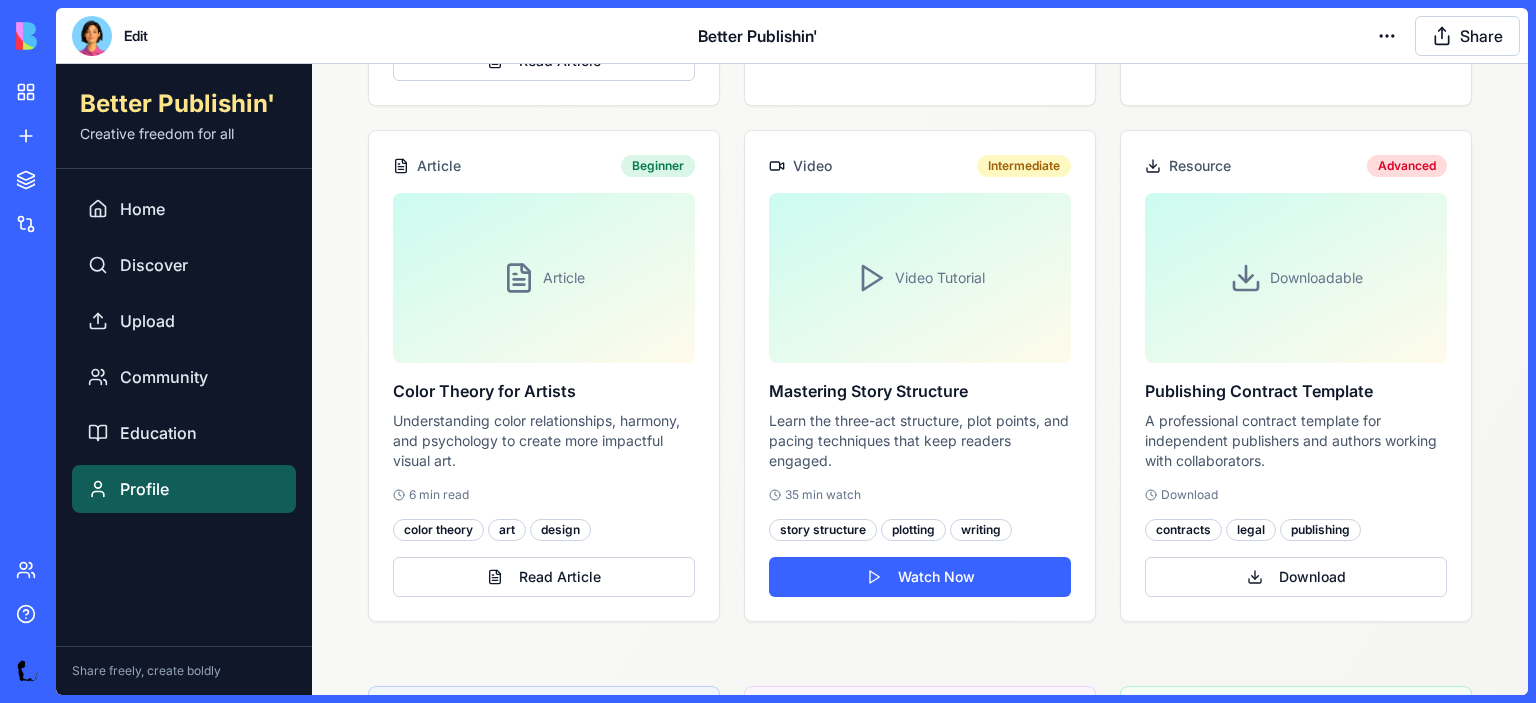 click on "Profile" at bounding box center [184, 489] 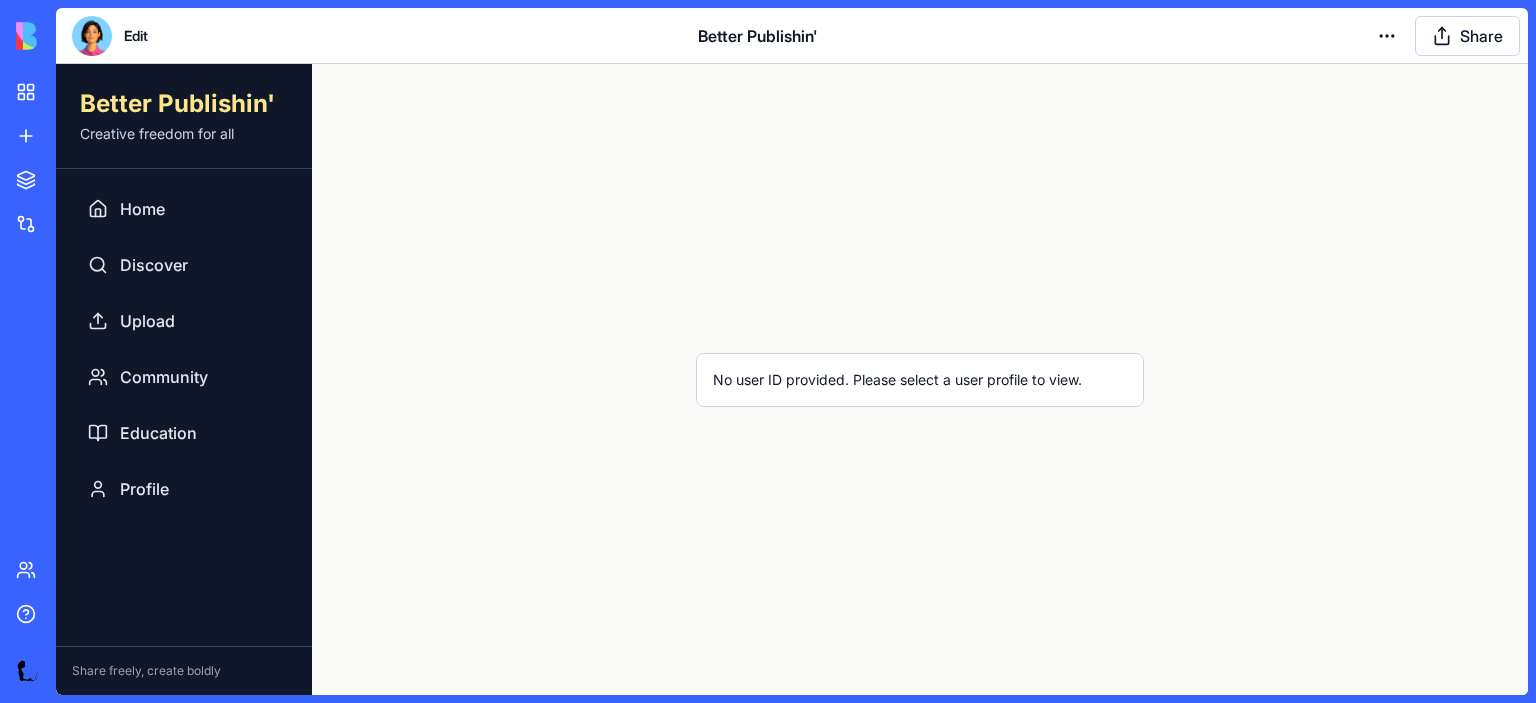 scroll, scrollTop: 0, scrollLeft: 0, axis: both 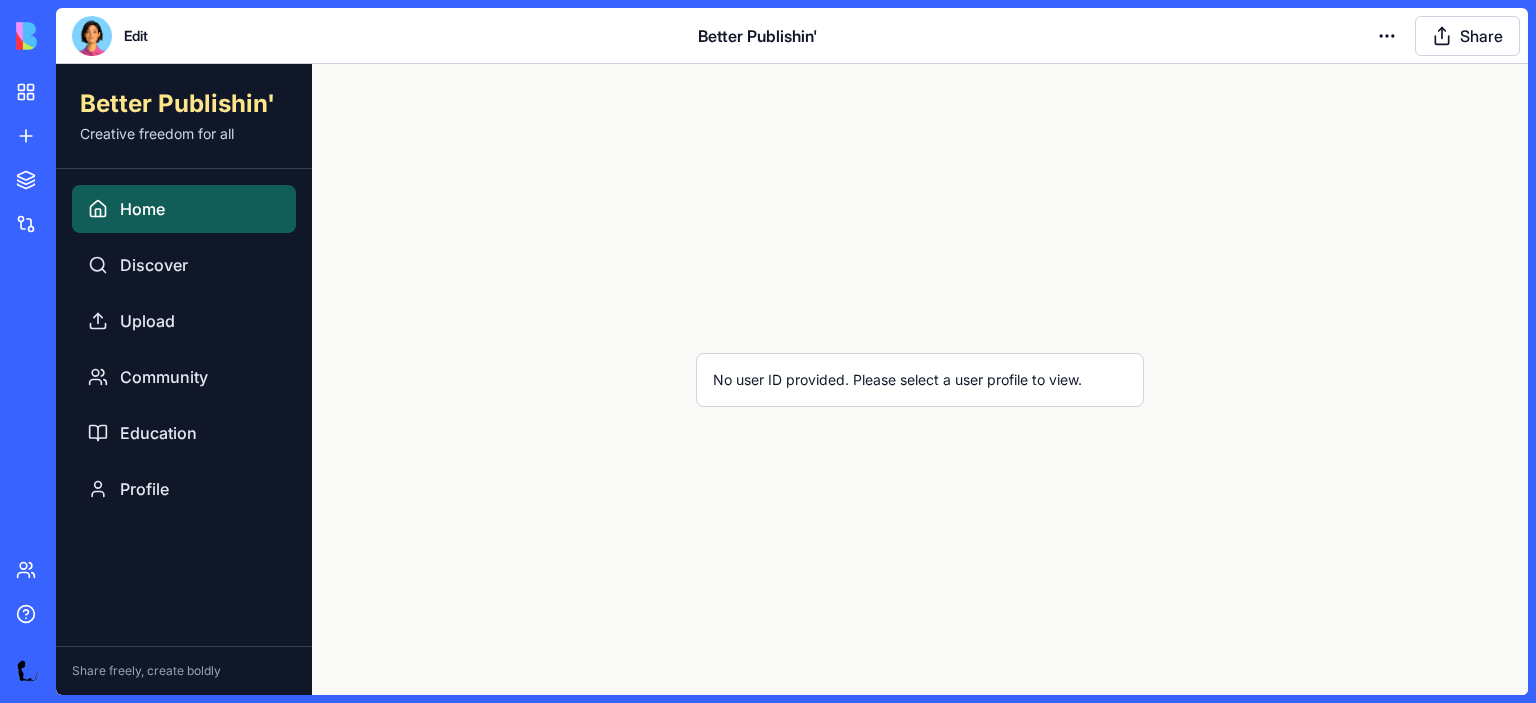 click on "Home" at bounding box center (184, 209) 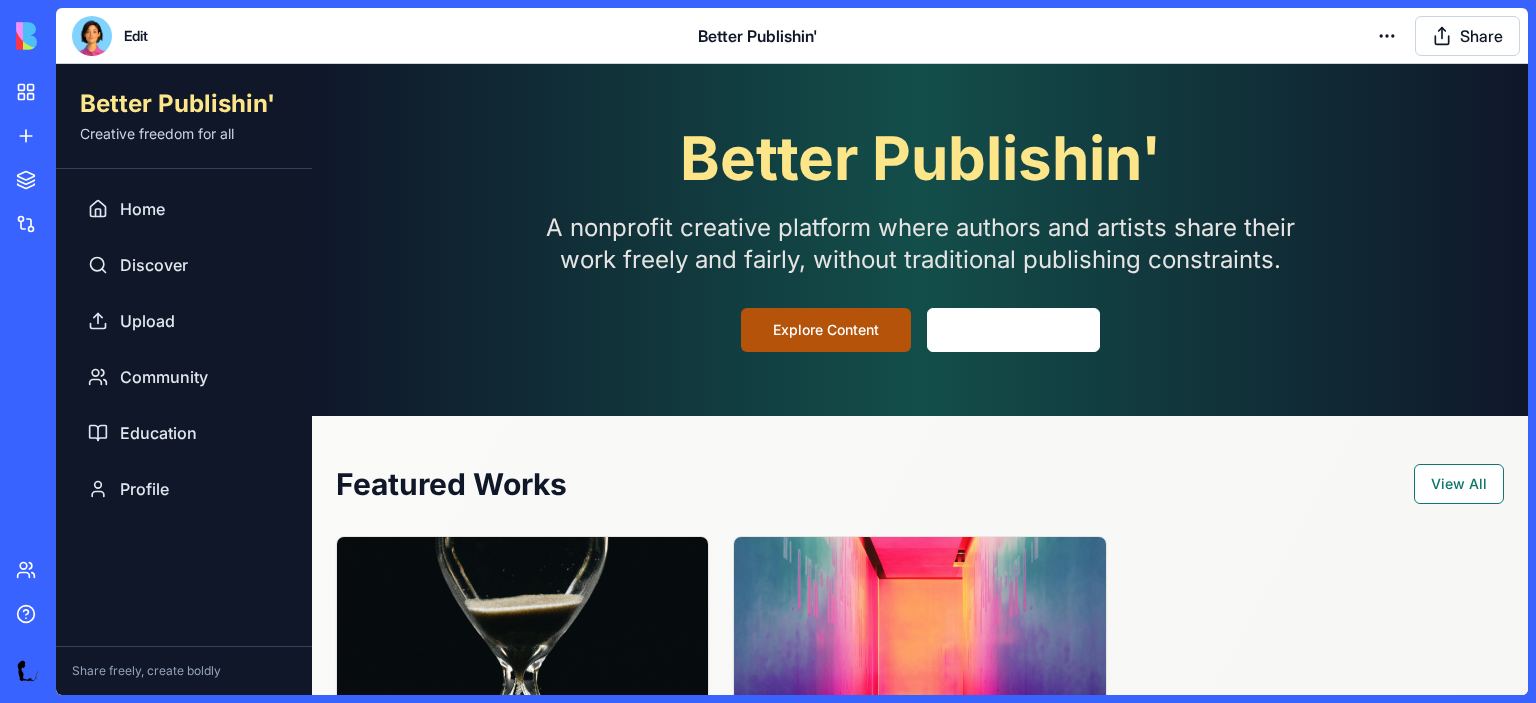 click on "Explore Content" at bounding box center (826, 330) 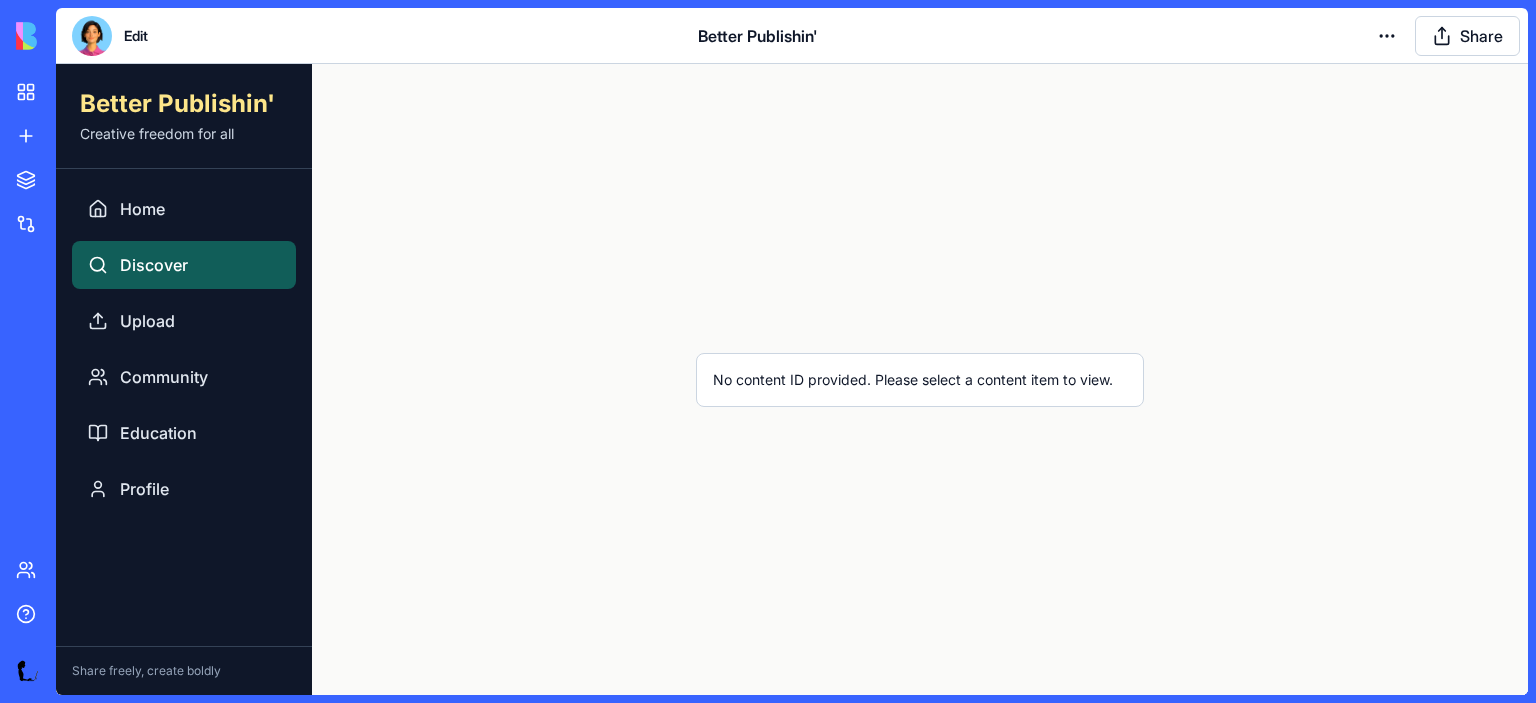 click on "Discover" at bounding box center (154, 265) 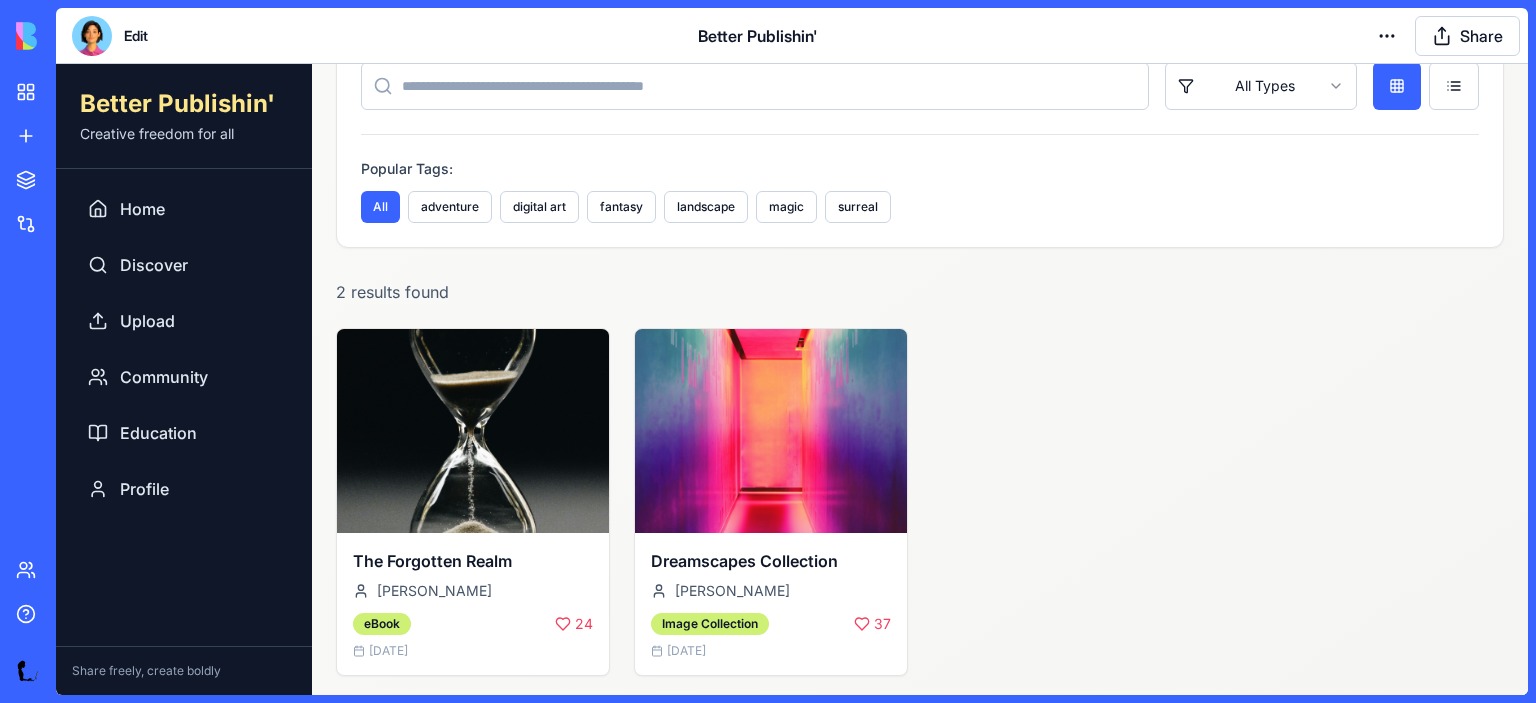 scroll, scrollTop: 248, scrollLeft: 0, axis: vertical 